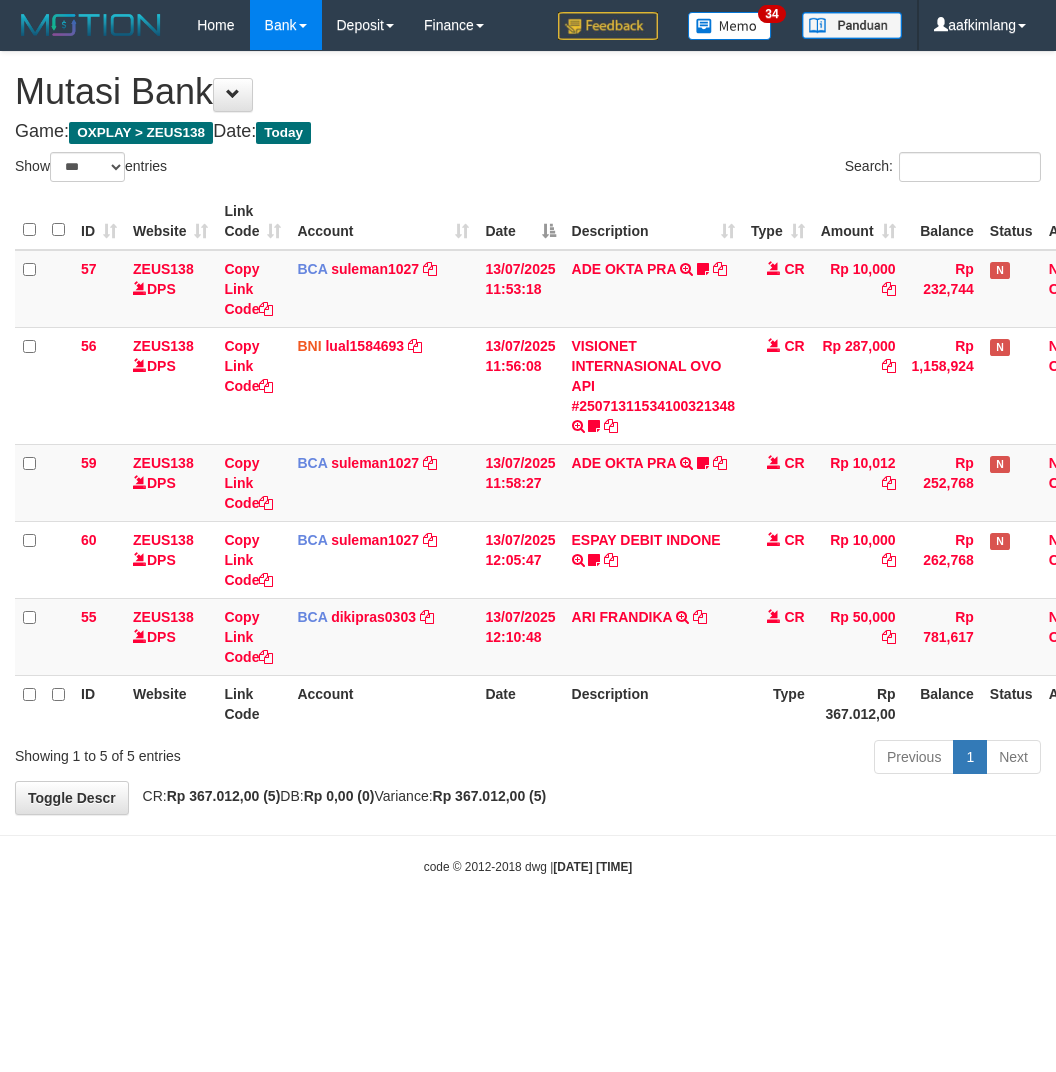 select on "***" 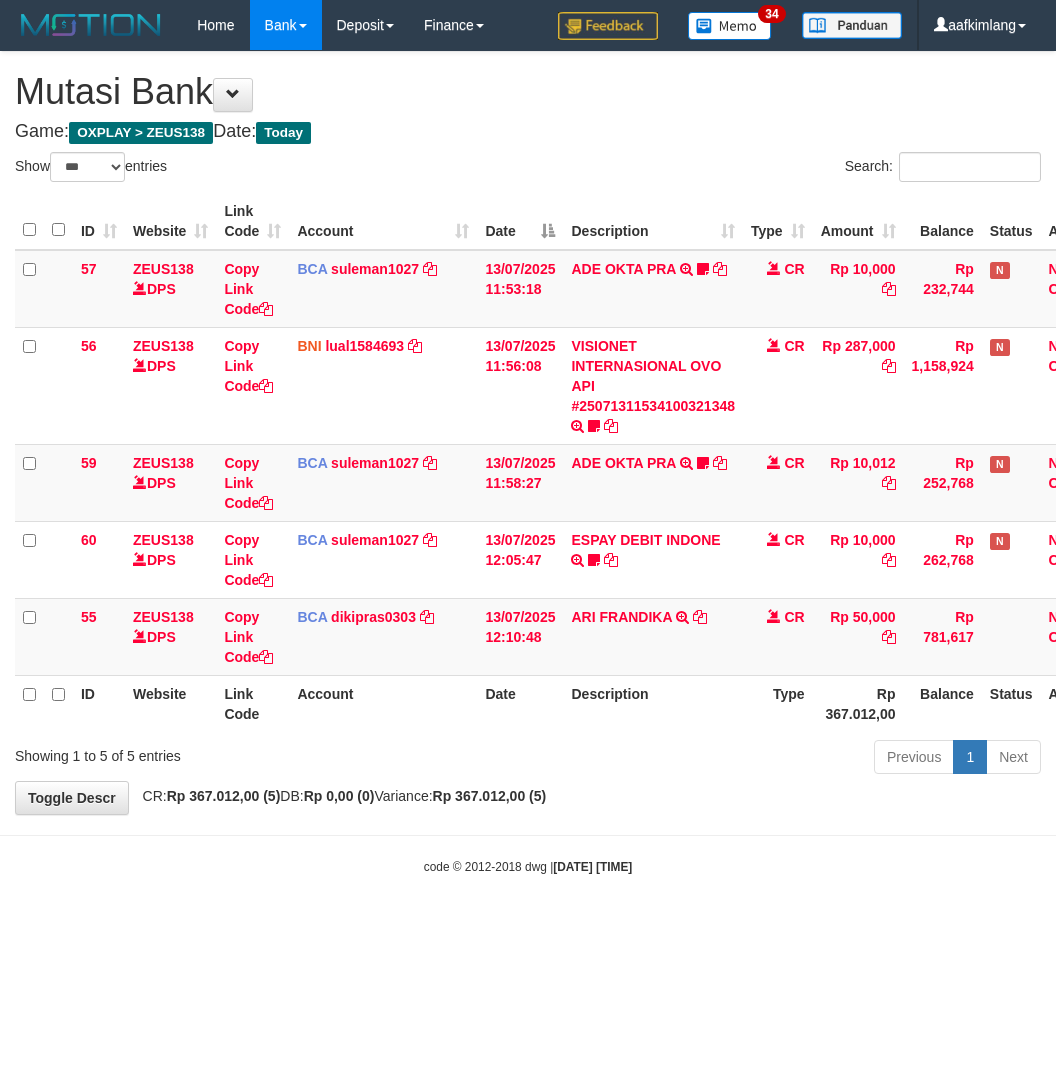 scroll, scrollTop: 0, scrollLeft: 65, axis: horizontal 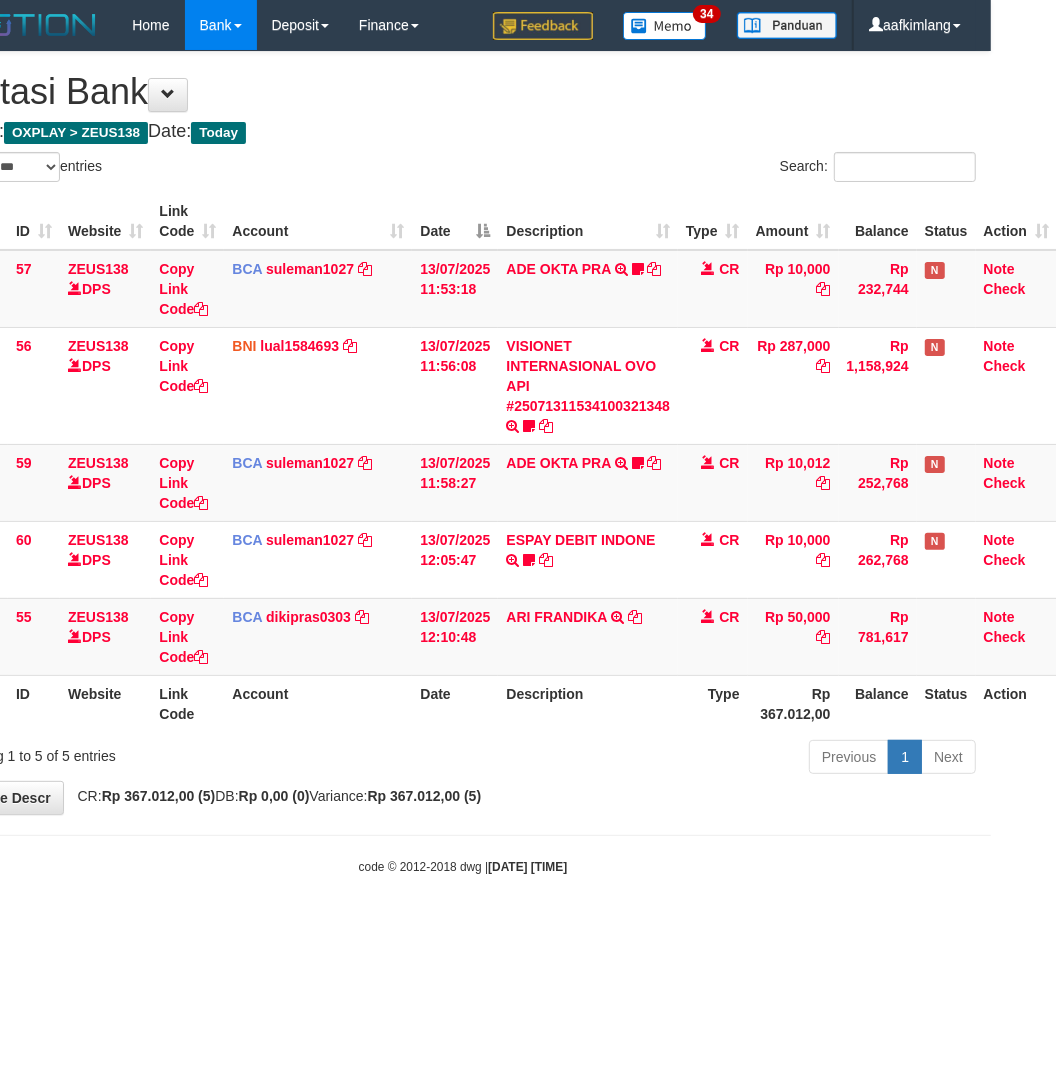 drag, startPoint x: 202, startPoint y: 851, endPoint x: 220, endPoint y: 867, distance: 24.083189 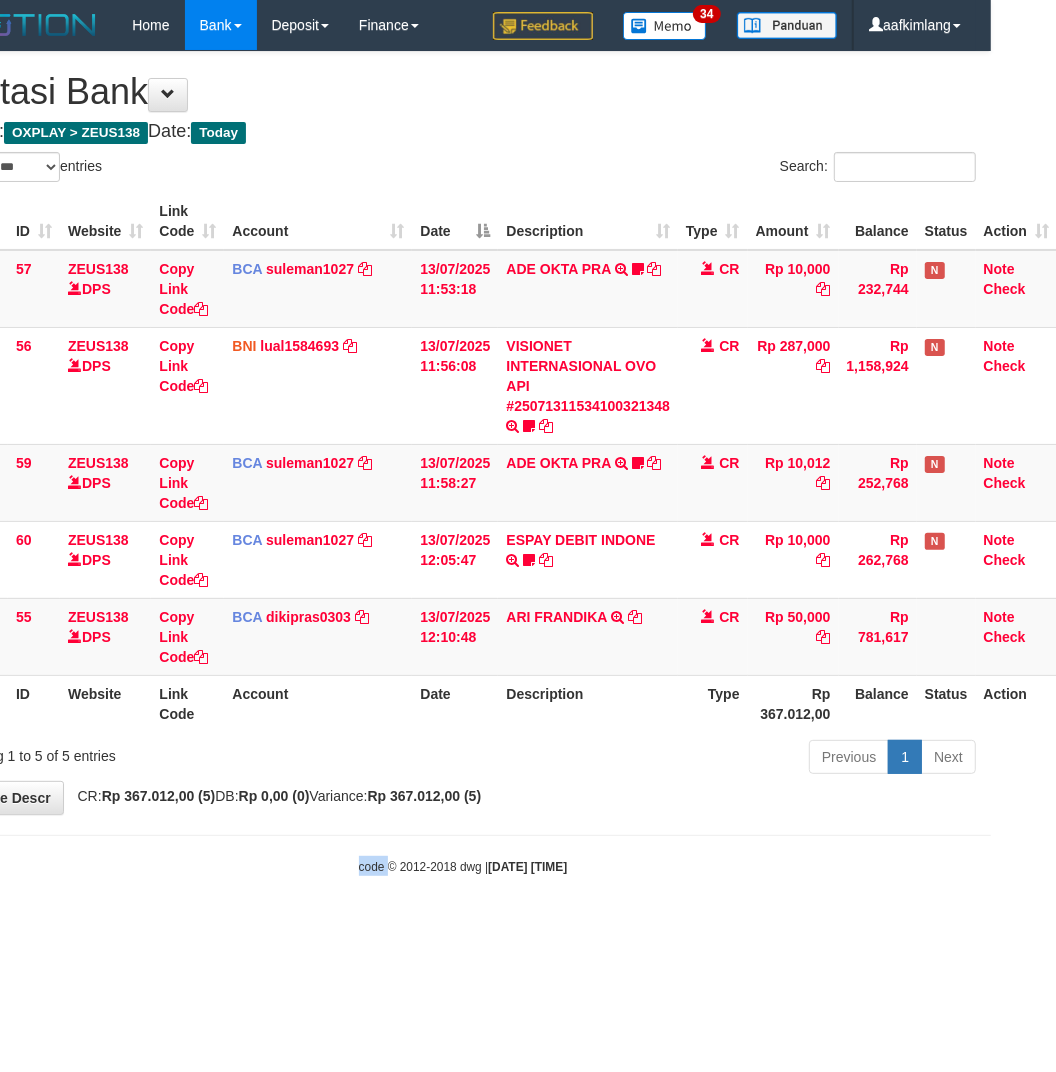 drag, startPoint x: 220, startPoint y: 865, endPoint x: 220, endPoint y: 828, distance: 37 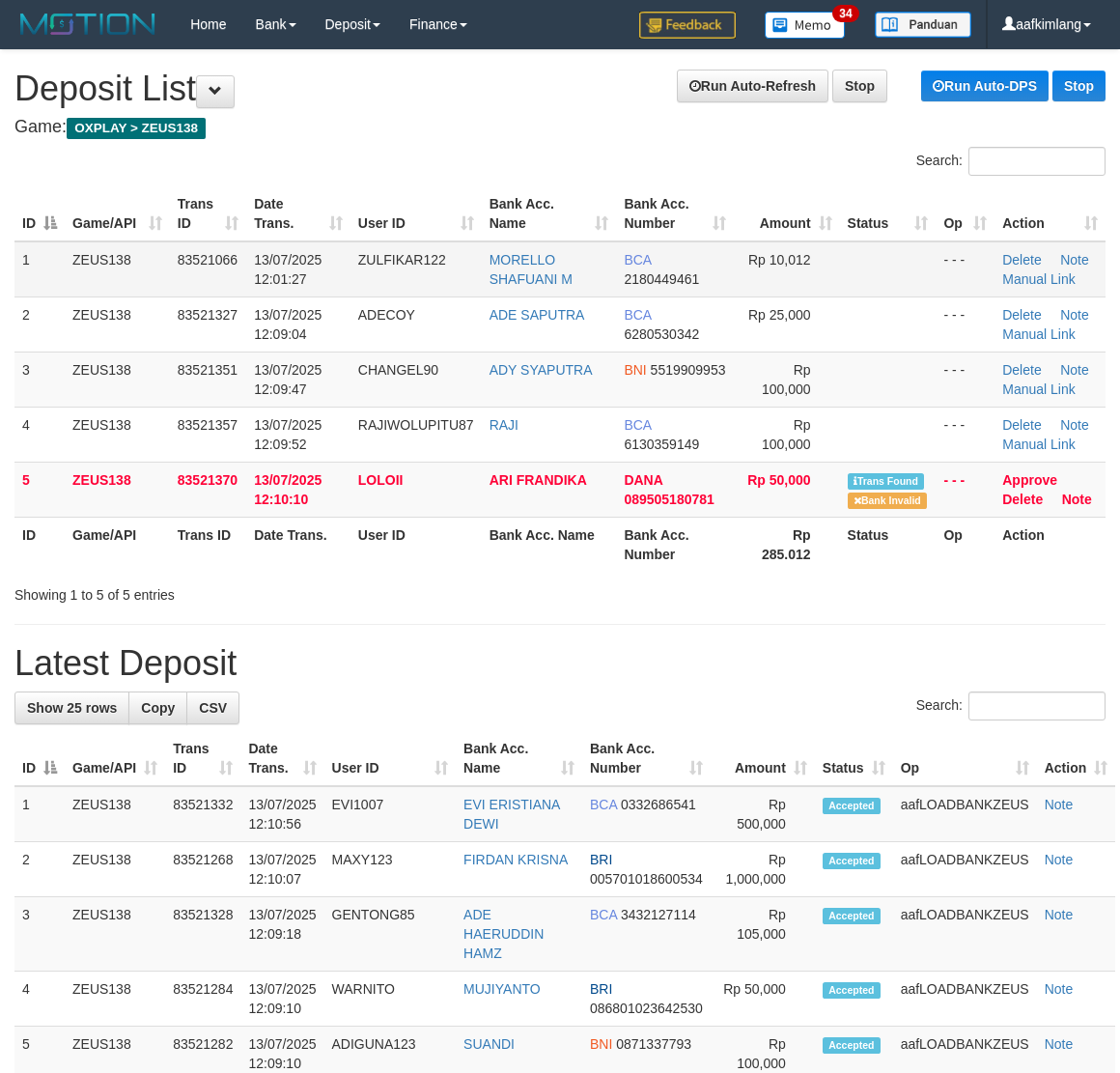 scroll, scrollTop: 19, scrollLeft: 0, axis: vertical 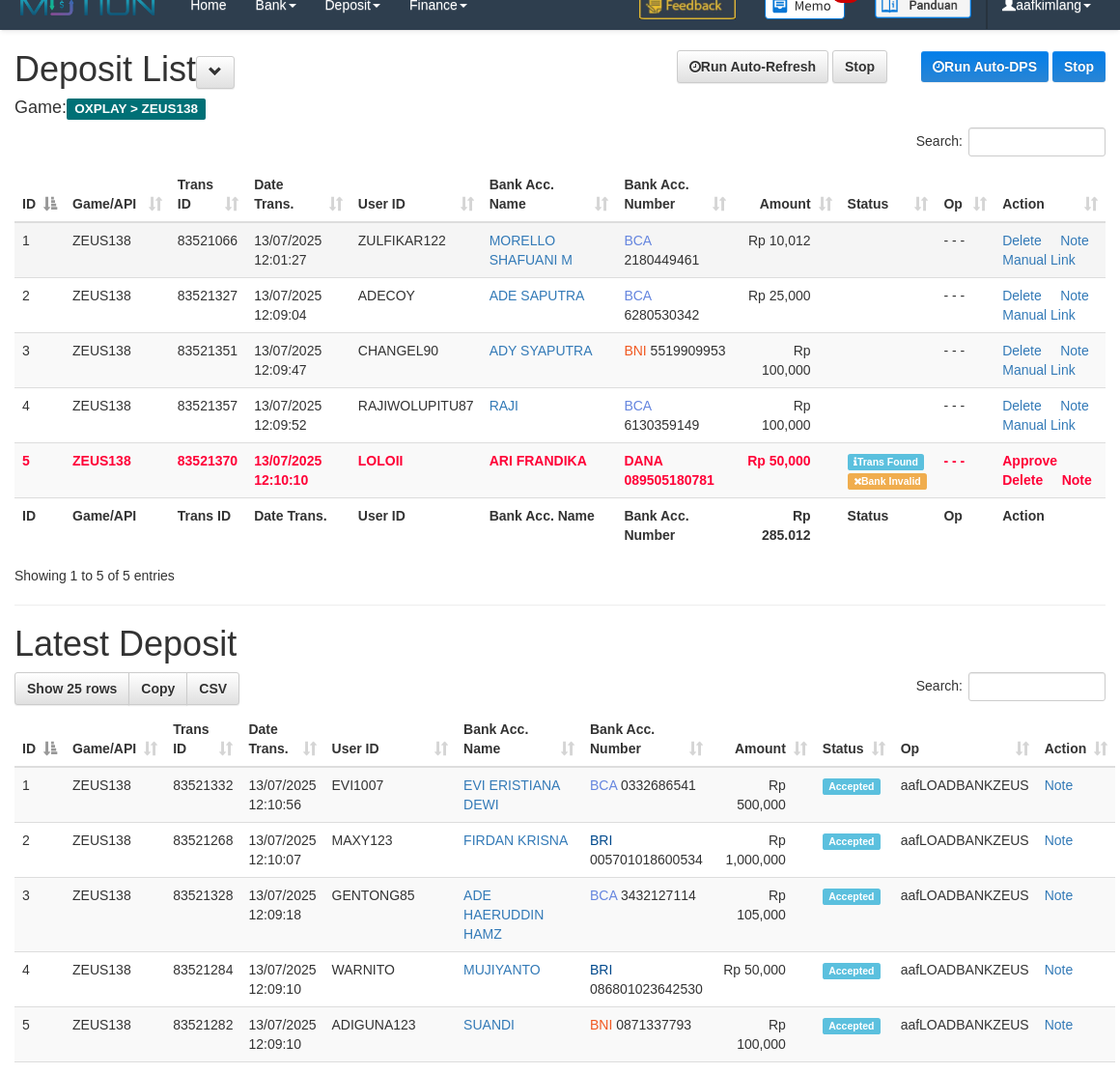 click at bounding box center (888, 250) 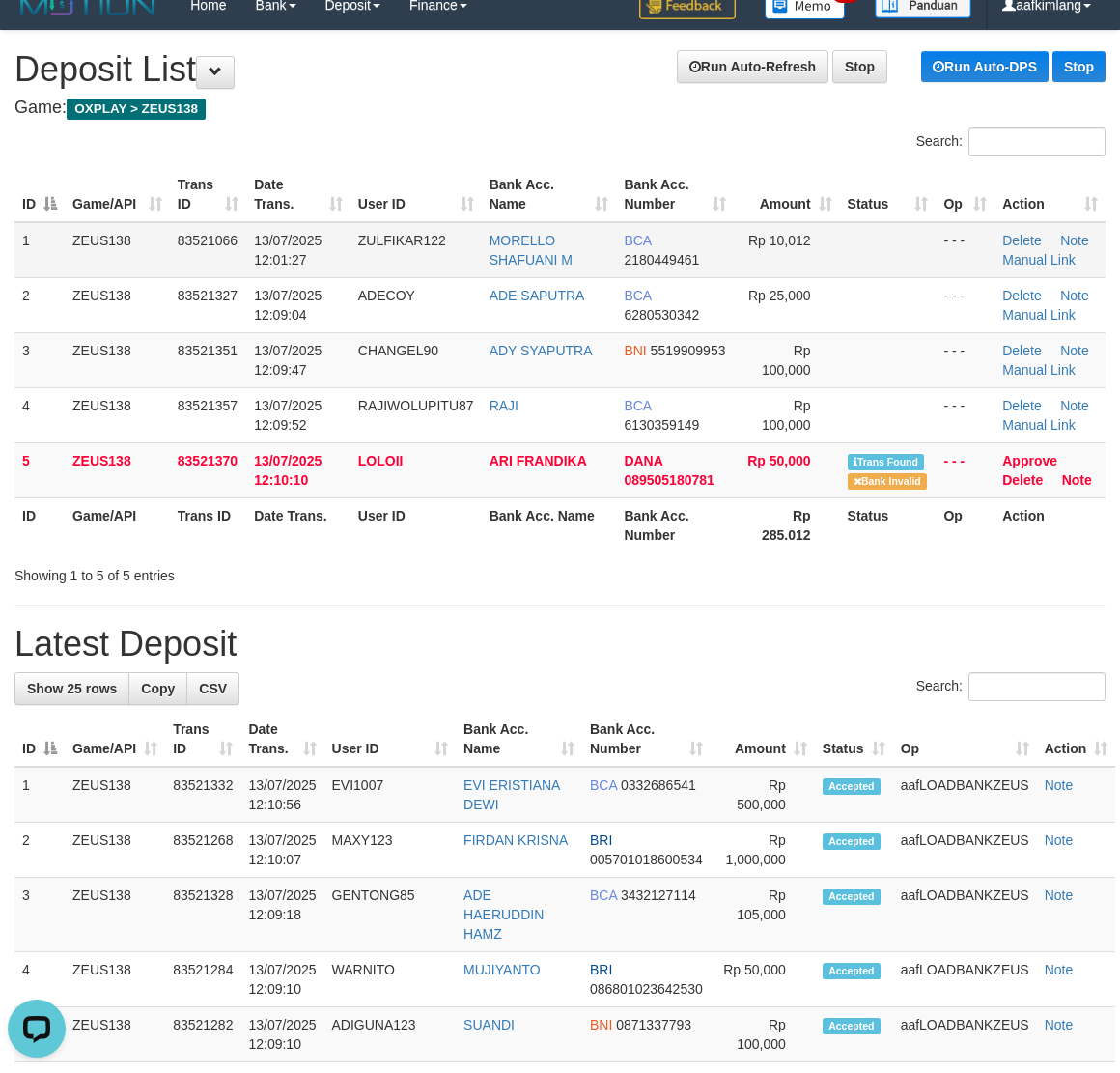 scroll, scrollTop: 0, scrollLeft: 0, axis: both 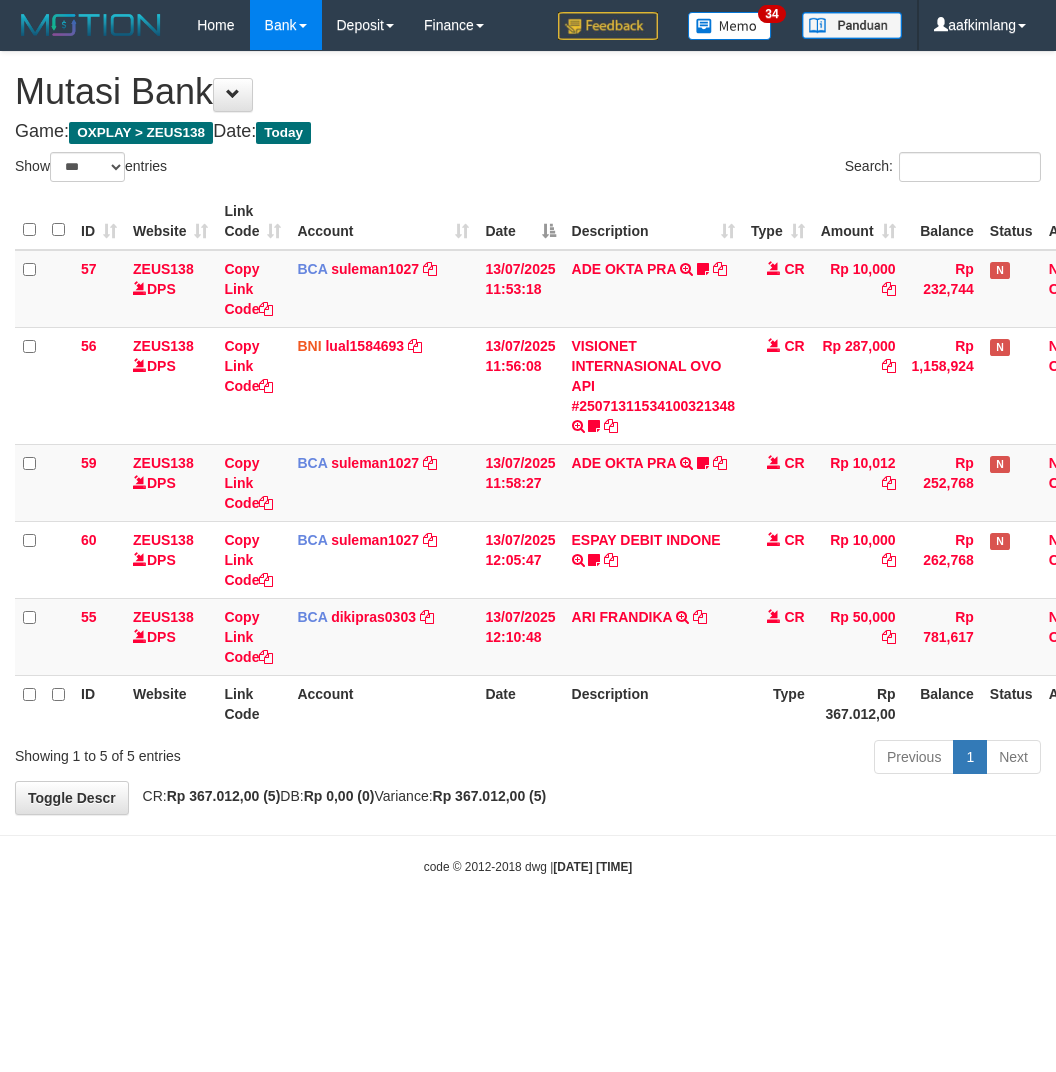 select on "***" 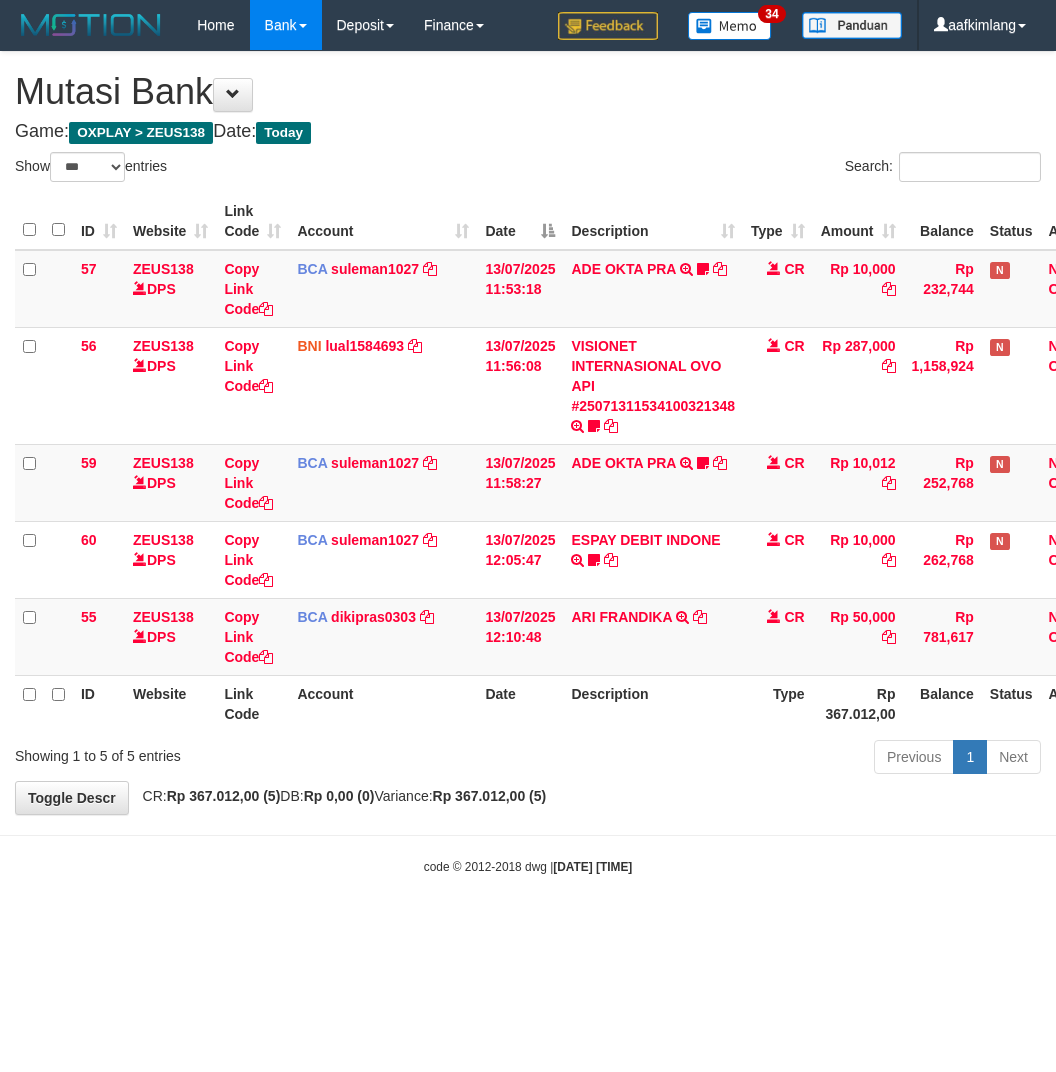 scroll, scrollTop: 0, scrollLeft: 65, axis: horizontal 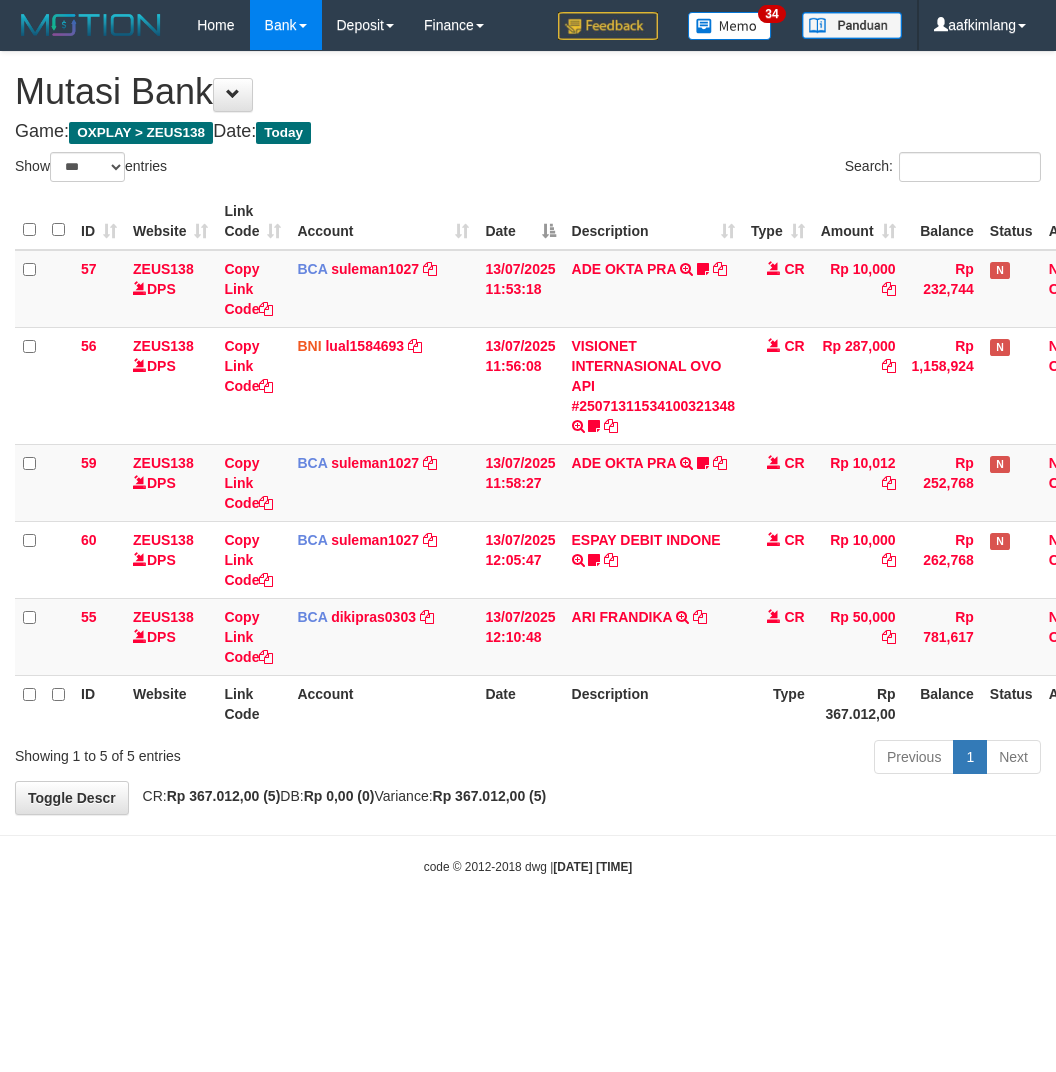 select on "***" 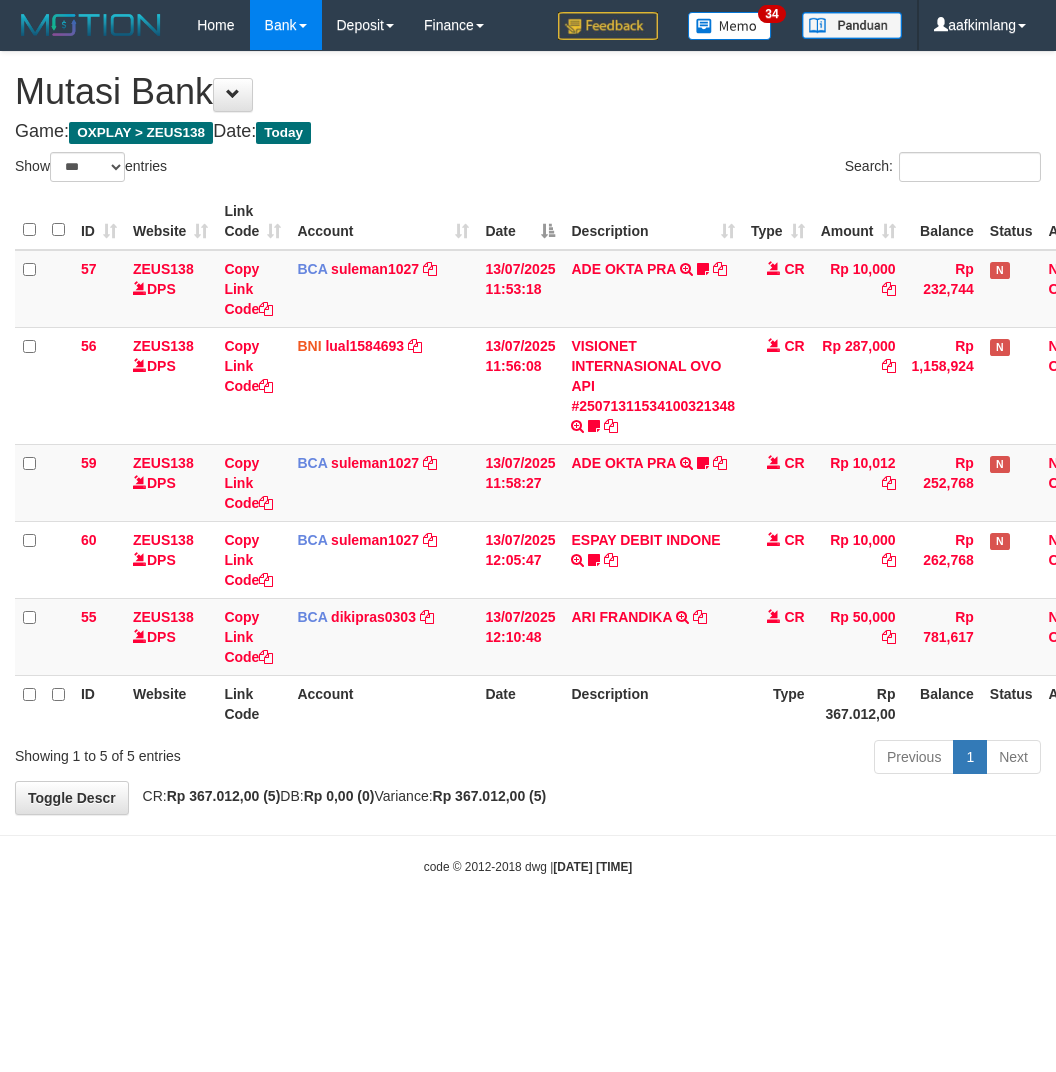 scroll, scrollTop: 0, scrollLeft: 65, axis: horizontal 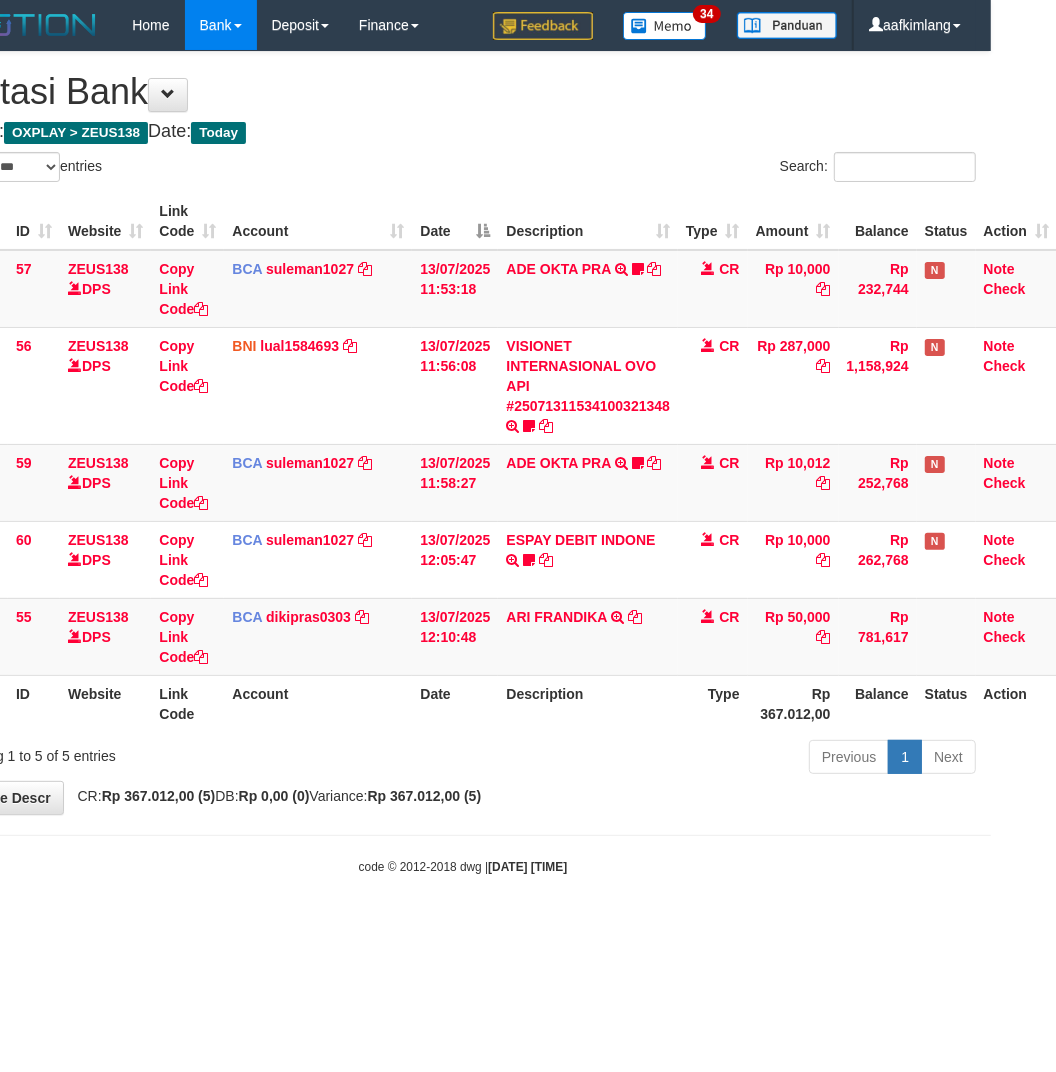 click on "Previous 1 Next" at bounding box center (683, 759) 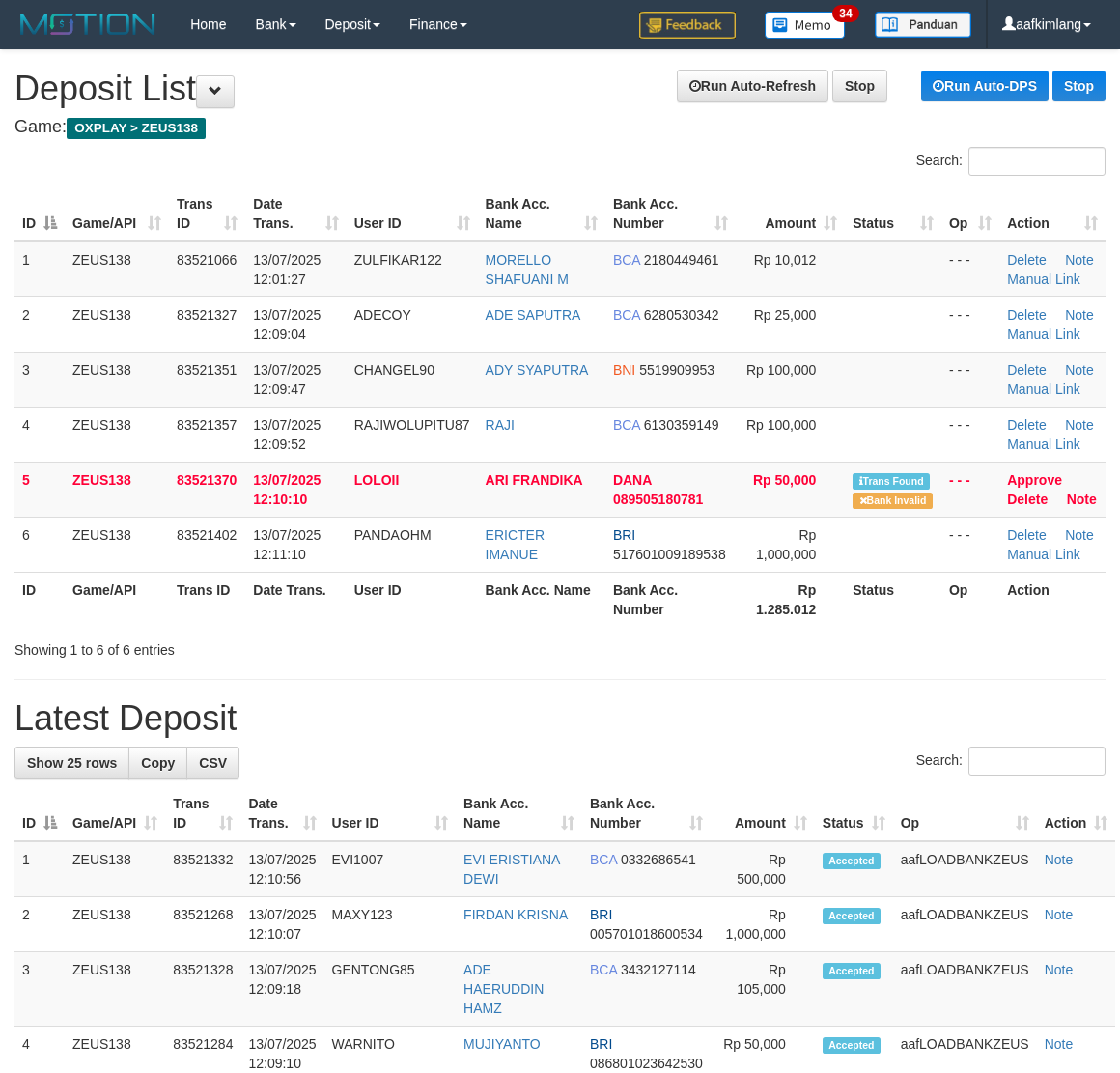 scroll, scrollTop: 19, scrollLeft: 0, axis: vertical 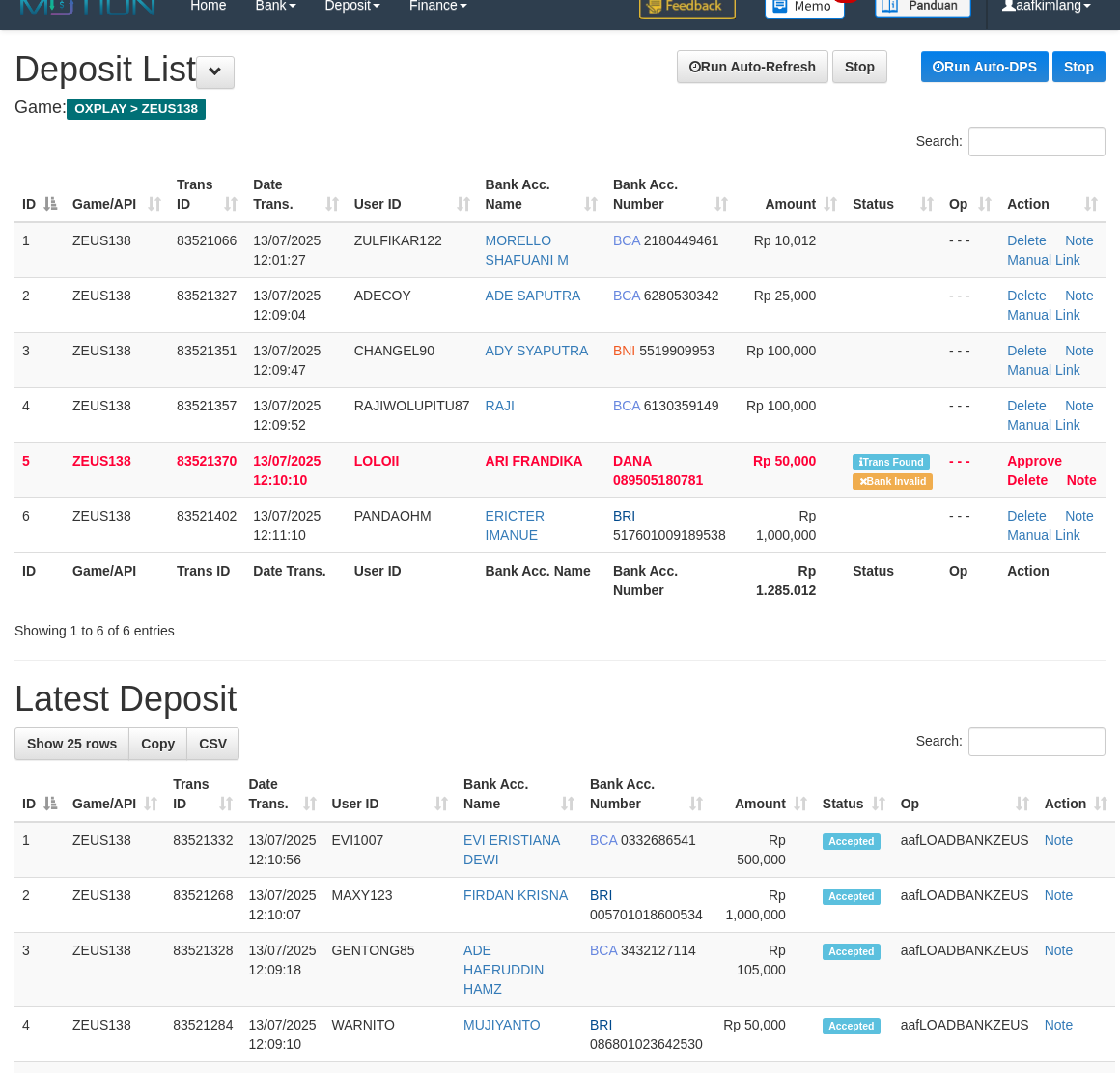 click on "Status" at bounding box center [893, 579] 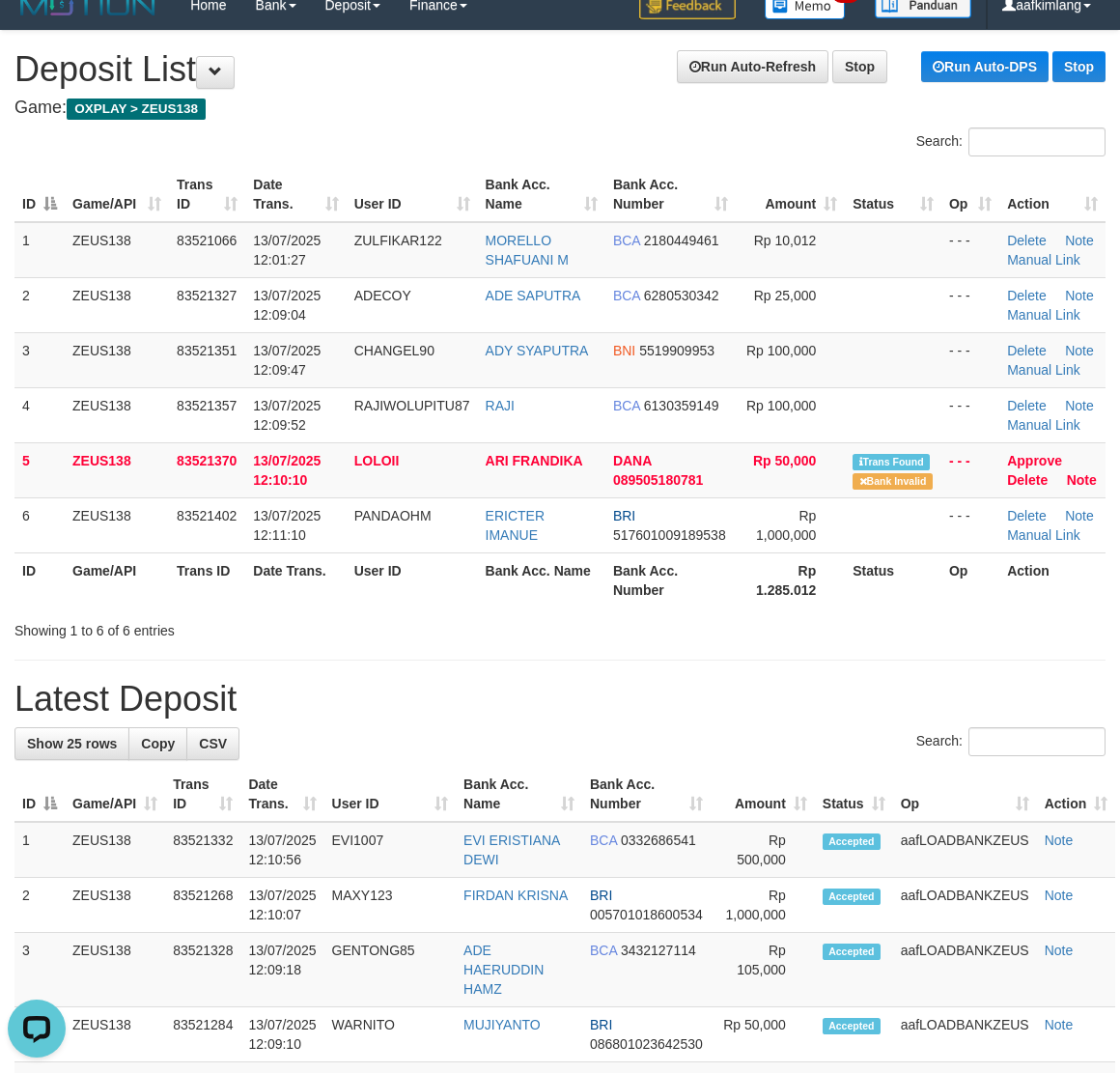 scroll, scrollTop: 0, scrollLeft: 0, axis: both 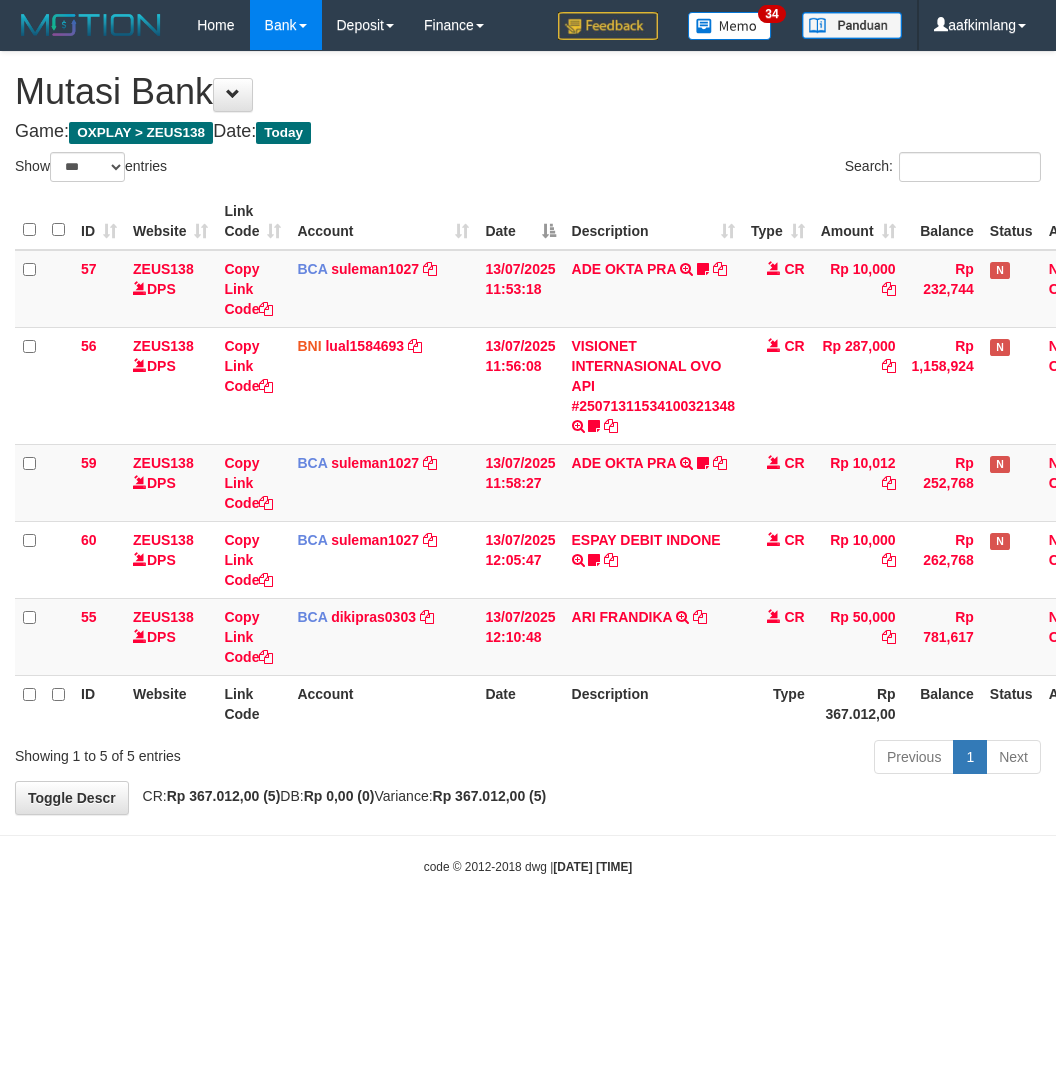 select on "***" 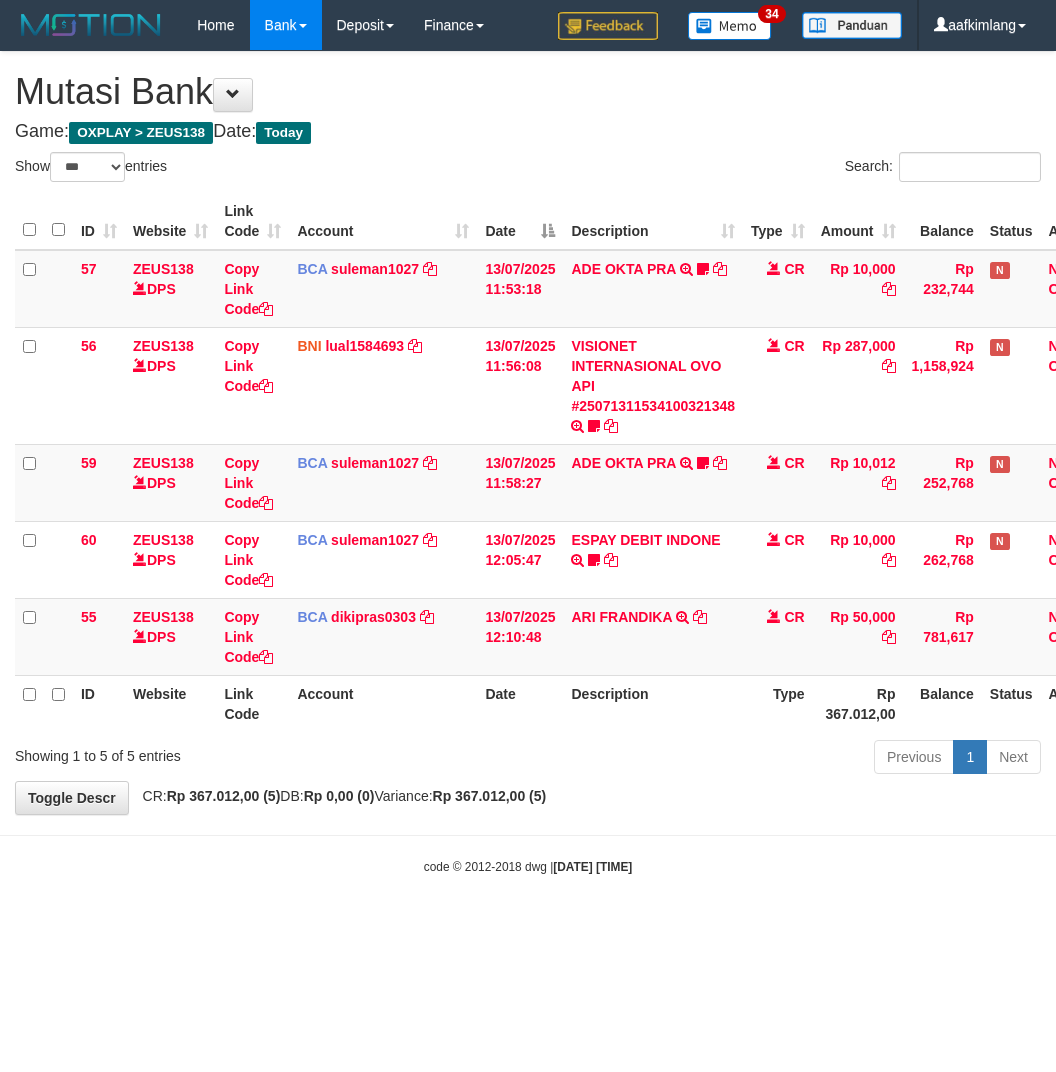 scroll, scrollTop: 0, scrollLeft: 65, axis: horizontal 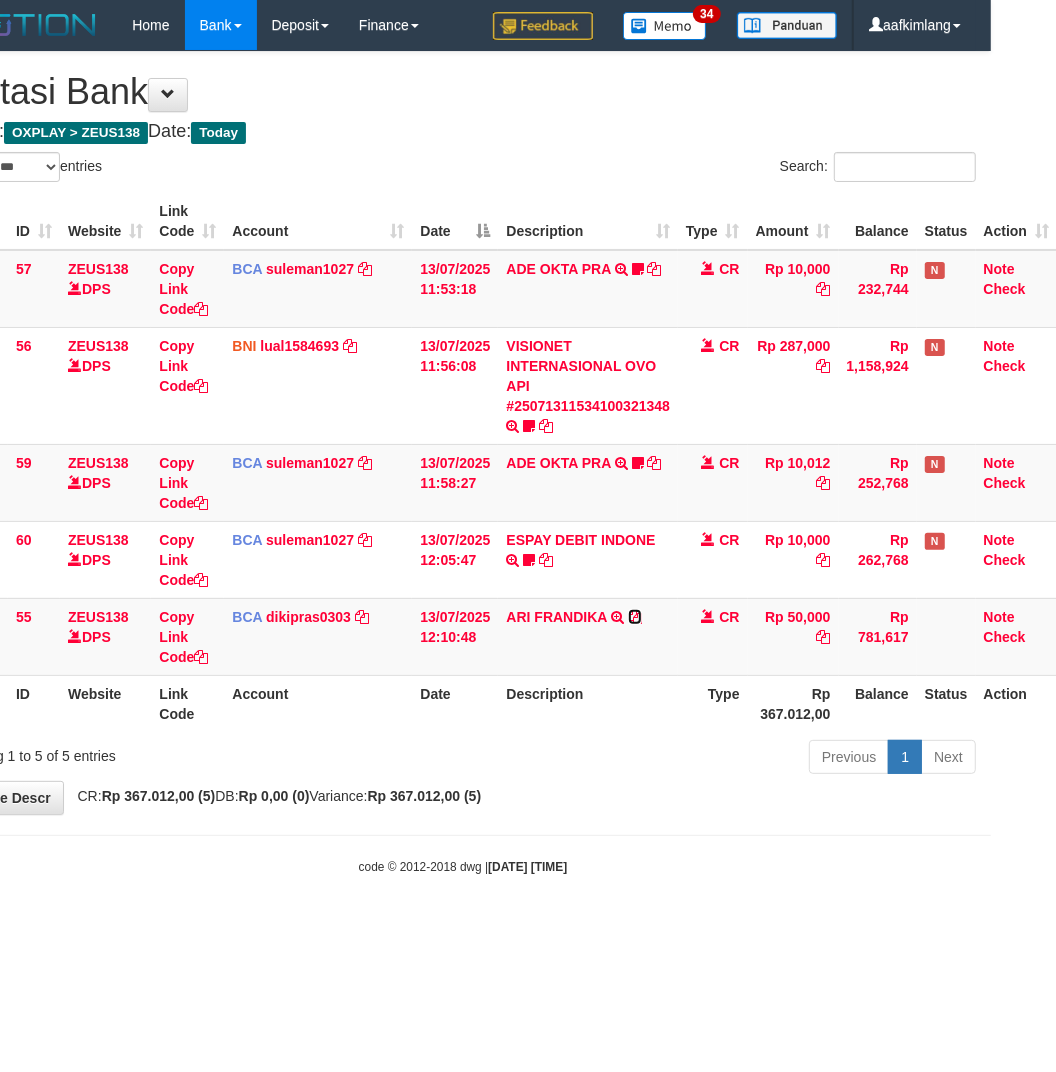click at bounding box center (635, 617) 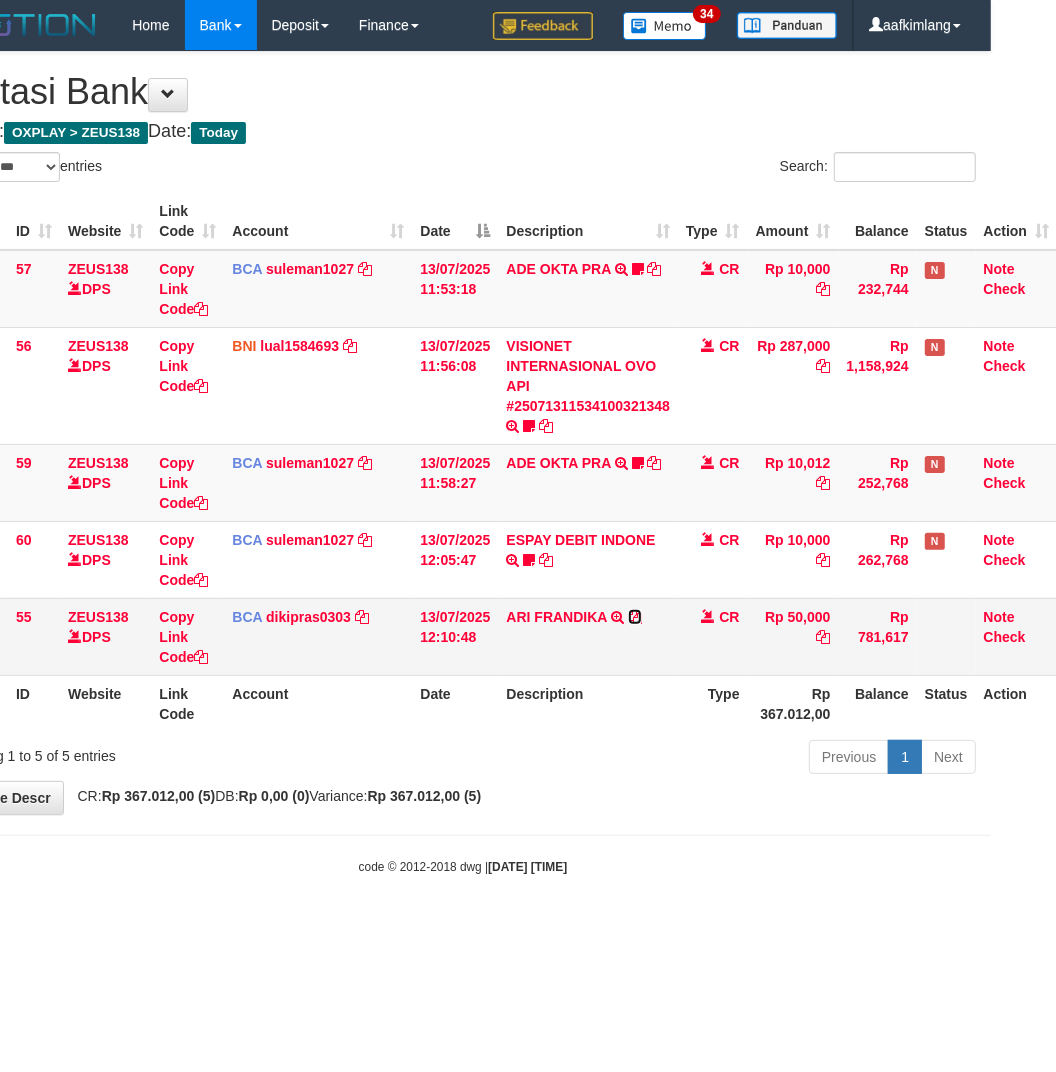 drag, startPoint x: 637, startPoint y: 612, endPoint x: 0, endPoint y: 610, distance: 637.0031 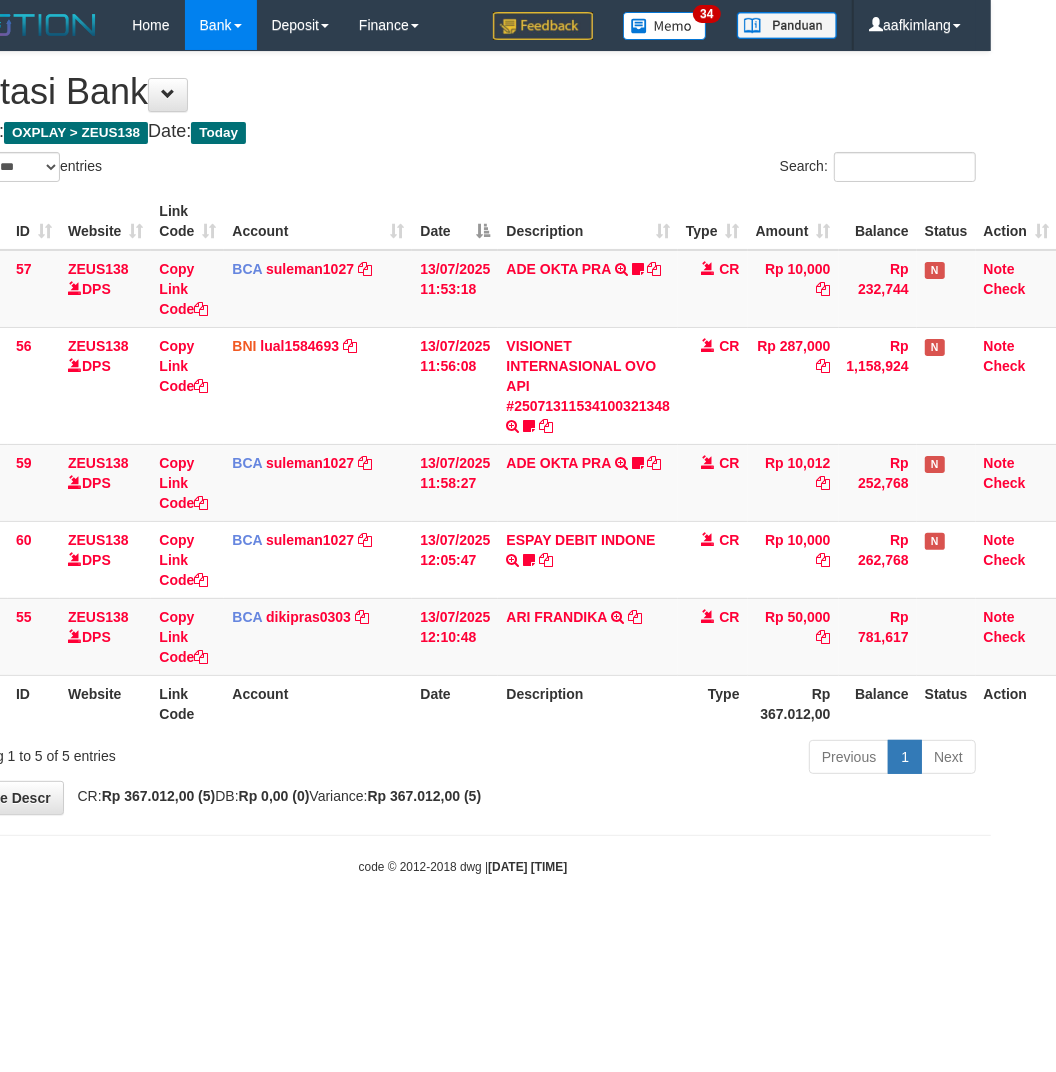 drag, startPoint x: 306, startPoint y: 936, endPoint x: 270, endPoint y: 913, distance: 42.72002 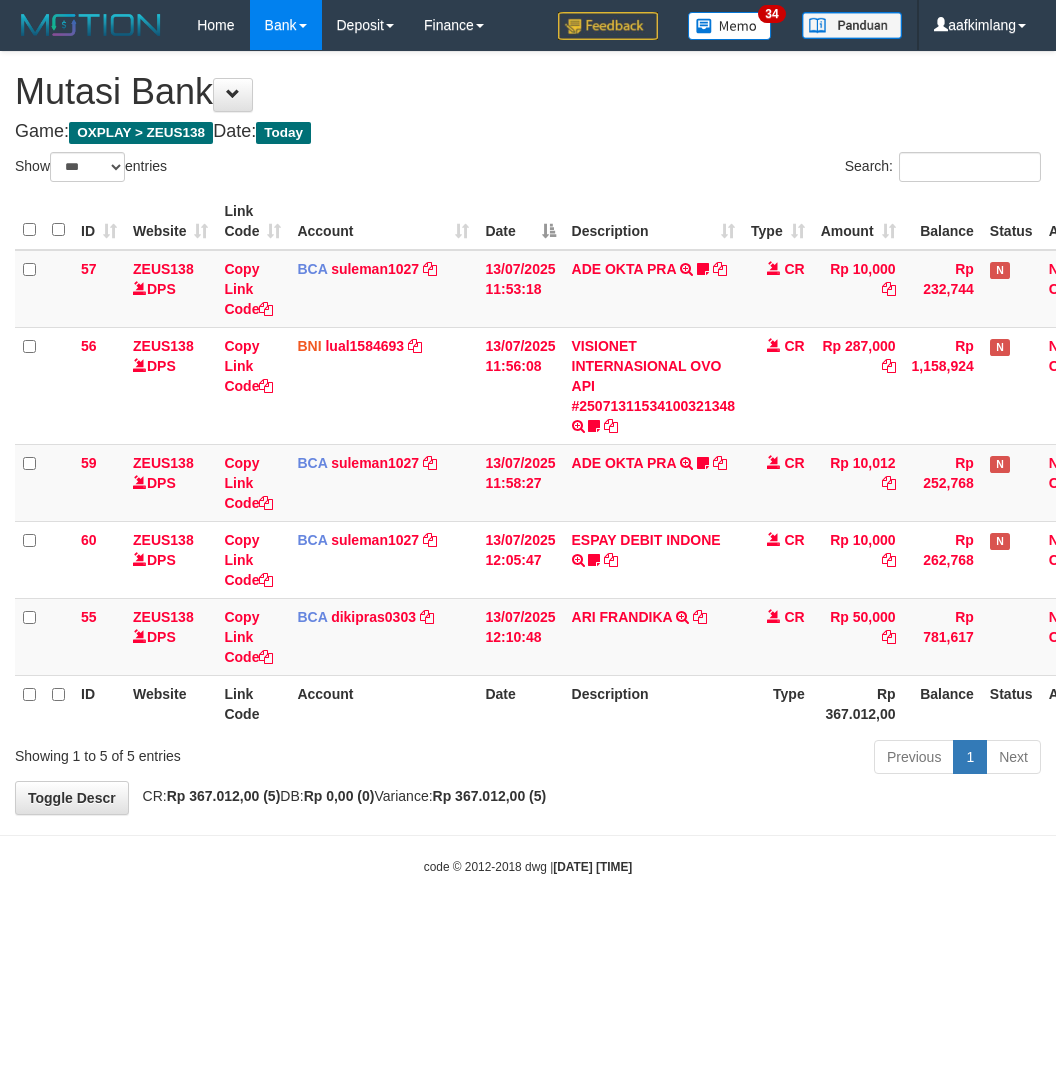 select on "***" 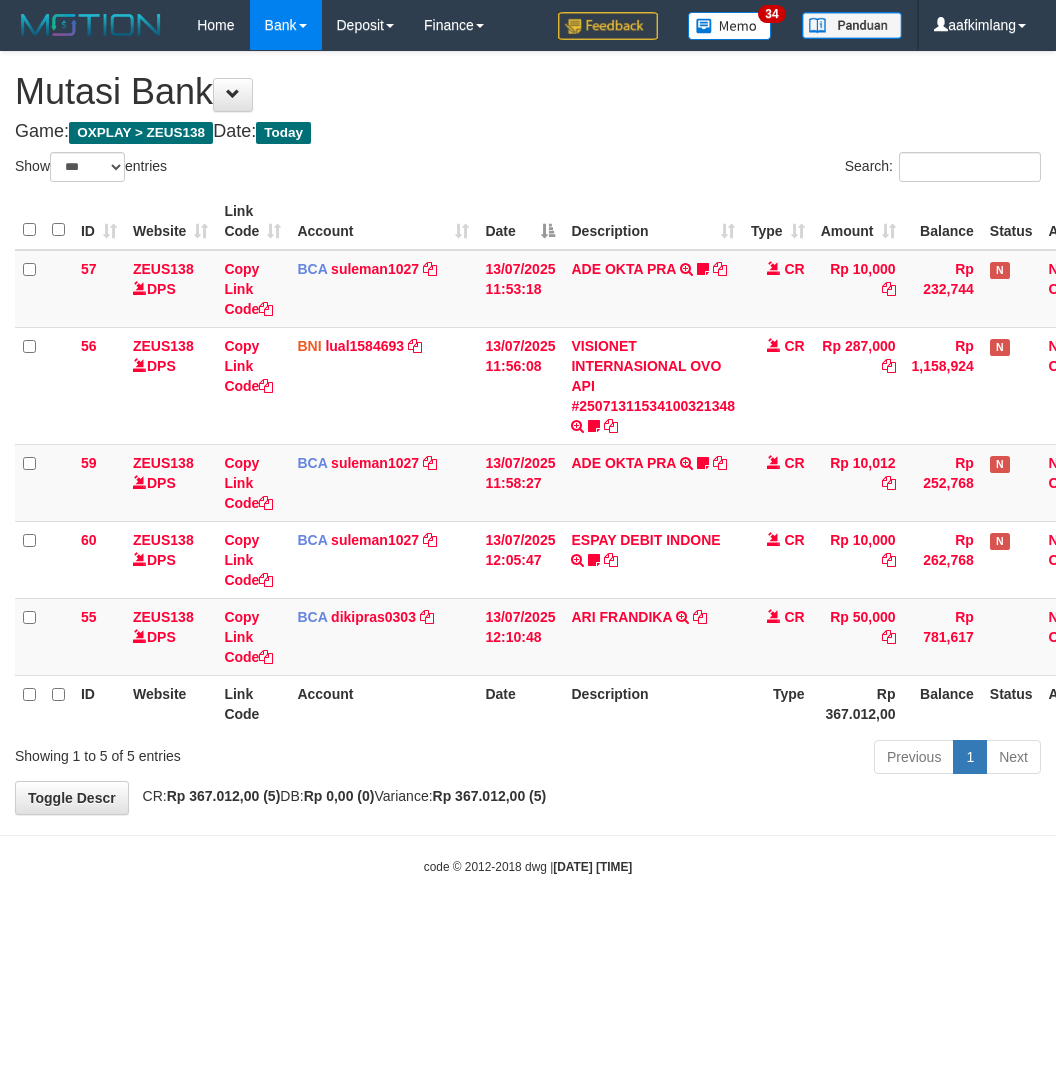 scroll, scrollTop: 0, scrollLeft: 65, axis: horizontal 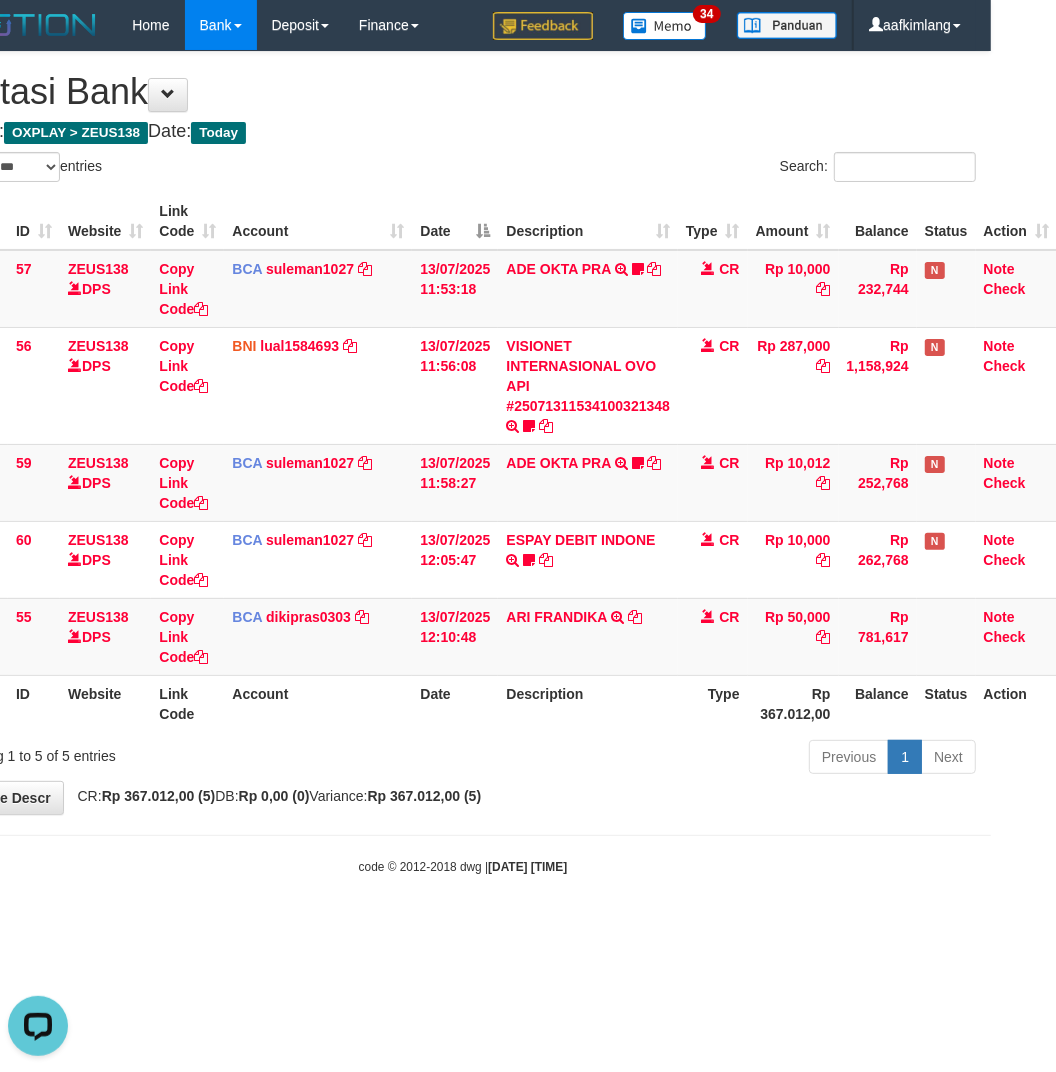 click on "Toggle navigation
Home
Bank
Account List
Mutasi Bank
Search
Note Mutasi
Deposit
DPS Fetch
DPS List
History
Note DPS
Finance
Financial Data
aafkimlang
My Profile
Log Out
34" at bounding box center (463, 463) 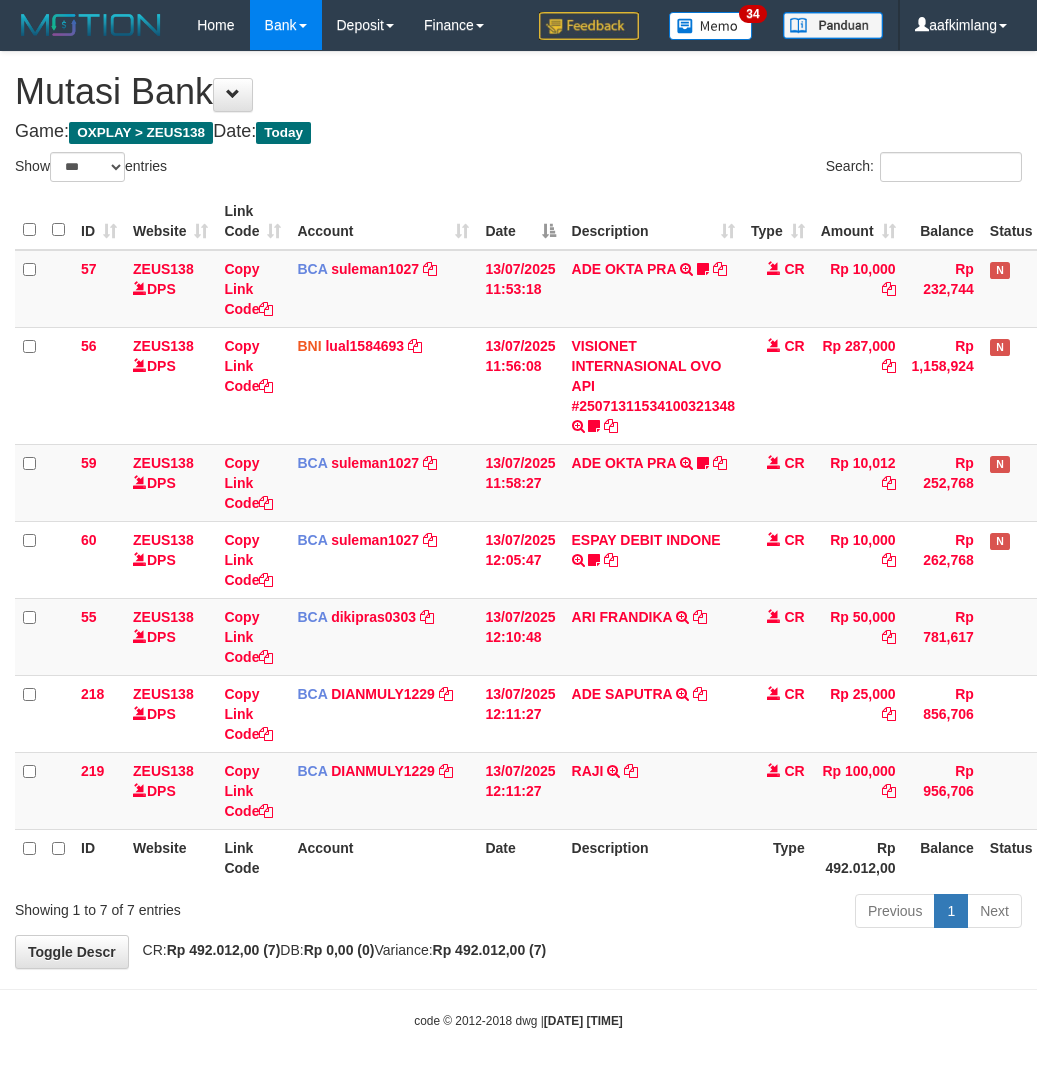select on "***" 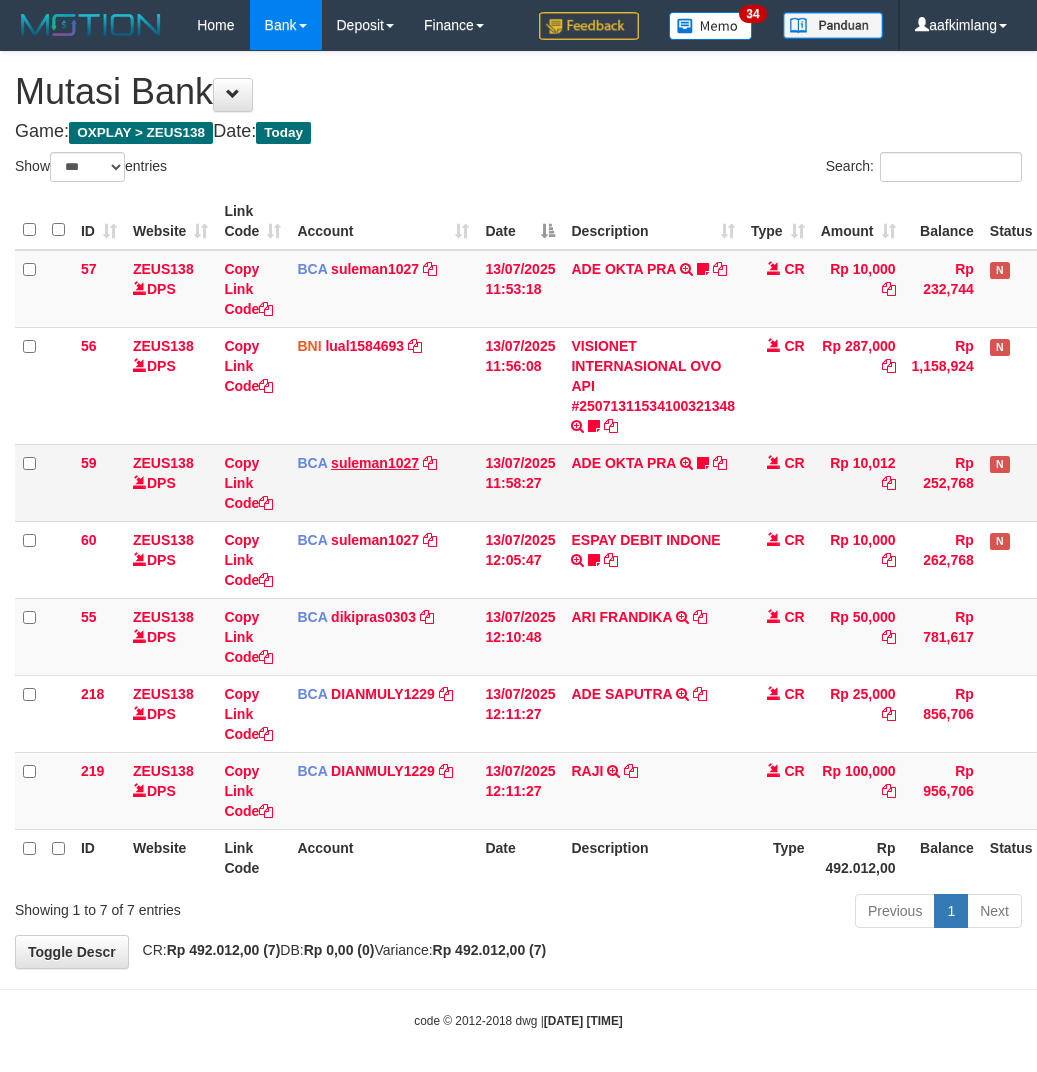 scroll, scrollTop: 0, scrollLeft: 0, axis: both 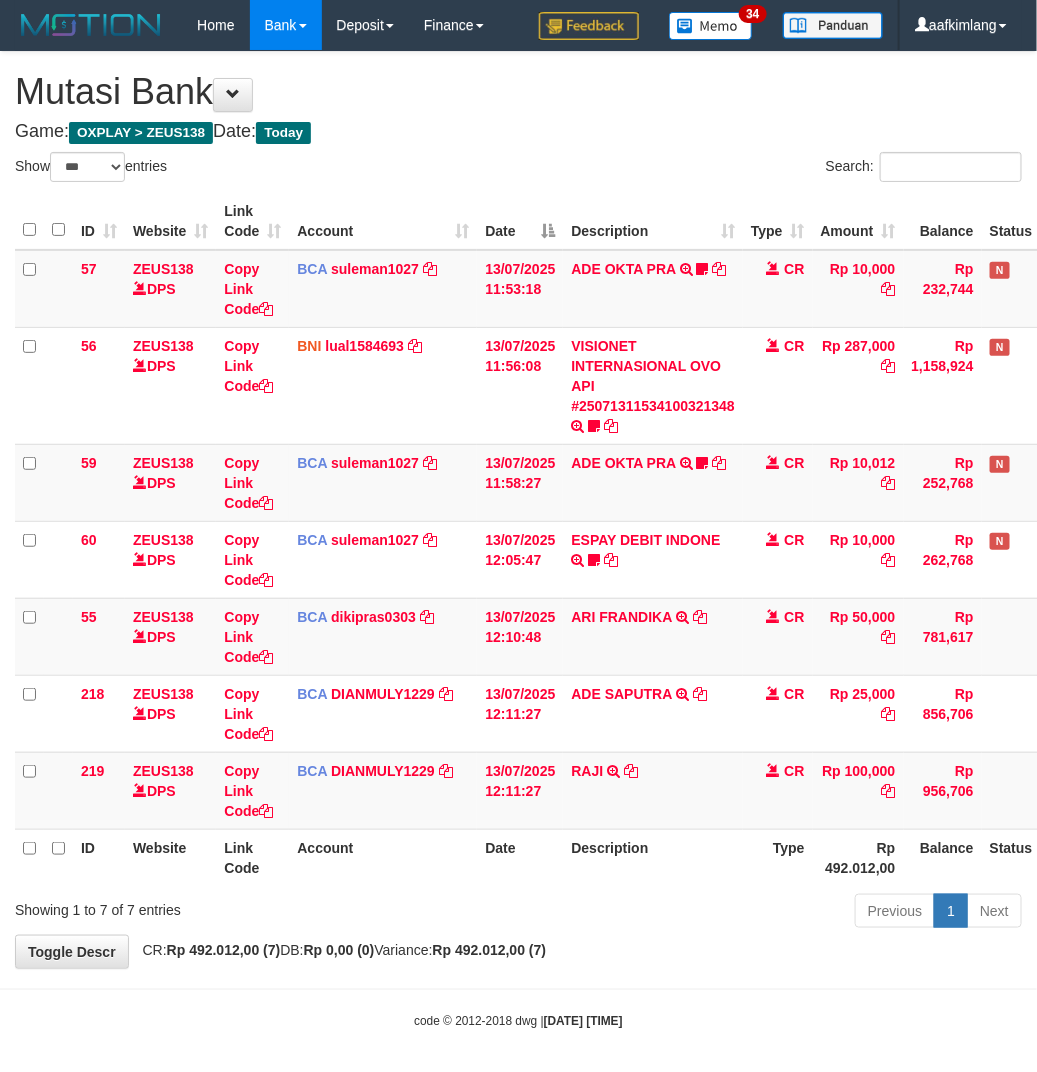 drag, startPoint x: 797, startPoint y: 965, endPoint x: 680, endPoint y: 915, distance: 127.236 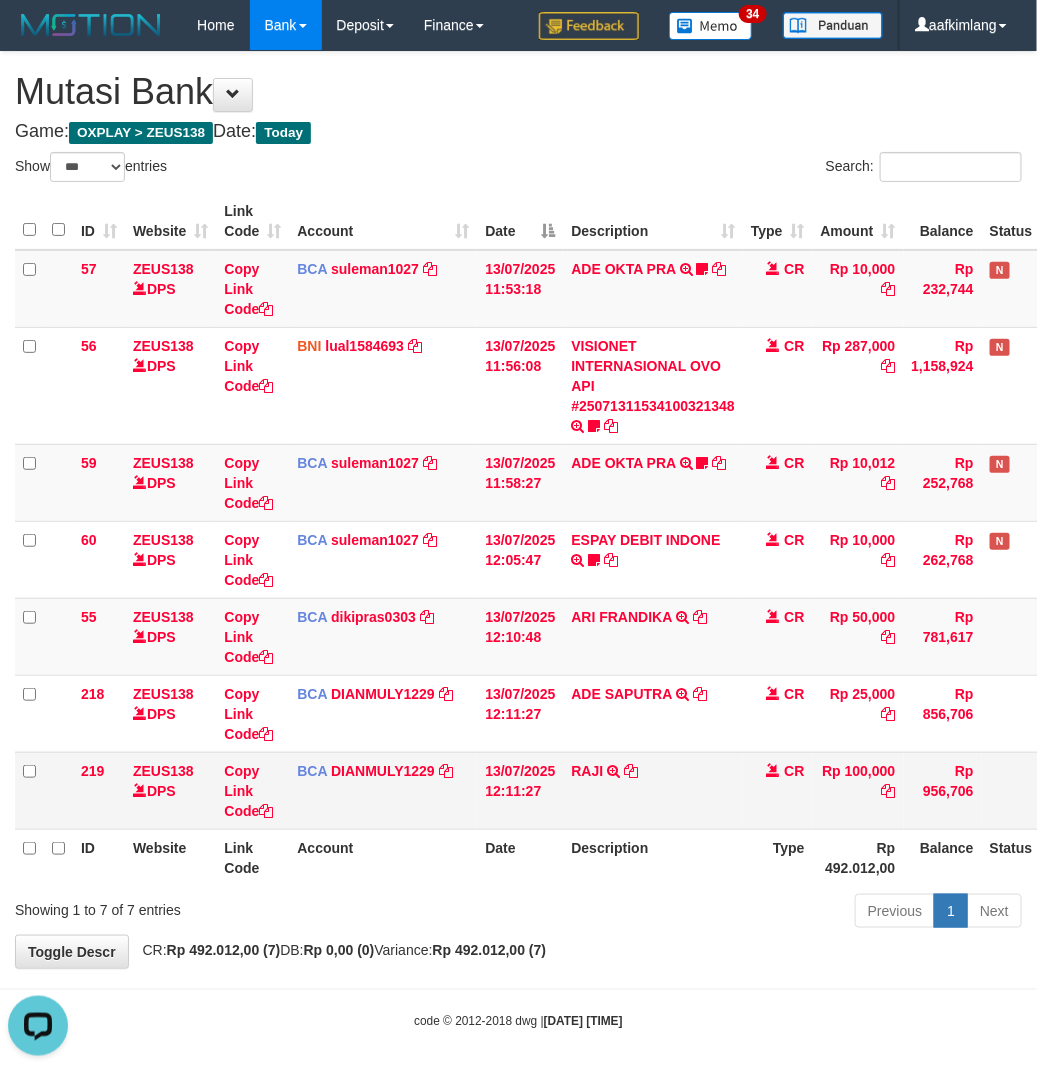 scroll, scrollTop: 0, scrollLeft: 0, axis: both 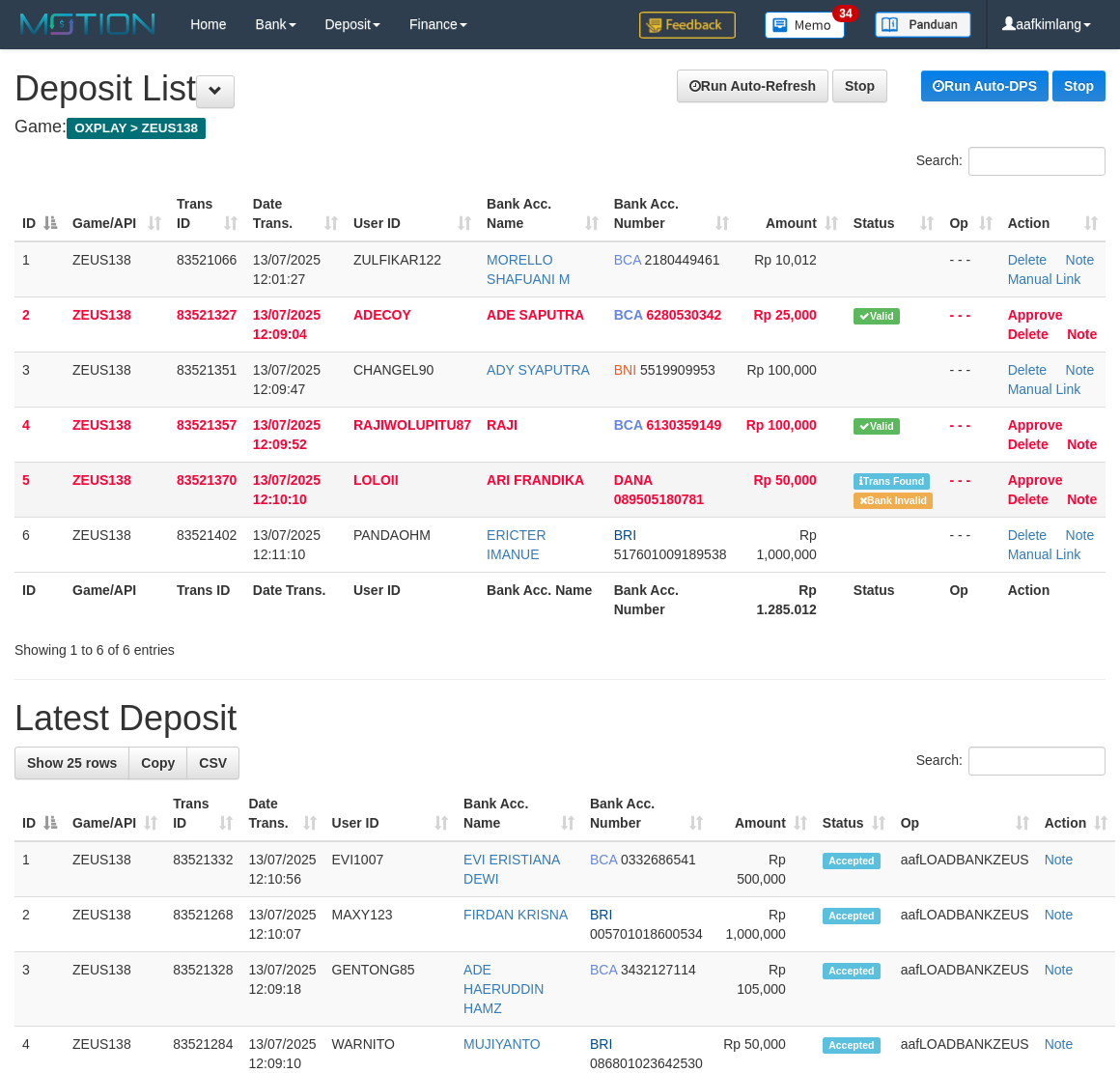 drag, startPoint x: 0, startPoint y: 0, endPoint x: 1041, endPoint y: 512, distance: 1160.097 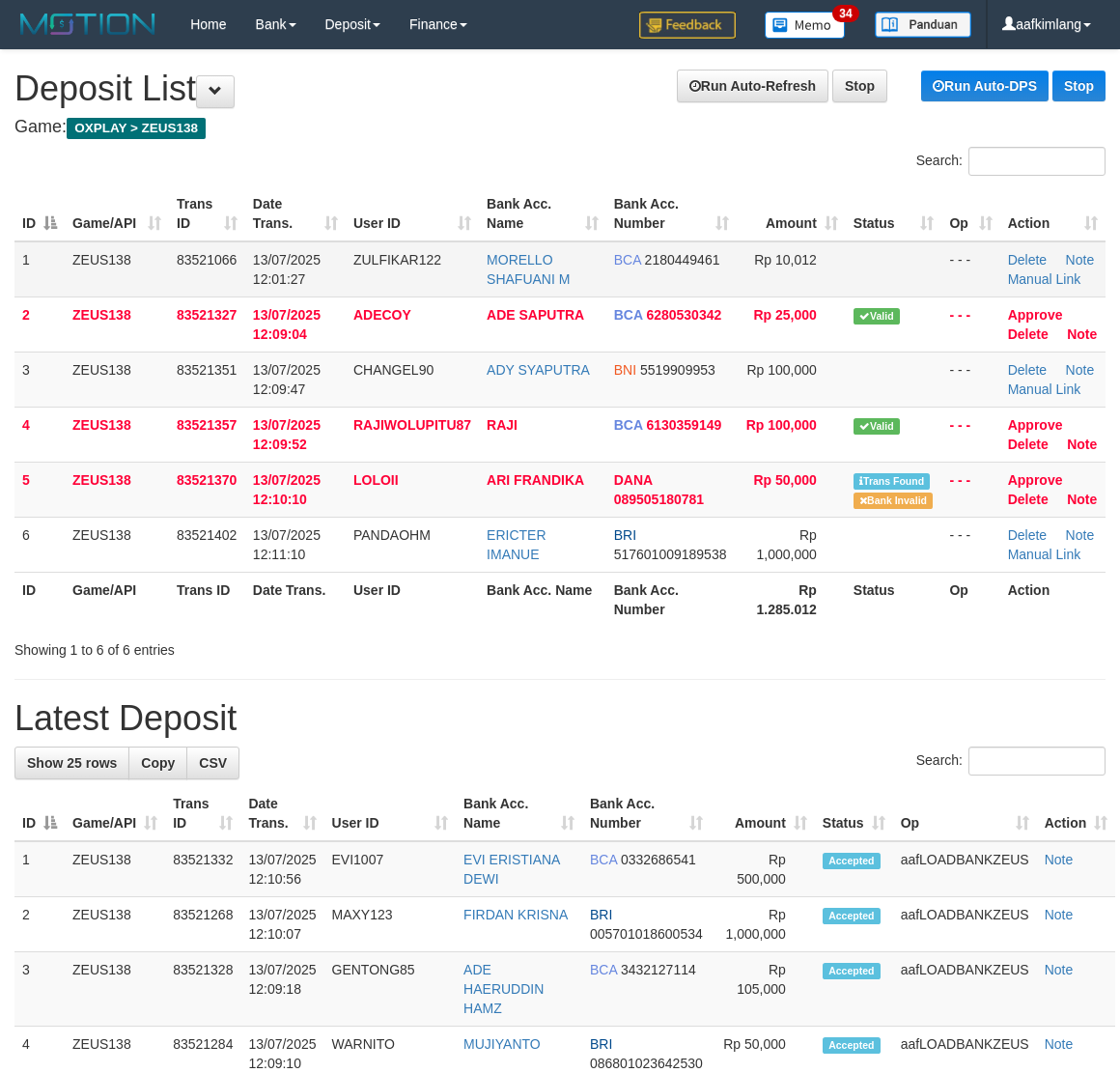 click on "Rp 10,012" at bounding box center (791, 269) 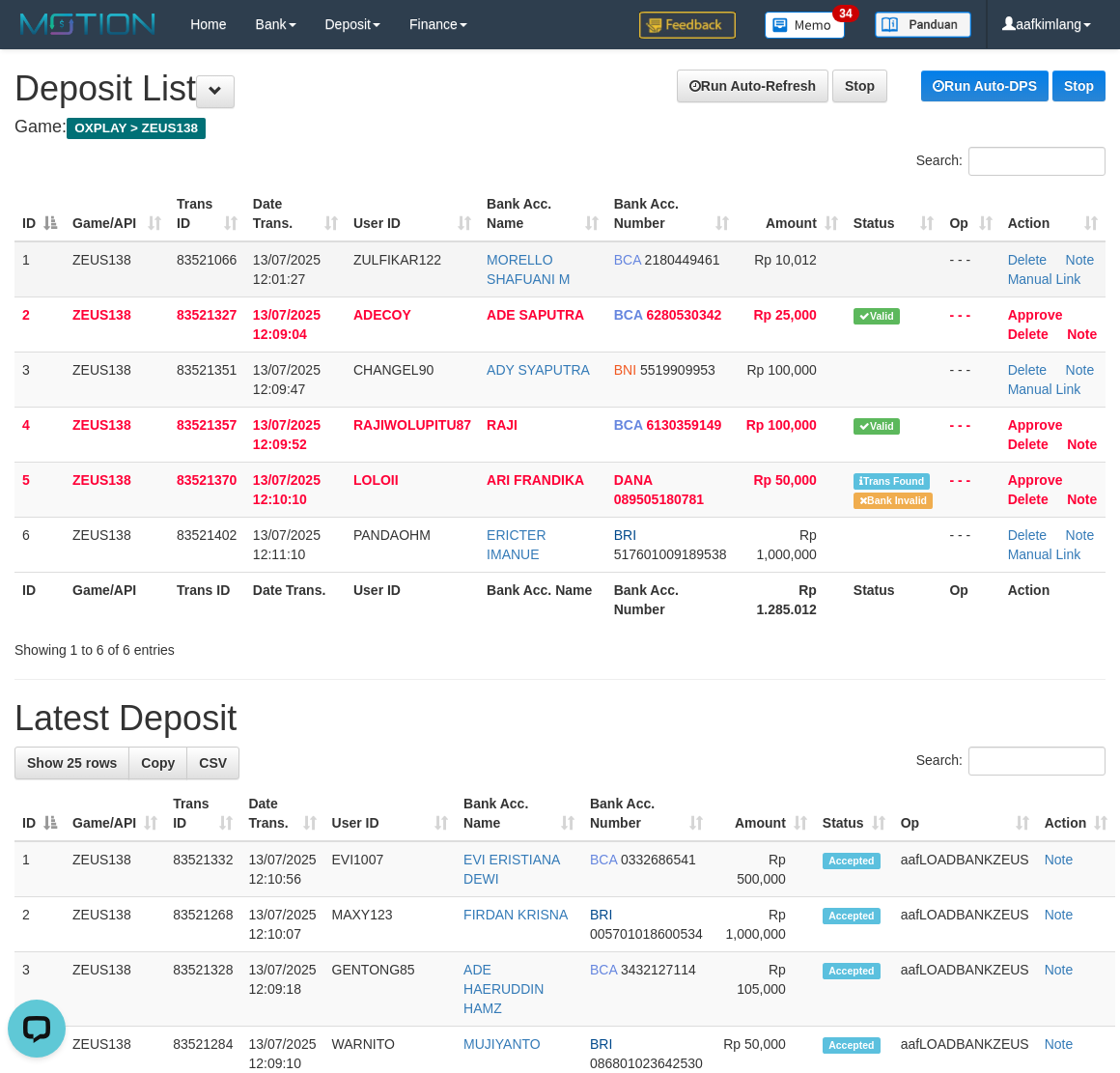 scroll, scrollTop: 0, scrollLeft: 0, axis: both 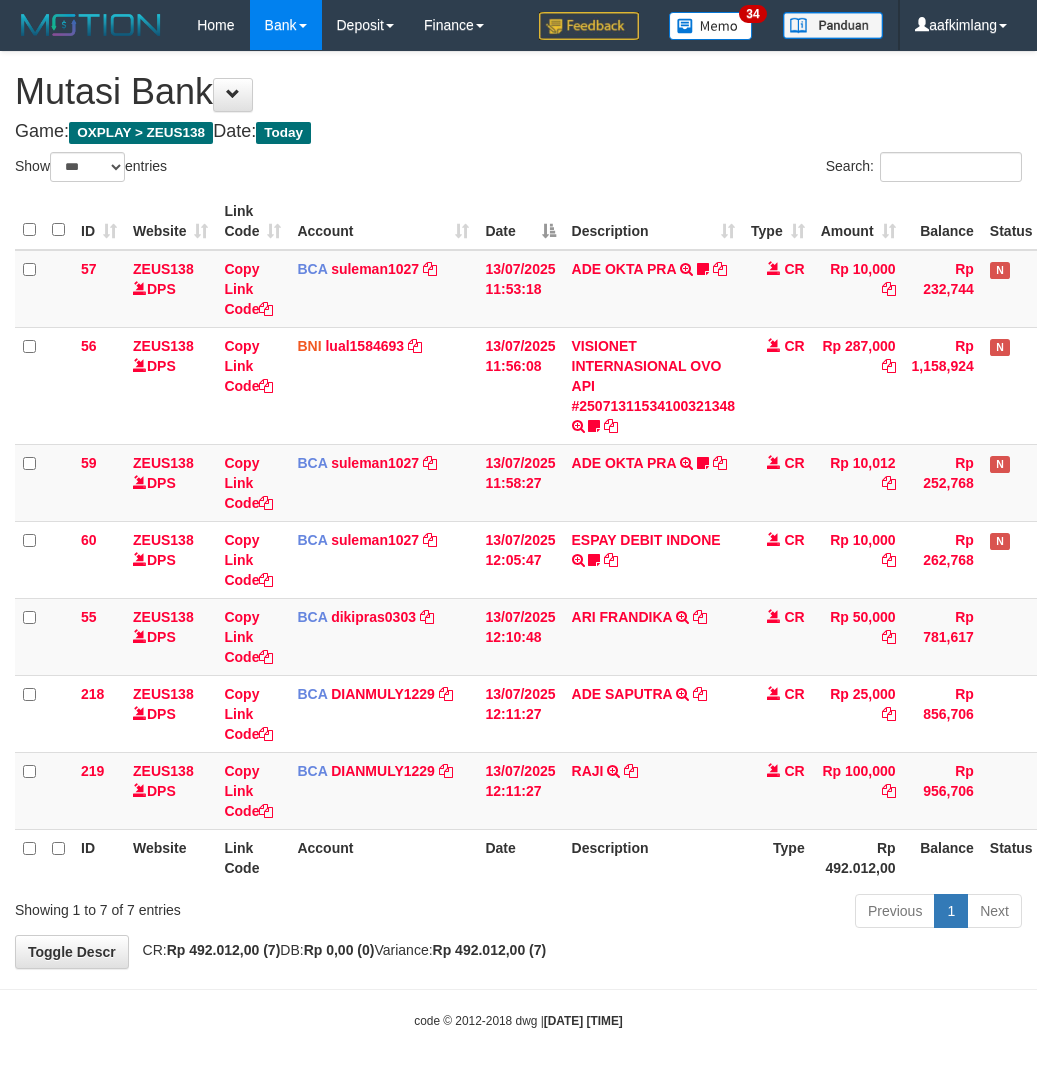 select on "***" 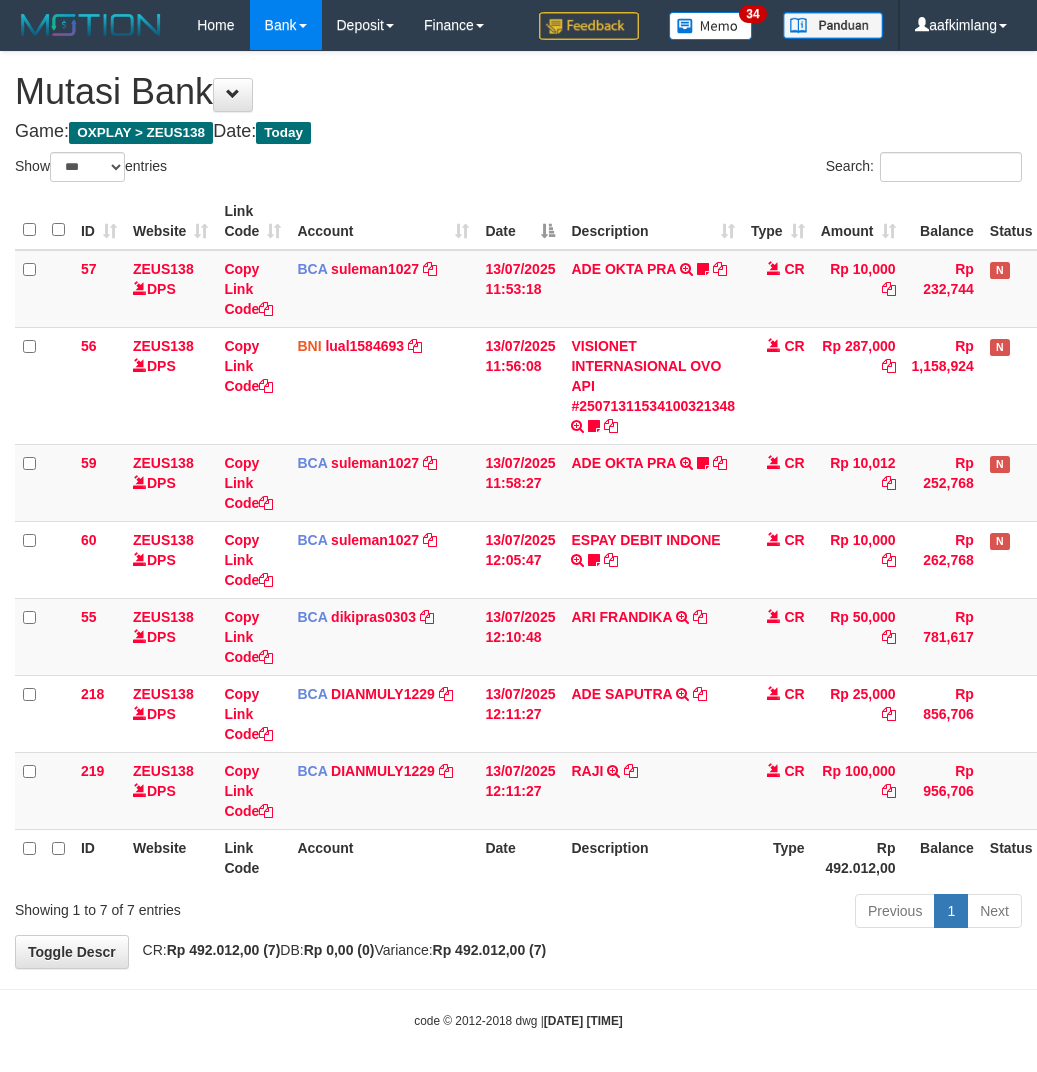 scroll, scrollTop: 0, scrollLeft: 0, axis: both 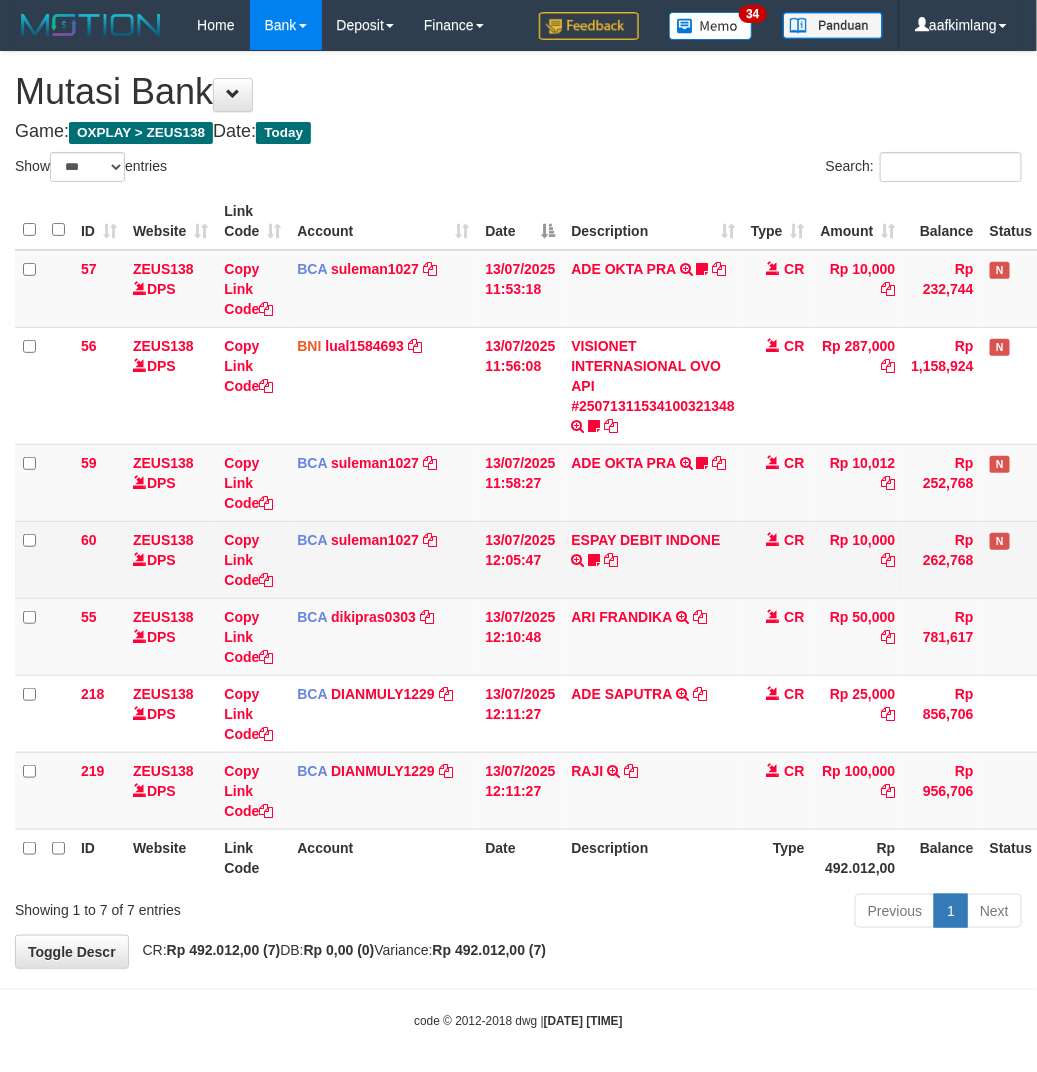drag, startPoint x: 710, startPoint y: 885, endPoint x: 315, endPoint y: 591, distance: 492.4033 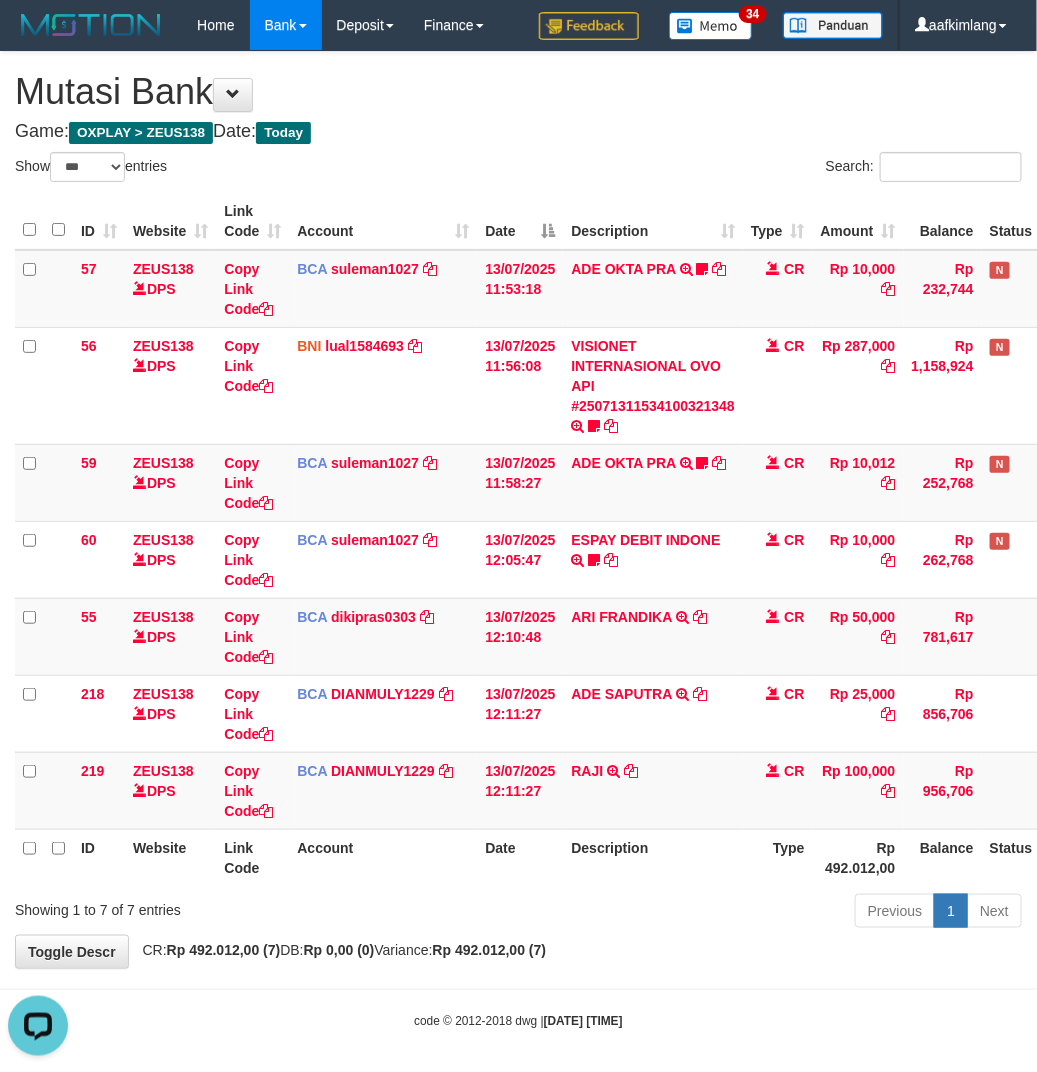 scroll, scrollTop: 0, scrollLeft: 0, axis: both 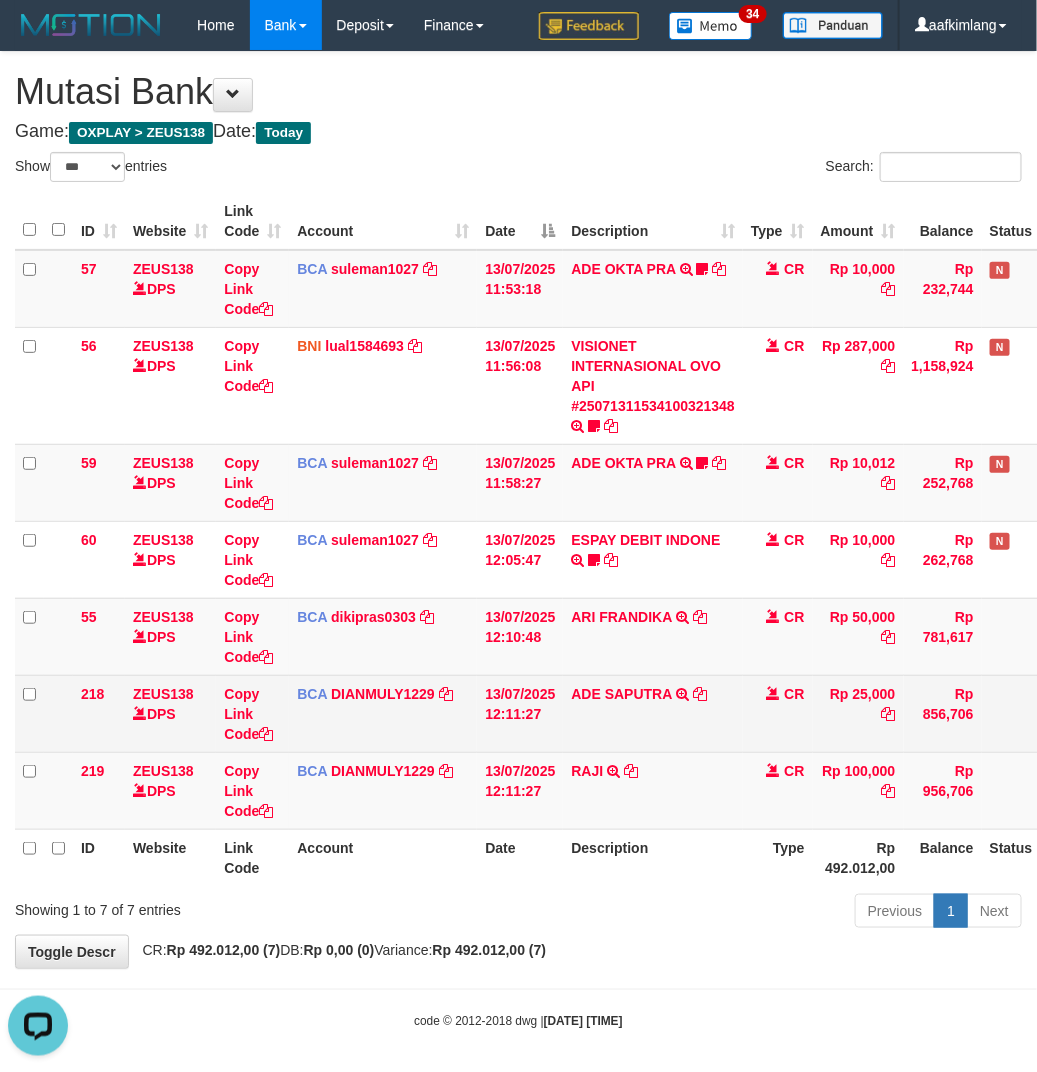 drag, startPoint x: 715, startPoint y: 920, endPoint x: 506, endPoint y: 738, distance: 277.13715 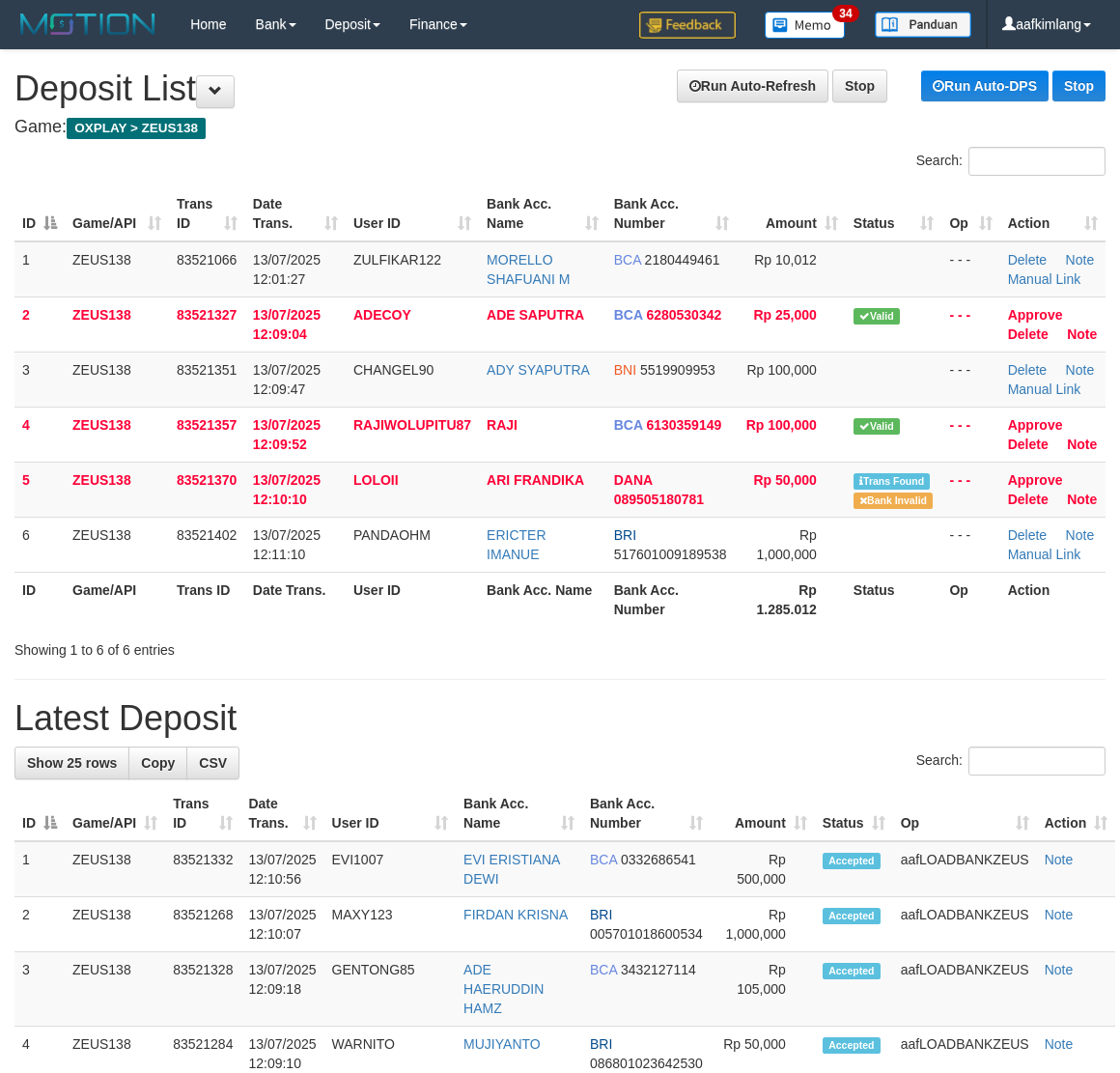 scroll, scrollTop: 0, scrollLeft: 0, axis: both 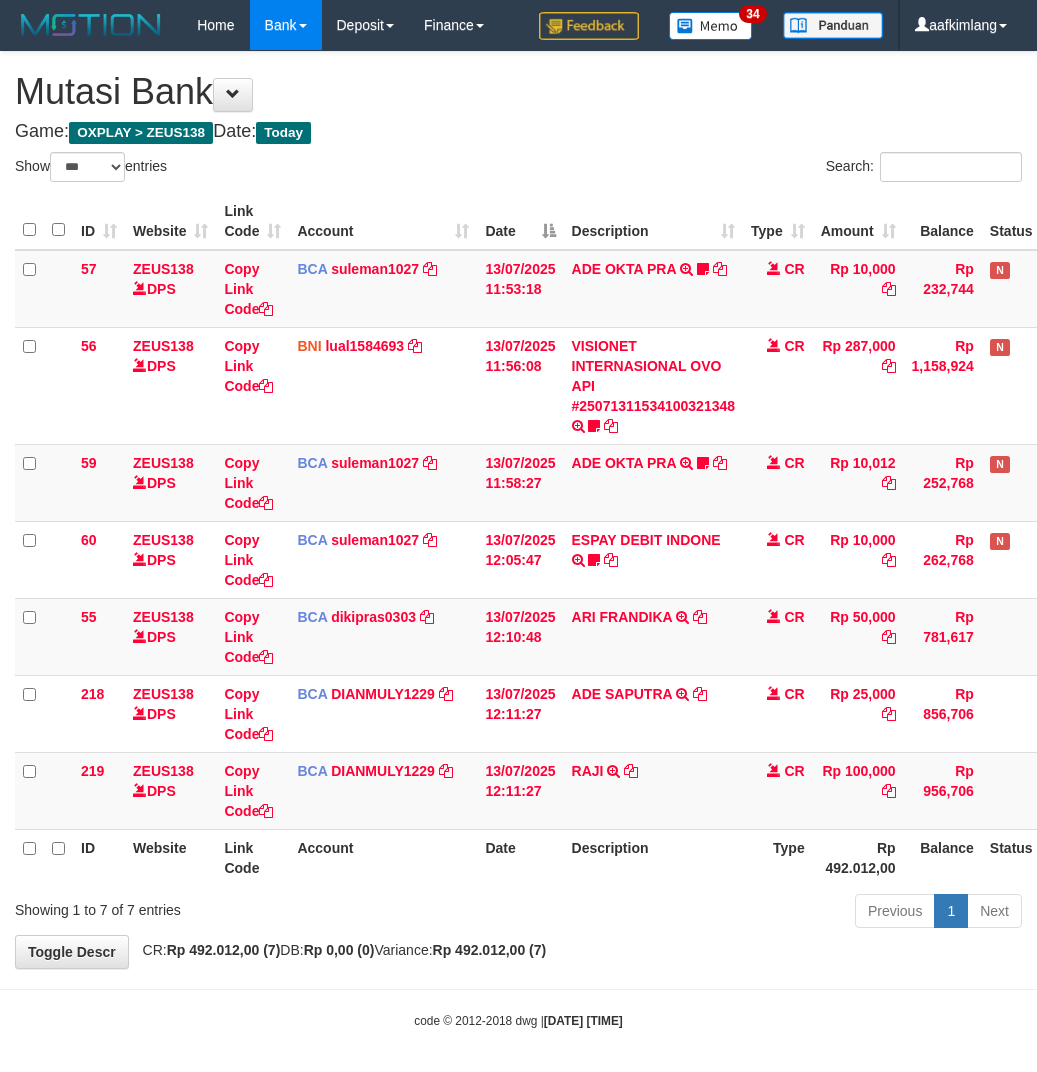 select on "***" 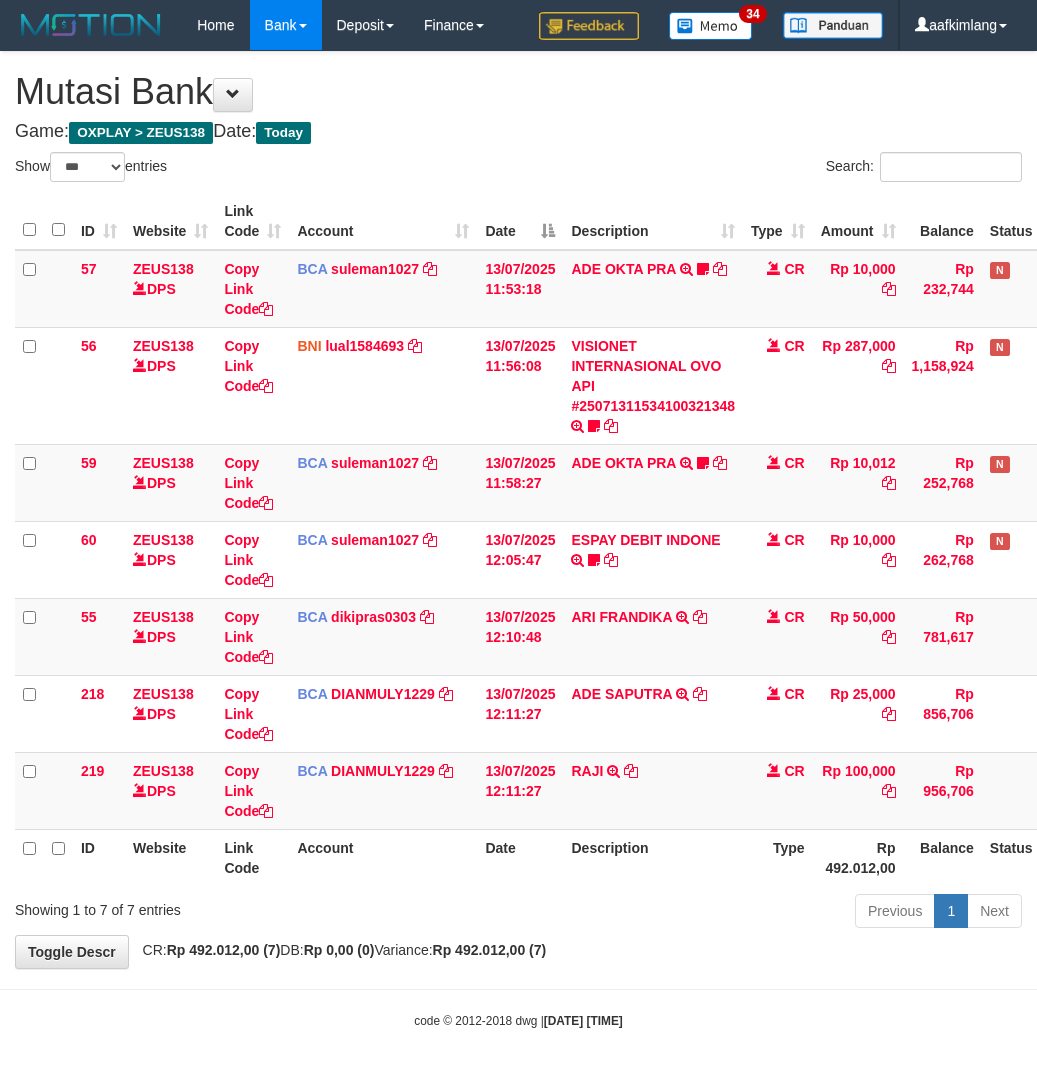 scroll, scrollTop: 0, scrollLeft: 0, axis: both 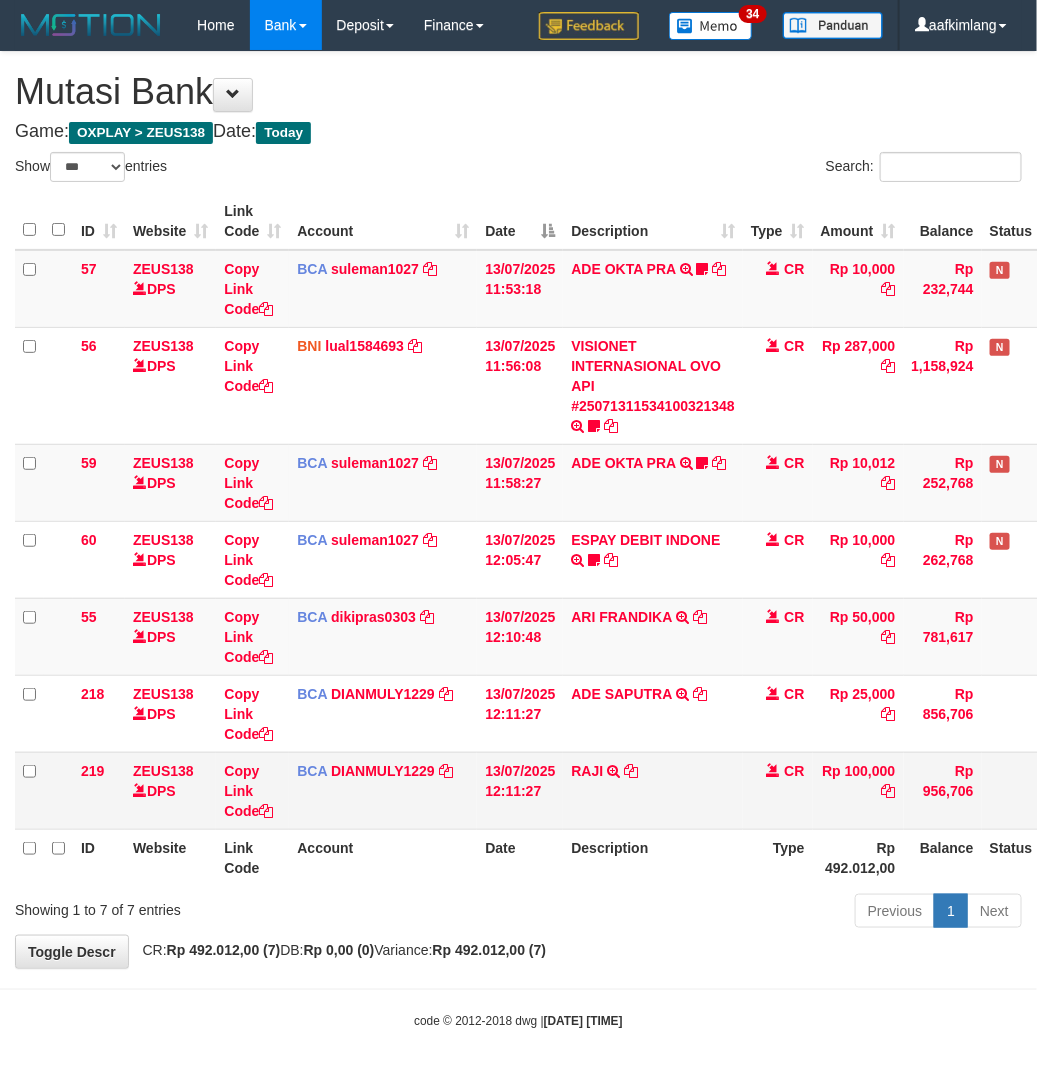 click on "BCA
DIANMULY1229
DPS
DIAN MULYADI
mutasi_20250713_3826 | 219
mutasi_20250713_3826 | 219" at bounding box center [383, 790] 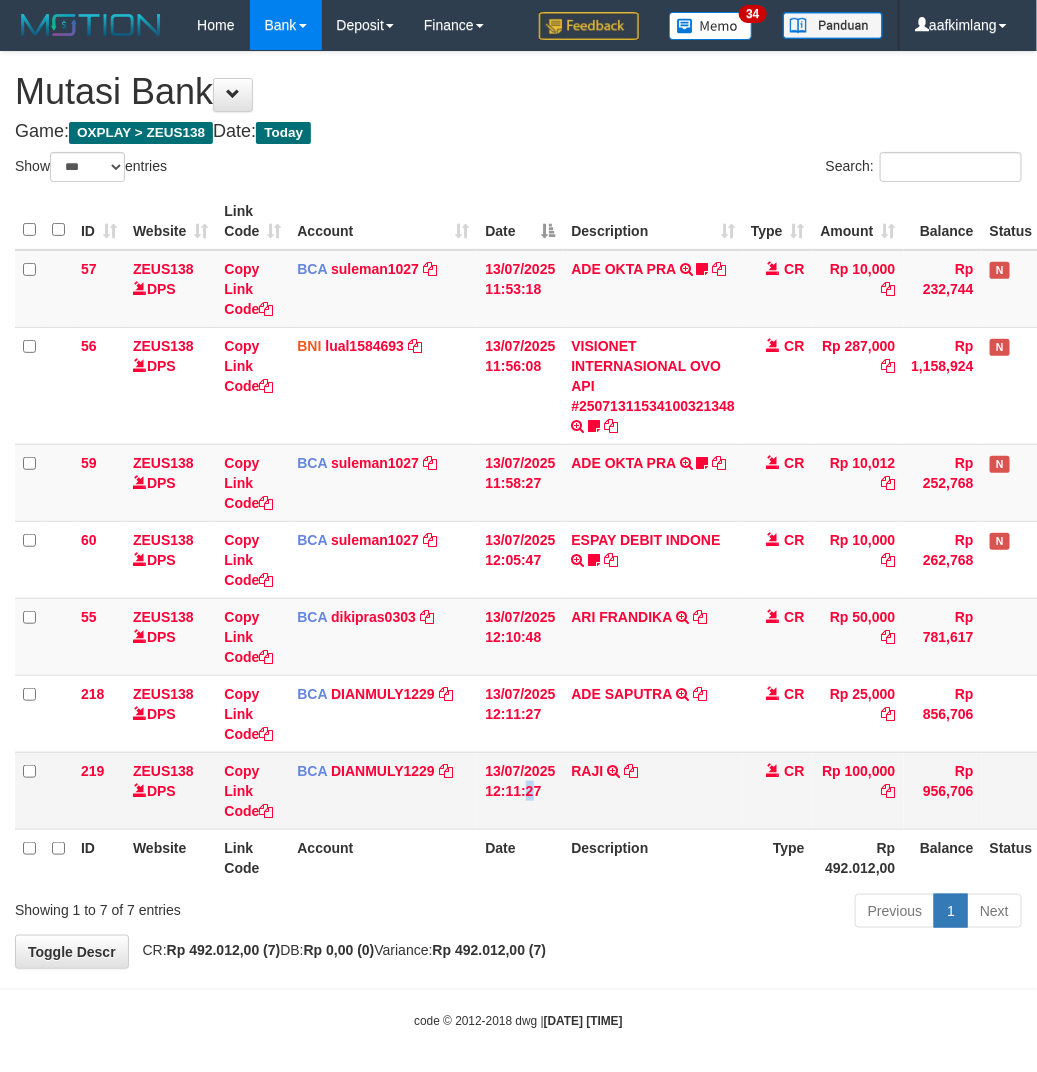 drag, startPoint x: 488, startPoint y: 817, endPoint x: 517, endPoint y: 840, distance: 37.01351 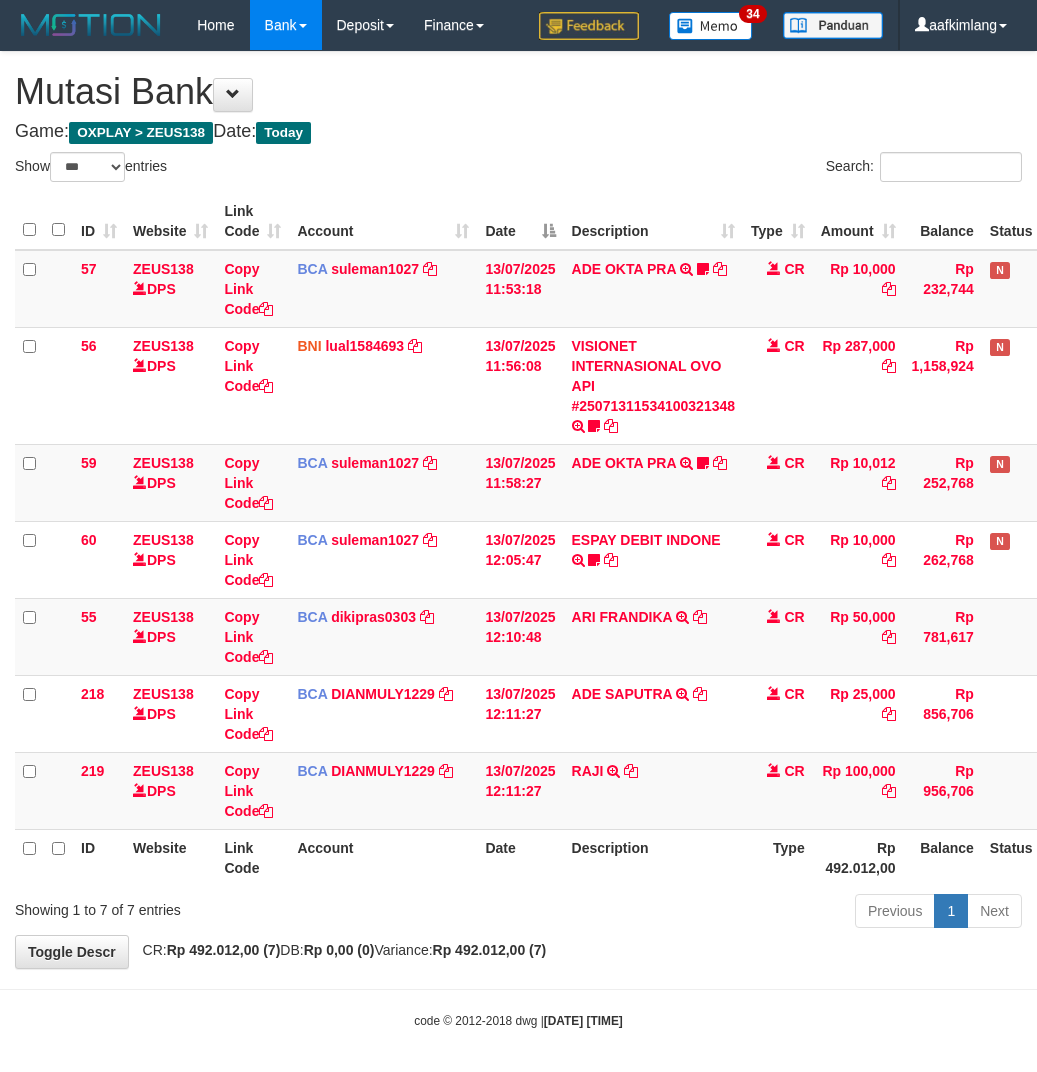 select on "***" 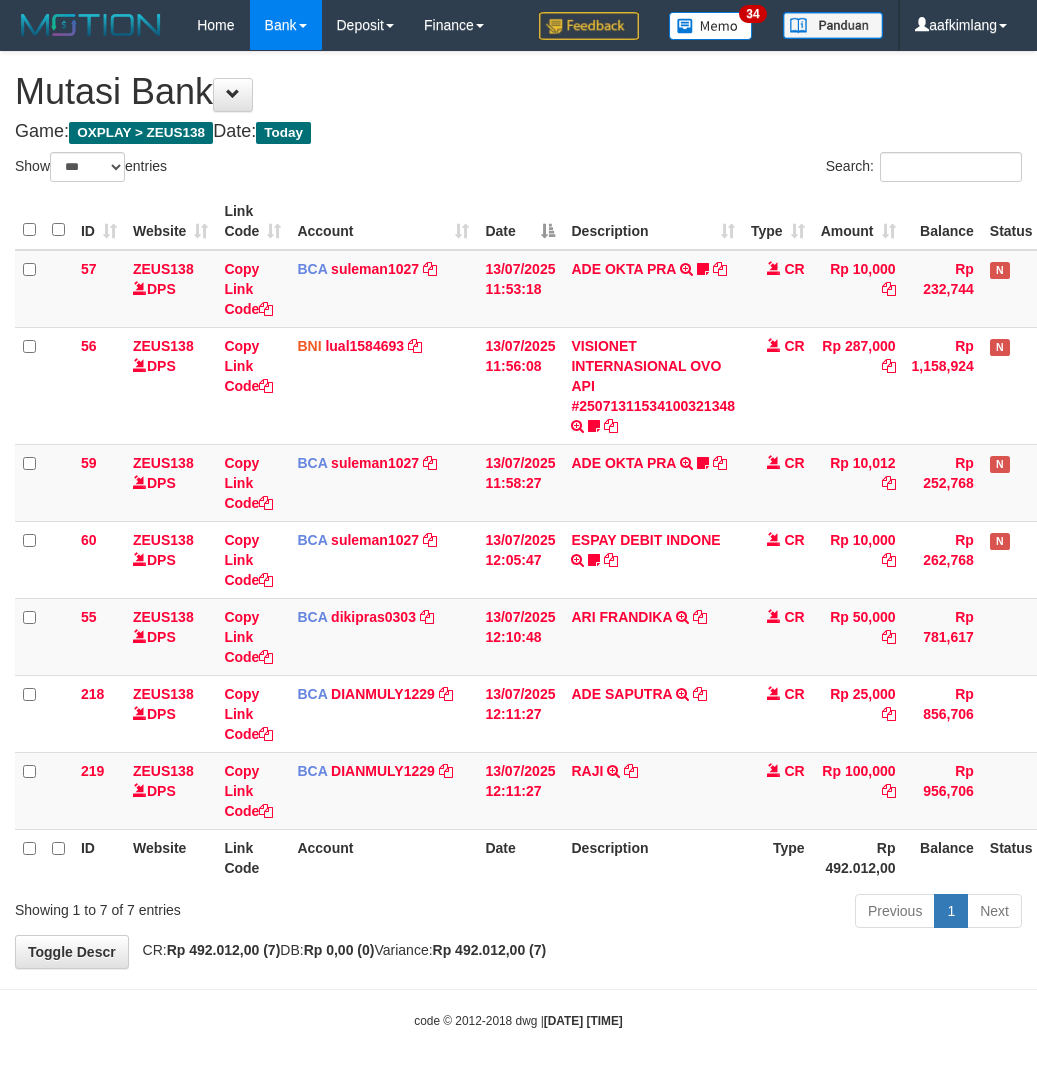 scroll, scrollTop: 0, scrollLeft: 0, axis: both 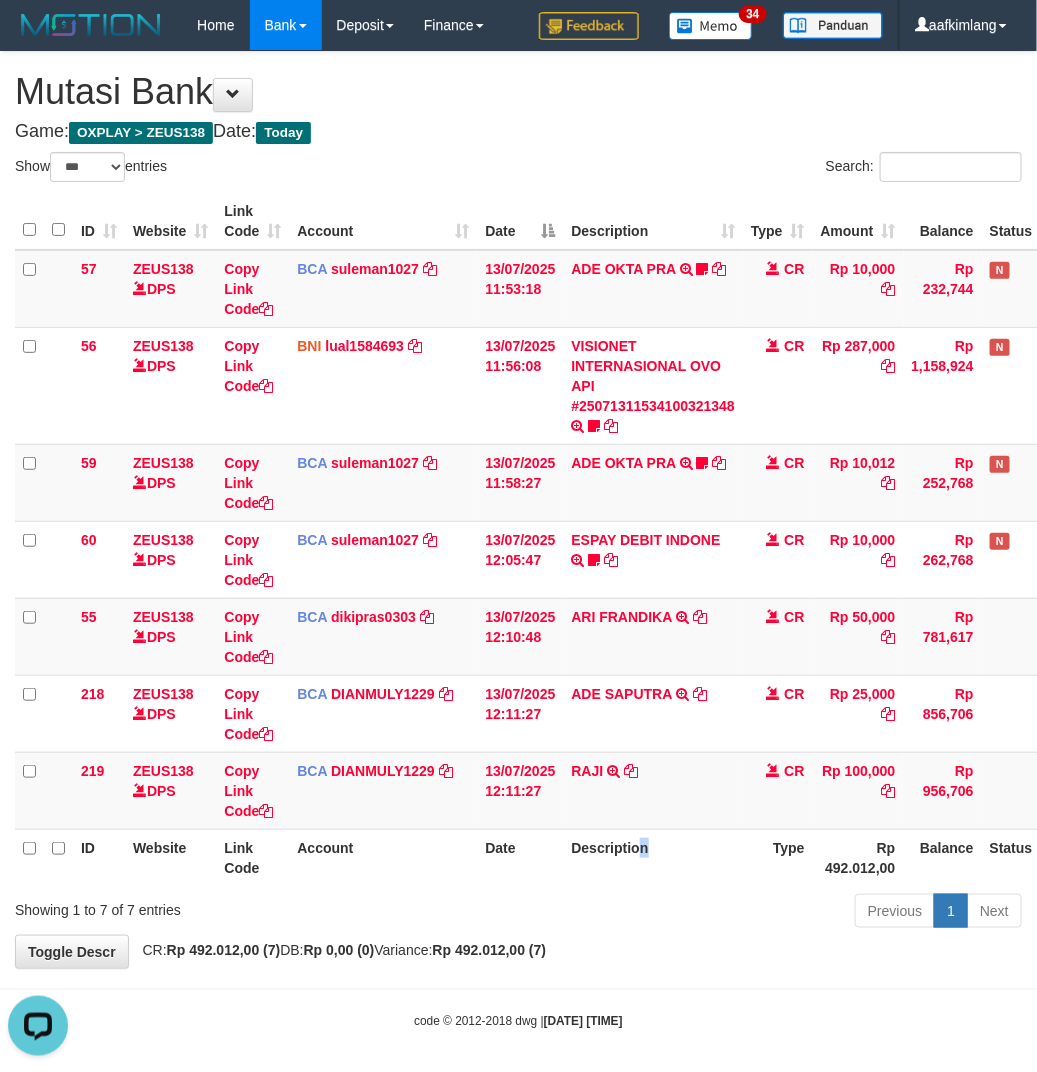 click on "Description" at bounding box center [653, 857] 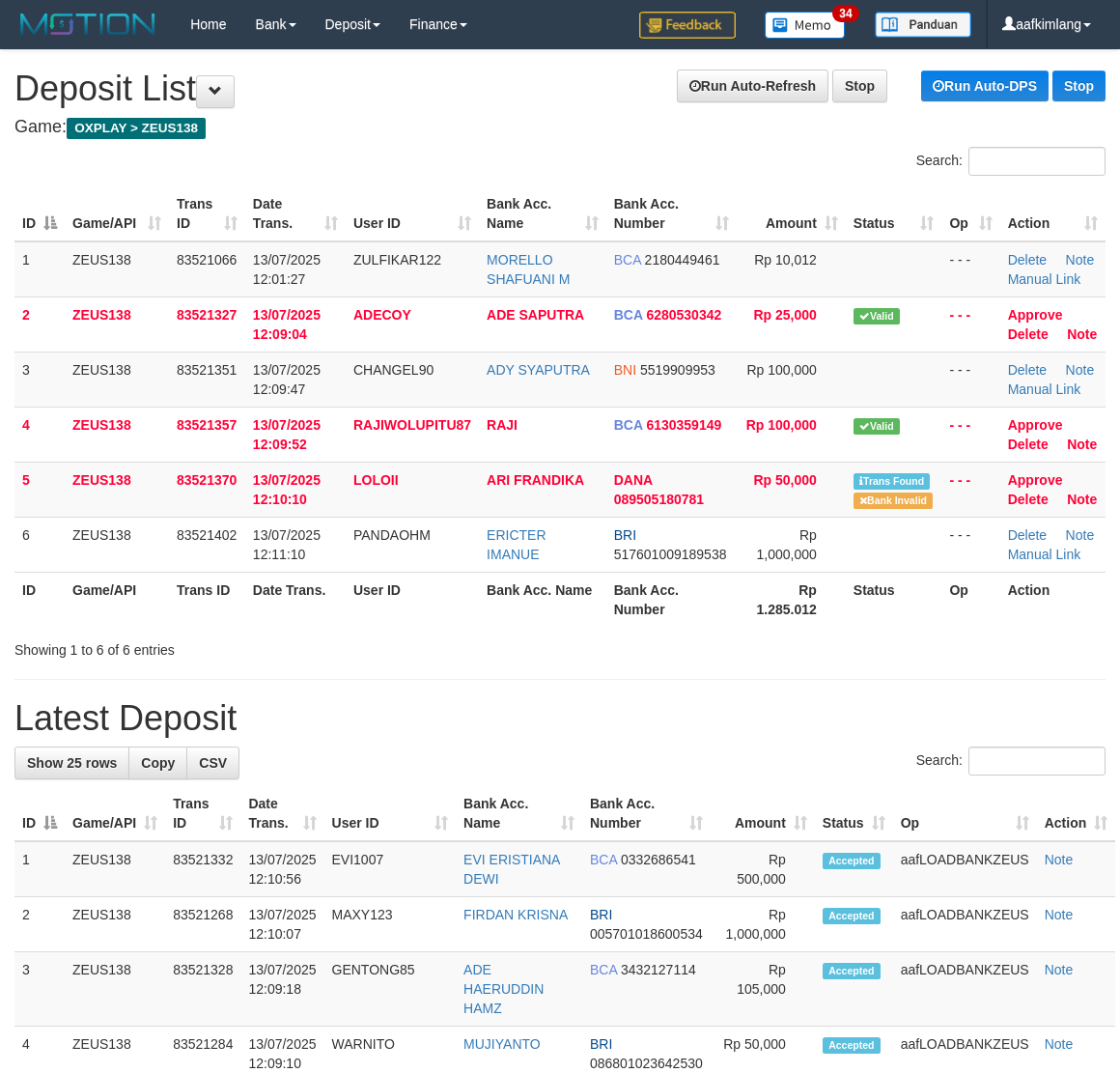 scroll, scrollTop: 0, scrollLeft: 0, axis: both 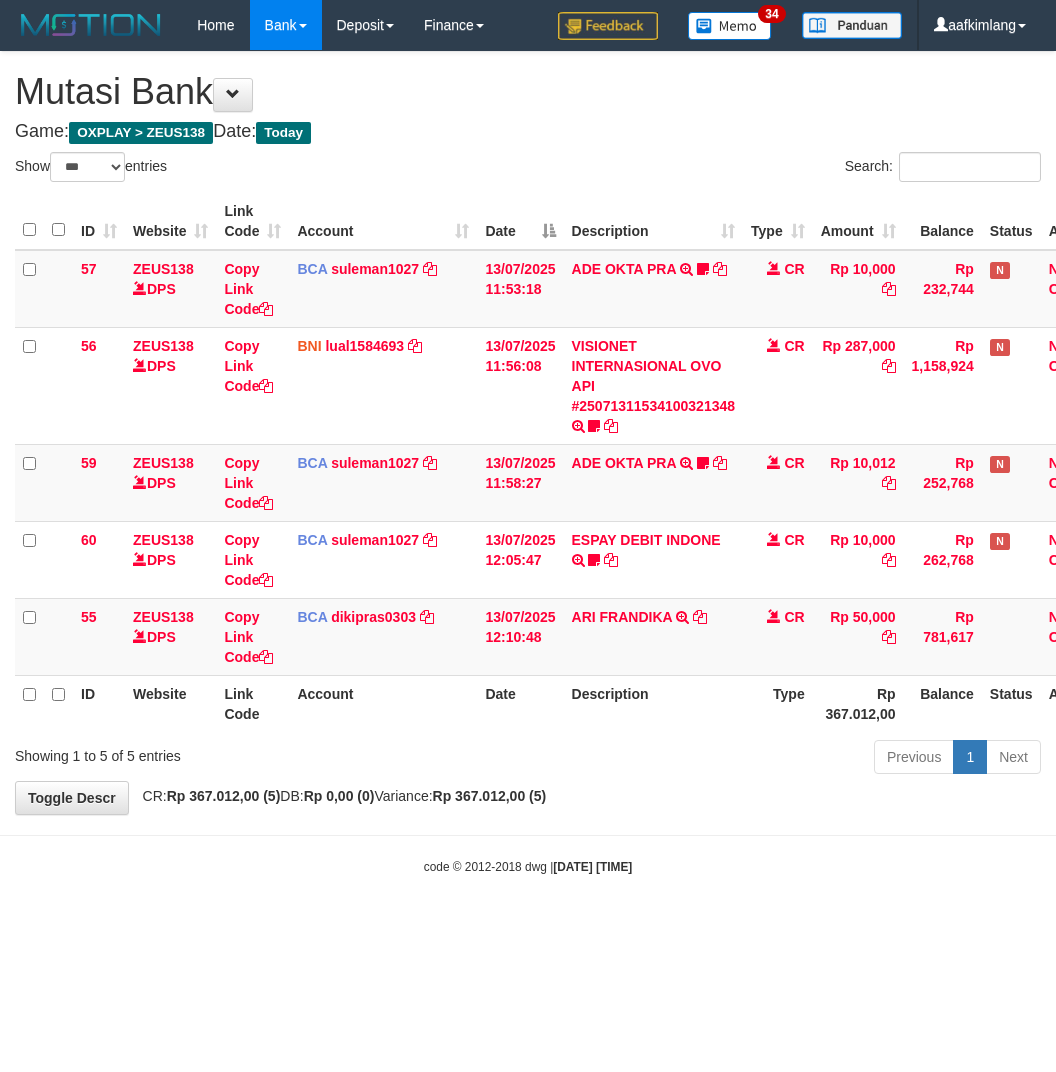 select on "***" 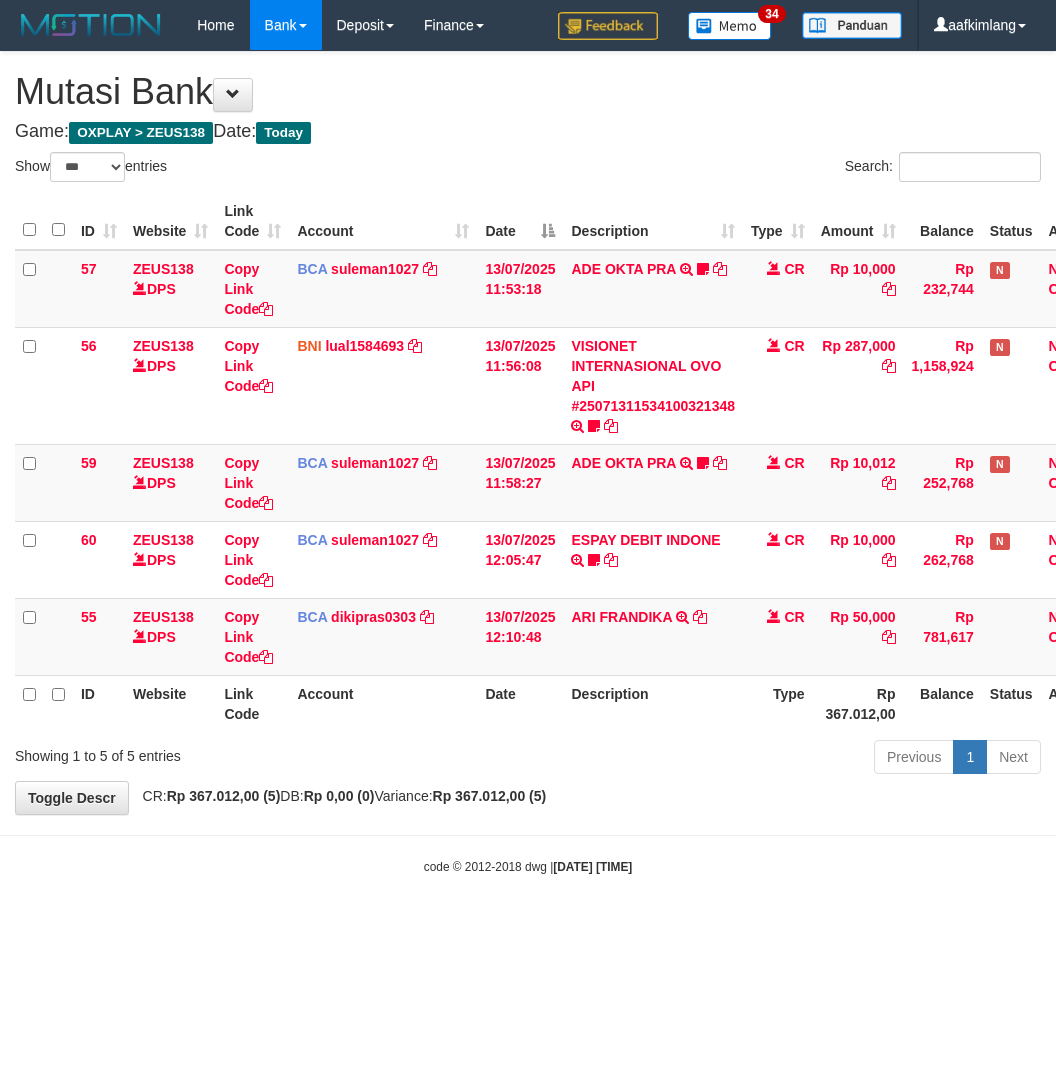 scroll, scrollTop: 0, scrollLeft: 0, axis: both 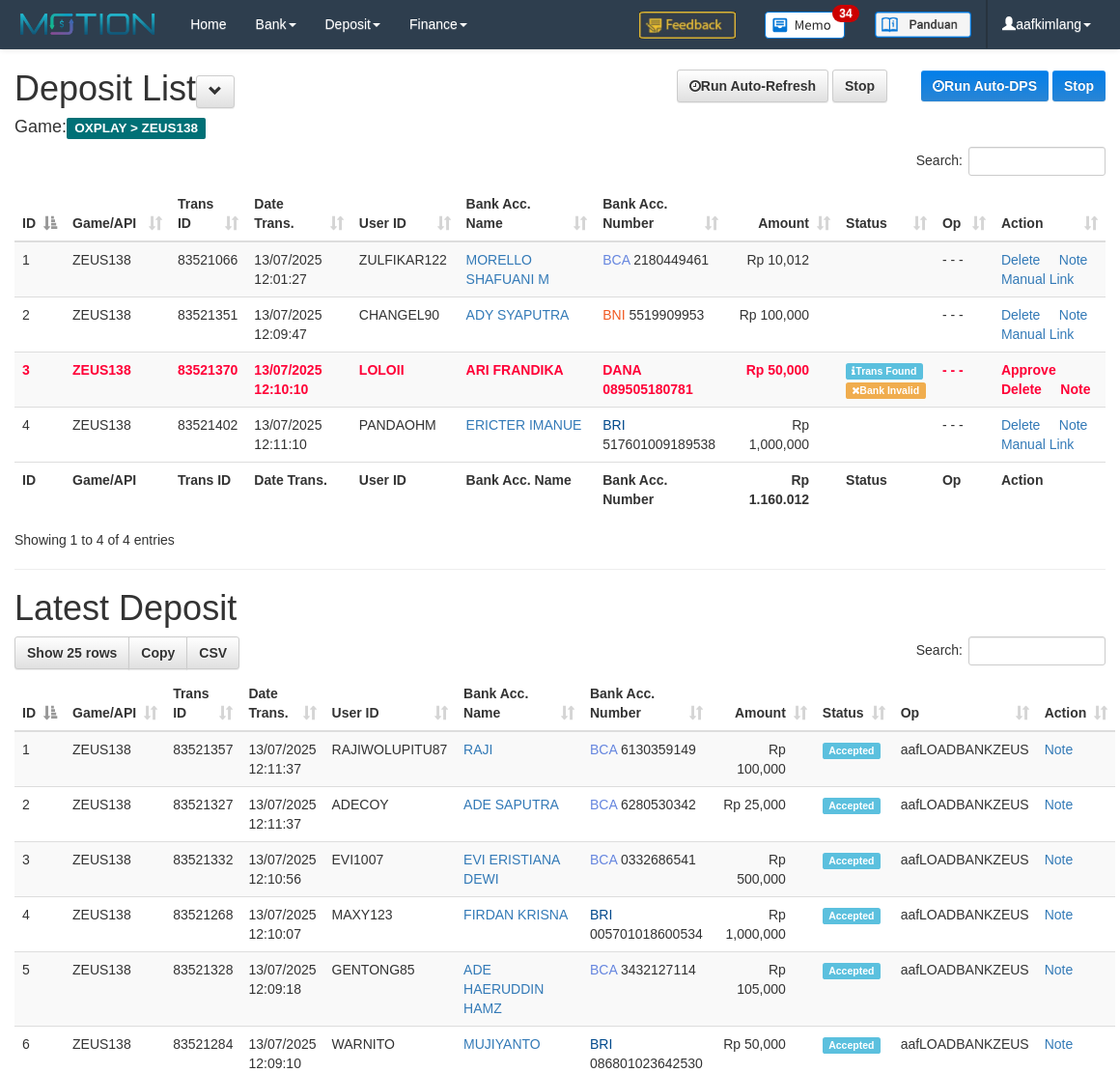 click on "Search:" at bounding box center (840, 163) 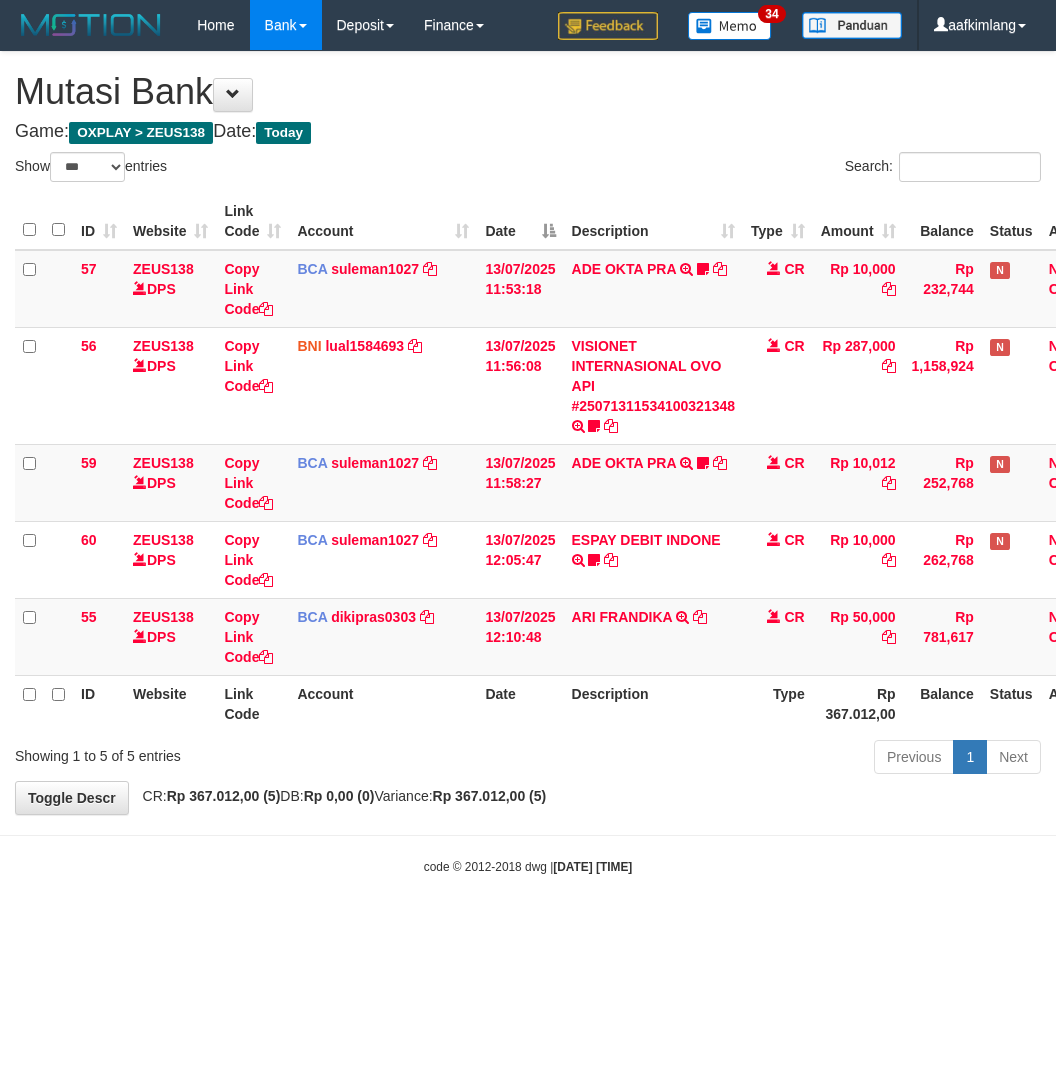 select on "***" 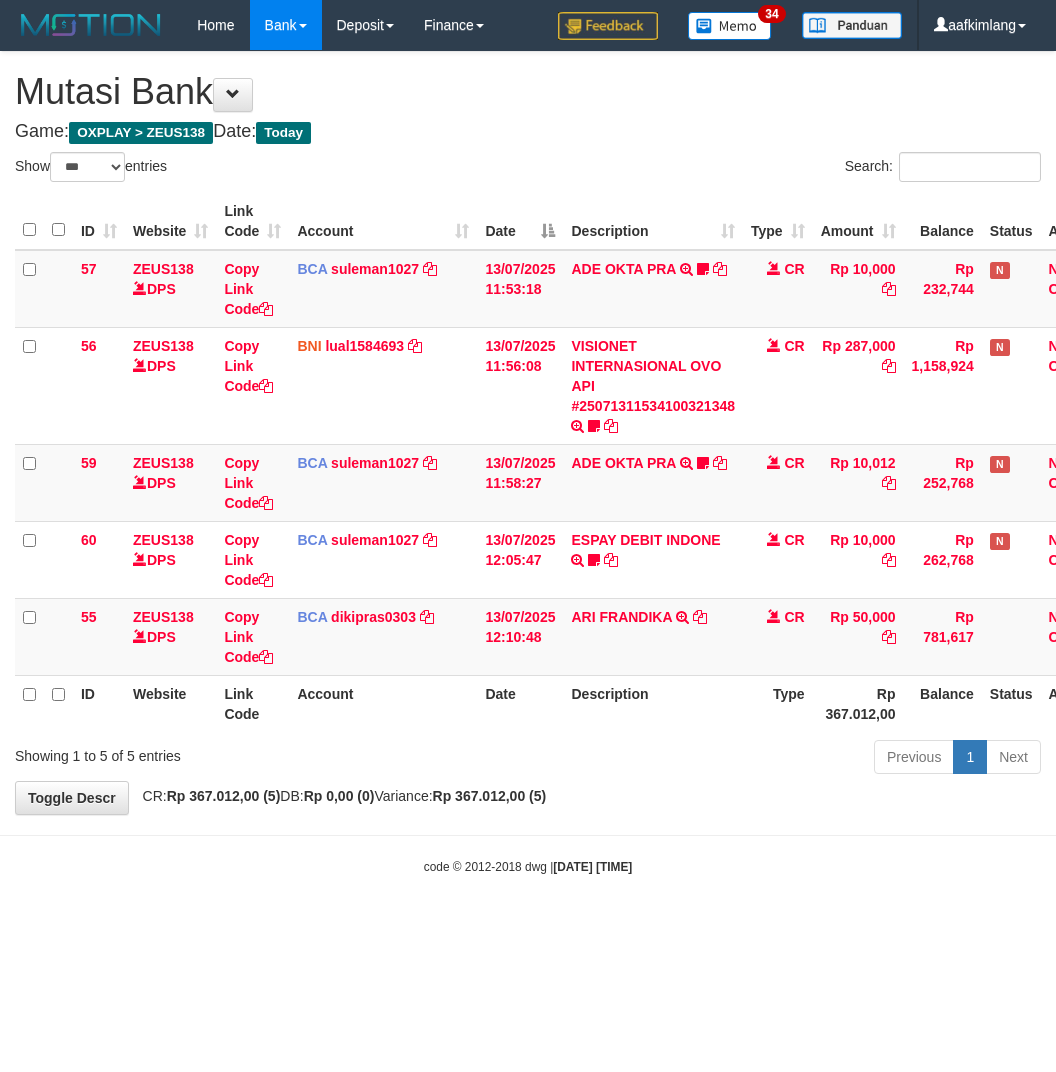 scroll, scrollTop: 0, scrollLeft: 0, axis: both 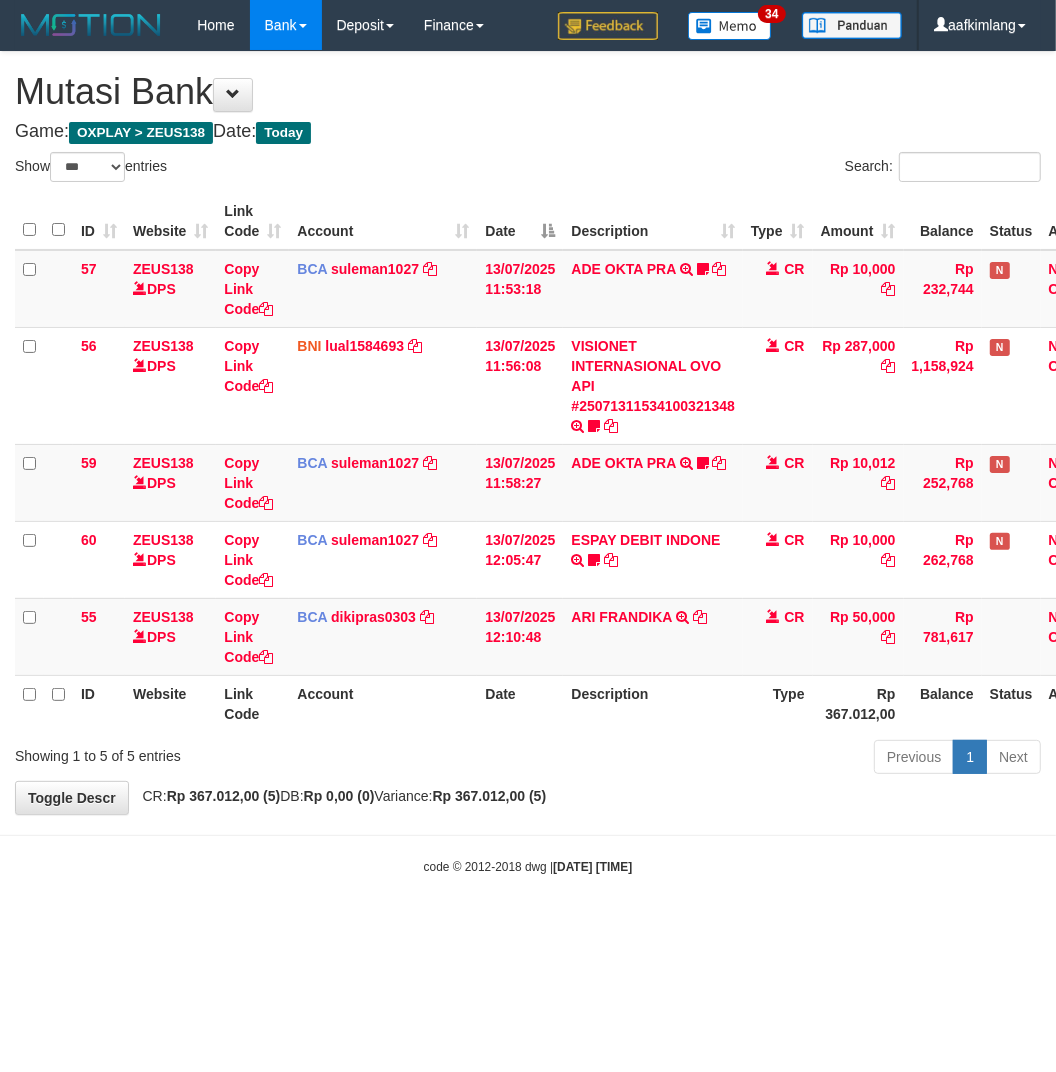 click on "Toggle navigation
Home
Bank
Account List
Mutasi Bank
Search
Note Mutasi
Deposit
DPS Fetch
DPS List
History
Note DPS
Finance
Financial Data
aafkimlang
My Profile
Log Out" at bounding box center [528, 463] 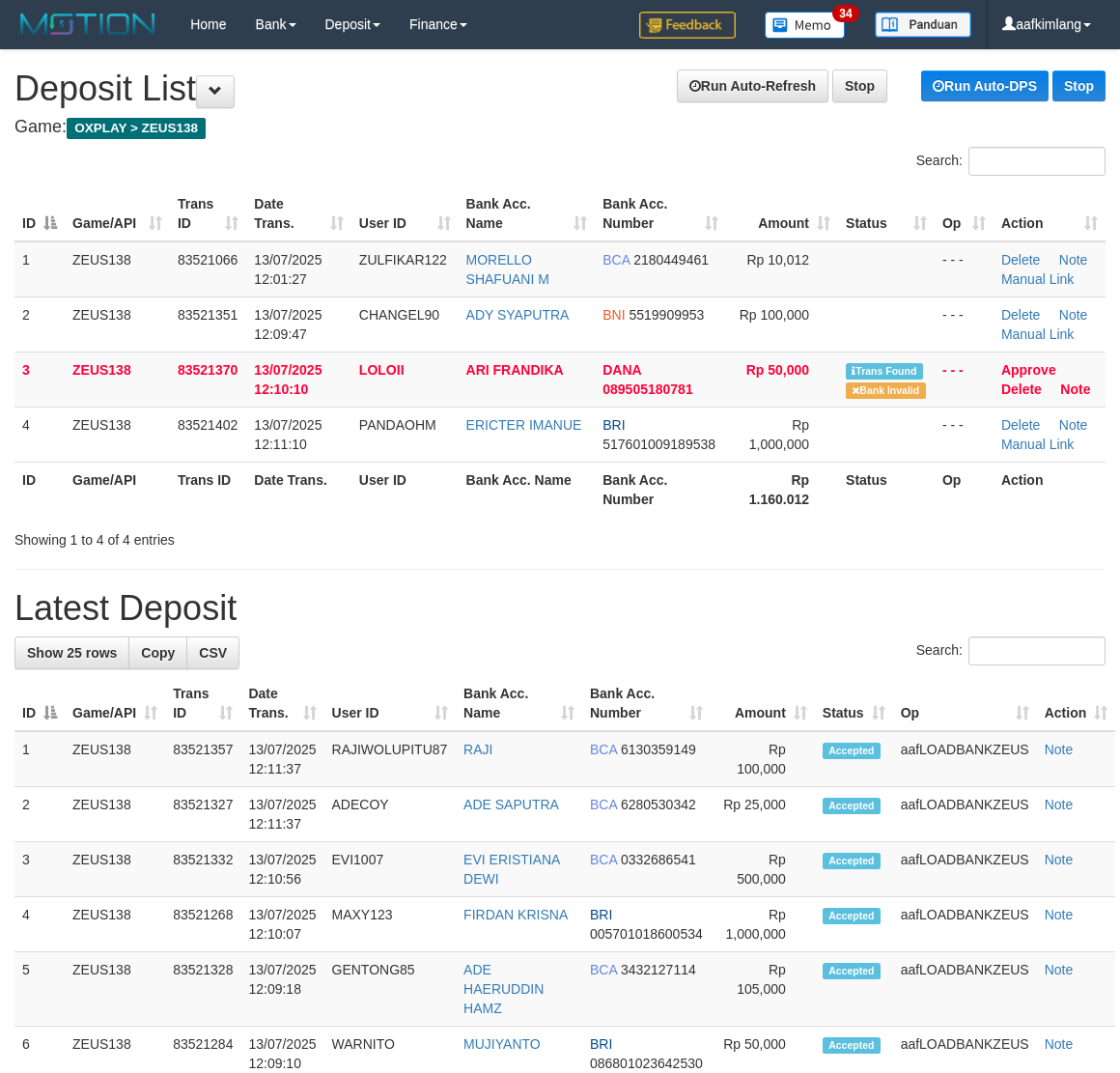 scroll, scrollTop: 0, scrollLeft: 0, axis: both 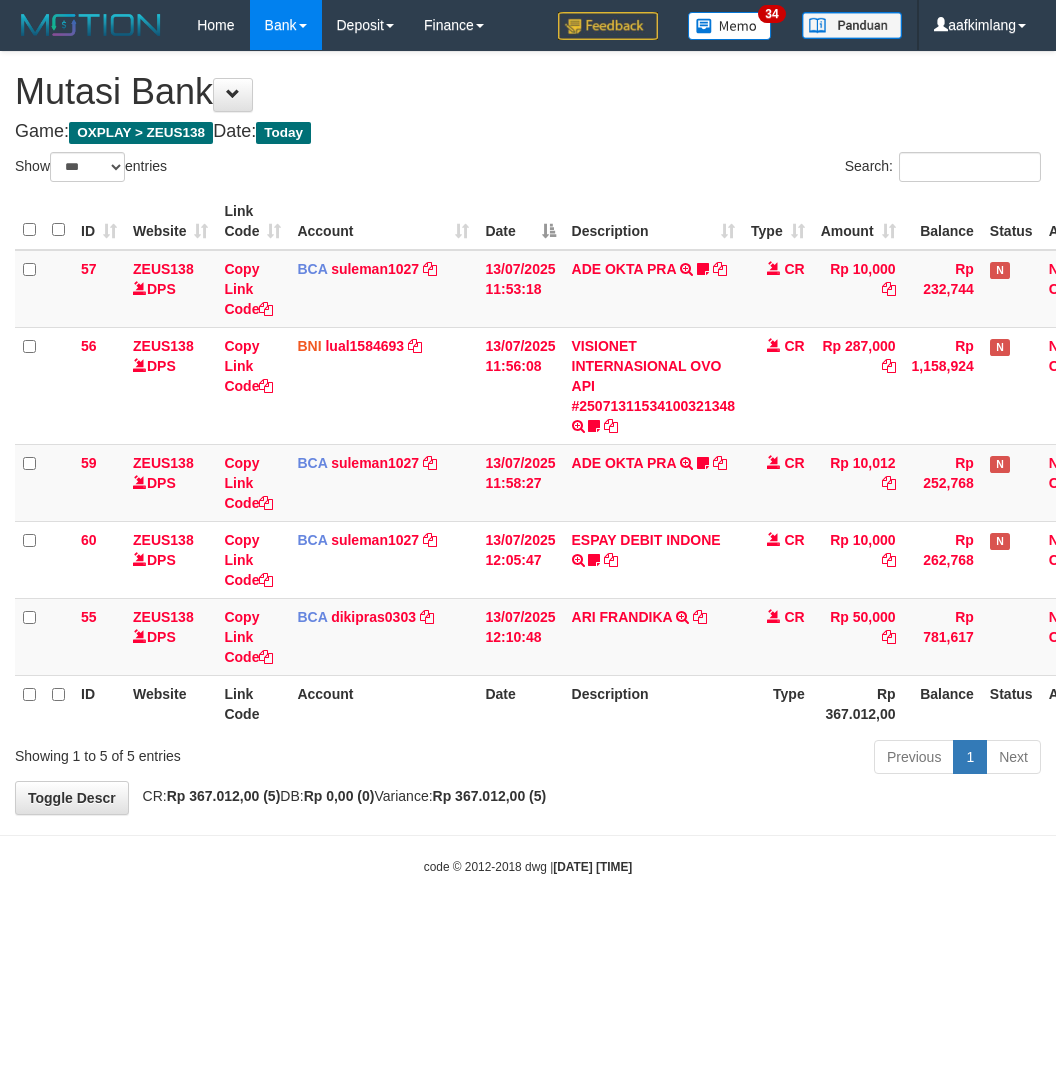 select on "***" 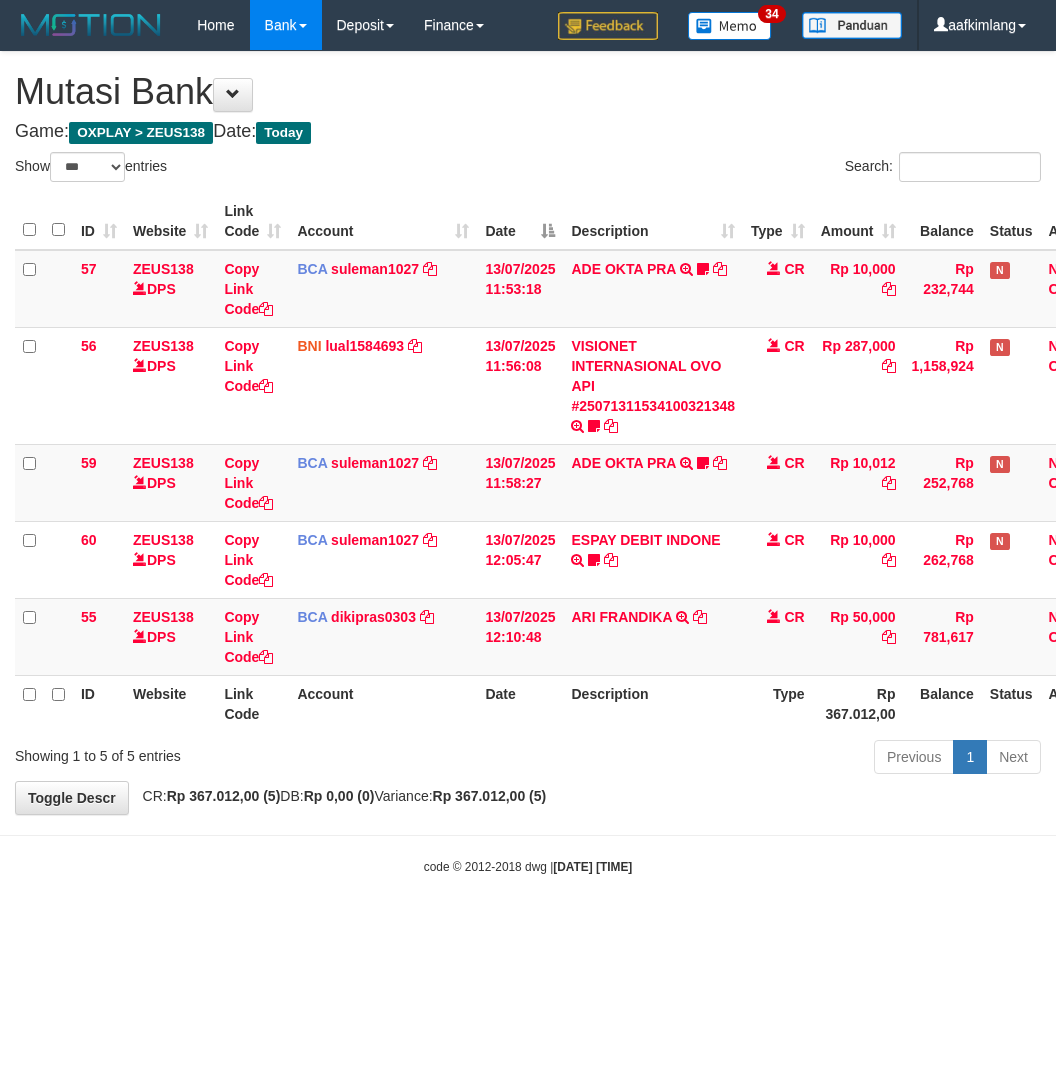scroll, scrollTop: 0, scrollLeft: 0, axis: both 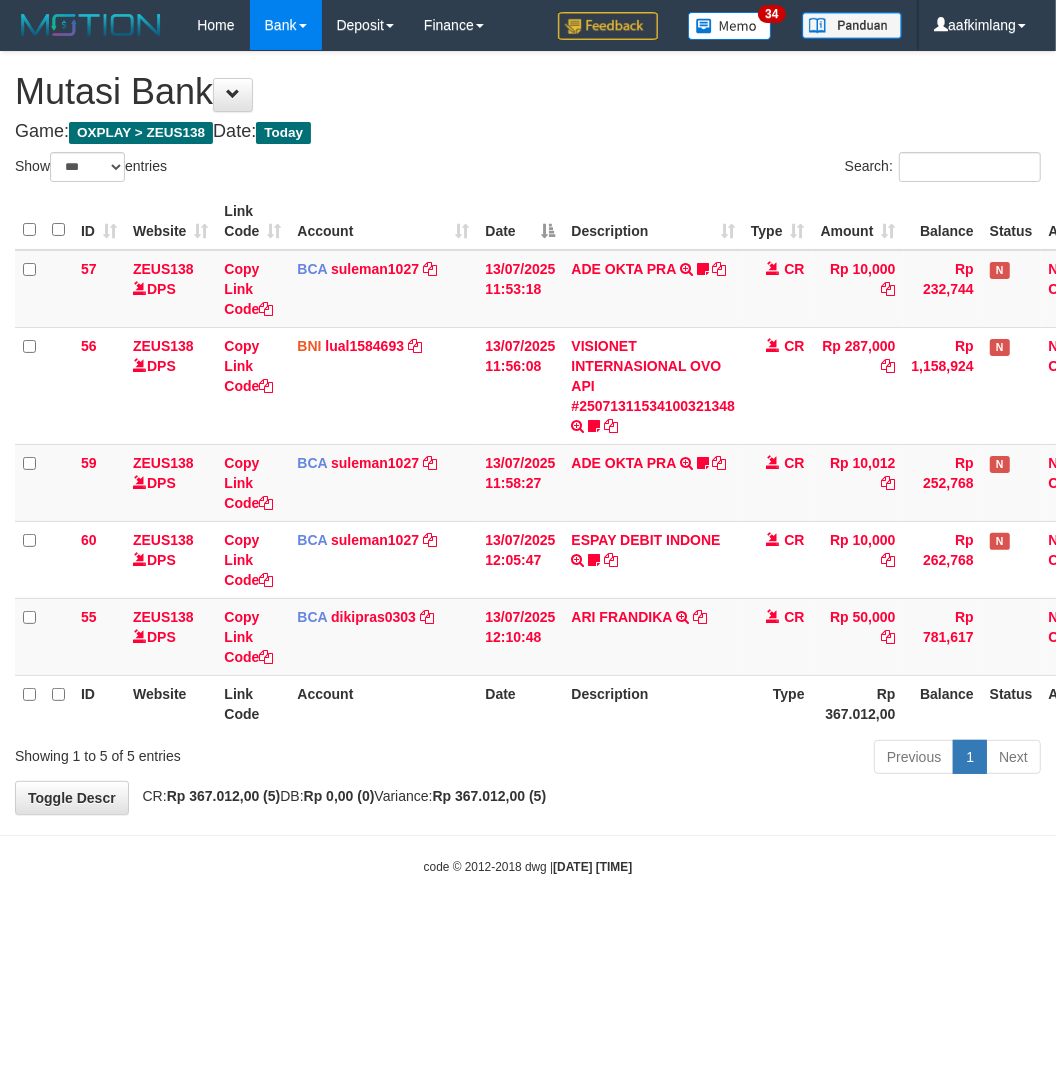 click on "code © [YEAR]-[YEAR] dwg |  [DATE] [TIME]" at bounding box center [528, 866] 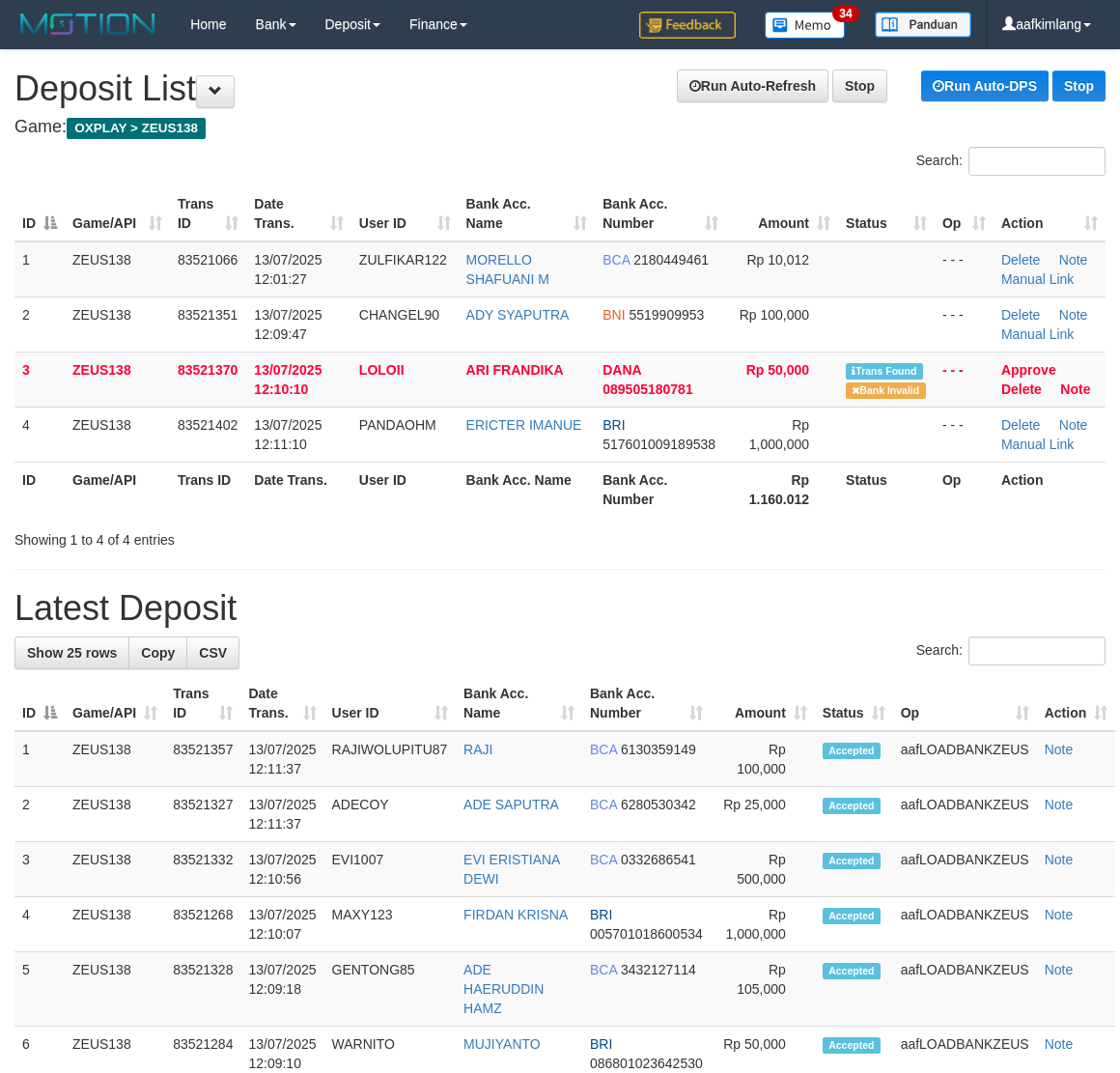 click on "Game:   OXPLAY > ZEUS138" at bounding box center (560, 127) 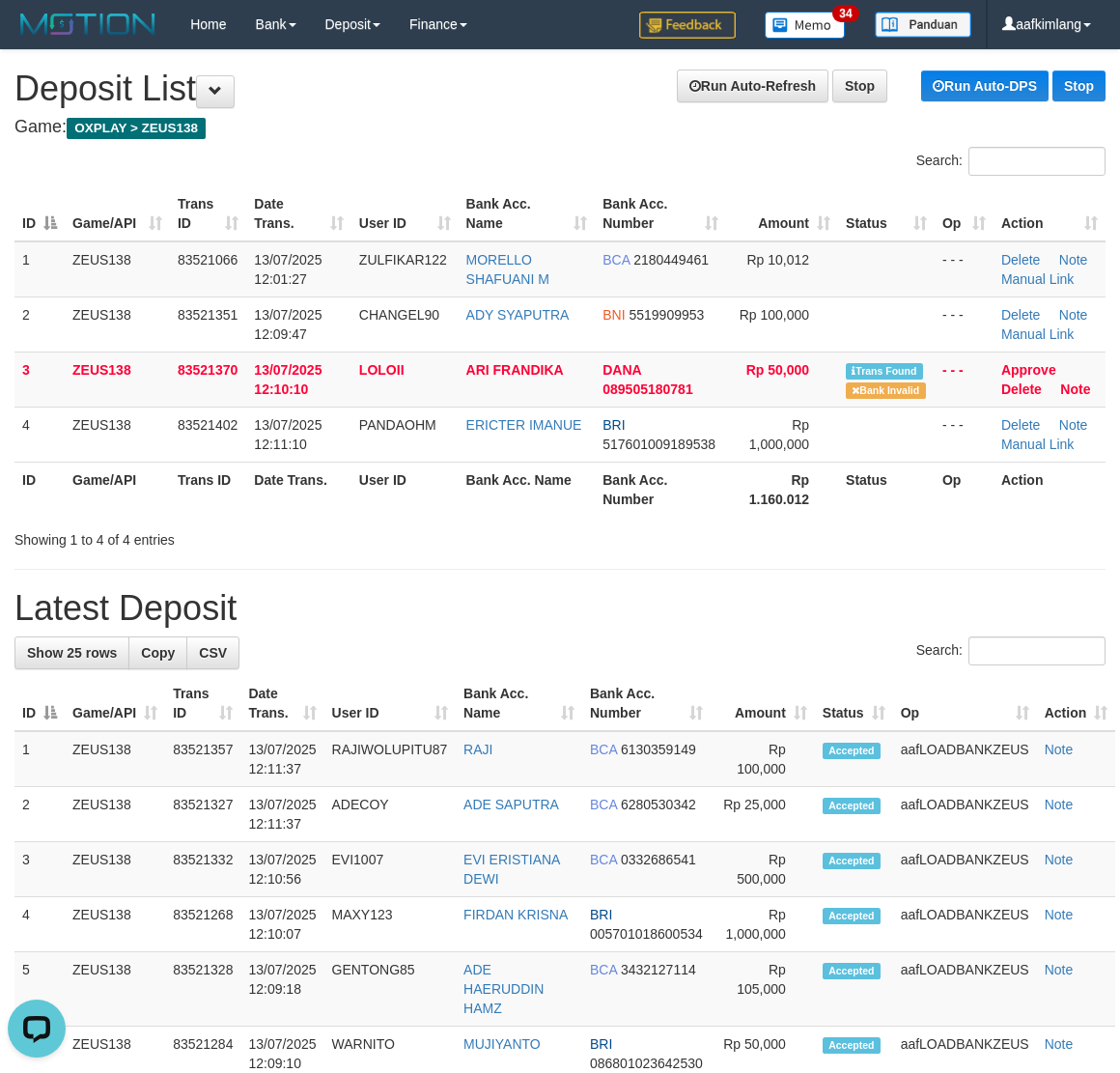 scroll, scrollTop: 0, scrollLeft: 0, axis: both 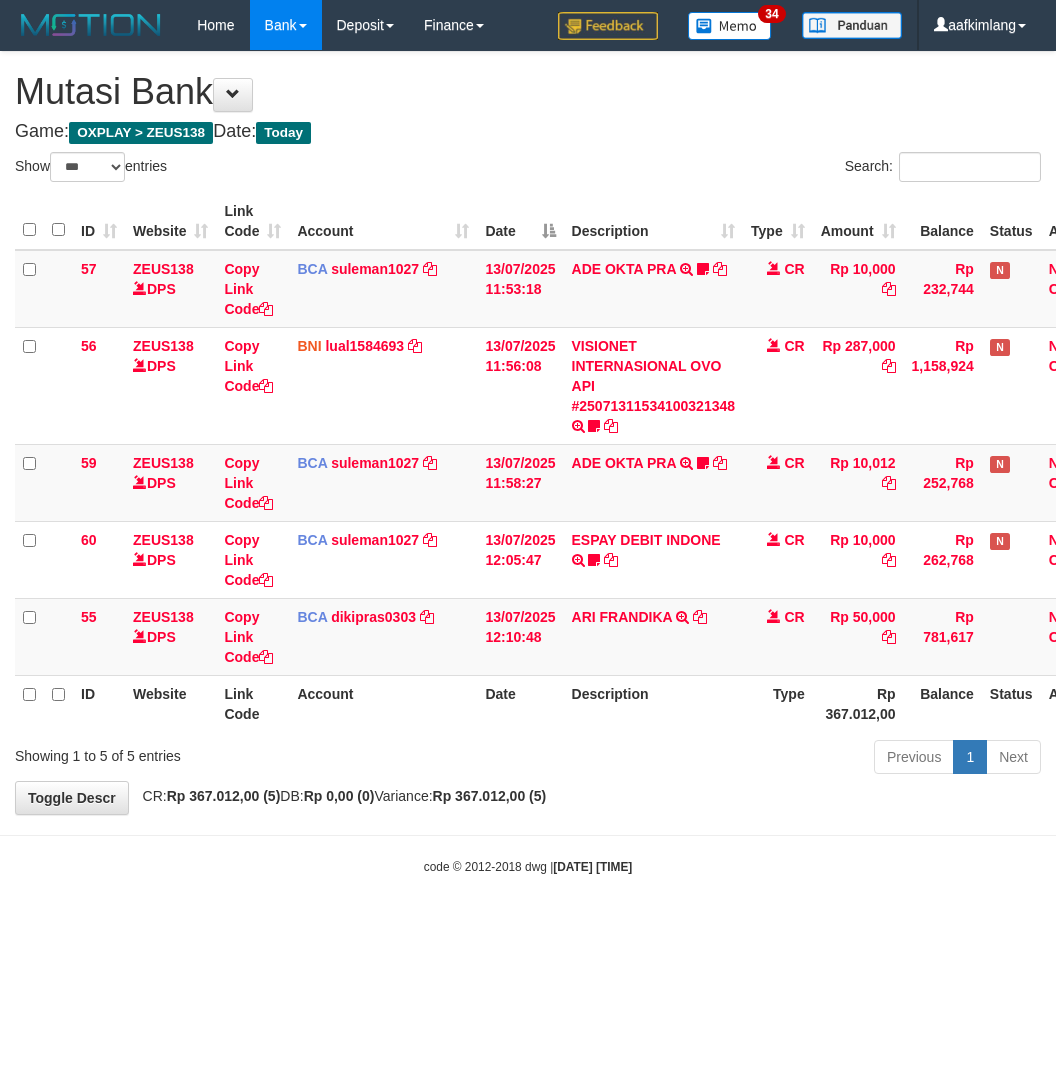 select on "***" 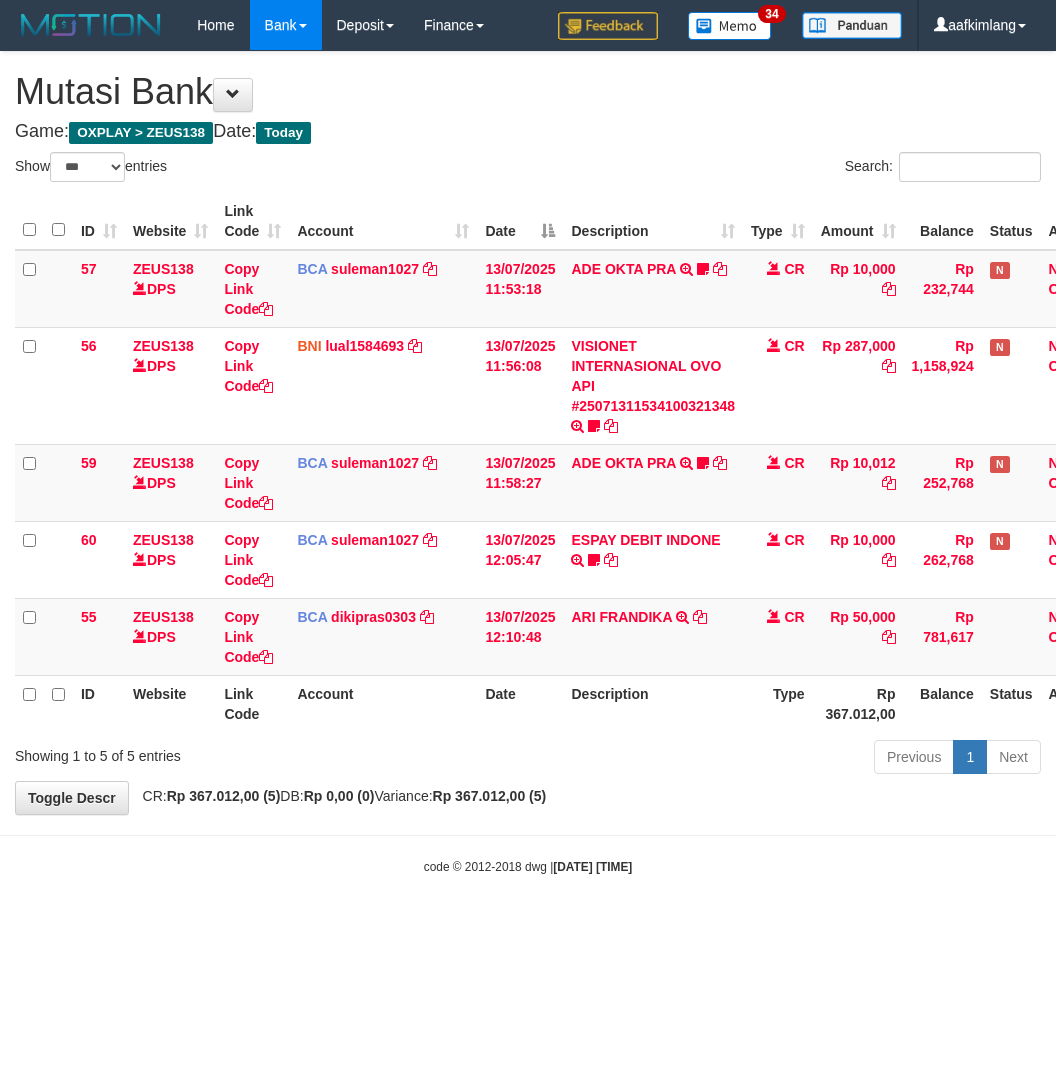 scroll, scrollTop: 0, scrollLeft: 0, axis: both 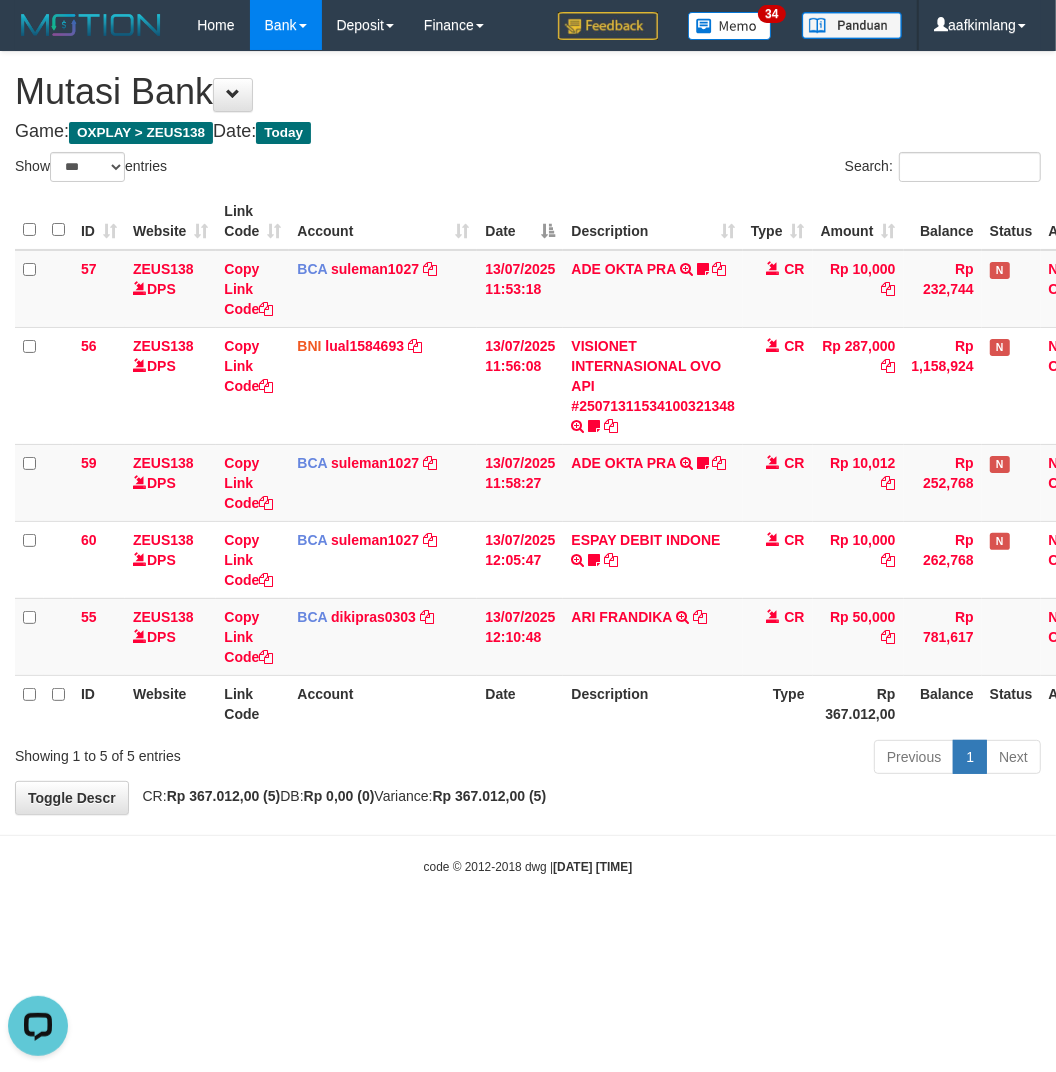 click on "Toggle navigation
Home
Bank
Account List
Mutasi Bank
Search
Note Mutasi
Deposit
DPS Fetch
DPS List
History
Note DPS
Finance
Financial Data
aafkimlang
My Profile
Log Out
34" at bounding box center [528, 463] 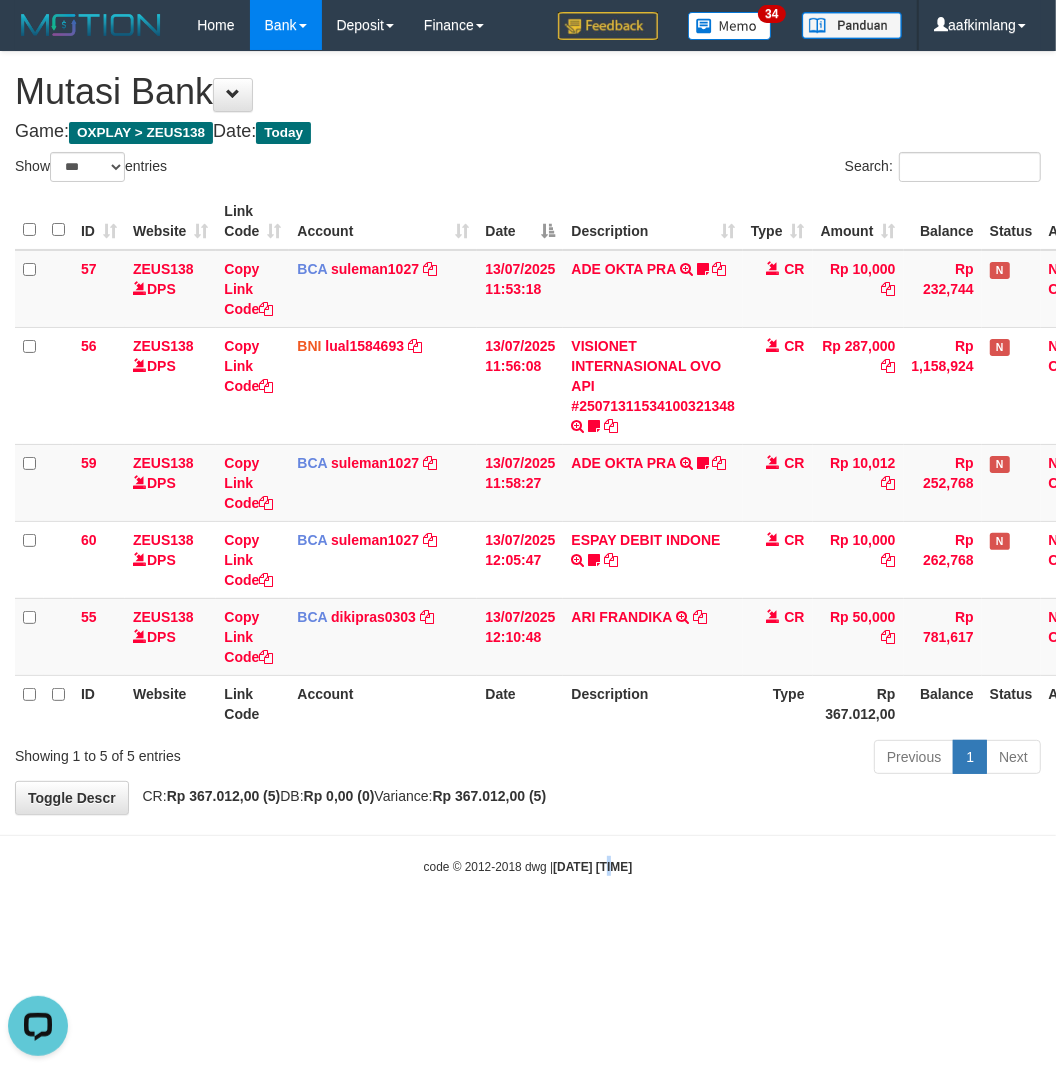 drag, startPoint x: 592, startPoint y: 980, endPoint x: 606, endPoint y: 960, distance: 24.41311 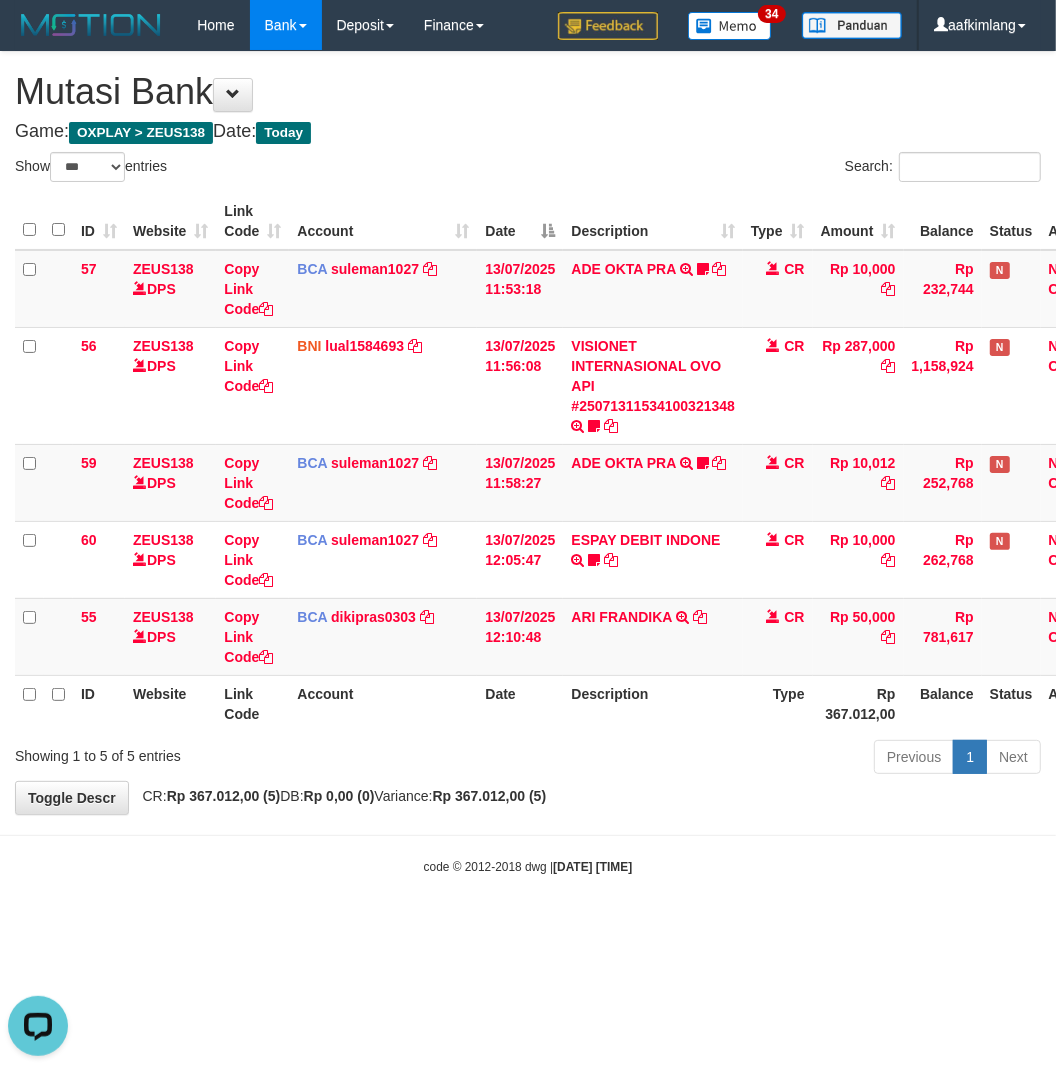 click on "Toggle navigation
Home
Bank
Account List
Mutasi Bank
Search
Note Mutasi
Deposit
DPS Fetch
DPS List
History
Note DPS
Finance
Financial Data
aafkimlang
My Profile
Log Out
34" at bounding box center (528, 463) 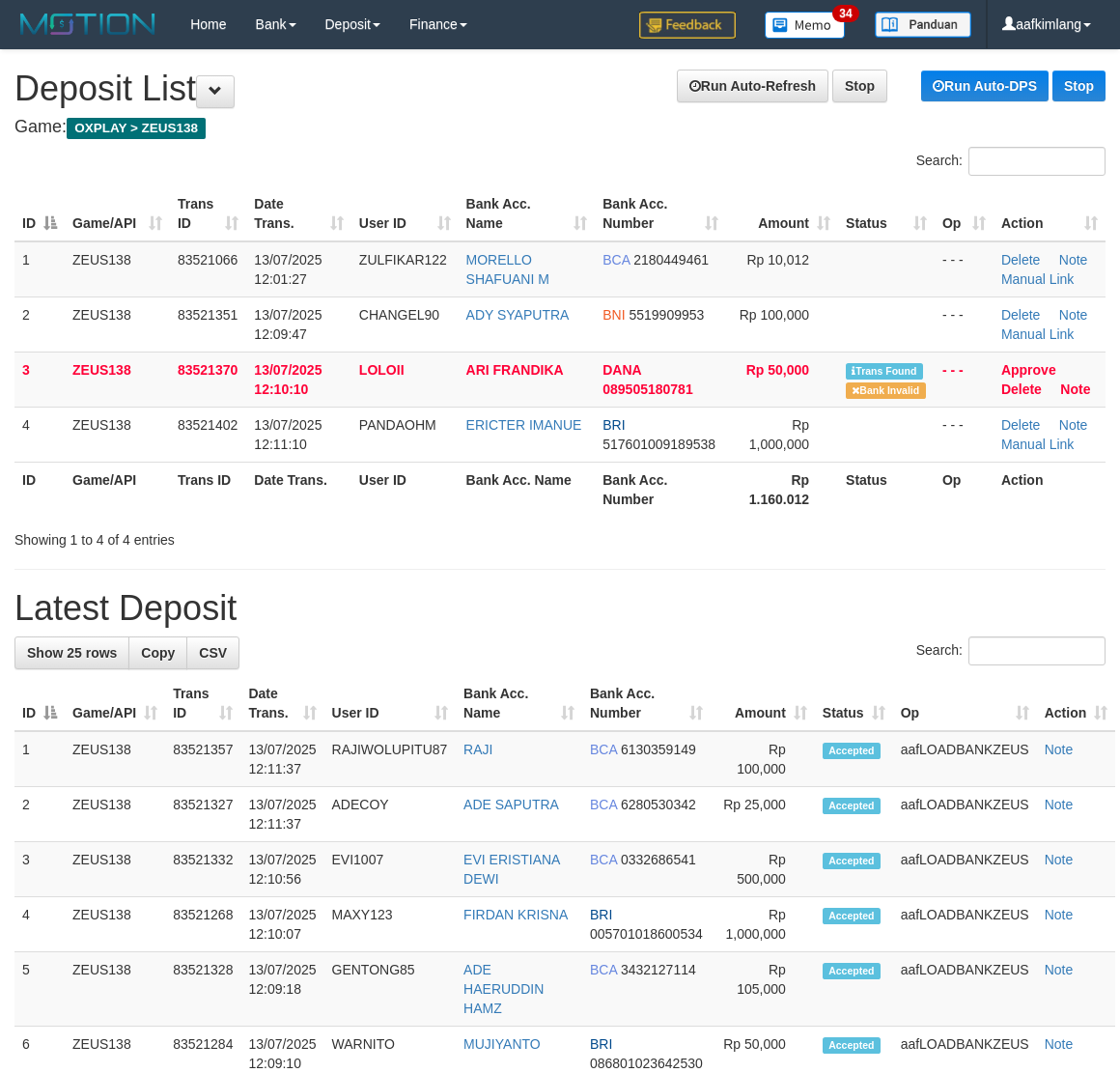 scroll, scrollTop: 0, scrollLeft: 0, axis: both 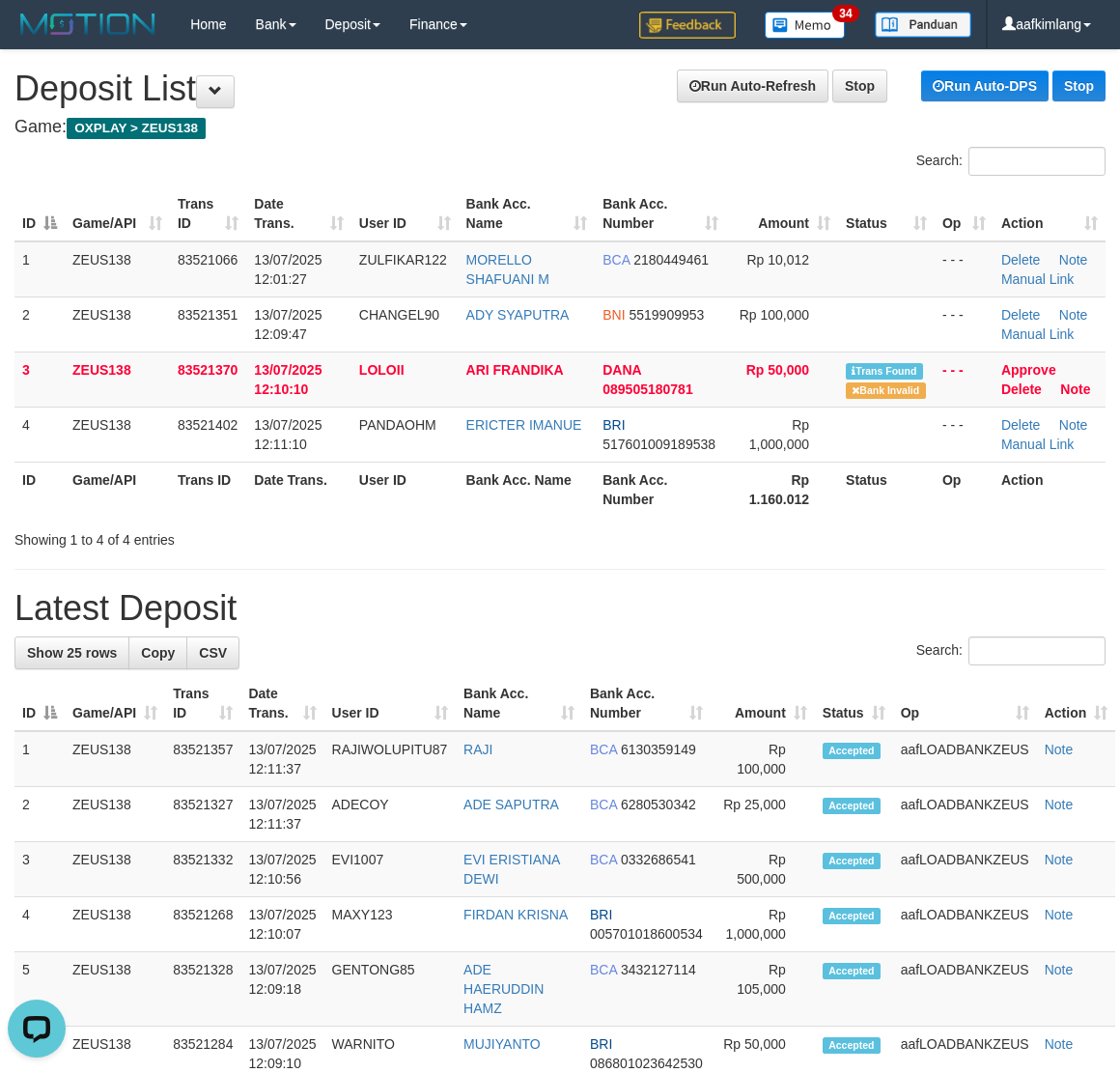 click on "Search:" at bounding box center [840, 163] 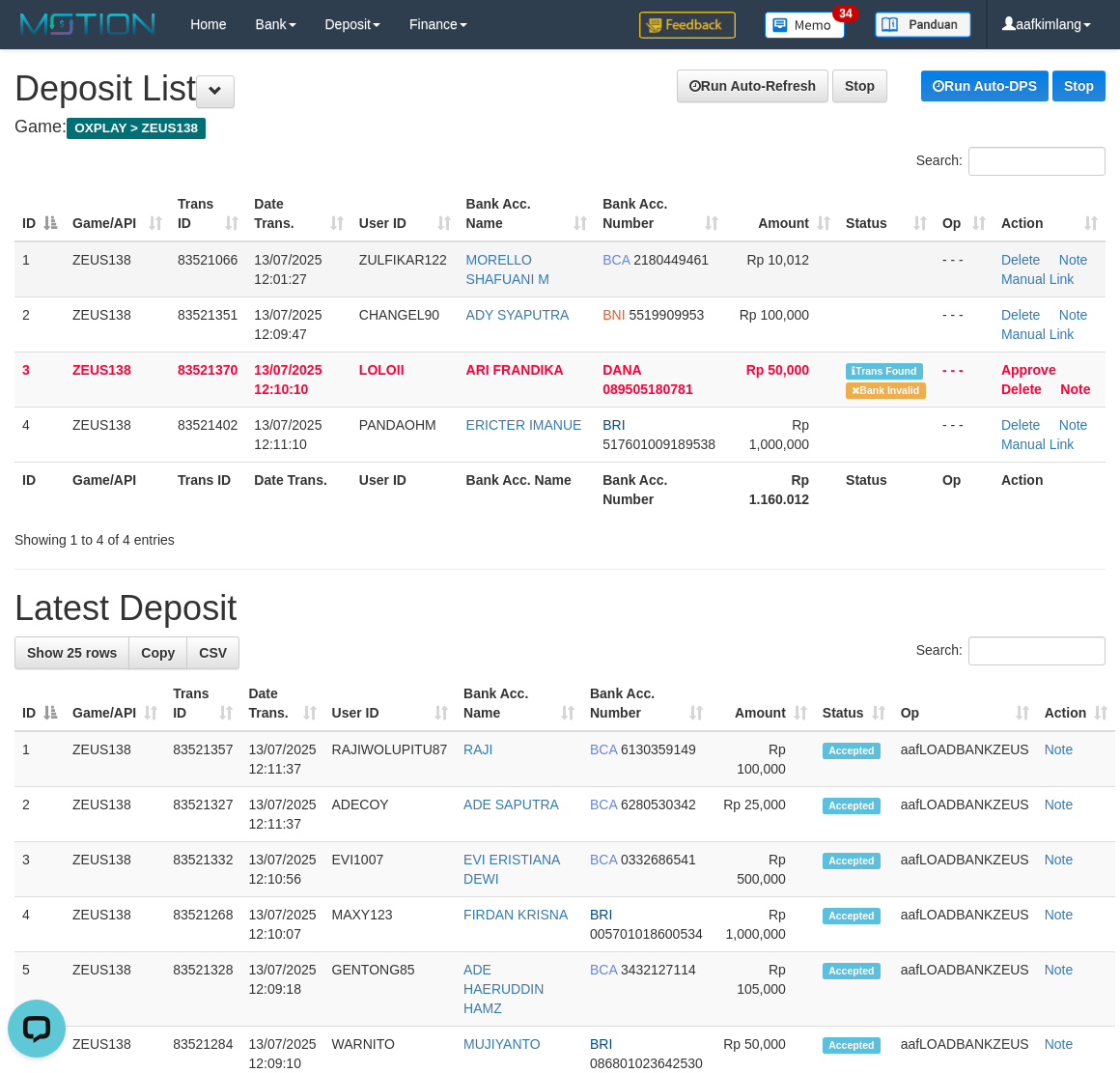drag, startPoint x: 652, startPoint y: 177, endPoint x: 954, endPoint y: 241, distance: 308.707 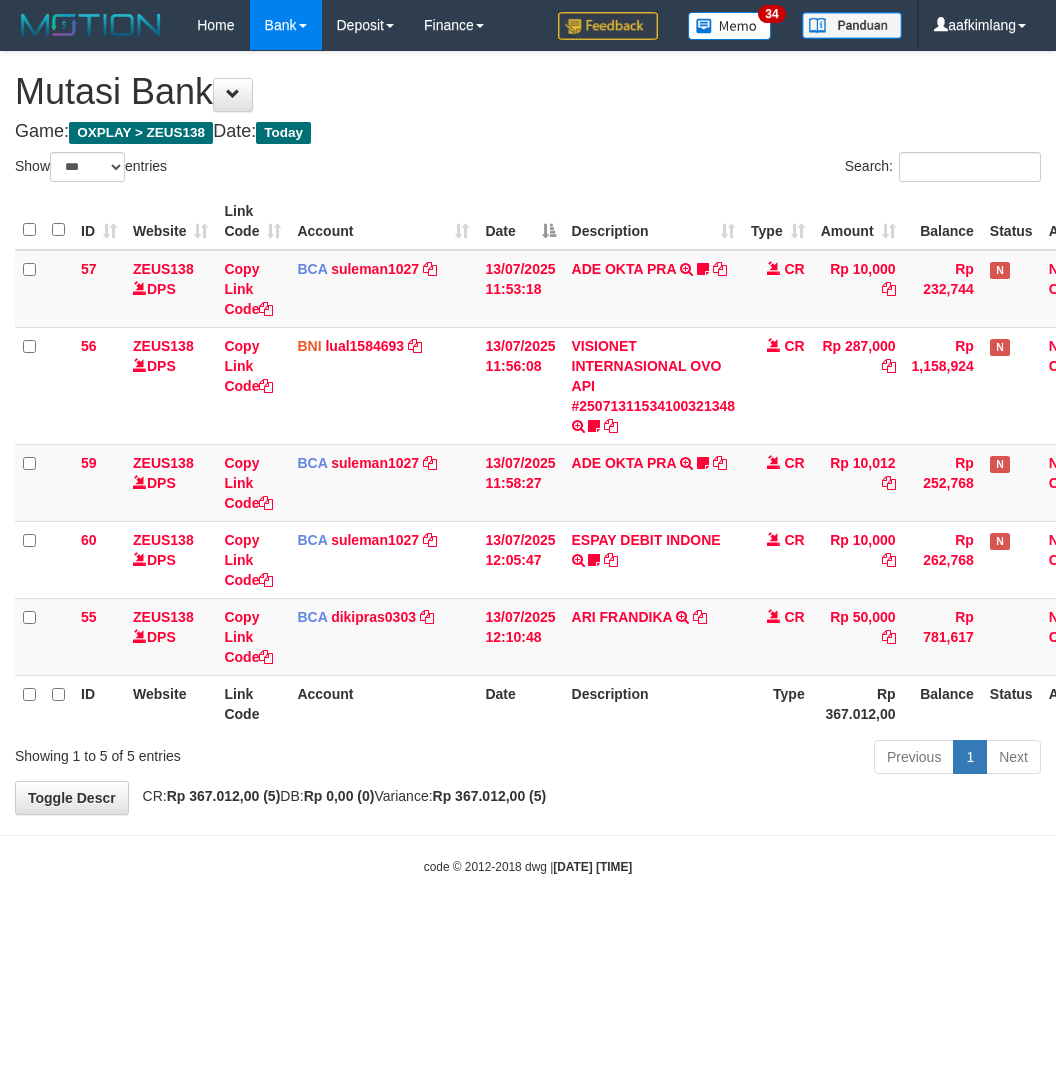 select on "***" 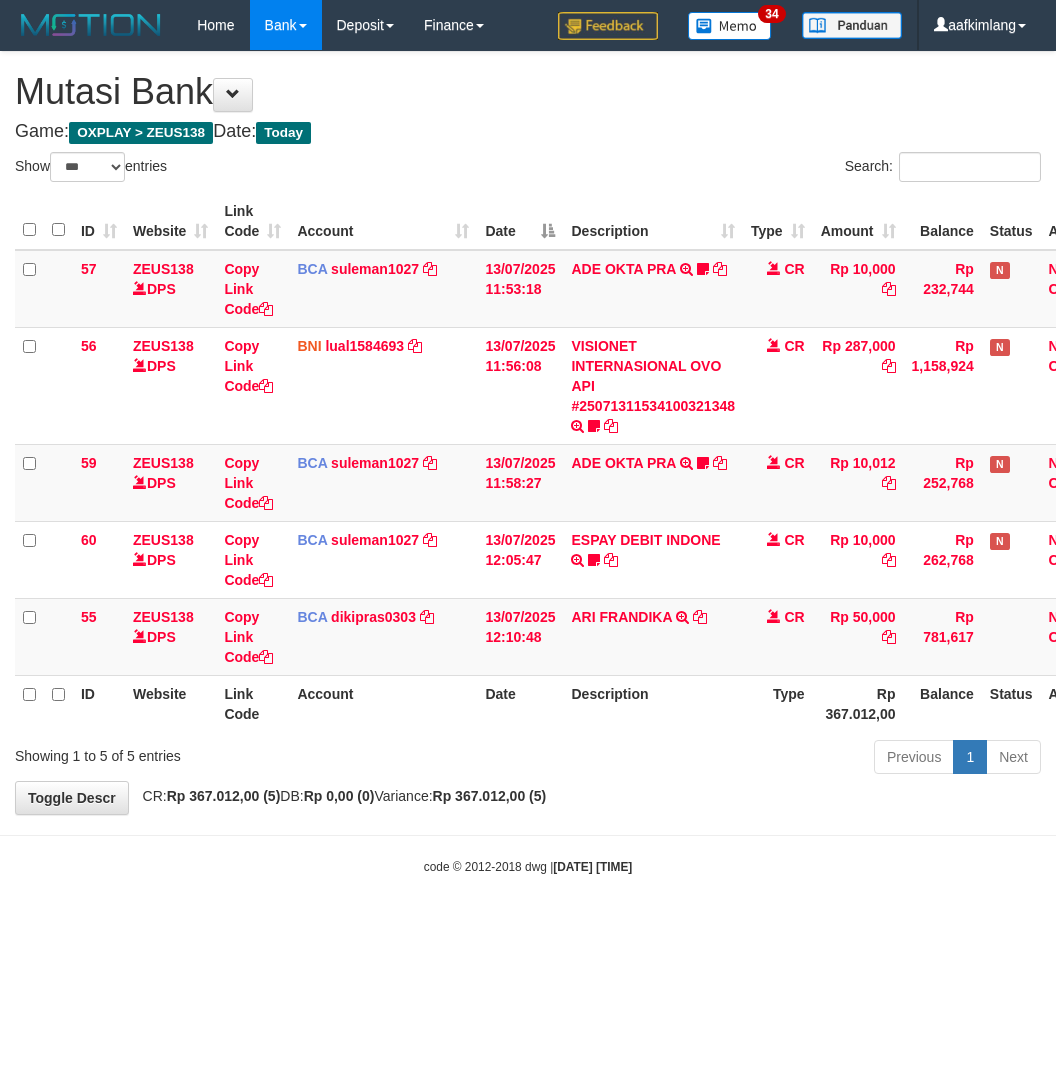 scroll, scrollTop: 0, scrollLeft: 0, axis: both 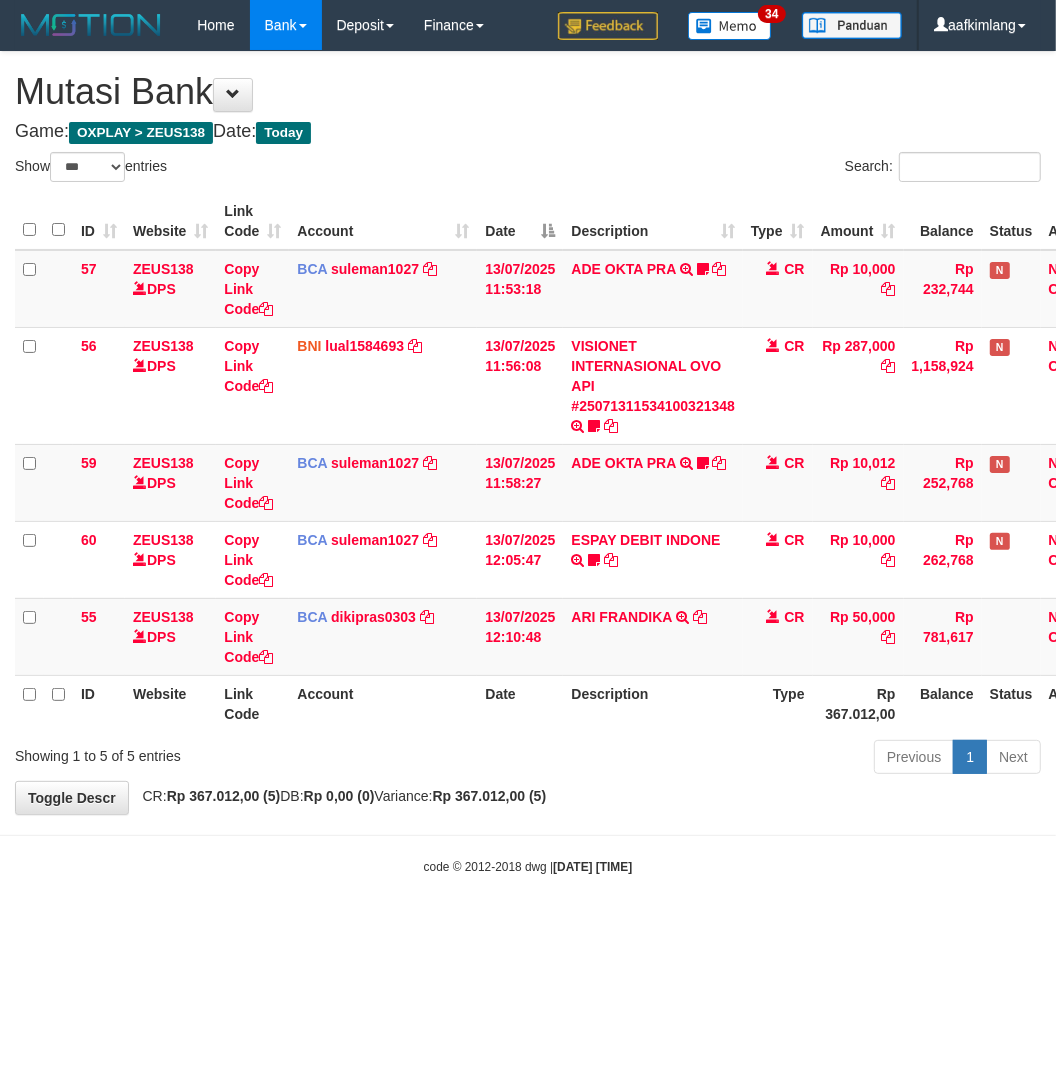 click on "Toggle navigation
Home
Bank
Account List
Mutasi Bank
Search
Note Mutasi
Deposit
DPS Fetch
DPS List
History
Note DPS
Finance
Financial Data
aafkimlang
My Profile
Log Out" at bounding box center (528, 463) 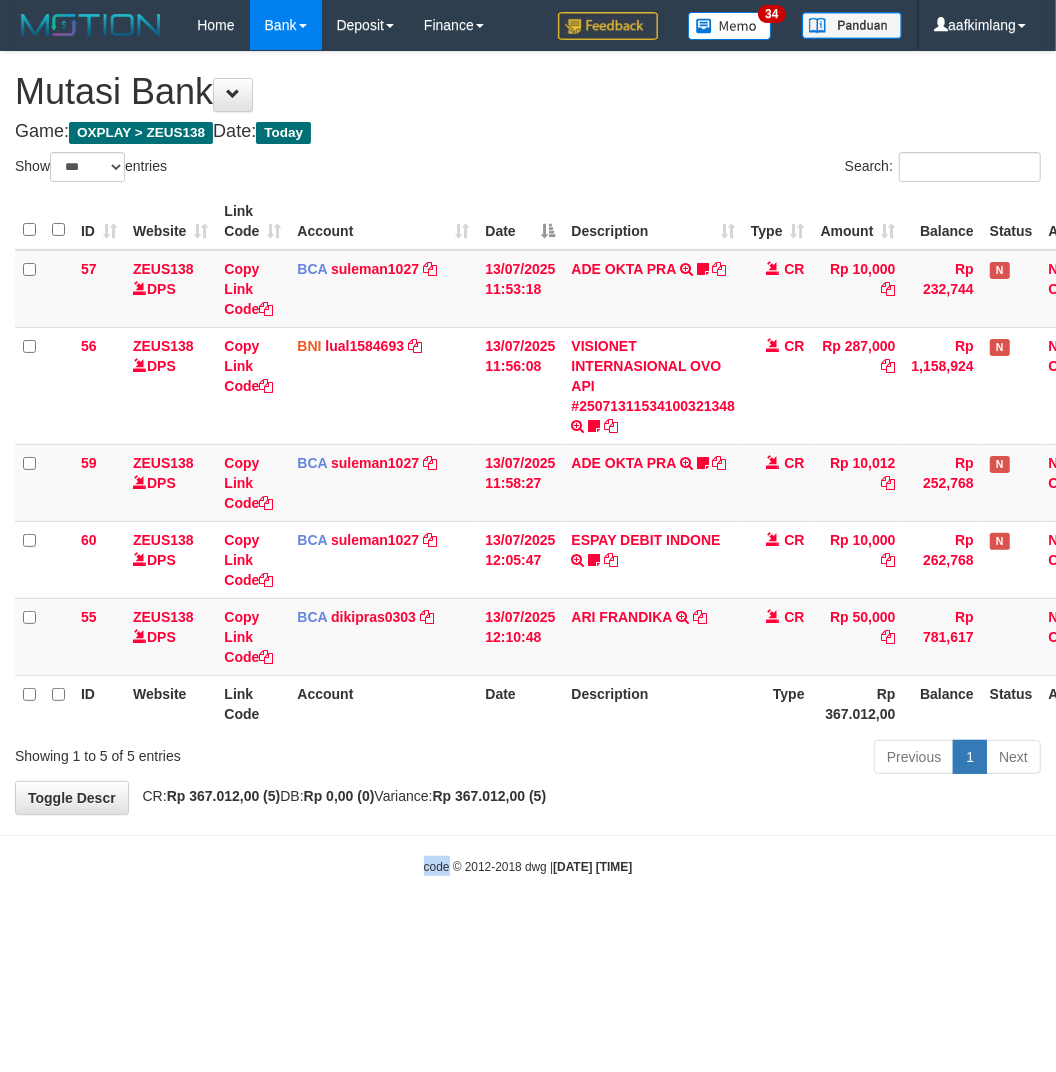 click on "Toggle navigation
Home
Bank
Account List
Mutasi Bank
Search
Note Mutasi
Deposit
DPS Fetch
DPS List
History
Note DPS
Finance
Financial Data
aafkimlang
My Profile
Log Out" at bounding box center (528, 463) 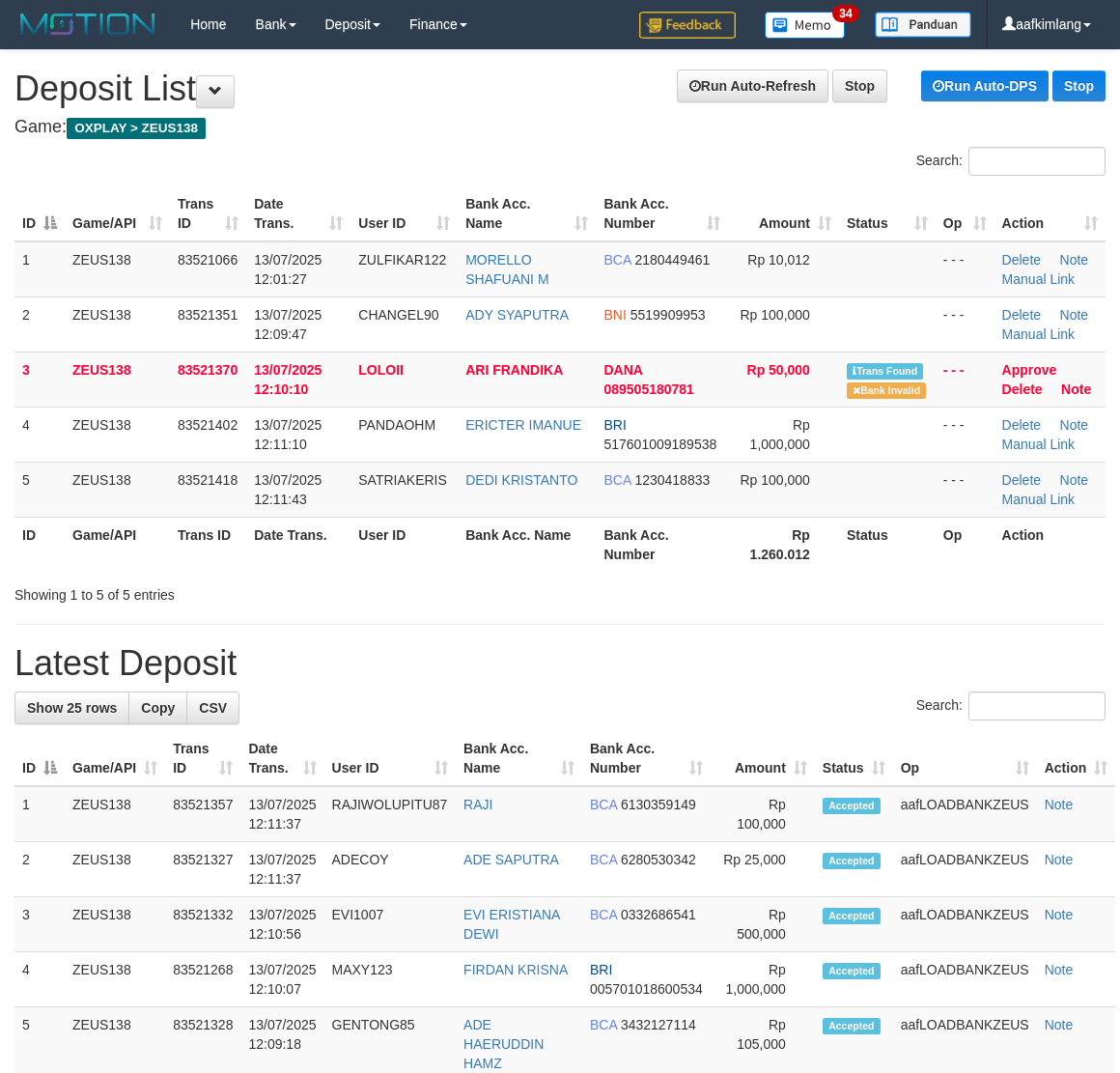 scroll, scrollTop: 0, scrollLeft: 0, axis: both 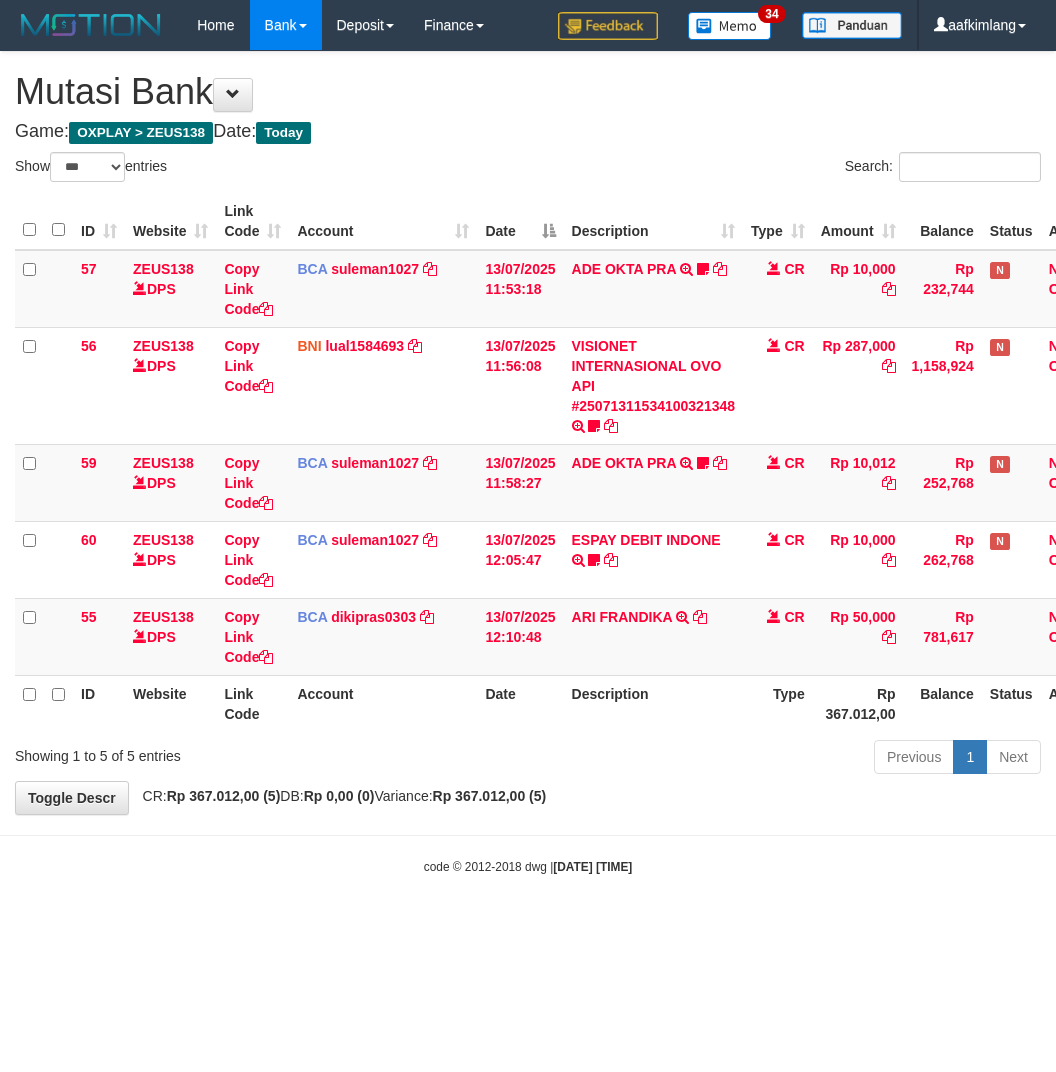 select on "***" 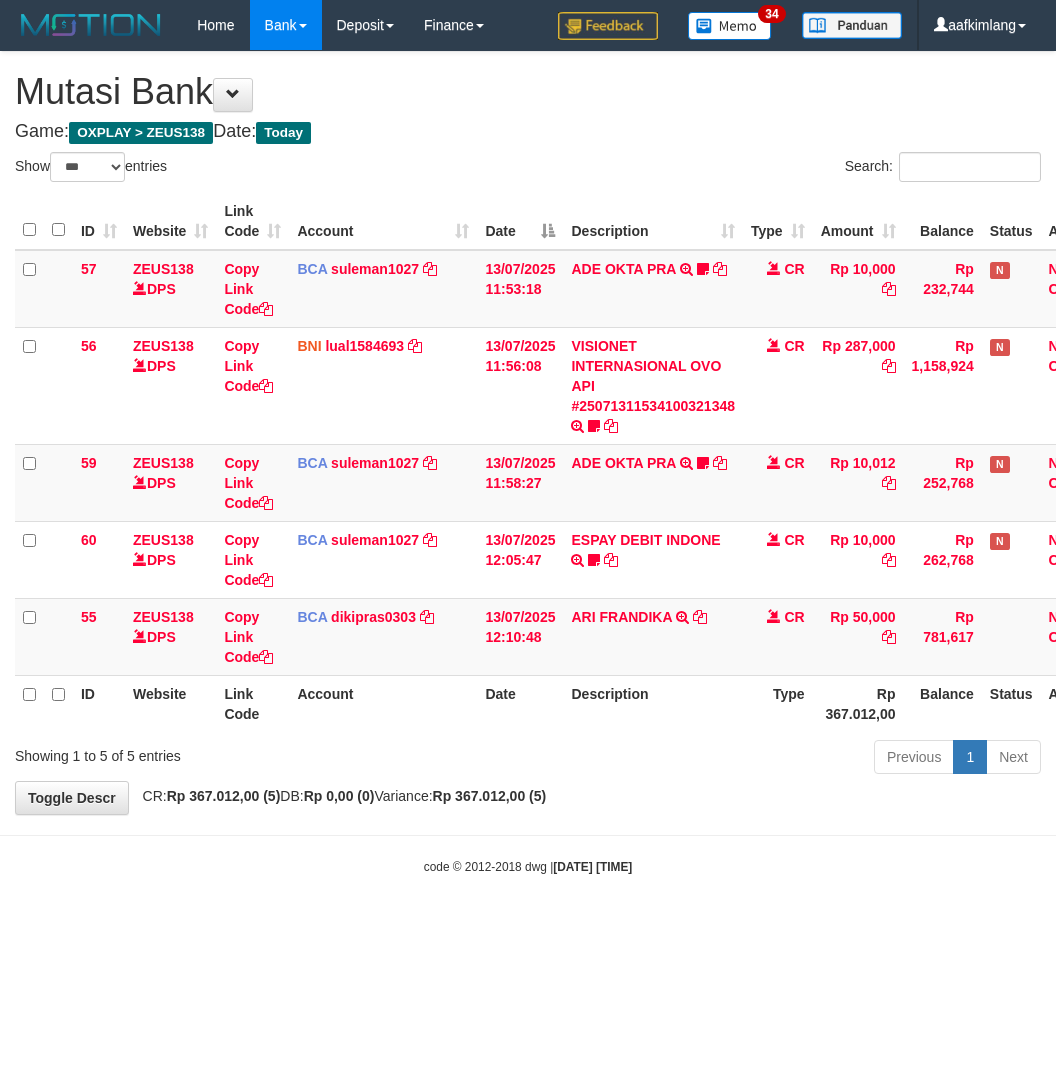 scroll, scrollTop: 0, scrollLeft: 0, axis: both 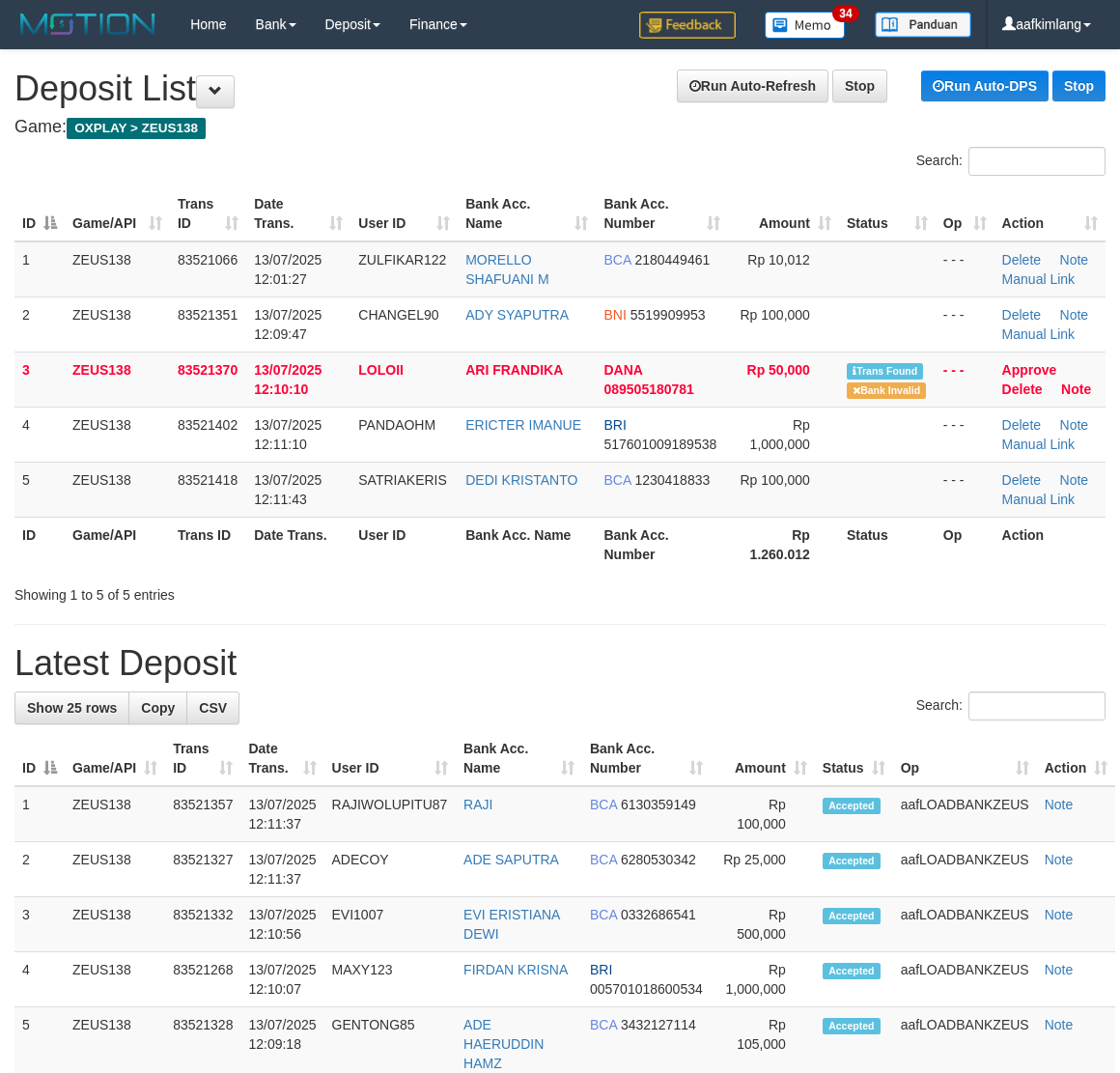 drag, startPoint x: 0, startPoint y: 0, endPoint x: 512, endPoint y: 119, distance: 525.64722 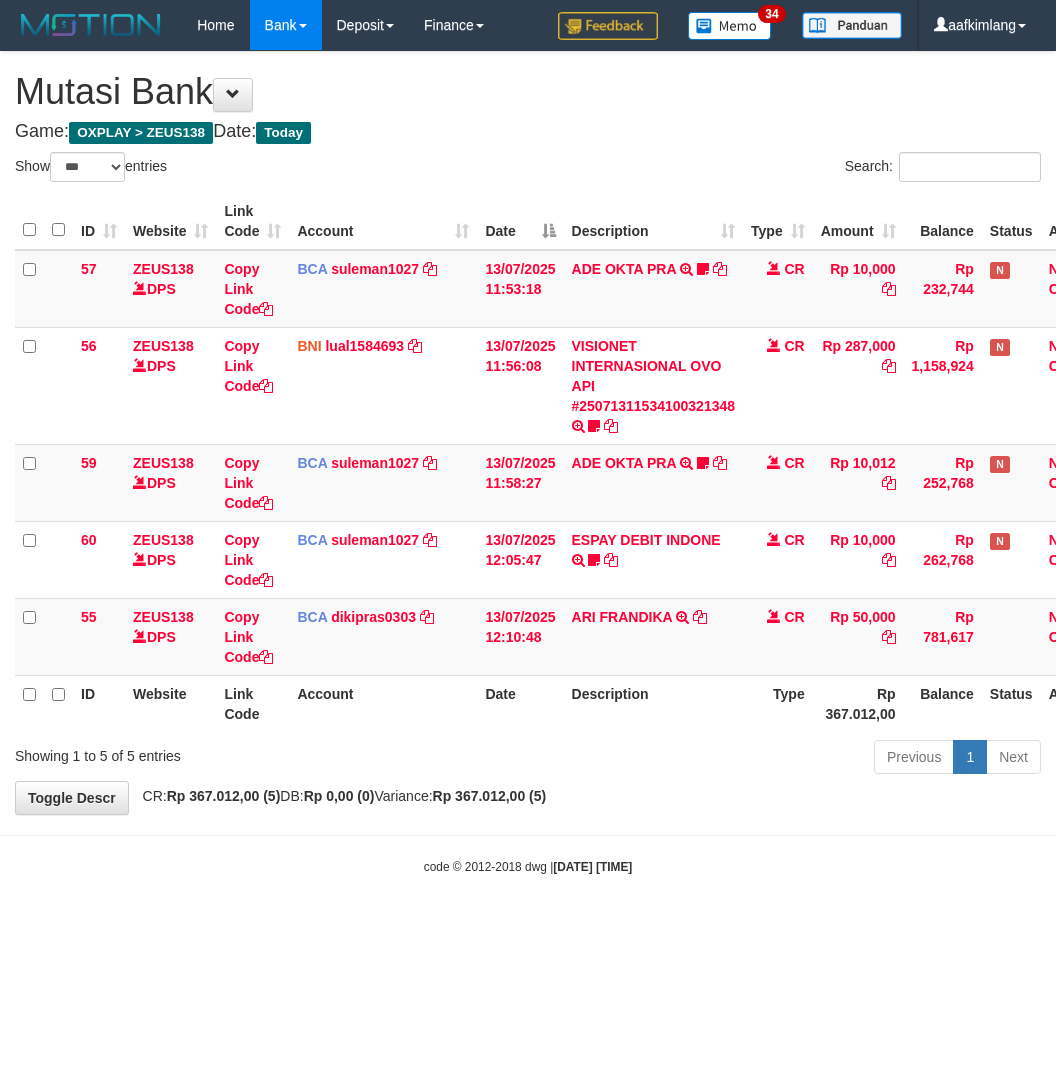 select on "***" 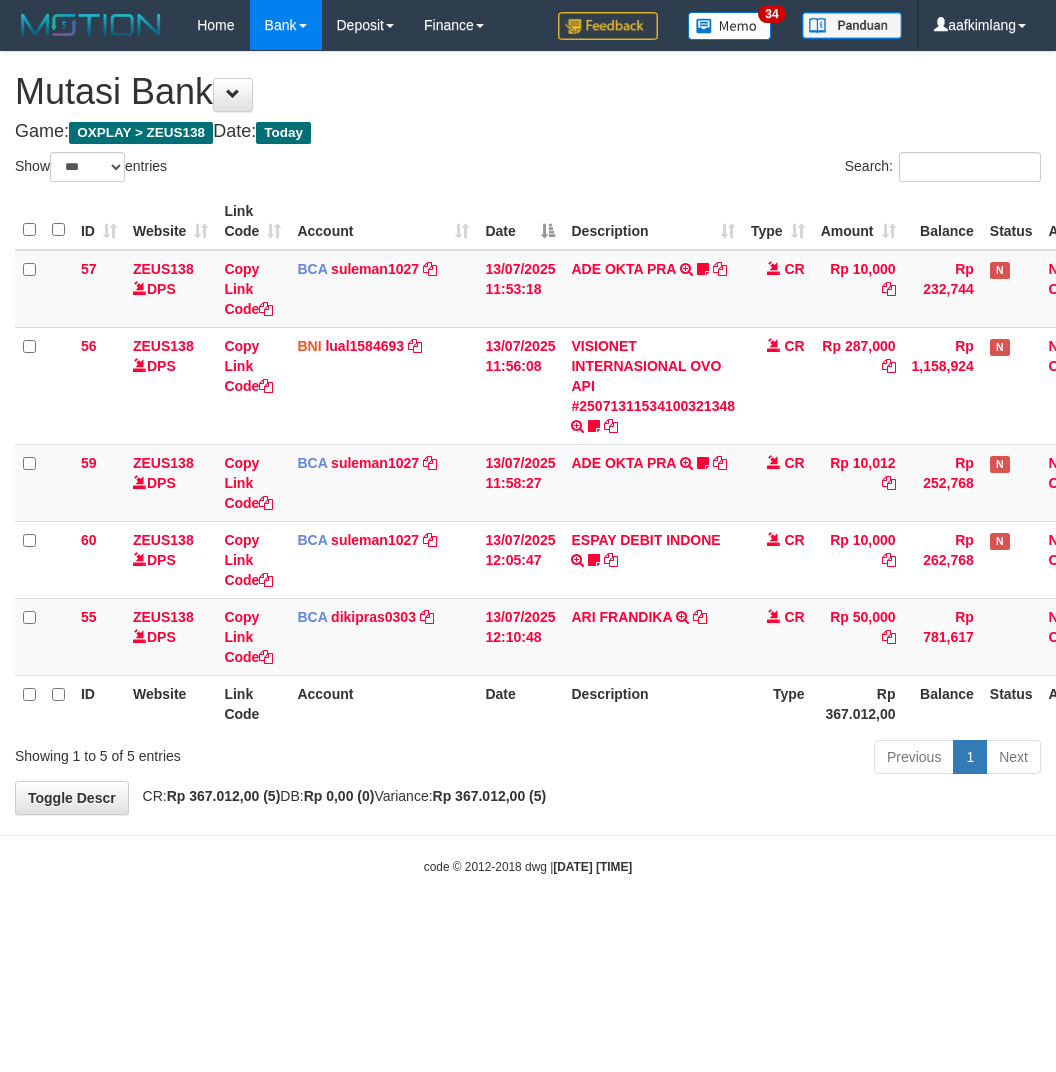 scroll, scrollTop: 0, scrollLeft: 0, axis: both 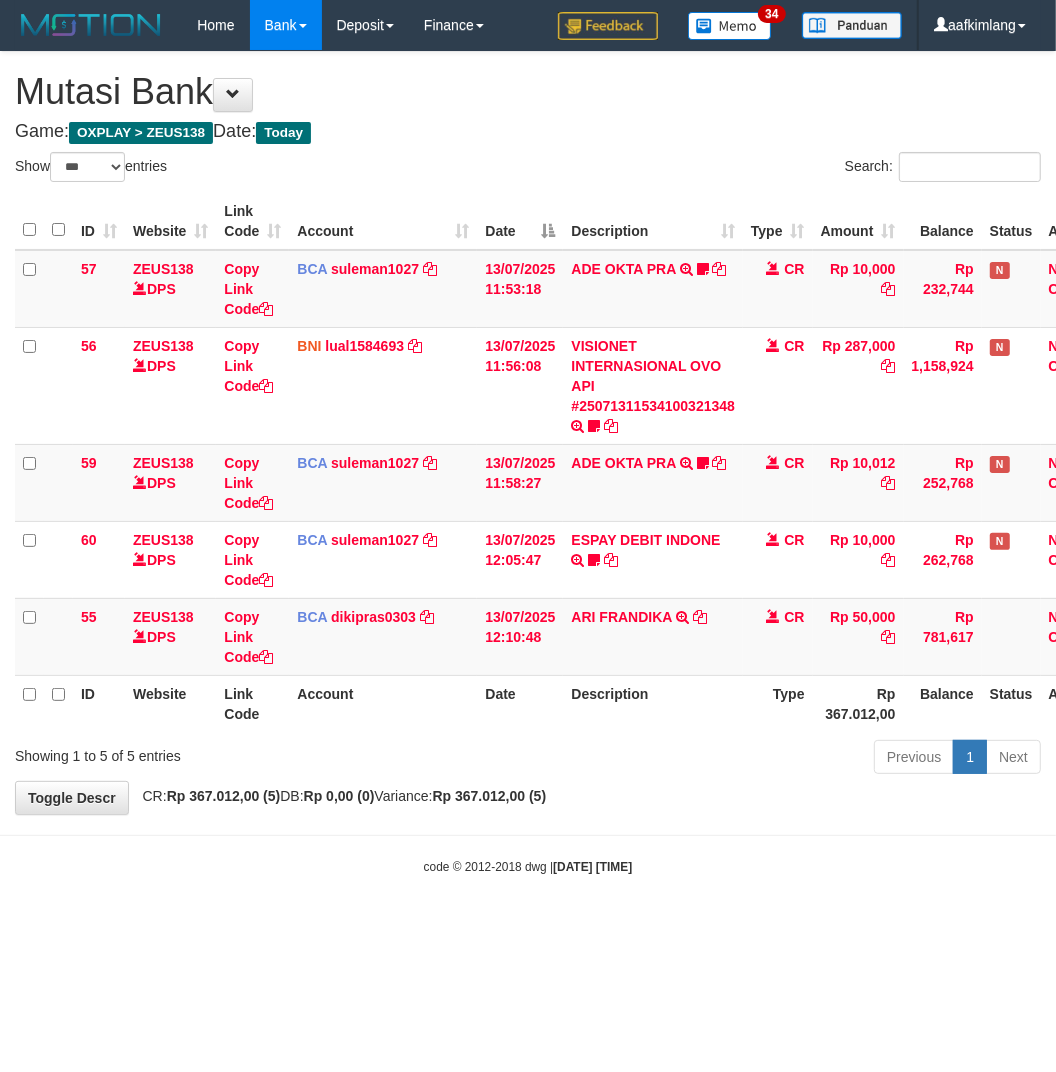 drag, startPoint x: 661, startPoint y: 781, endPoint x: 627, endPoint y: 775, distance: 34.525352 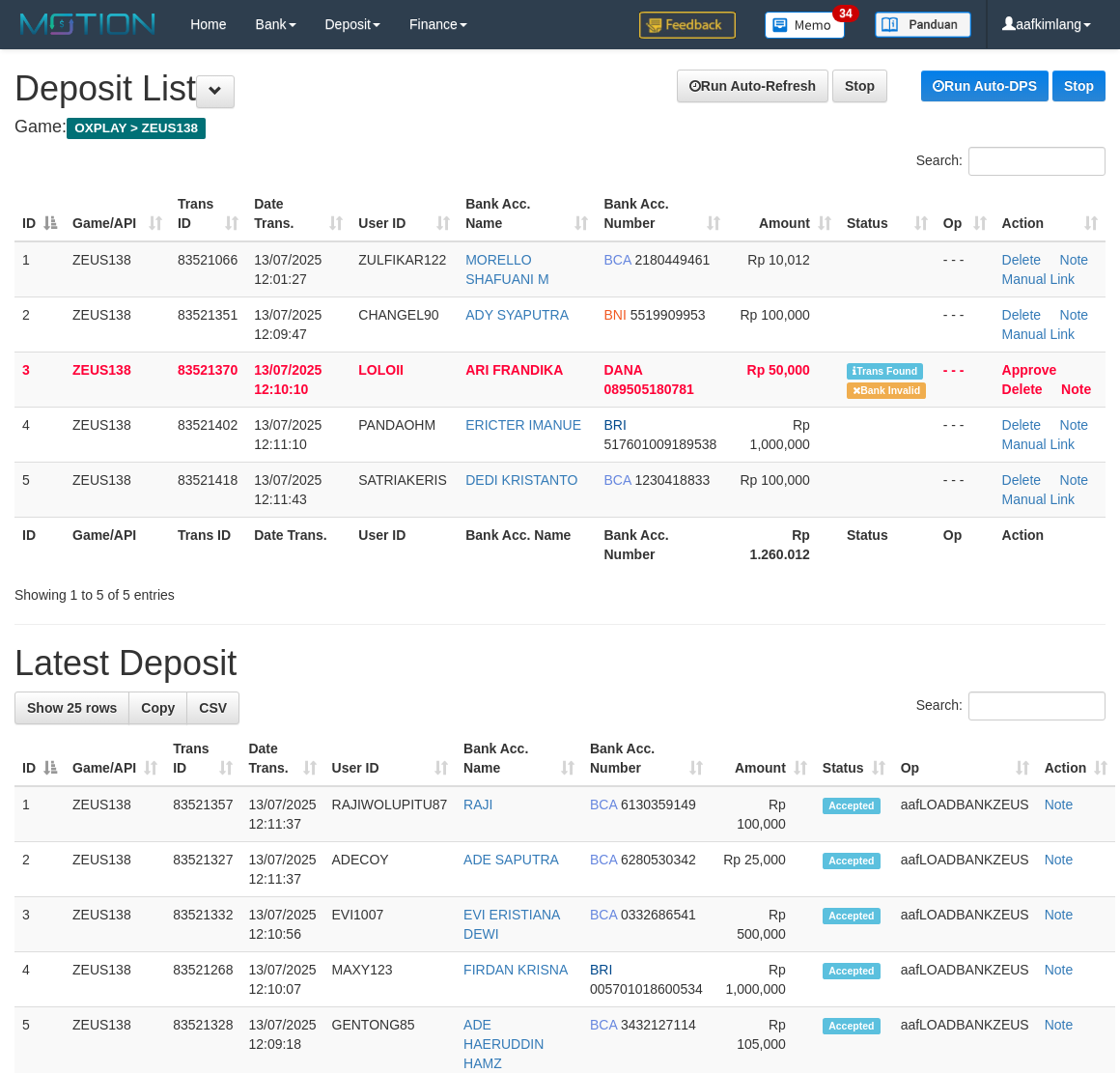 scroll, scrollTop: 0, scrollLeft: 0, axis: both 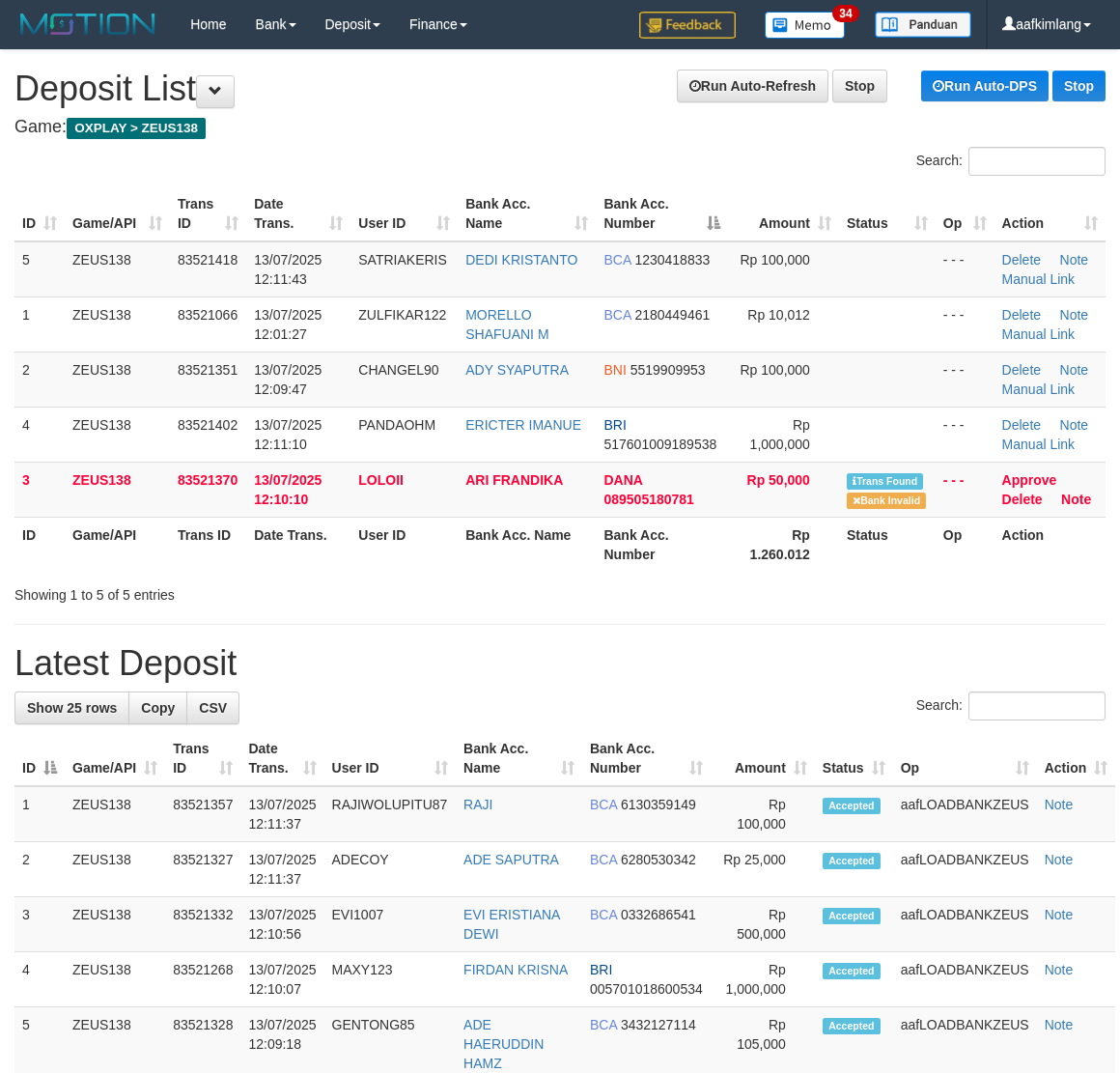 click on "Search:" at bounding box center (840, 163) 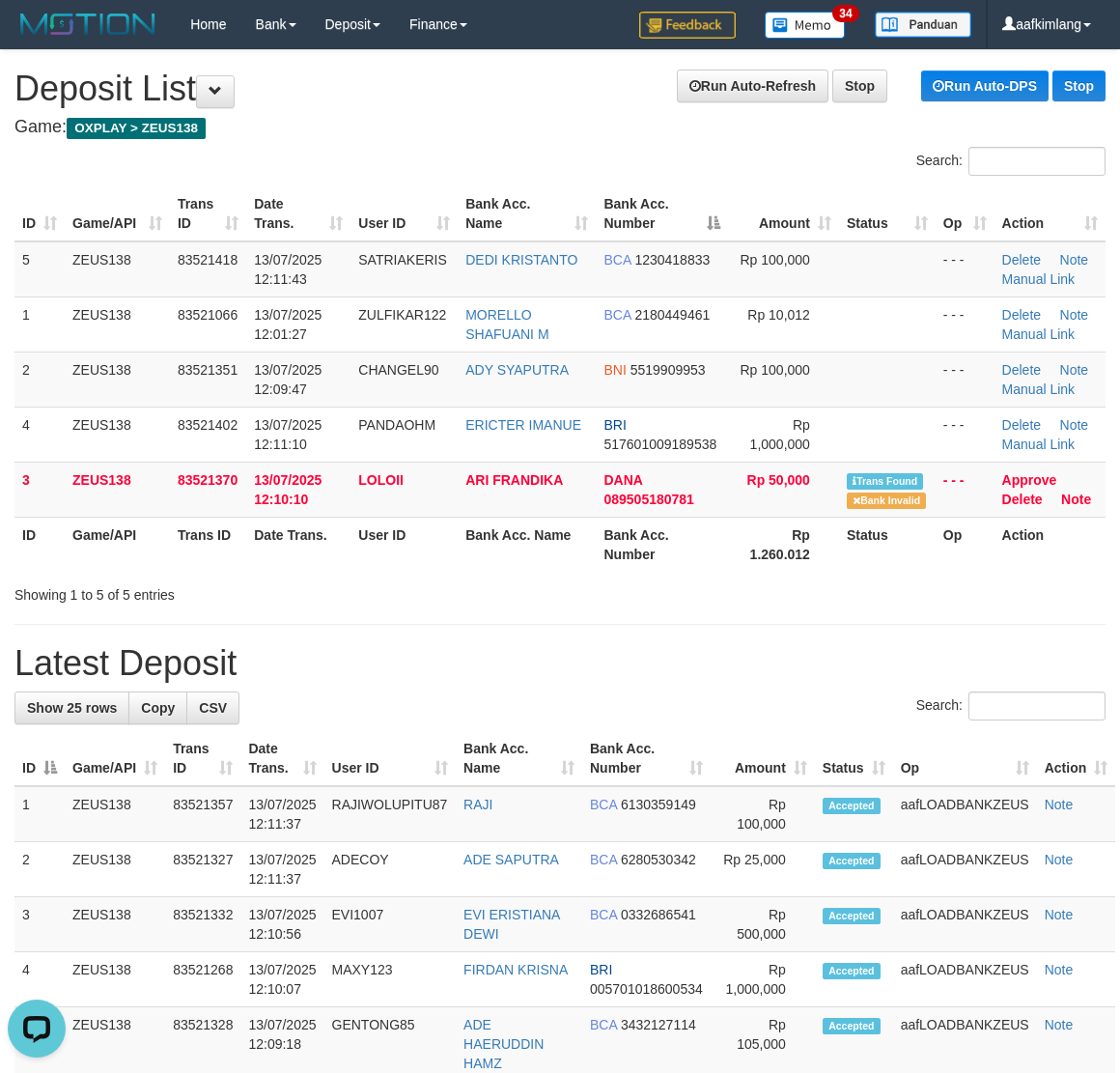 scroll, scrollTop: 0, scrollLeft: 0, axis: both 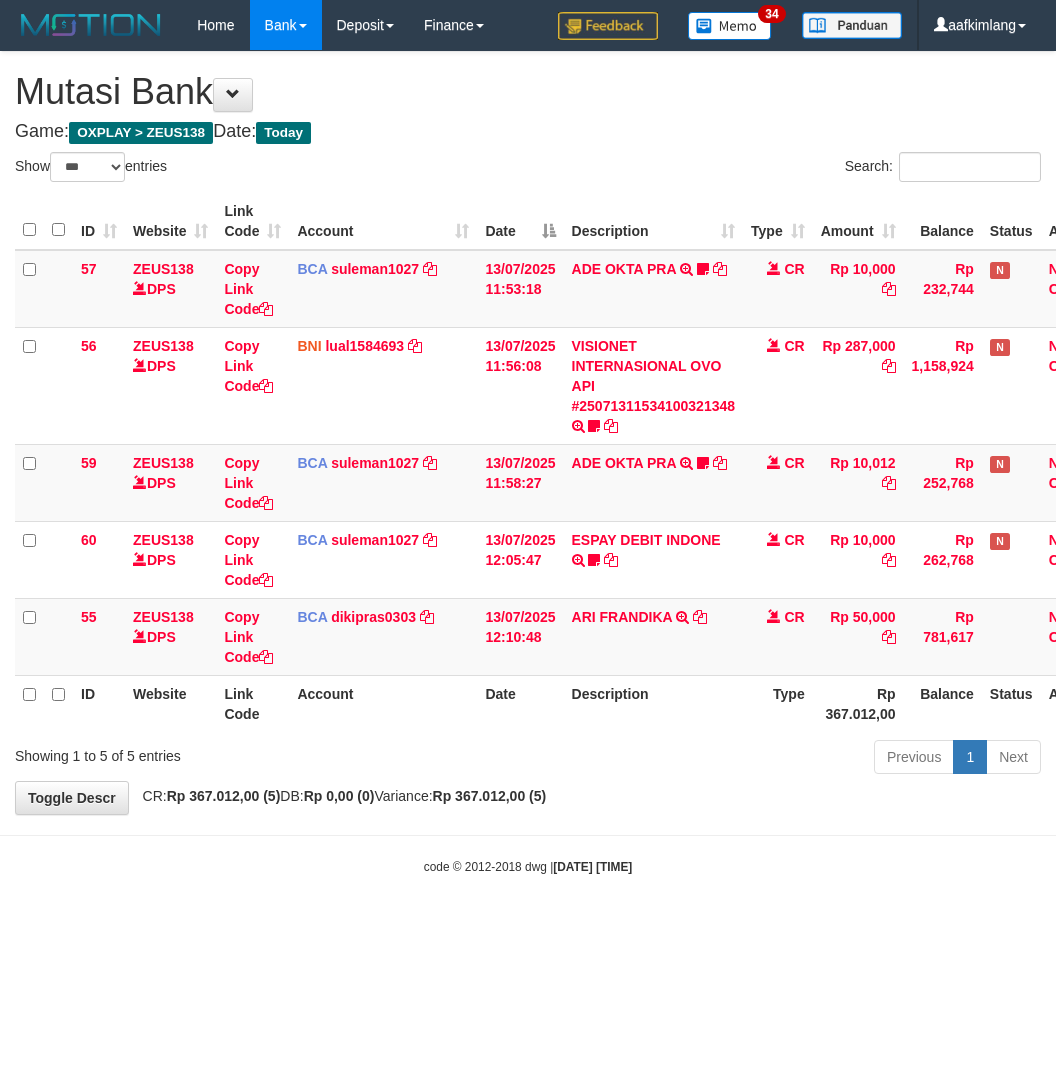 select on "***" 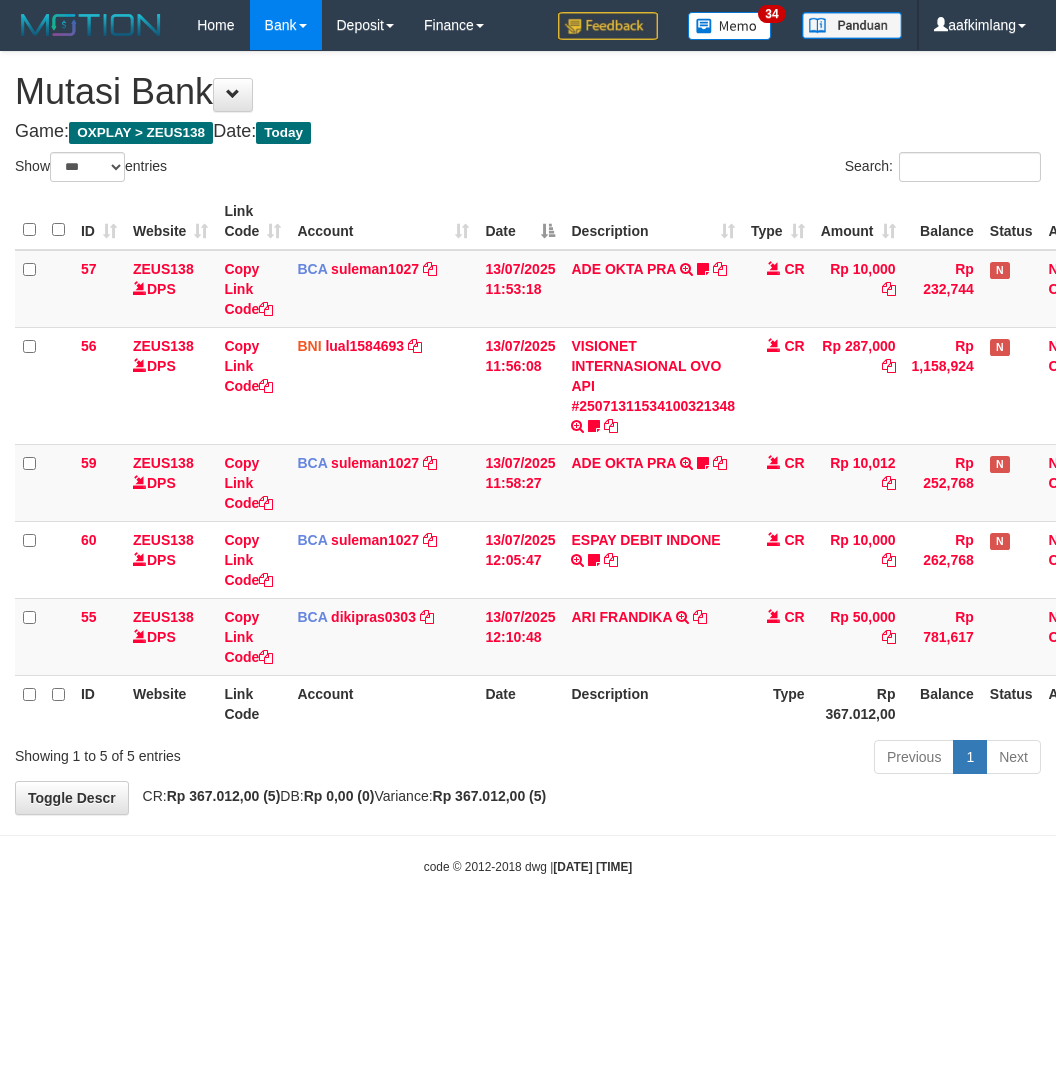 scroll, scrollTop: 0, scrollLeft: 0, axis: both 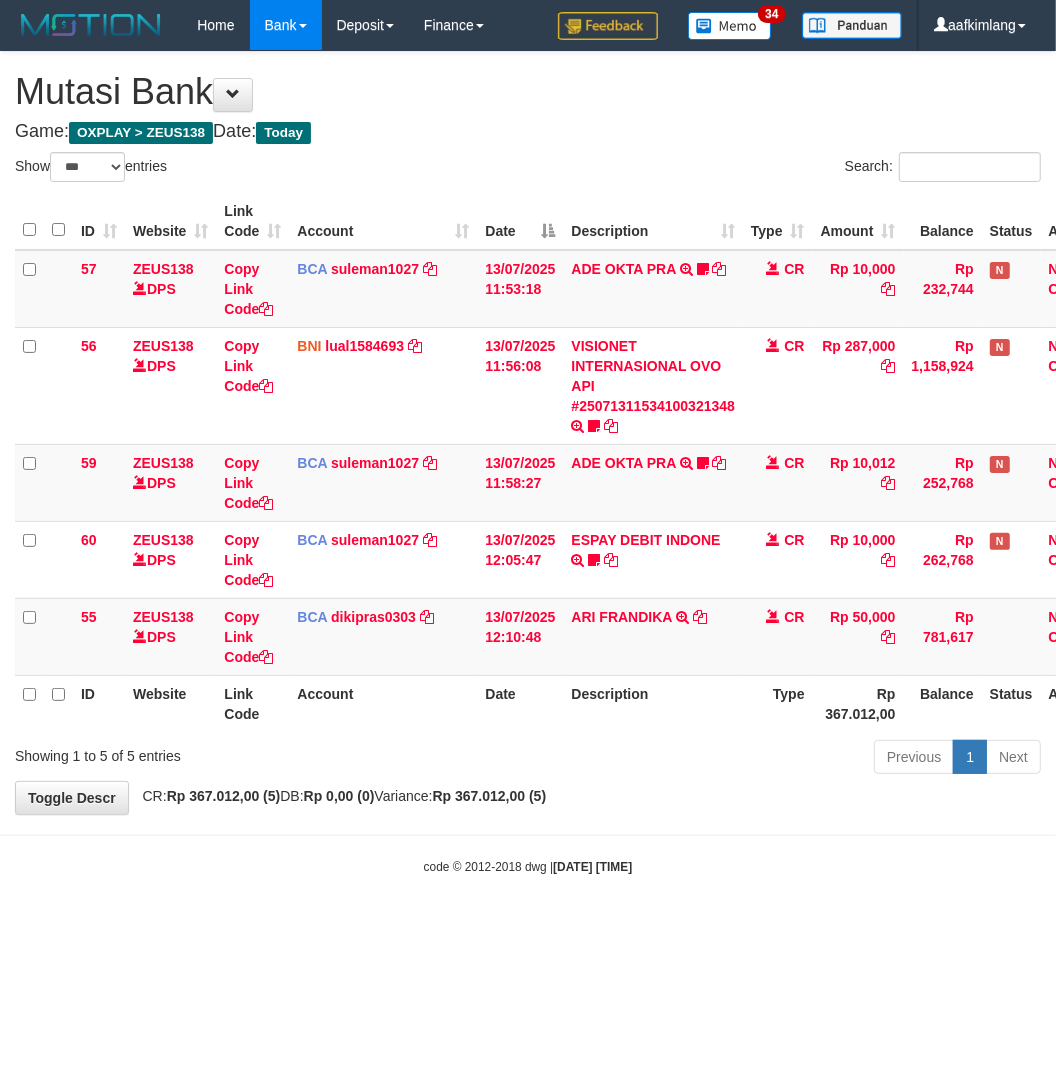click on "Toggle navigation
Home
Bank
Account List
Mutasi Bank
Search
Note Mutasi
Deposit
DPS Fetch
DPS List
History
Note DPS
Finance
Financial Data
aafkimlang
My Profile
Log Out" at bounding box center [528, 463] 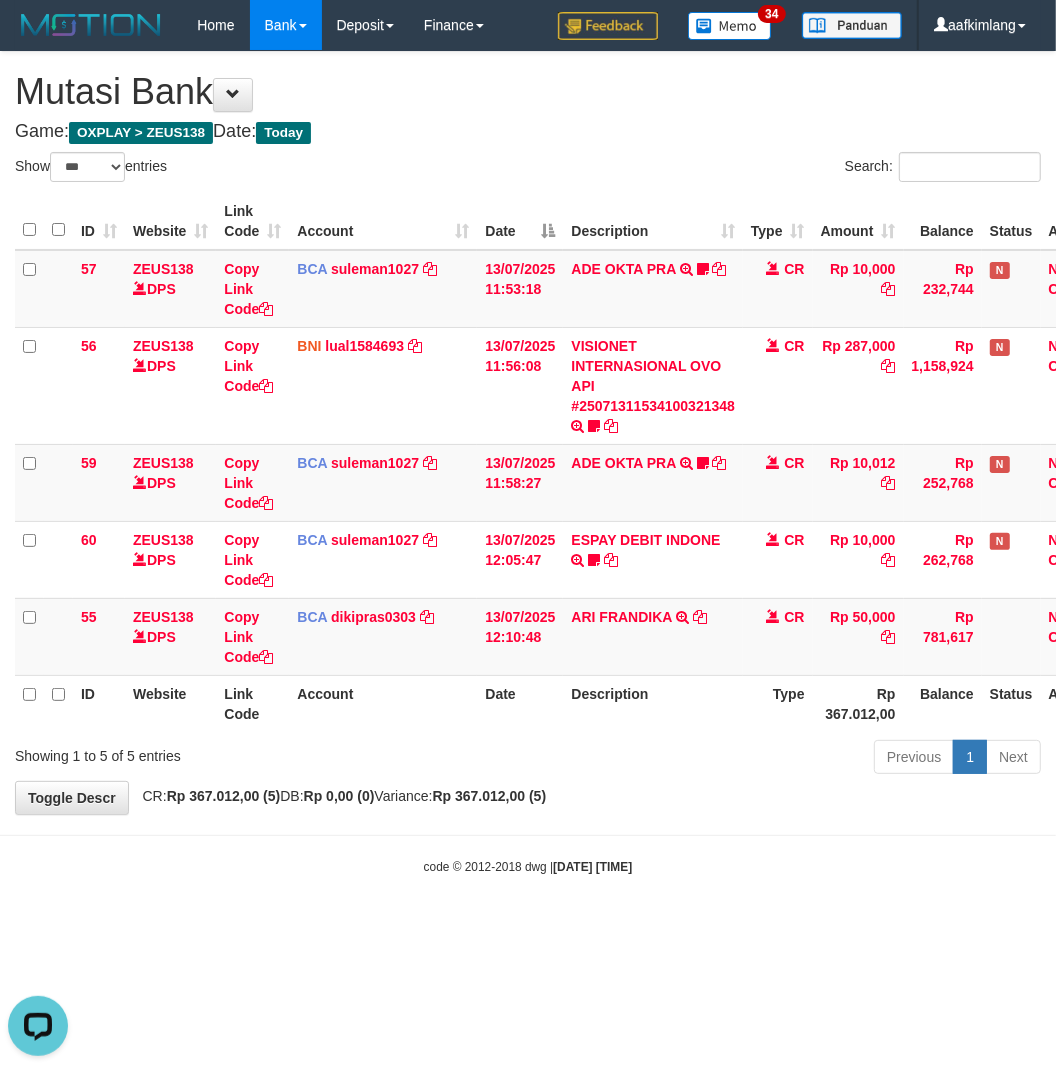 scroll, scrollTop: 0, scrollLeft: 0, axis: both 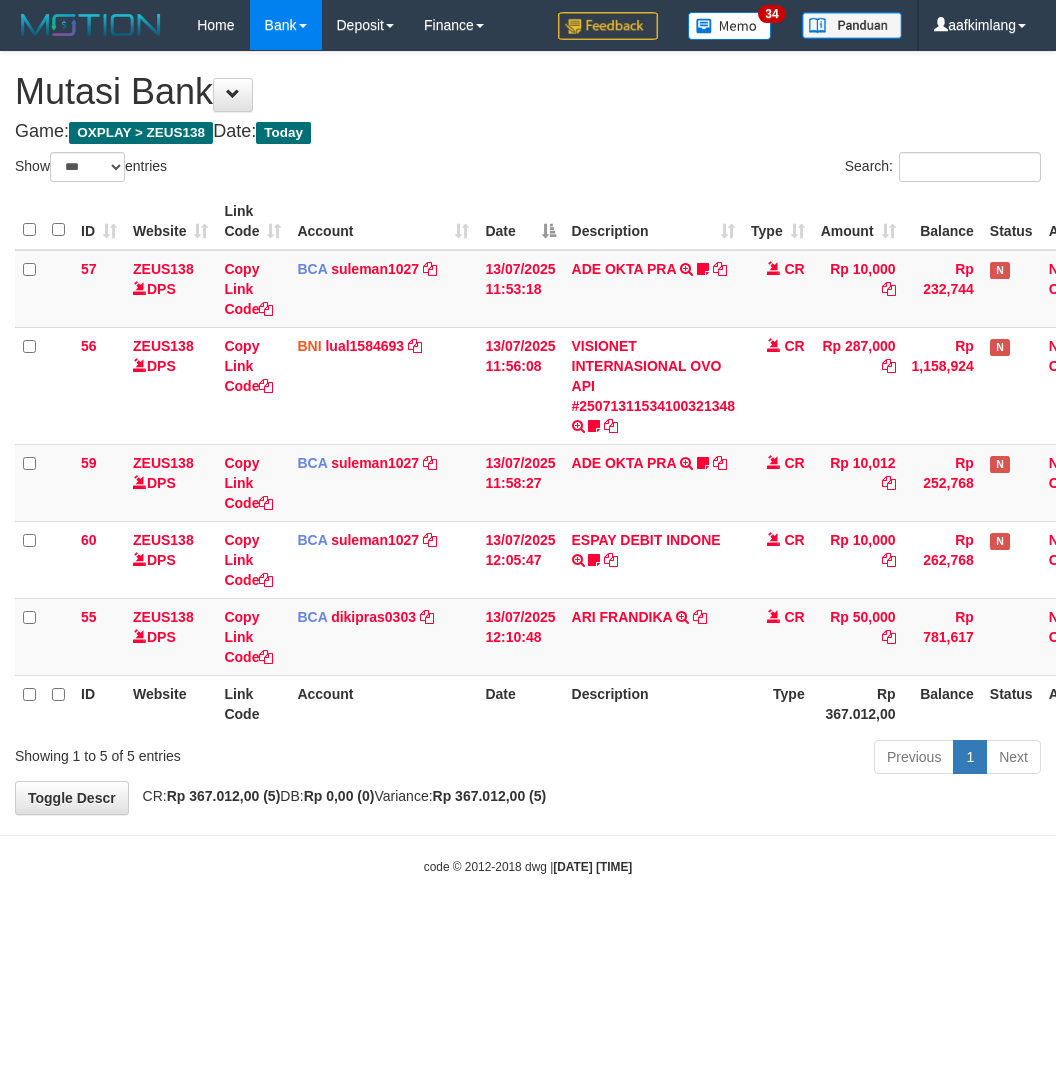 select on "***" 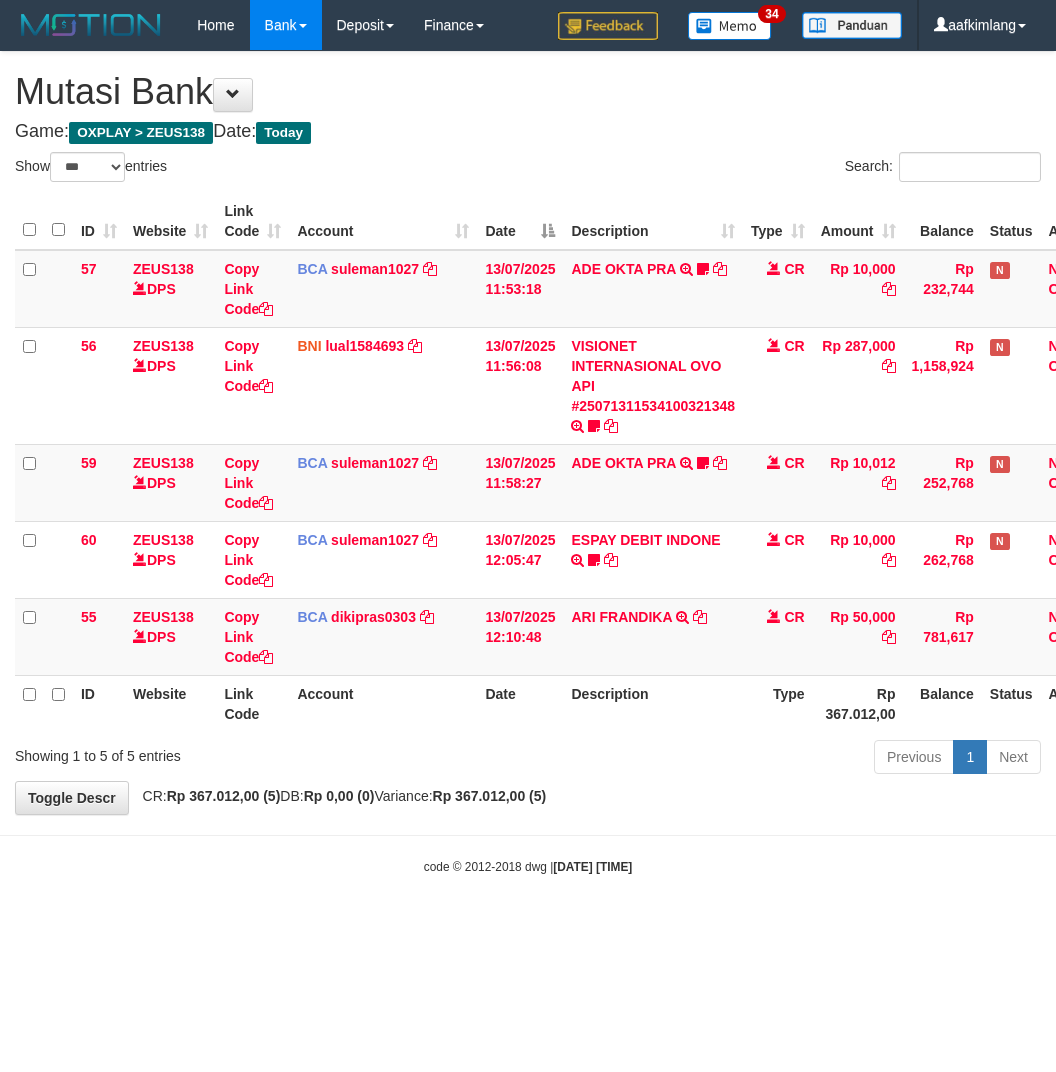 scroll, scrollTop: 0, scrollLeft: 0, axis: both 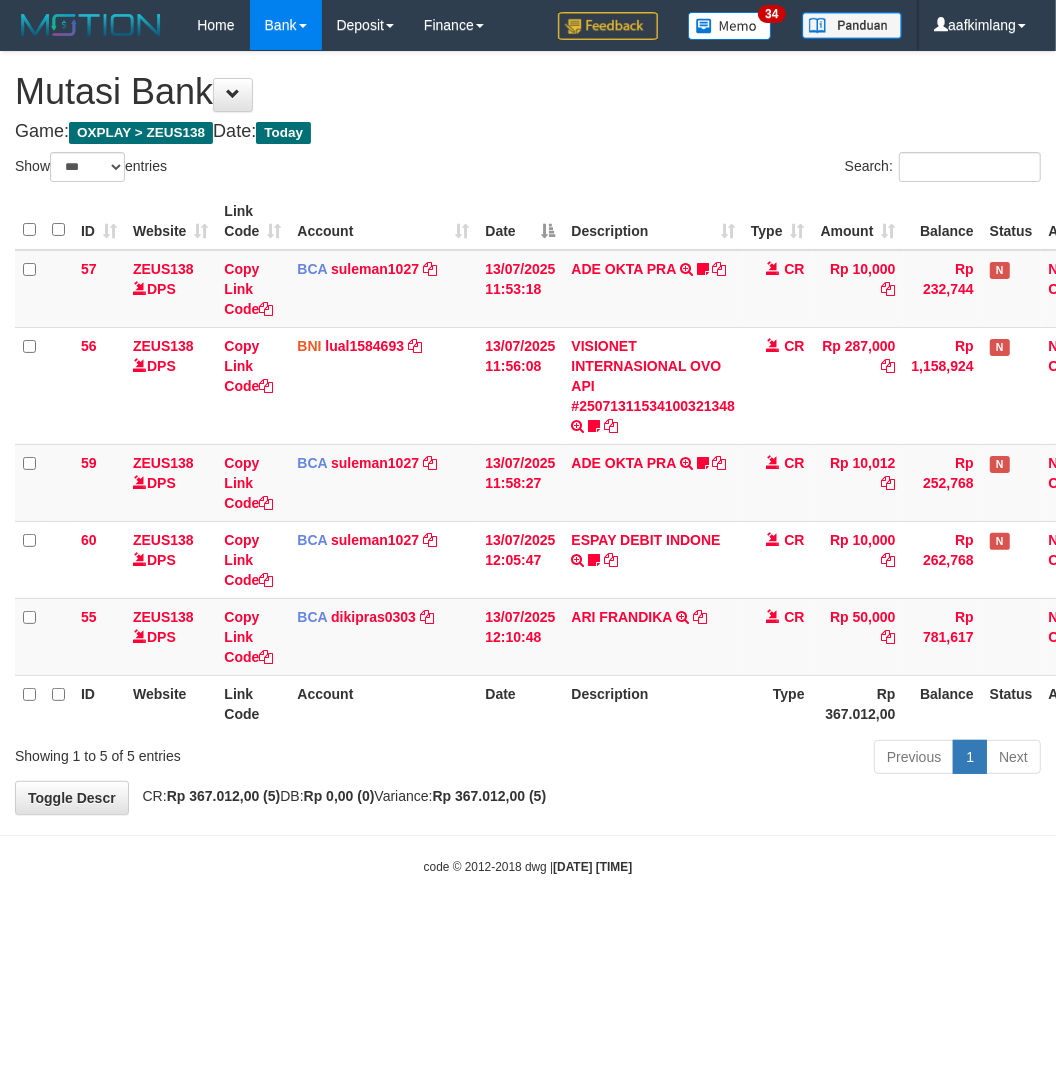 drag, startPoint x: 712, startPoint y: 848, endPoint x: 753, endPoint y: 785, distance: 75.16648 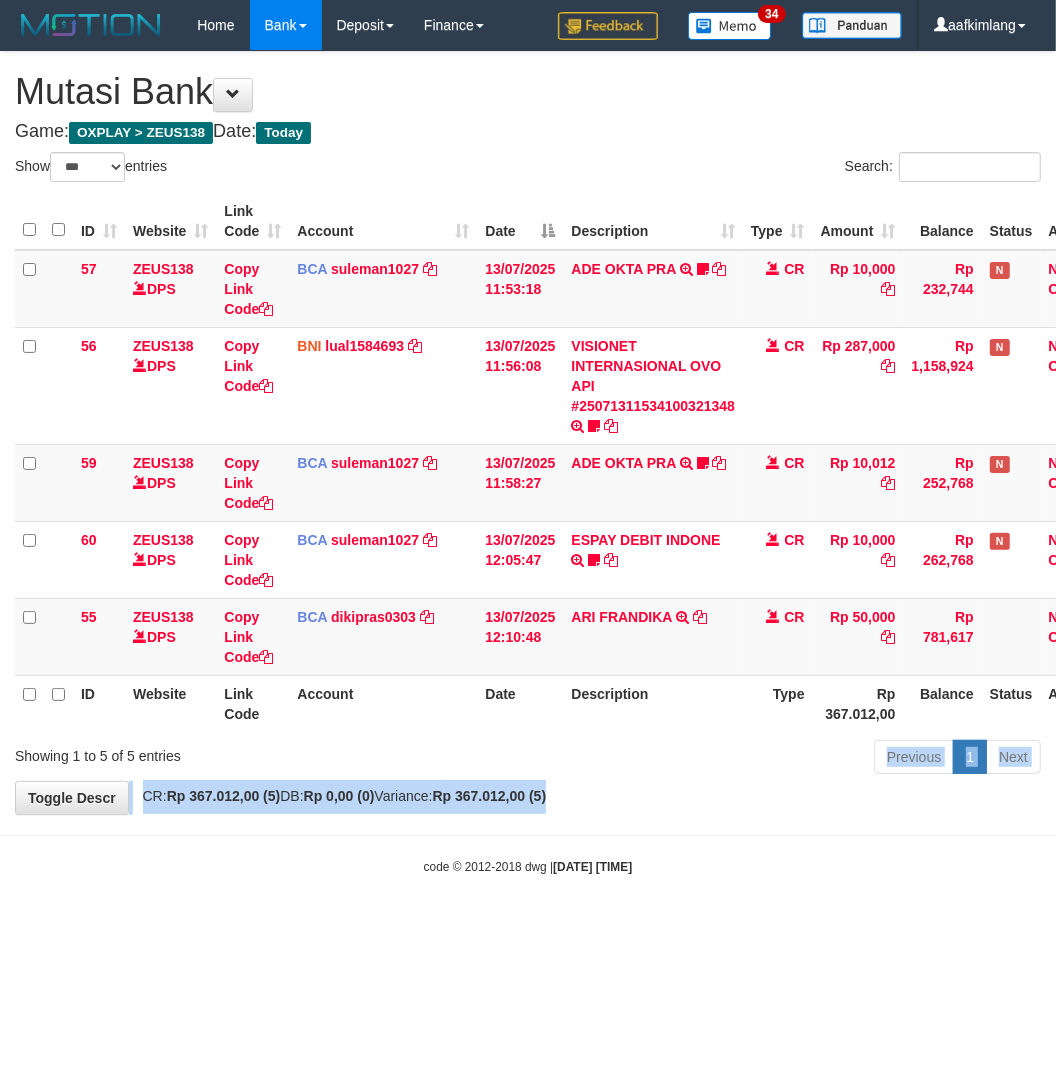 drag, startPoint x: 753, startPoint y: 781, endPoint x: 708, endPoint y: 765, distance: 47.759815 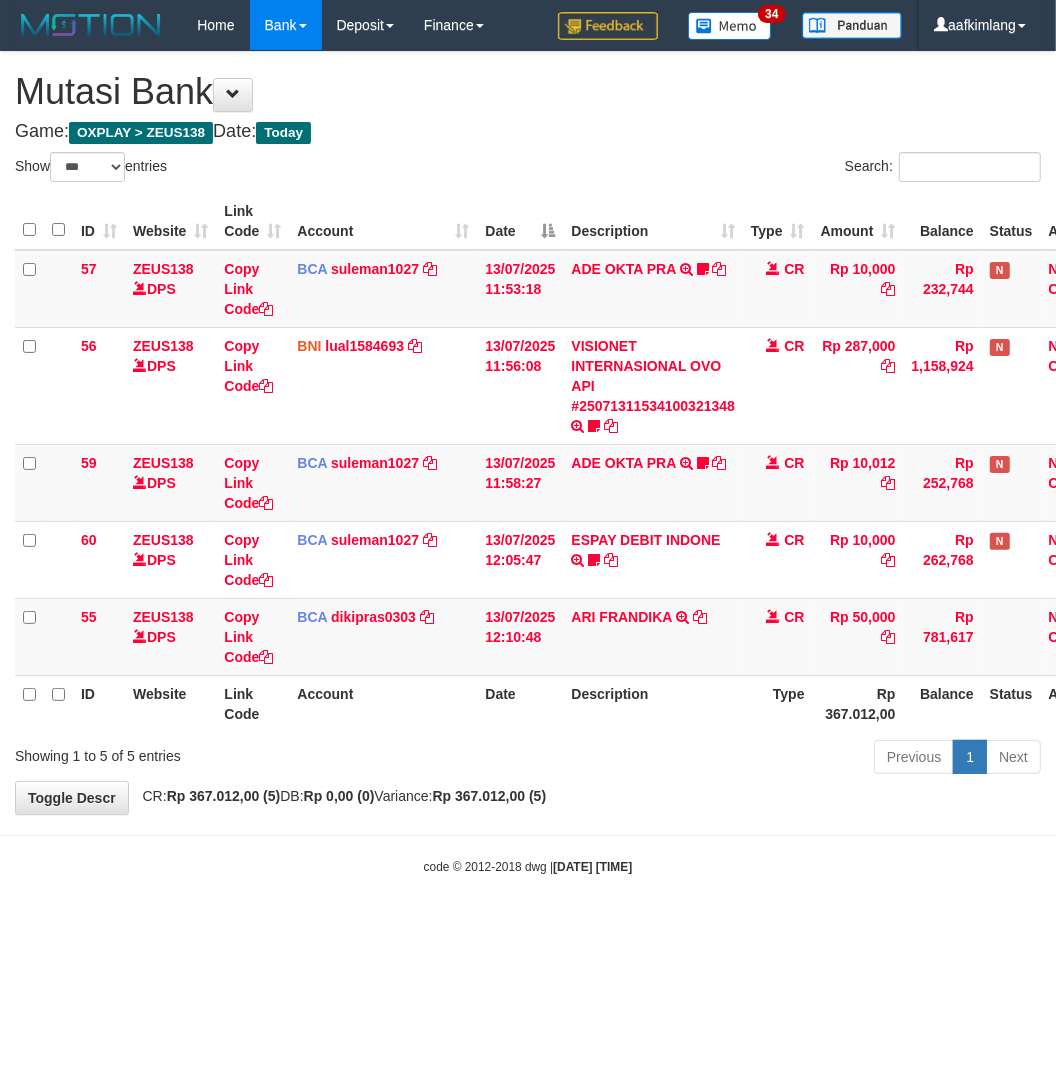 click on "Previous 1 Next" at bounding box center (748, 759) 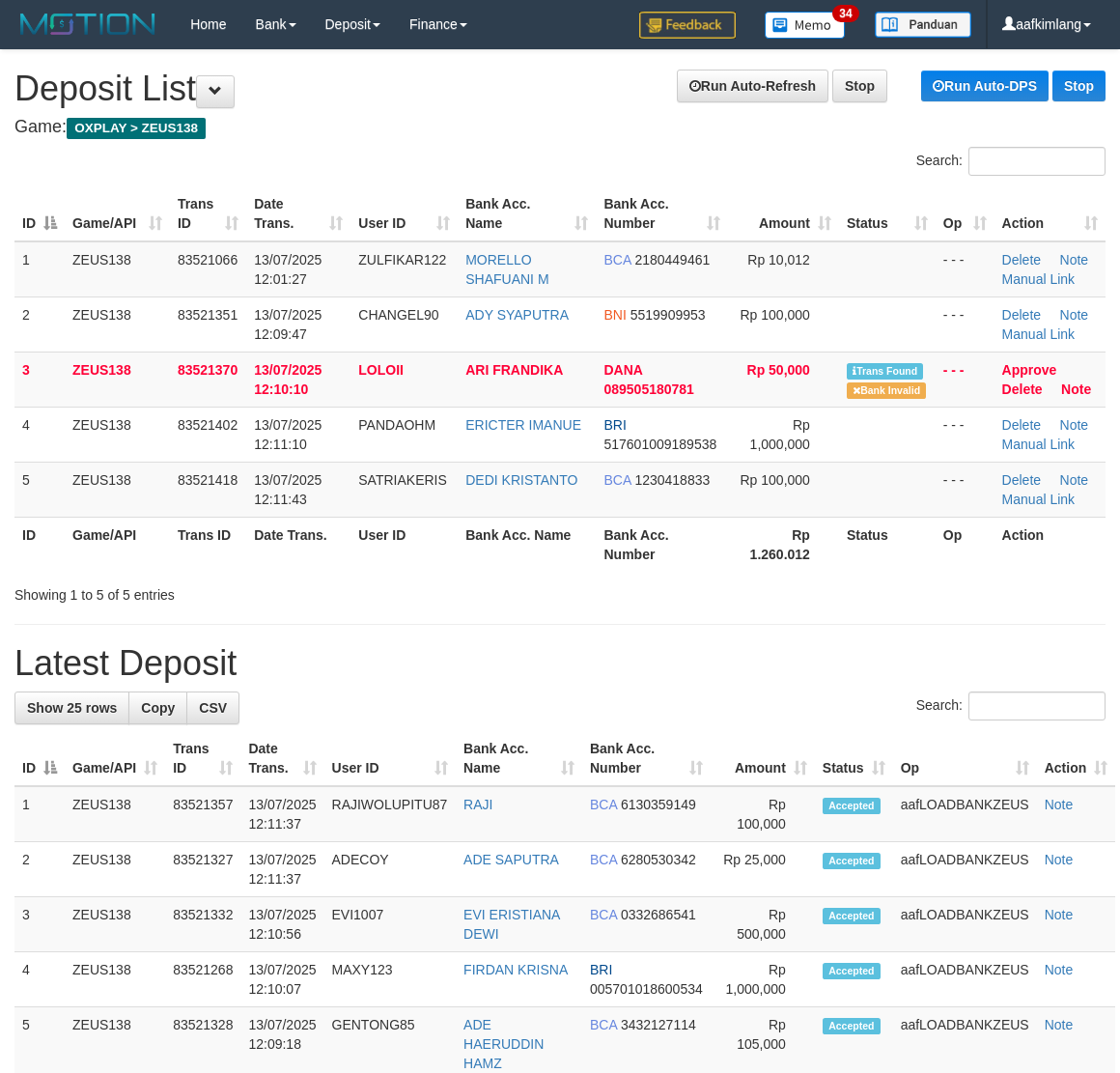 scroll, scrollTop: 0, scrollLeft: 0, axis: both 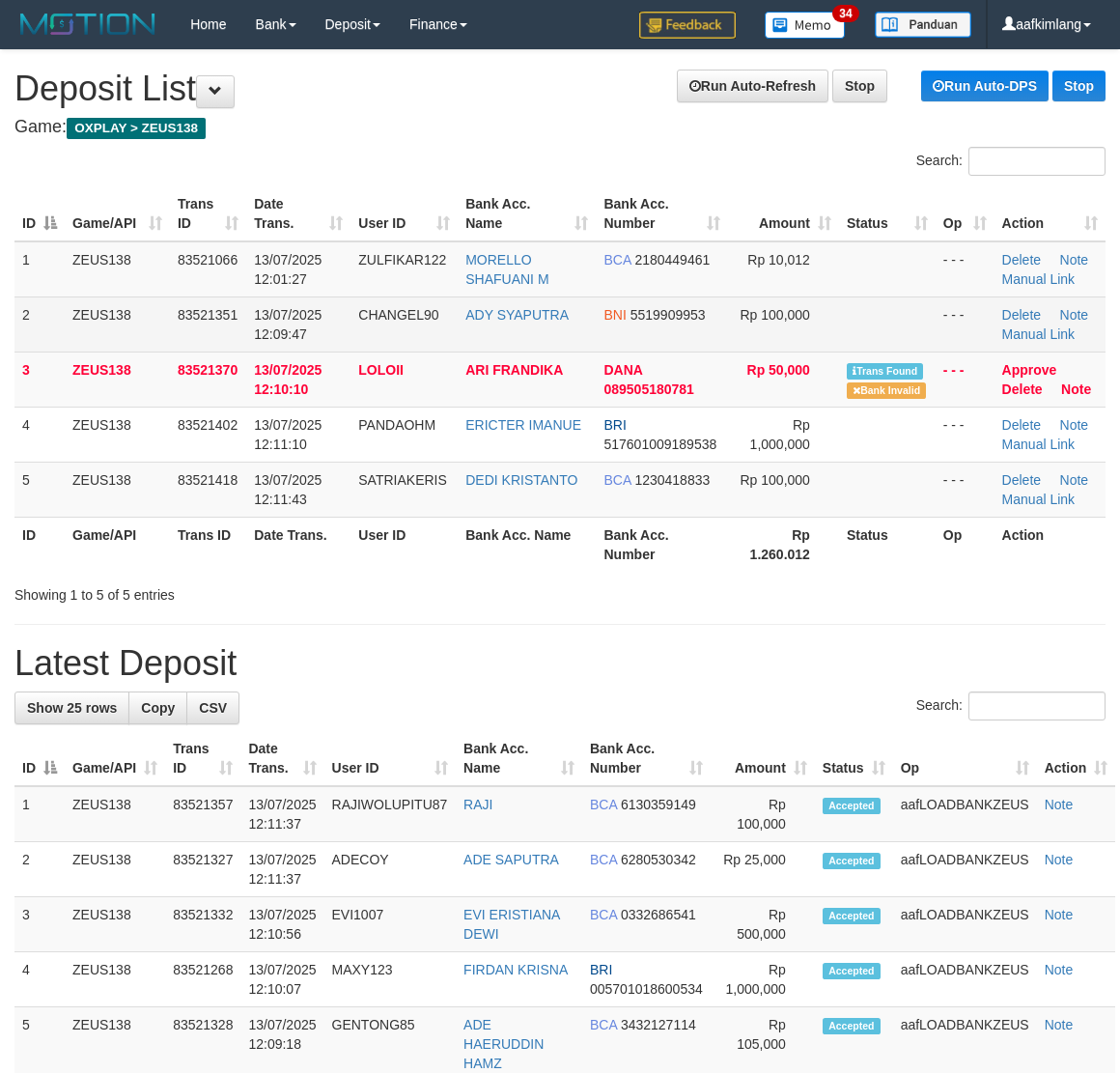 drag, startPoint x: 0, startPoint y: 0, endPoint x: 910, endPoint y: 302, distance: 958.8034 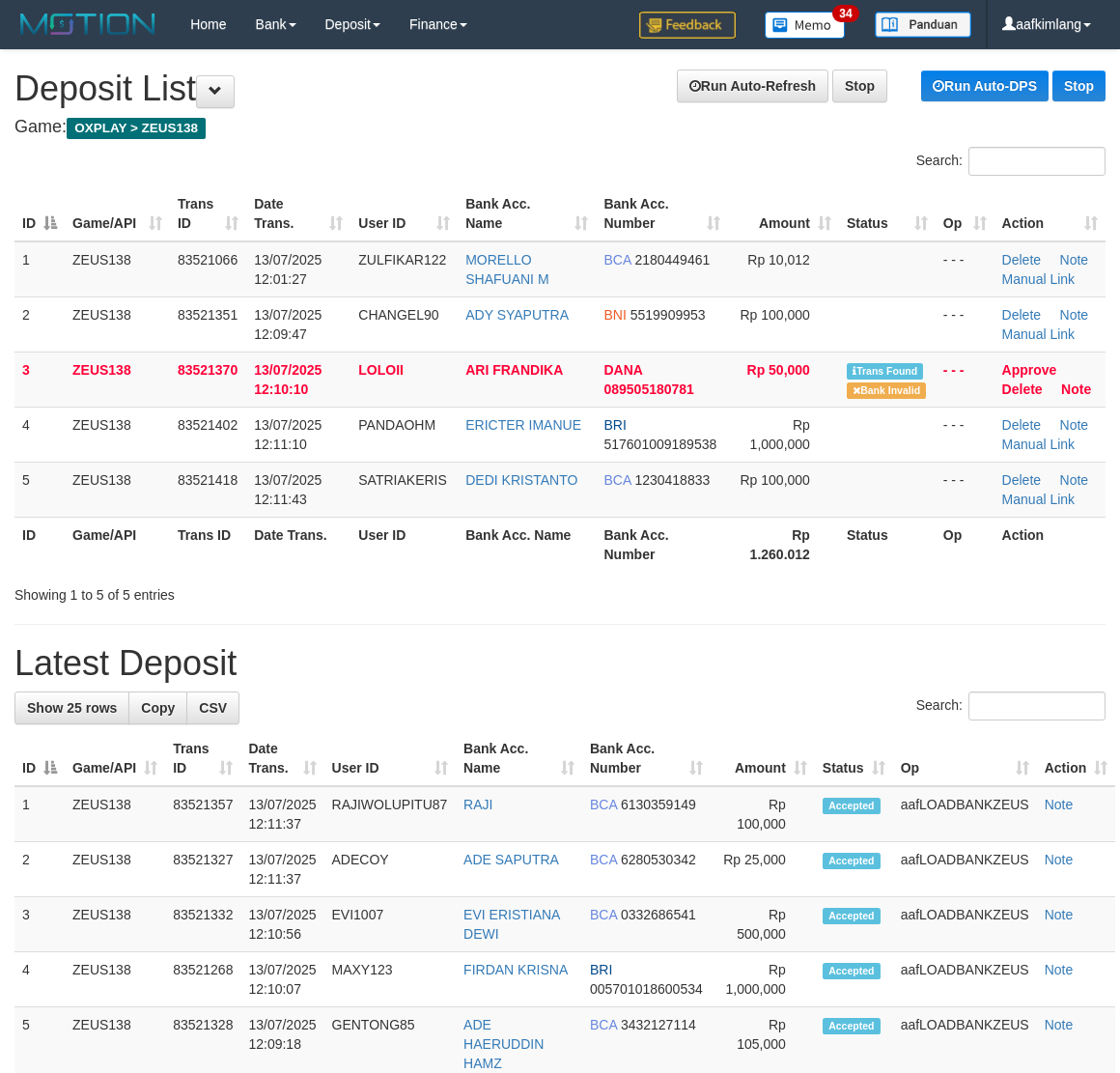 scroll, scrollTop: 0, scrollLeft: 0, axis: both 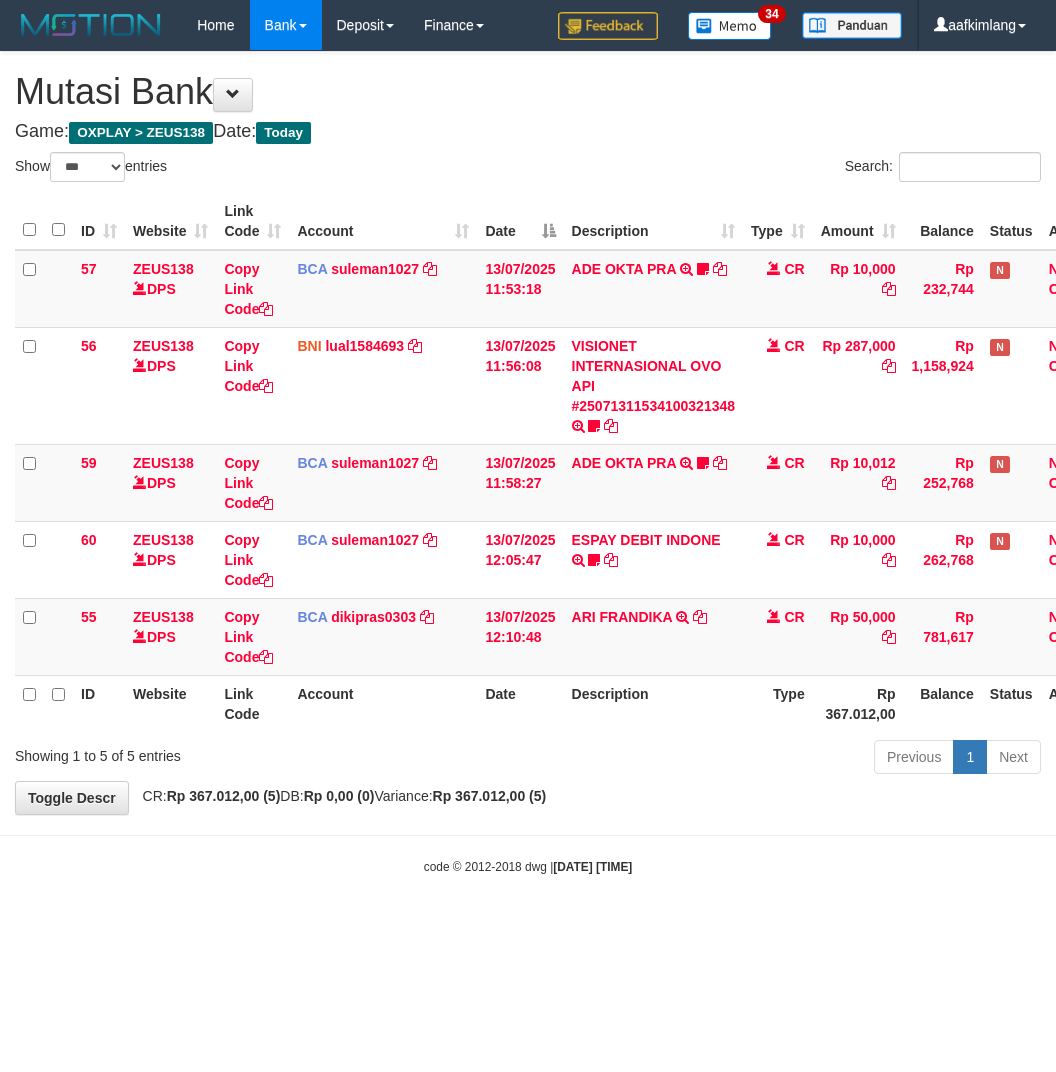 select on "***" 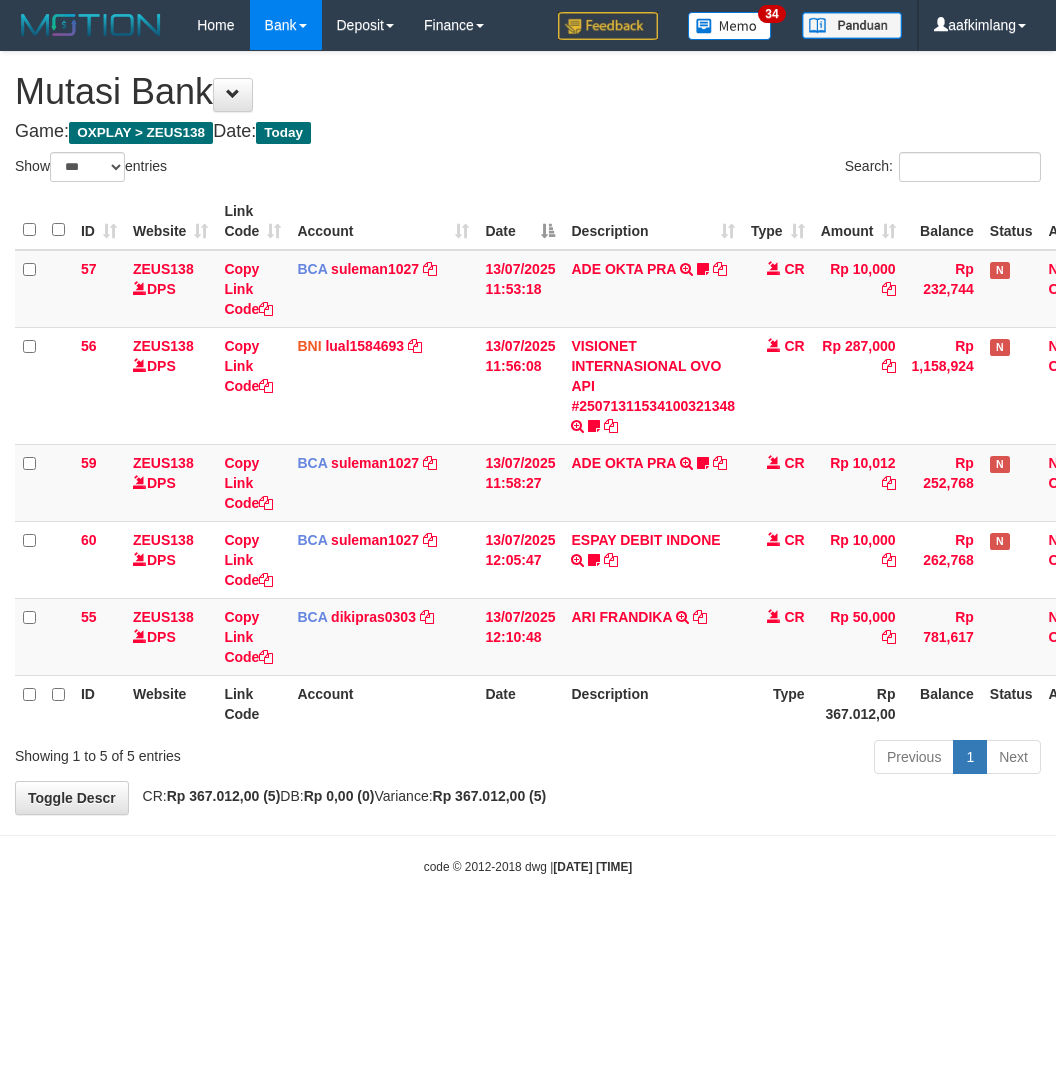 scroll, scrollTop: 0, scrollLeft: 0, axis: both 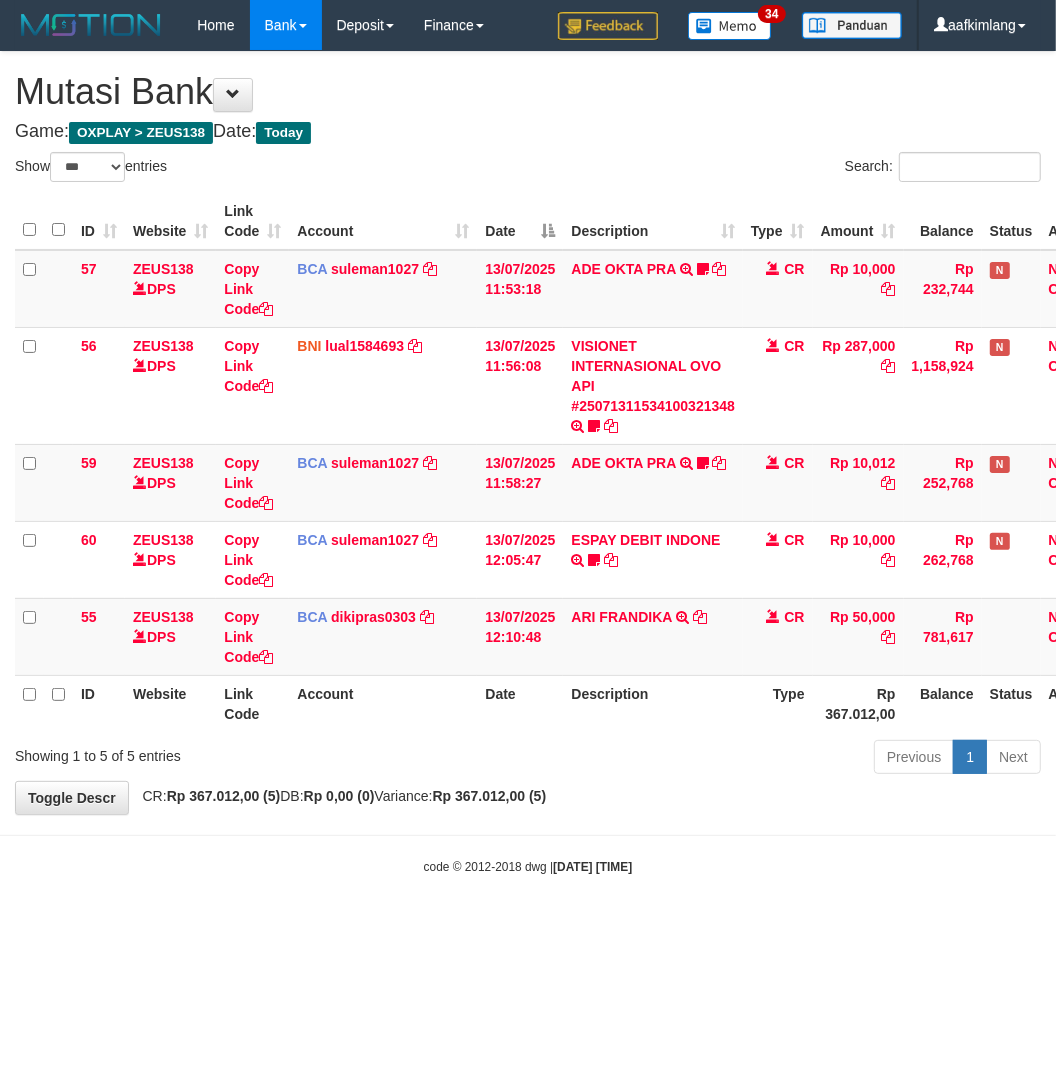 click on "**********" at bounding box center [528, 433] 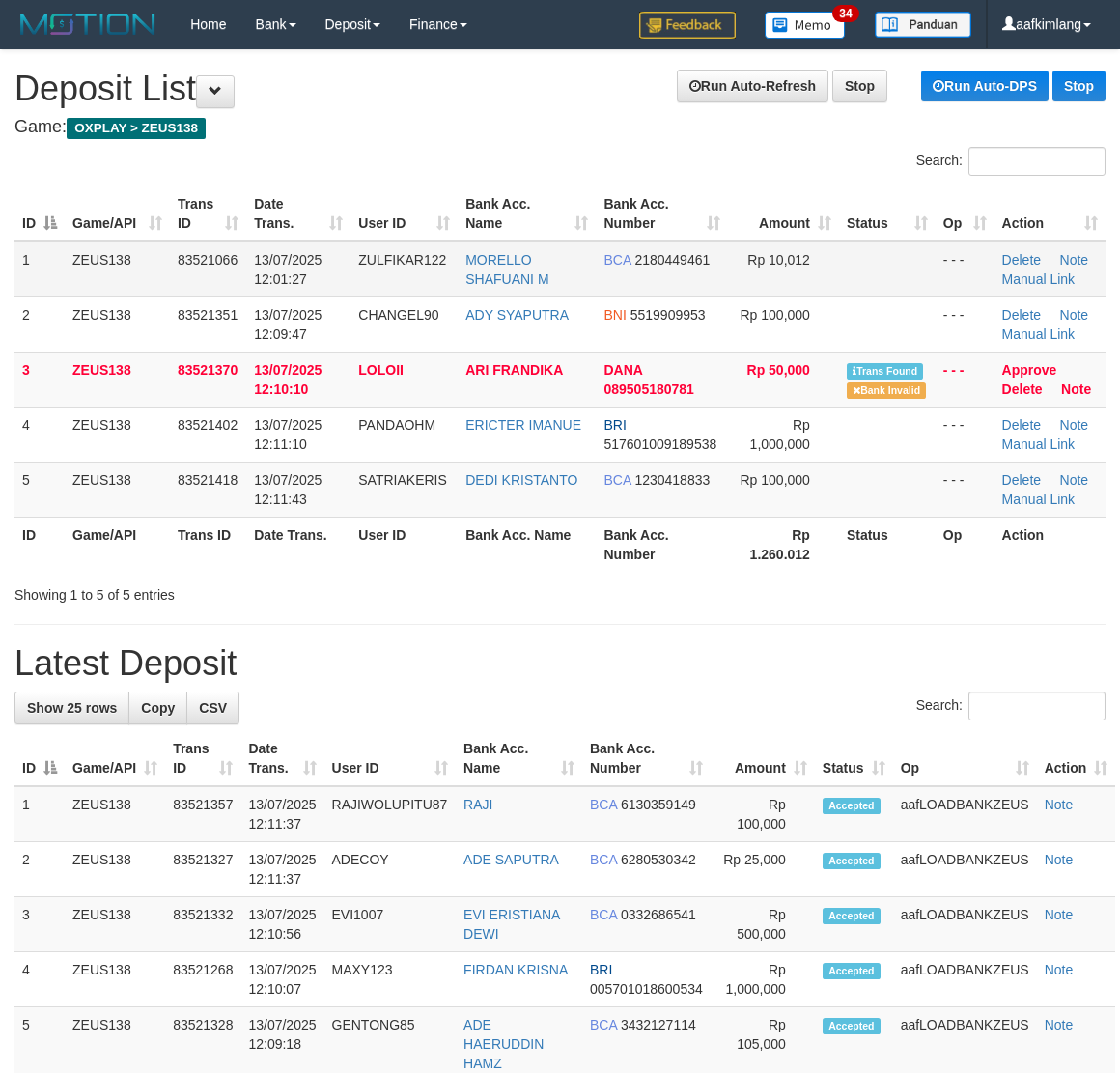 scroll, scrollTop: 0, scrollLeft: 0, axis: both 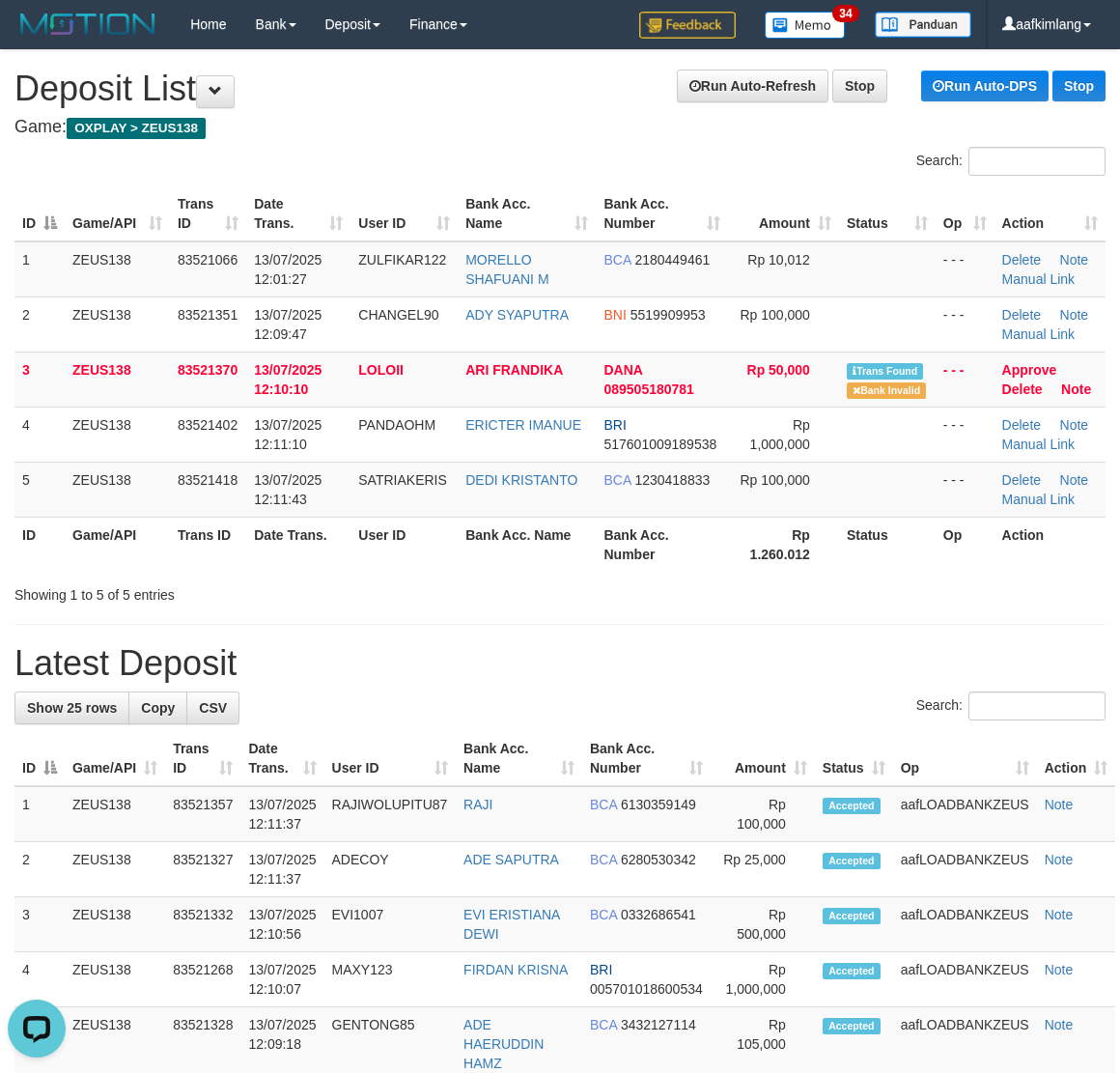 click on "Showing 1 to 5 of 5 entries" at bounding box center [560, 591] 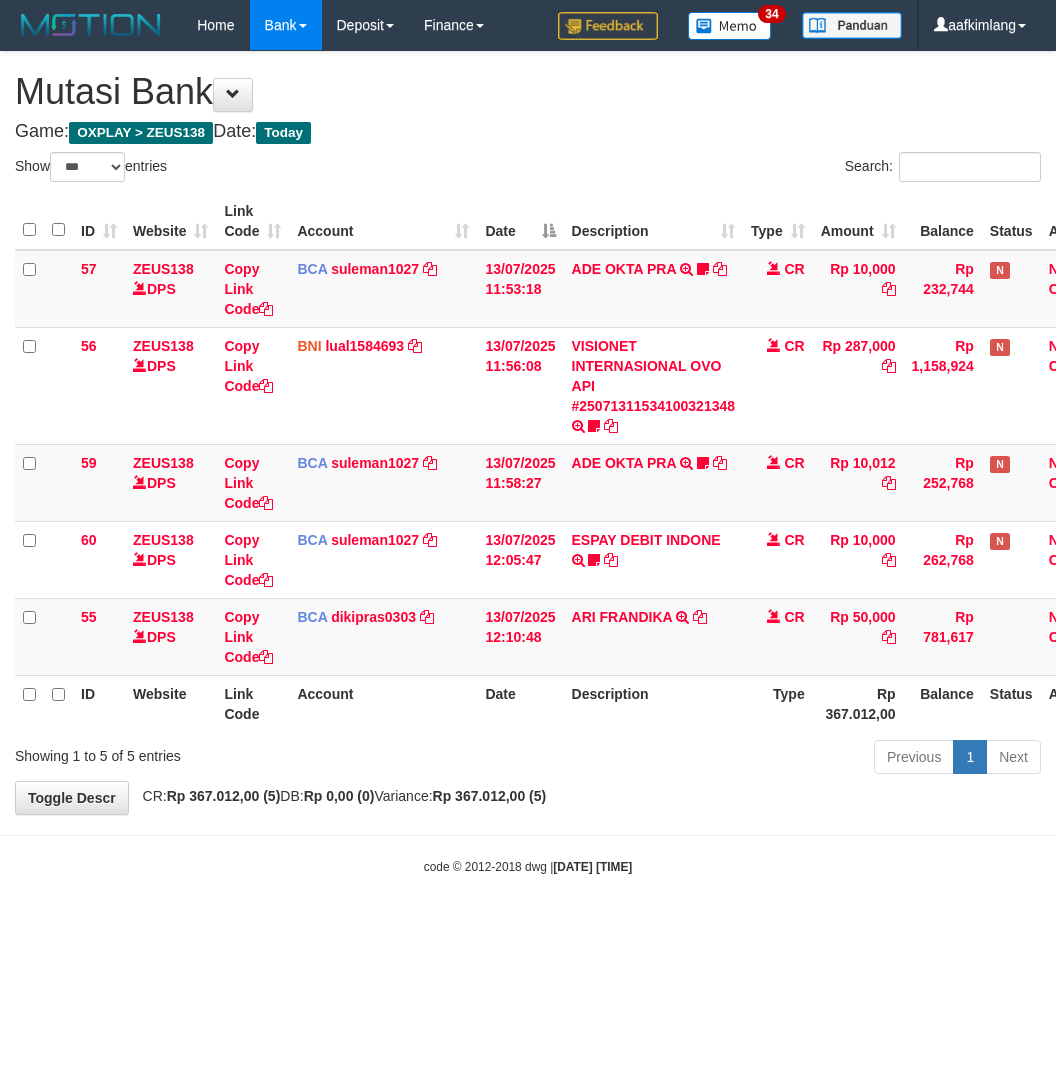 select on "***" 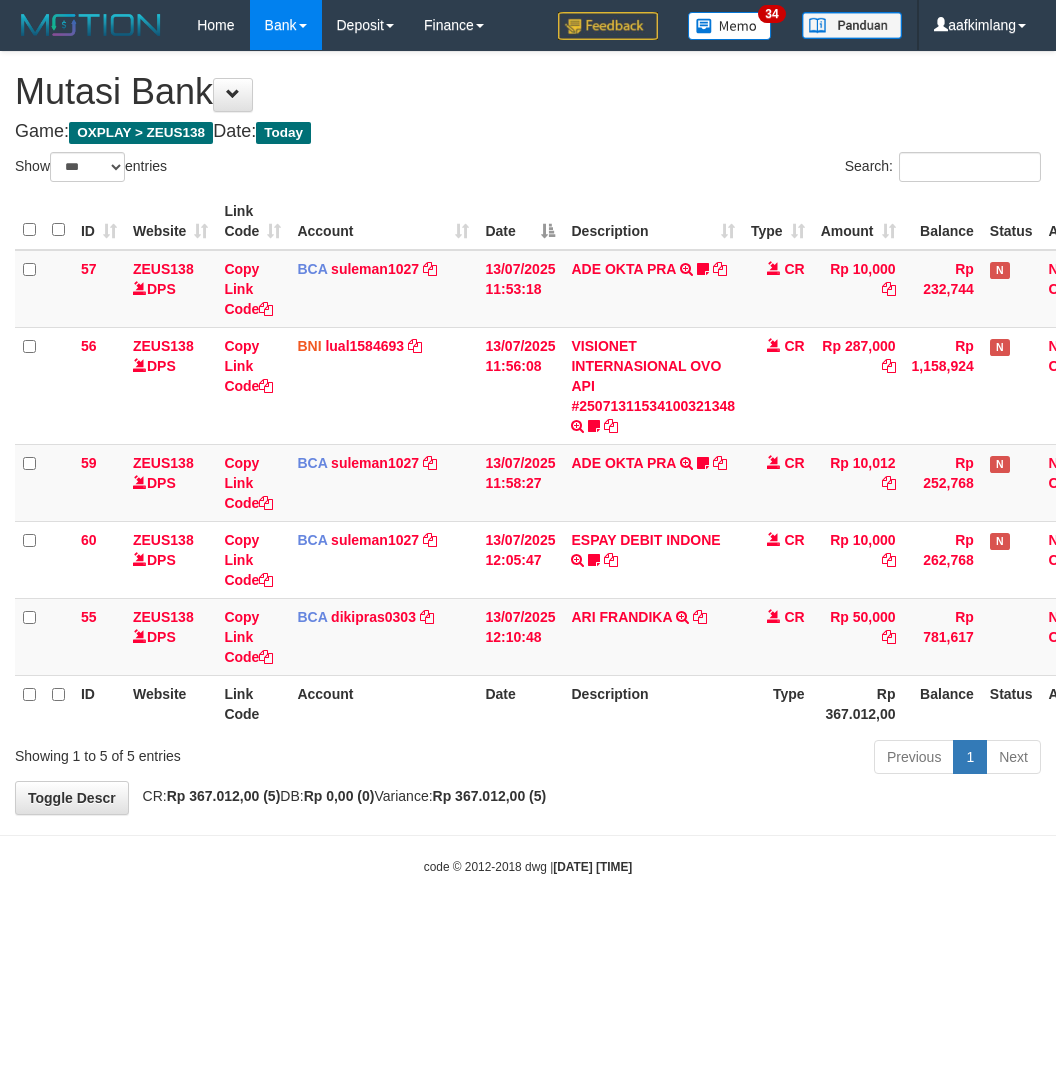 scroll, scrollTop: 0, scrollLeft: 0, axis: both 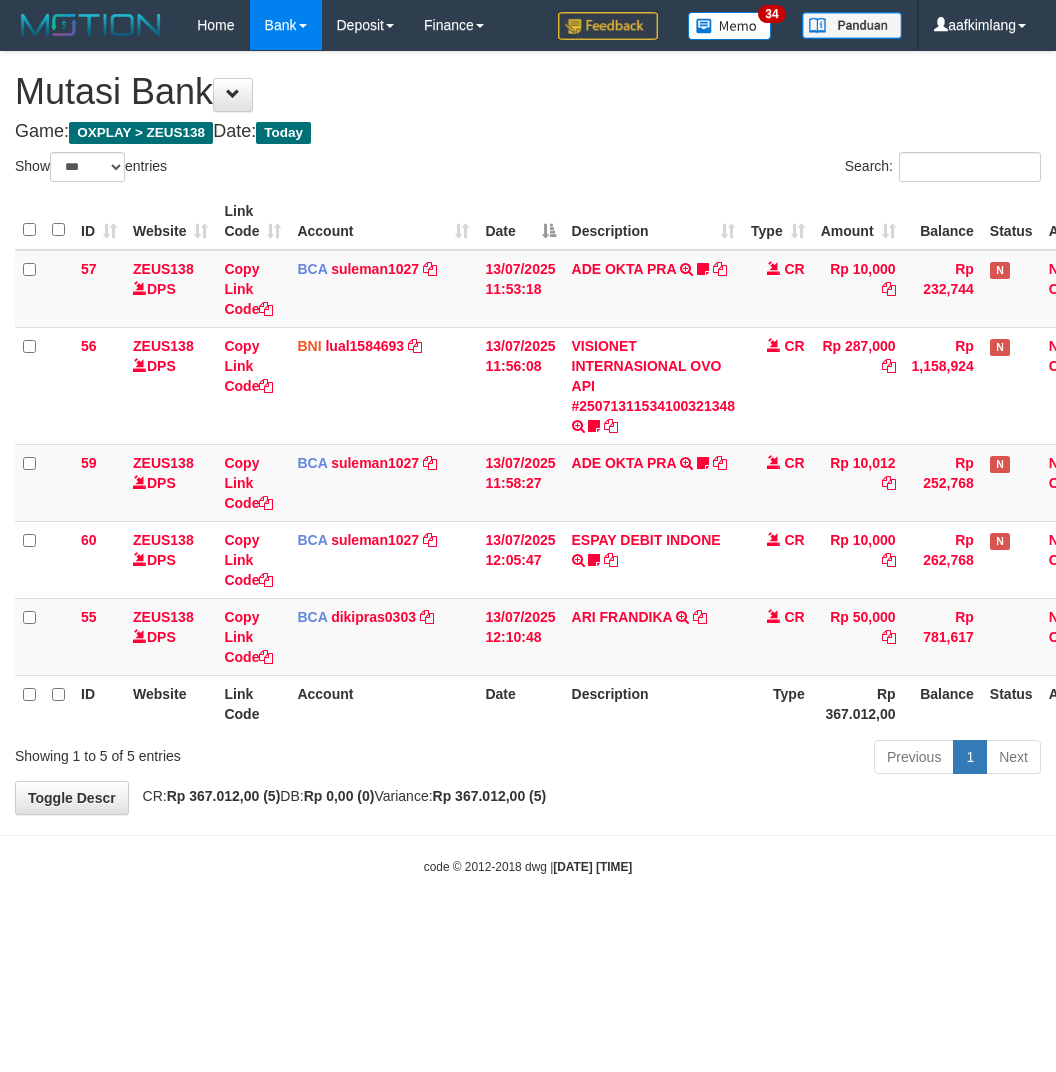 select on "***" 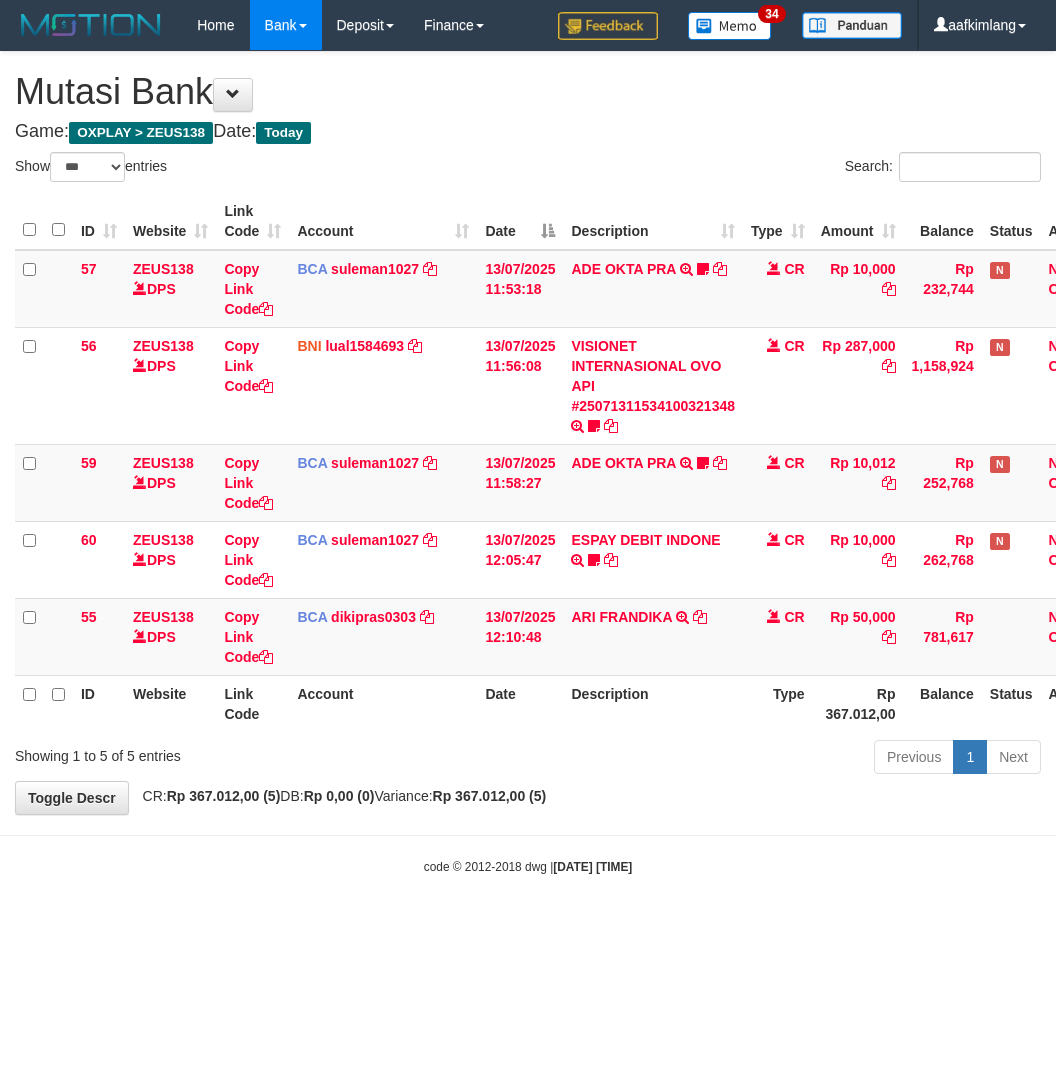 scroll, scrollTop: 0, scrollLeft: 0, axis: both 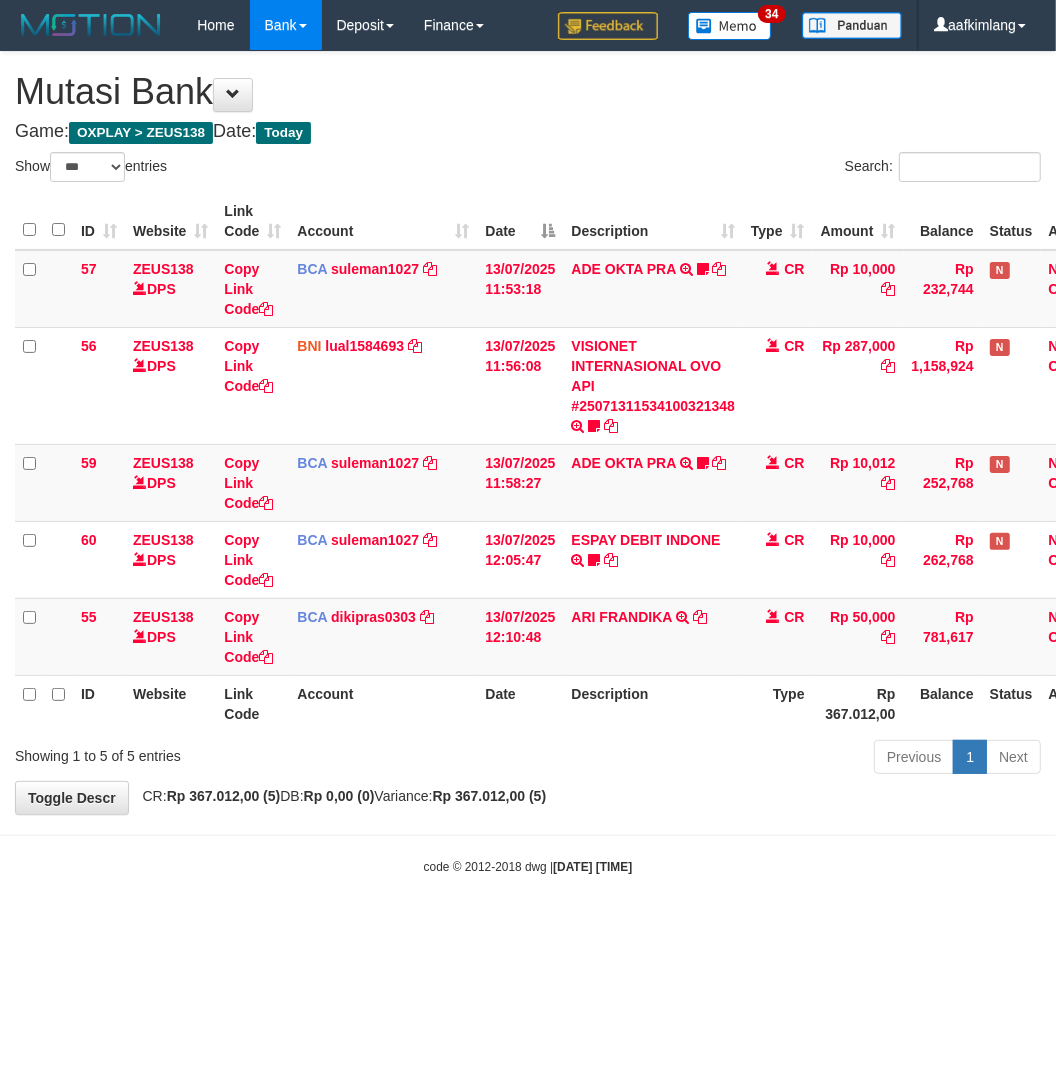 drag, startPoint x: 761, startPoint y: 832, endPoint x: 706, endPoint y: 805, distance: 61.269894 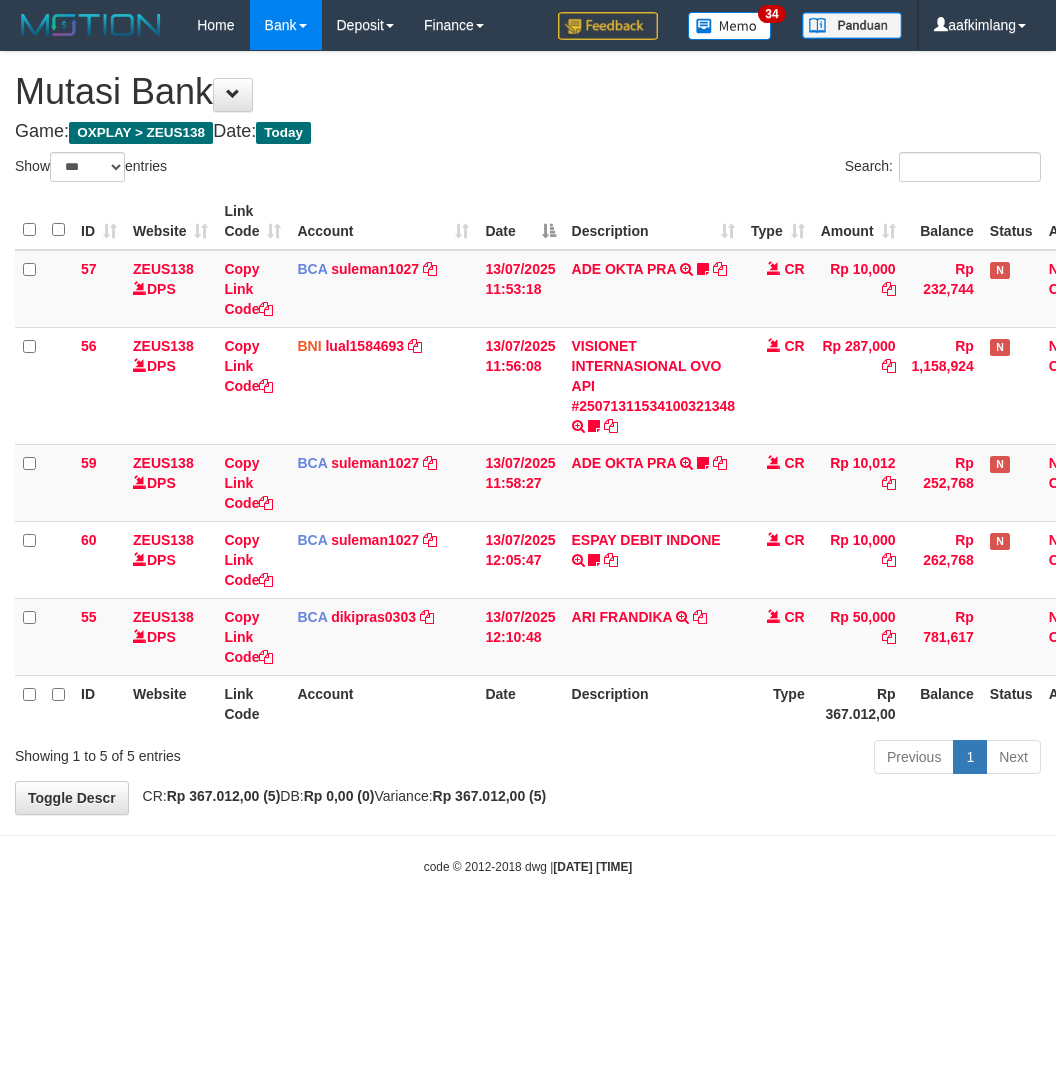 select on "***" 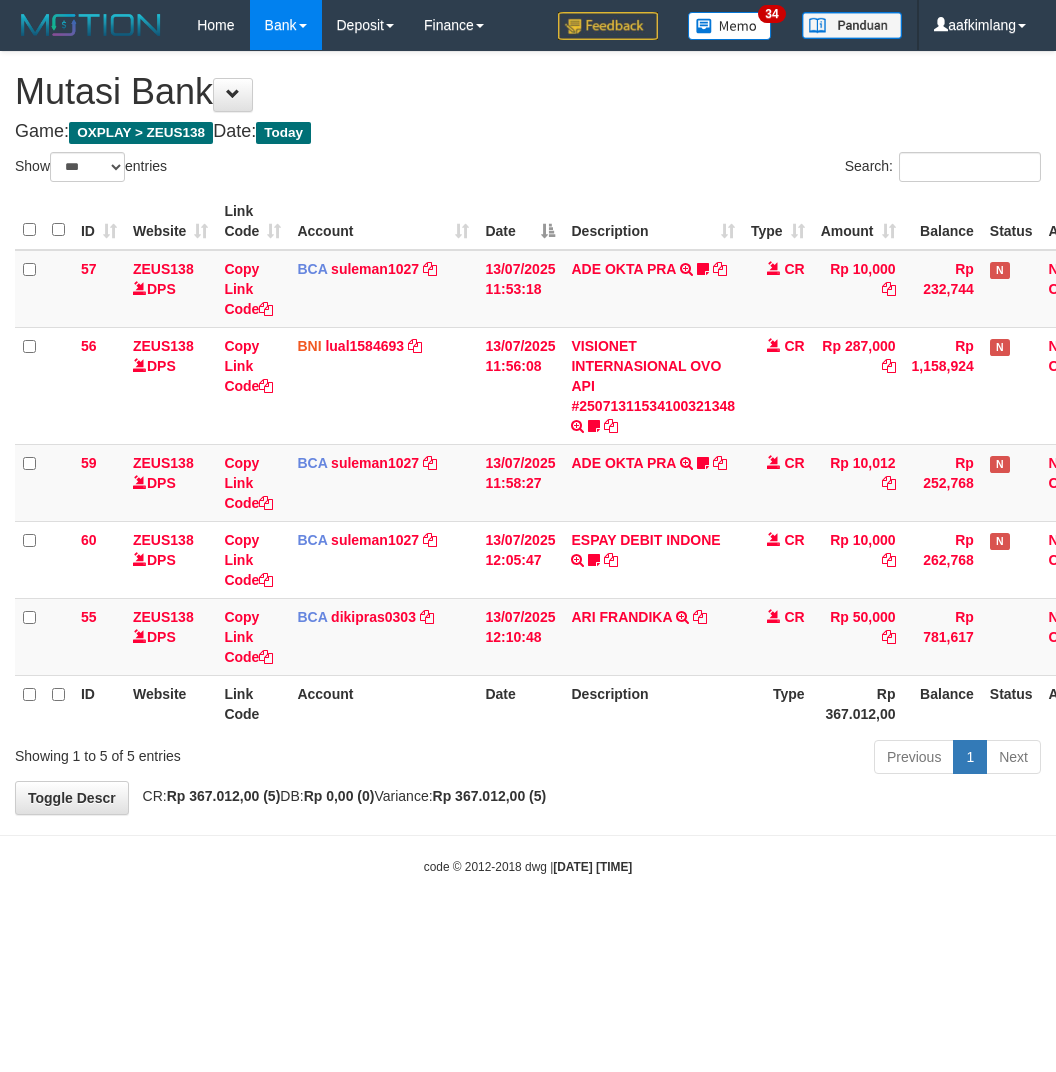 scroll, scrollTop: 0, scrollLeft: 0, axis: both 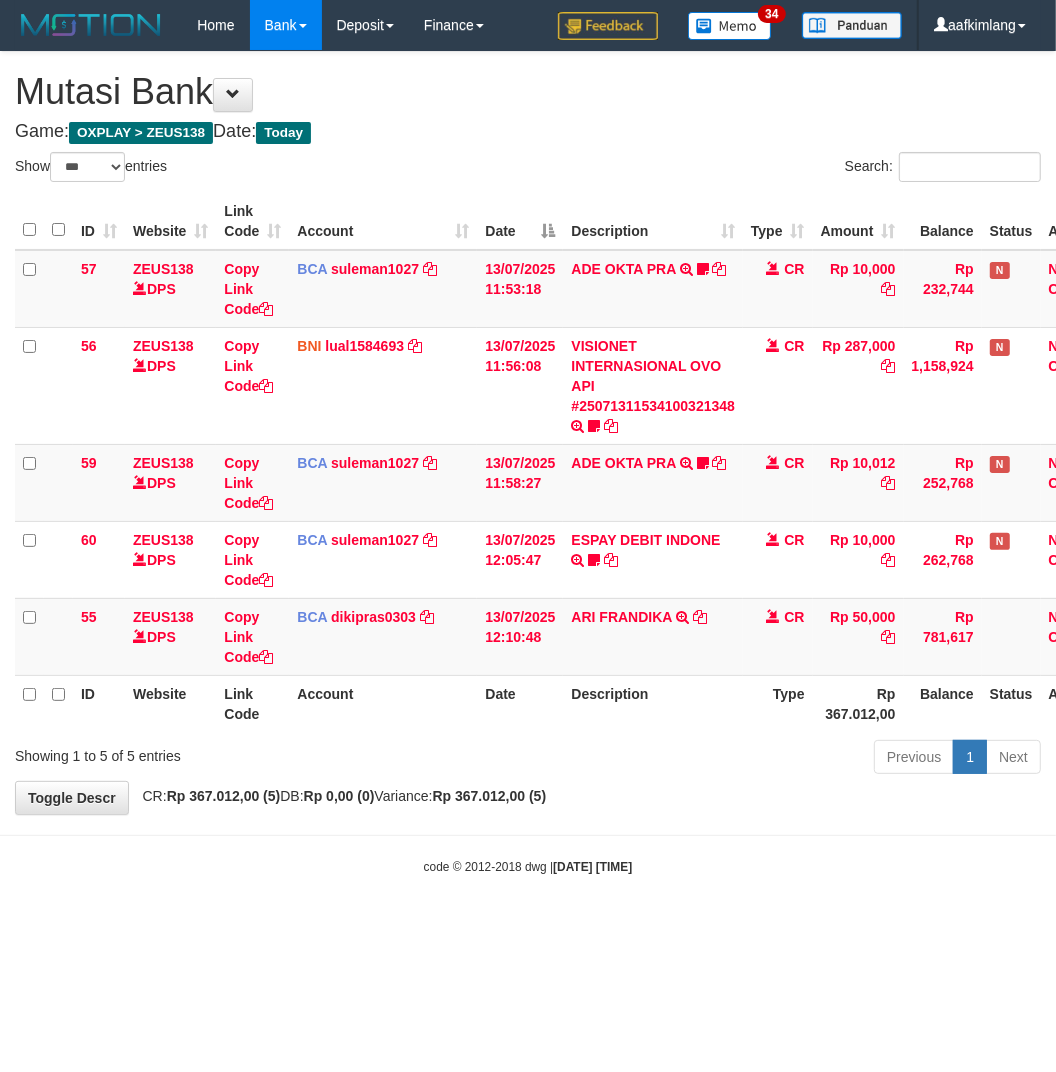 click on "Toggle navigation
Home
Bank
Account List
Mutasi Bank
Search
Note Mutasi
Deposit
DPS Fetch
DPS List
History
Note DPS
Finance
Financial Data
aafkimlang
My Profile
Log Out
34" at bounding box center (528, 463) 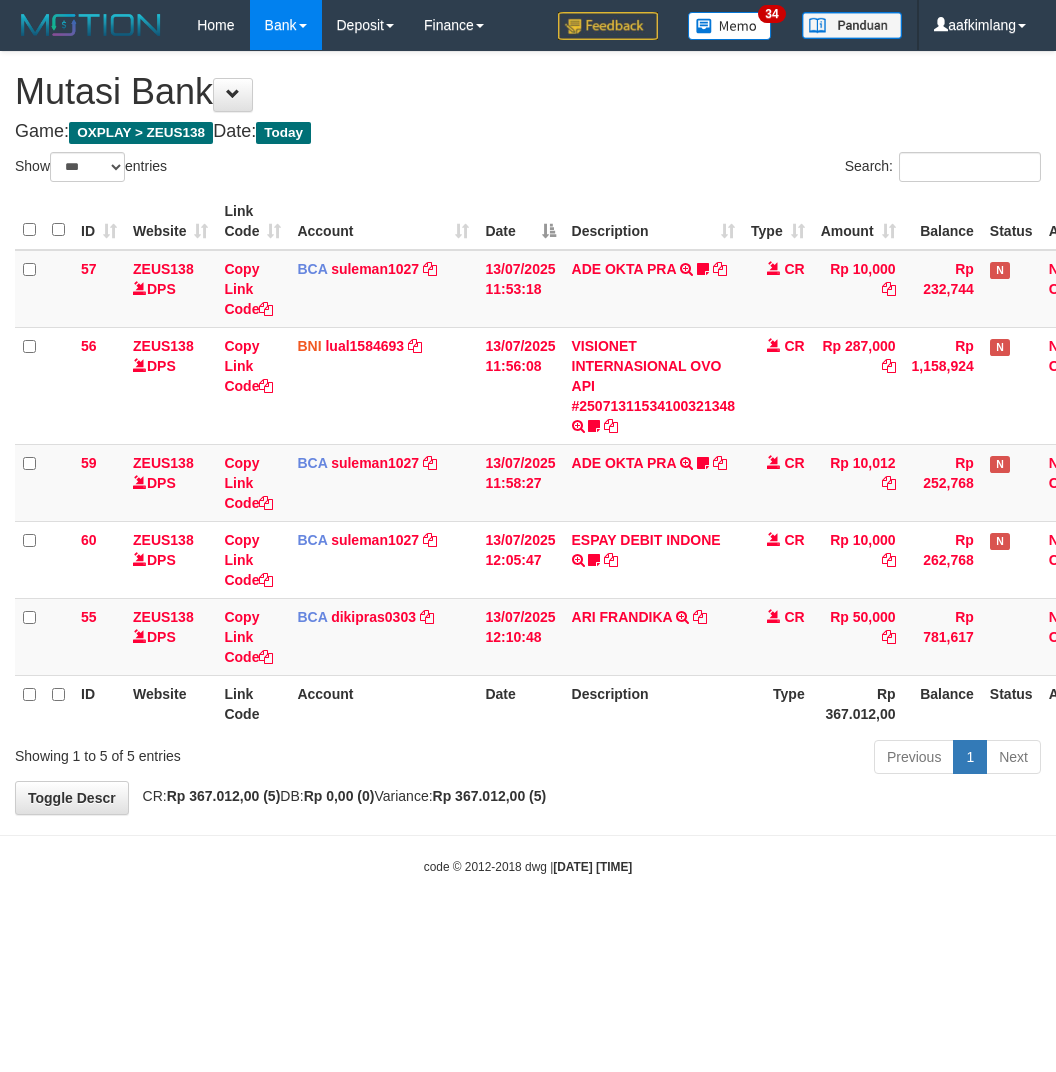 select on "***" 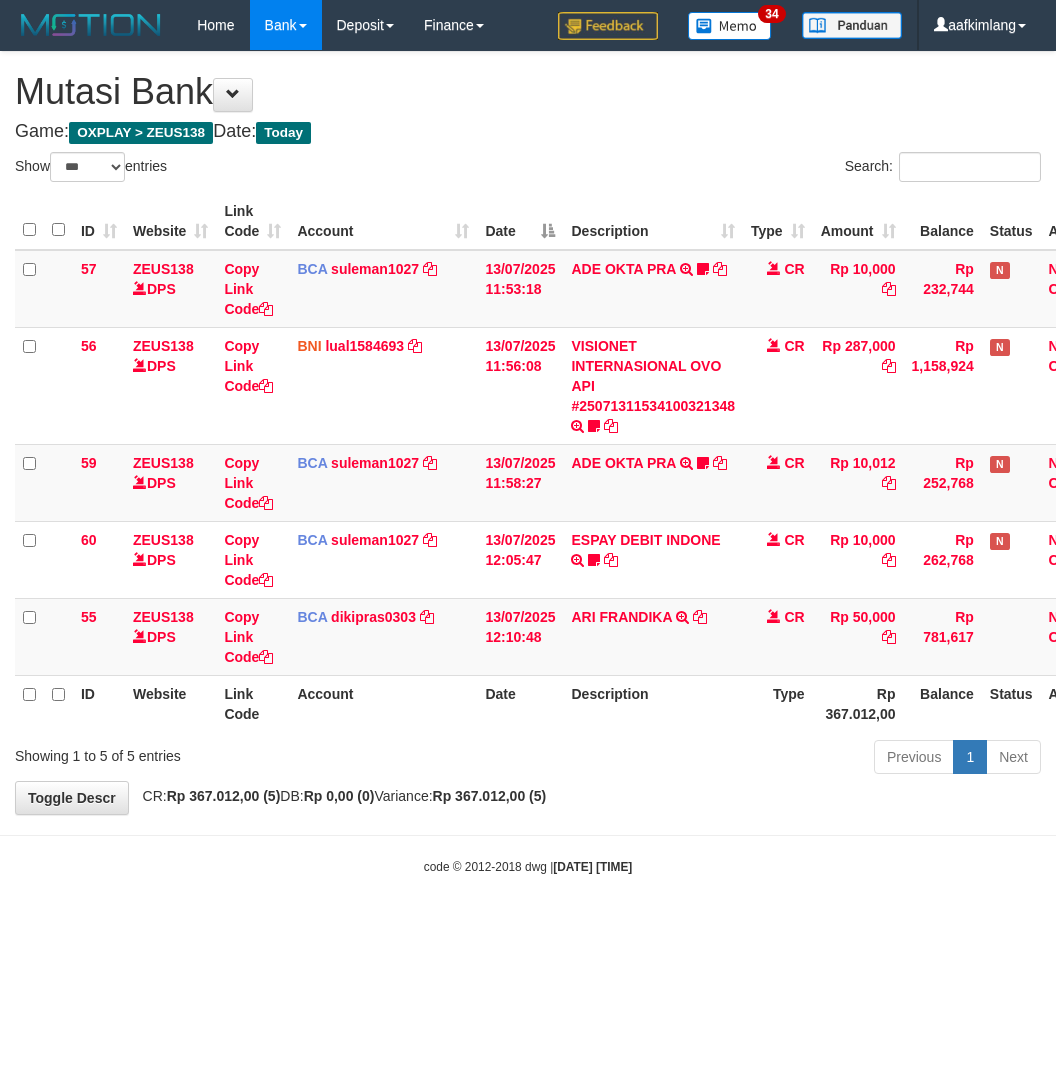 scroll, scrollTop: 0, scrollLeft: 0, axis: both 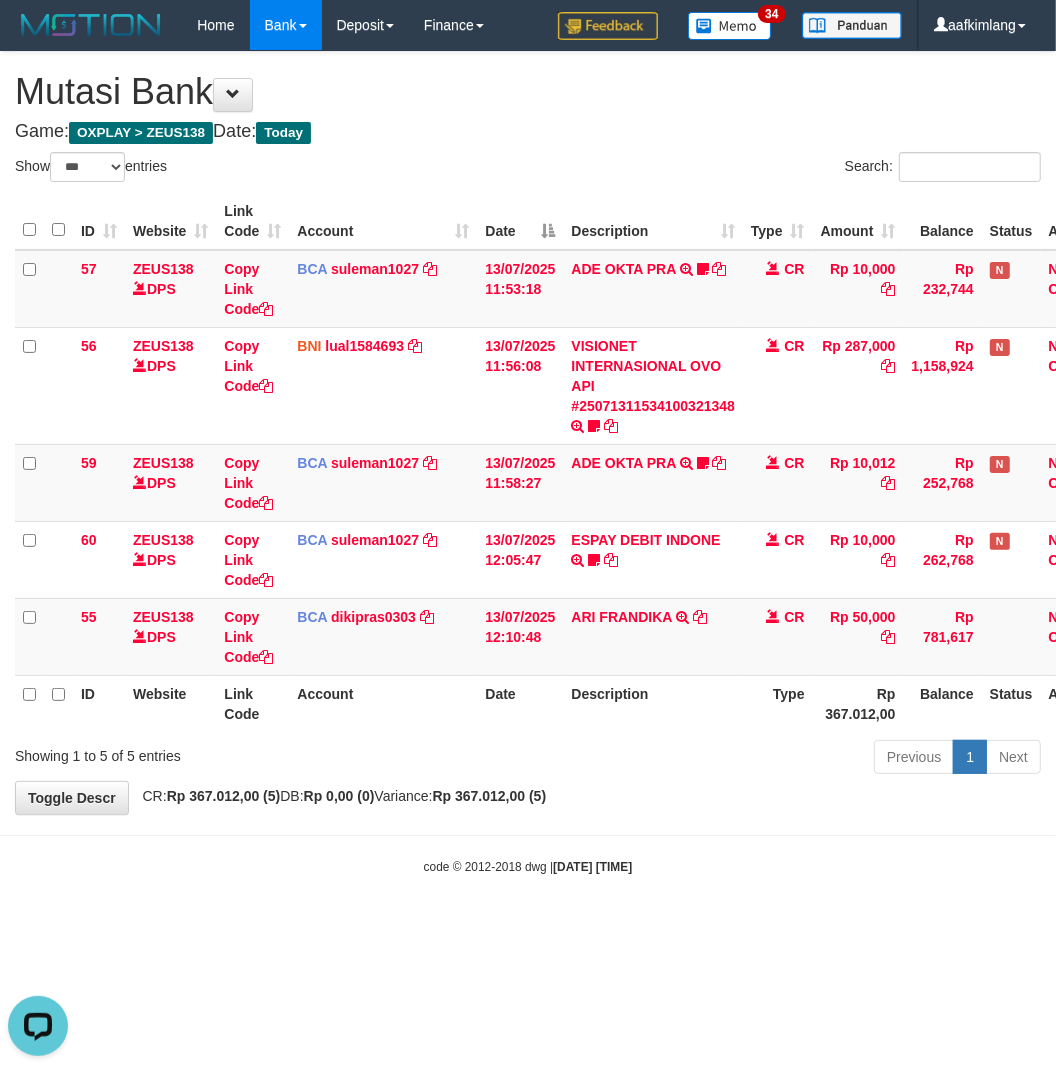 click on "Toggle navigation
Home
Bank
Account List
Mutasi Bank
Search
Note Mutasi
Deposit
DPS Fetch
DPS List
History
Note DPS
Finance
Financial Data
aafkimlang
My Profile
Log Out" at bounding box center (528, 463) 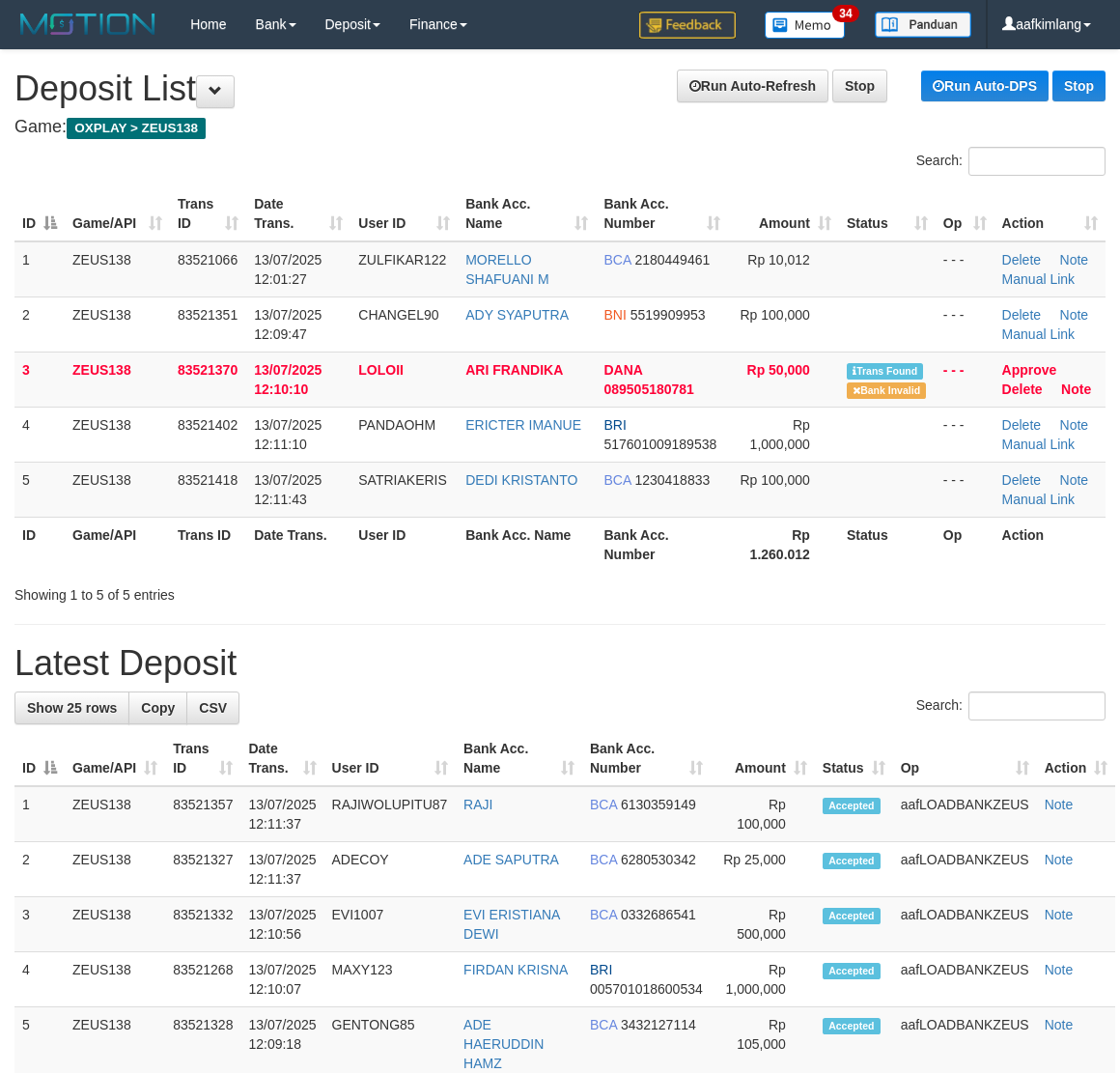 scroll, scrollTop: 0, scrollLeft: 0, axis: both 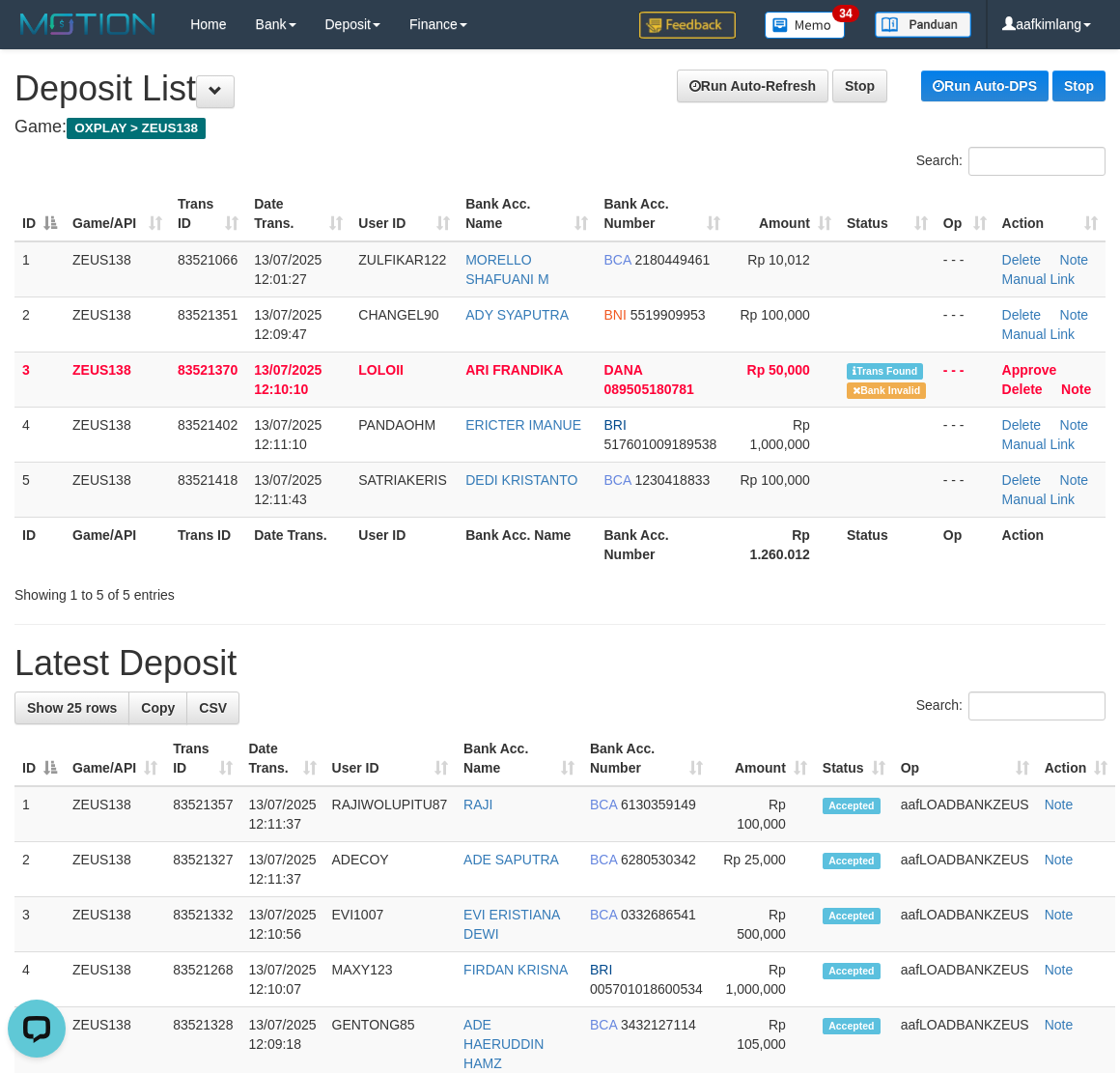click on "Latest Deposit" at bounding box center (560, 664) 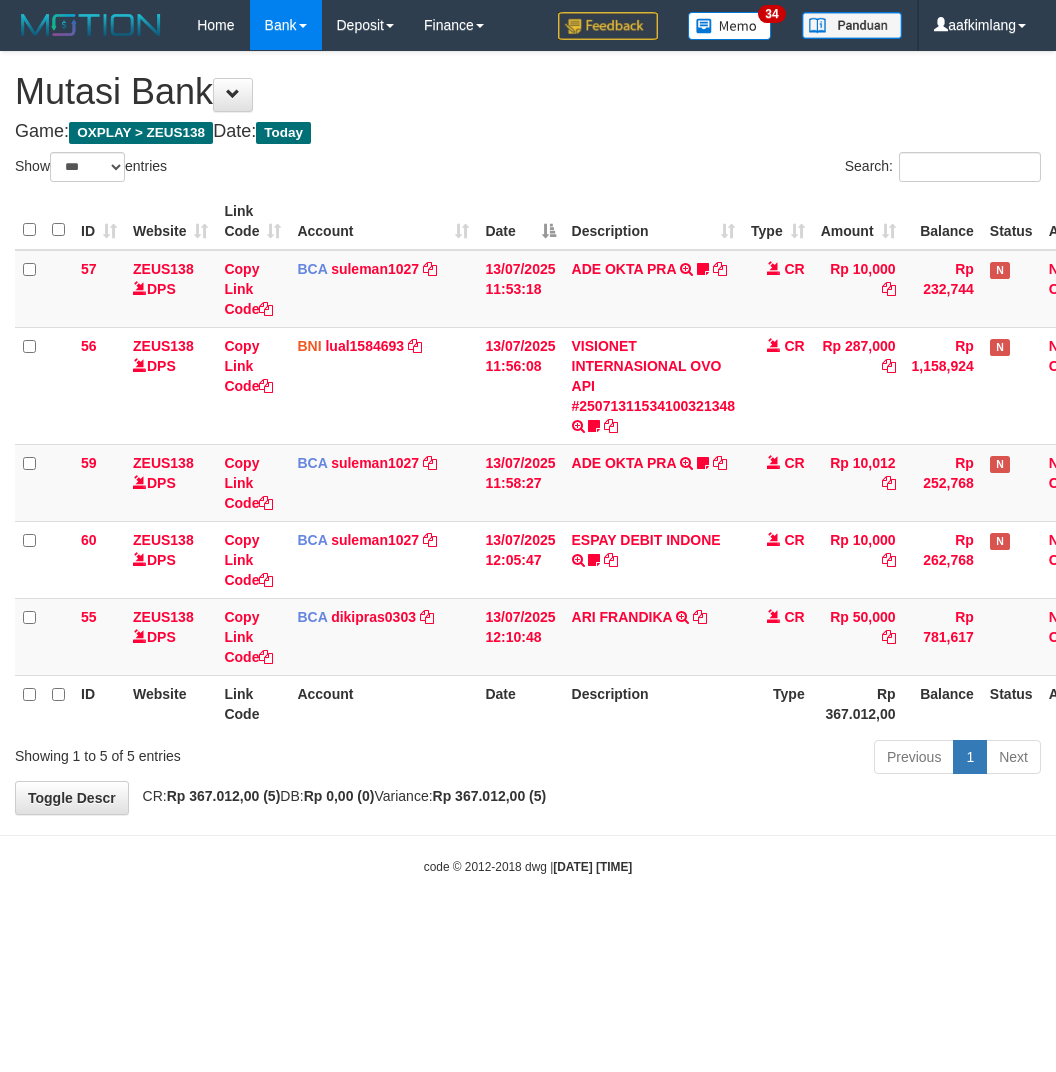select on "***" 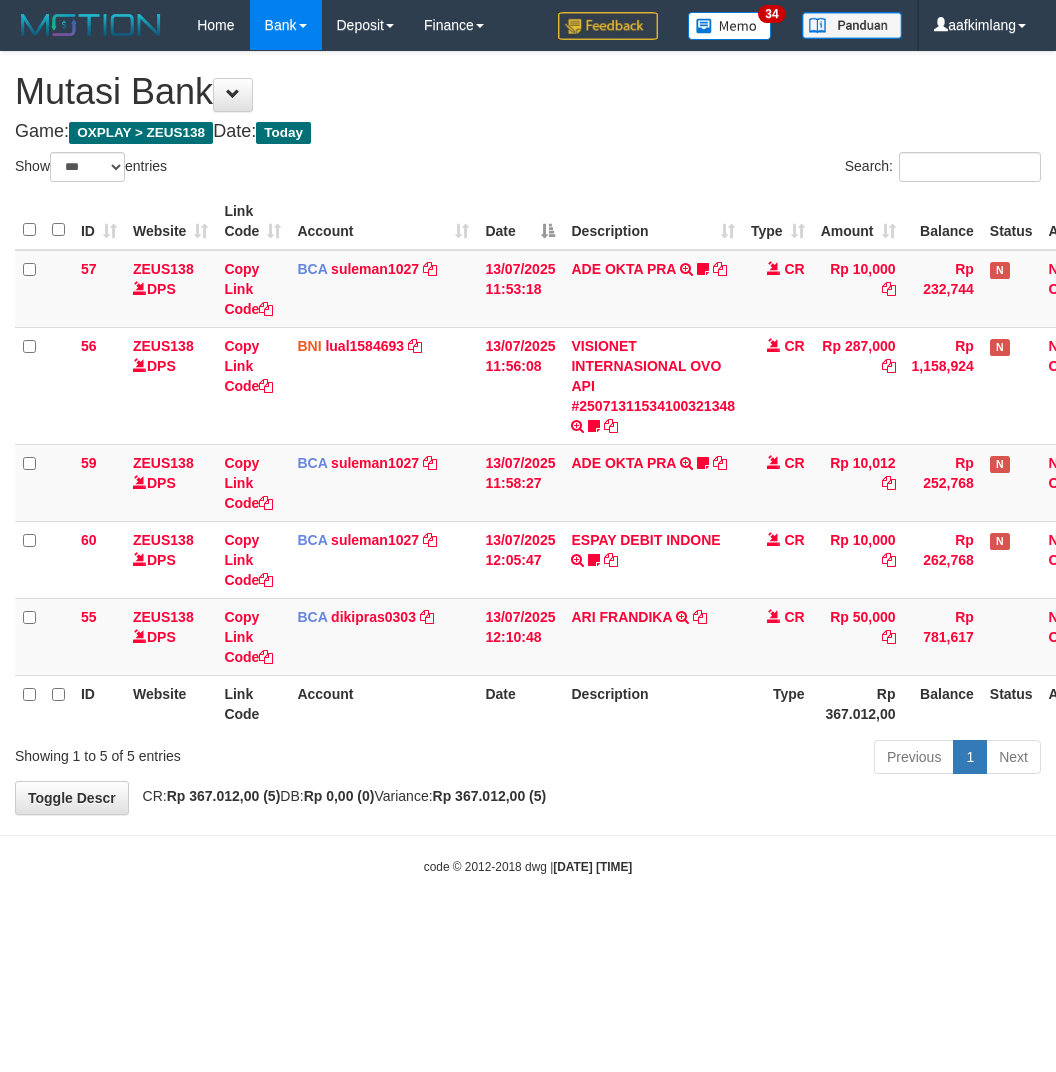 scroll, scrollTop: 0, scrollLeft: 0, axis: both 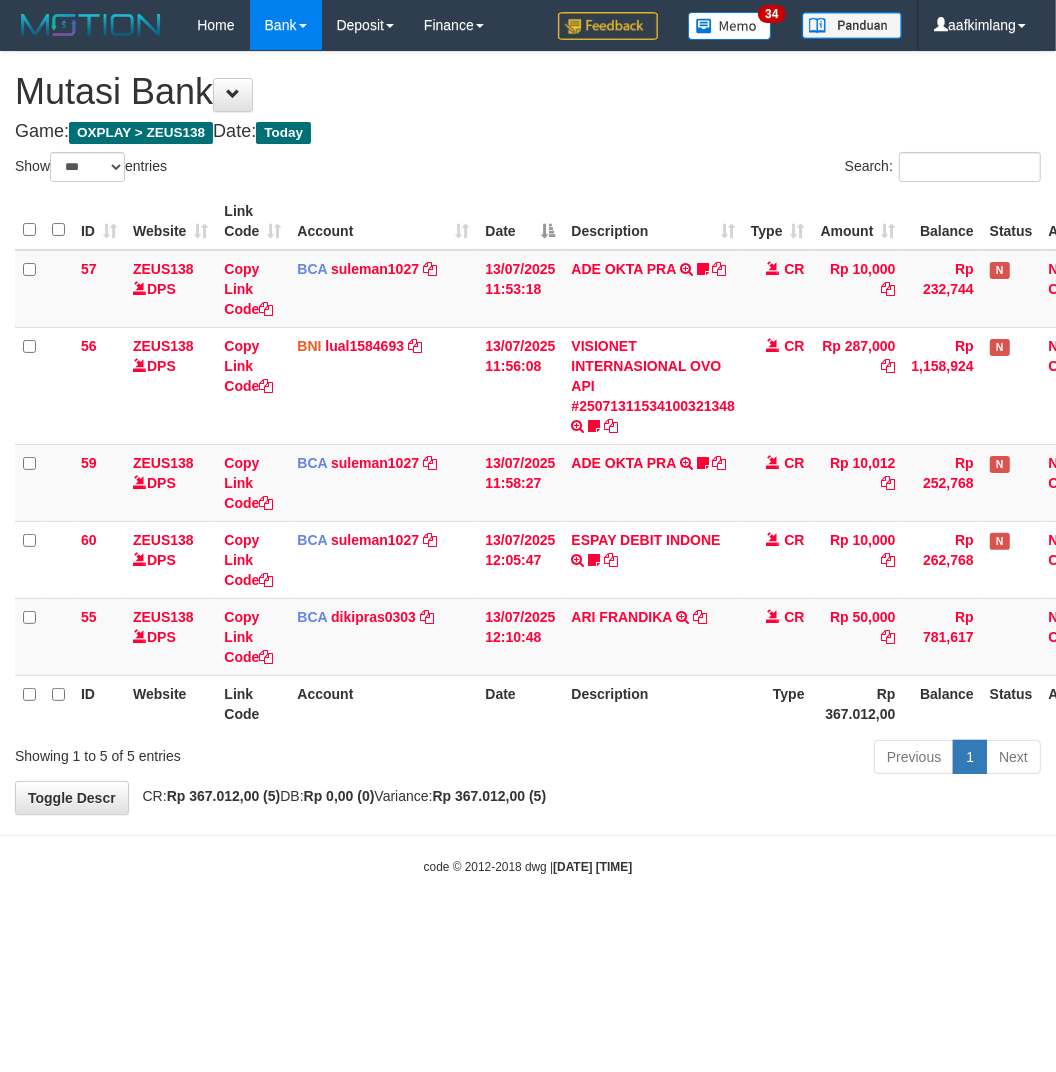 click on "**********" at bounding box center (528, 433) 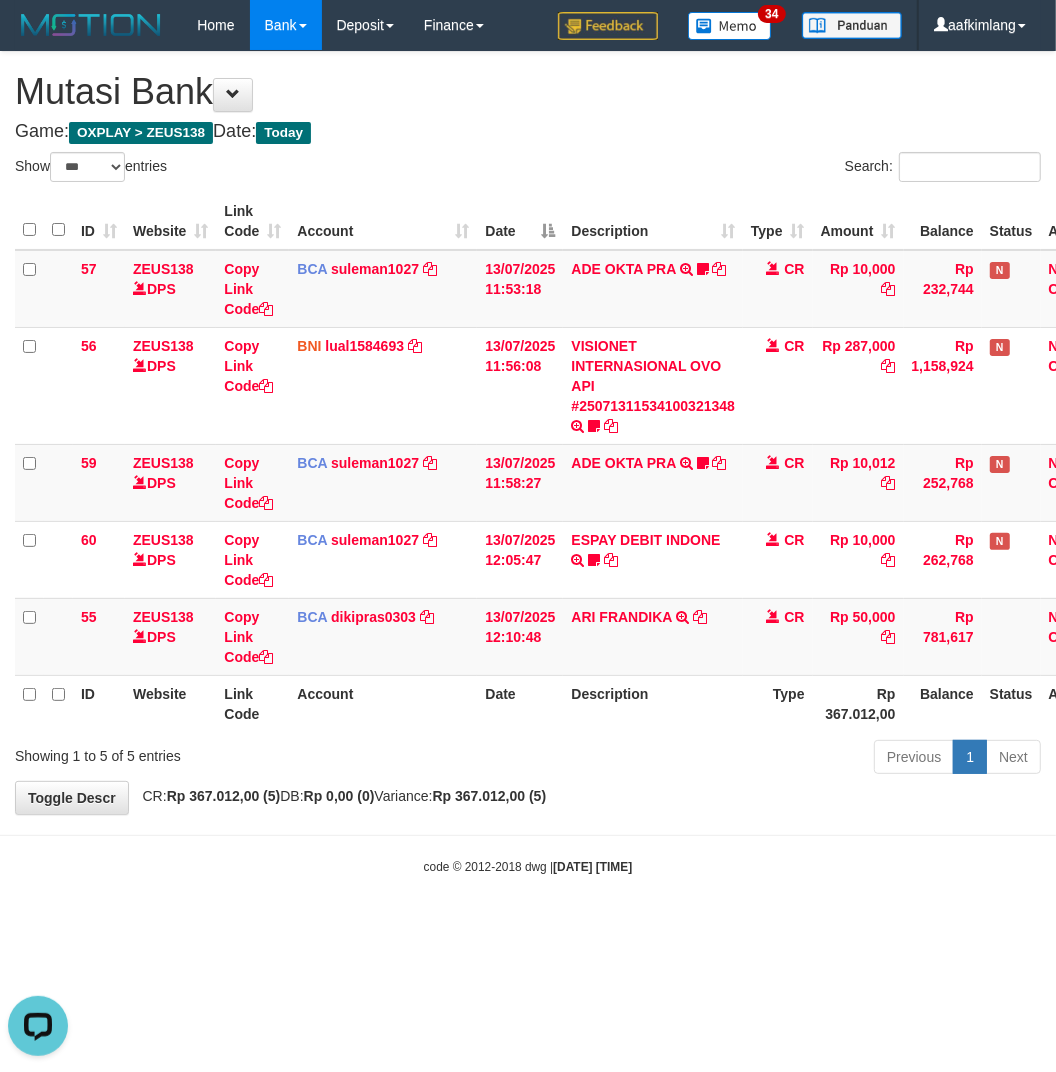 drag, startPoint x: 692, startPoint y: 775, endPoint x: 2, endPoint y: 486, distance: 748.0782 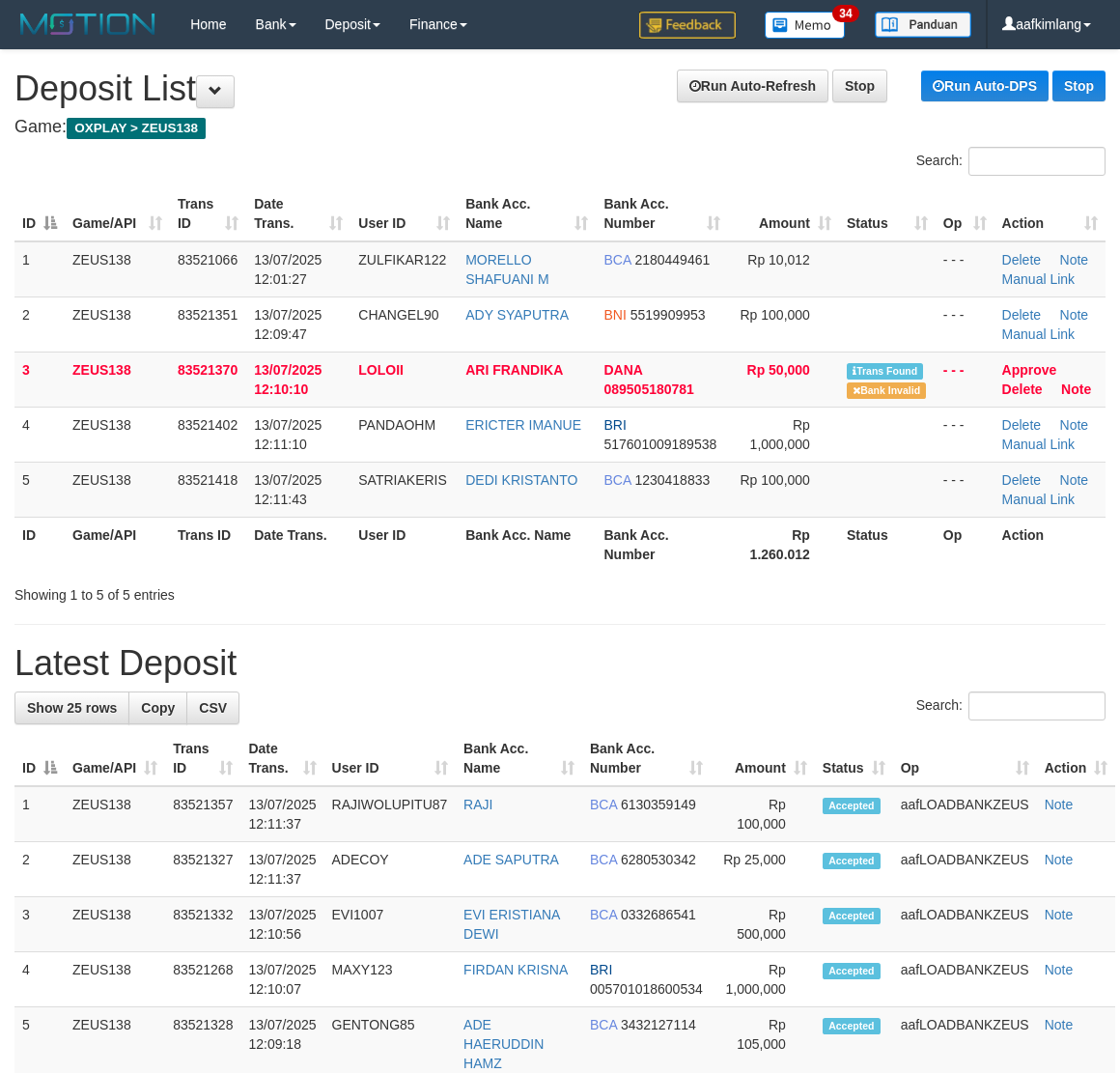 scroll, scrollTop: 0, scrollLeft: 0, axis: both 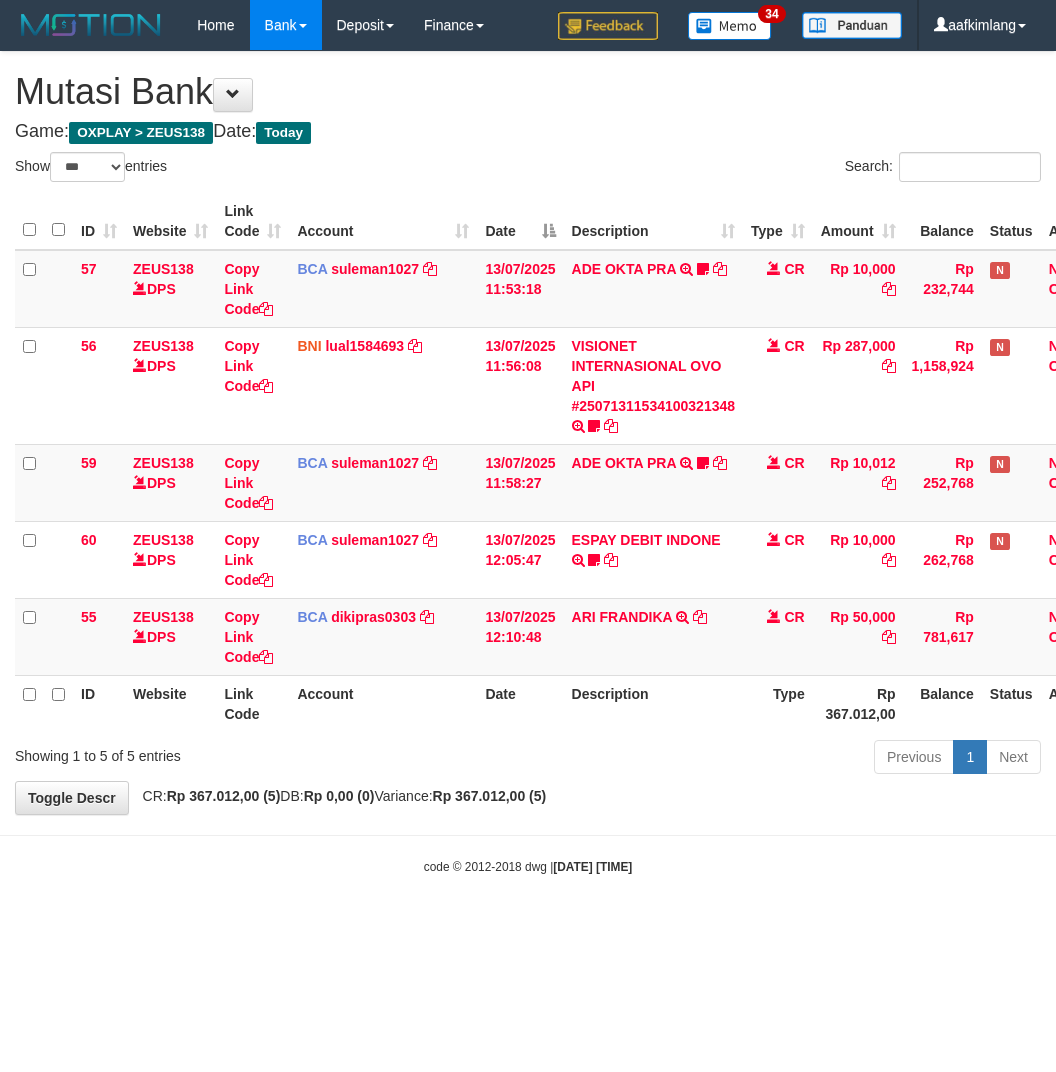 select on "***" 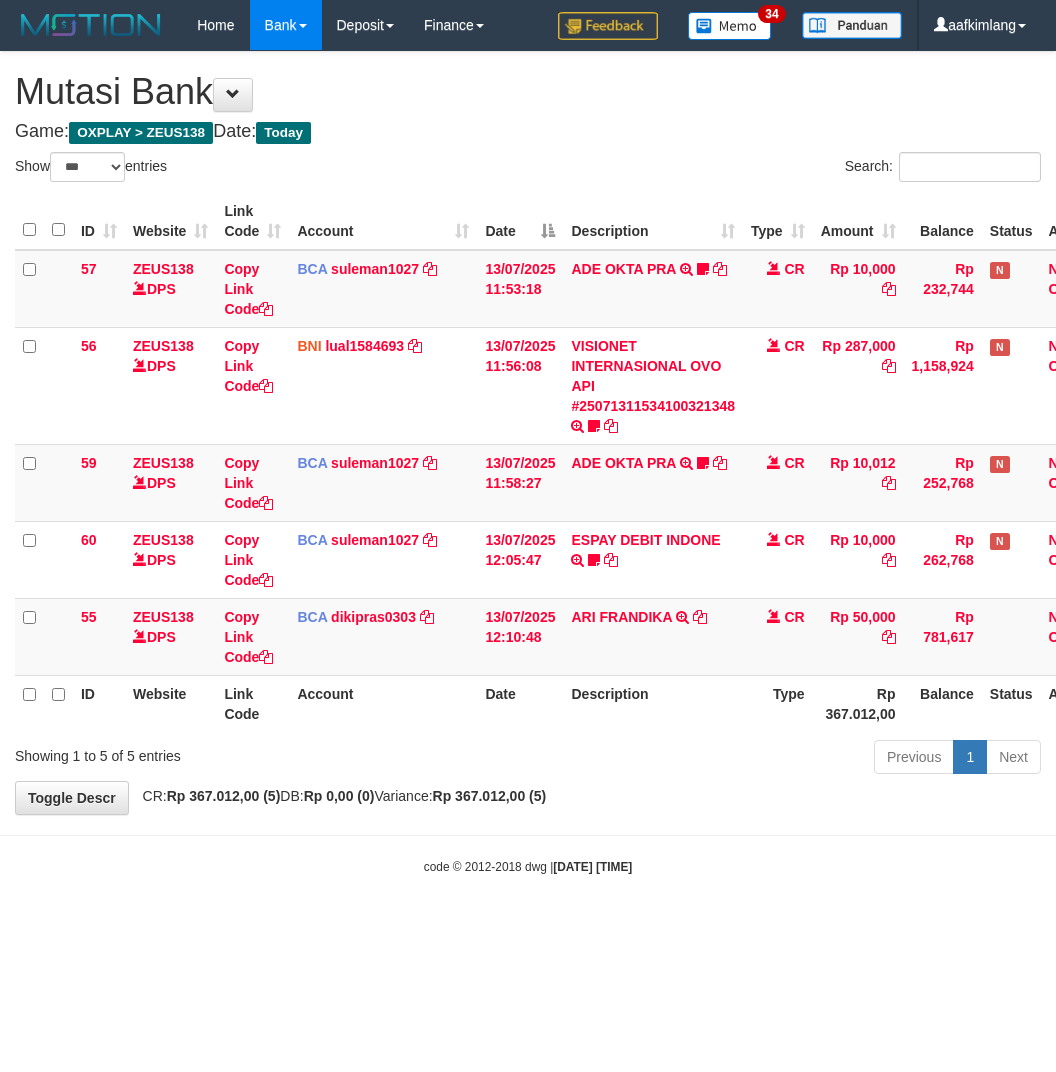 scroll, scrollTop: 0, scrollLeft: 0, axis: both 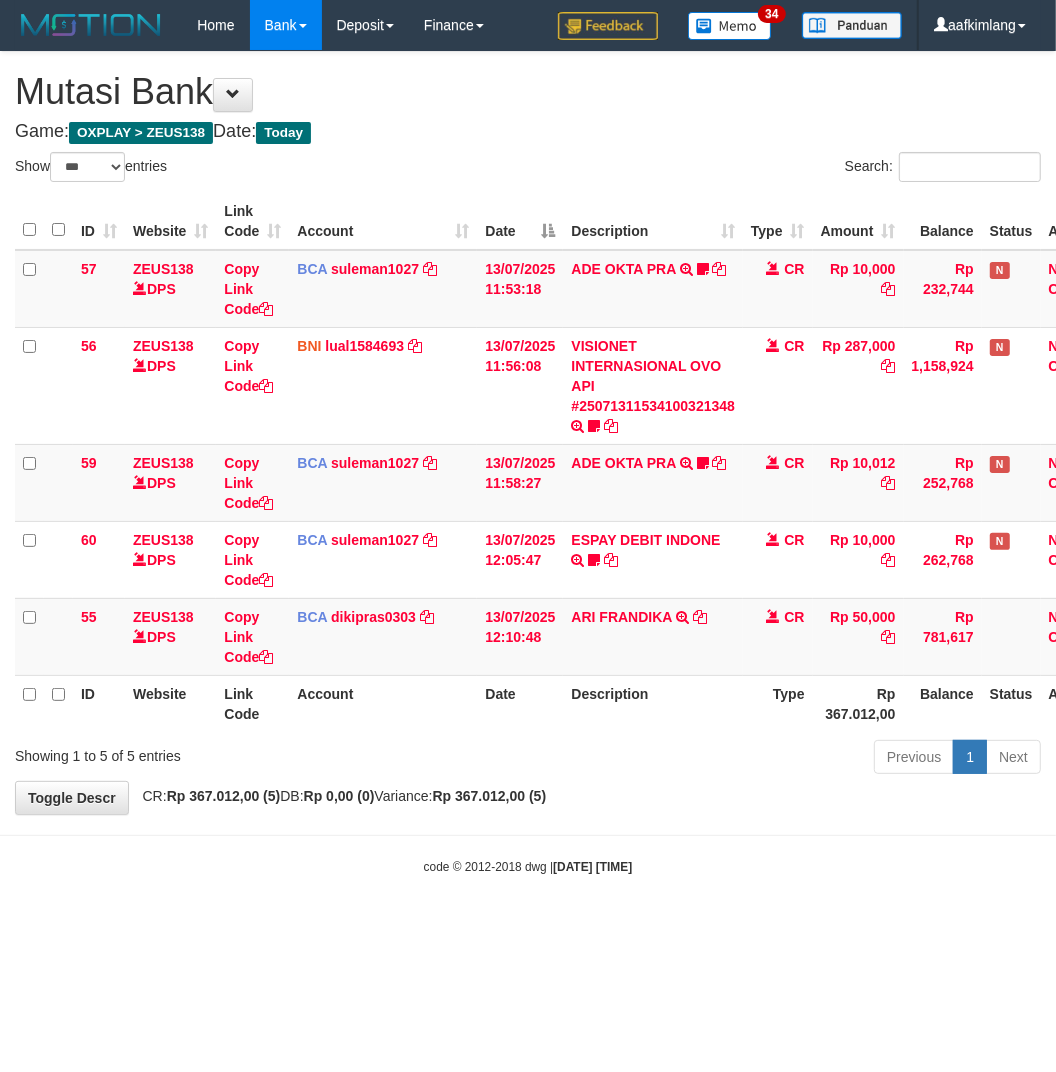 drag, startPoint x: 703, startPoint y: 826, endPoint x: 697, endPoint y: 800, distance: 26.683329 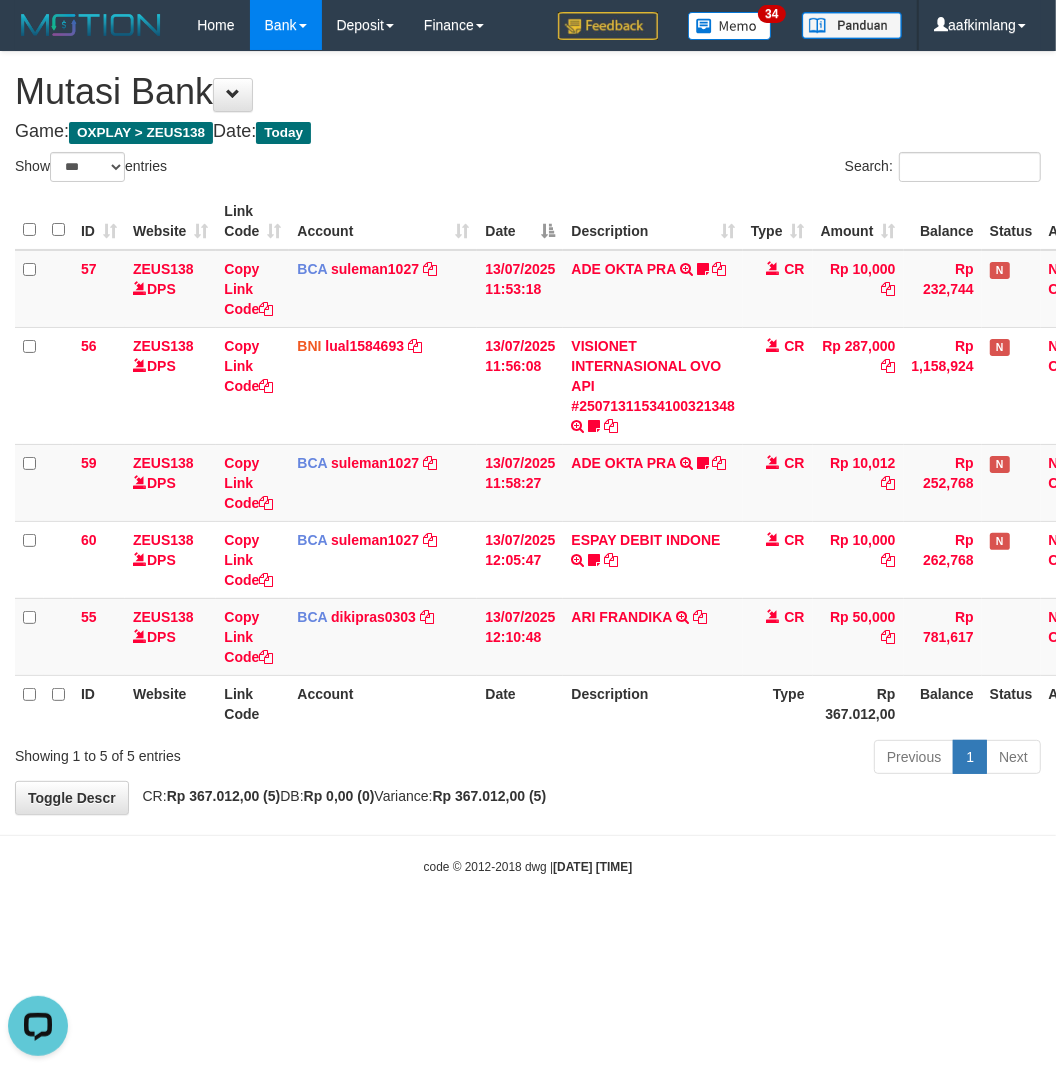 scroll, scrollTop: 0, scrollLeft: 0, axis: both 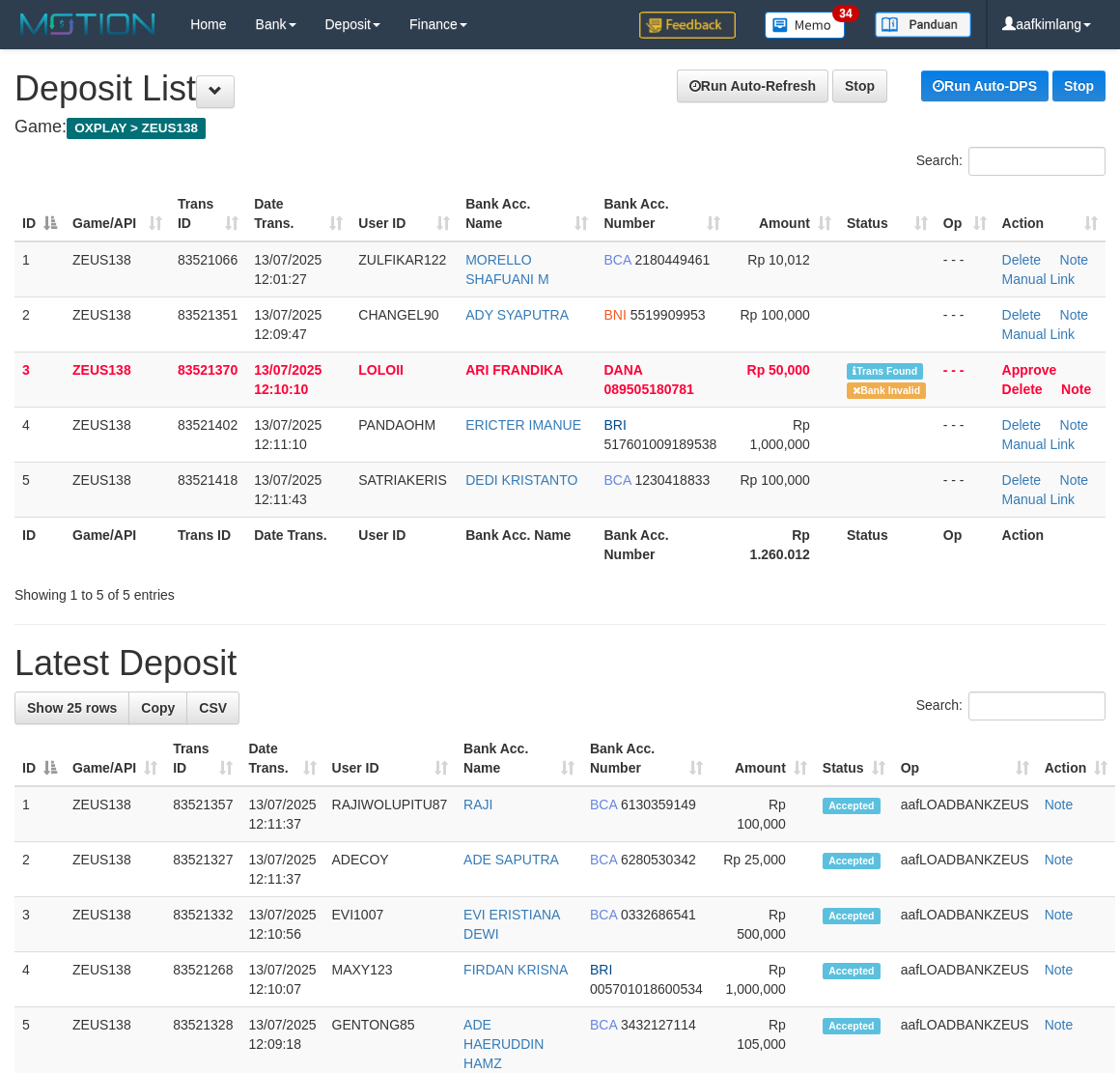 drag, startPoint x: 913, startPoint y: 660, endPoint x: 901, endPoint y: 655, distance: 13 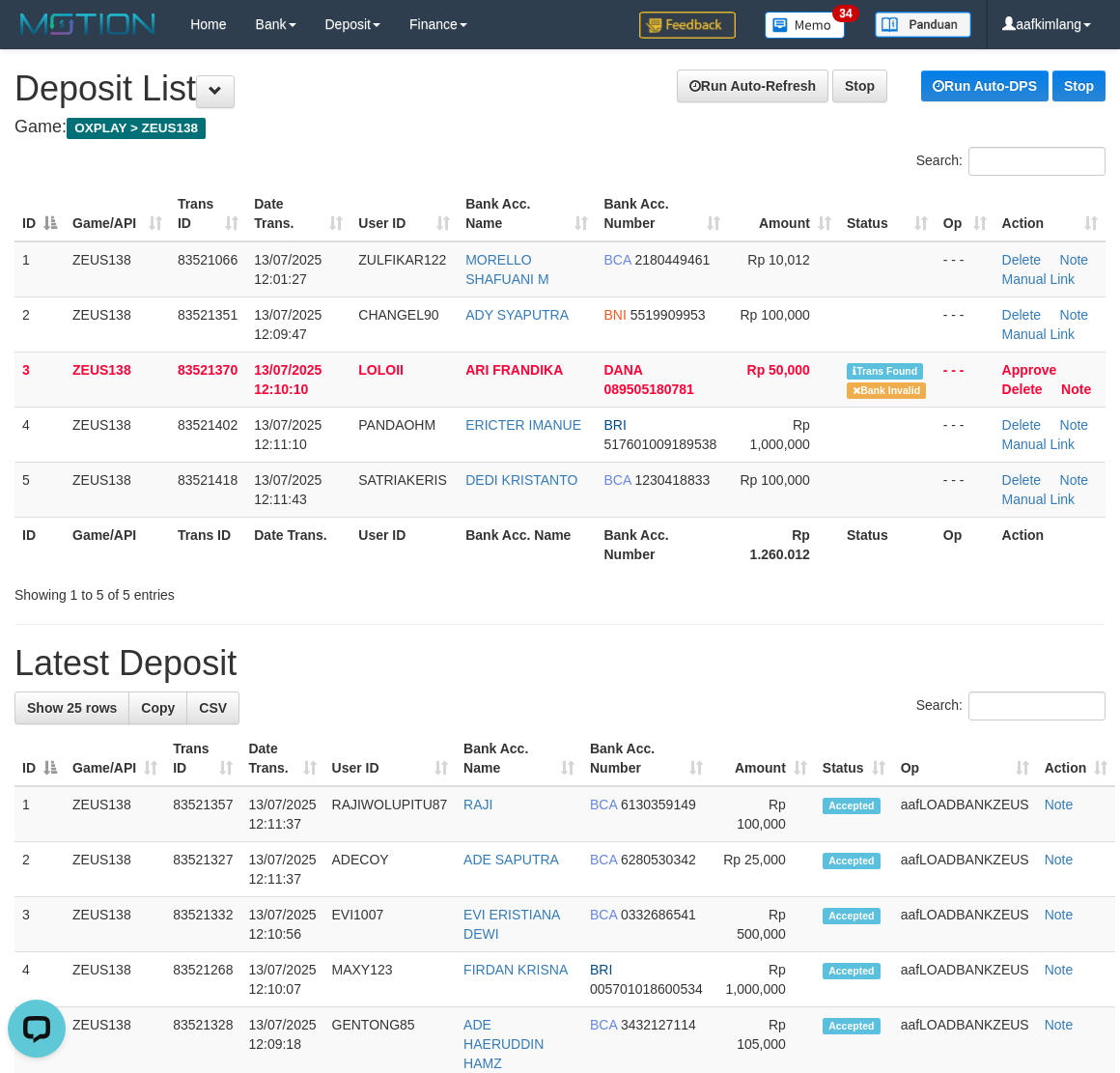 scroll, scrollTop: 0, scrollLeft: 0, axis: both 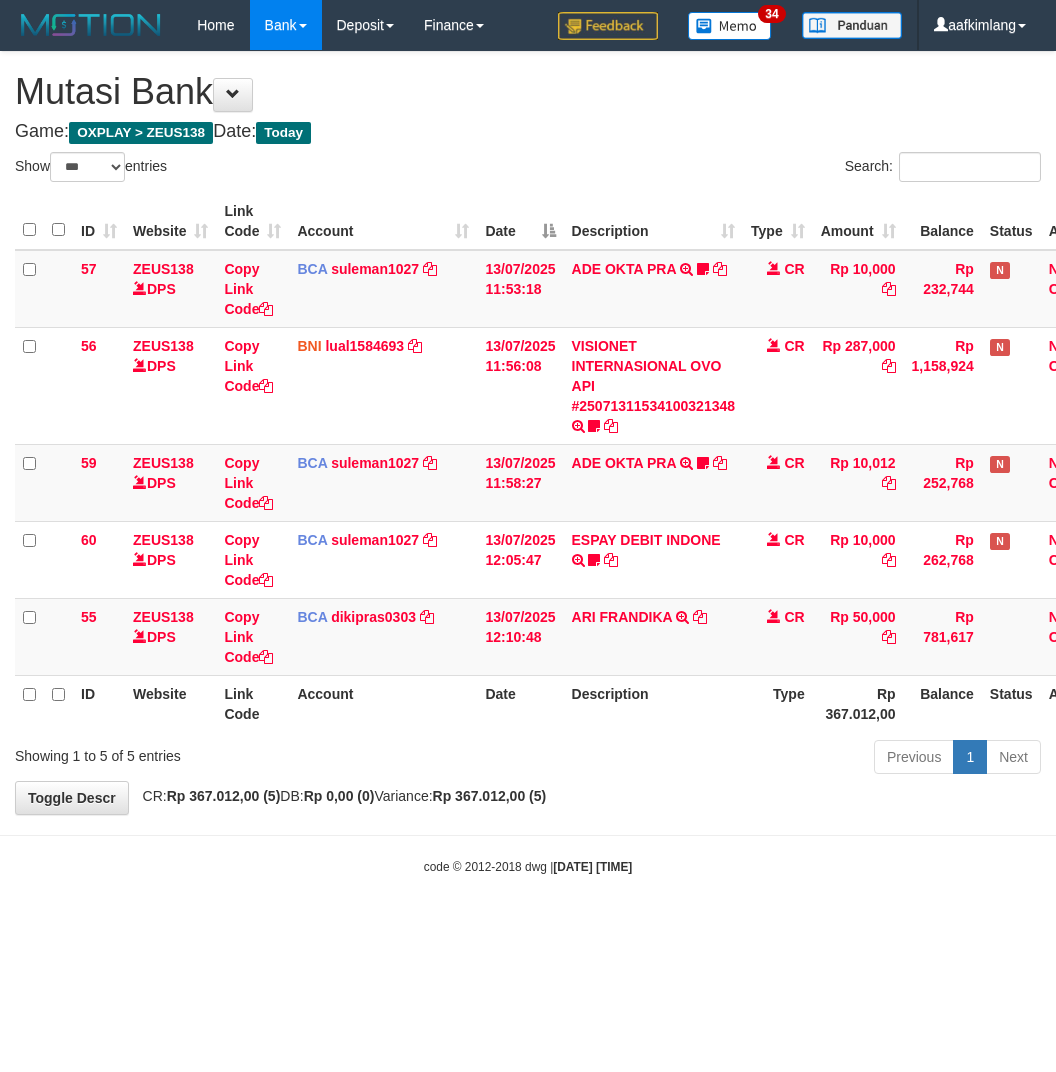 select on "***" 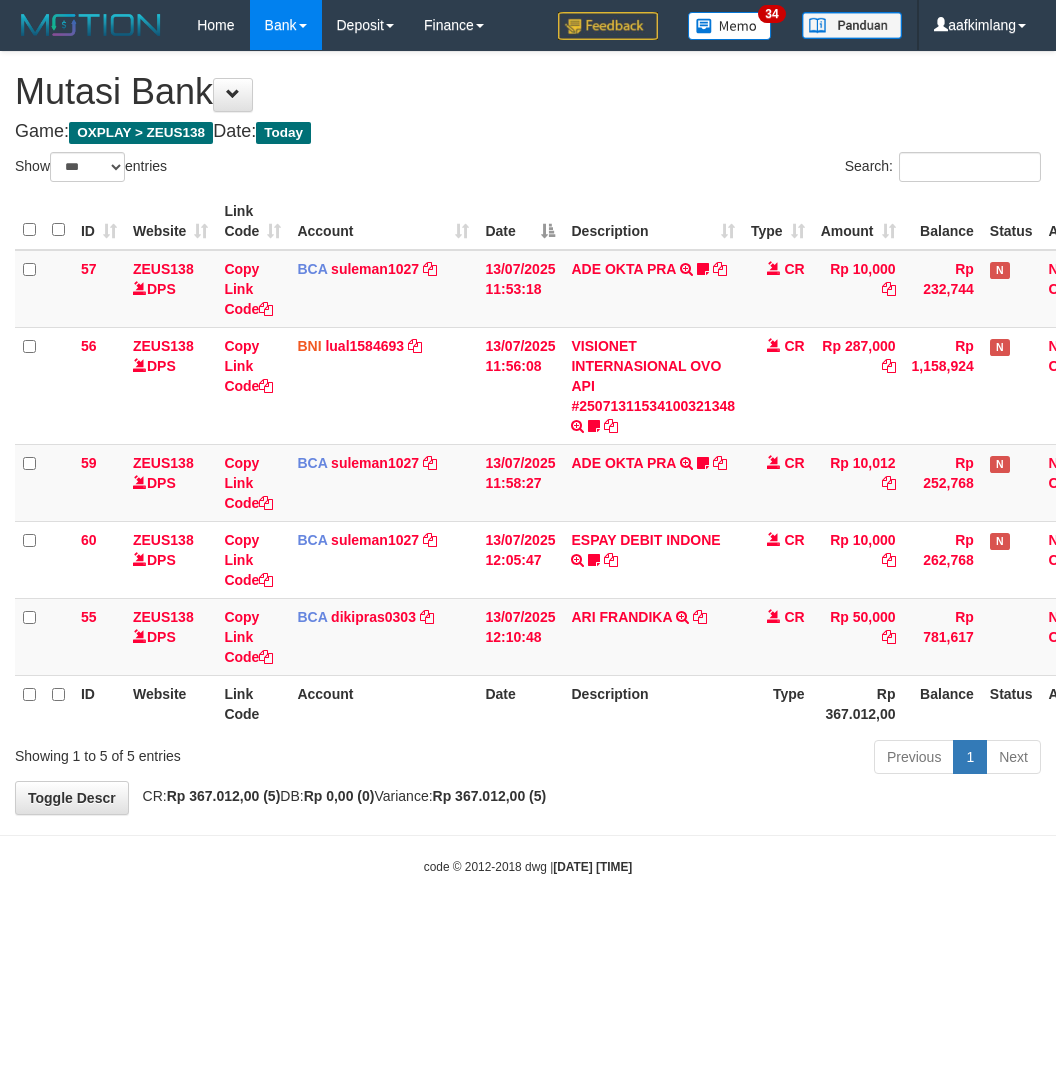 scroll, scrollTop: 0, scrollLeft: 0, axis: both 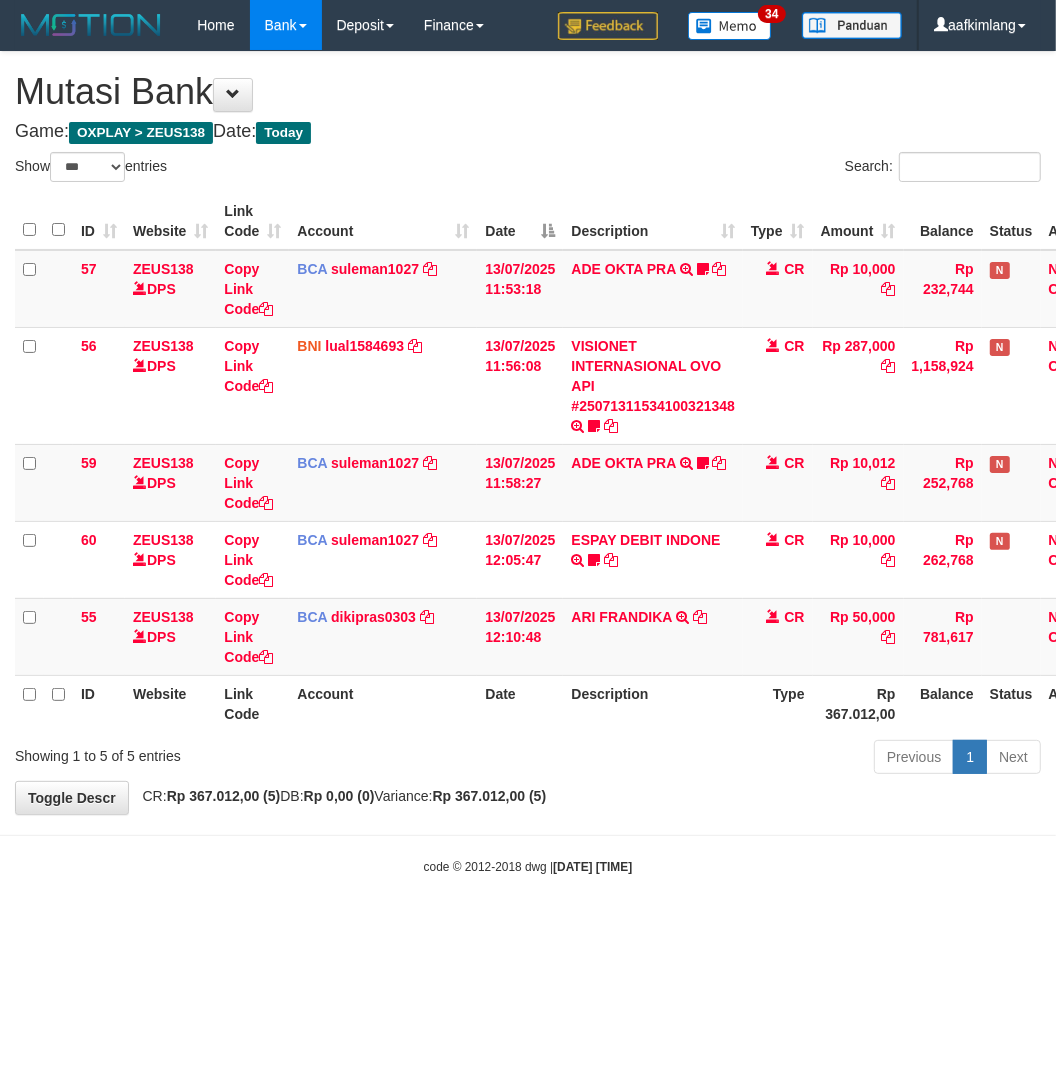 drag, startPoint x: 268, startPoint y: 940, endPoint x: 241, endPoint y: 923, distance: 31.906113 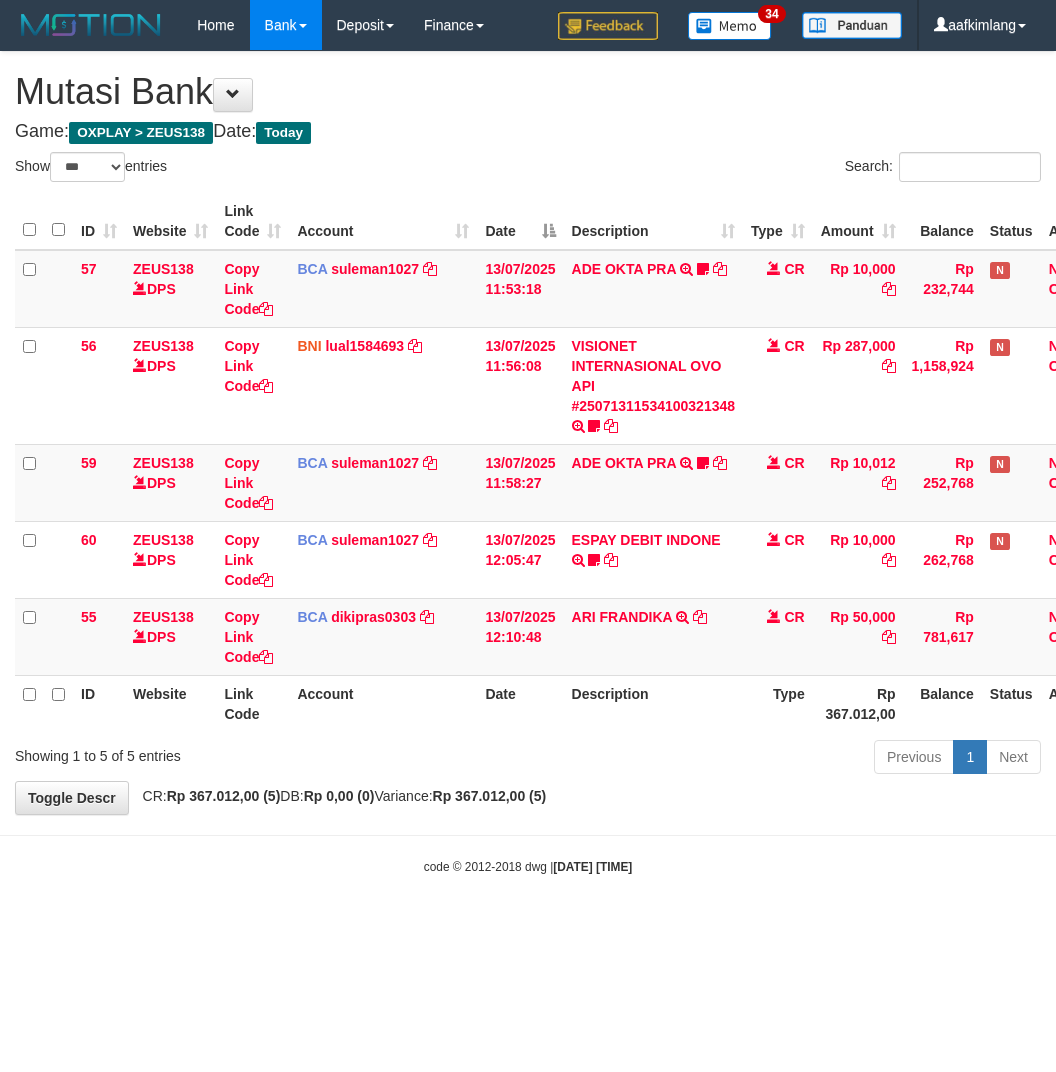 select on "***" 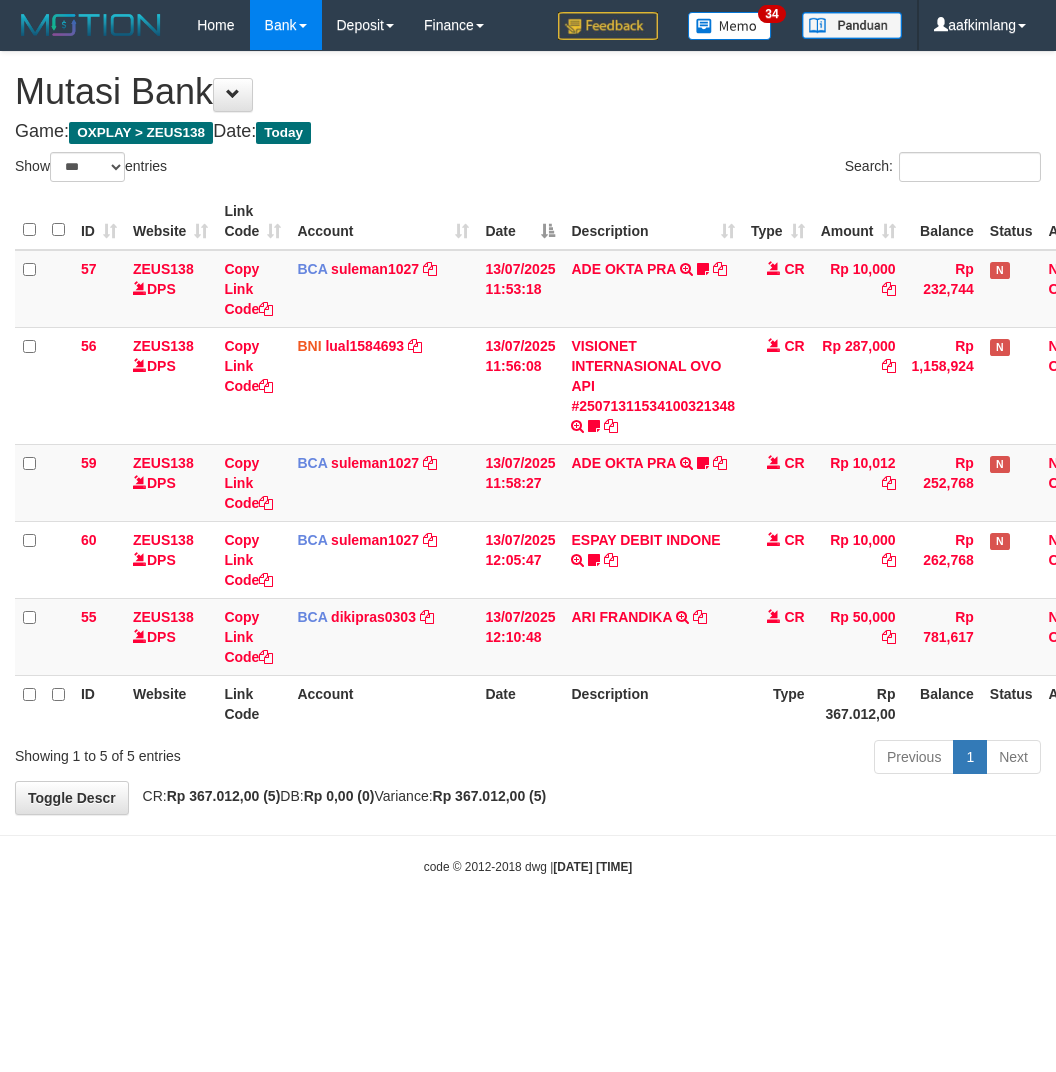scroll, scrollTop: 0, scrollLeft: 0, axis: both 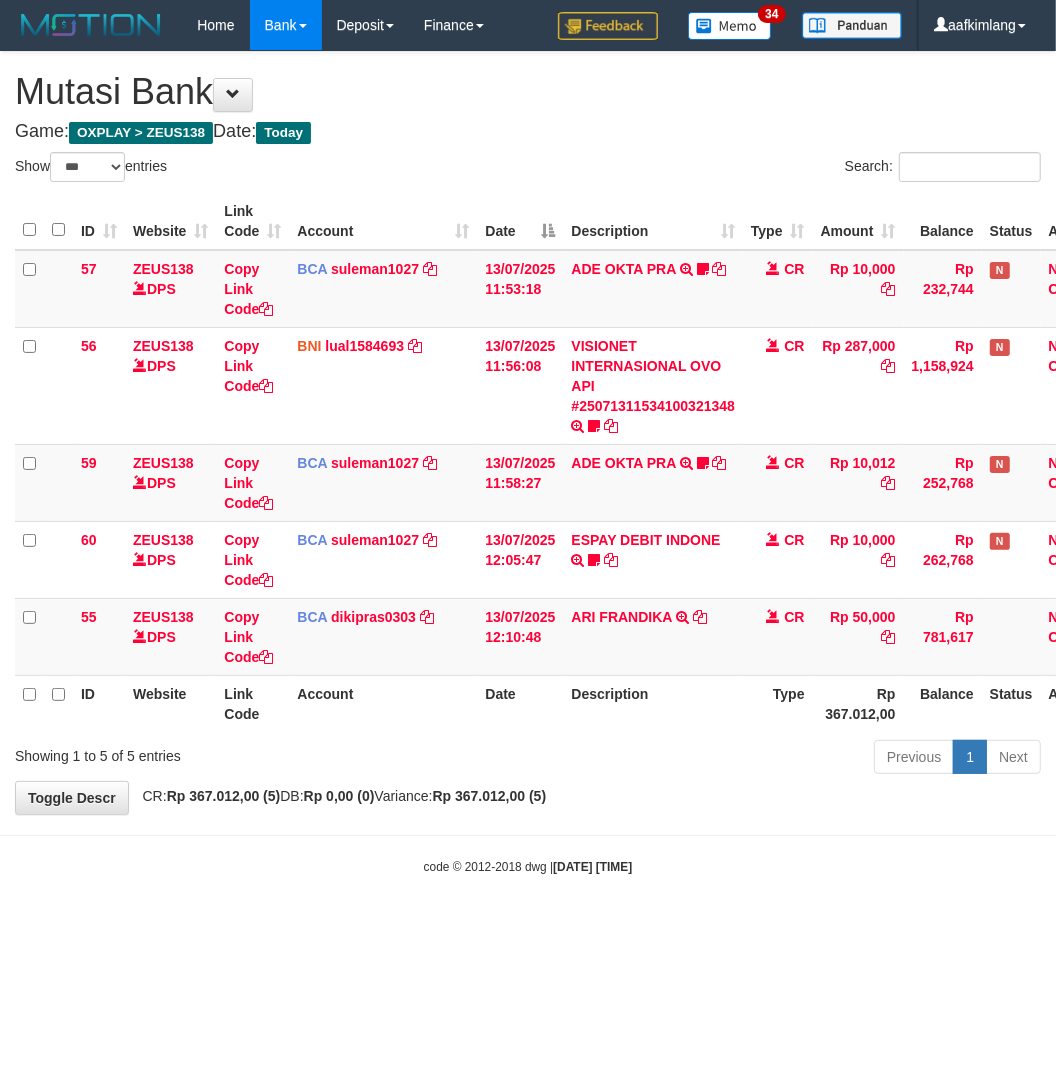 click on "Toggle navigation
Home
Bank
Account List
Mutasi Bank
Search
Note Mutasi
Deposit
DPS Fetch
DPS List
History
Note DPS
Finance
Financial Data
aafkimlang
My Profile
Log Out" at bounding box center [528, 463] 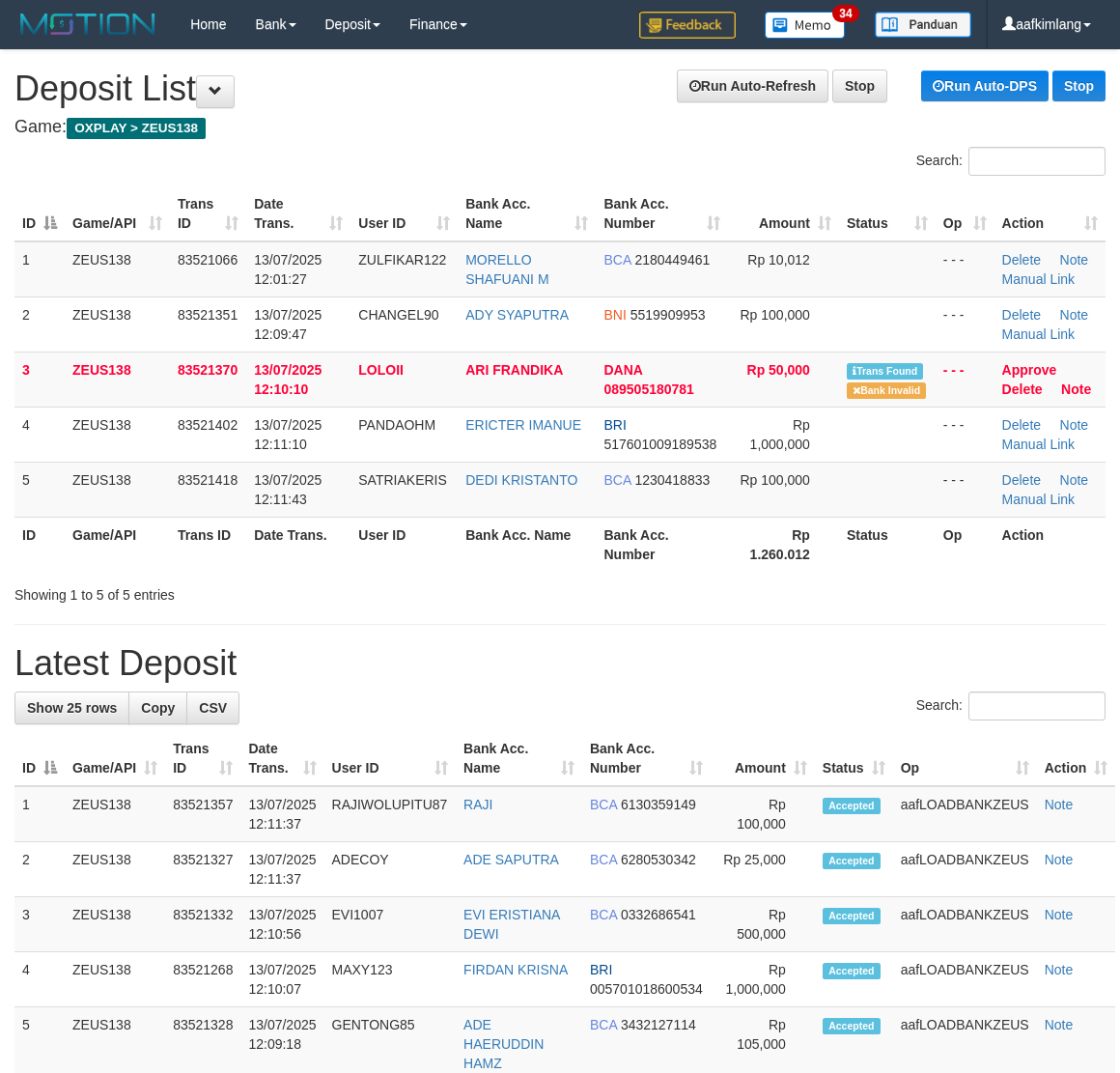 scroll, scrollTop: 0, scrollLeft: 0, axis: both 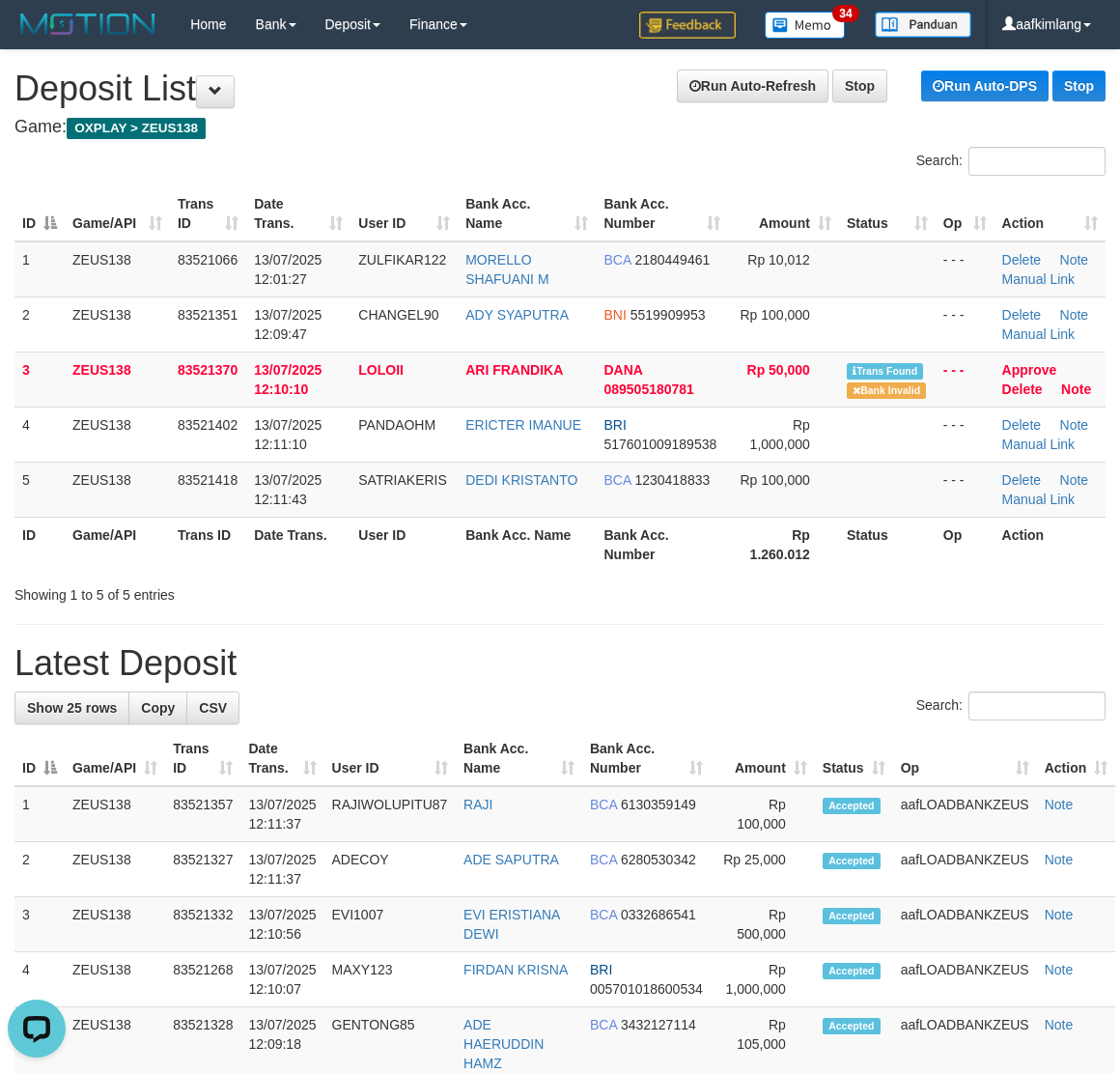 click on "ID Game/API Trans ID Date Trans. User ID Bank Acc. Name Bank Acc. Number Rp 1.260.012 Status Op Action" at bounding box center [560, 544] 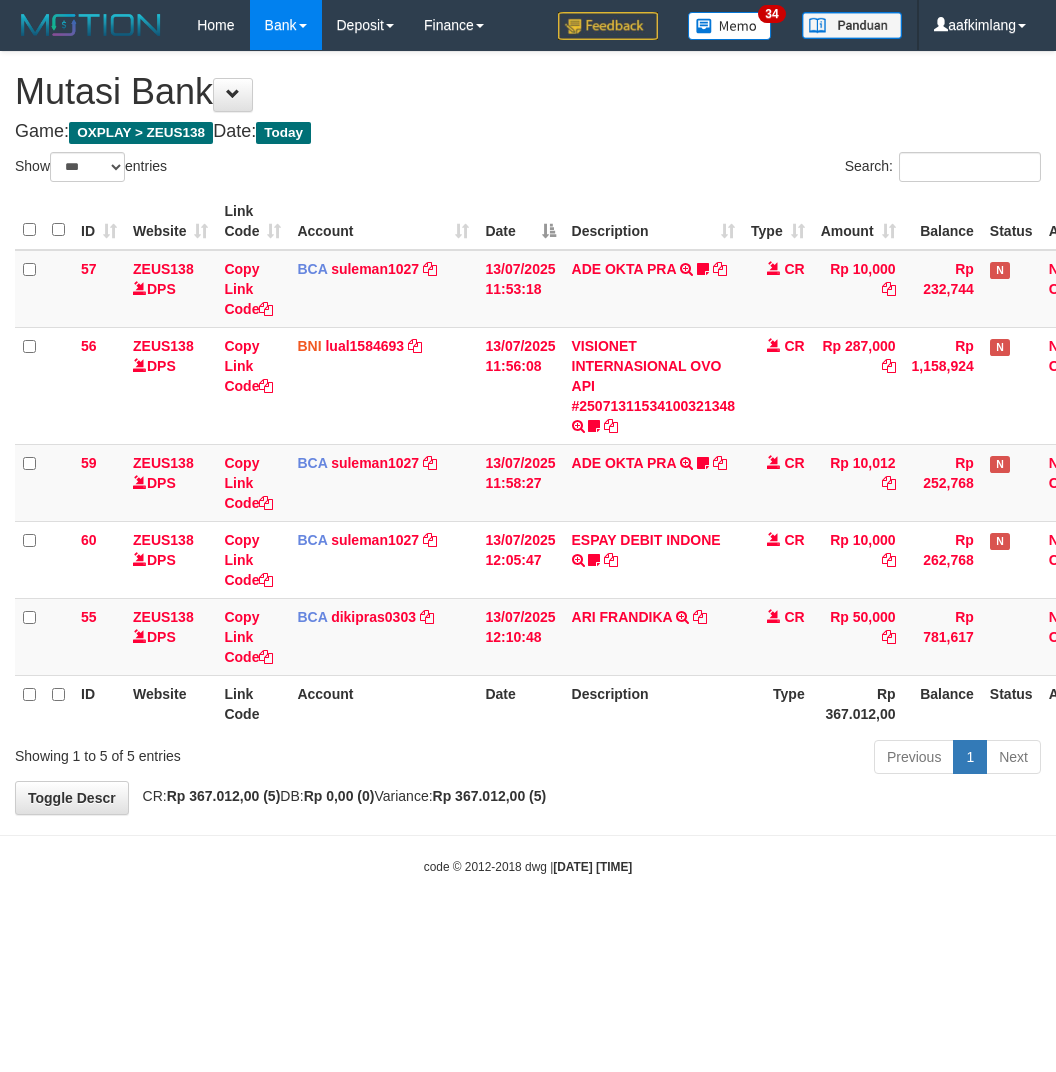 select on "***" 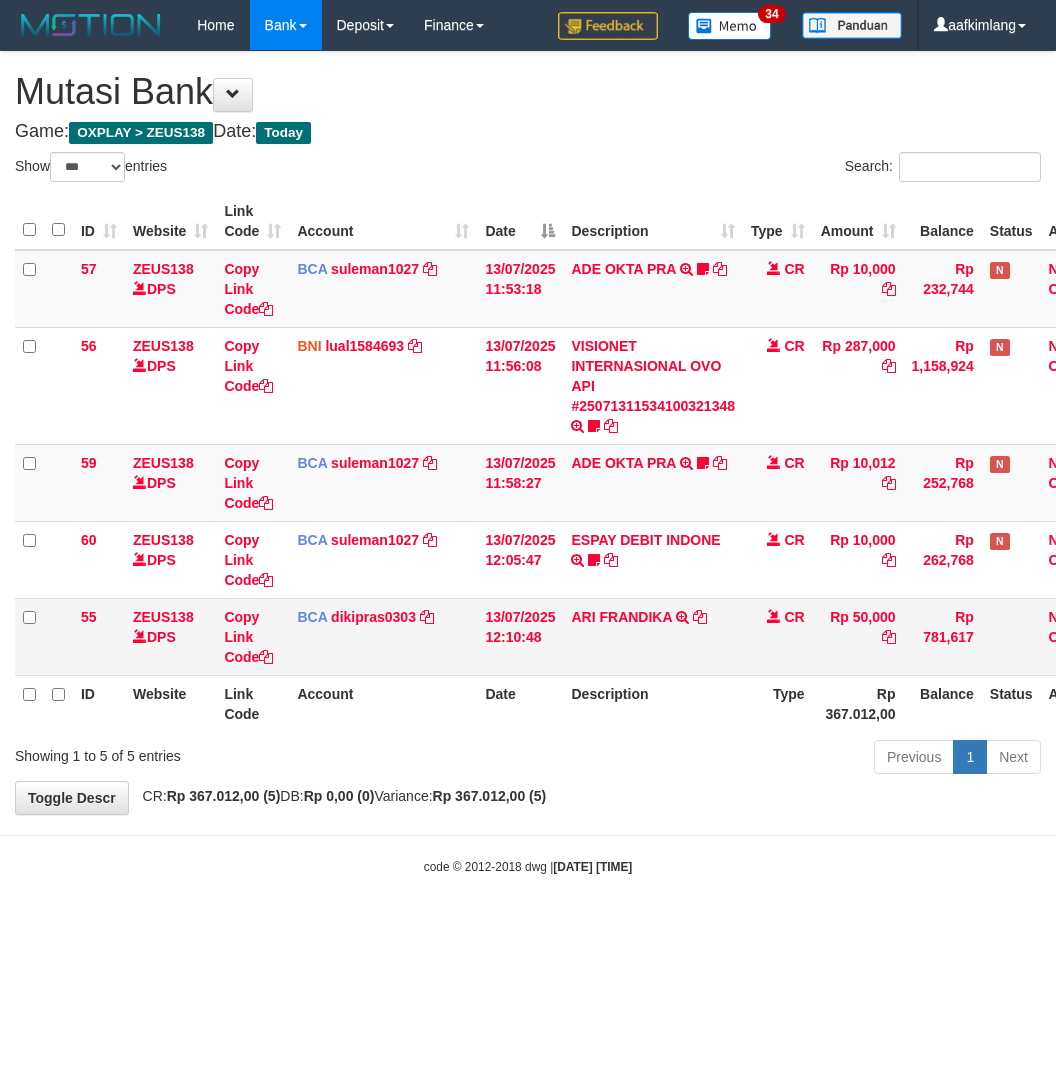 scroll, scrollTop: 0, scrollLeft: 0, axis: both 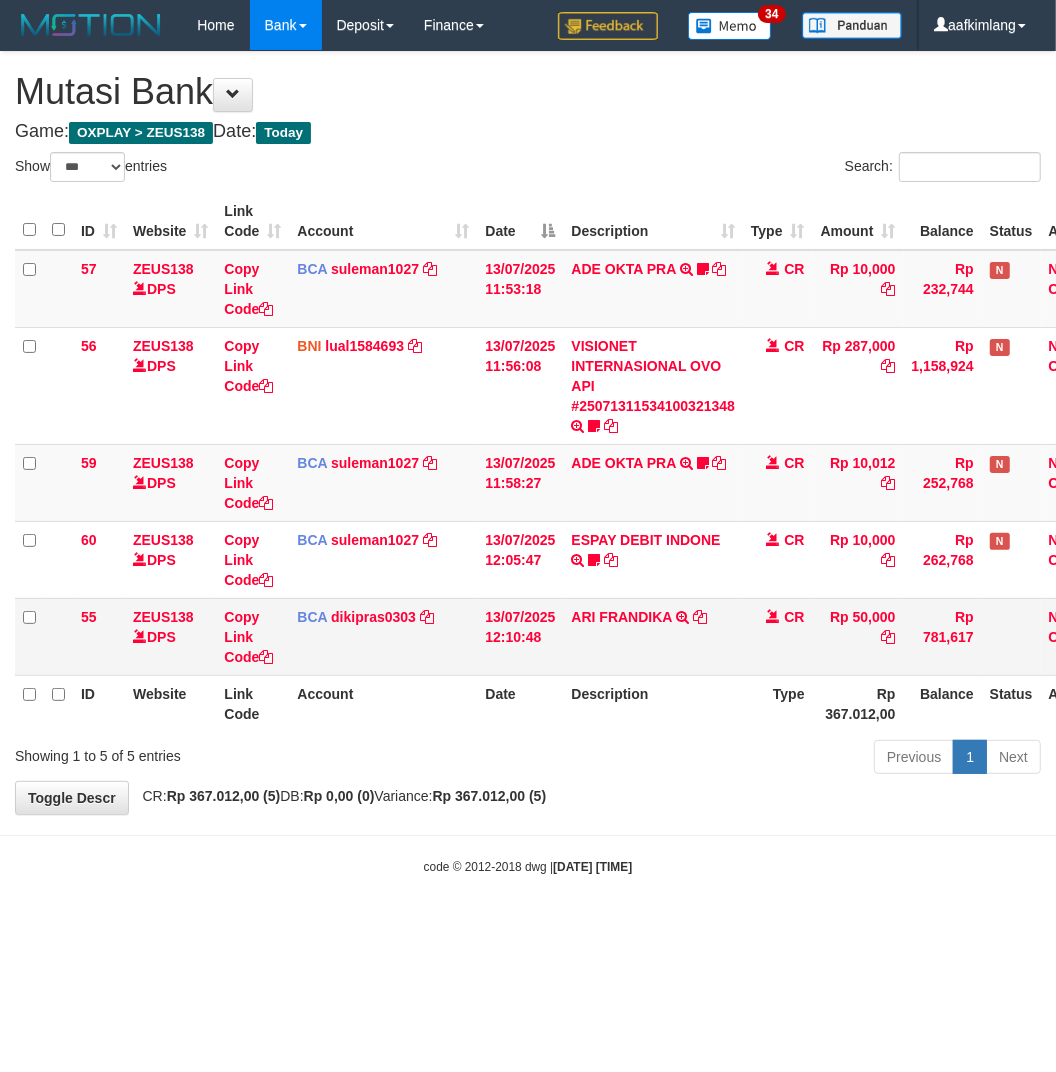 click on "ARI FRANDIKA         TRSF E-BANKING CR 1307/FTSCY/WS95051
50000.002025071399300491 TRFDN-ARI FRANDIKAESPAY DEBIT INDONE" at bounding box center [653, 636] 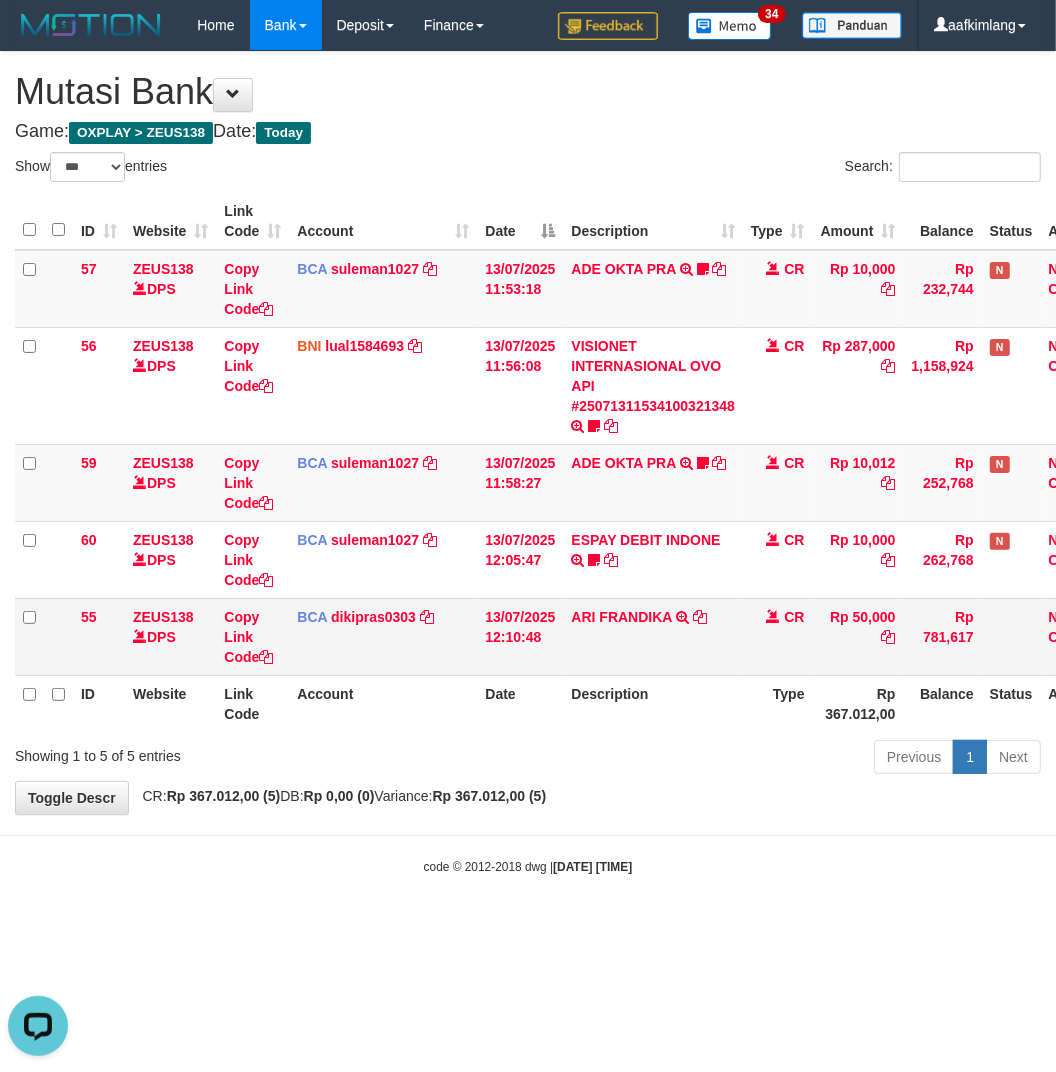 scroll, scrollTop: 0, scrollLeft: 0, axis: both 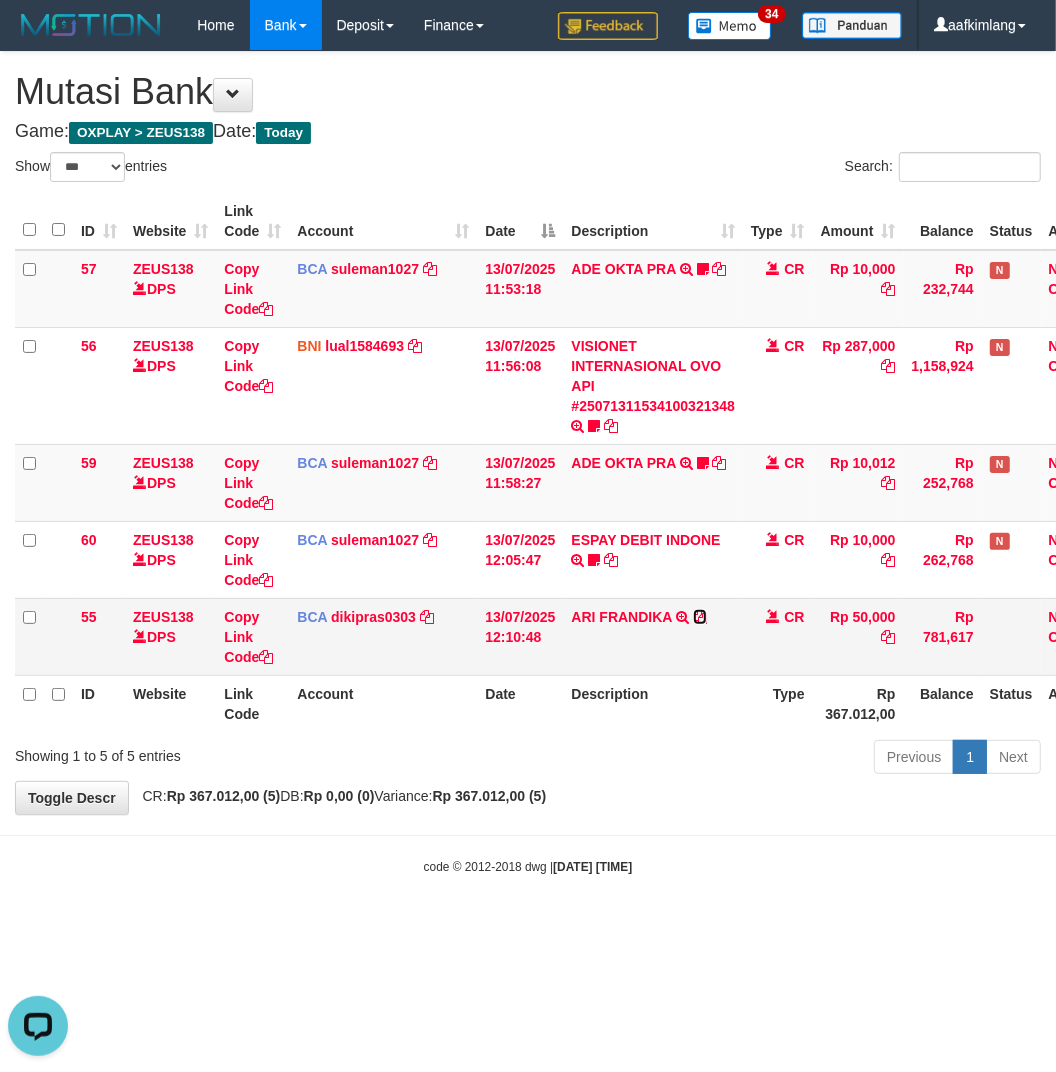 click at bounding box center (700, 617) 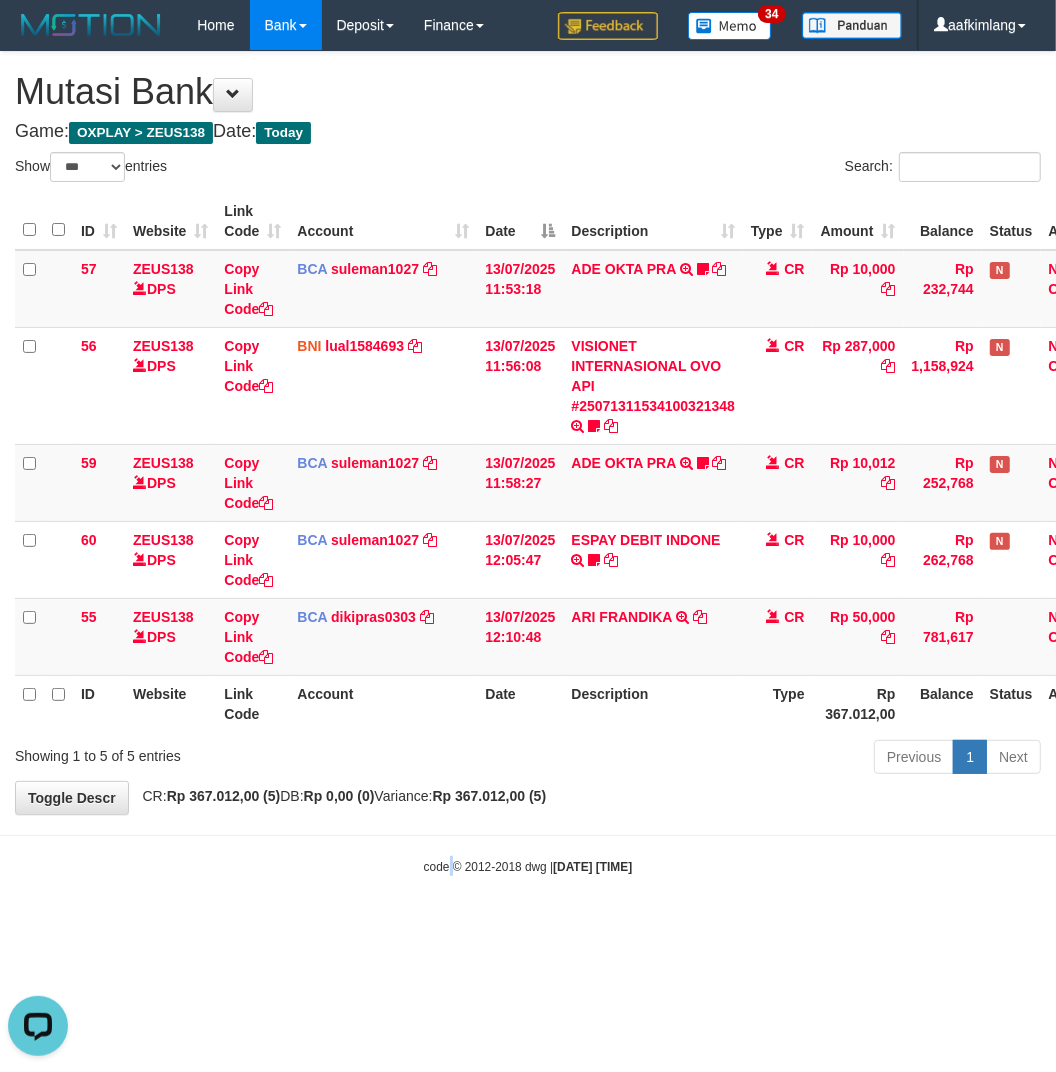 click on "Toggle navigation
Home
Bank
Account List
Mutasi Bank
Search
Note Mutasi
Deposit
DPS Fetch
DPS List
History
Note DPS
Finance
Financial Data
aafkimlang
My Profile
Log Out" at bounding box center [528, 463] 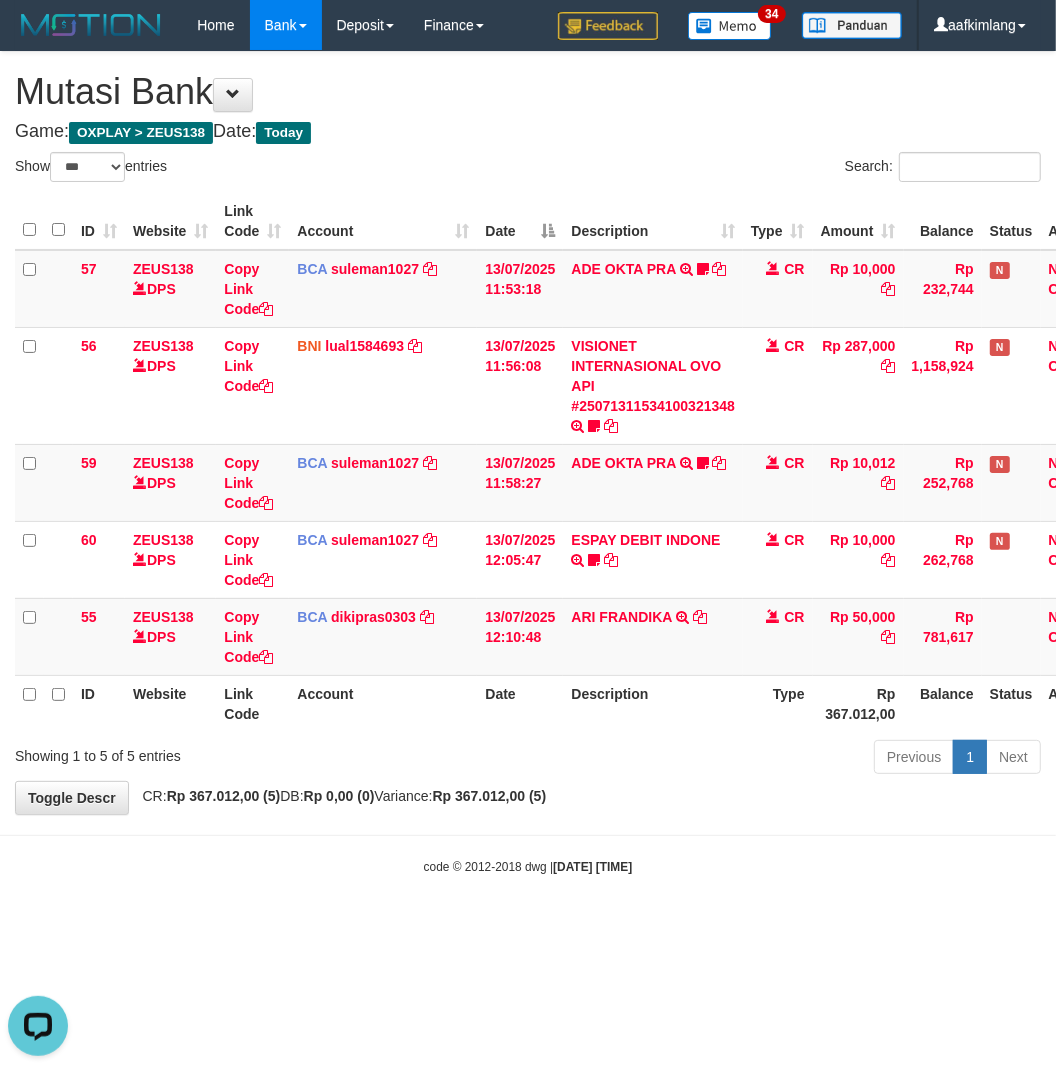 drag, startPoint x: 607, startPoint y: 842, endPoint x: 598, endPoint y: 823, distance: 21.023796 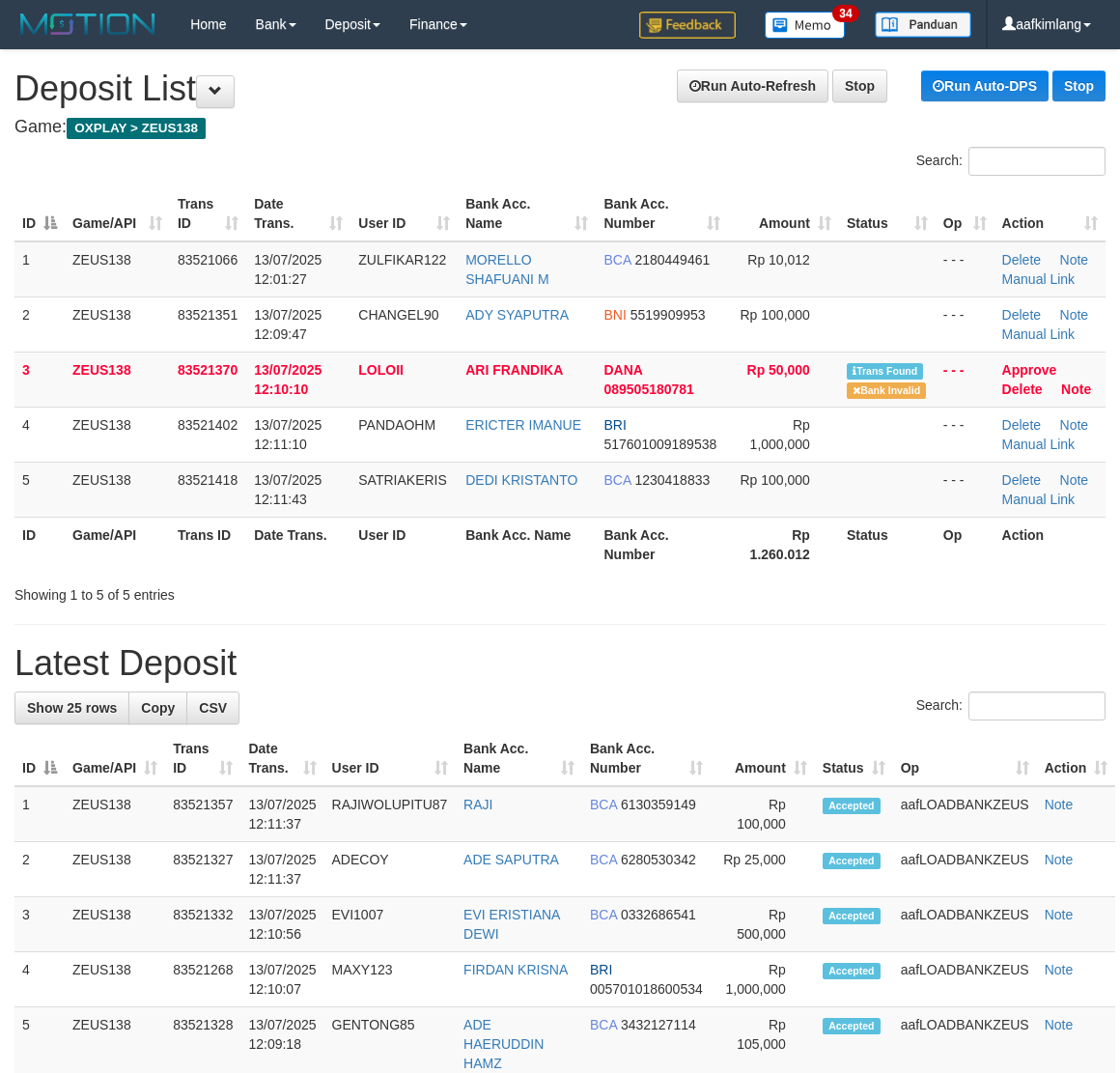 scroll, scrollTop: 0, scrollLeft: 0, axis: both 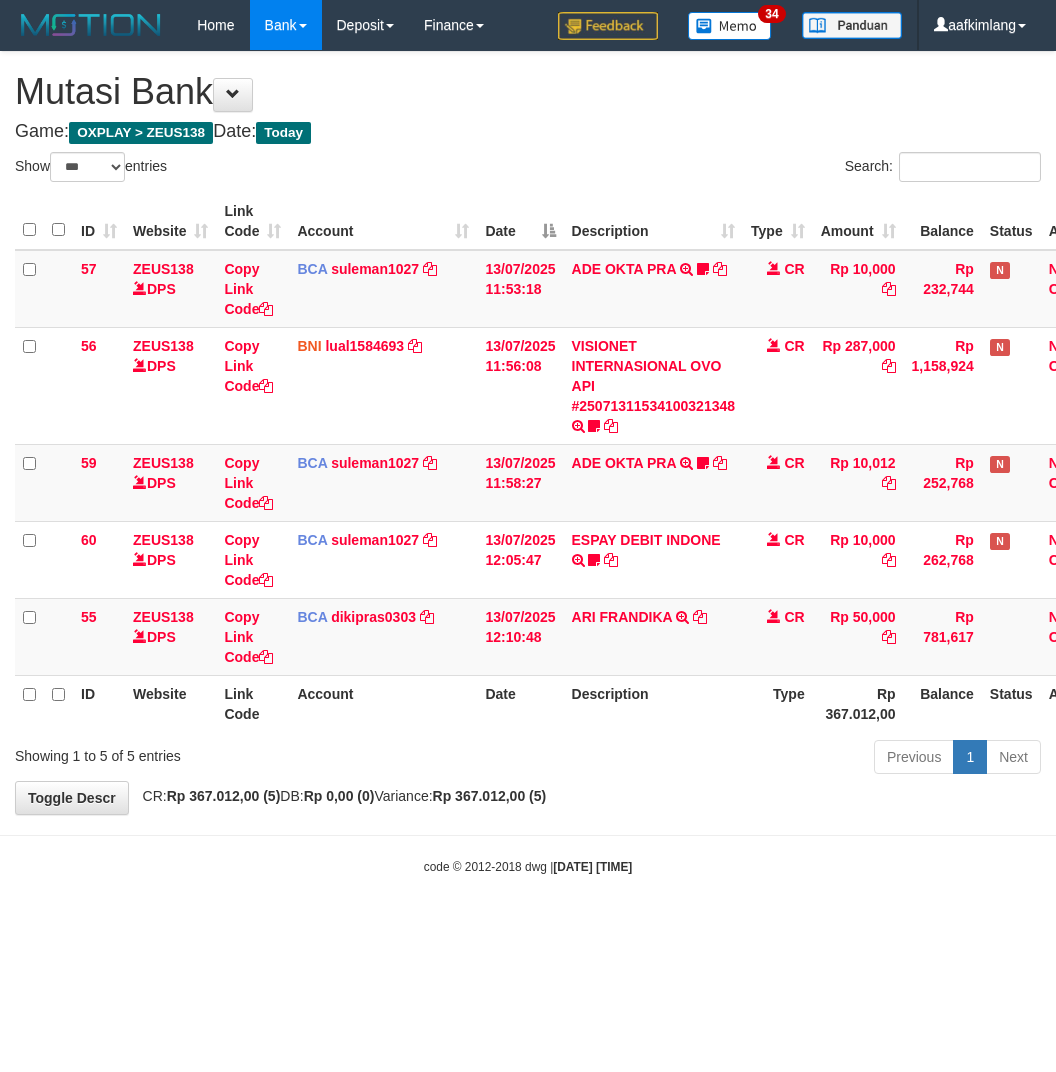select on "***" 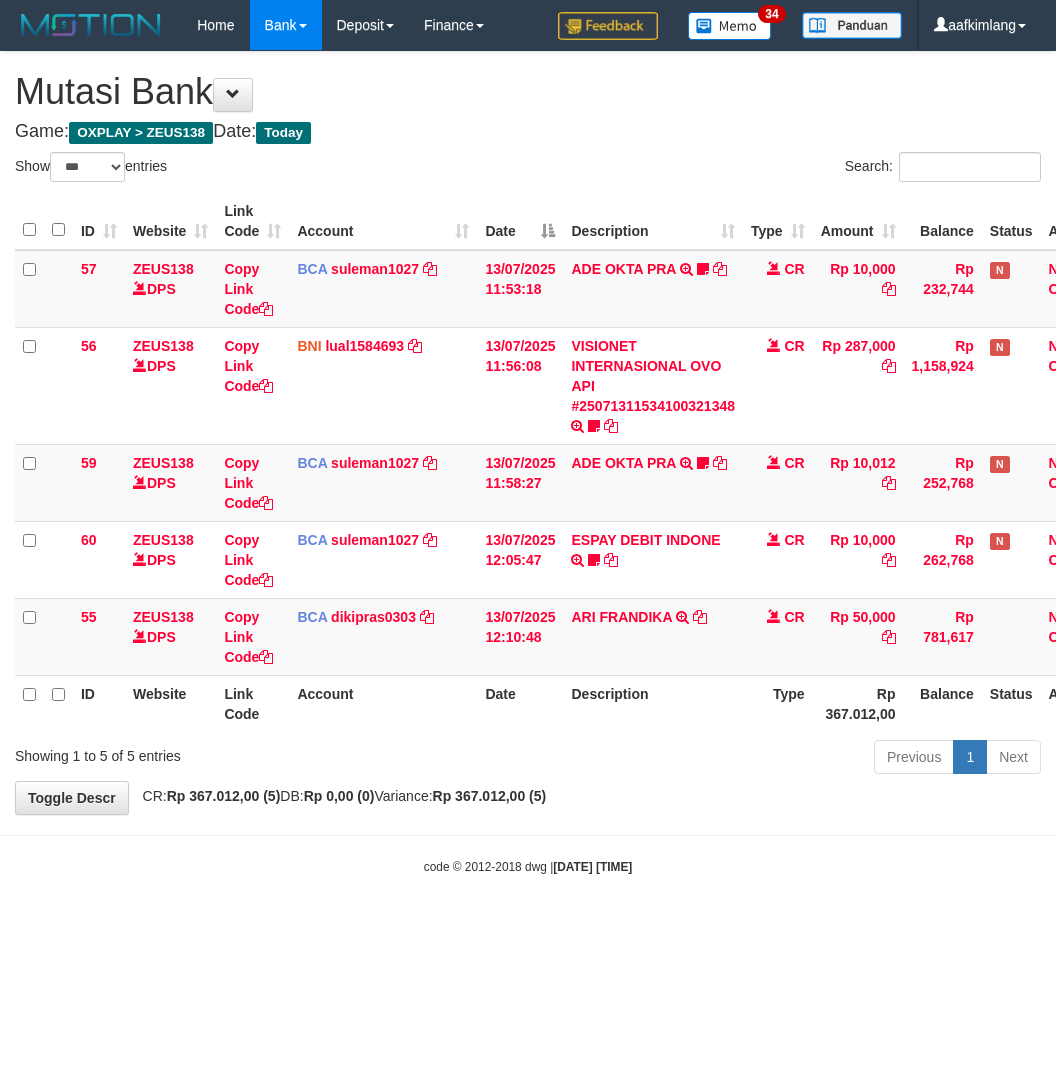 scroll, scrollTop: 0, scrollLeft: 0, axis: both 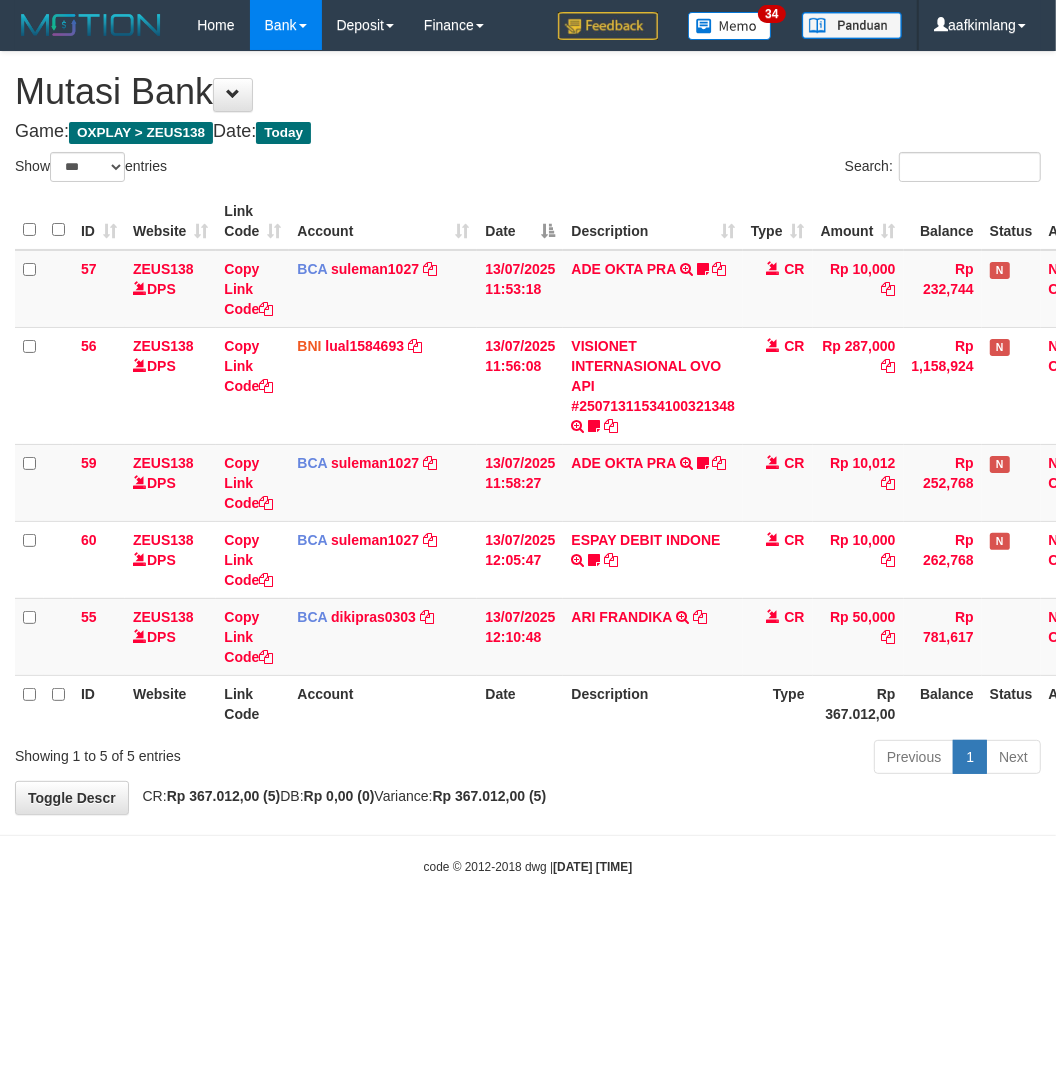 drag, startPoint x: 626, startPoint y: 847, endPoint x: 615, endPoint y: 841, distance: 12.529964 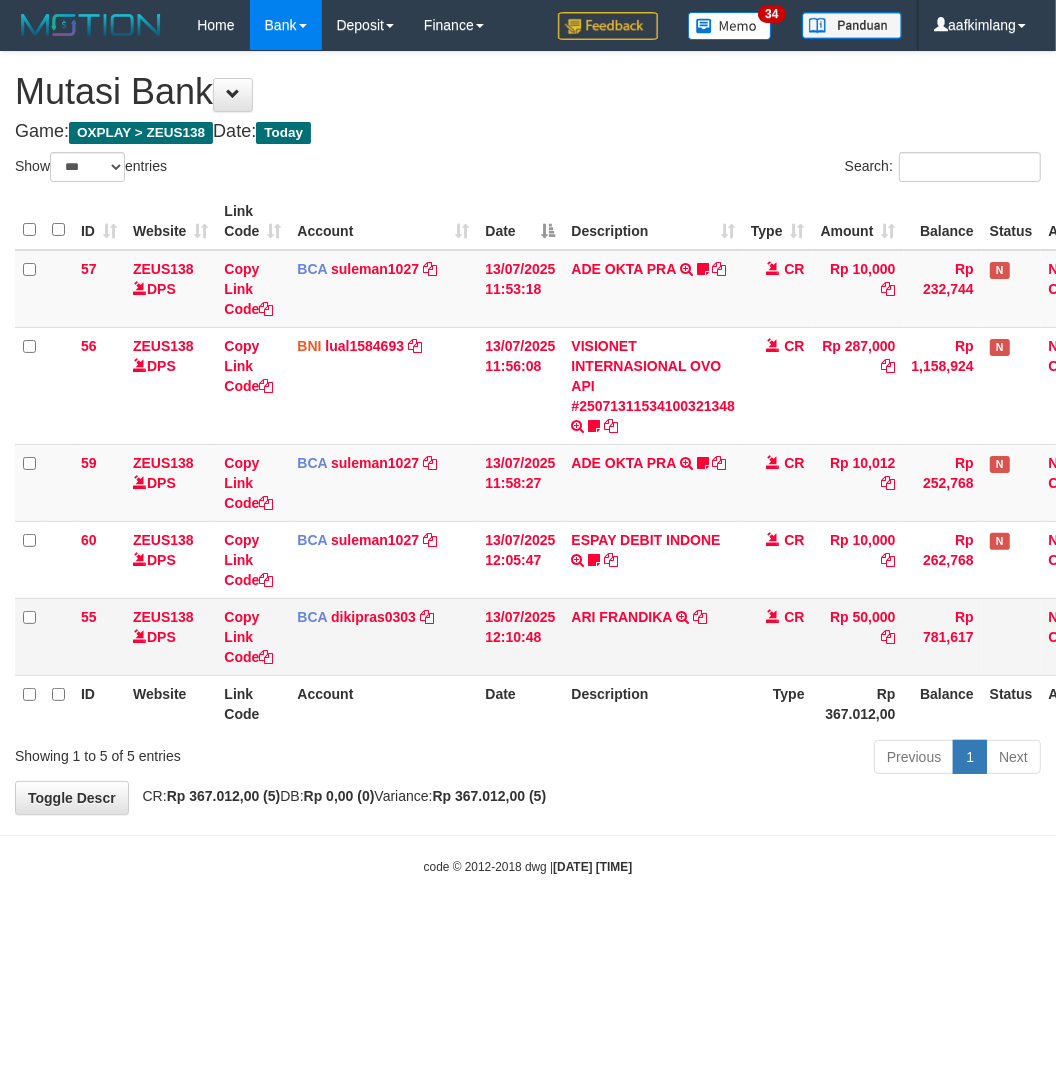 drag, startPoint x: 691, startPoint y: 727, endPoint x: 633, endPoint y: 657, distance: 90.90655 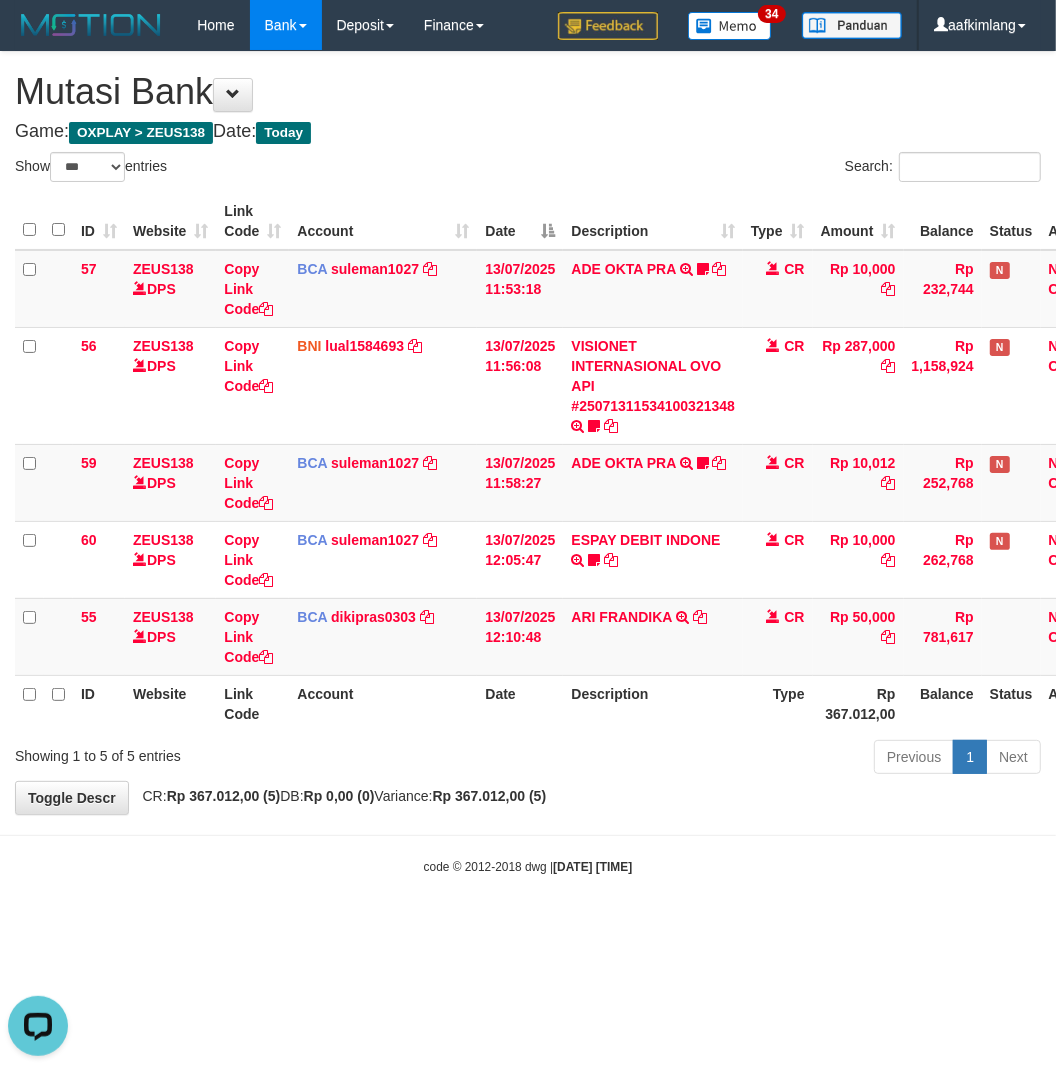 scroll, scrollTop: 0, scrollLeft: 0, axis: both 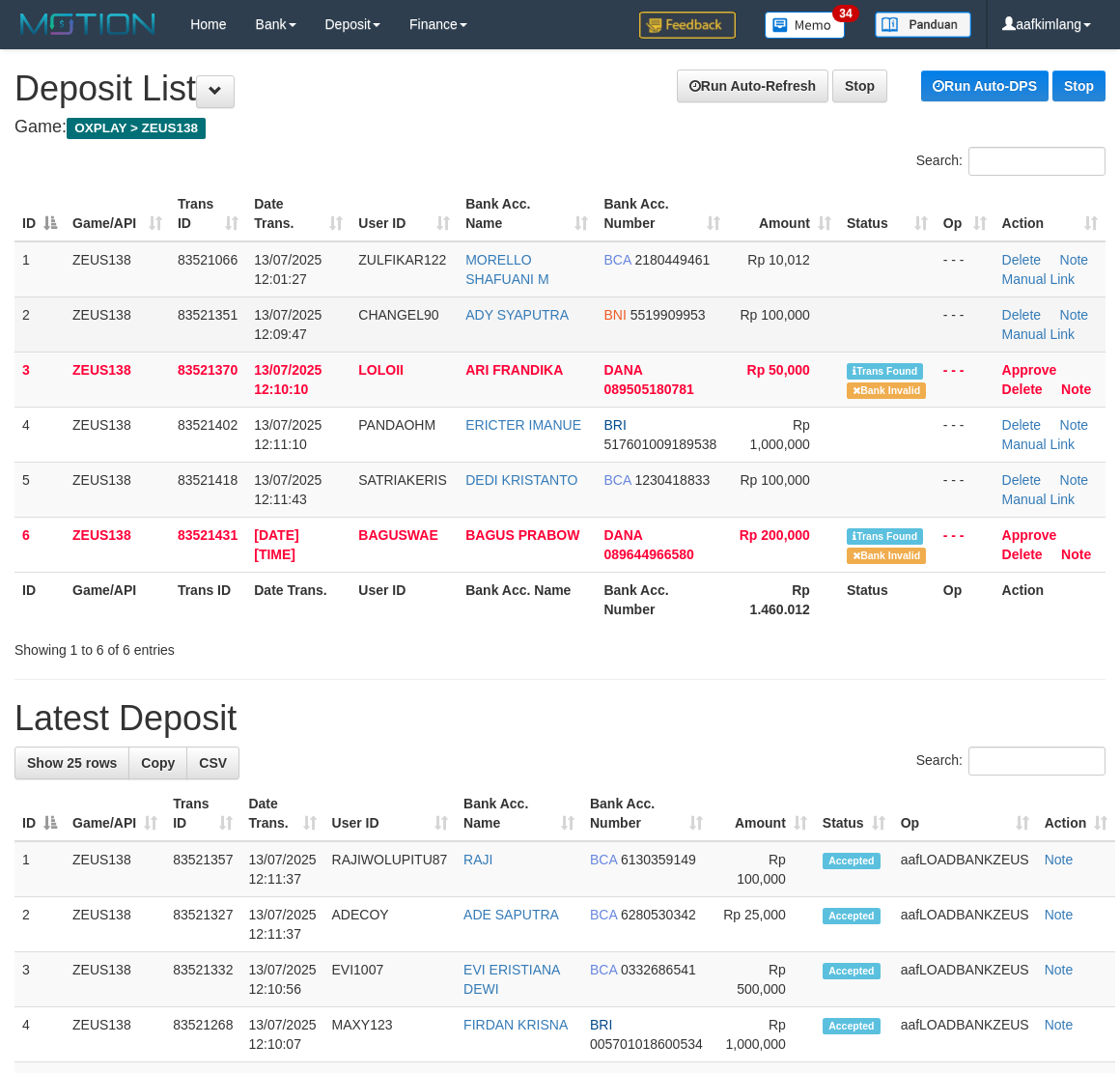 click at bounding box center (887, 324) 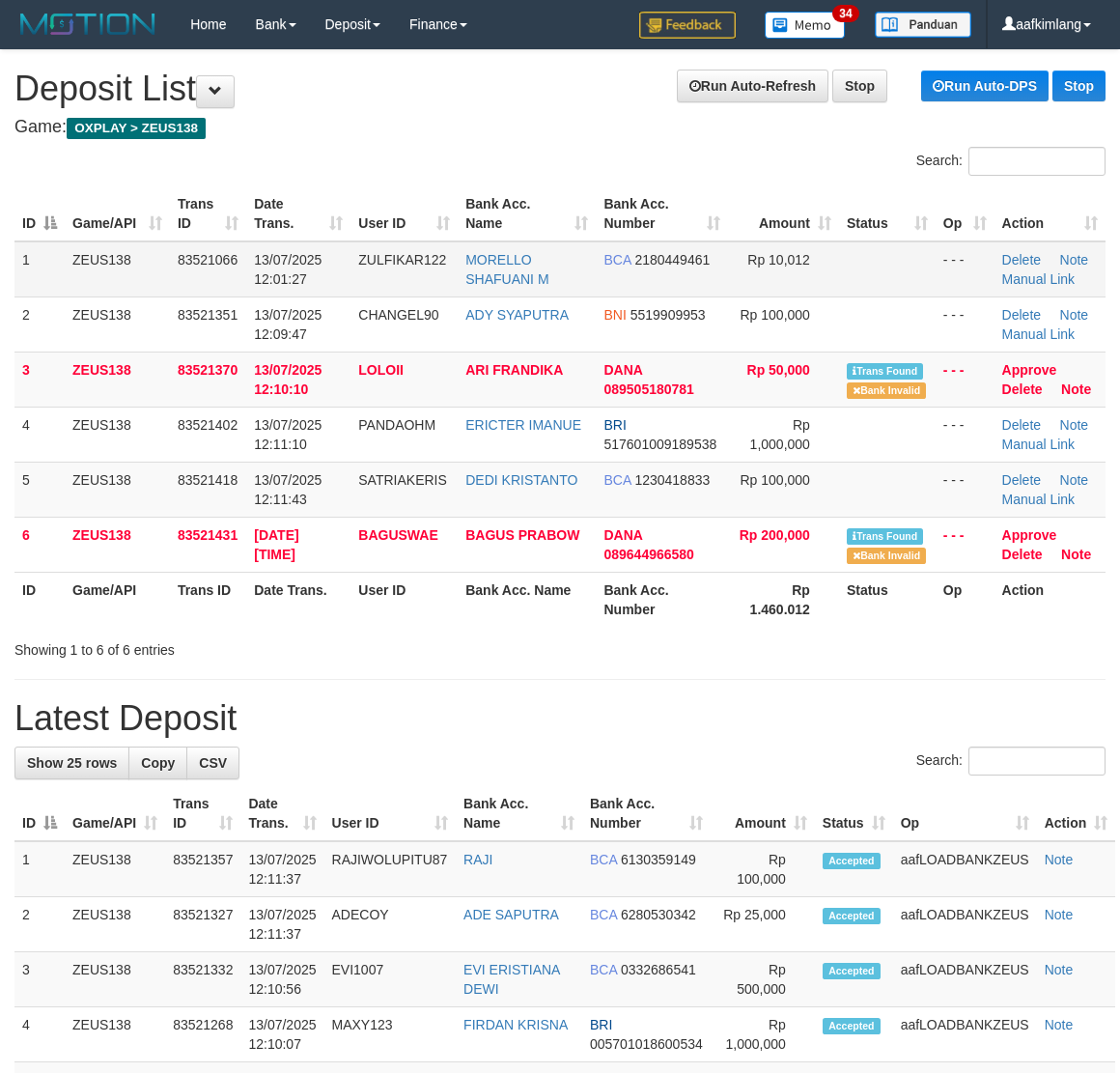 click at bounding box center [887, 269] 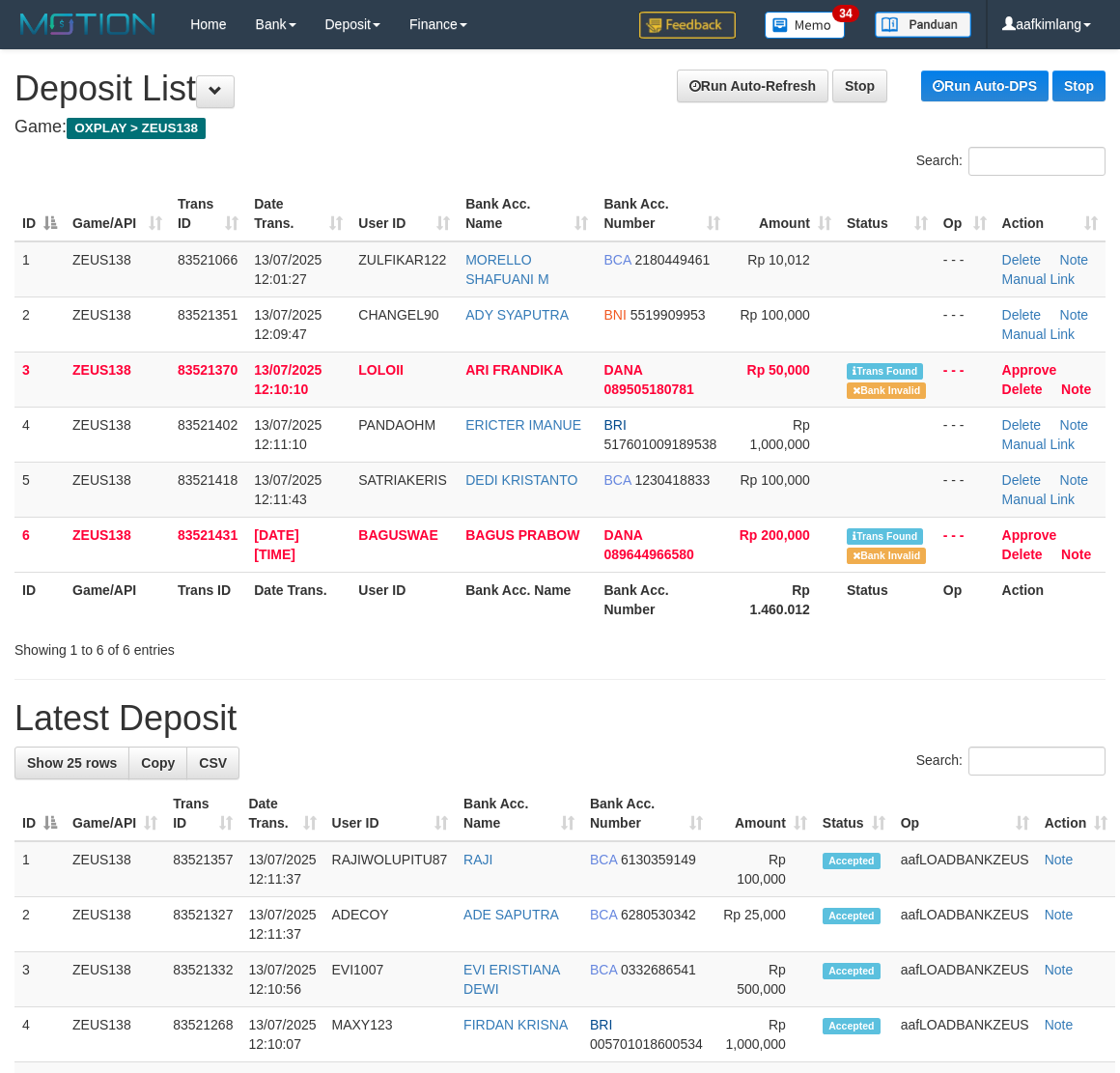 drag, startPoint x: 861, startPoint y: 286, endPoint x: 1132, endPoint y: 334, distance: 275.2181 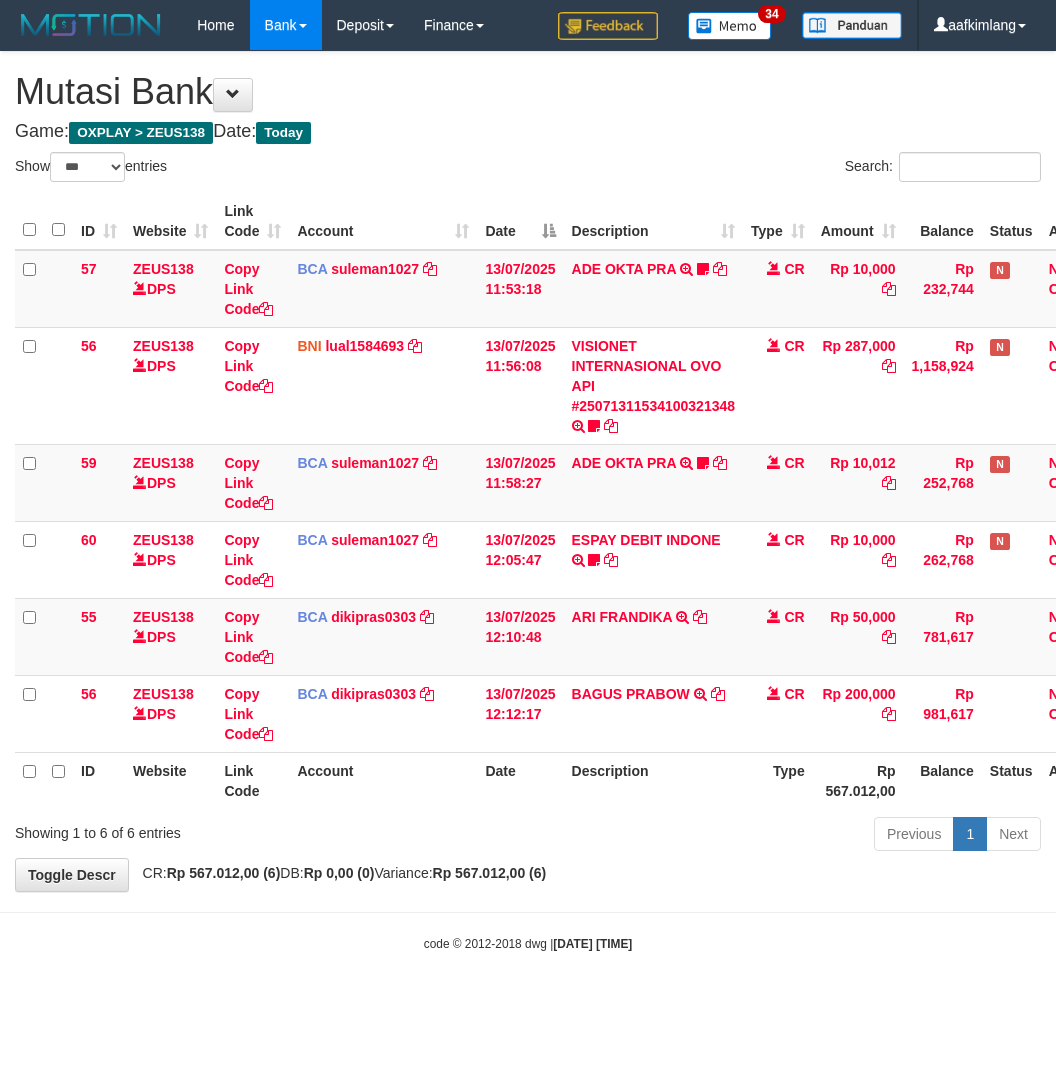 select on "***" 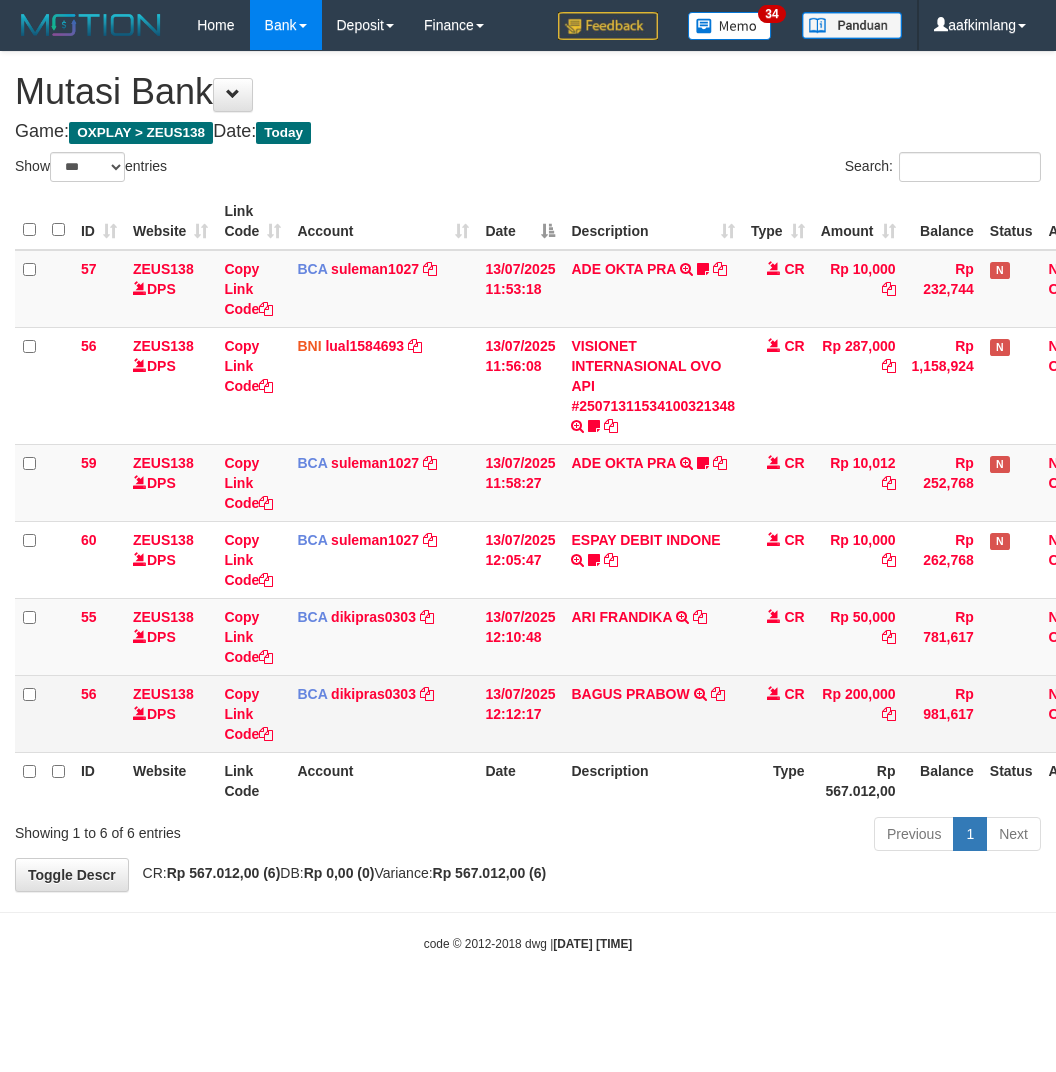 scroll, scrollTop: 0, scrollLeft: 0, axis: both 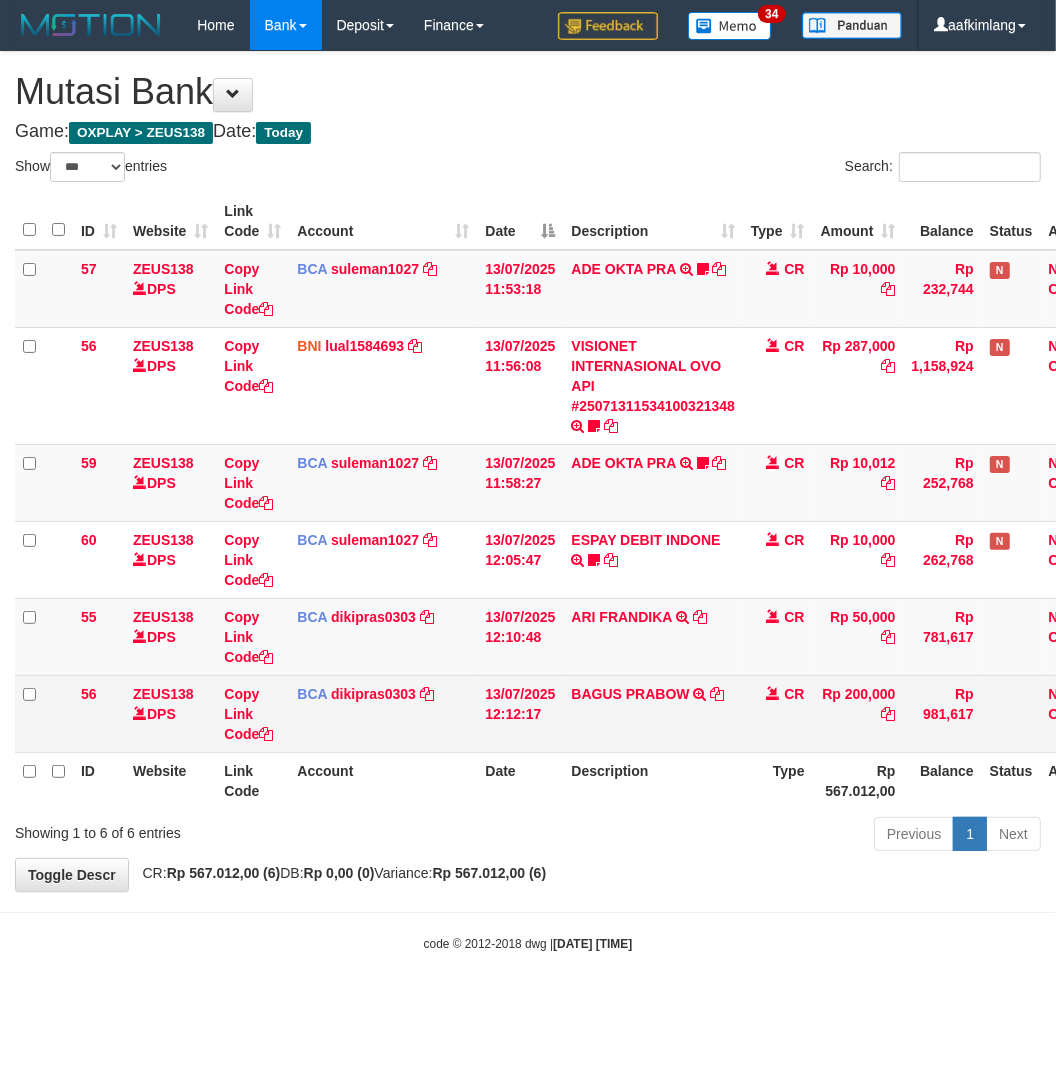 click on "Description" at bounding box center (653, 780) 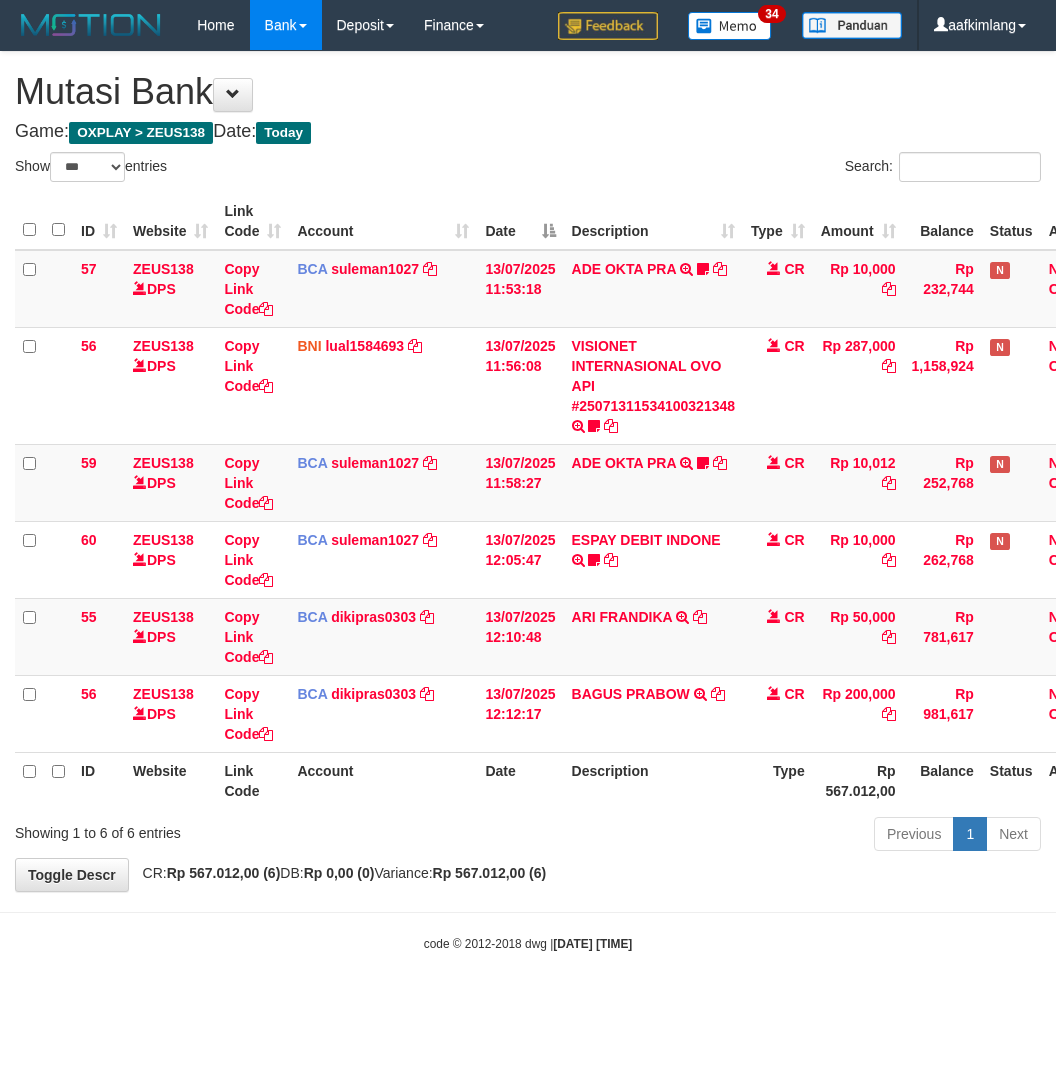 select on "***" 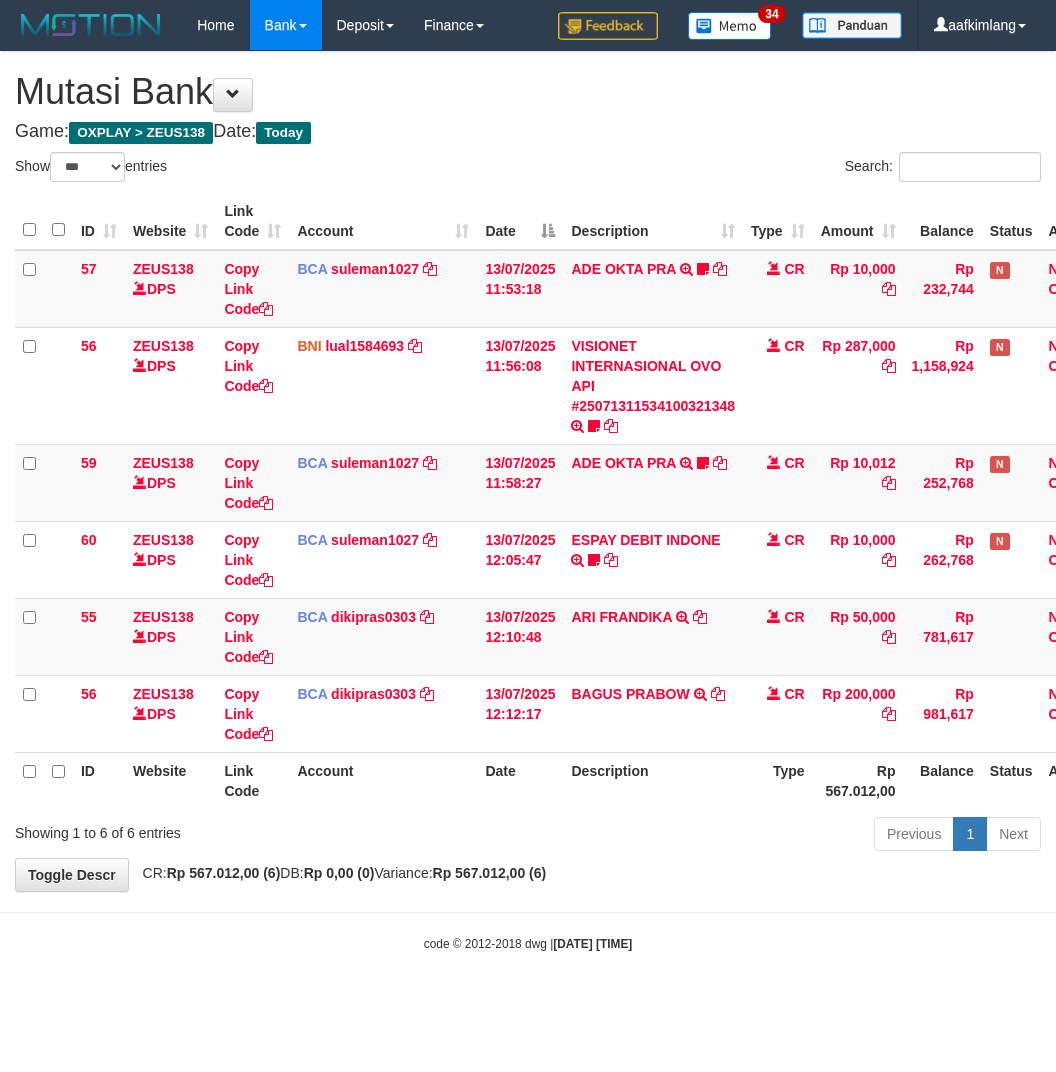 scroll, scrollTop: 0, scrollLeft: 0, axis: both 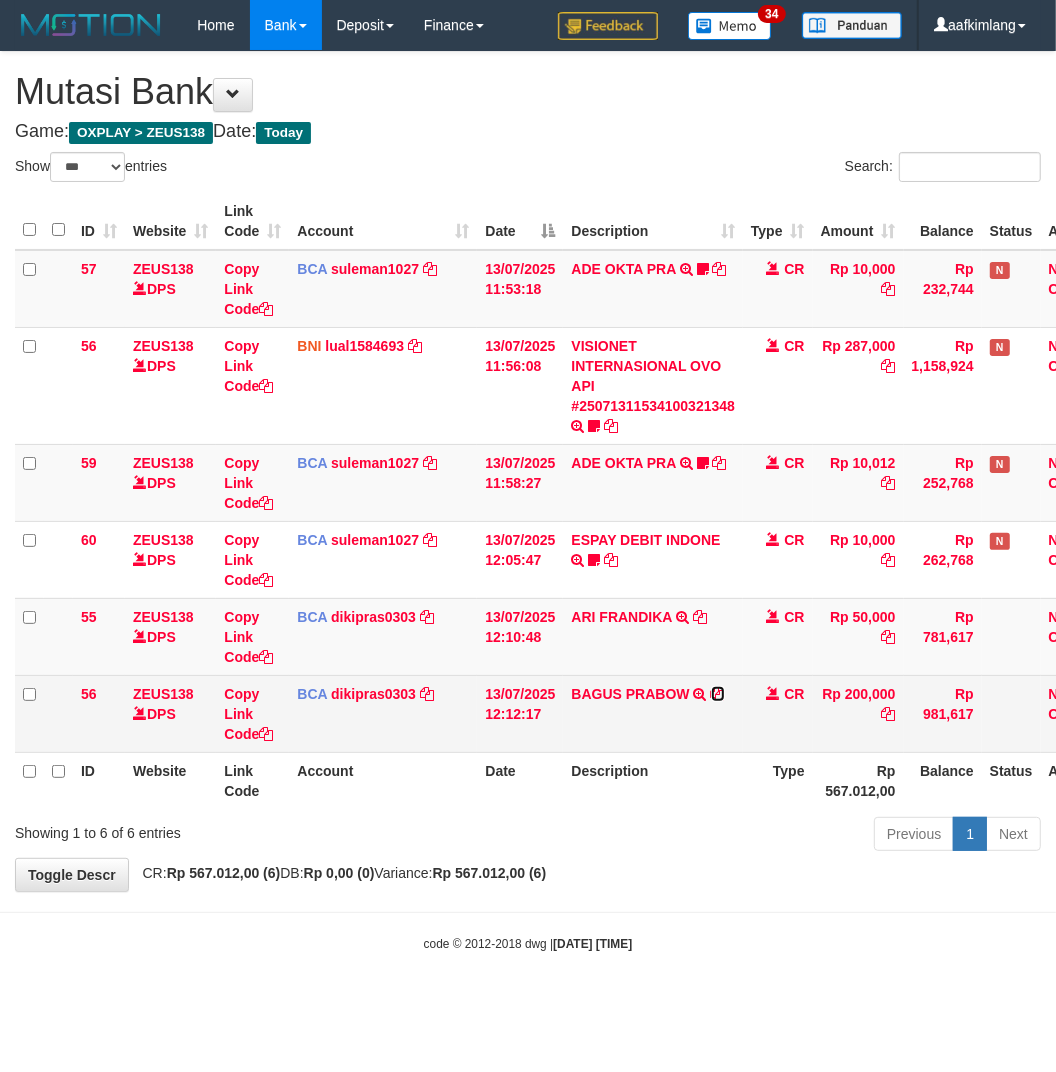 click at bounding box center (718, 694) 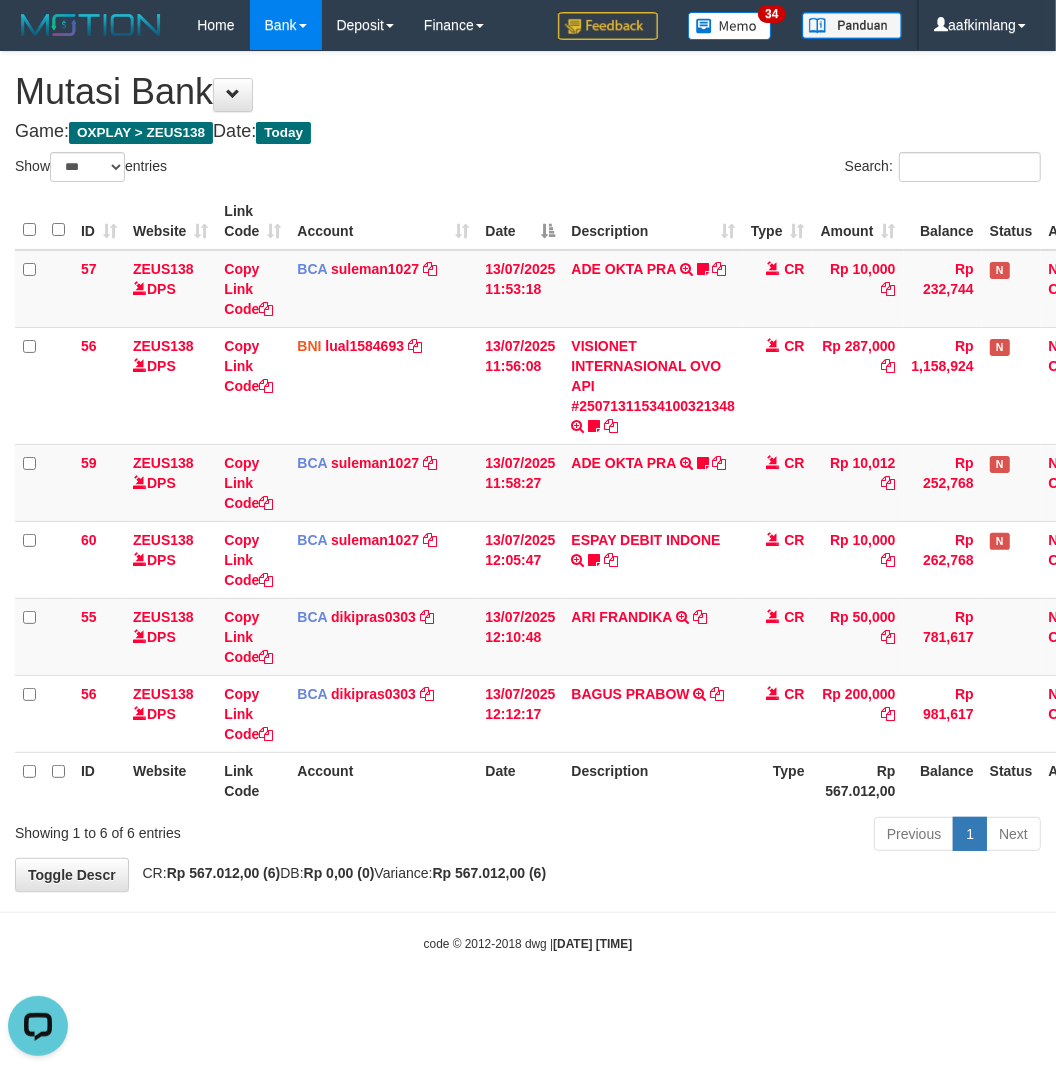 scroll, scrollTop: 0, scrollLeft: 0, axis: both 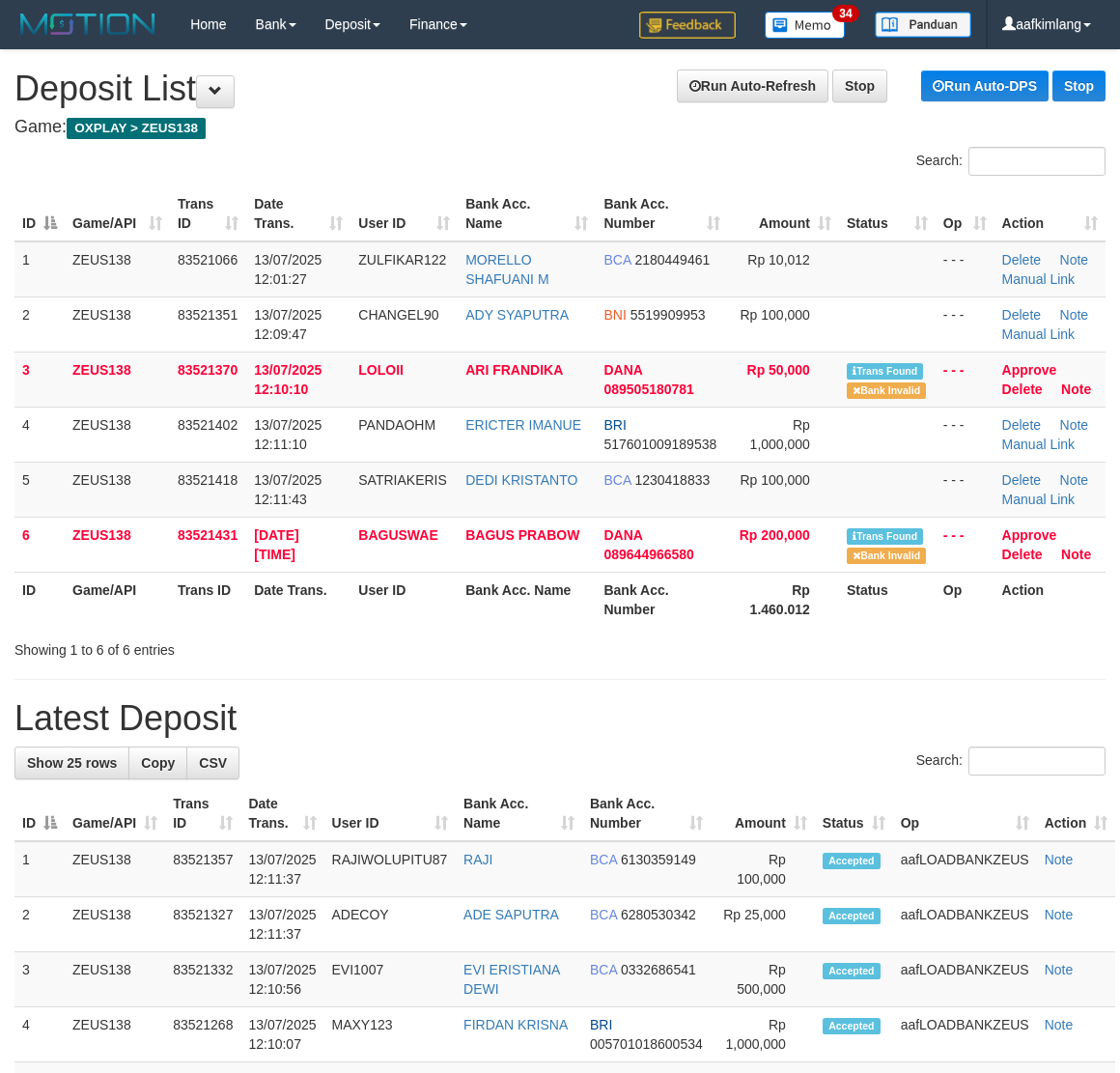 click on "Latest Deposit" at bounding box center (560, 719) 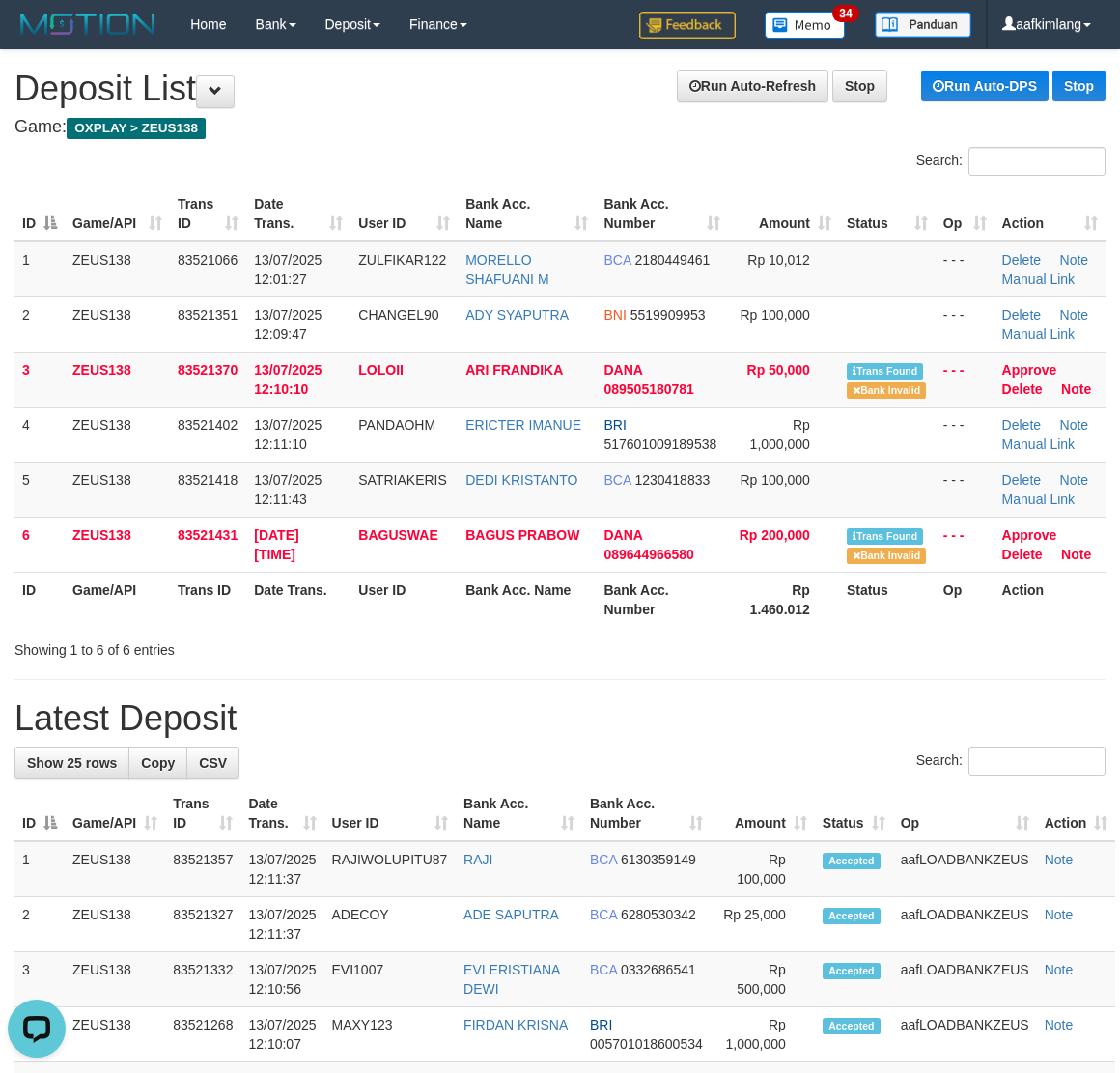scroll, scrollTop: 0, scrollLeft: 0, axis: both 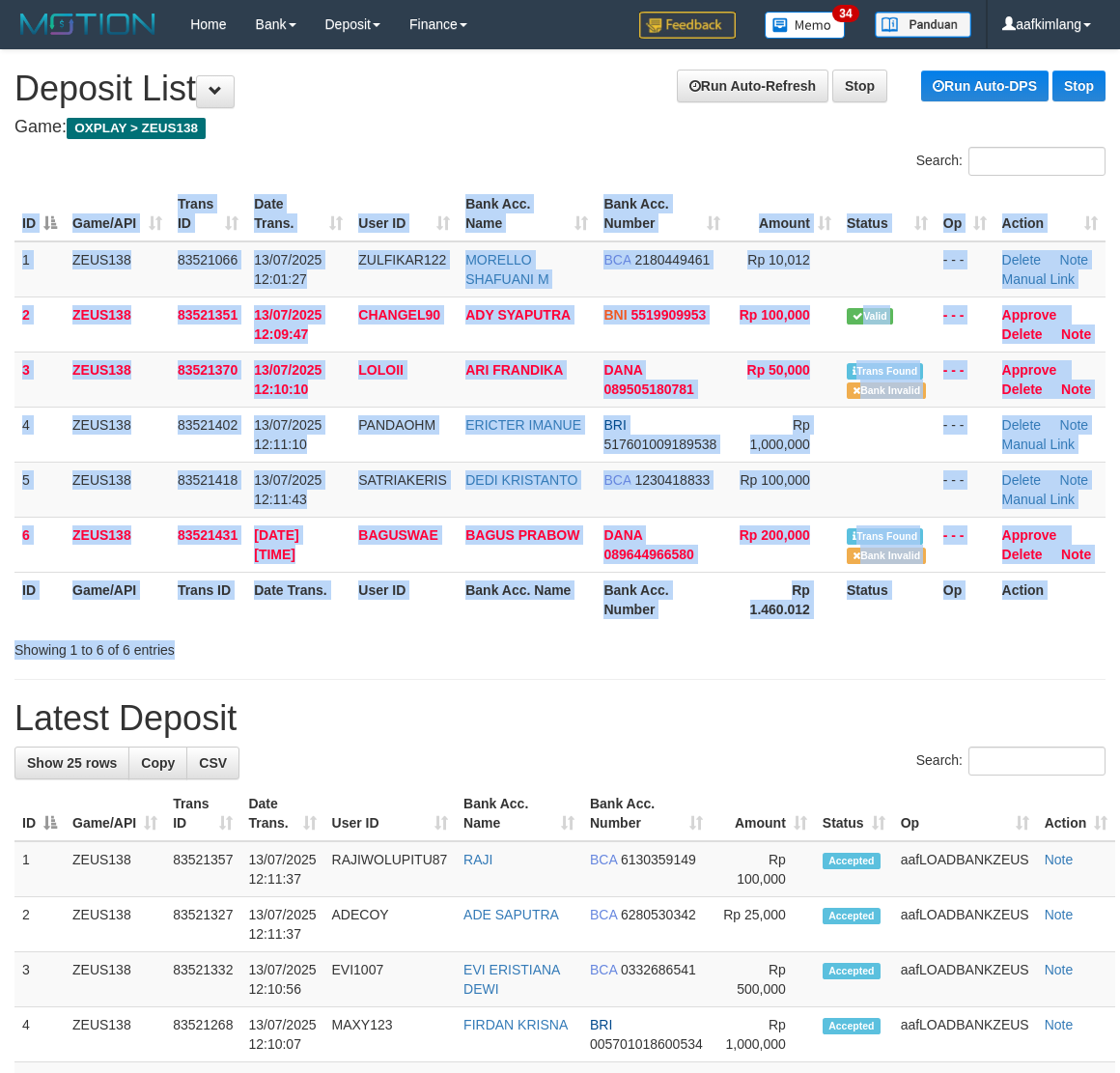 click on "Search:
ID Game/API Trans ID Date Trans. User ID Bank Acc. Name Bank Acc. Number Amount Status Op Action
1
ZEUS138
83521066
[DATE] [TIME]
ZULFIKAR122
[FULL NAME]
BCA
2180449461
Rp 10,012
- - -
Delete
Note
Manual Link
2
ZEUS138
83521351
[DATE] [TIME]
CHANGEL90
[FULL NAME]
BNI
5519909953
Rp 100,000
Valid" at bounding box center (560, 403) 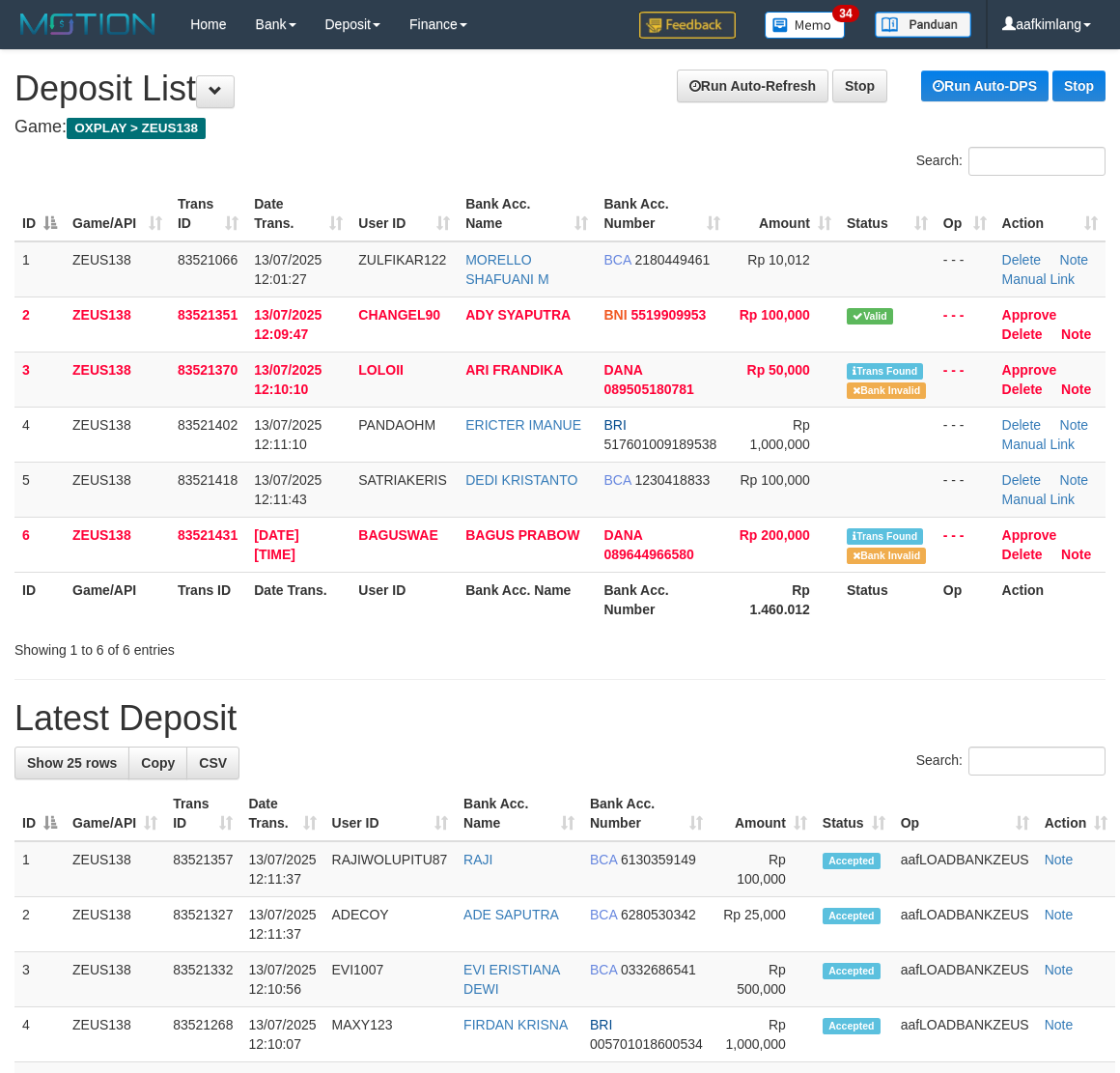 click on "**********" at bounding box center [560, 1208] 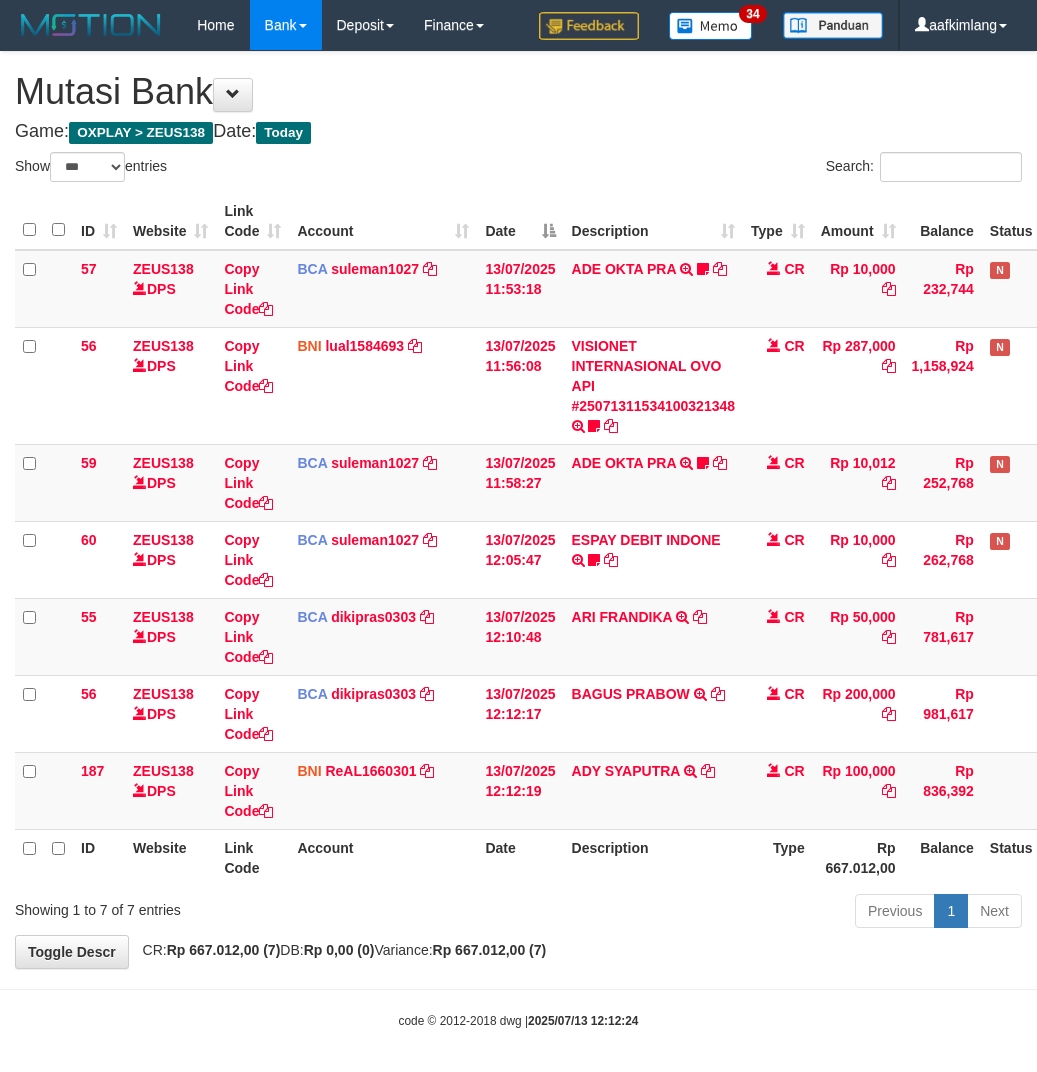 select on "***" 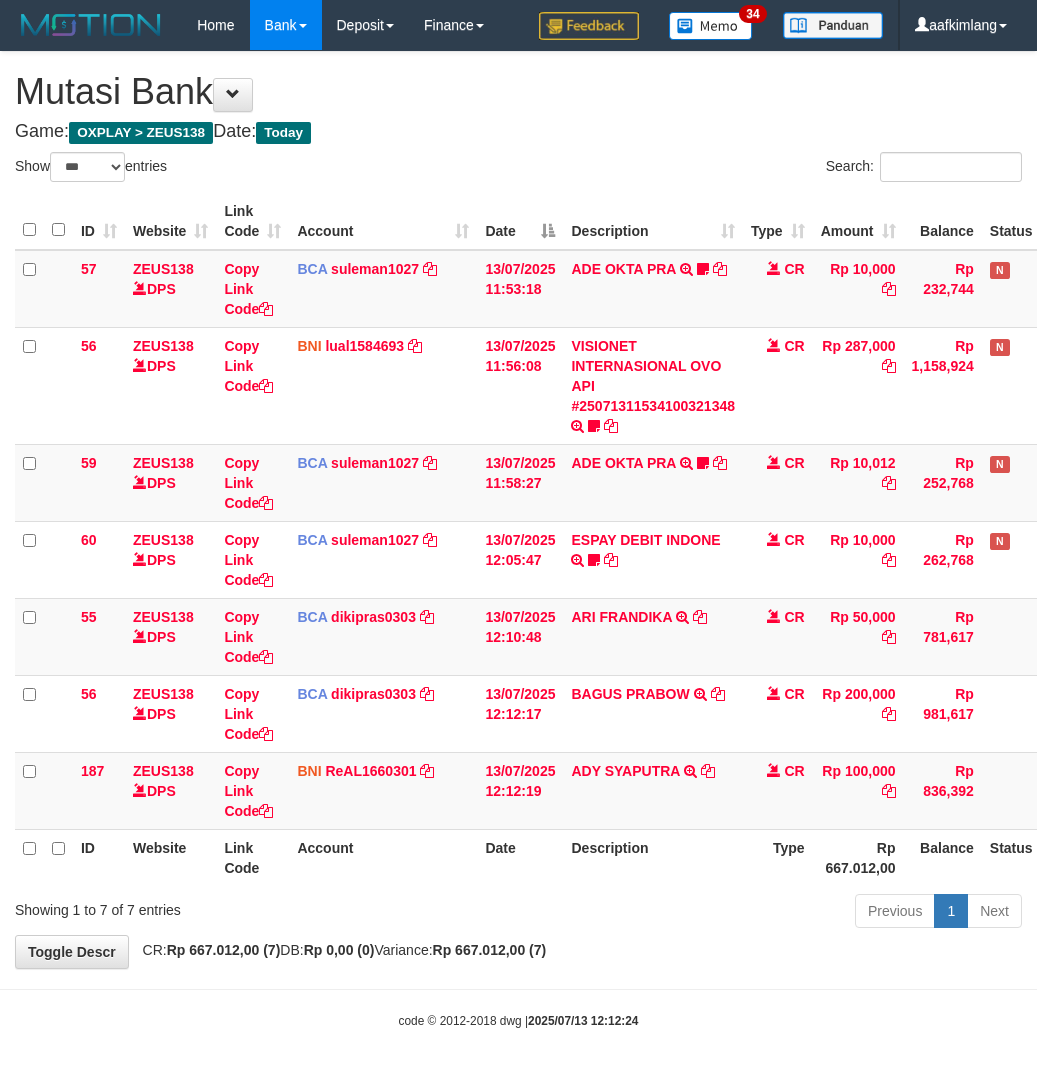 scroll, scrollTop: 0, scrollLeft: 0, axis: both 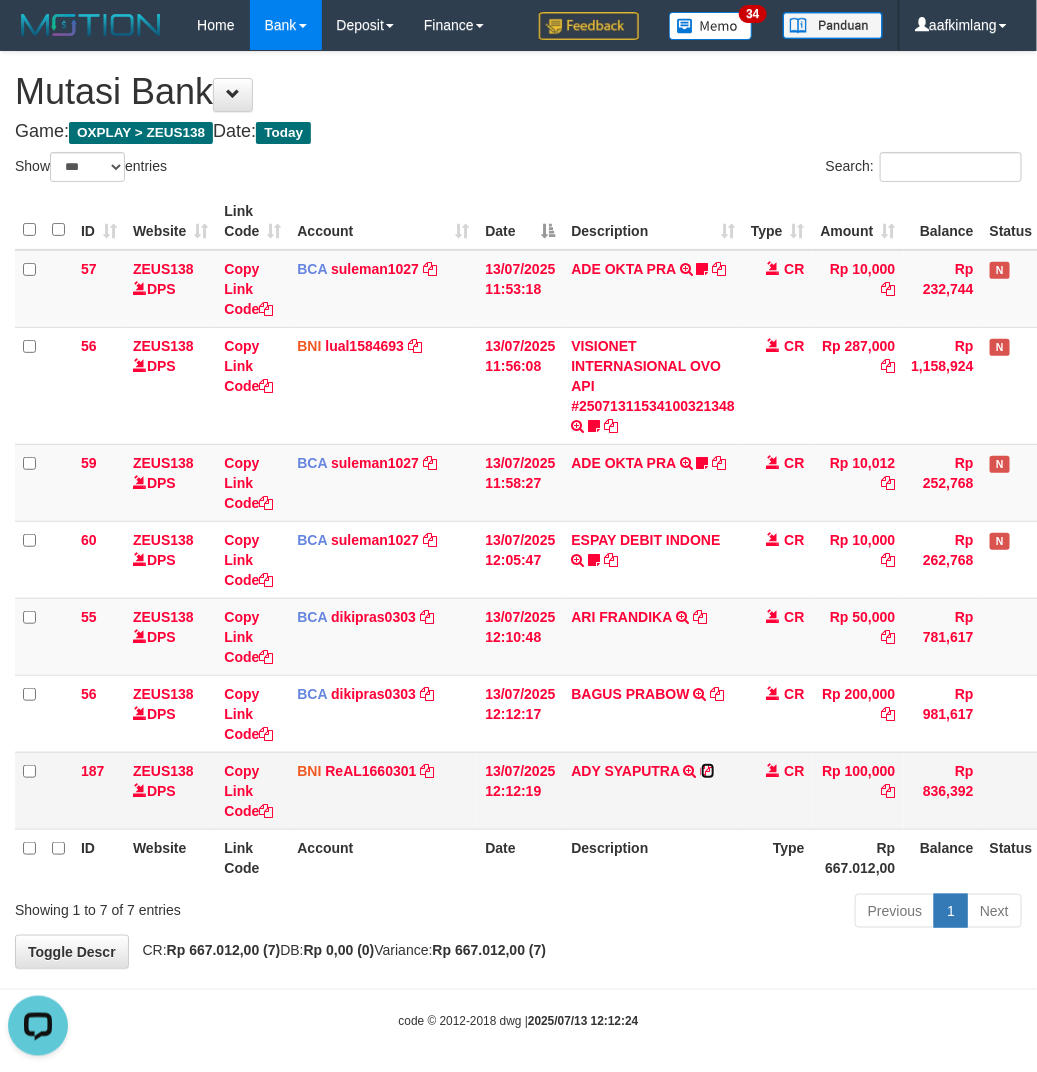 click at bounding box center (708, 771) 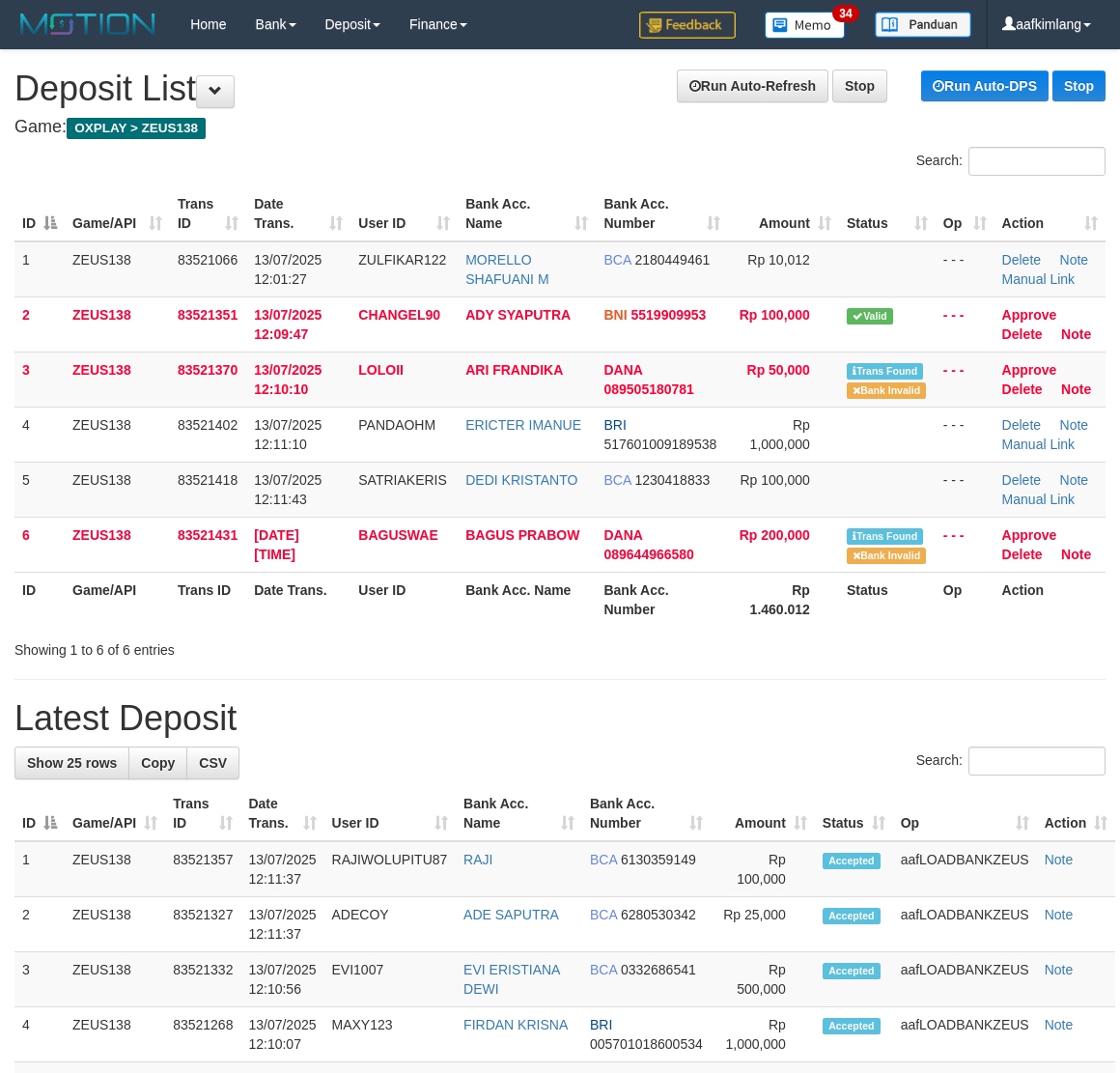 scroll, scrollTop: 0, scrollLeft: 0, axis: both 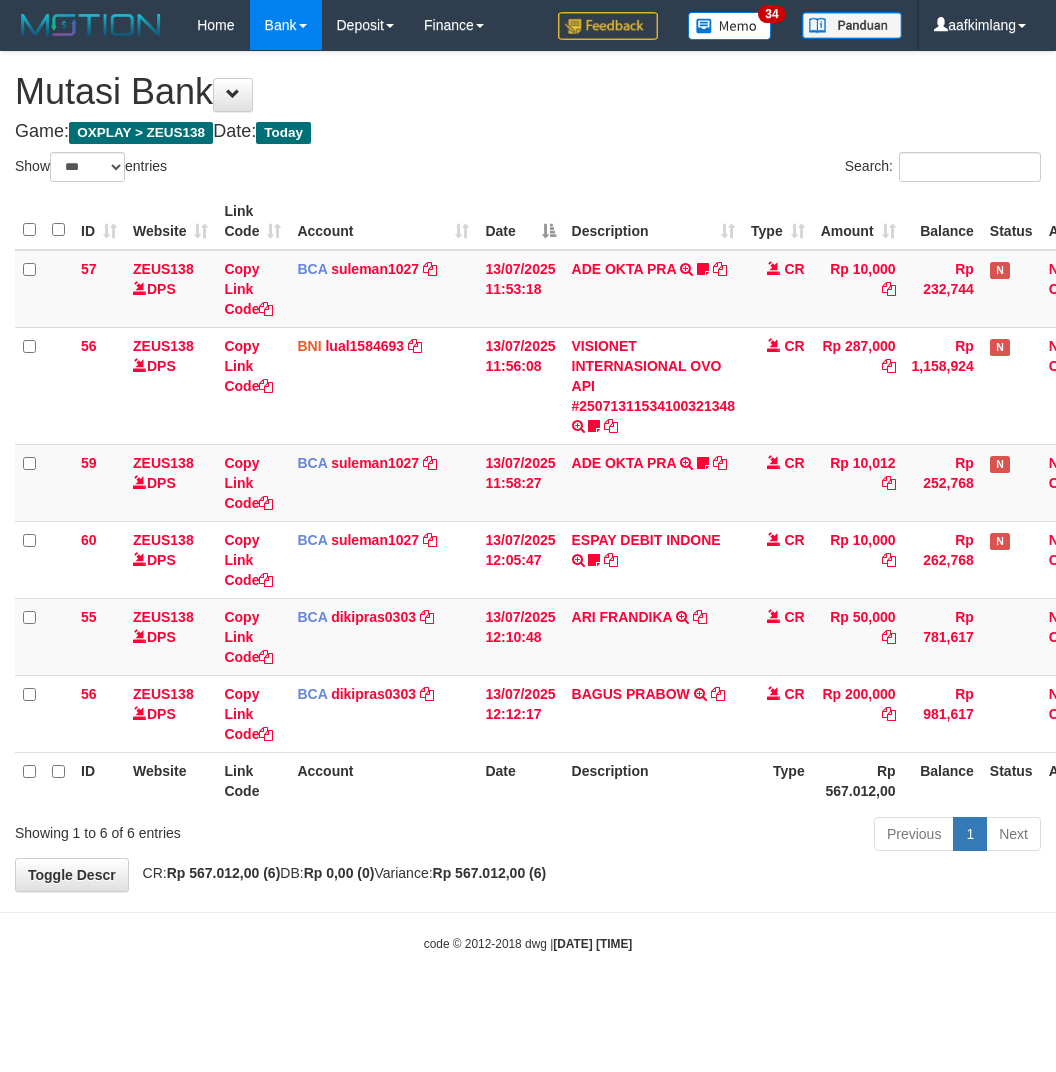 select on "***" 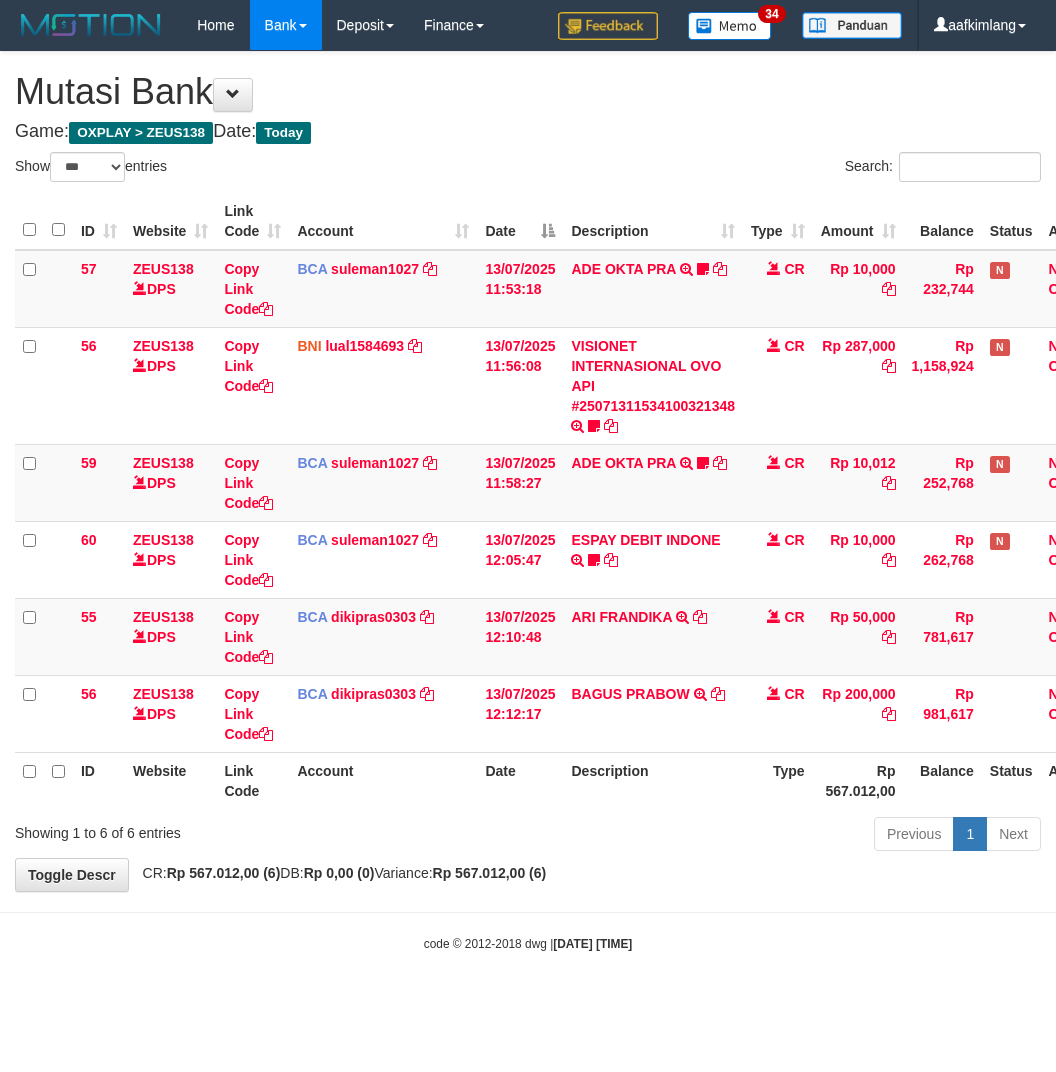 scroll, scrollTop: 0, scrollLeft: 0, axis: both 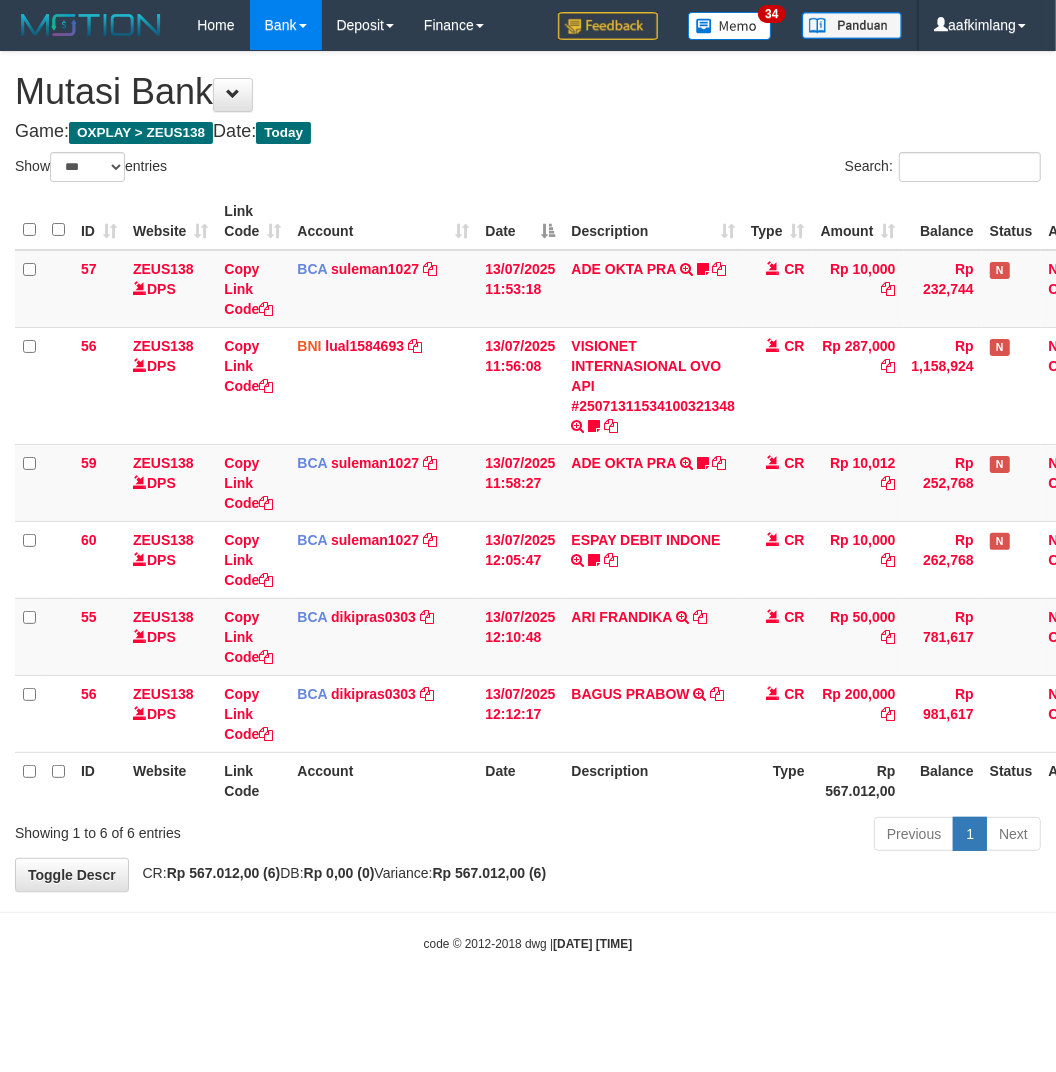 drag, startPoint x: 1020, startPoint y: 1057, endPoint x: 931, endPoint y: 1017, distance: 97.575615 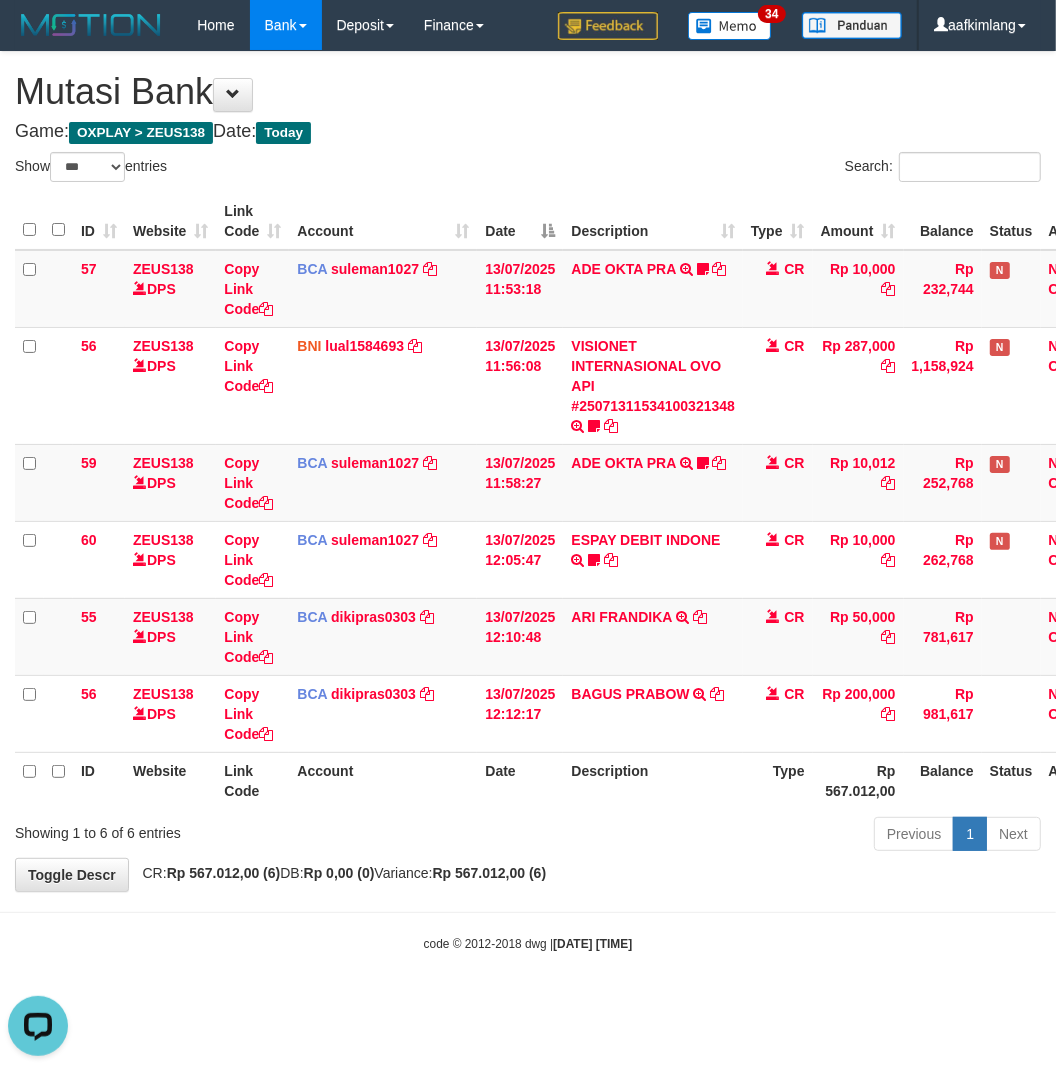 scroll, scrollTop: 0, scrollLeft: 0, axis: both 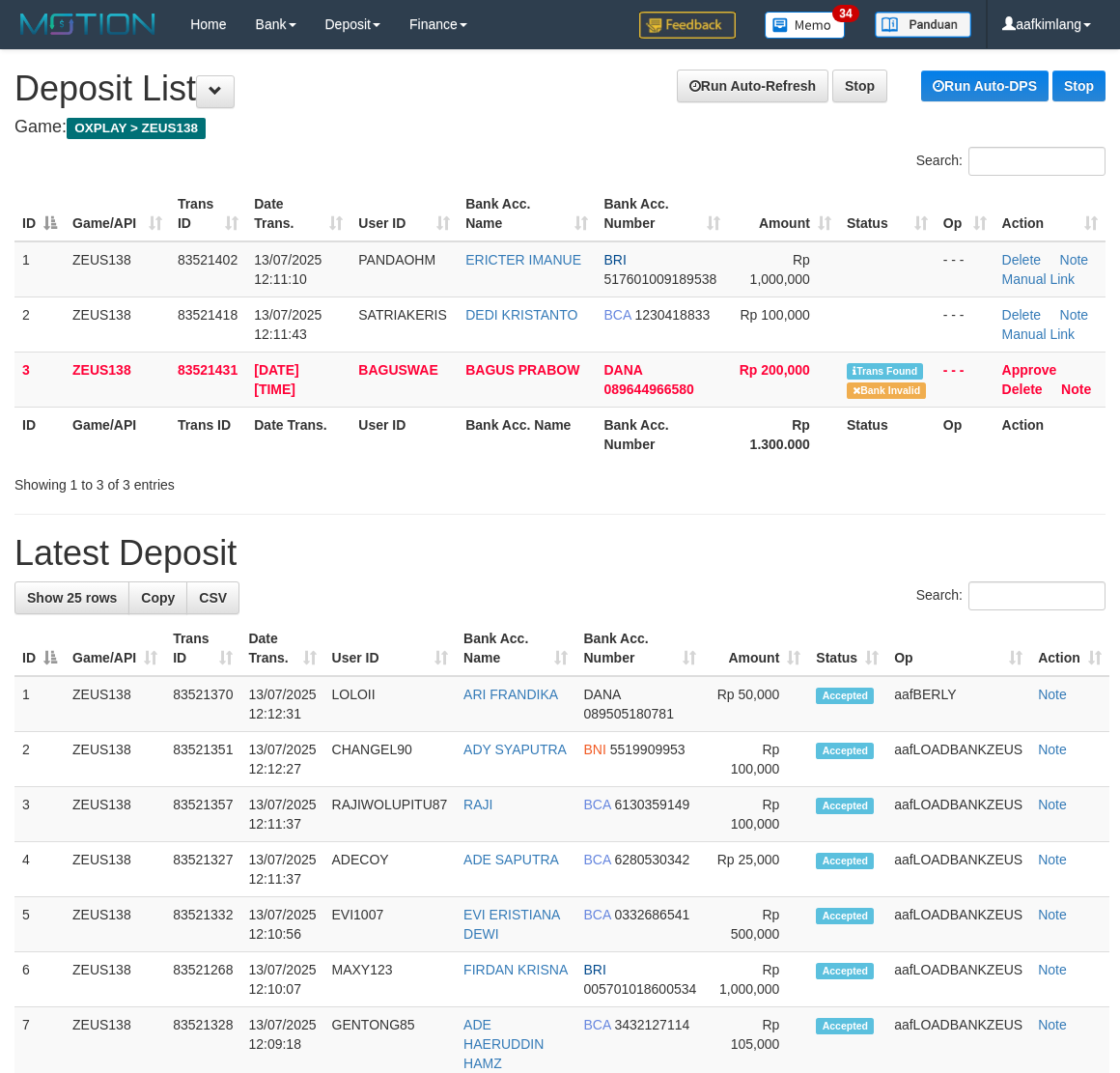 drag, startPoint x: 499, startPoint y: 565, endPoint x: 499, endPoint y: 546, distance: 19 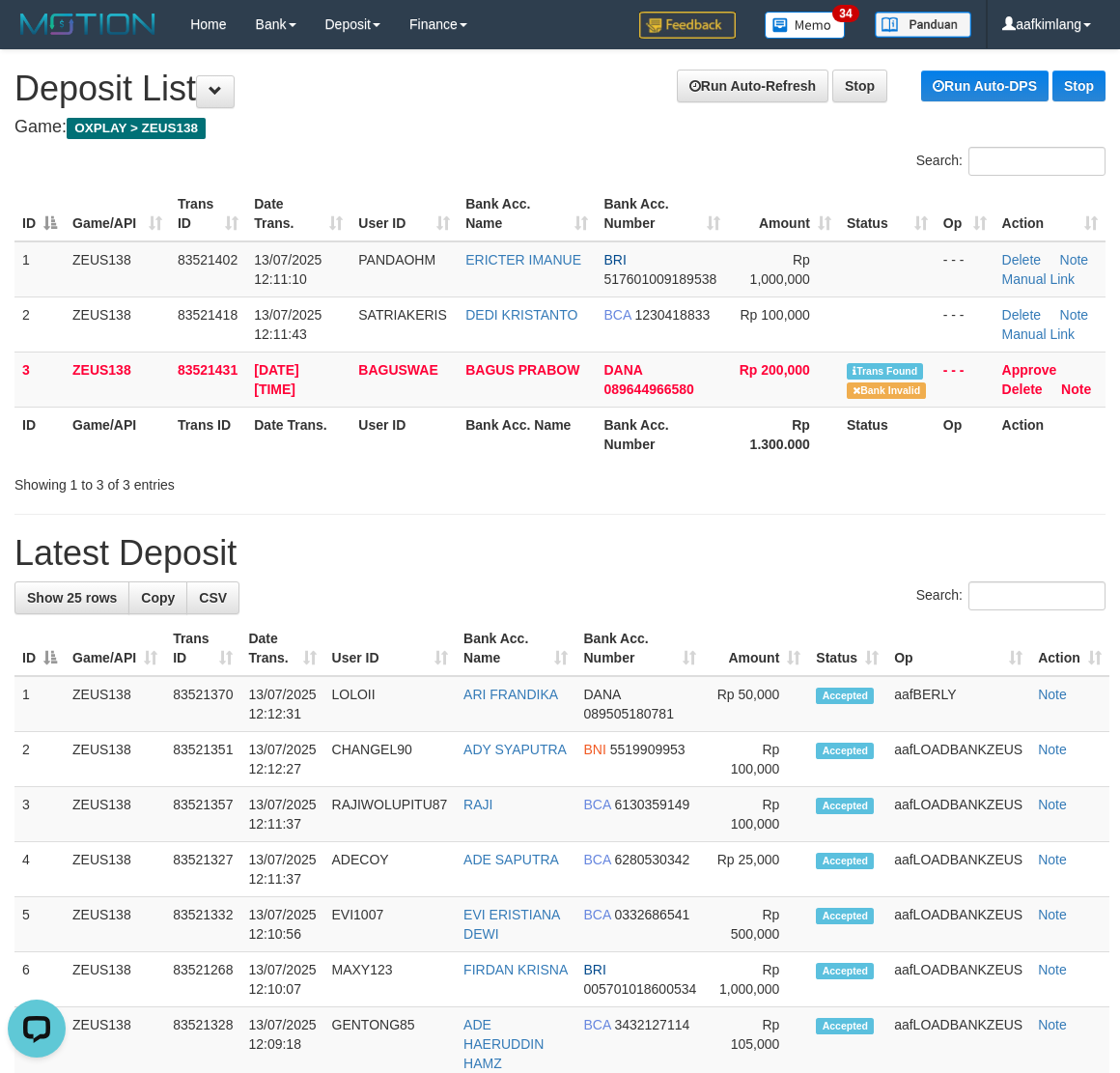 scroll, scrollTop: 0, scrollLeft: 0, axis: both 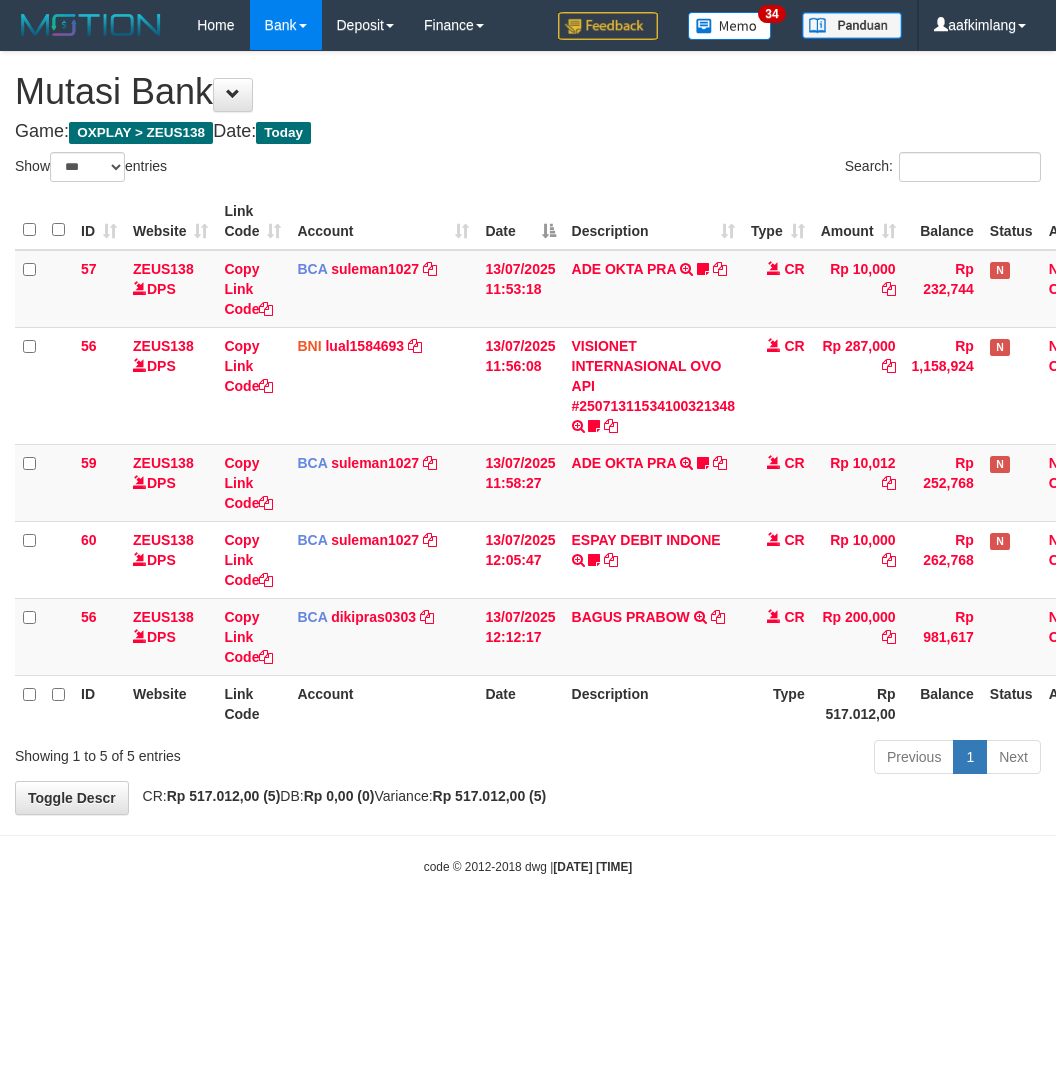 select on "***" 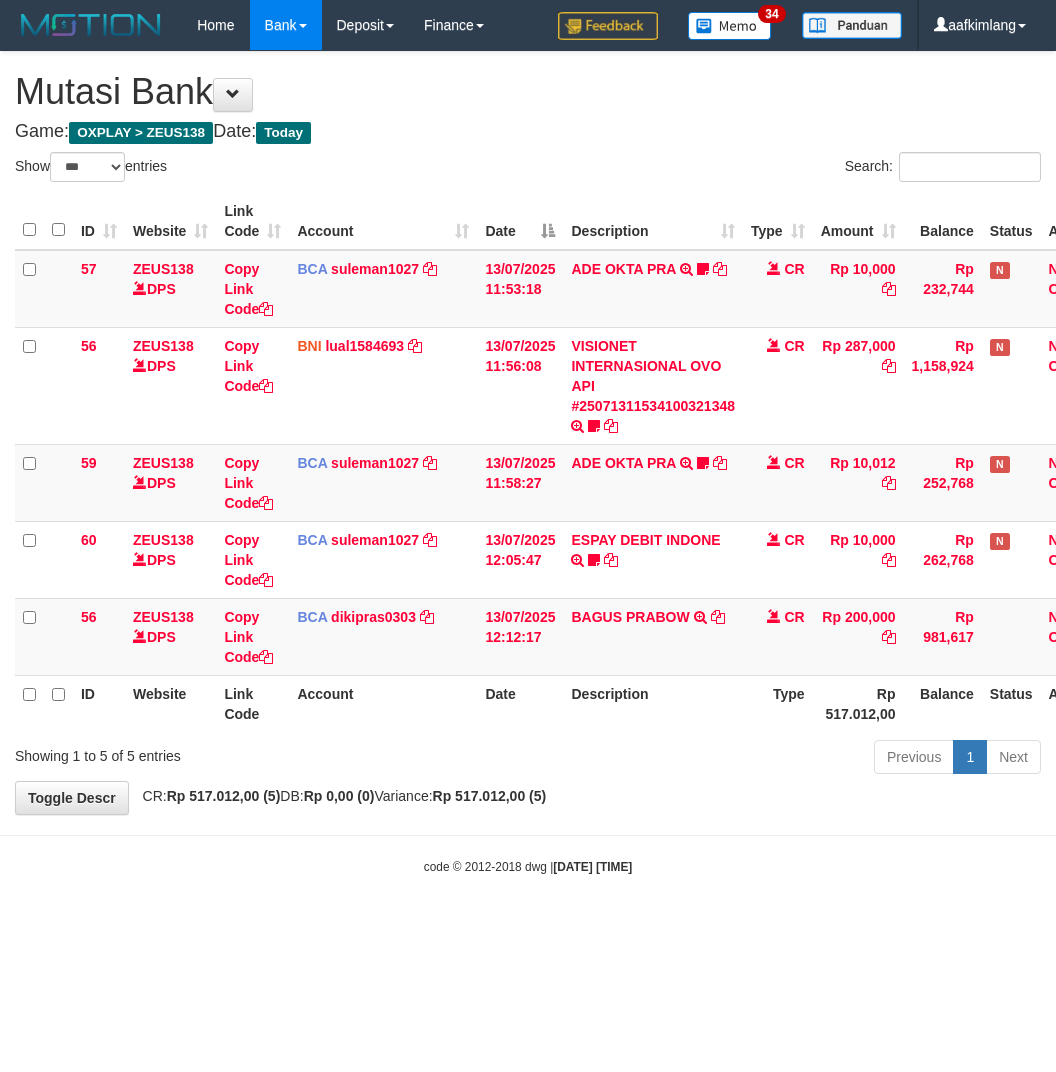 scroll, scrollTop: 0, scrollLeft: 0, axis: both 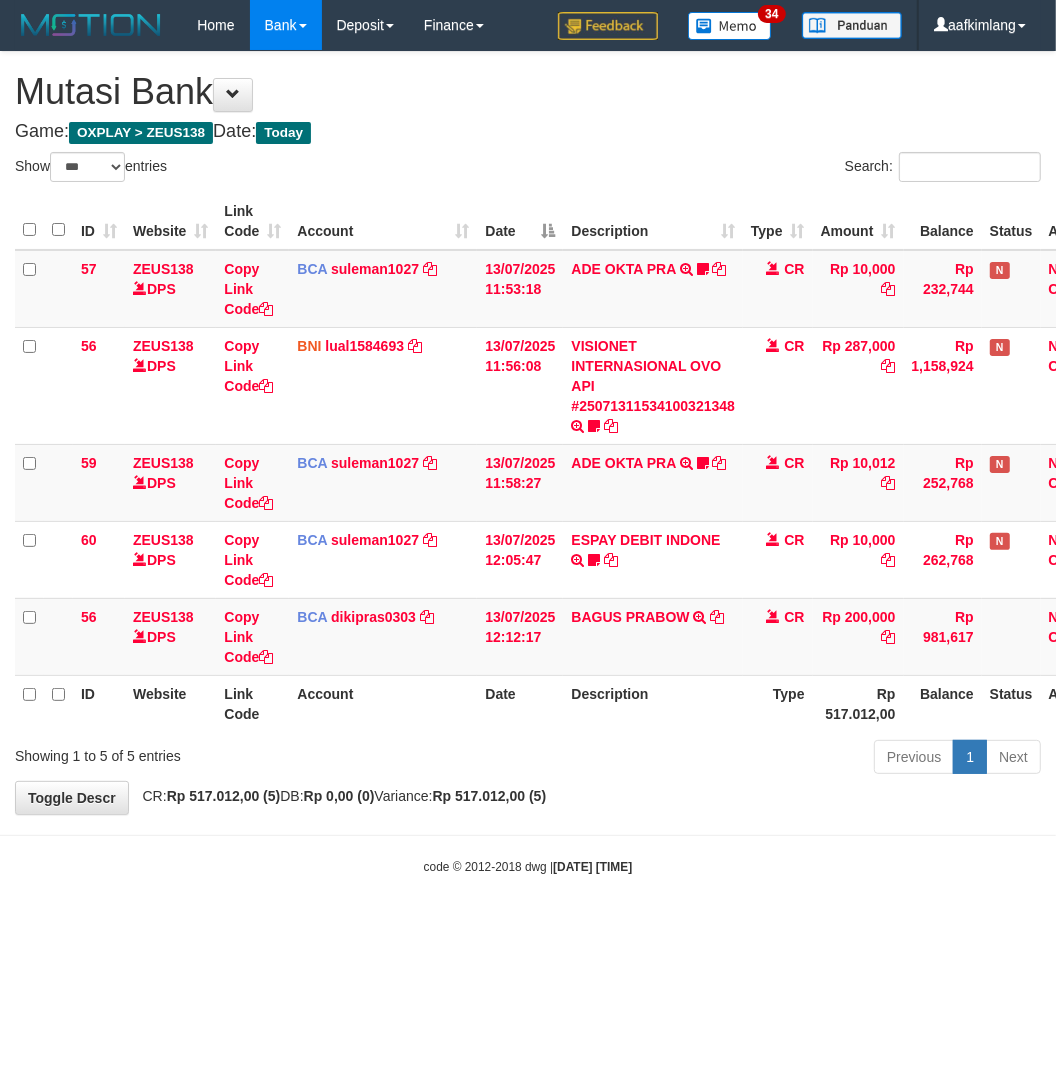 drag, startPoint x: 786, startPoint y: 752, endPoint x: 763, endPoint y: 762, distance: 25.079872 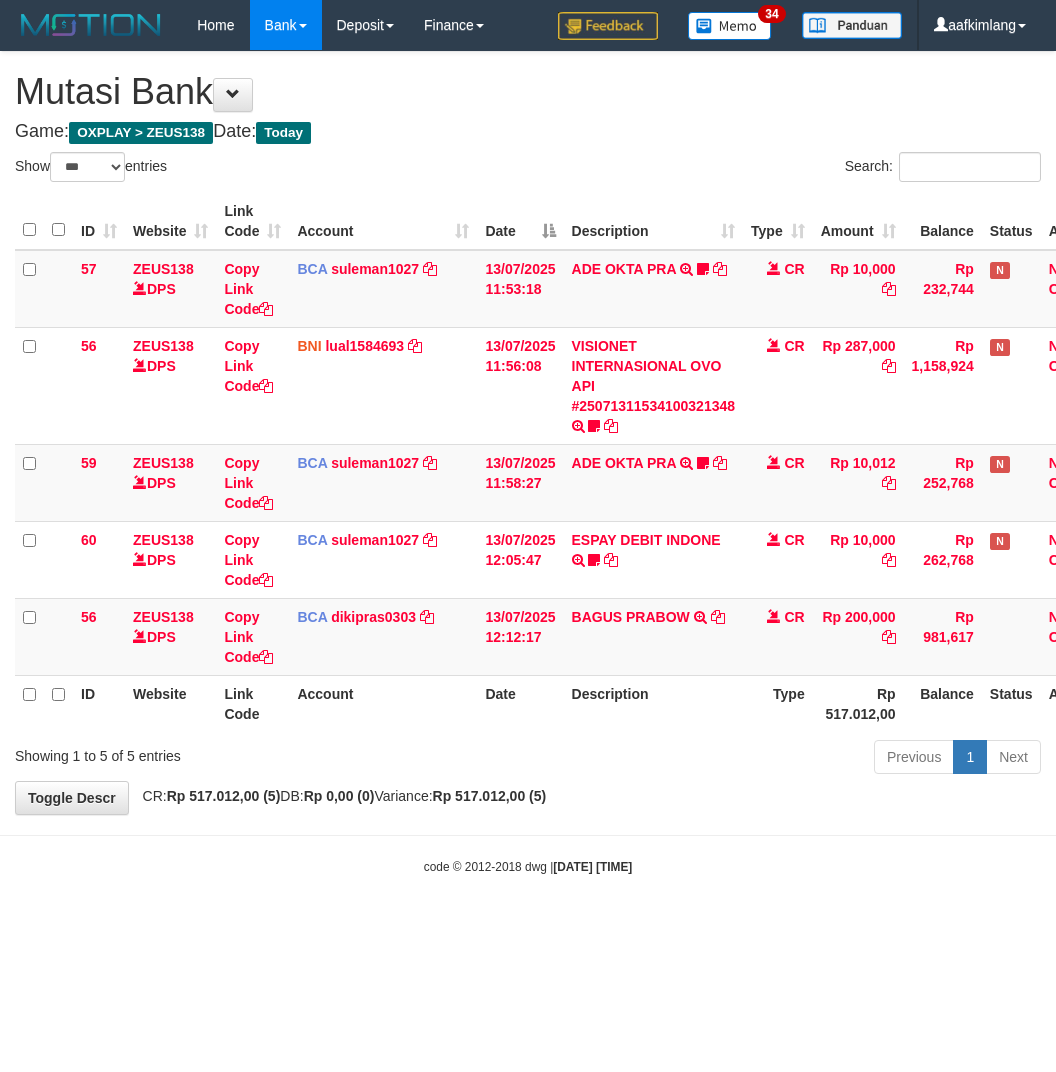 select on "***" 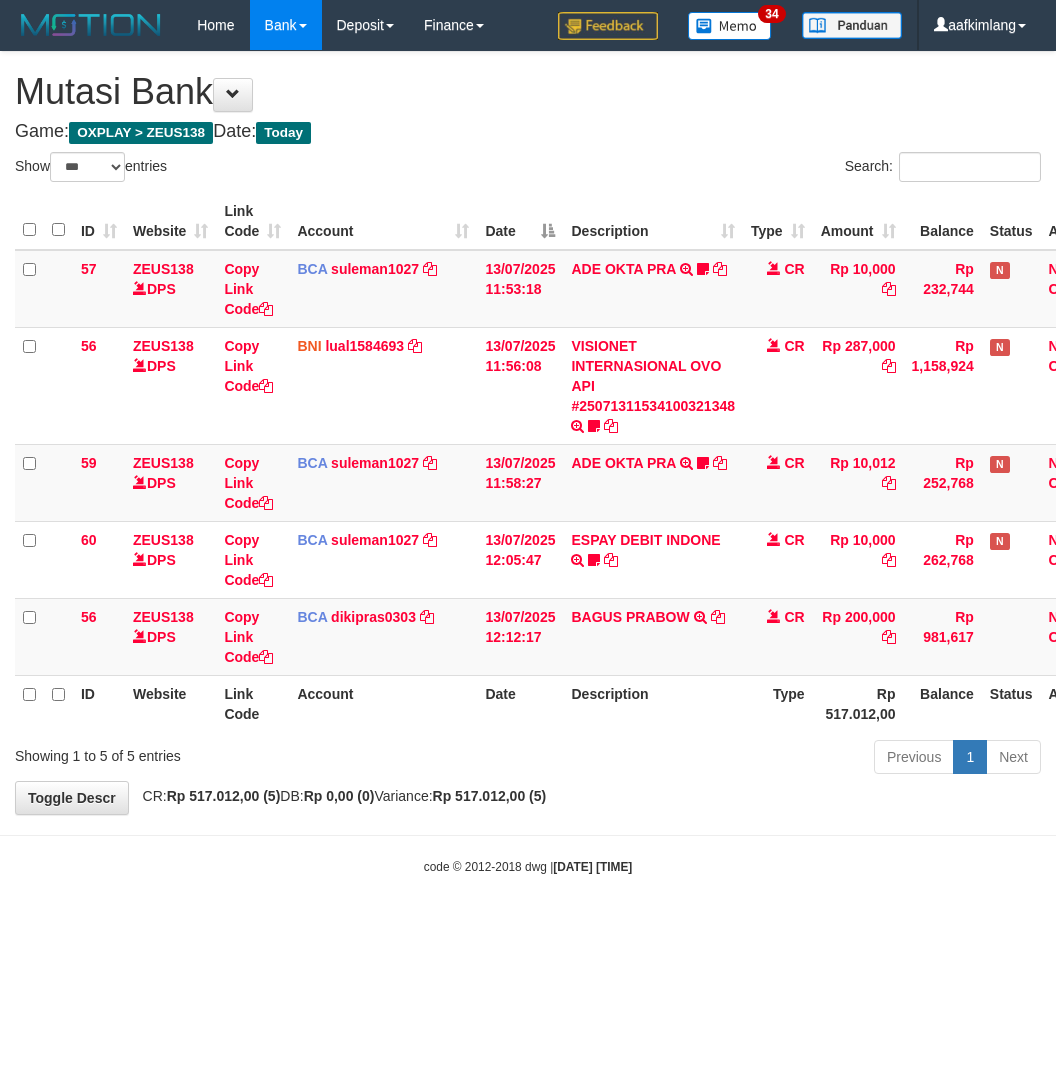 scroll, scrollTop: 0, scrollLeft: 0, axis: both 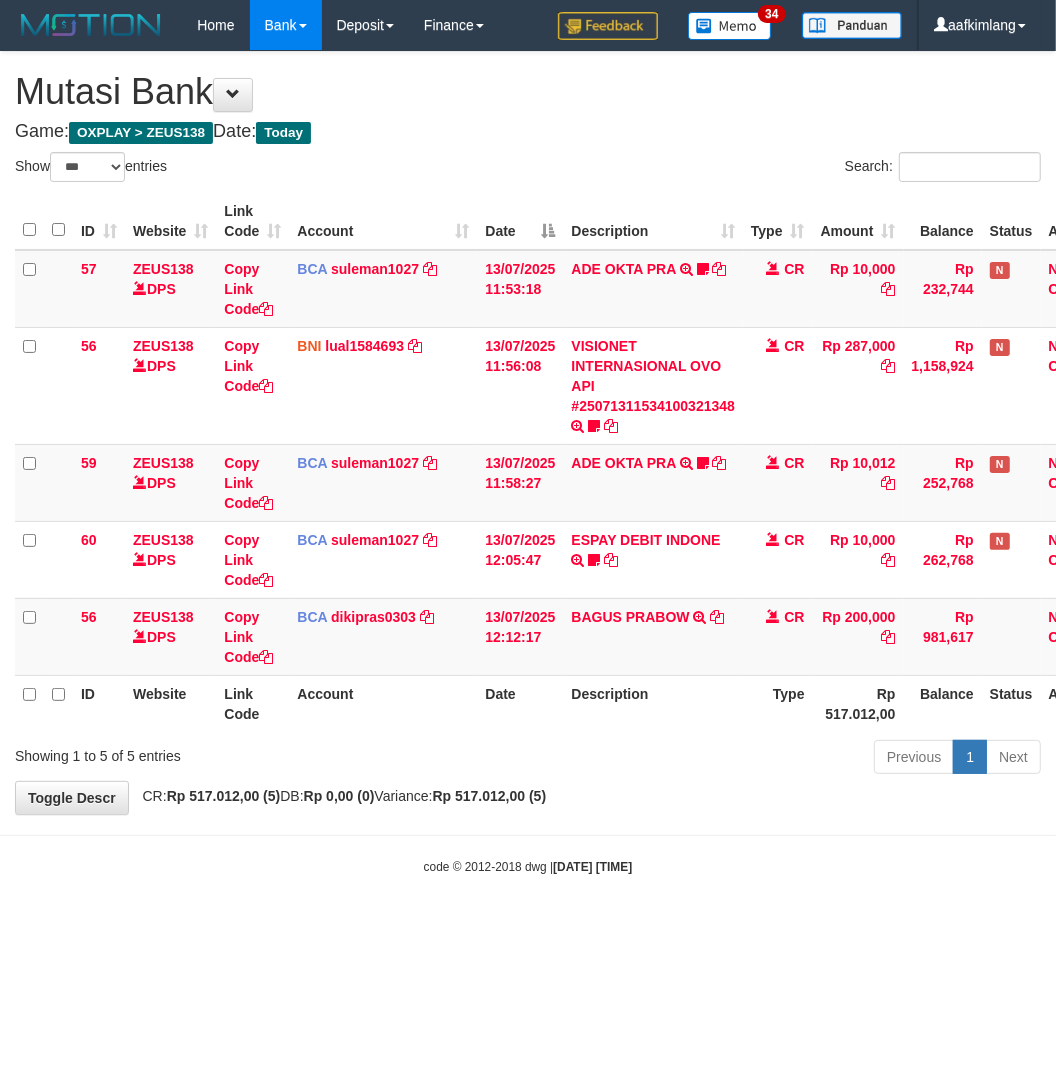 drag, startPoint x: 685, startPoint y: 735, endPoint x: 673, endPoint y: 751, distance: 20 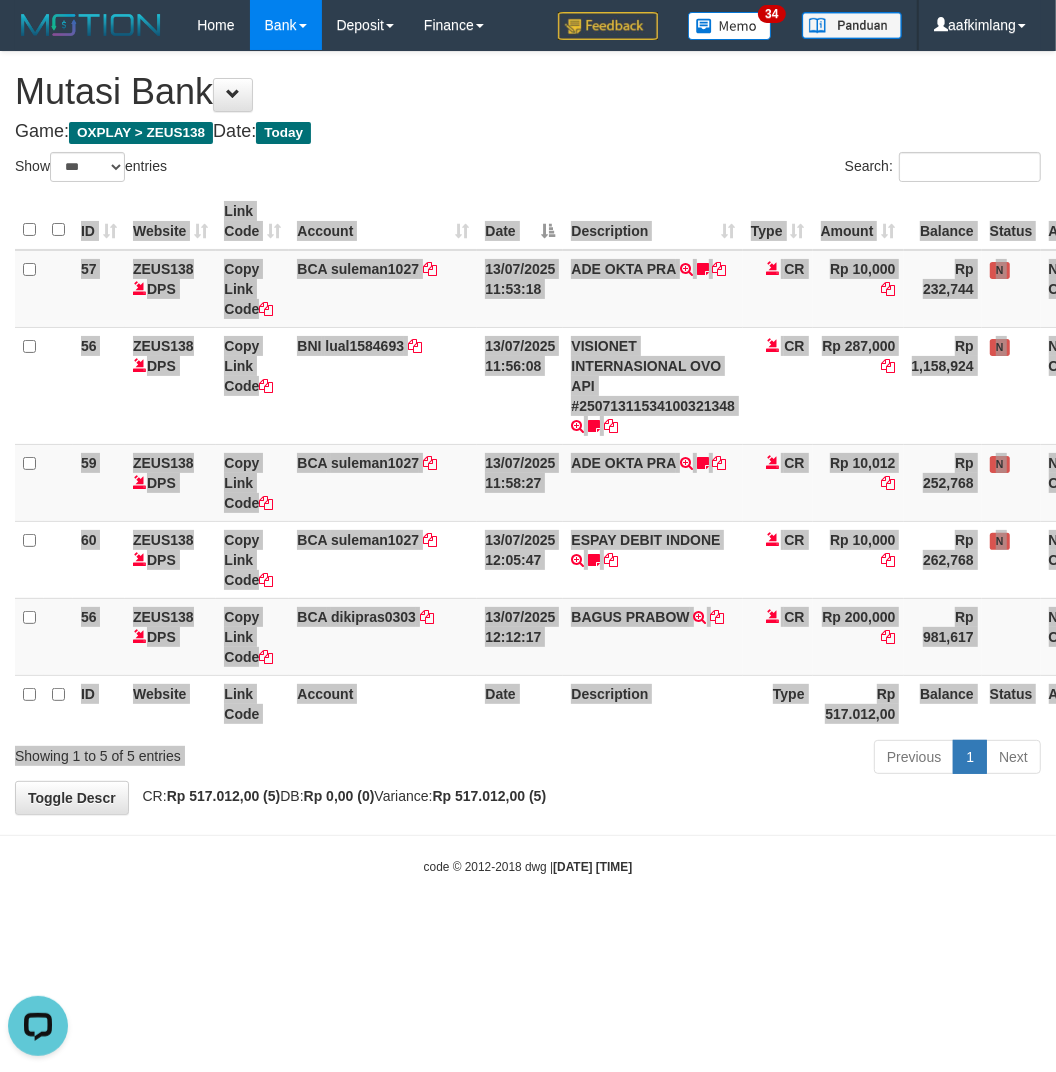 scroll, scrollTop: 0, scrollLeft: 0, axis: both 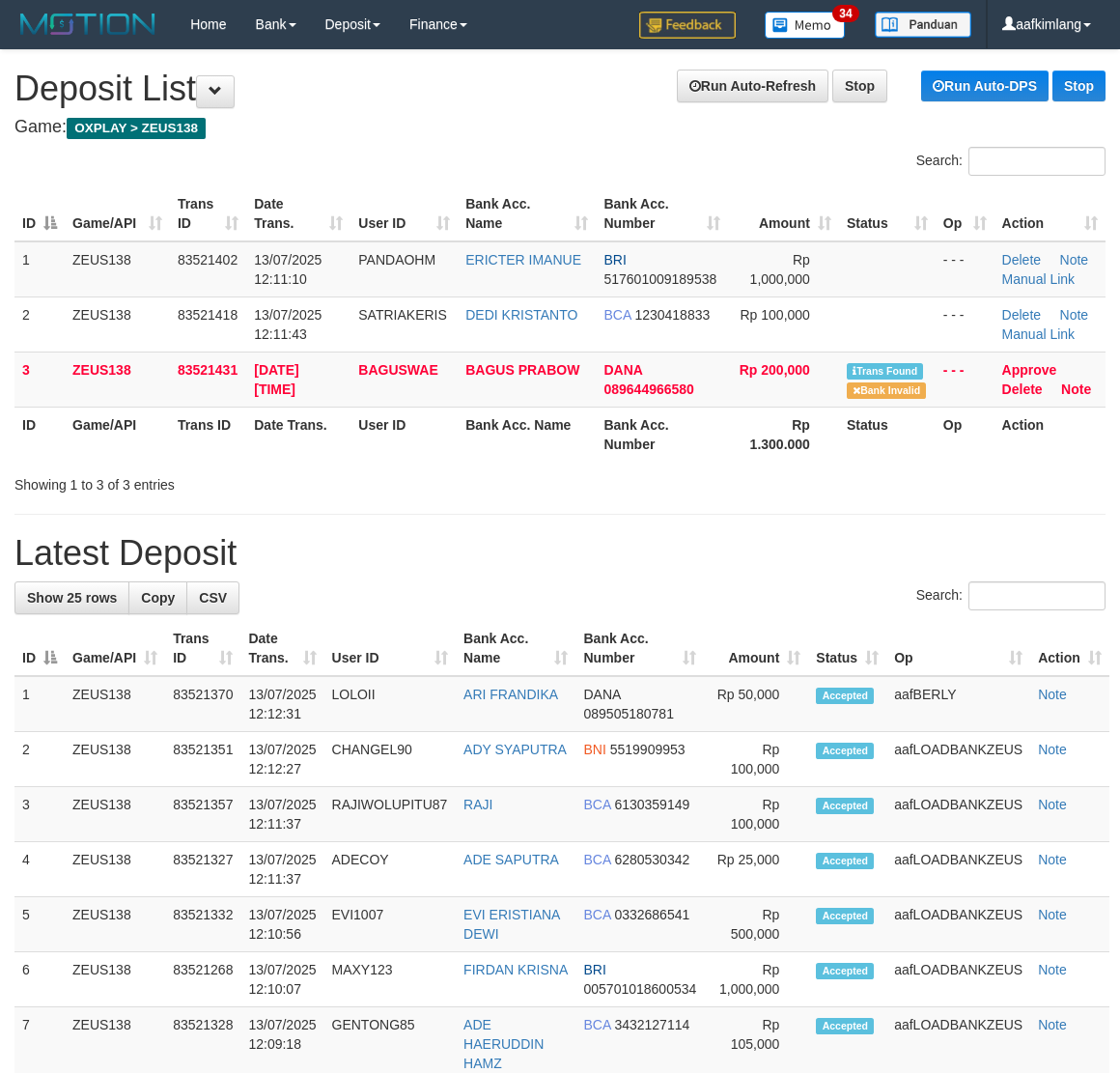 click on "**********" at bounding box center [560, 1125] 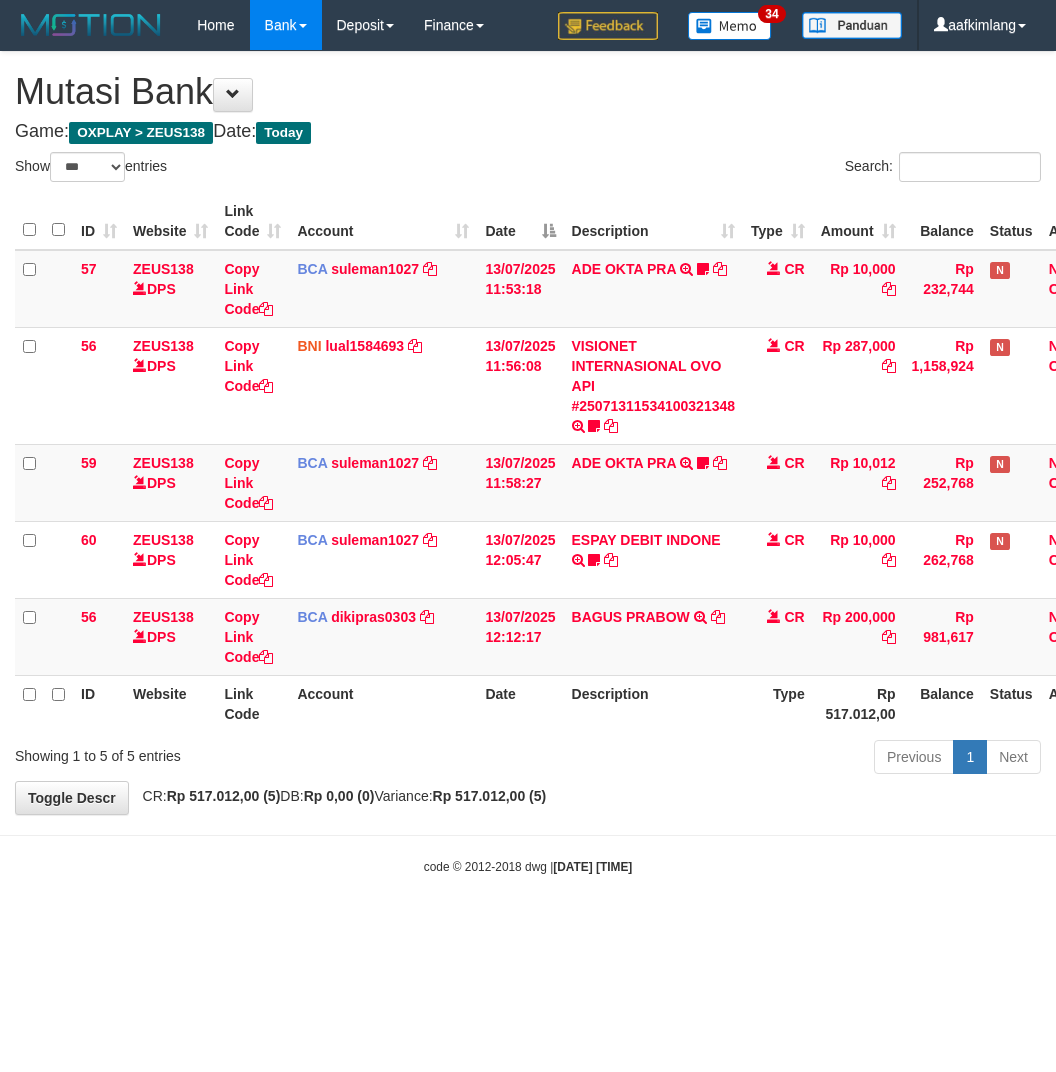 select on "***" 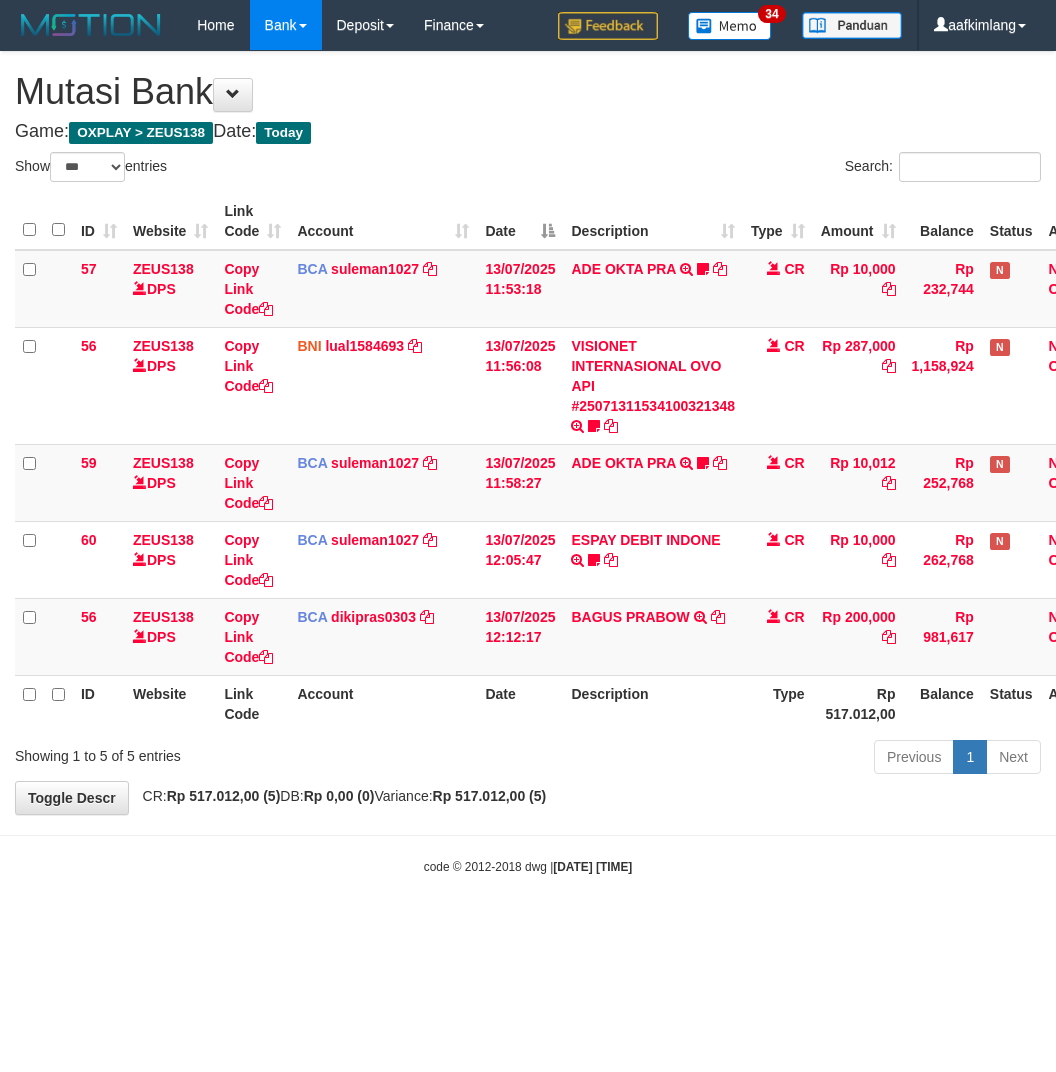 scroll, scrollTop: 0, scrollLeft: 0, axis: both 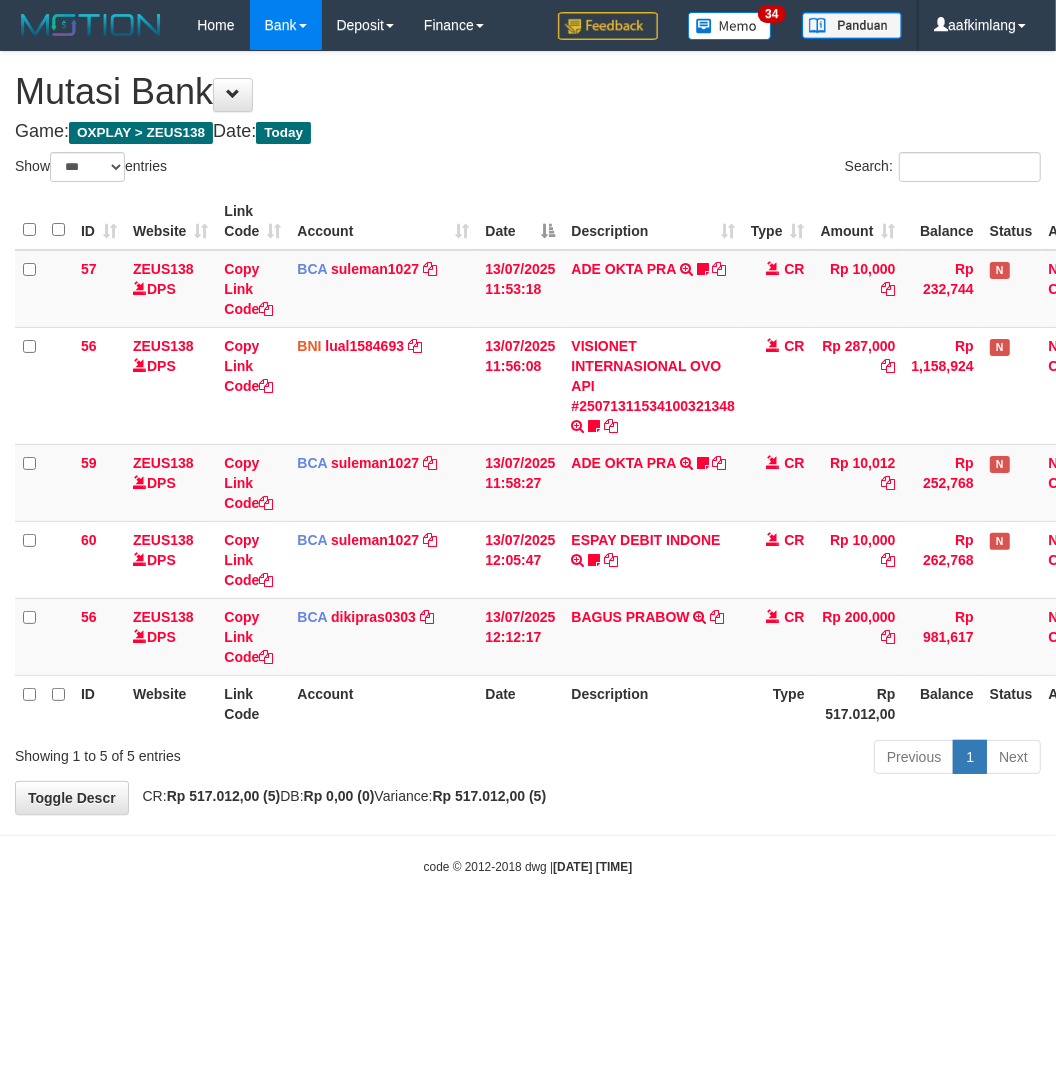 drag, startPoint x: 678, startPoint y: 683, endPoint x: 703, endPoint y: 707, distance: 34.655445 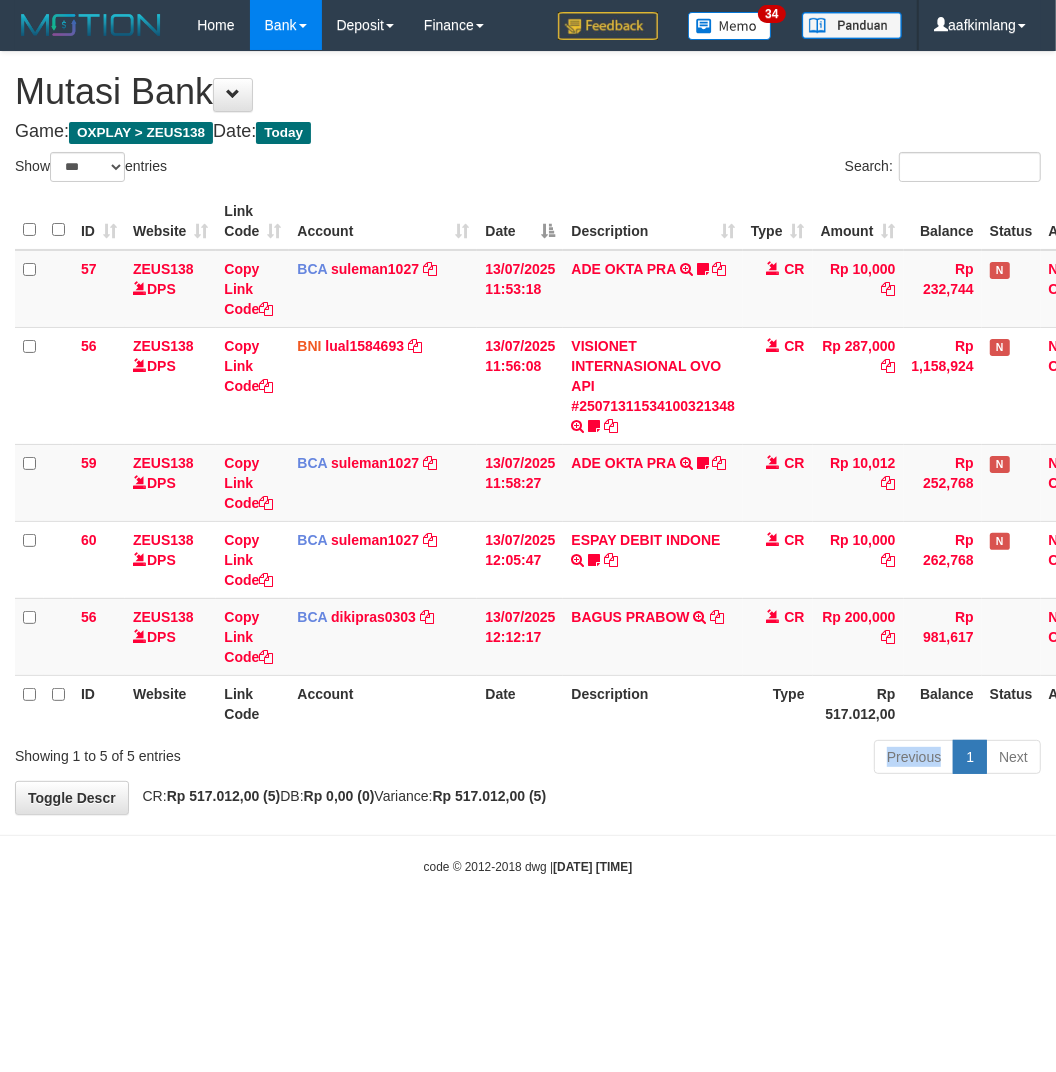 drag, startPoint x: 691, startPoint y: 770, endPoint x: 588, endPoint y: 721, distance: 114.061386 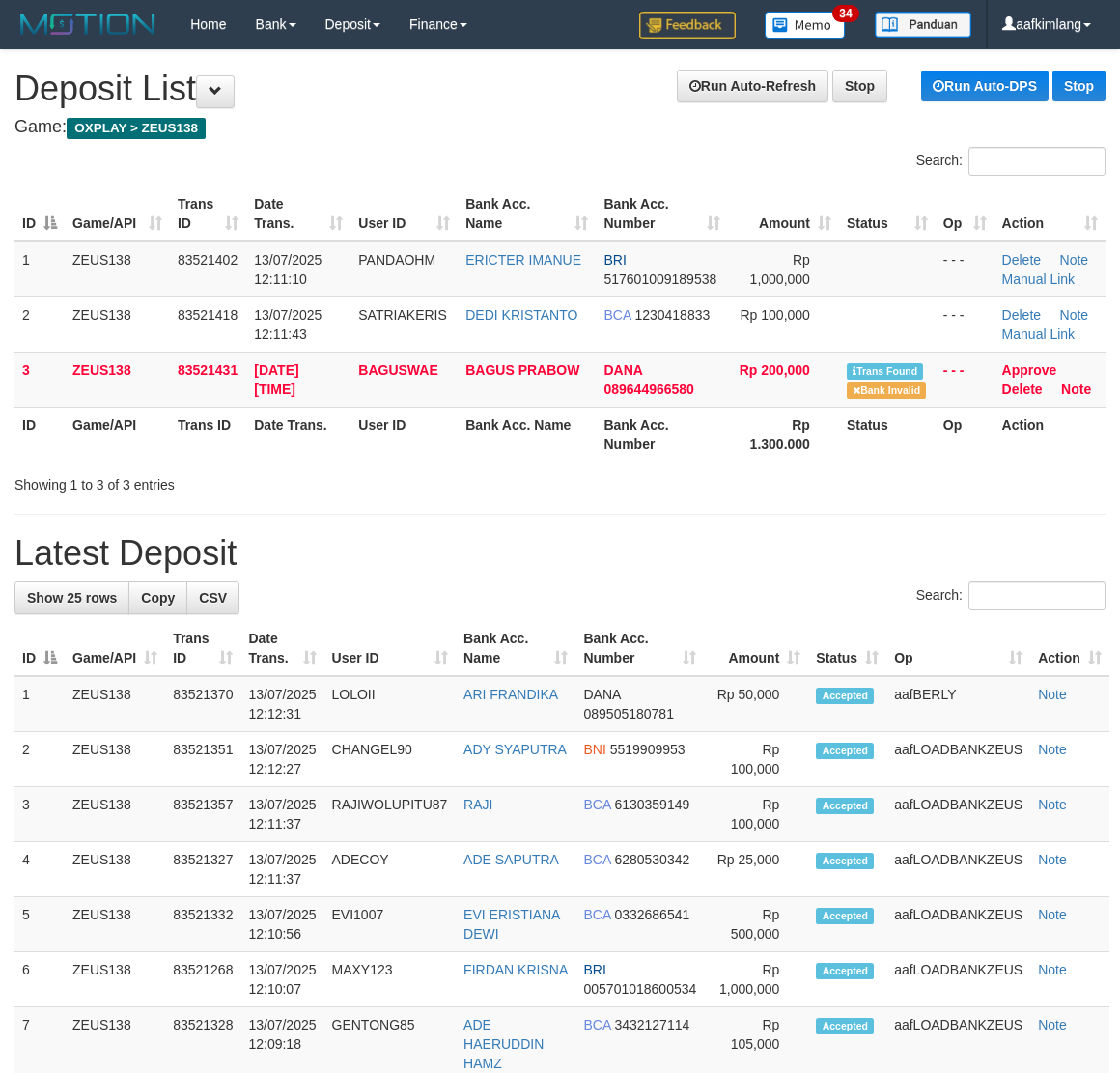 scroll, scrollTop: 0, scrollLeft: 0, axis: both 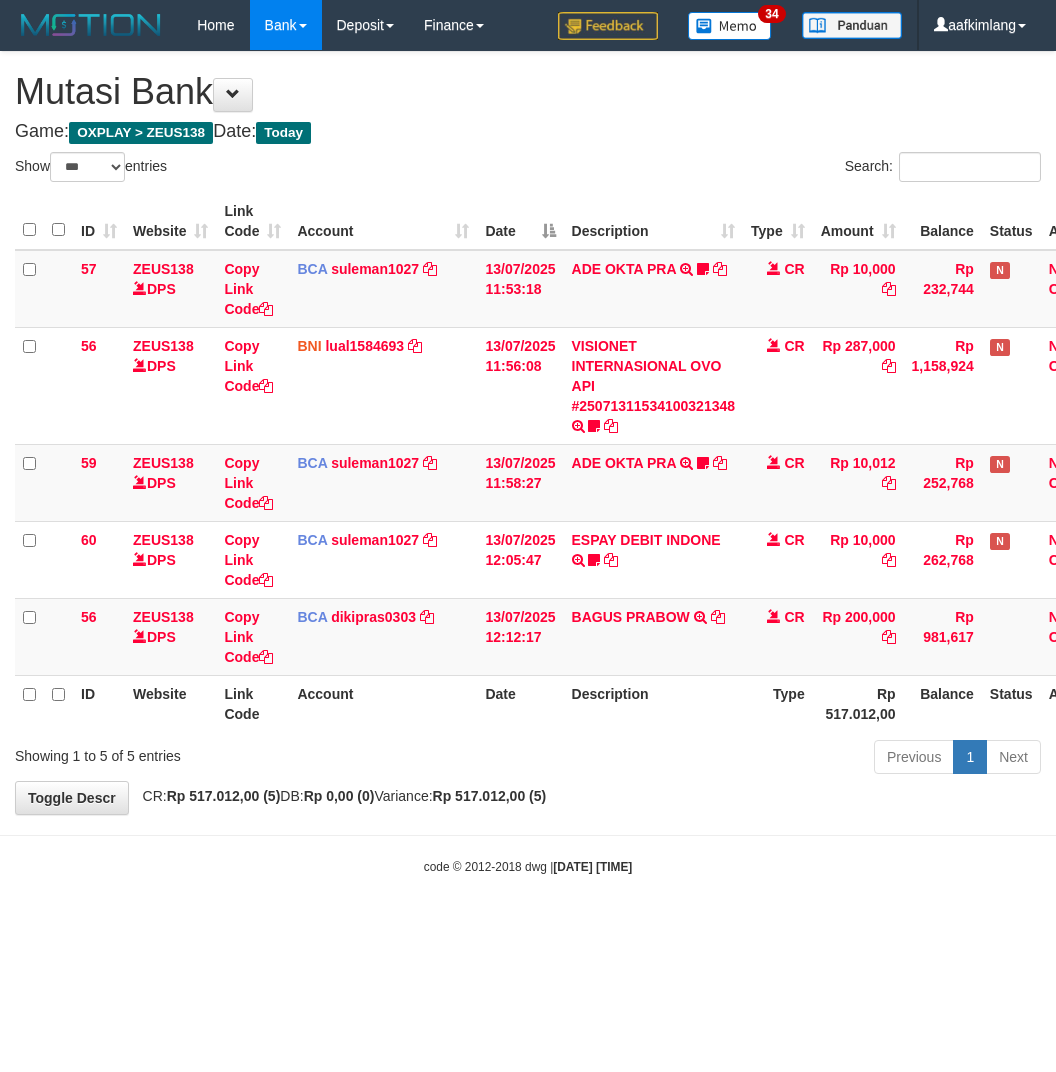 select on "***" 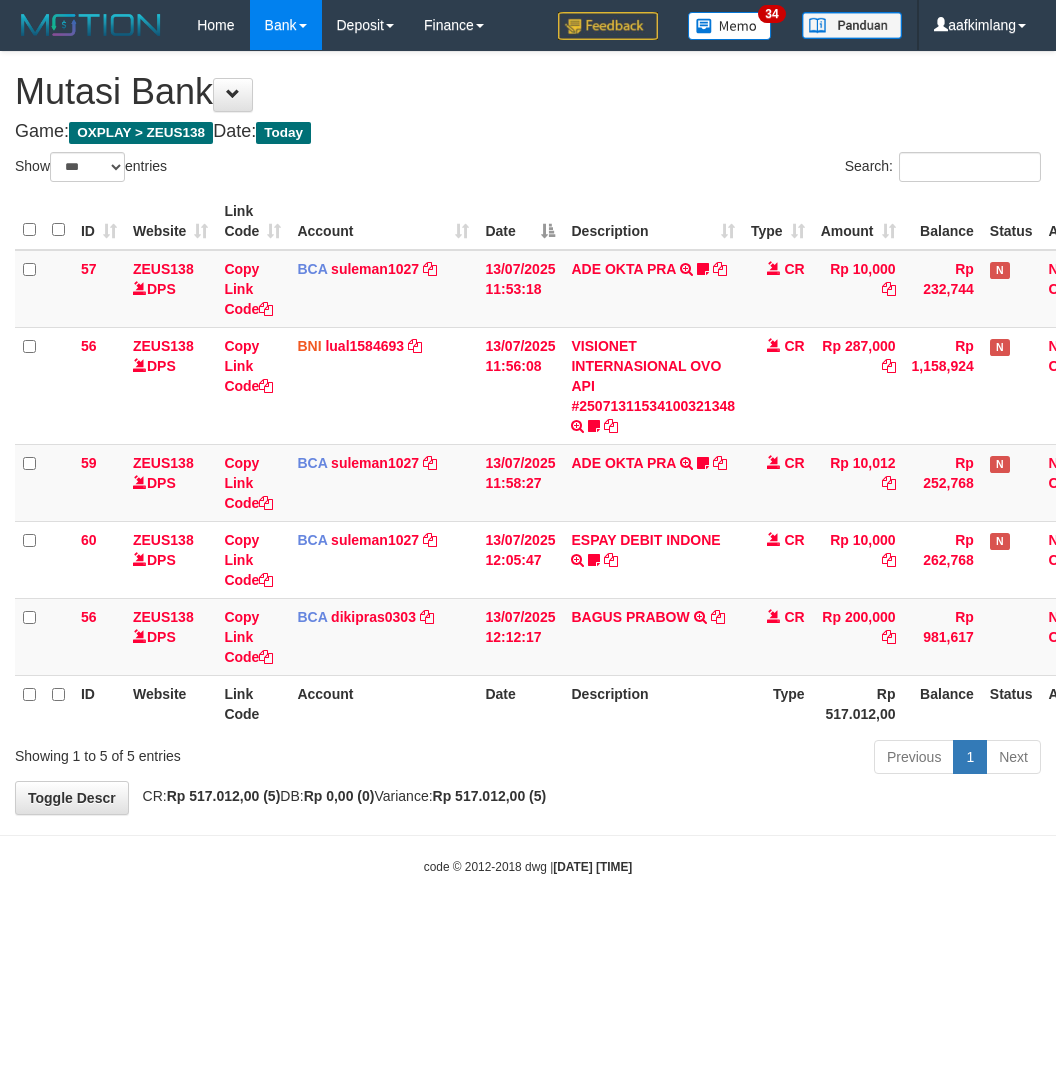 scroll, scrollTop: 0, scrollLeft: 0, axis: both 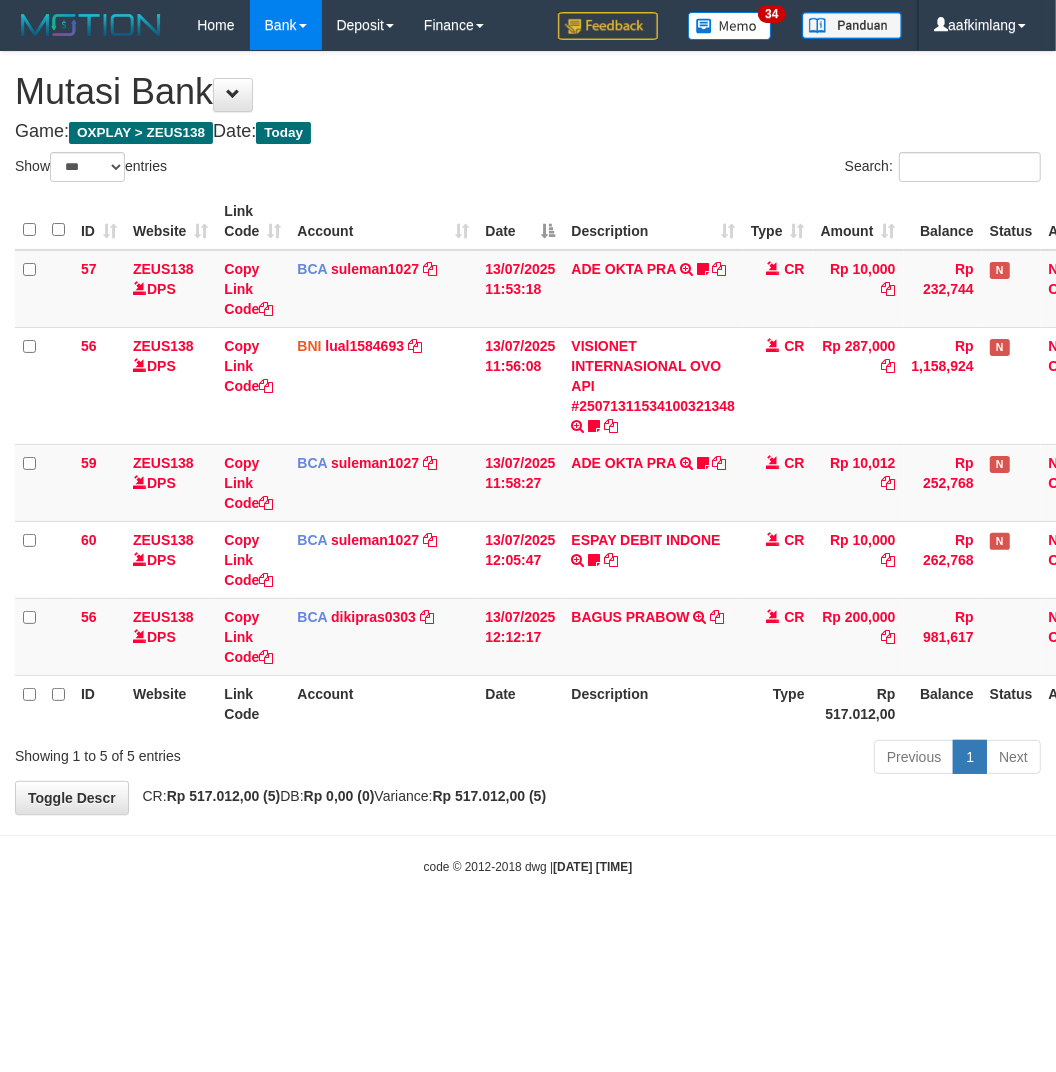 drag, startPoint x: 747, startPoint y: 776, endPoint x: 693, endPoint y: 763, distance: 55.542778 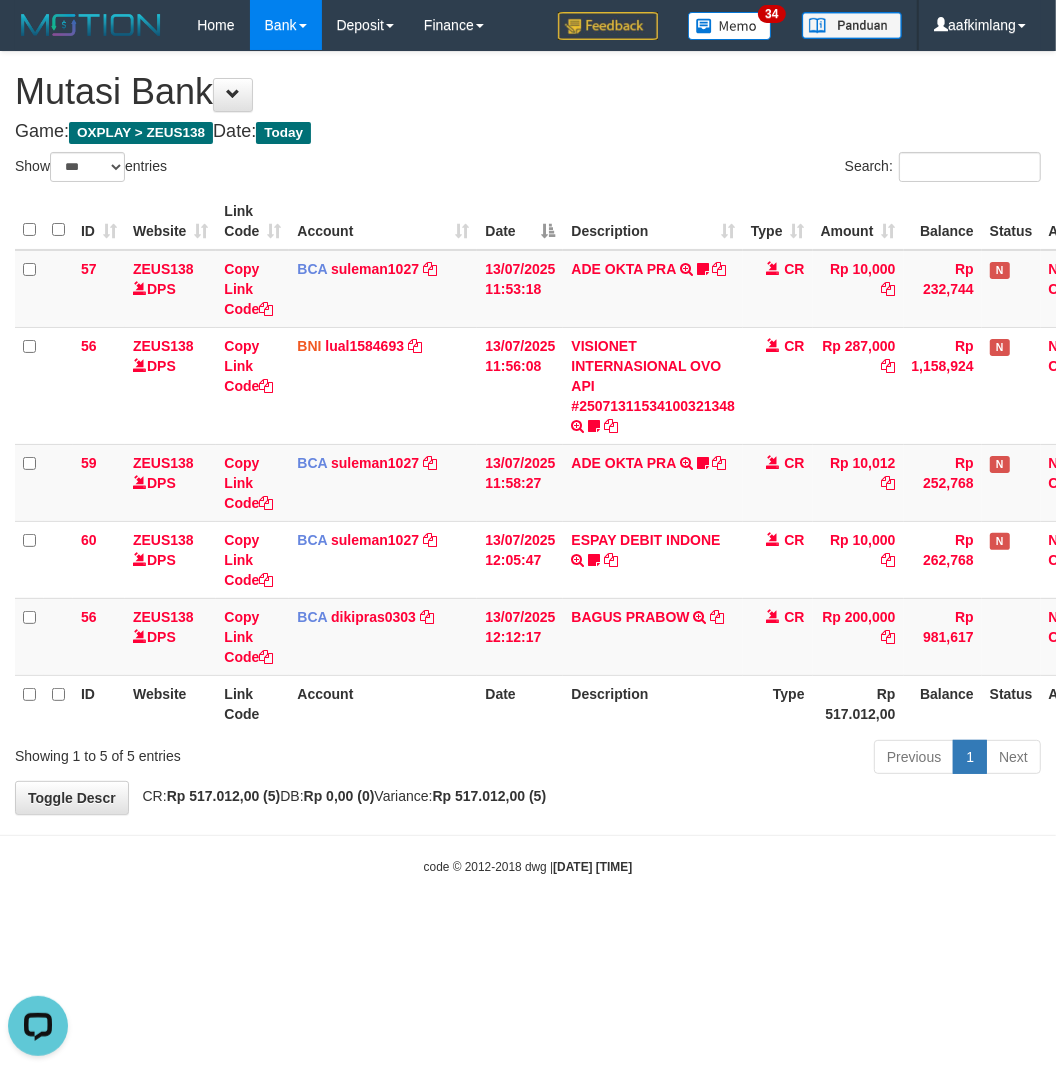 scroll, scrollTop: 0, scrollLeft: 0, axis: both 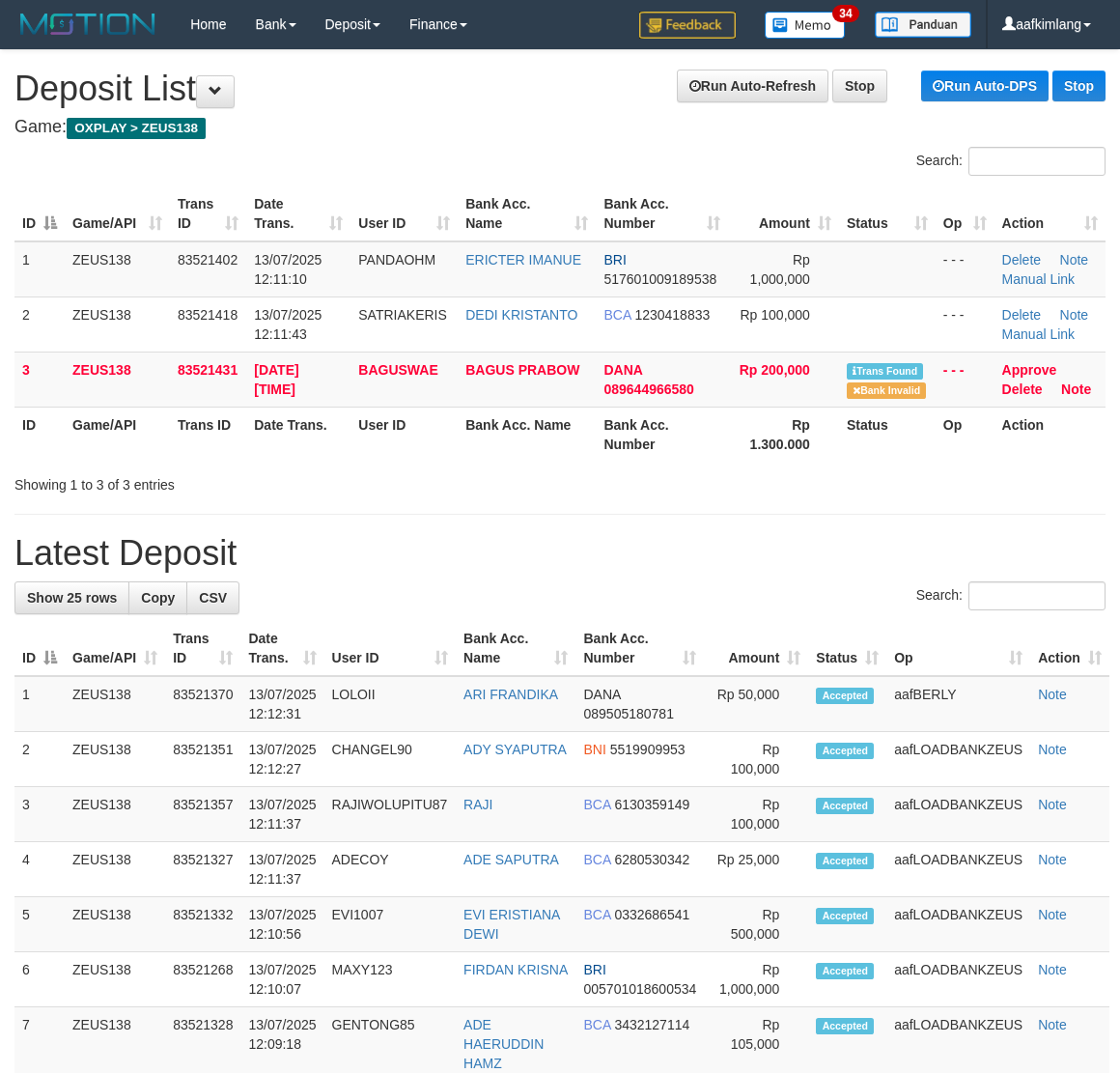 click on "Search:" at bounding box center (560, 598) 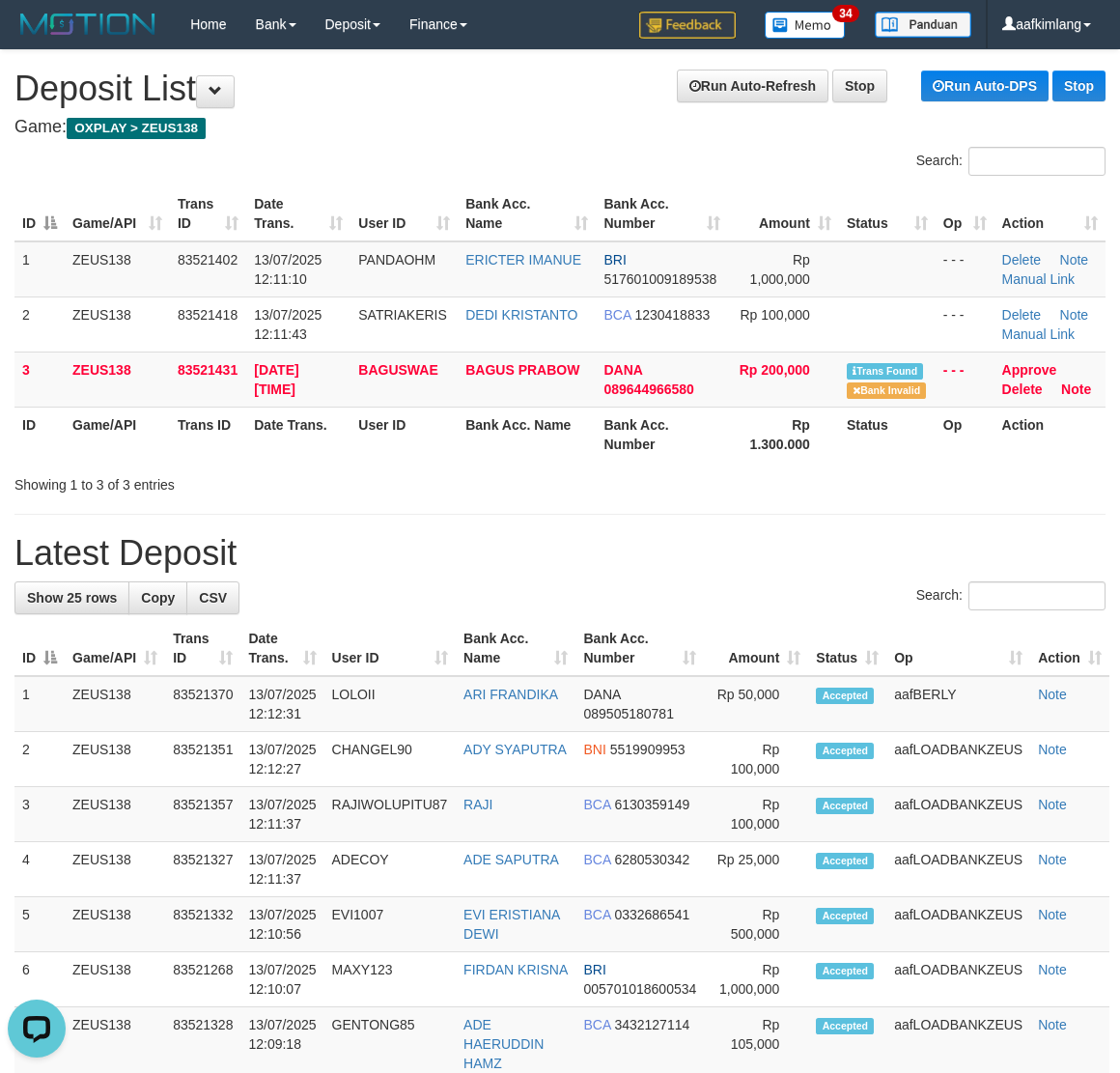 scroll, scrollTop: 0, scrollLeft: 0, axis: both 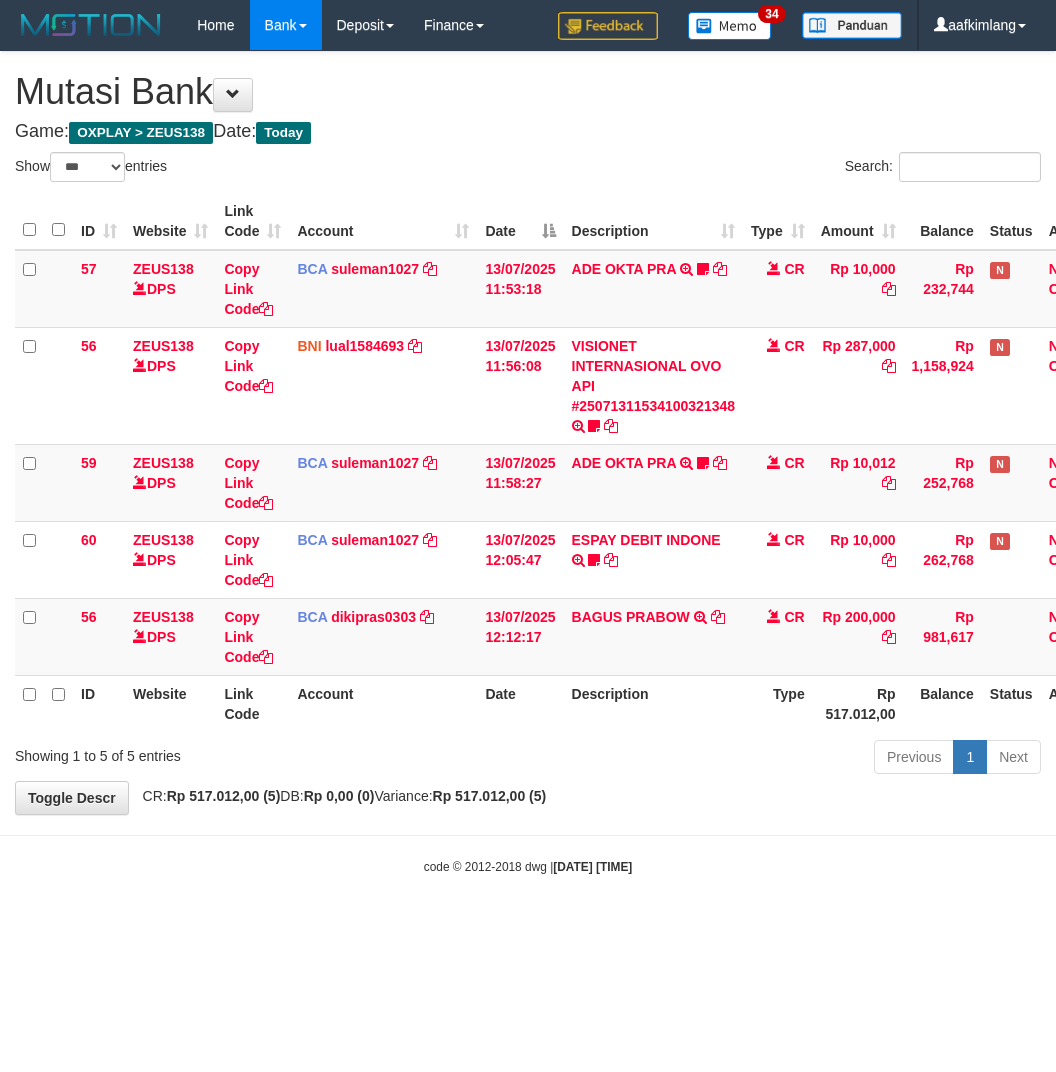 select on "***" 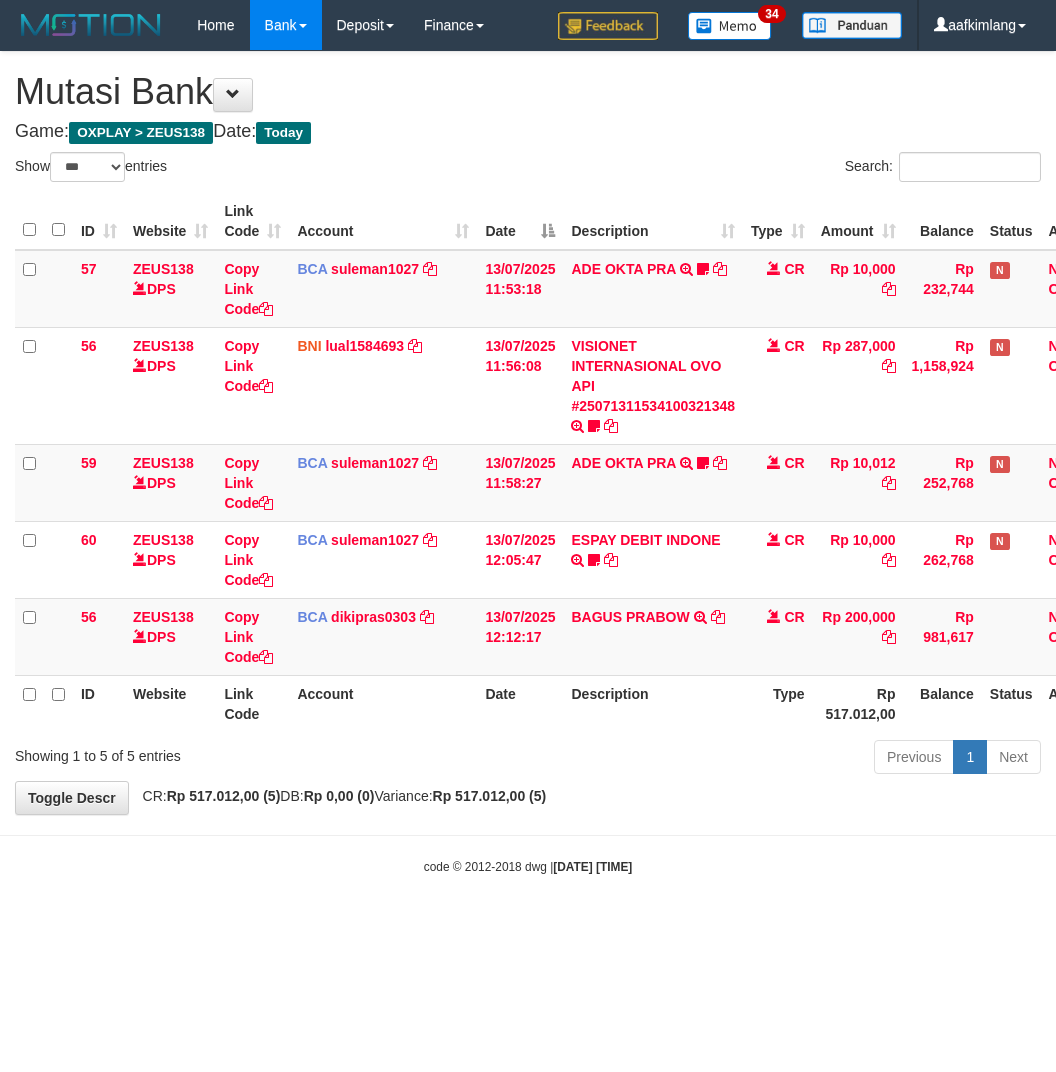 scroll, scrollTop: 0, scrollLeft: 0, axis: both 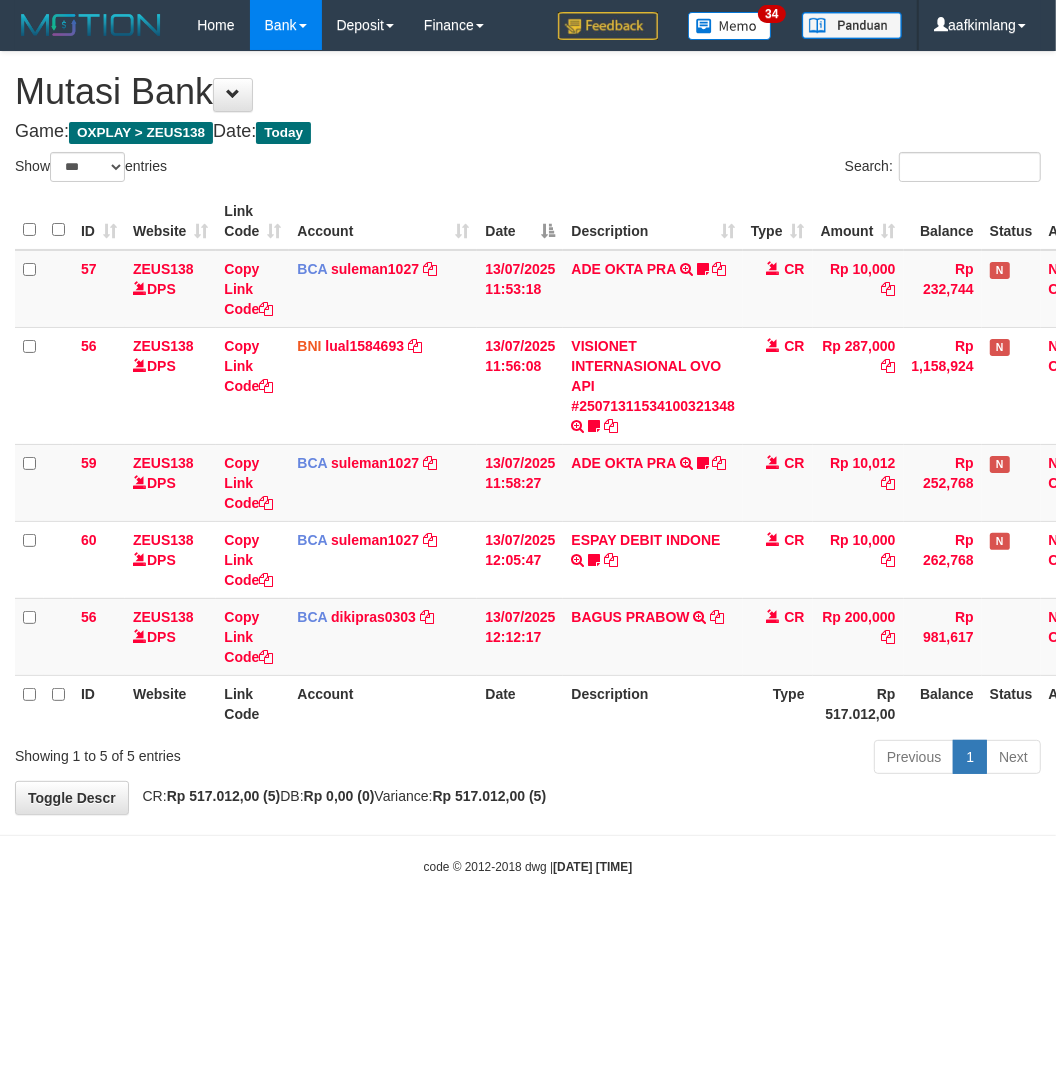 click on "**********" at bounding box center (528, 433) 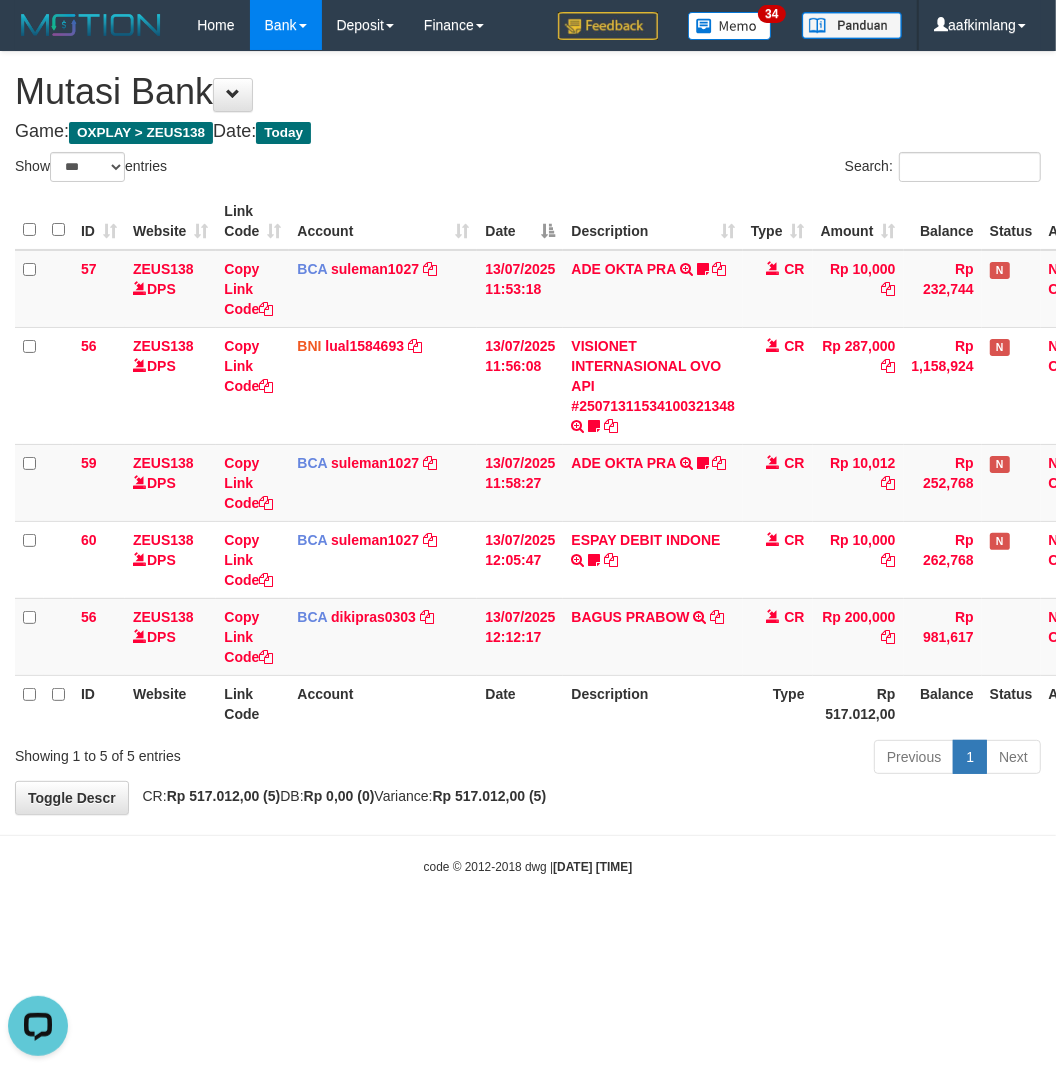 scroll, scrollTop: 0, scrollLeft: 0, axis: both 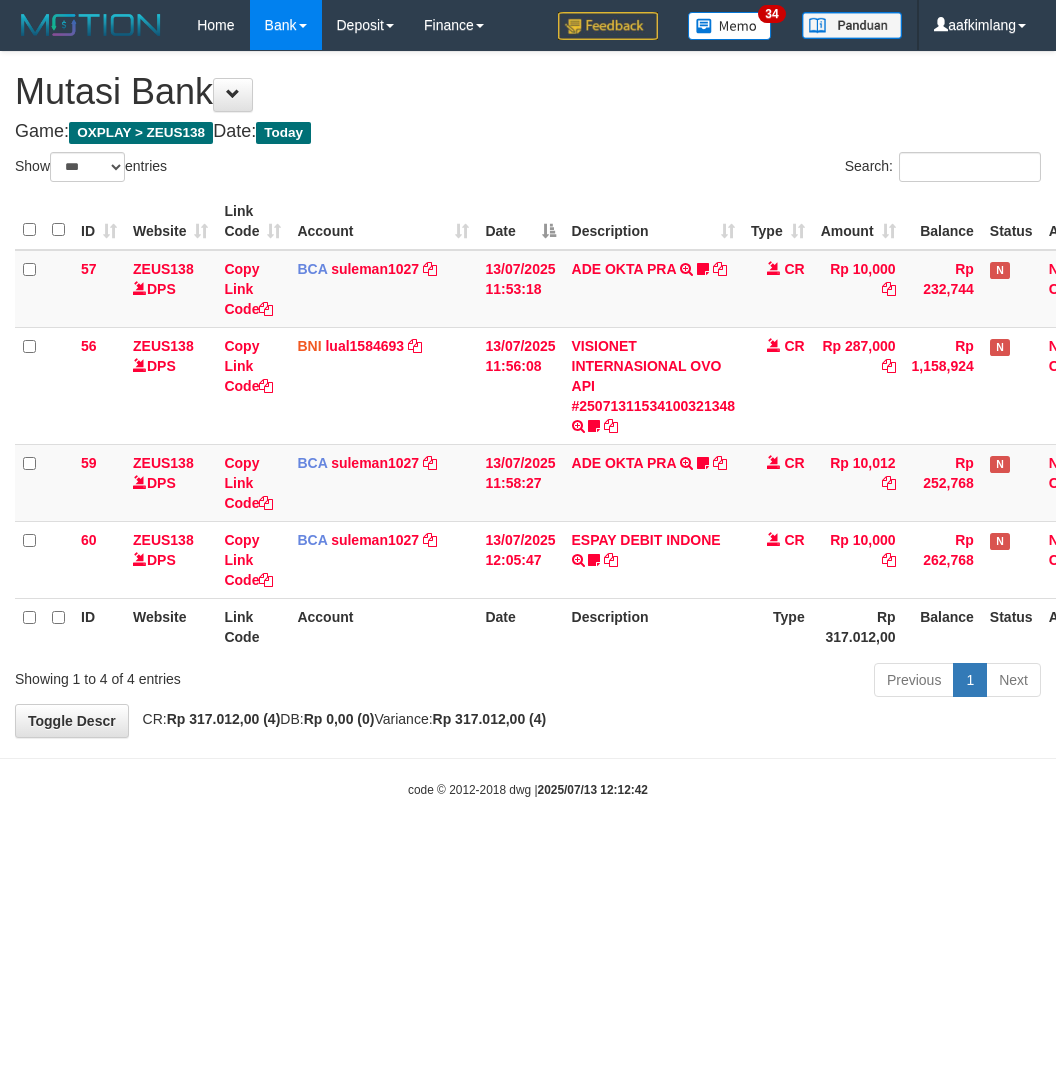 select on "***" 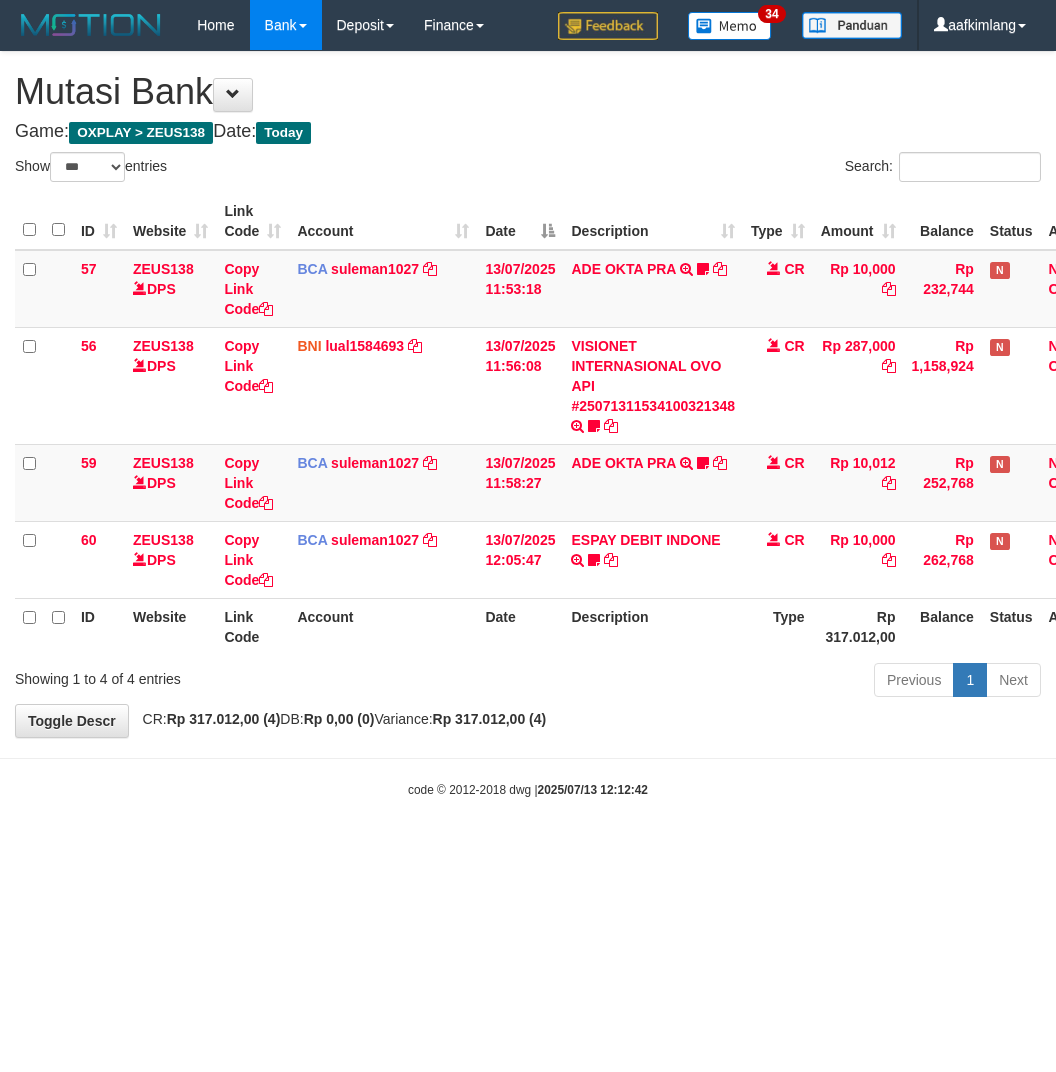 scroll, scrollTop: 0, scrollLeft: 0, axis: both 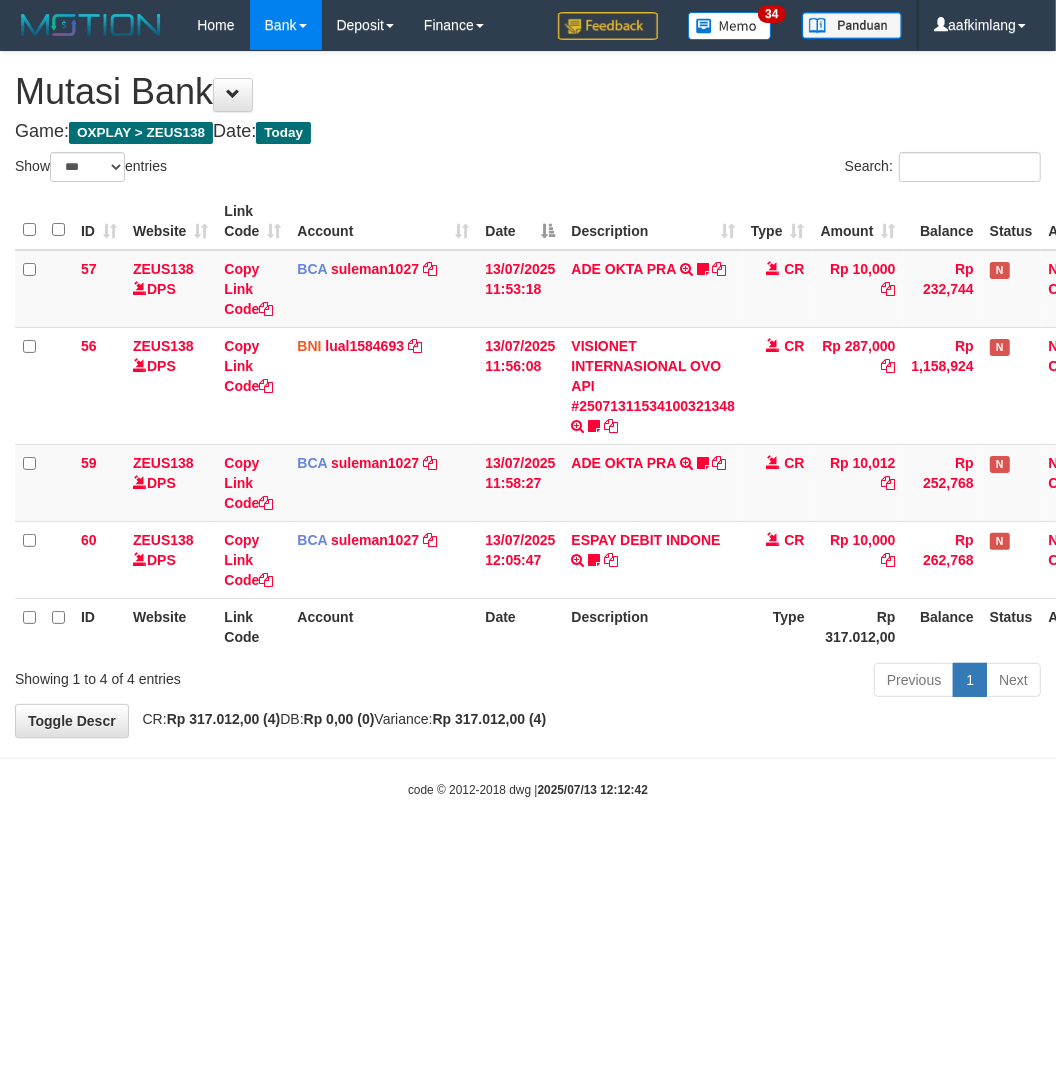 drag, startPoint x: 728, startPoint y: 737, endPoint x: 712, endPoint y: 730, distance: 17.464249 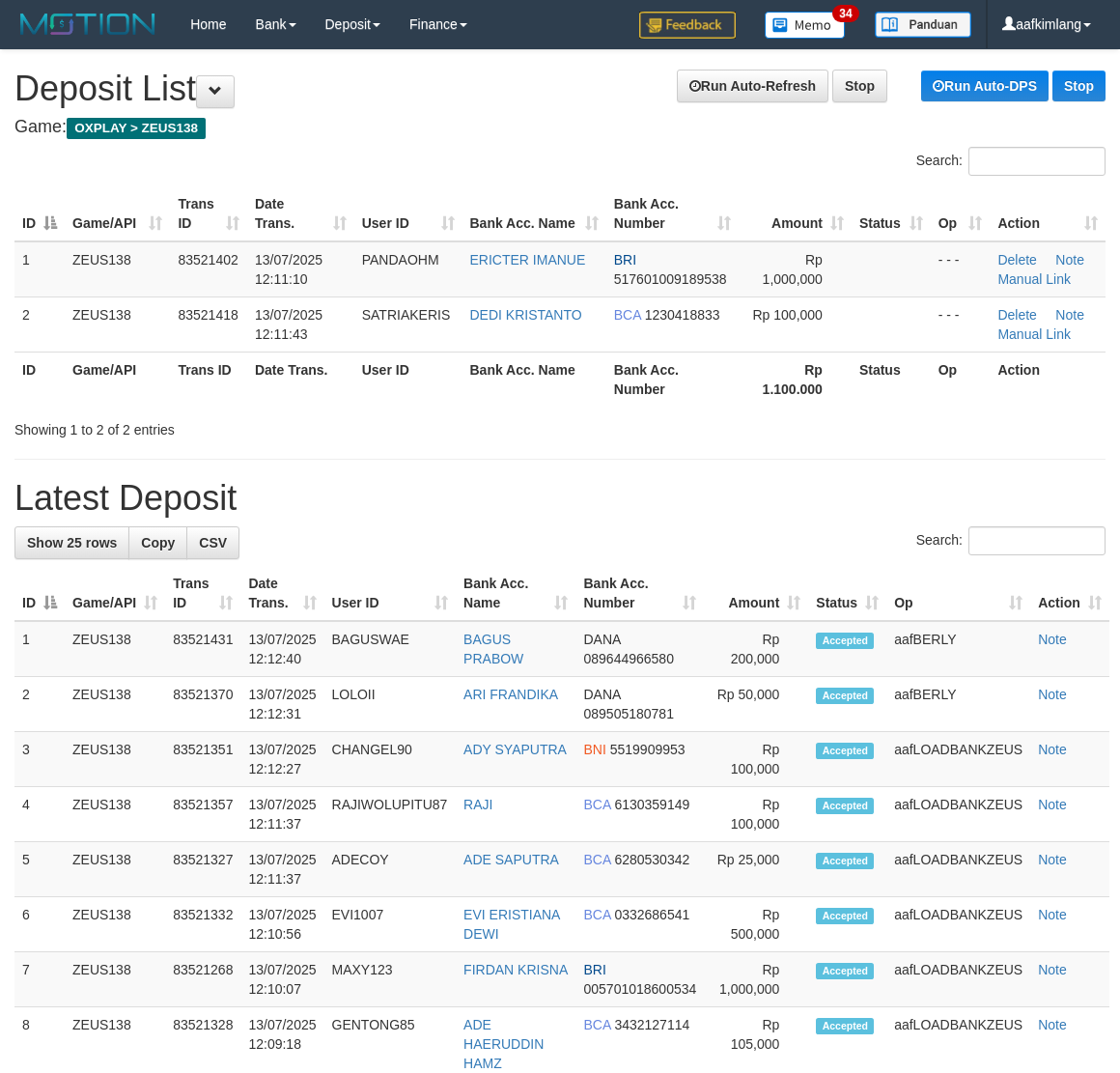 scroll, scrollTop: 0, scrollLeft: 0, axis: both 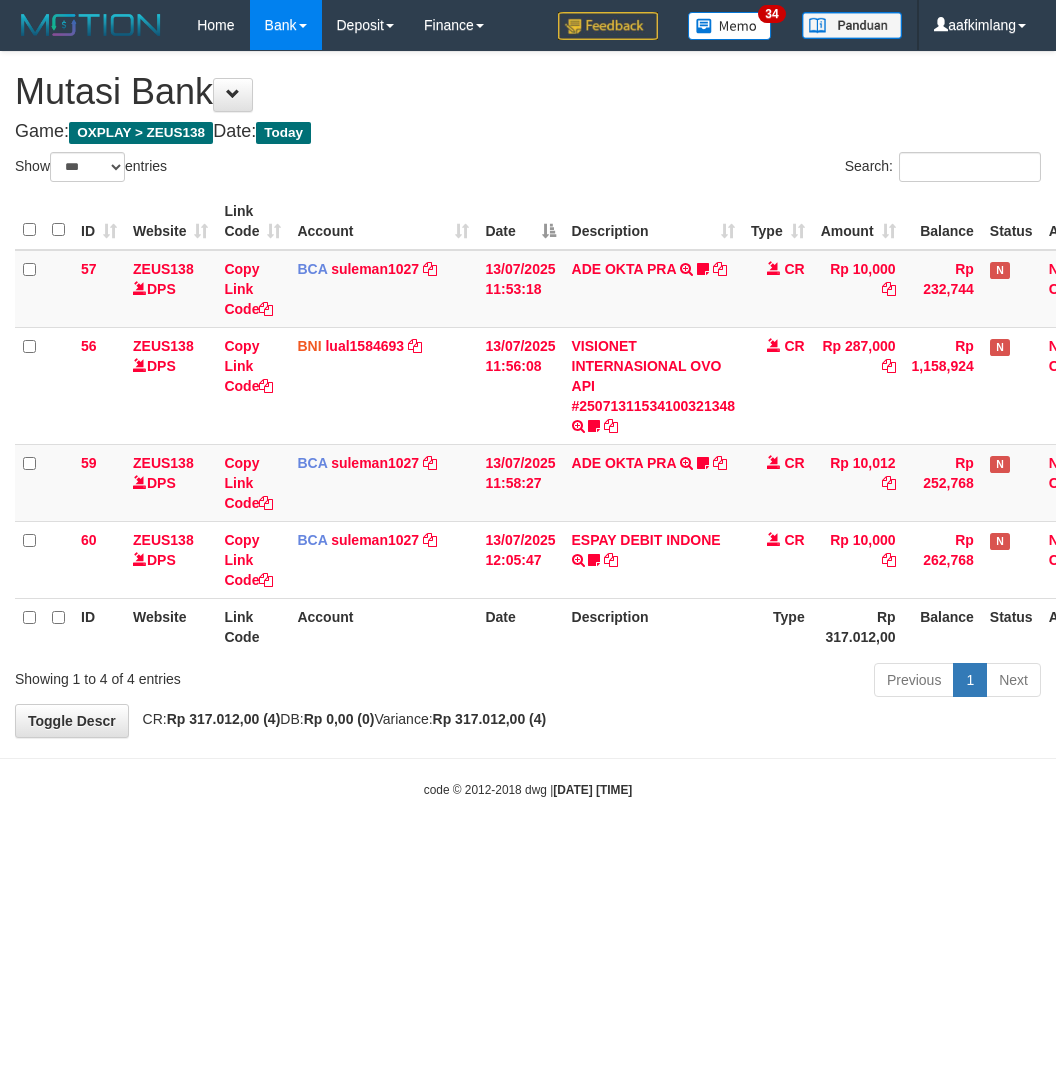 select on "***" 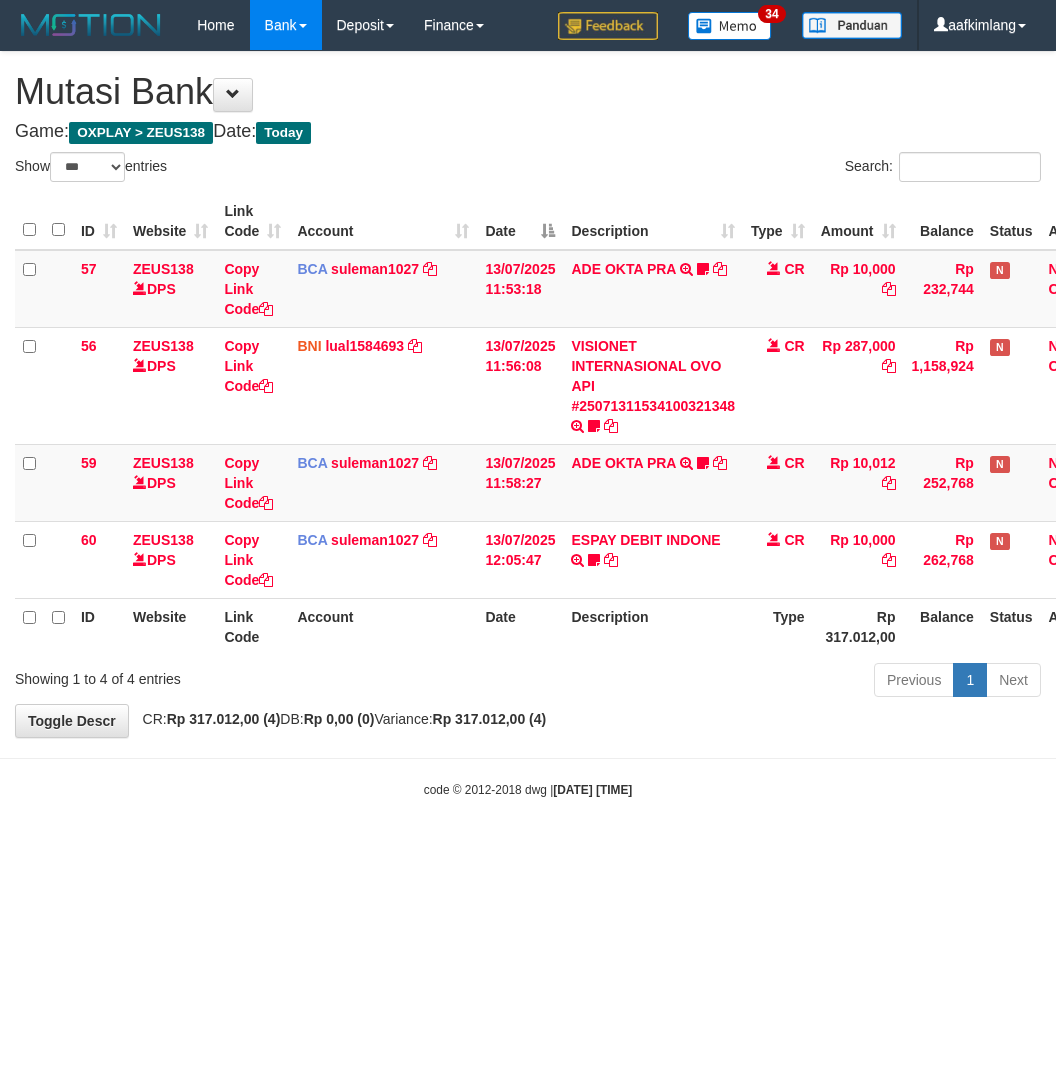 scroll, scrollTop: 0, scrollLeft: 0, axis: both 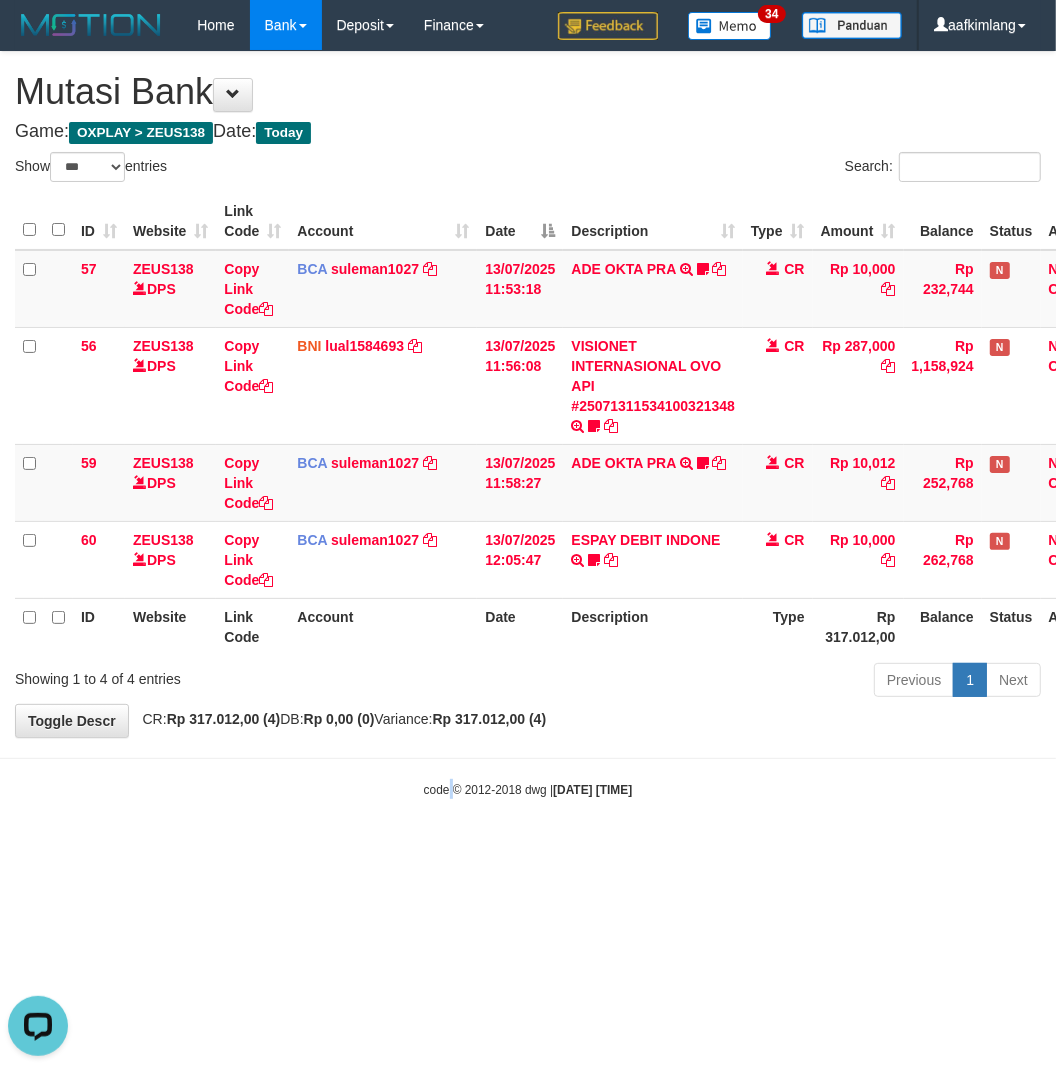 click on "Toggle navigation
Home
Bank
Account List
Mutasi Bank
Search
Note Mutasi
Deposit
DPS Fetch
DPS List
History
Note DPS
Finance
Financial Data
aafkimlang
My Profile
Log Out
34" at bounding box center [528, 424] 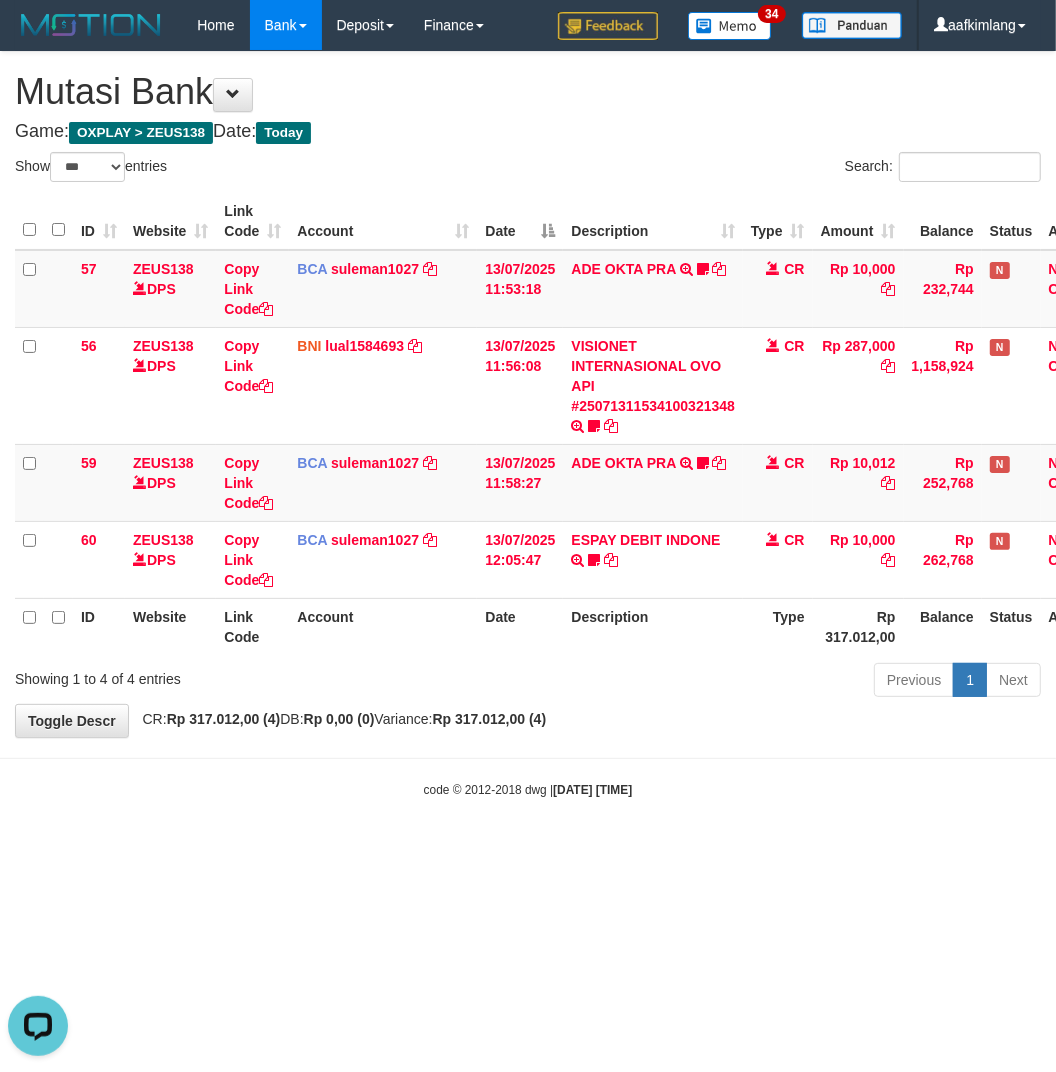 click on "Toggle navigation
Home
Bank
Account List
Mutasi Bank
Search
Note Mutasi
Deposit
DPS Fetch
DPS List
History
Note DPS
Finance
Financial Data
aafkimlang
My Profile
Log Out
34" at bounding box center [528, 424] 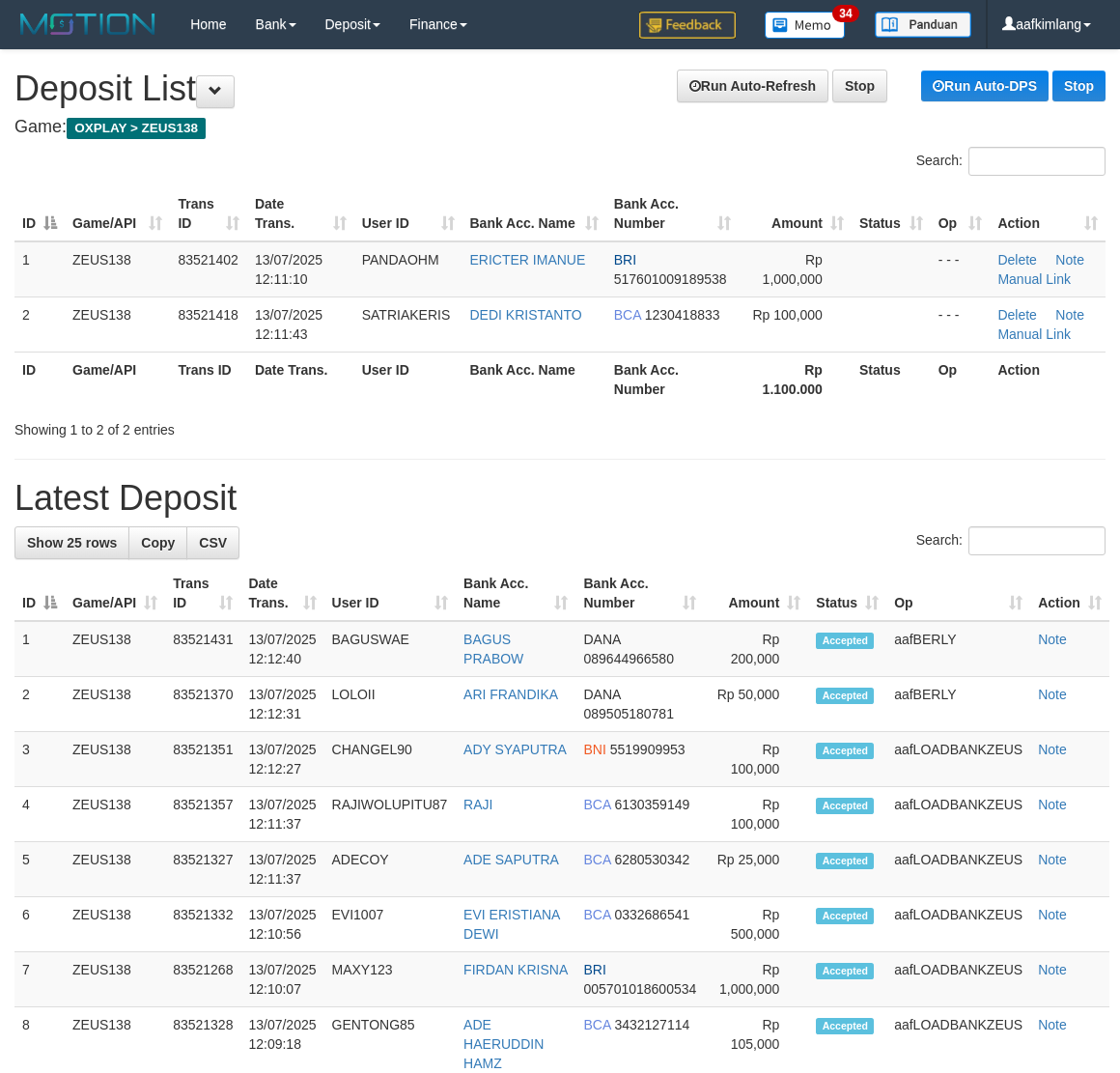scroll, scrollTop: 0, scrollLeft: 0, axis: both 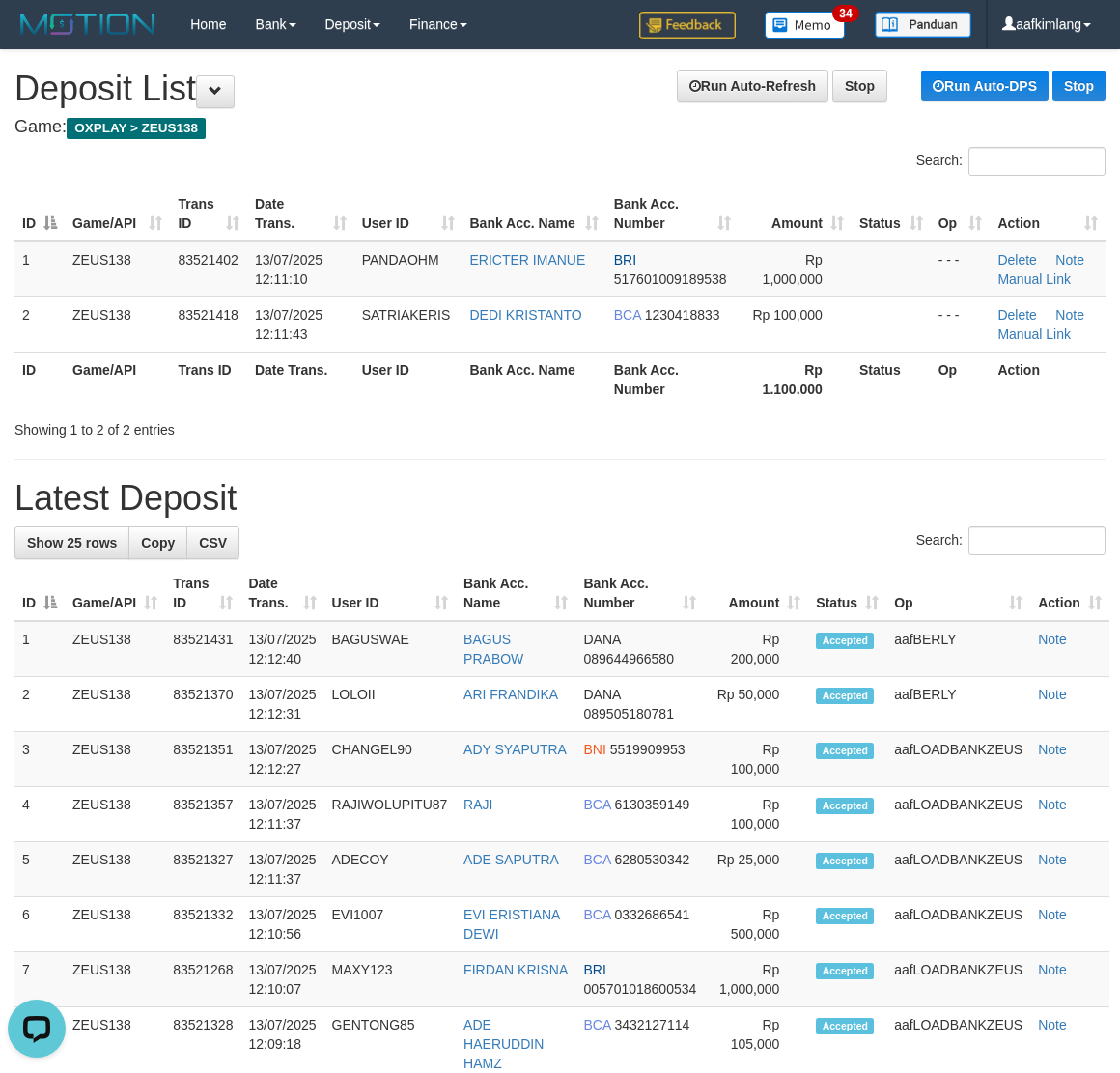 click on "**********" at bounding box center [560, 1098] 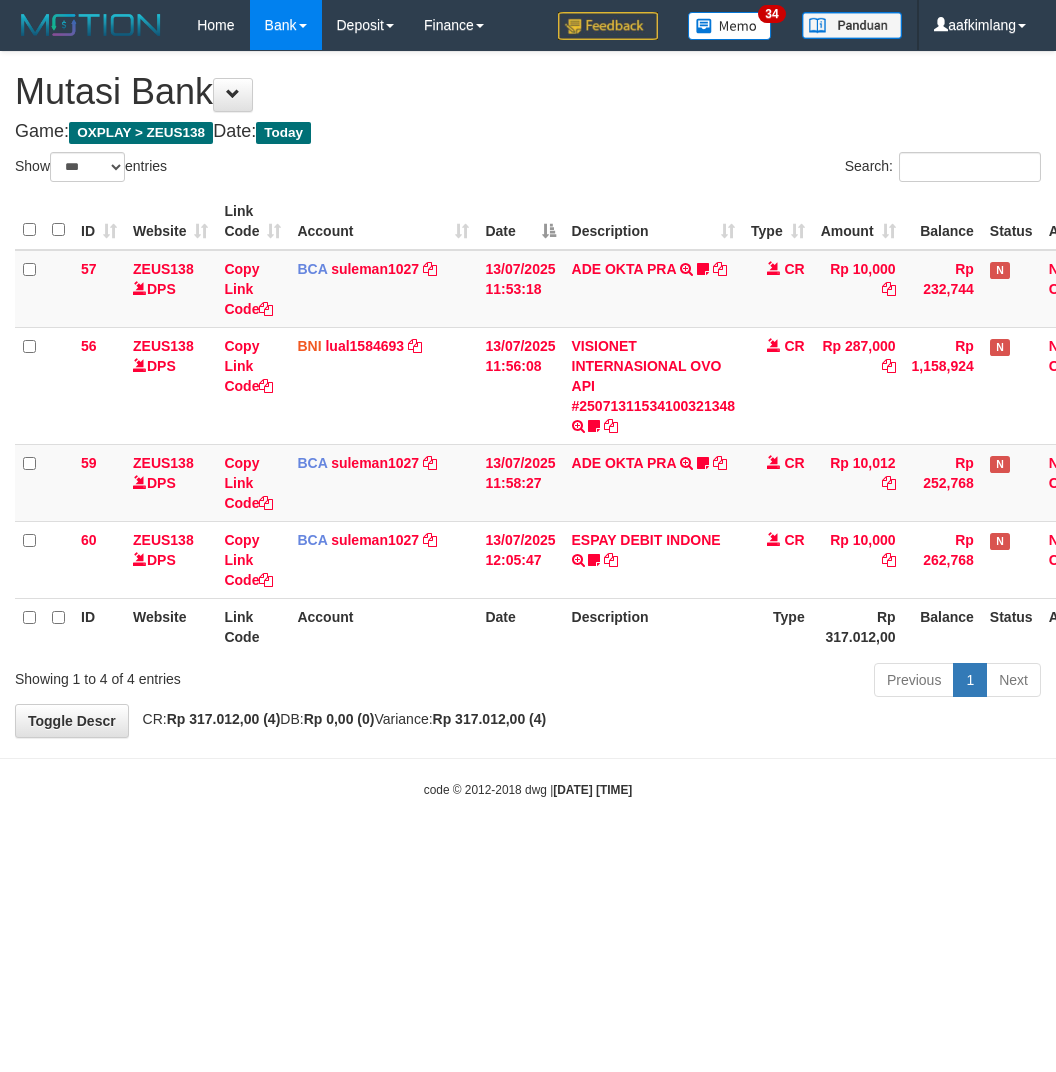 select on "***" 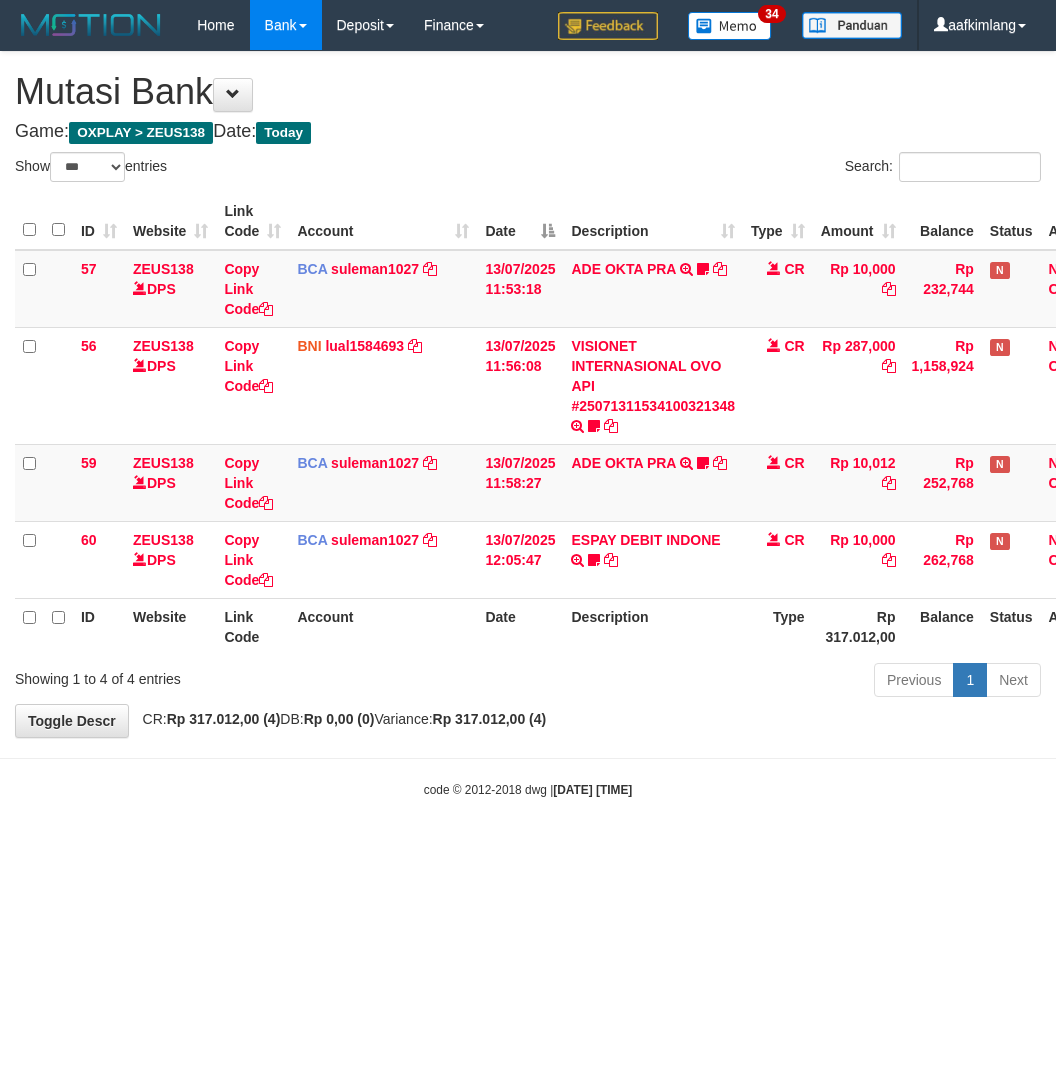 scroll, scrollTop: 0, scrollLeft: 0, axis: both 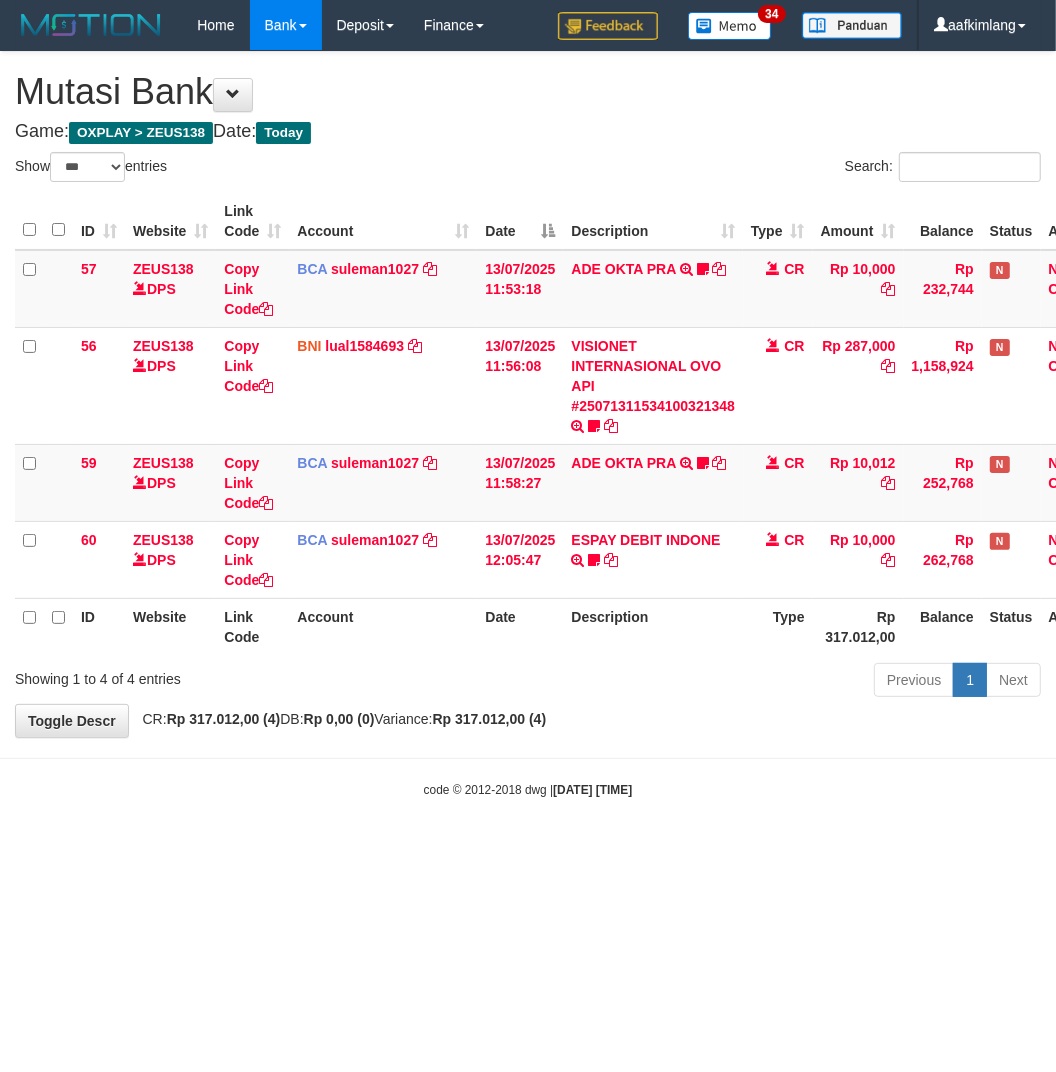 drag, startPoint x: 250, startPoint y: 927, endPoint x: 160, endPoint y: 895, distance: 95.51963 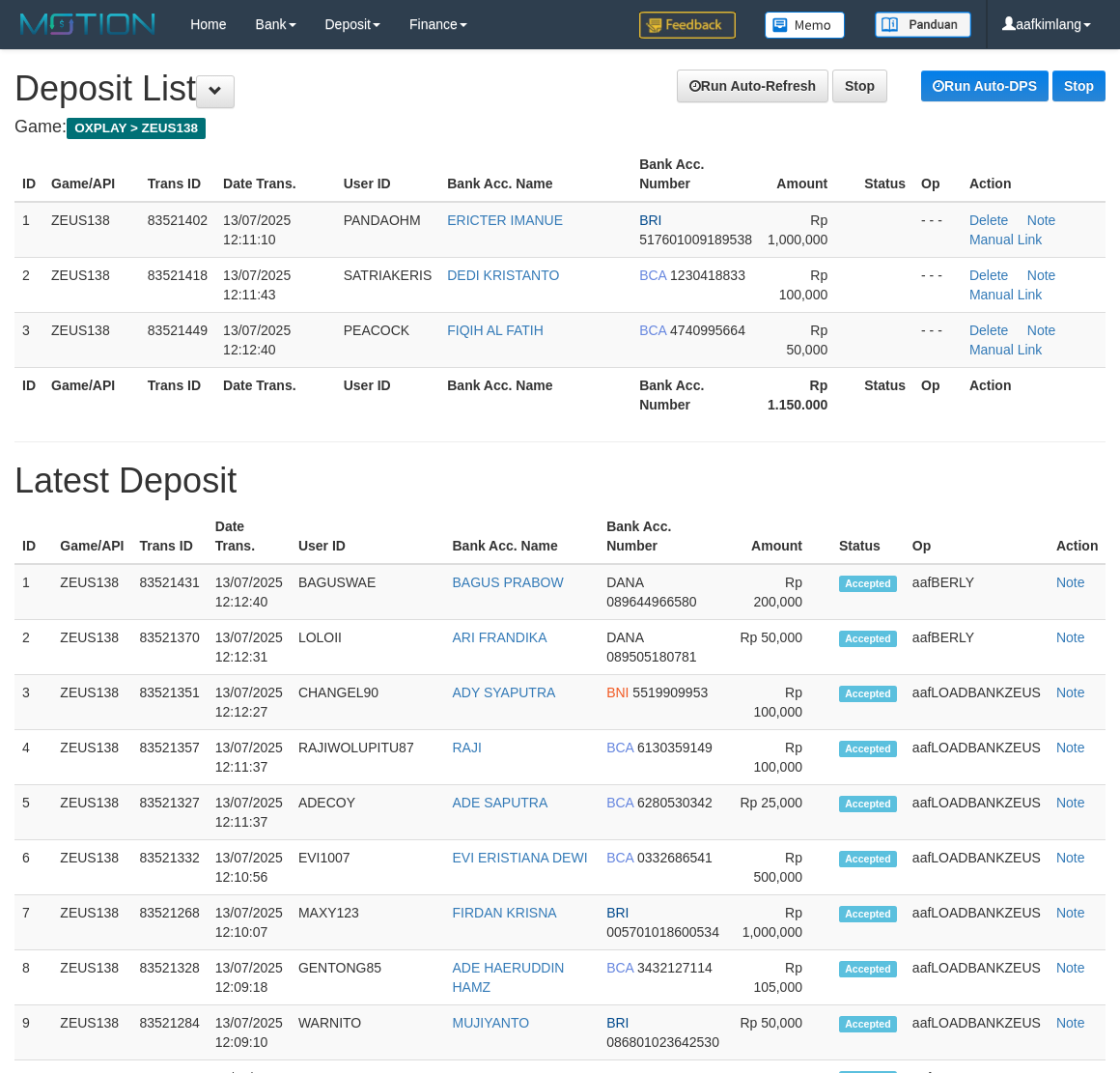 scroll, scrollTop: 0, scrollLeft: 0, axis: both 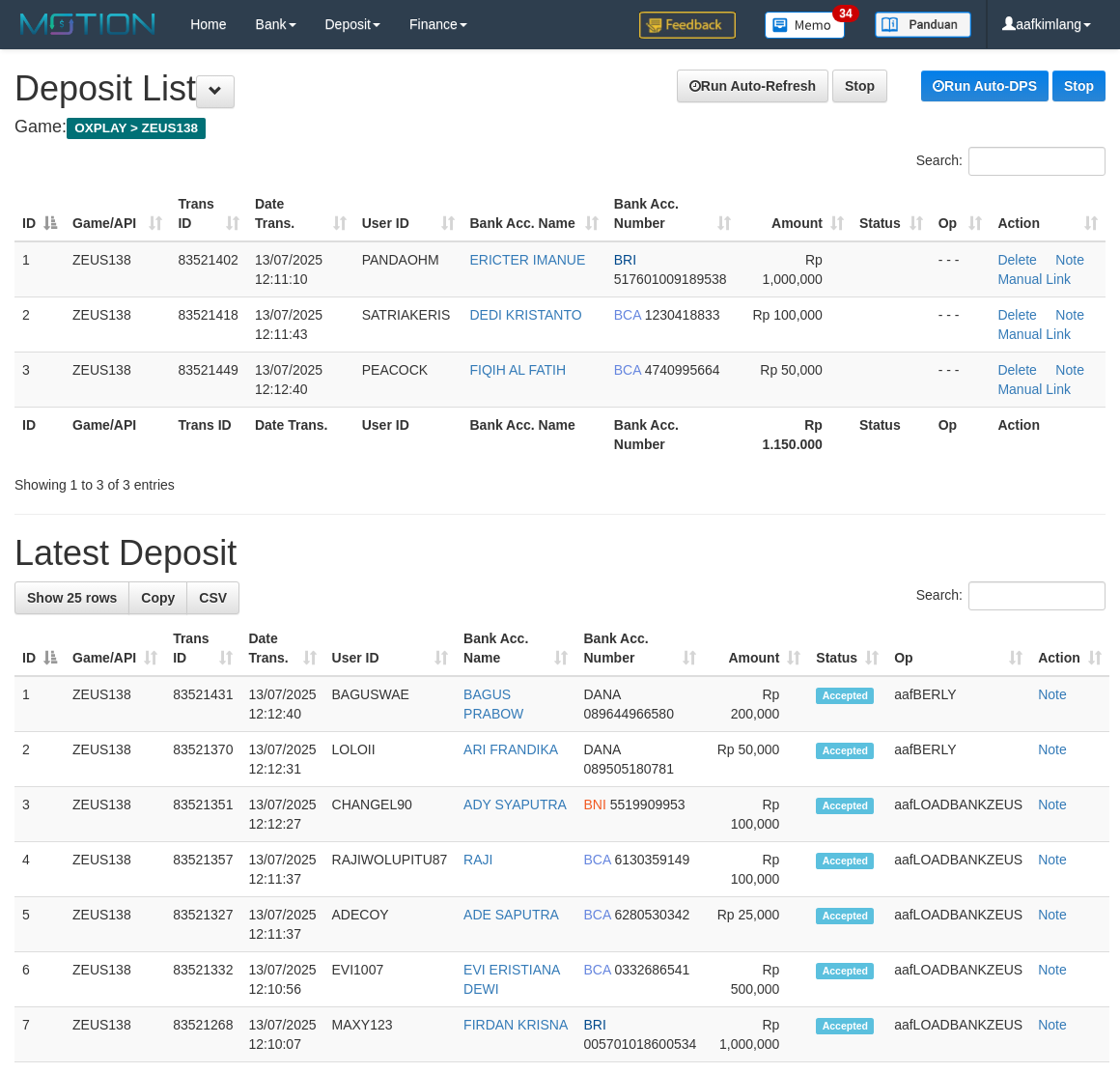 click on "**********" at bounding box center [560, 1125] 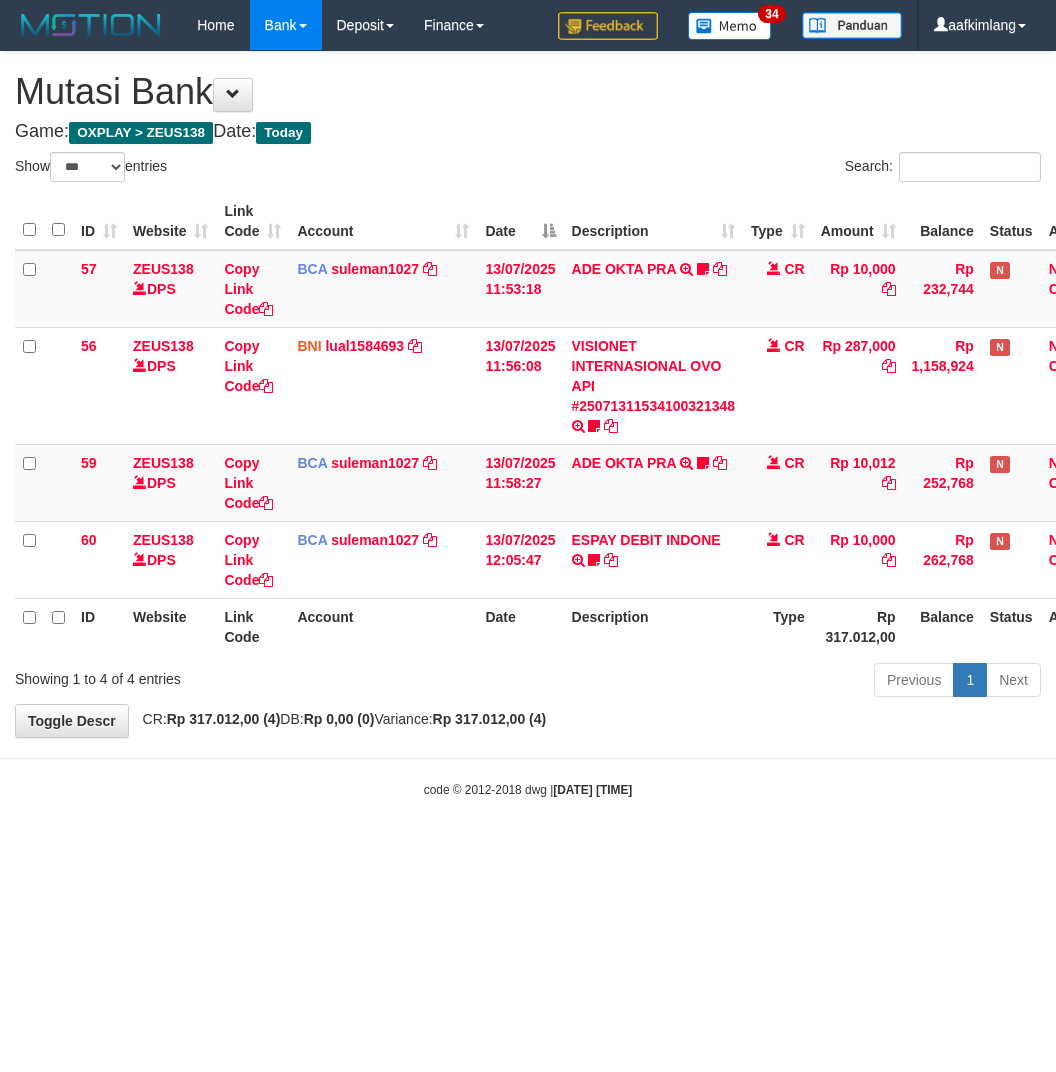 select on "***" 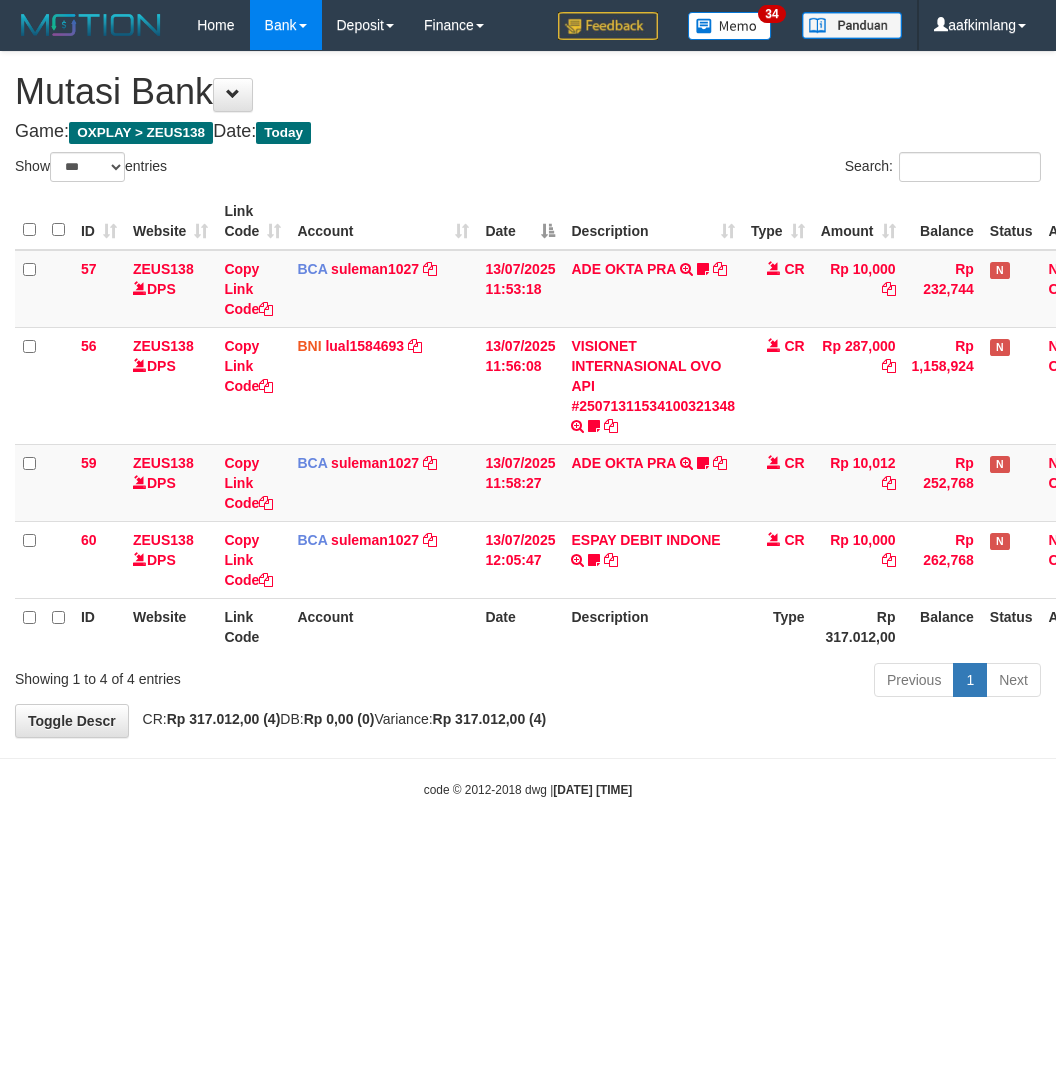 scroll, scrollTop: 0, scrollLeft: 0, axis: both 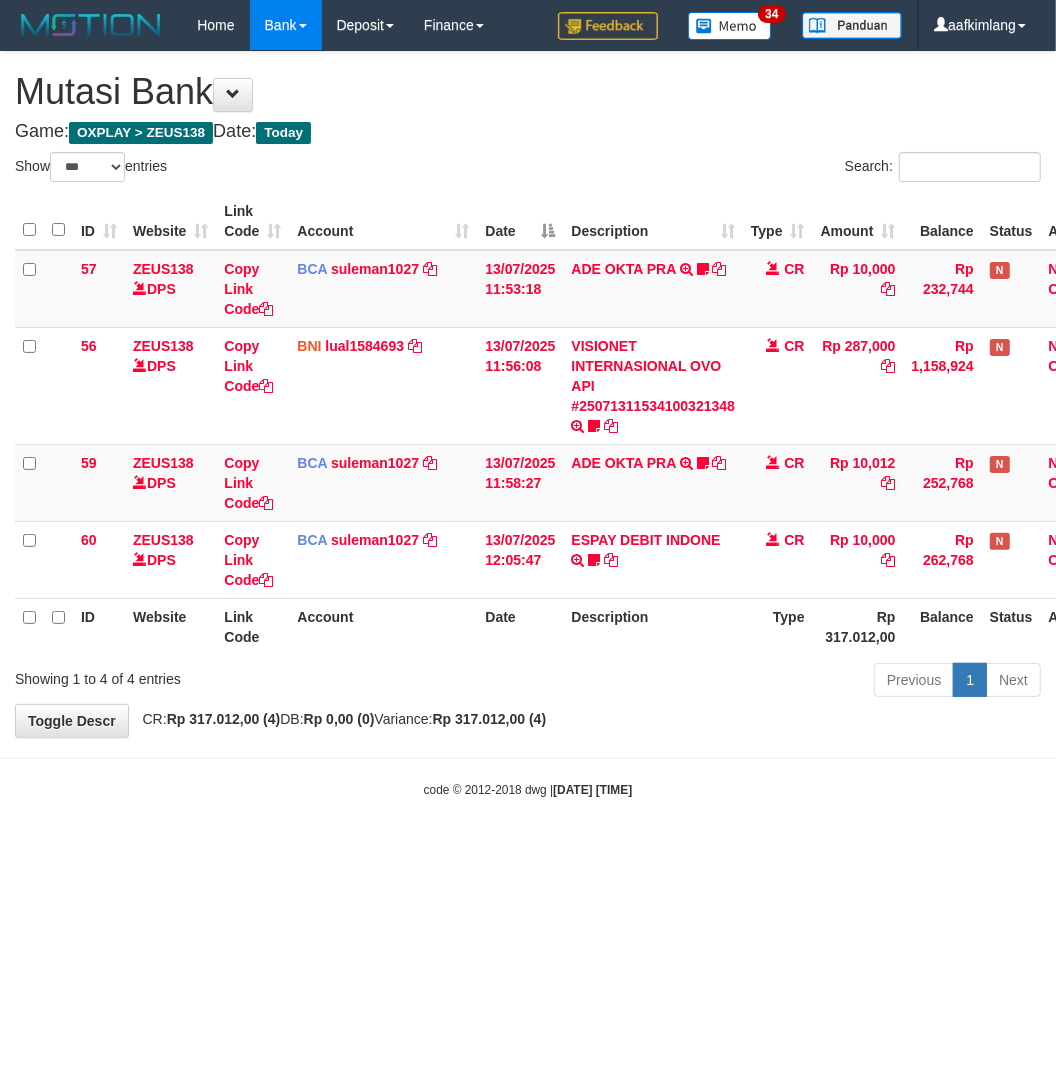 drag, startPoint x: 308, startPoint y: 832, endPoint x: 296, endPoint y: 825, distance: 13.892444 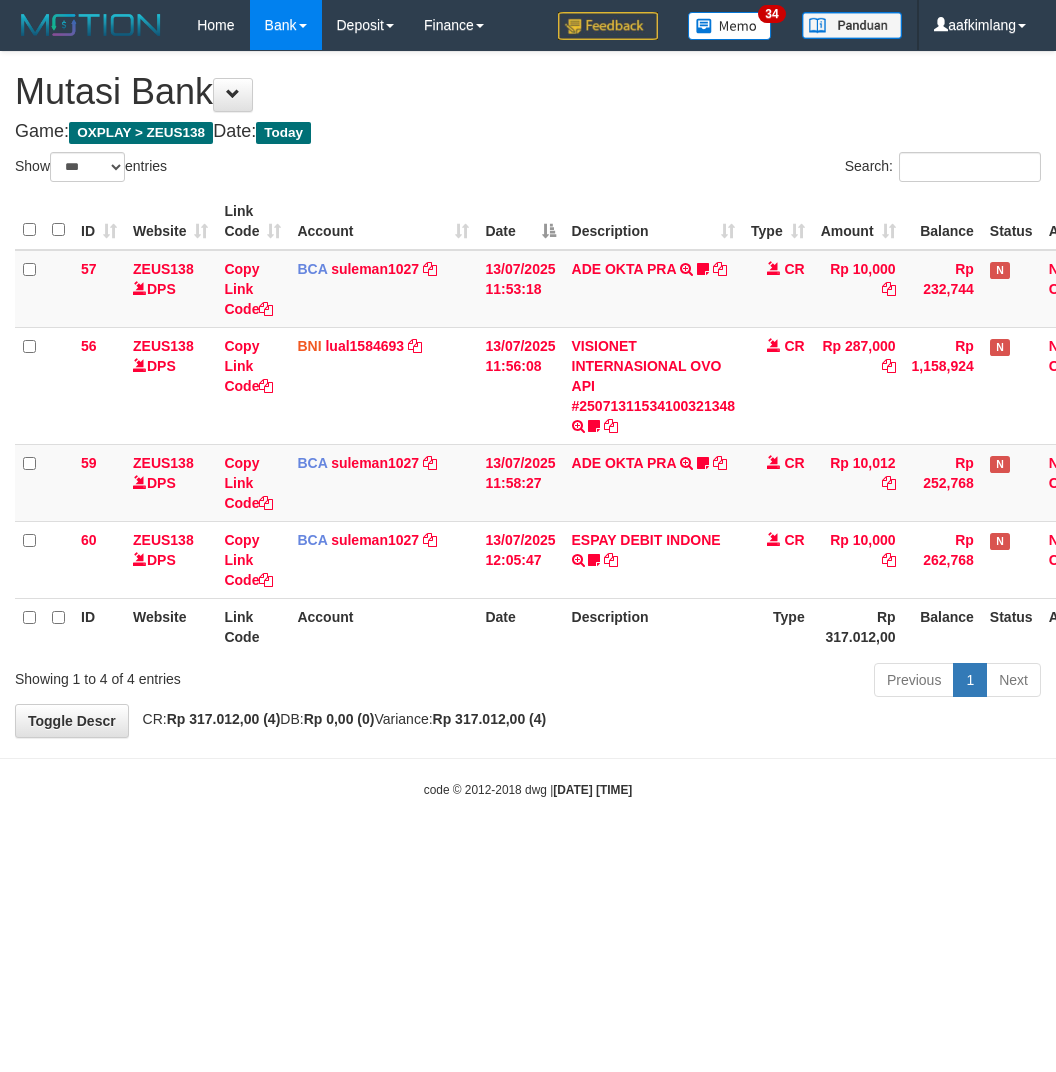 select on "***" 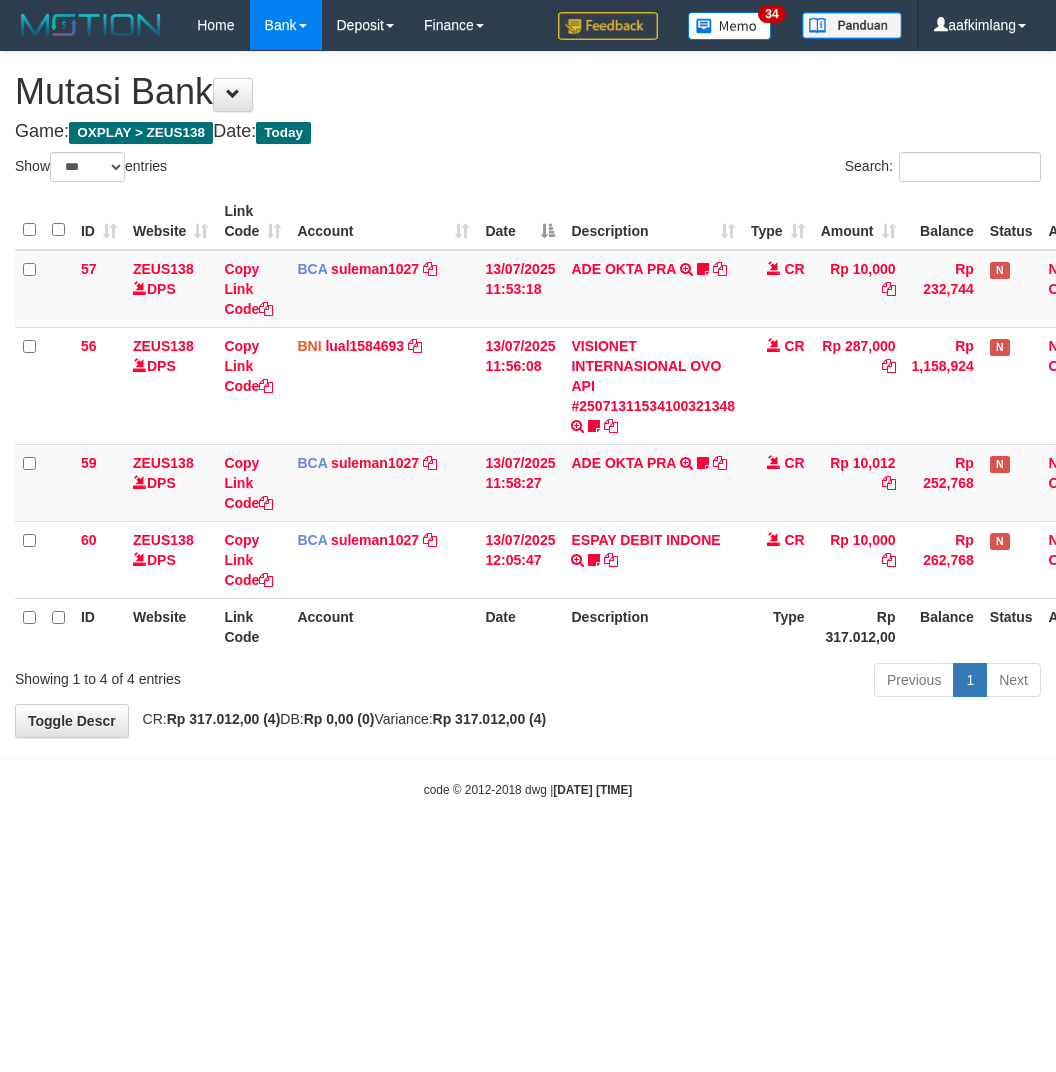 scroll, scrollTop: 0, scrollLeft: 0, axis: both 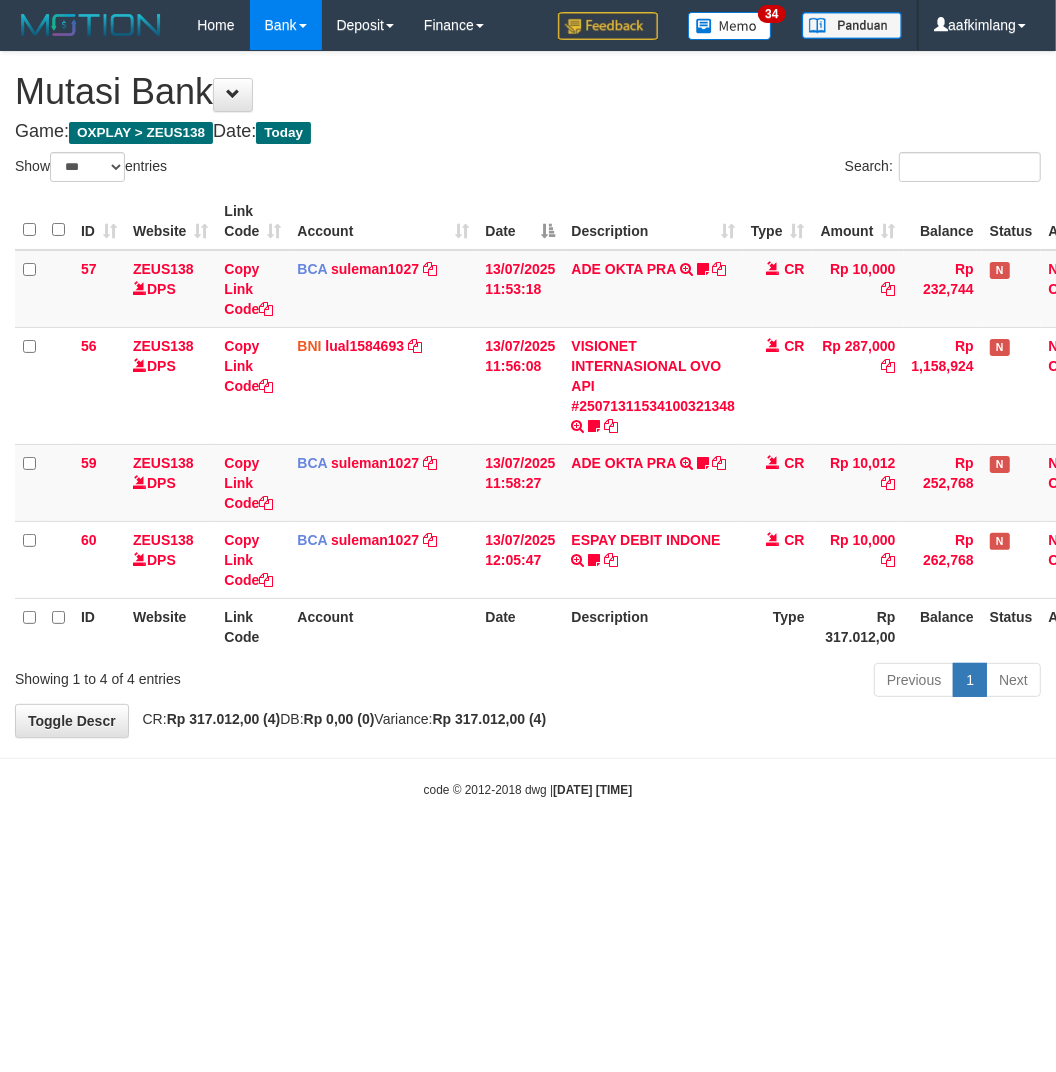 click on "Toggle navigation
Home
Bank
Account List
Mutasi Bank
Search
Note Mutasi
Deposit
DPS Fetch
DPS List
History
Note DPS
Finance
Financial Data
aafkimlang
My Profile
Log Out
34" at bounding box center [528, 424] 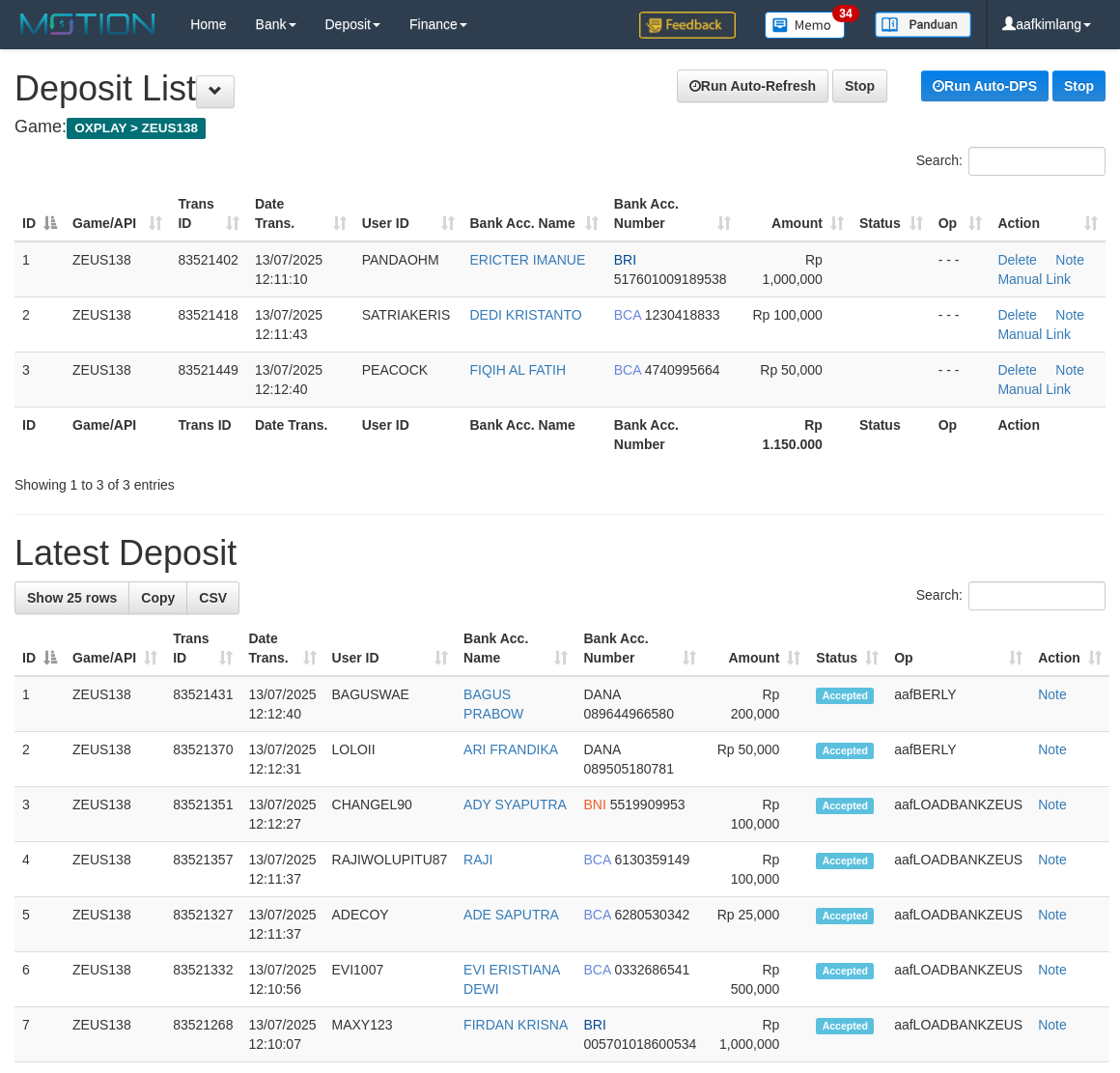 scroll, scrollTop: 0, scrollLeft: 0, axis: both 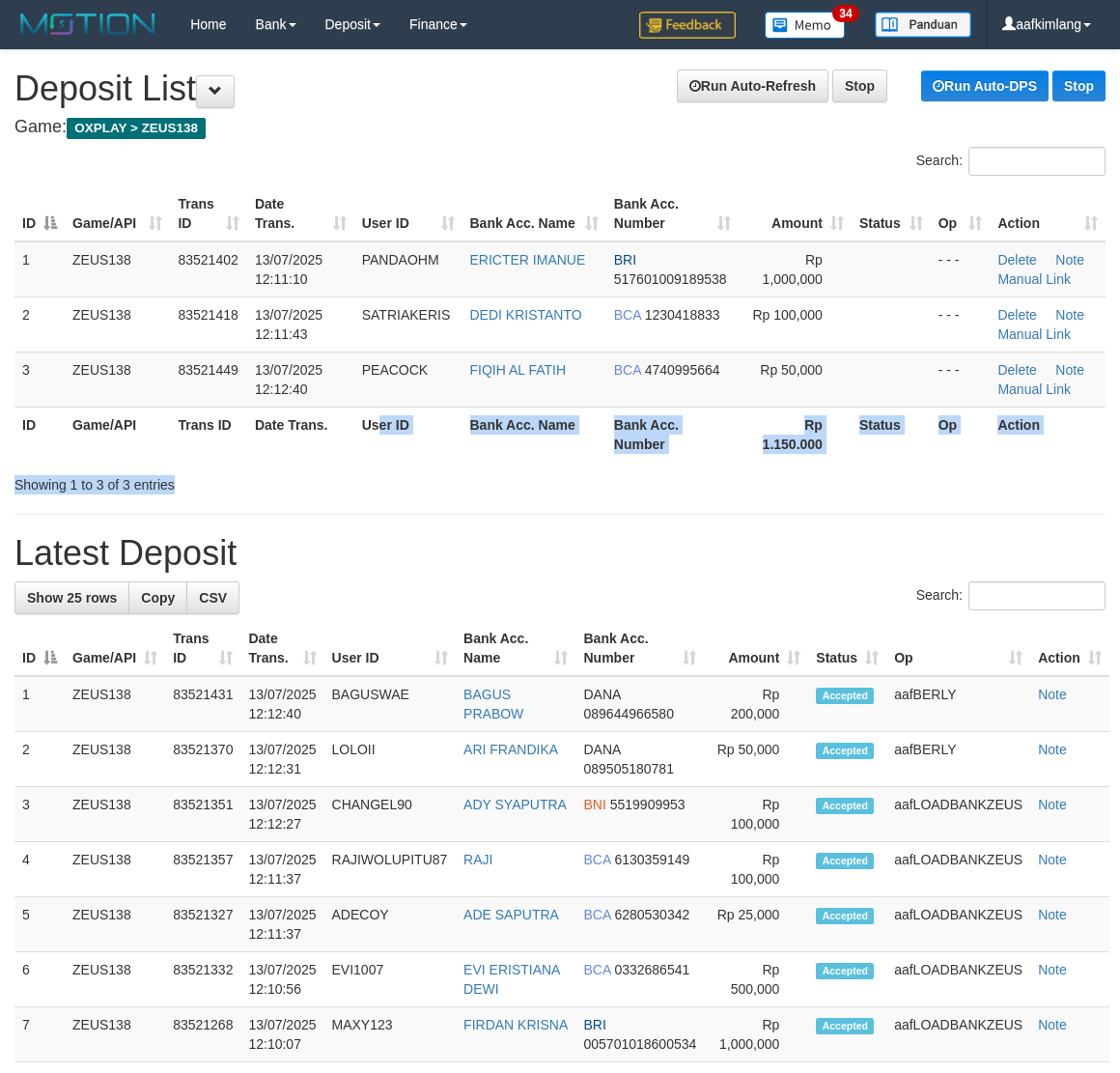 click on "Search:
ID Game/API Trans ID Date Trans. User ID Bank Acc. Name Bank Acc. Number Amount Status Op Action
1
ZEUS138
83521402
13/07/2025 12:11:10
PANDAOHM
ERICTER IMANUE
BRI
517601009189538
Rp 1,000,000
- - -
Delete
Note
Manual Link
2
ZEUS138
83521418
13/07/2025 12:11:43
SATRIAKERIS
DEDI KRISTANTO
BCA
1230418833
Rp 100,000
- - -
Delete ID" at bounding box center [560, 321] 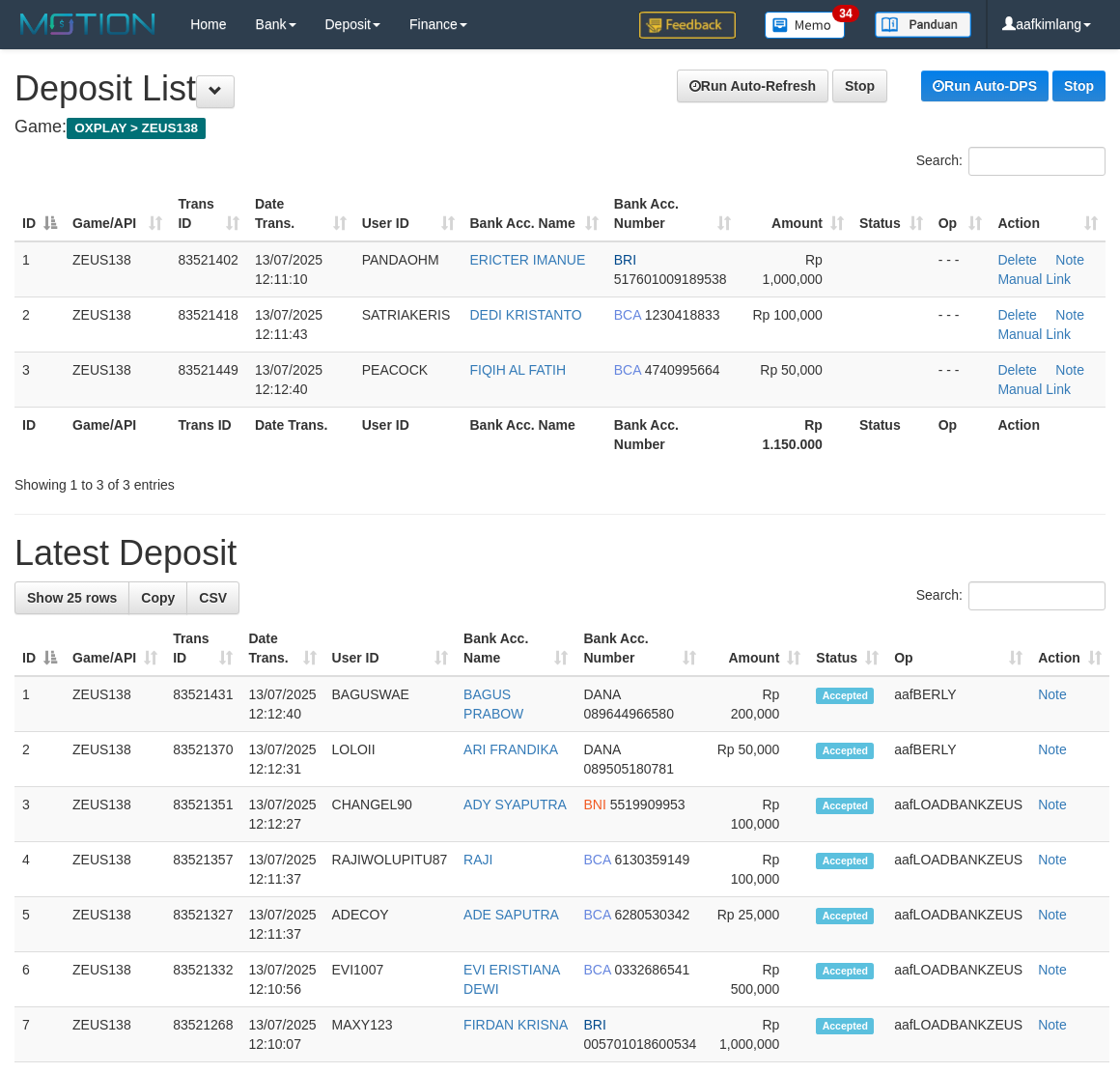 click on "**********" at bounding box center (560, 1125) 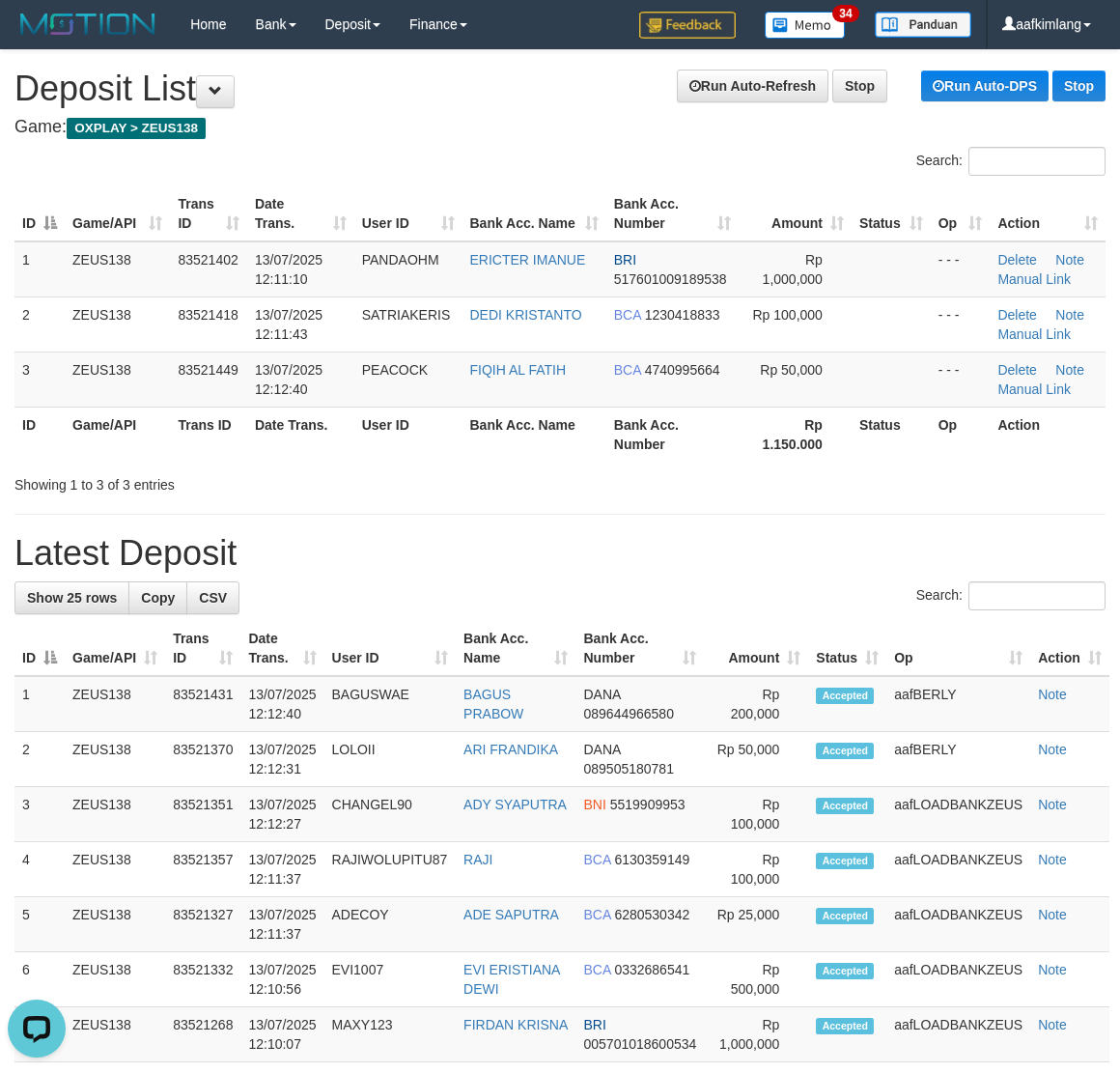 drag, startPoint x: 556, startPoint y: 502, endPoint x: 523, endPoint y: 507, distance: 33.37664 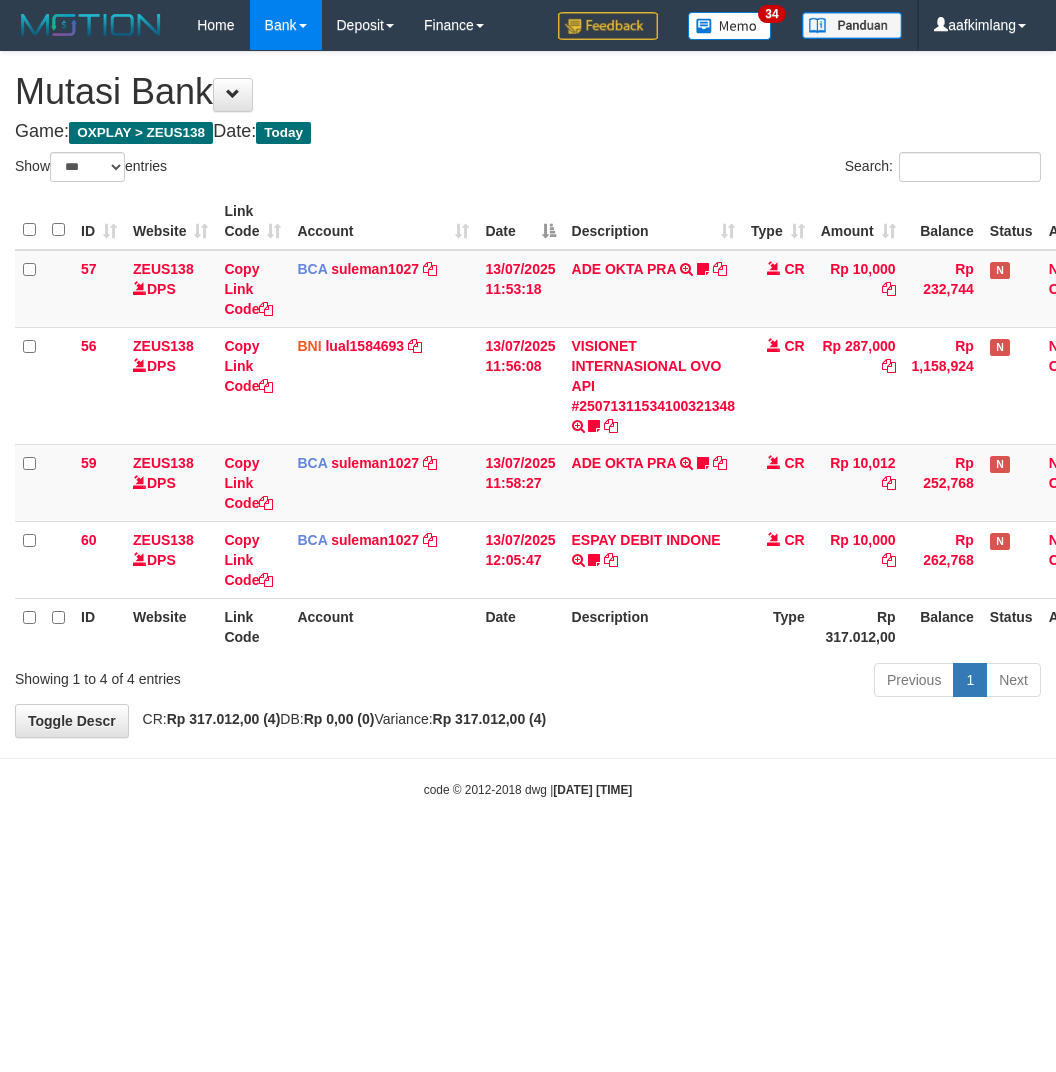 select on "***" 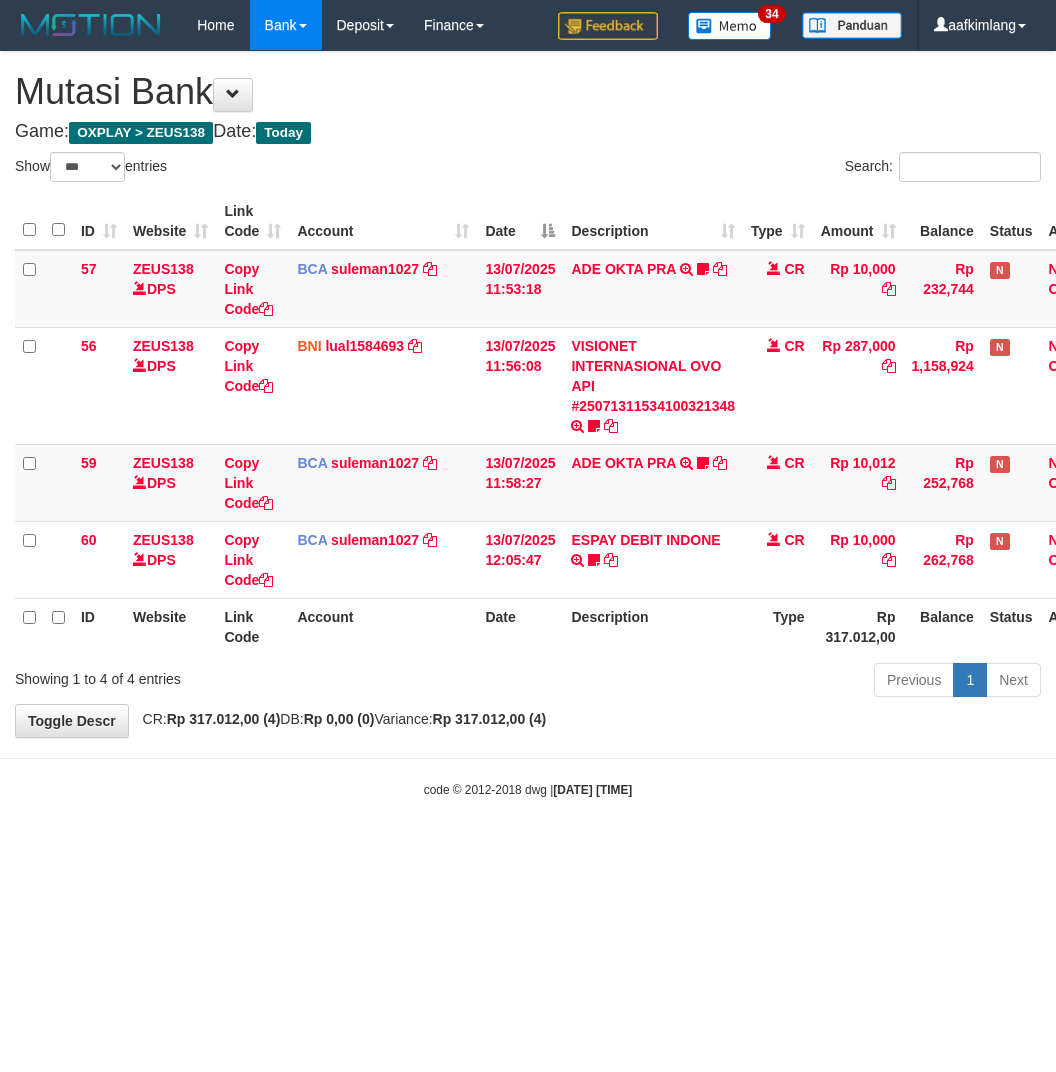 scroll, scrollTop: 0, scrollLeft: 0, axis: both 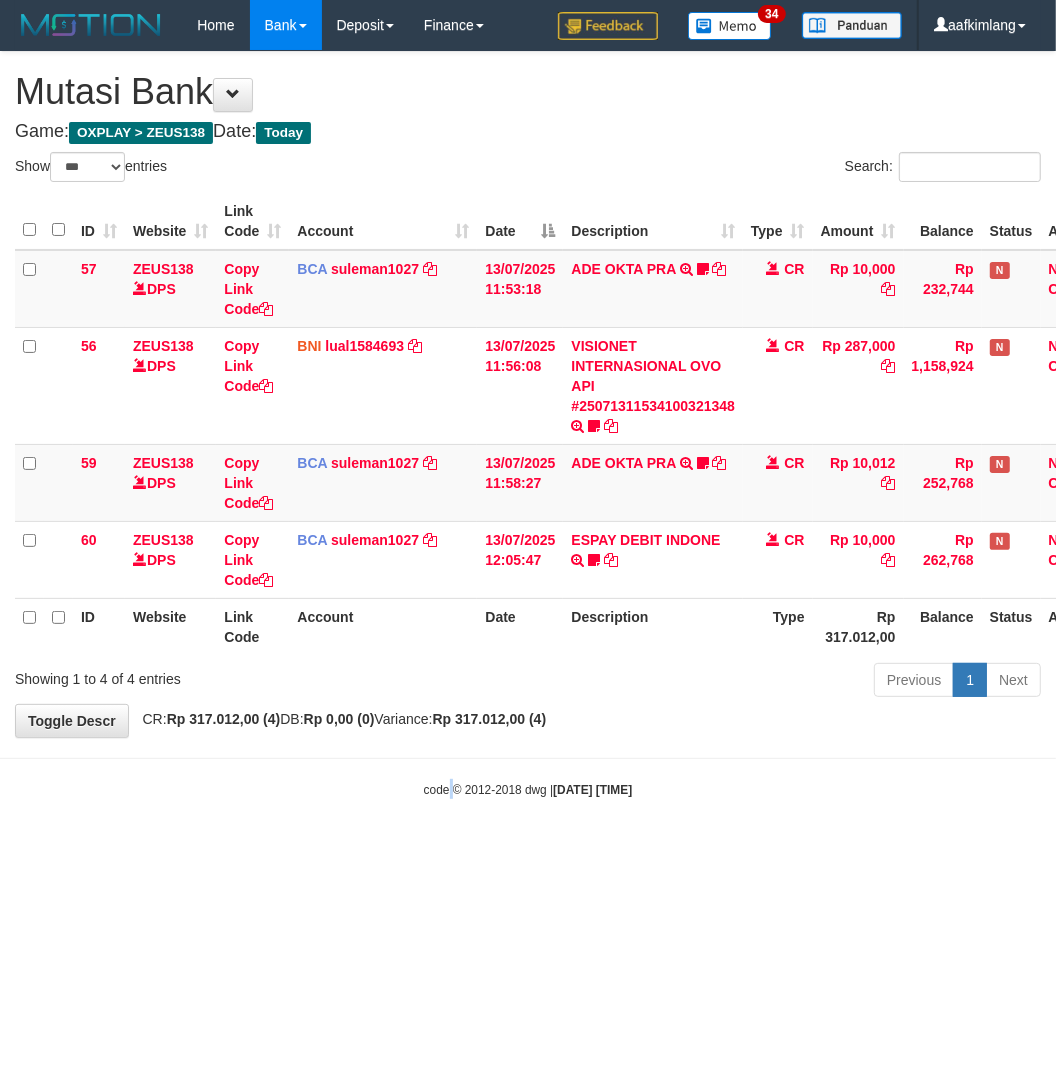 drag, startPoint x: 431, startPoint y: 848, endPoint x: 392, endPoint y: 846, distance: 39.051247 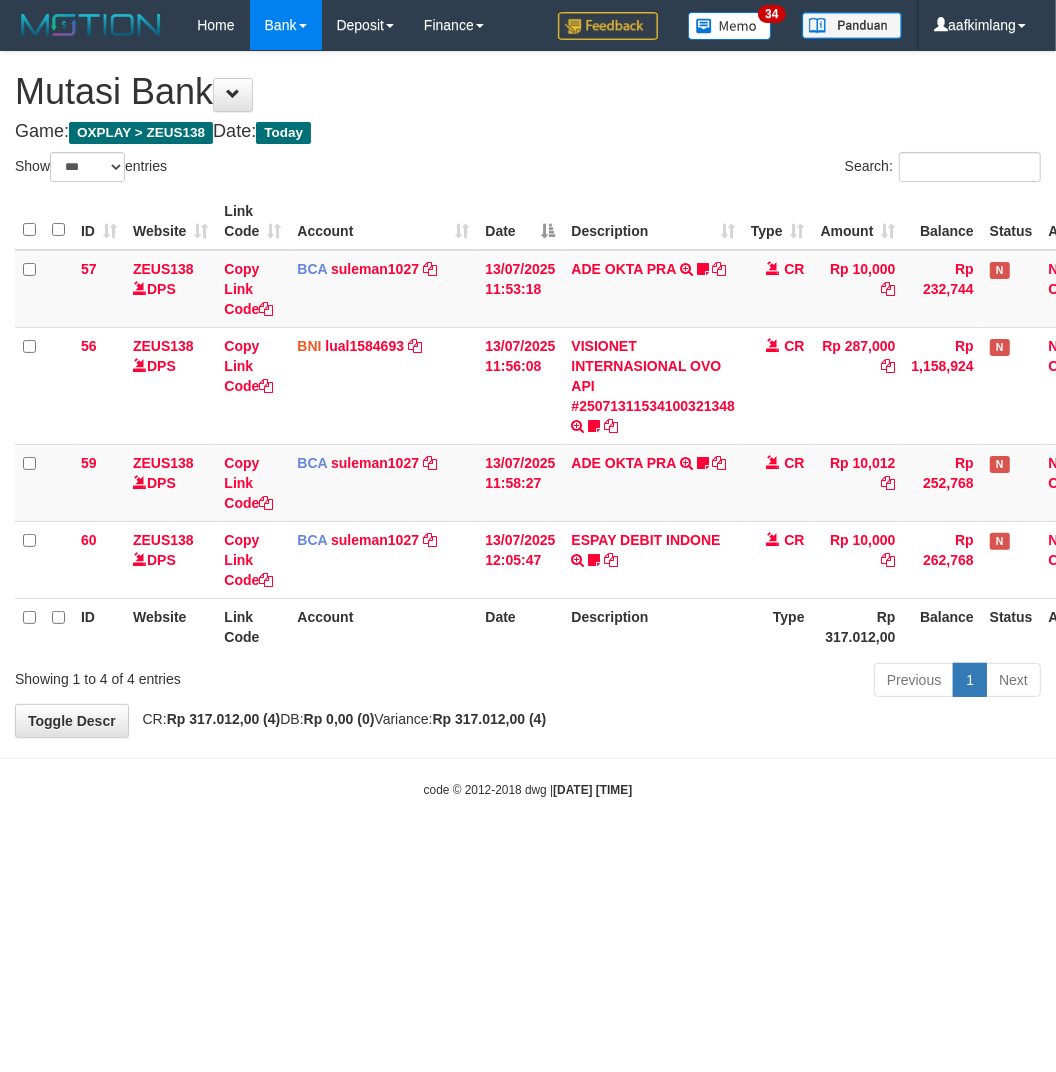 click on "Toggle navigation
Home
Bank
Account List
Mutasi Bank
Search
Note Mutasi
Deposit
DPS Fetch
DPS List
History
Note DPS
Finance
Financial Data
aafkimlang
My Profile
Log Out" at bounding box center (528, 424) 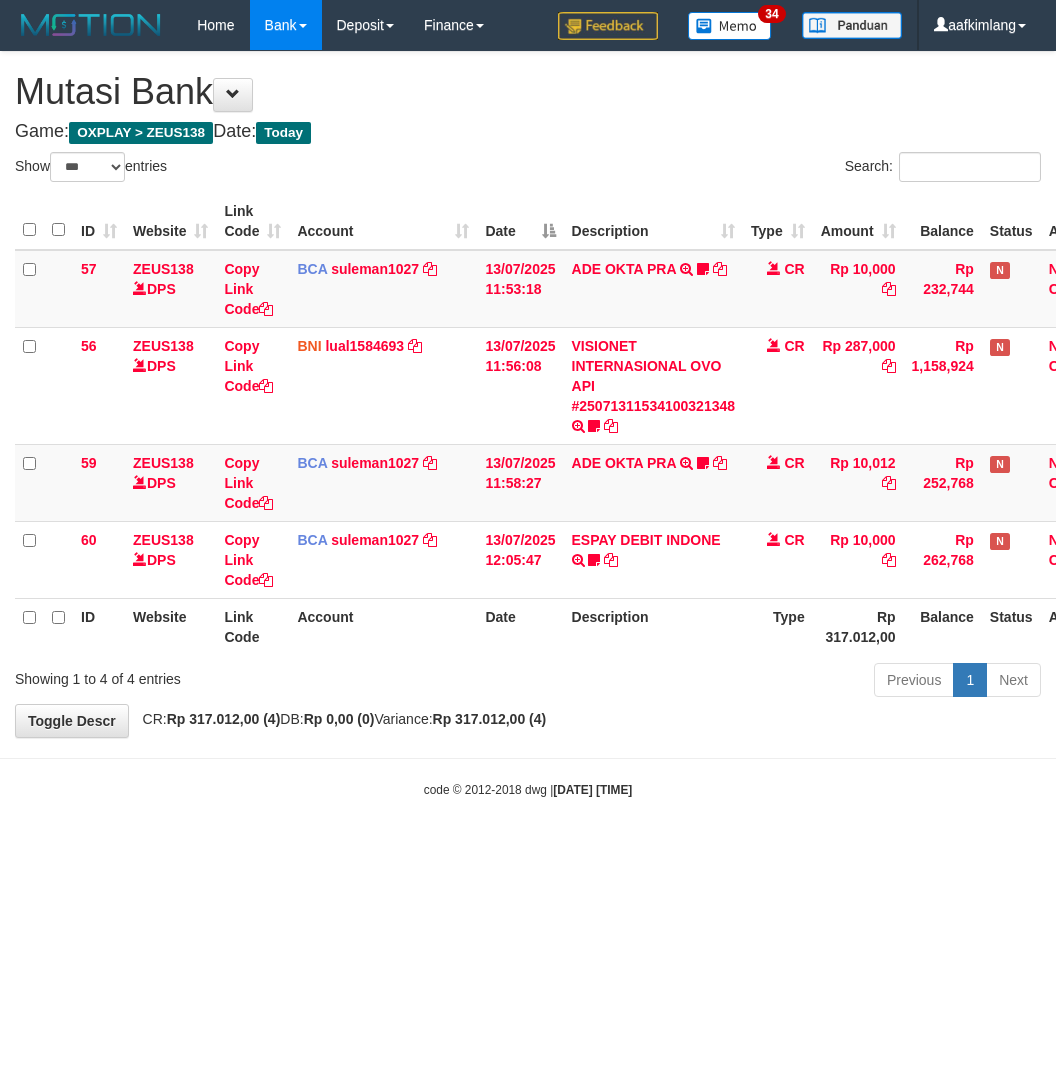 select on "***" 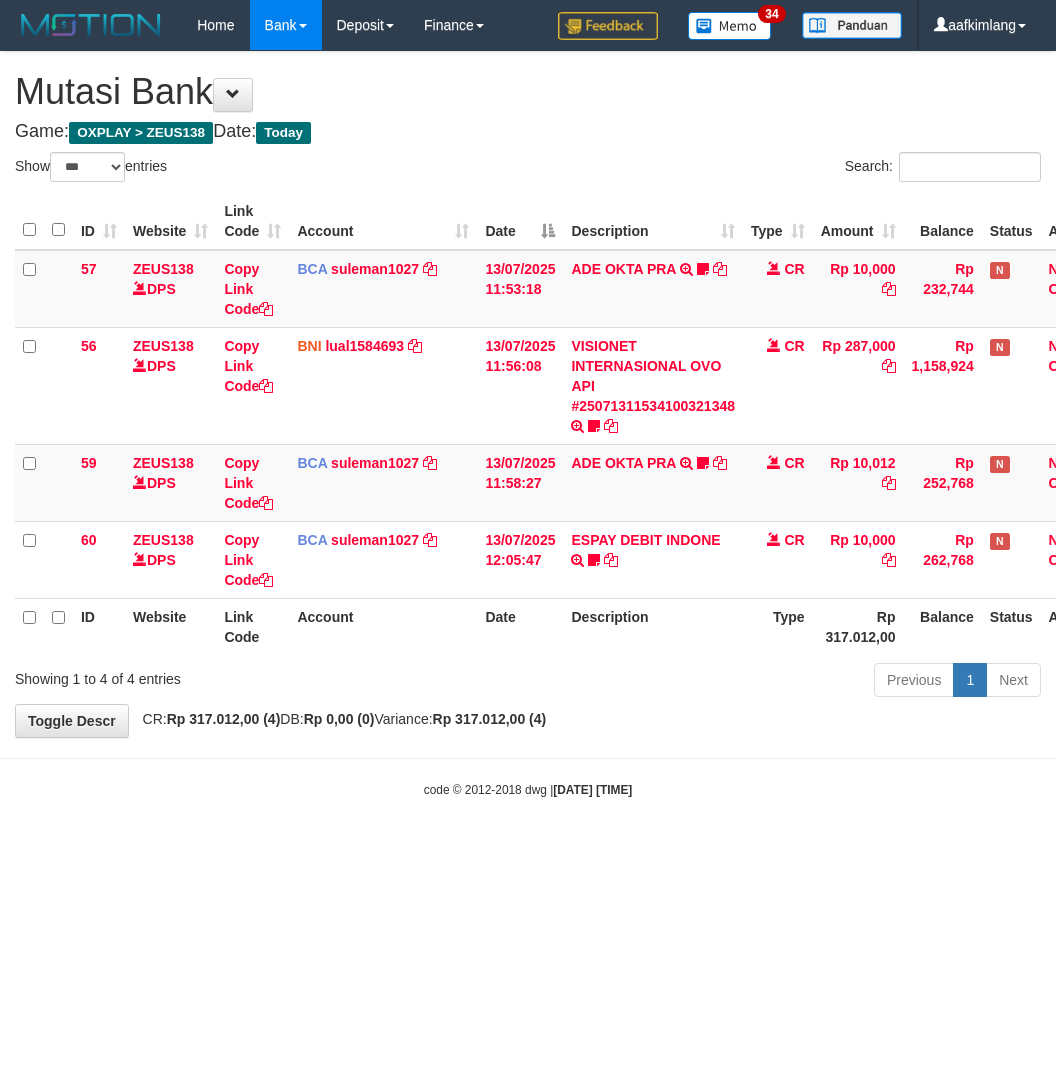 scroll, scrollTop: 0, scrollLeft: 0, axis: both 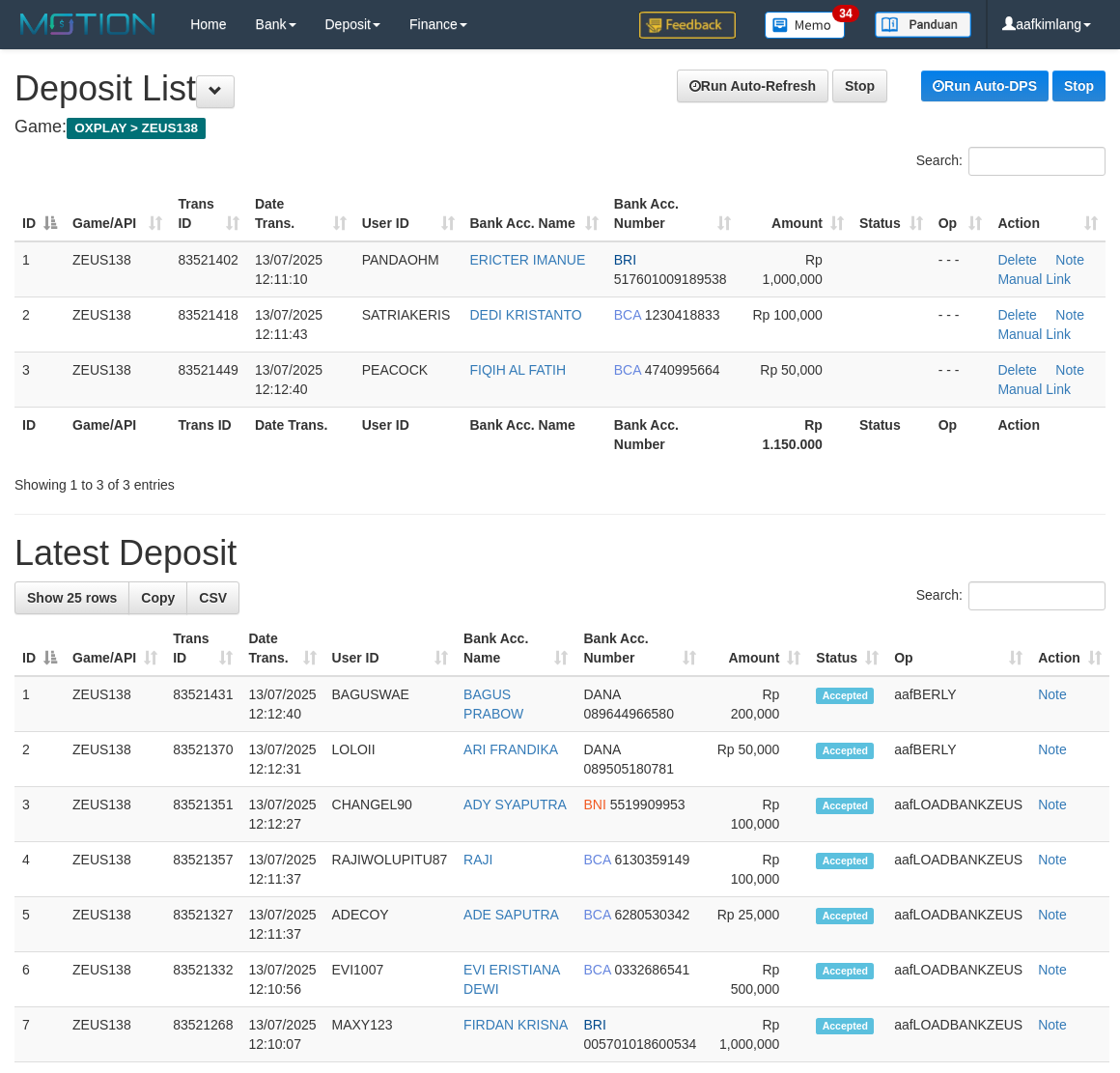 click on "Latest Deposit" at bounding box center [560, 553] 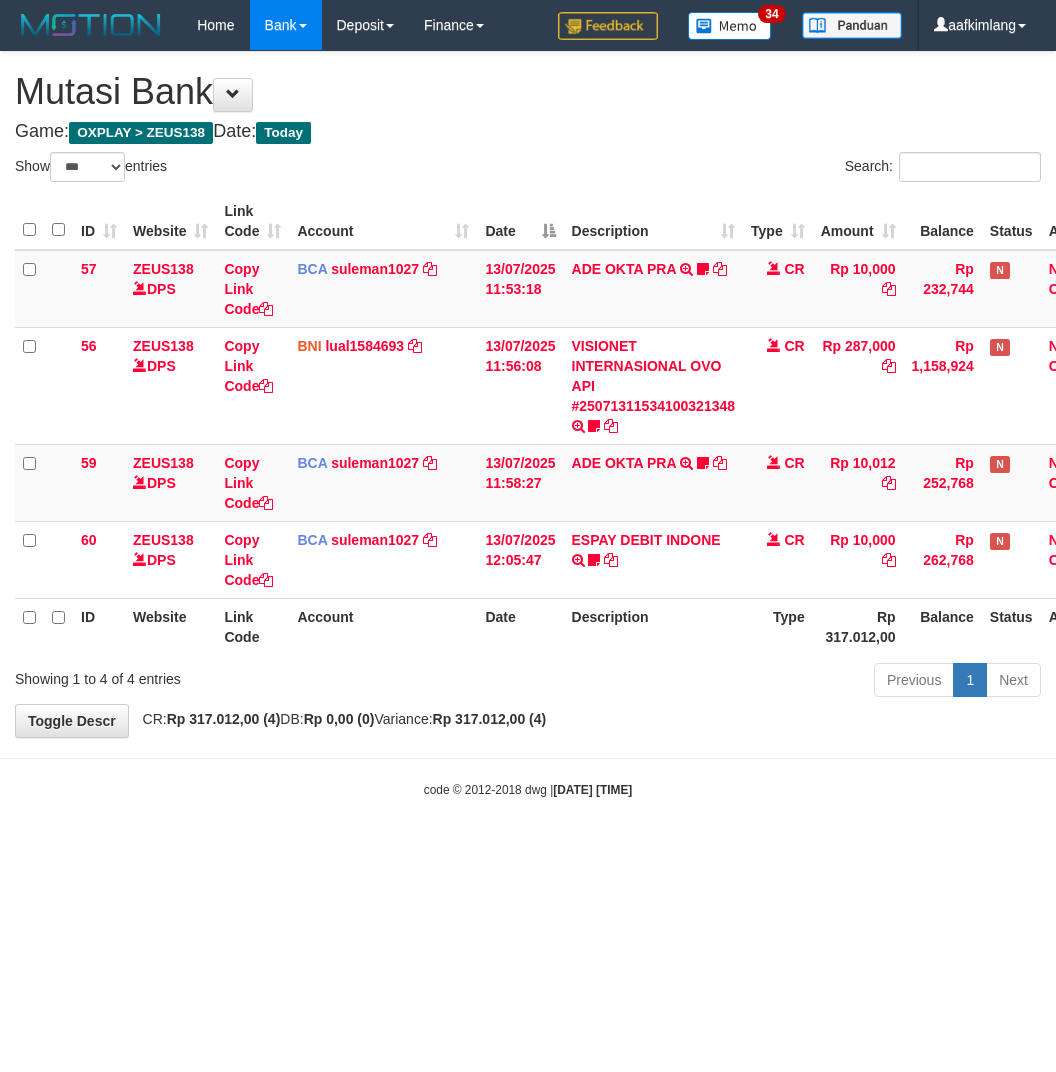 select on "***" 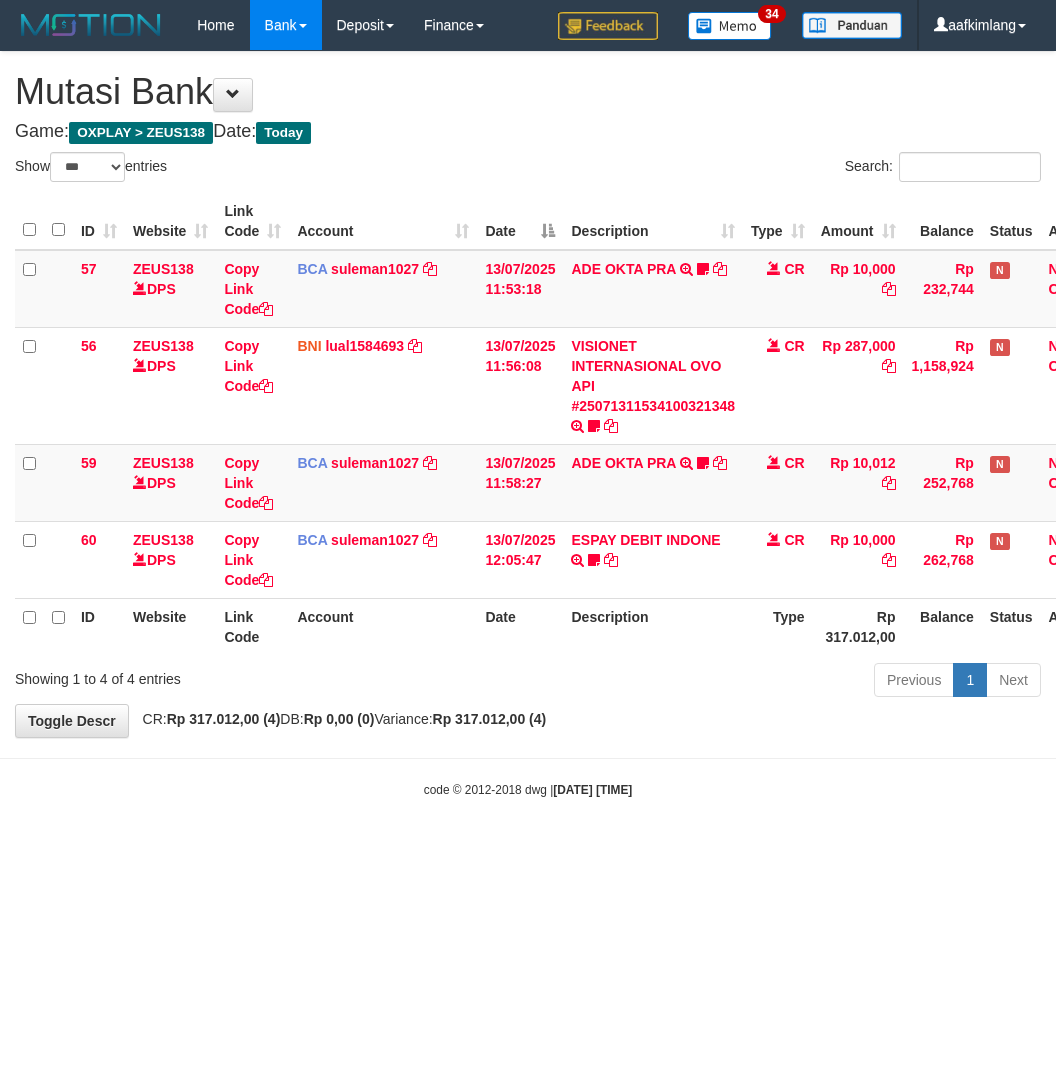 scroll, scrollTop: 0, scrollLeft: 0, axis: both 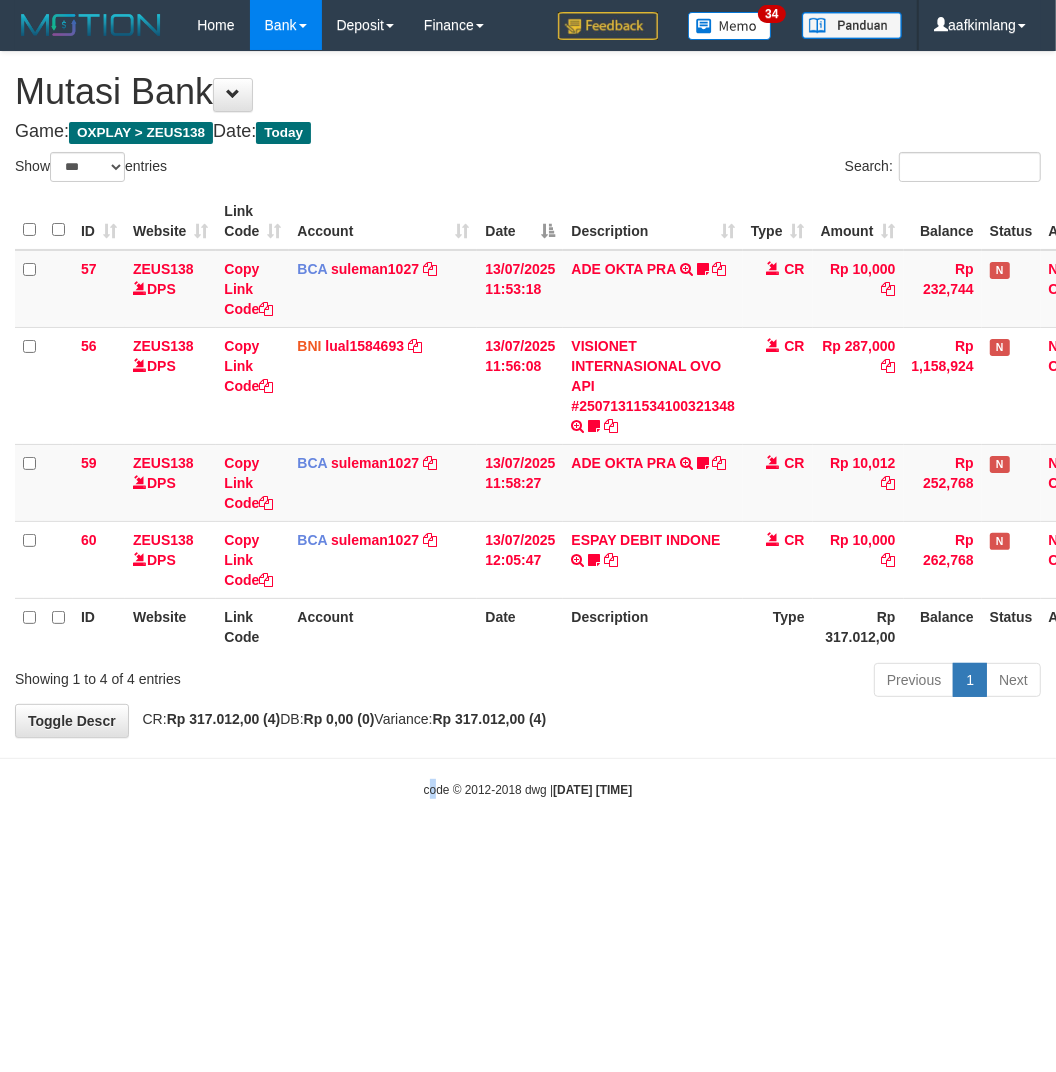 drag, startPoint x: 407, startPoint y: 948, endPoint x: 393, endPoint y: 947, distance: 14.035668 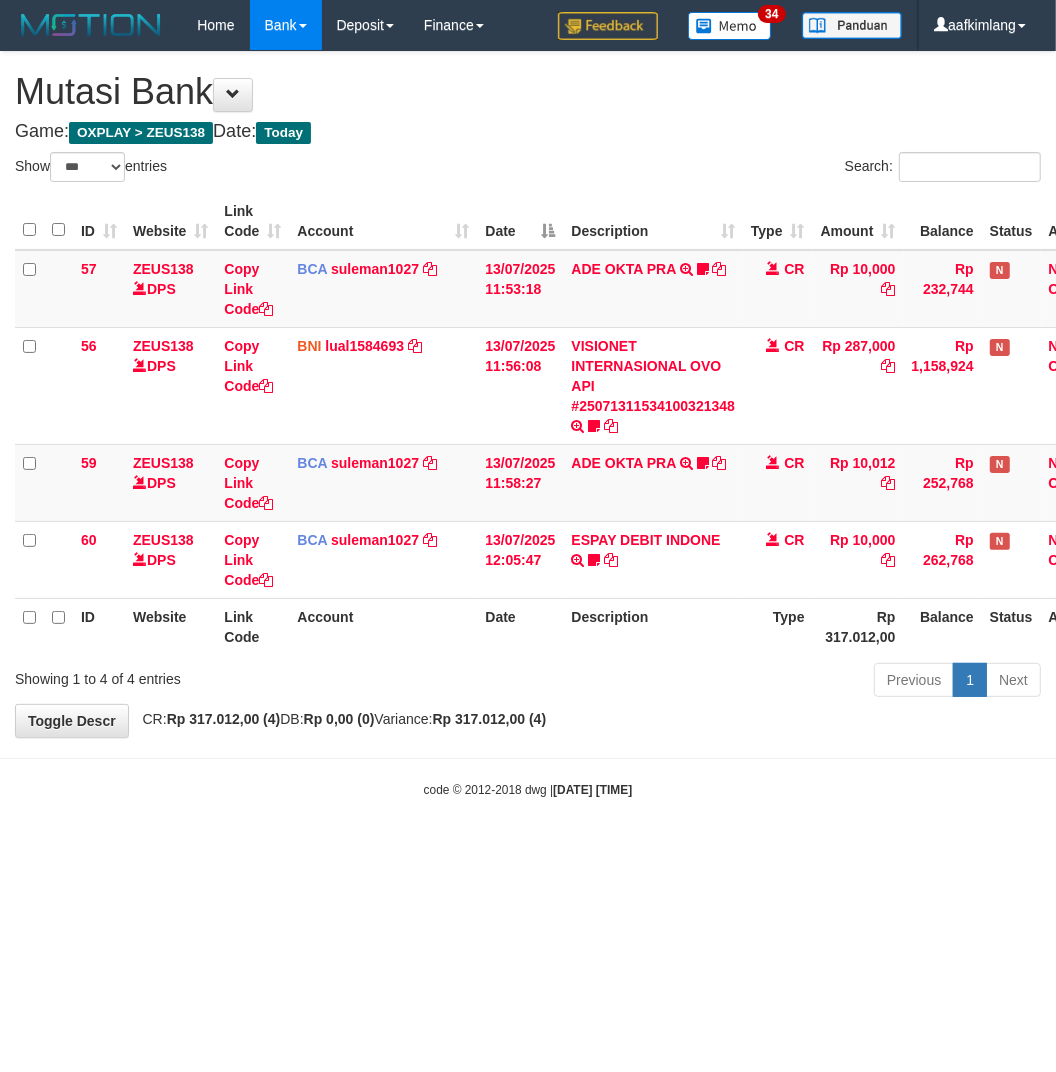 drag, startPoint x: 337, startPoint y: 903, endPoint x: 300, endPoint y: 891, distance: 38.8973 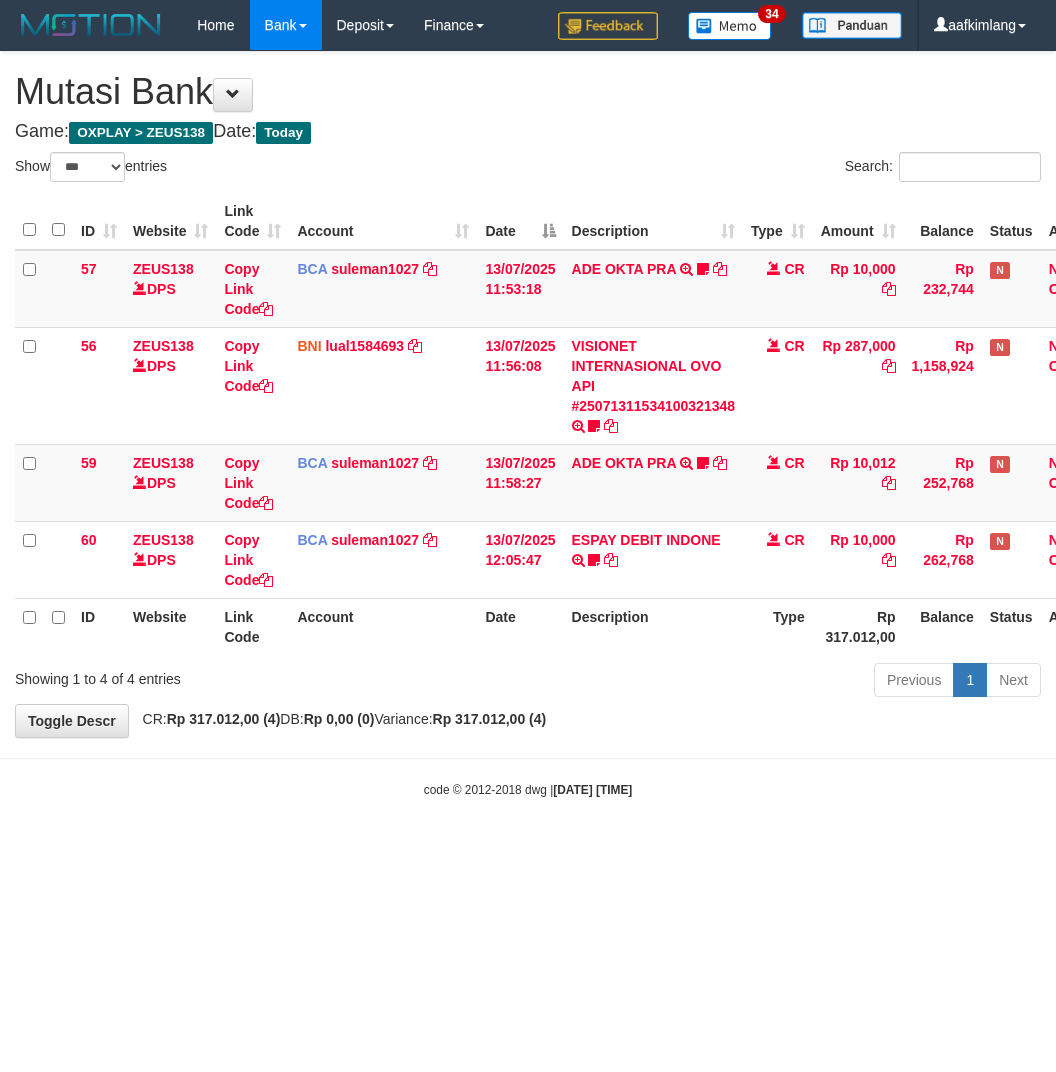 select on "***" 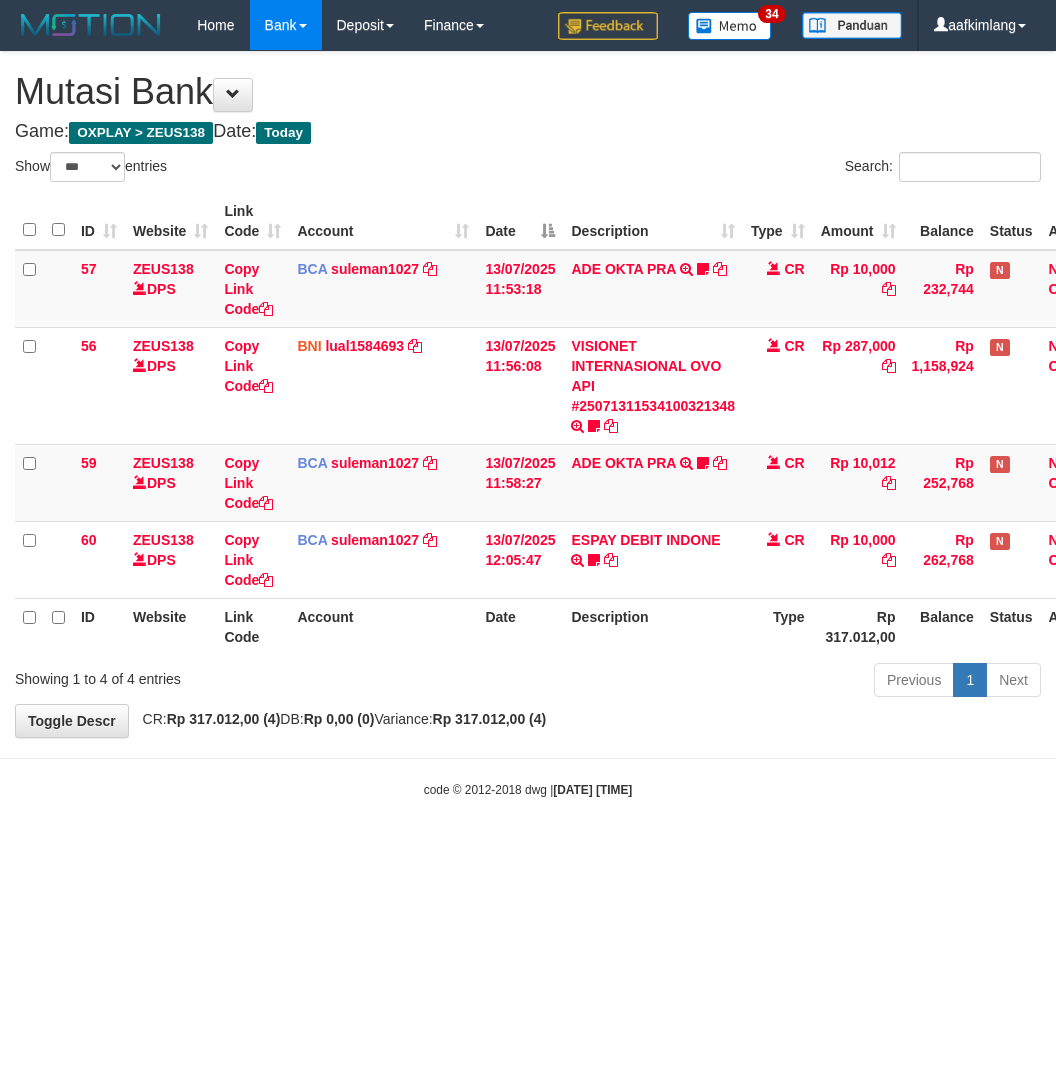 scroll, scrollTop: 0, scrollLeft: 0, axis: both 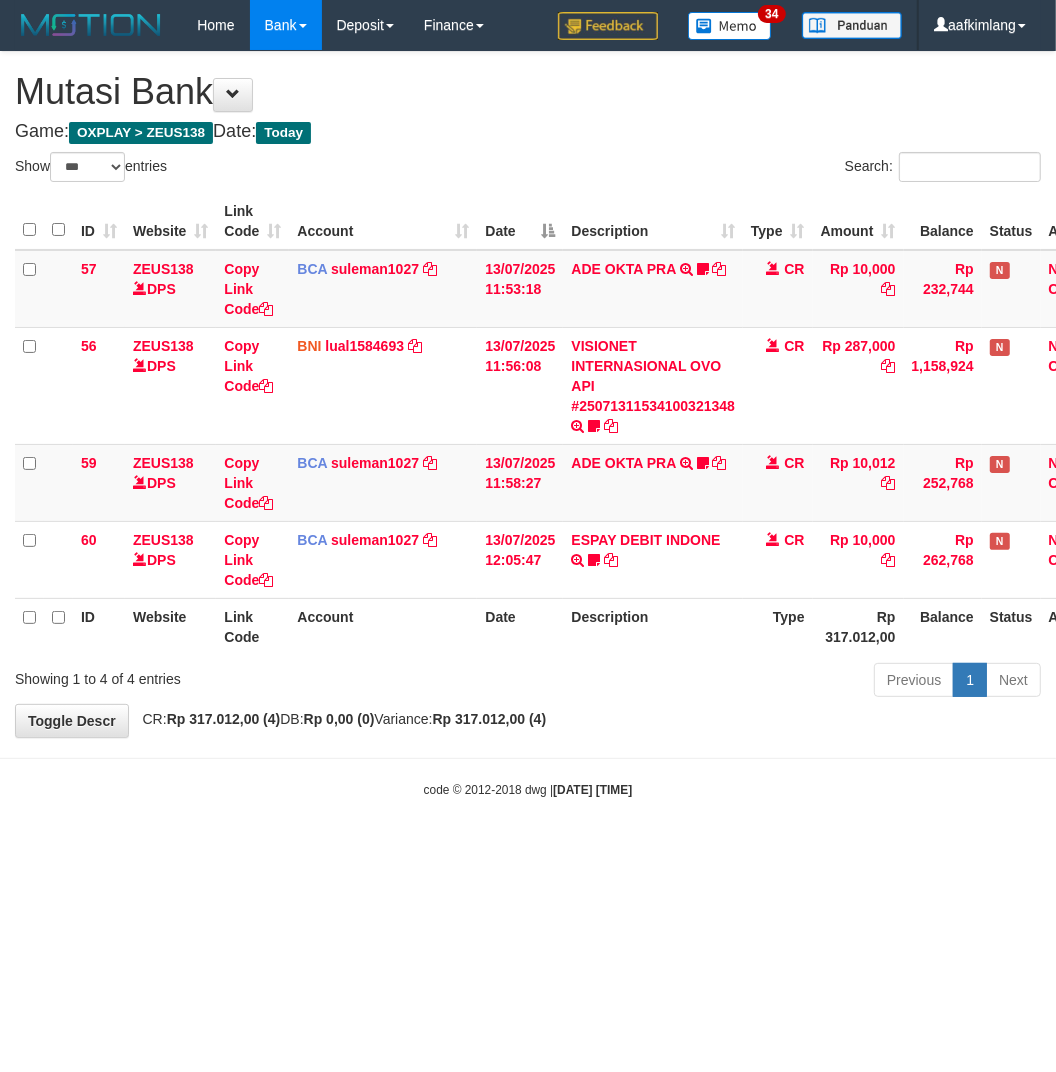 drag, startPoint x: 196, startPoint y: 910, endPoint x: 220, endPoint y: 881, distance: 37.64306 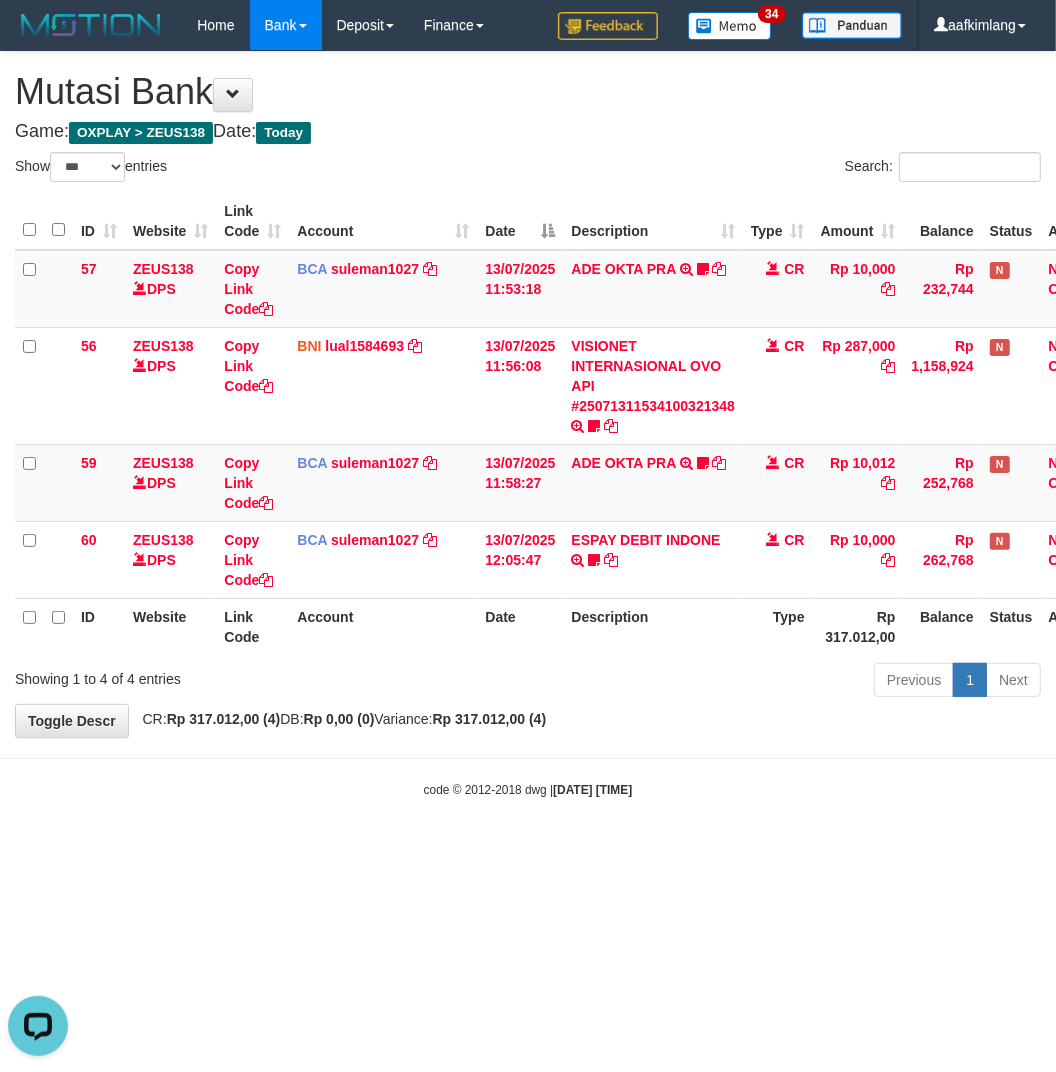 scroll, scrollTop: 0, scrollLeft: 0, axis: both 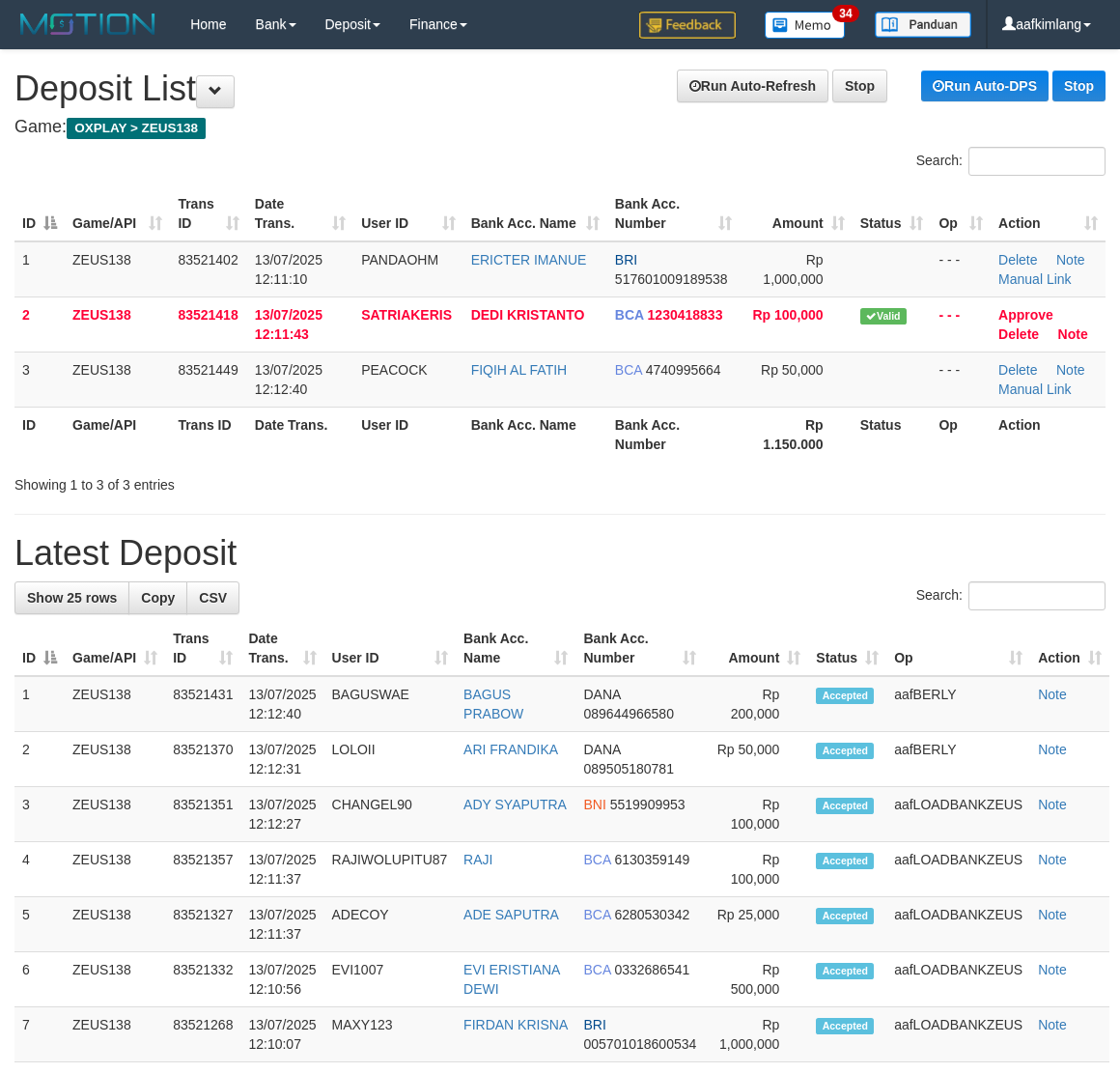 click on "**********" at bounding box center (560, 1125) 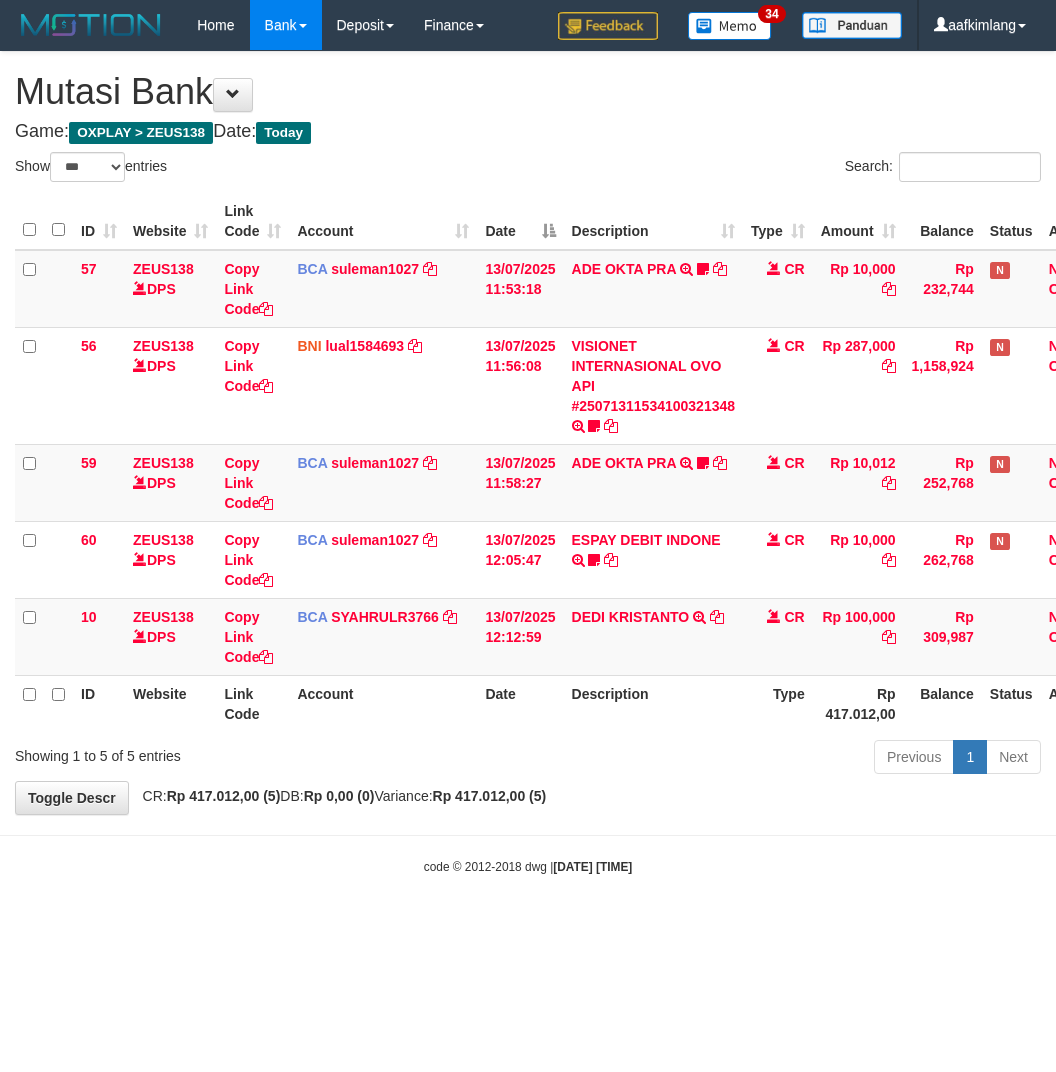 select on "***" 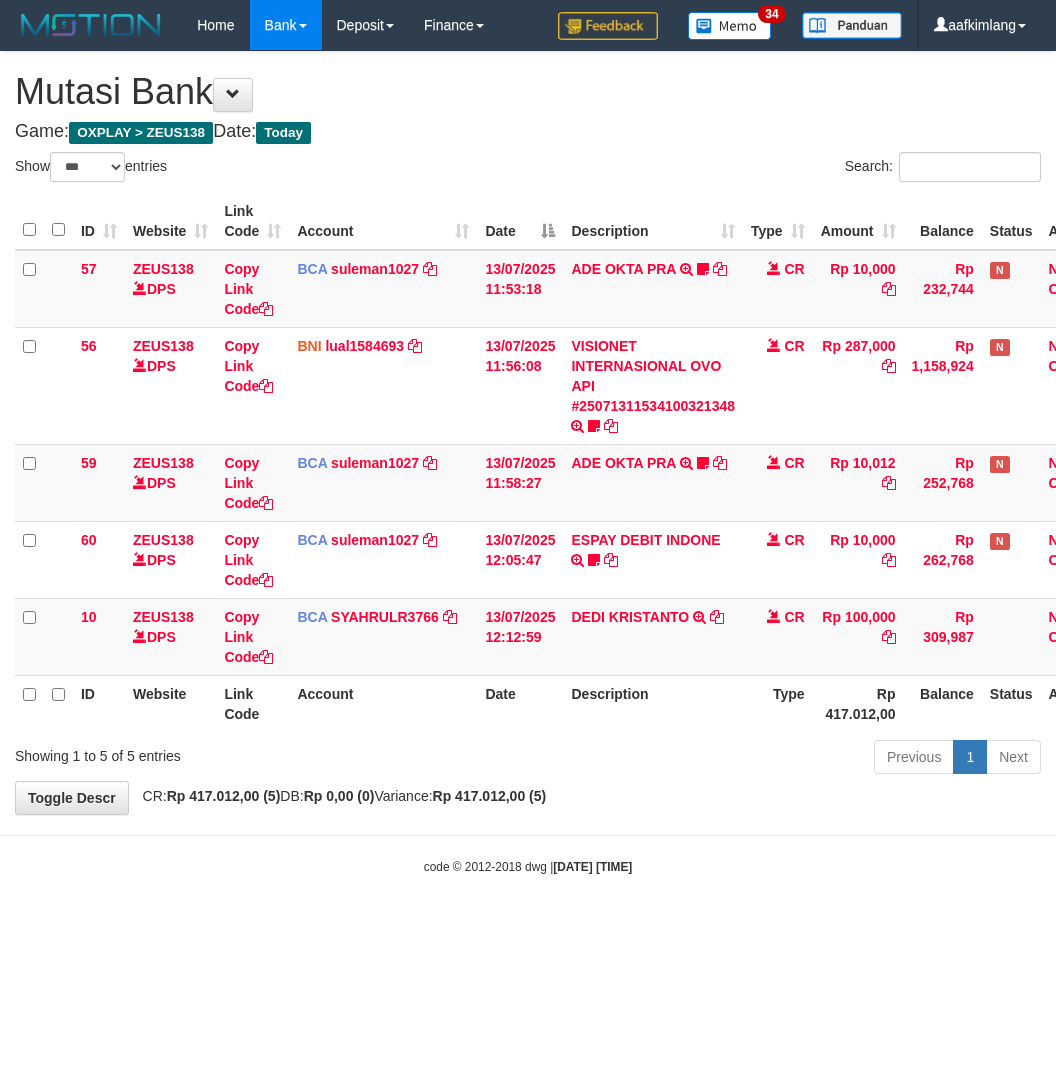 scroll, scrollTop: 0, scrollLeft: 0, axis: both 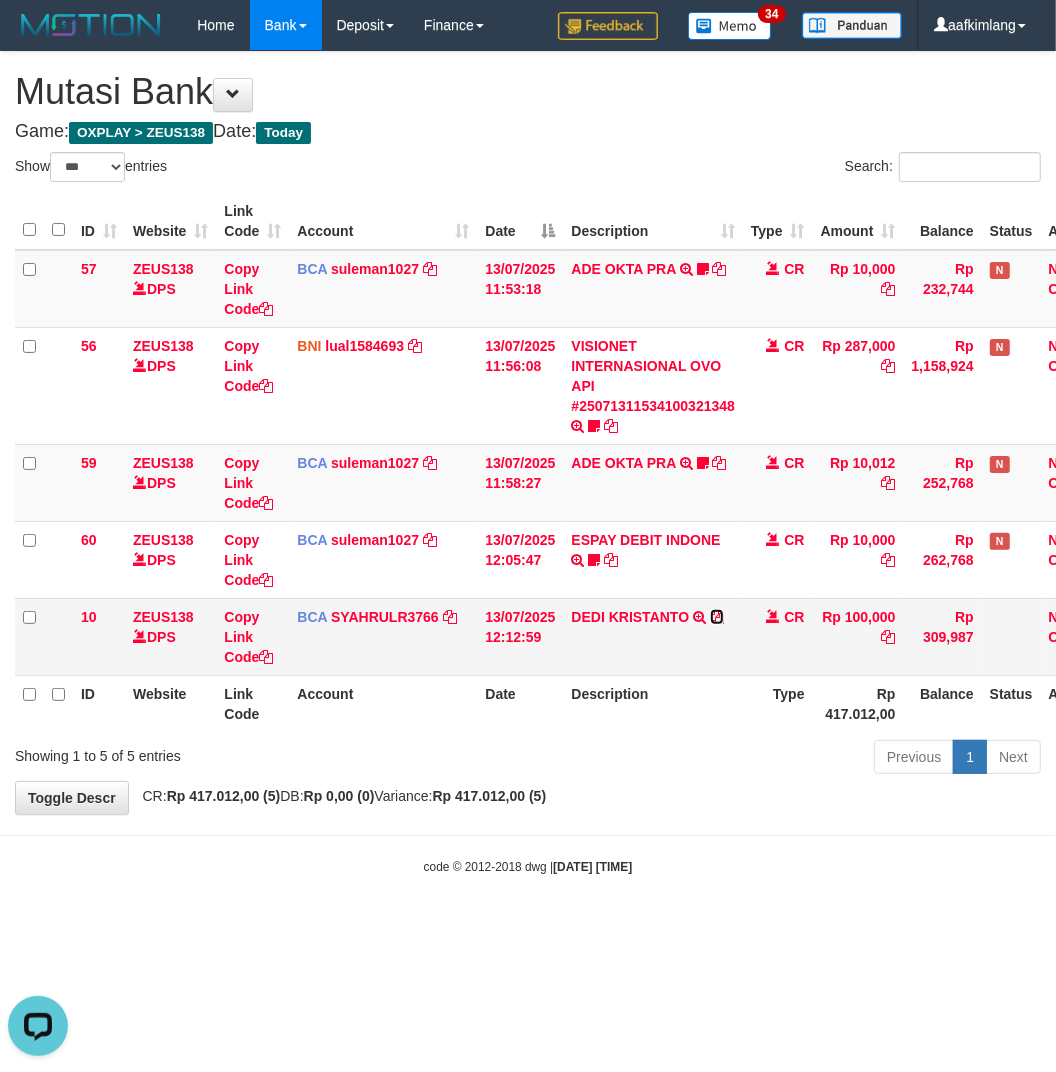 click at bounding box center (717, 617) 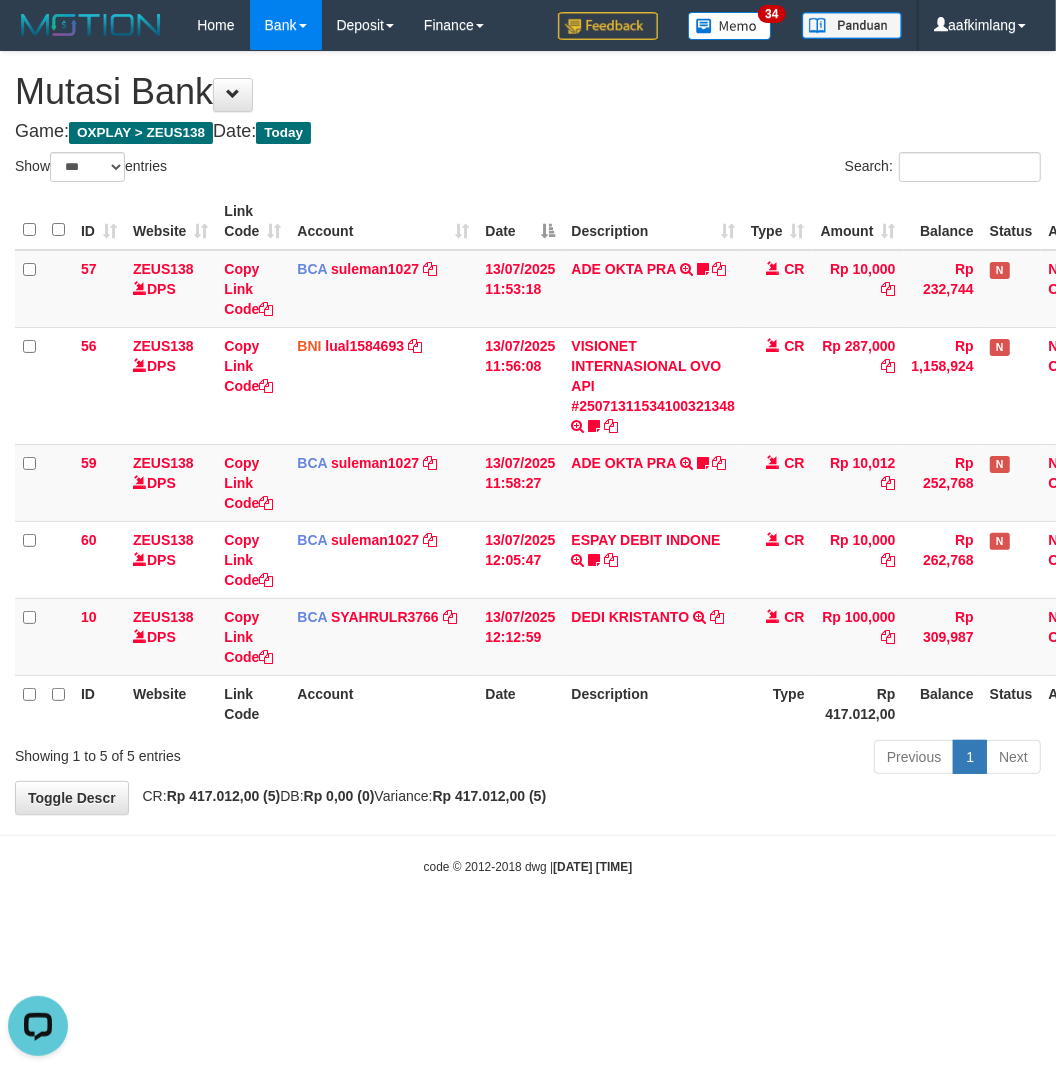 drag, startPoint x: 291, startPoint y: 901, endPoint x: 270, endPoint y: 900, distance: 21.023796 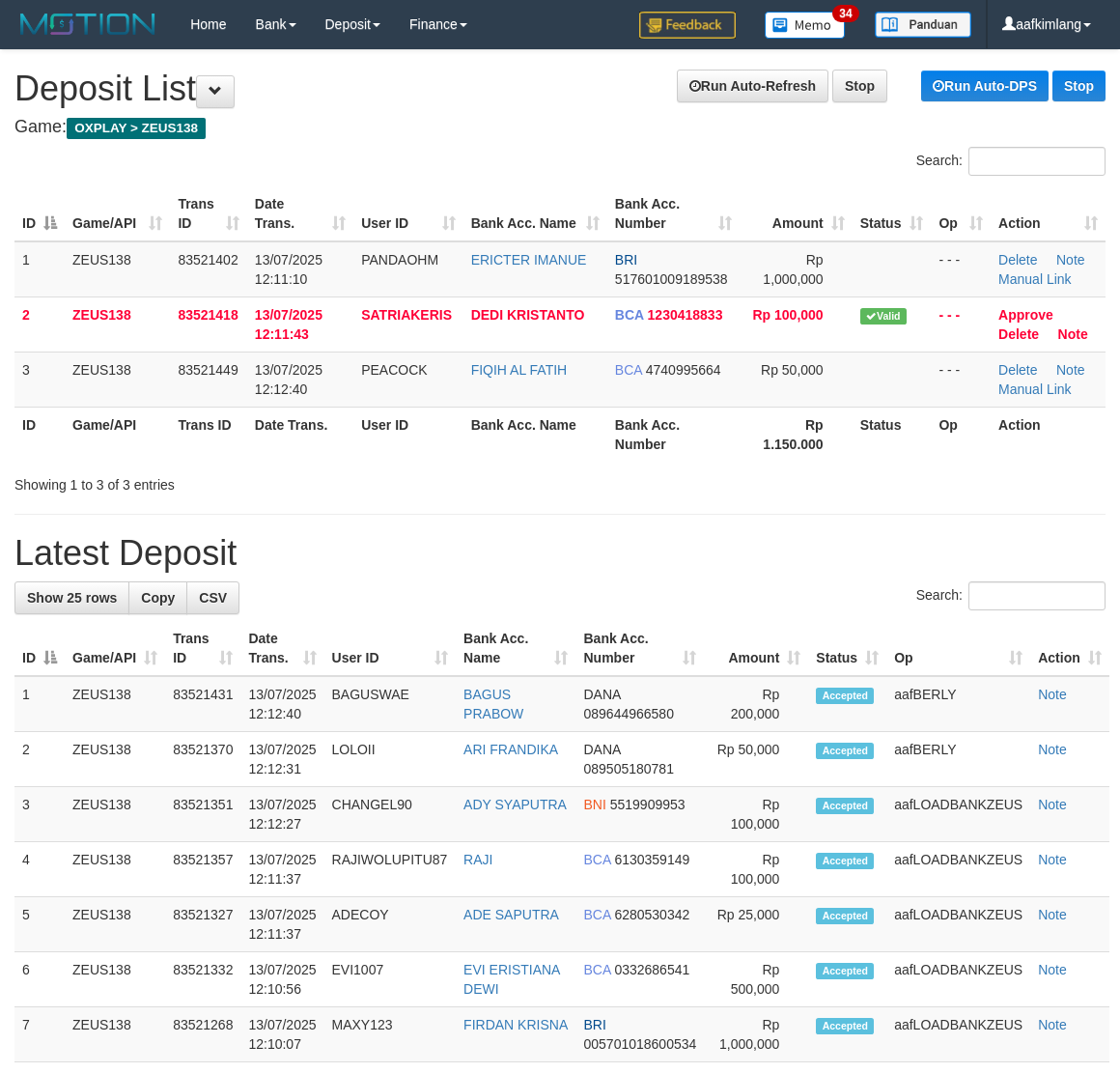 scroll, scrollTop: 0, scrollLeft: 0, axis: both 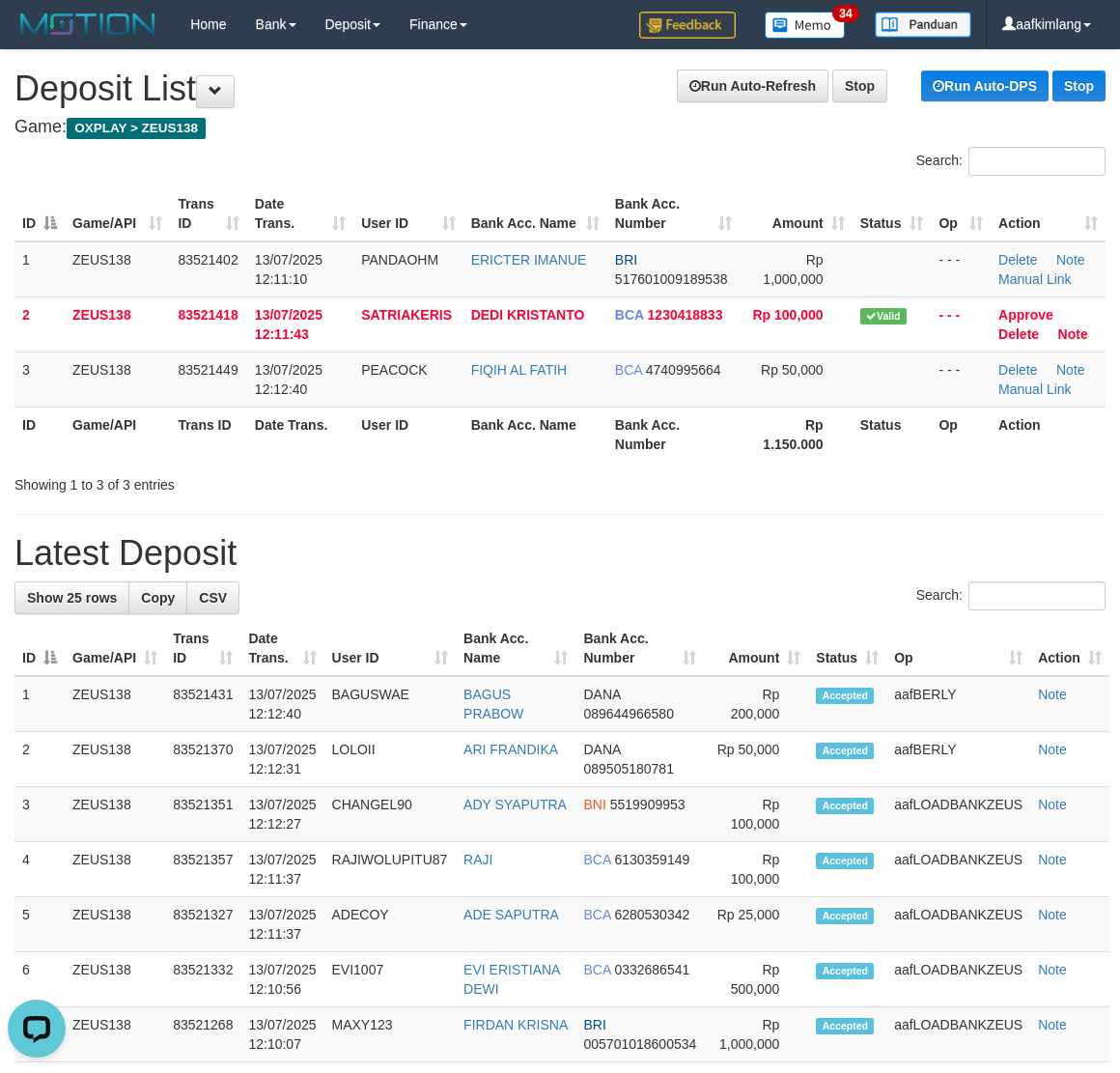 click on "**********" at bounding box center [560, 1125] 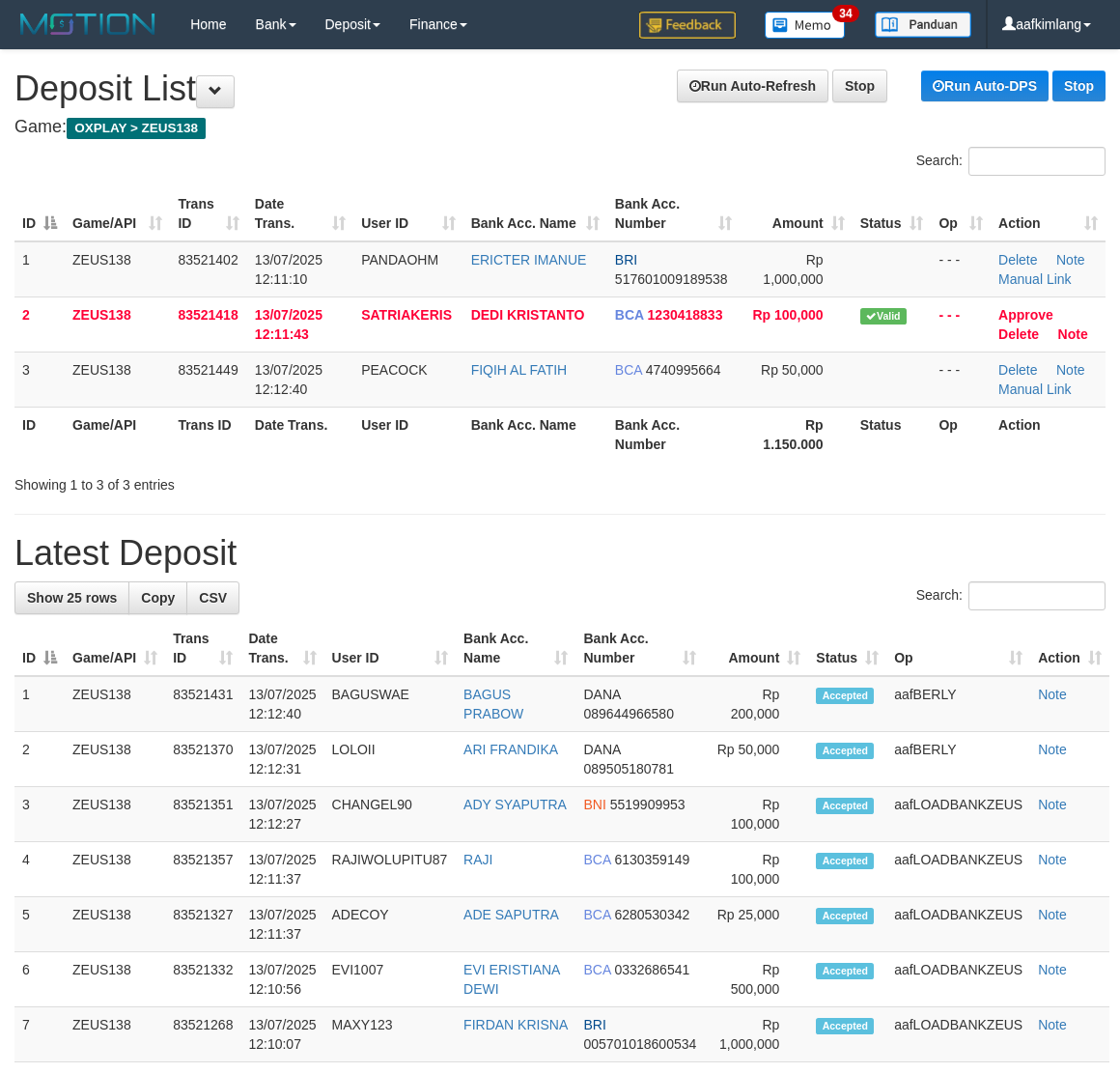 scroll, scrollTop: 0, scrollLeft: 0, axis: both 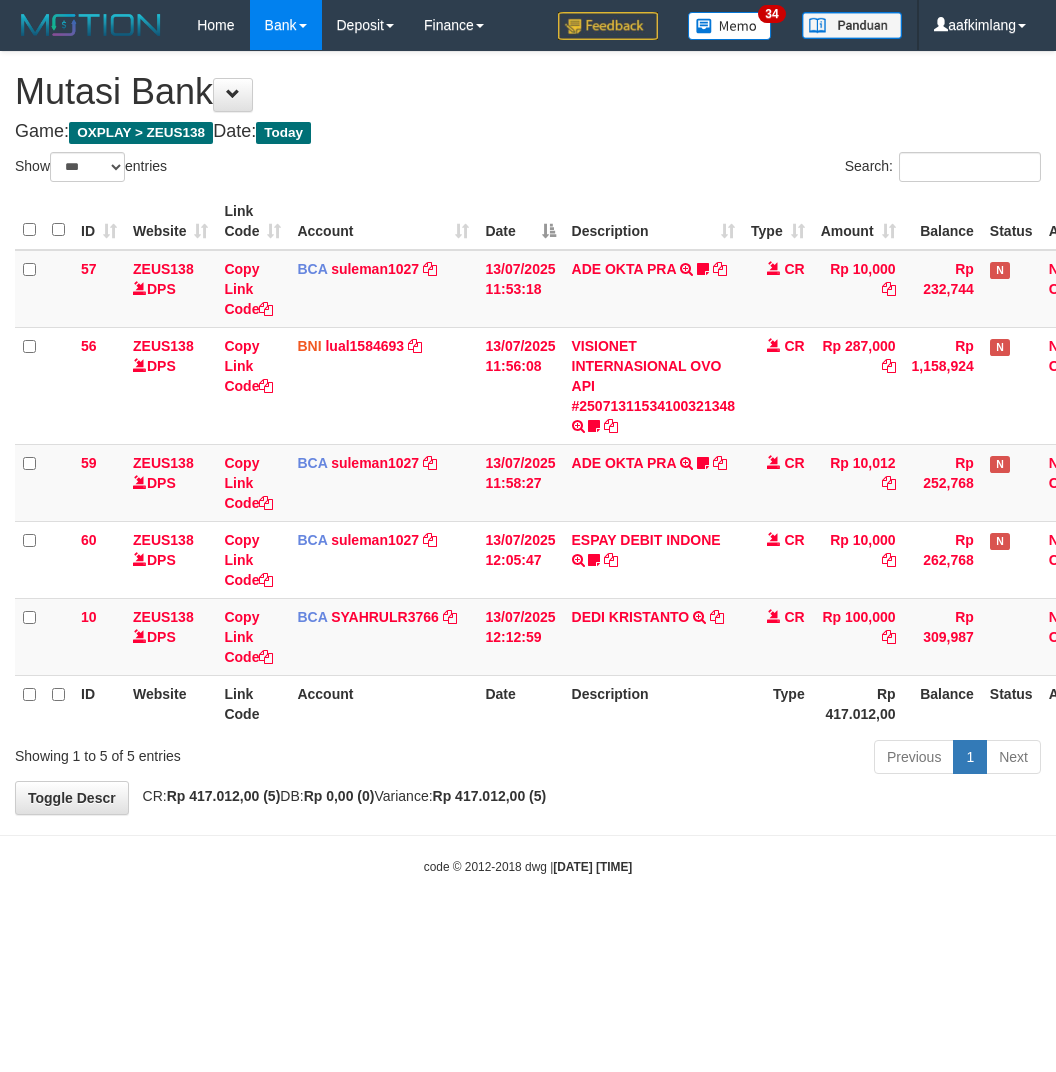 select on "***" 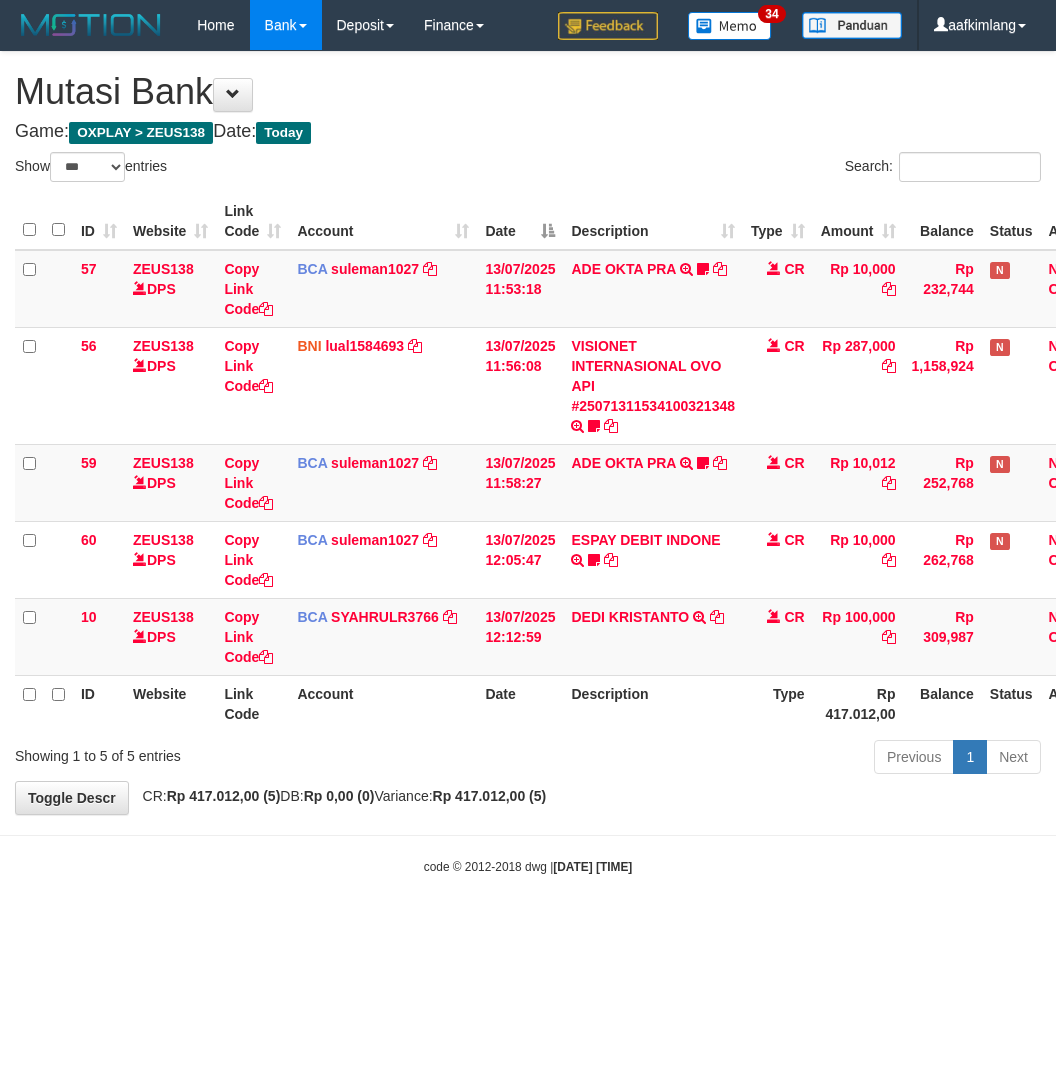 scroll, scrollTop: 0, scrollLeft: 0, axis: both 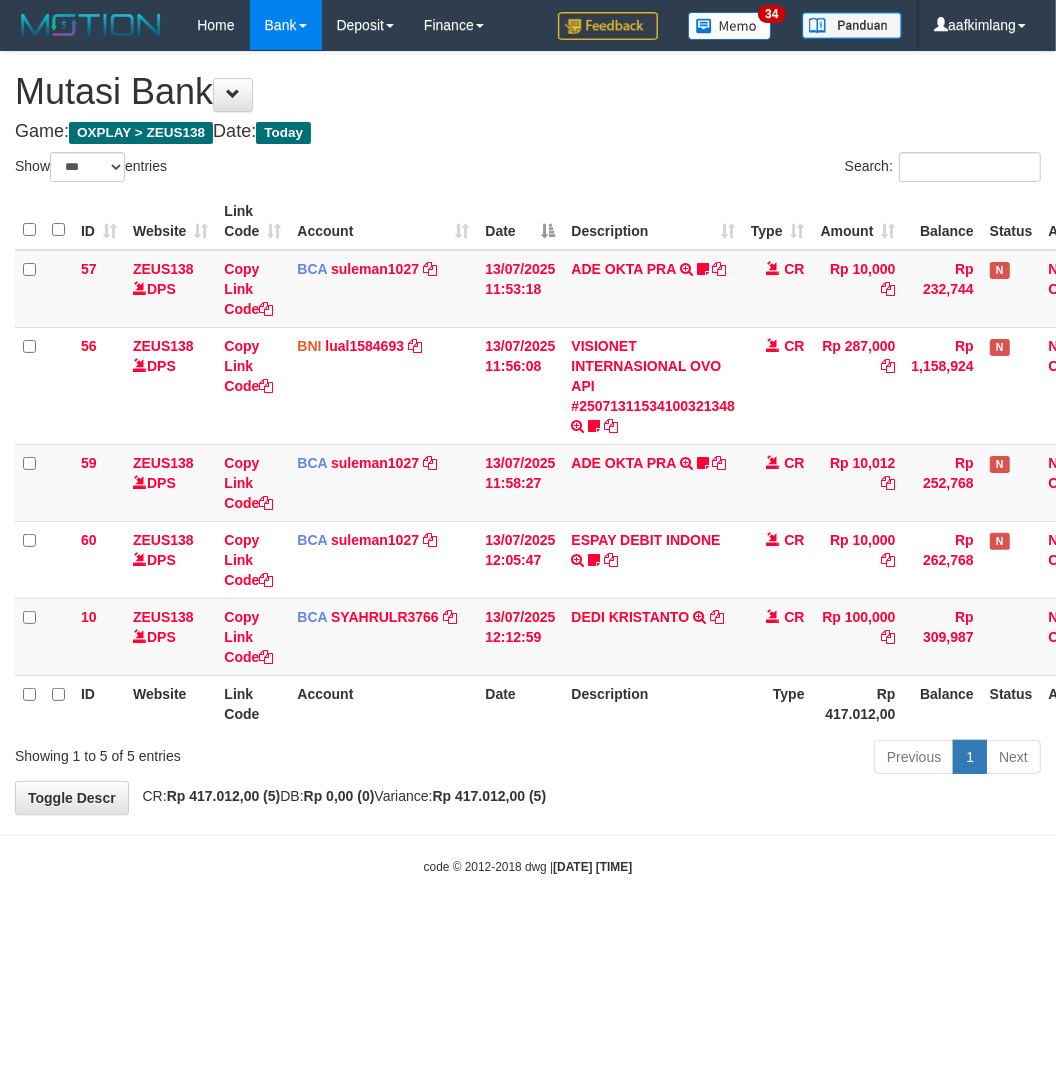 click on "Type" at bounding box center (778, 703) 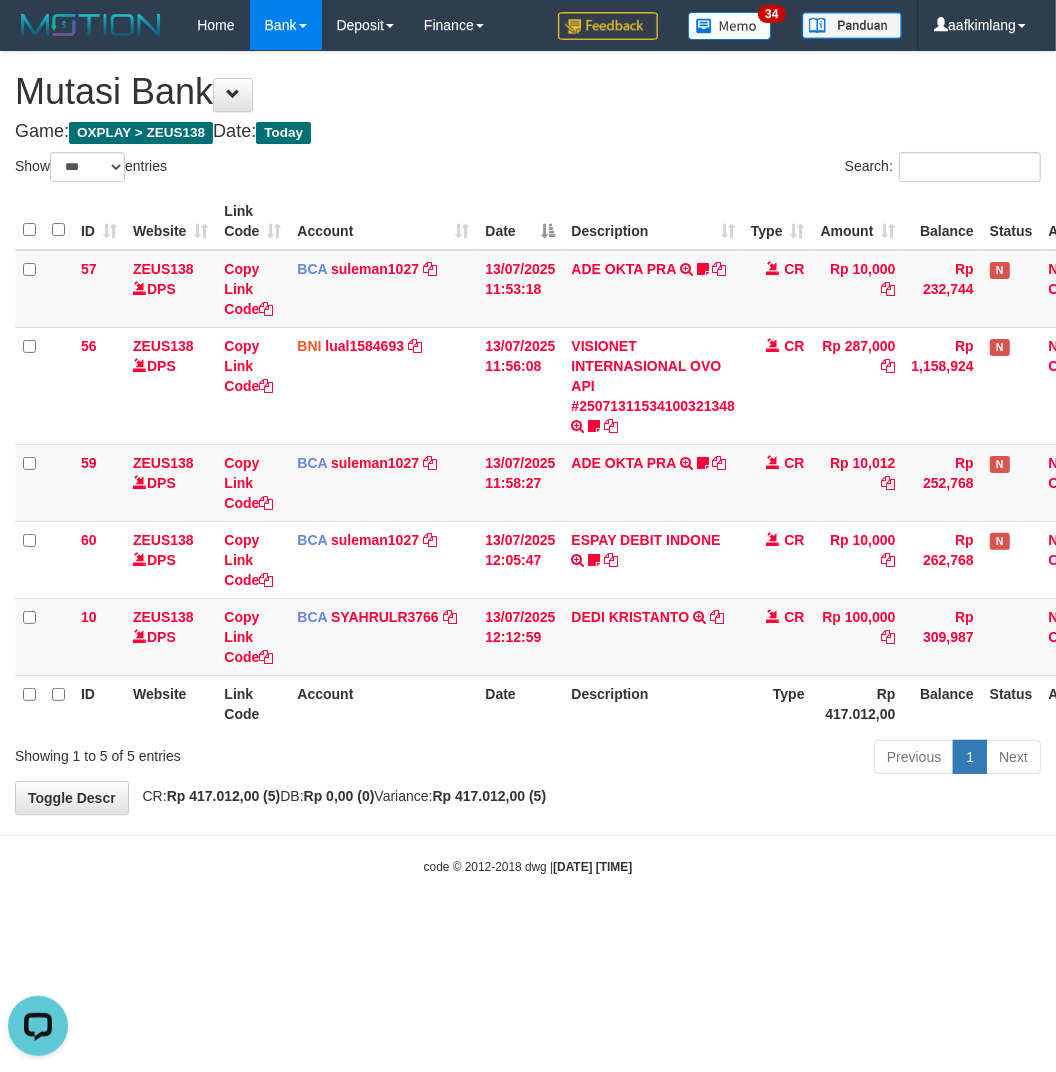 drag, startPoint x: 692, startPoint y: 718, endPoint x: 687, endPoint y: 742, distance: 24.5153 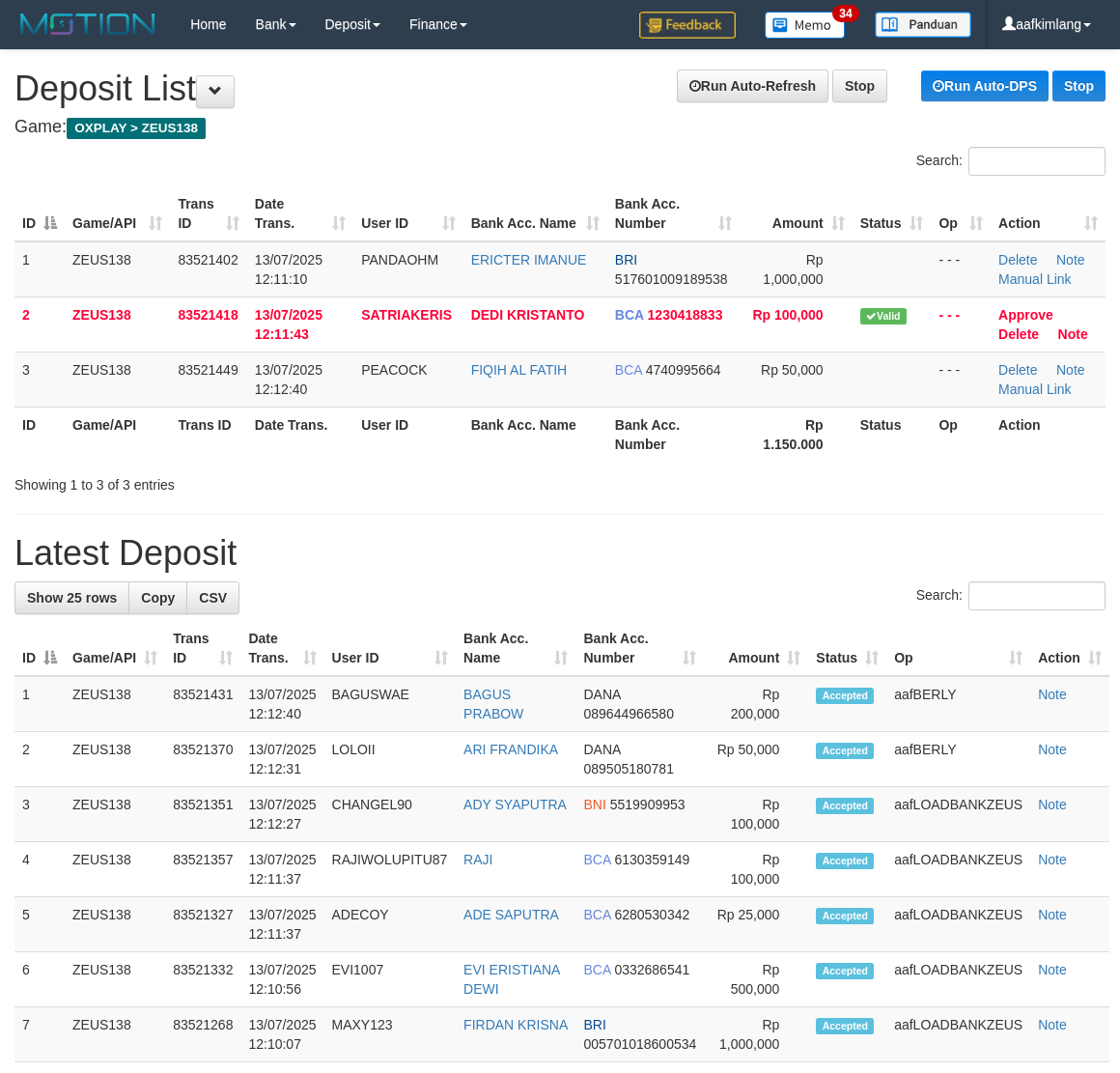 scroll, scrollTop: 0, scrollLeft: 0, axis: both 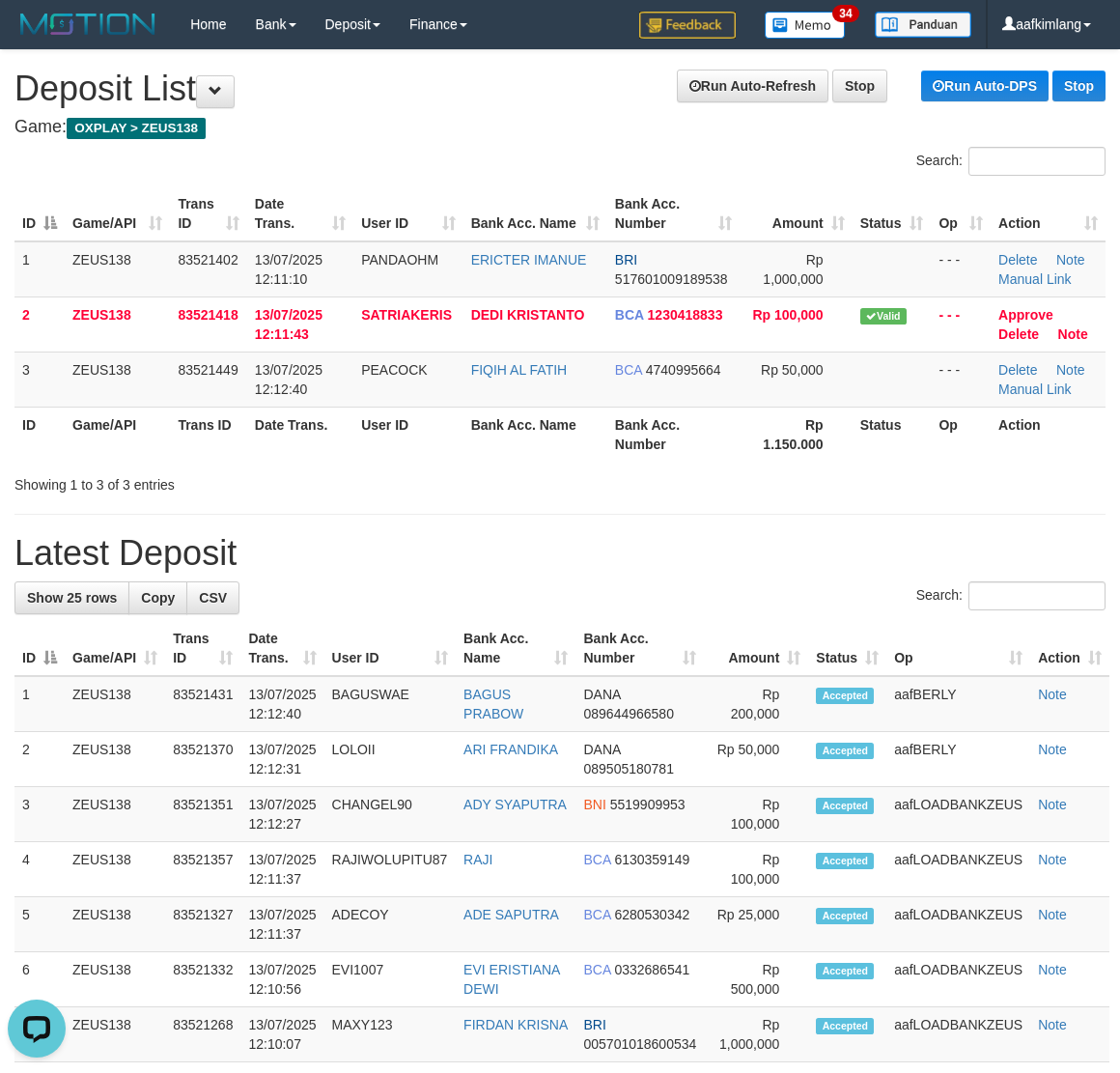 click on "Bank Acc. Name" at bounding box center [535, 434] 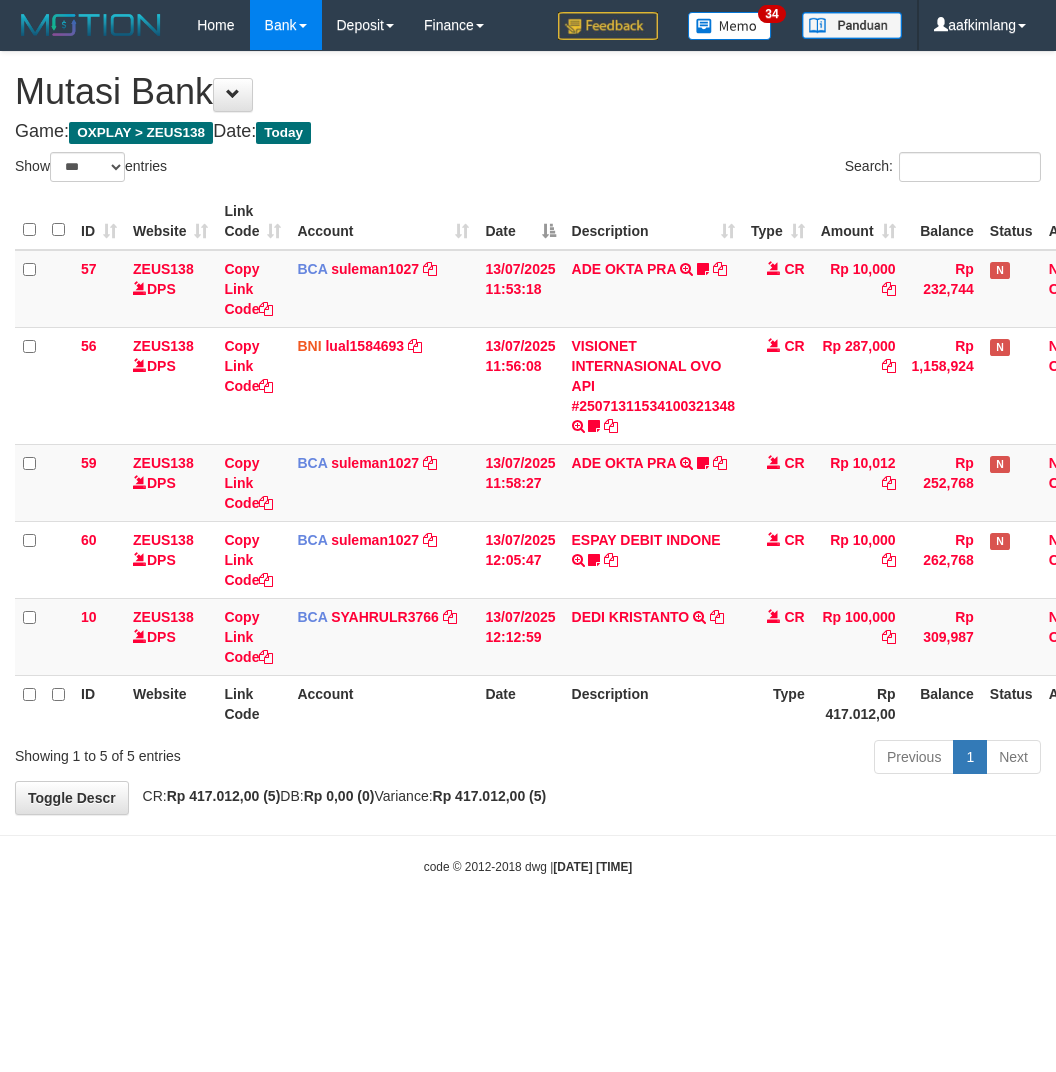 select on "***" 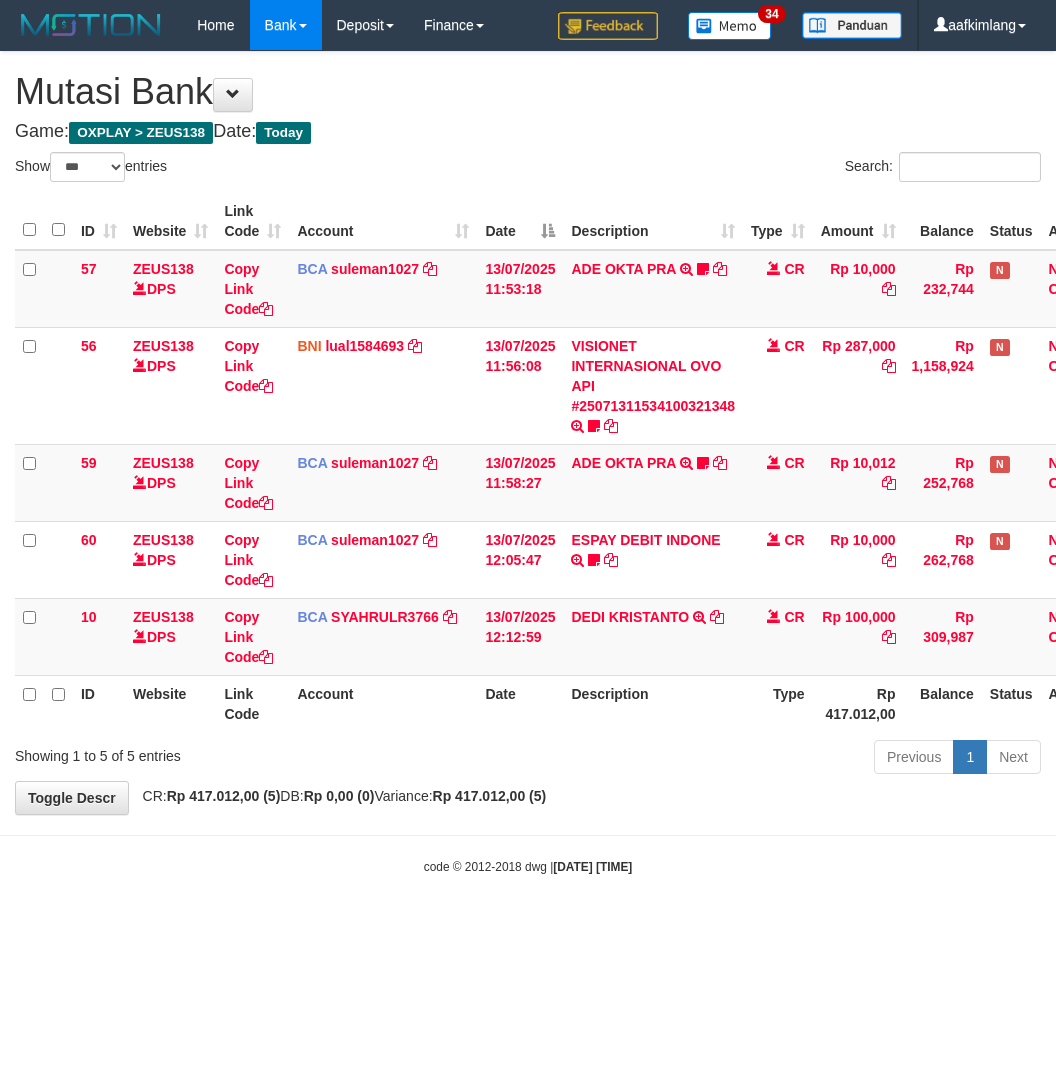 scroll, scrollTop: 0, scrollLeft: 0, axis: both 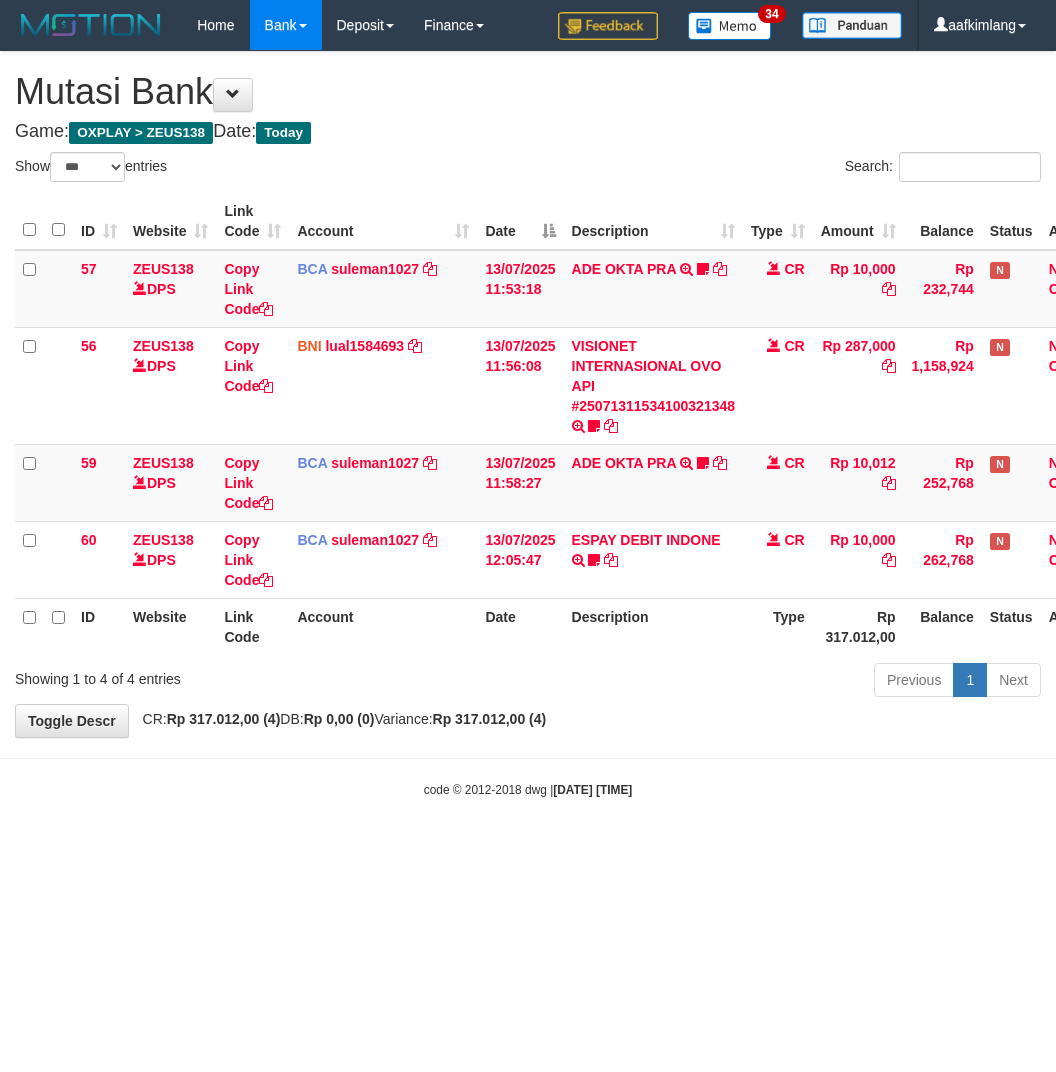 select on "***" 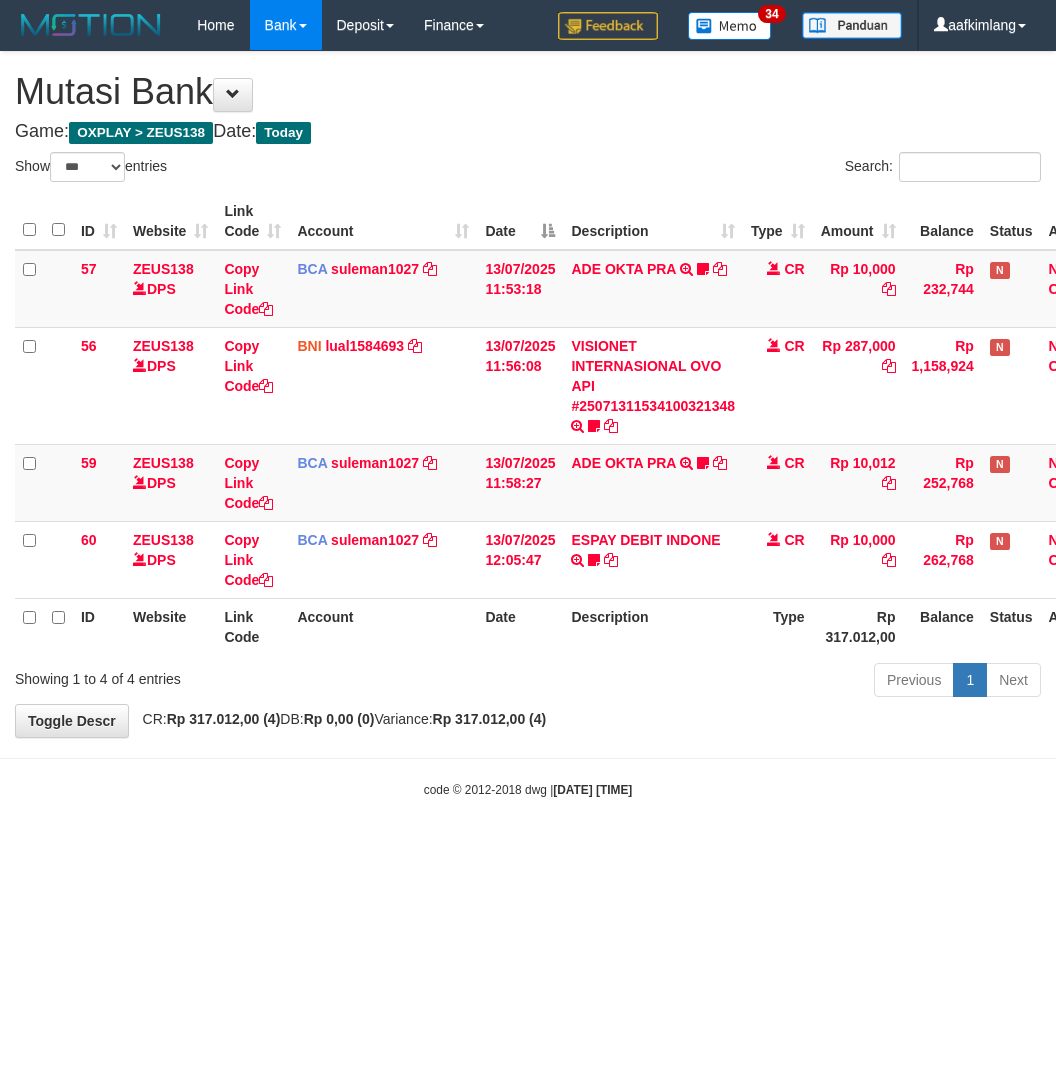 scroll, scrollTop: 0, scrollLeft: 0, axis: both 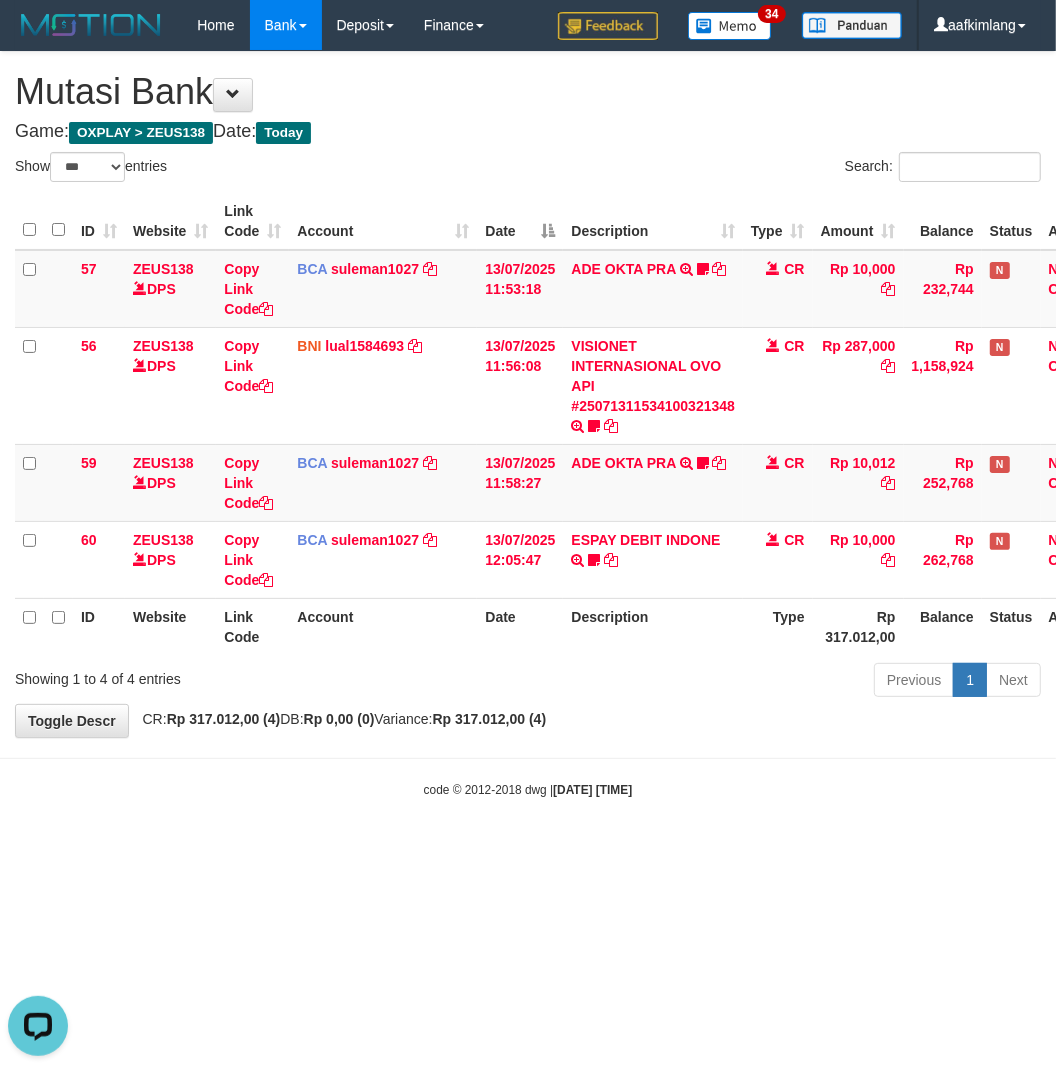click on "Toggle navigation
Home
Bank
Account List
Mutasi Bank
Search
Note Mutasi
Deposit
DPS Fetch
DPS List
History
Note DPS
Finance
Financial Data
aafkimlang
My Profile
Log Out
34" at bounding box center (528, 424) 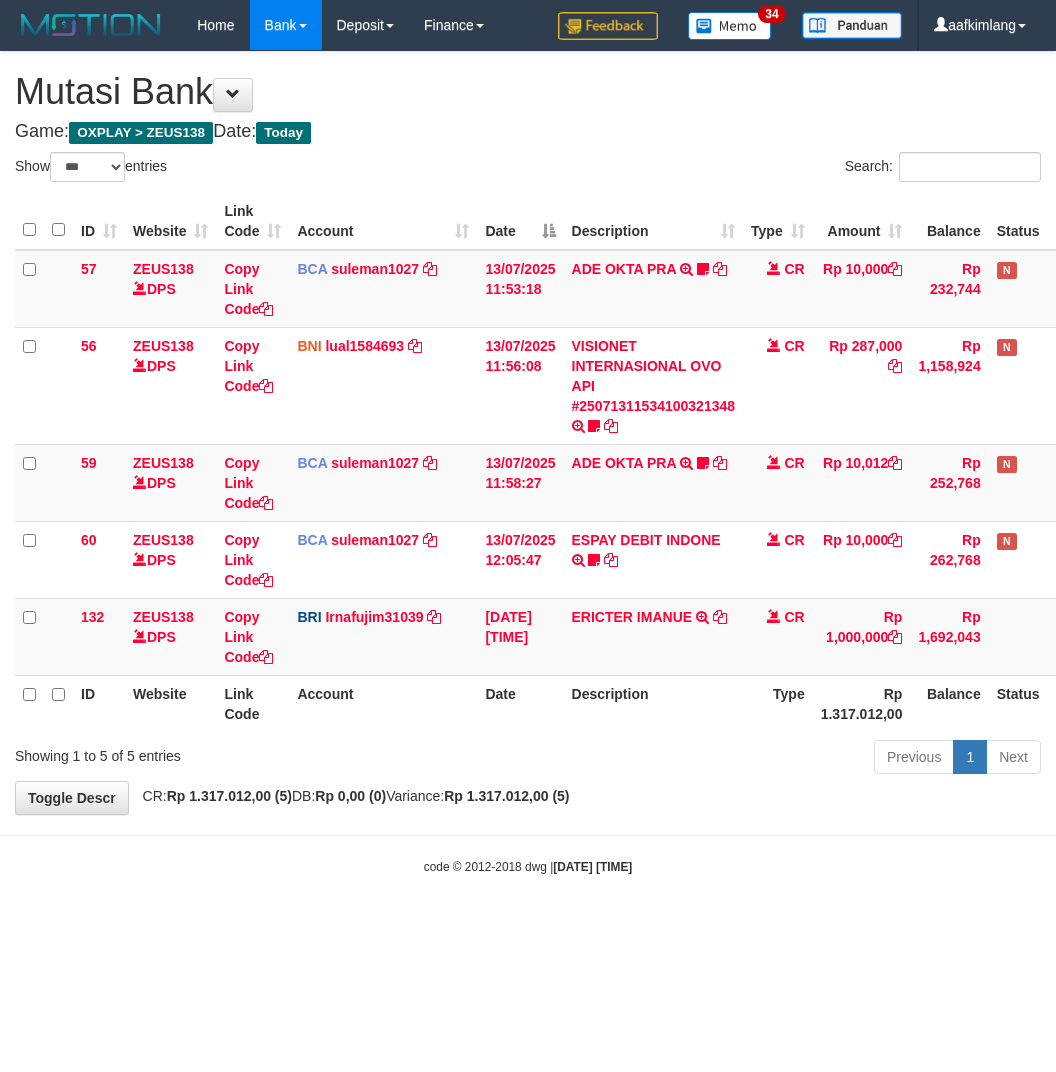 select on "***" 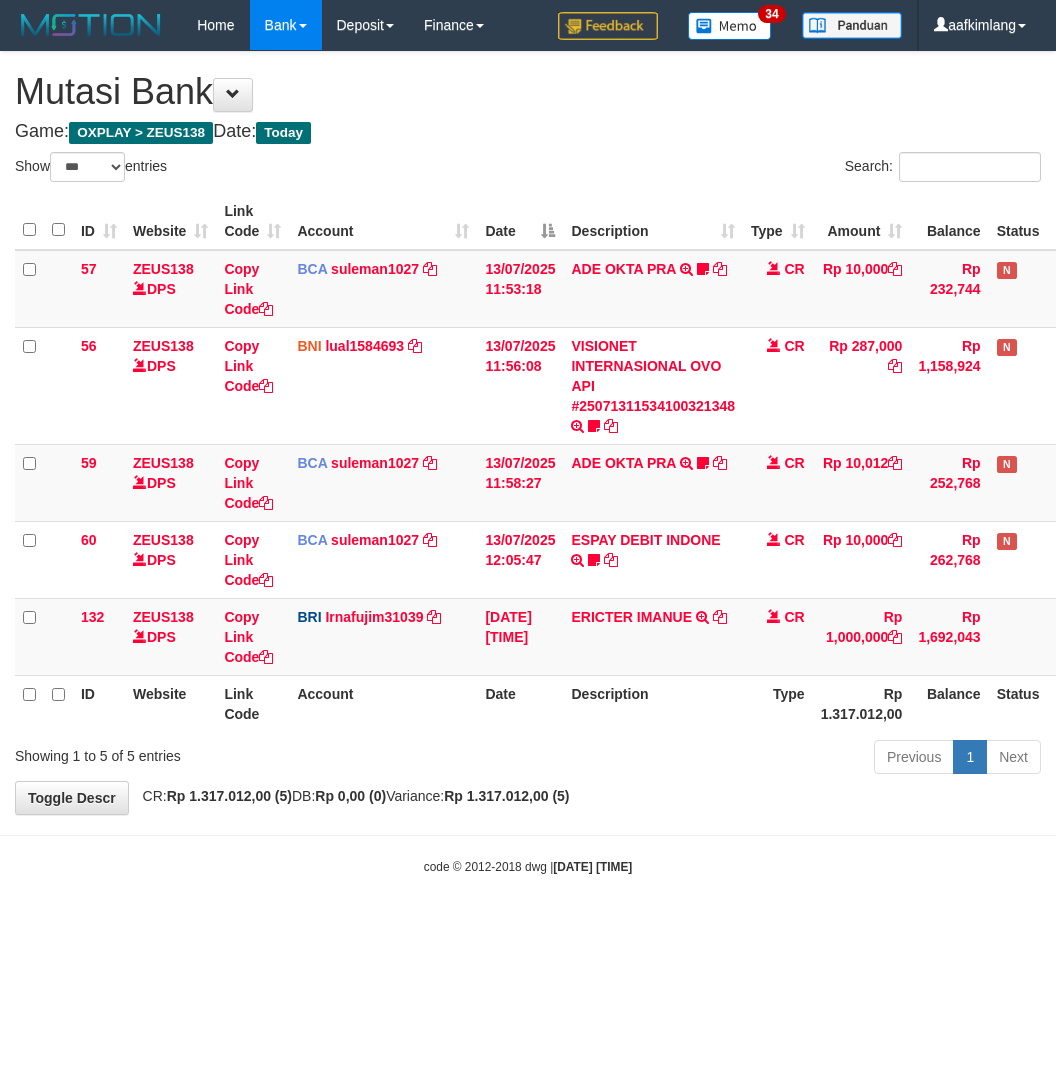 scroll, scrollTop: 0, scrollLeft: 0, axis: both 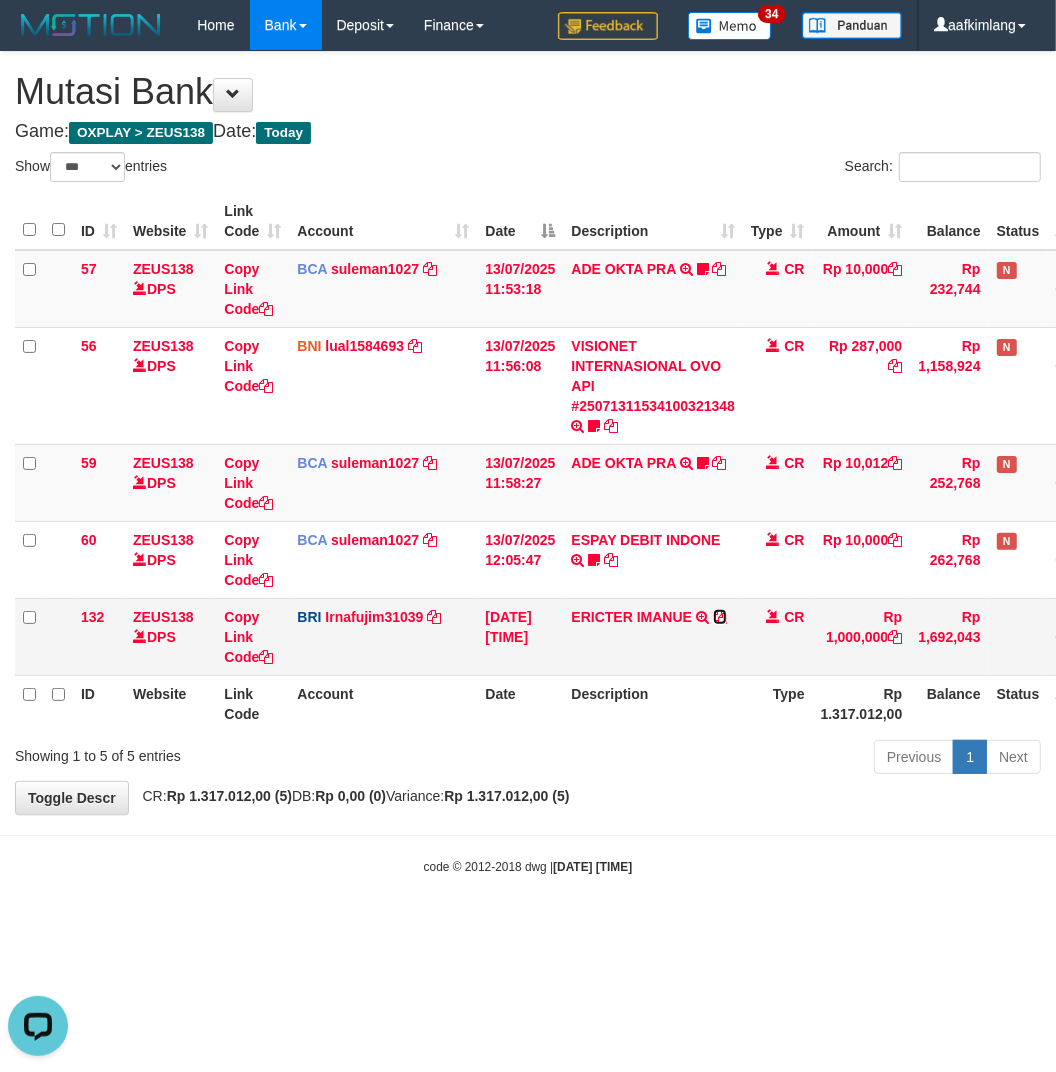 click at bounding box center (720, 617) 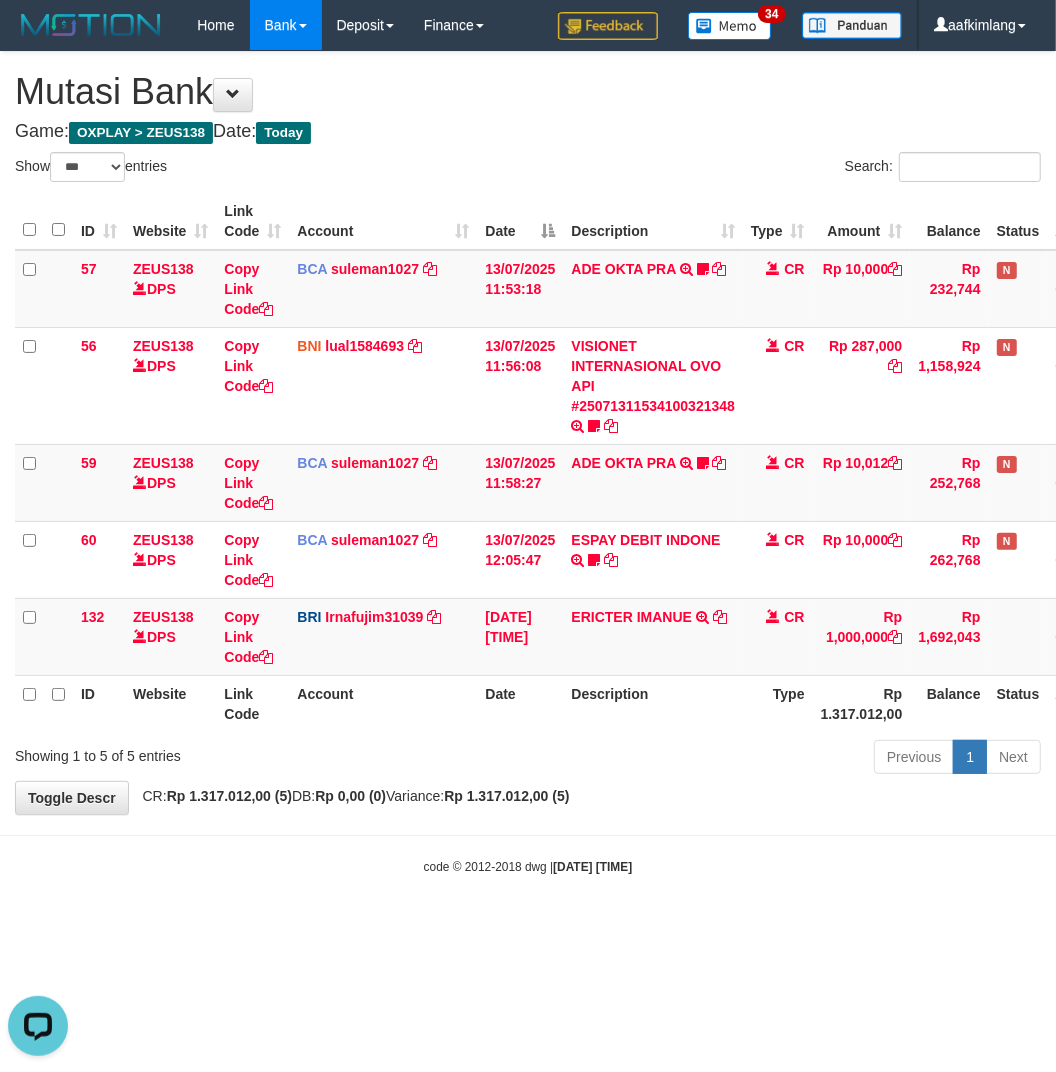 drag, startPoint x: 286, startPoint y: 1058, endPoint x: 273, endPoint y: 1001, distance: 58.463665 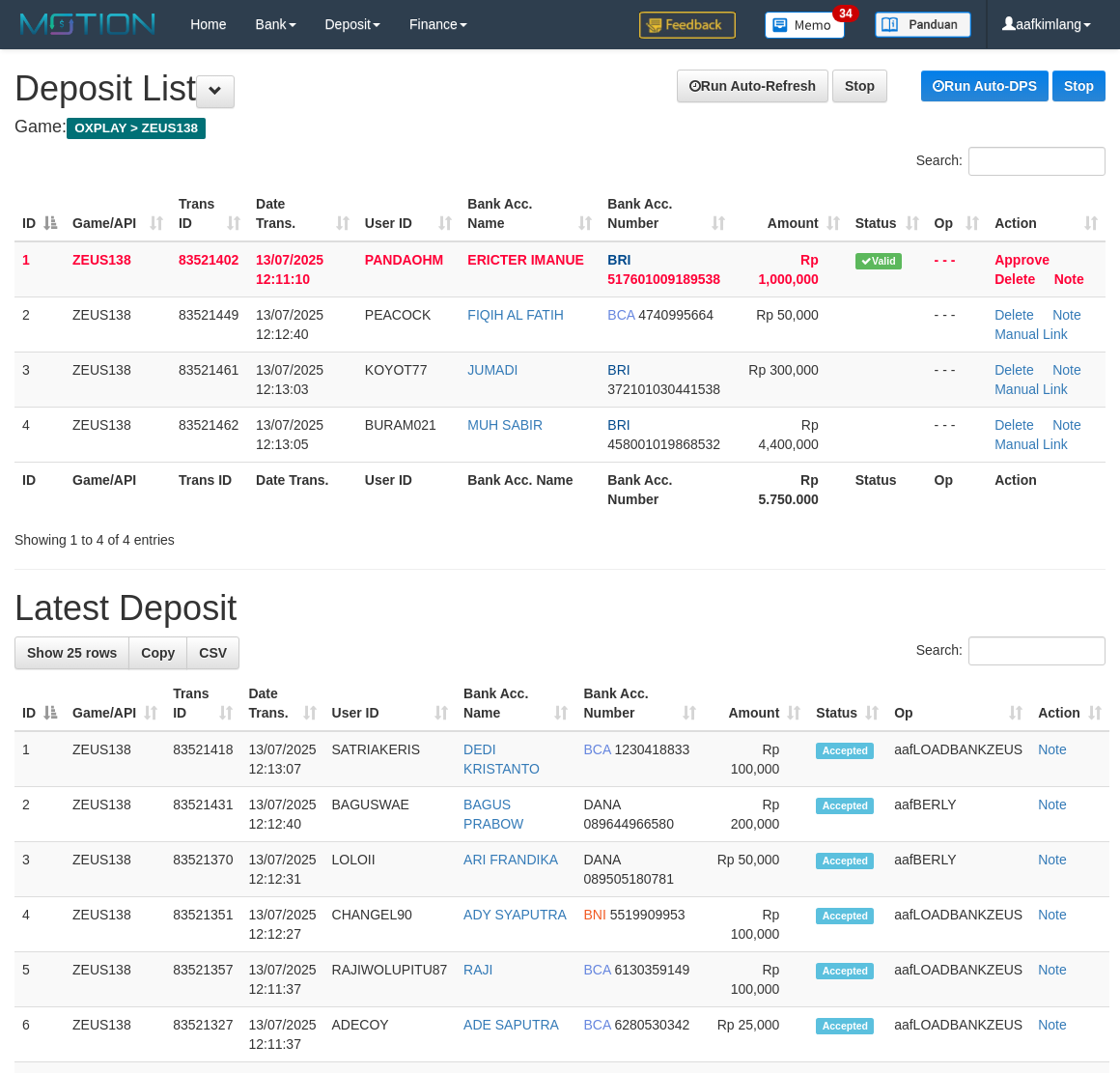scroll, scrollTop: 0, scrollLeft: 0, axis: both 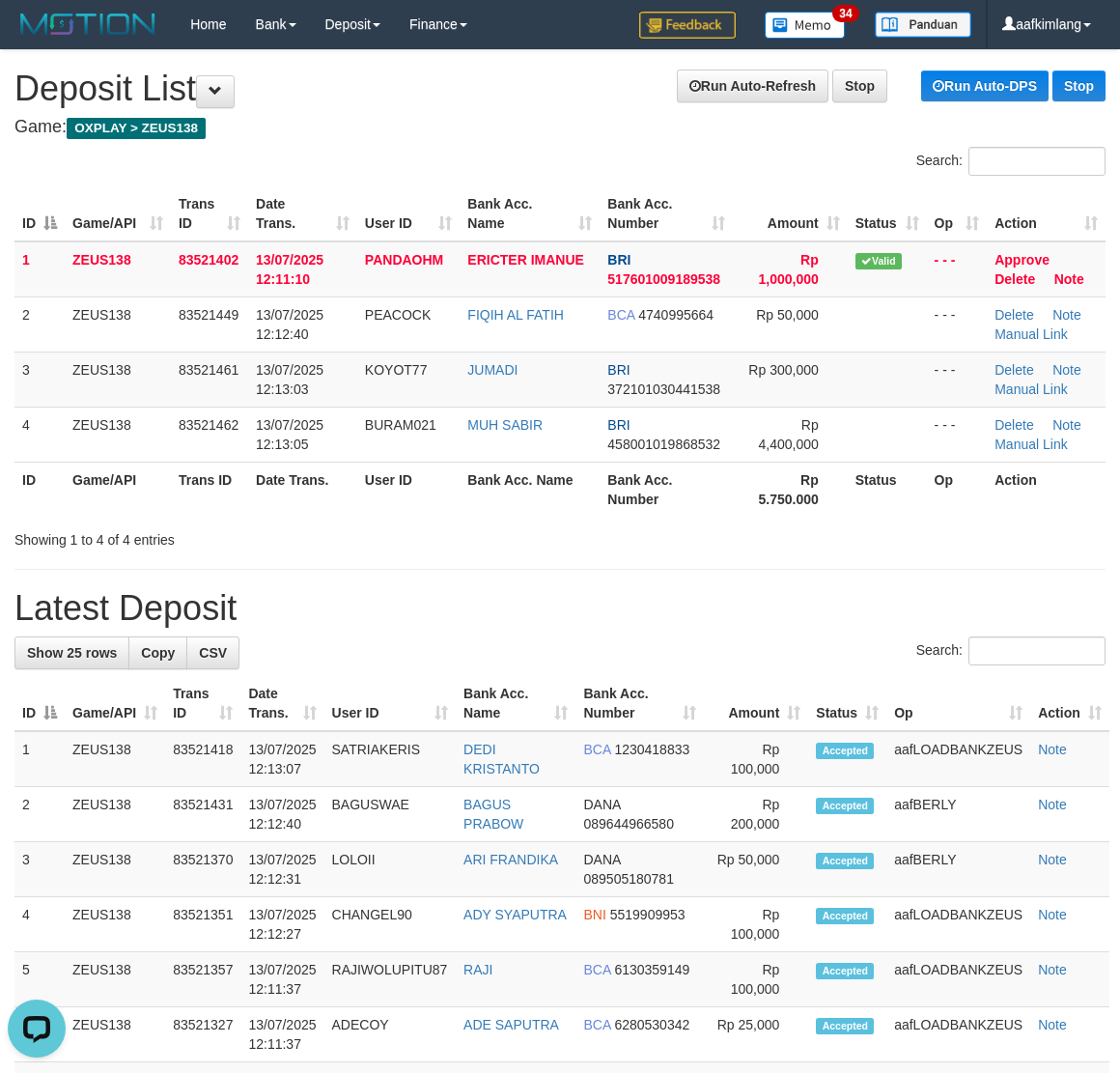 click on "Showing 1 to 4 of 4 entries" at bounding box center (560, 536) 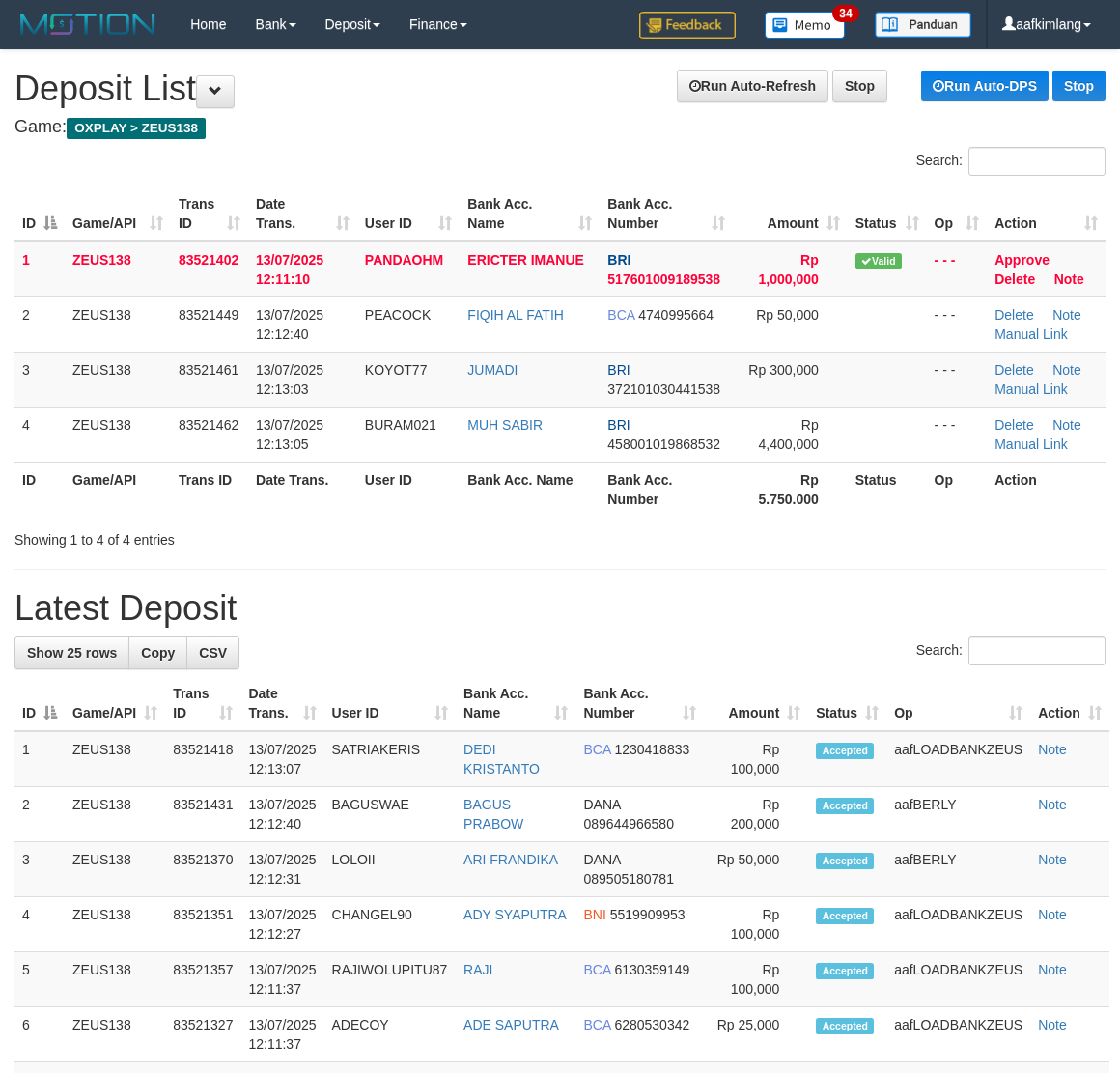 scroll, scrollTop: 0, scrollLeft: 0, axis: both 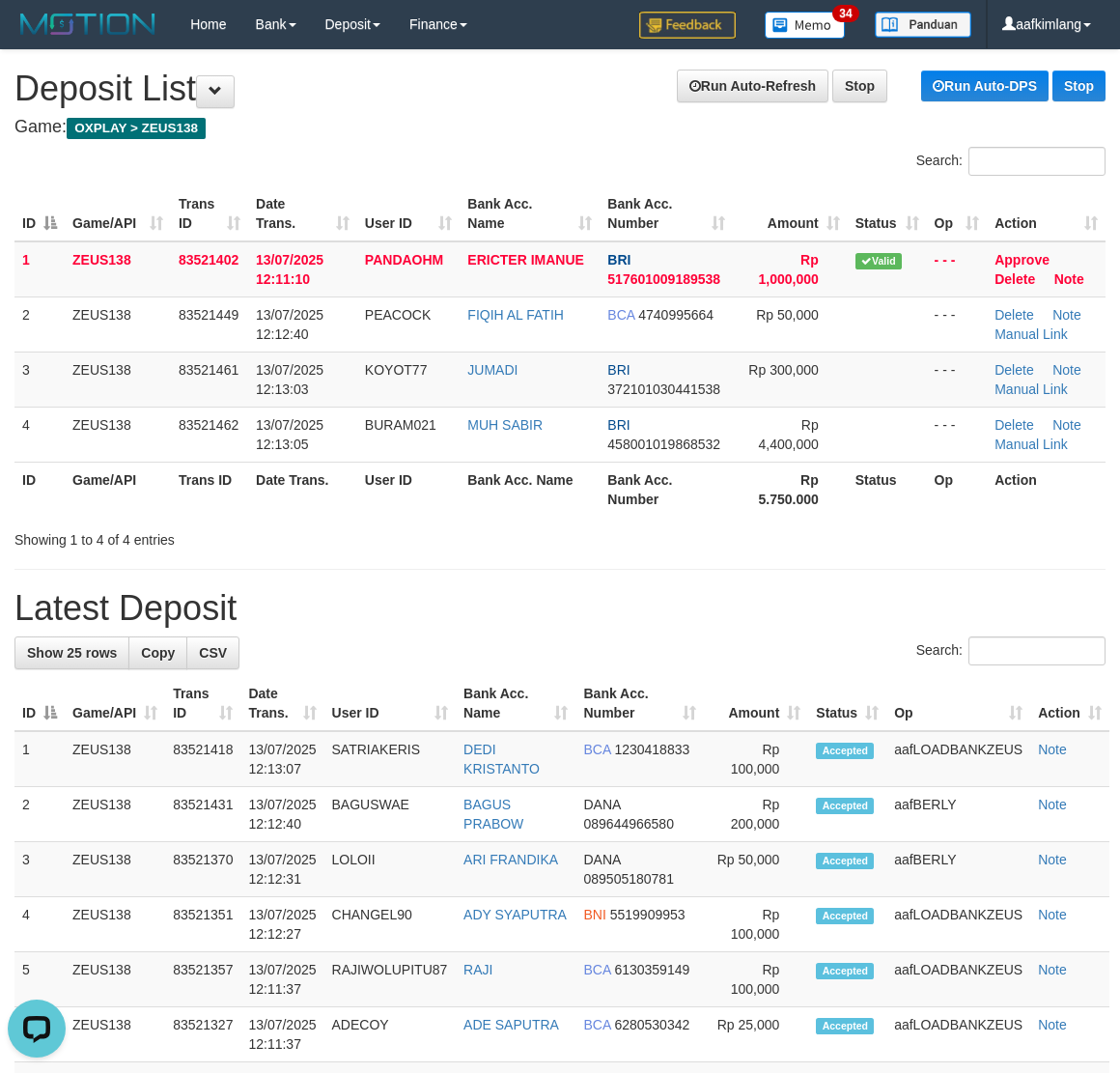 click on "**********" at bounding box center (560, 1153) 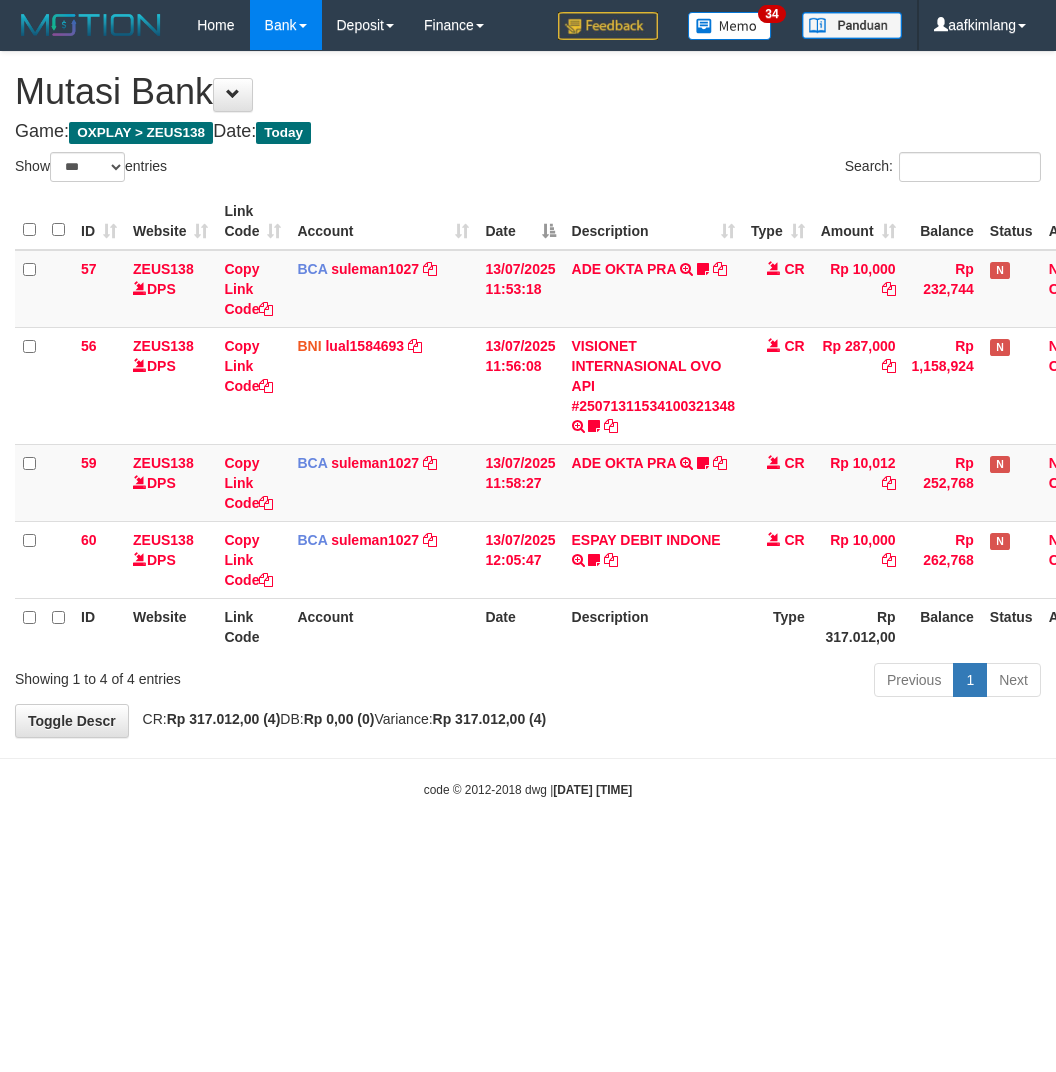 select on "***" 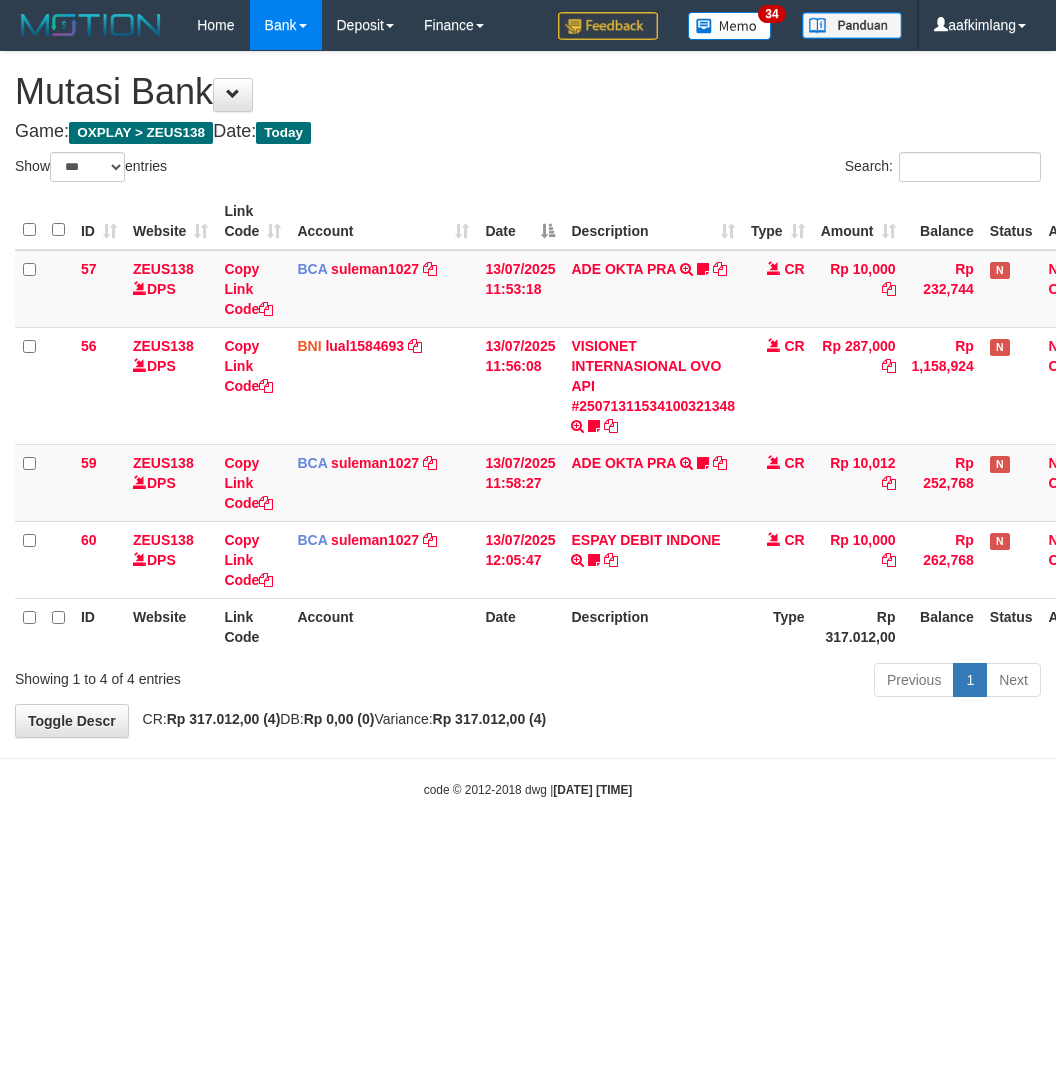 scroll, scrollTop: 0, scrollLeft: 0, axis: both 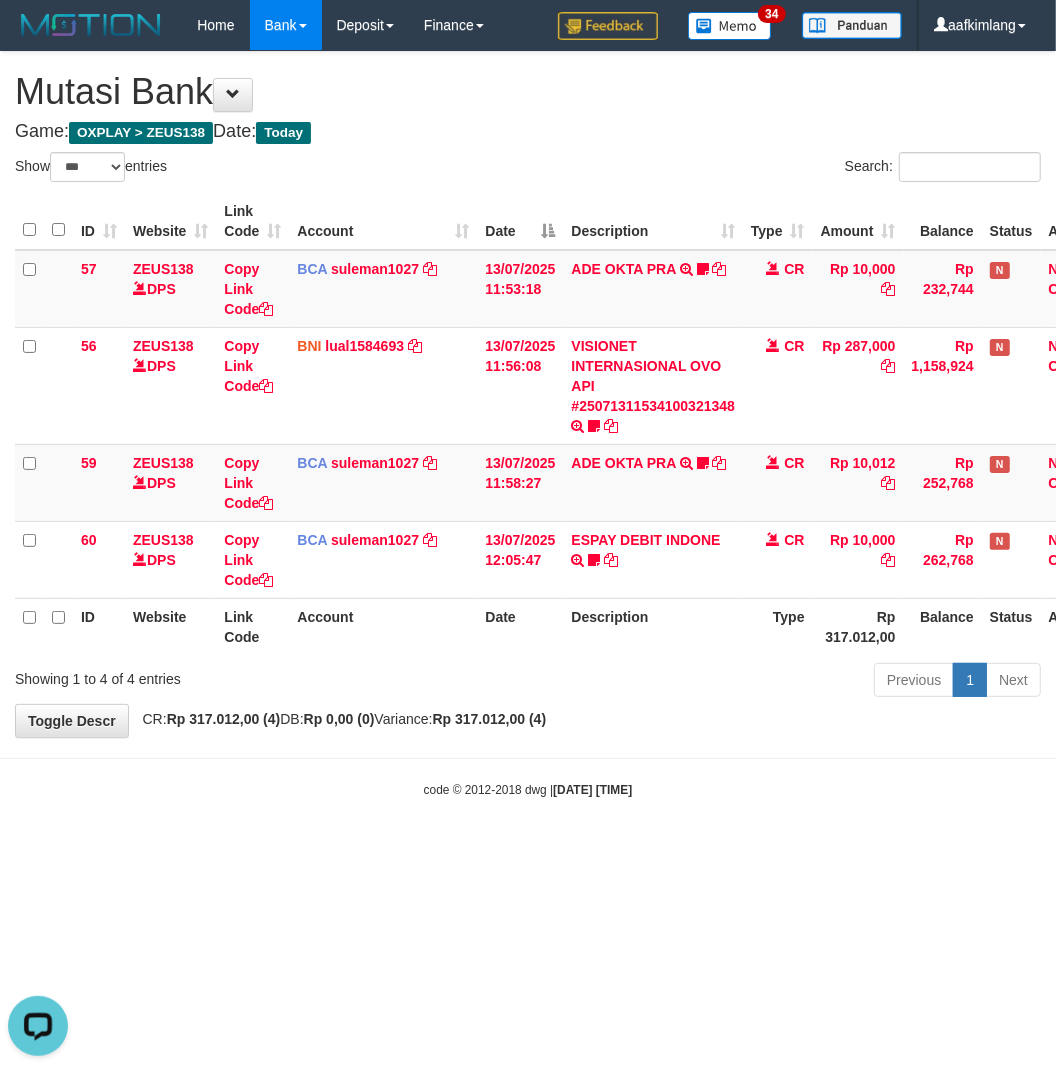 drag, startPoint x: 163, startPoint y: 906, endPoint x: 157, endPoint y: 891, distance: 16.155495 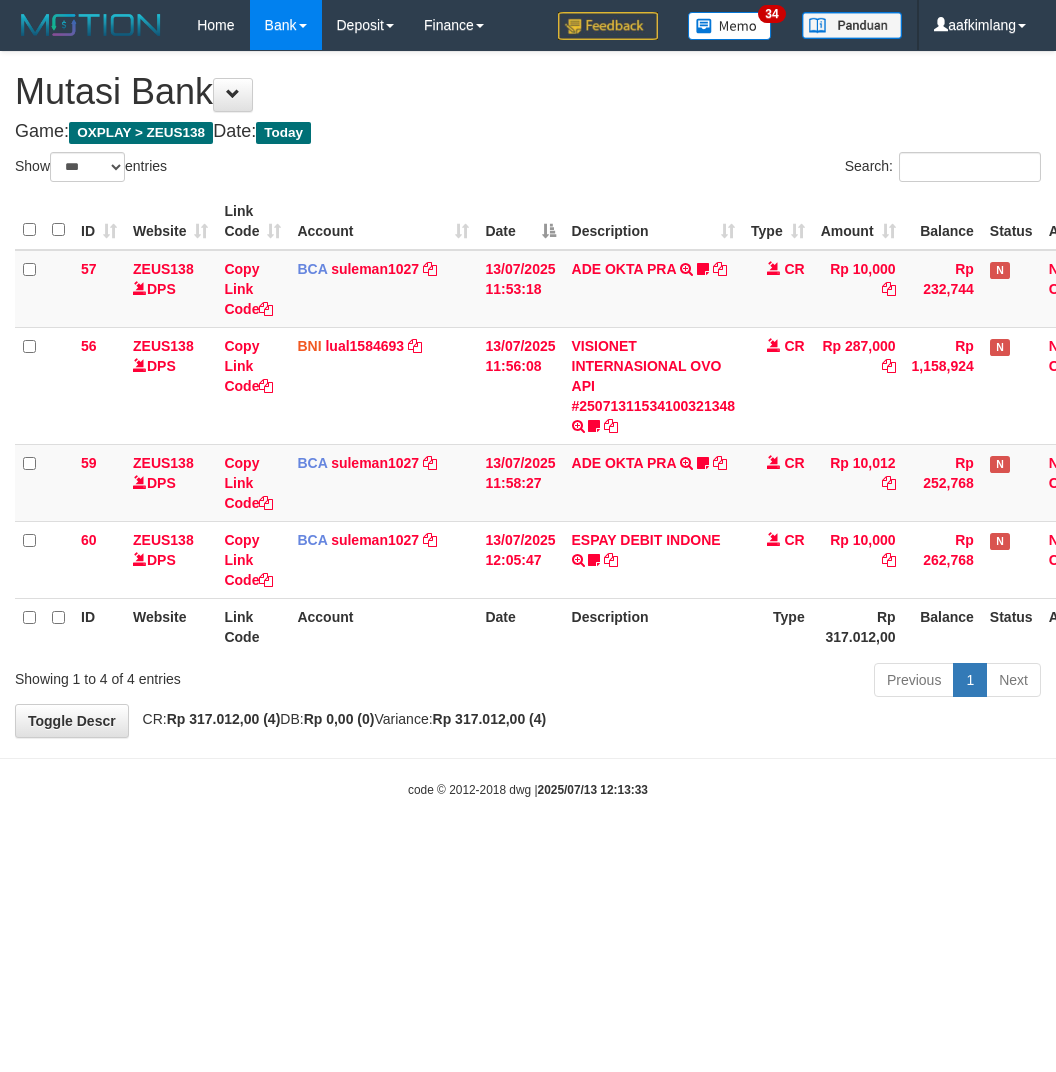 select on "***" 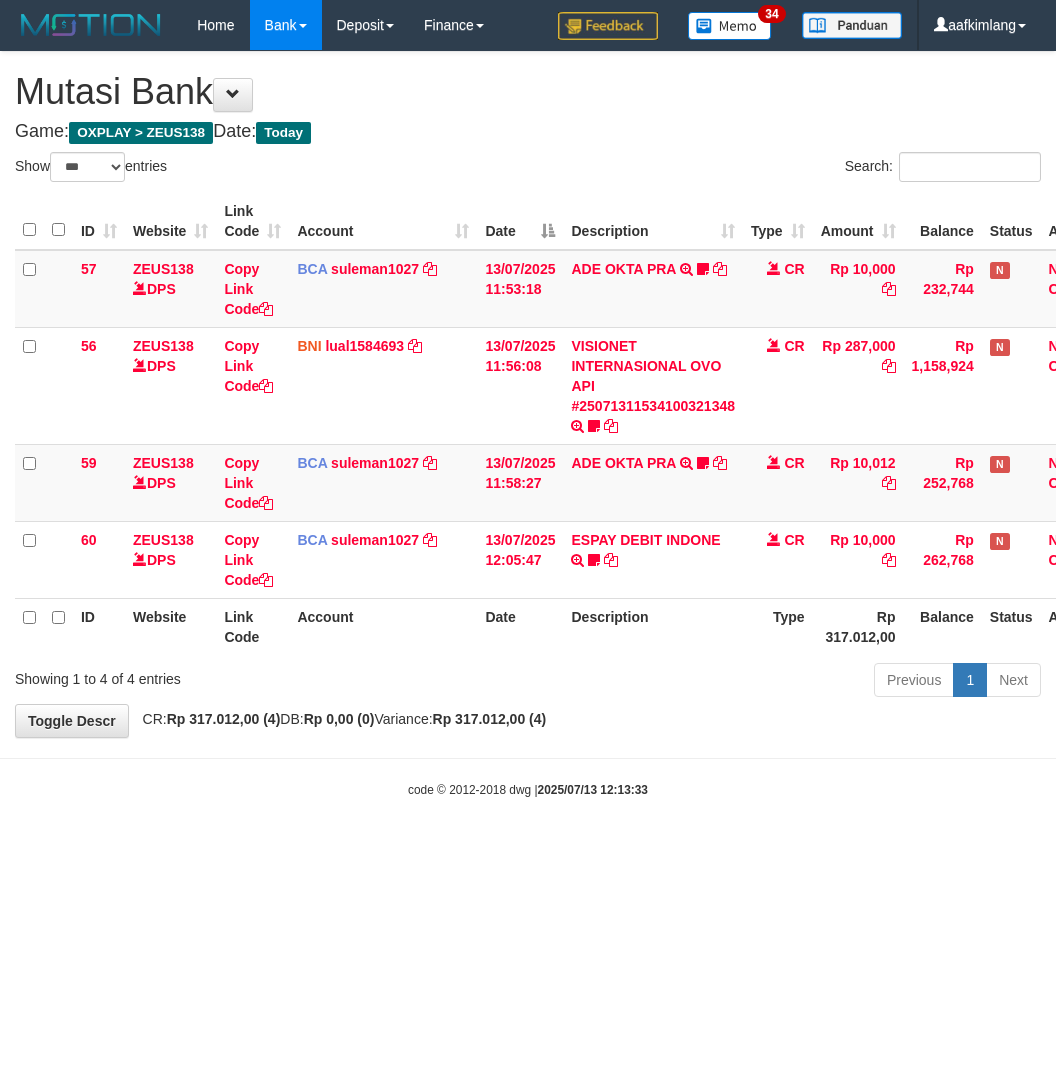 scroll, scrollTop: 0, scrollLeft: 0, axis: both 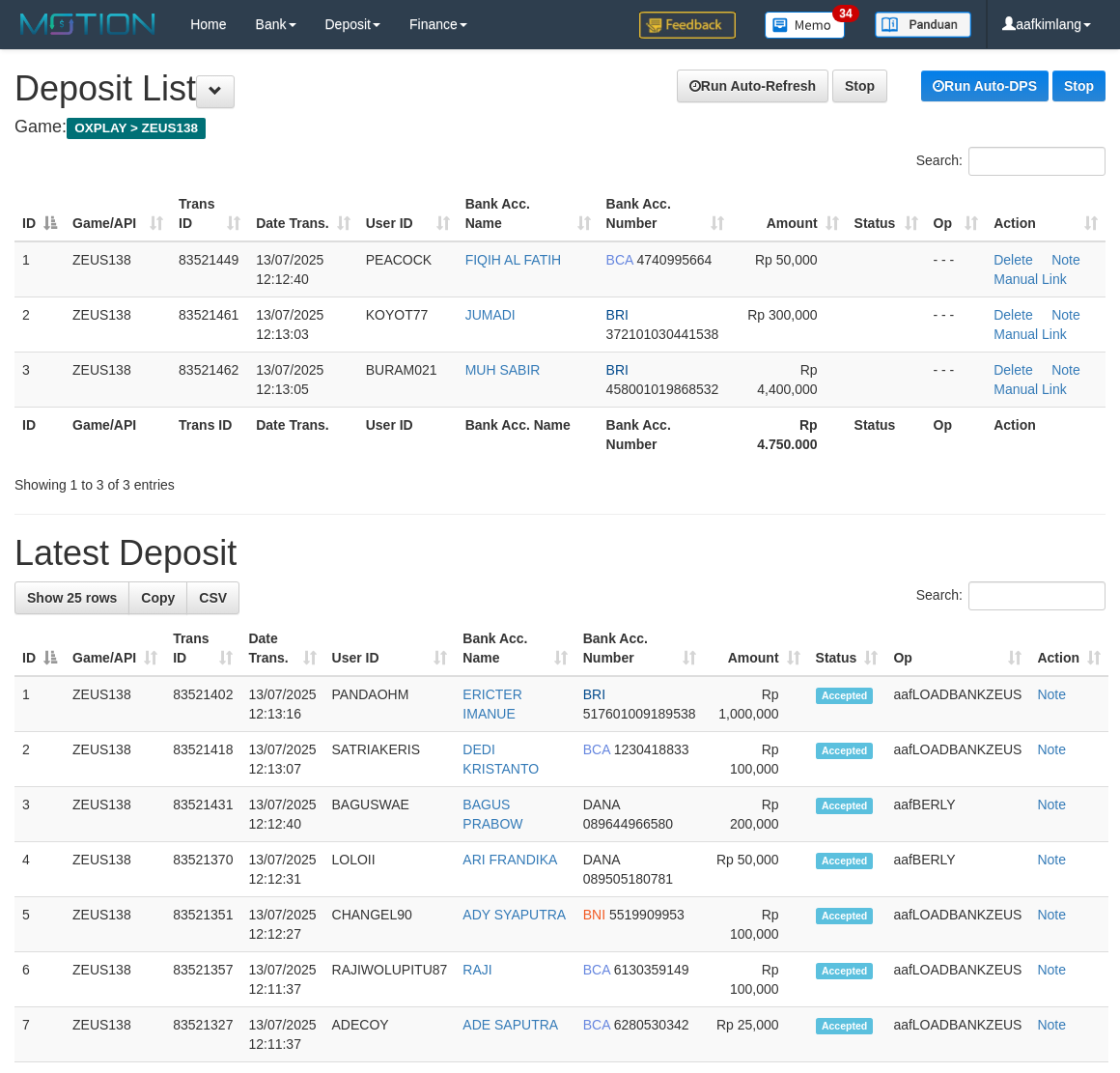 click on "**********" at bounding box center (560, 1125) 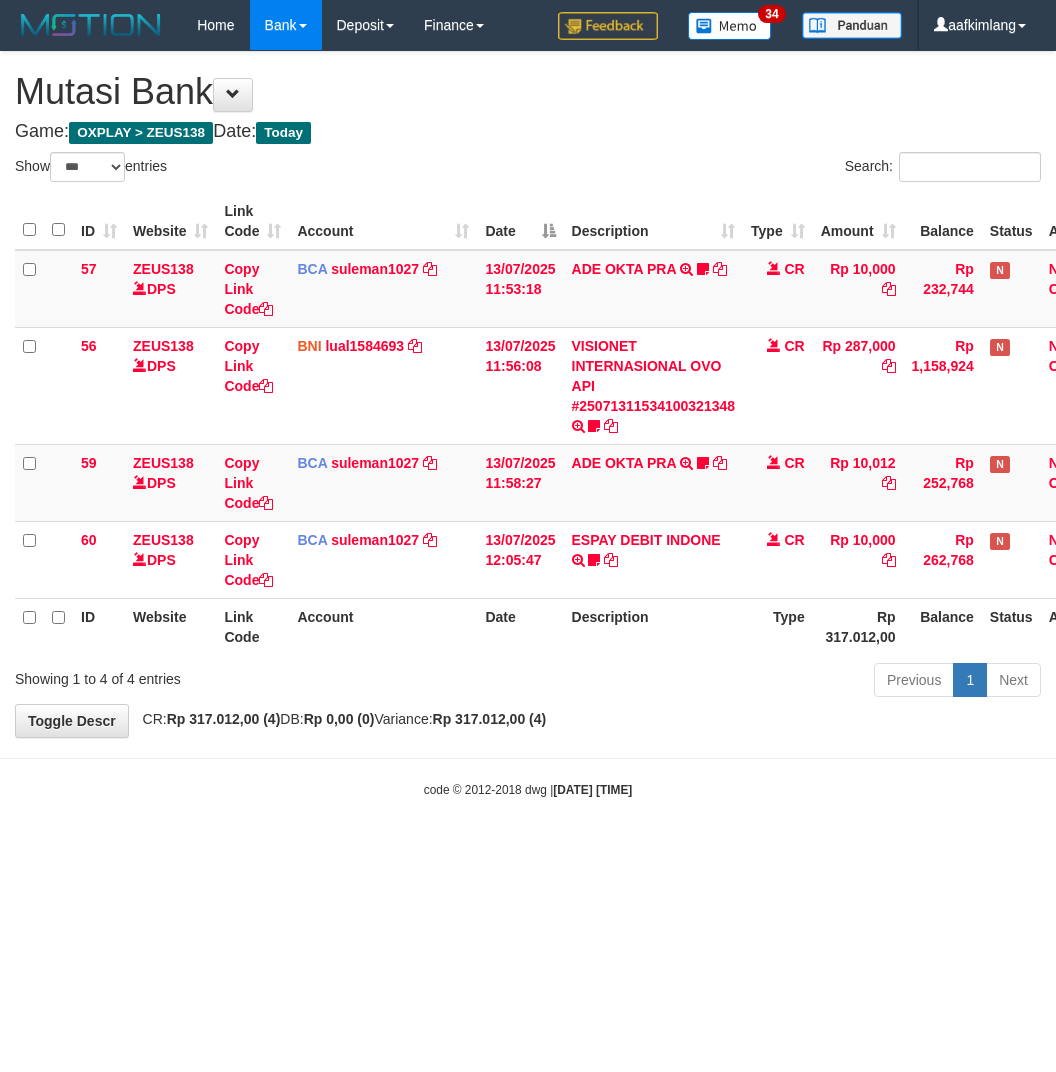 select on "***" 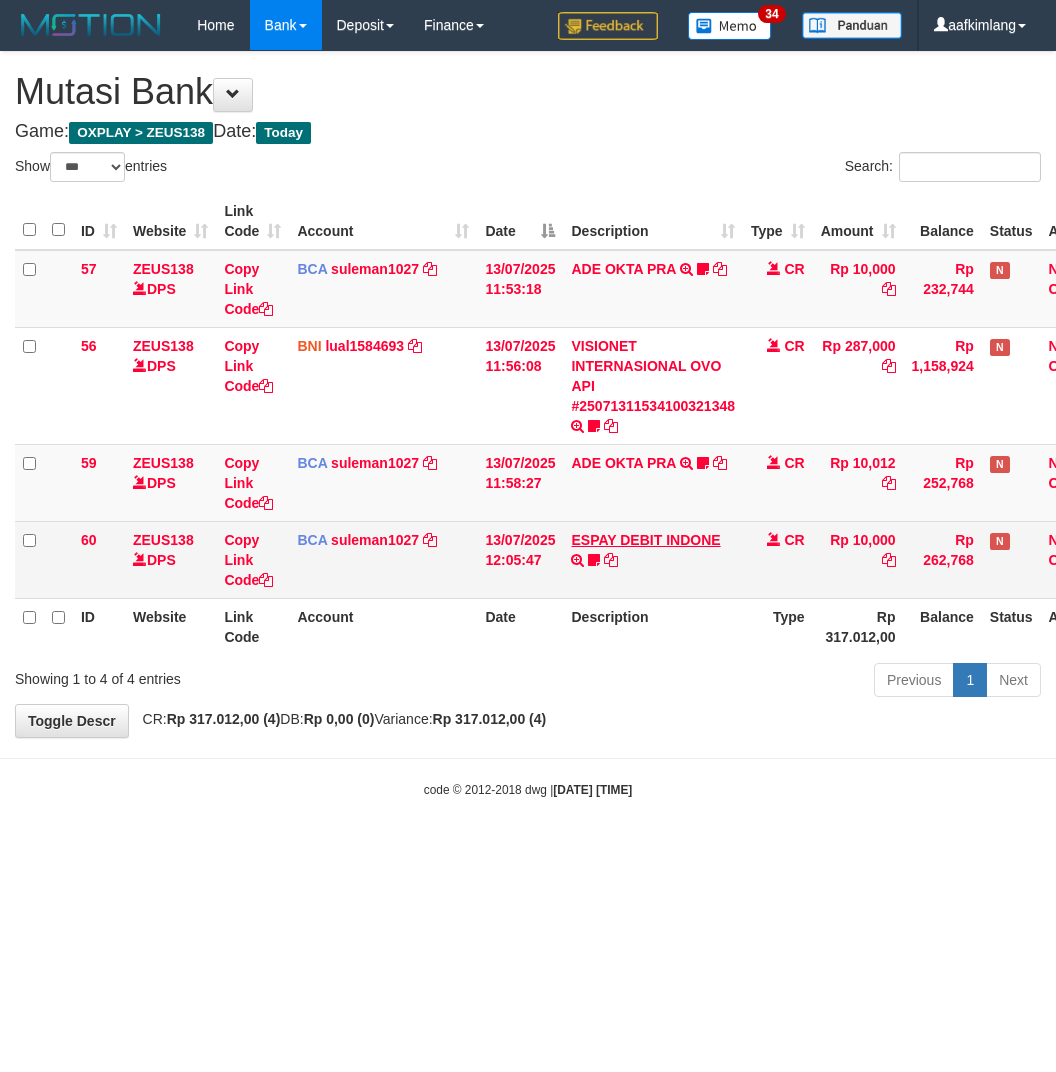 scroll, scrollTop: 0, scrollLeft: 0, axis: both 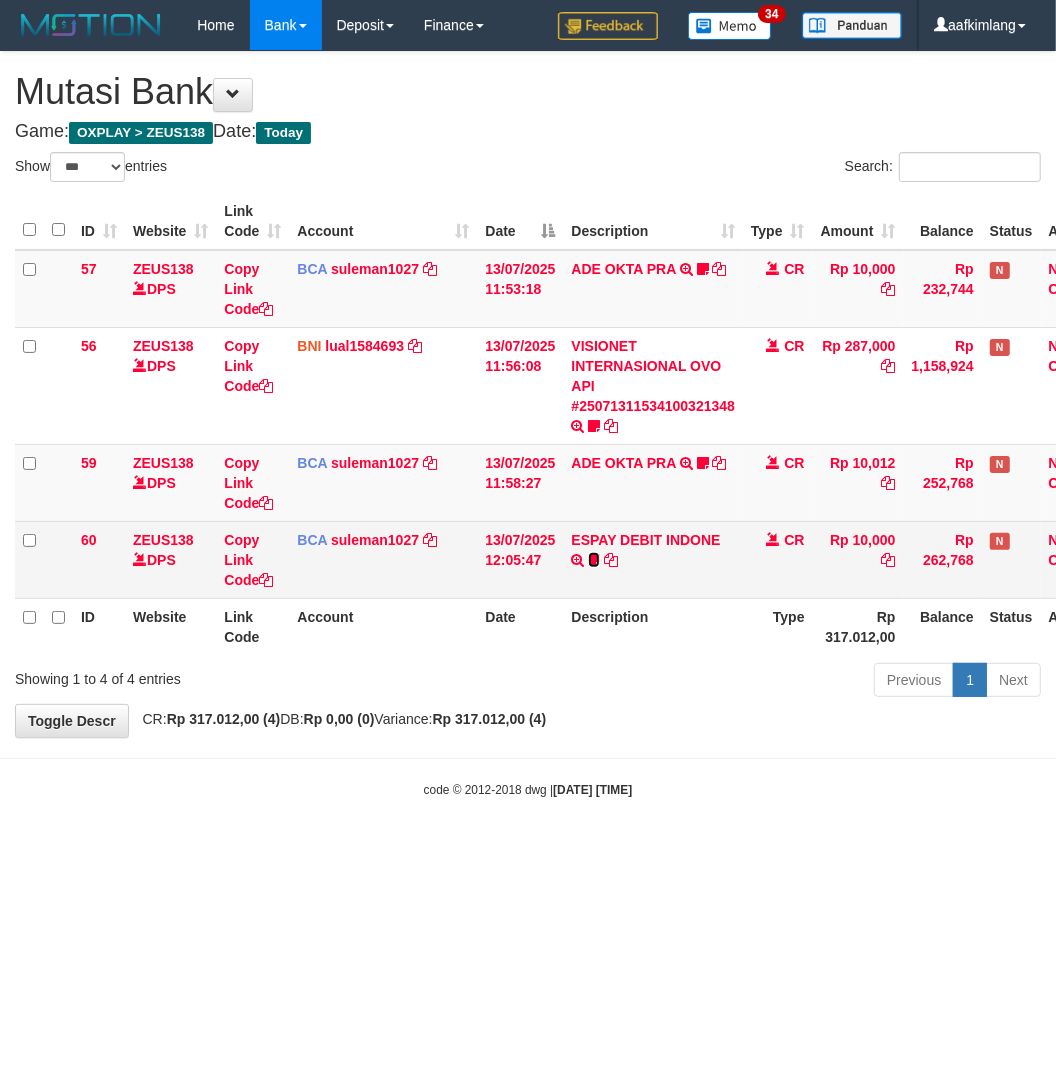 click at bounding box center (594, 560) 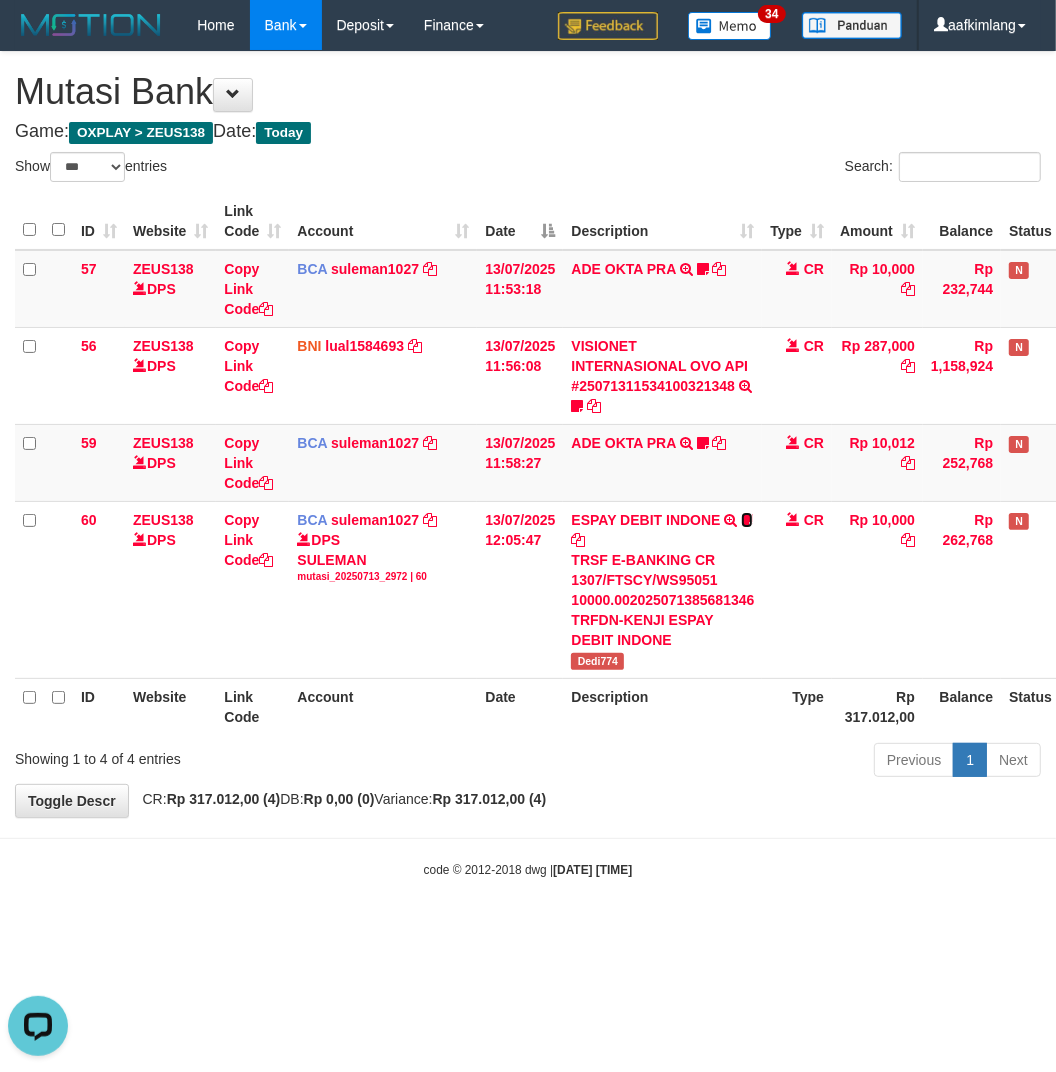 scroll, scrollTop: 0, scrollLeft: 0, axis: both 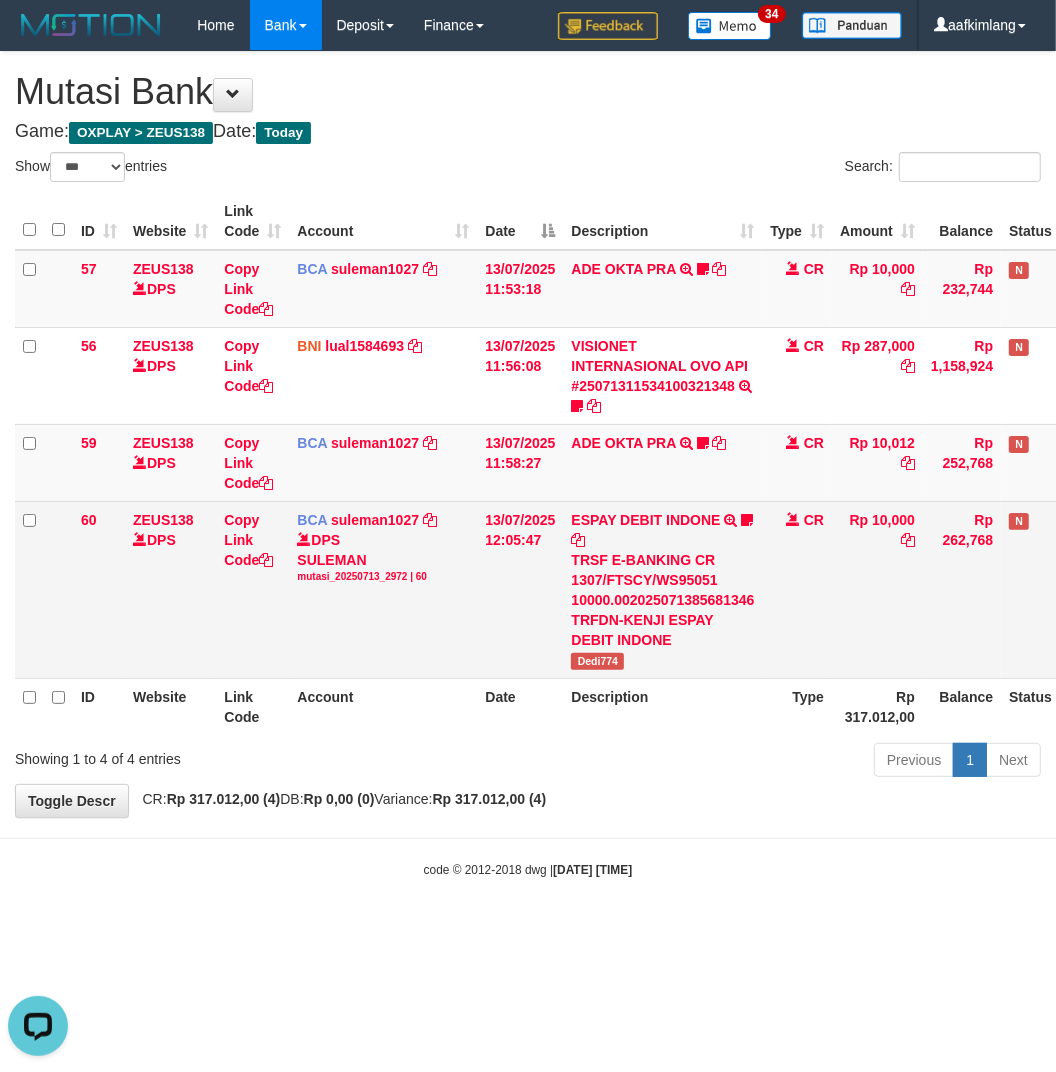 click on "Dedi774" at bounding box center [597, 661] 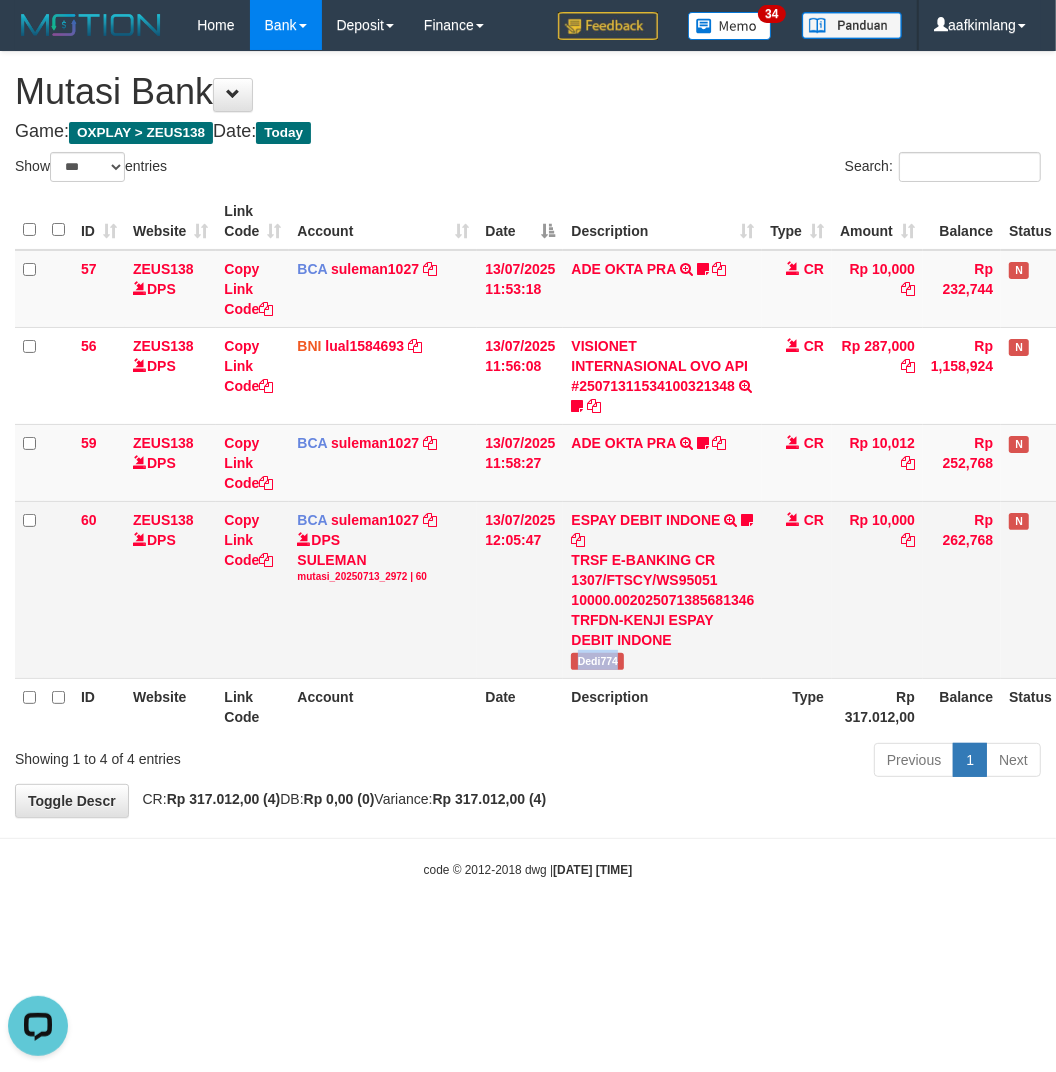 click on "Dedi774" at bounding box center [597, 661] 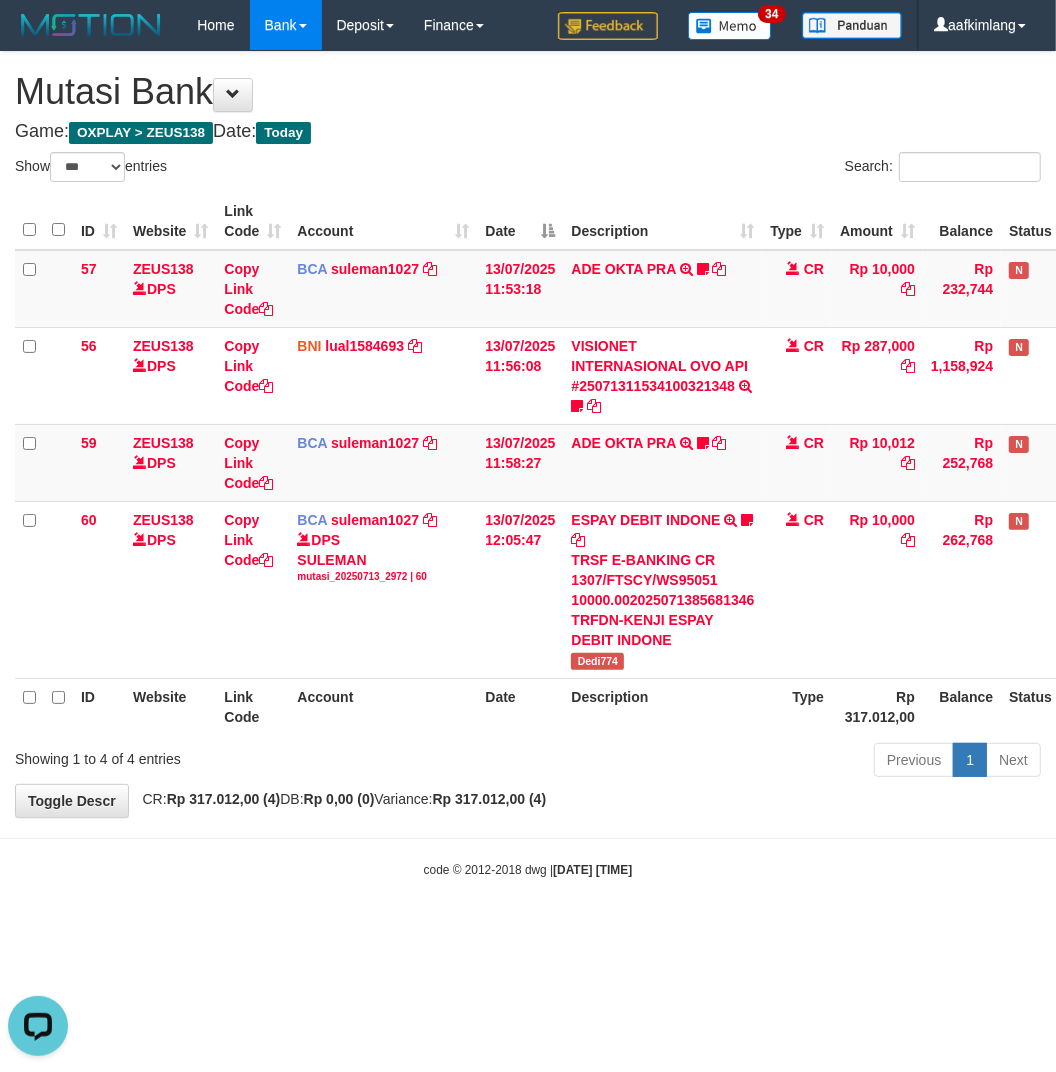 drag, startPoint x: 327, startPoint y: 956, endPoint x: 322, endPoint y: 942, distance: 14.866069 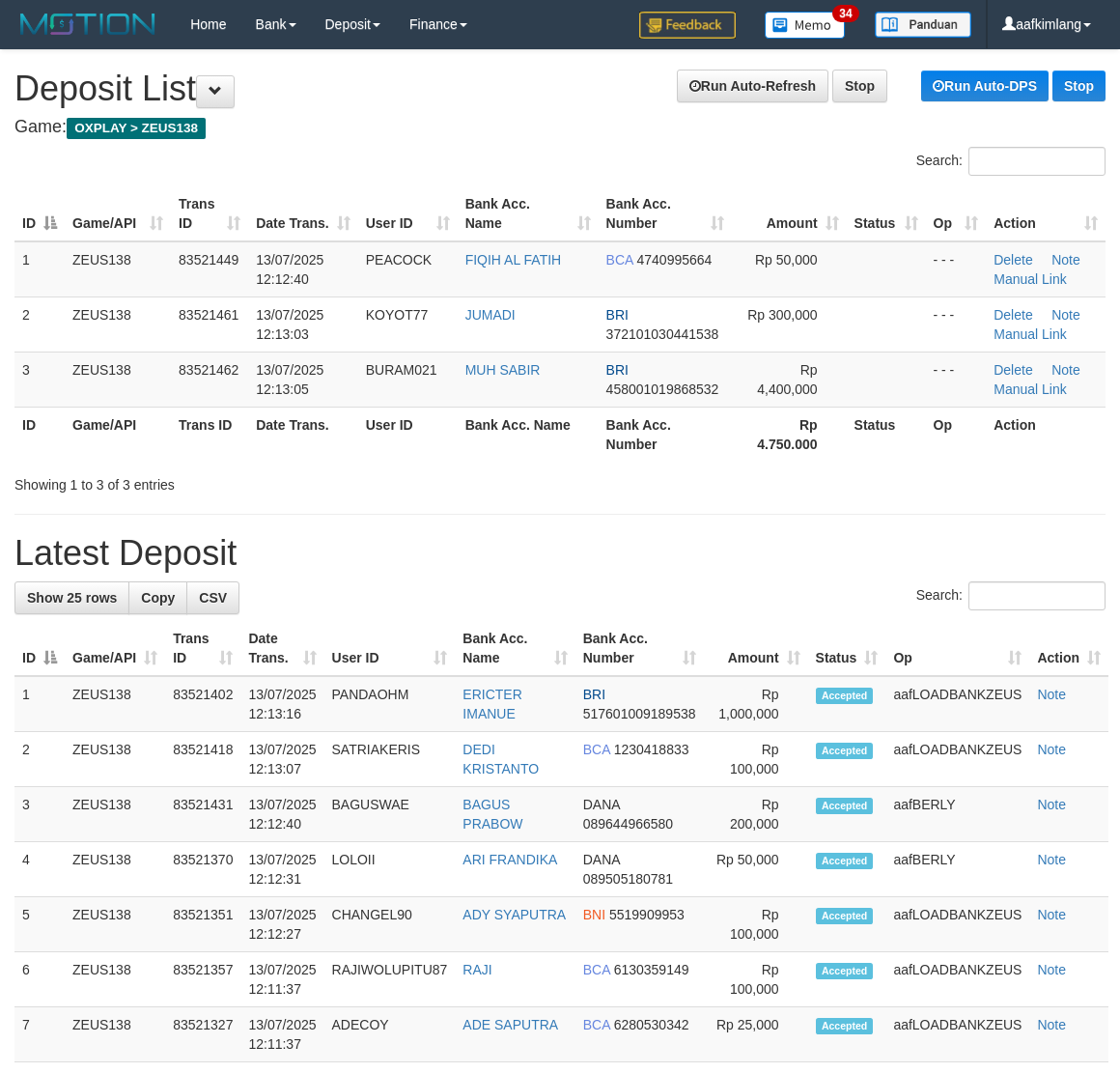 scroll, scrollTop: 0, scrollLeft: 0, axis: both 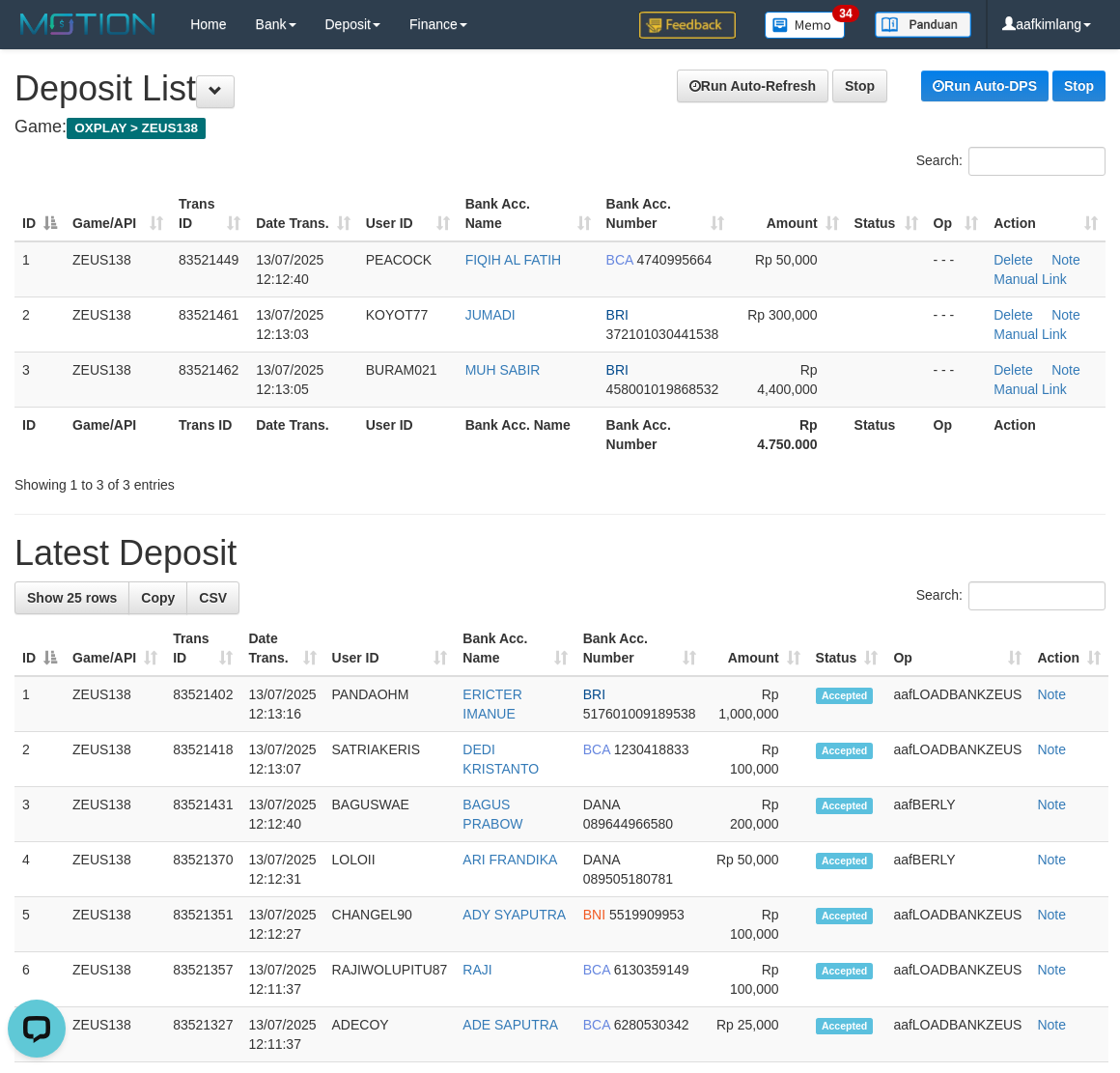 click on "**********" at bounding box center [560, 1125] 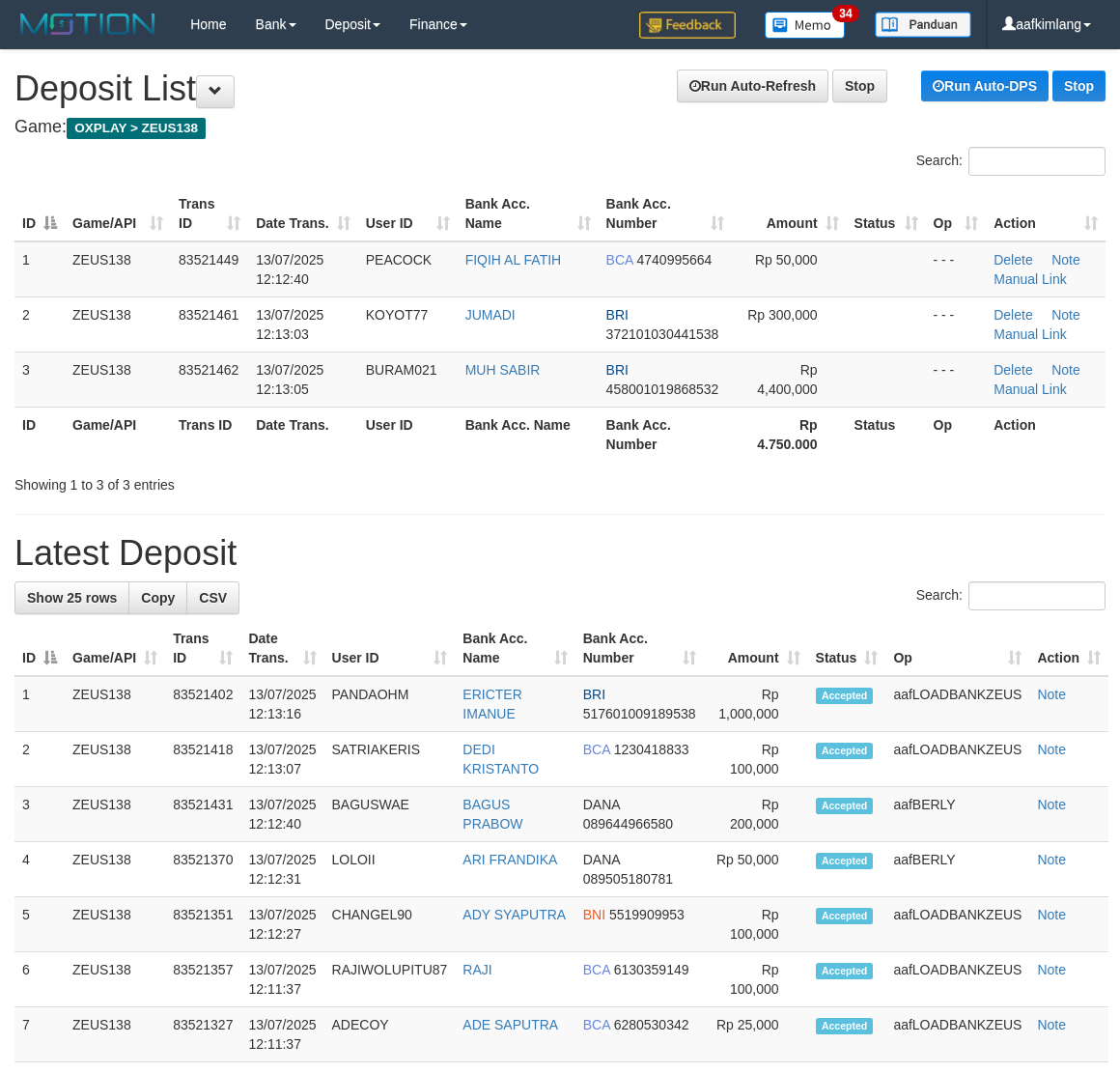 click on "Search:
ID Game/API Trans ID Date Trans. User ID Bank Acc. Name Bank Acc. Number Amount Status Op Action
1
ZEUS138
83521449
13/07/2025 12:12:40
PEACOCK
FIQIH AL FATIH
BCA
4740995664
Rp 50,000
- - -
Delete
Note
Manual Link
2
ZEUS138
83521461
13/07/2025 12:13:03
KOYOT77
JUMADI
BRI
372101030441538
Rp 300,000
- - -
Delete Note" at bounding box center [560, 321] 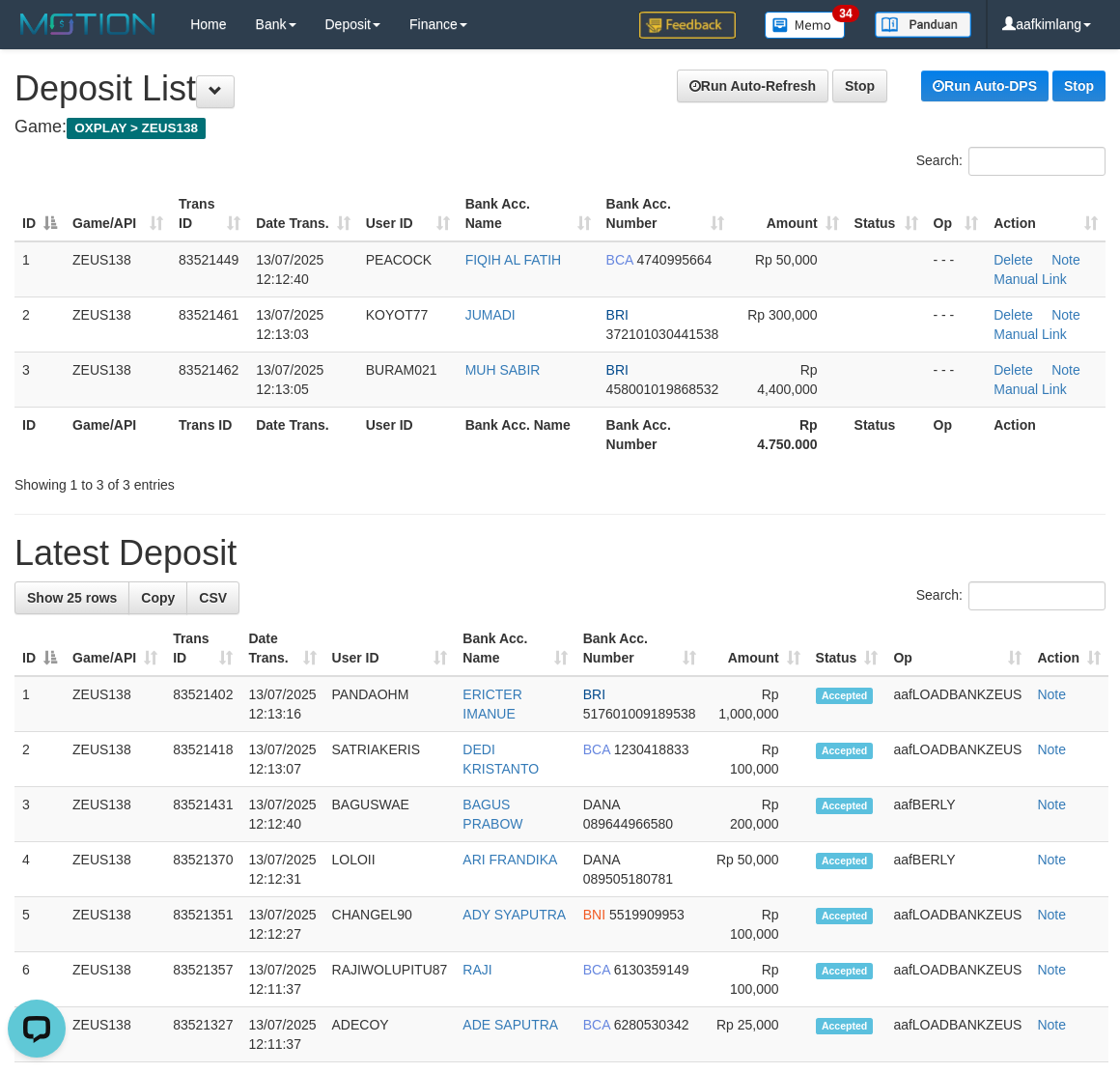 scroll, scrollTop: 0, scrollLeft: 0, axis: both 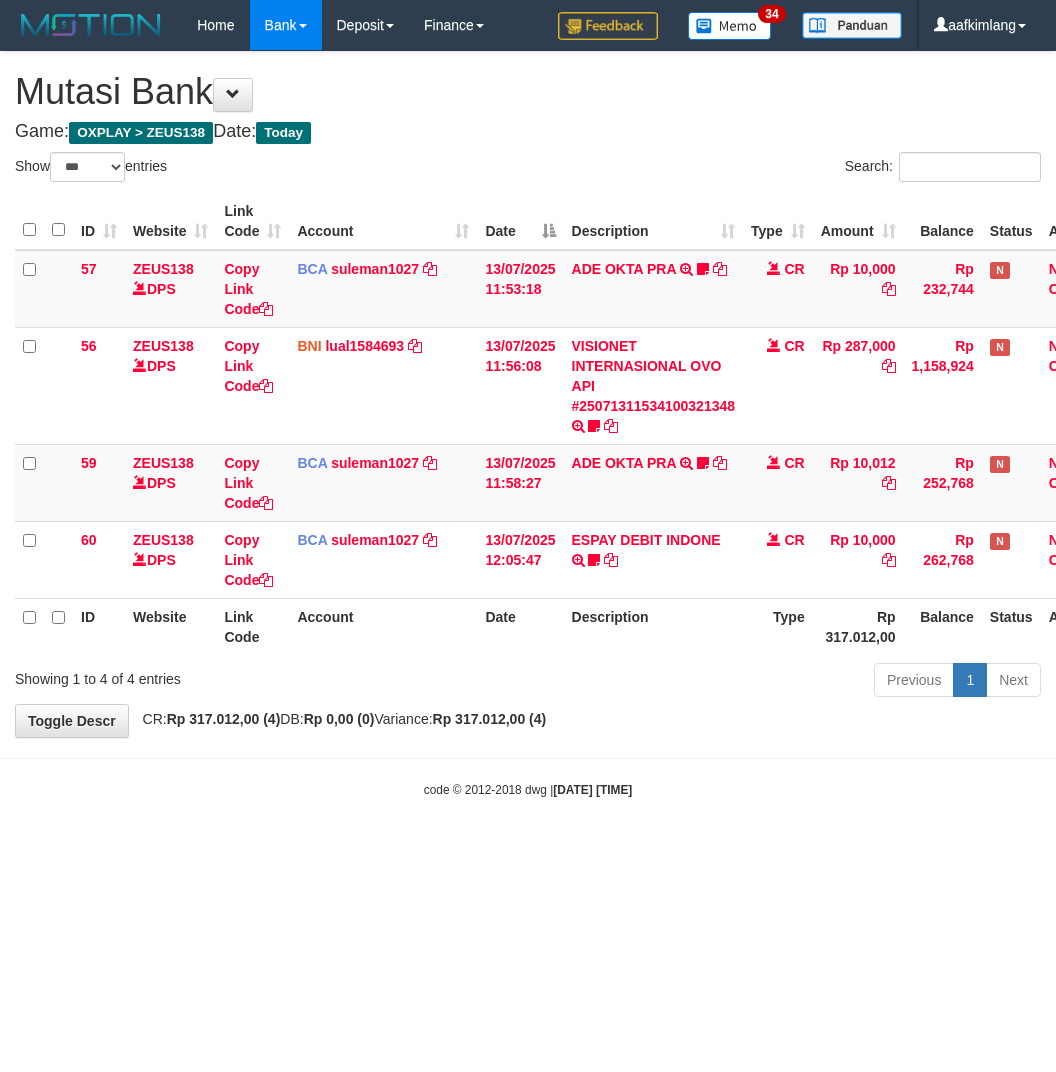 select on "***" 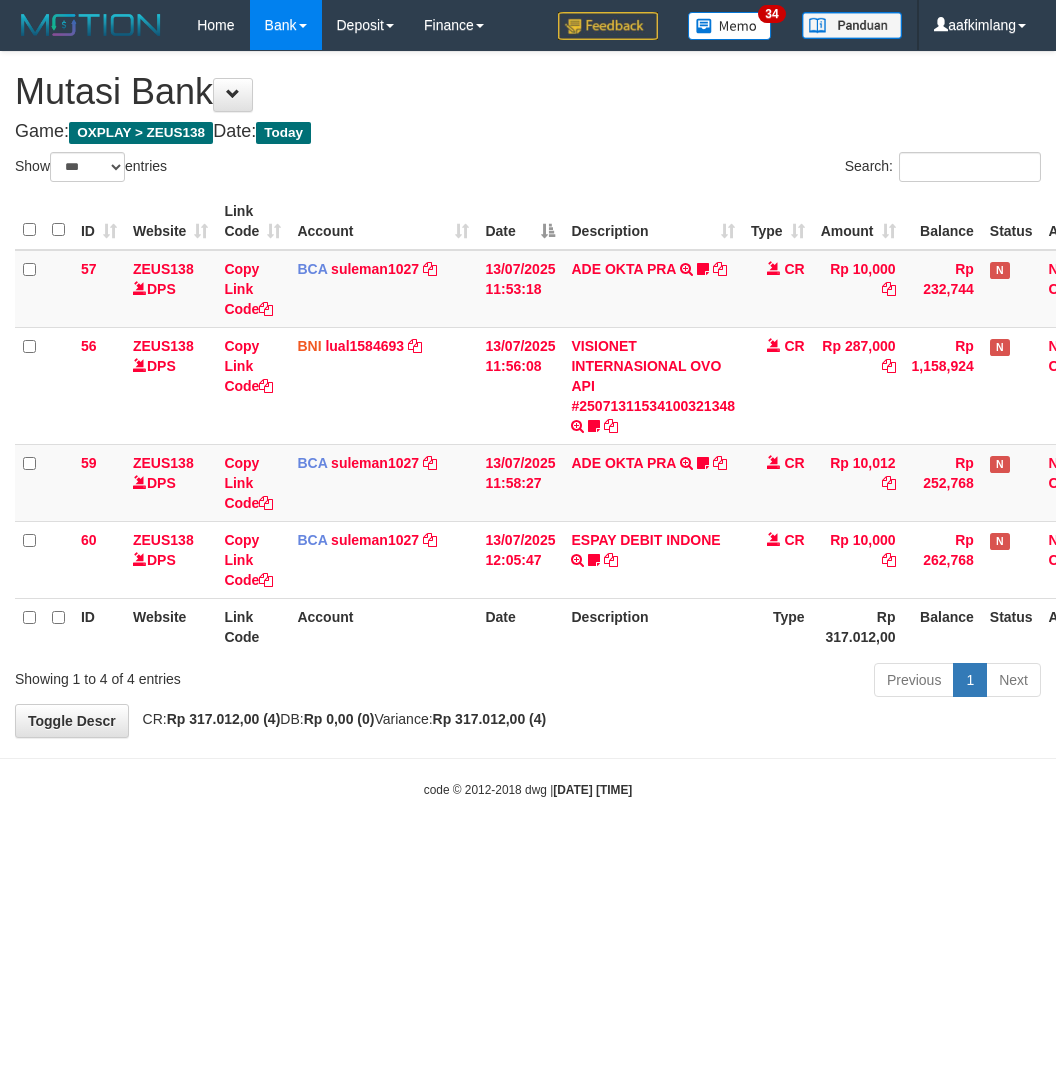scroll, scrollTop: 0, scrollLeft: 0, axis: both 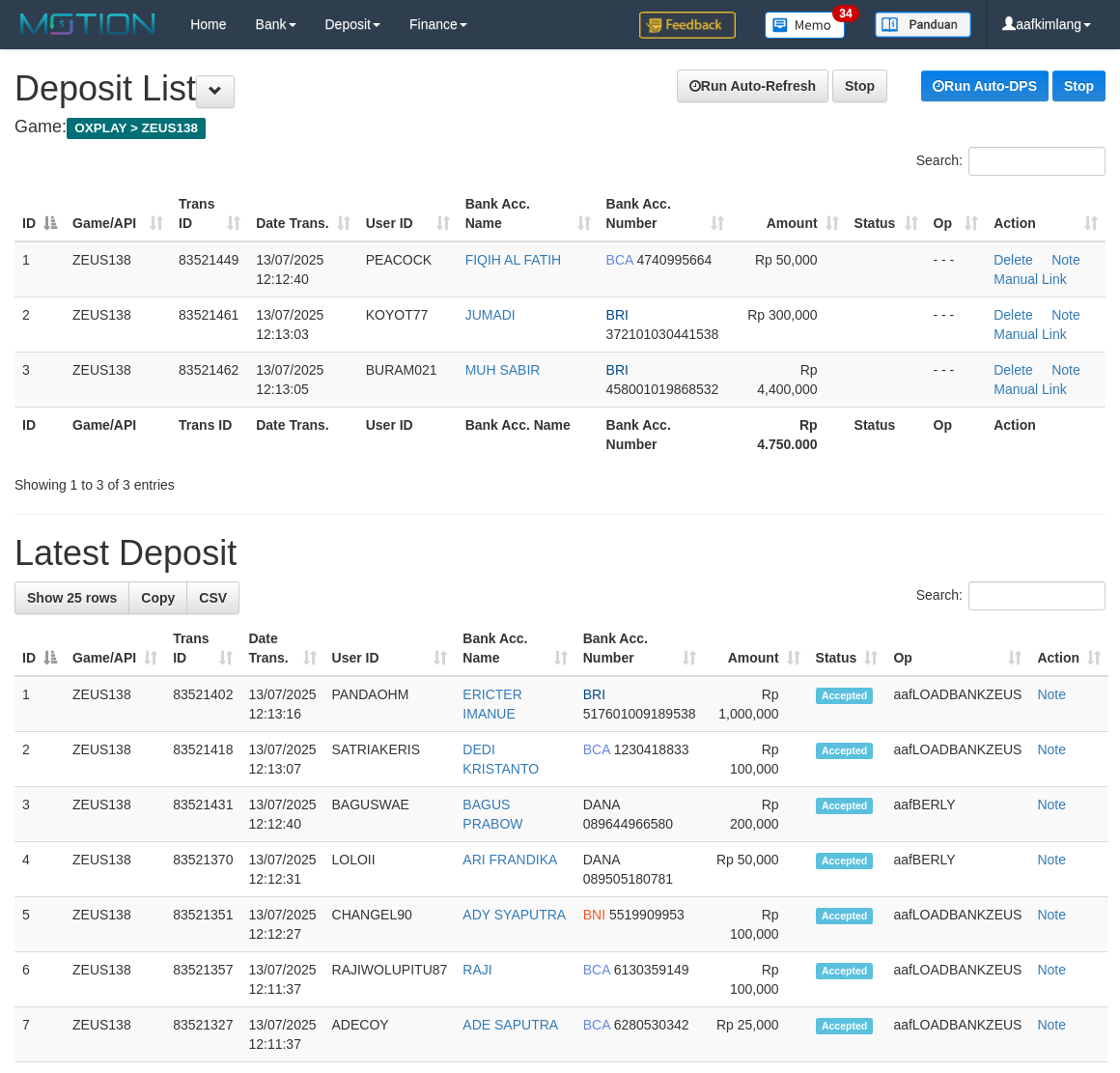 drag, startPoint x: 561, startPoint y: 512, endPoint x: 581, endPoint y: 518, distance: 20.88061 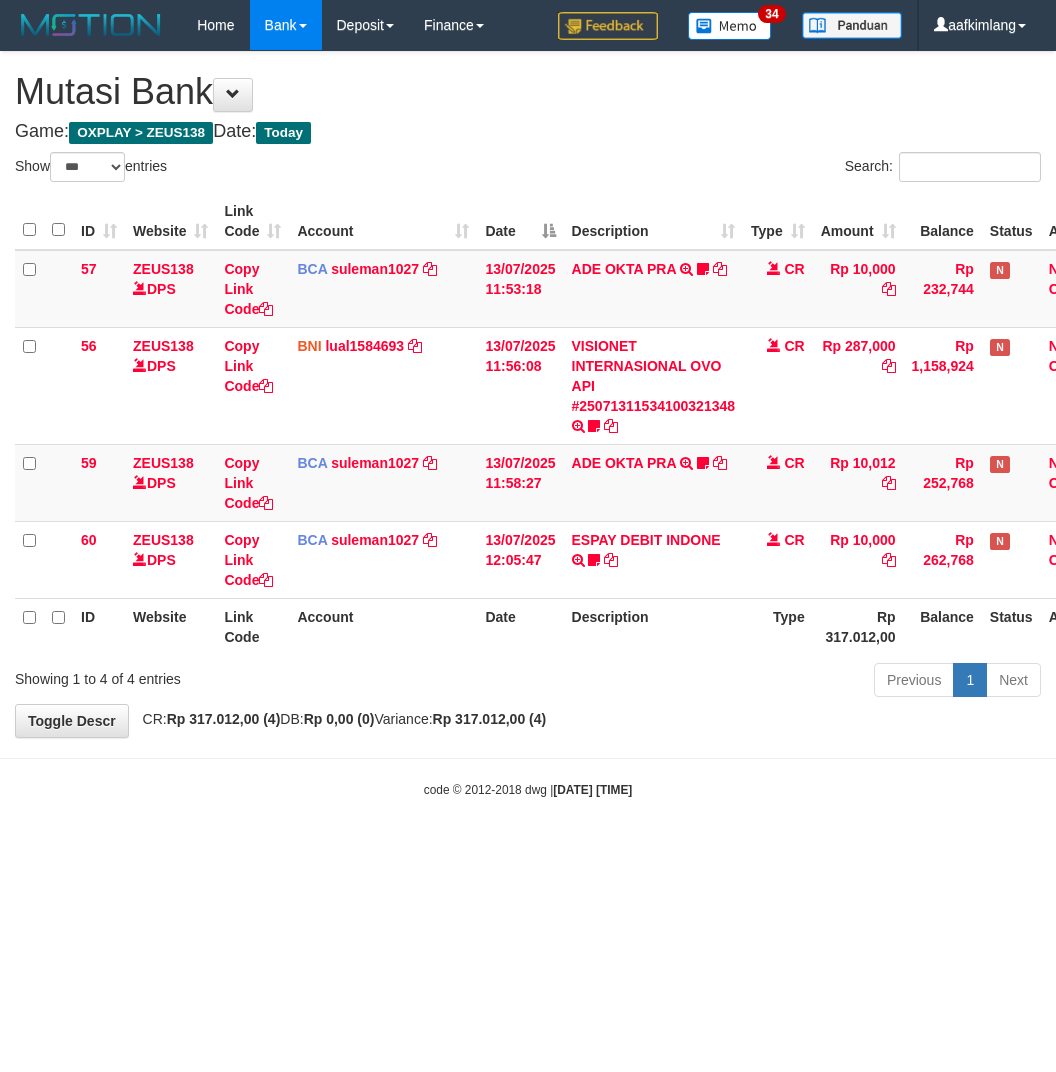 select on "***" 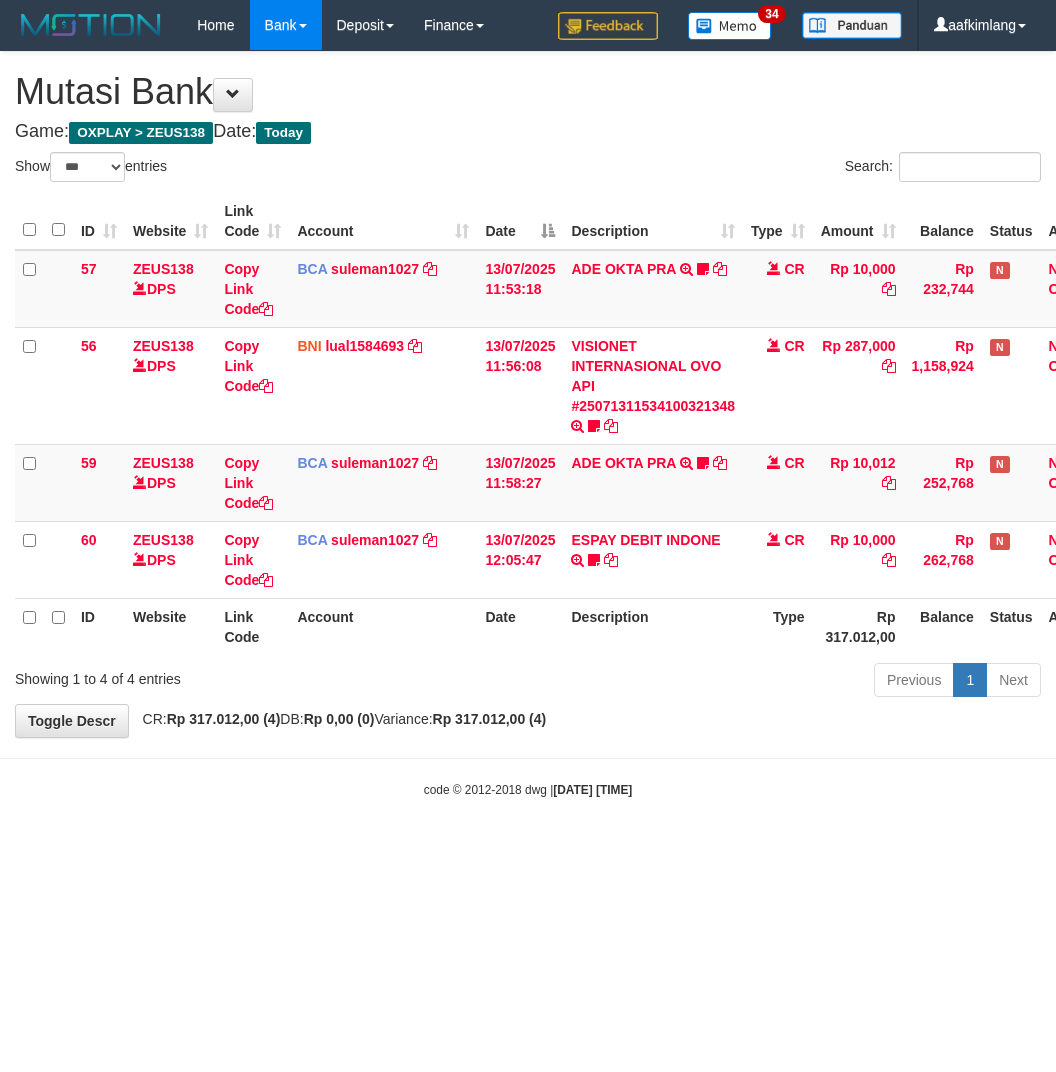 scroll, scrollTop: 0, scrollLeft: 0, axis: both 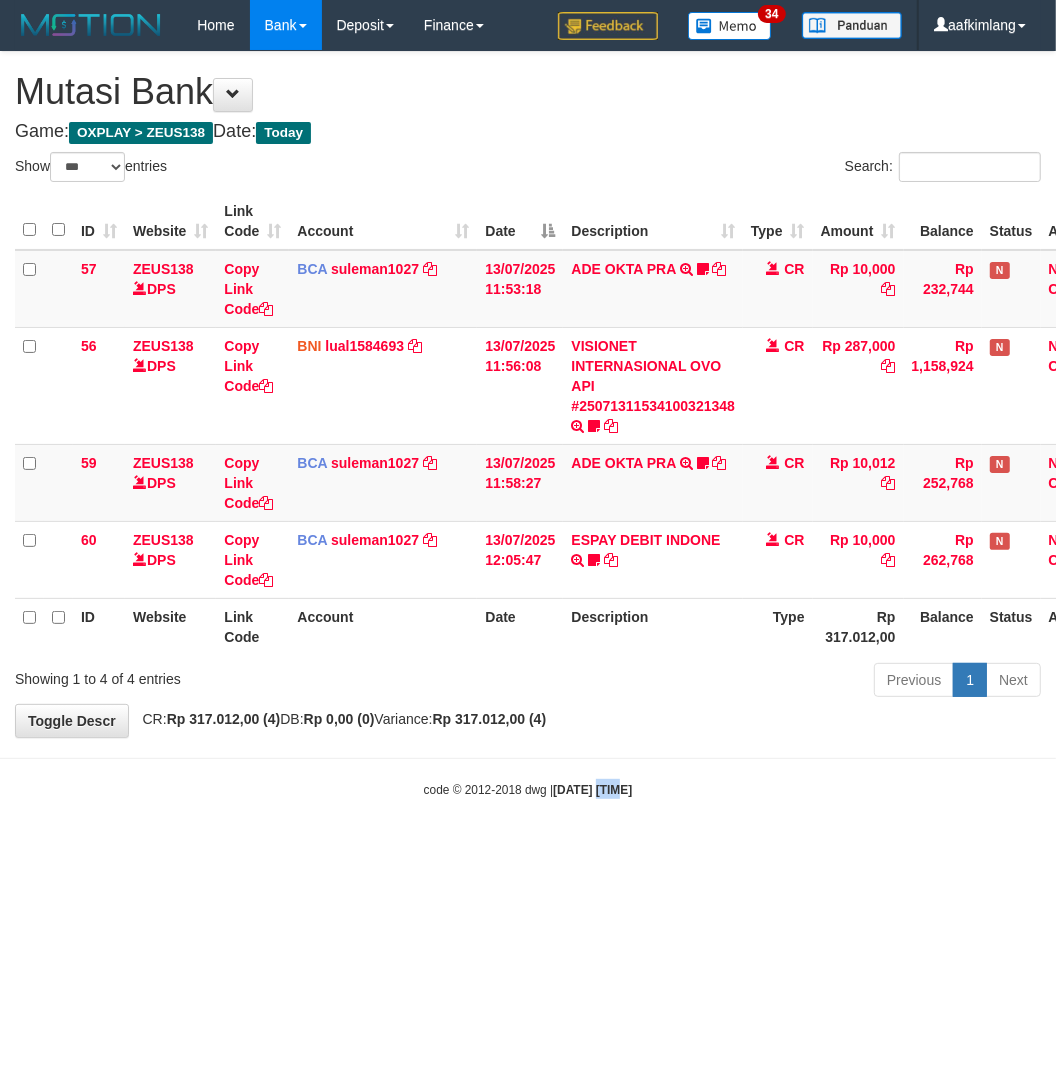drag, startPoint x: 591, startPoint y: 842, endPoint x: 485, endPoint y: 846, distance: 106.07545 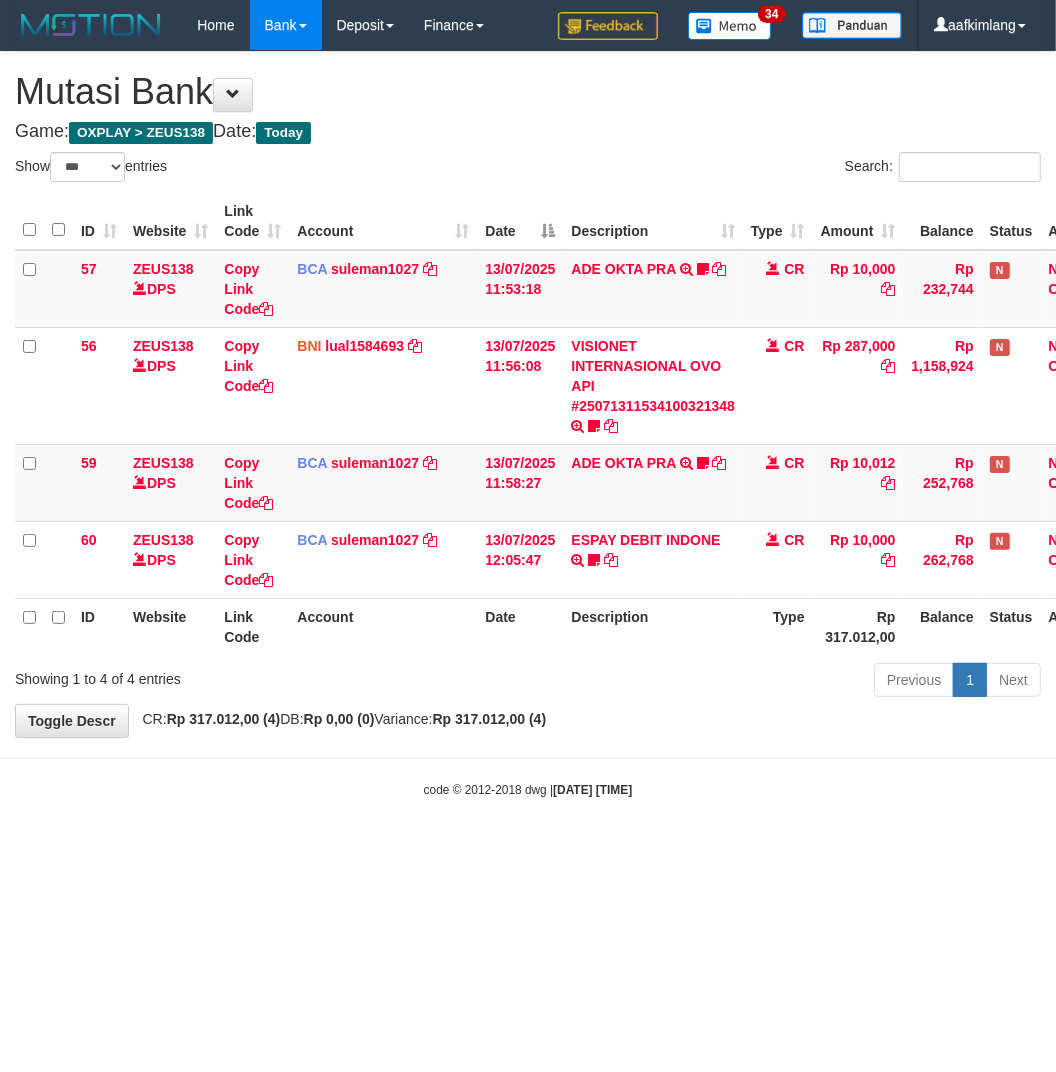 click on "Toggle navigation
Home
Bank
Account List
Mutasi Bank
Search
Note Mutasi
Deposit
DPS Fetch
DPS List
History
Note DPS
Finance
Financial Data
aafkimlang
My Profile
Log Out" at bounding box center [528, 424] 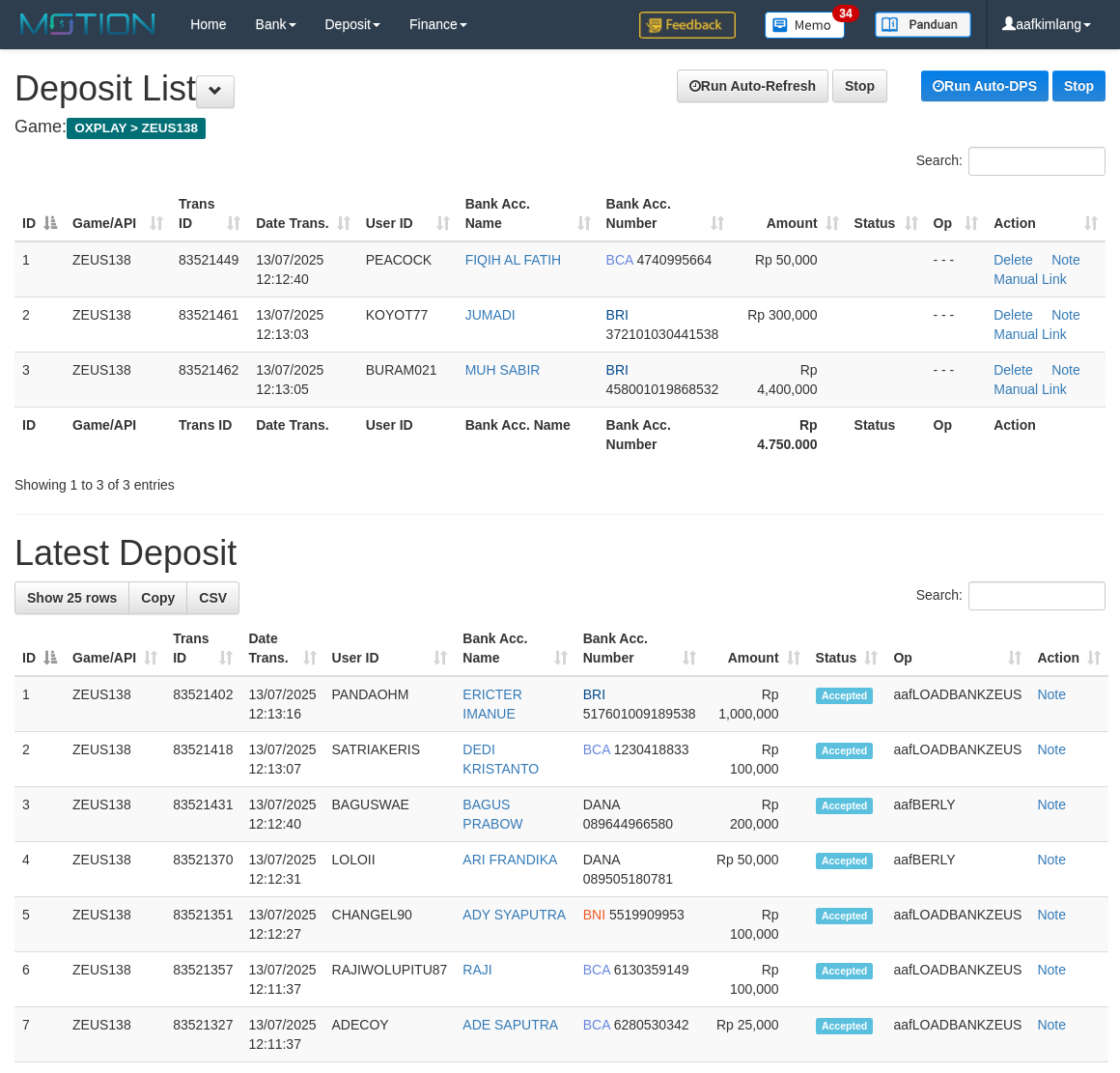scroll, scrollTop: 0, scrollLeft: 0, axis: both 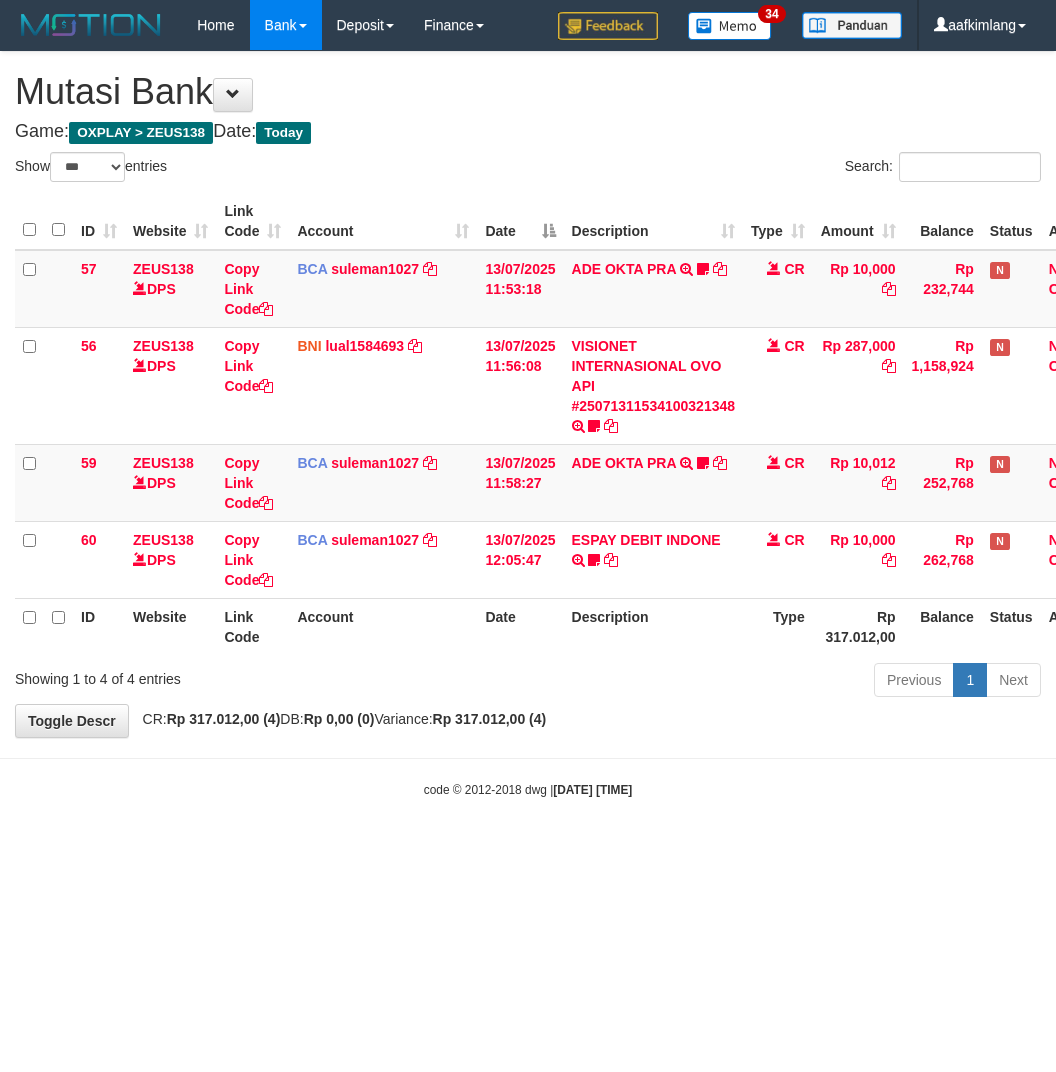 select on "***" 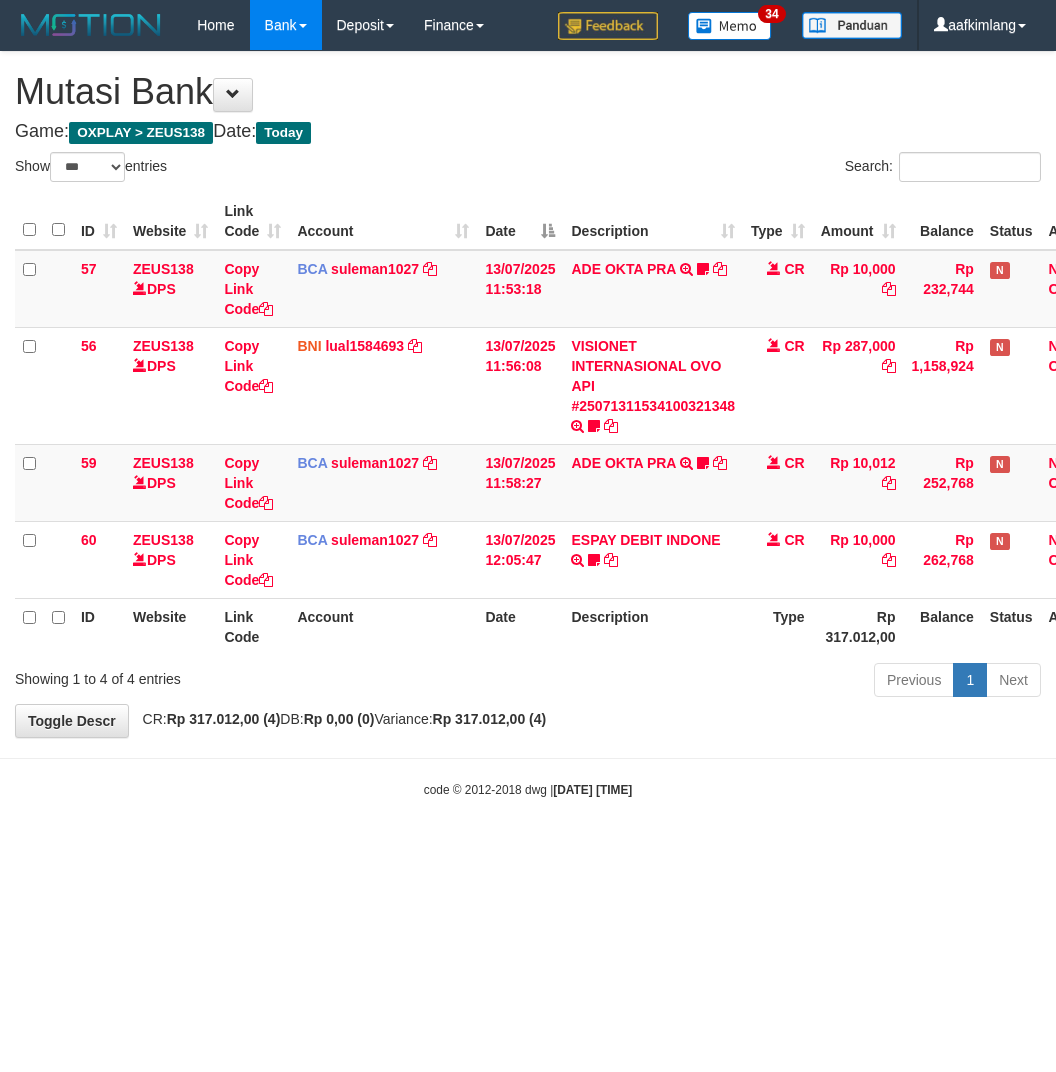 scroll, scrollTop: 0, scrollLeft: 0, axis: both 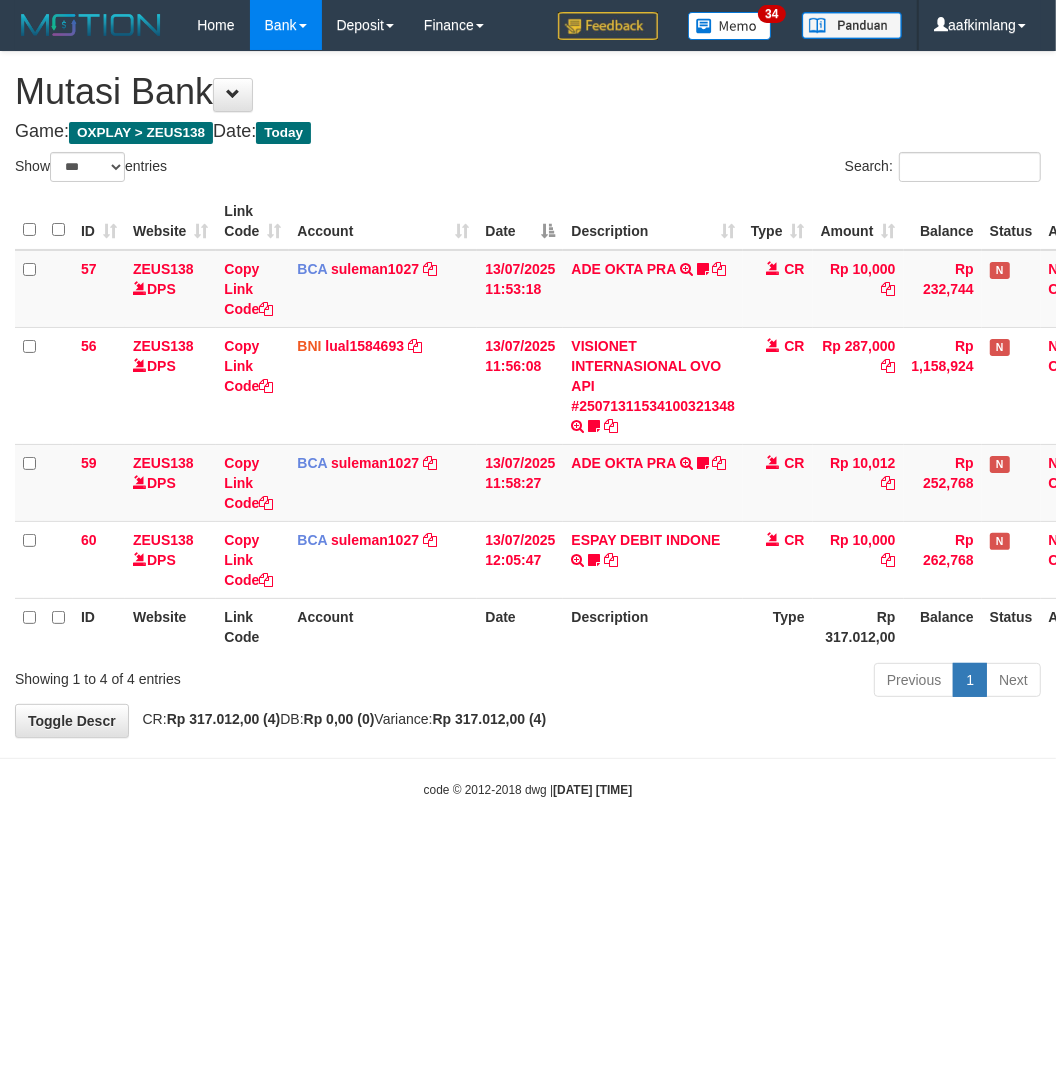 click on "Toggle navigation
Home
Bank
Account List
Mutasi Bank
Search
Note Mutasi
Deposit
DPS Fetch
DPS List
History
Note DPS
Finance
Financial Data
aafkimlang
My Profile
Log Out
34" at bounding box center [528, 424] 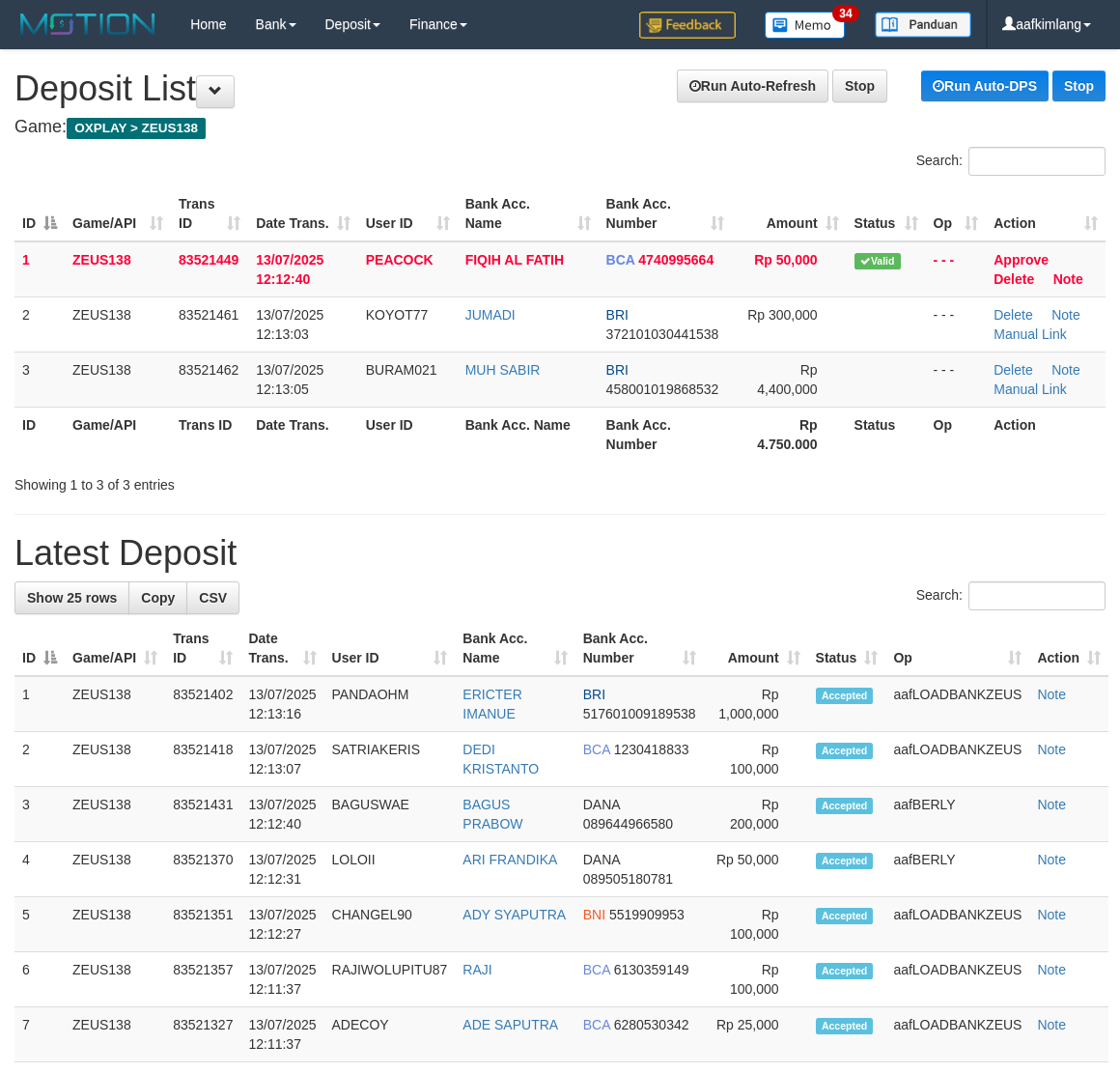 scroll, scrollTop: 0, scrollLeft: 0, axis: both 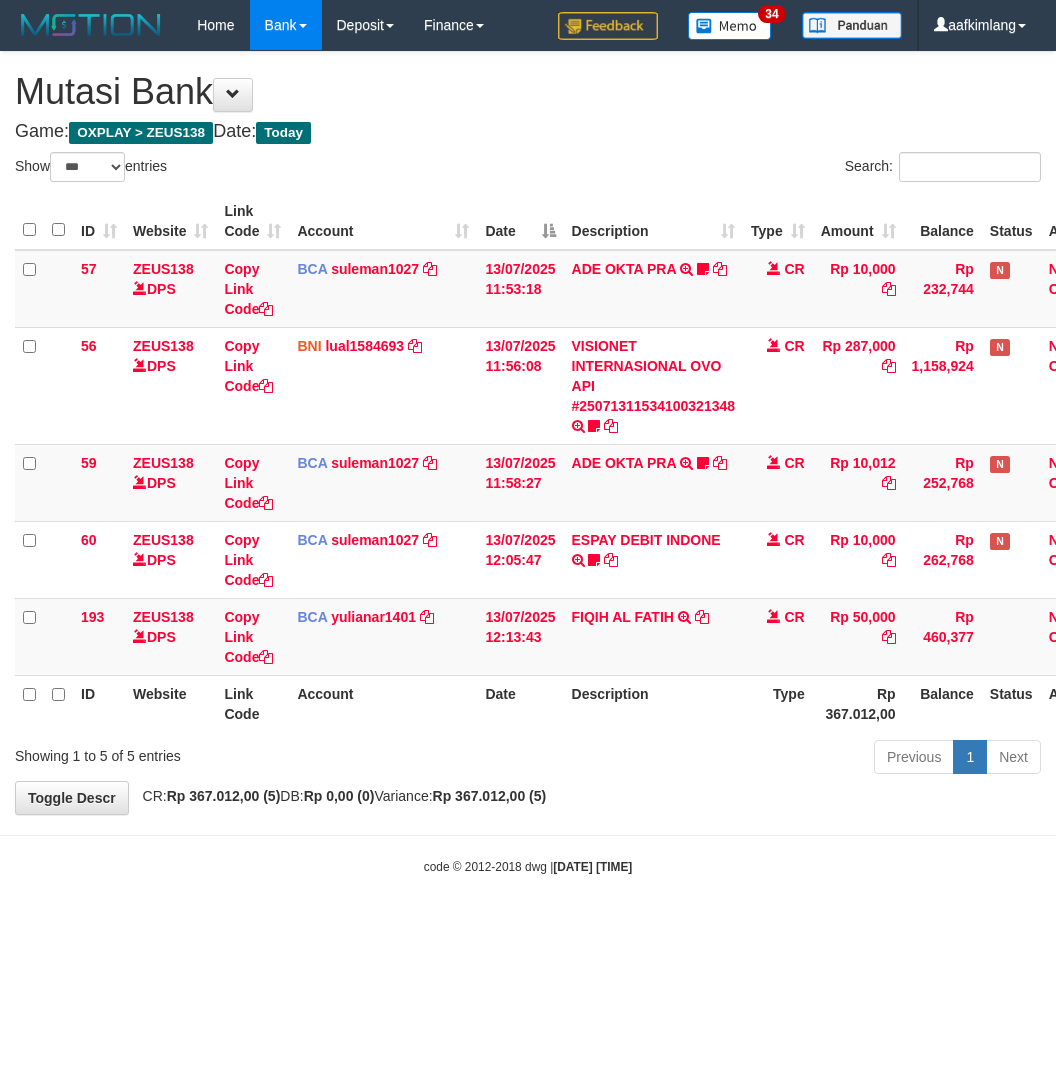 select on "***" 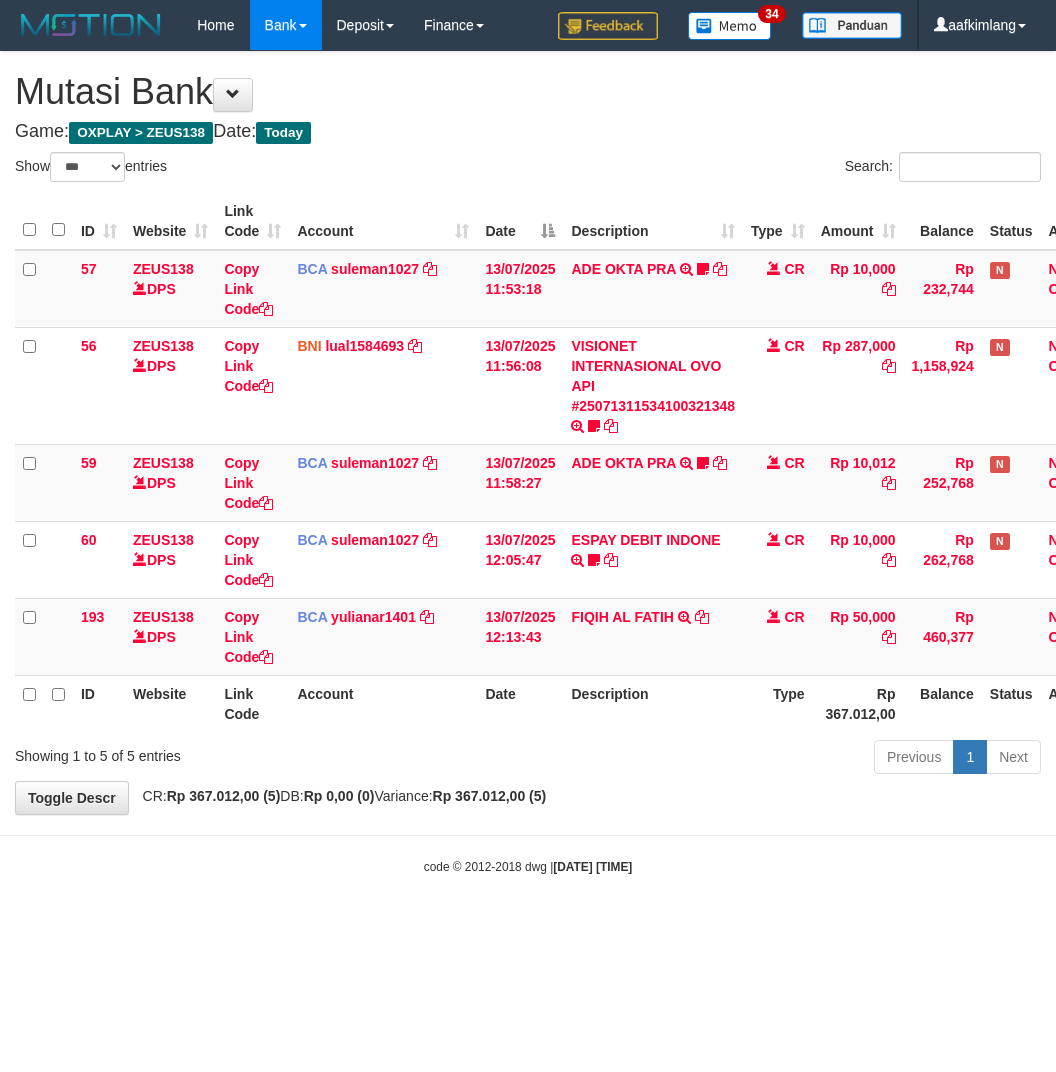 scroll, scrollTop: 0, scrollLeft: 0, axis: both 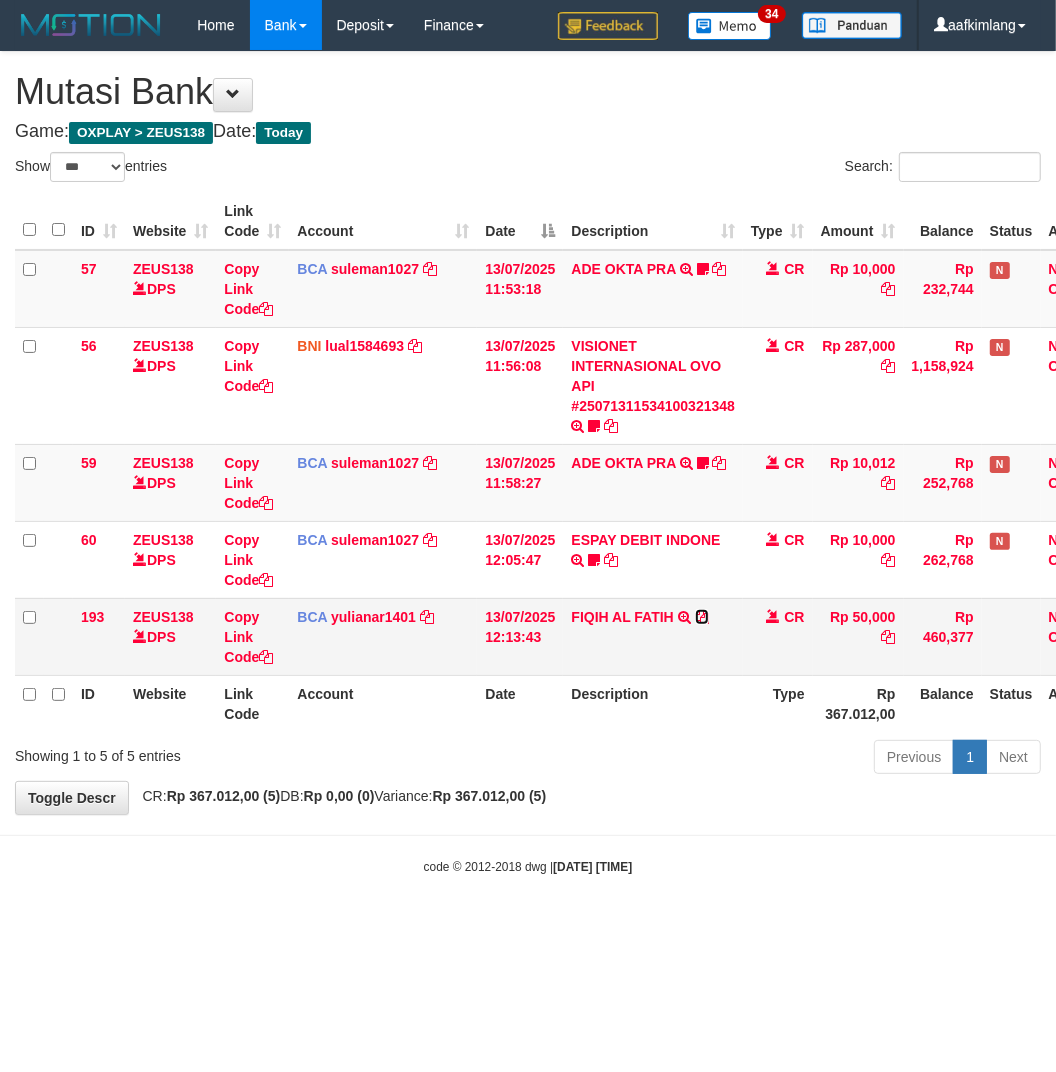 click at bounding box center [702, 617] 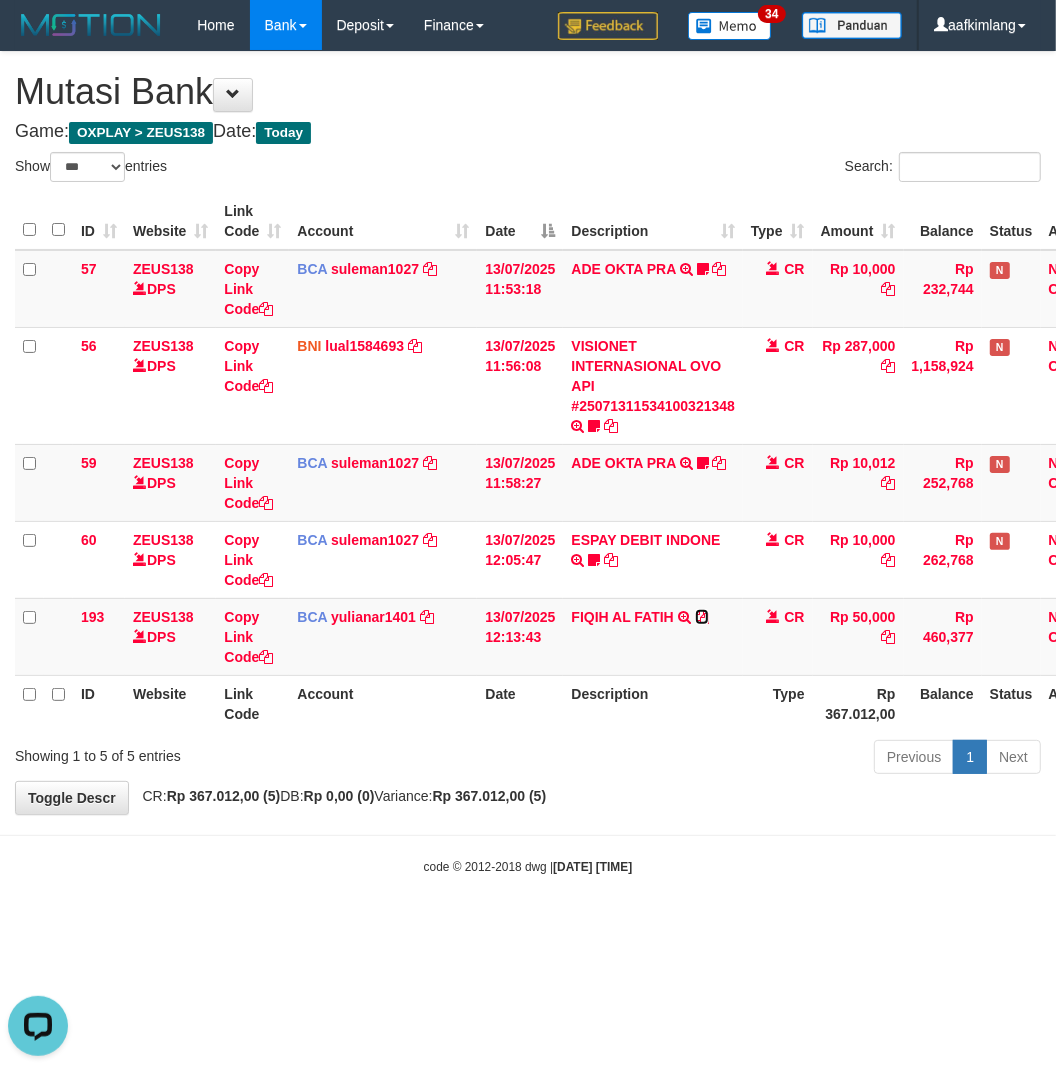 scroll, scrollTop: 0, scrollLeft: 0, axis: both 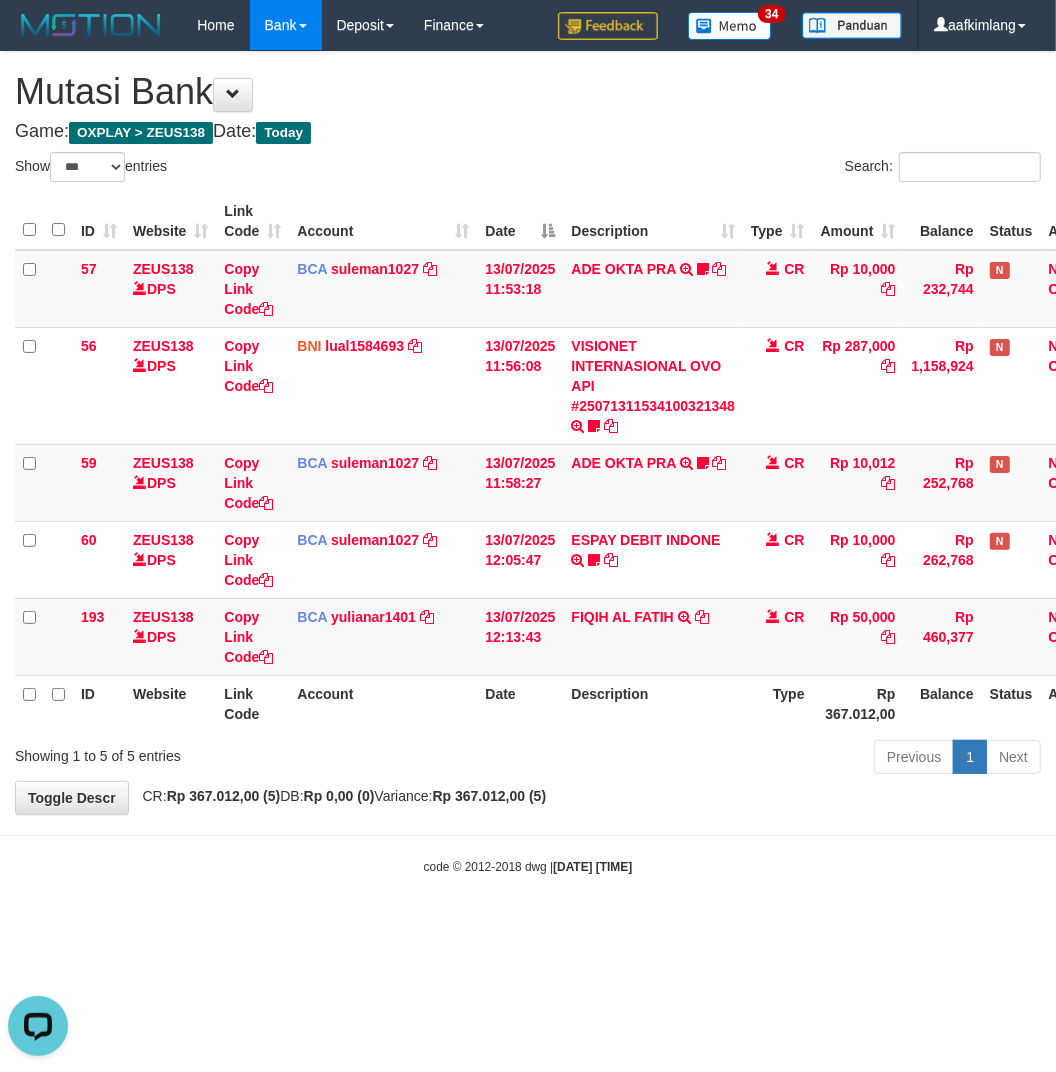 drag, startPoint x: 756, startPoint y: 850, endPoint x: 728, endPoint y: 825, distance: 37.536648 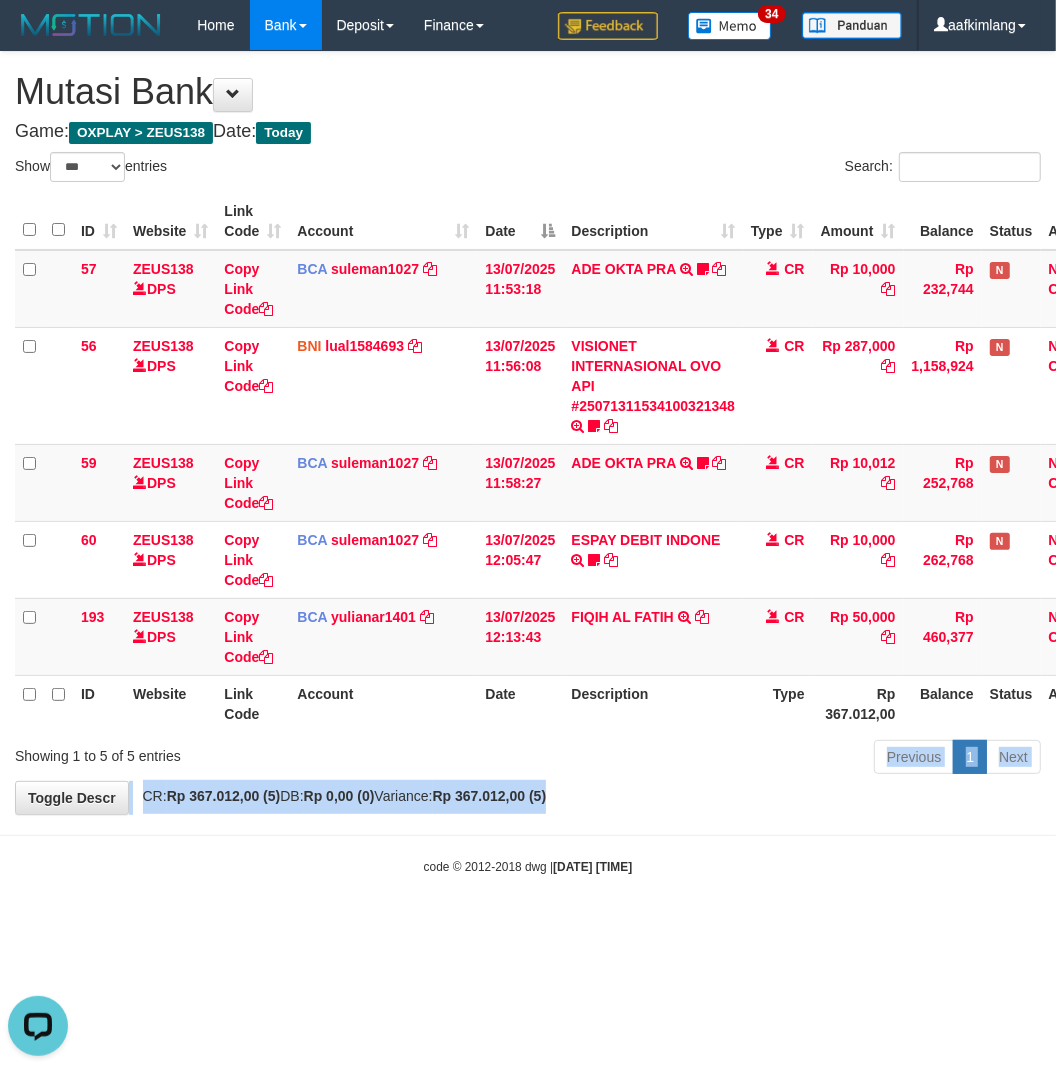 click on "**********" at bounding box center (528, 433) 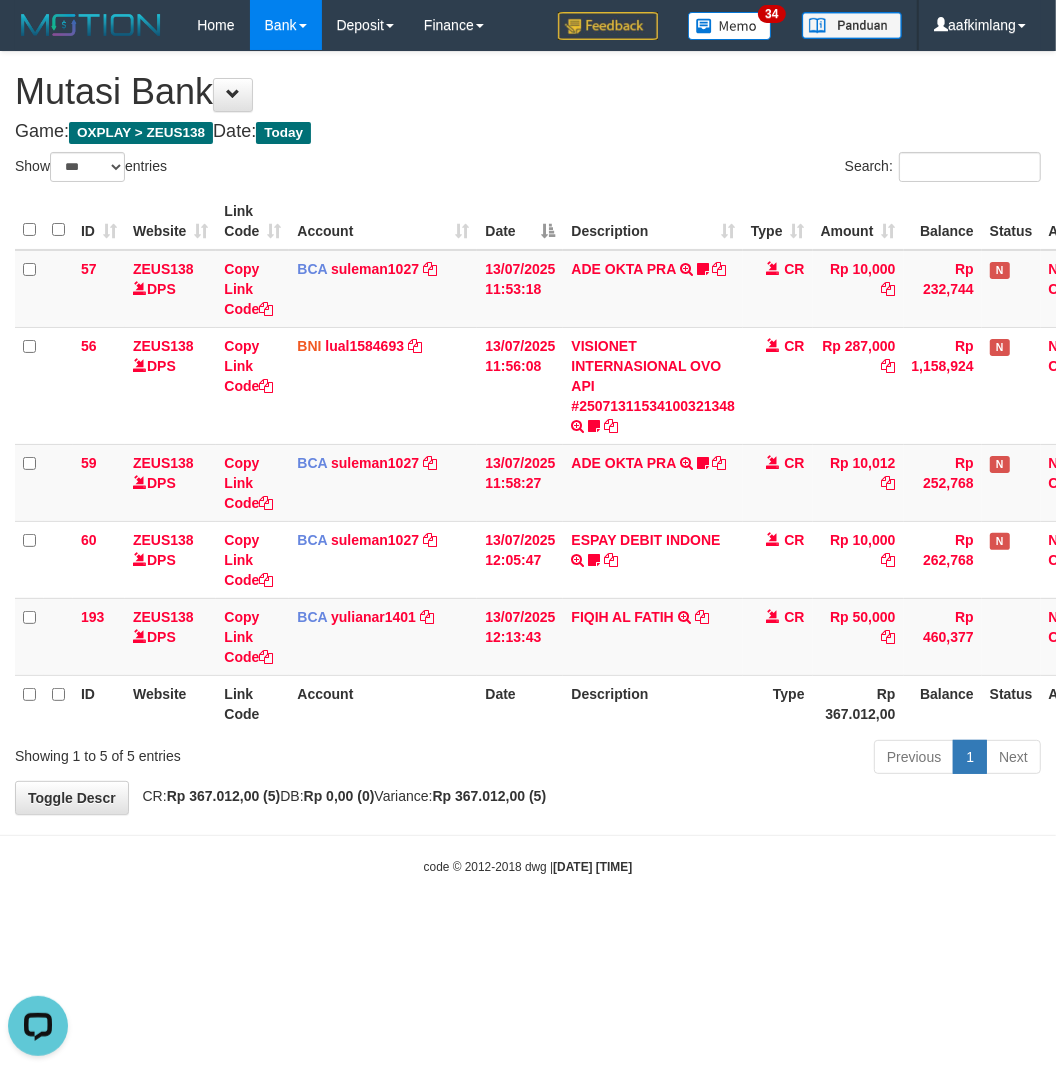 drag, startPoint x: 678, startPoint y: 771, endPoint x: 658, endPoint y: 766, distance: 20.615528 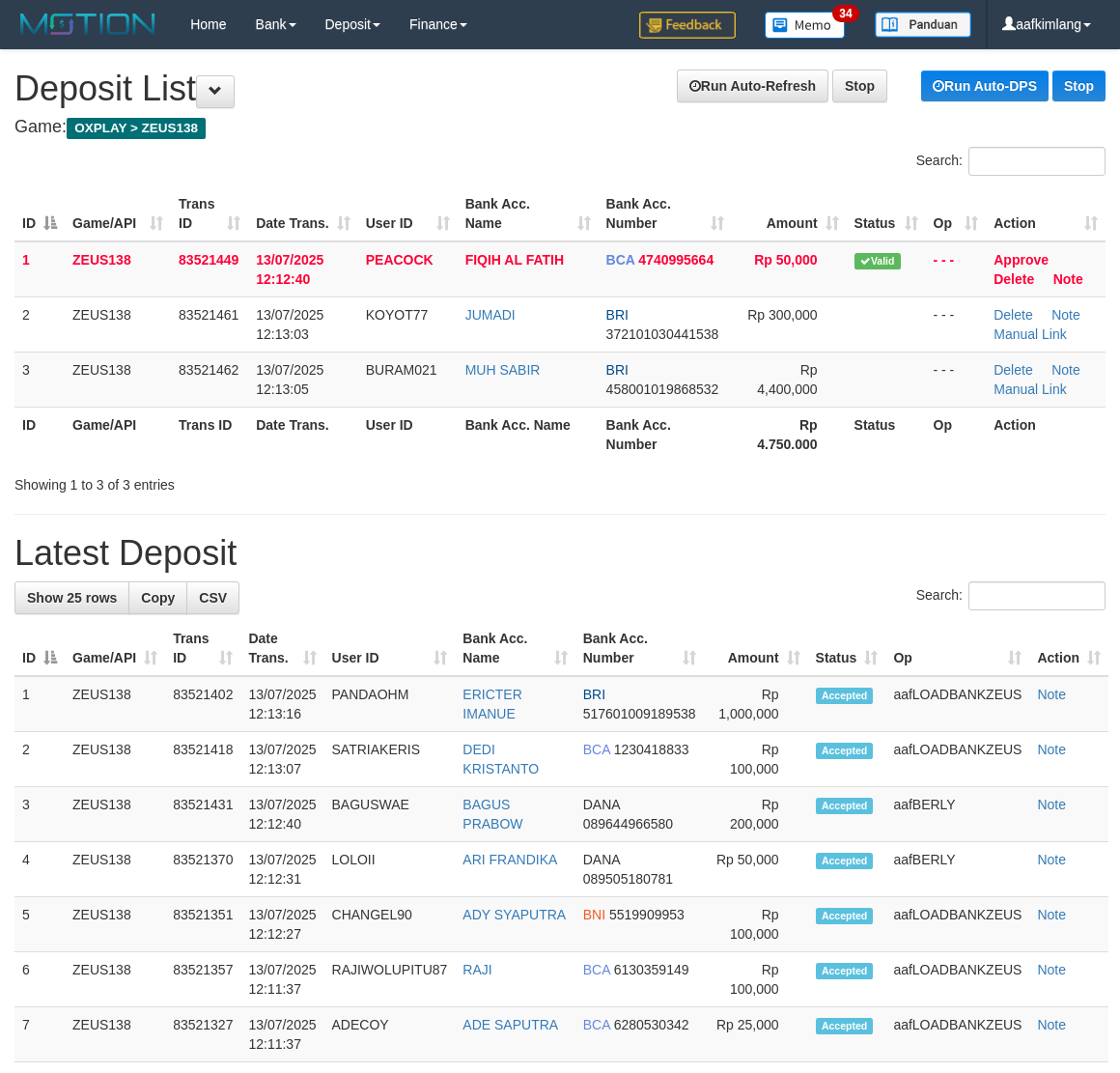 scroll, scrollTop: 0, scrollLeft: 0, axis: both 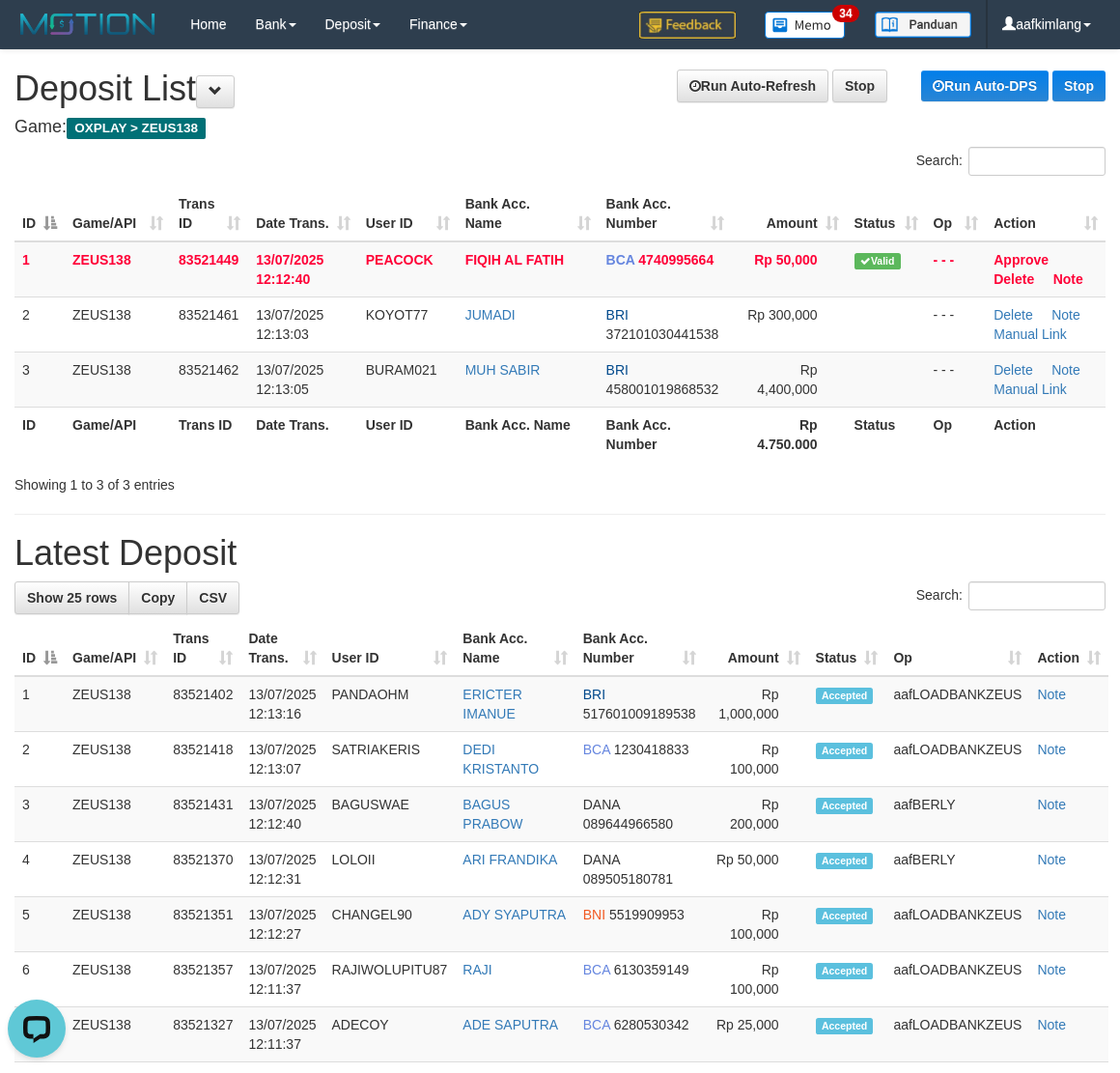 click on "**********" at bounding box center (560, 1125) 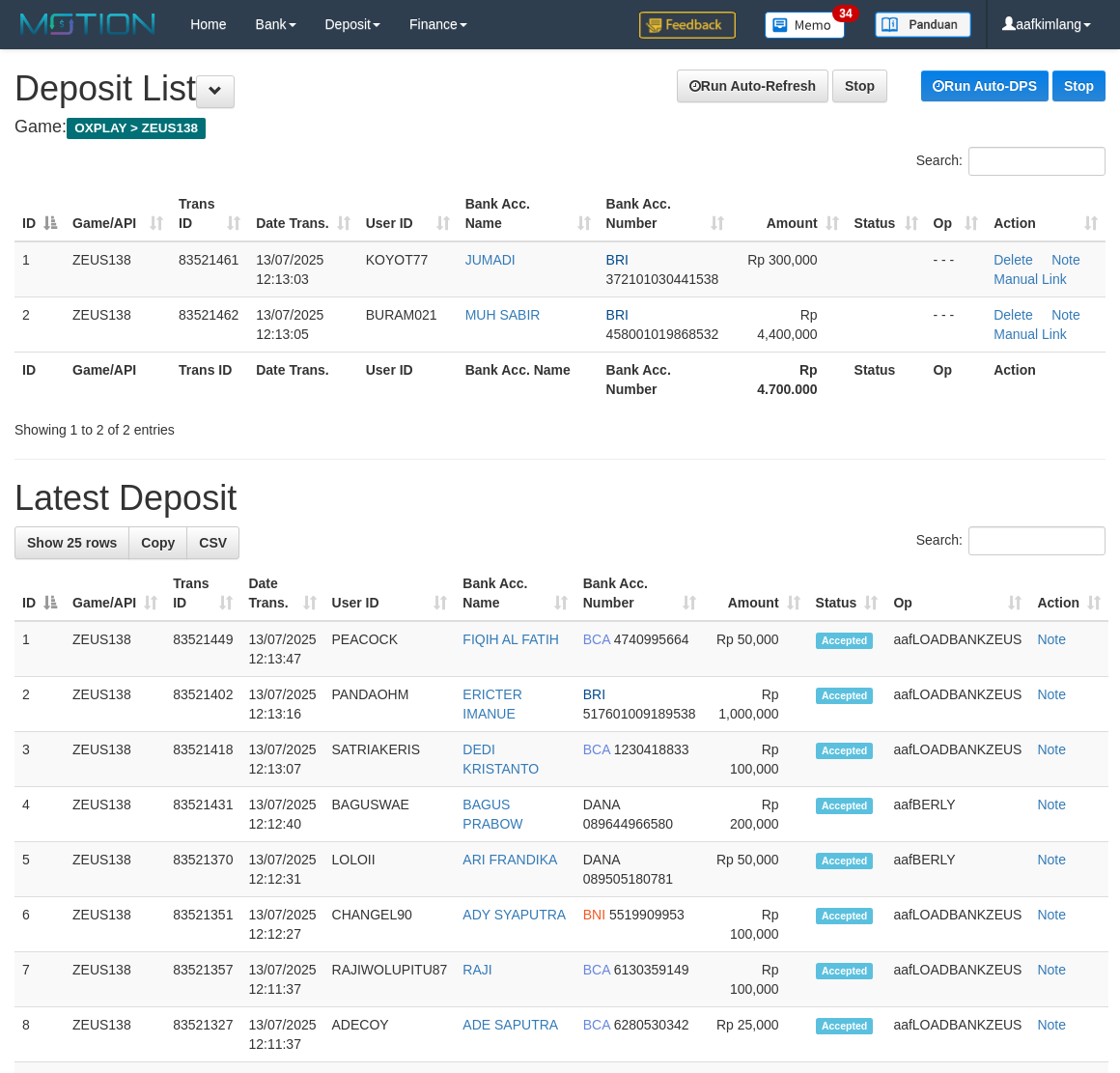 scroll, scrollTop: 0, scrollLeft: 0, axis: both 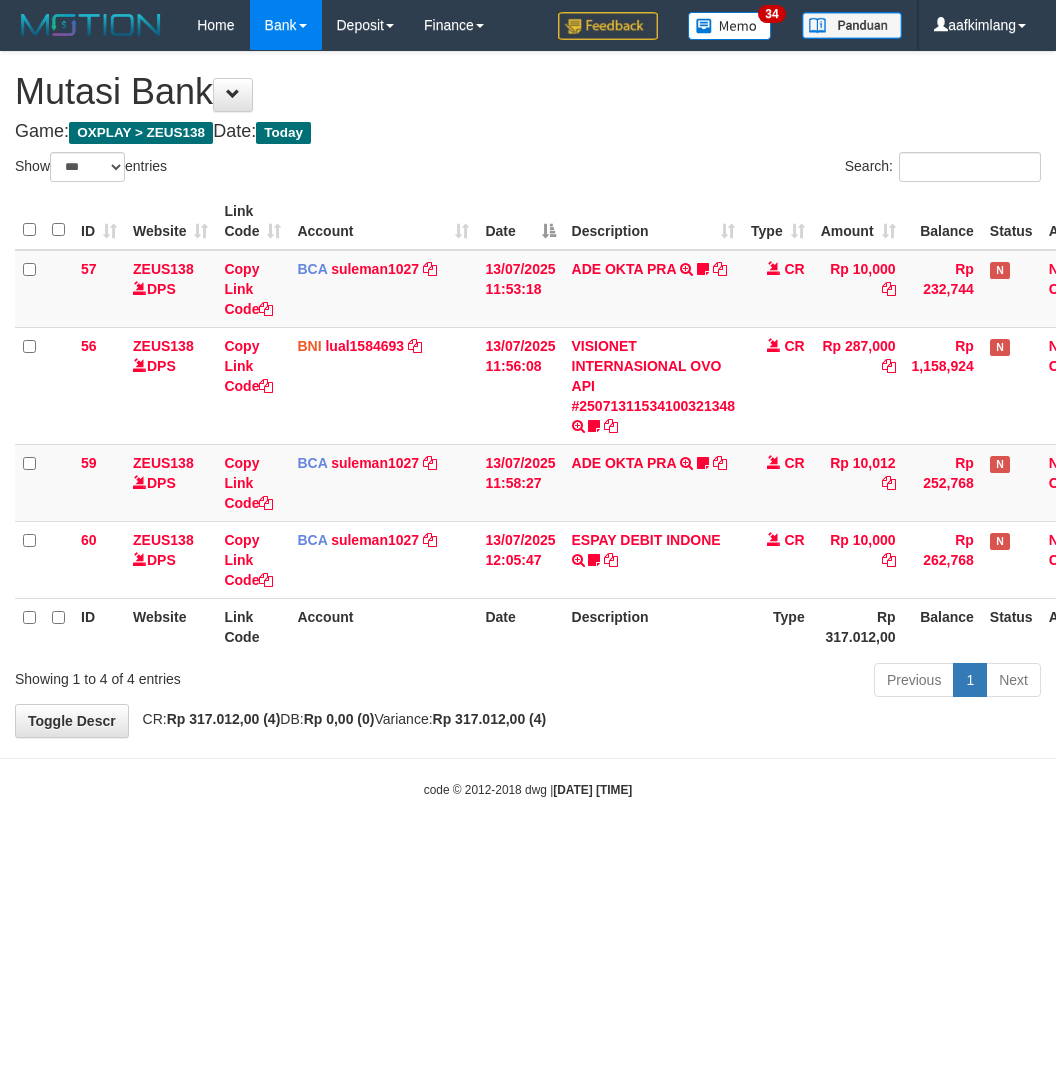 select on "***" 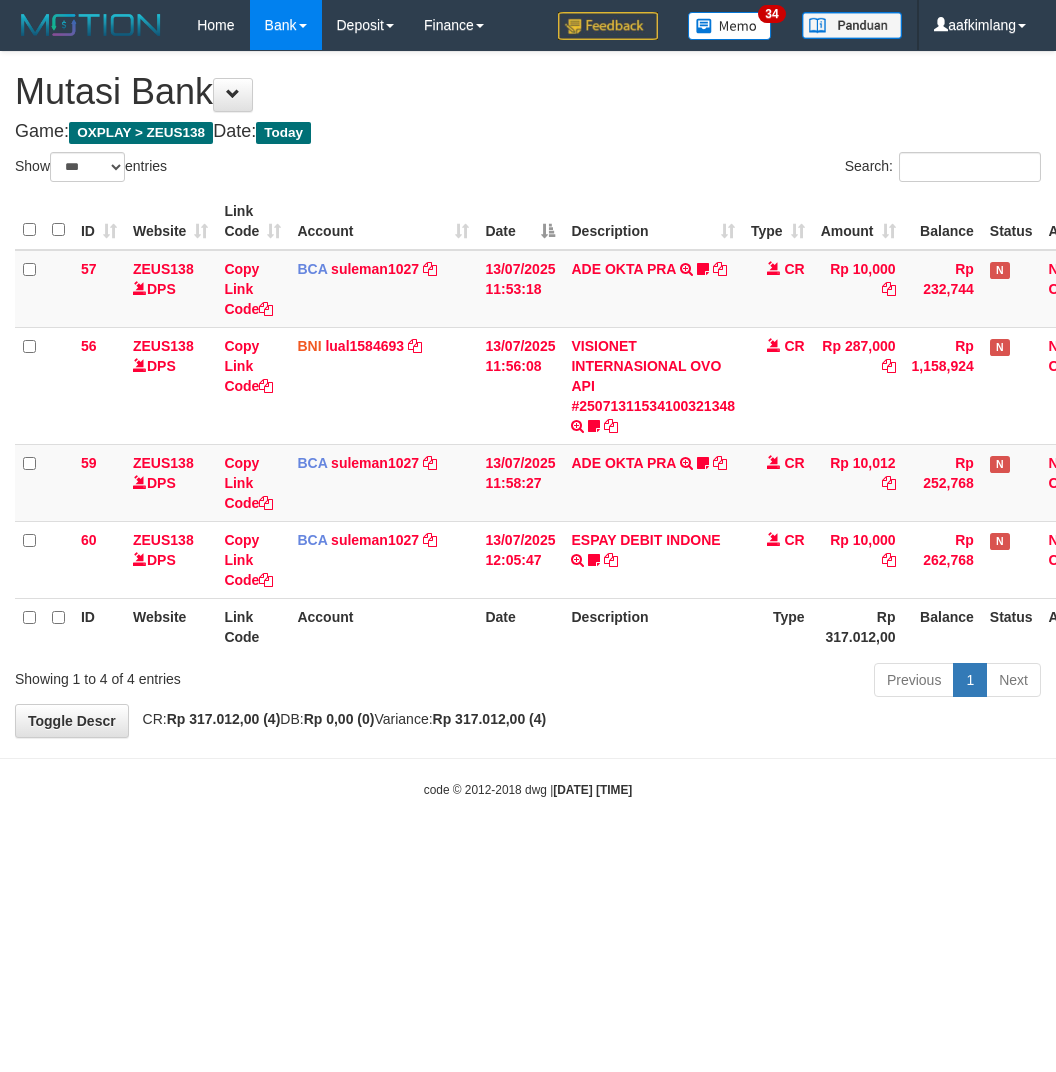 scroll, scrollTop: 0, scrollLeft: 0, axis: both 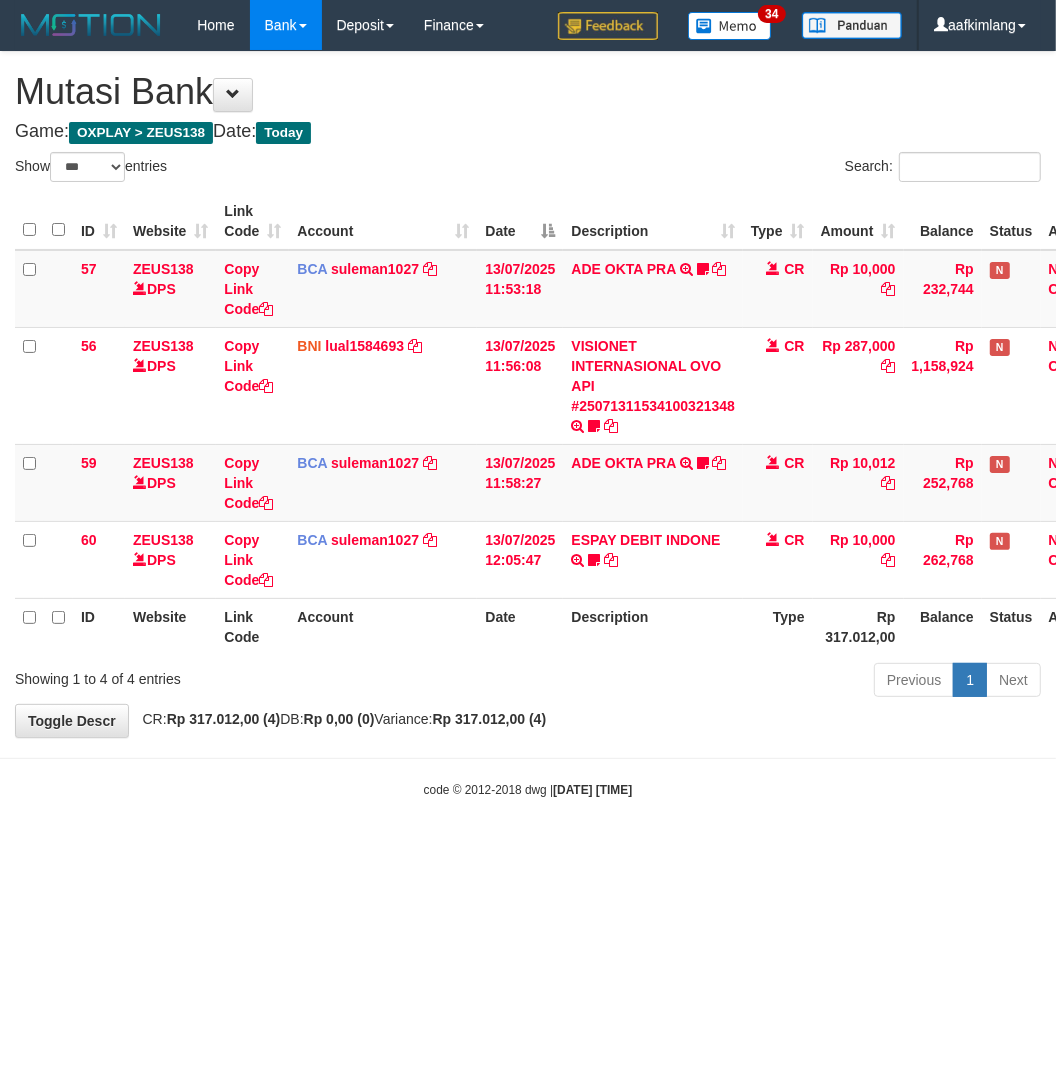 drag, startPoint x: 617, startPoint y: 947, endPoint x: 553, endPoint y: 925, distance: 67.6757 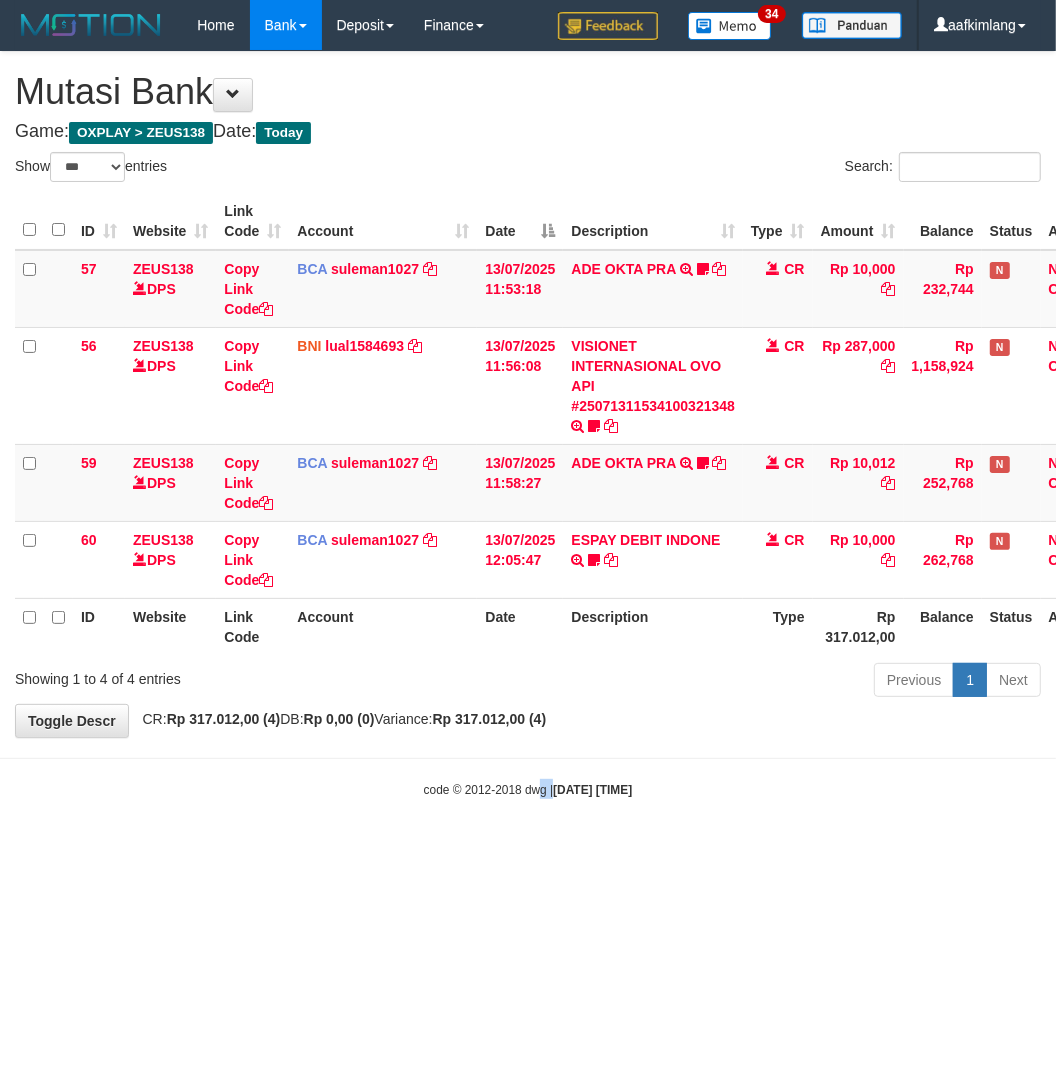 drag, startPoint x: 535, startPoint y: 901, endPoint x: 506, endPoint y: 901, distance: 29 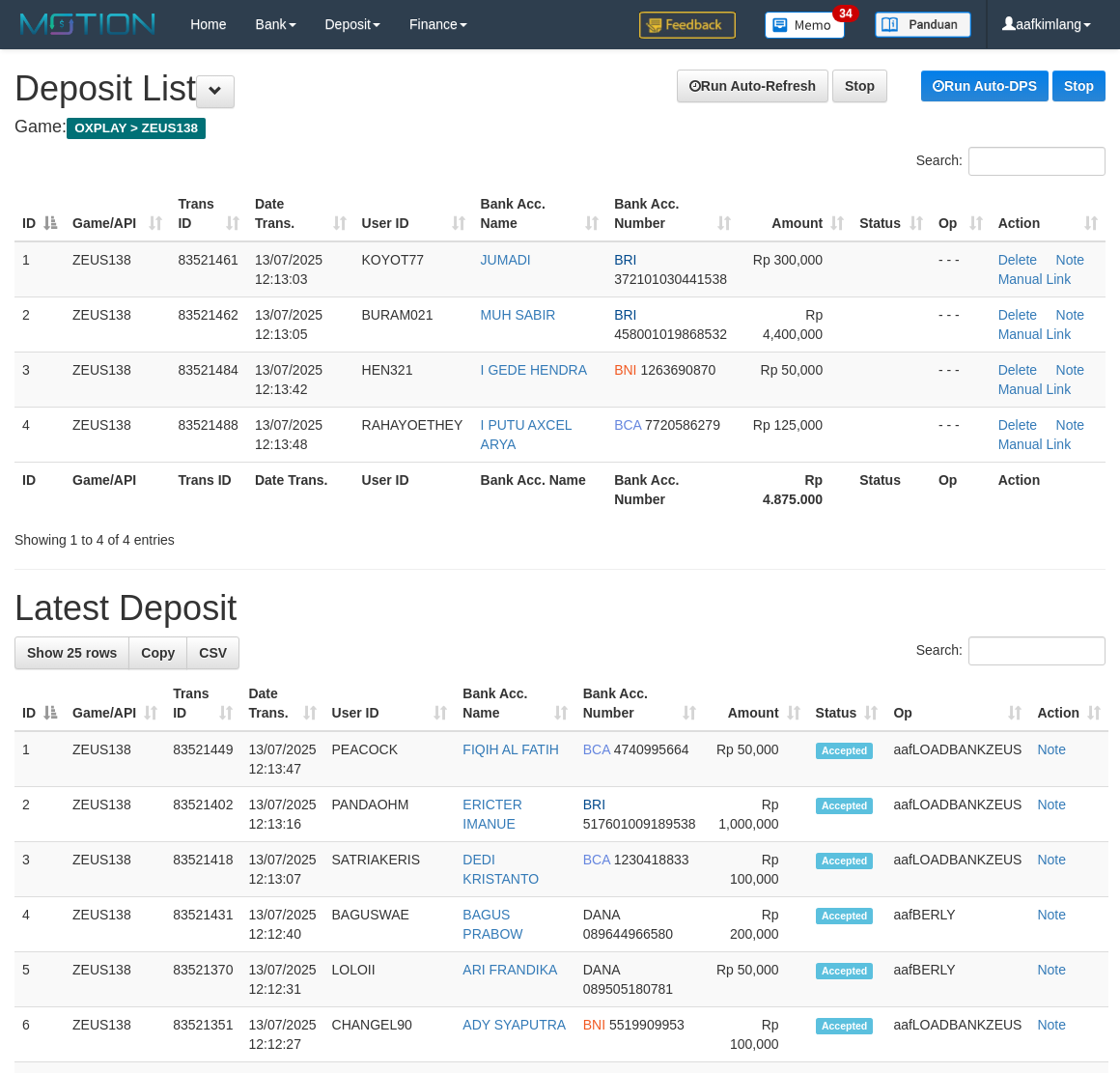scroll, scrollTop: 0, scrollLeft: 0, axis: both 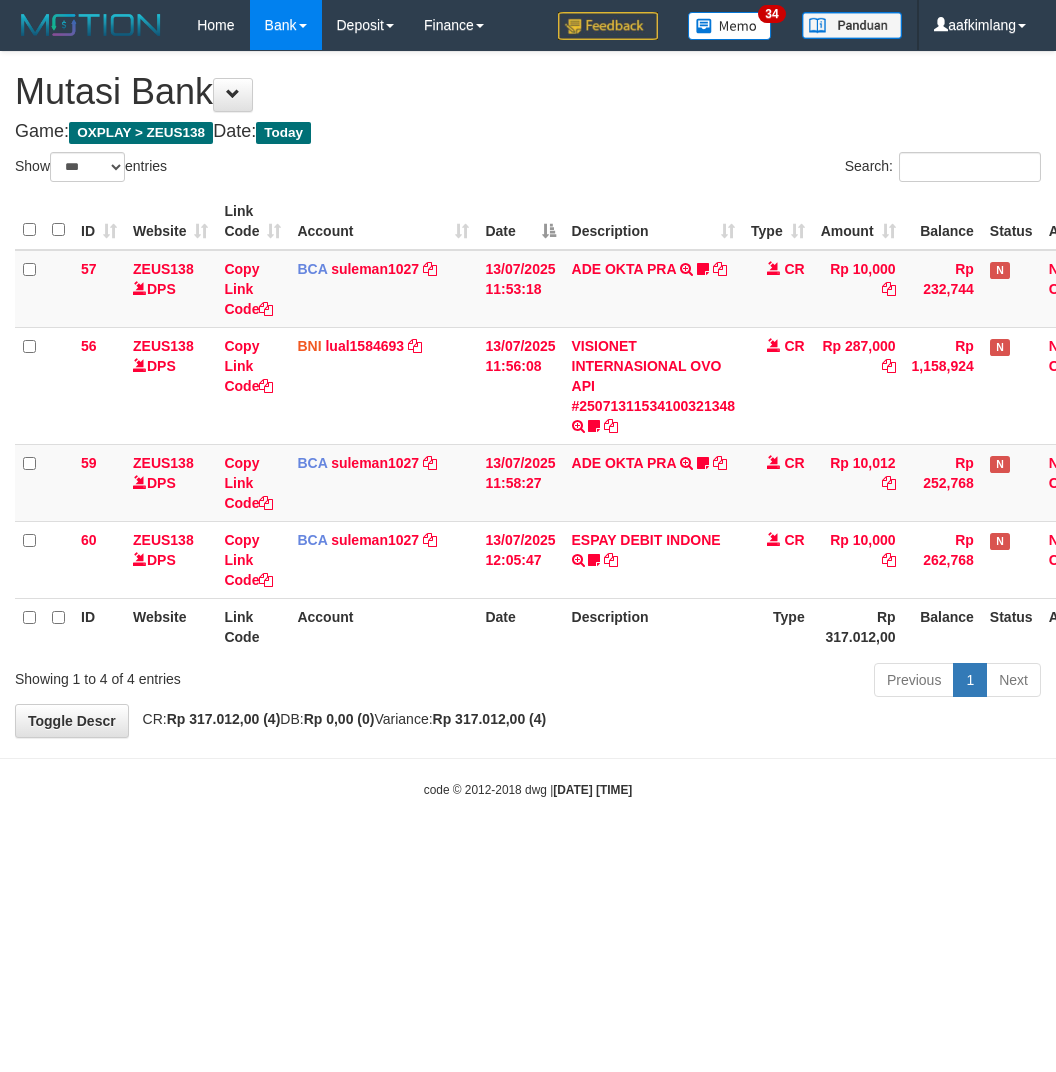 select on "***" 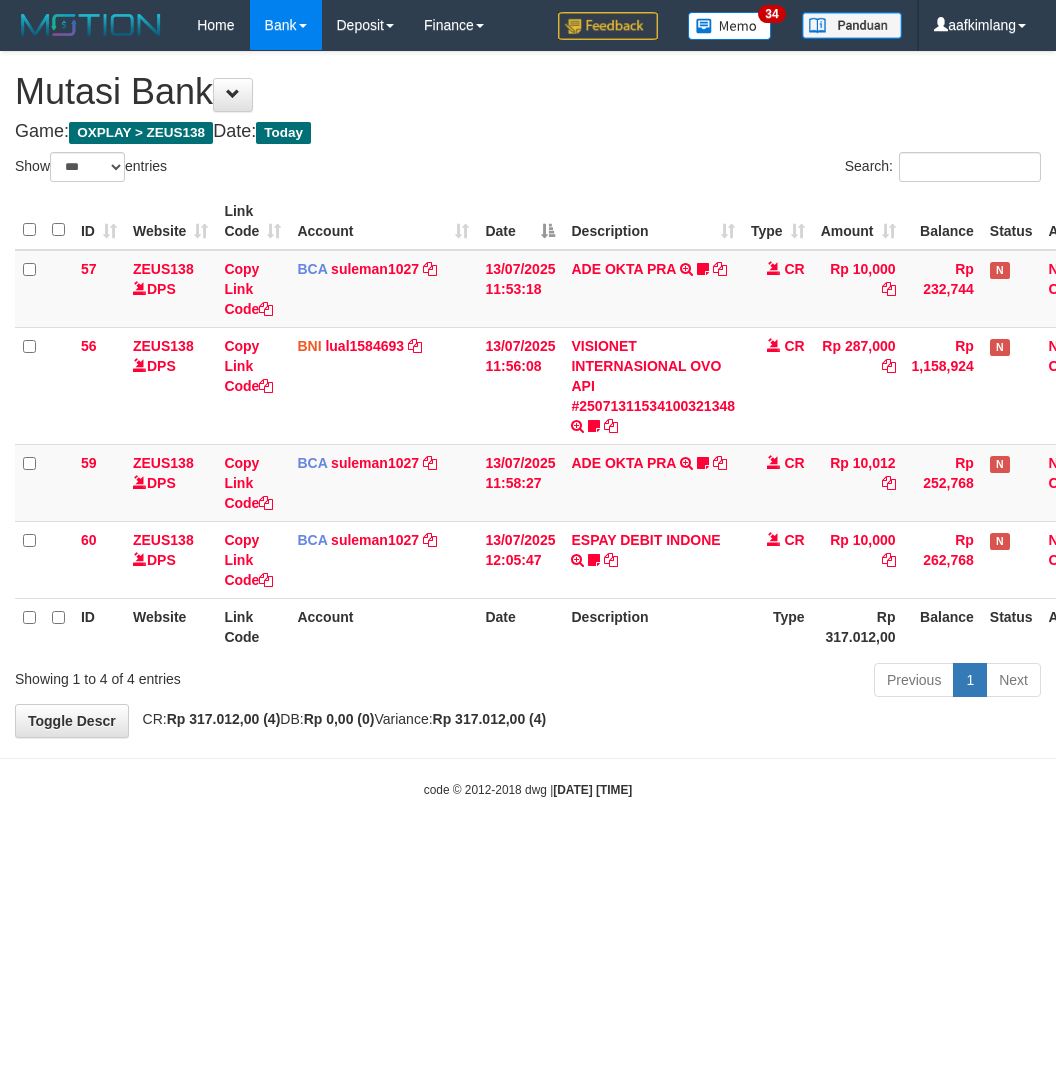 scroll, scrollTop: 0, scrollLeft: 0, axis: both 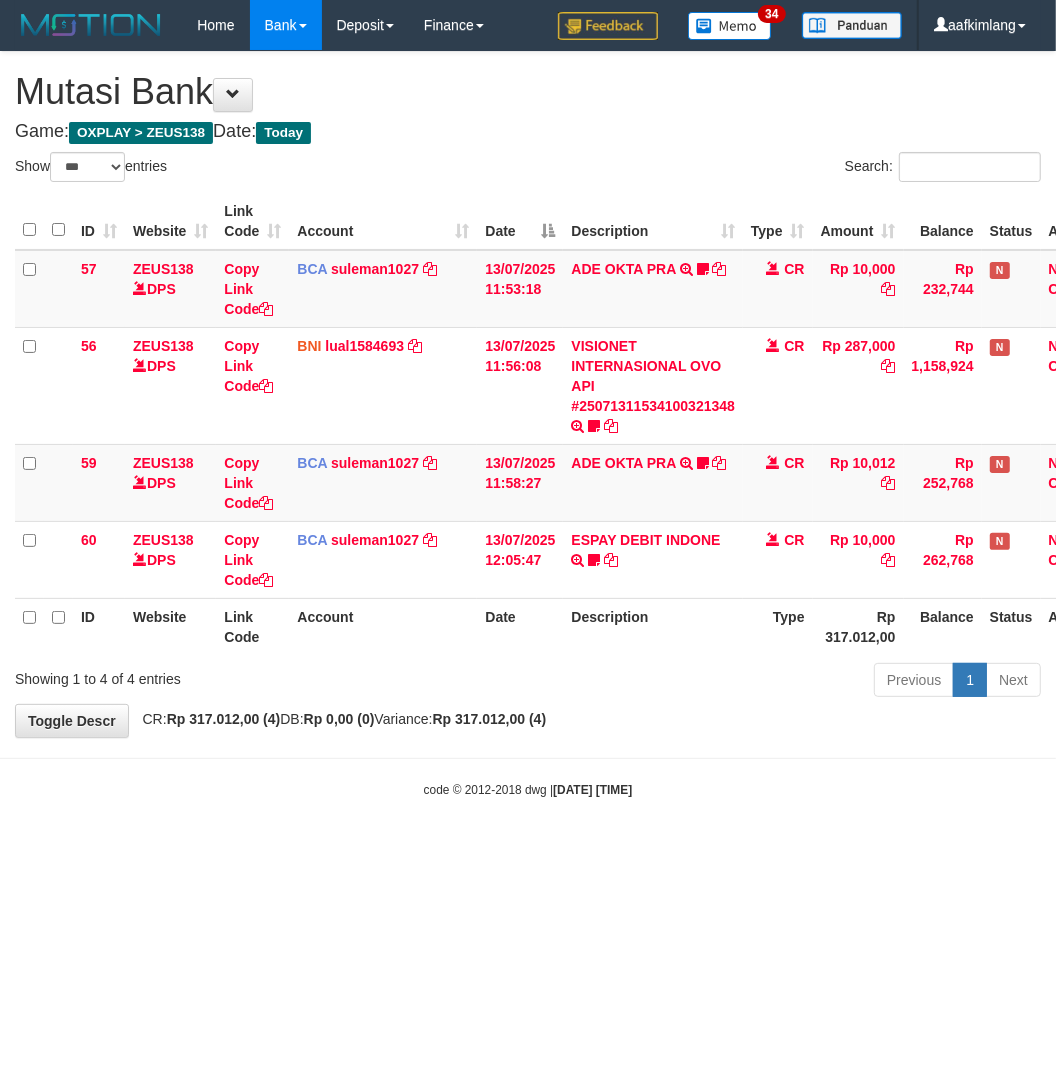 drag, startPoint x: 332, startPoint y: 870, endPoint x: 303, endPoint y: 837, distance: 43.931767 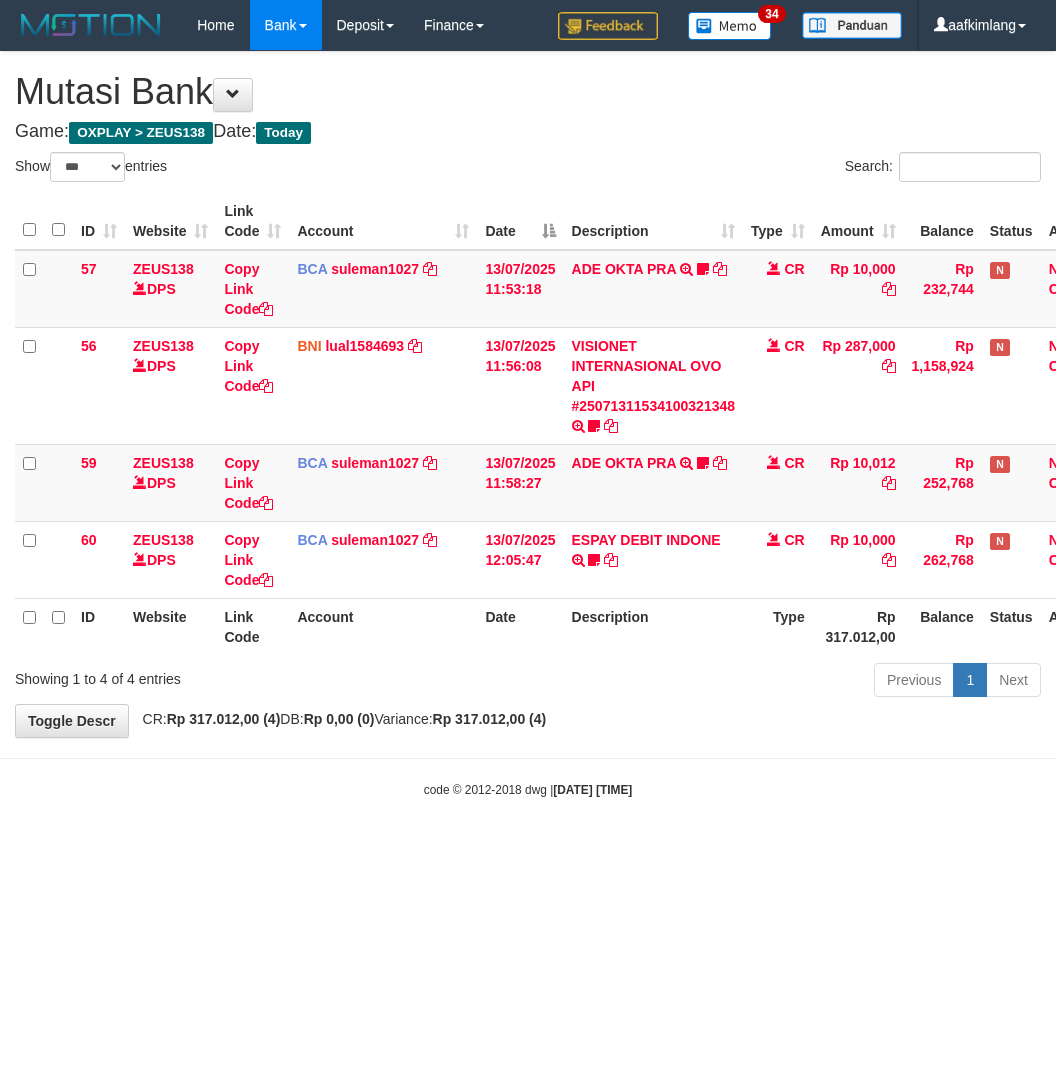 select on "***" 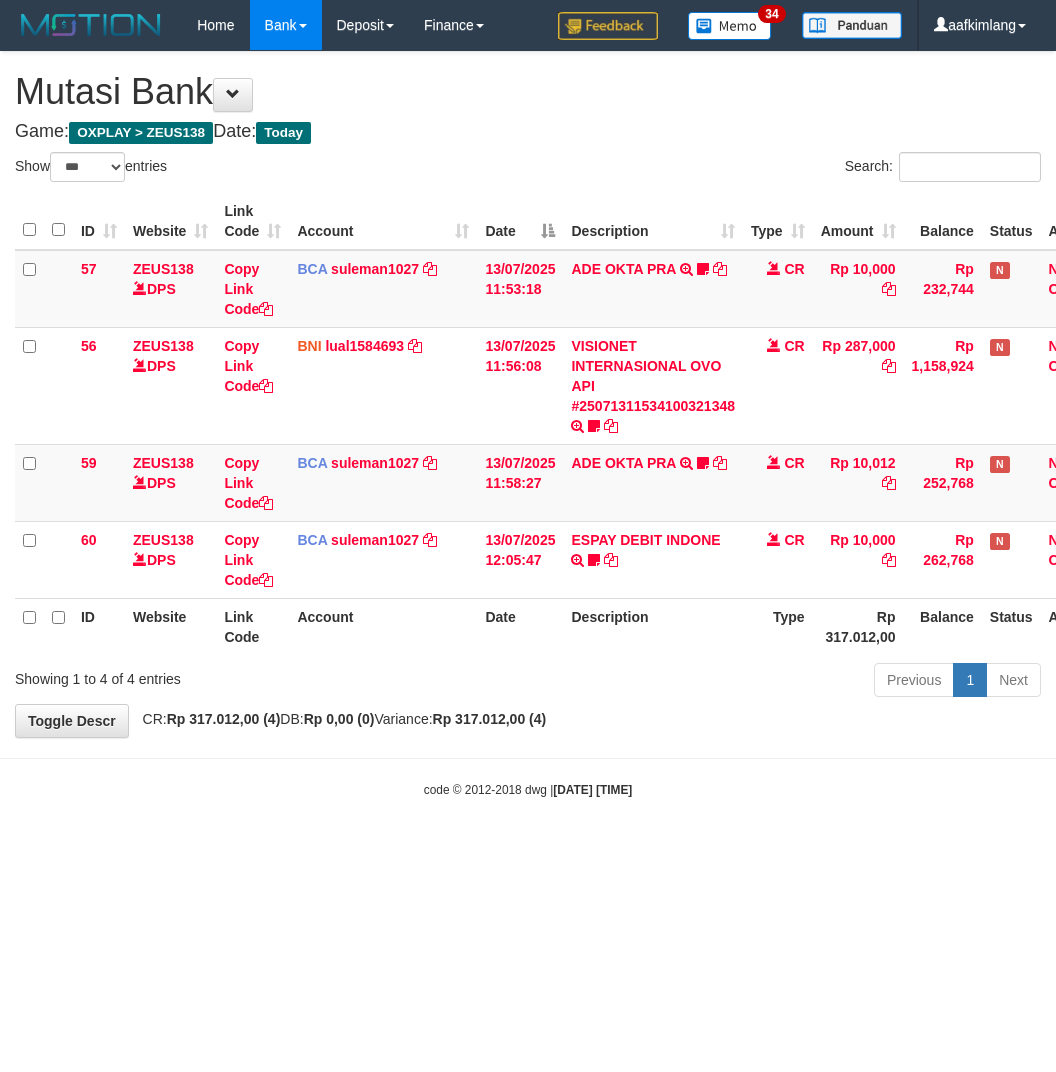 scroll, scrollTop: 0, scrollLeft: 0, axis: both 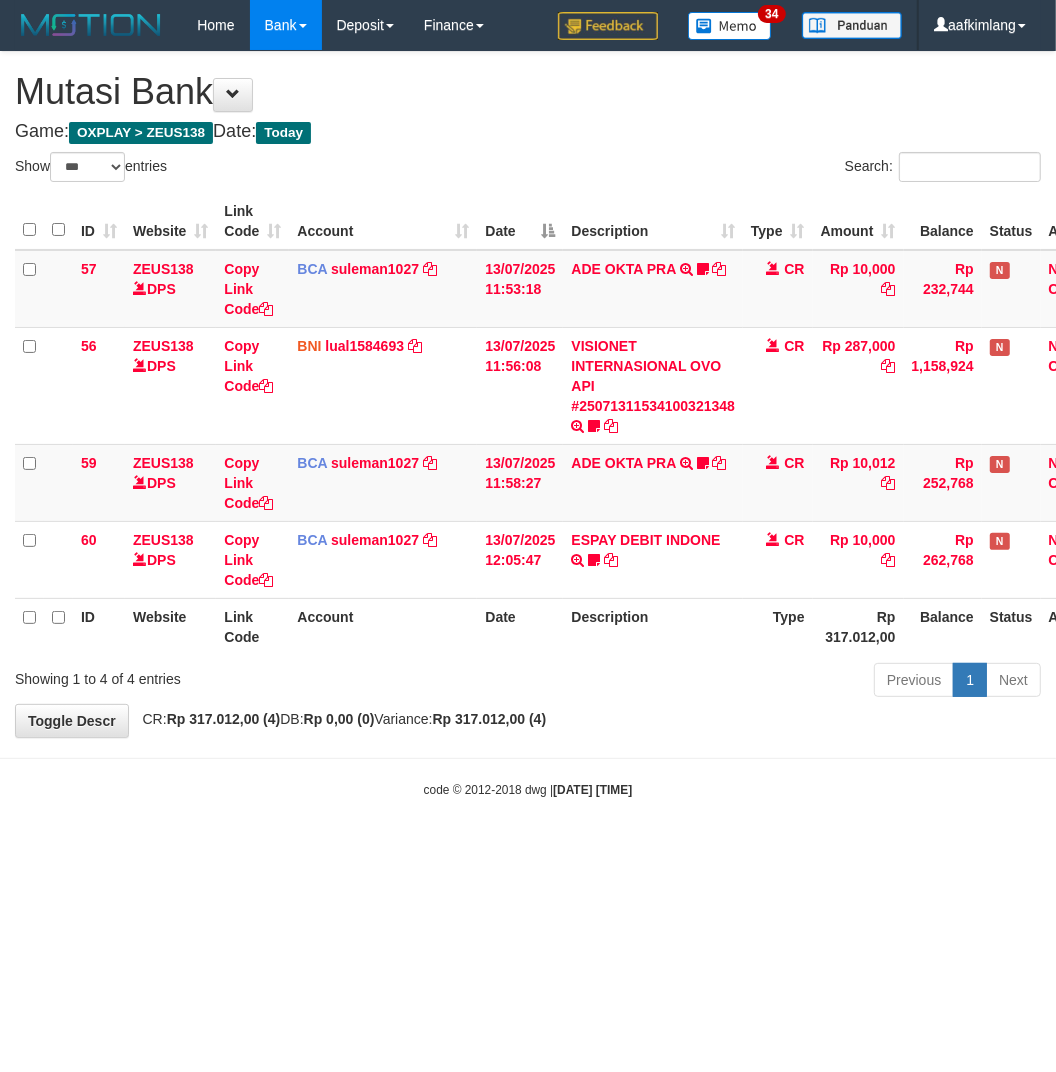 click on "Toggle navigation
Home
Bank
Account List
Mutasi Bank
Search
Note Mutasi
Deposit
DPS Fetch
DPS List
History
Note DPS
Finance
Financial Data
aafkimlang
My Profile
Log Out" at bounding box center [528, 424] 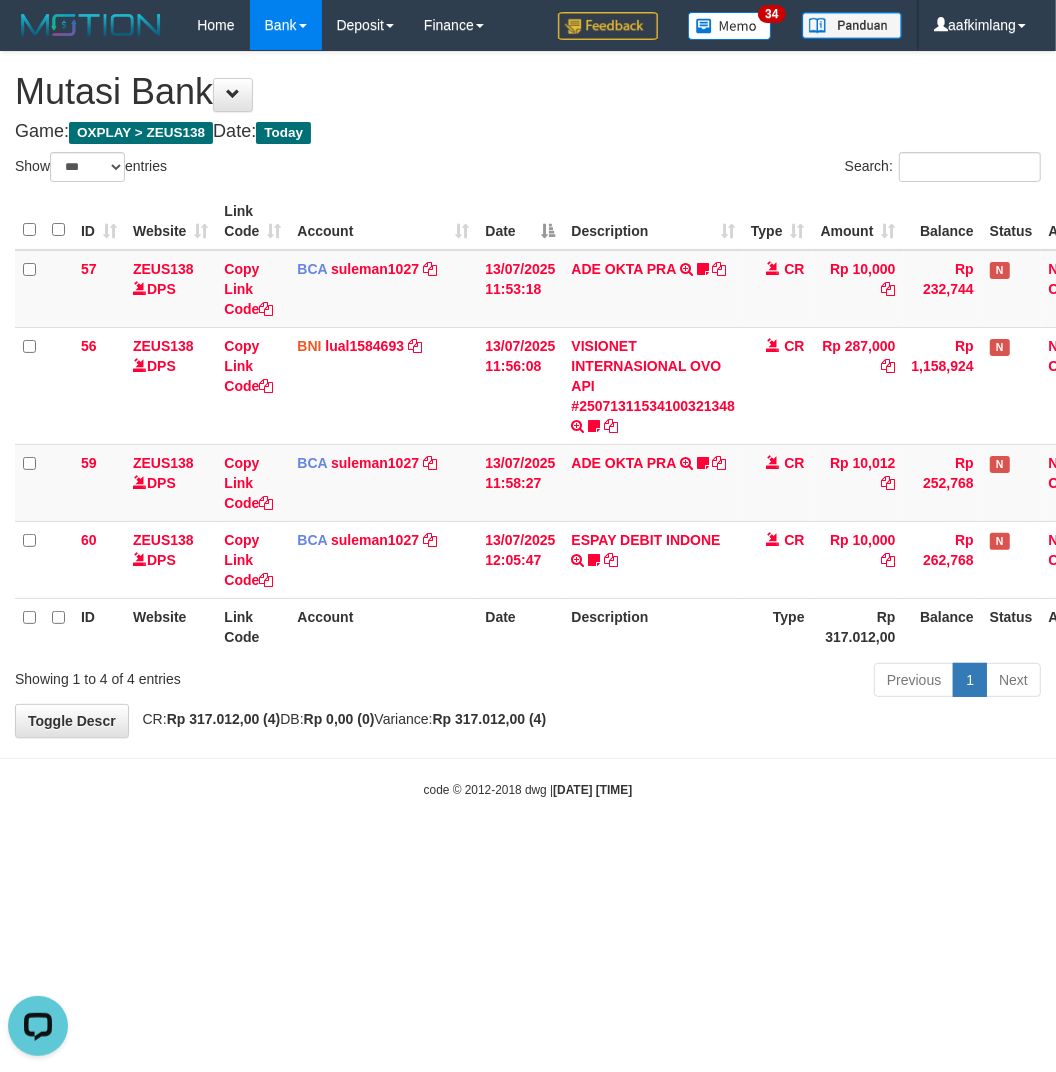 scroll, scrollTop: 0, scrollLeft: 0, axis: both 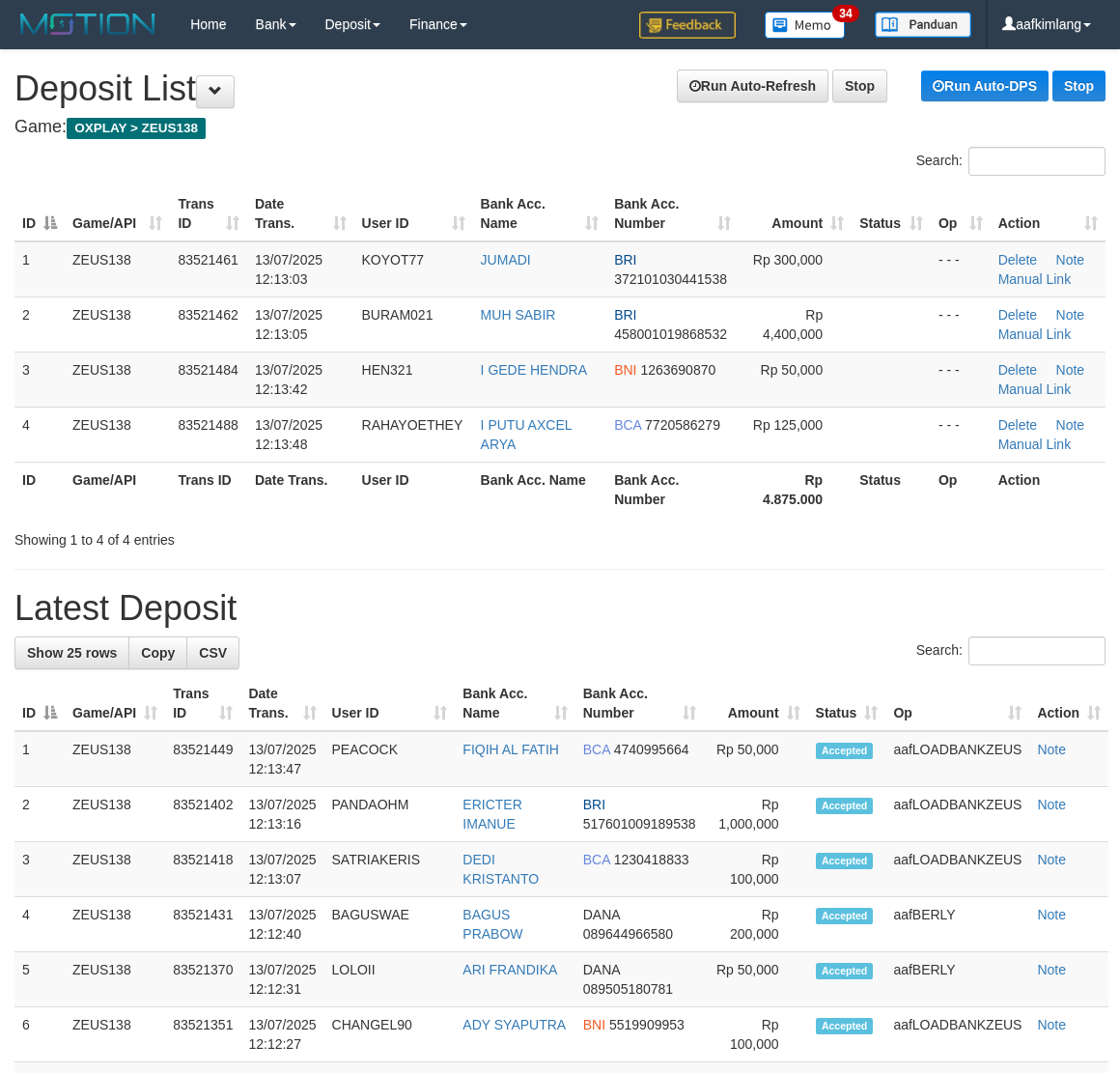 click at bounding box center (560, 569) 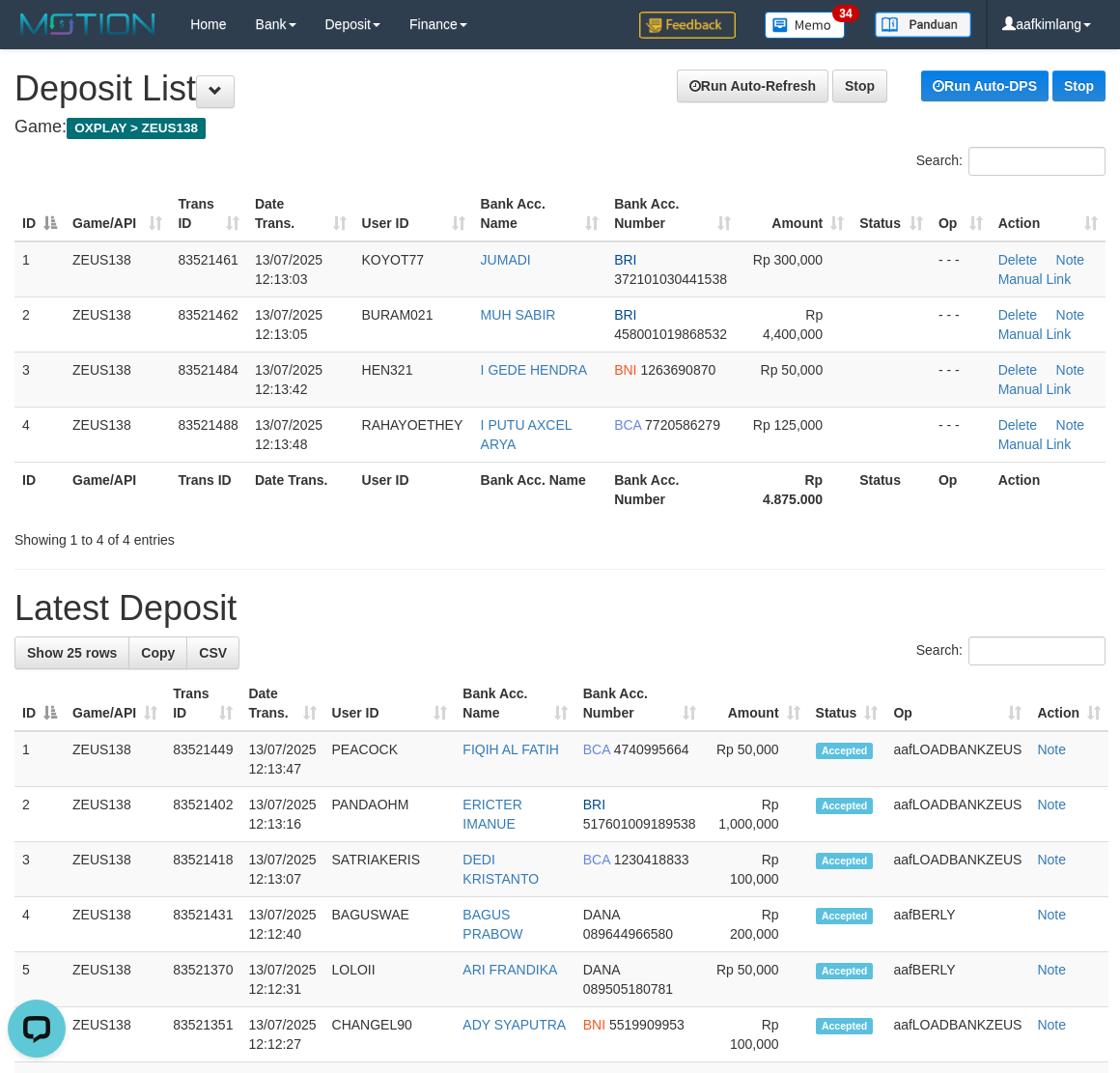 scroll, scrollTop: 0, scrollLeft: 0, axis: both 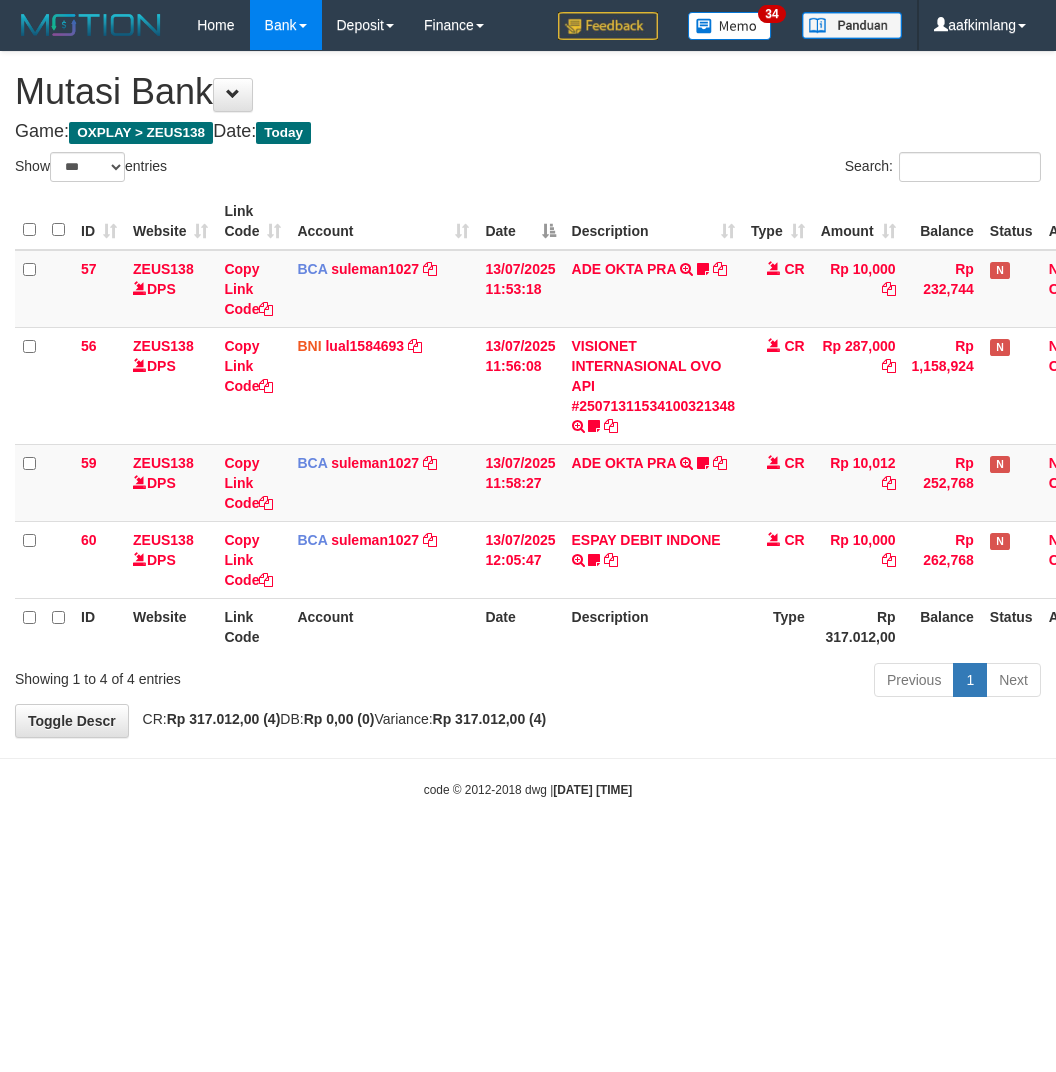 select on "***" 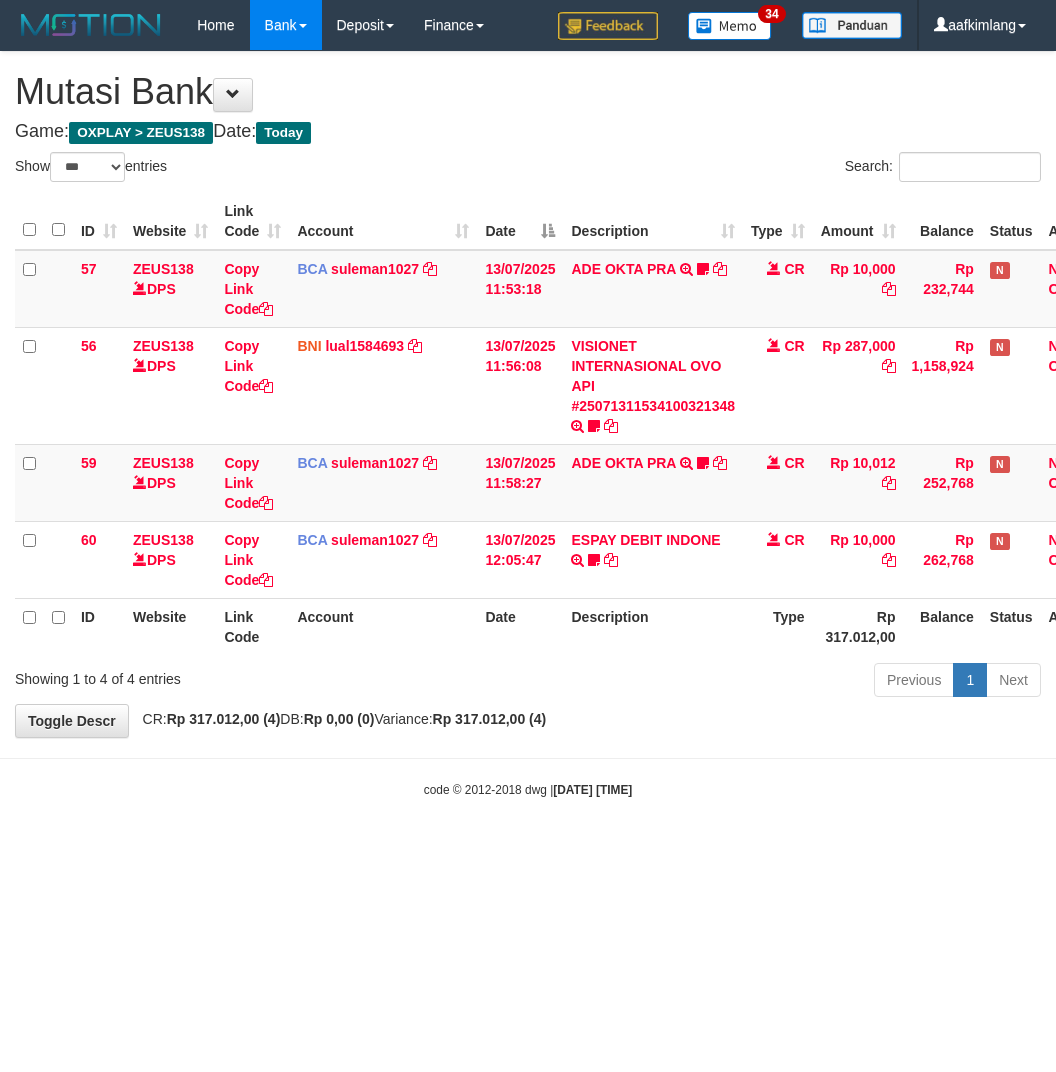 scroll, scrollTop: 0, scrollLeft: 0, axis: both 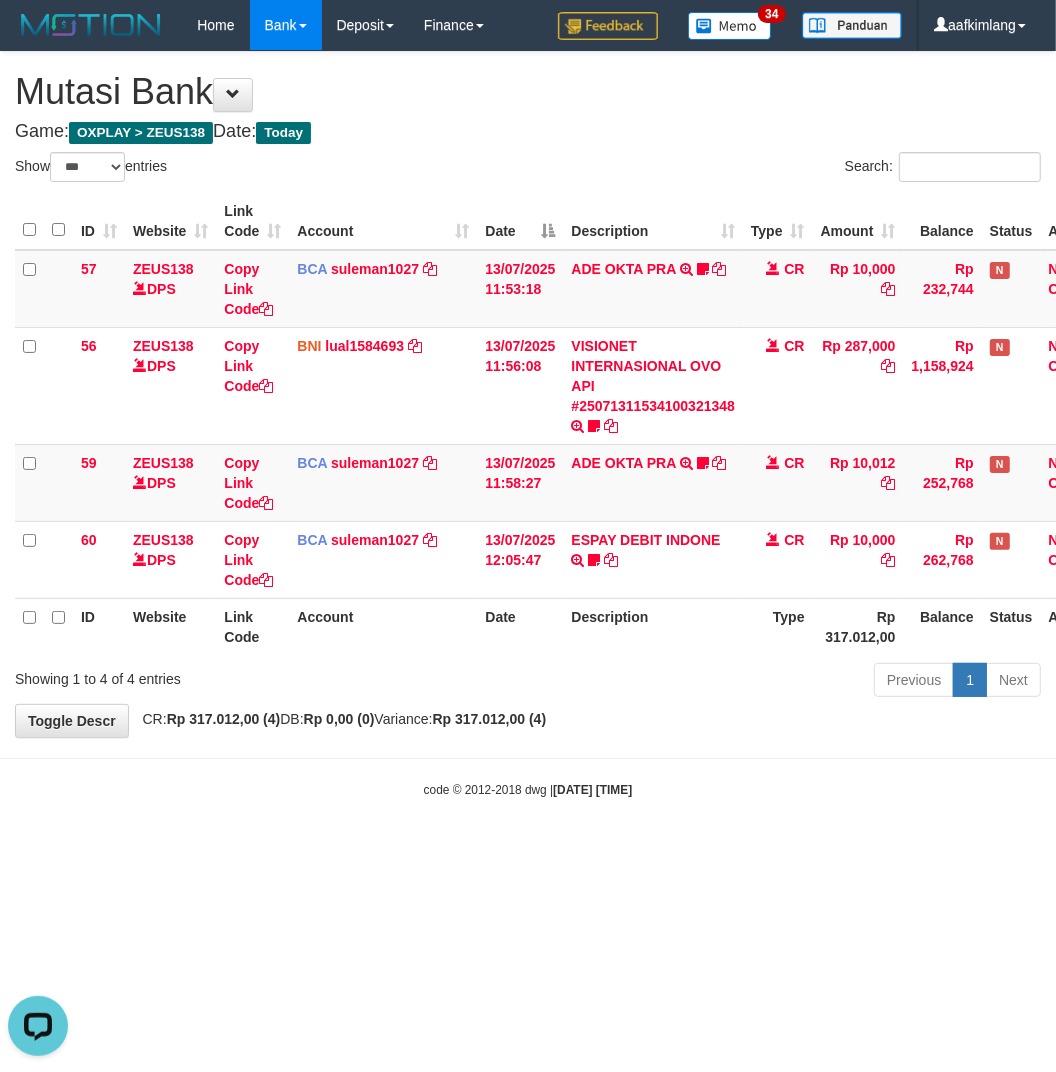 click on "Toggle navigation
Home
Bank
Account List
Mutasi Bank
Search
Note Mutasi
Deposit
DPS Fetch
DPS List
History
Note DPS
Finance
Financial Data
aafkimlang
My Profile
Log Out
34" at bounding box center [528, 424] 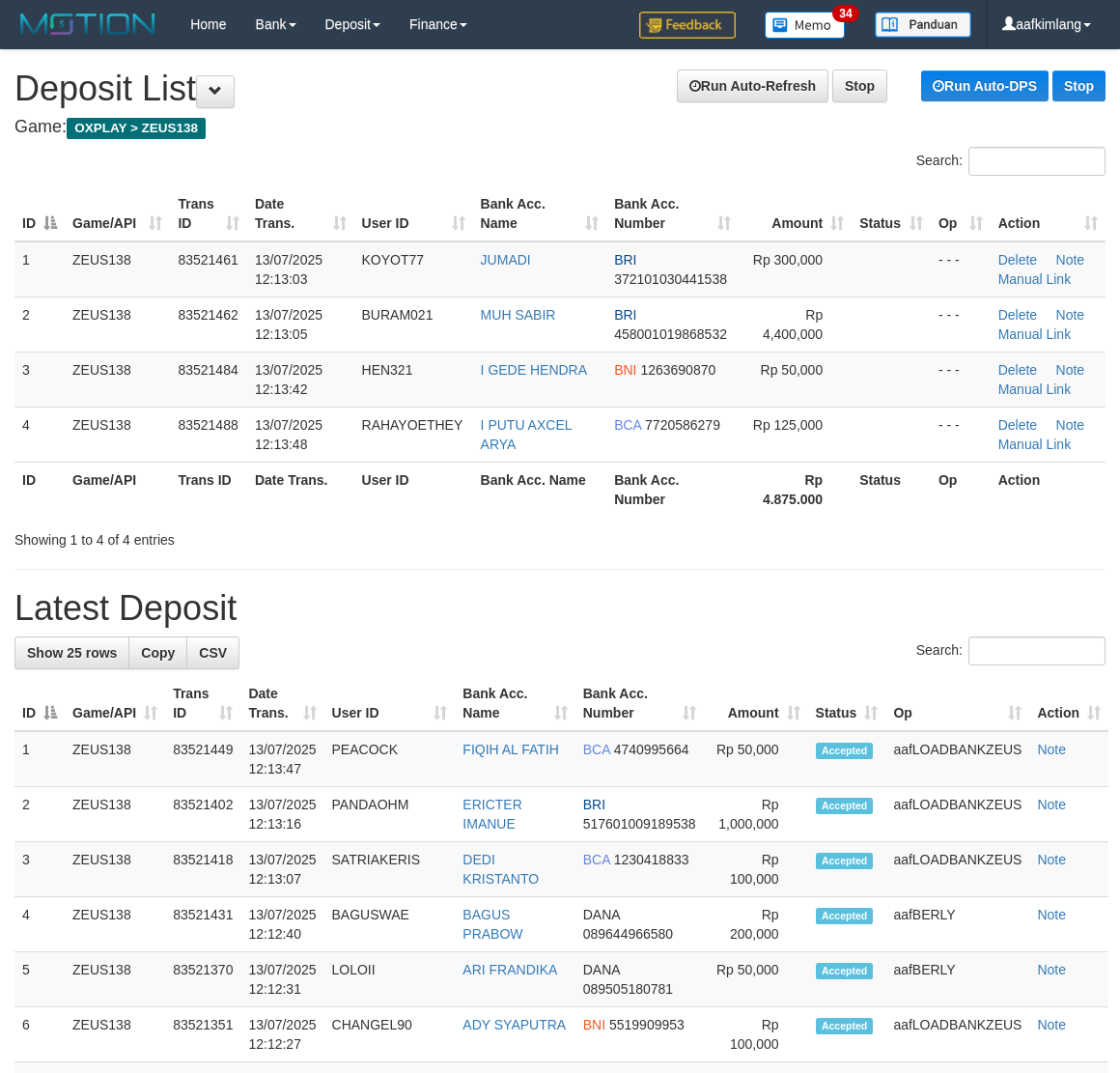 scroll, scrollTop: 0, scrollLeft: 0, axis: both 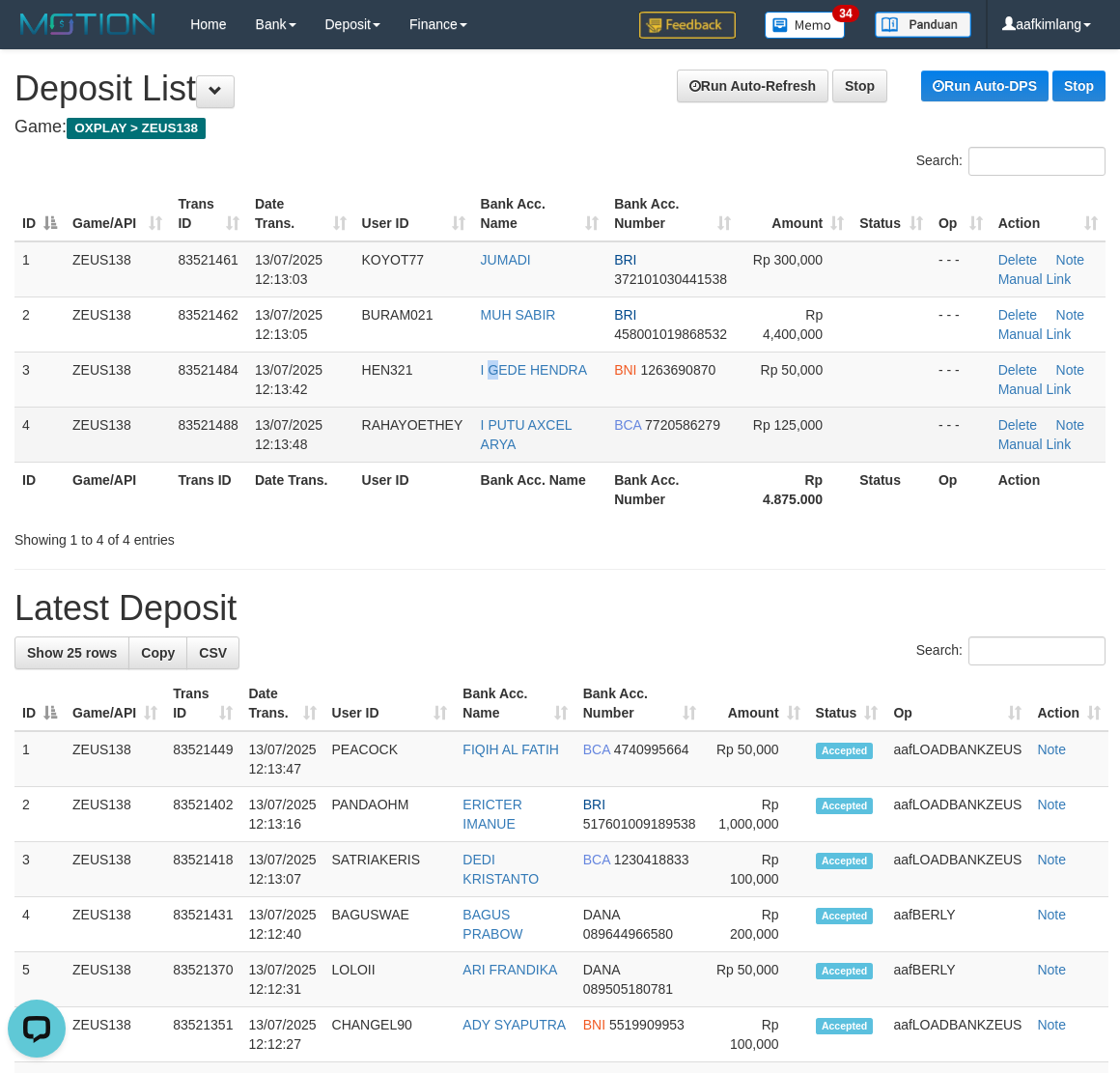 click on "I GEDE HENDRA" at bounding box center (540, 379) 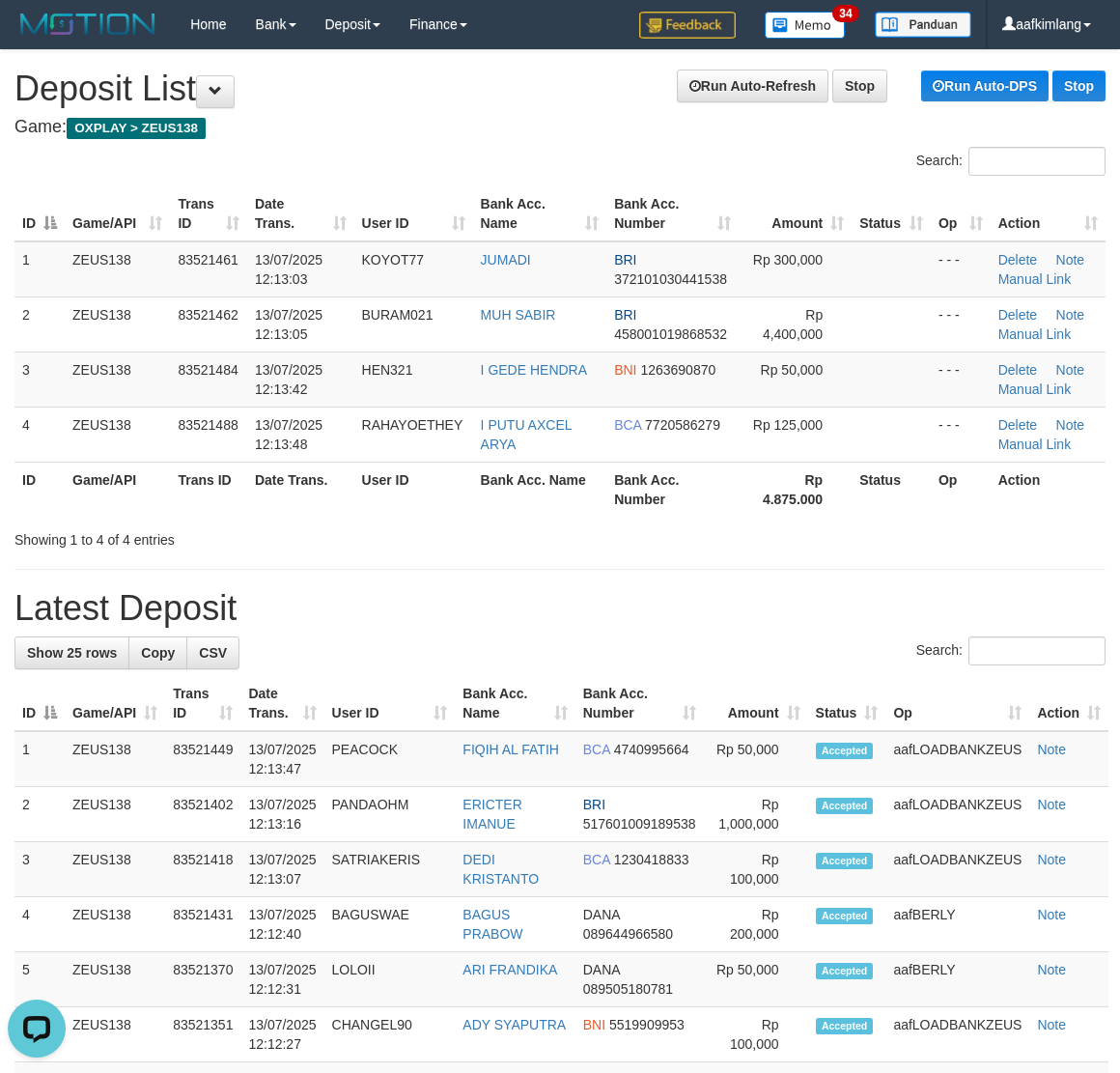 drag, startPoint x: 592, startPoint y: 546, endPoint x: 600, endPoint y: 556, distance: 12.806248 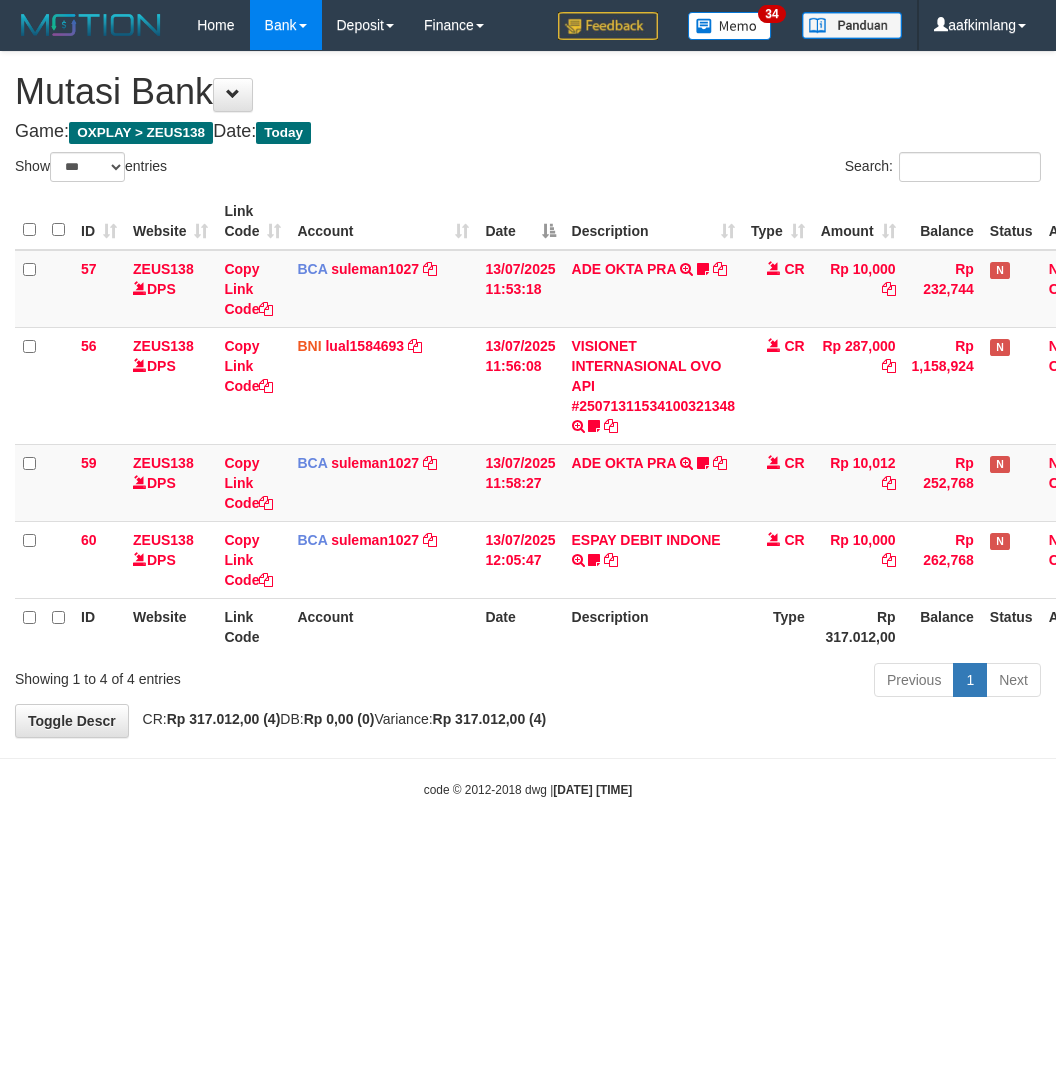 select on "***" 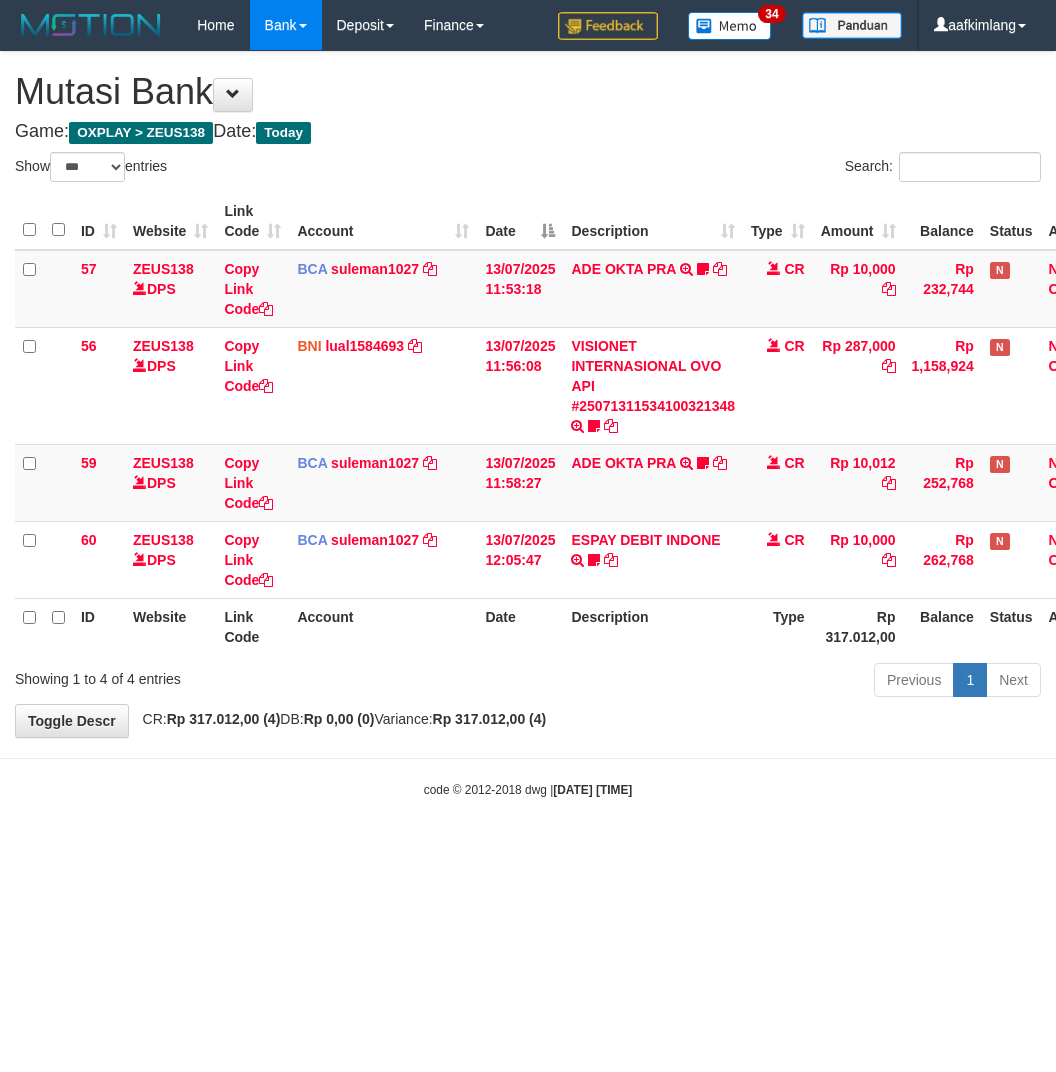 scroll, scrollTop: 0, scrollLeft: 0, axis: both 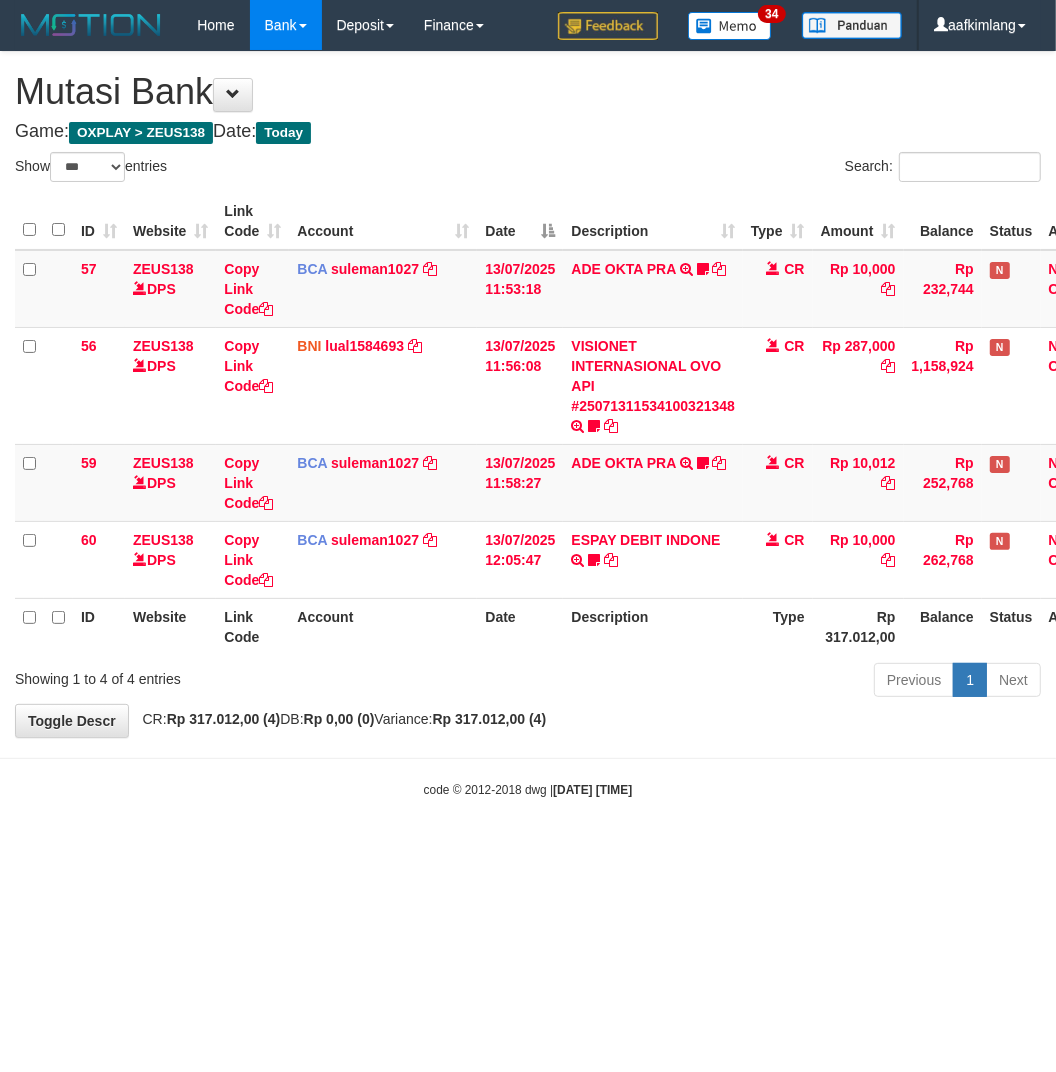 drag, startPoint x: 196, startPoint y: 851, endPoint x: 133, endPoint y: 780, distance: 94.92102 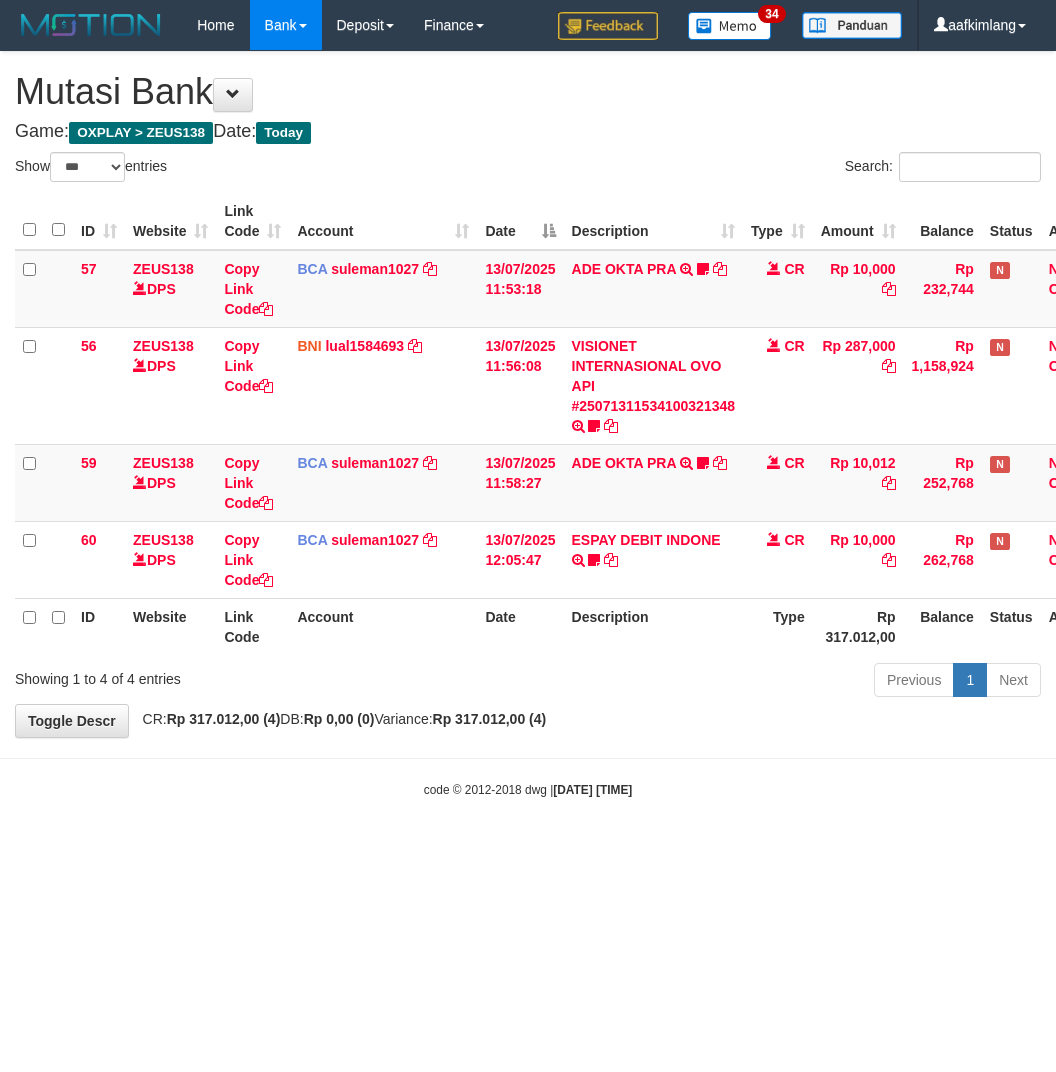 select on "***" 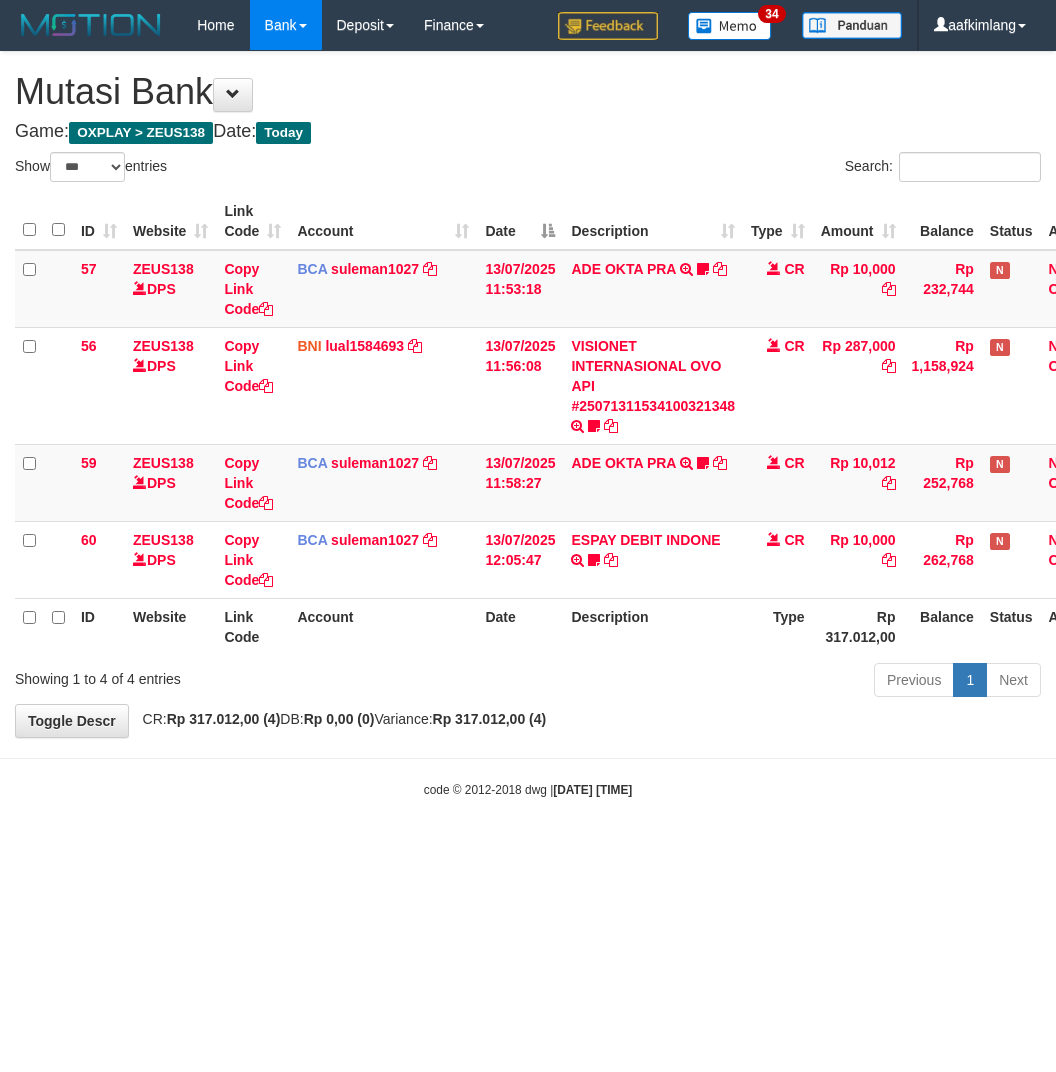 scroll, scrollTop: 0, scrollLeft: 0, axis: both 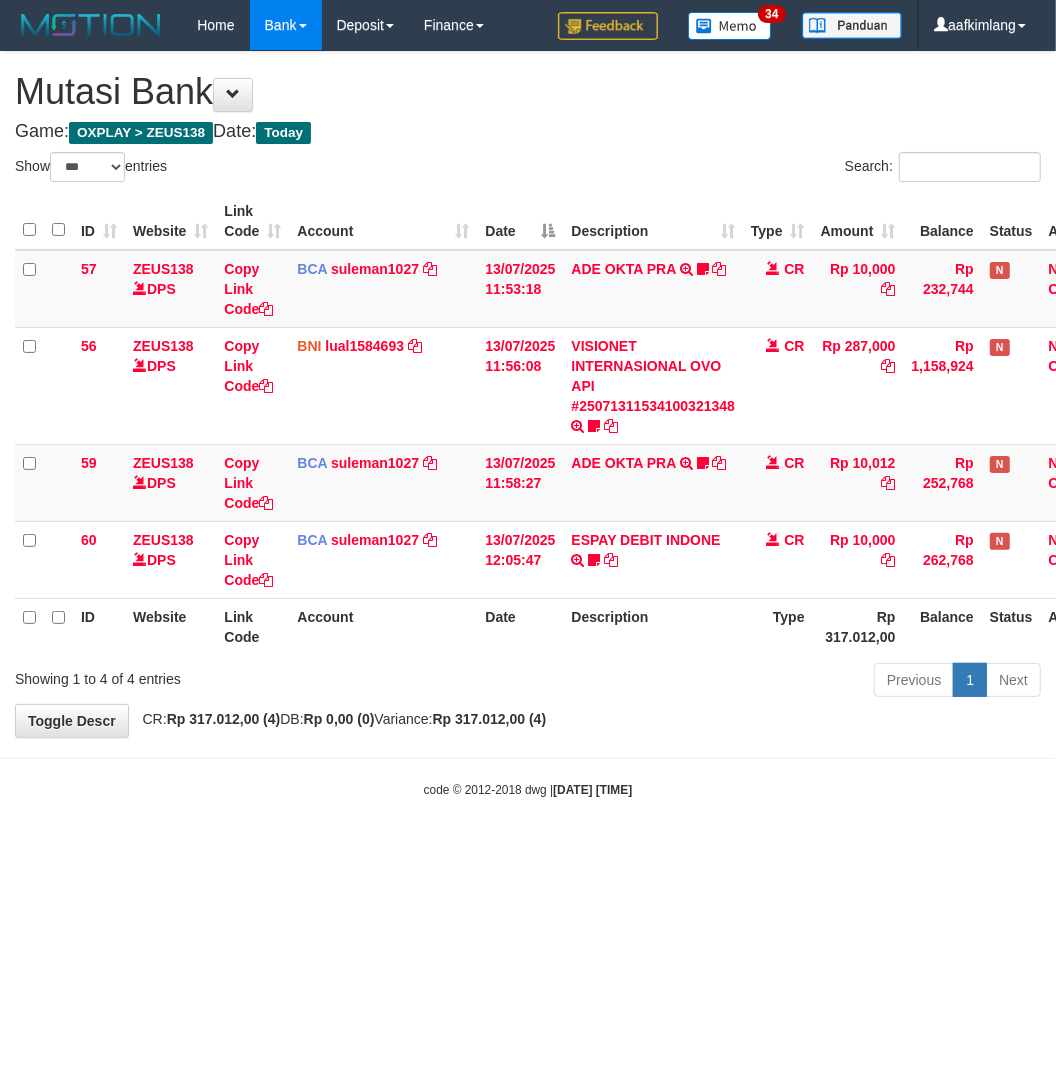 drag, startPoint x: 616, startPoint y: 633, endPoint x: 638, endPoint y: 636, distance: 22.203604 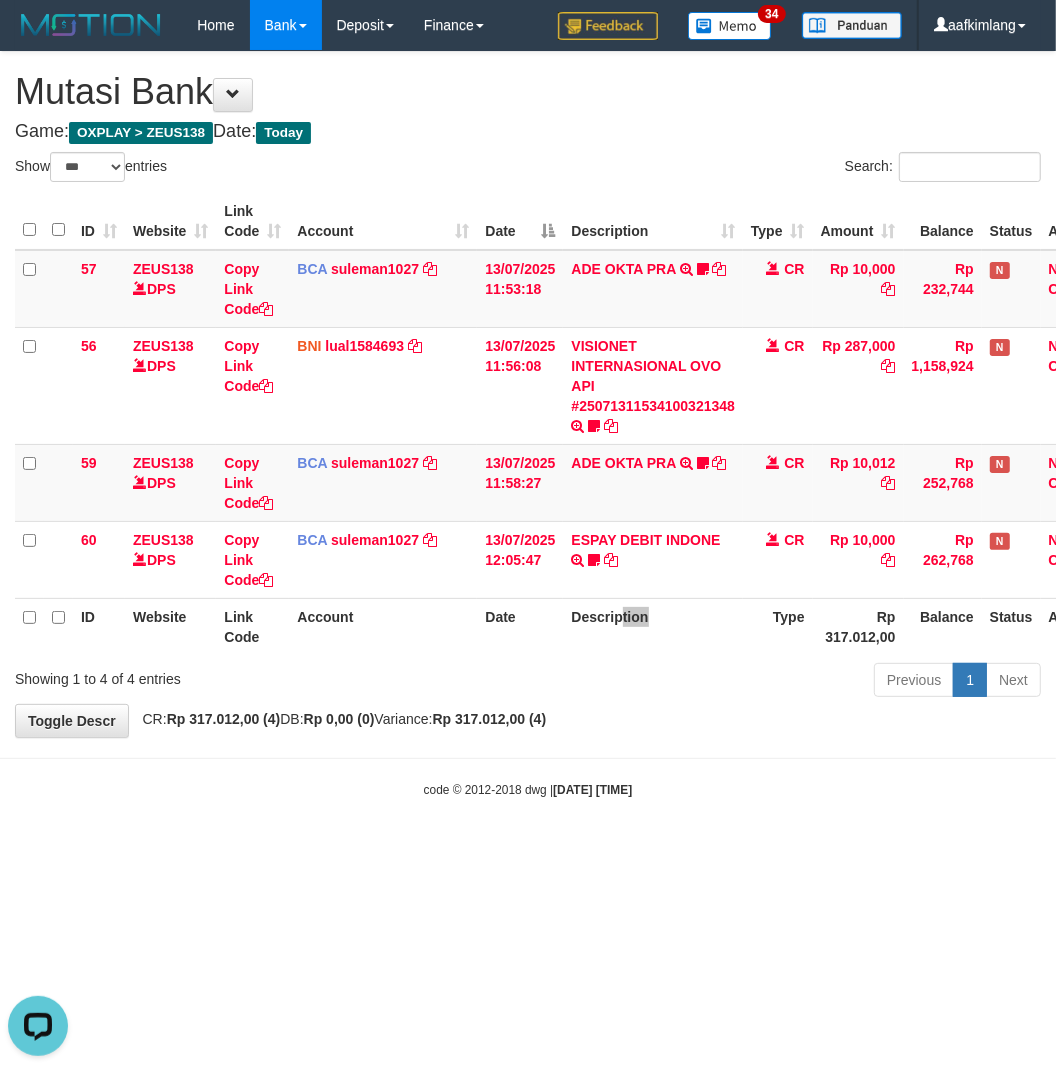 scroll, scrollTop: 0, scrollLeft: 0, axis: both 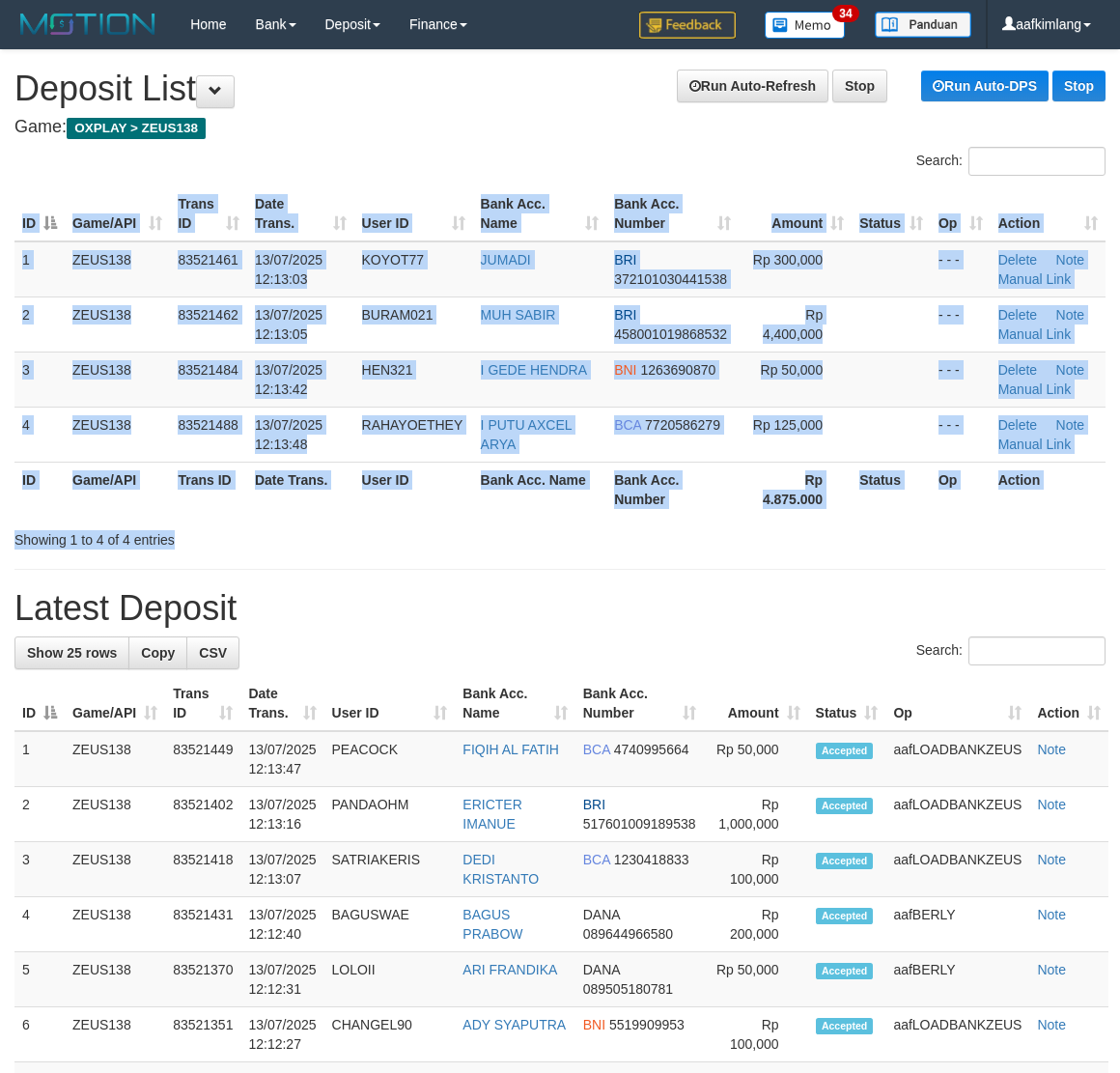 drag, startPoint x: 0, startPoint y: 0, endPoint x: 719, endPoint y: 528, distance: 892.0454 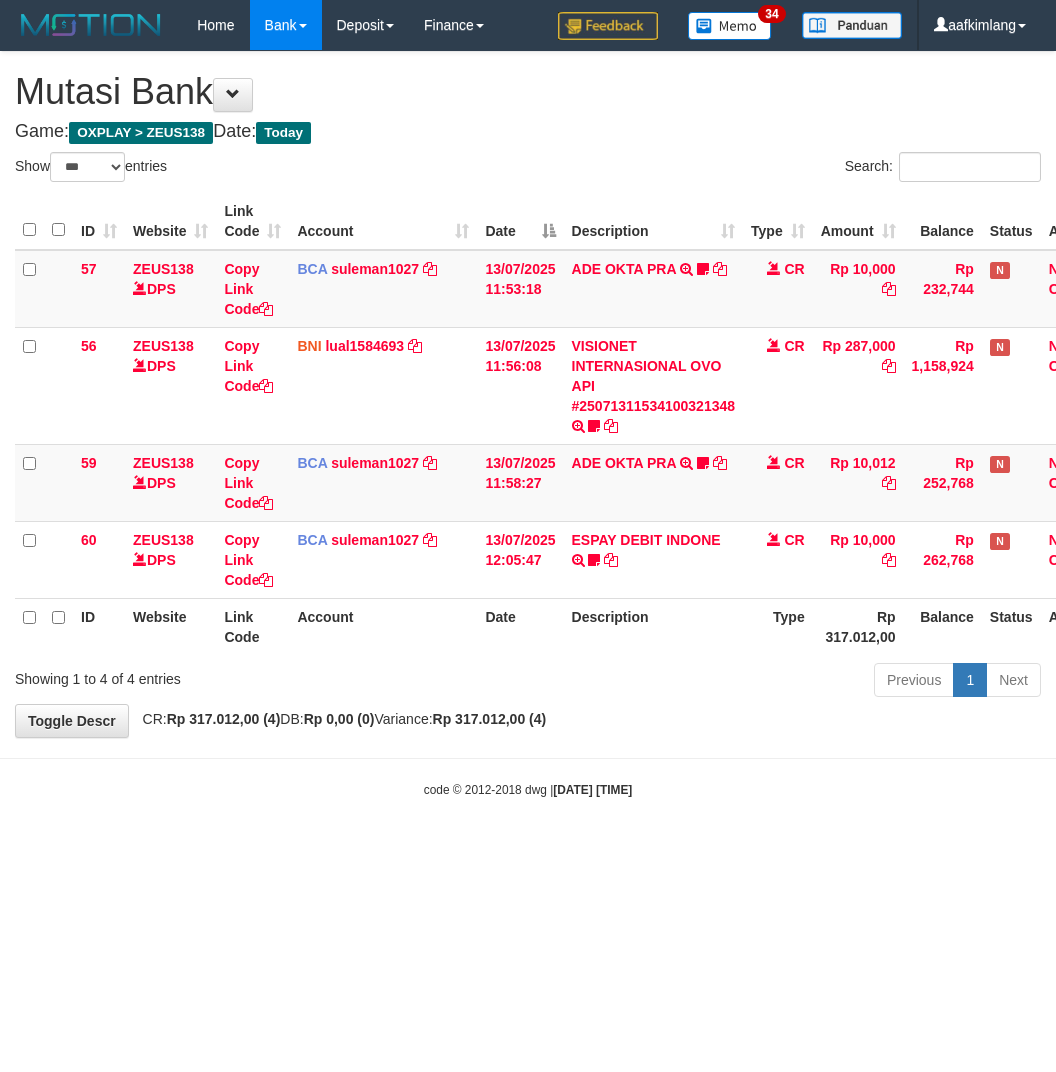select on "***" 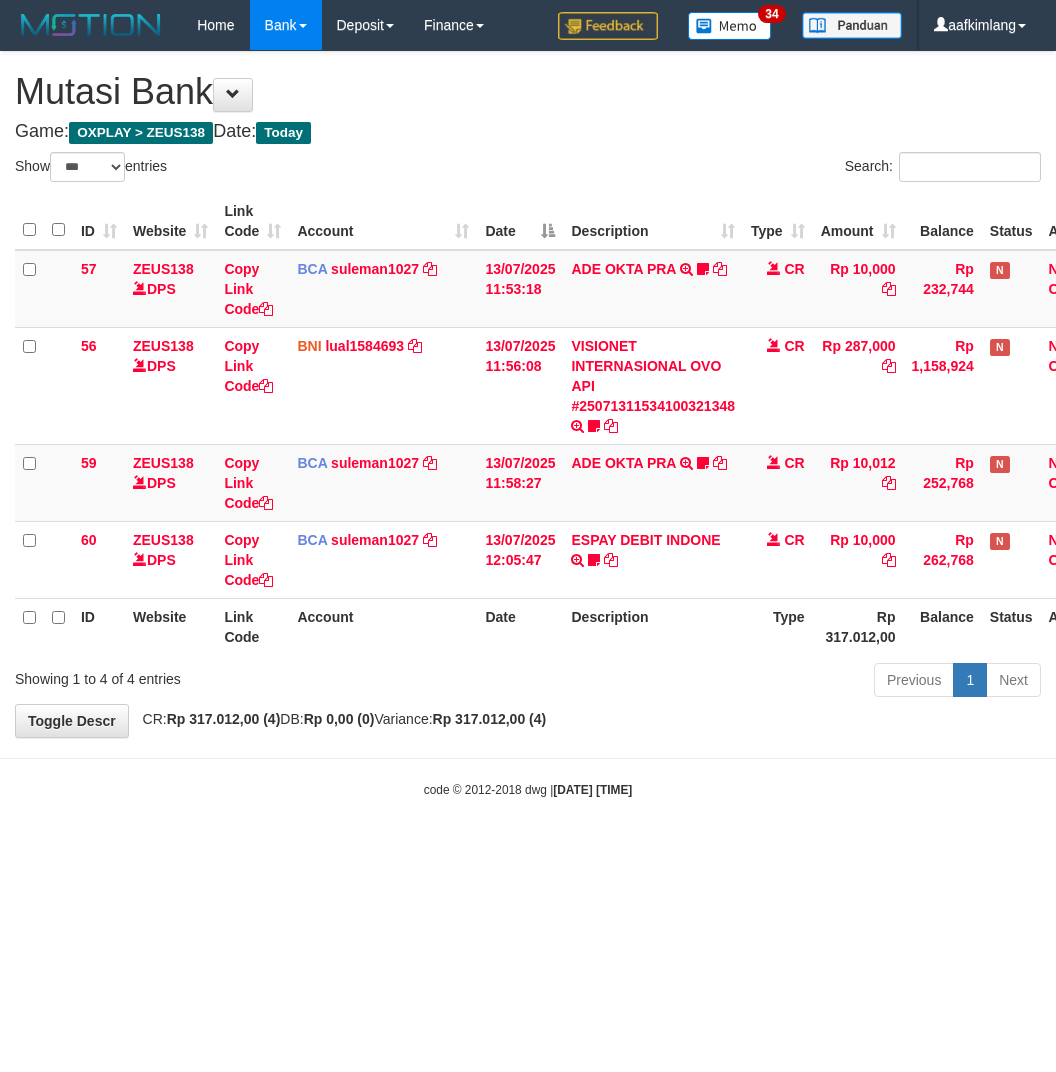 scroll, scrollTop: 0, scrollLeft: 0, axis: both 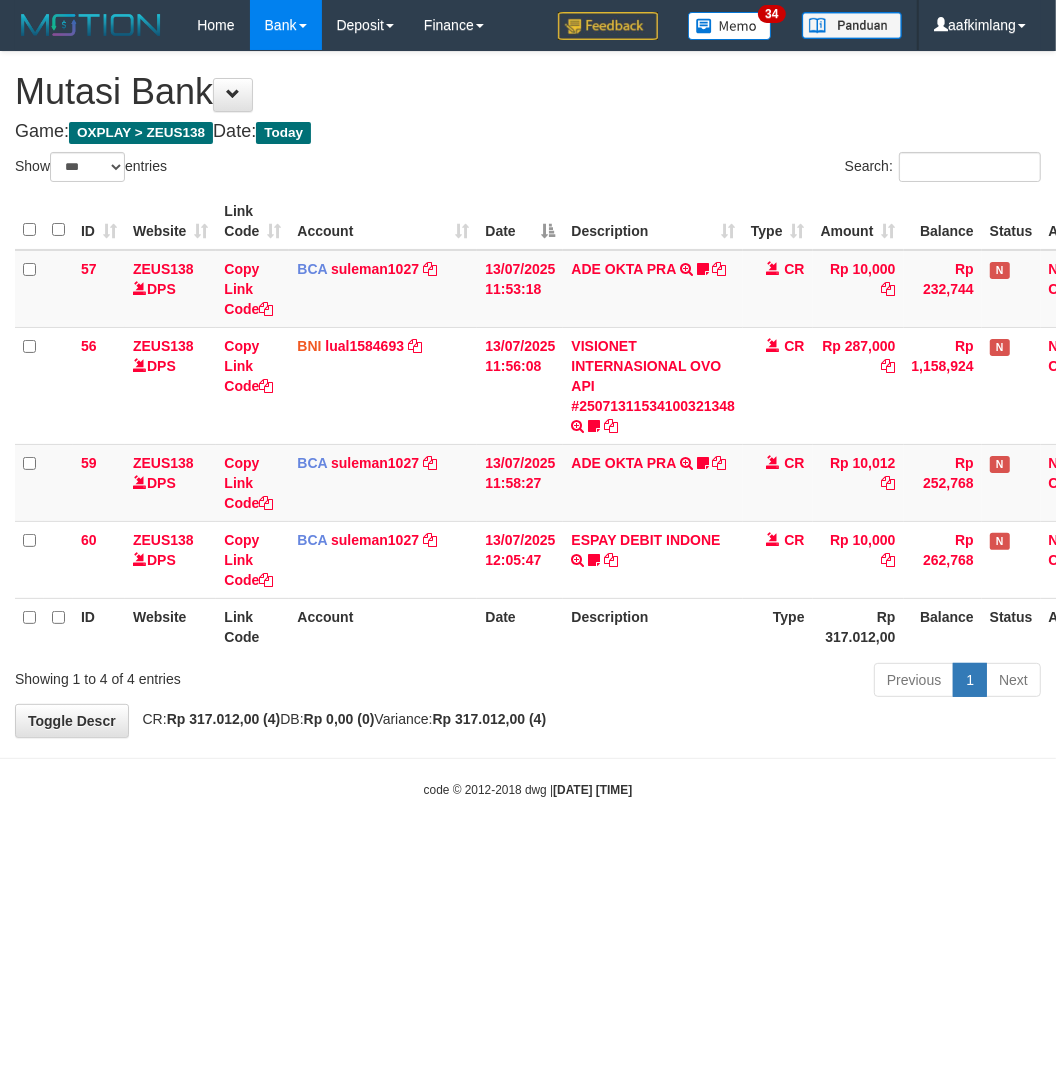 click on "Toggle navigation
Home
Bank
Account List
Mutasi Bank
Search
Note Mutasi
Deposit
DPS Fetch
DPS List
History
Note DPS
Finance
Financial Data
aafkimlang
My Profile
Log Out
34" at bounding box center (528, 424) 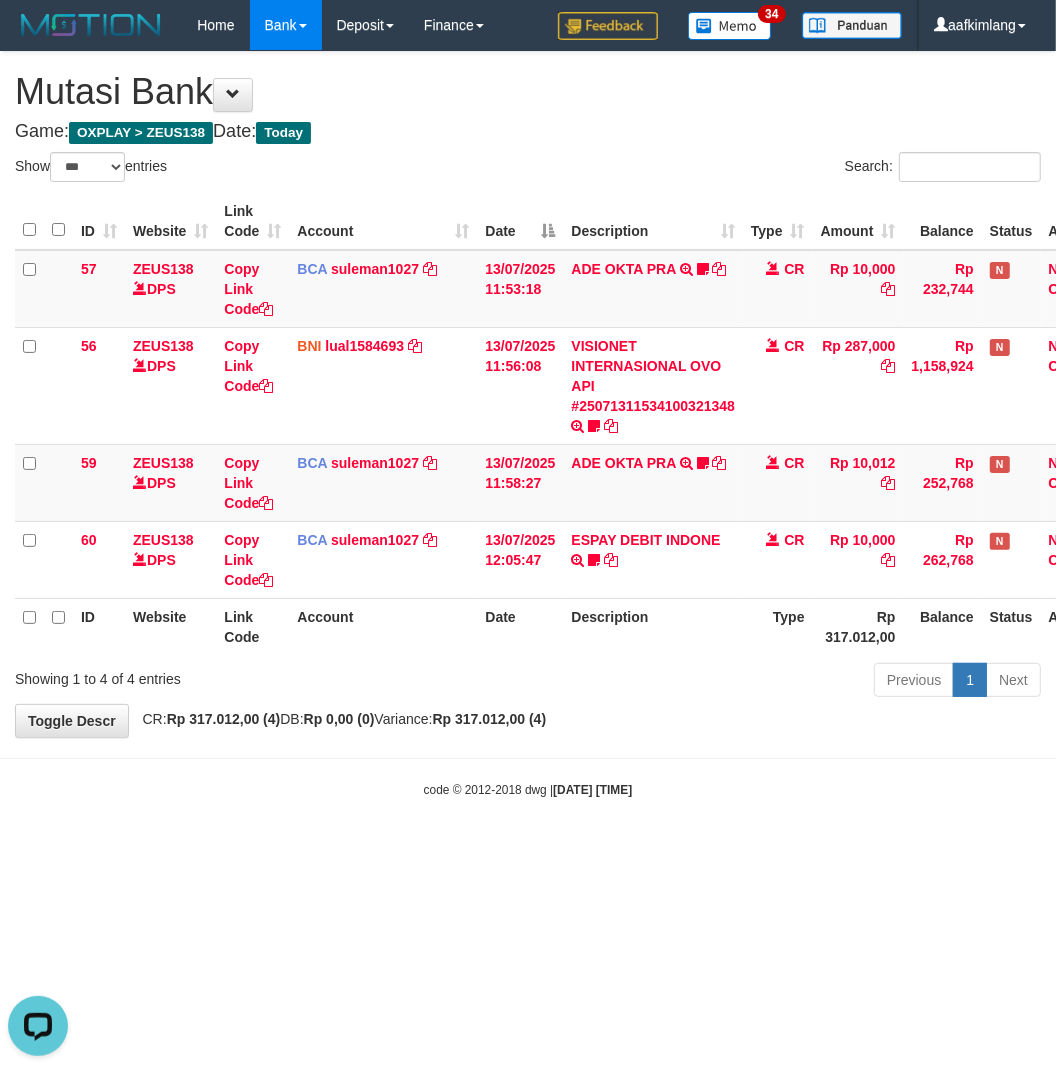 scroll, scrollTop: 0, scrollLeft: 0, axis: both 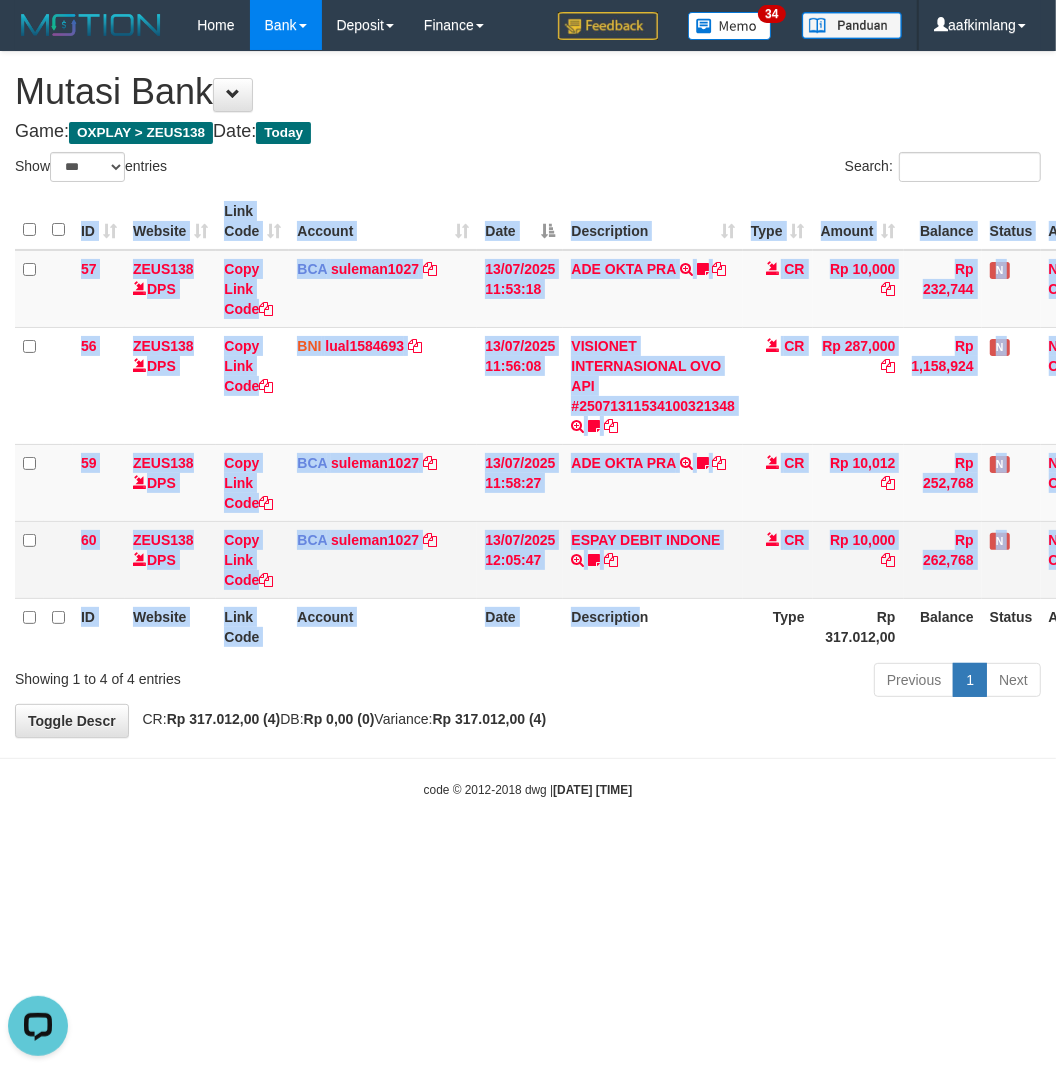 drag, startPoint x: 640, startPoint y: 655, endPoint x: 356, endPoint y: 590, distance: 291.34344 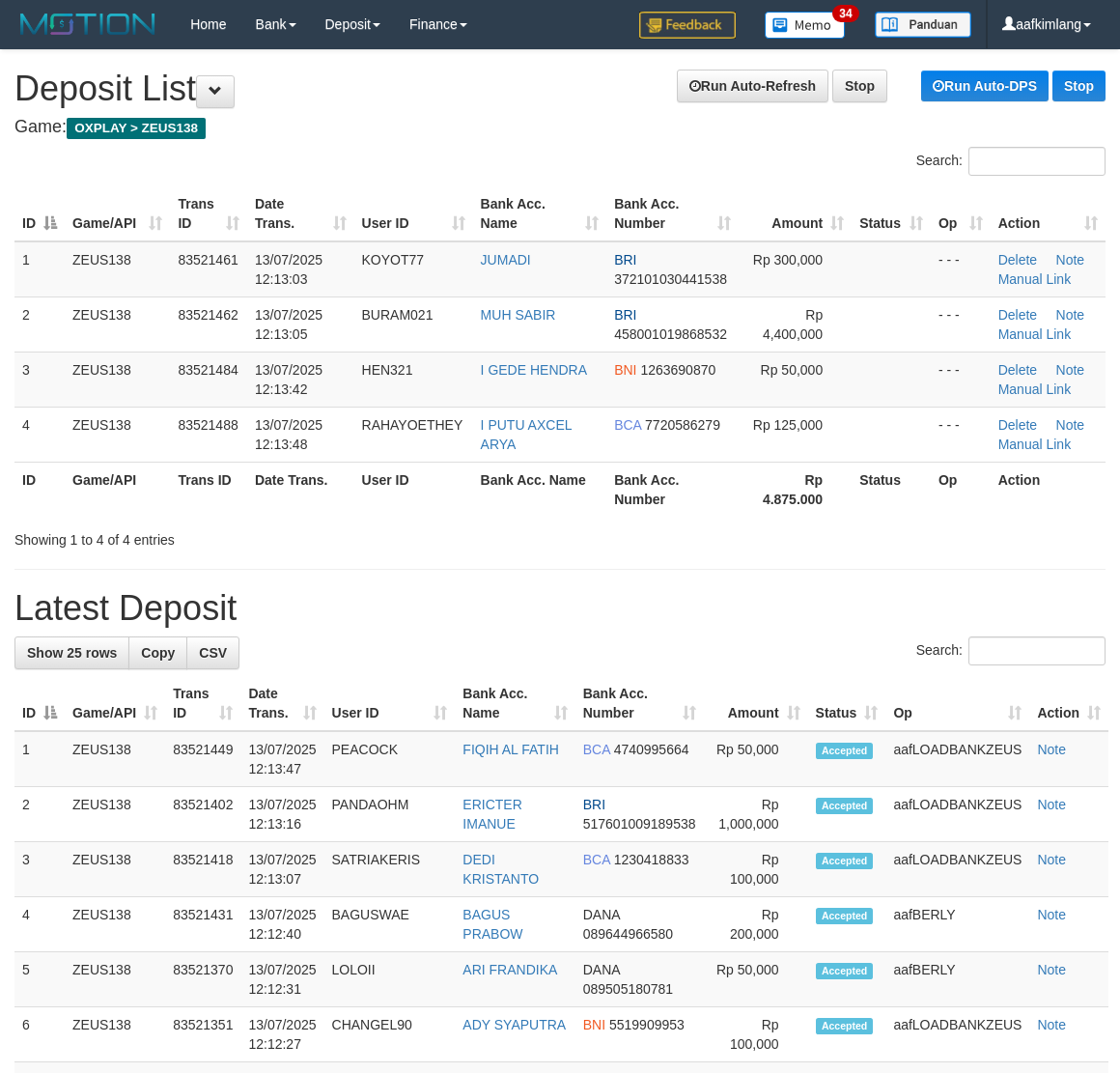 scroll, scrollTop: 0, scrollLeft: 0, axis: both 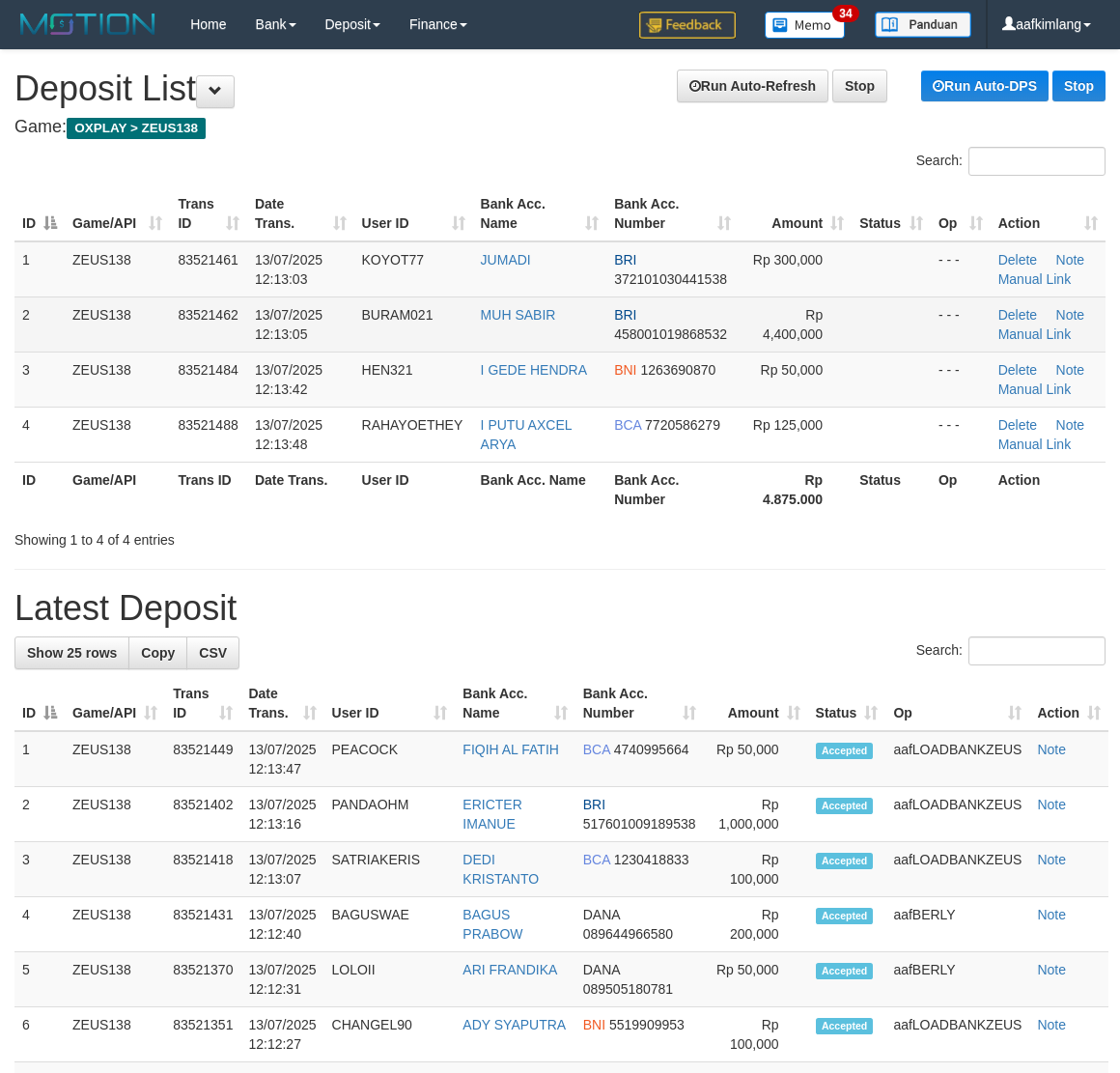 click at bounding box center [891, 324] 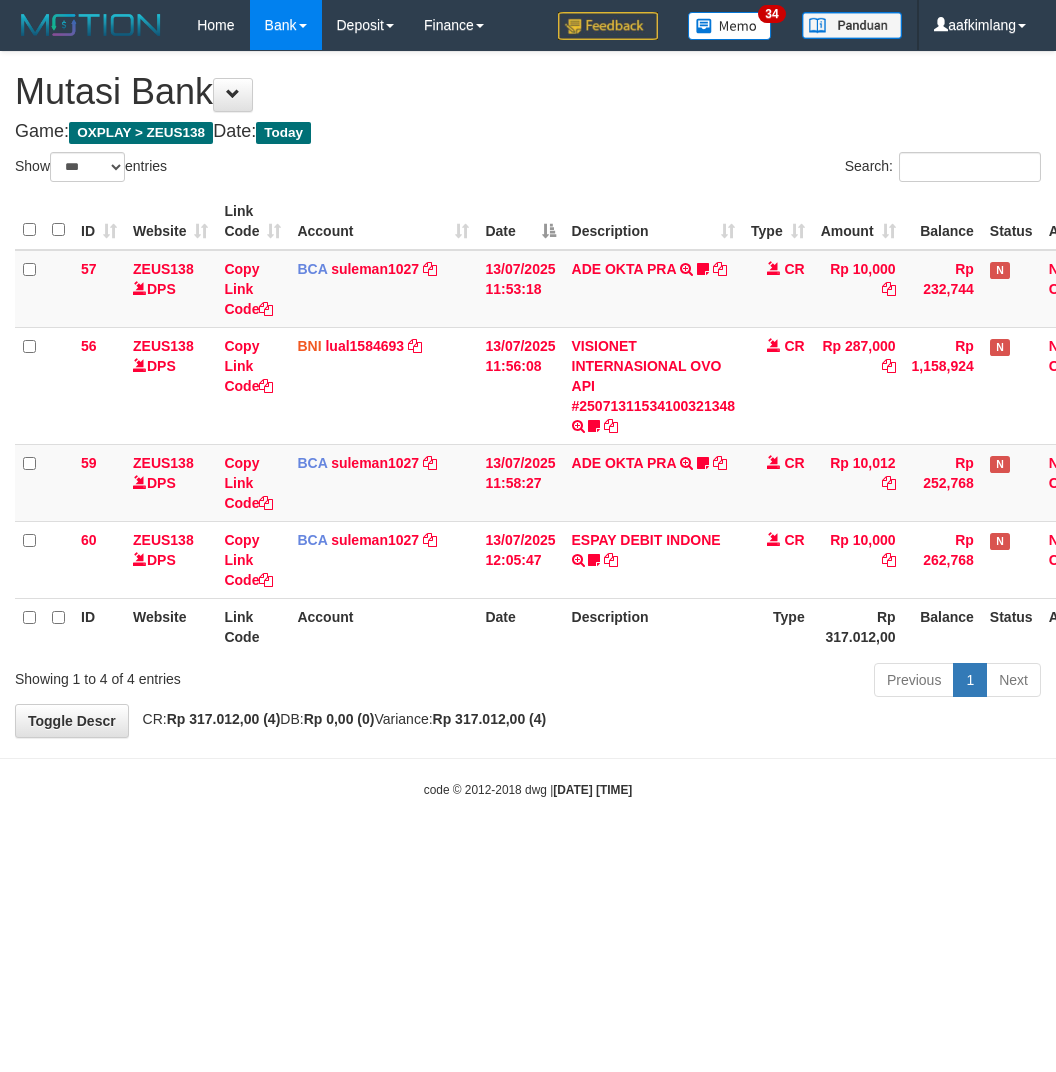 select on "***" 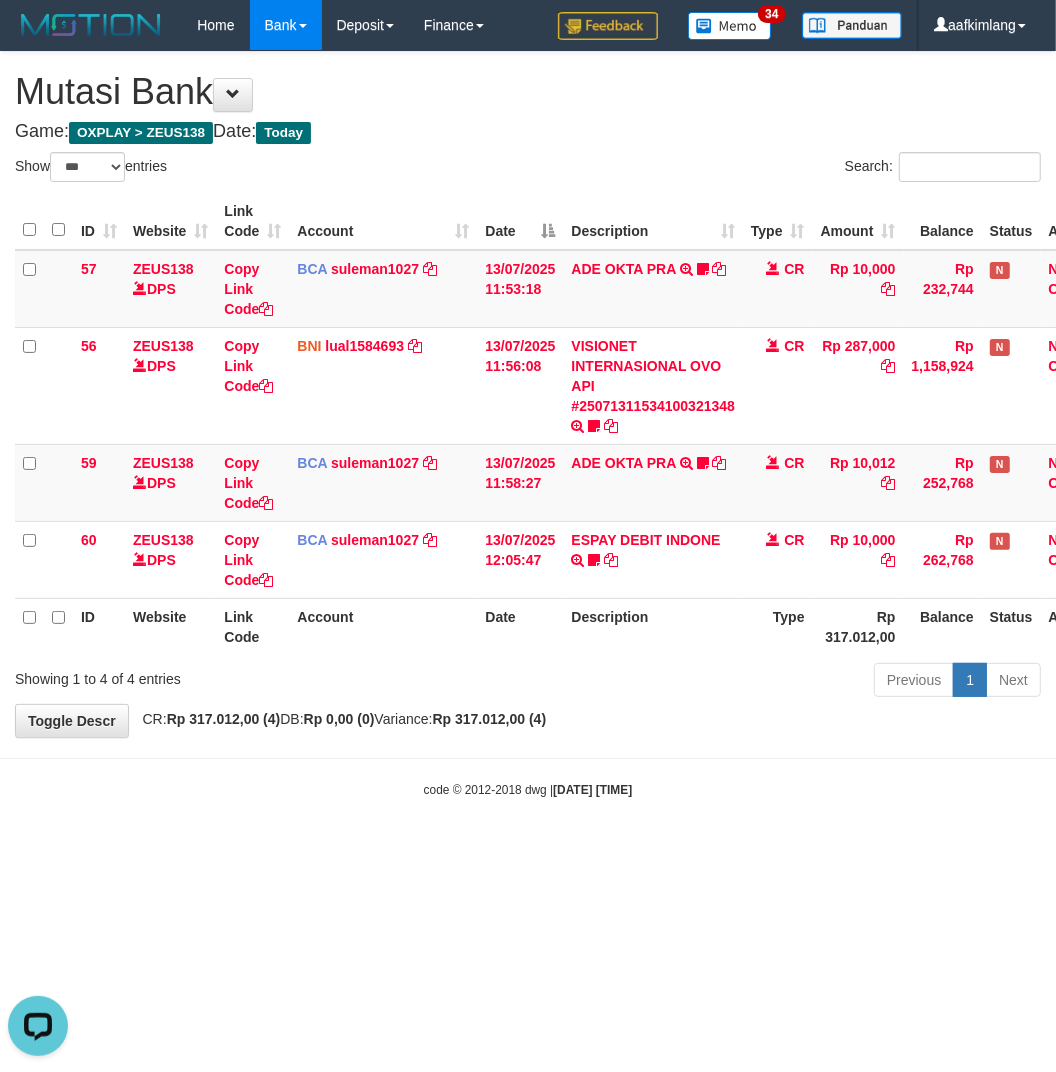 scroll, scrollTop: 0, scrollLeft: 0, axis: both 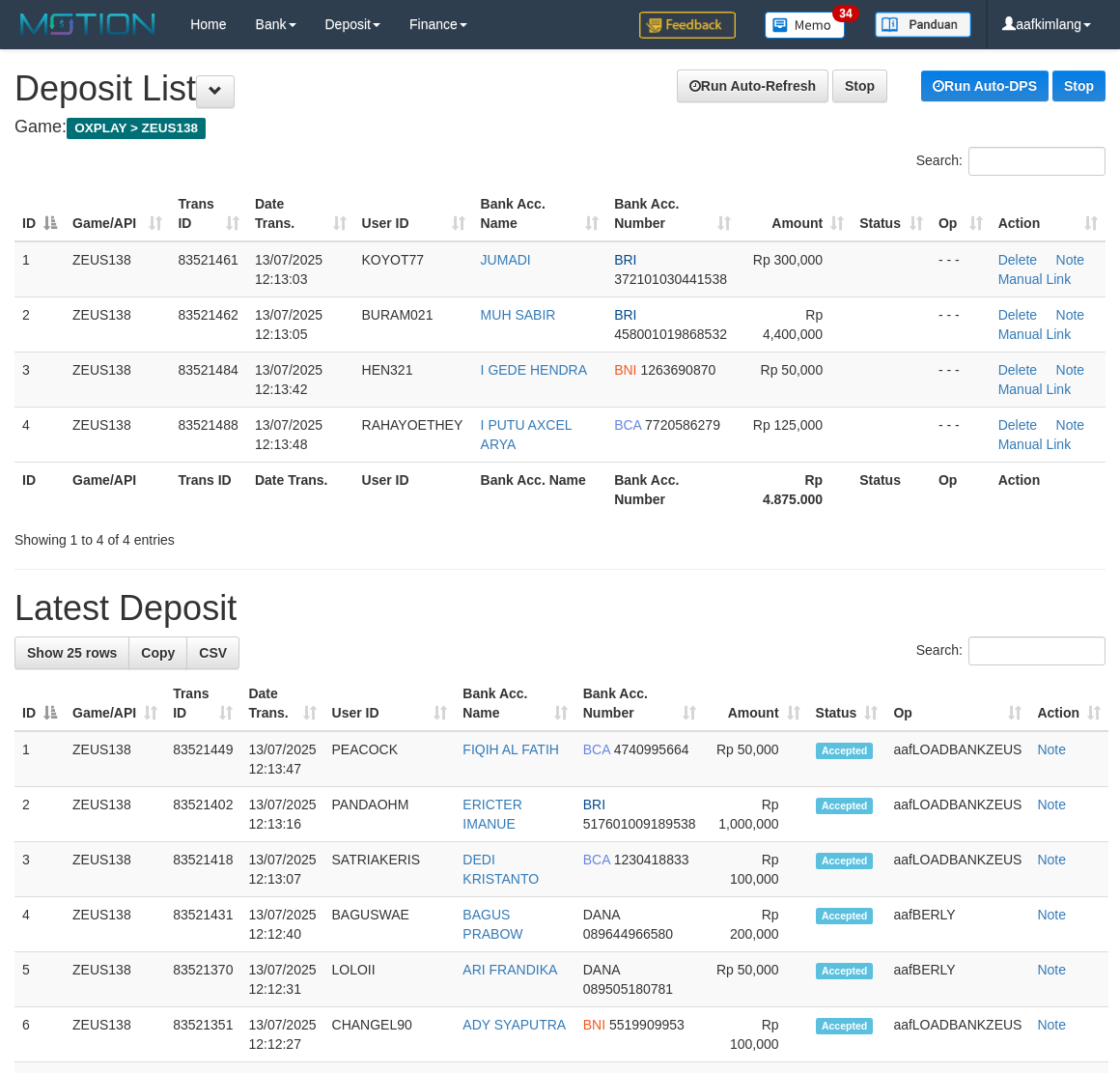 drag, startPoint x: 816, startPoint y: 595, endPoint x: 759, endPoint y: 573, distance: 61.098281 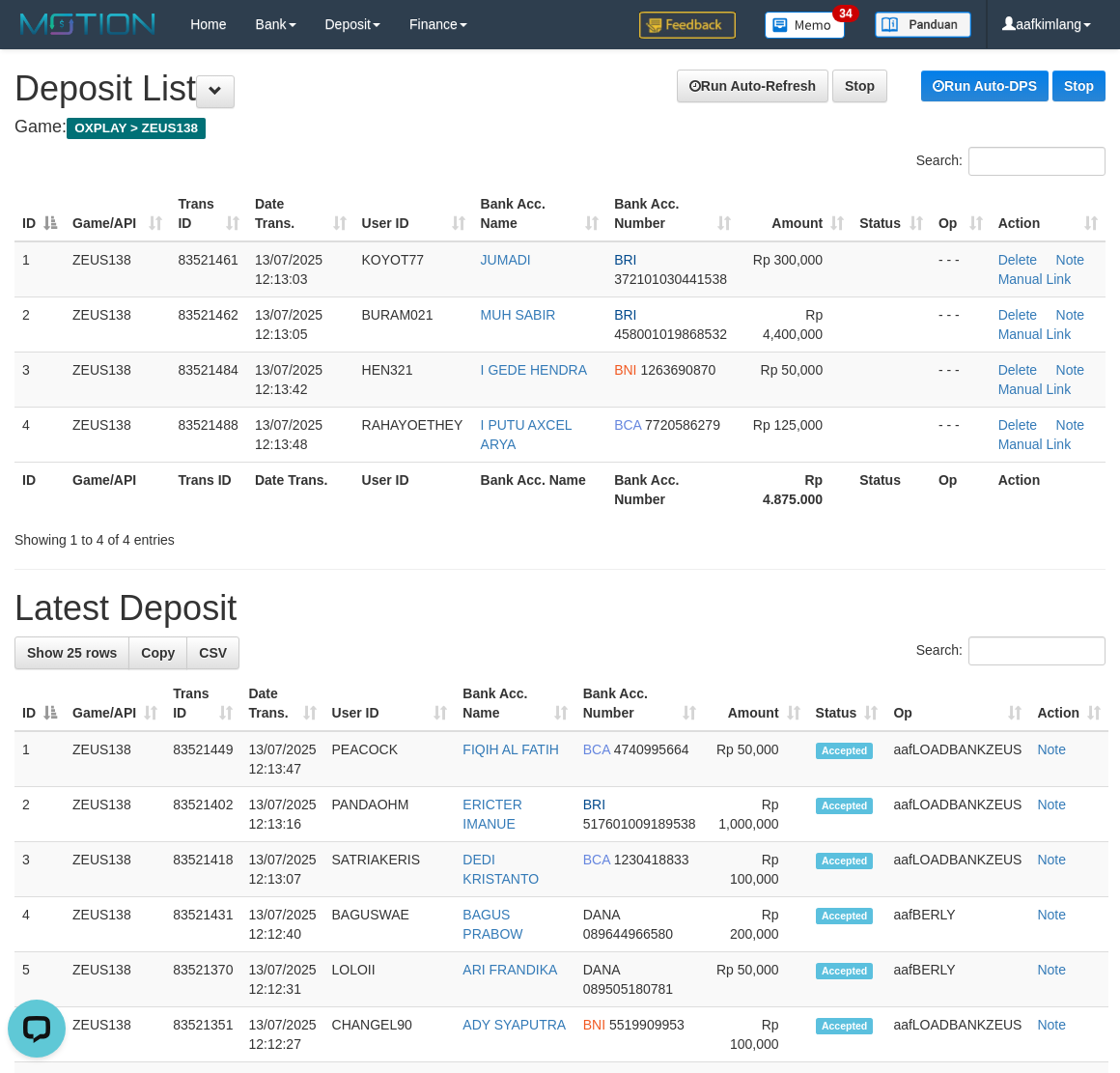 scroll, scrollTop: 0, scrollLeft: 0, axis: both 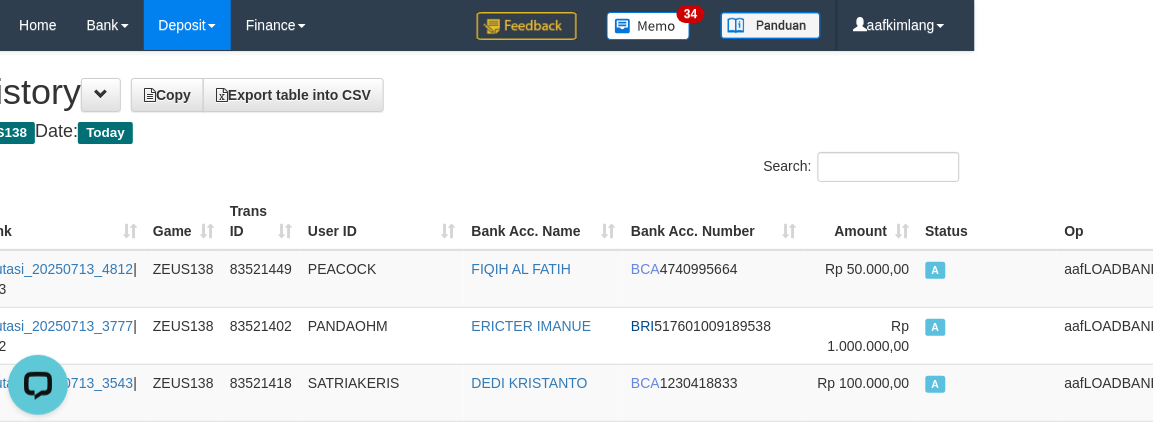 click on "Toggle navigation
Home
Bank
Account List
Mutasi Bank
Search
Note Mutasi
Deposit
DPS Fetch
DPS List
History
Note DPS
Finance
Financial Data
aafkimlang
My Profile
Log Out
34" at bounding box center (398, 29275) 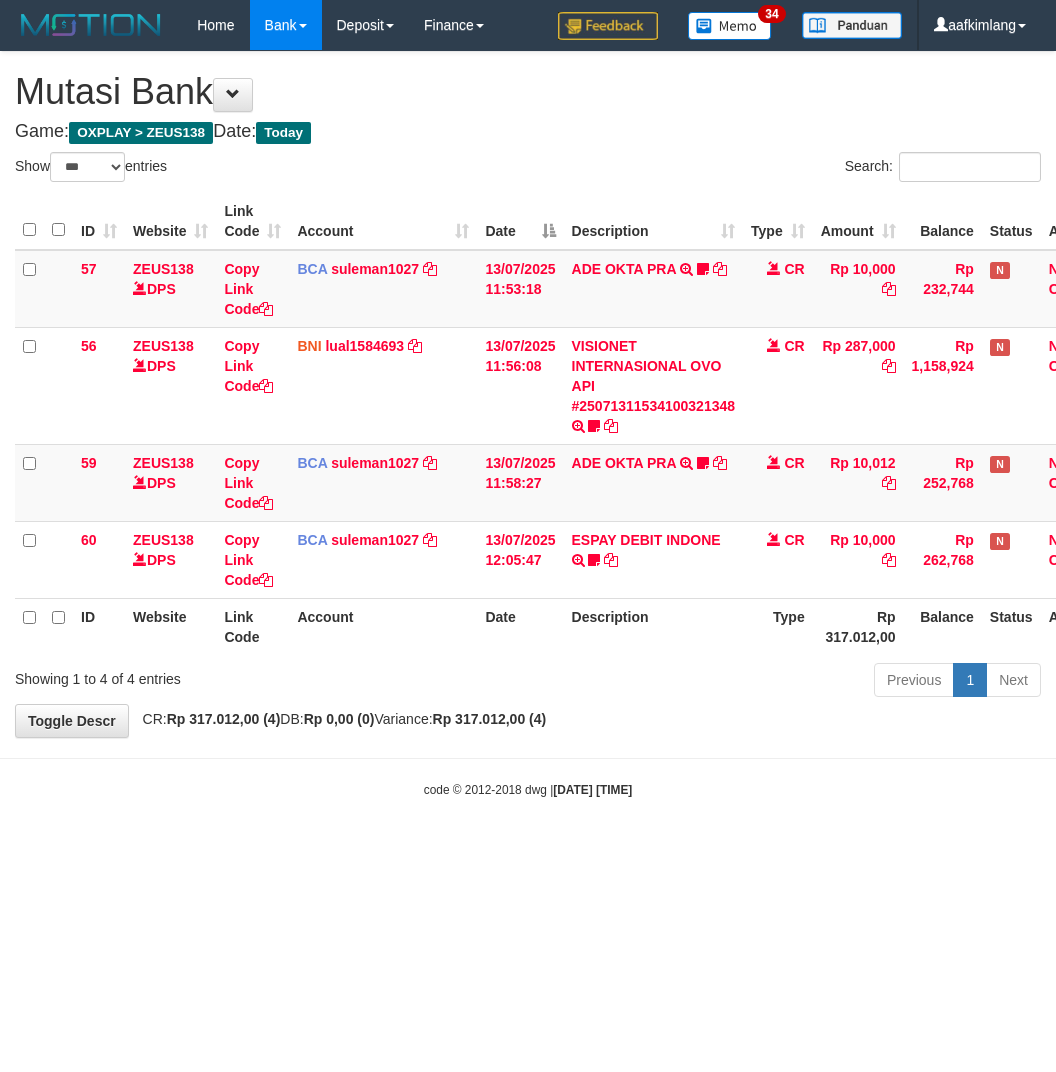 select on "***" 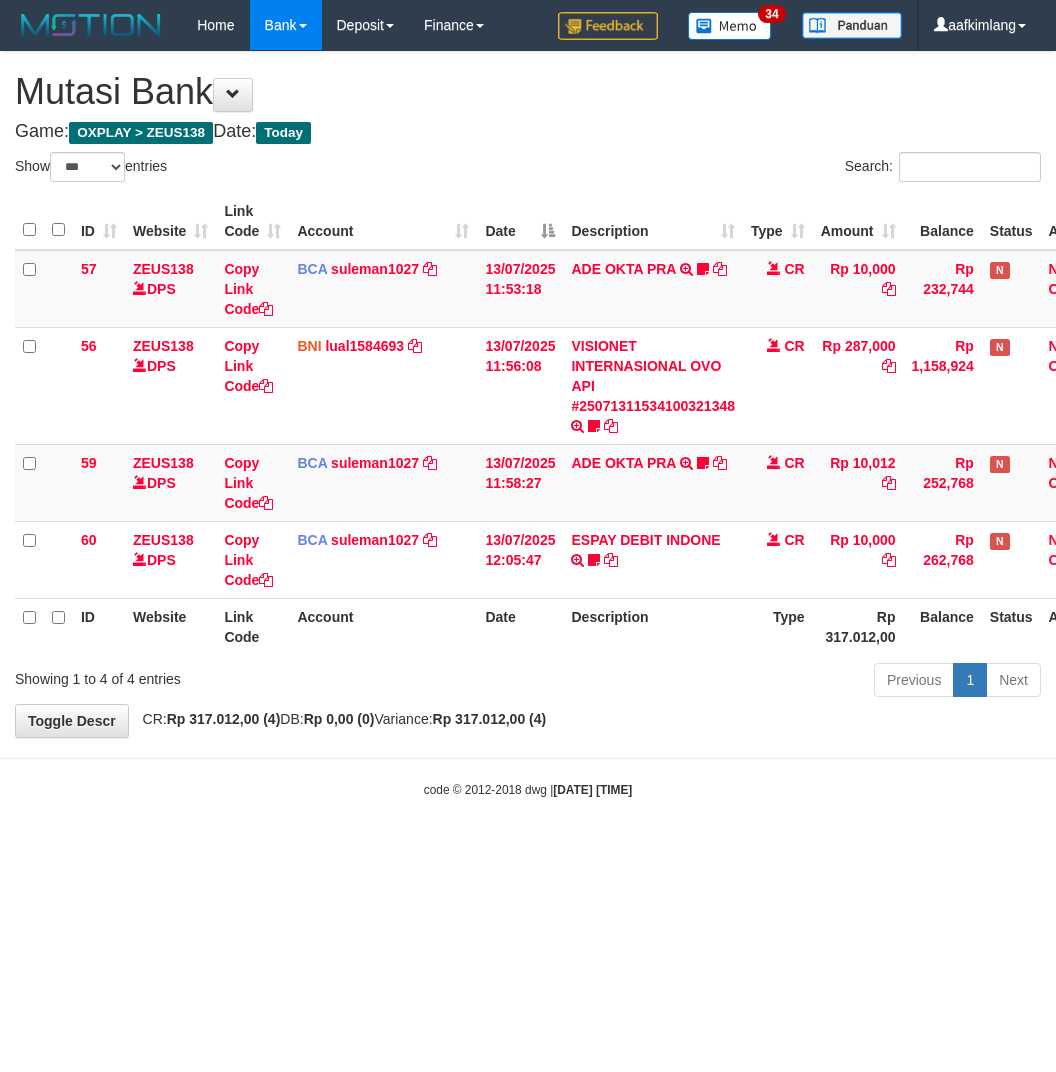 scroll, scrollTop: 0, scrollLeft: 0, axis: both 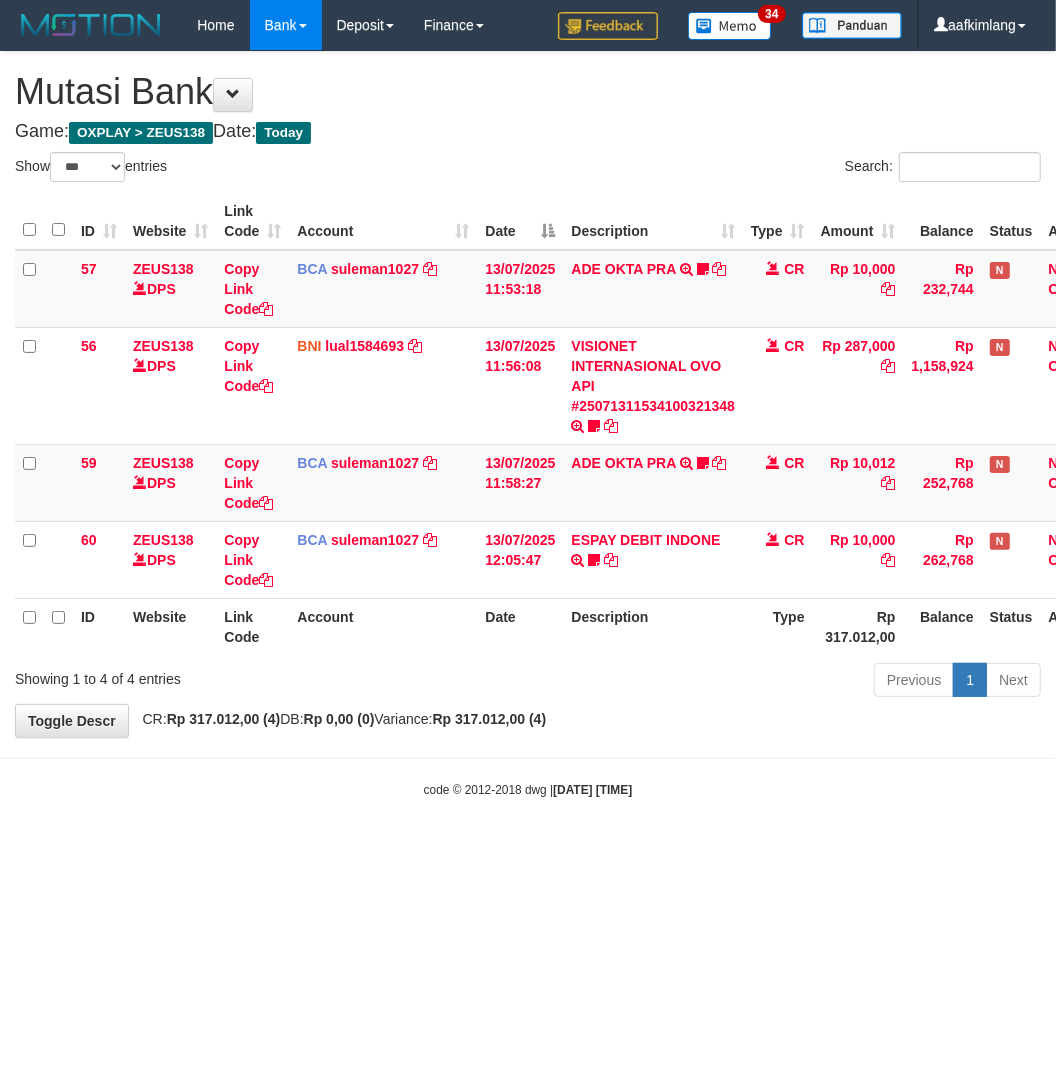 click on "Toggle navigation
Home
Bank
Account List
Mutasi Bank
Search
Note Mutasi
Deposit
DPS Fetch
DPS List
History
Note DPS
Finance
Financial Data
aafkimlang
My Profile
Log Out" at bounding box center (528, 424) 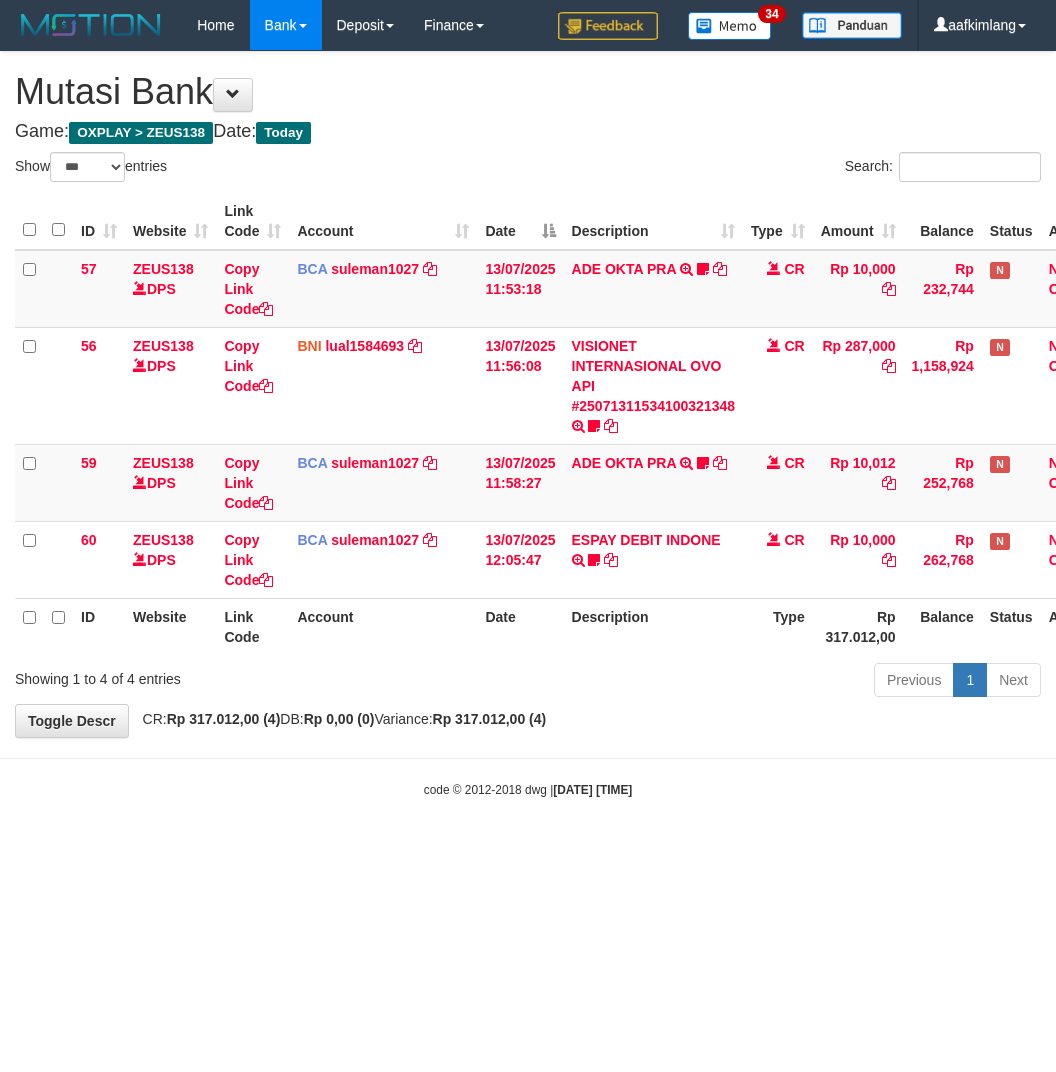 select on "***" 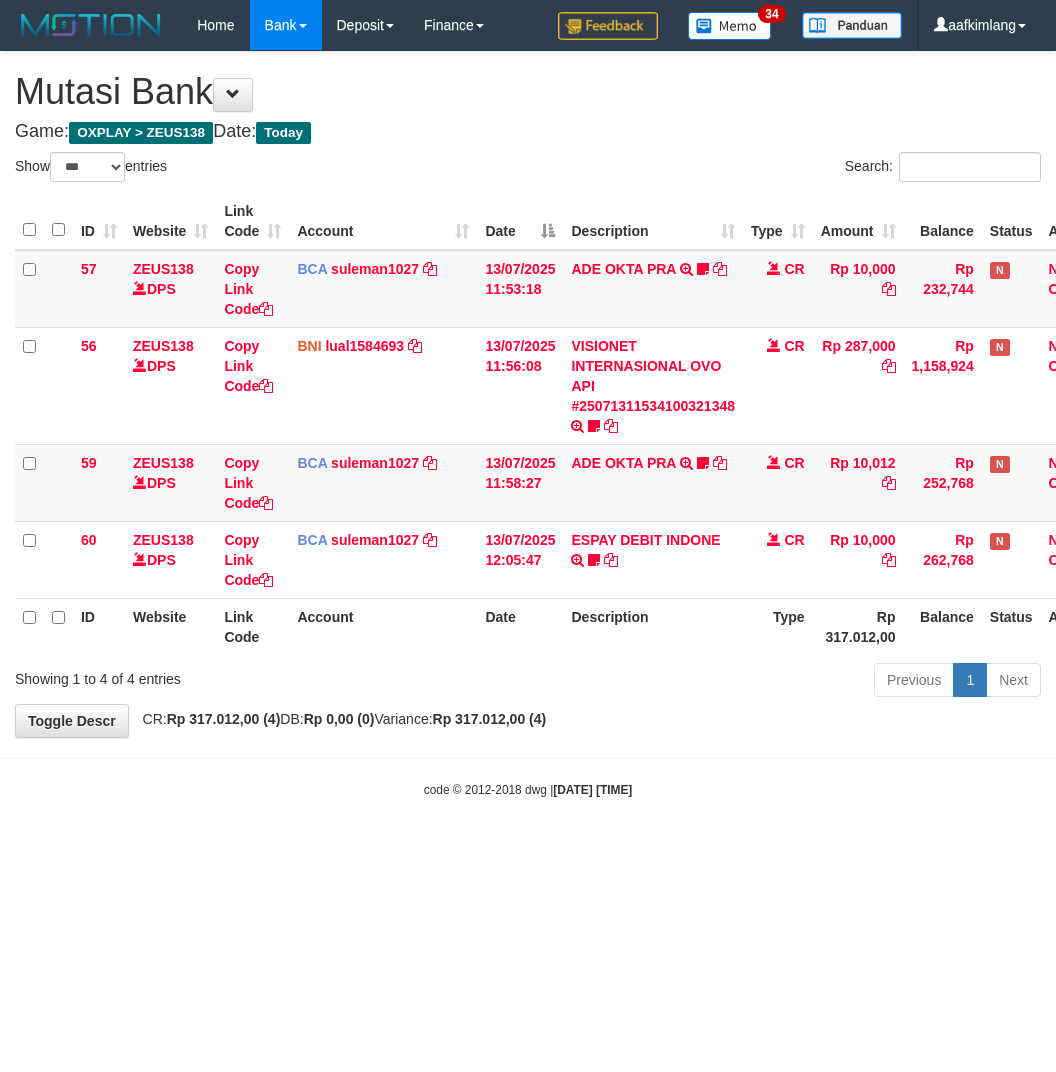 scroll, scrollTop: 0, scrollLeft: 0, axis: both 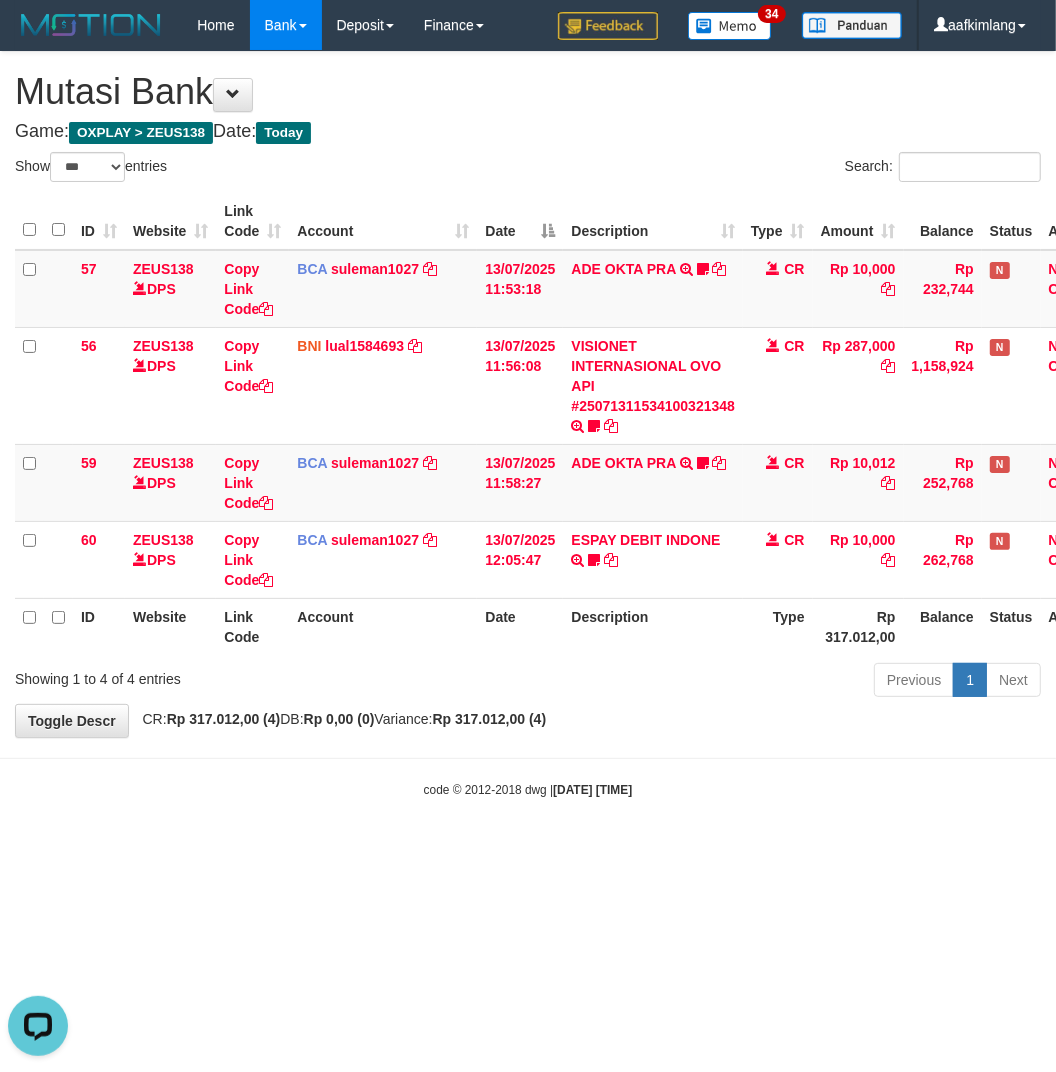 click on "Toggle navigation
Home
Bank
Account List
Mutasi Bank
Search
Note Mutasi
Deposit
DPS Fetch
DPS List
History
Note DPS
Finance
Financial Data
aafkimlang
My Profile
Log Out
34" at bounding box center [528, 424] 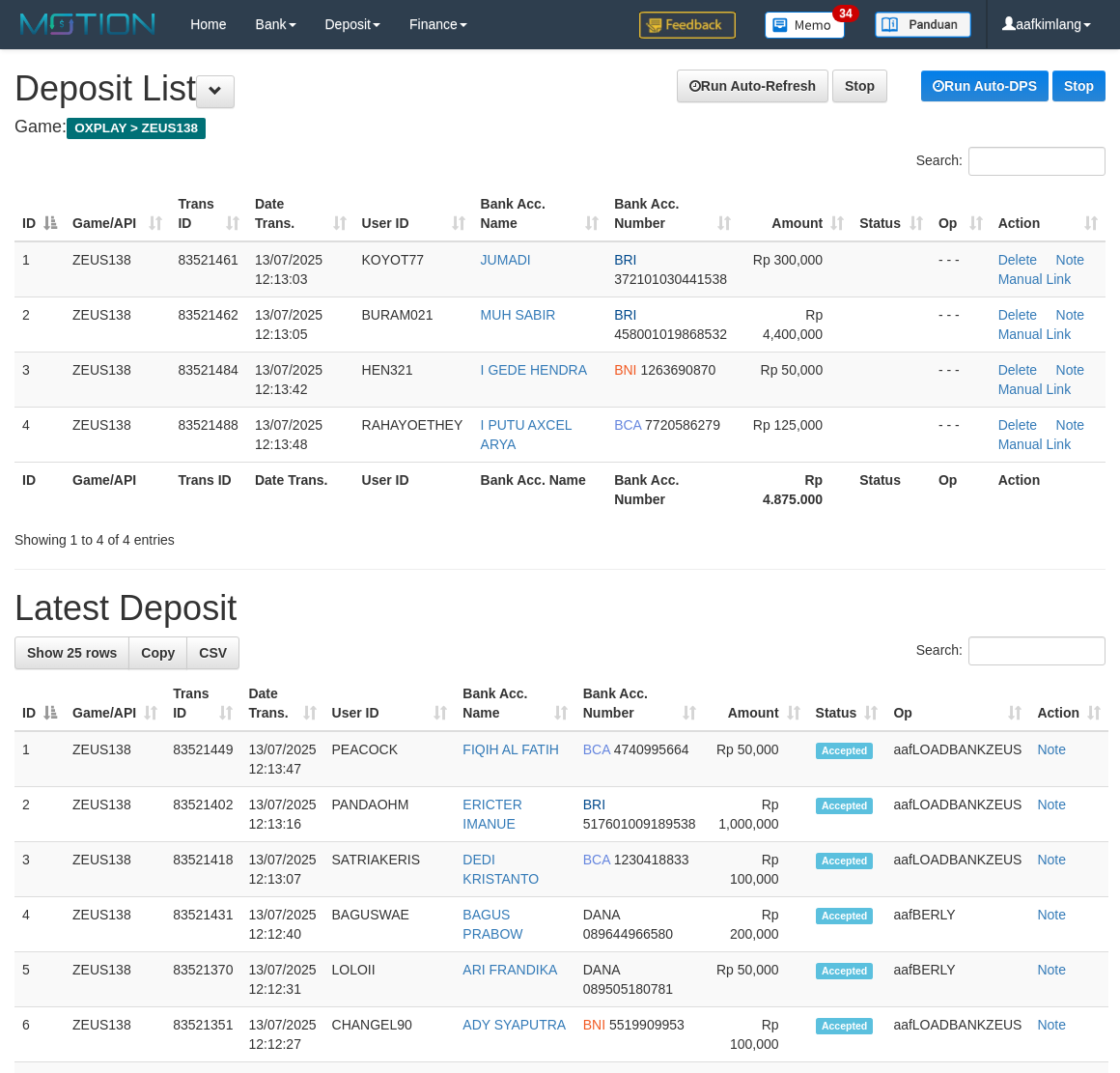 scroll, scrollTop: 0, scrollLeft: 0, axis: both 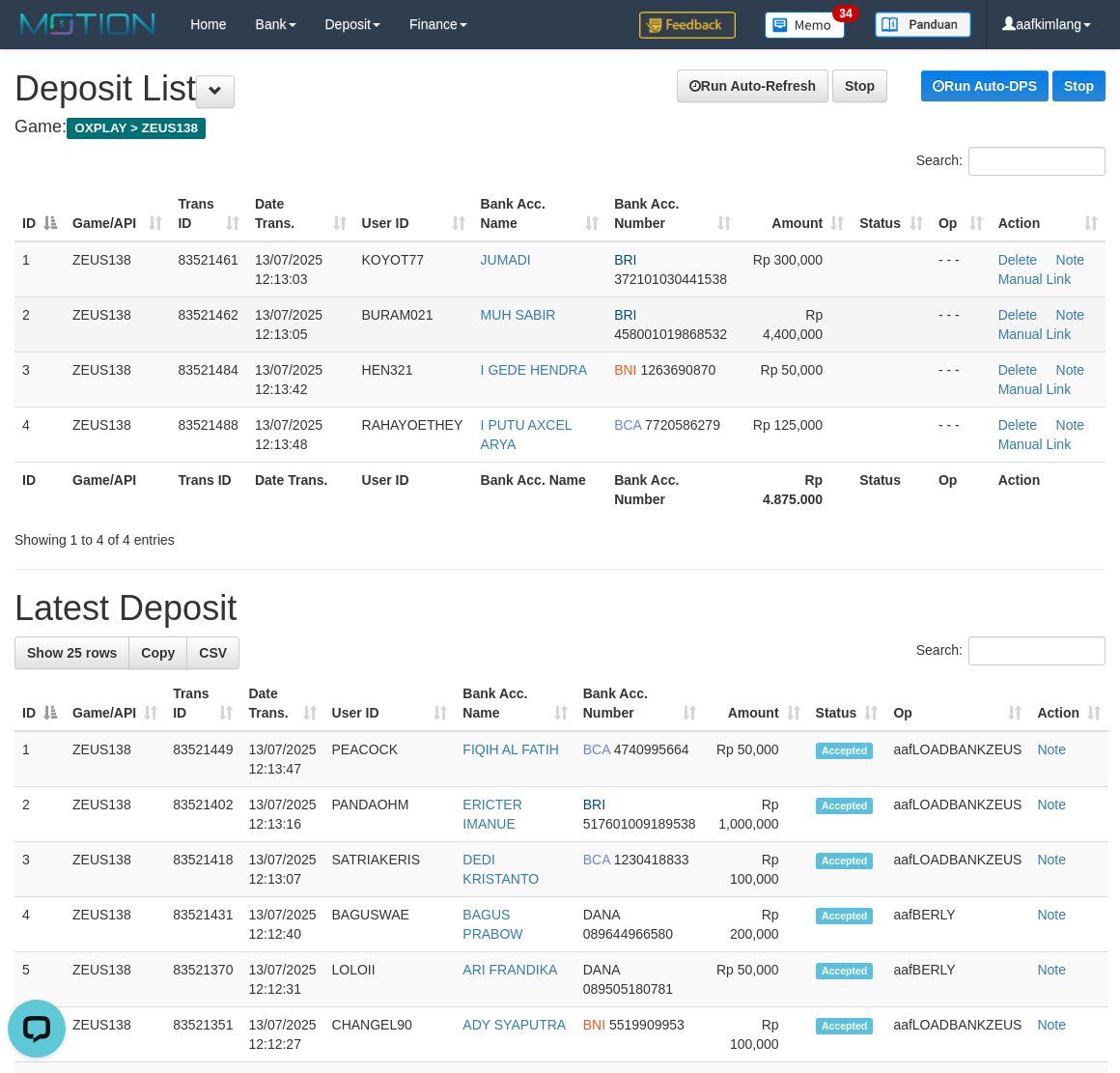 click at bounding box center (891, 324) 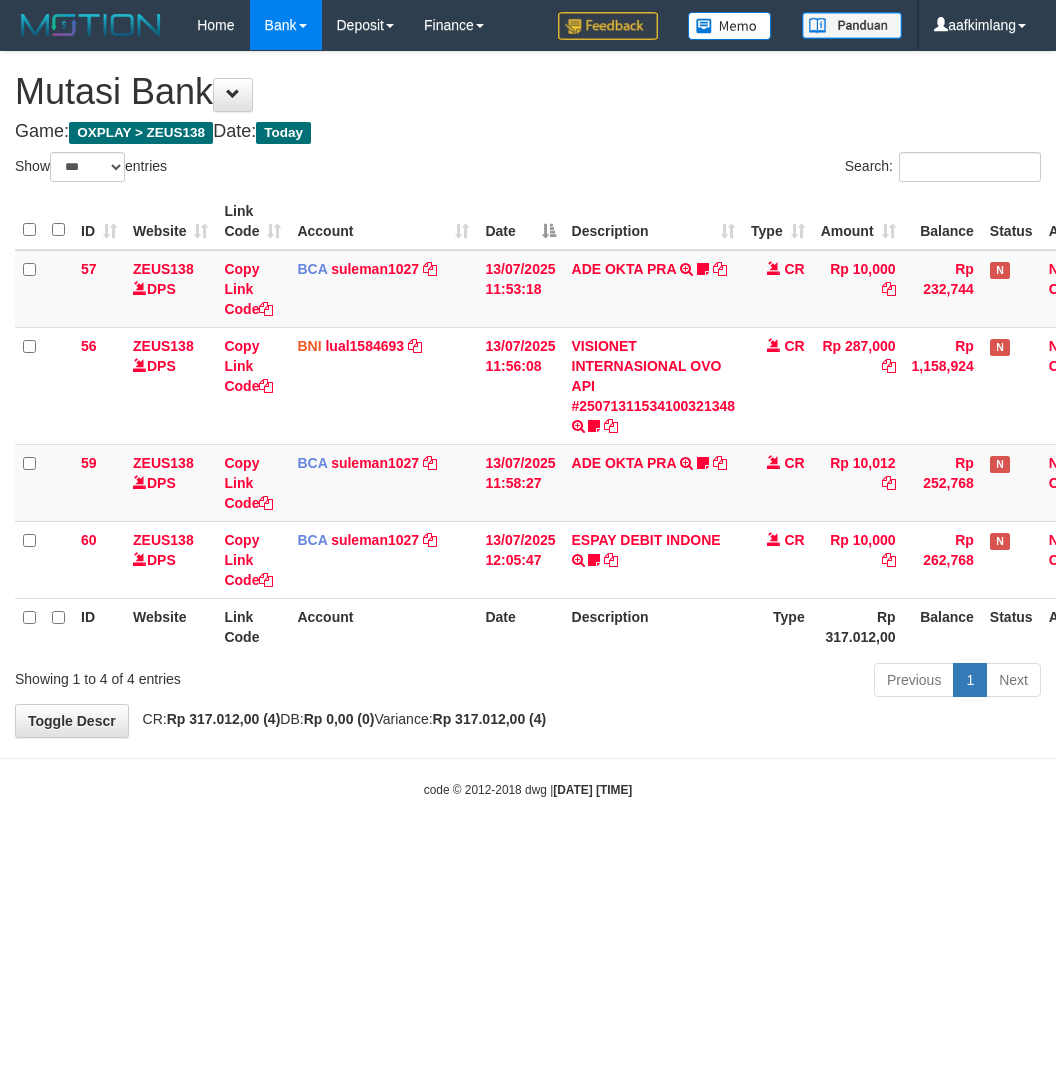 select on "***" 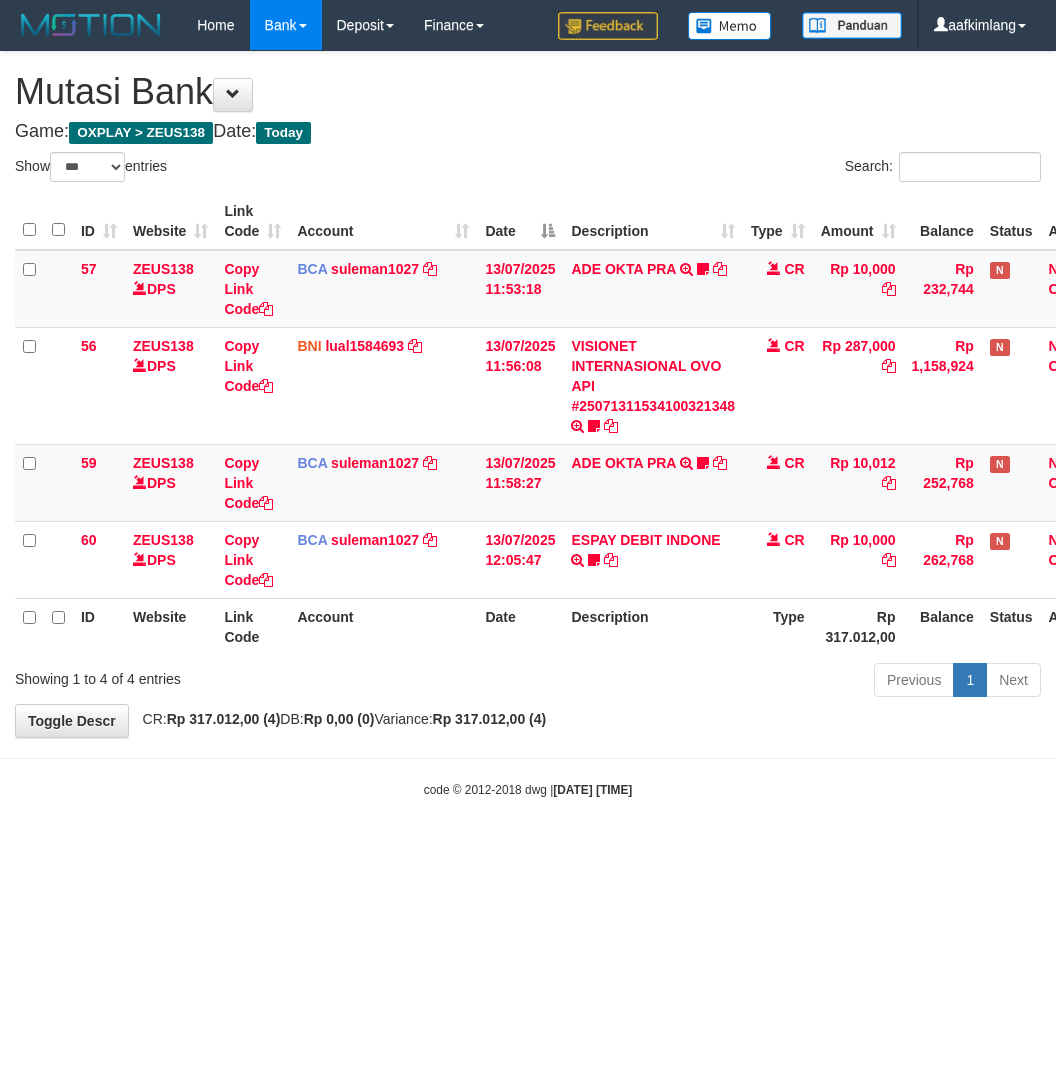 scroll, scrollTop: 0, scrollLeft: 0, axis: both 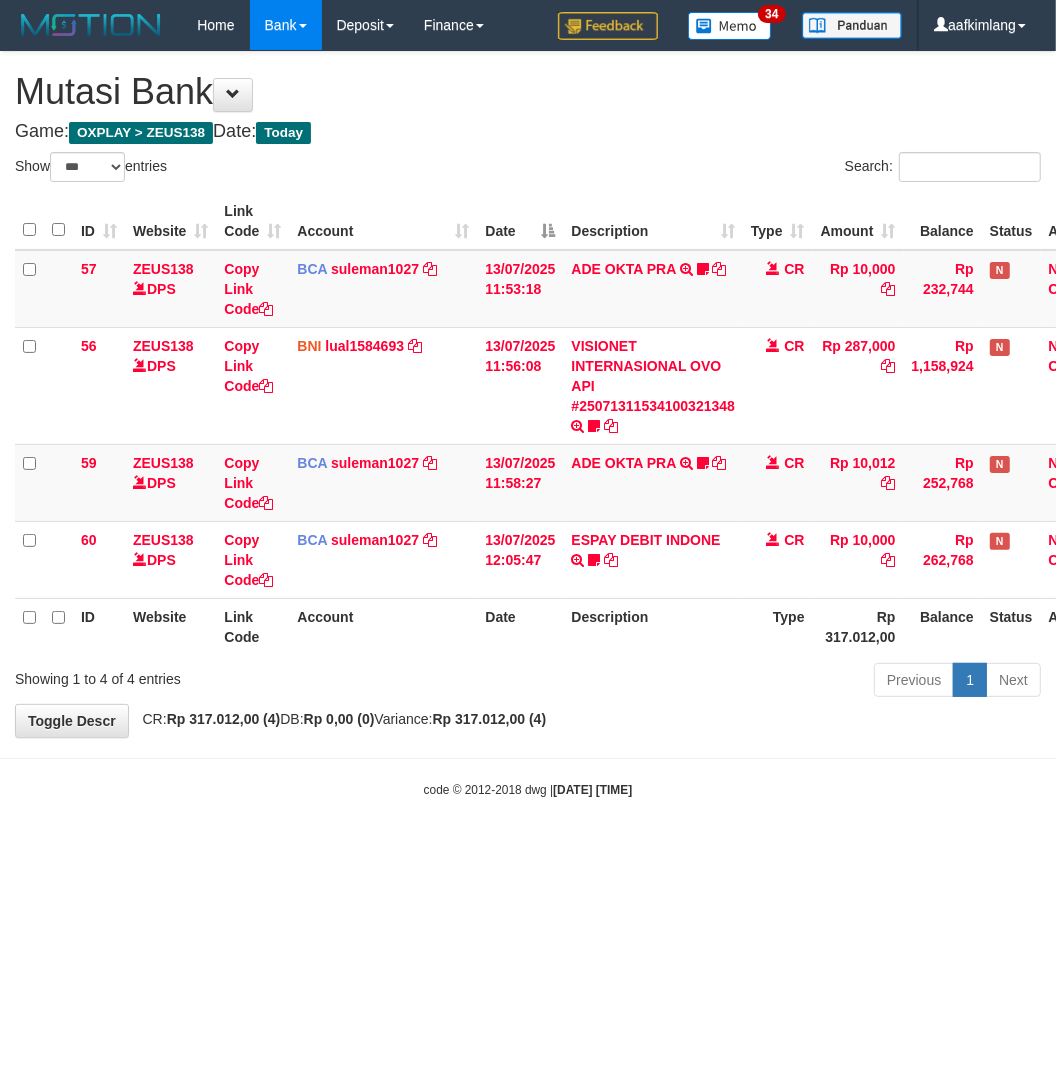 click on "Toggle navigation
Home
Bank
Account List
Mutasi Bank
Search
Note Mutasi
Deposit
DPS Fetch
DPS List
History
Note DPS
Finance
Financial Data
aafkimlang
My Profile
Log Out" at bounding box center (528, 424) 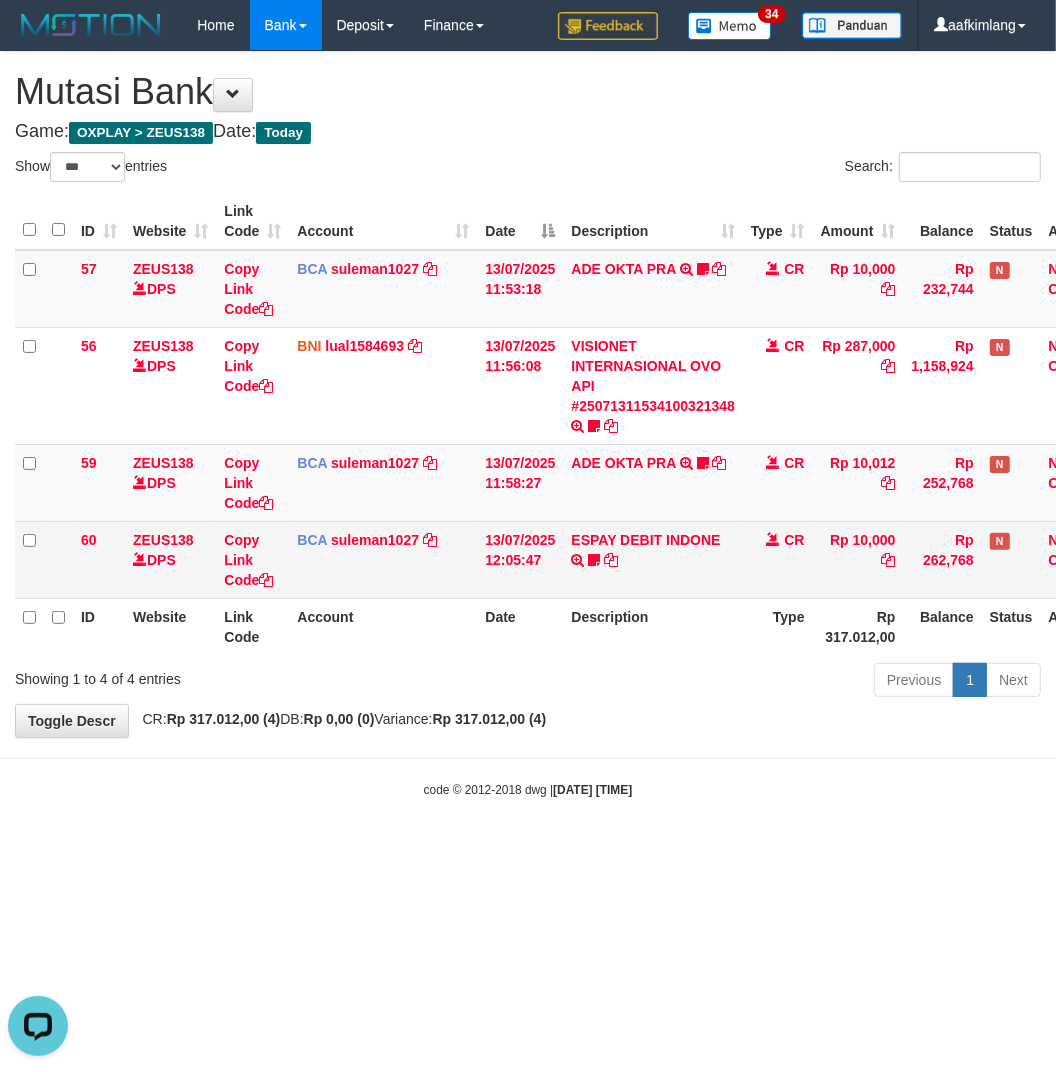 scroll, scrollTop: 0, scrollLeft: 0, axis: both 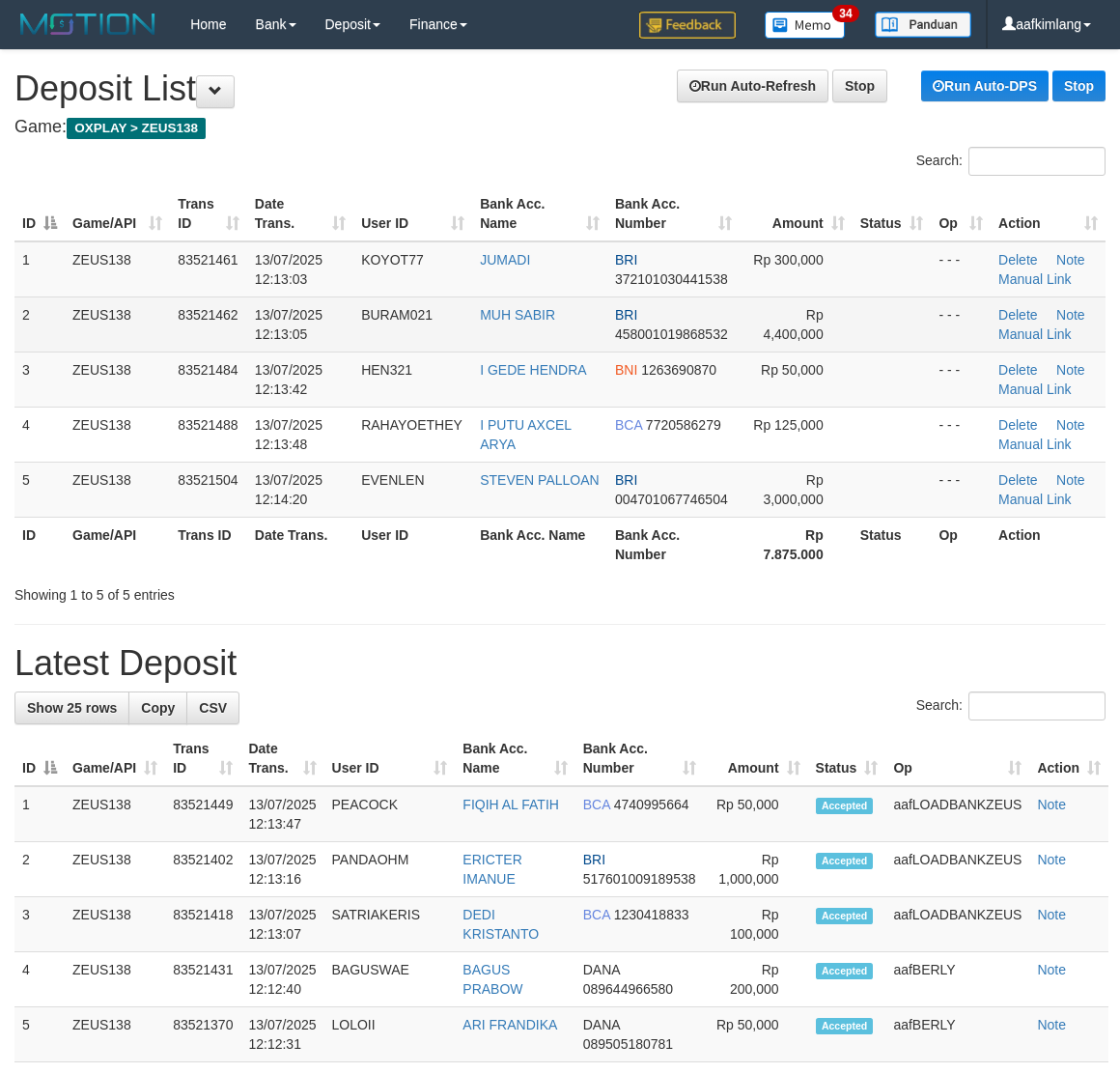 drag, startPoint x: 919, startPoint y: 329, endPoint x: 905, endPoint y: 325, distance: 14.56022 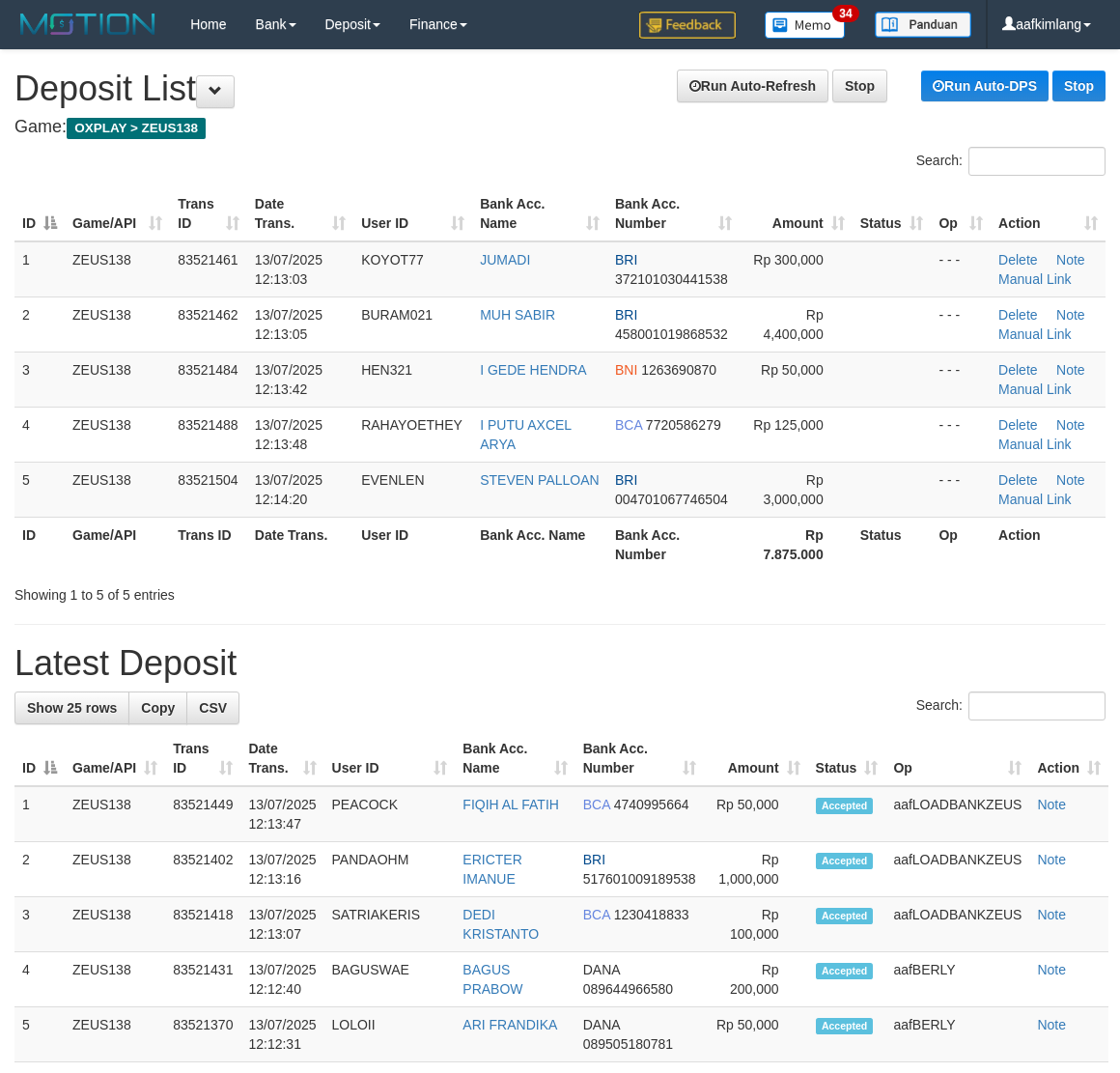 drag, startPoint x: 889, startPoint y: 325, endPoint x: 1134, endPoint y: 370, distance: 249.09837 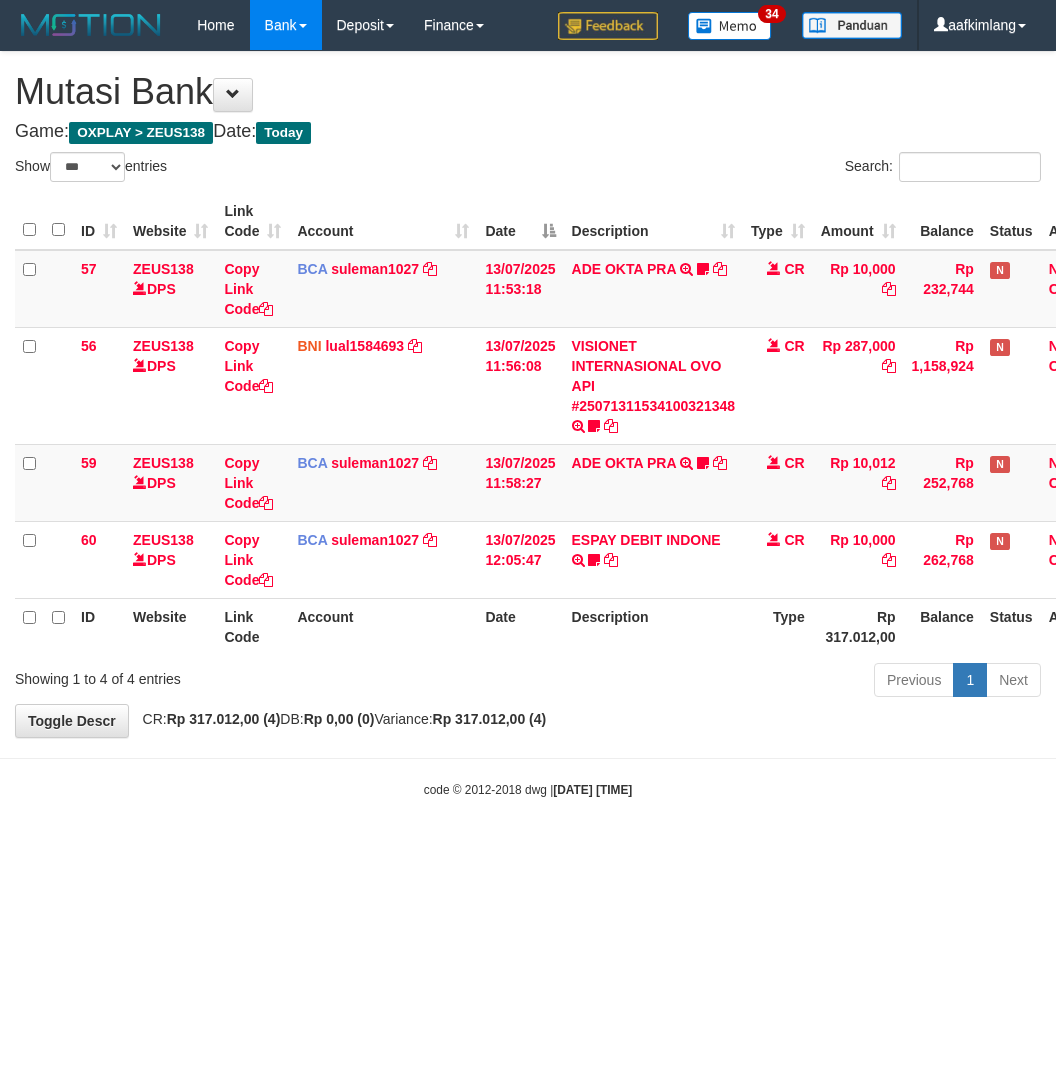 select on "***" 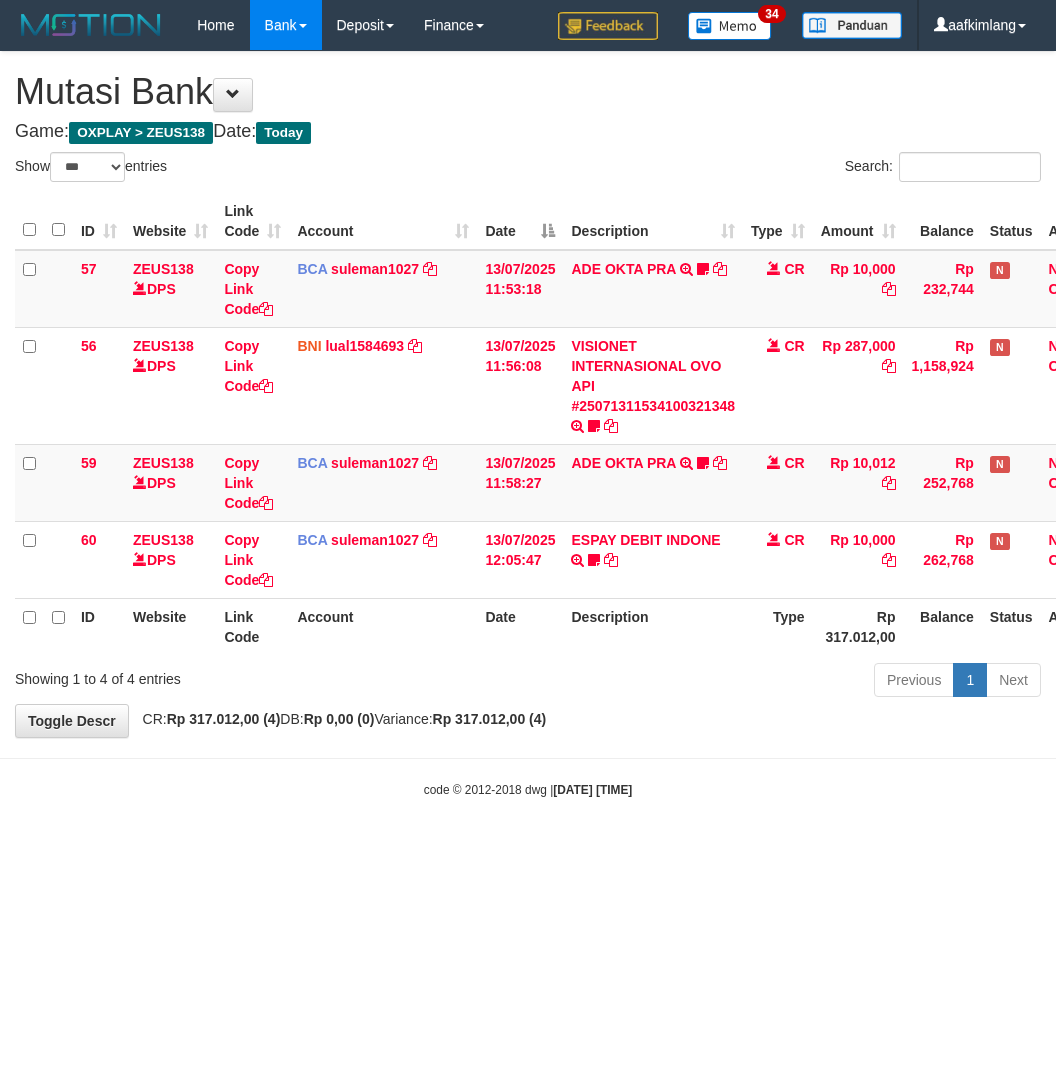 scroll, scrollTop: 0, scrollLeft: 0, axis: both 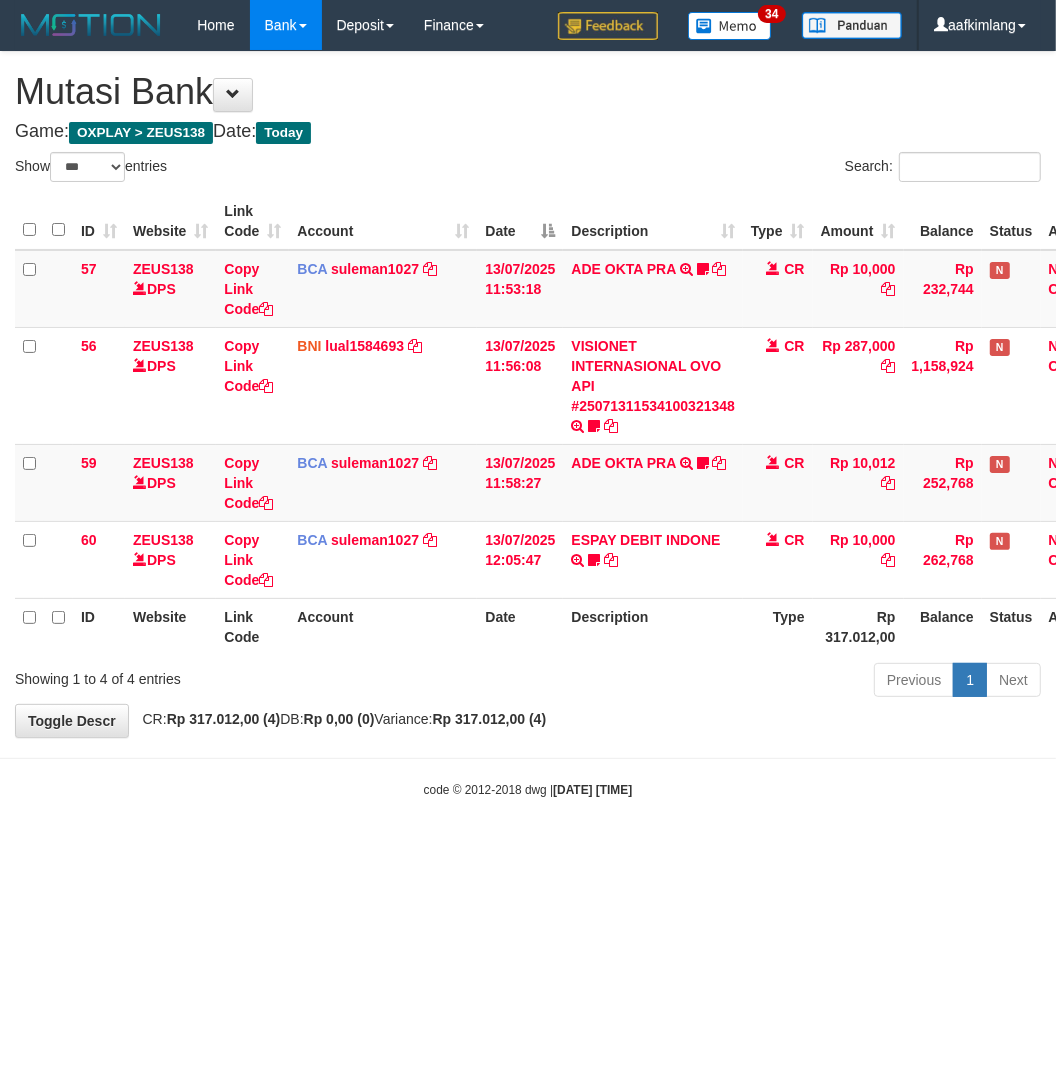 click on "Toggle navigation
Home
Bank
Account List
Mutasi Bank
Search
Note Mutasi
Deposit
DPS Fetch
DPS List
History
Note DPS
Finance
Financial Data
aafkimlang
My Profile
Log Out
34" at bounding box center [528, 424] 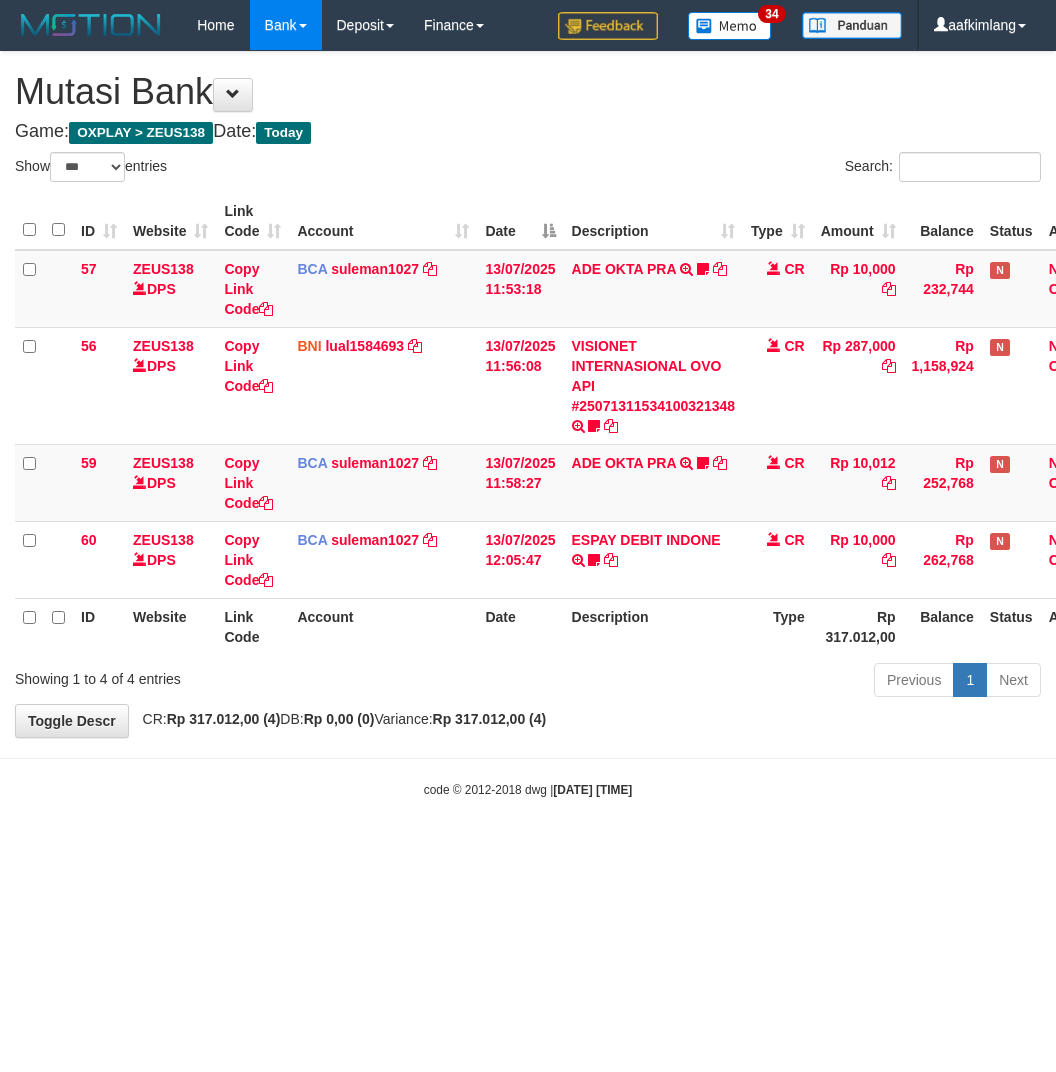 select on "***" 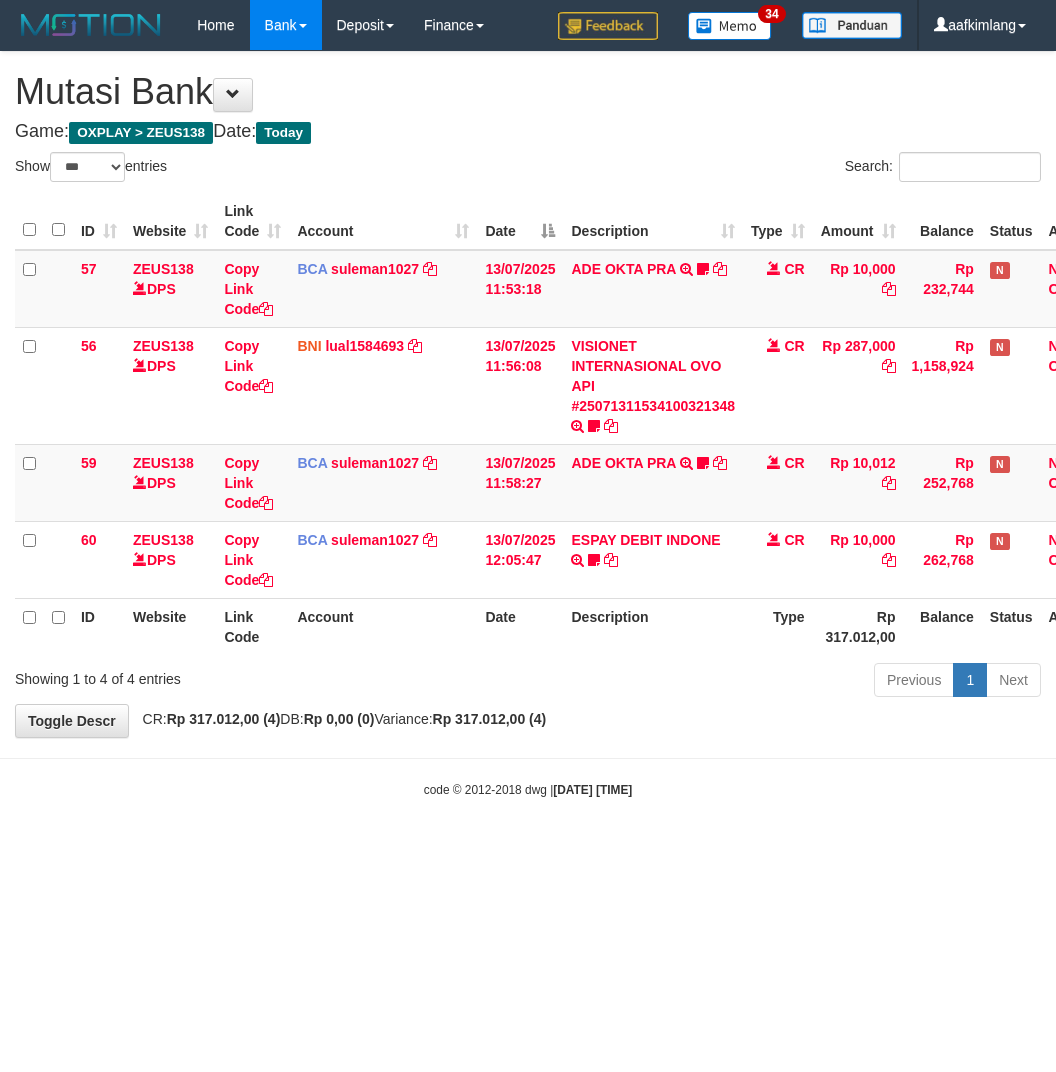 scroll, scrollTop: 0, scrollLeft: 0, axis: both 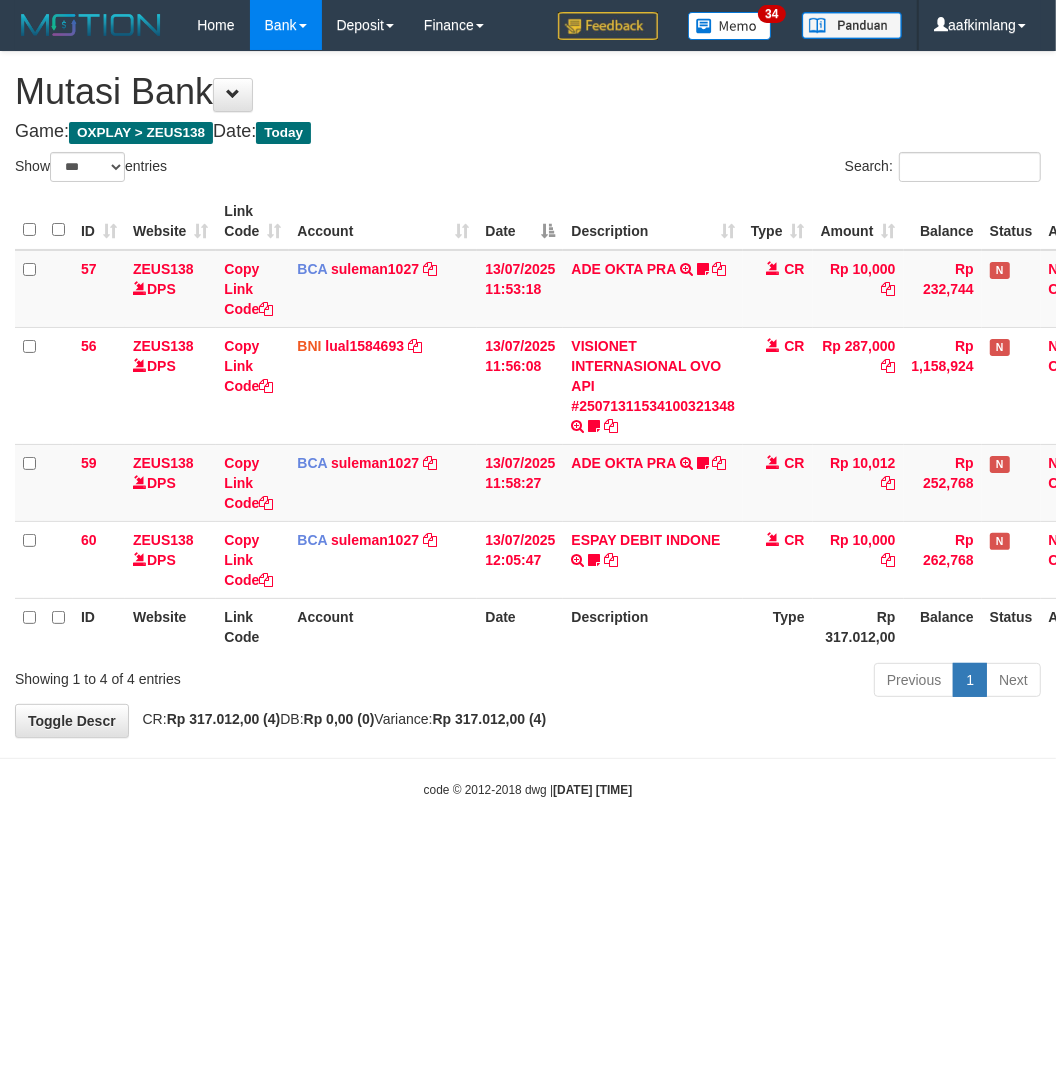 click on "Toggle navigation
Home
Bank
Account List
Mutasi Bank
Search
Note Mutasi
Deposit
DPS Fetch
DPS List
History
Note DPS
Finance
Financial Data
aafkimlang
My Profile
Log Out
34" at bounding box center [528, 424] 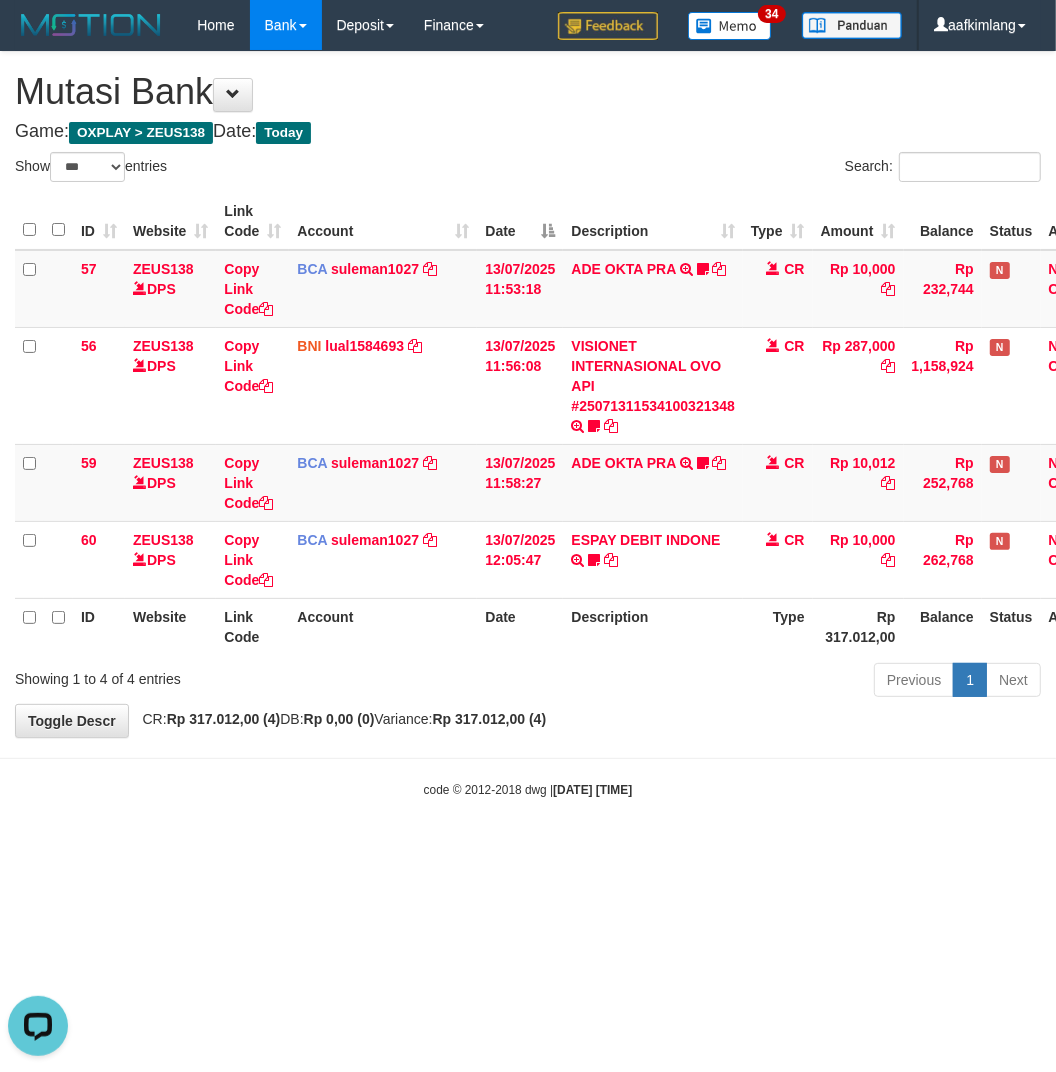 scroll, scrollTop: 0, scrollLeft: 0, axis: both 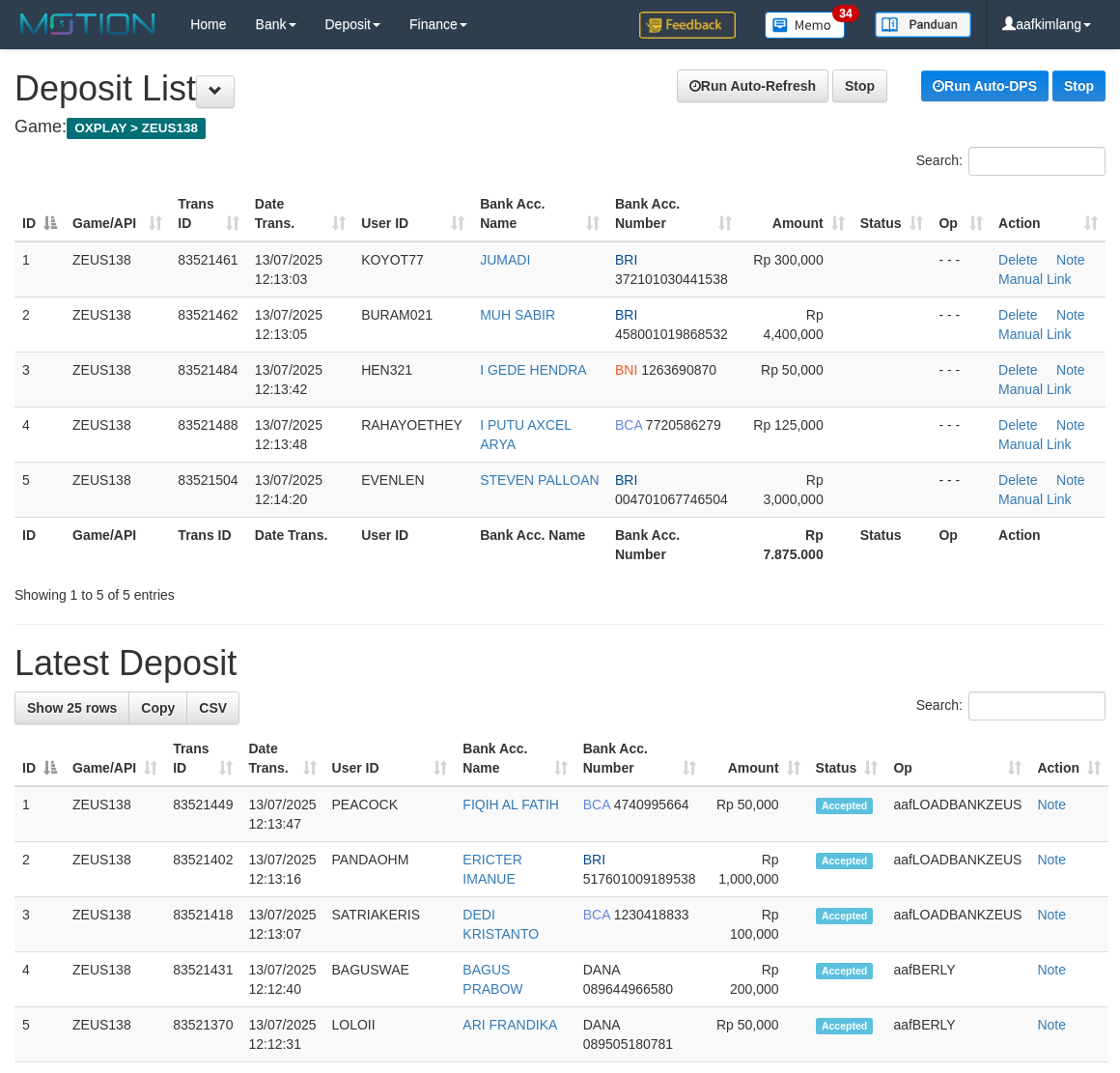 click on "Rp 300,000" at bounding box center (796, 269) 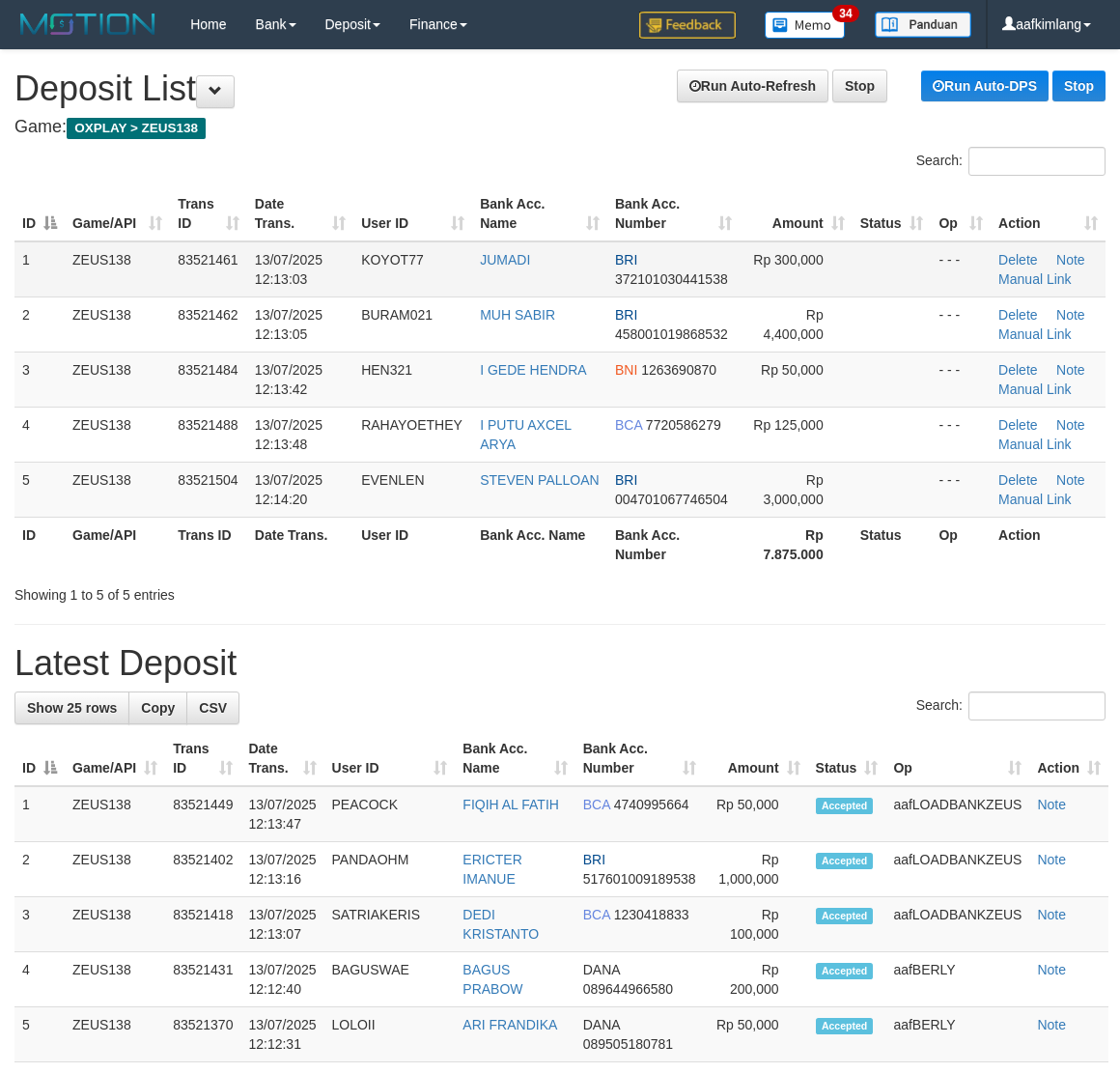 drag, startPoint x: 0, startPoint y: 0, endPoint x: 923, endPoint y: 276, distance: 963.3821 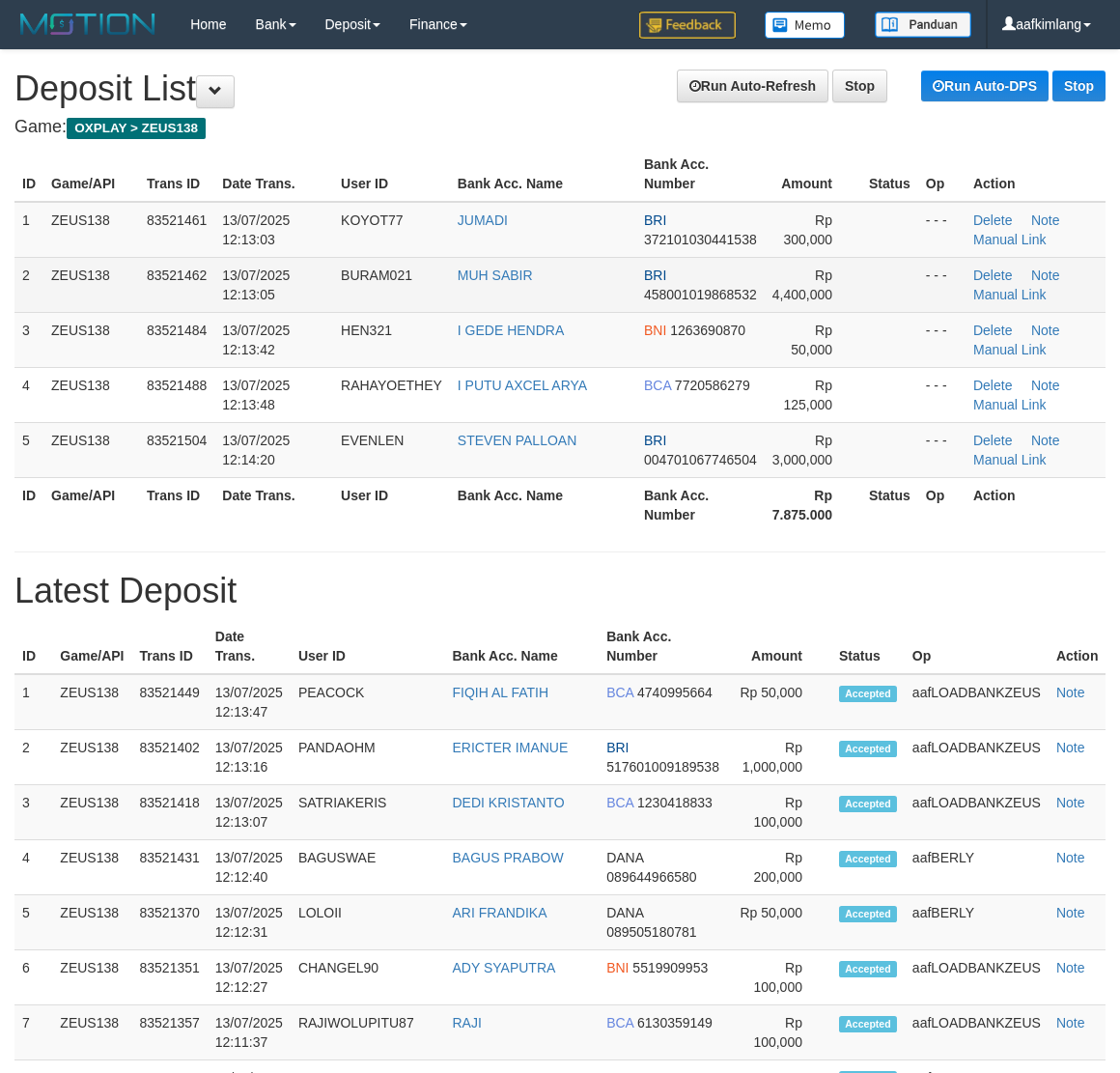 scroll, scrollTop: 0, scrollLeft: 0, axis: both 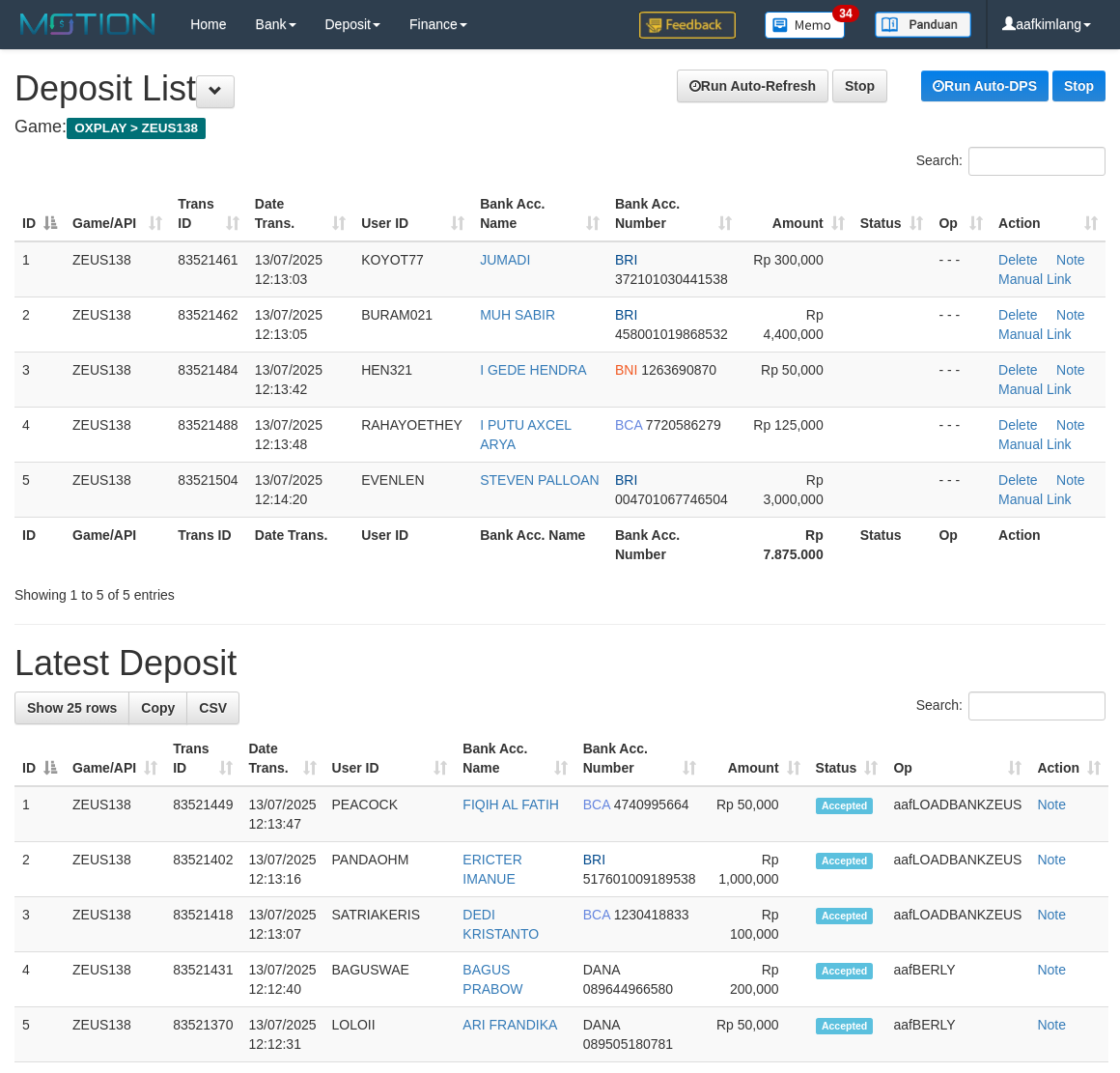 click at bounding box center [892, 324] 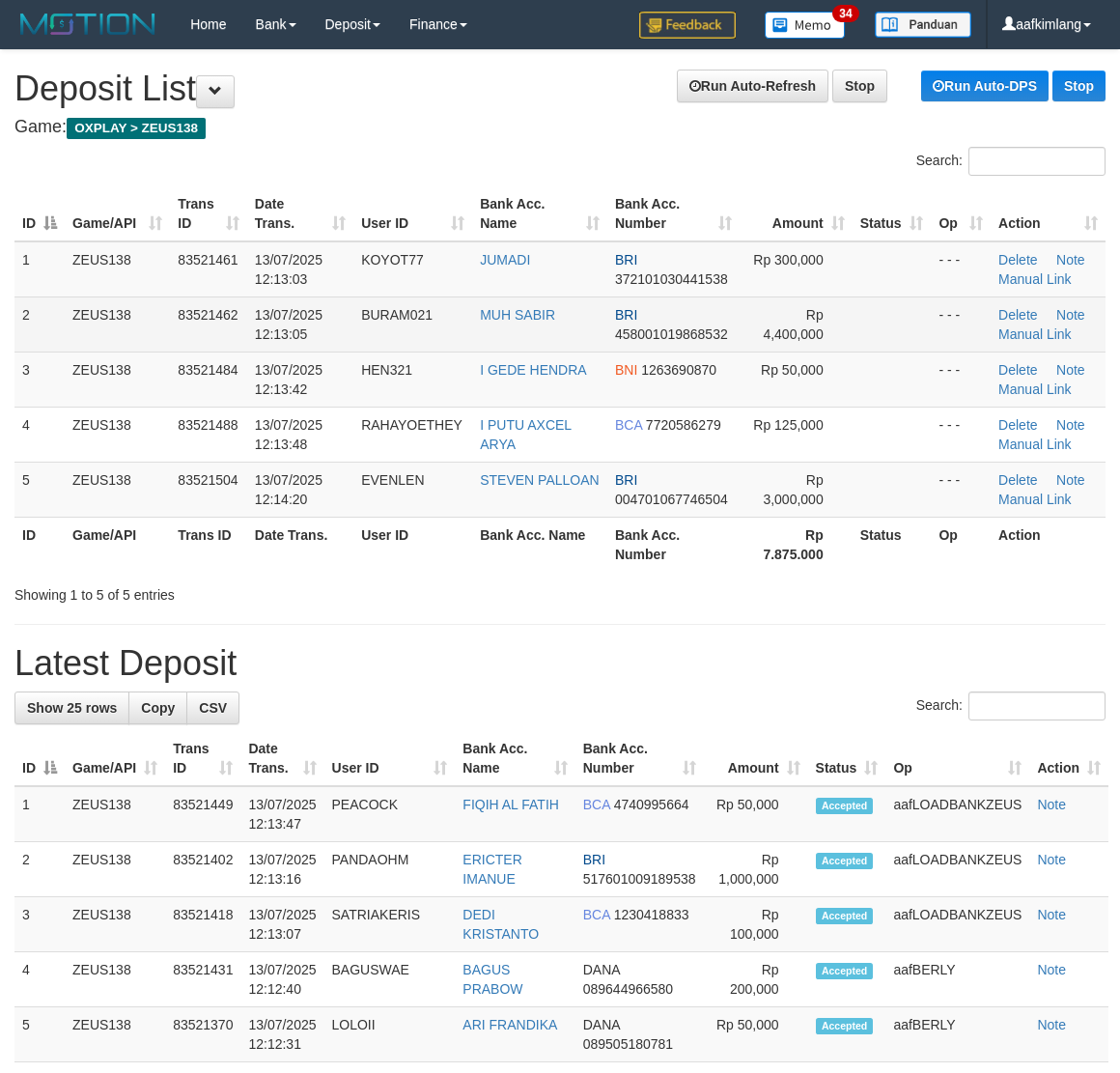 click at bounding box center [892, 324] 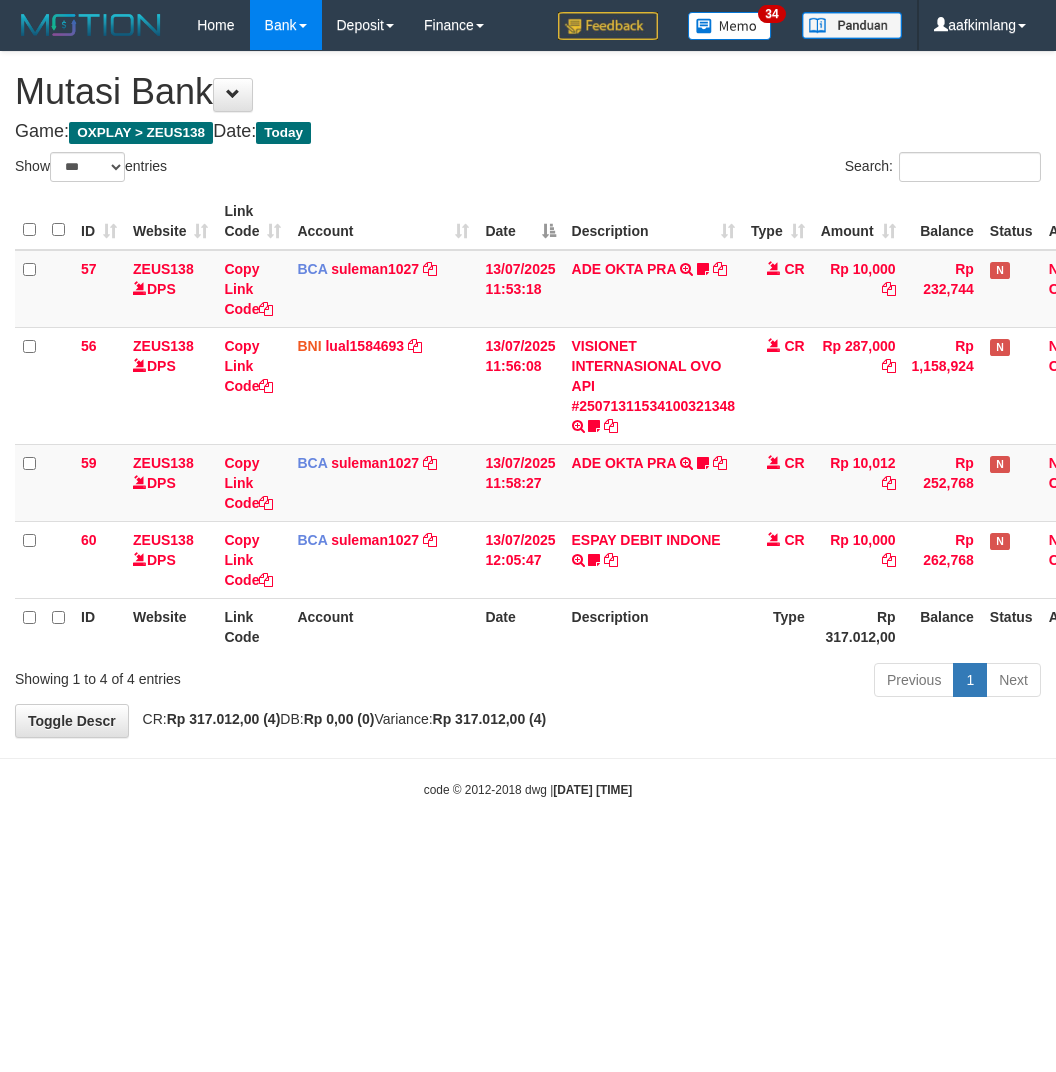 select on "***" 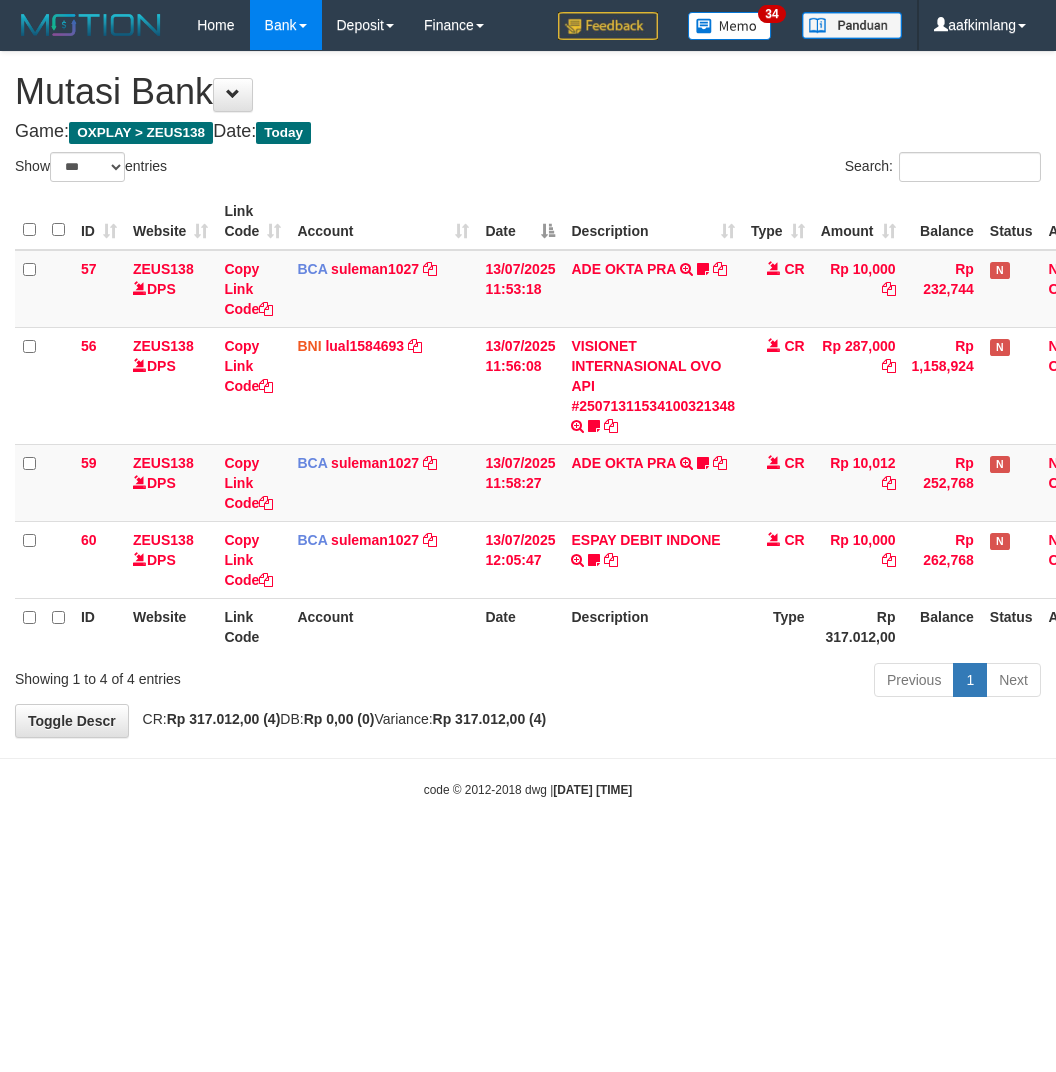scroll, scrollTop: 0, scrollLeft: 0, axis: both 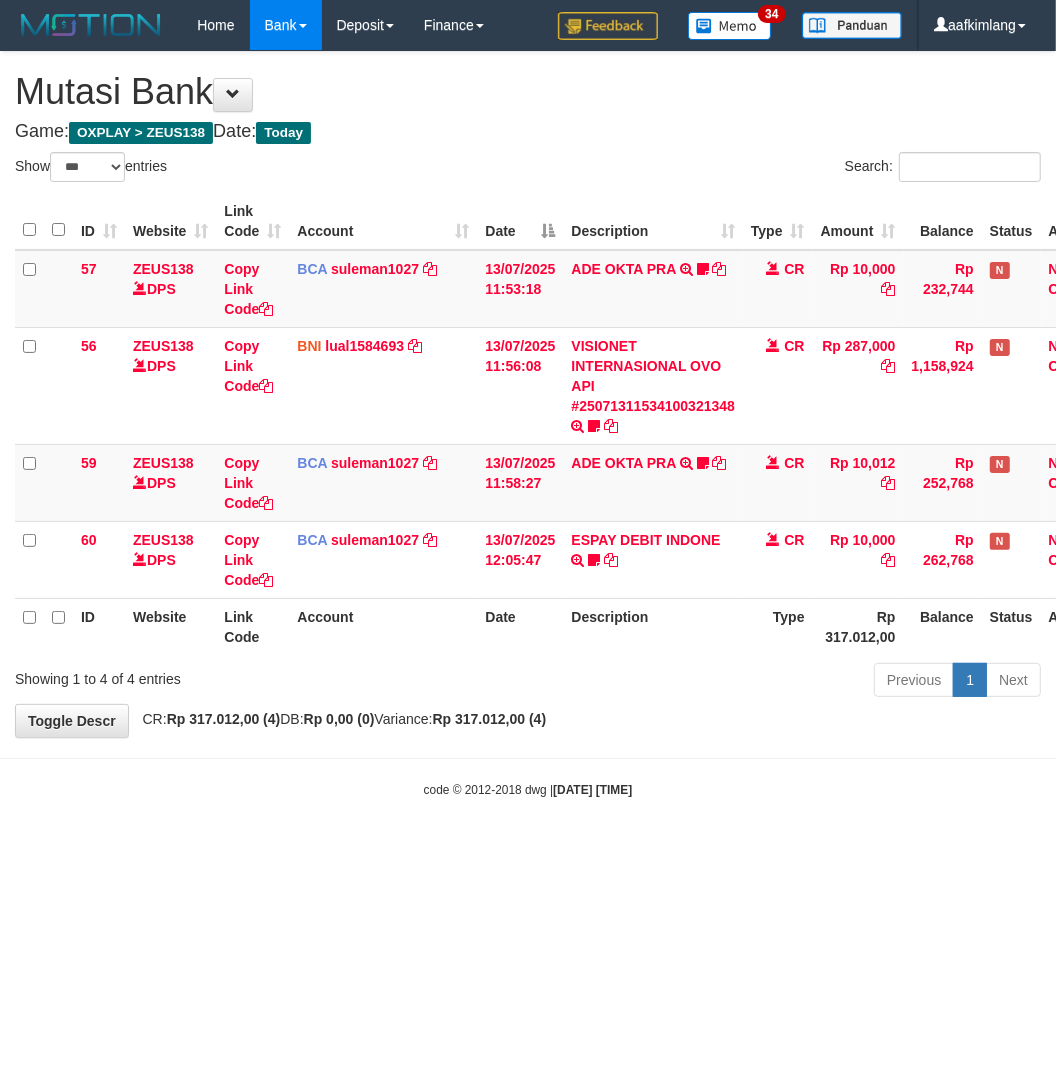 click on "Toggle navigation
Home
Bank
Account List
Mutasi Bank
Search
Note Mutasi
Deposit
DPS Fetch
DPS List
History
Note DPS
Finance
Financial Data
aafkimlang
My Profile
Log Out
34" at bounding box center [528, 424] 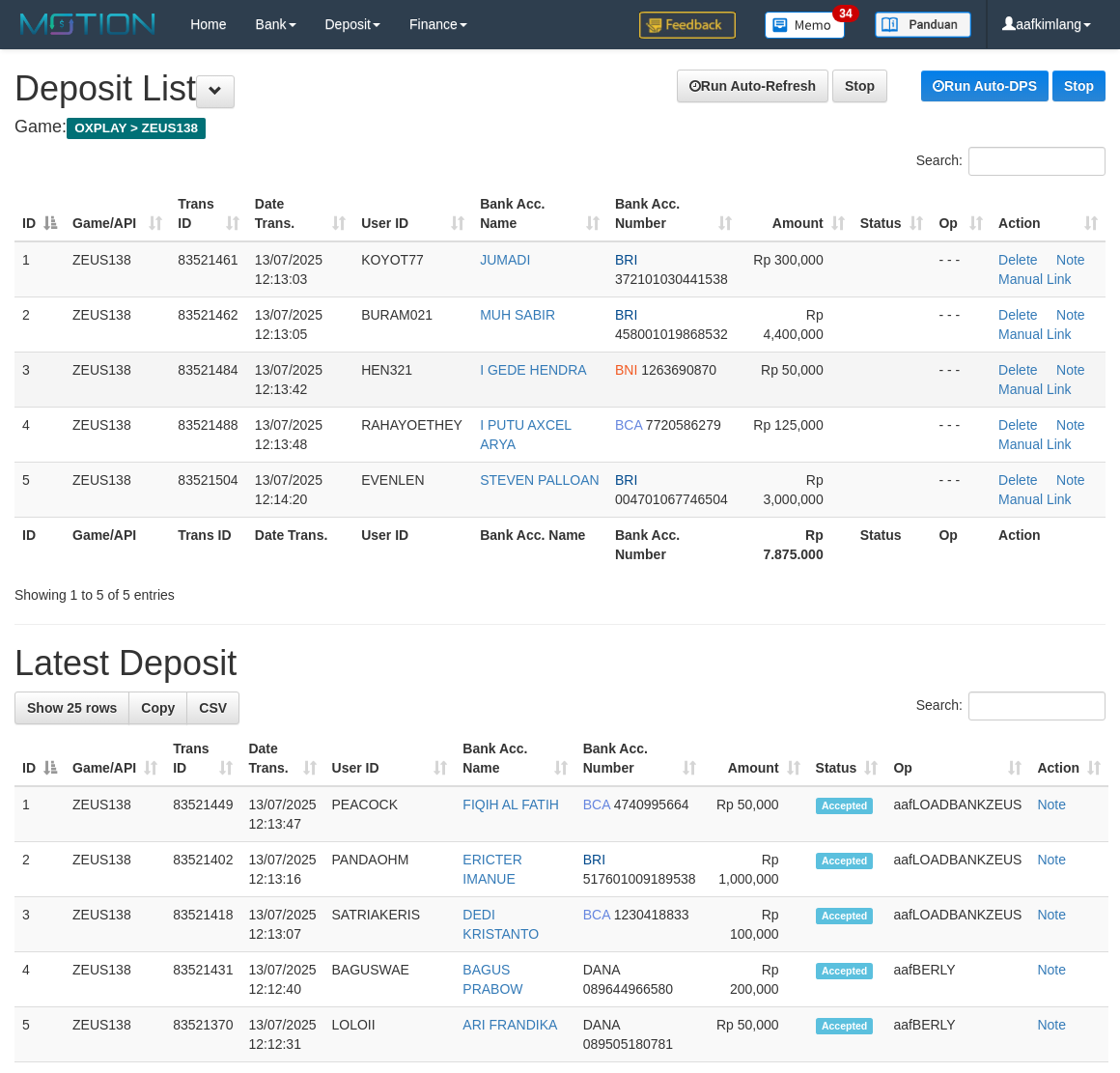 scroll, scrollTop: 0, scrollLeft: 0, axis: both 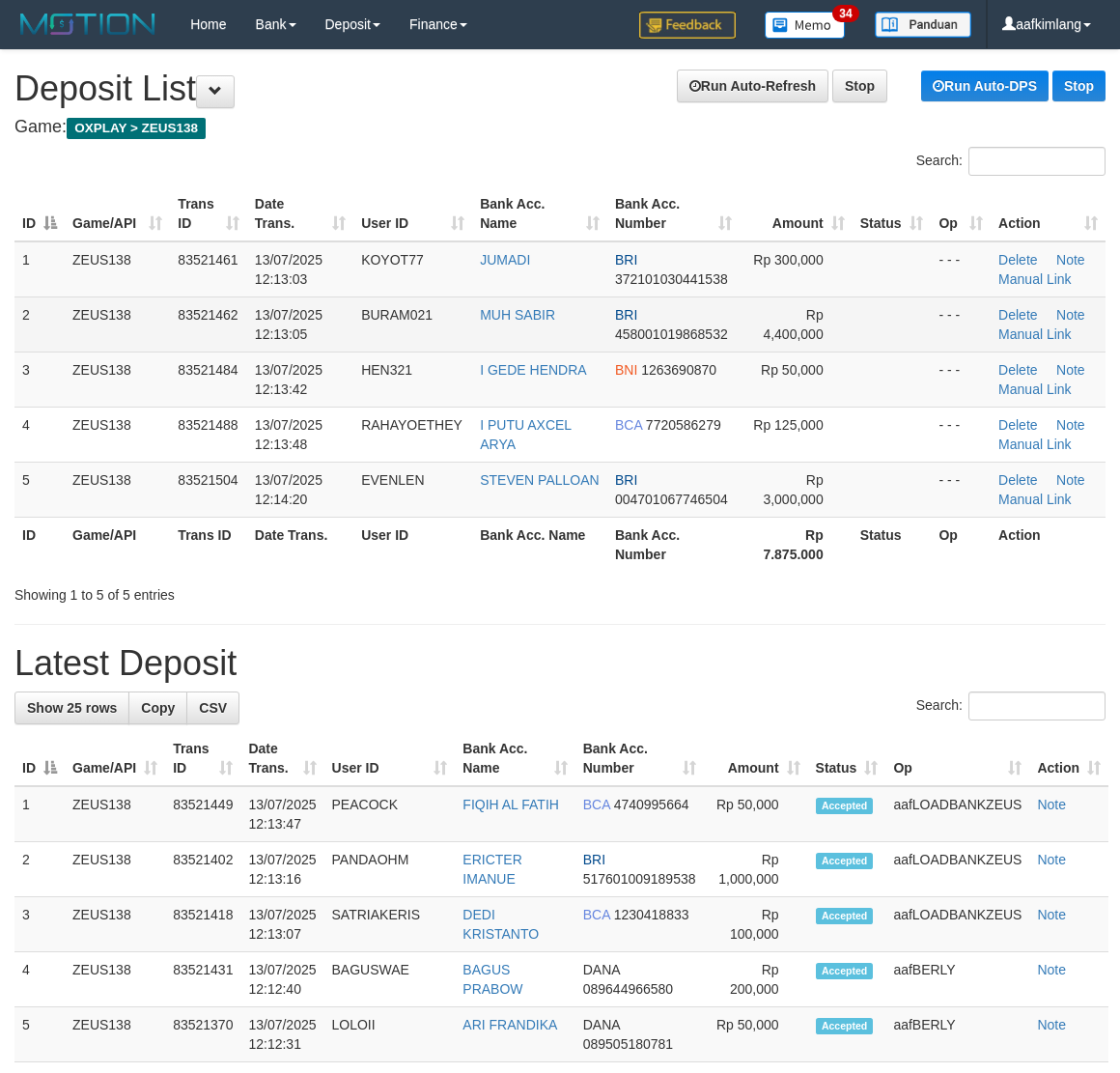 click at bounding box center [892, 324] 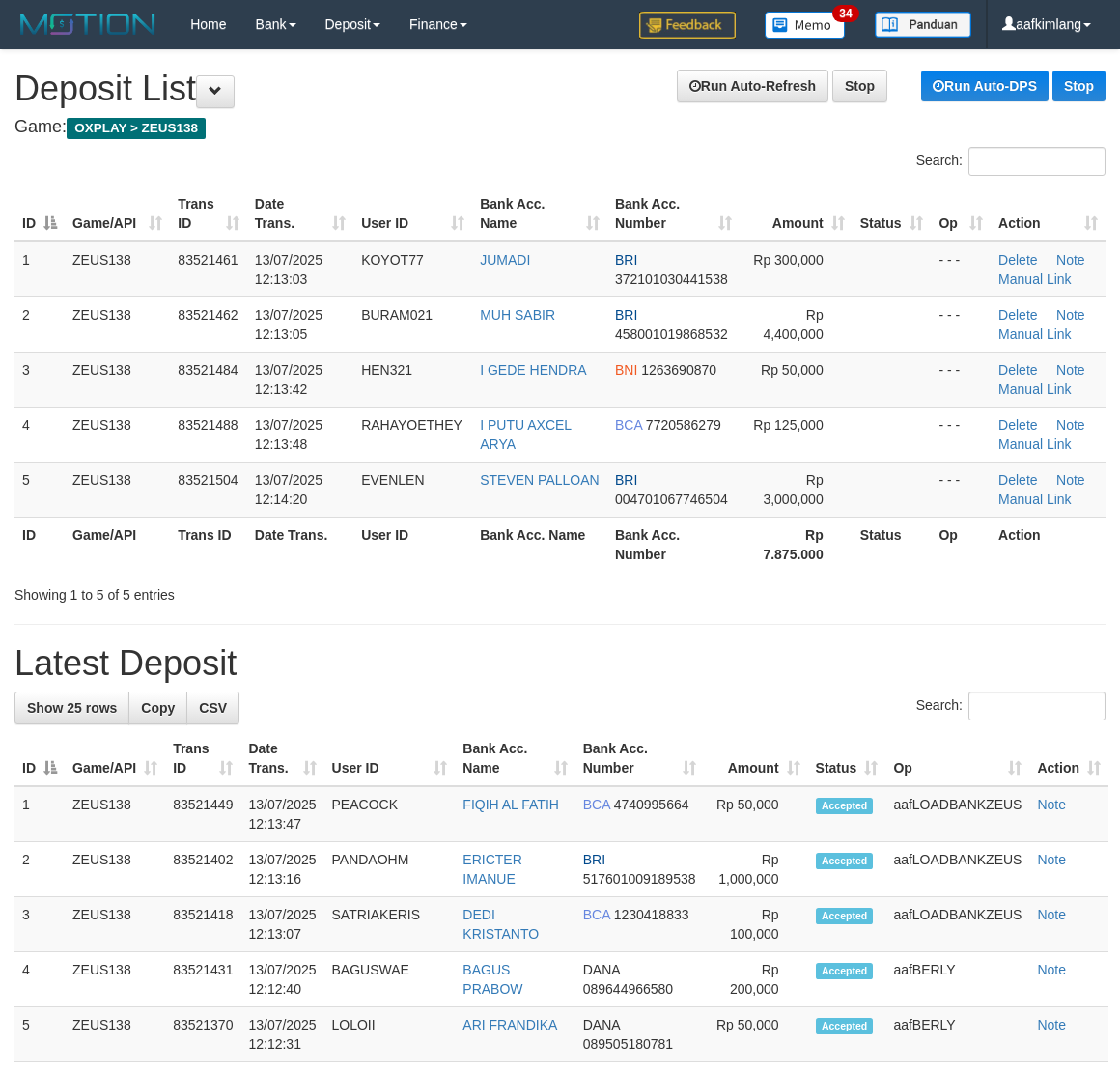click at bounding box center (892, 324) 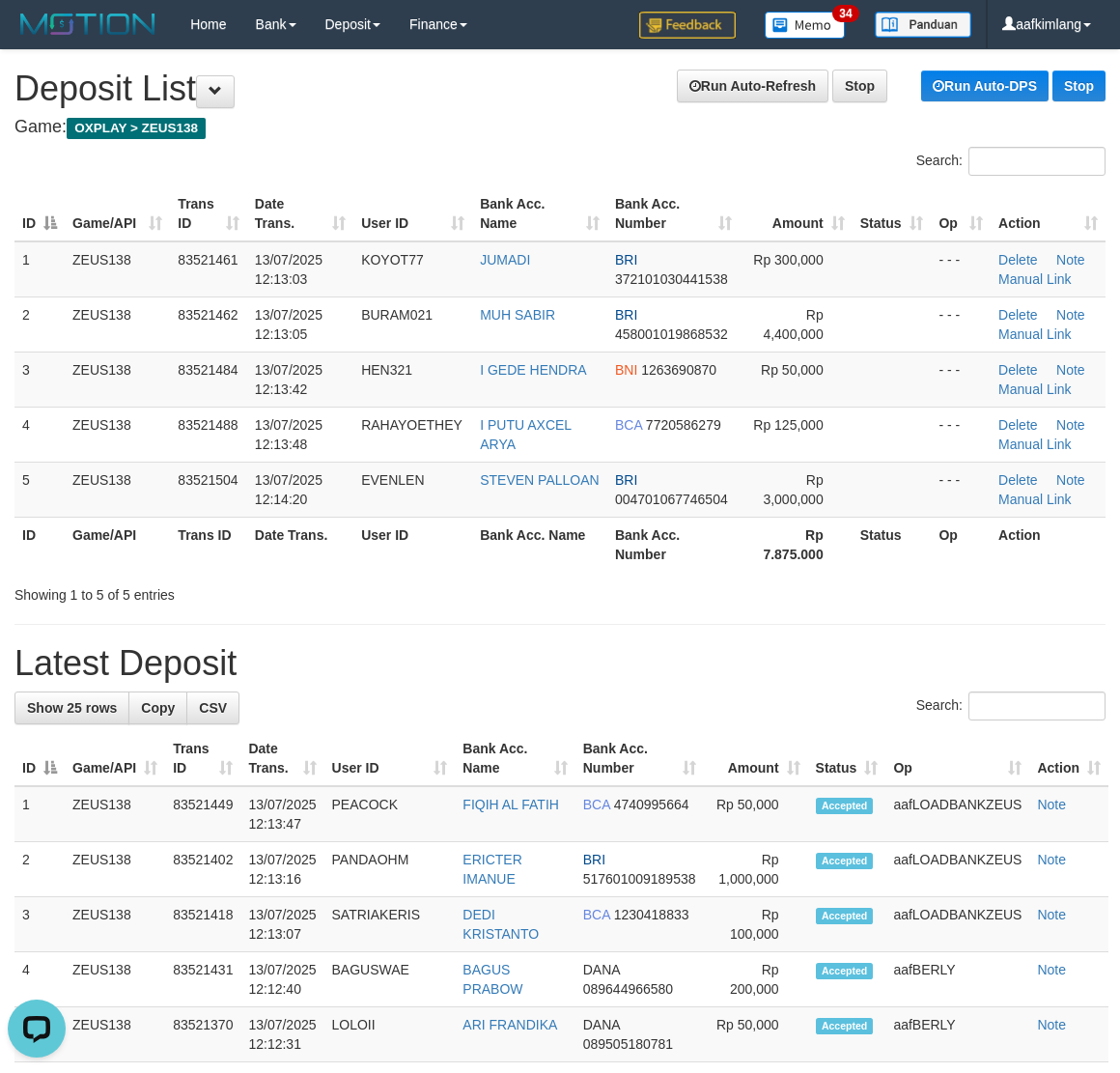scroll, scrollTop: 0, scrollLeft: 0, axis: both 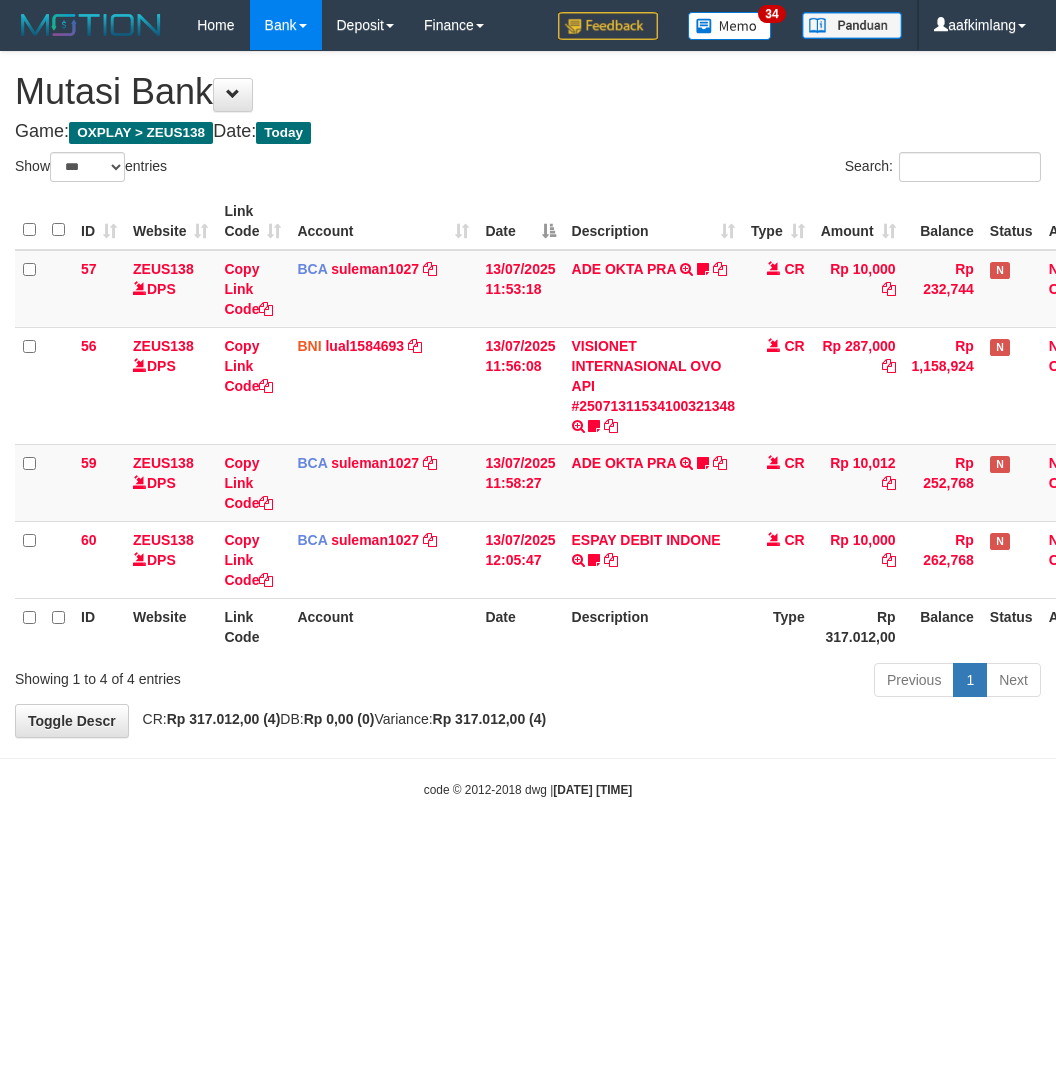 select on "***" 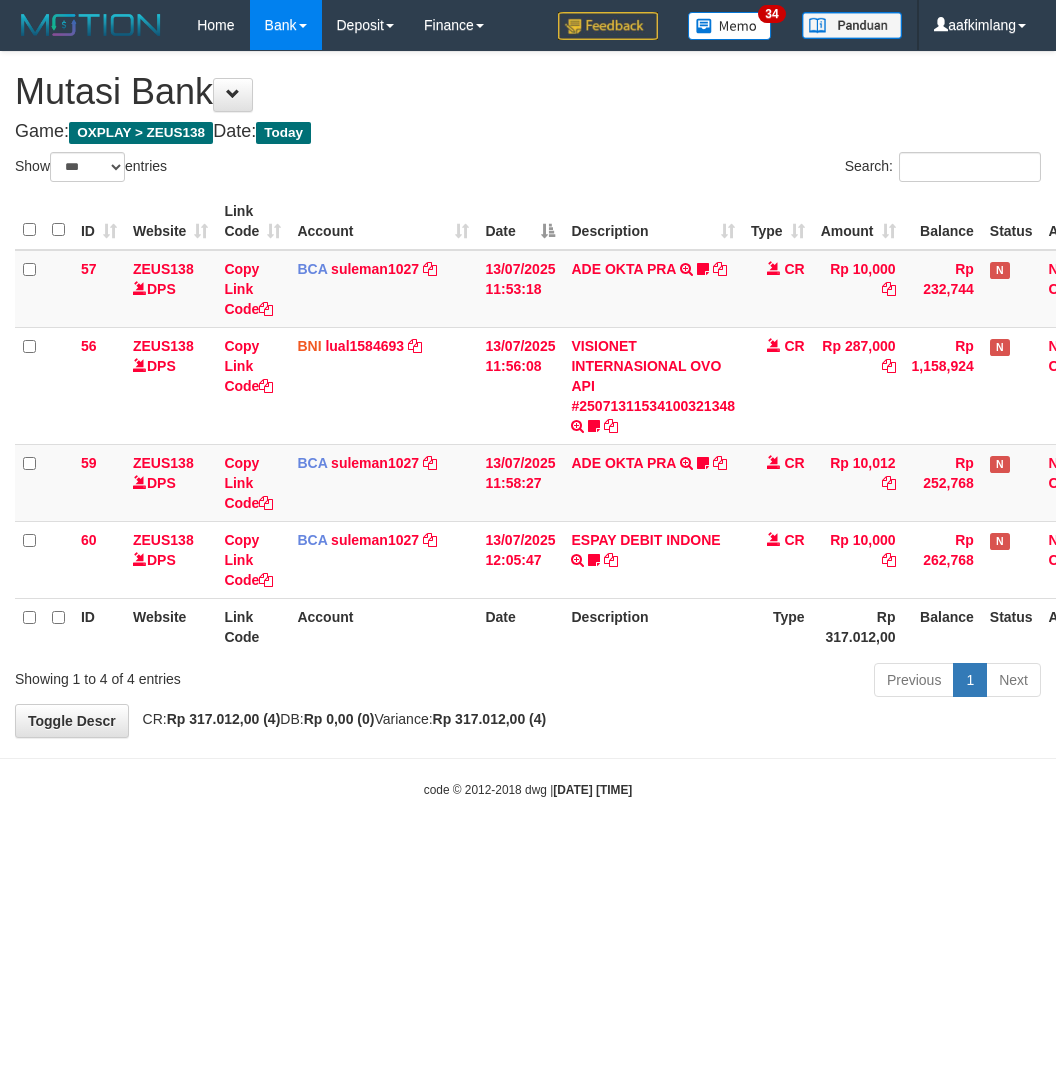 scroll, scrollTop: 0, scrollLeft: 0, axis: both 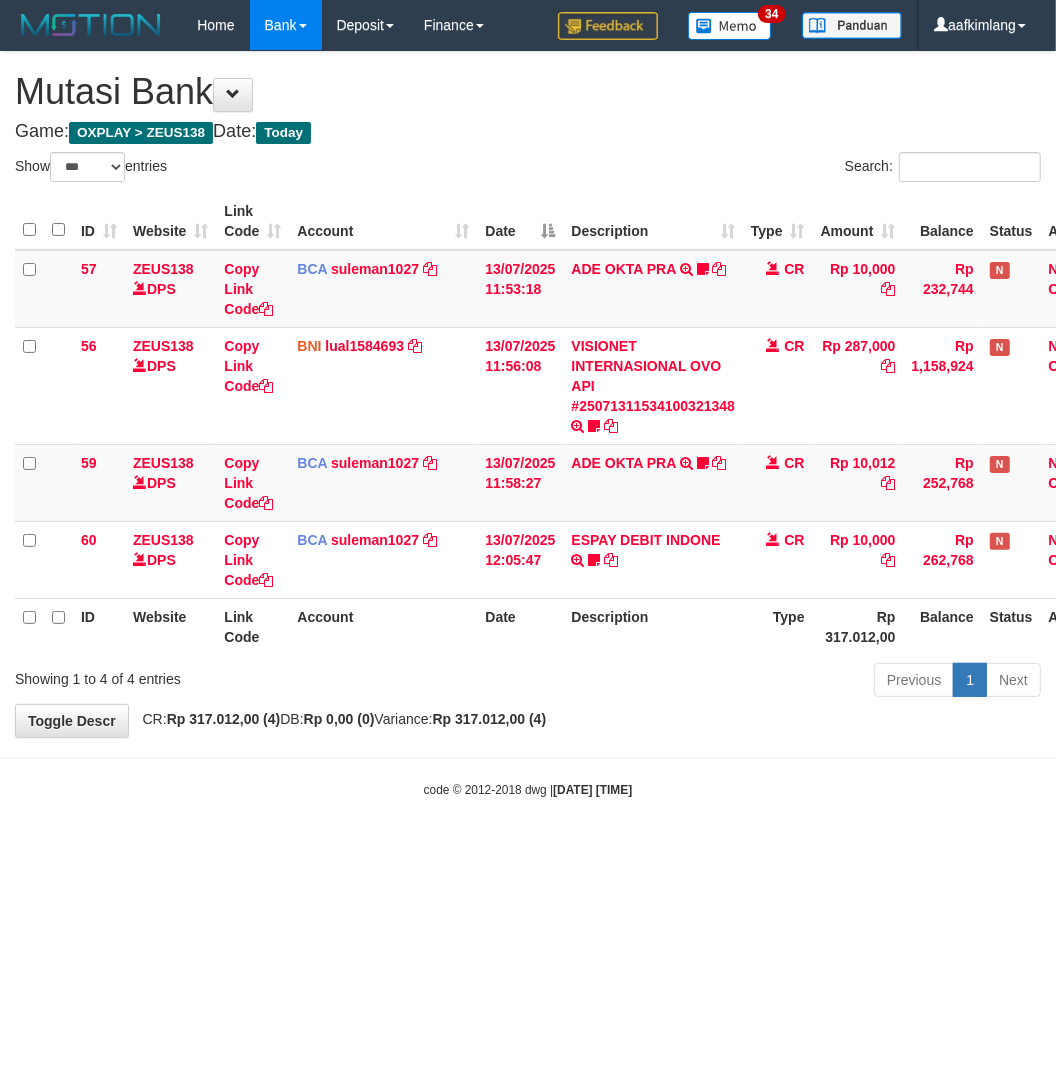 drag, startPoint x: 722, startPoint y: 796, endPoint x: 708, endPoint y: 773, distance: 26.925823 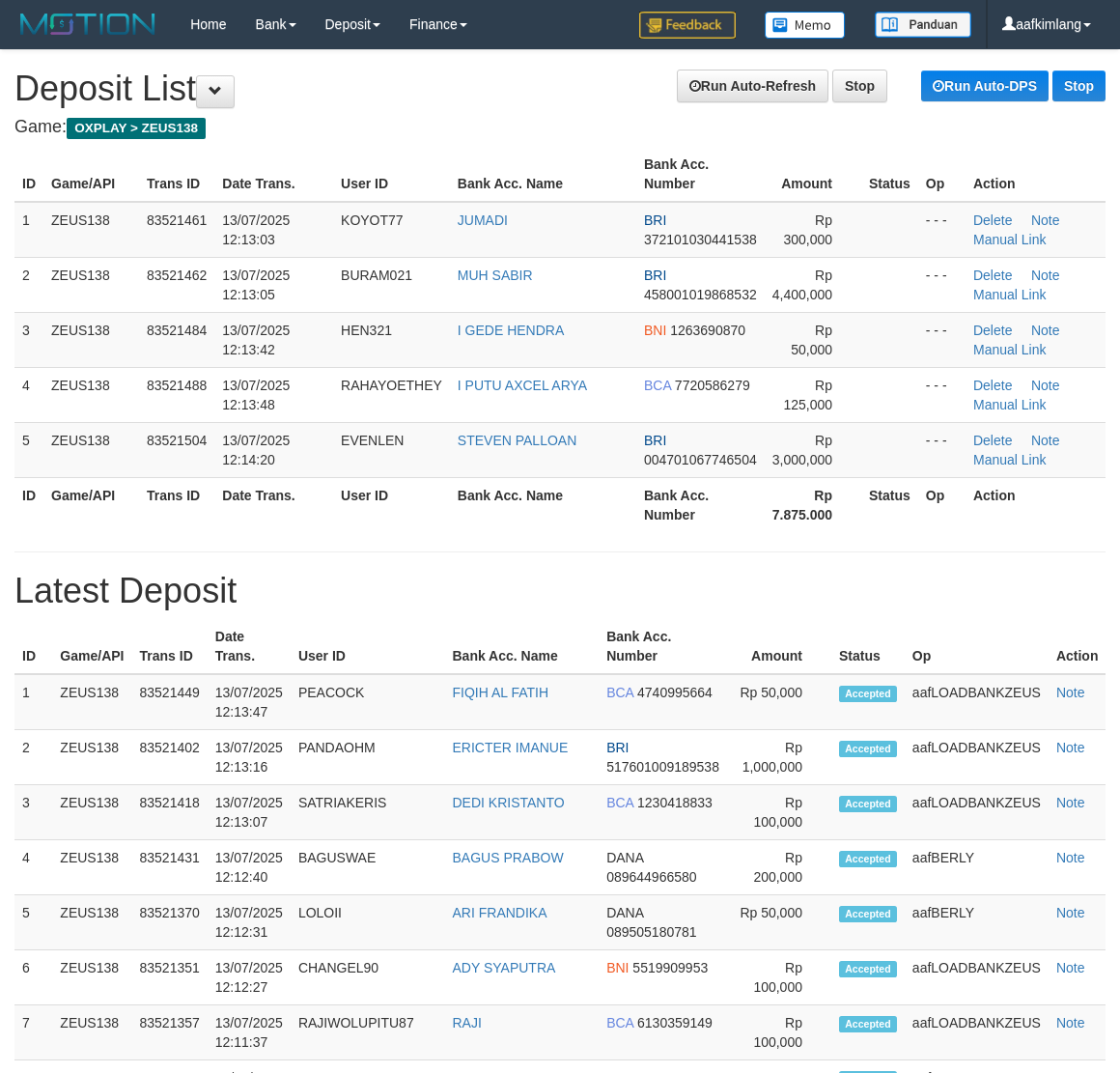 scroll, scrollTop: 0, scrollLeft: 0, axis: both 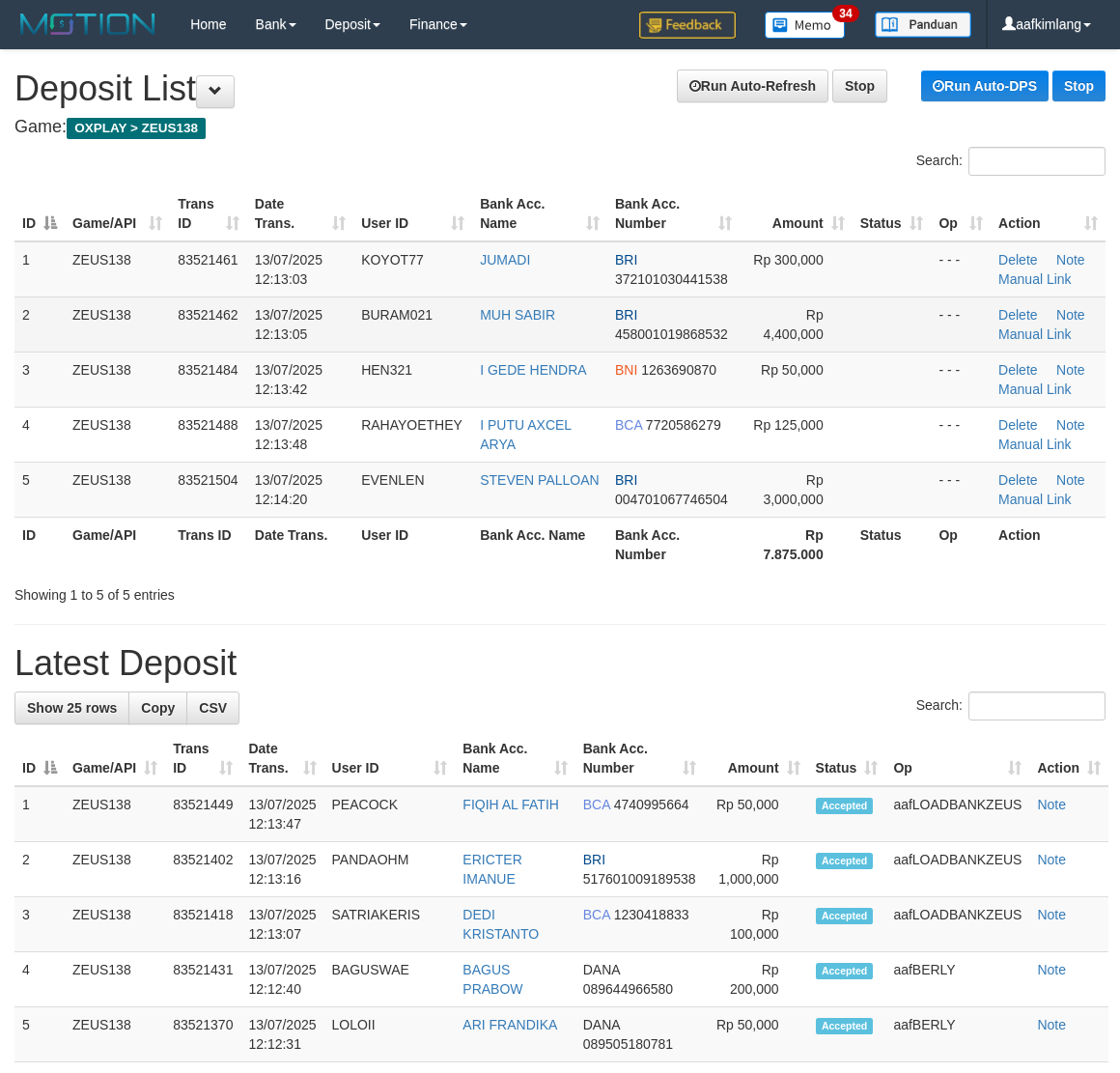 click at bounding box center [892, 324] 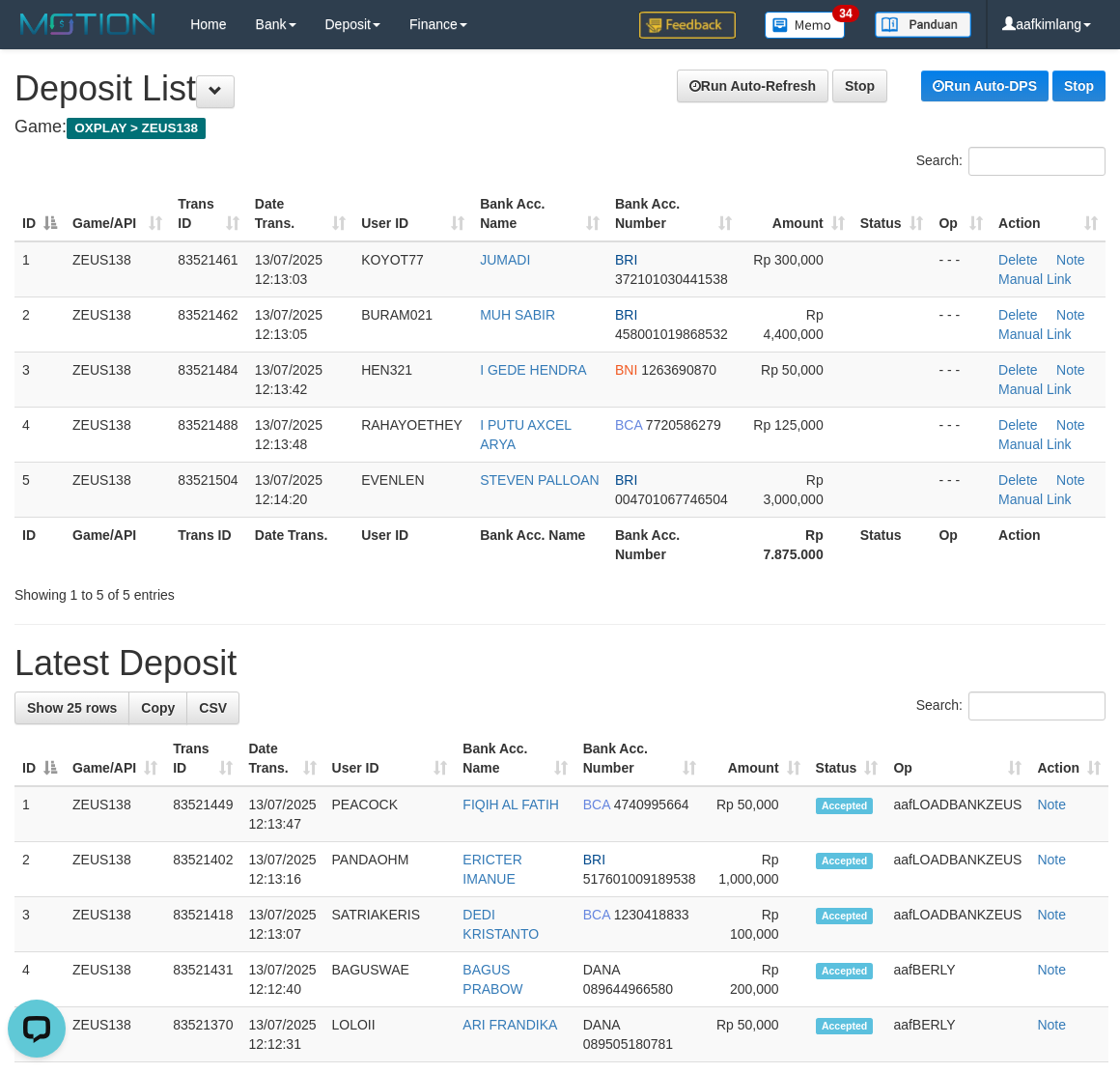 scroll, scrollTop: 0, scrollLeft: 0, axis: both 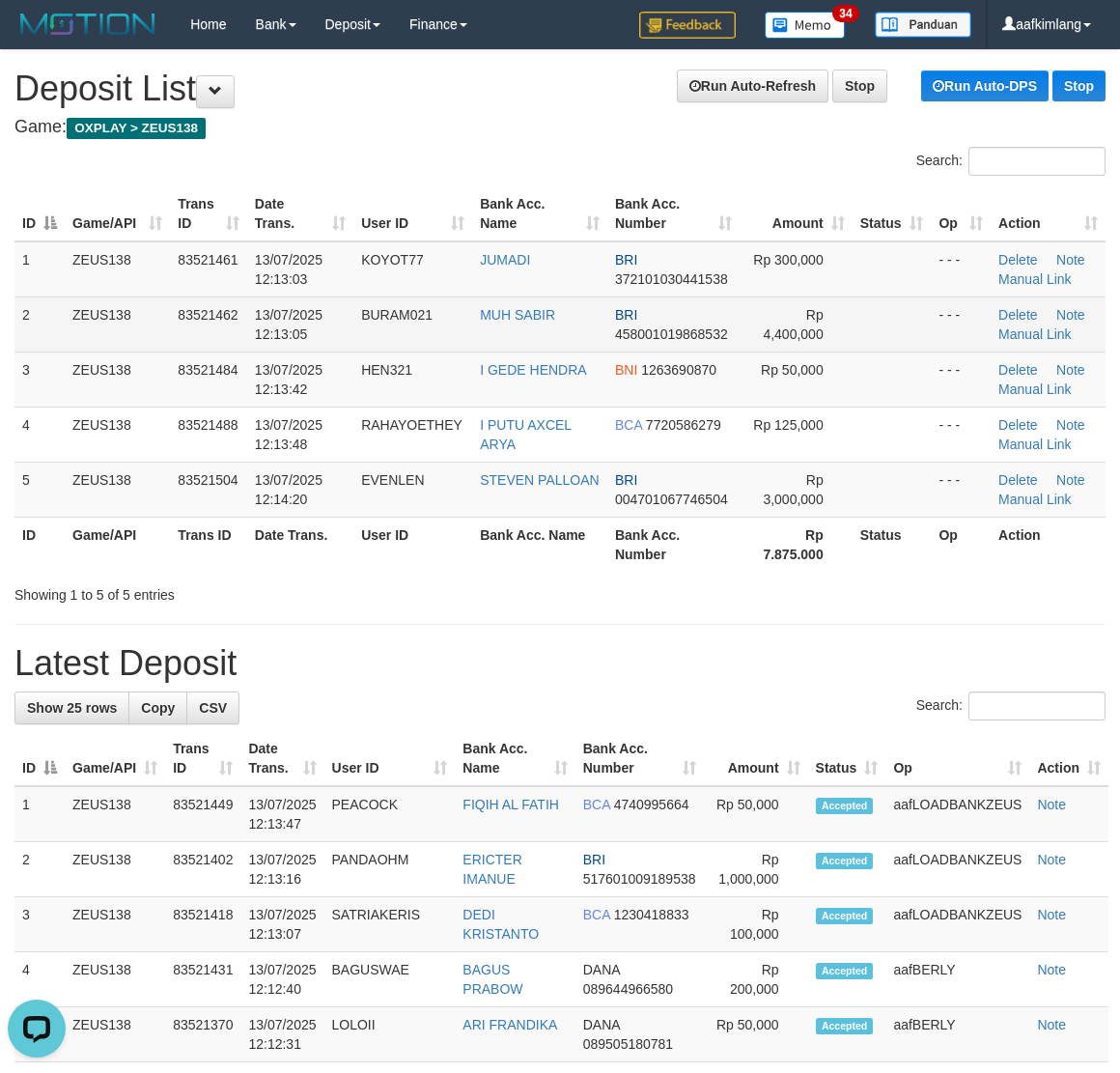 click at bounding box center (892, 324) 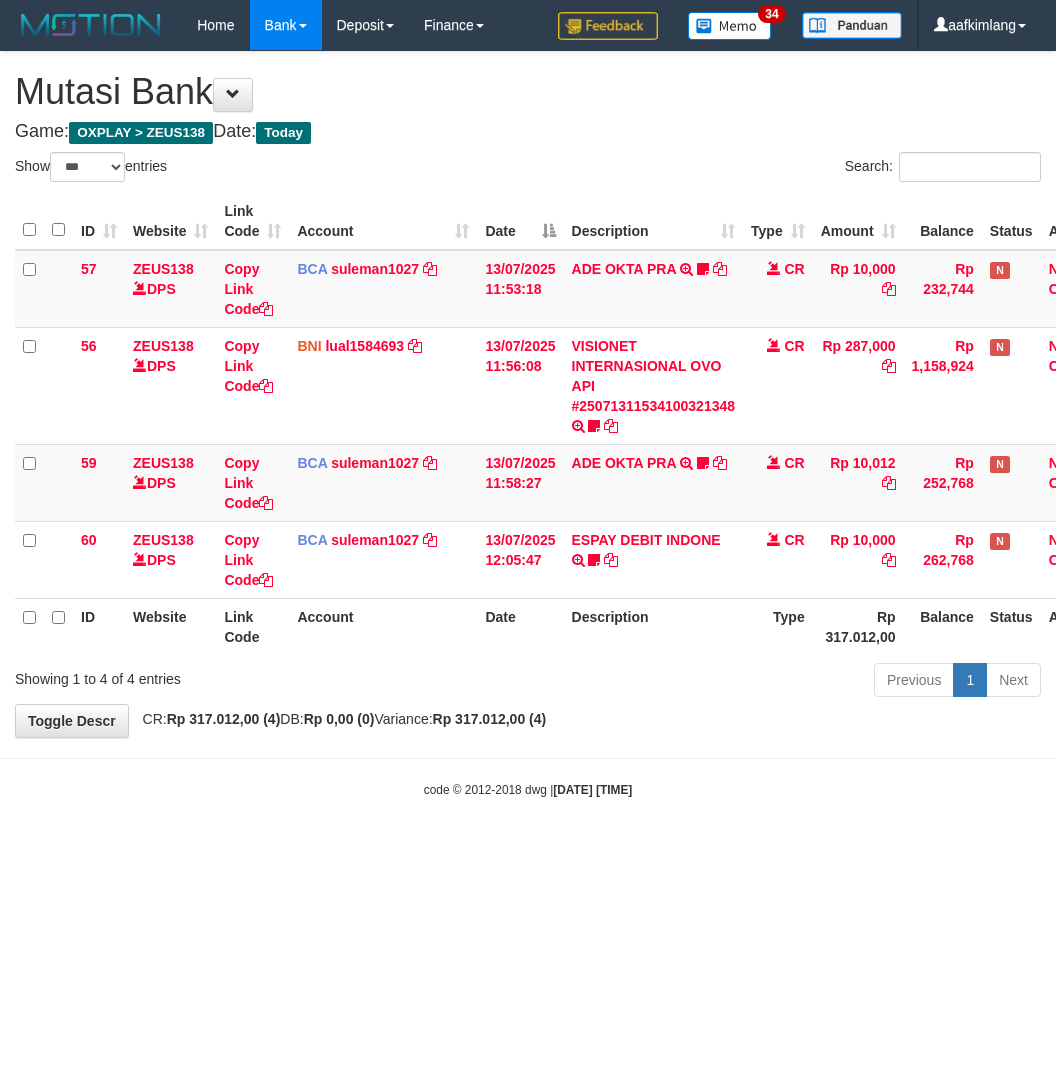 select on "***" 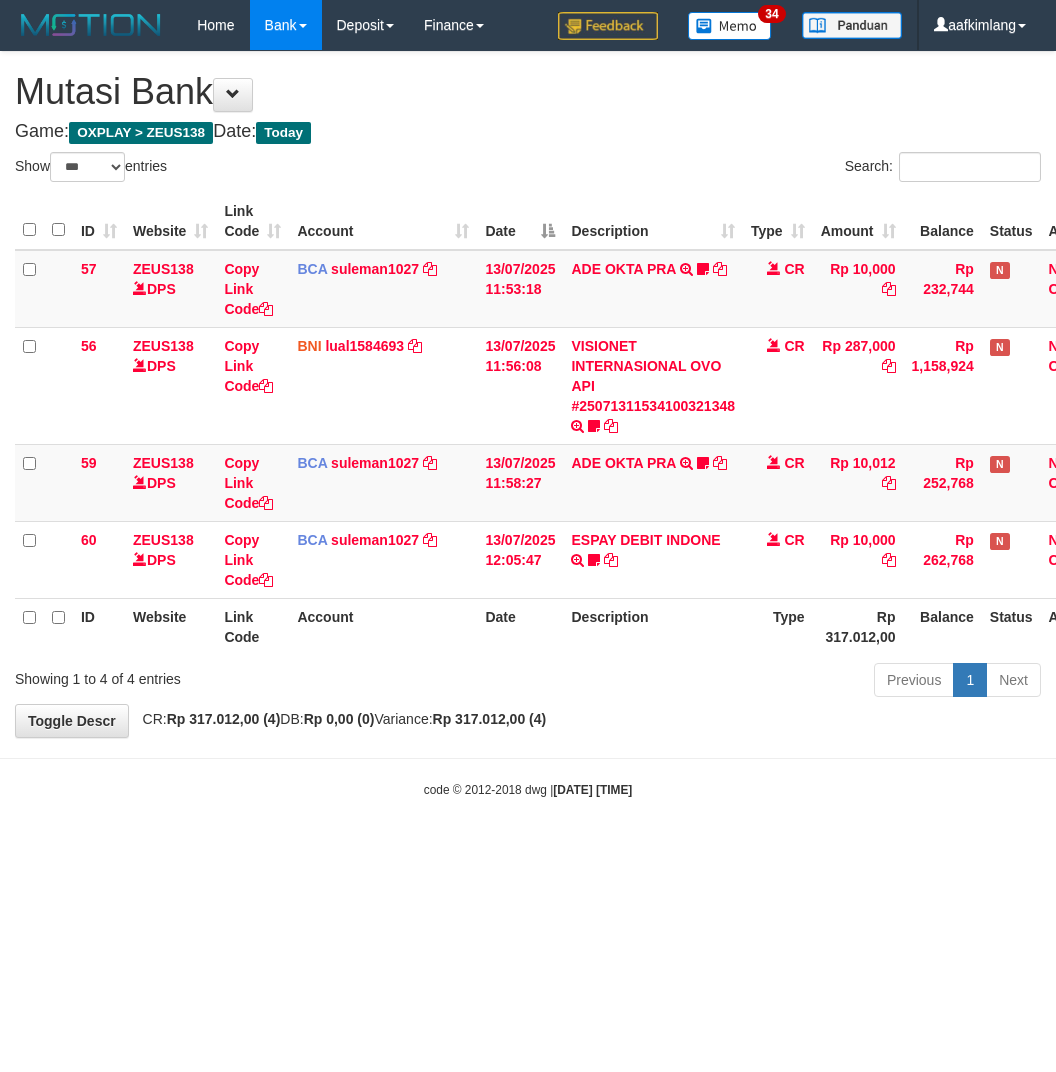 scroll, scrollTop: 0, scrollLeft: 0, axis: both 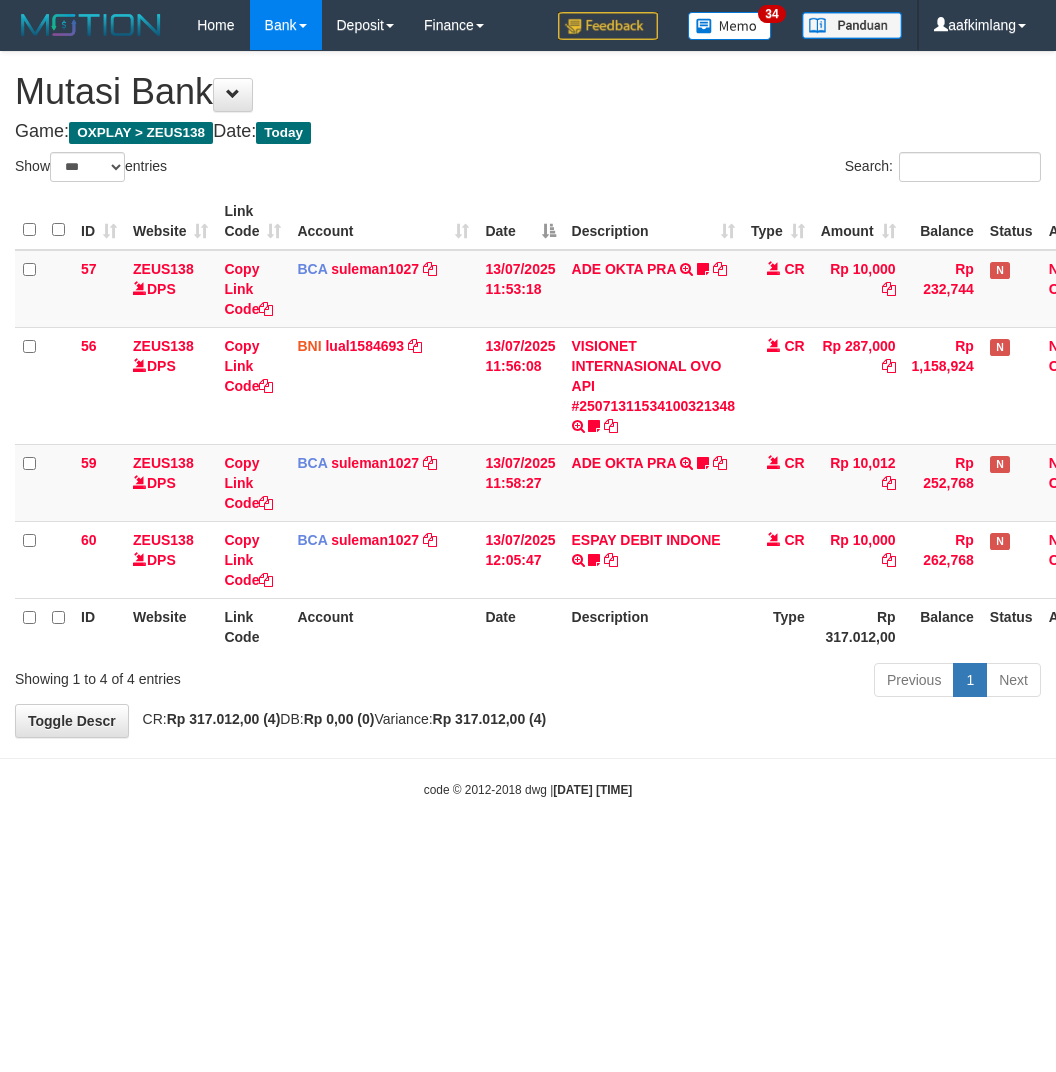 select on "***" 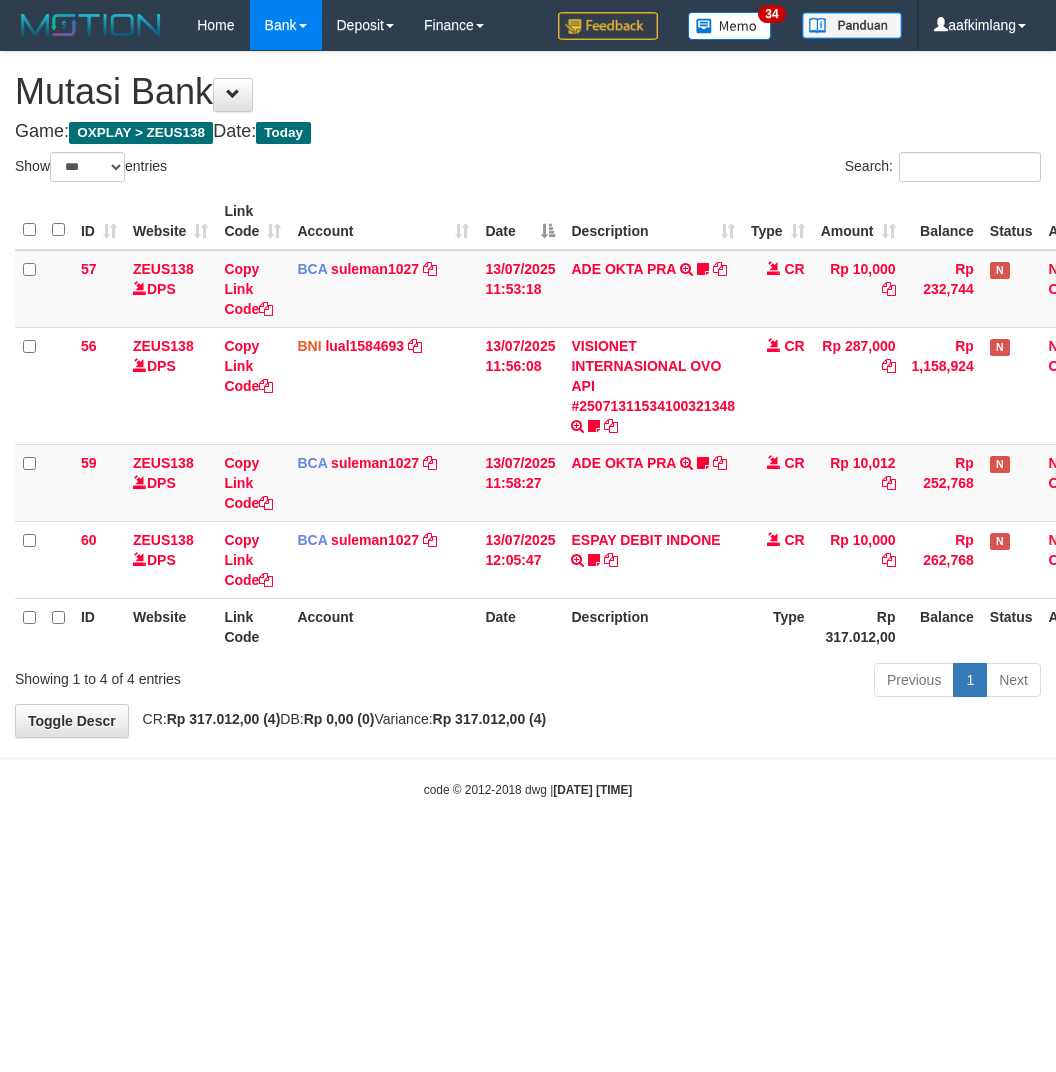 scroll, scrollTop: 0, scrollLeft: 0, axis: both 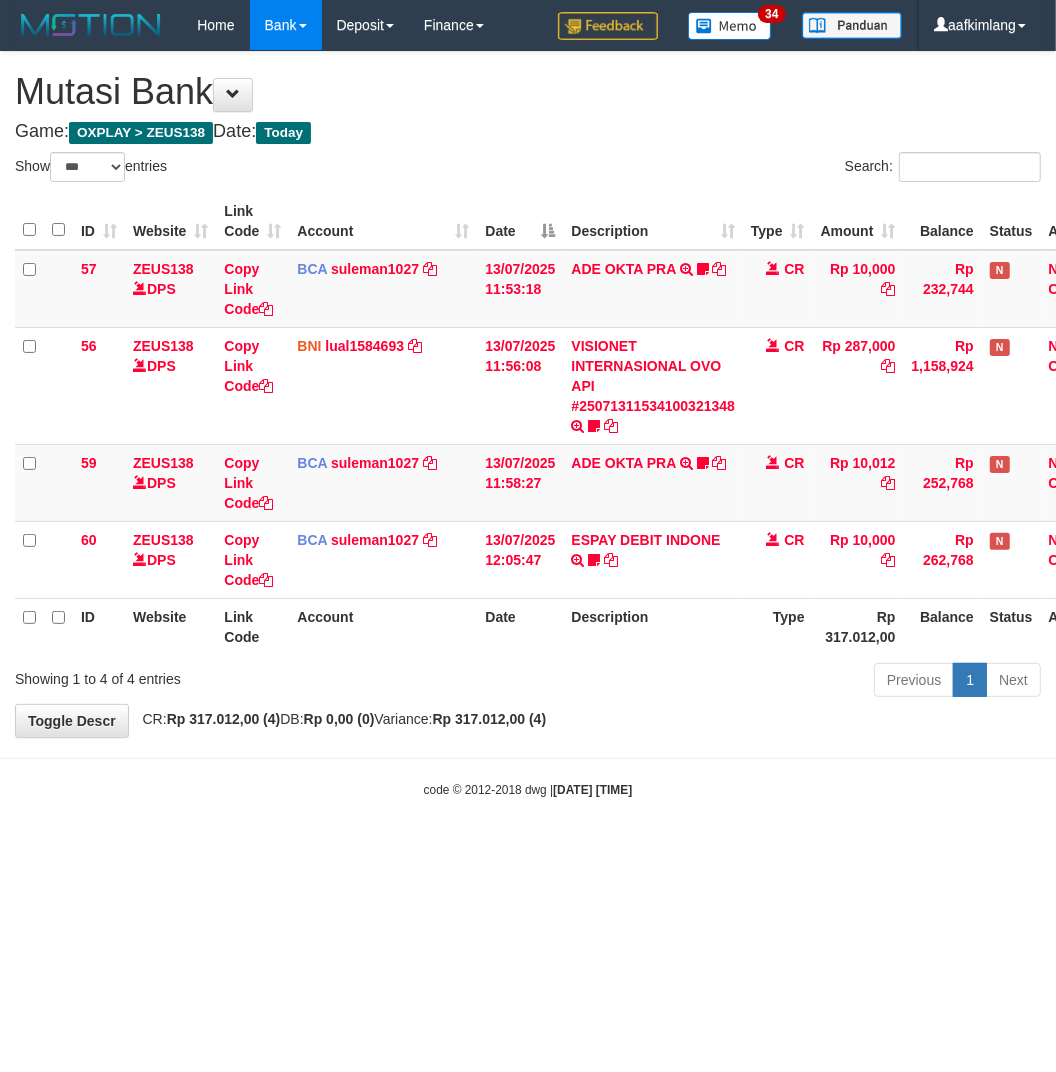 drag, startPoint x: 266, startPoint y: 882, endPoint x: 265, endPoint y: 867, distance: 15.033297 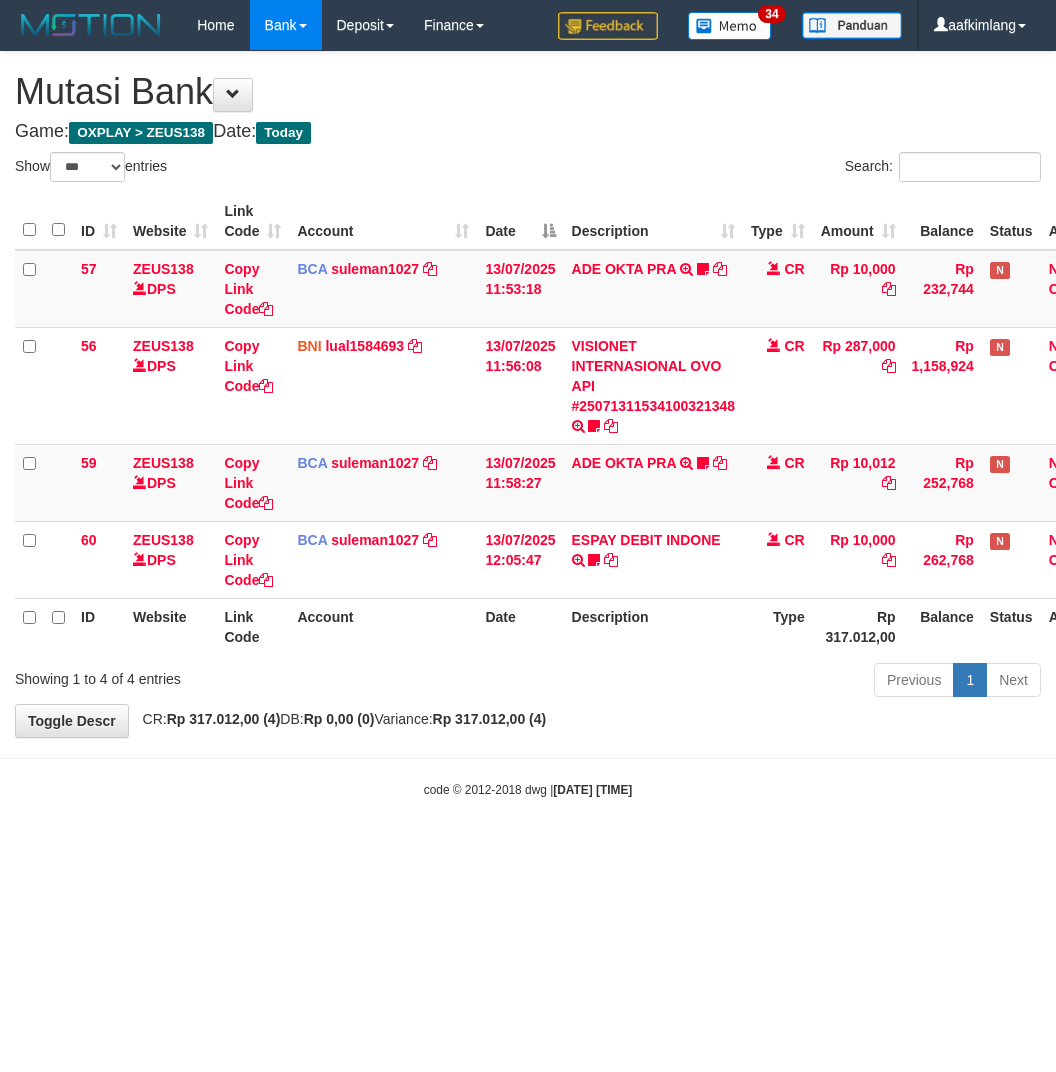 select on "***" 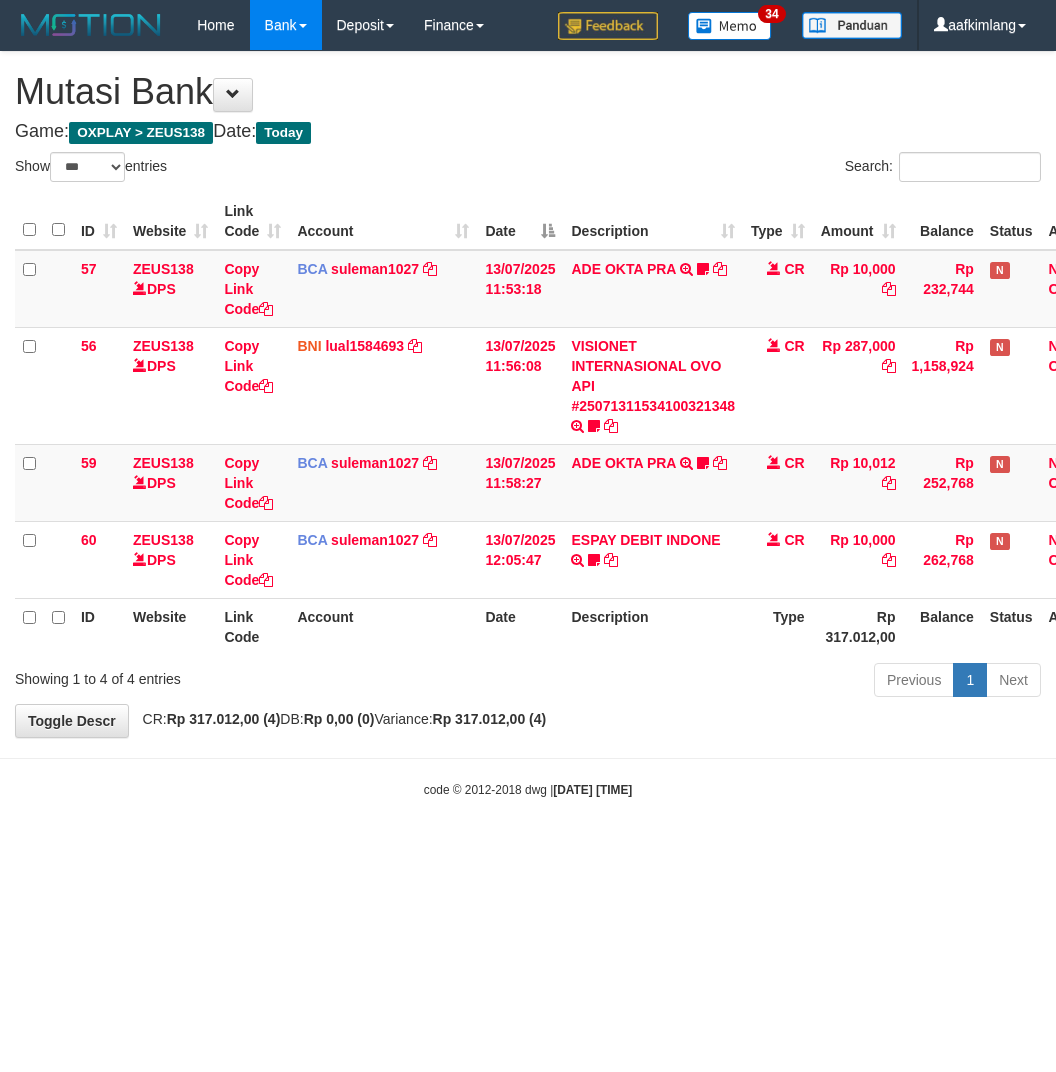 scroll, scrollTop: 0, scrollLeft: 0, axis: both 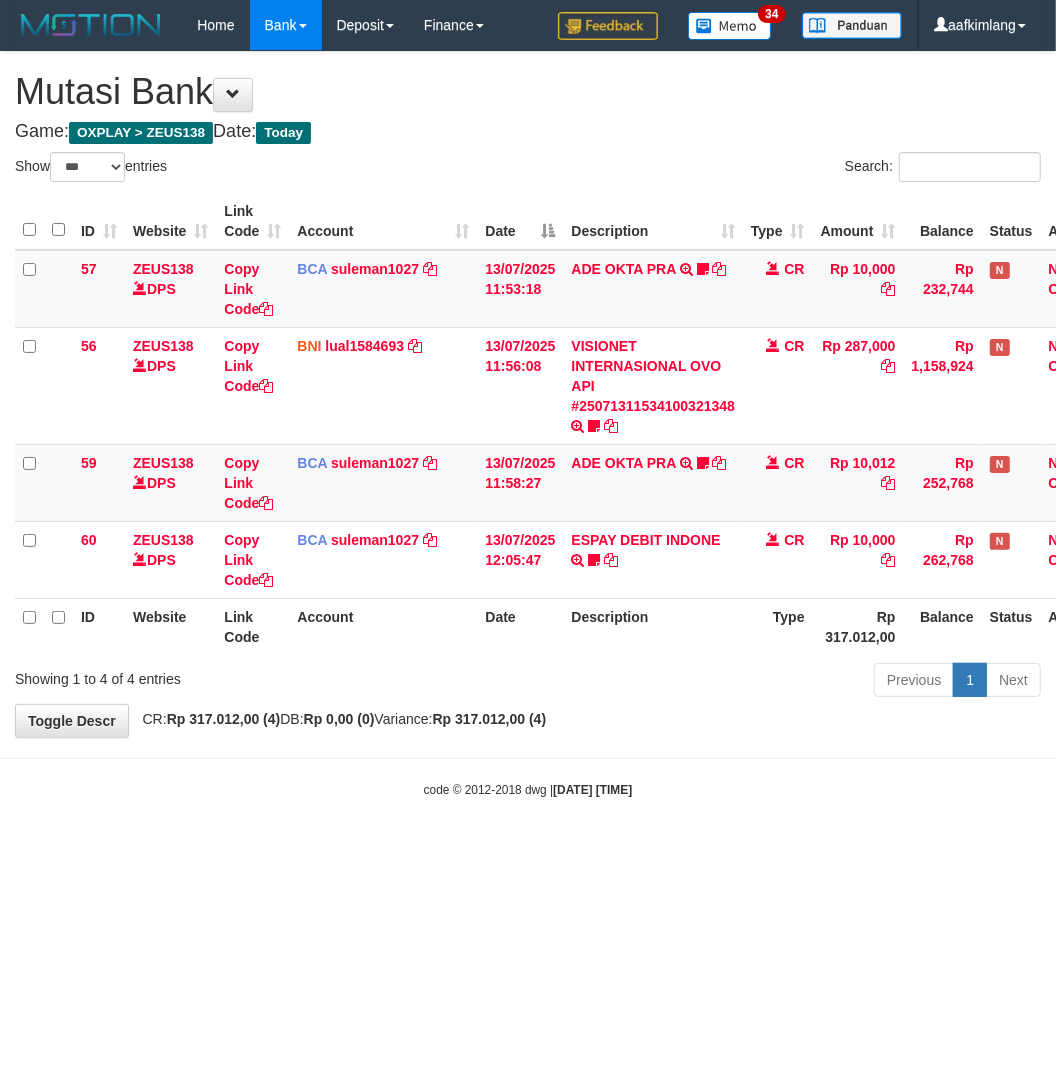 click on "Toggle navigation
Home
Bank
Account List
Mutasi Bank
Search
Note Mutasi
Deposit
DPS Fetch
DPS List
History
Note DPS
Finance
Financial Data
aafkimlang
My Profile
Log Out" at bounding box center (528, 424) 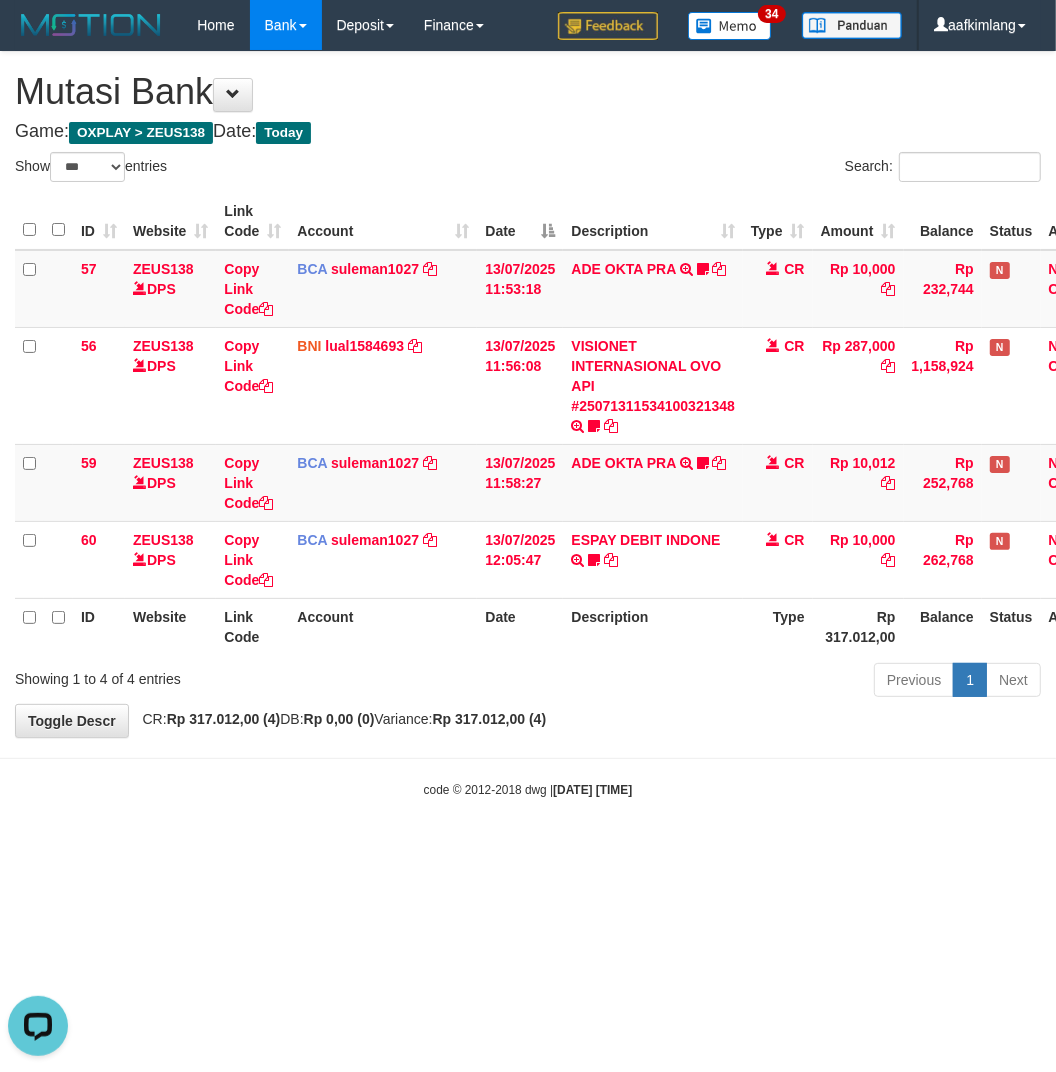 scroll, scrollTop: 0, scrollLeft: 0, axis: both 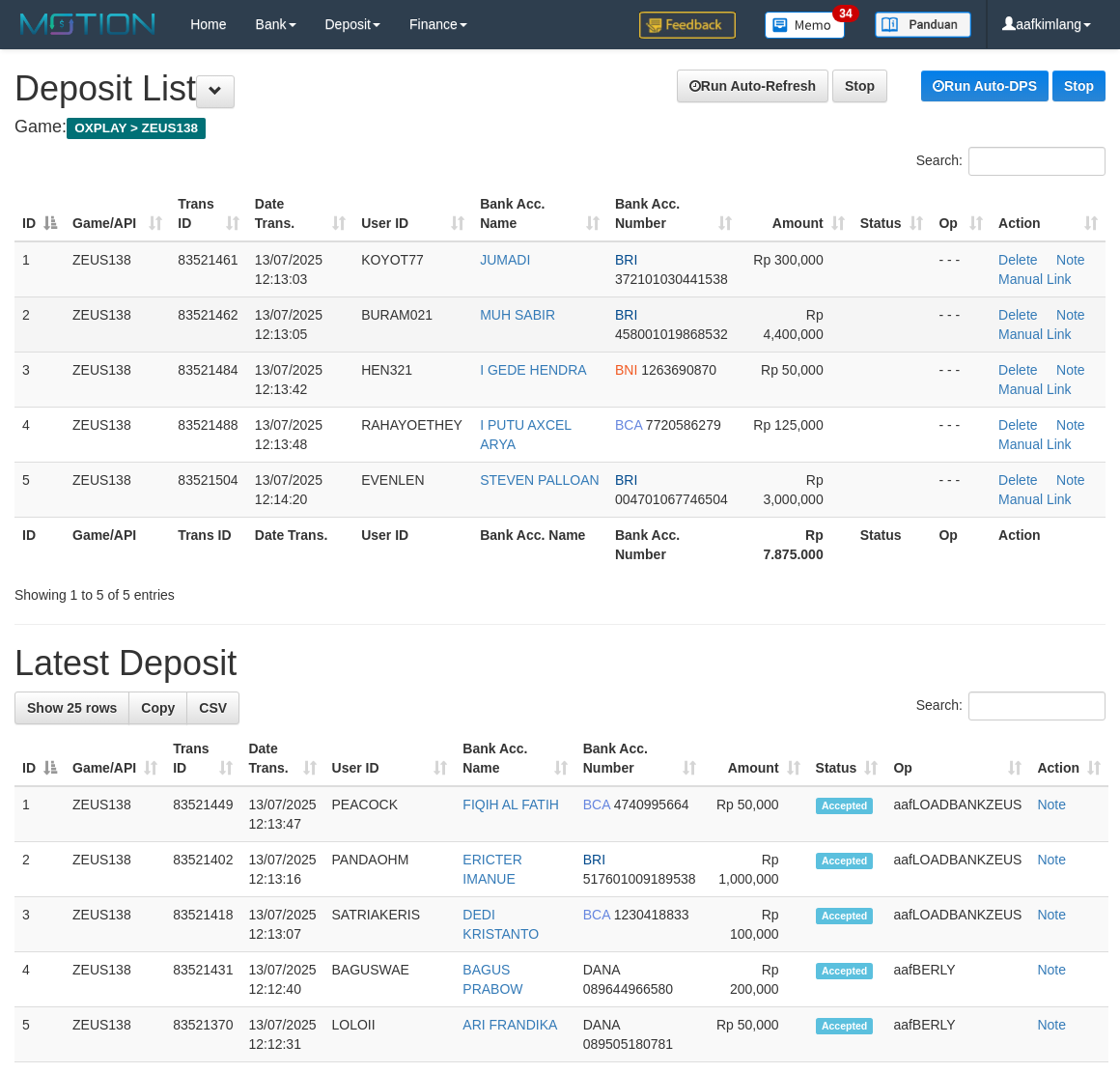 click at bounding box center [892, 324] 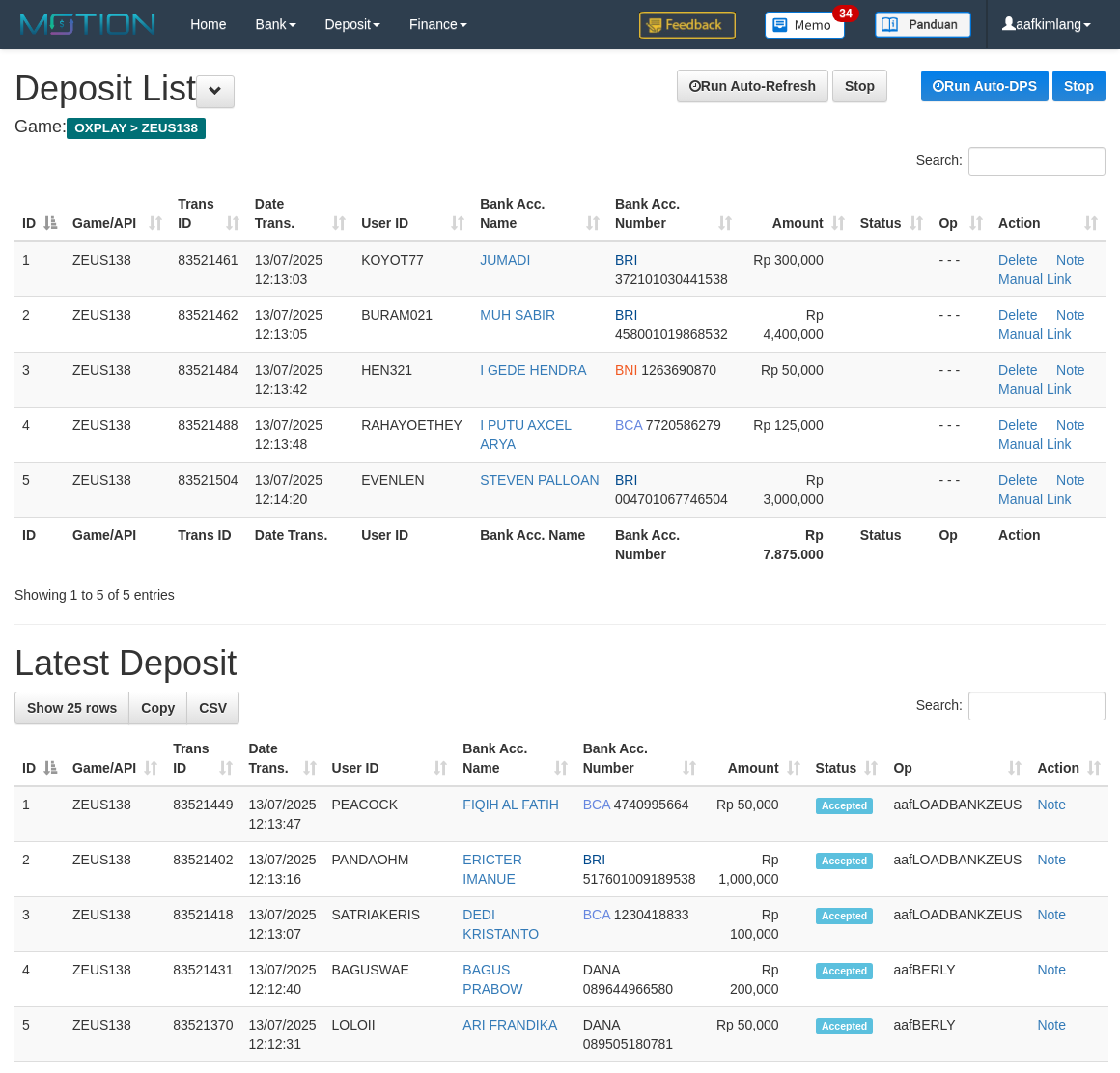 drag, startPoint x: 860, startPoint y: 310, endPoint x: 1132, endPoint y: 338, distance: 273.4374 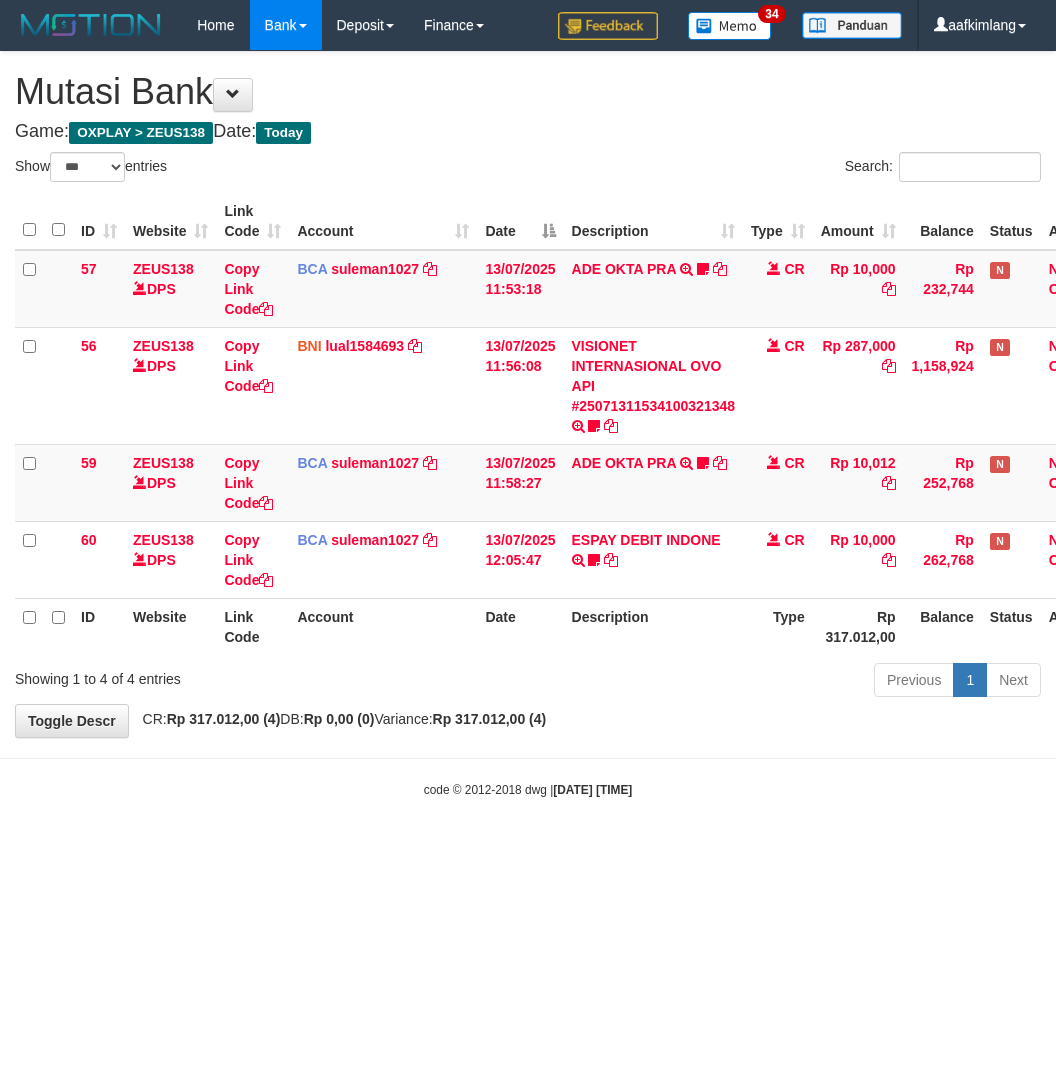 select on "***" 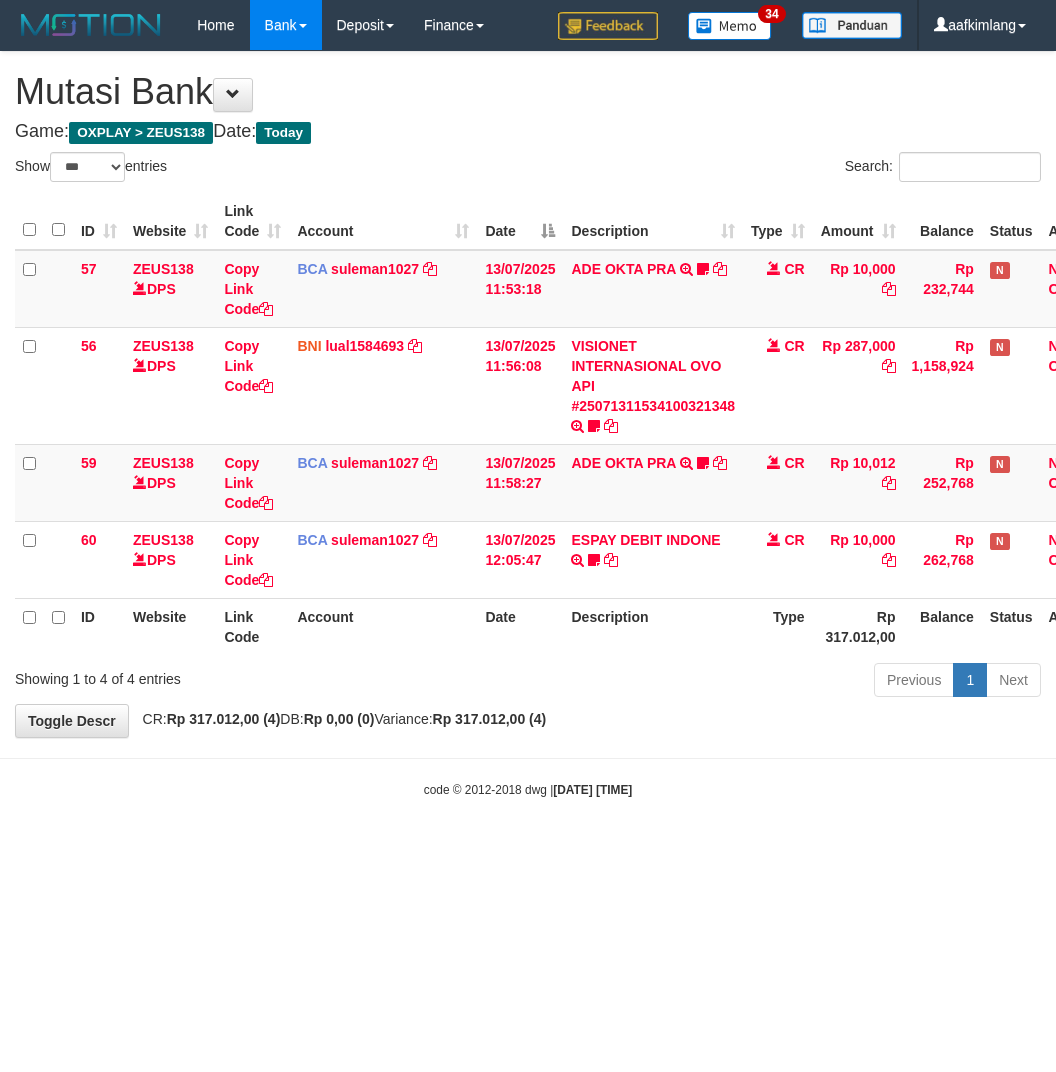 scroll, scrollTop: 0, scrollLeft: 0, axis: both 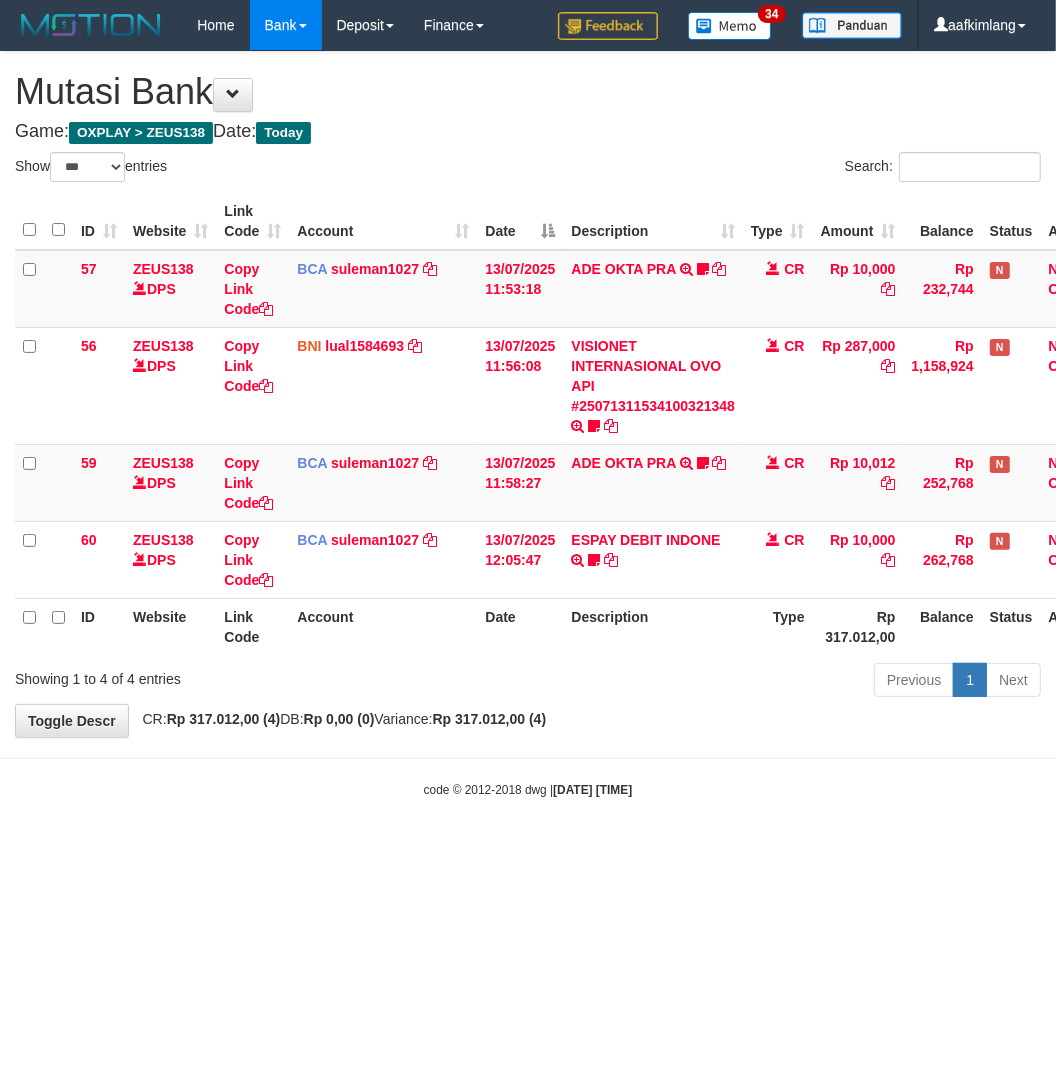 drag, startPoint x: 262, startPoint y: 981, endPoint x: 258, endPoint y: 955, distance: 26.305893 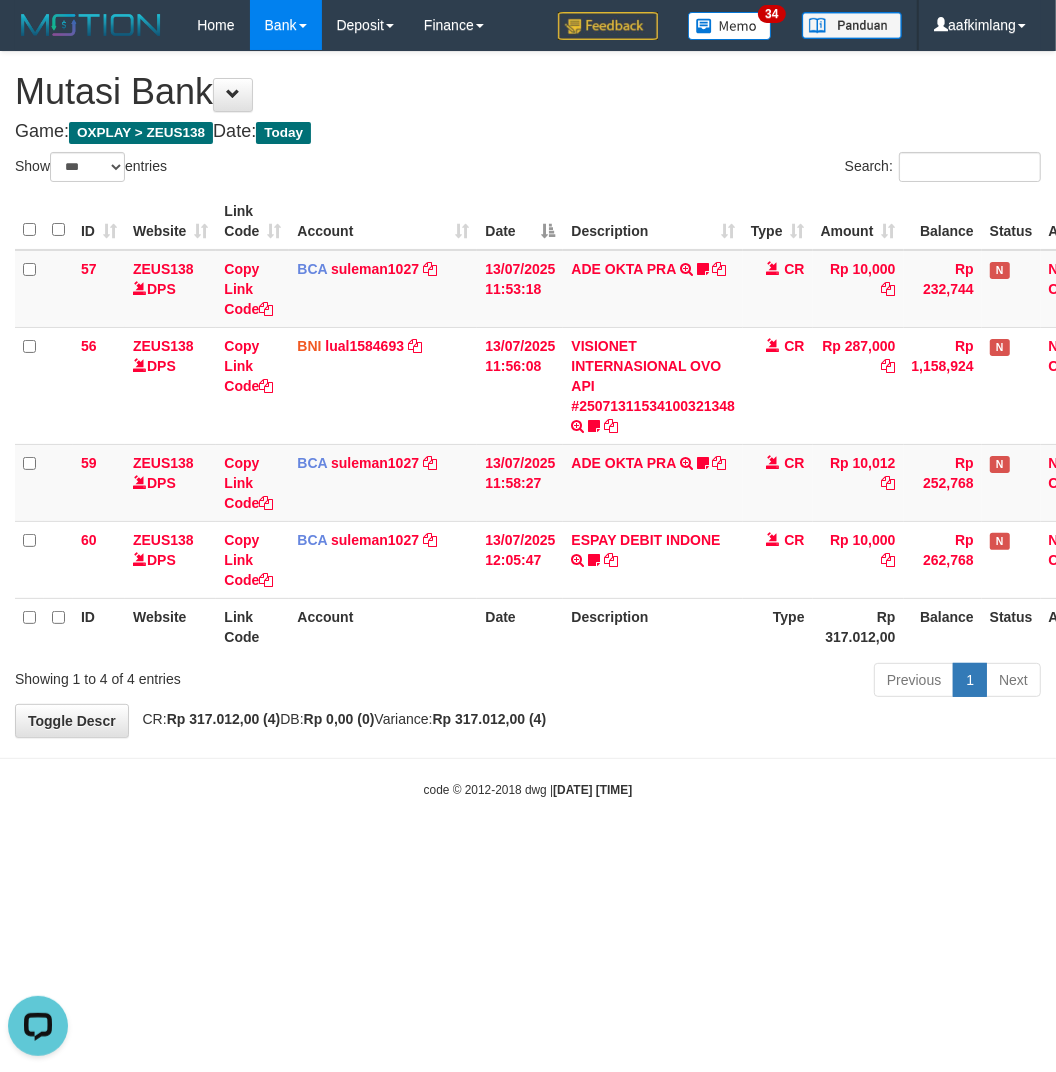 scroll, scrollTop: 0, scrollLeft: 0, axis: both 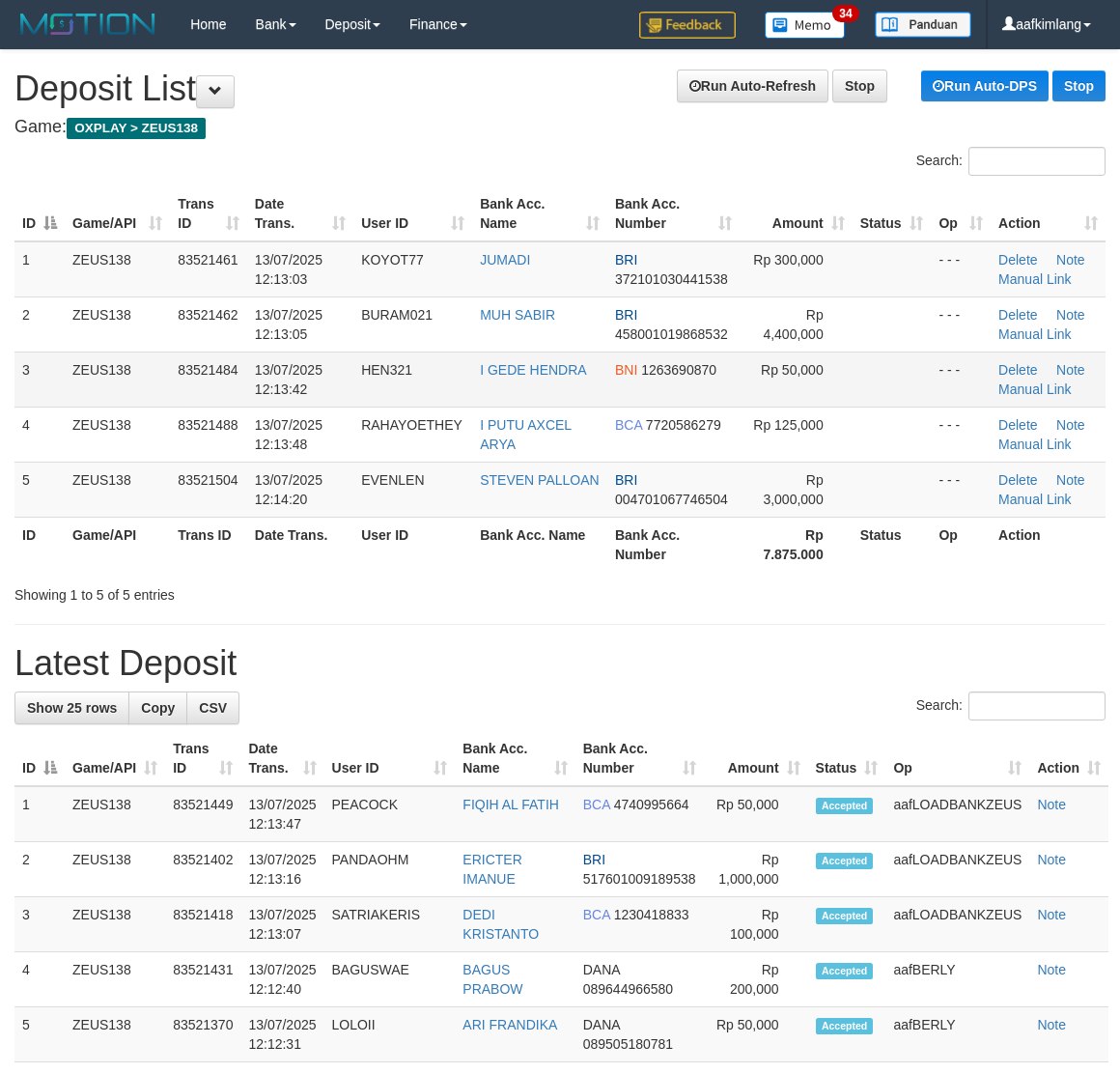 click at bounding box center (892, 379) 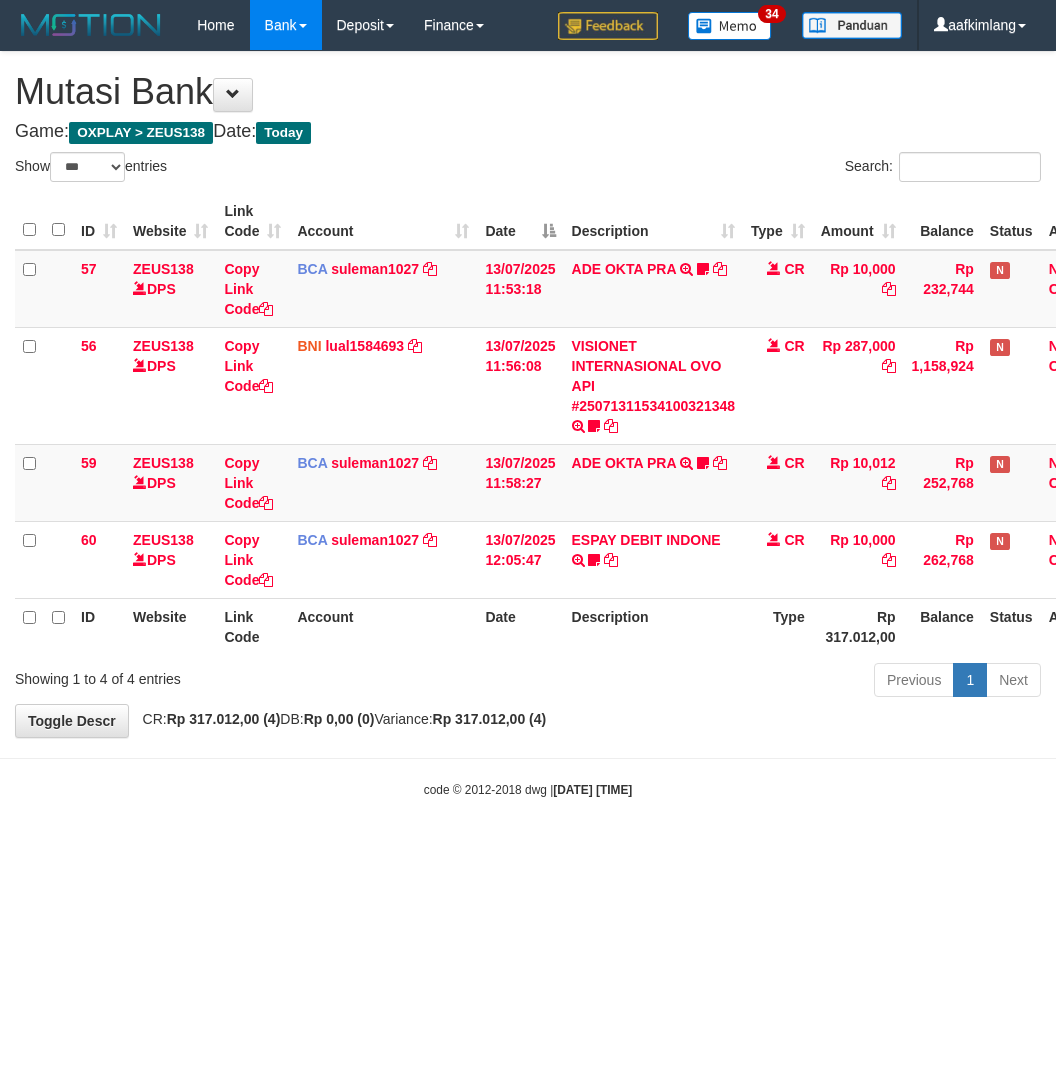 select on "***" 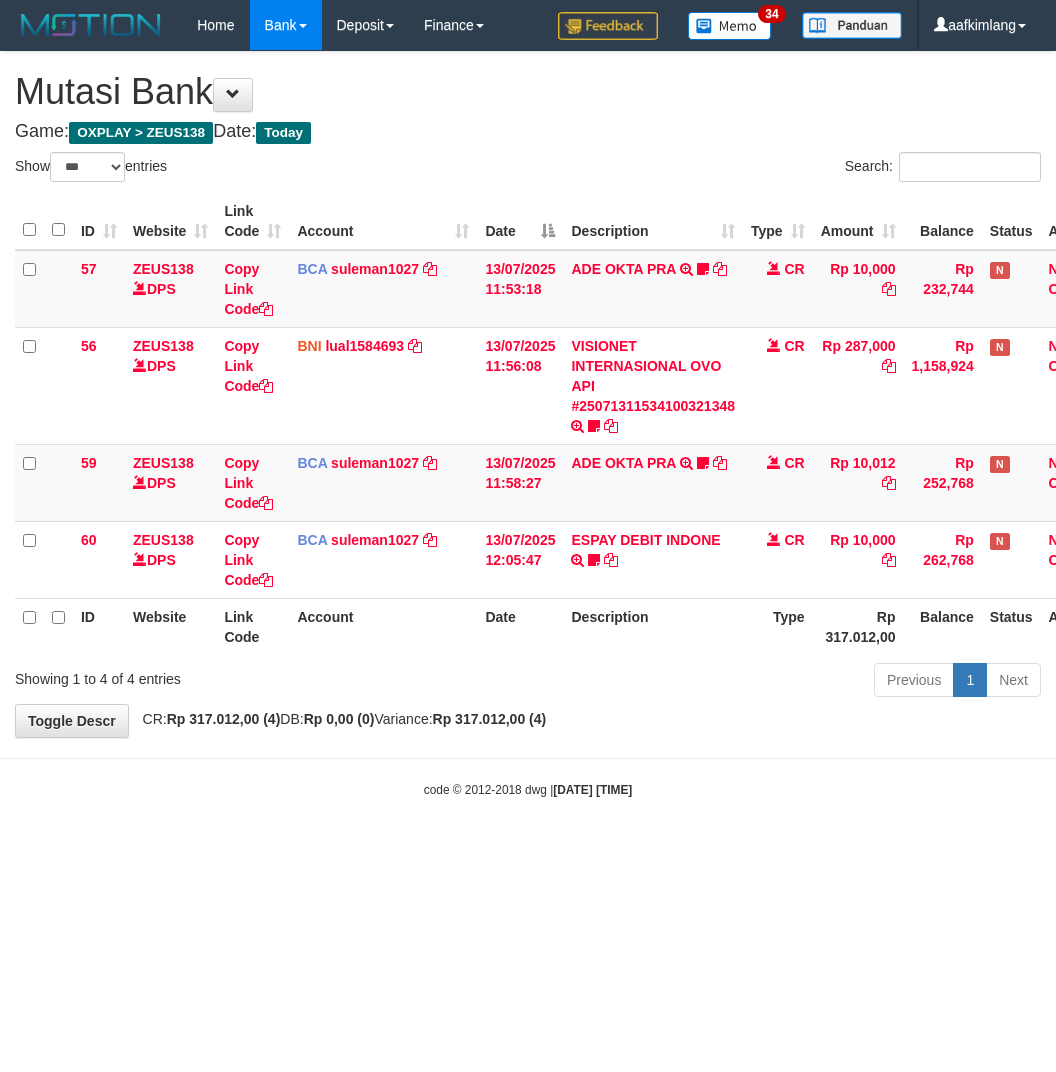 scroll, scrollTop: 0, scrollLeft: 0, axis: both 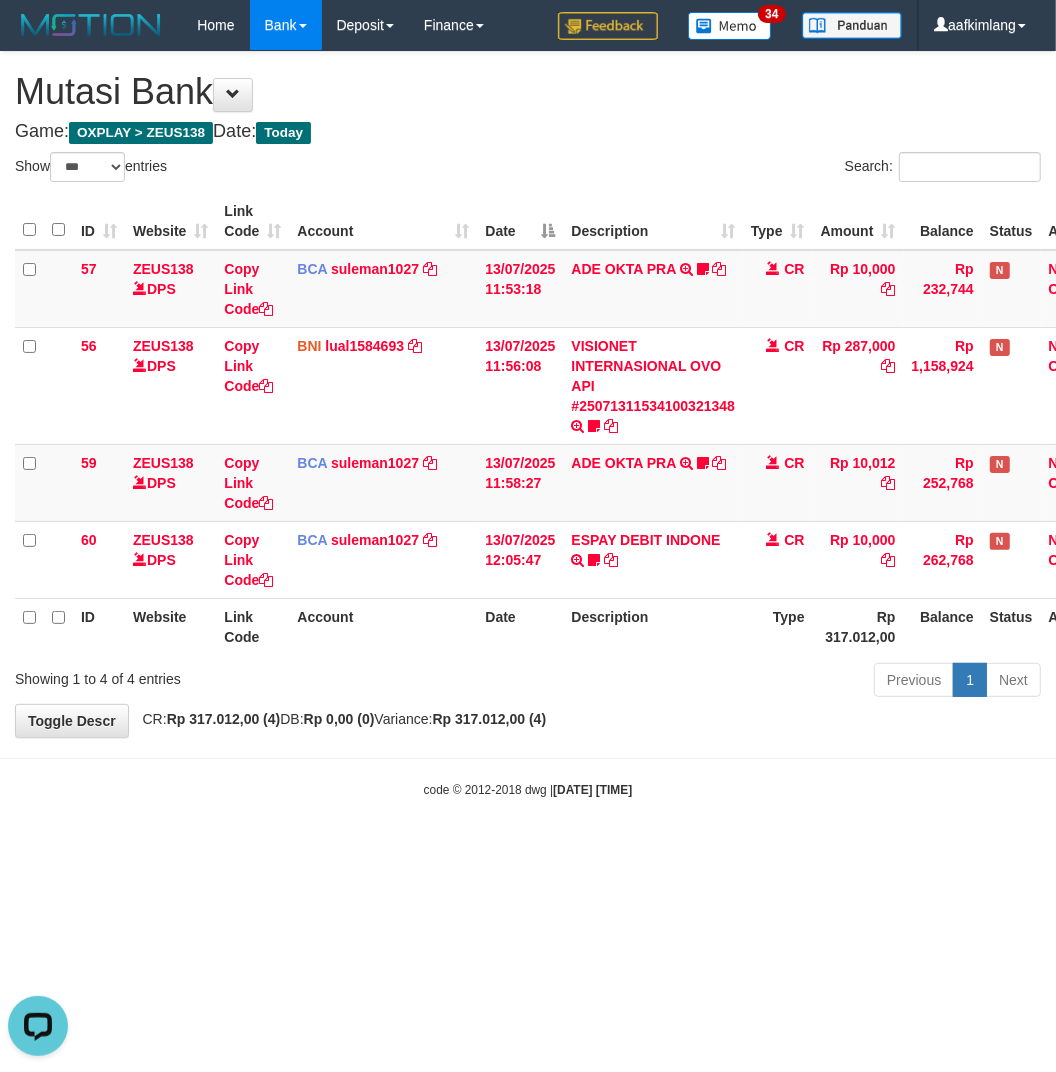 drag, startPoint x: 258, startPoint y: 865, endPoint x: 212, endPoint y: 858, distance: 46.52956 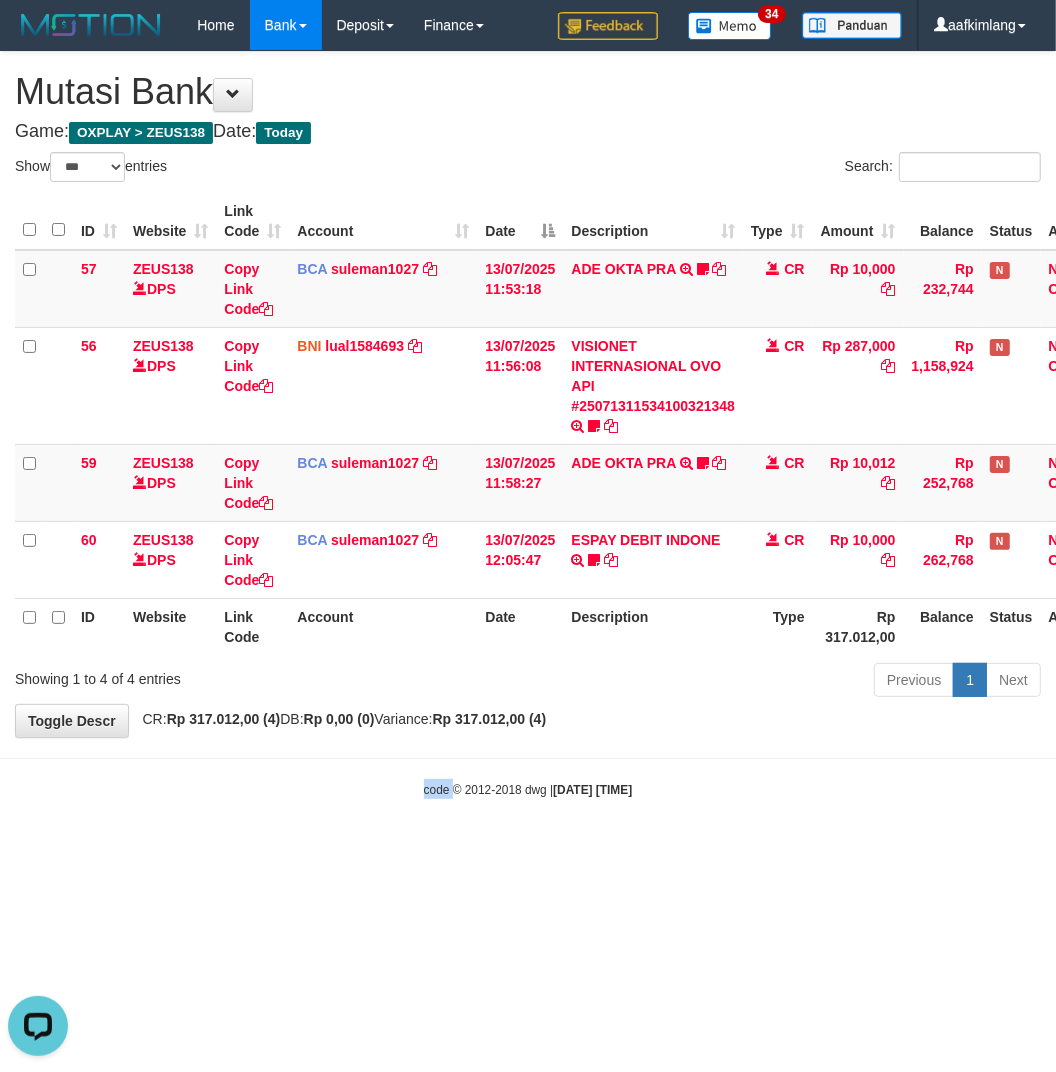click on "Toggle navigation
Home
Bank
Account List
Mutasi Bank
Search
Note Mutasi
Deposit
DPS Fetch
DPS List
History
Note DPS
Finance
Financial Data
aafkimlang
My Profile
Log Out
34" at bounding box center (528, 424) 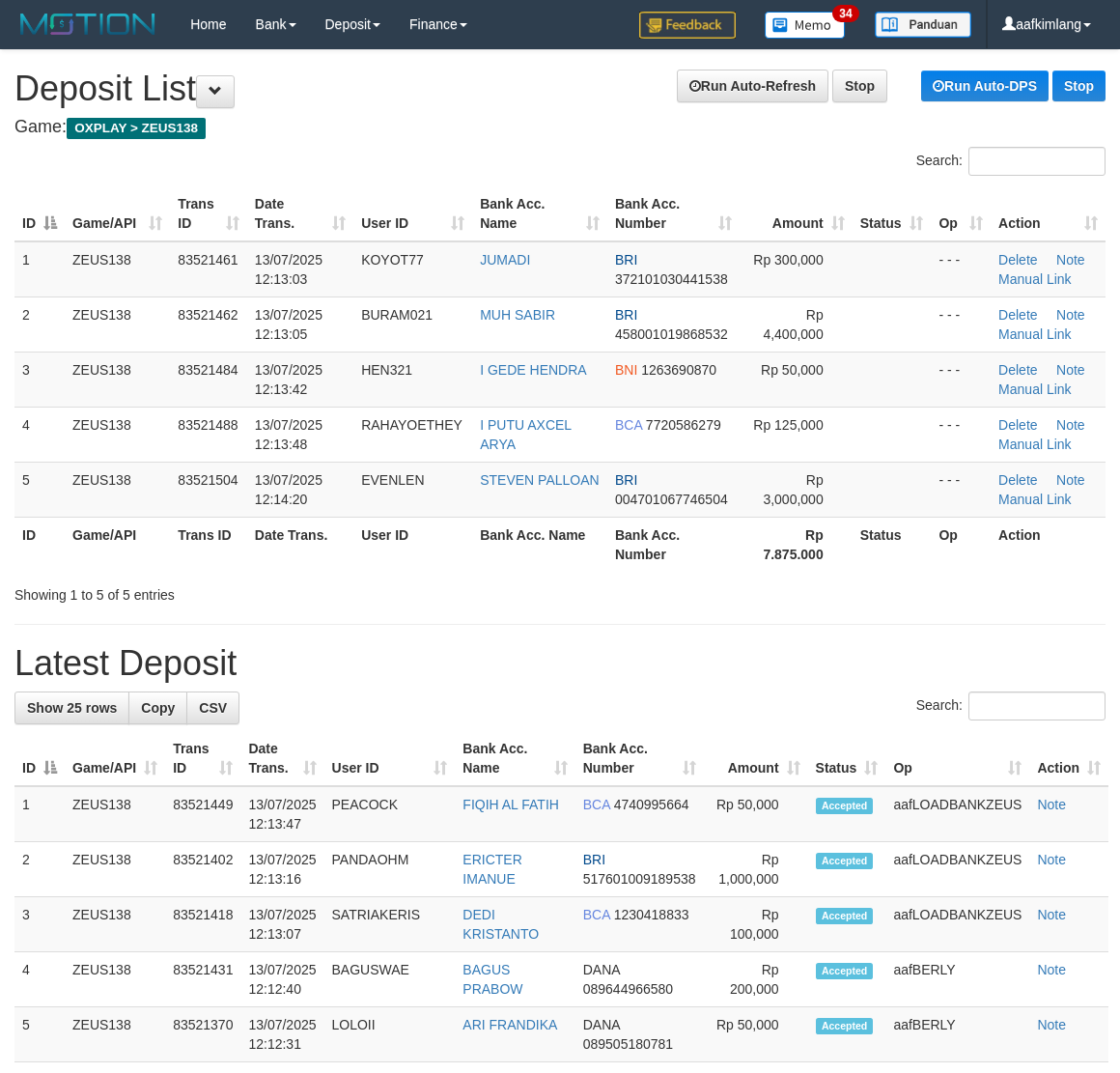 scroll, scrollTop: 0, scrollLeft: 0, axis: both 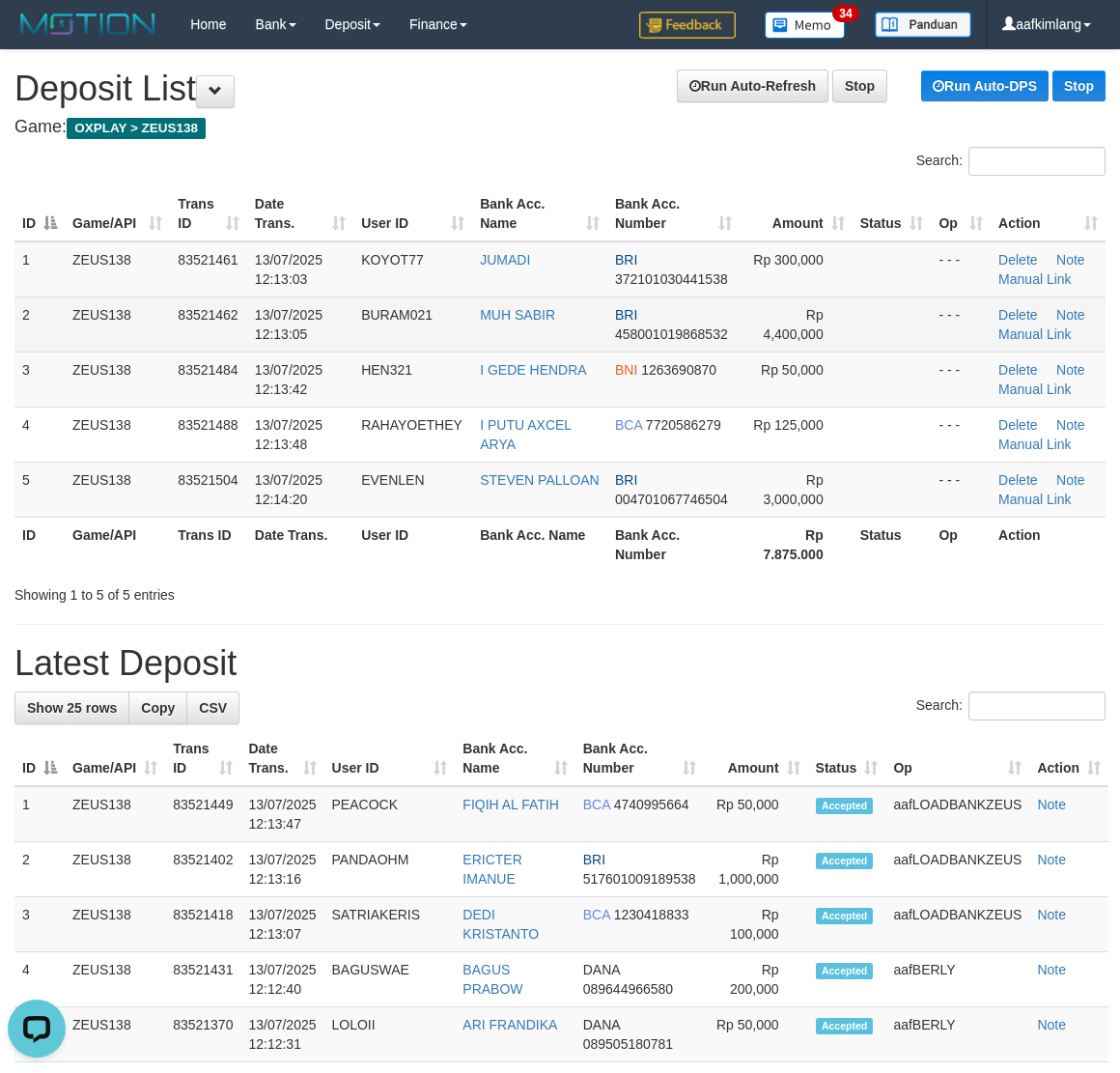 click at bounding box center (892, 324) 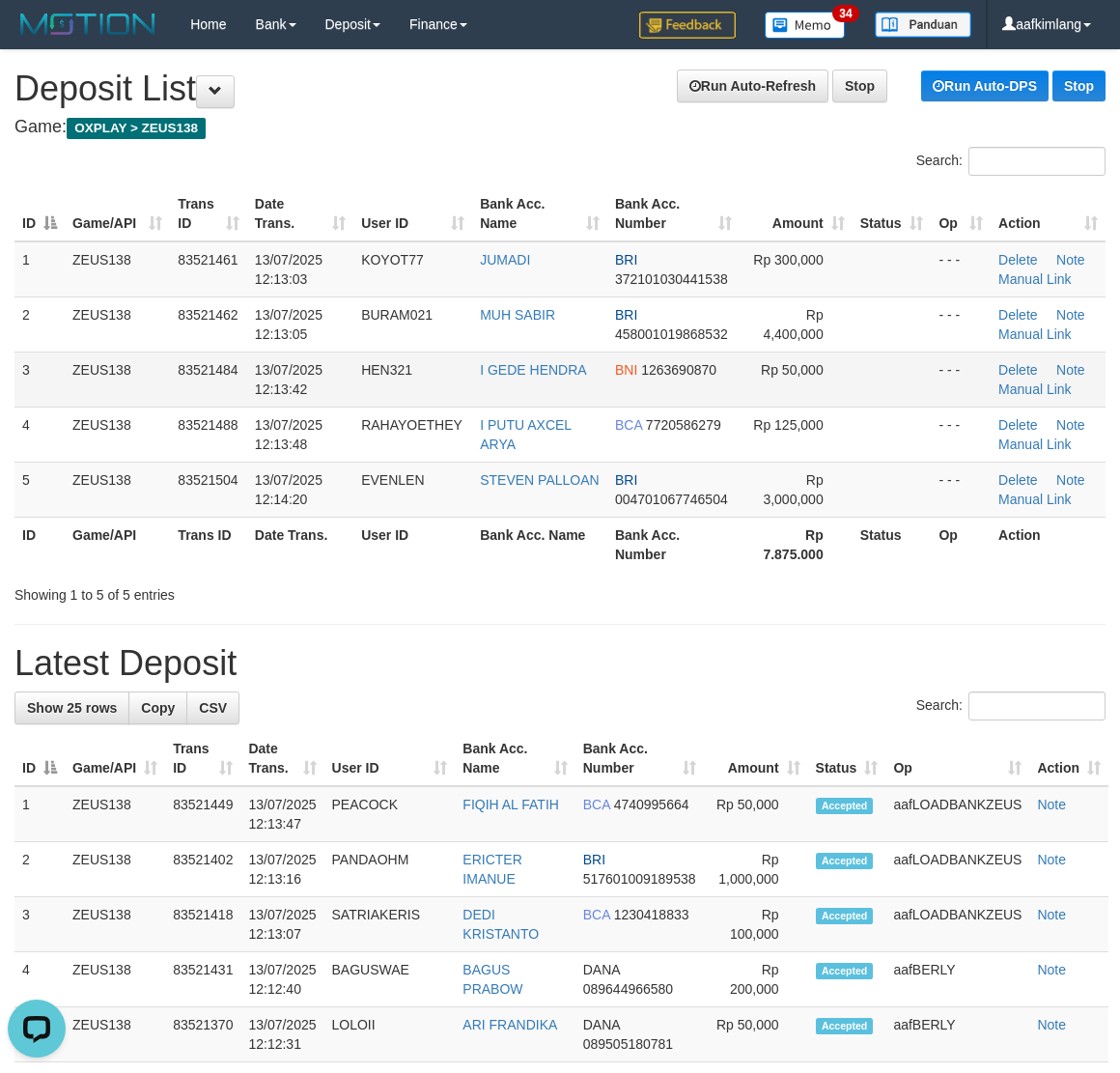 click on "1
ZEUS138
83521461
13/07/2025 12:13:03
KOYOT77
JUMADI
BRI
372101030441538
Rp 300,000
- - -
Delete
Note
Manual Link
2
ZEUS138
83521462
13/07/2025 12:13:05
BURAM021
MUH SABIR
BRI
458001019868532
Rp 4,400,000
- - -
Delete
Note
Manual Link
3
ZEUS138" at bounding box center [560, 380] 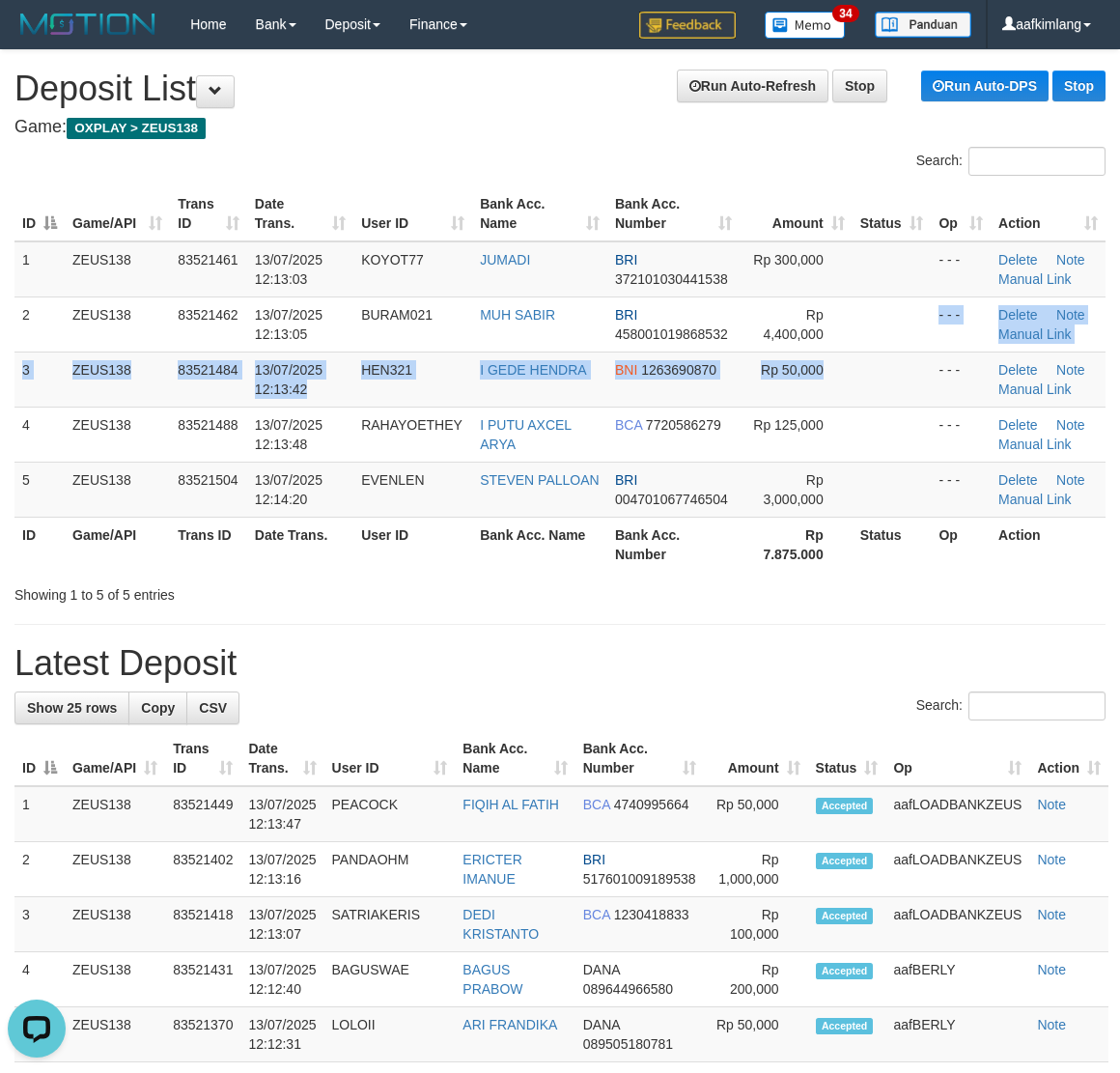 drag, startPoint x: 859, startPoint y: 355, endPoint x: 1128, endPoint y: 364, distance: 269.15052 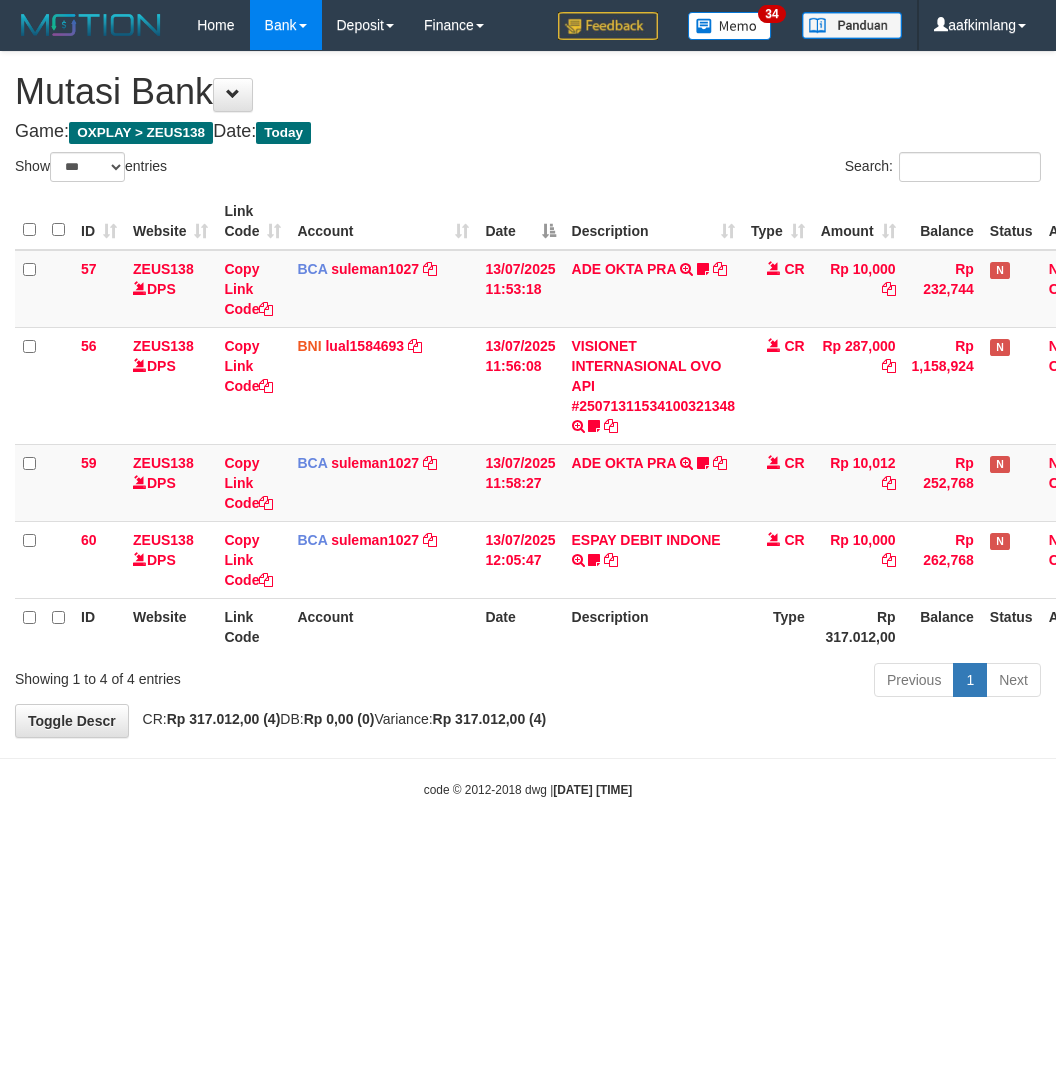 select on "***" 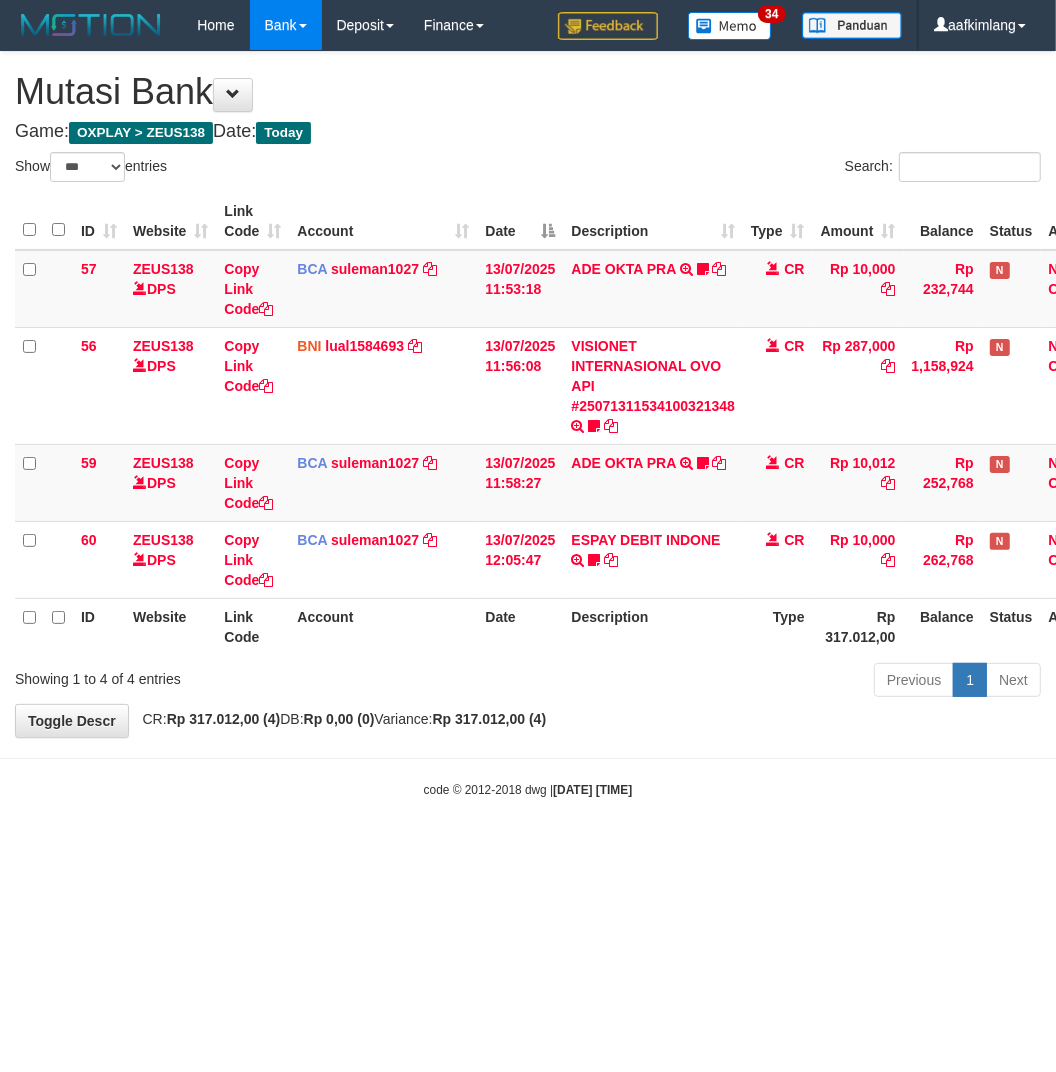 drag, startPoint x: 678, startPoint y: 703, endPoint x: 656, endPoint y: 696, distance: 23.086792 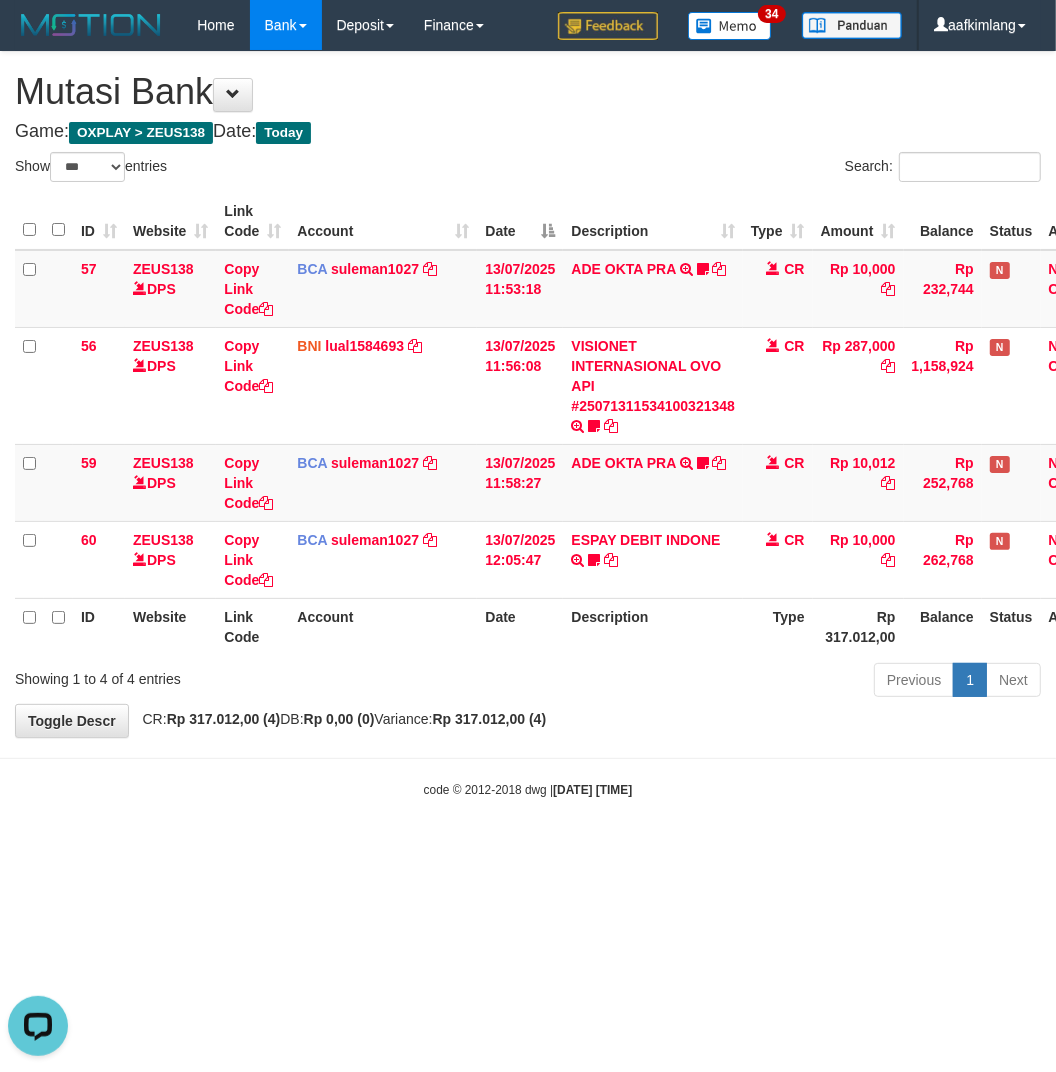 scroll, scrollTop: 0, scrollLeft: 0, axis: both 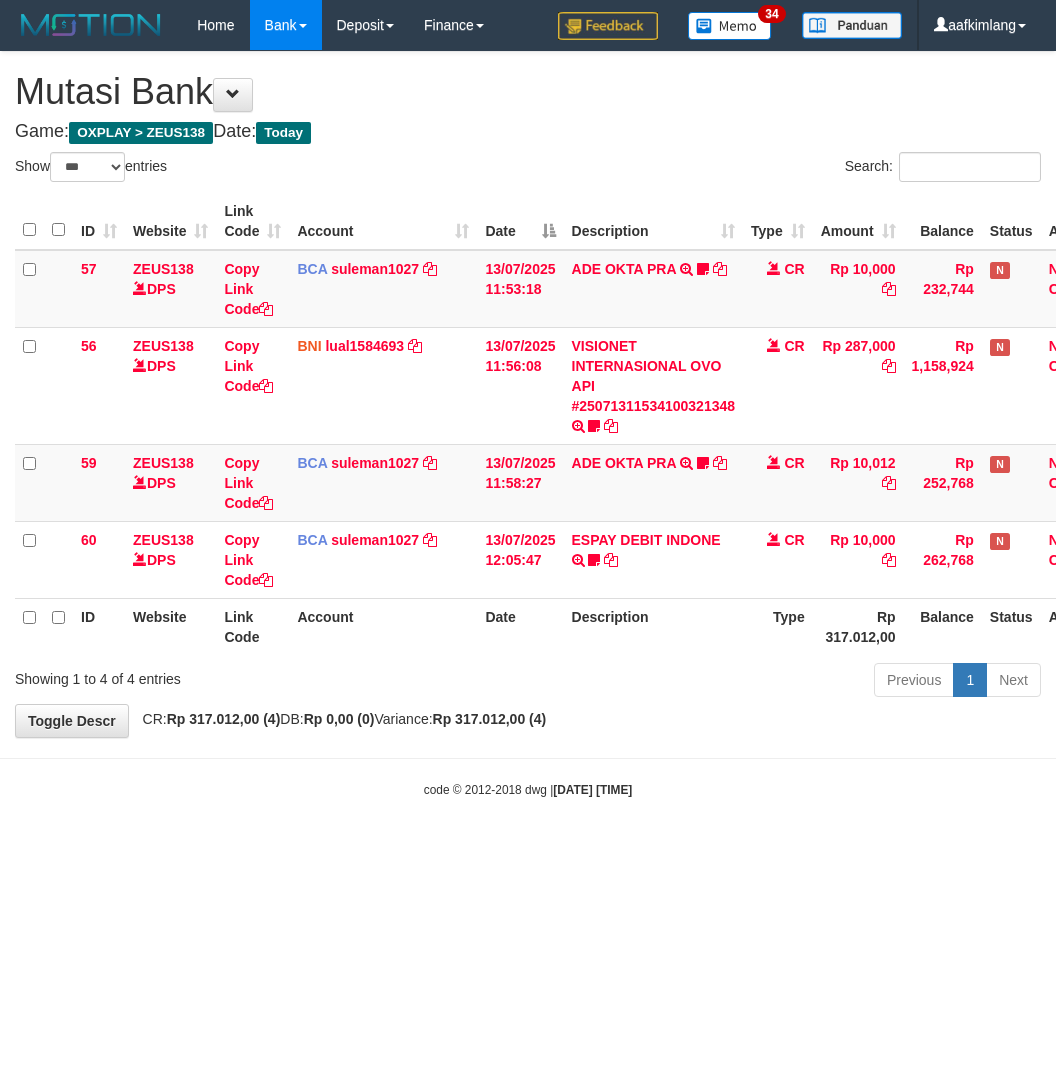 select on "***" 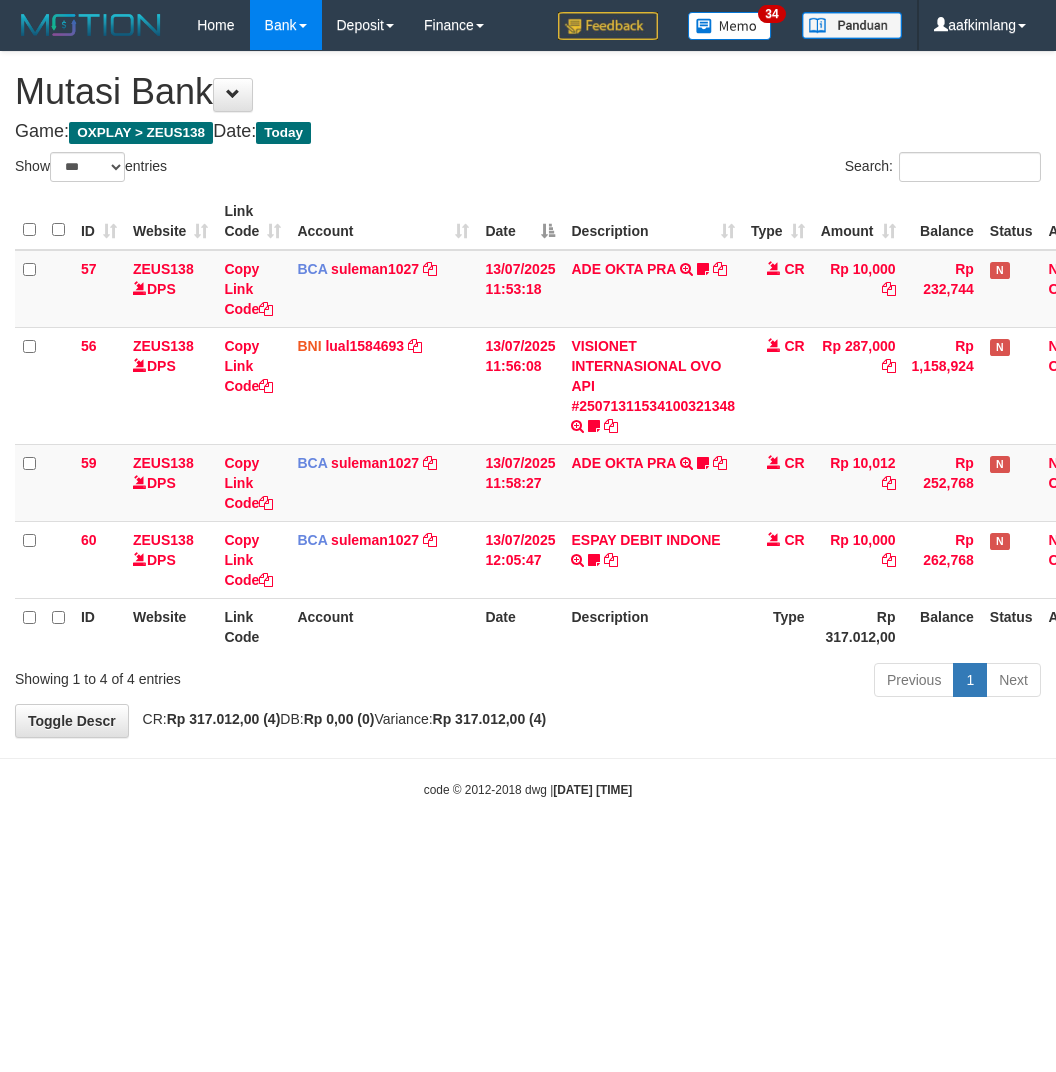 scroll, scrollTop: 0, scrollLeft: 0, axis: both 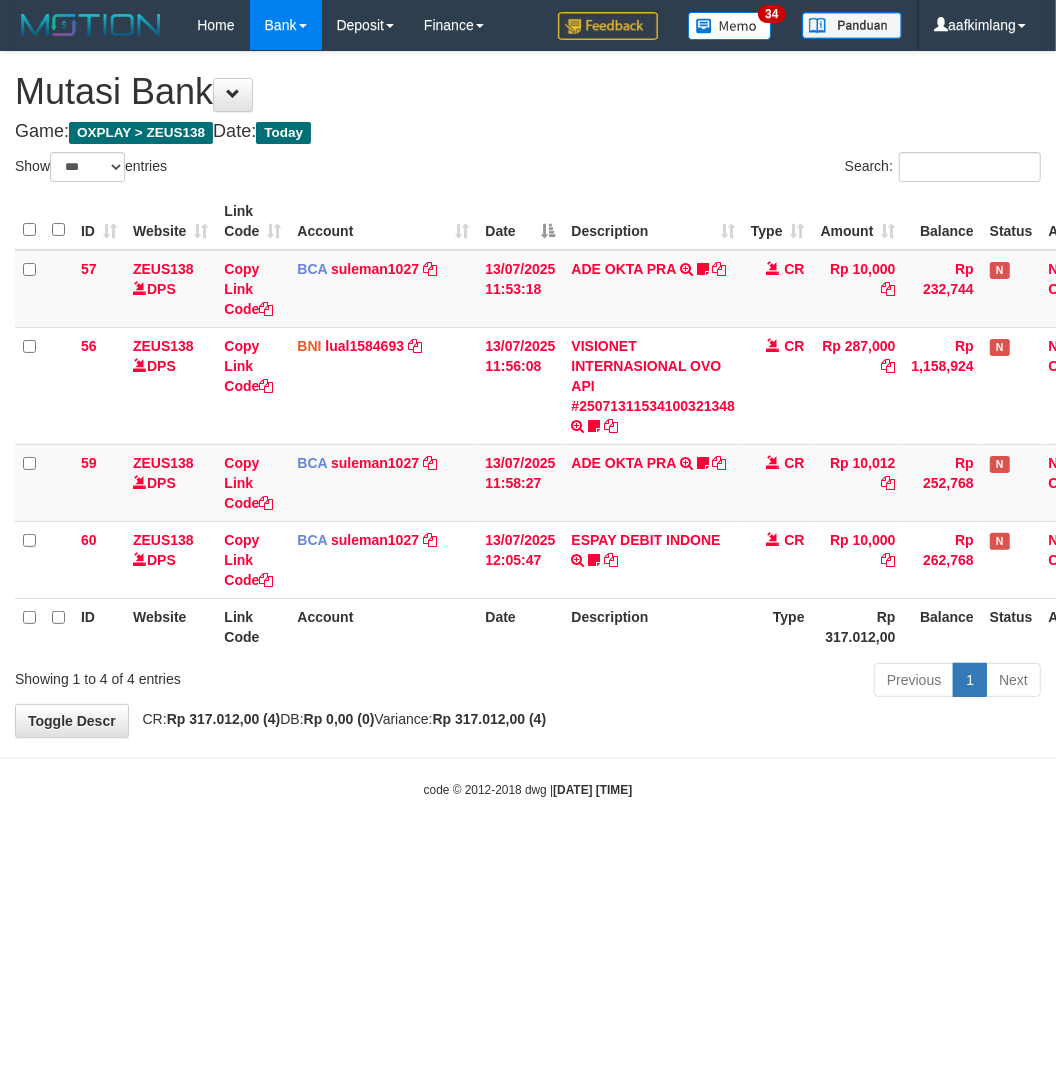 click on "Toggle navigation
Home
Bank
Account List
Mutasi Bank
Search
Note Mutasi
Deposit
DPS Fetch
DPS List
History
Note DPS
Finance
Financial Data
aafkimlang
My Profile
Log Out
34" at bounding box center [528, 424] 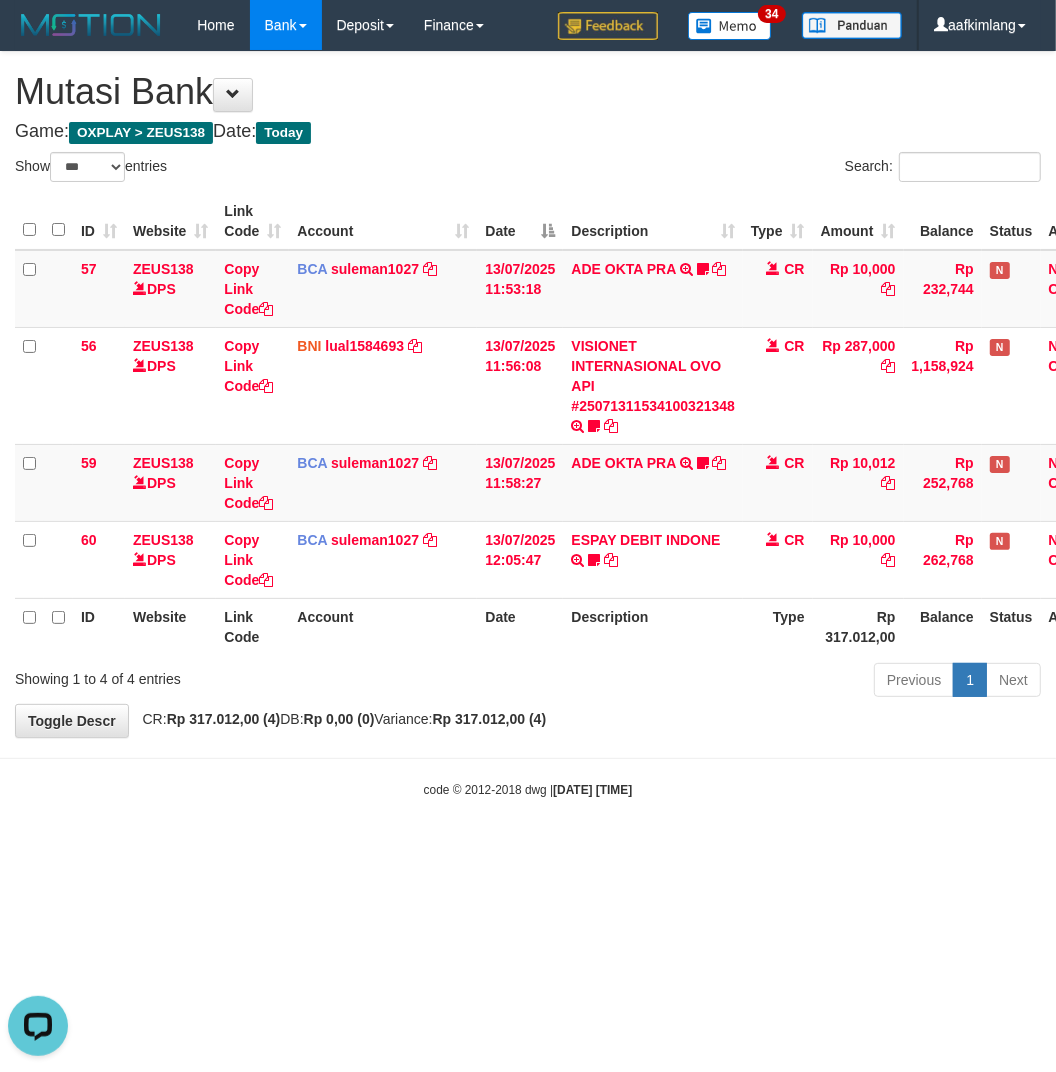 scroll, scrollTop: 0, scrollLeft: 0, axis: both 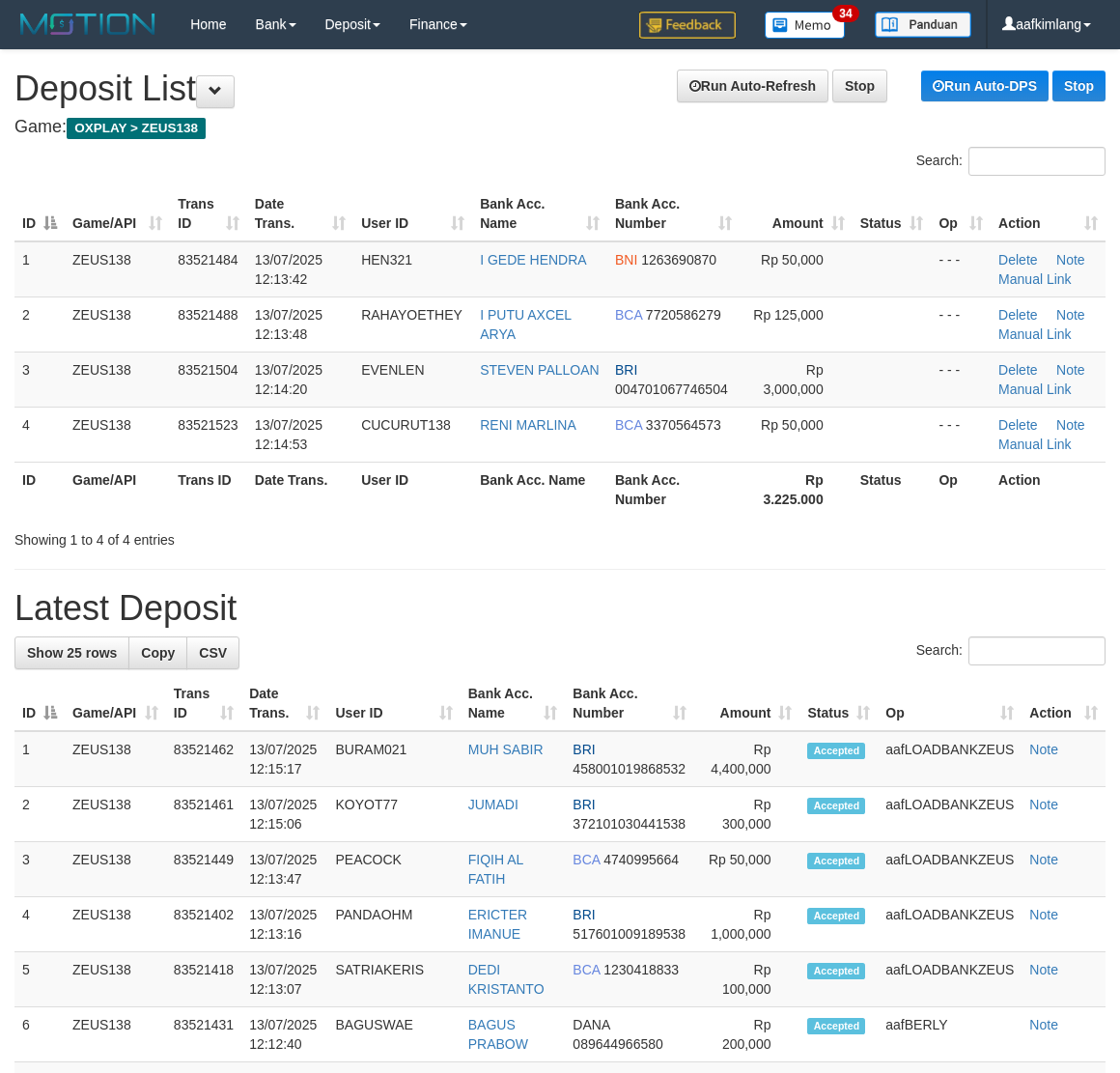 click at bounding box center (892, 324) 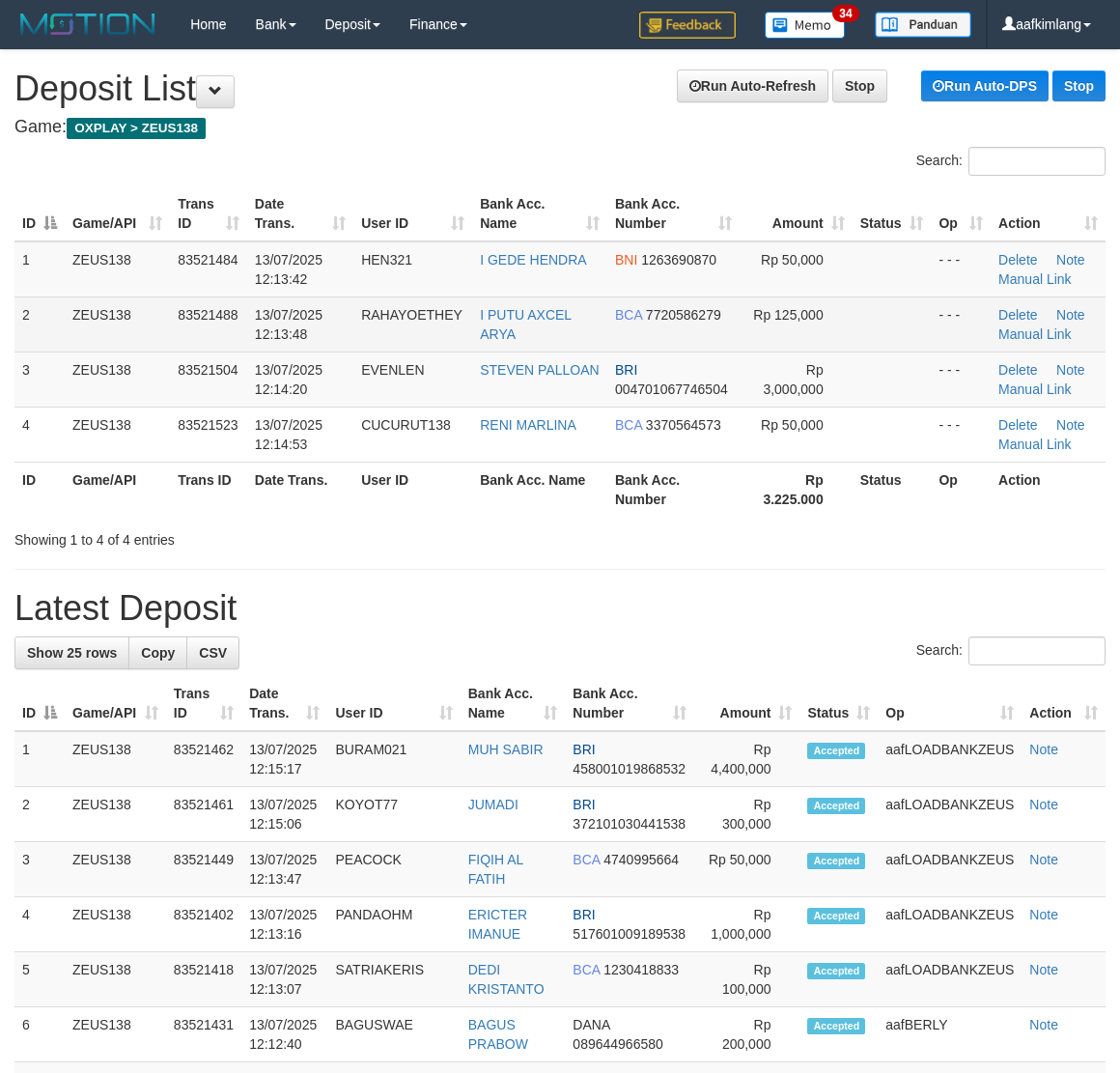 click at bounding box center (892, 324) 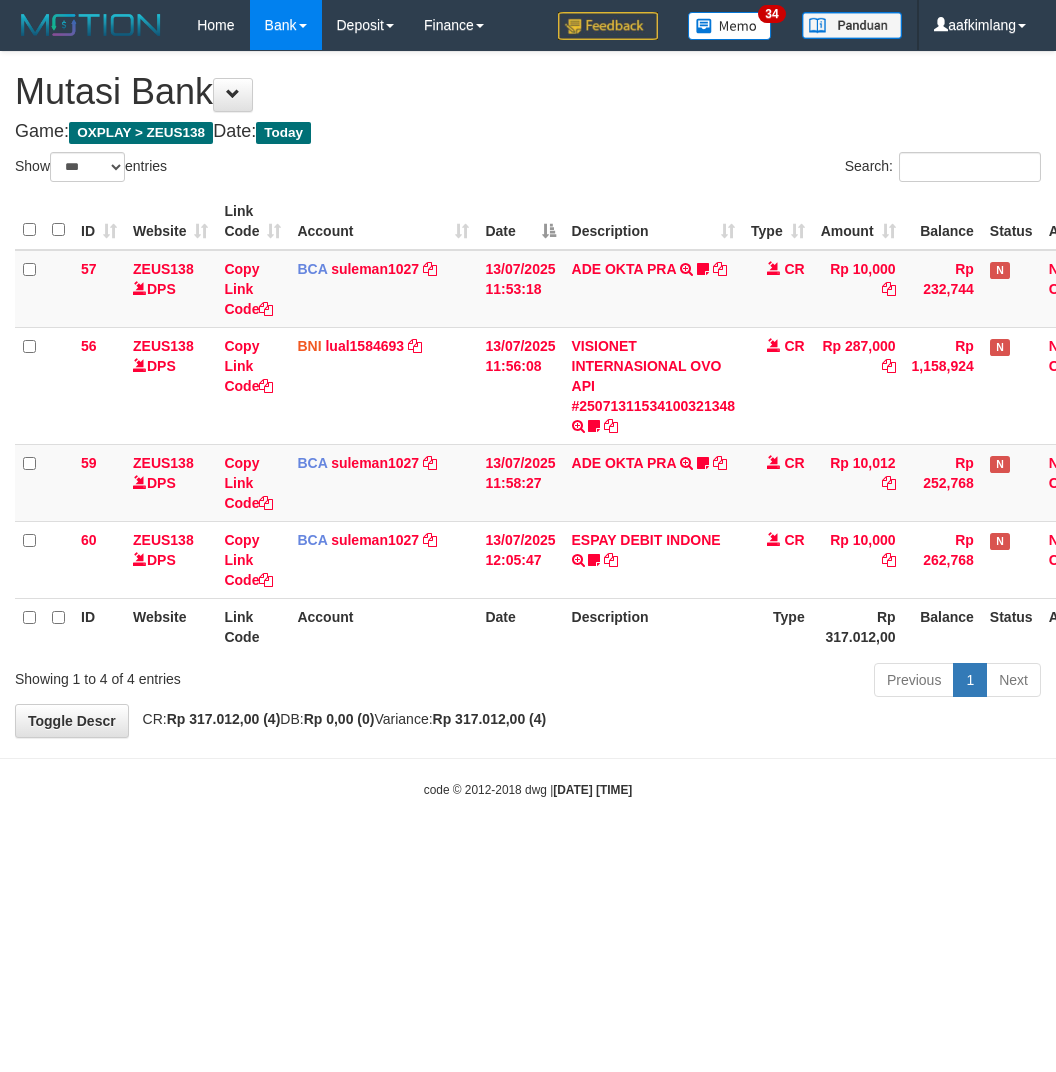 select on "***" 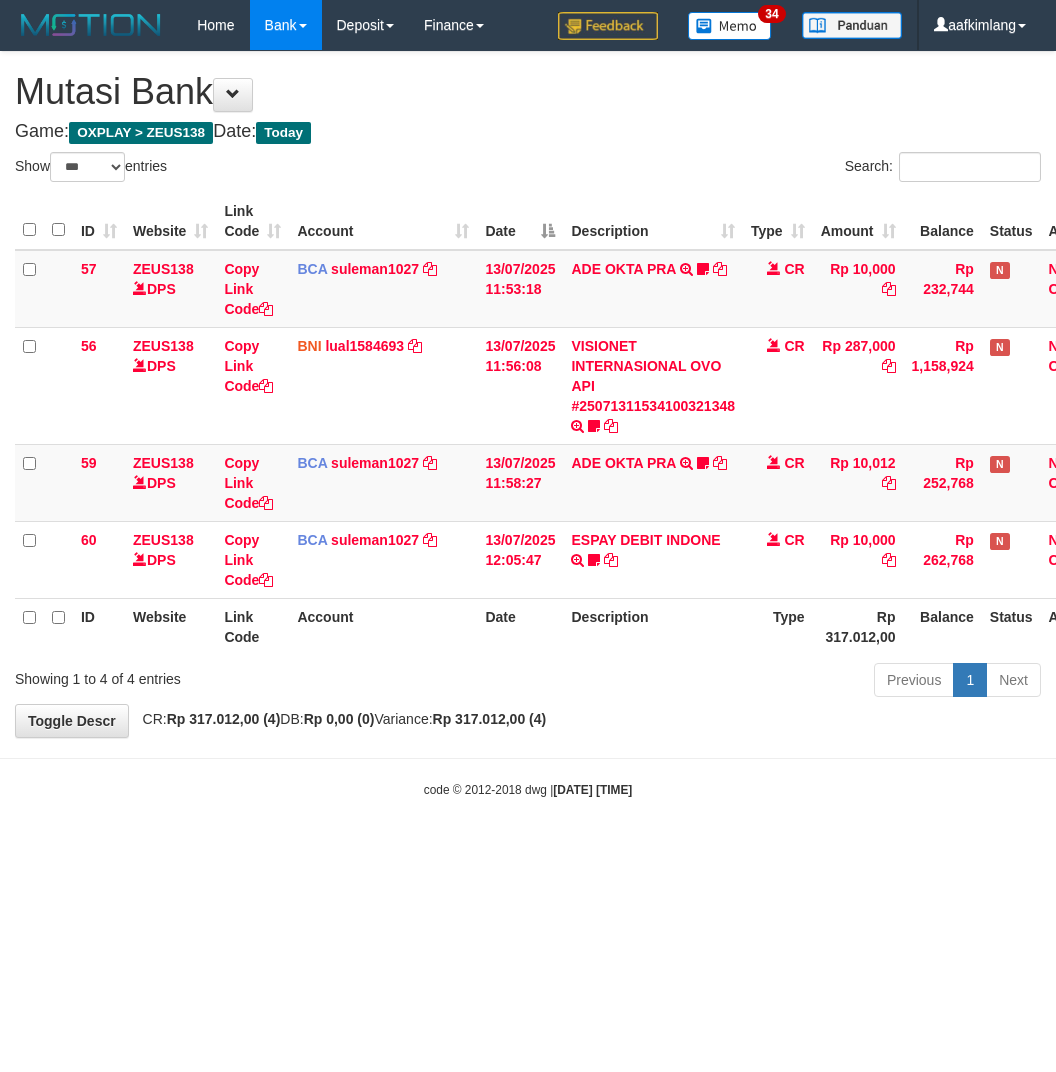 scroll, scrollTop: 0, scrollLeft: 0, axis: both 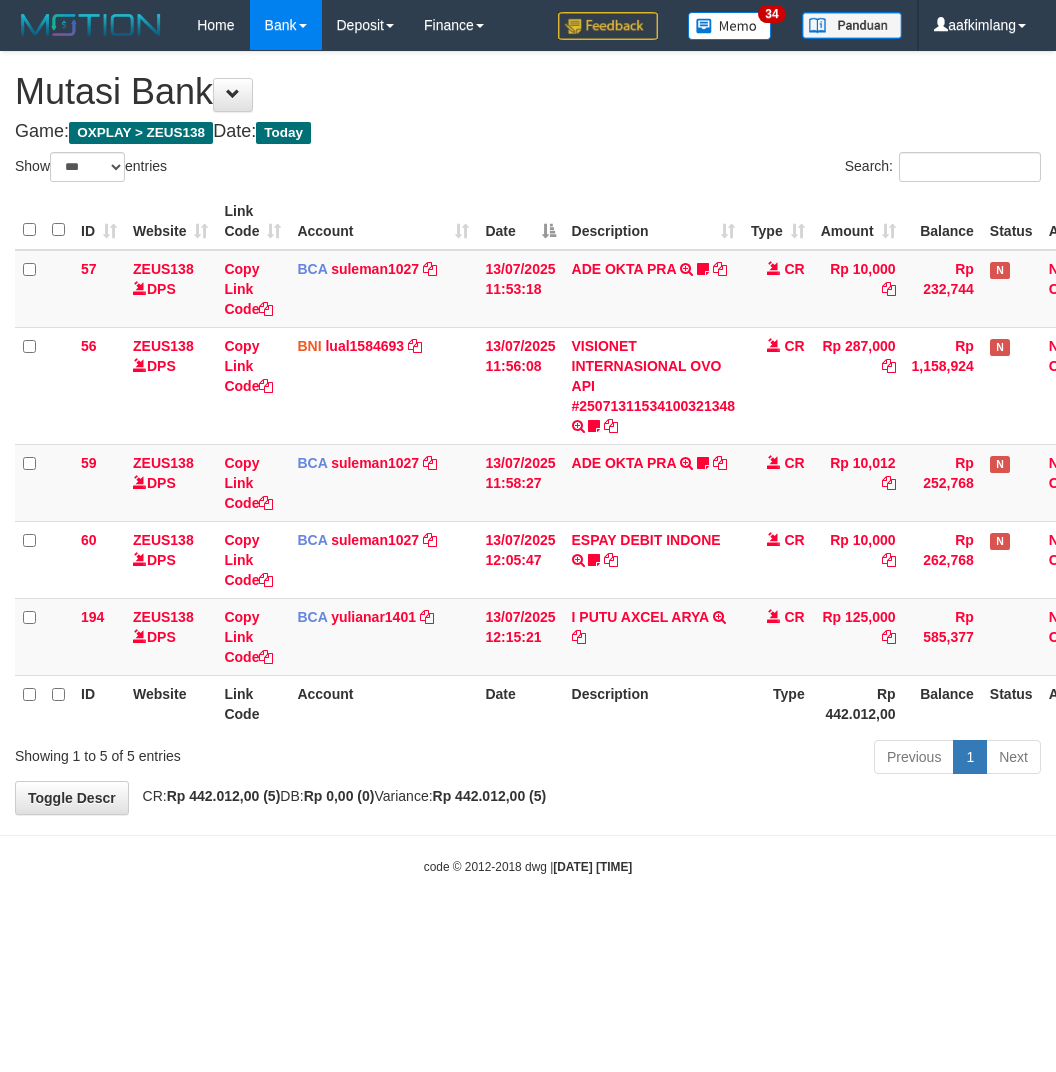 select on "***" 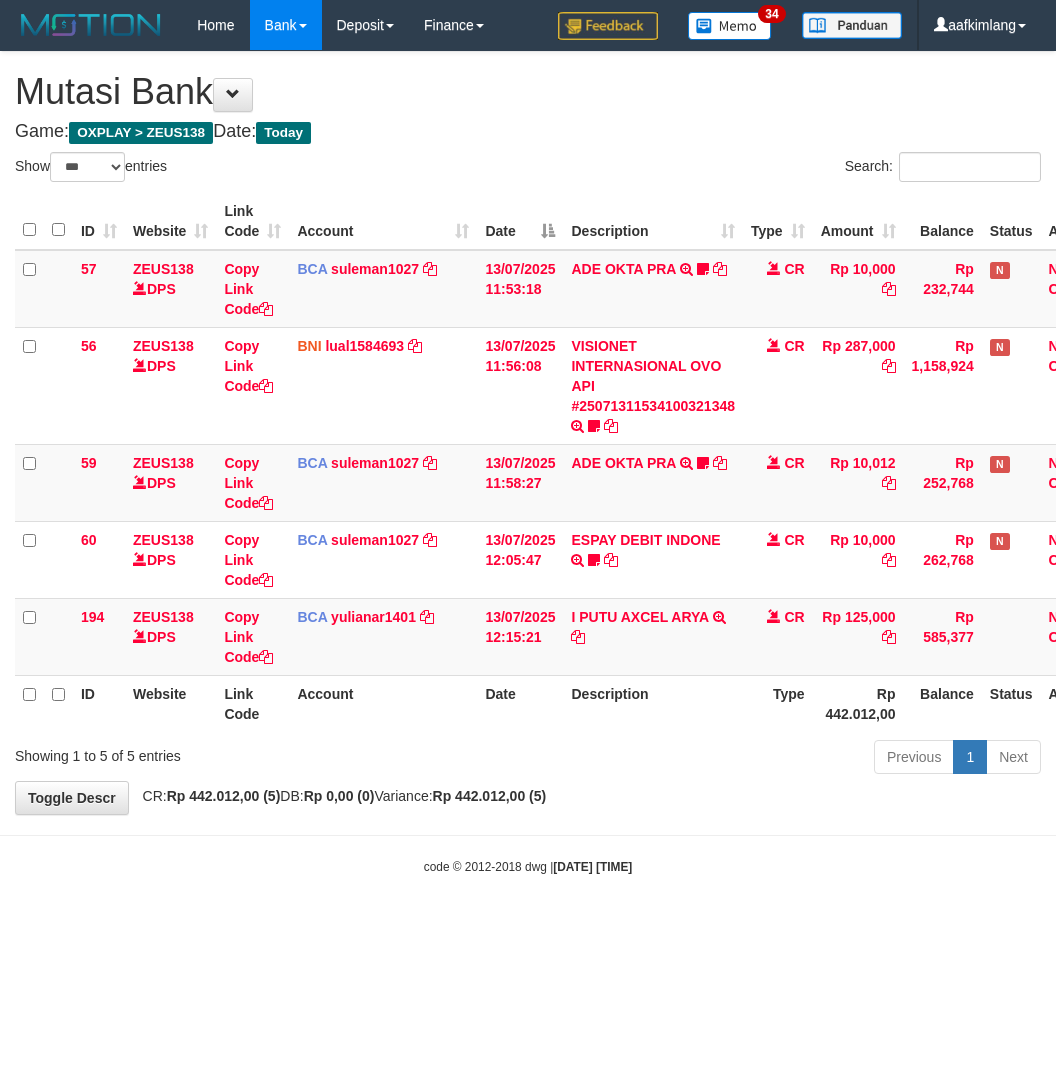 scroll, scrollTop: 0, scrollLeft: 0, axis: both 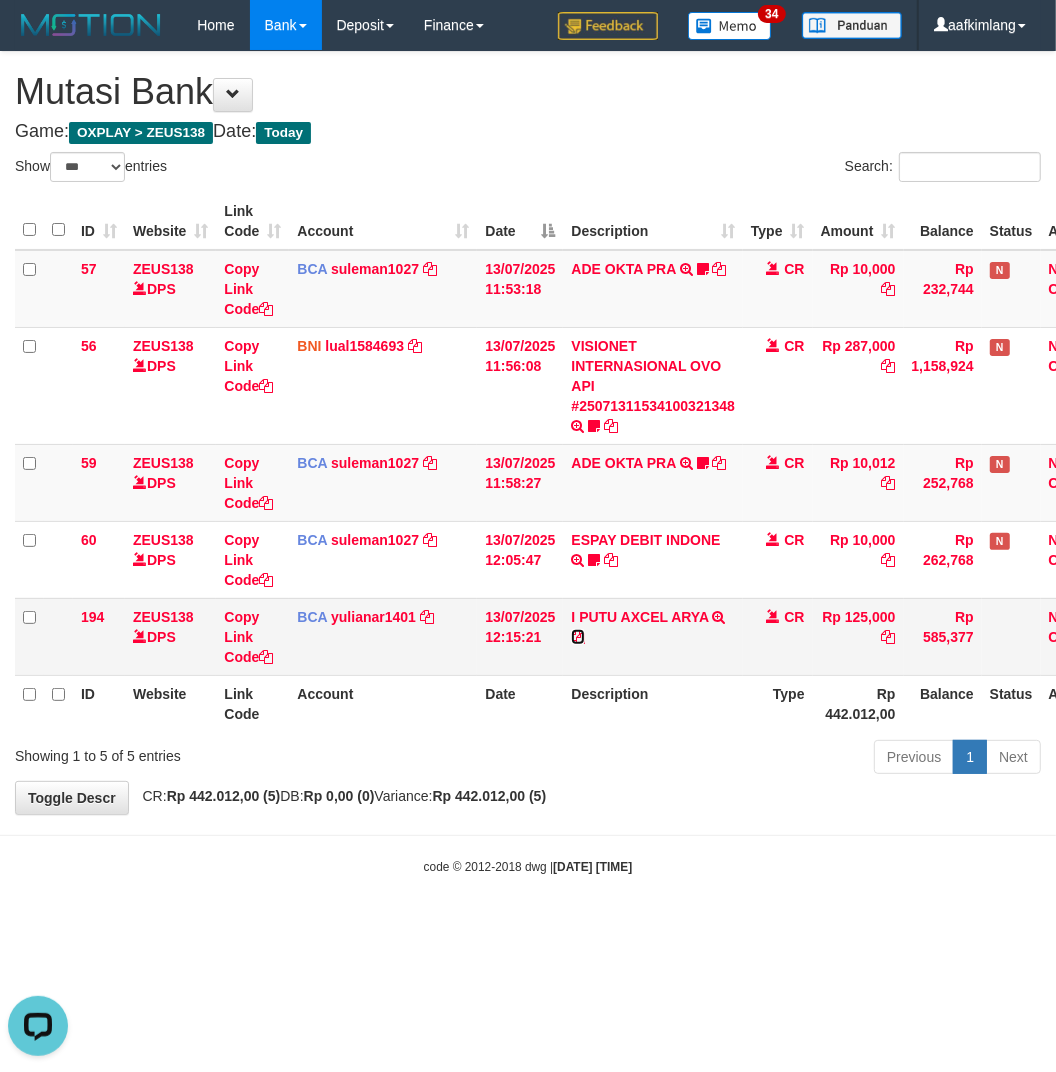click at bounding box center (578, 637) 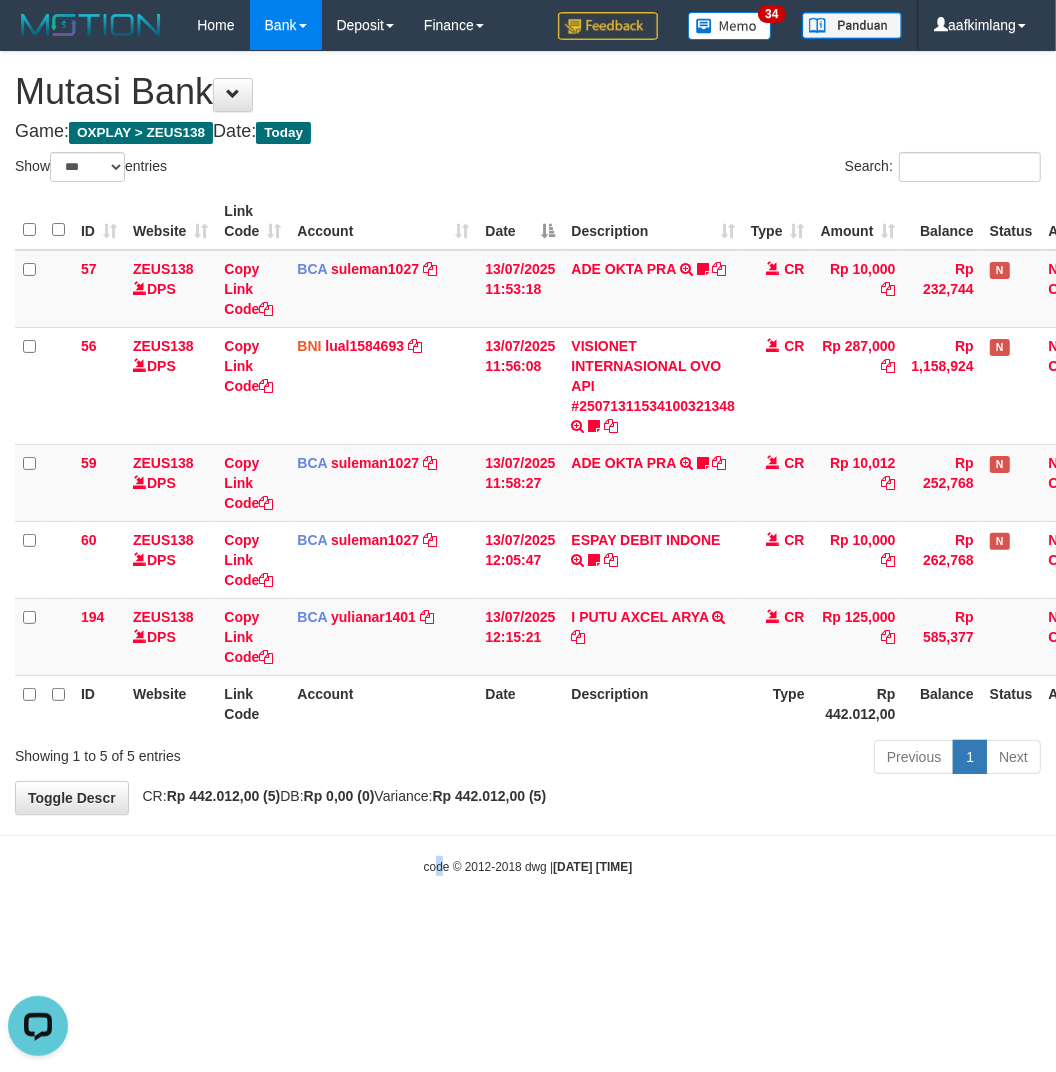 click on "Toggle navigation
Home
Bank
Account List
Mutasi Bank
Search
Note Mutasi
Deposit
DPS Fetch
DPS List
History
Note DPS
Finance
Financial Data
aafkimlang
My Profile
Log Out
34" at bounding box center [528, 463] 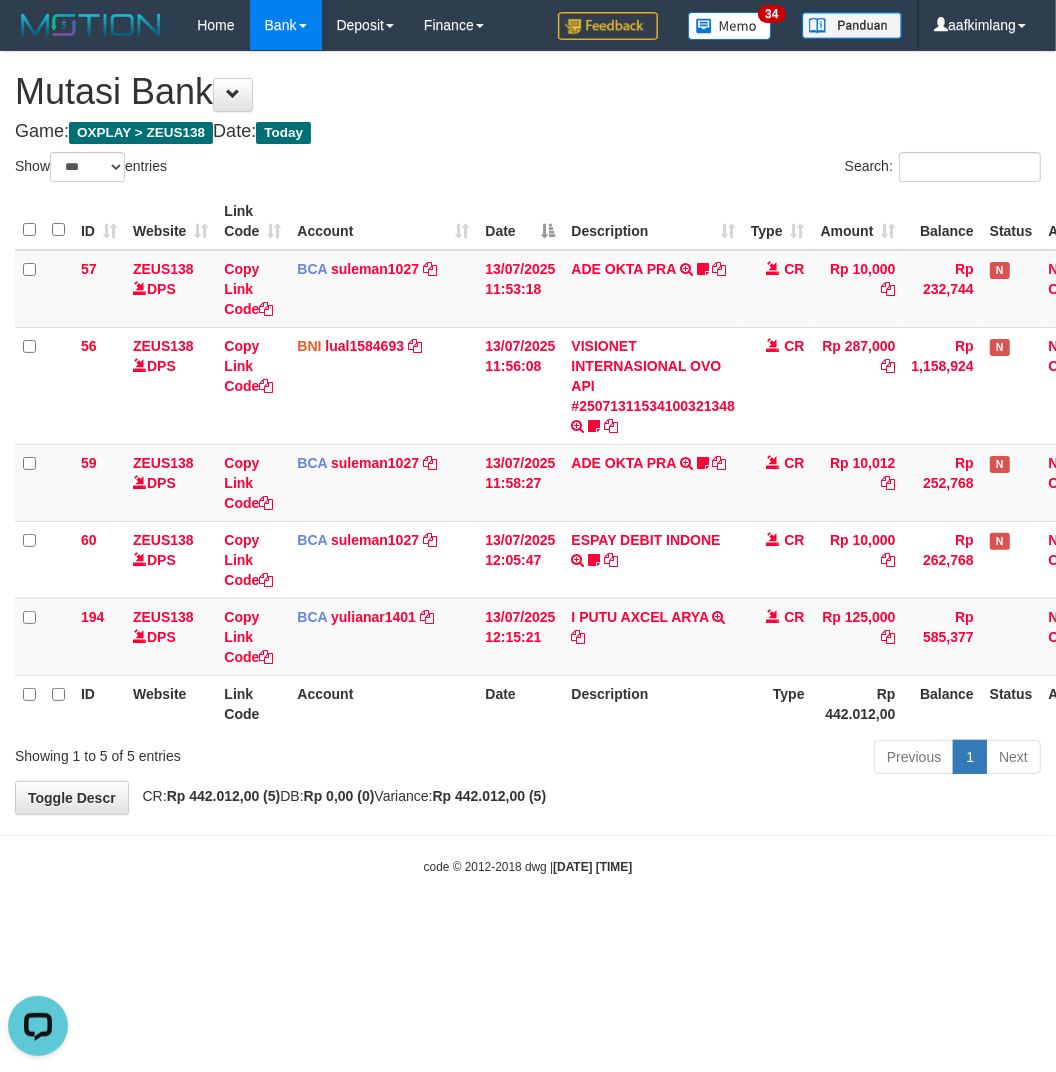 click on "Toggle navigation
Home
Bank
Account List
Mutasi Bank
Search
Note Mutasi
Deposit
DPS Fetch
DPS List
History
Note DPS
Finance
Financial Data
aafkimlang
My Profile
Log Out
34" at bounding box center (528, 463) 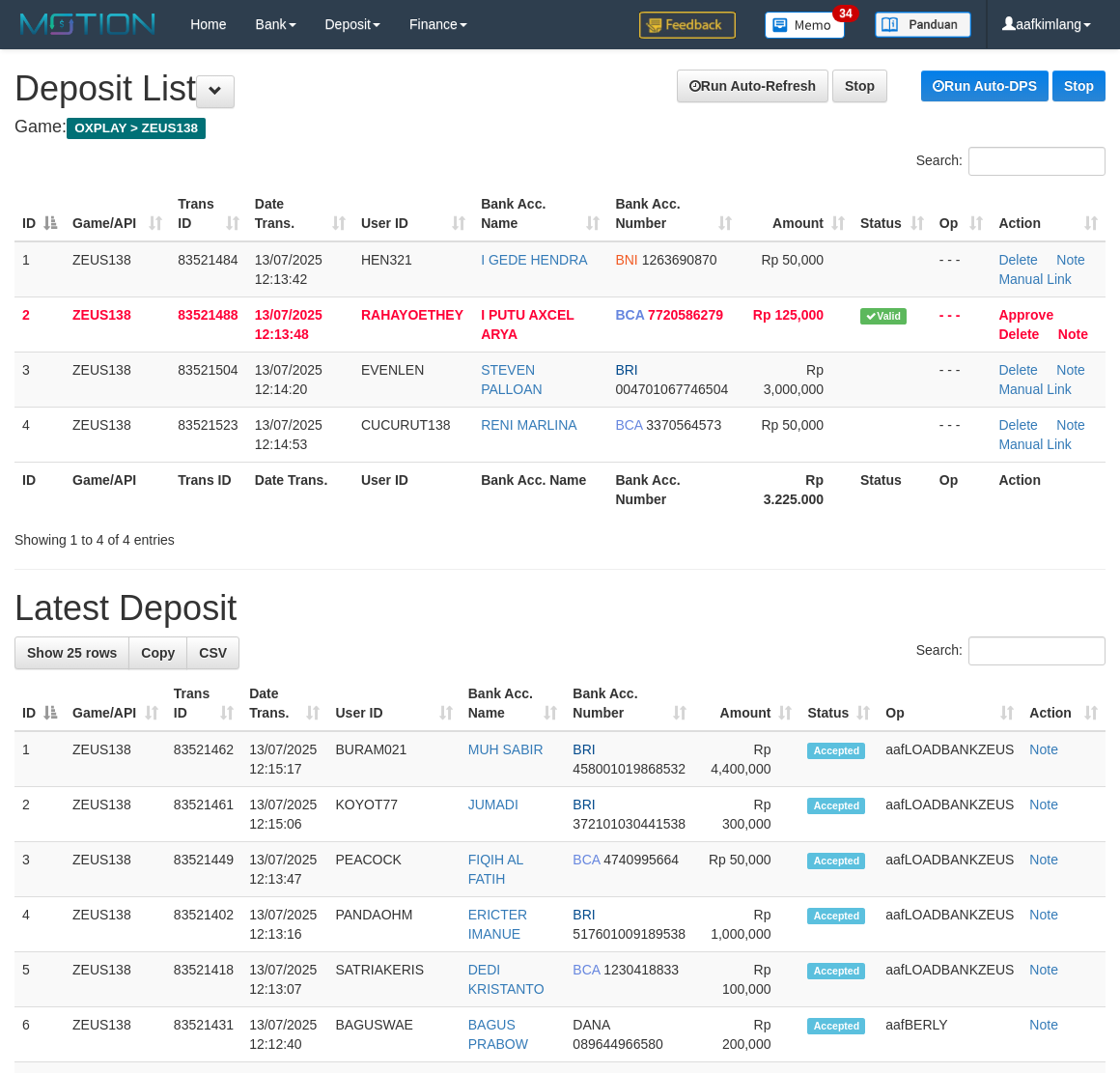 scroll, scrollTop: 0, scrollLeft: 0, axis: both 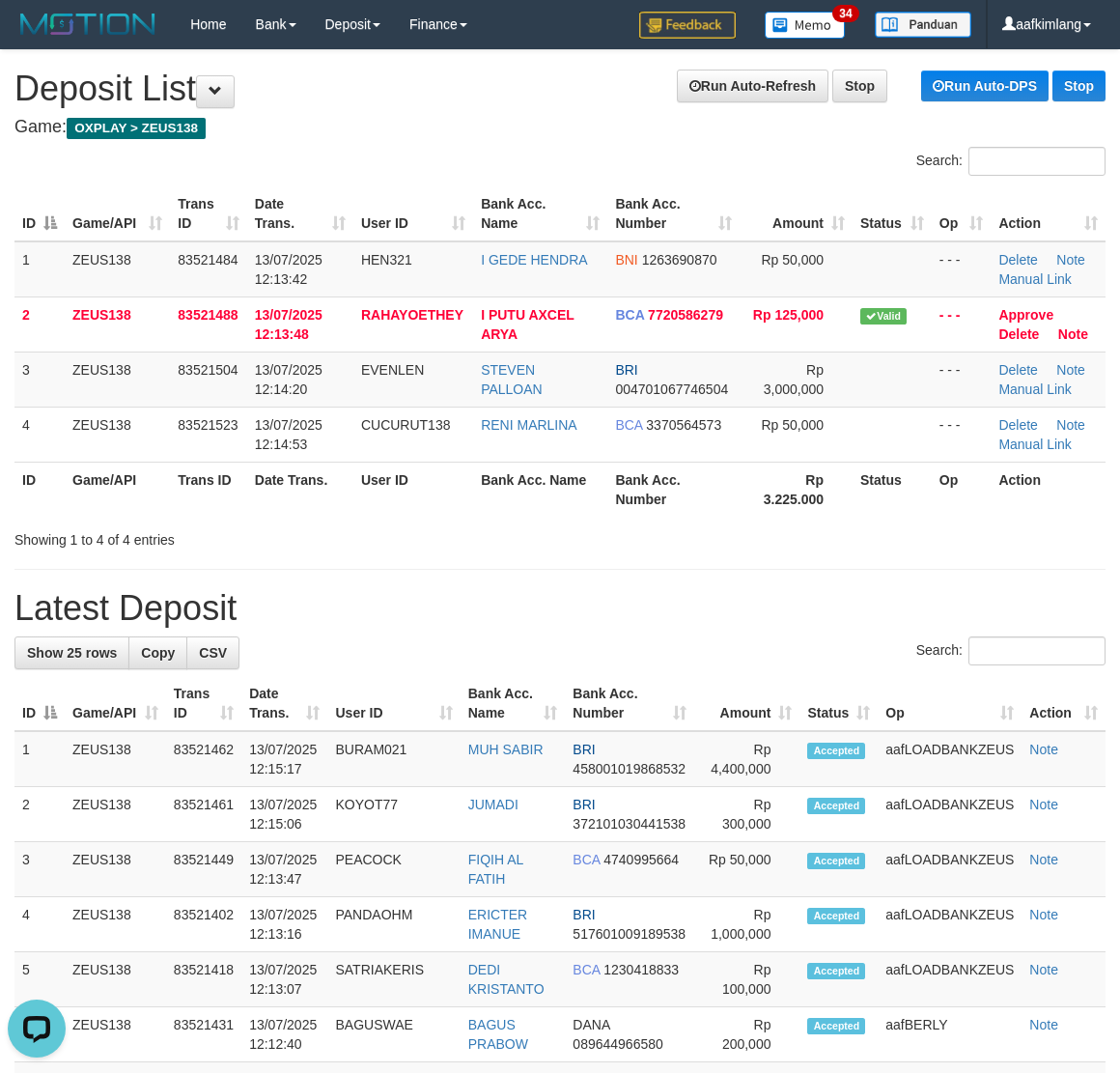 drag, startPoint x: 648, startPoint y: 522, endPoint x: 658, endPoint y: 523, distance: 10.049876 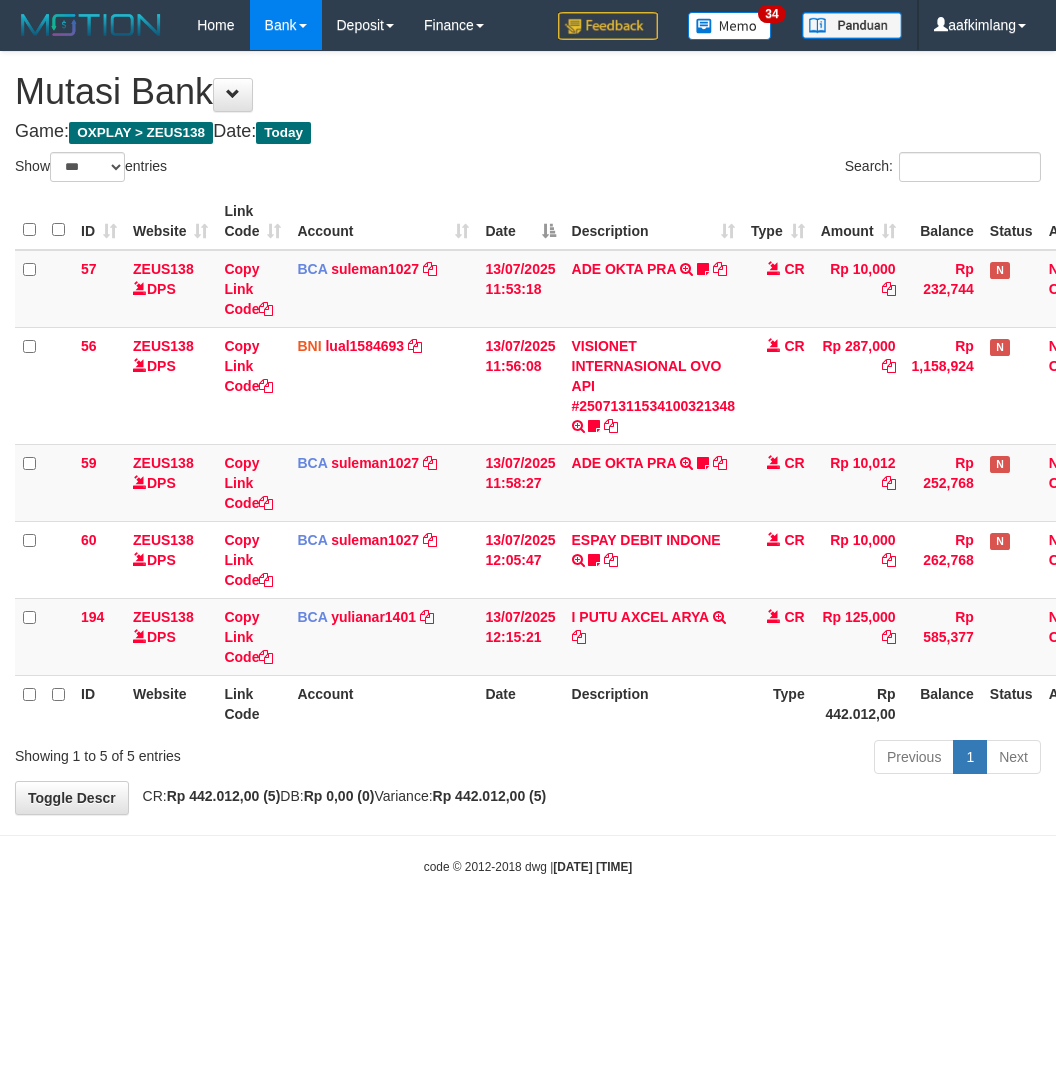 select on "***" 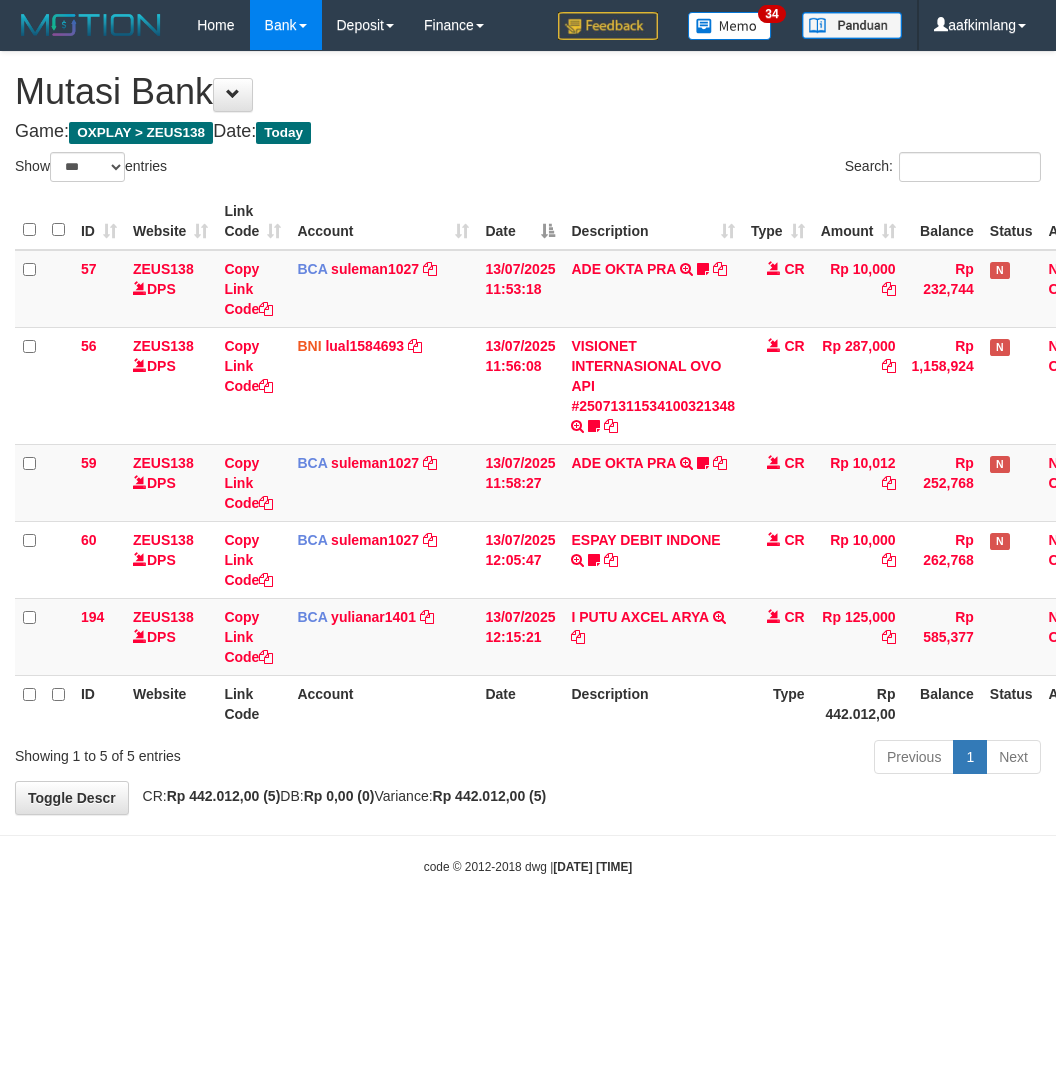 scroll, scrollTop: 0, scrollLeft: 0, axis: both 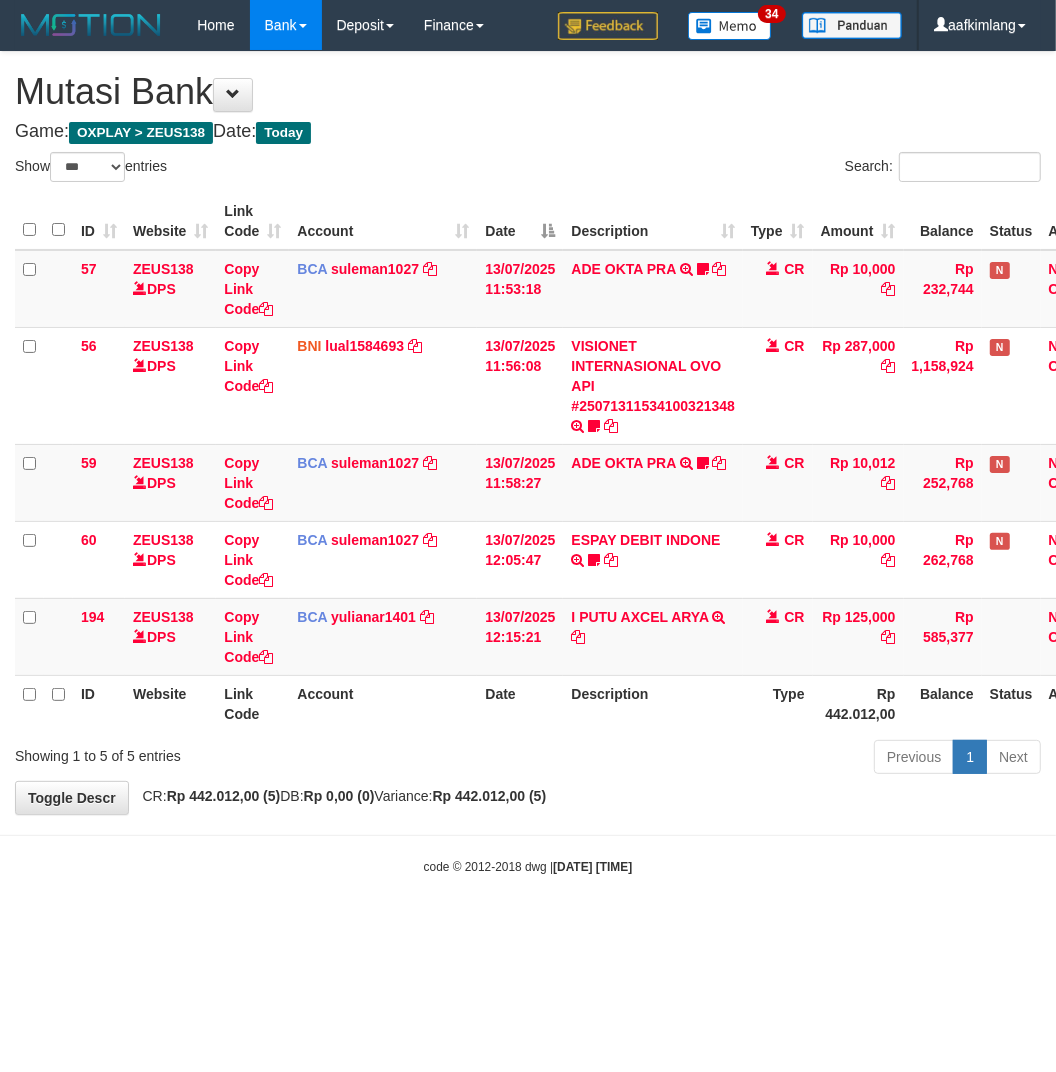 drag, startPoint x: 332, startPoint y: 970, endPoint x: 300, endPoint y: 967, distance: 32.140316 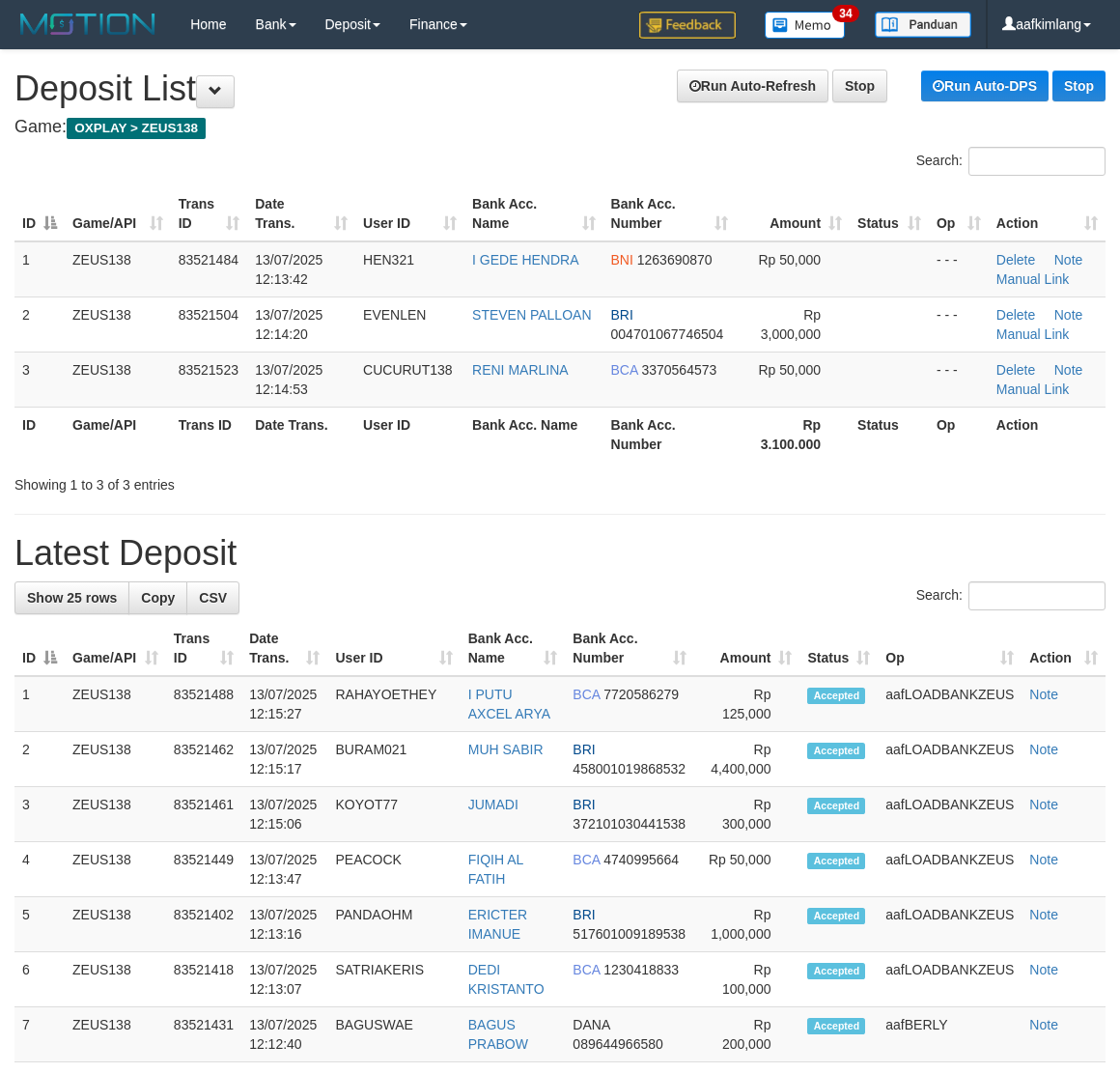 scroll, scrollTop: 0, scrollLeft: 0, axis: both 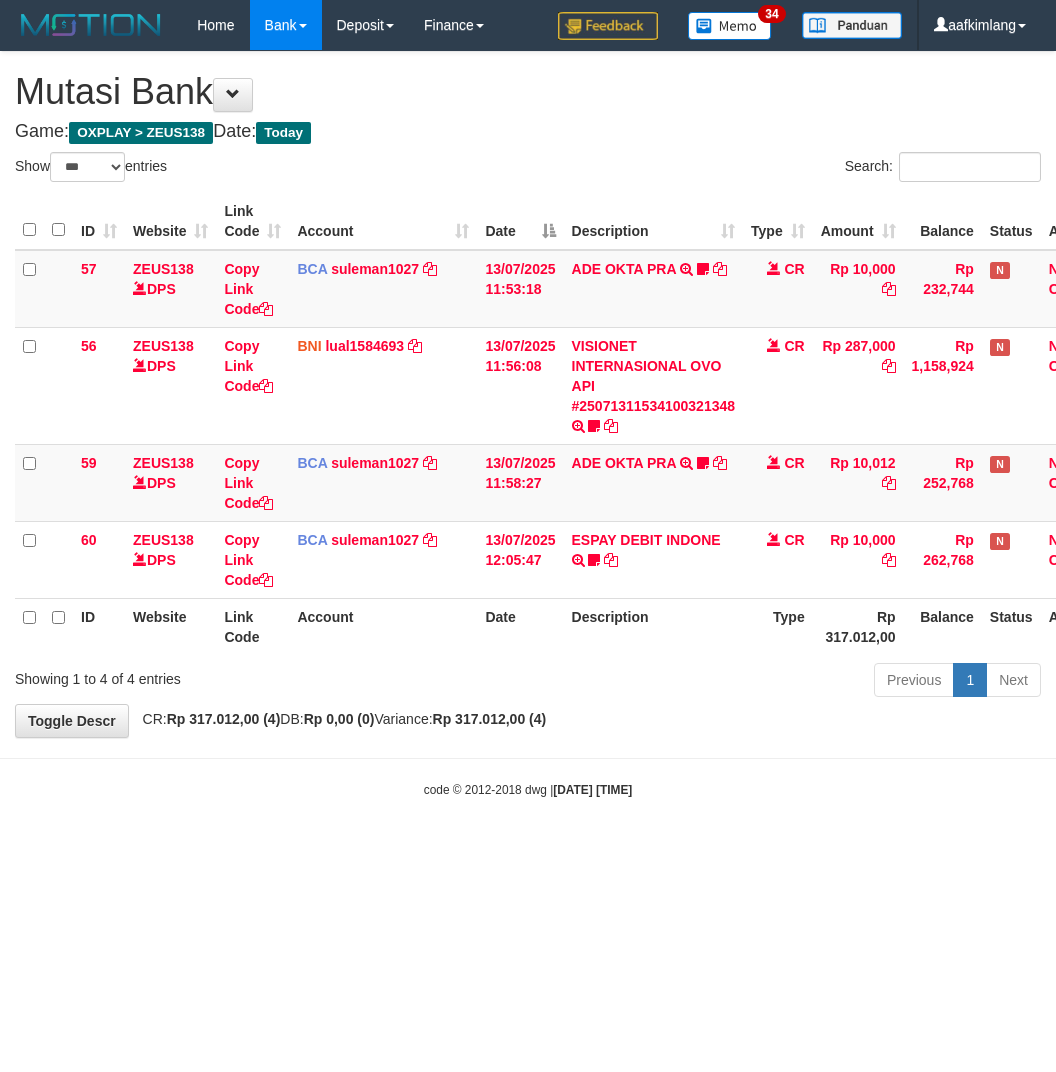 select on "***" 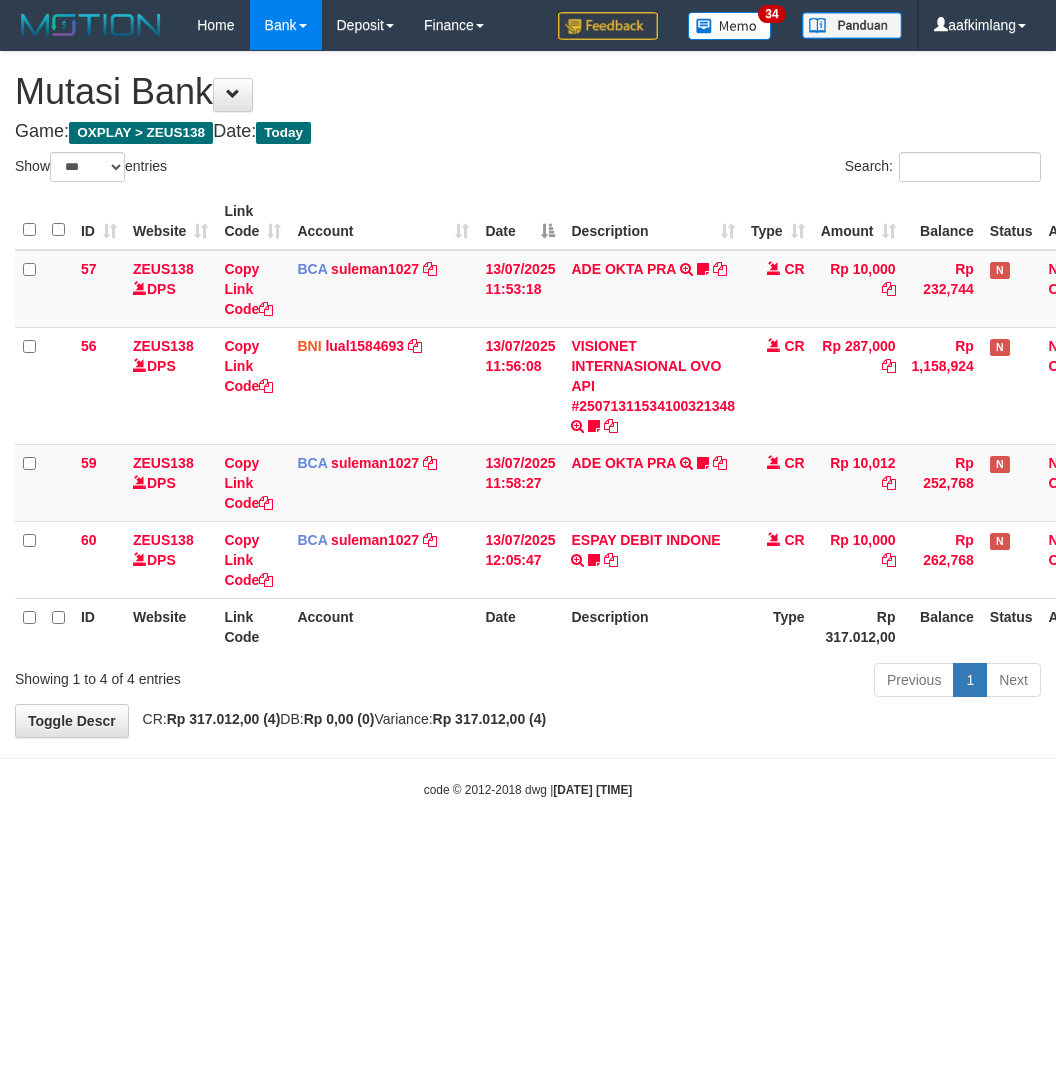 scroll, scrollTop: 0, scrollLeft: 0, axis: both 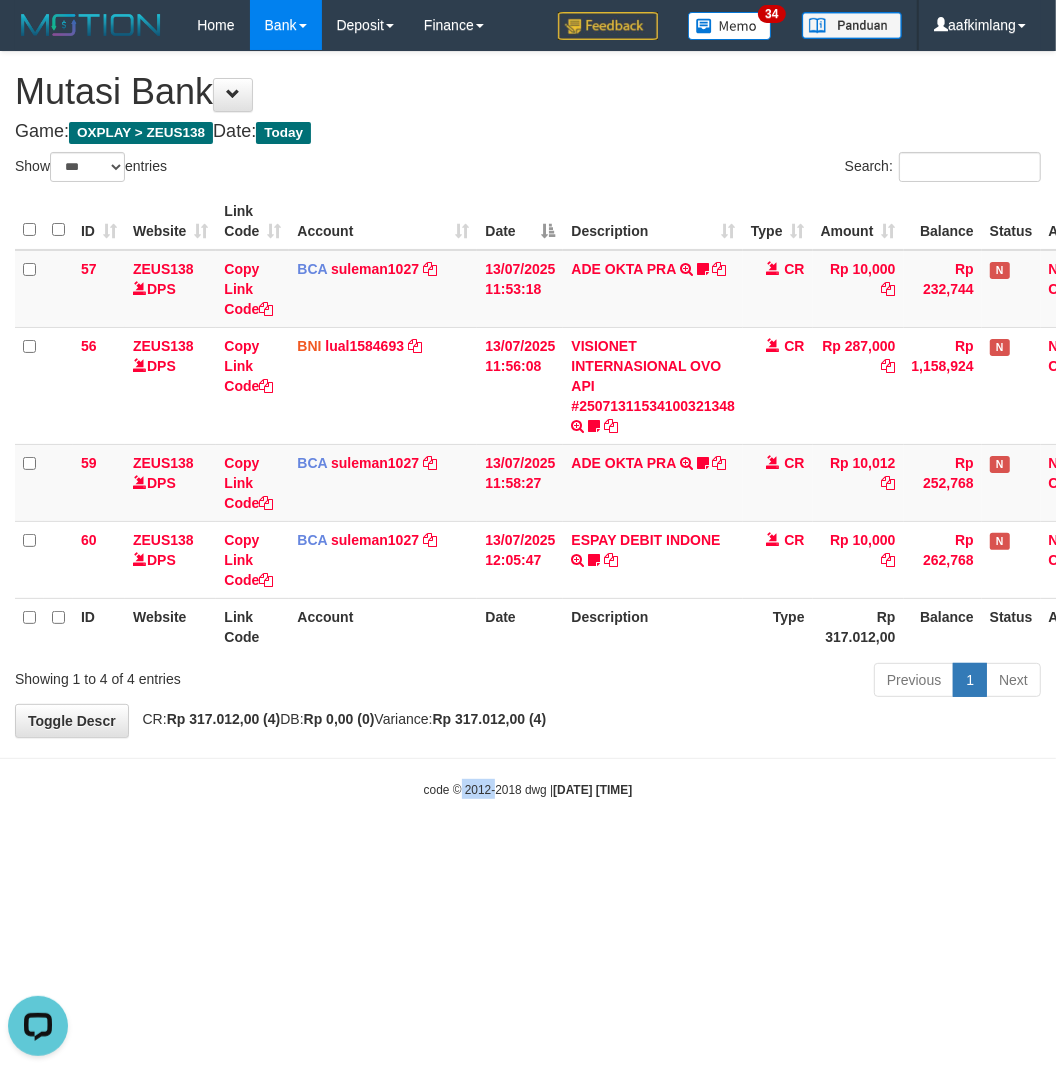 drag, startPoint x: 466, startPoint y: 867, endPoint x: 360, endPoint y: 882, distance: 107.05606 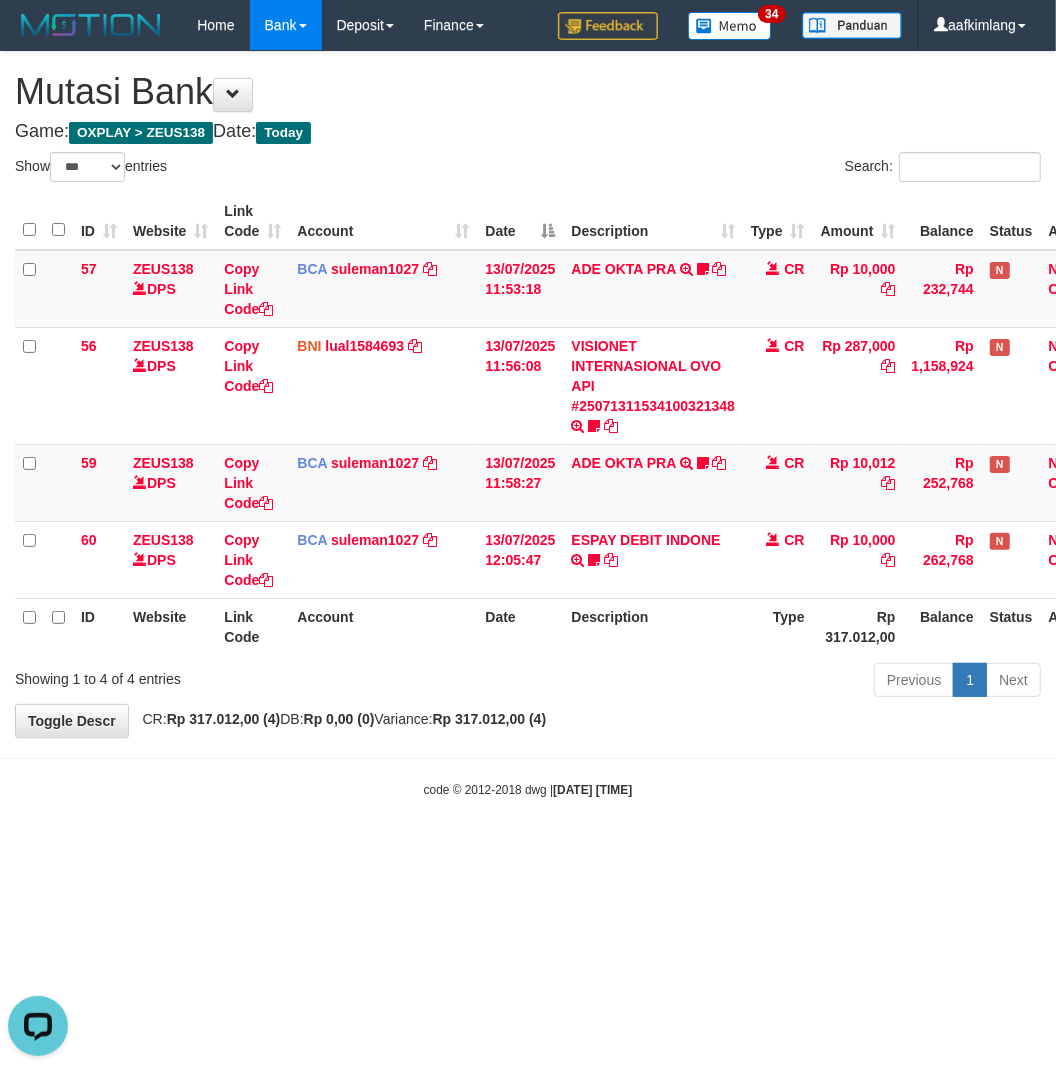 drag, startPoint x: 360, startPoint y: 882, endPoint x: 293, endPoint y: 866, distance: 68.88396 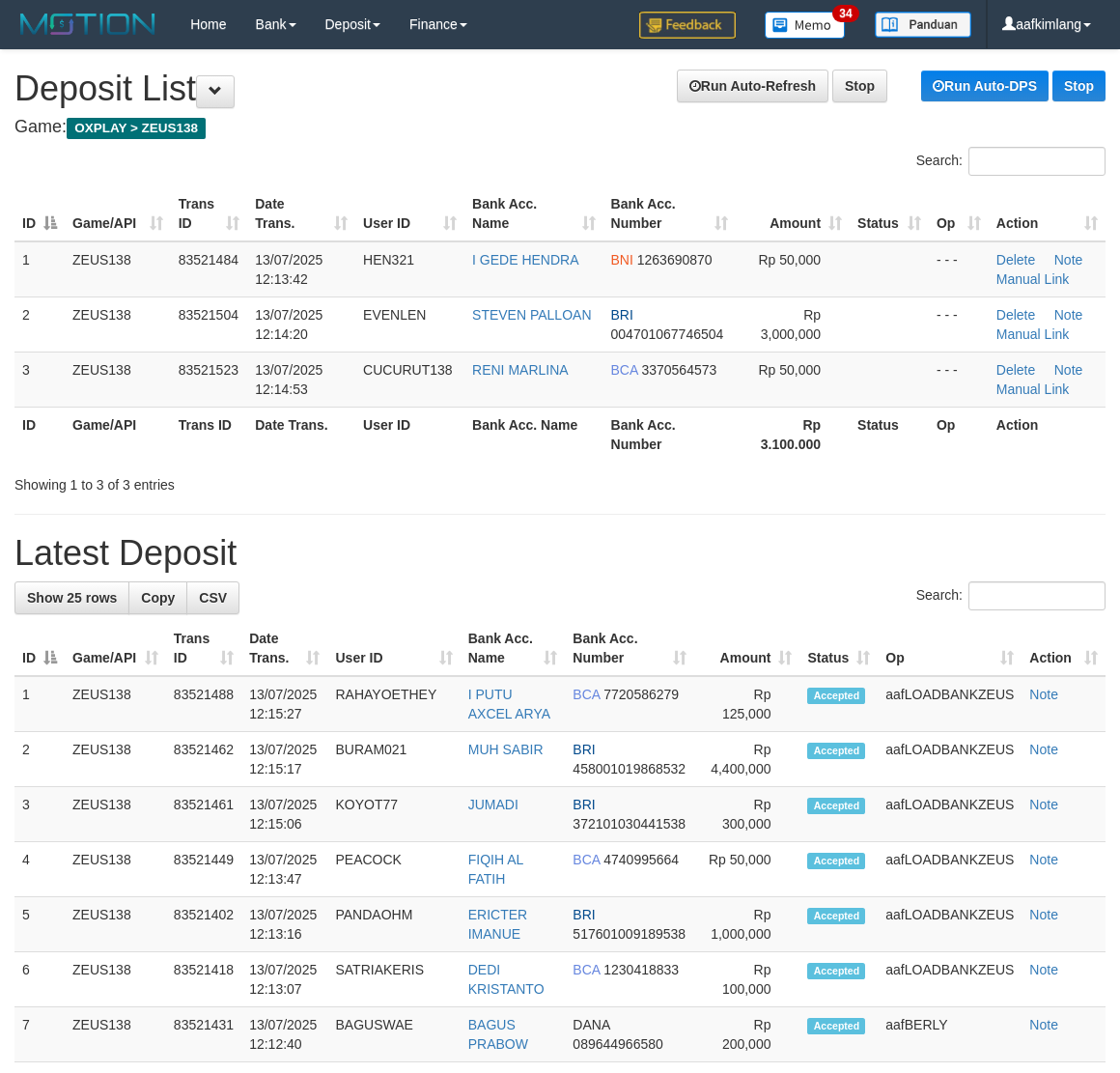scroll, scrollTop: 0, scrollLeft: 0, axis: both 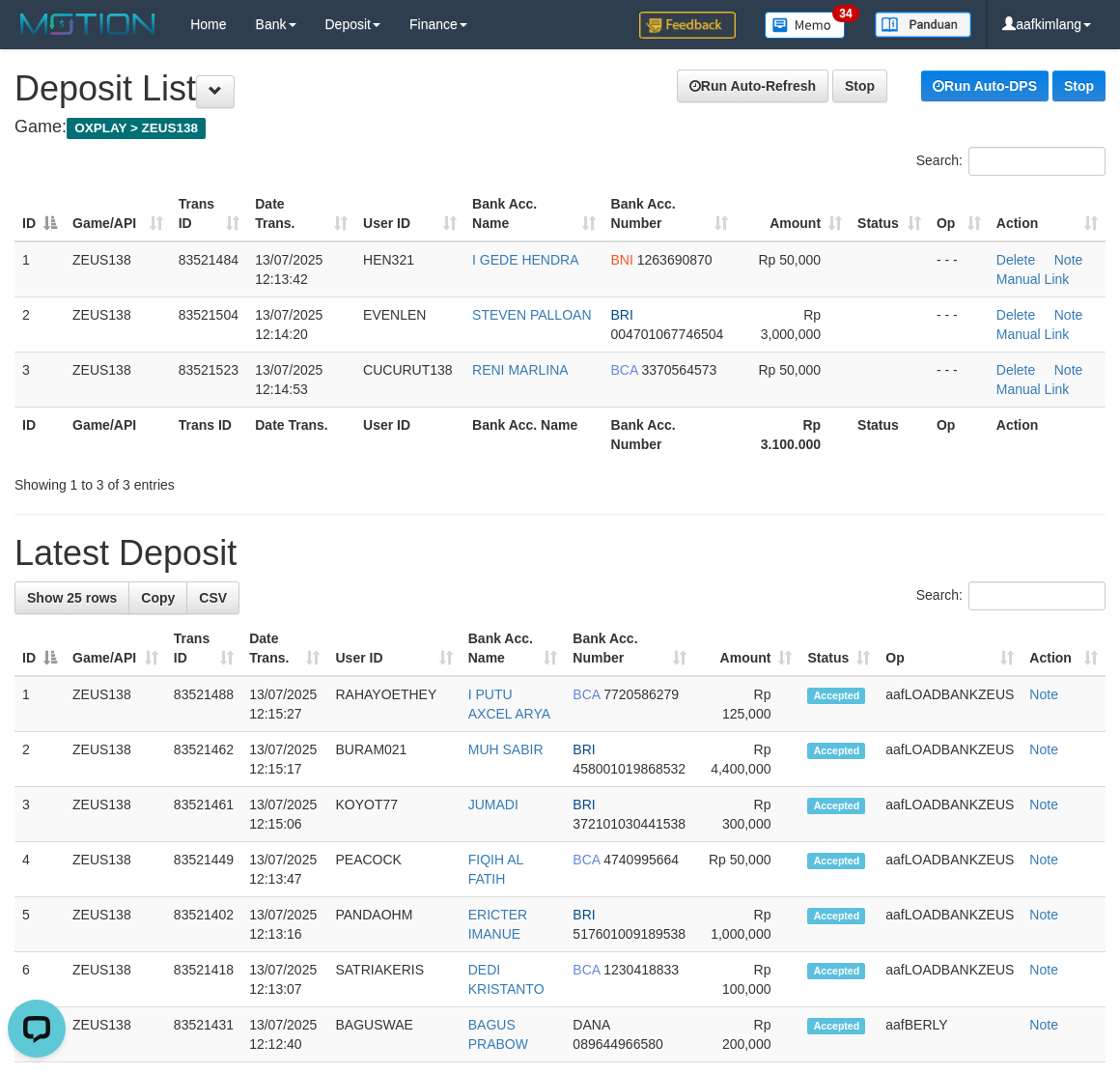 click on "**********" at bounding box center [560, 1144] 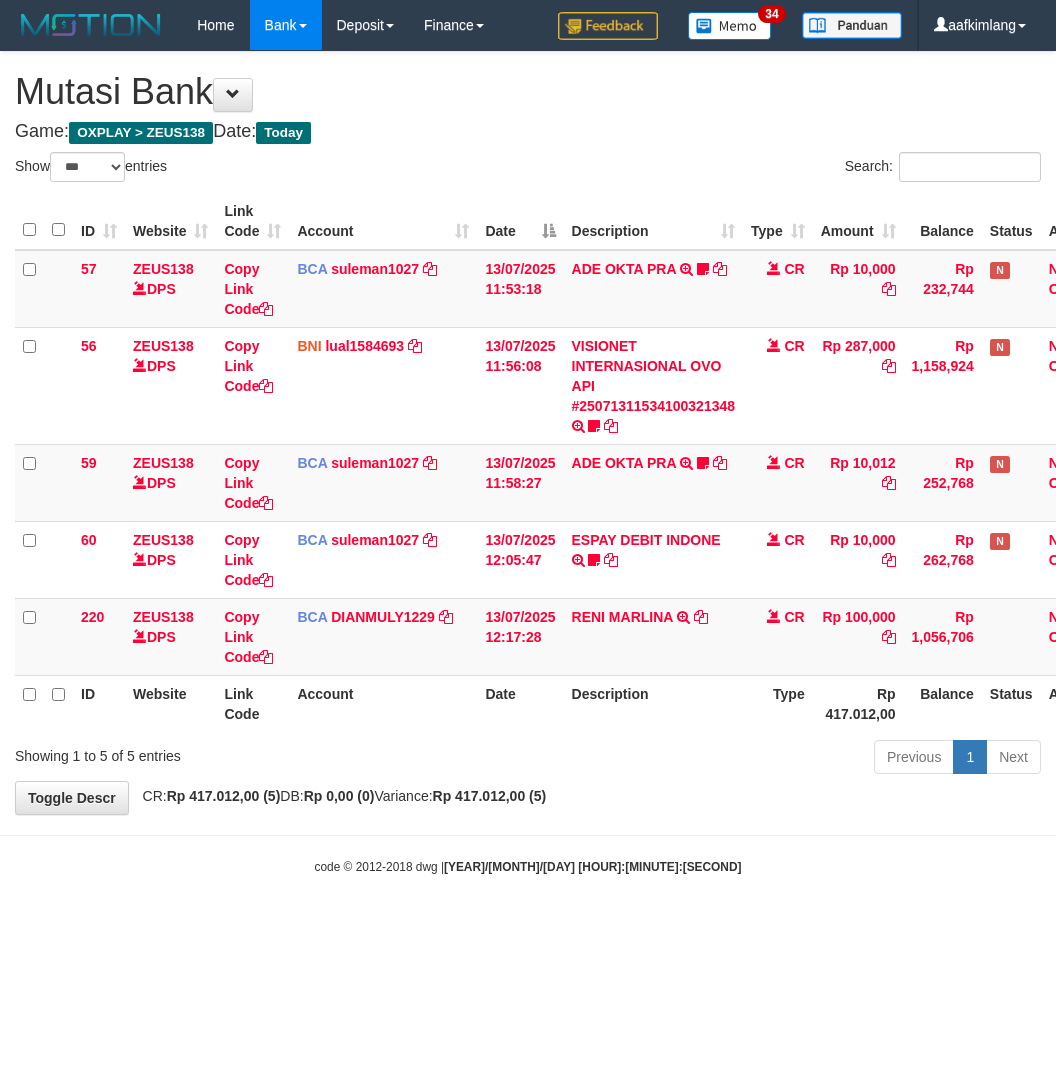 select on "***" 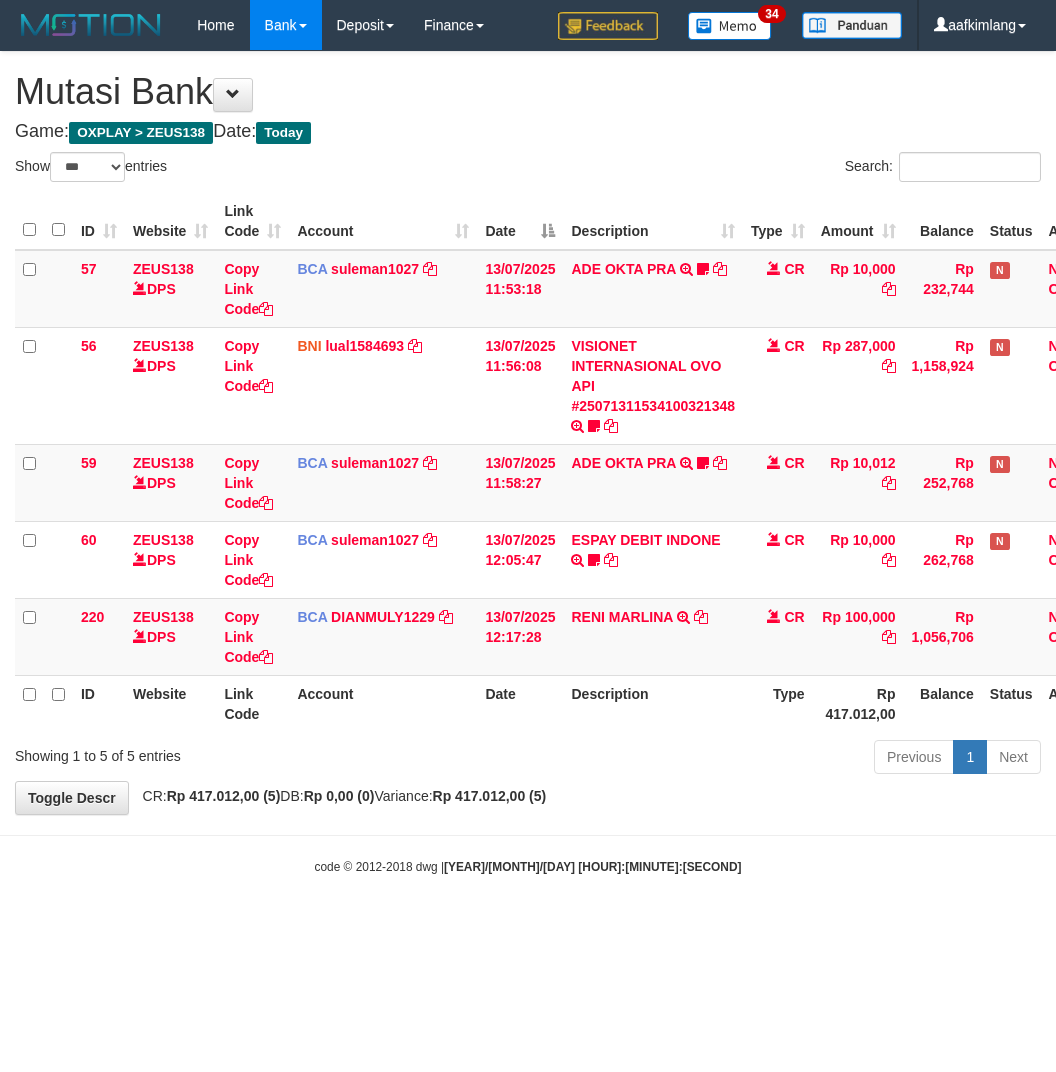 scroll, scrollTop: 0, scrollLeft: 0, axis: both 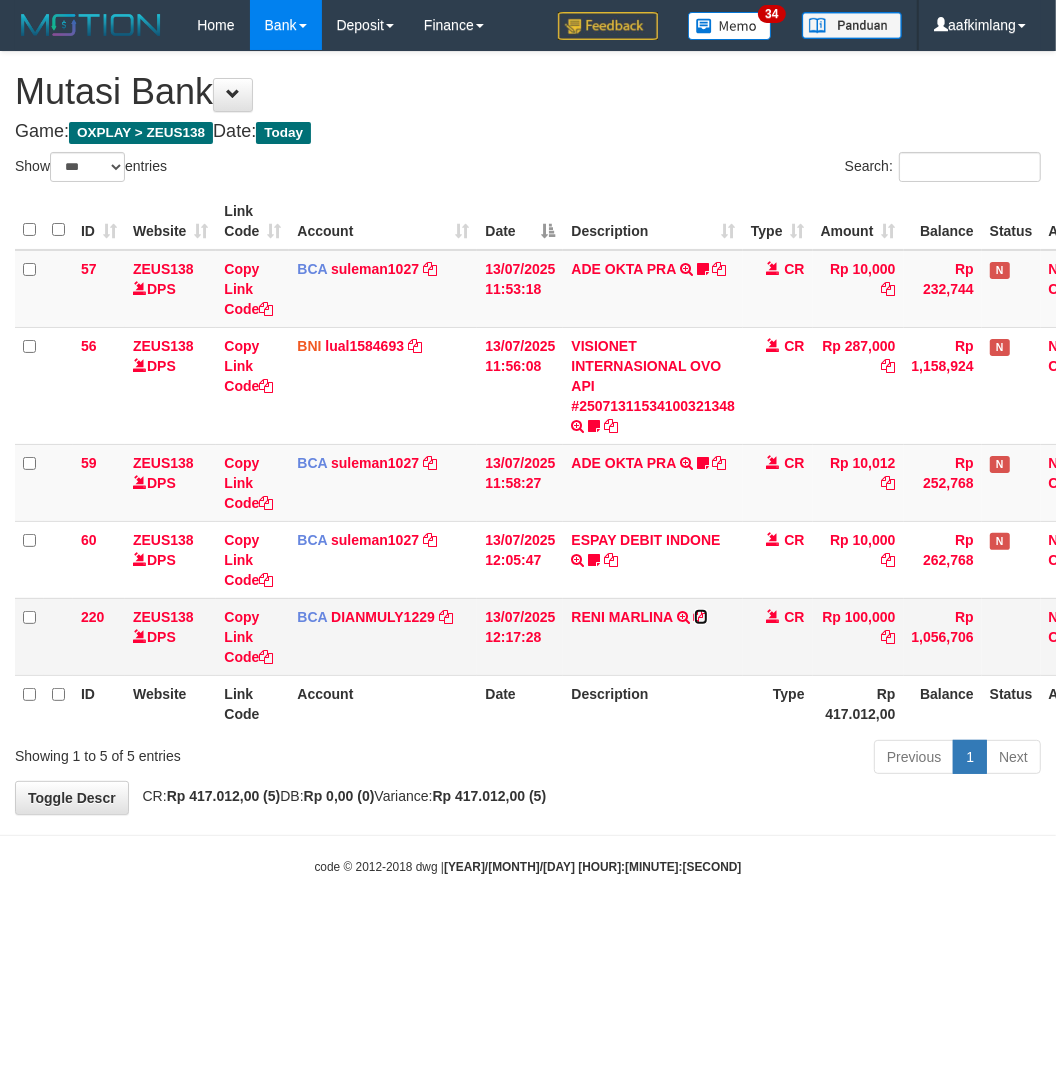 click at bounding box center [701, 617] 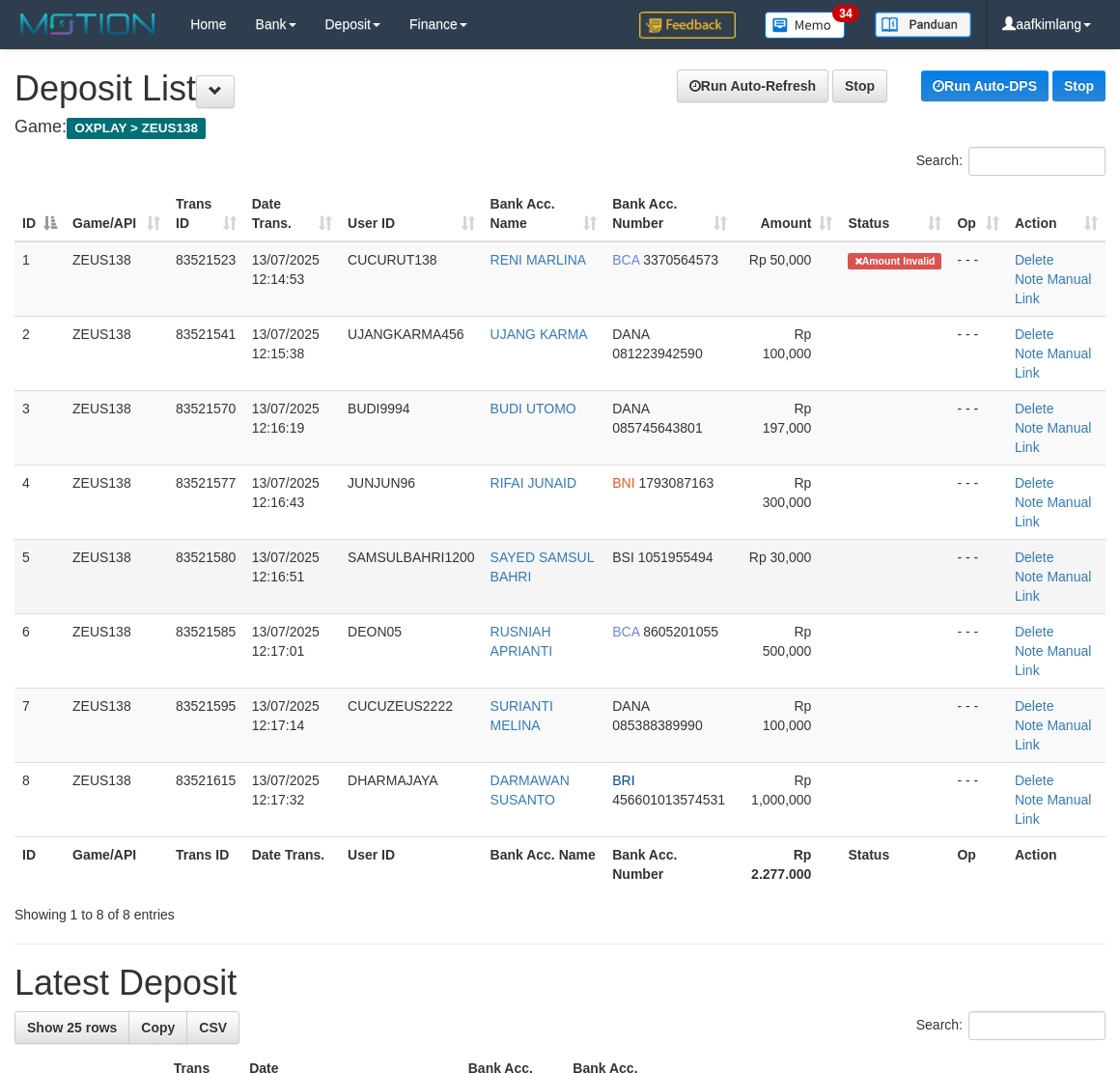 scroll, scrollTop: 0, scrollLeft: 0, axis: both 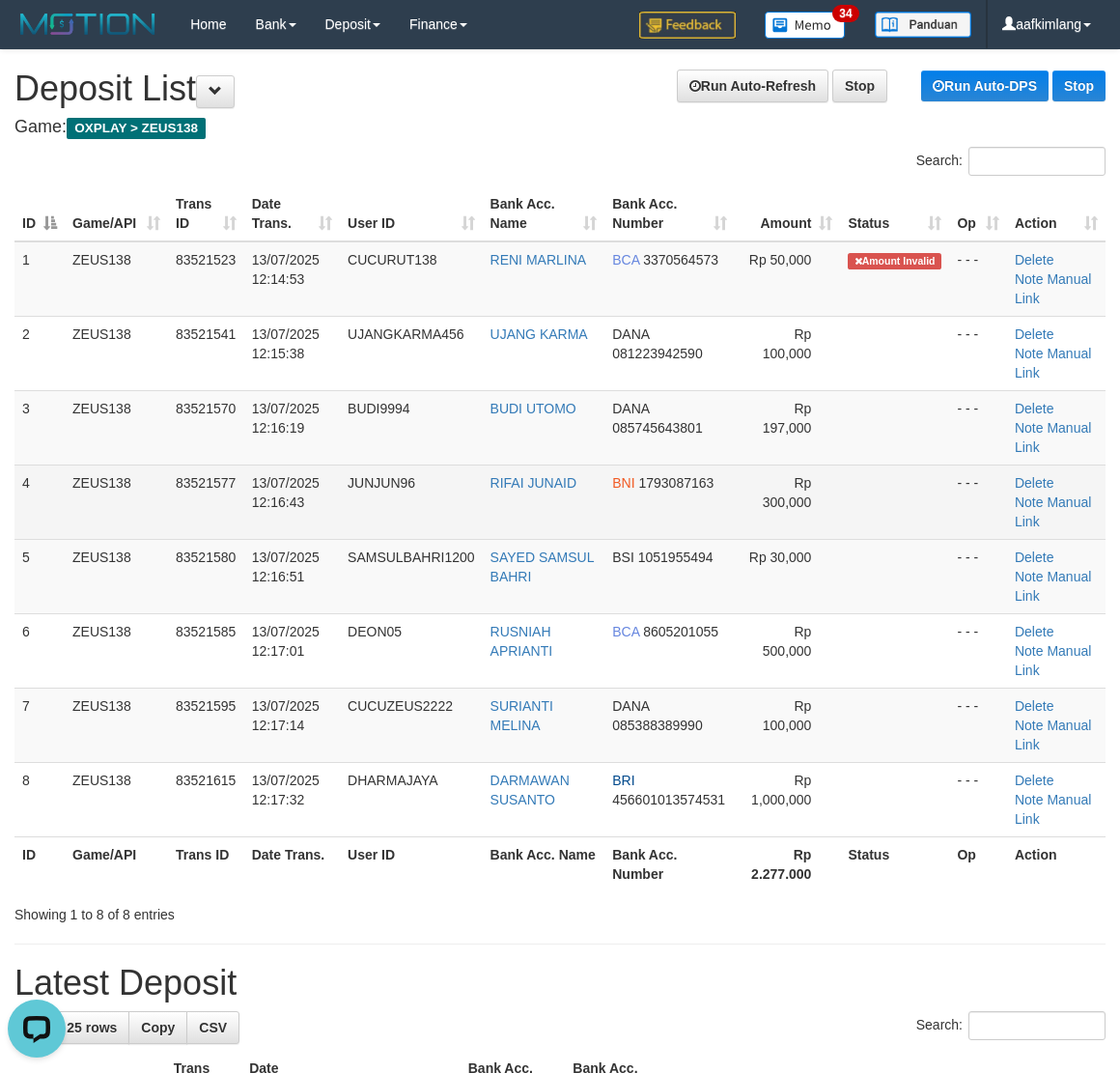 click at bounding box center [894, 501] 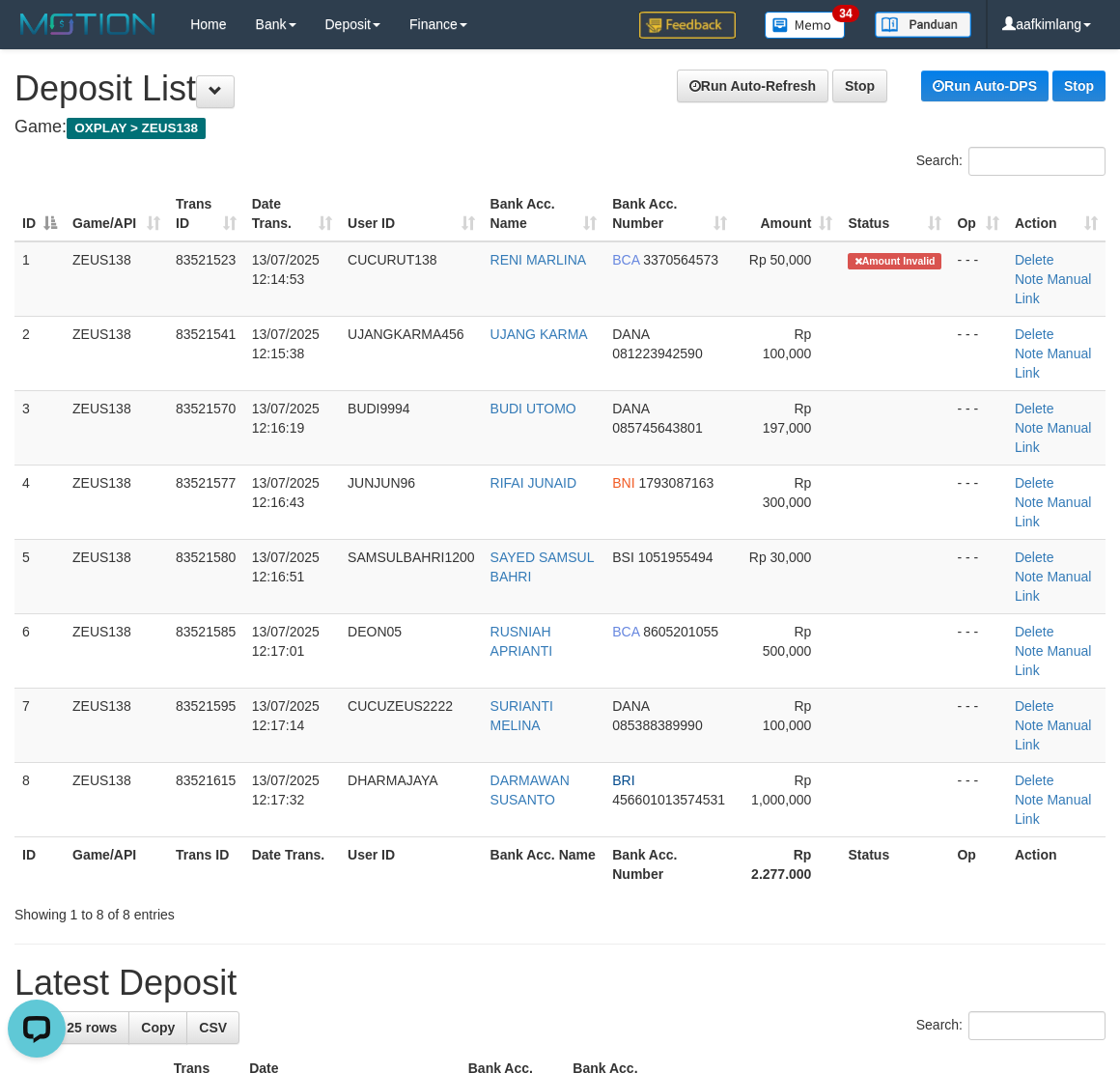 drag, startPoint x: 852, startPoint y: 466, endPoint x: 1133, endPoint y: 505, distance: 283.6935 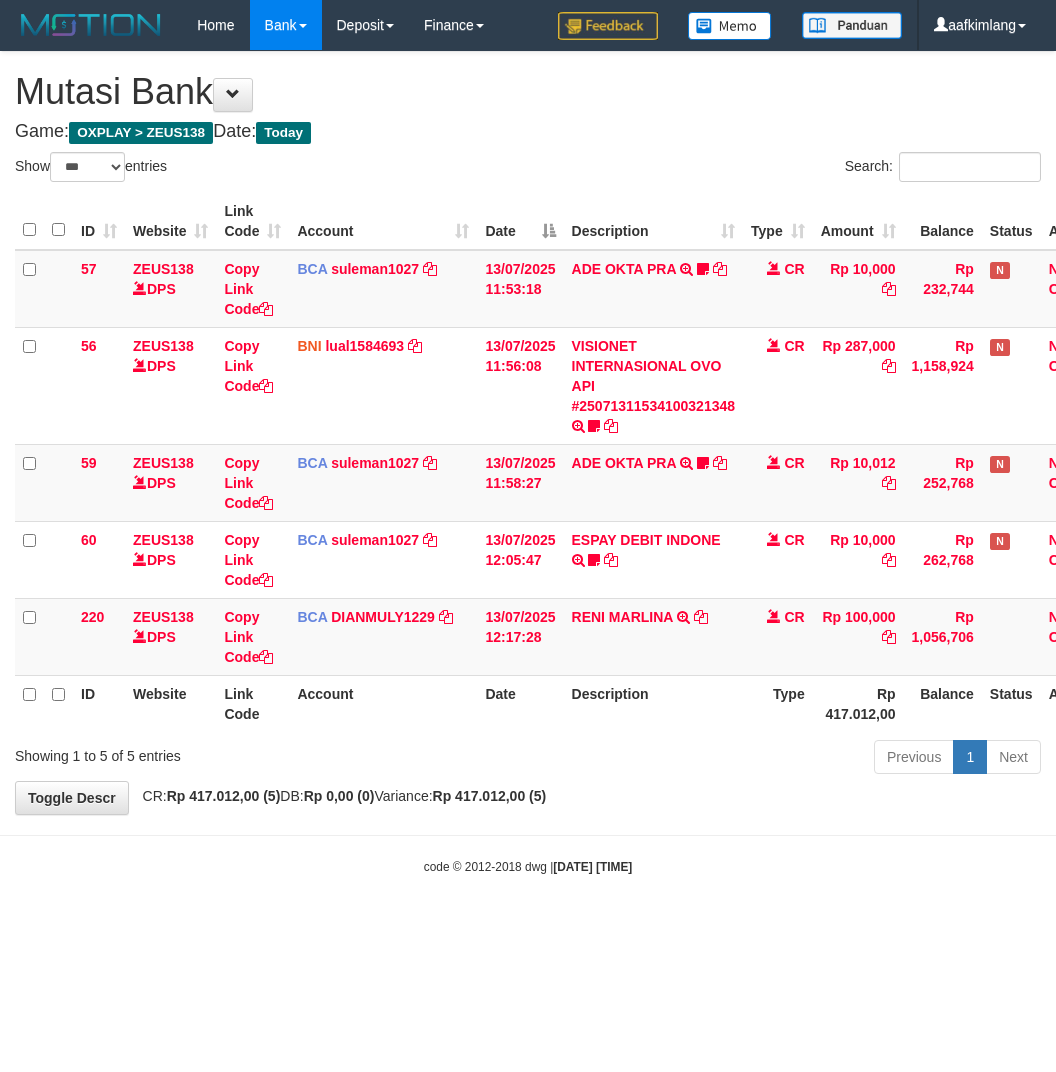 select on "***" 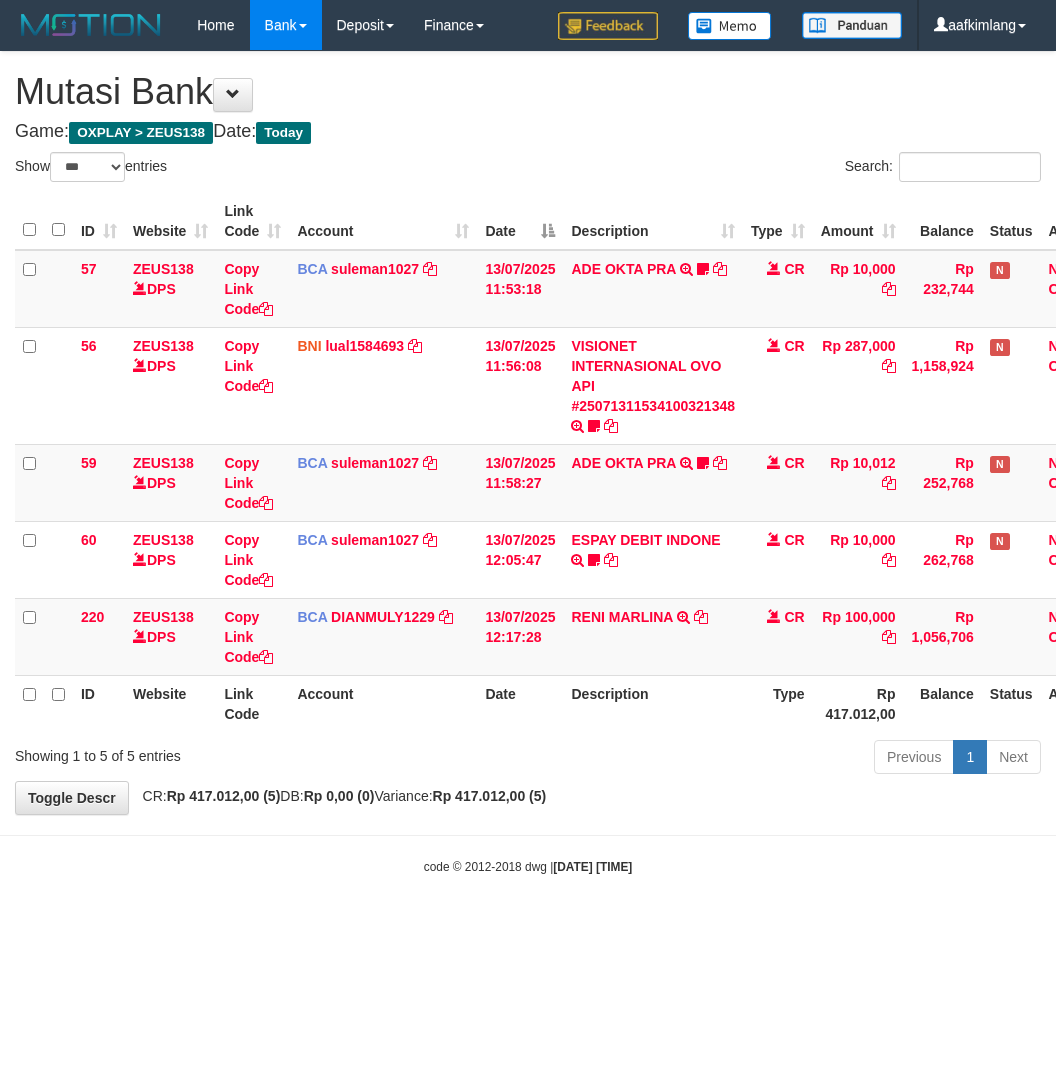 scroll, scrollTop: 0, scrollLeft: 0, axis: both 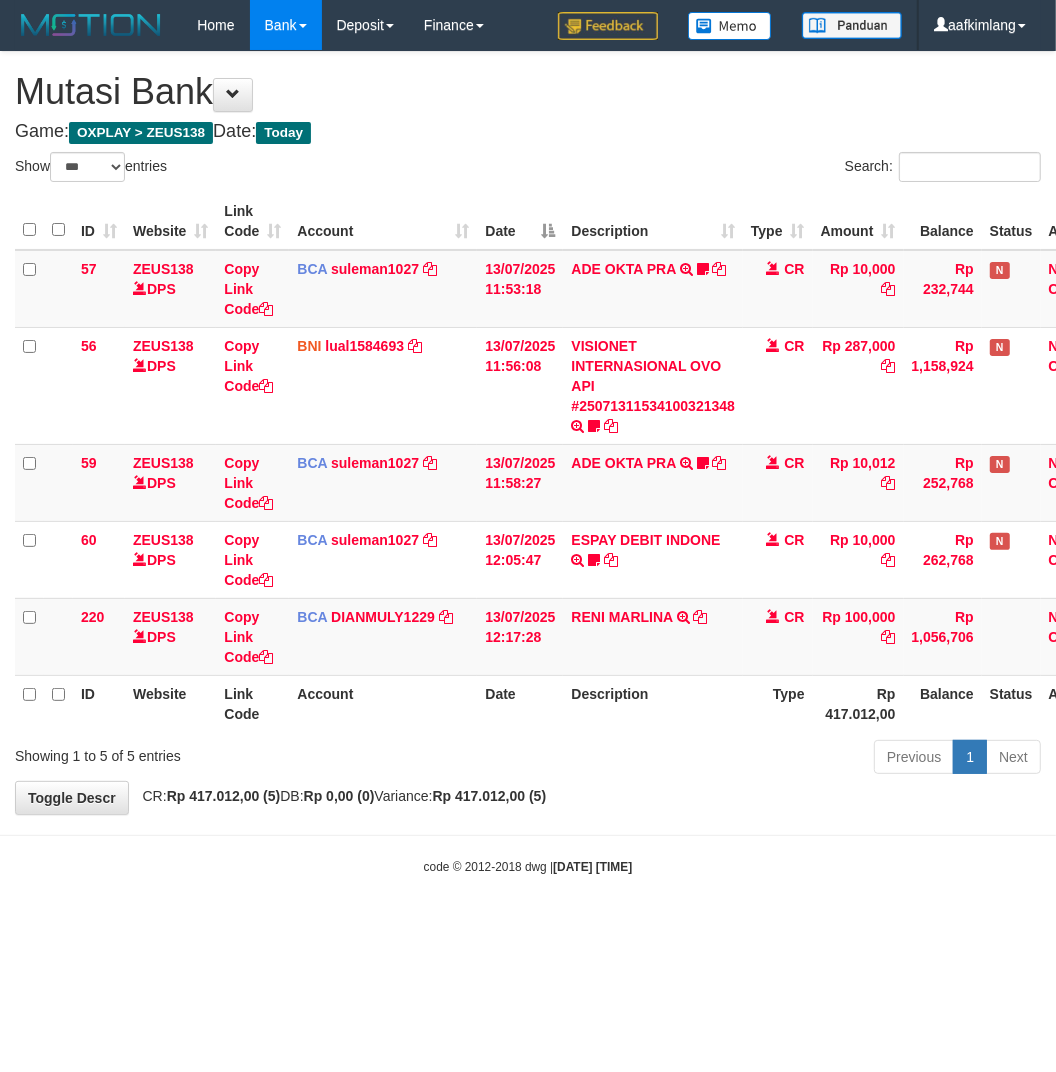 drag, startPoint x: 536, startPoint y: 877, endPoint x: 503, endPoint y: 871, distance: 33.54102 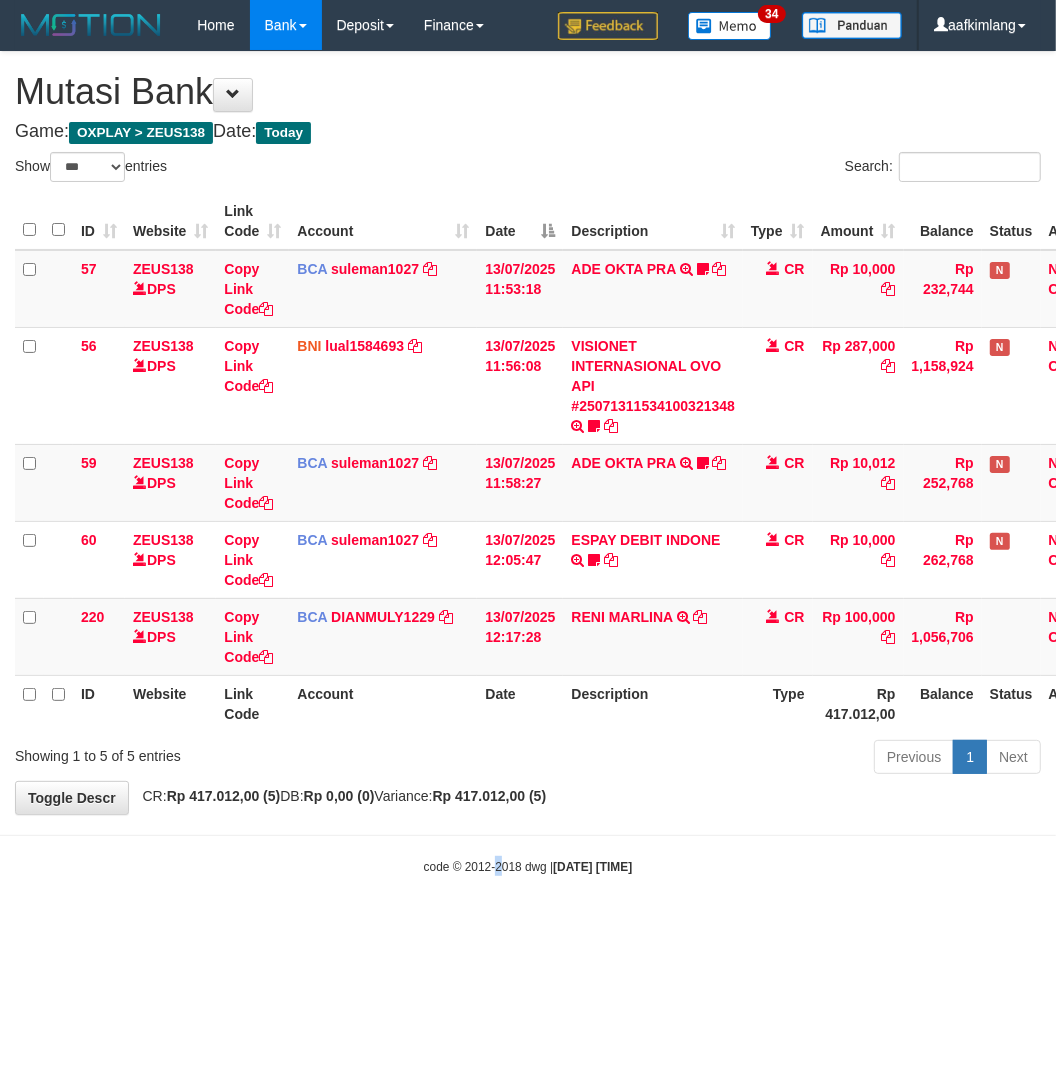 drag, startPoint x: 485, startPoint y: 860, endPoint x: 138, endPoint y: 718, distance: 374.93066 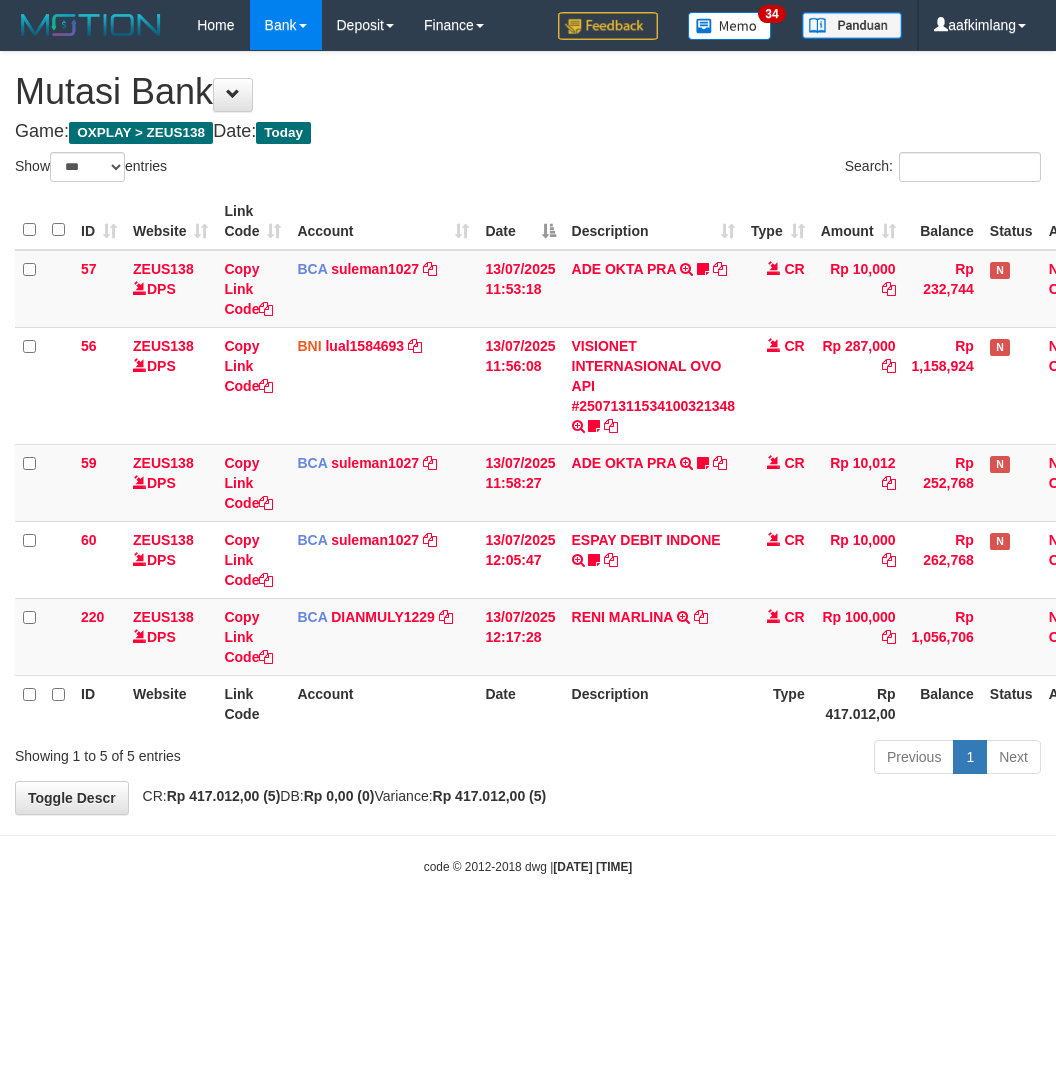 select on "***" 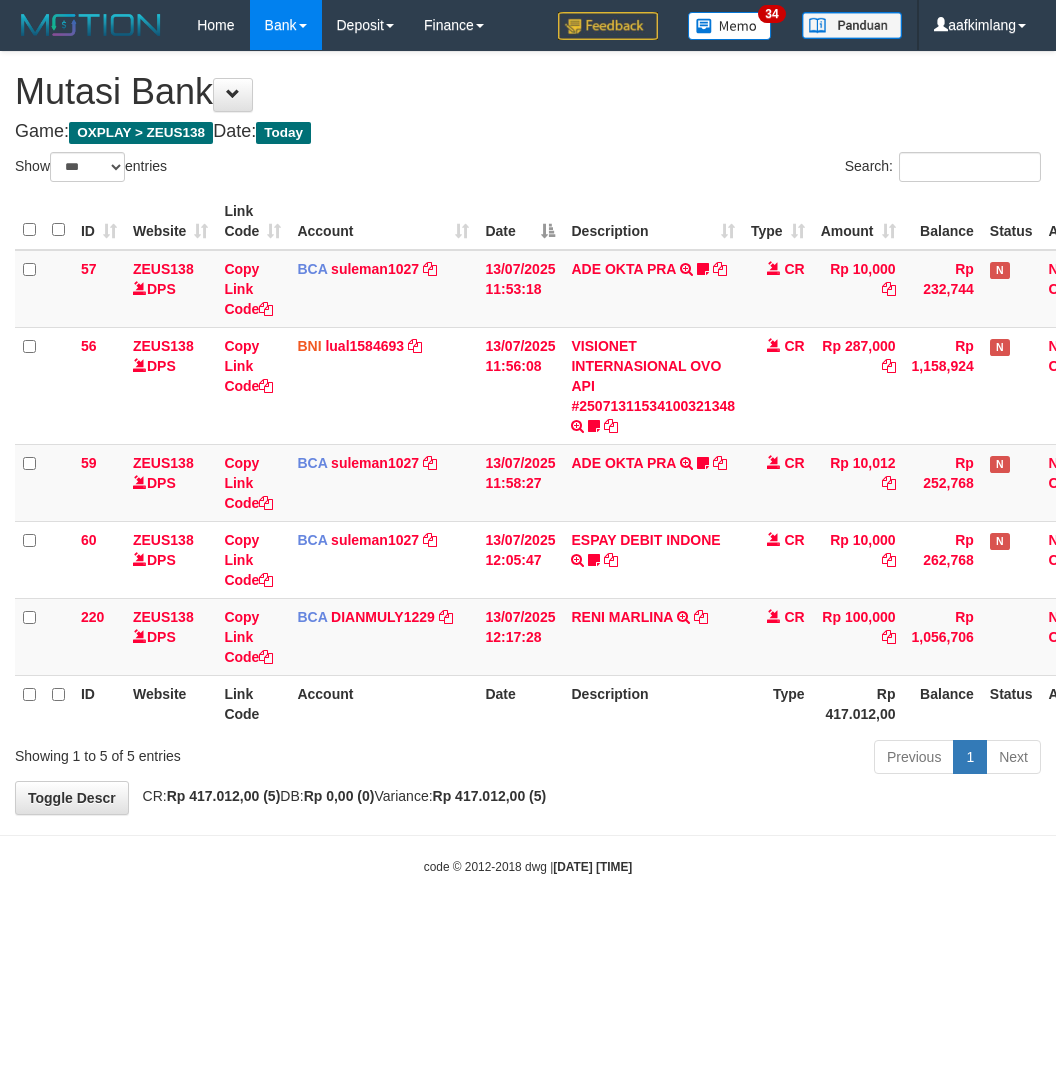 scroll, scrollTop: 0, scrollLeft: 0, axis: both 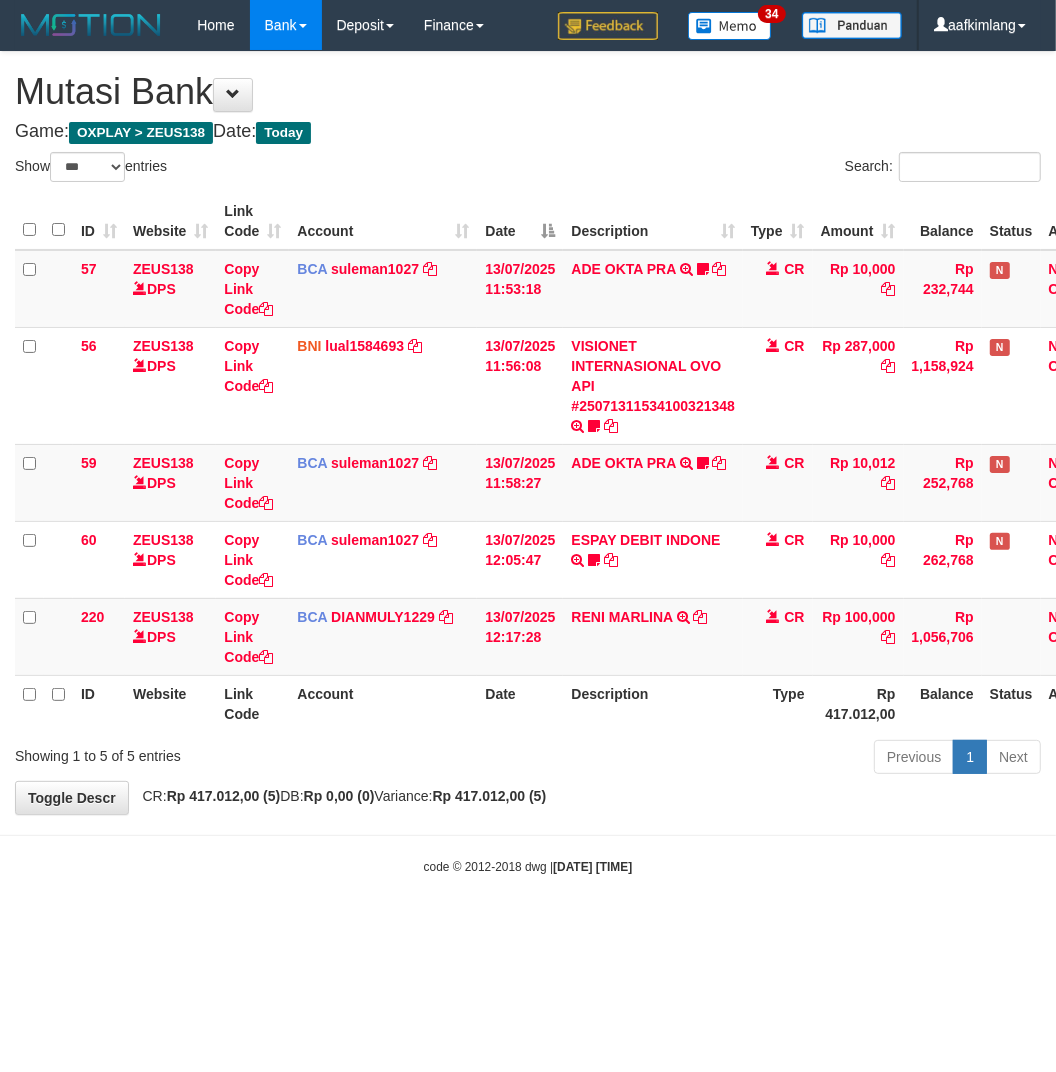 click on "Toggle navigation
Home
Bank
Account List
Mutasi Bank
Search
Note Mutasi
Deposit
DPS Fetch
DPS List
History
Note DPS
Finance
Financial Data
aafkimlang
My Profile
Log Out
34" at bounding box center (528, 463) 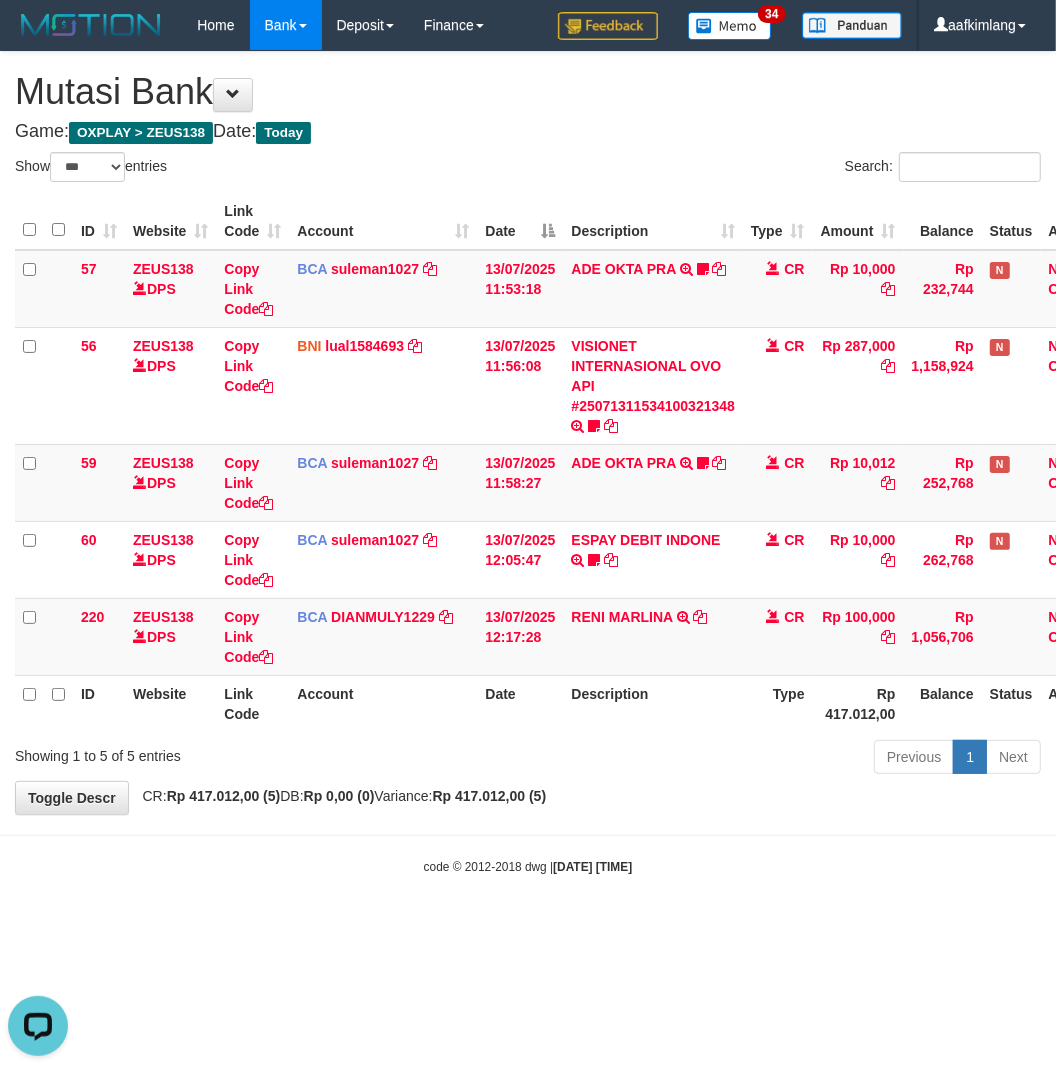 scroll, scrollTop: 0, scrollLeft: 0, axis: both 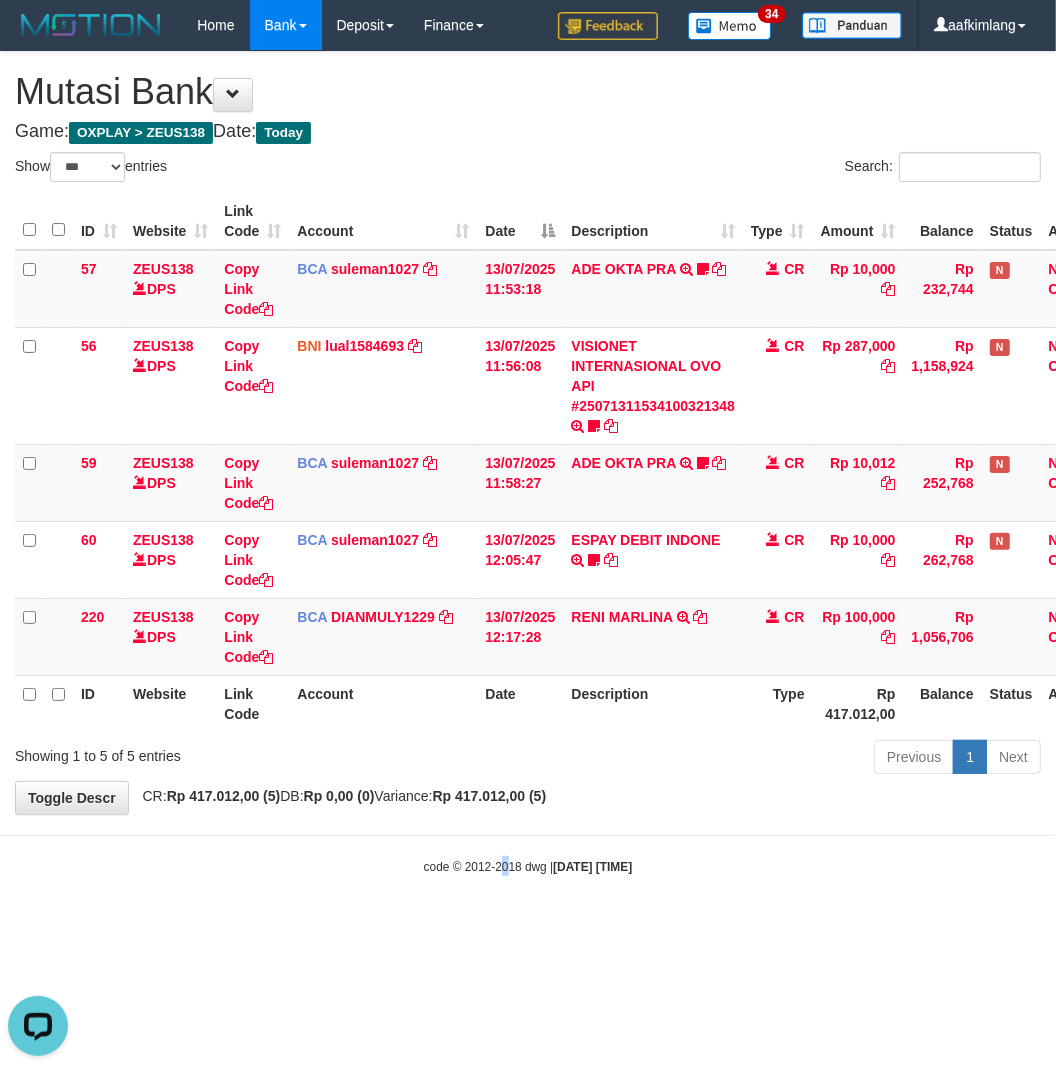 click on "Toggle navigation
Home
Bank
Account List
Mutasi Bank
Search
Note Mutasi
Deposit
DPS Fetch
DPS List
History
Note DPS
Finance
Financial Data
aafkimlang
My Profile
Log Out
34" at bounding box center [528, 463] 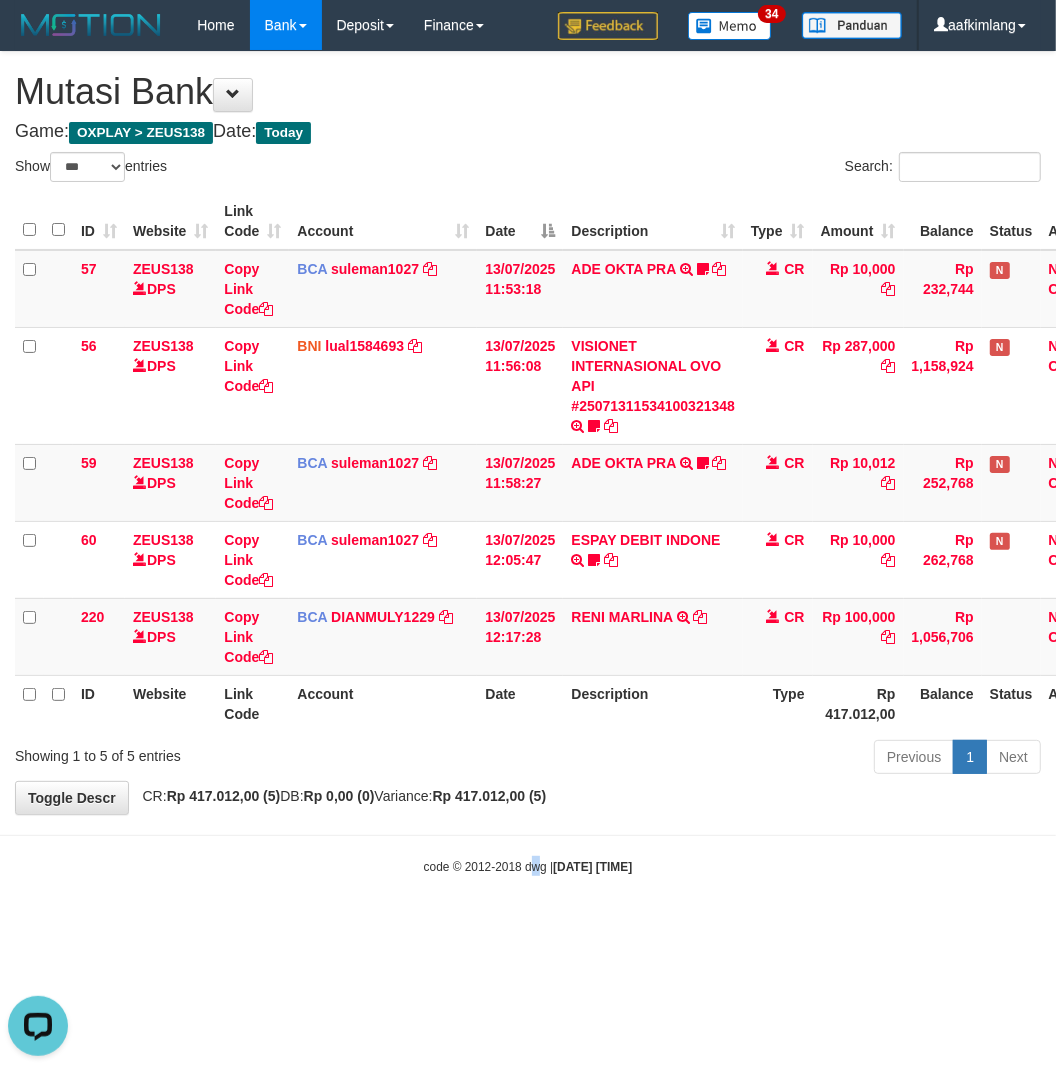 drag, startPoint x: 508, startPoint y: 965, endPoint x: 448, endPoint y: 937, distance: 66.211784 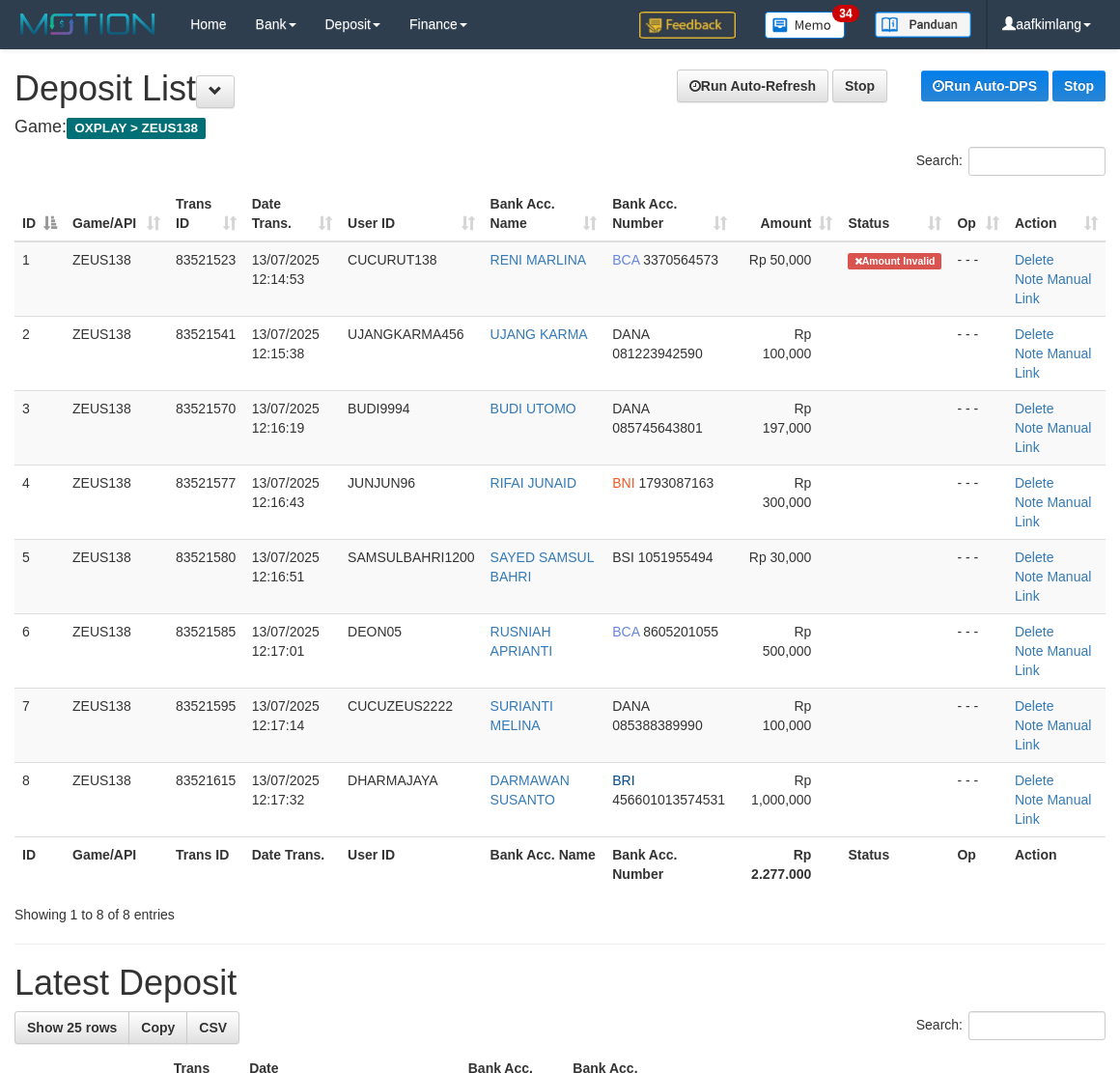 scroll, scrollTop: 0, scrollLeft: 0, axis: both 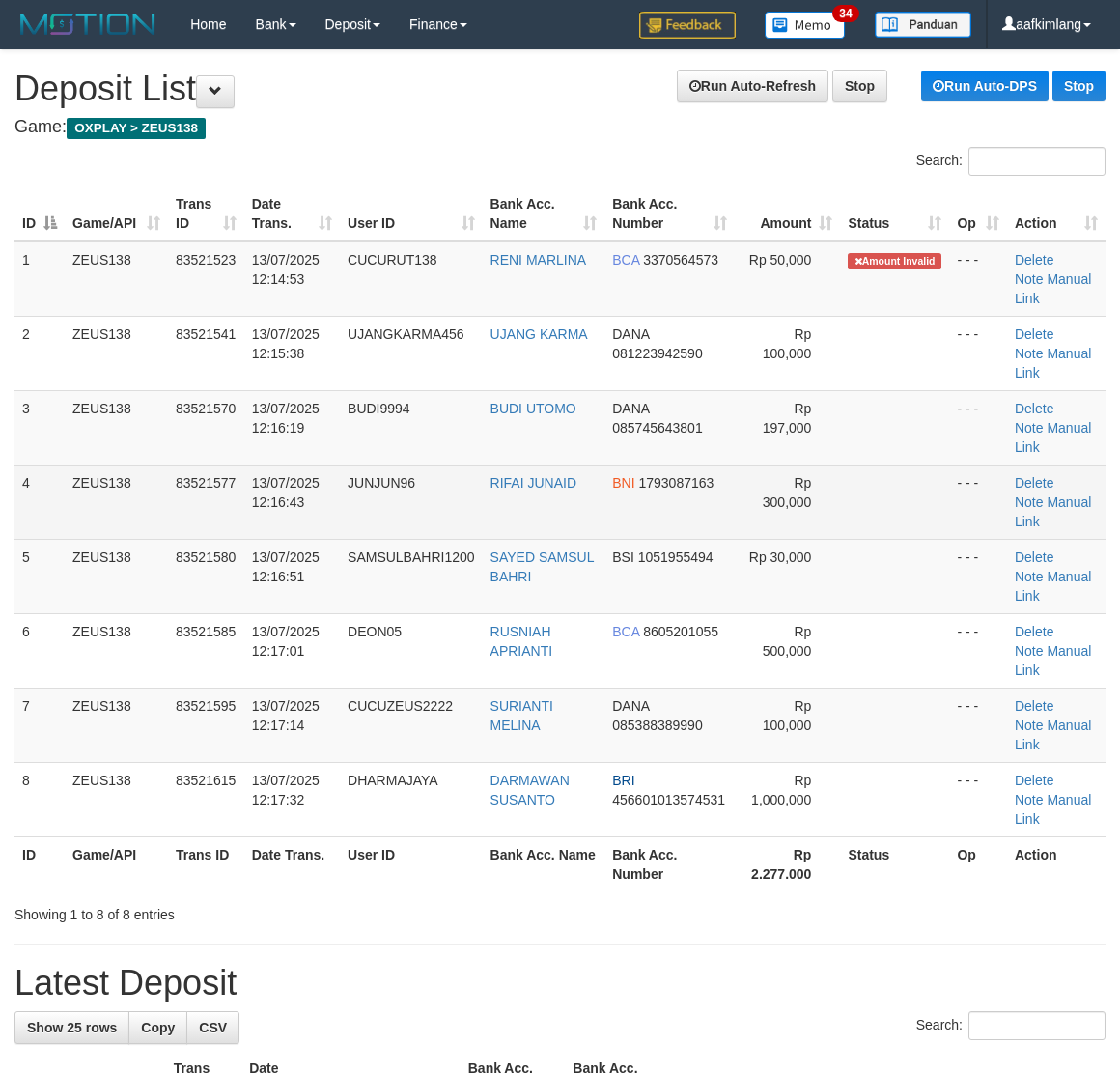 click at bounding box center (894, 501) 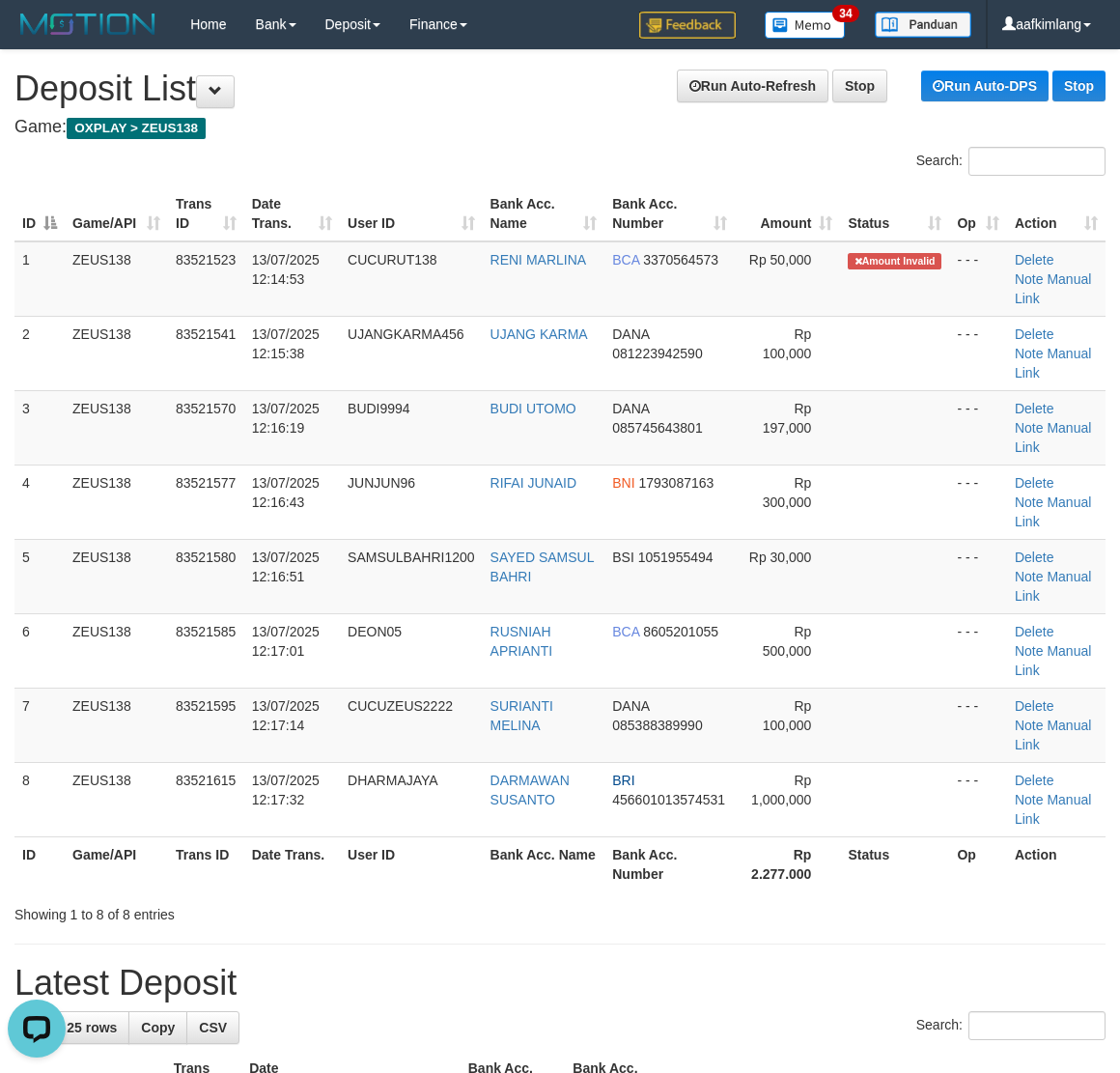 scroll, scrollTop: 0, scrollLeft: 0, axis: both 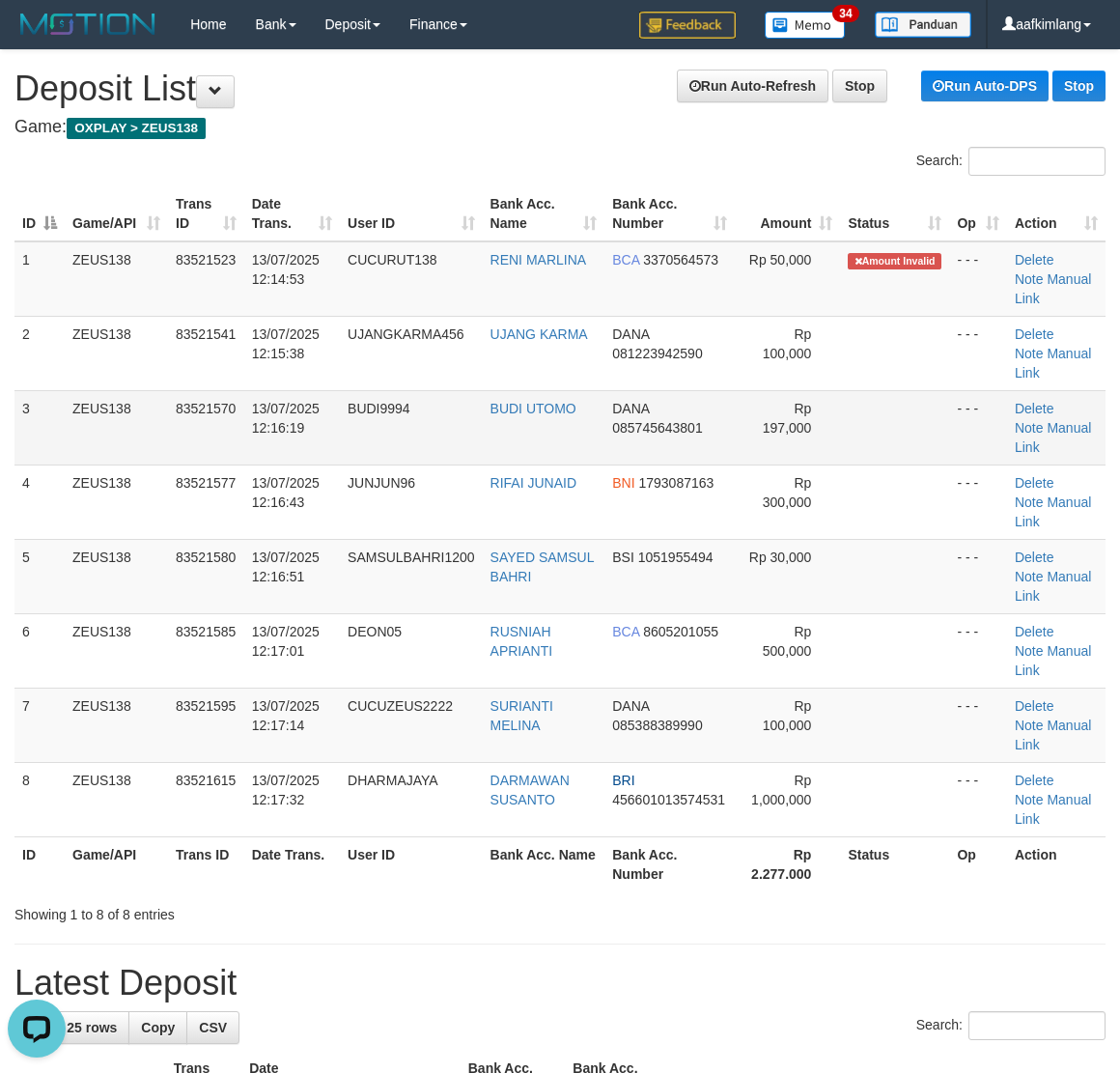 click at bounding box center [894, 427] 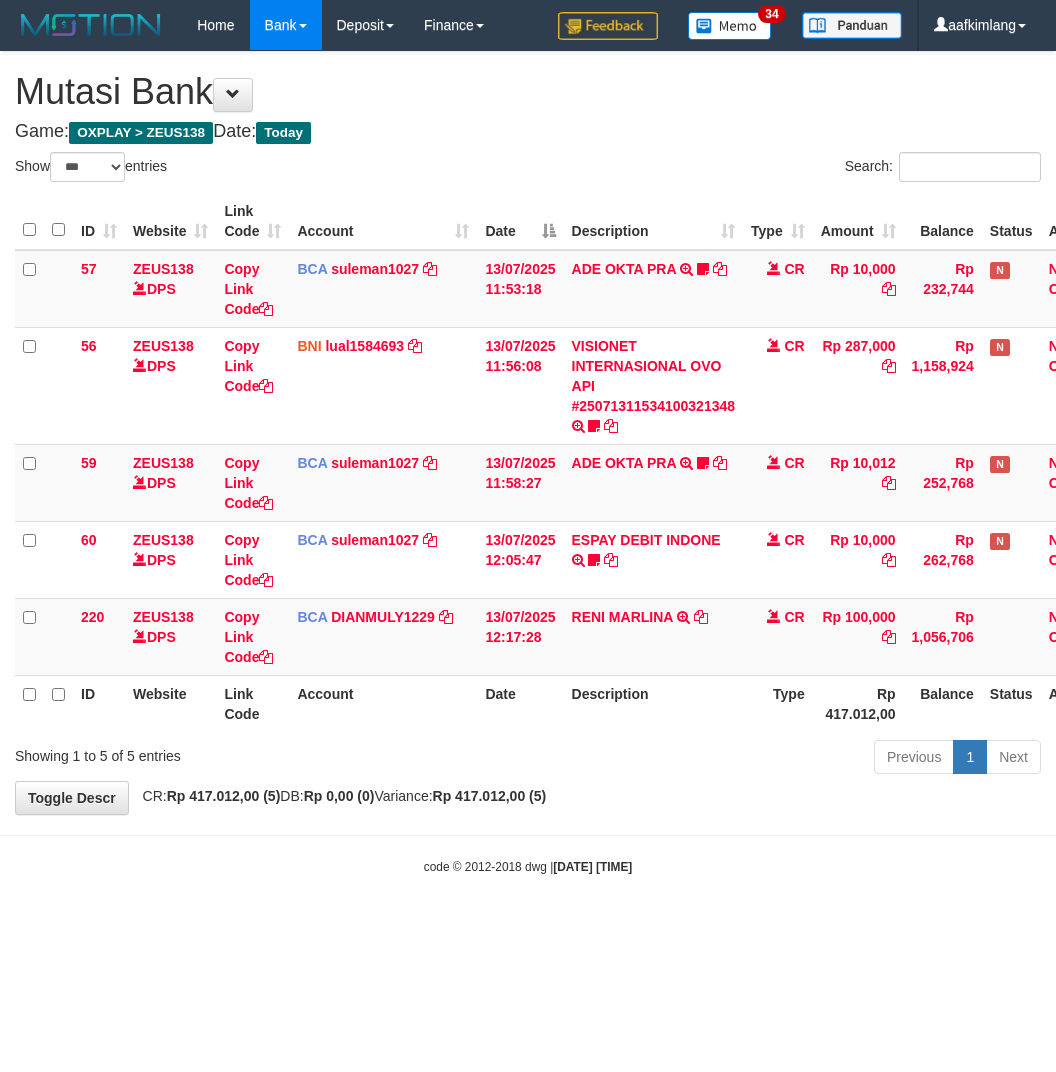 select on "***" 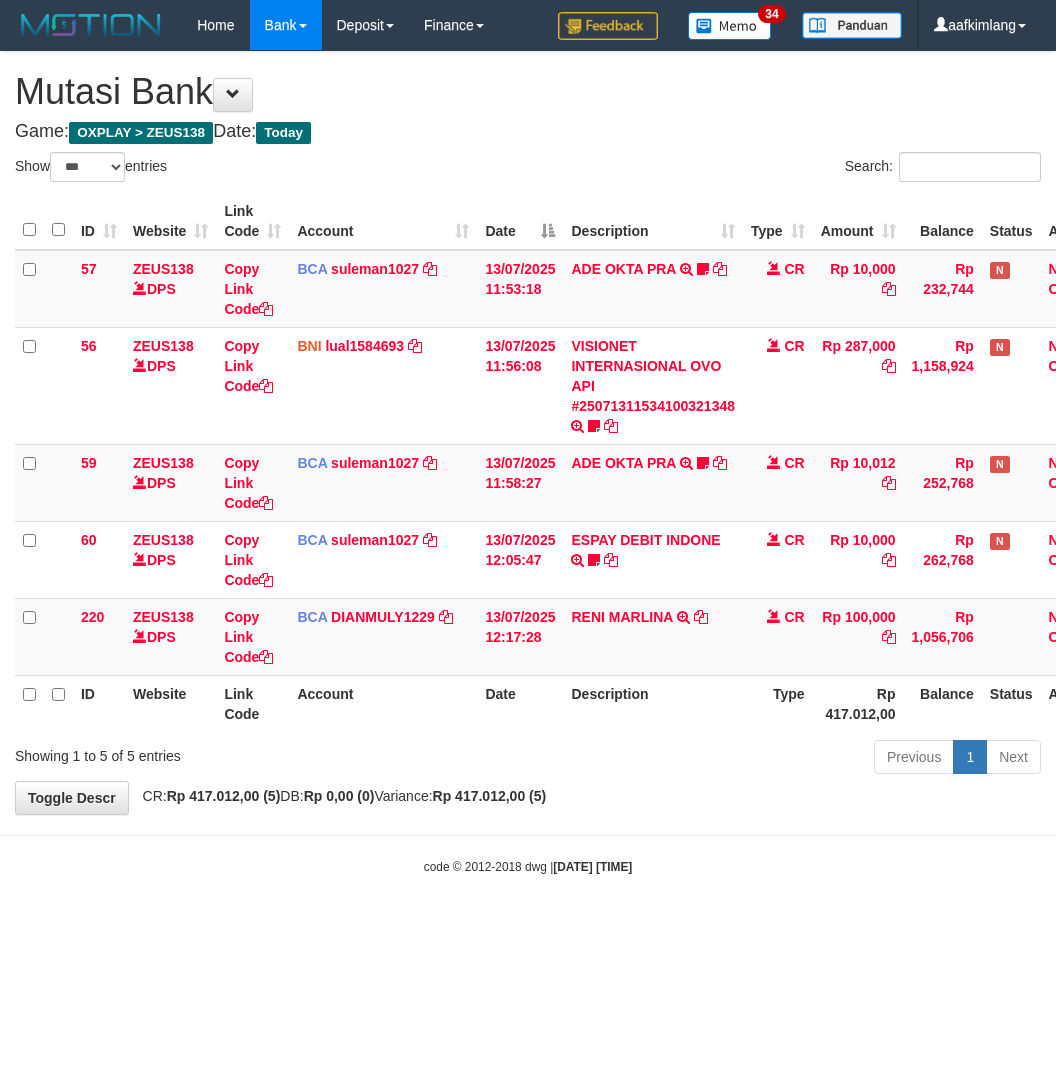 scroll, scrollTop: 0, scrollLeft: 0, axis: both 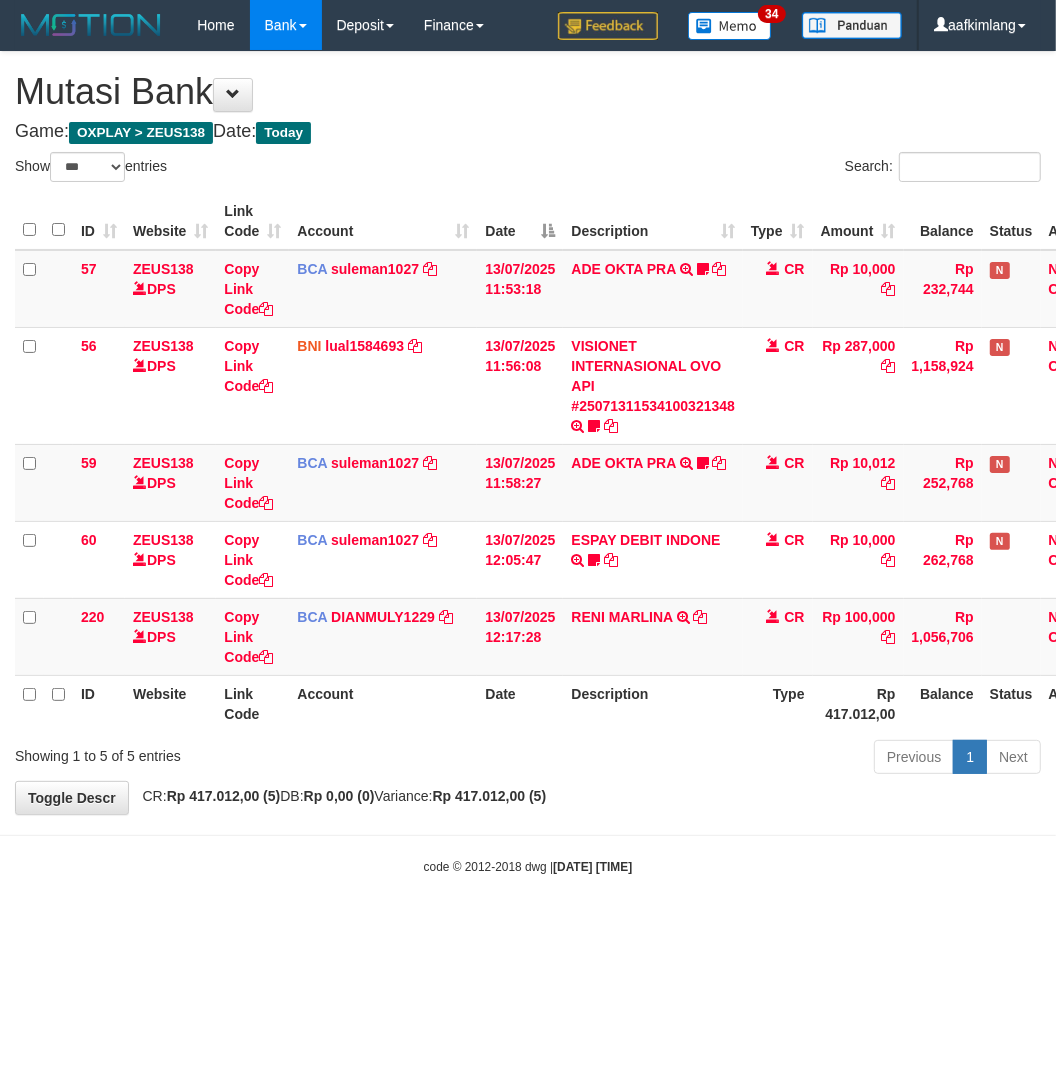 click on "code © 2012-2018 dwg |  [DATE] [TIME]" at bounding box center [528, 866] 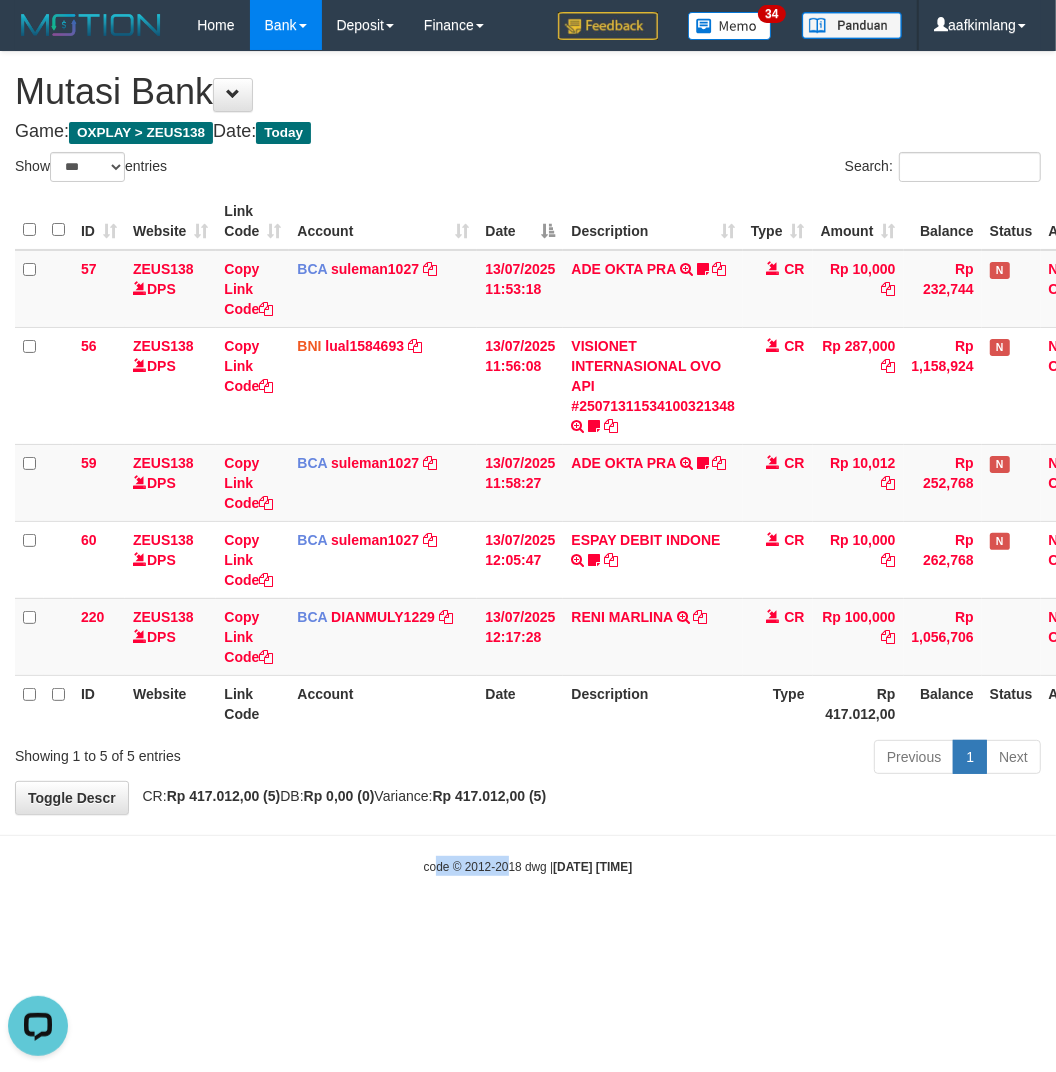 scroll, scrollTop: 0, scrollLeft: 0, axis: both 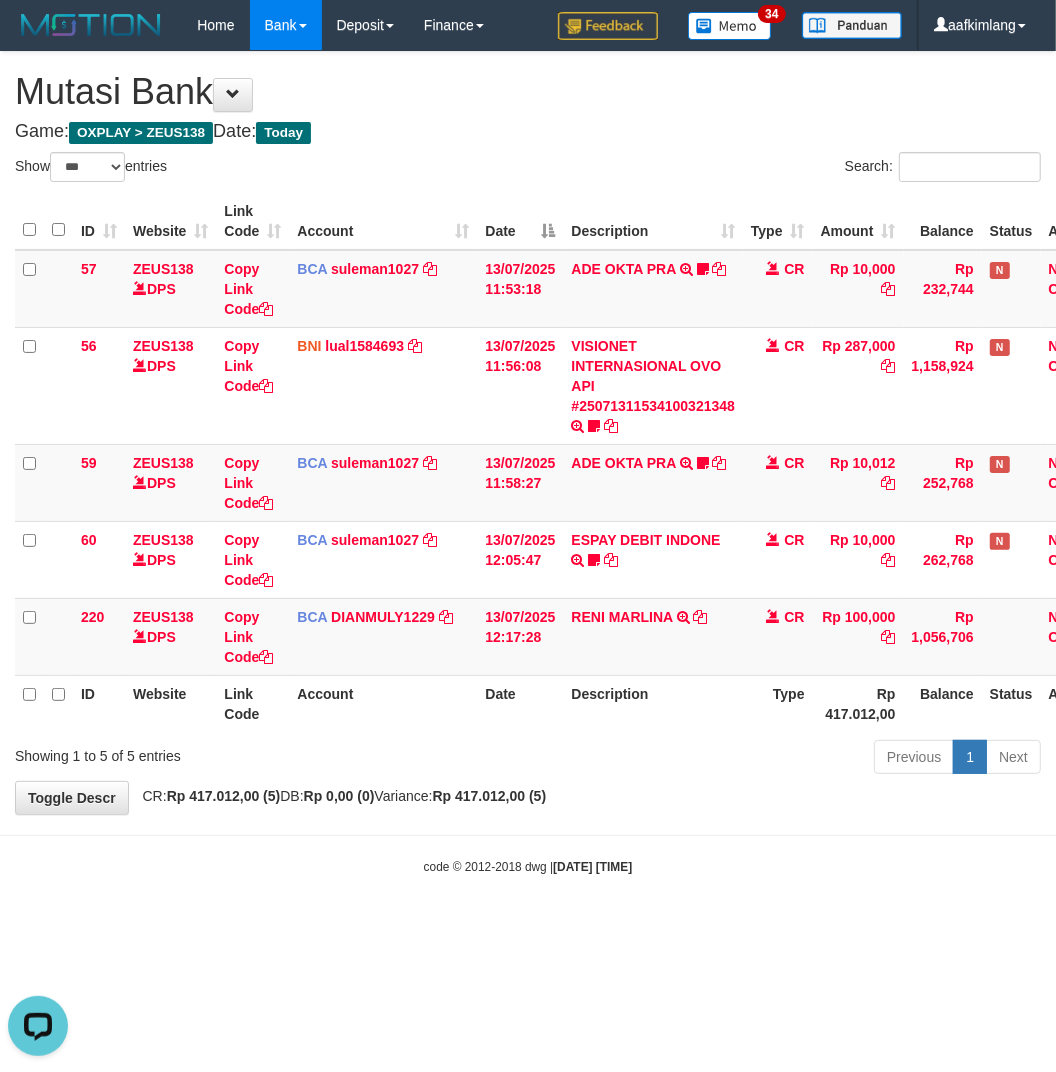 drag, startPoint x: 1058, startPoint y: 903, endPoint x: 1027, endPoint y: 908, distance: 31.400637 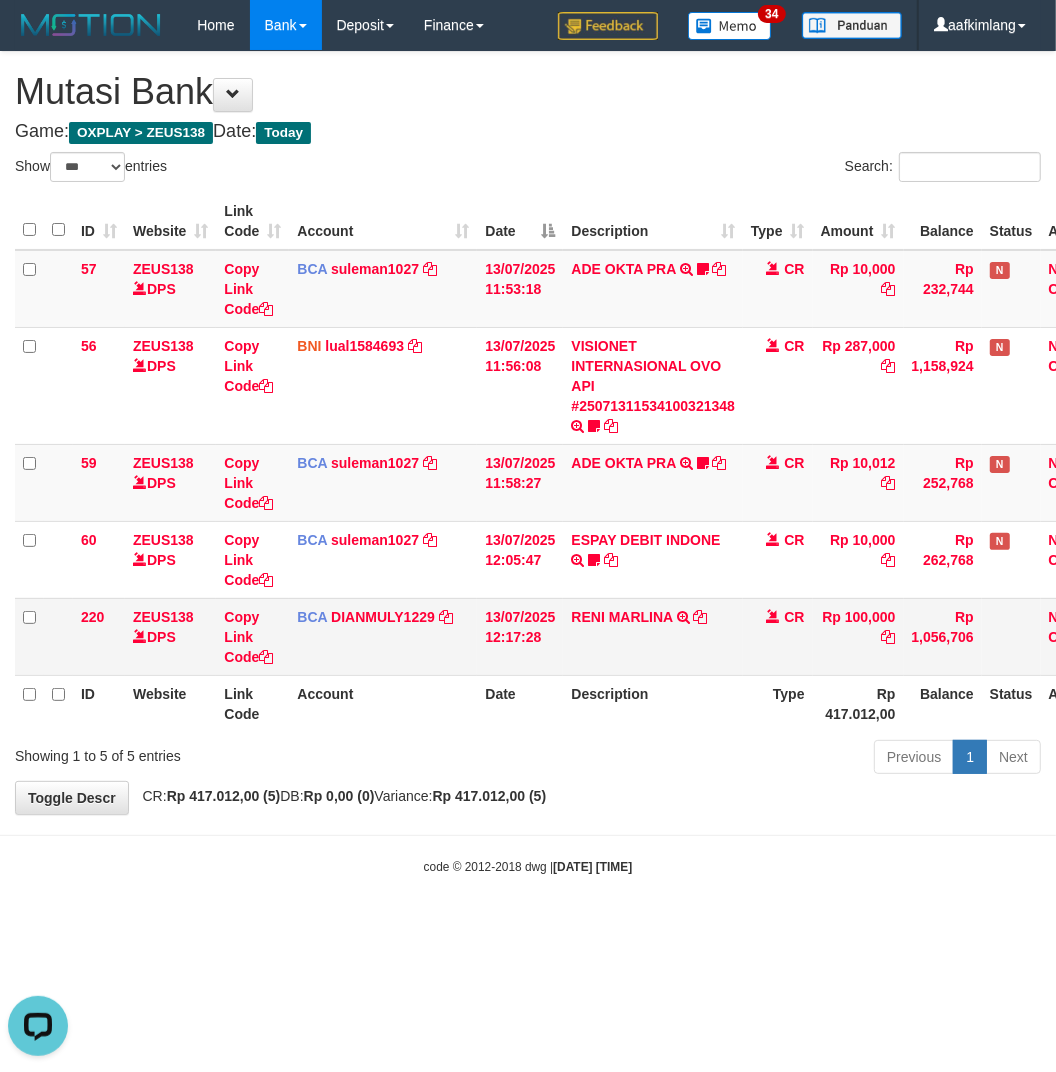 drag, startPoint x: 783, startPoint y: 866, endPoint x: 123, endPoint y: 618, distance: 705.056 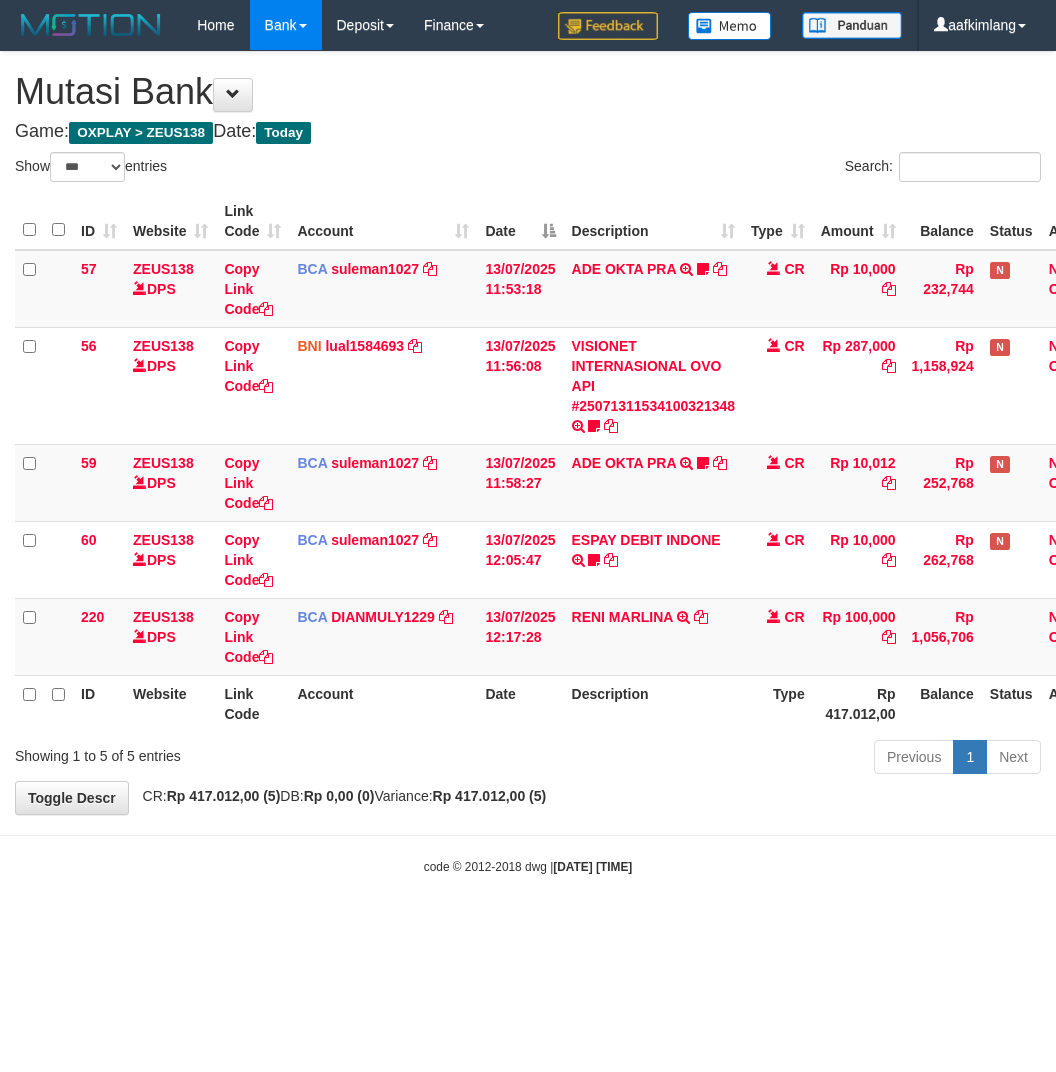 select on "***" 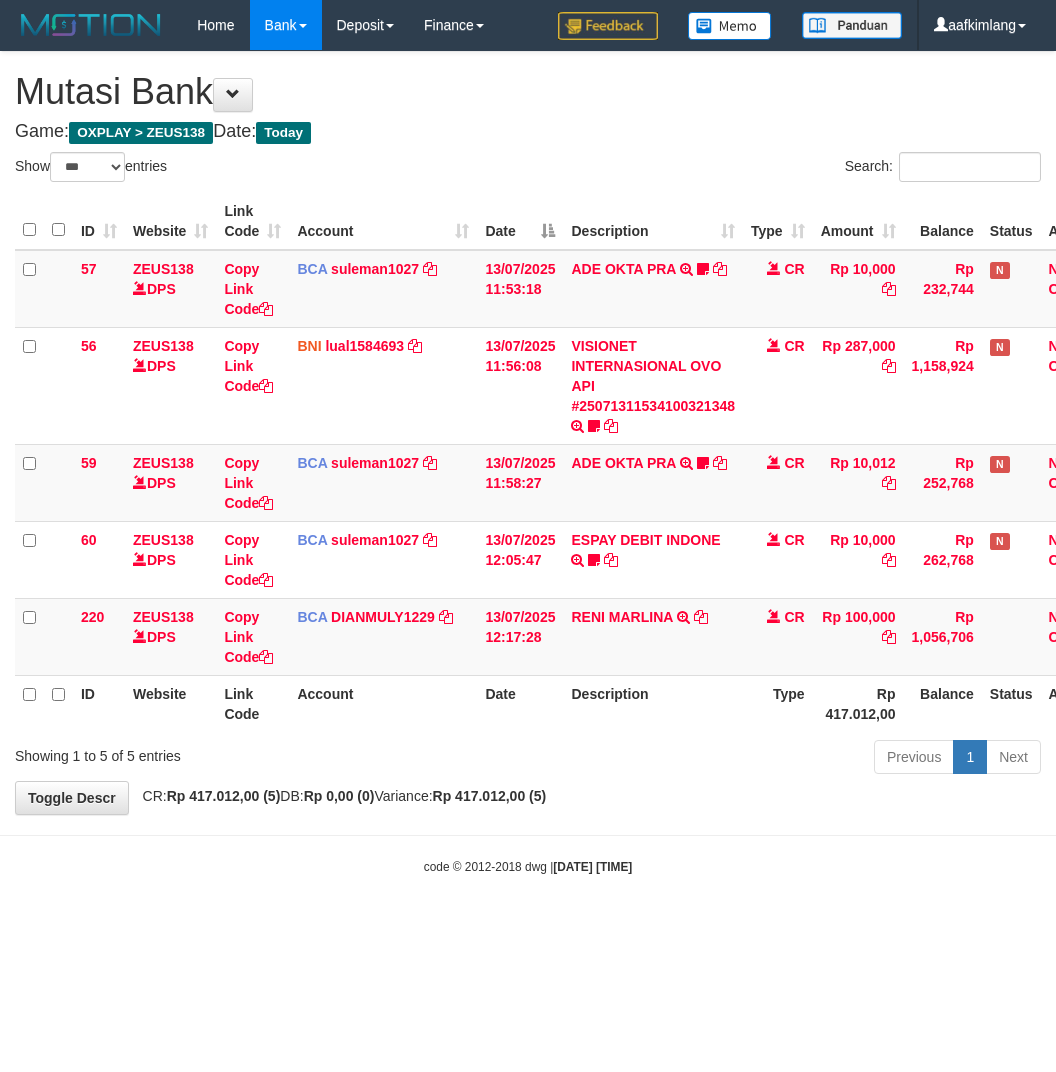scroll, scrollTop: 0, scrollLeft: 0, axis: both 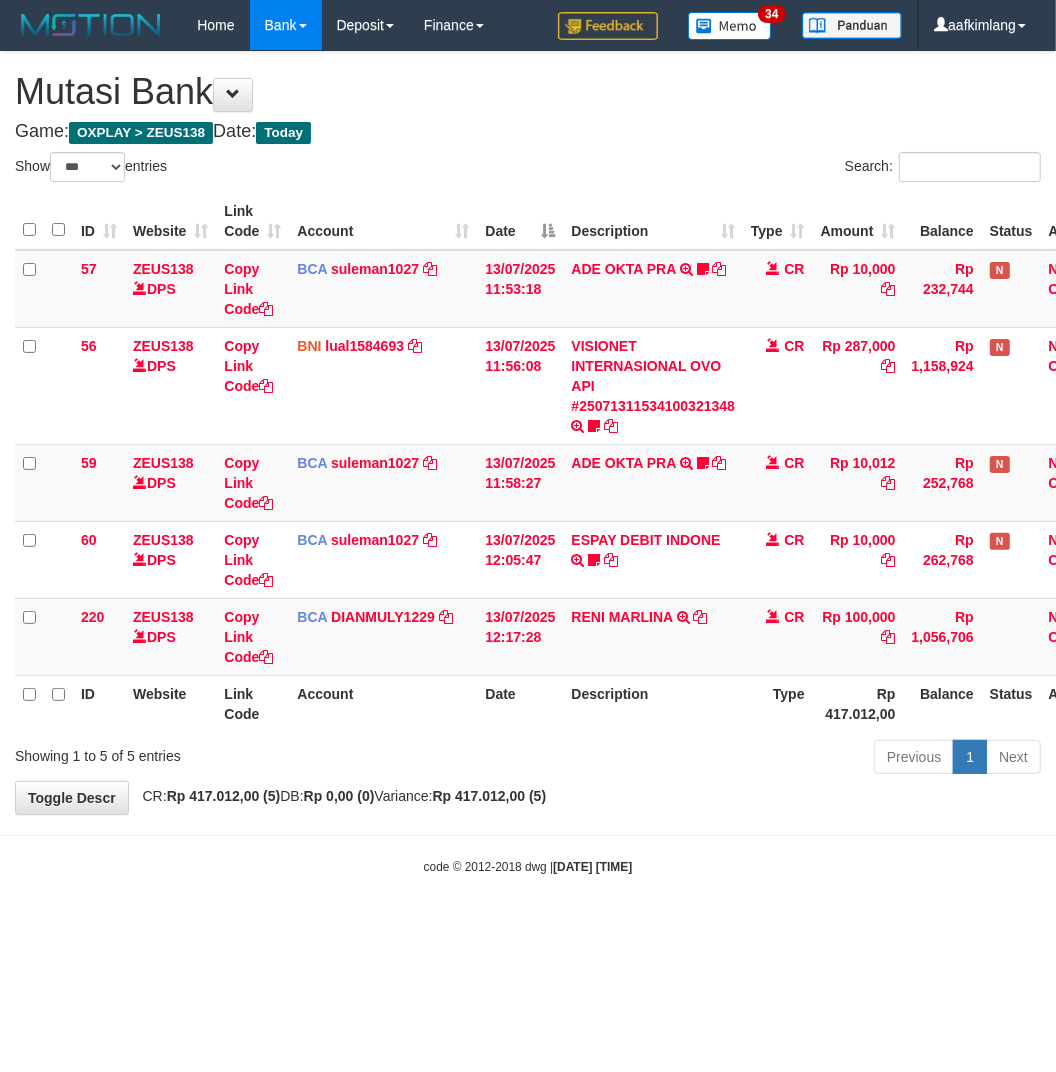 drag, startPoint x: 767, startPoint y: 767, endPoint x: 755, endPoint y: 763, distance: 12.649111 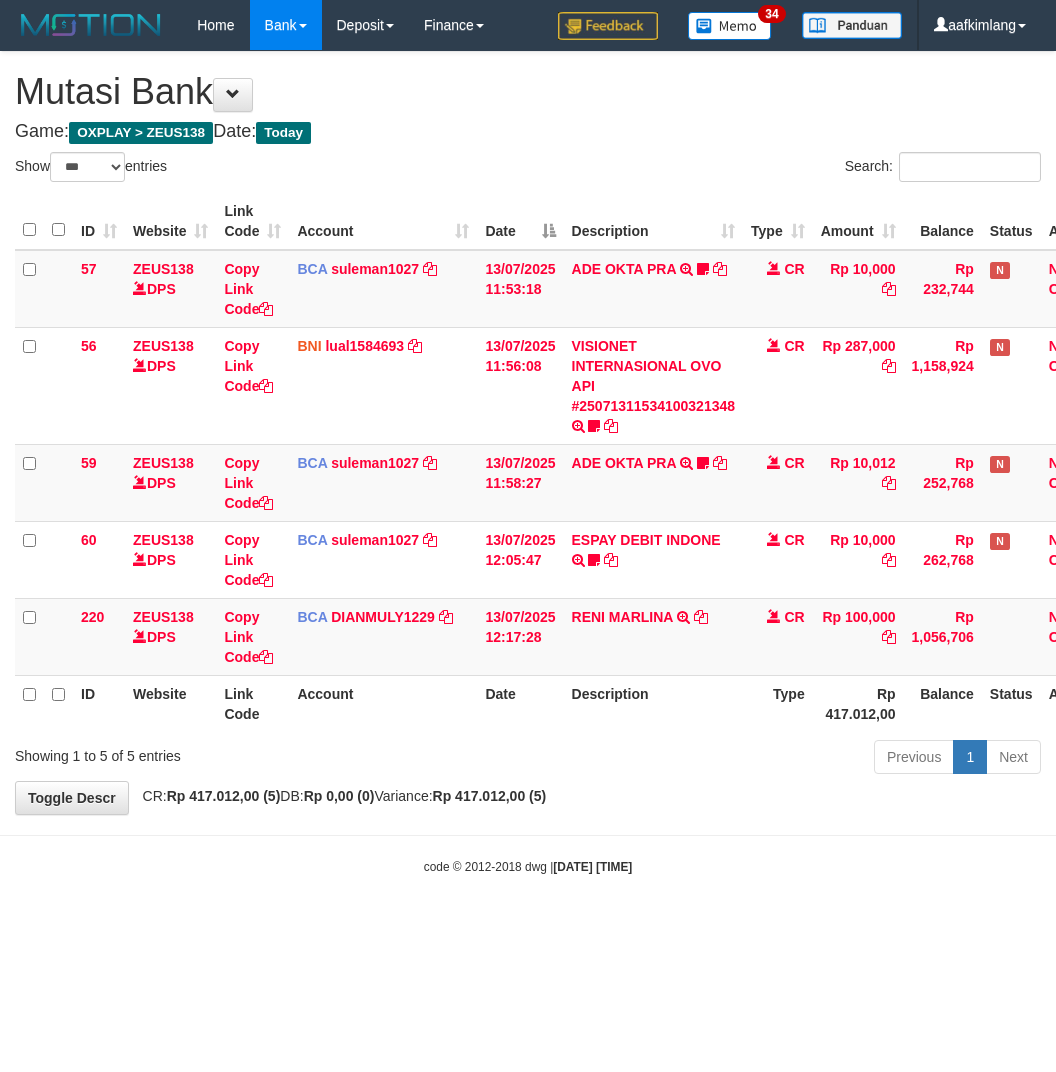select on "***" 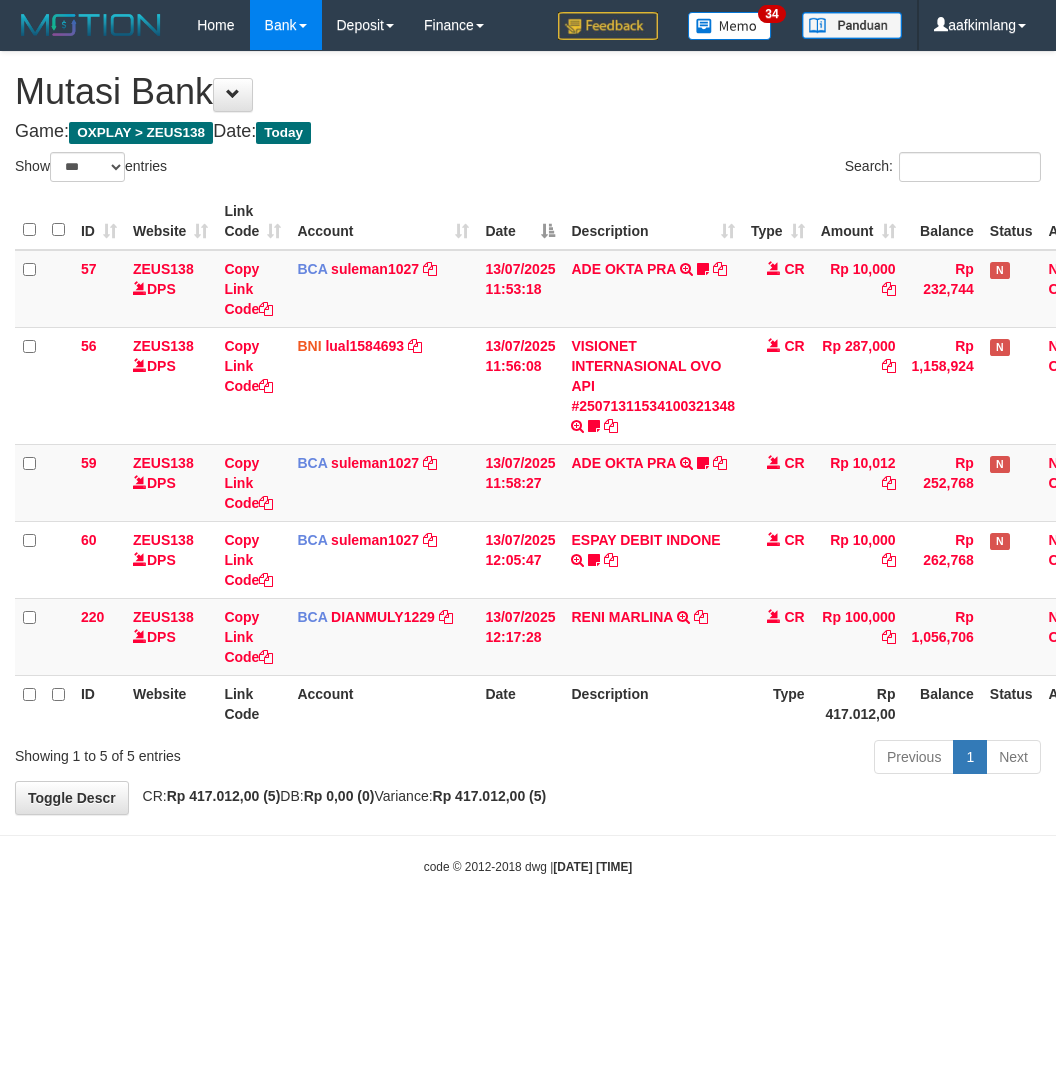 scroll, scrollTop: 0, scrollLeft: 0, axis: both 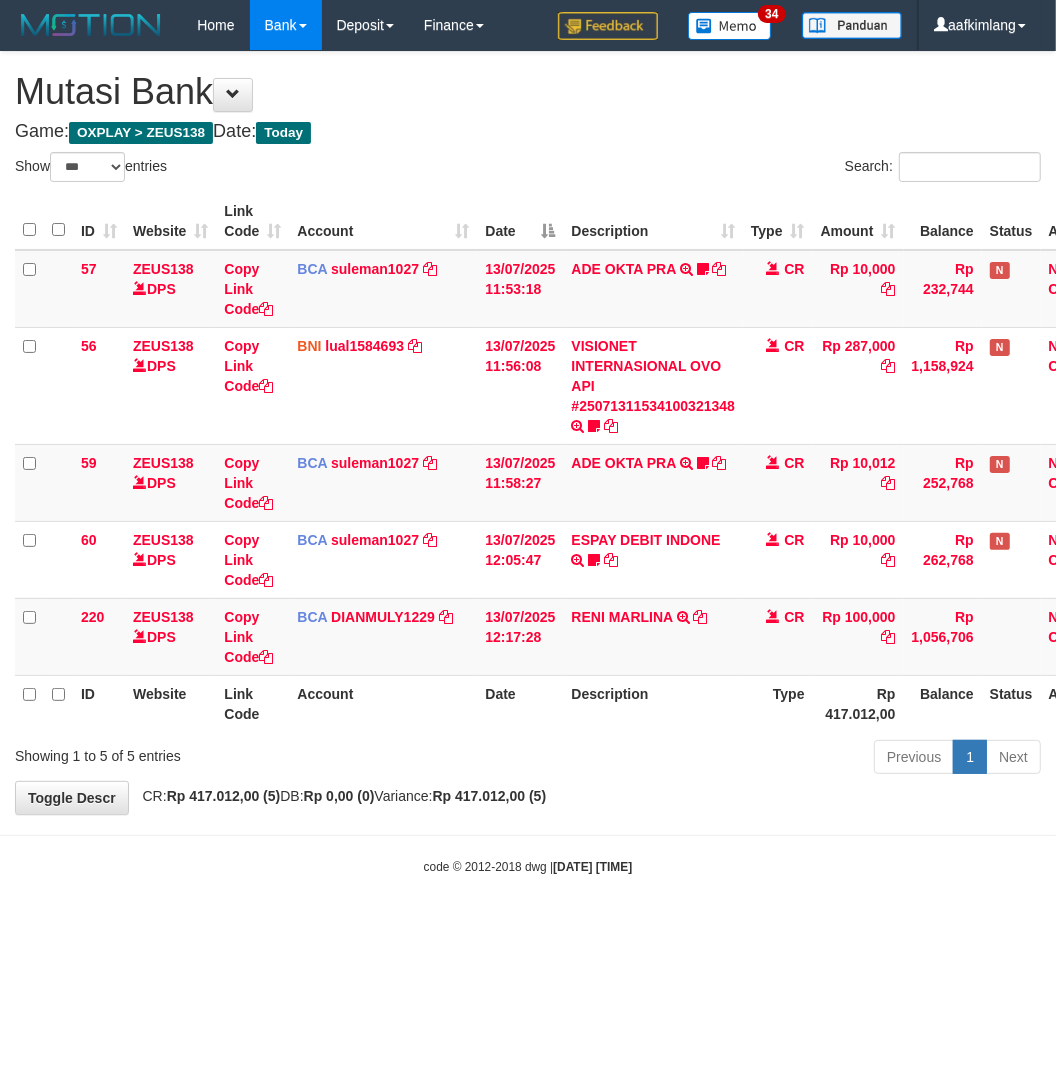 drag, startPoint x: 285, startPoint y: 968, endPoint x: 225, endPoint y: 901, distance: 89.938866 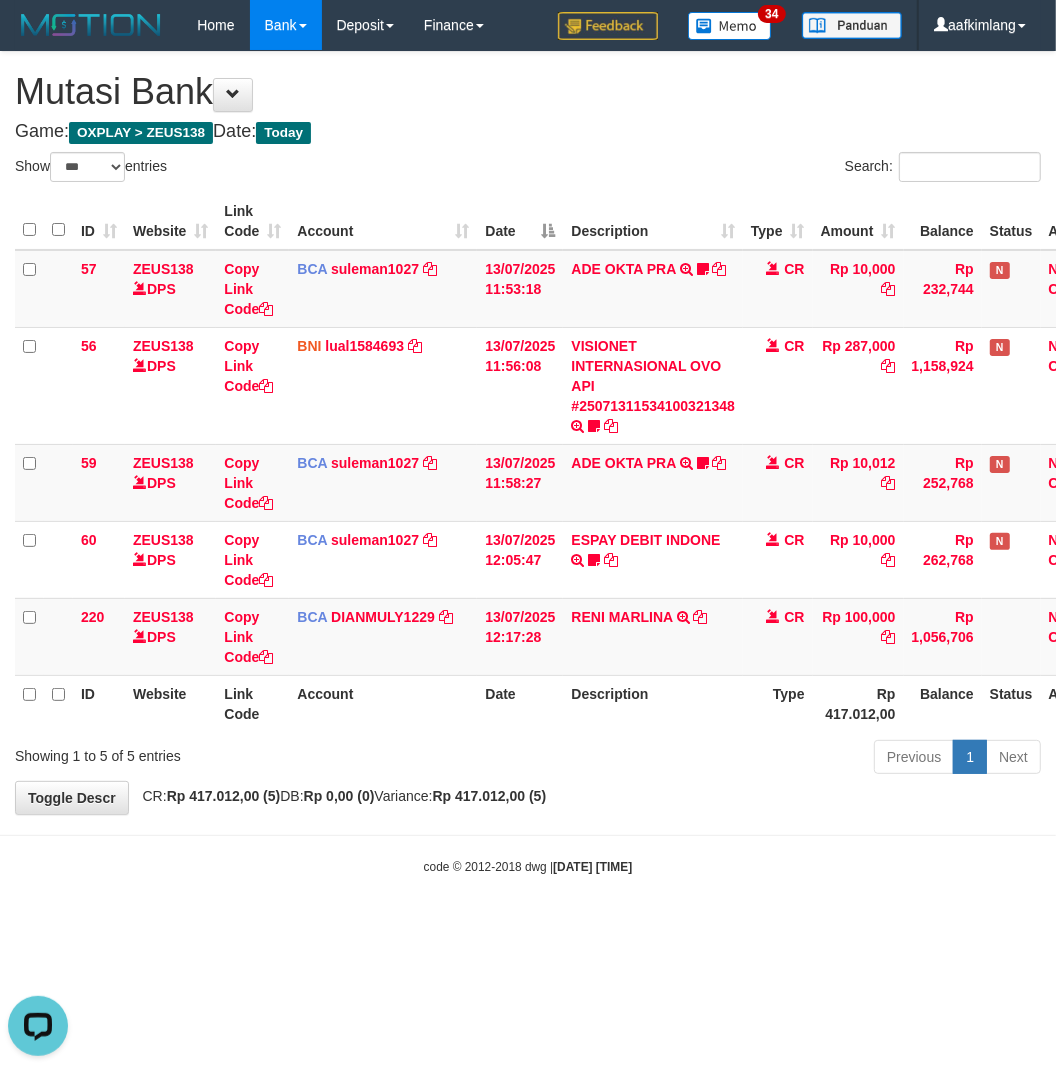 scroll, scrollTop: 0, scrollLeft: 0, axis: both 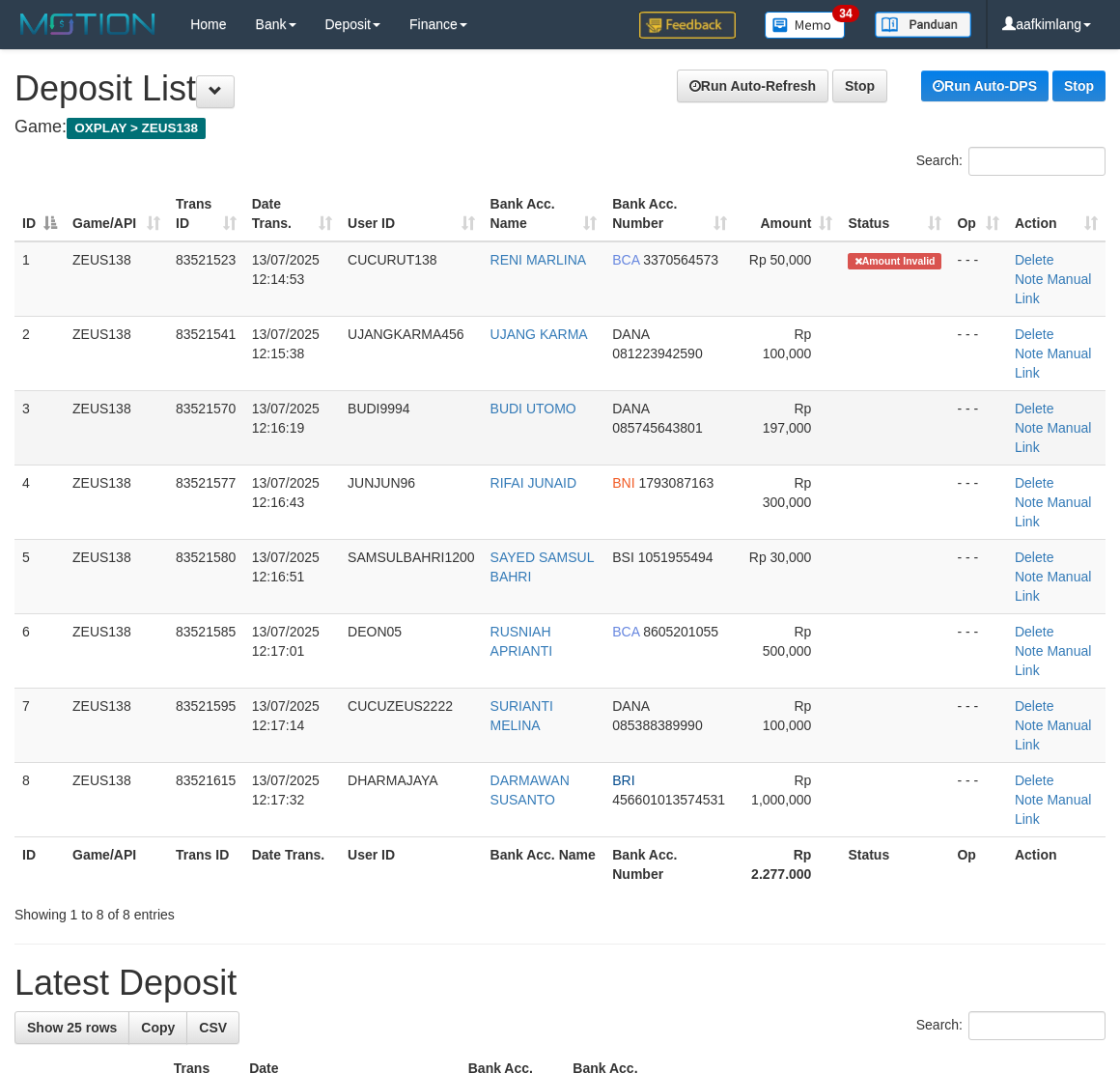 click at bounding box center (894, 427) 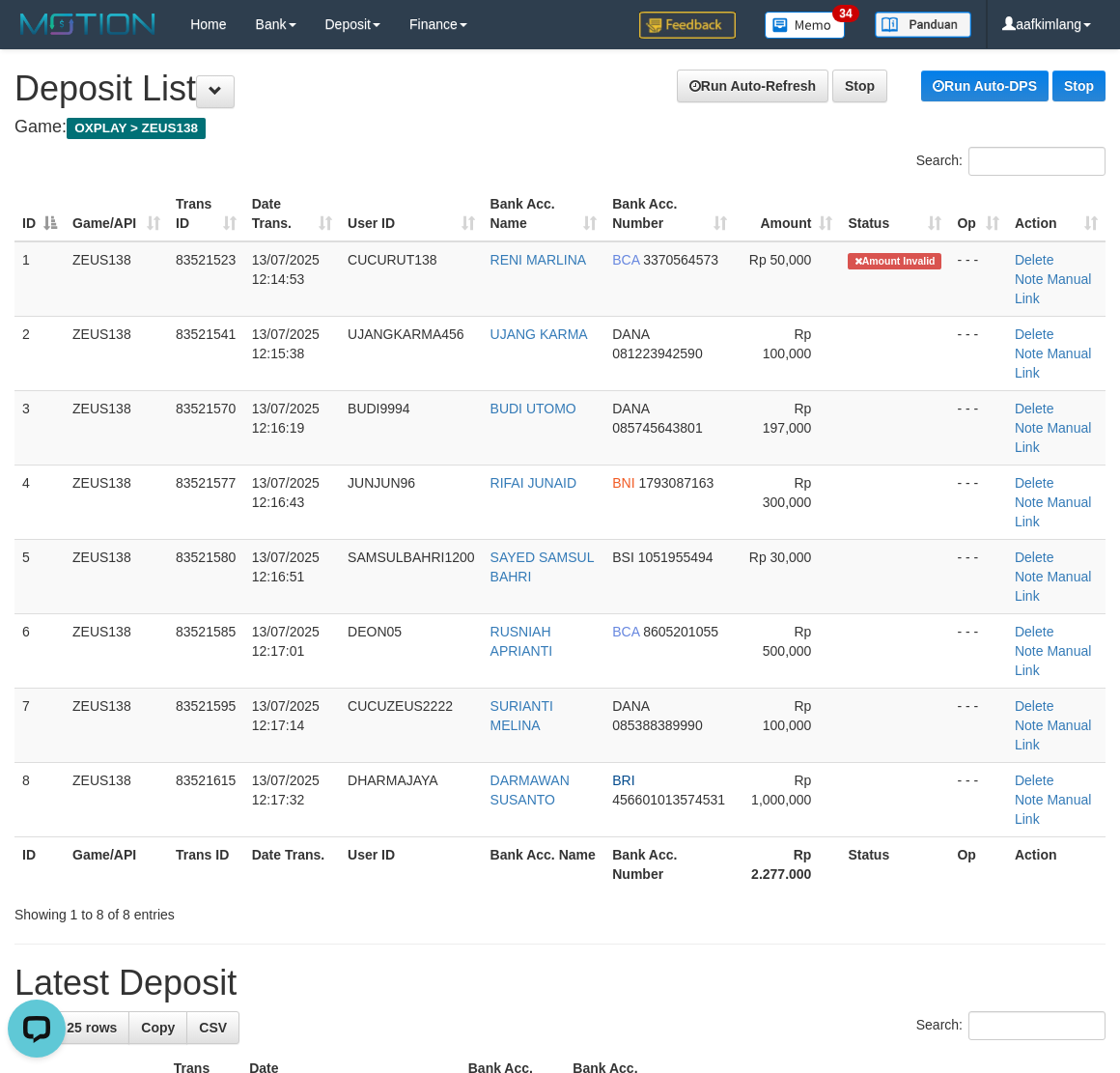 scroll, scrollTop: 0, scrollLeft: 0, axis: both 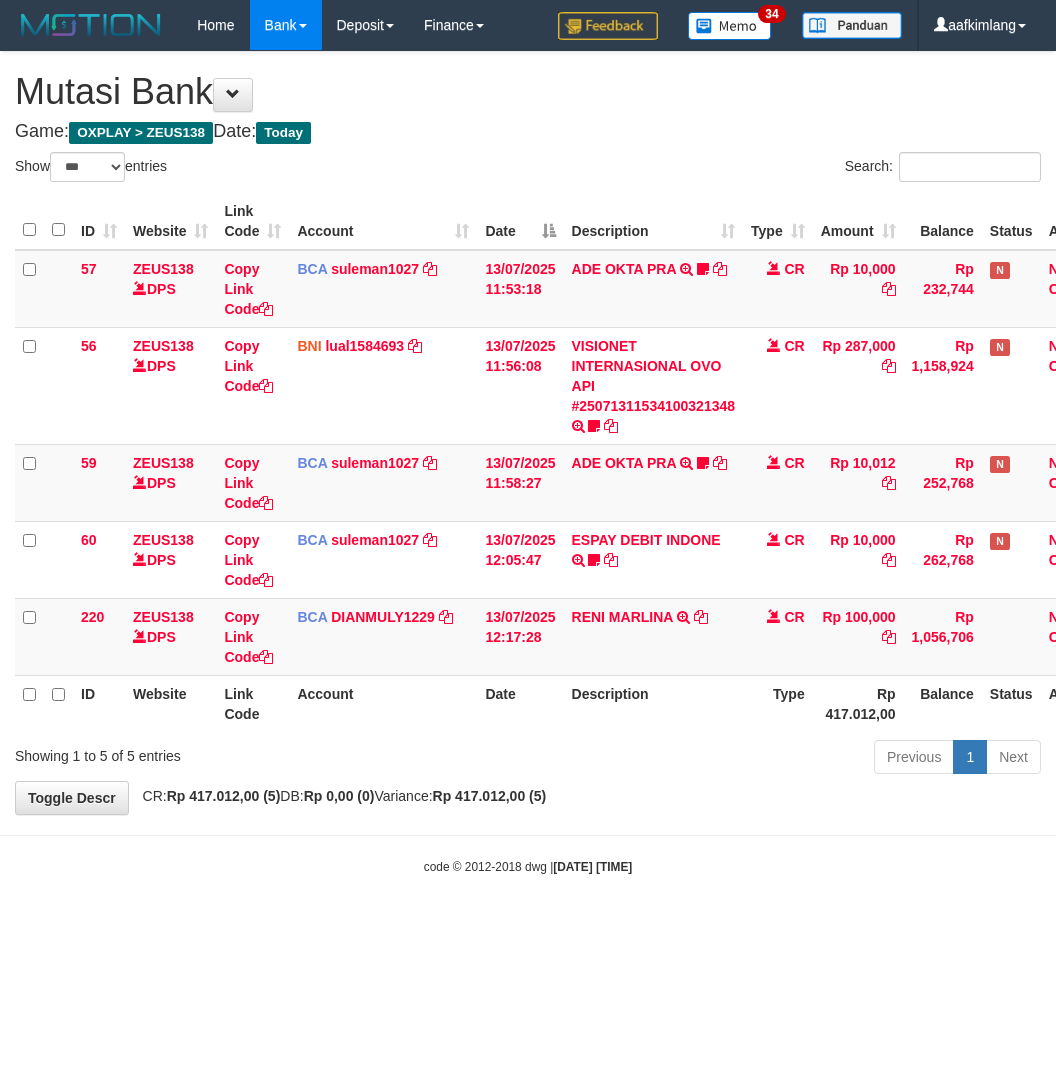 select on "***" 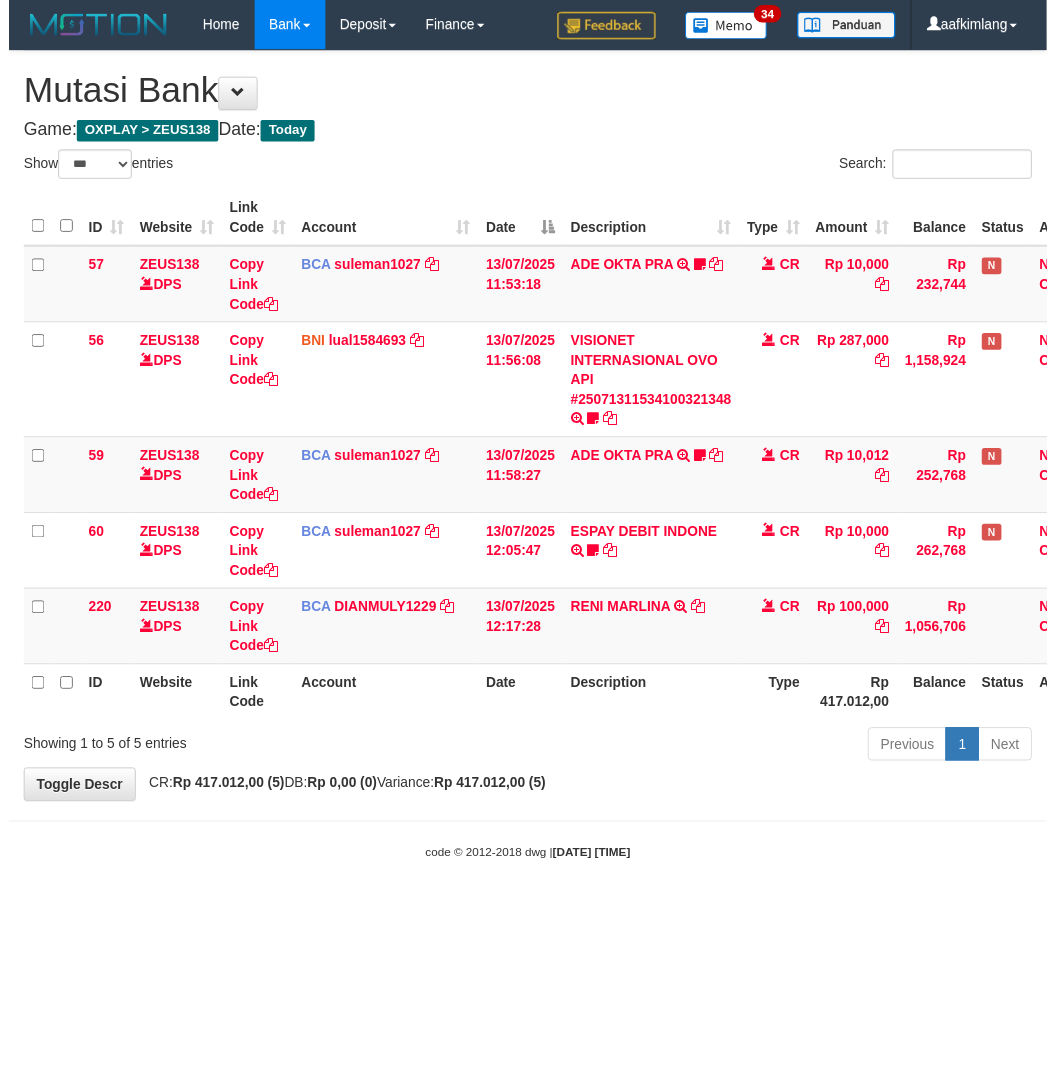 scroll, scrollTop: 0, scrollLeft: 0, axis: both 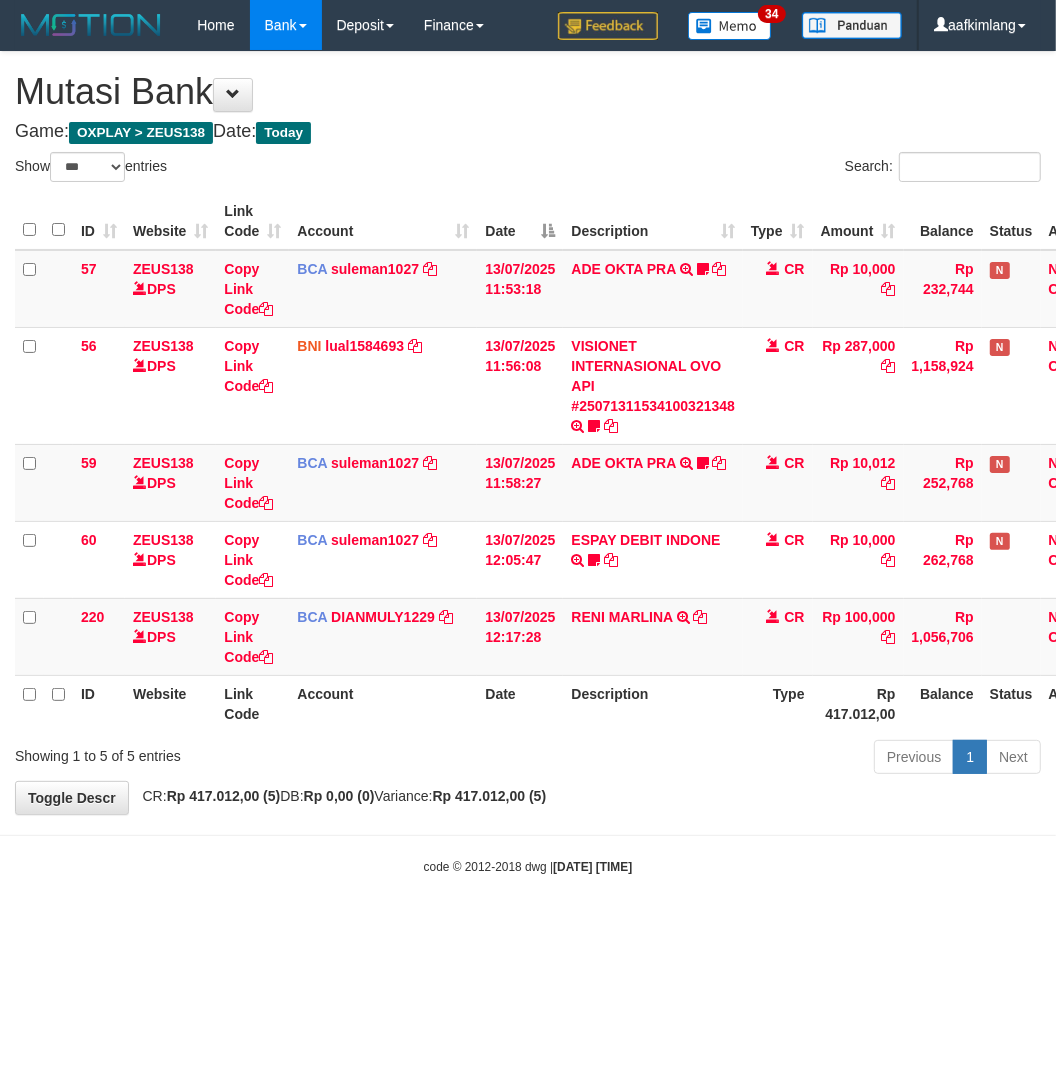 click on "Toggle navigation
Home
Bank
Account List
Mutasi Bank
Search
Note Mutasi
Deposit
DPS Fetch
DPS List
History
Note DPS
Finance
Financial Data
aafkimlang
My Profile
Log Out
34" at bounding box center [528, 463] 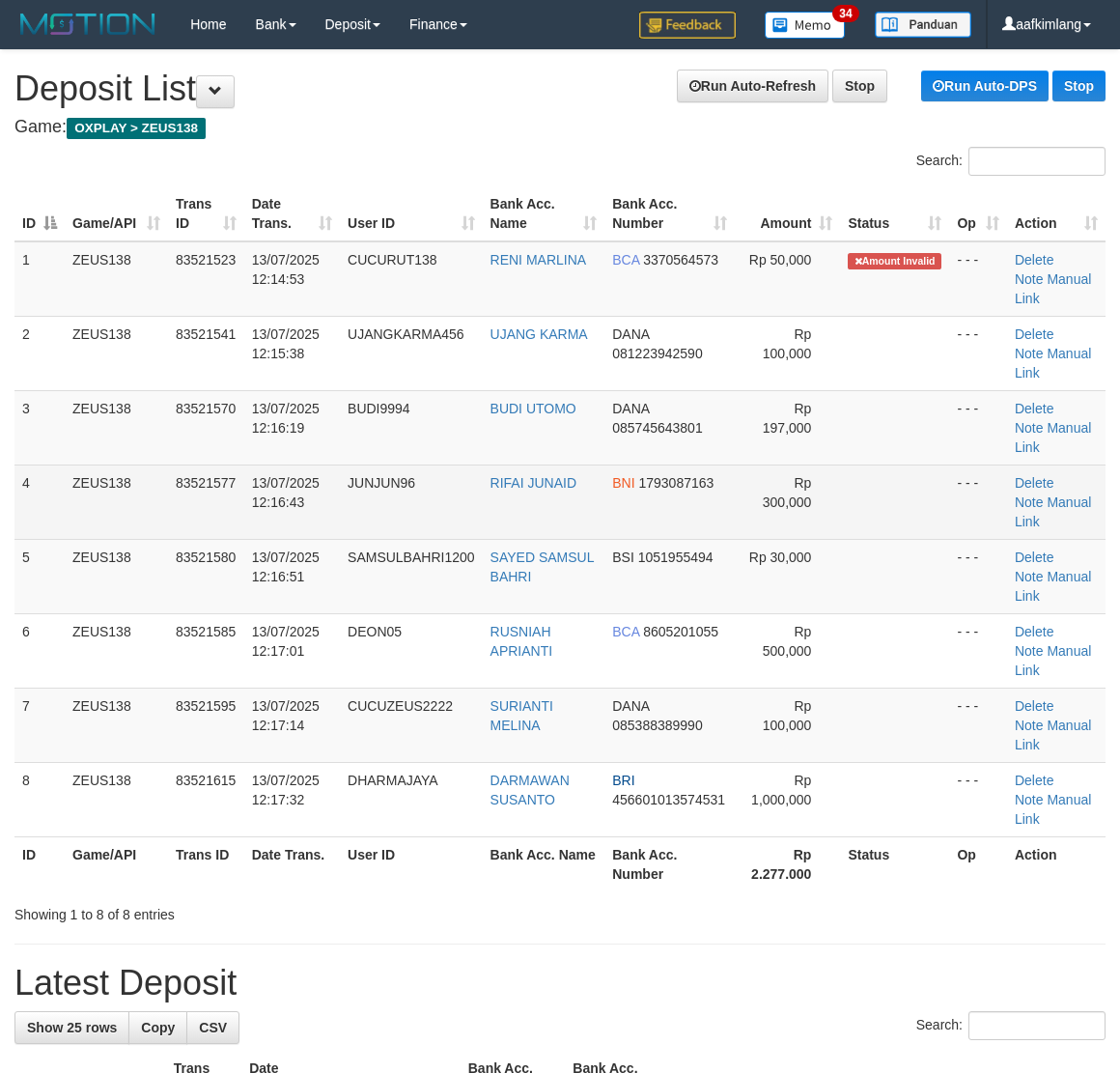 scroll, scrollTop: 0, scrollLeft: 0, axis: both 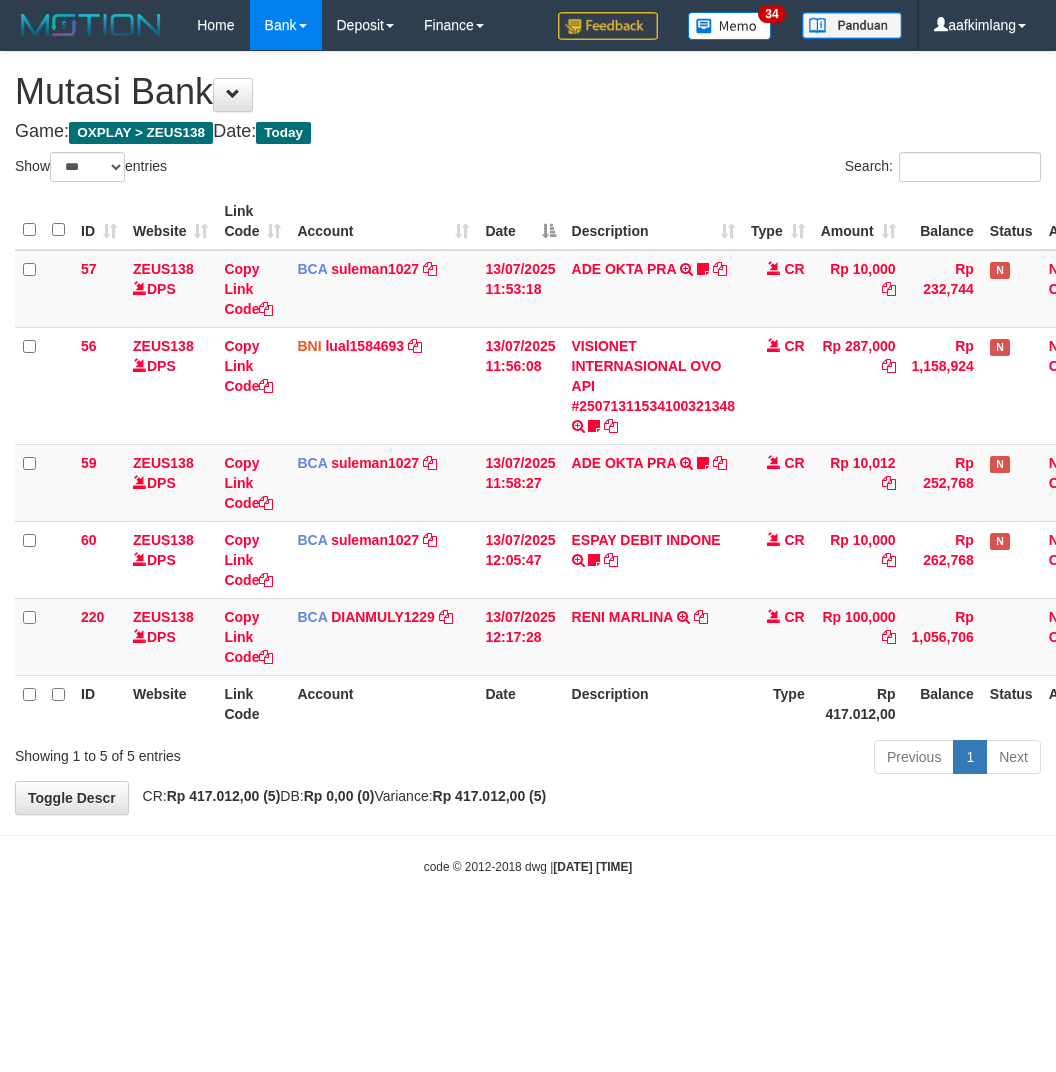 select on "***" 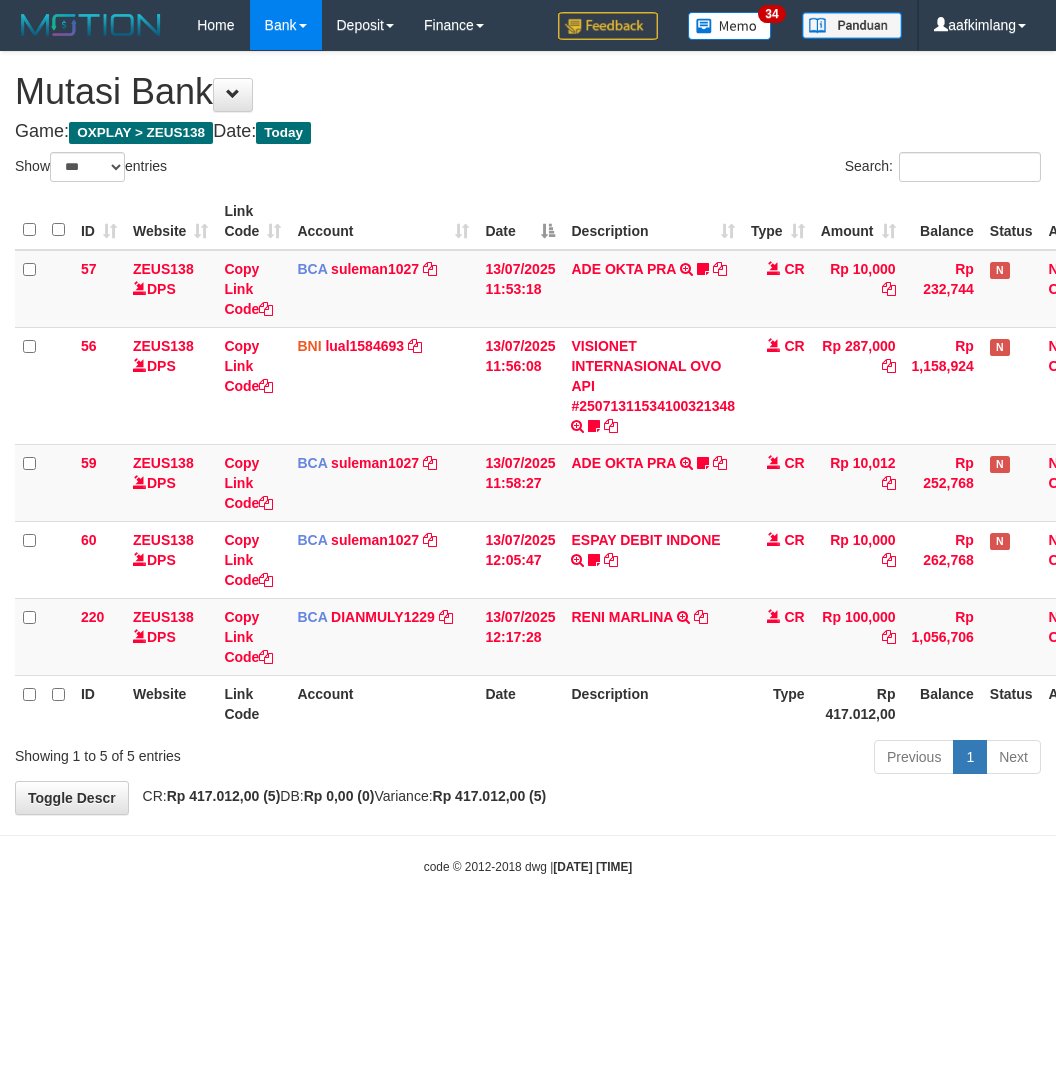 scroll, scrollTop: 0, scrollLeft: 0, axis: both 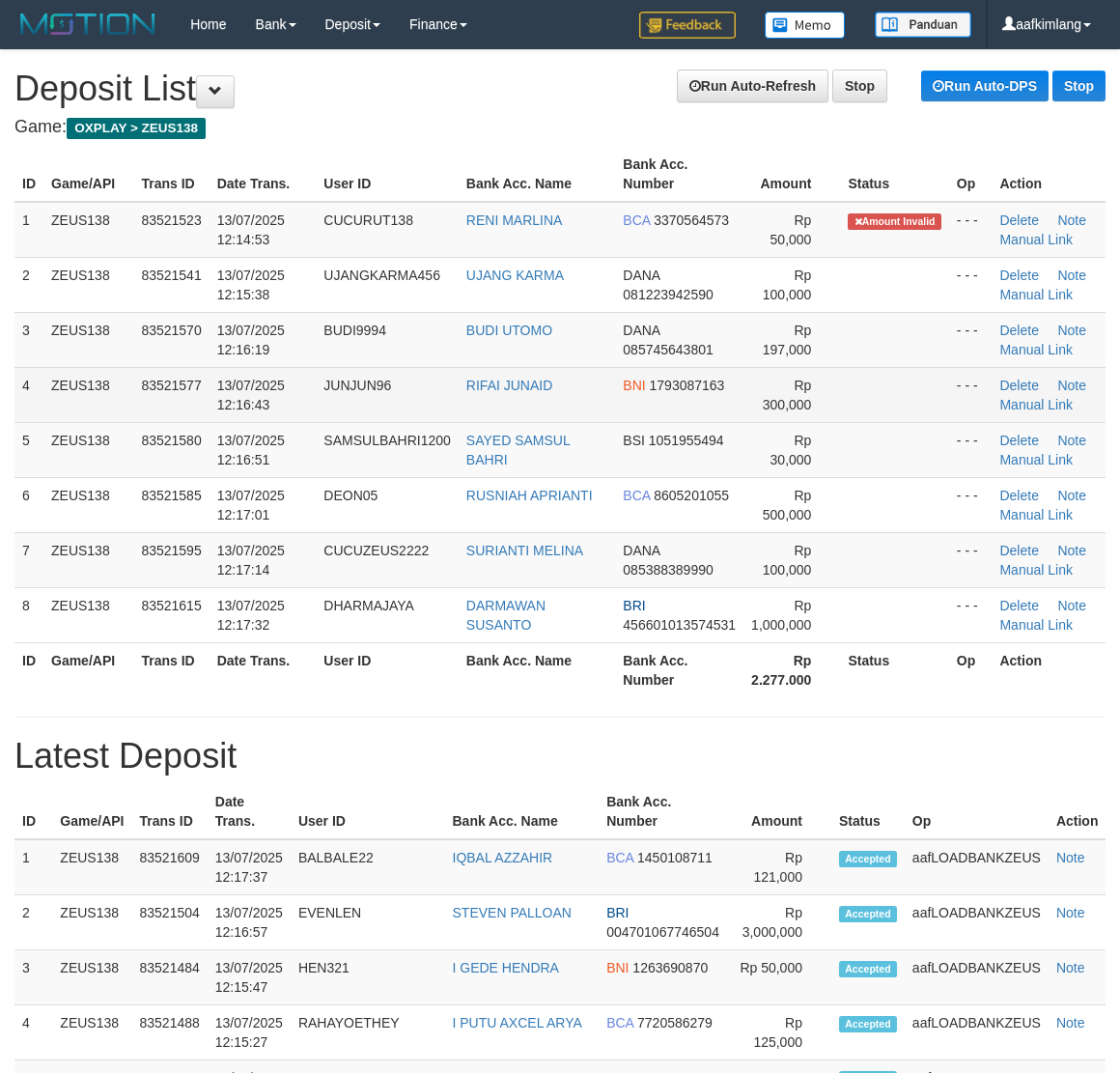 click at bounding box center [894, 394] 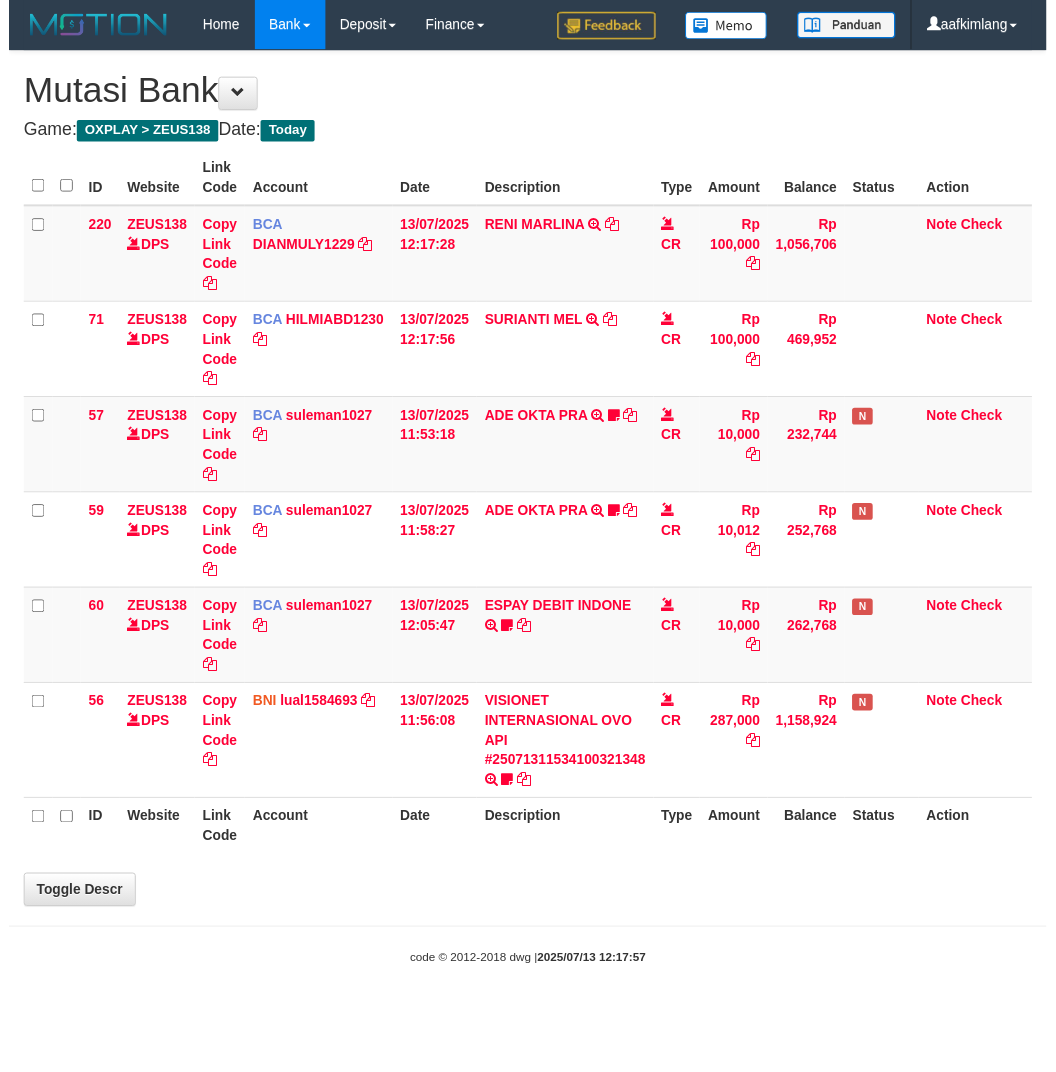scroll, scrollTop: 0, scrollLeft: 0, axis: both 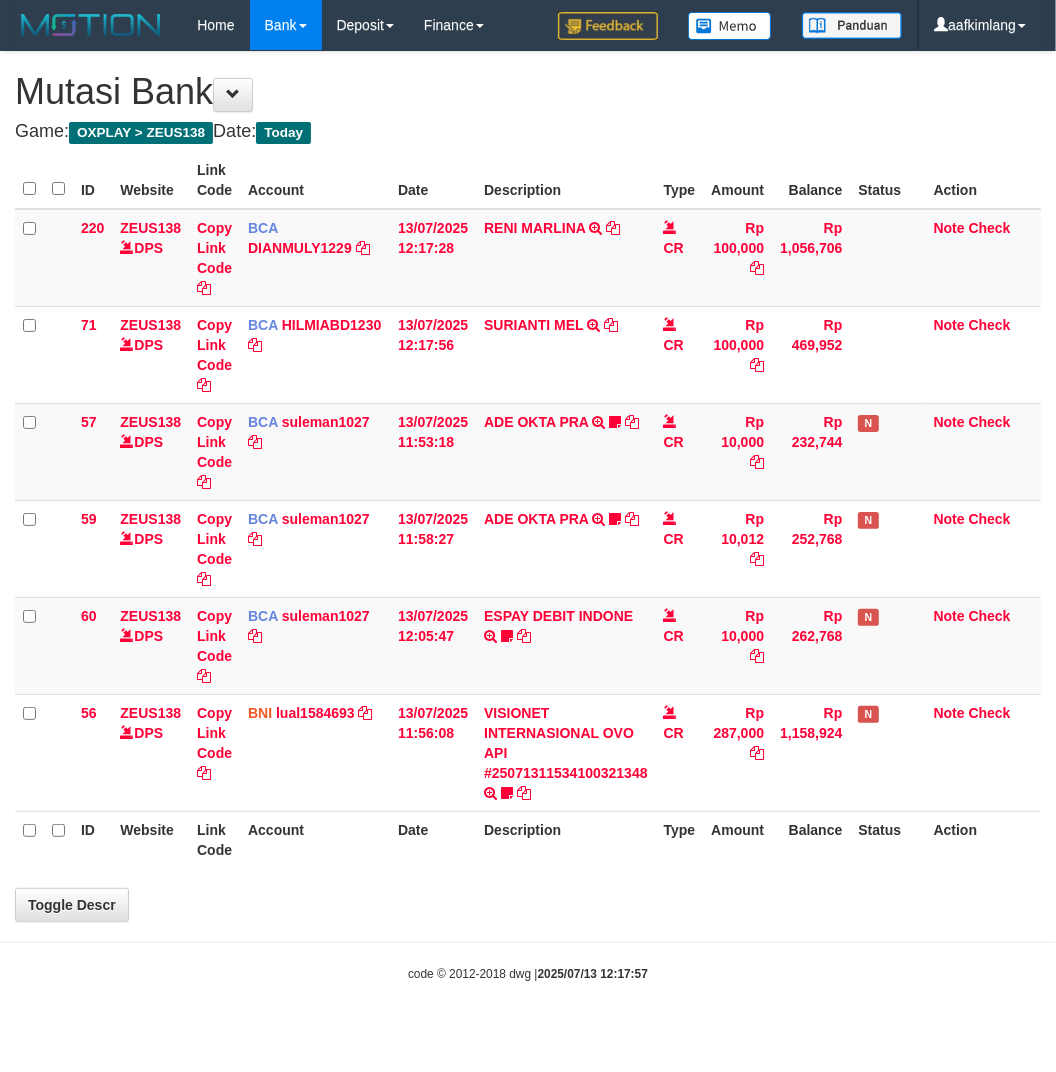 select on "***" 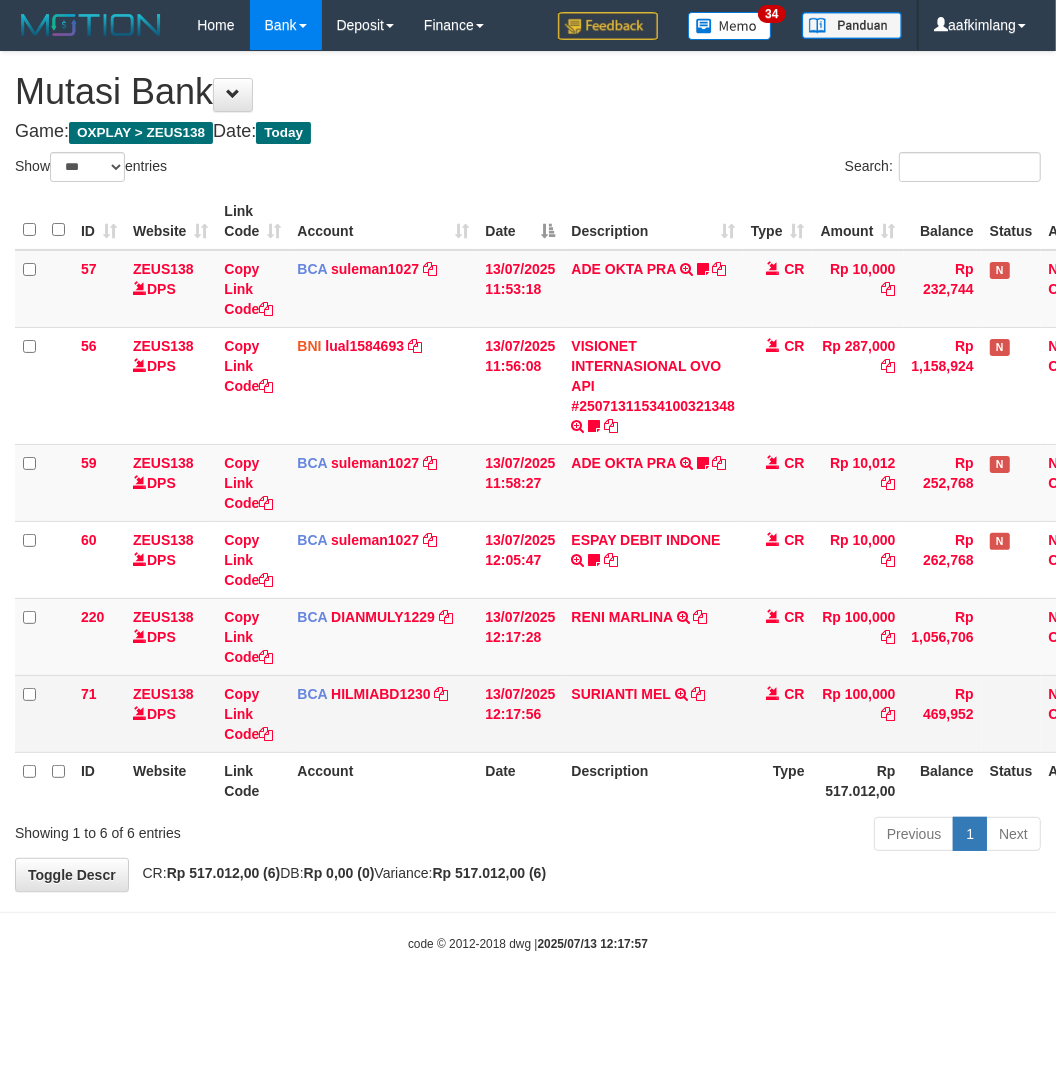 click on "SURIANTI MEL         TRSF E-BANKING CR 1307/FTSCY/WS95051
100000.002025071312939815 TRFDN-SURIANTI MELESPAY DEBIT INDONE" at bounding box center [653, 713] 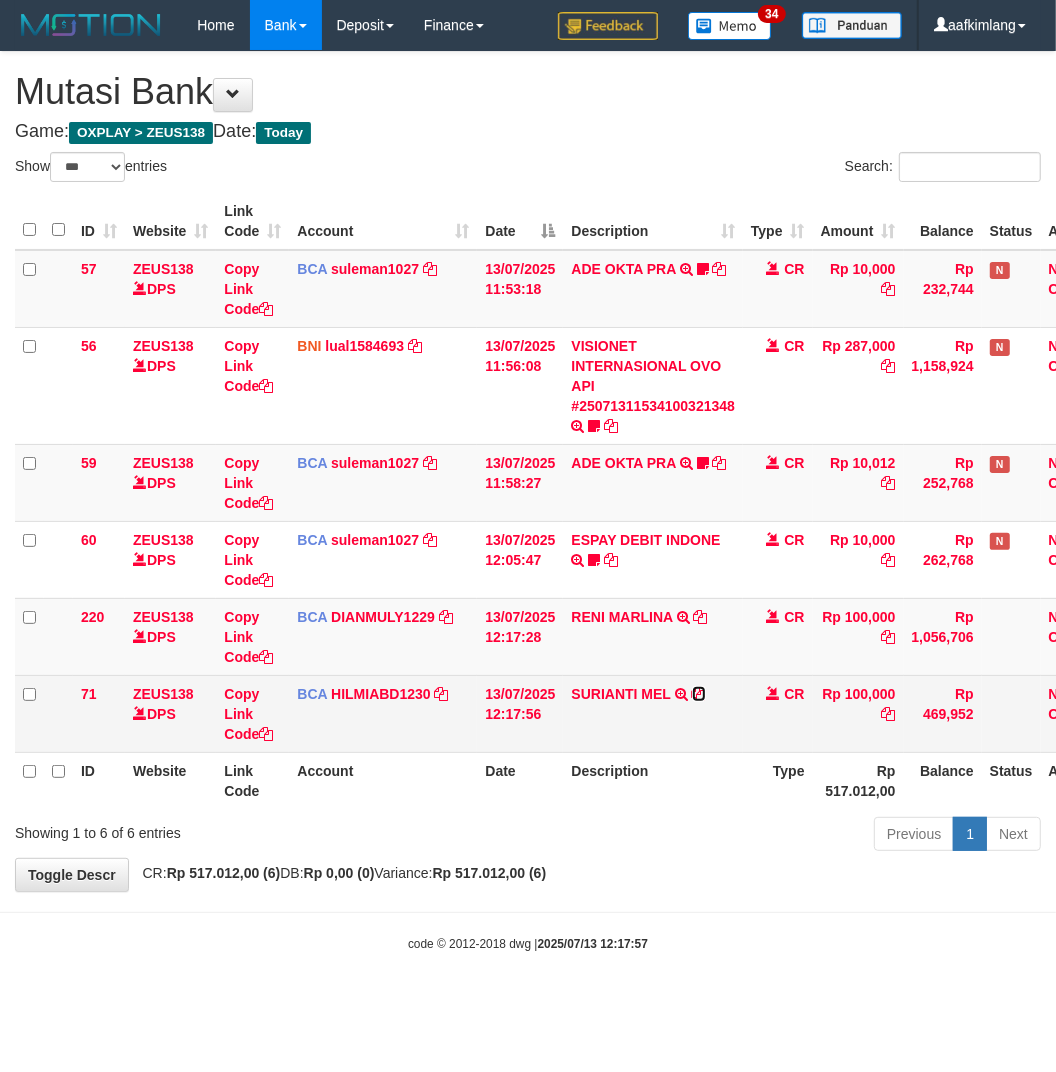 click at bounding box center (699, 694) 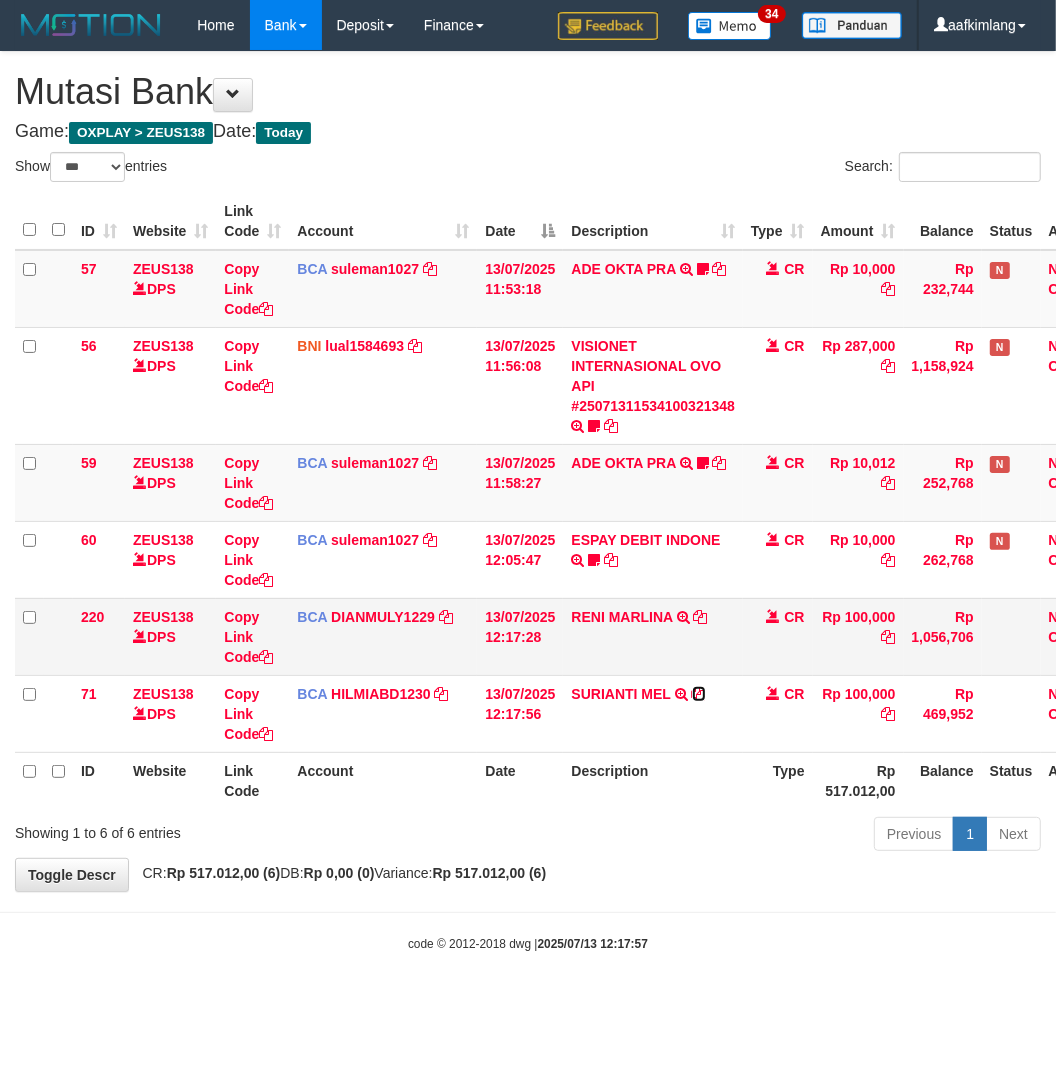 click on "SURIANTI MEL         TRSF E-BANKING CR 1307/FTSCY/WS95051
100000.002025071312939815 TRFDN-SURIANTI MELESPAY DEBIT INDONE" at bounding box center [653, 713] 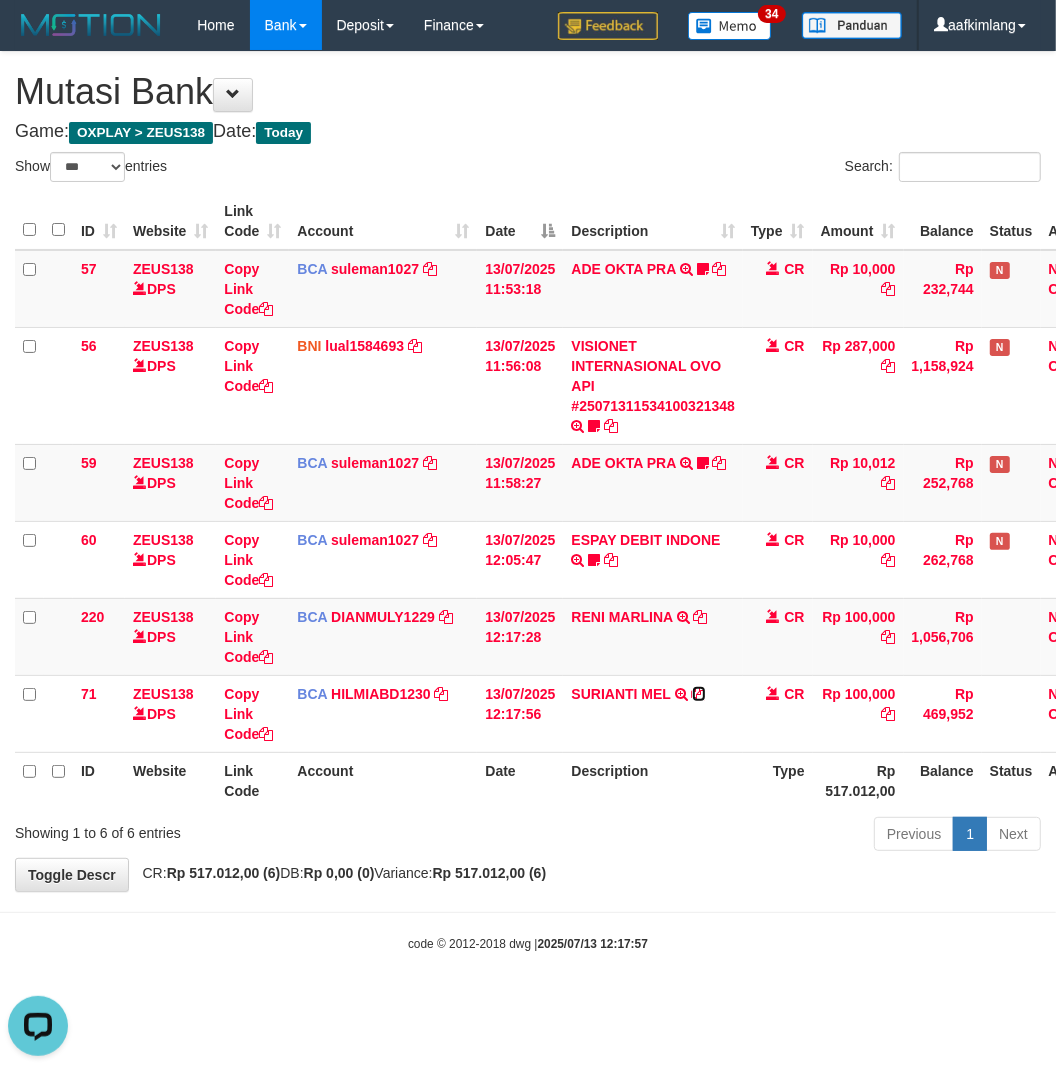 scroll, scrollTop: 0, scrollLeft: 0, axis: both 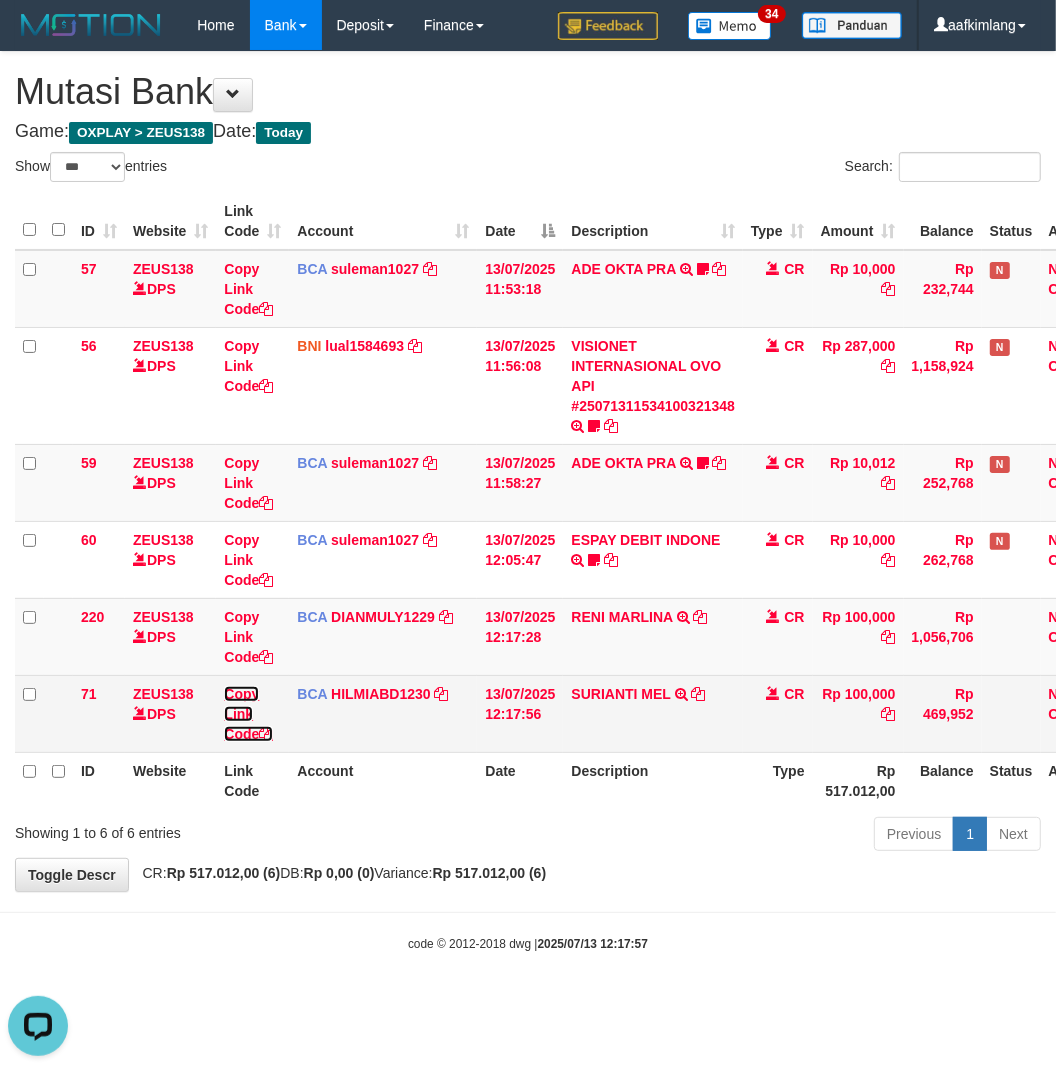 click on "Copy Link Code" at bounding box center [248, 714] 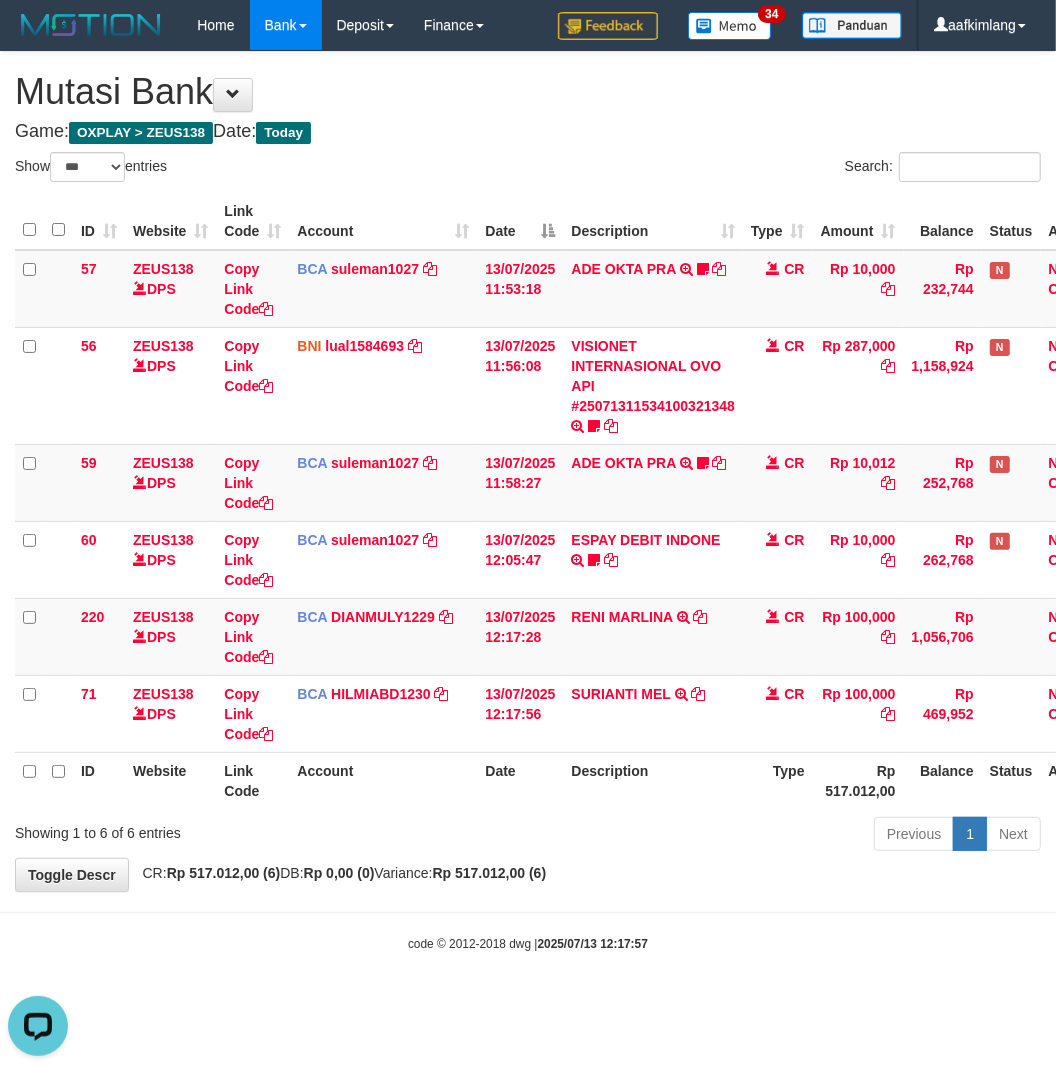 scroll, scrollTop: 0, scrollLeft: 0, axis: both 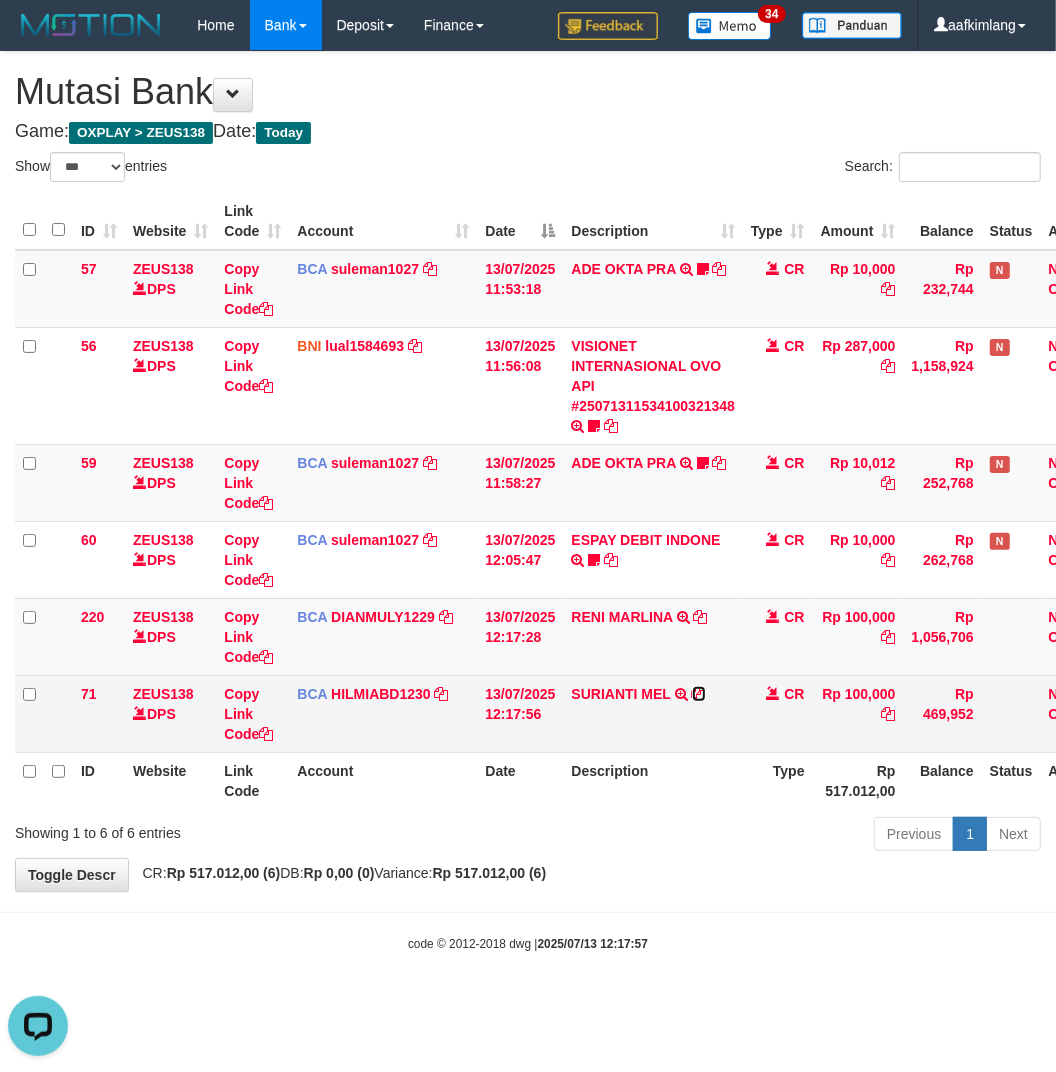 click at bounding box center (699, 694) 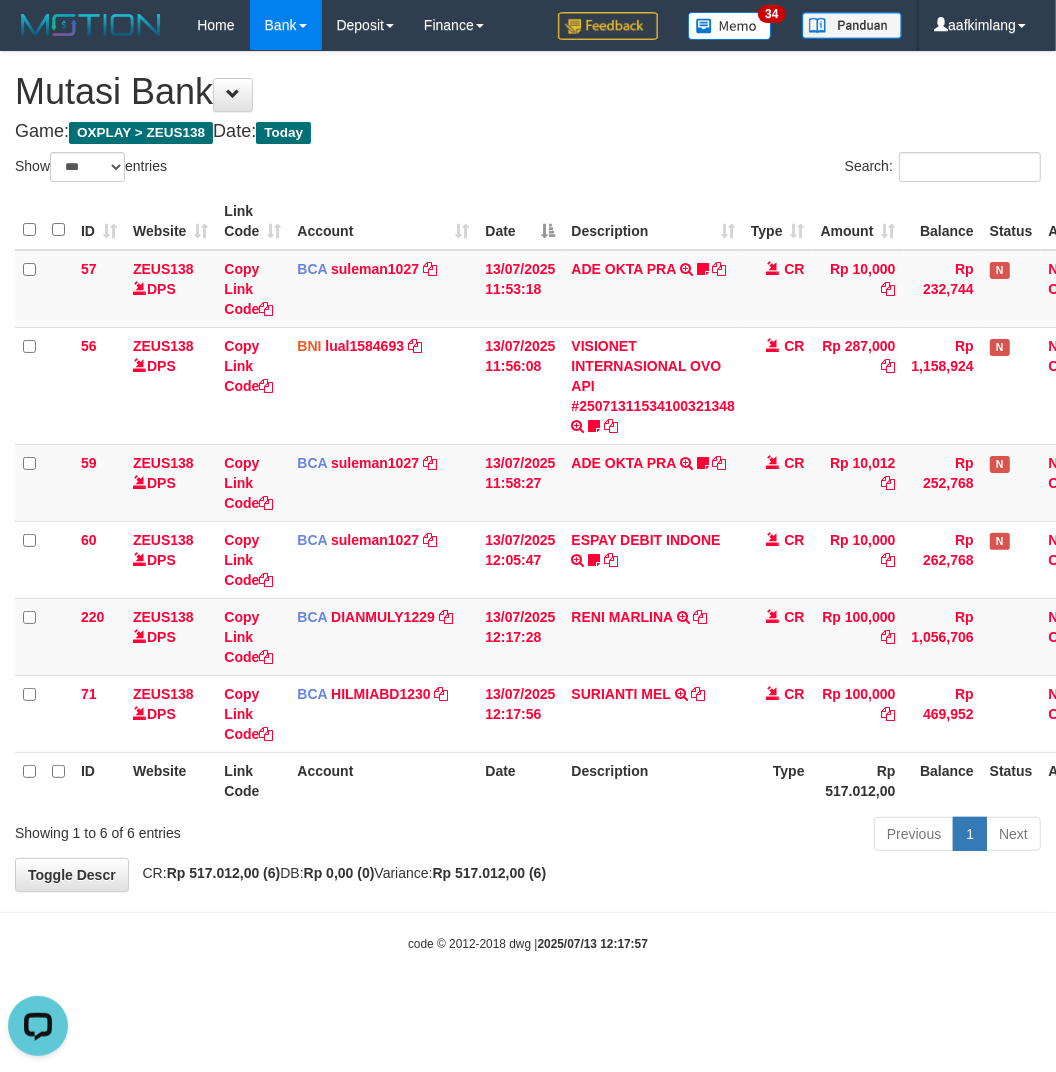 drag, startPoint x: 361, startPoint y: 1080, endPoint x: 337, endPoint y: 1063, distance: 29.410883 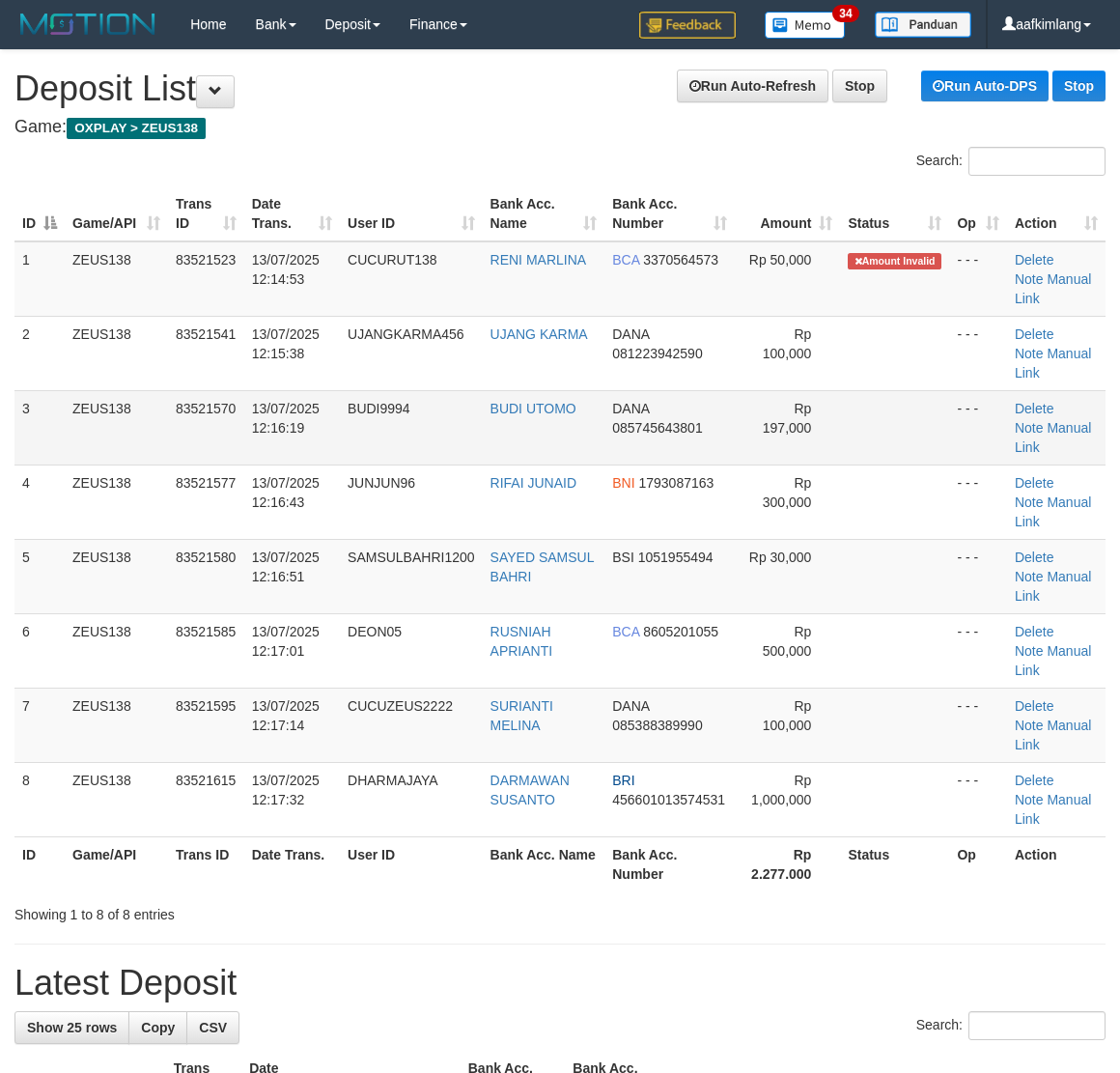 scroll, scrollTop: 0, scrollLeft: 0, axis: both 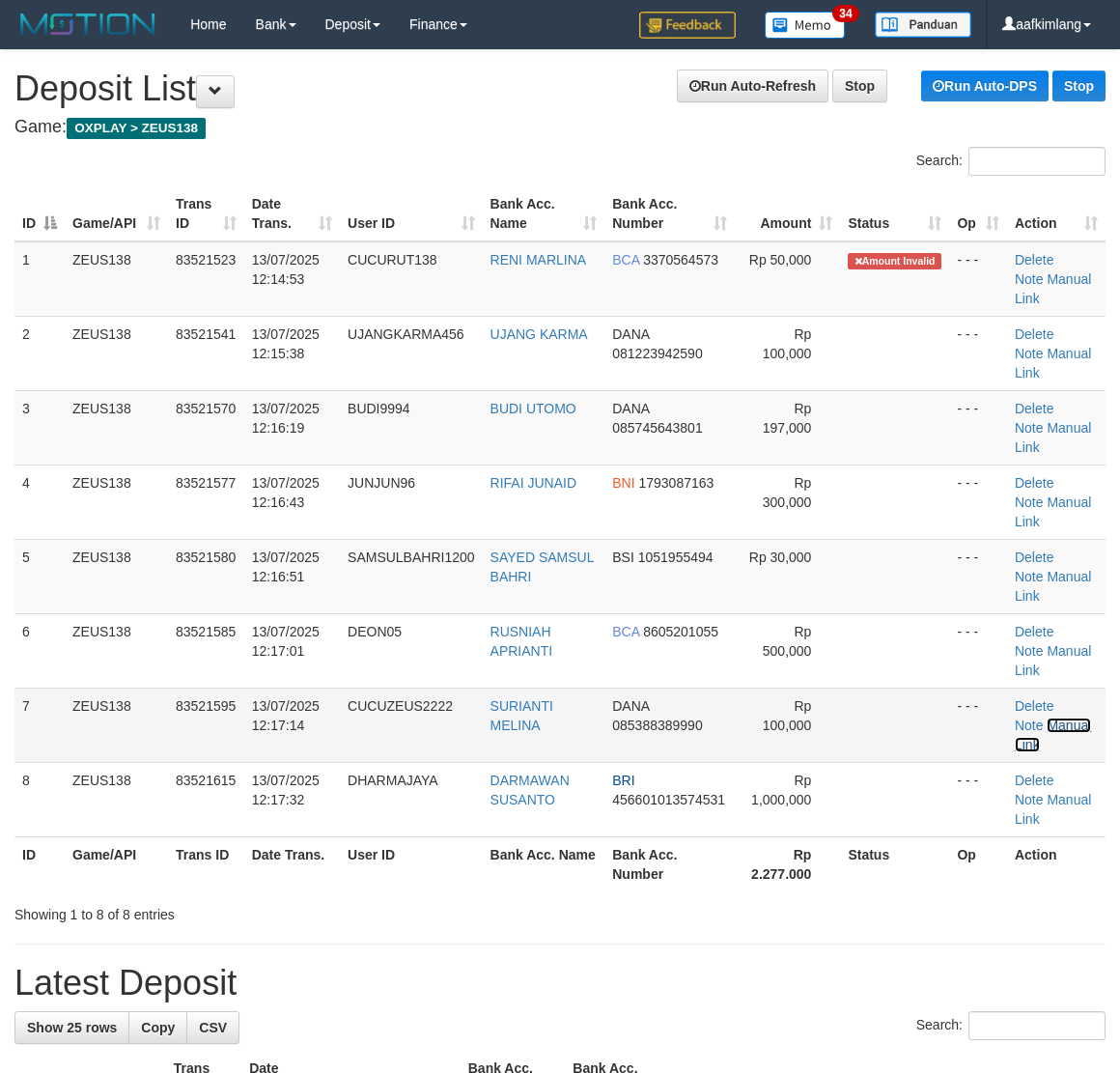 click on "Manual Link" at bounding box center [1052, 735] 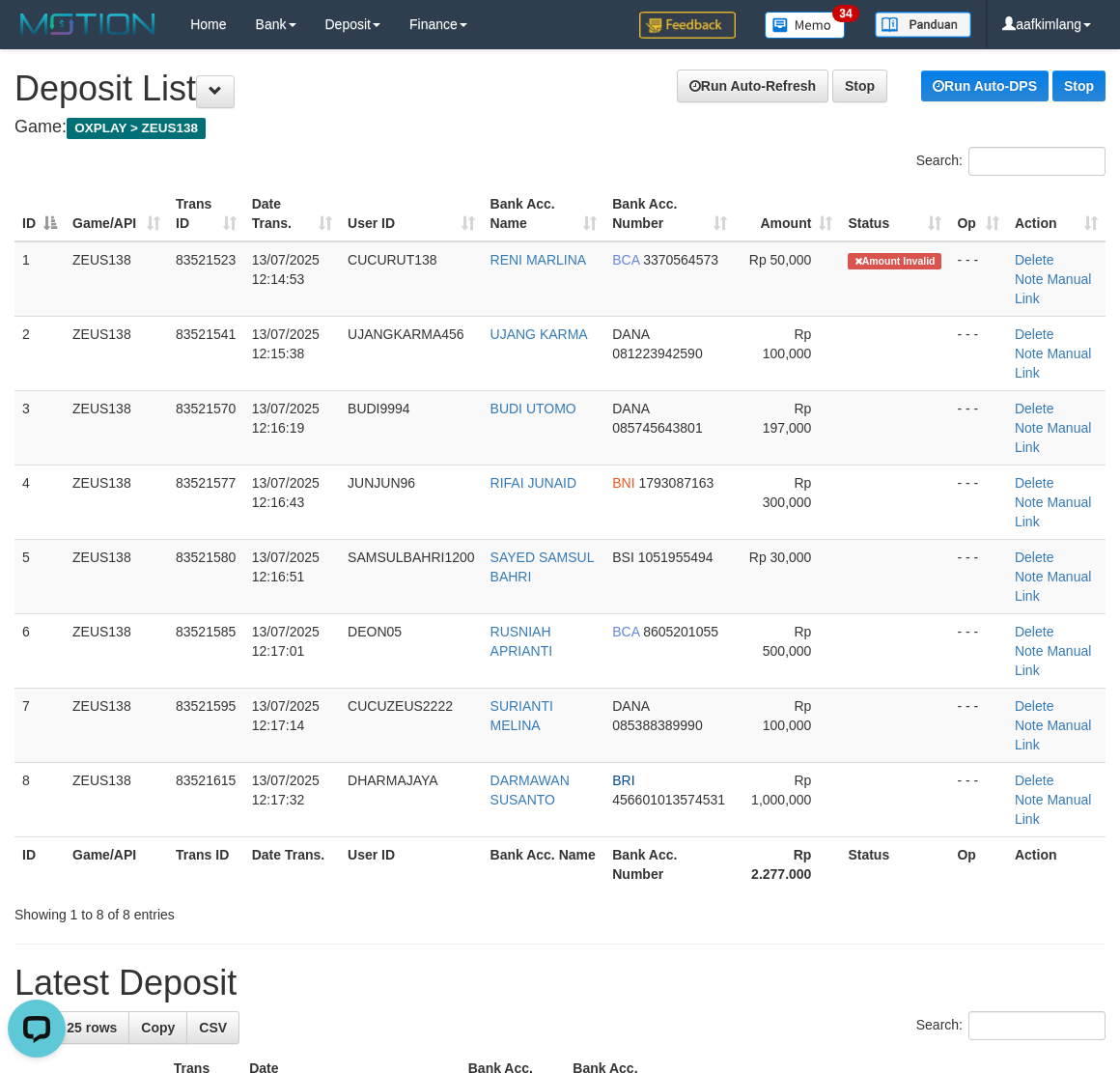 scroll, scrollTop: 0, scrollLeft: 0, axis: both 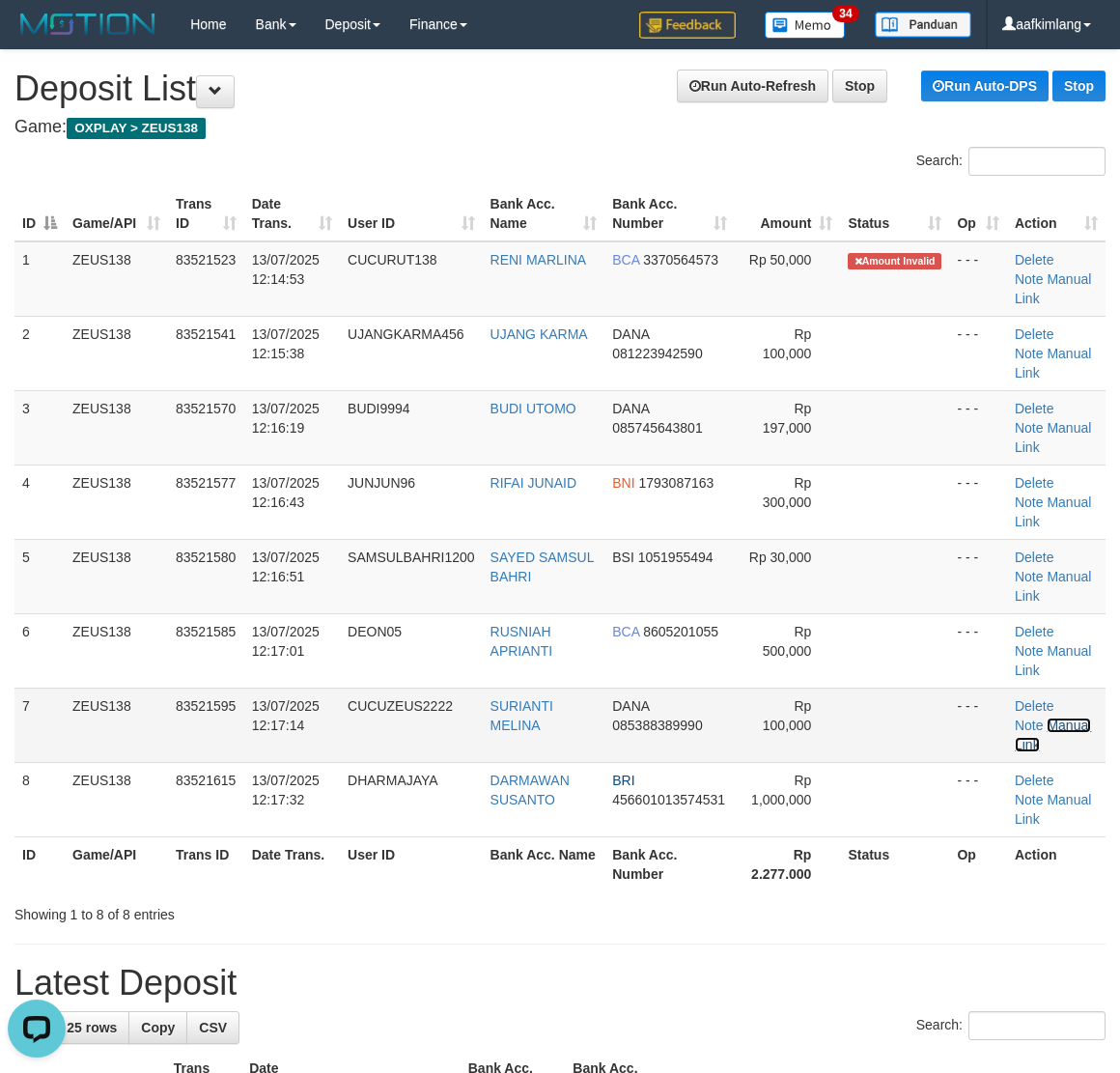 click on "Manual Link" at bounding box center [1052, 735] 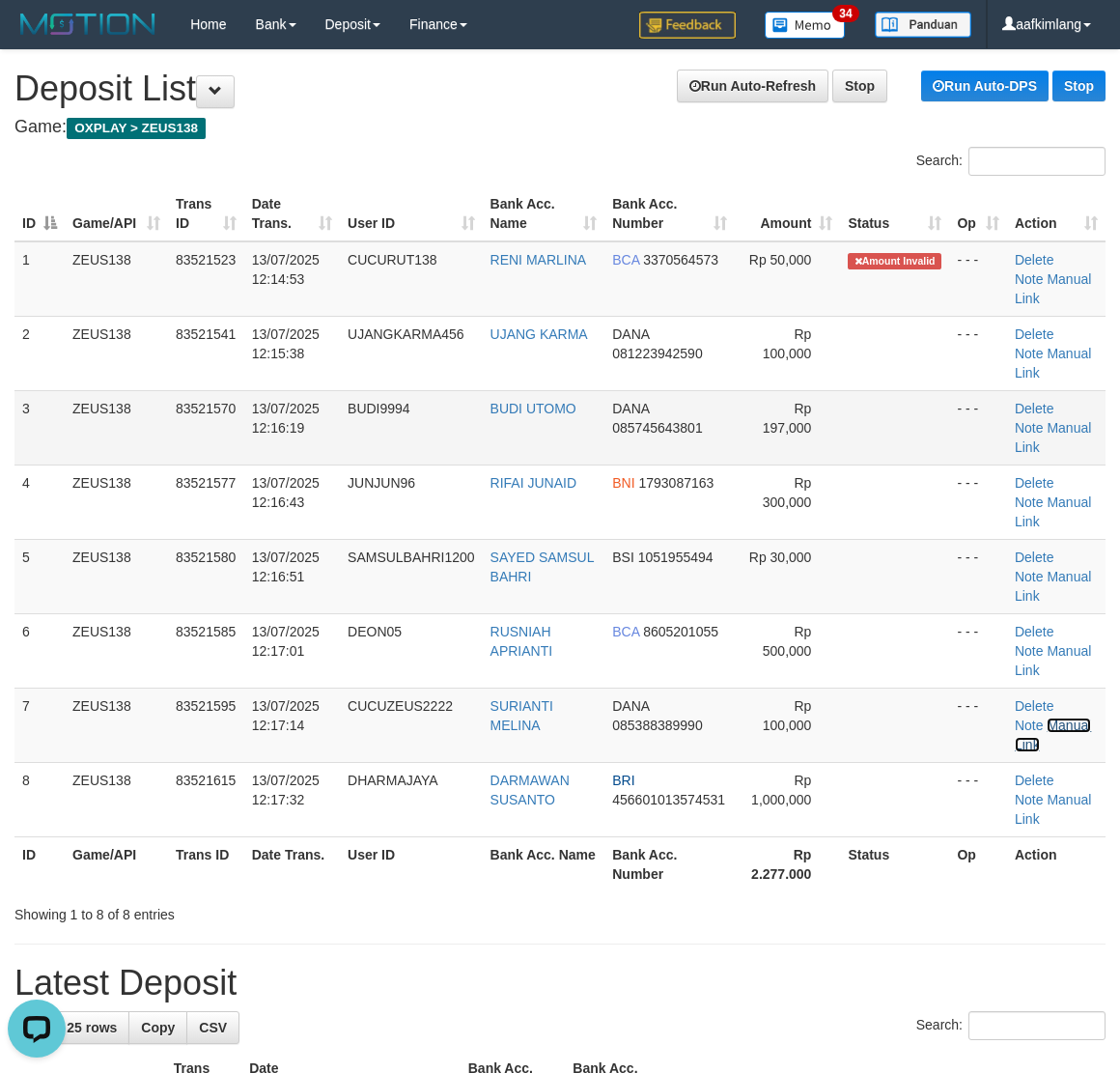 click on "Manual Link" at bounding box center [1052, 735] 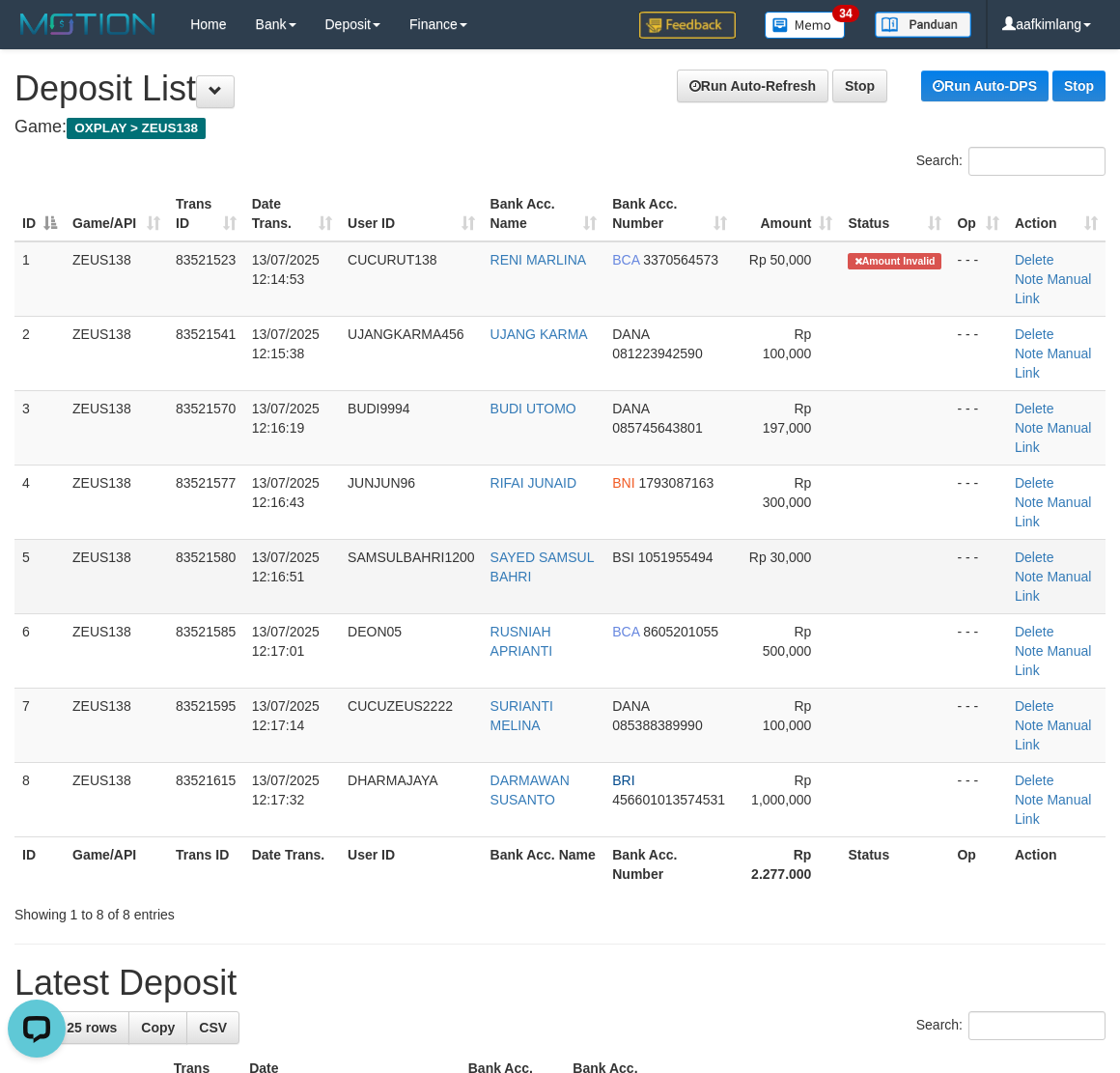 click at bounding box center (894, 576) 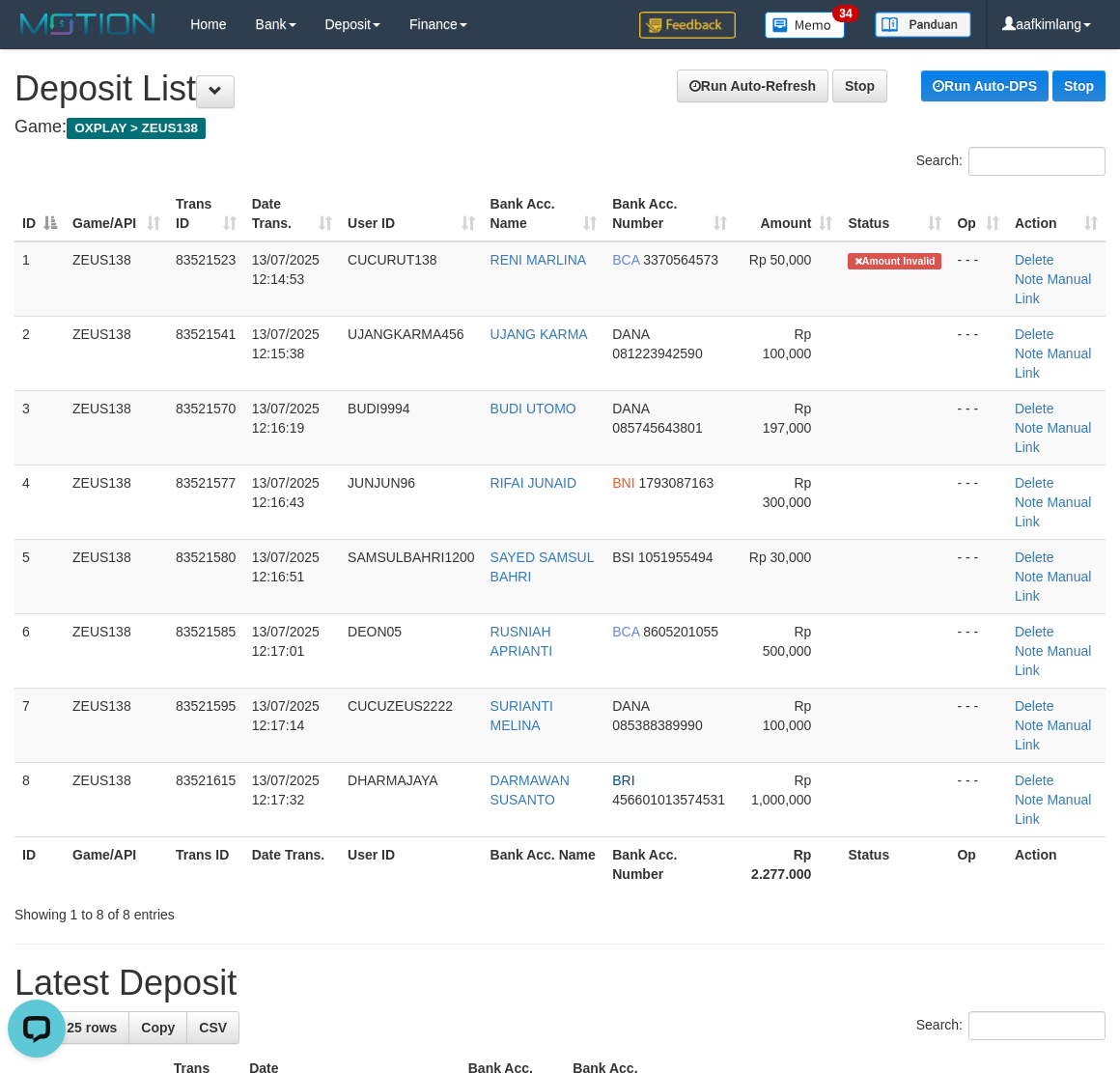 drag, startPoint x: 867, startPoint y: 561, endPoint x: 1132, endPoint y: 601, distance: 268.00187 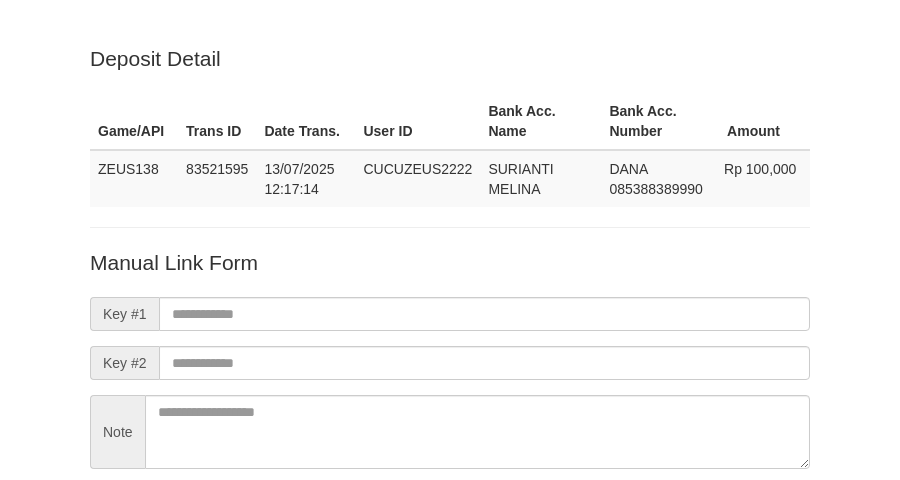 scroll, scrollTop: 176, scrollLeft: 0, axis: vertical 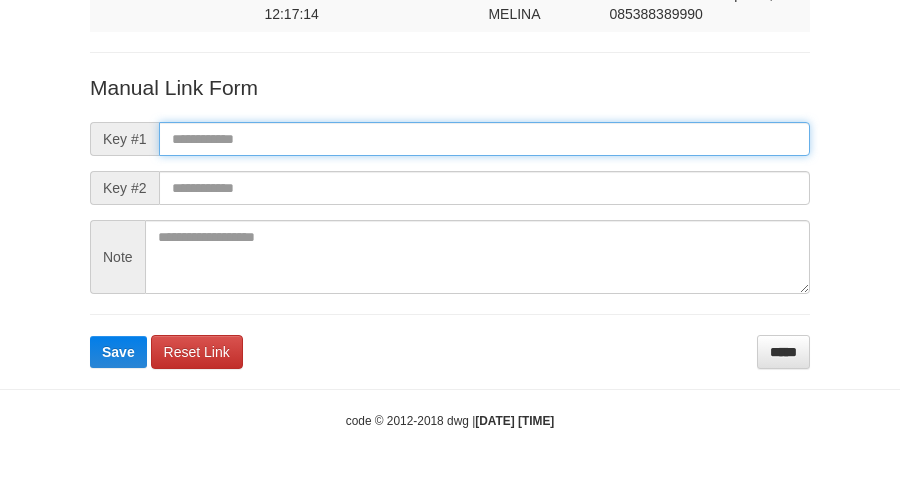 paste on "**********" 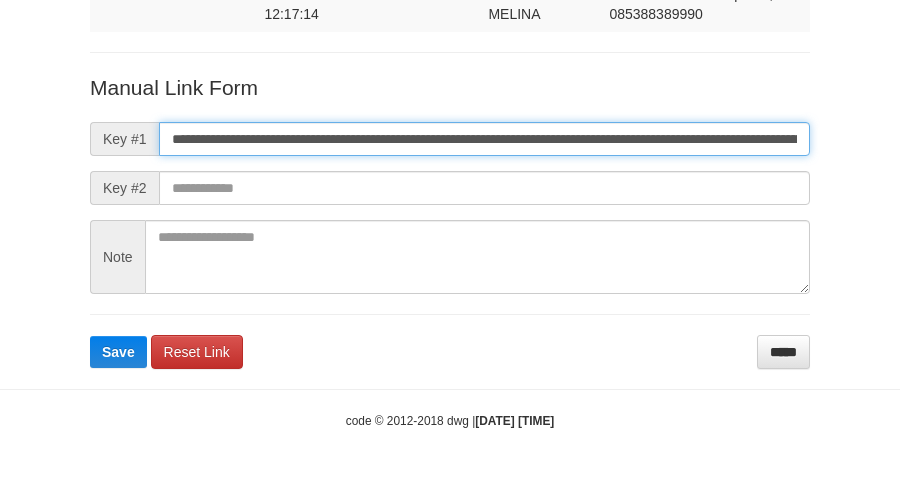 scroll, scrollTop: 0, scrollLeft: 1191, axis: horizontal 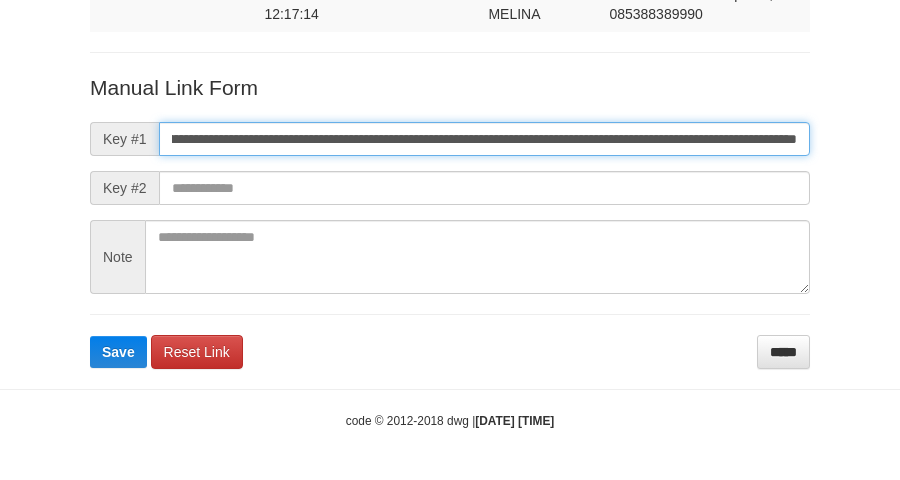 type on "**********" 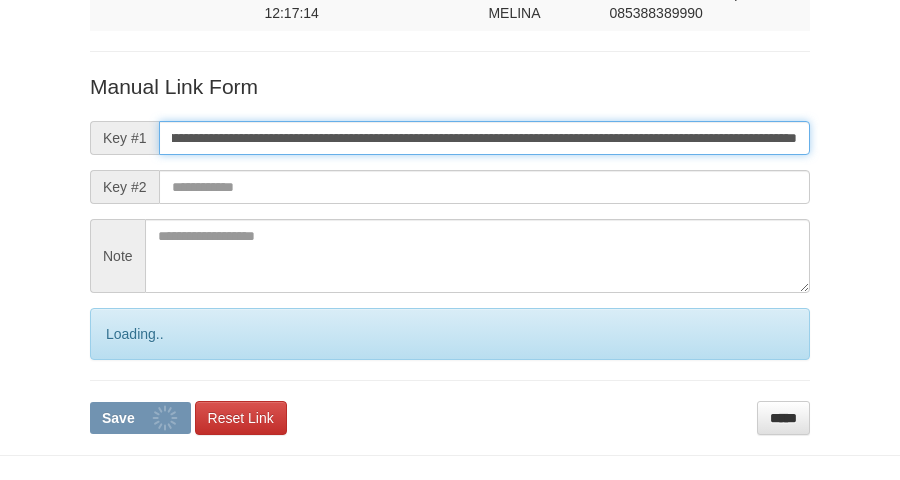 drag, startPoint x: 717, startPoint y: 136, endPoint x: 712, endPoint y: 148, distance: 13 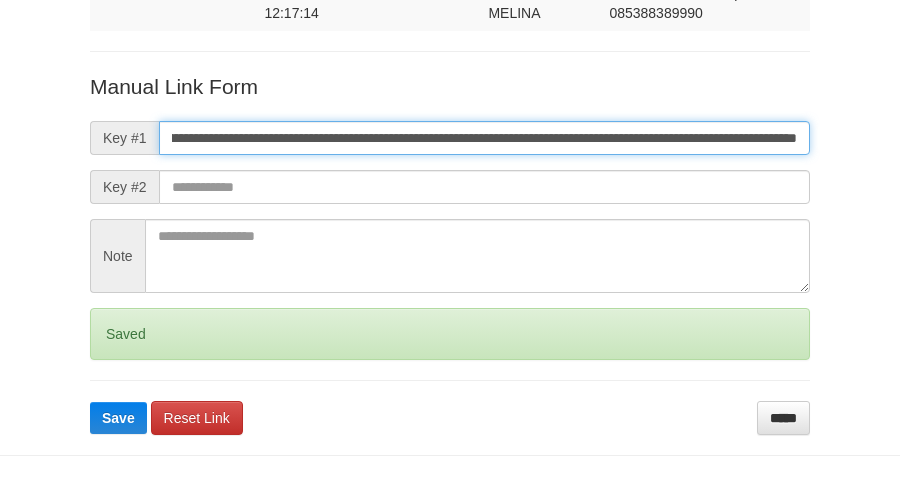 click on "Save" at bounding box center (118, 418) 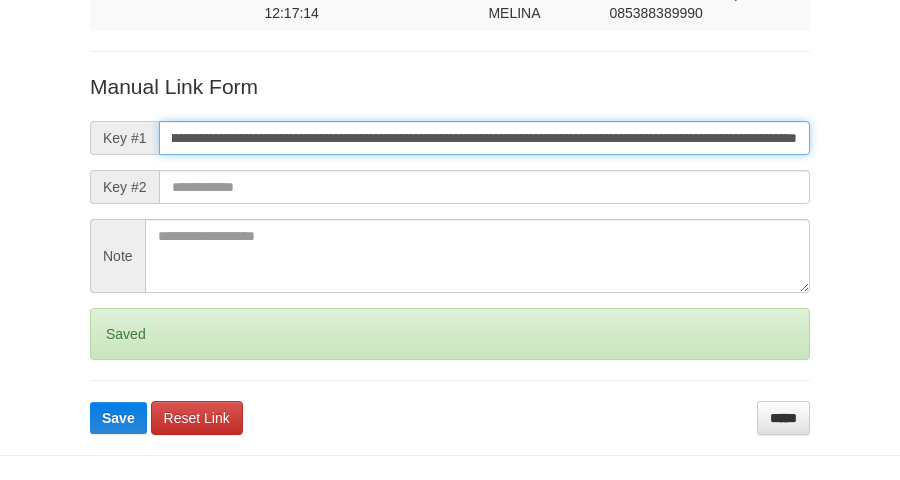 click on "Save" at bounding box center [118, 418] 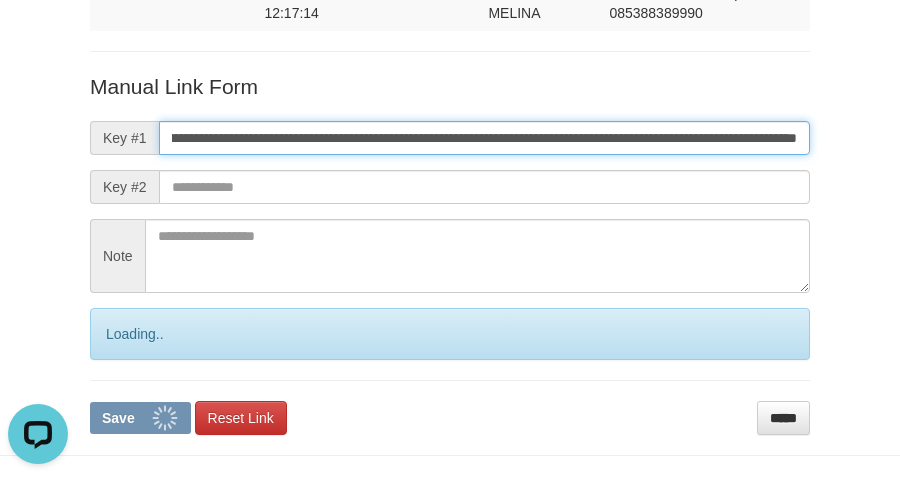 scroll, scrollTop: 0, scrollLeft: 0, axis: both 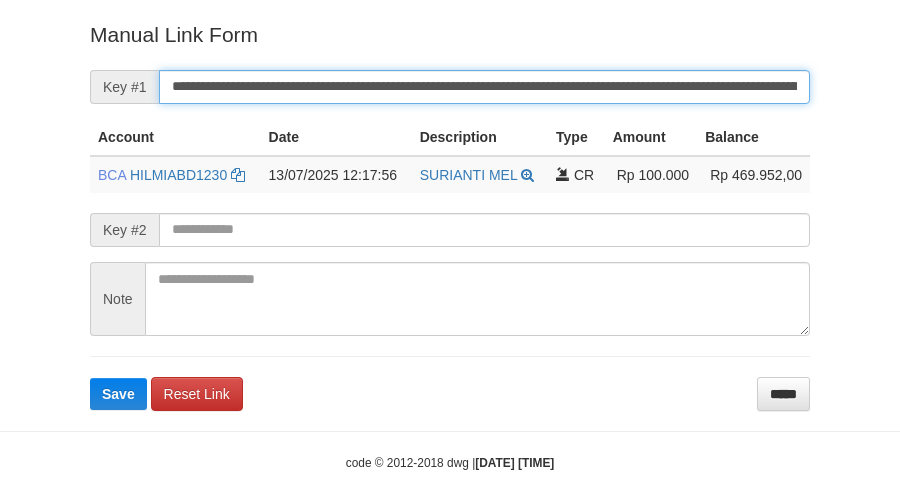 click on "Save" at bounding box center (118, 394) 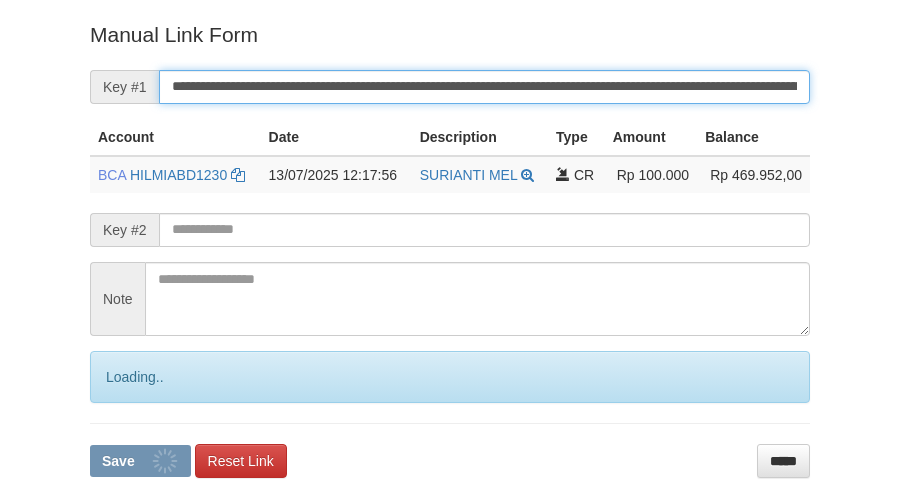 click on "Save" at bounding box center [140, 461] 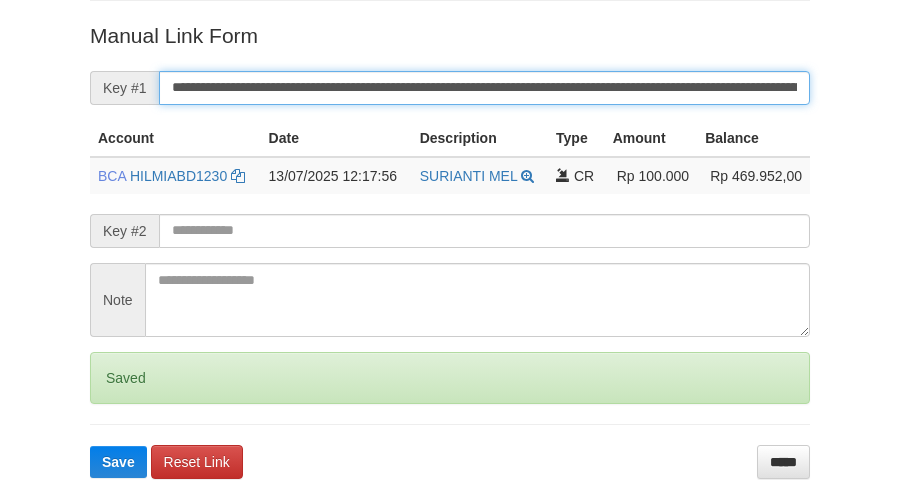 click on "Save" at bounding box center [118, 462] 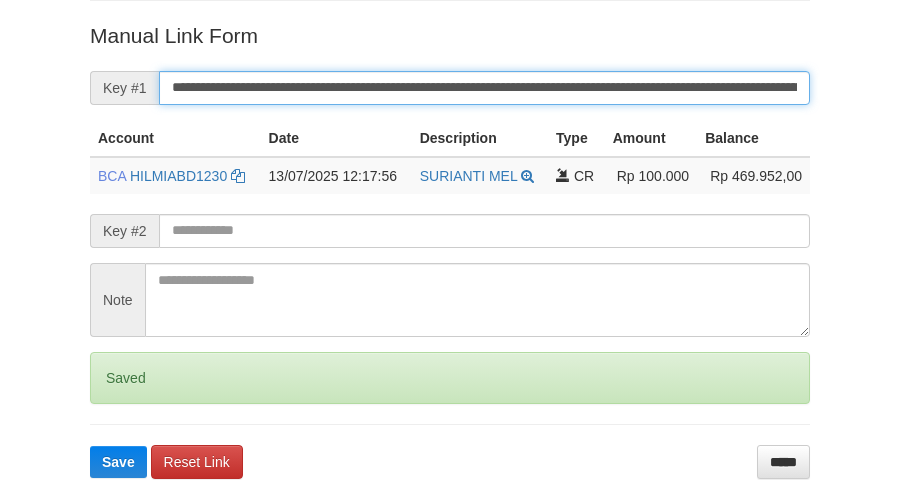 click on "Save" at bounding box center [118, 462] 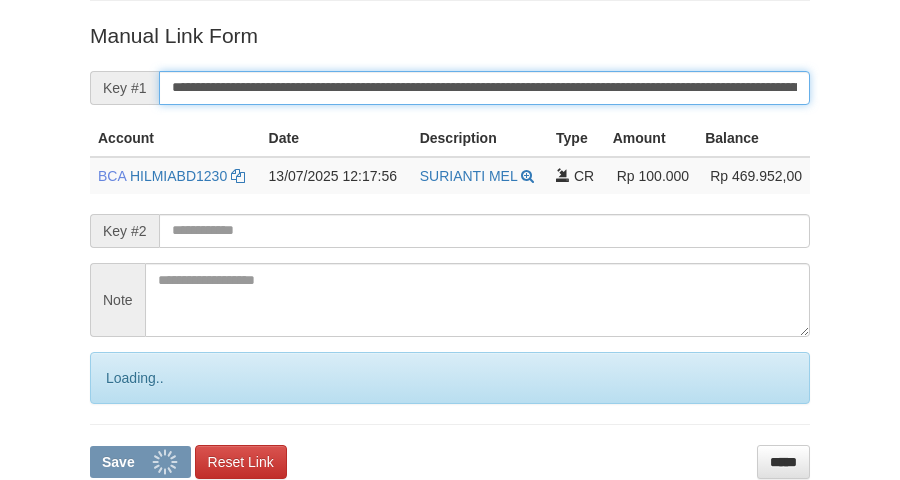 click on "Save" at bounding box center [140, 462] 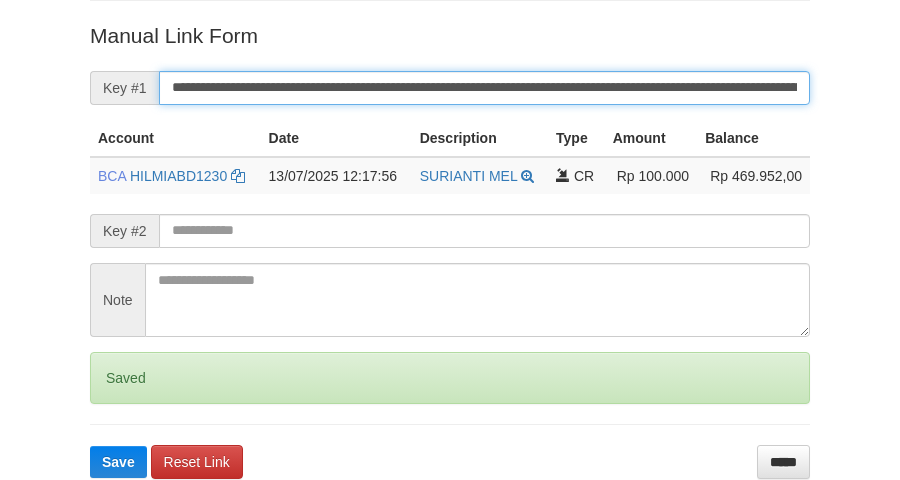click on "Save" at bounding box center [118, 462] 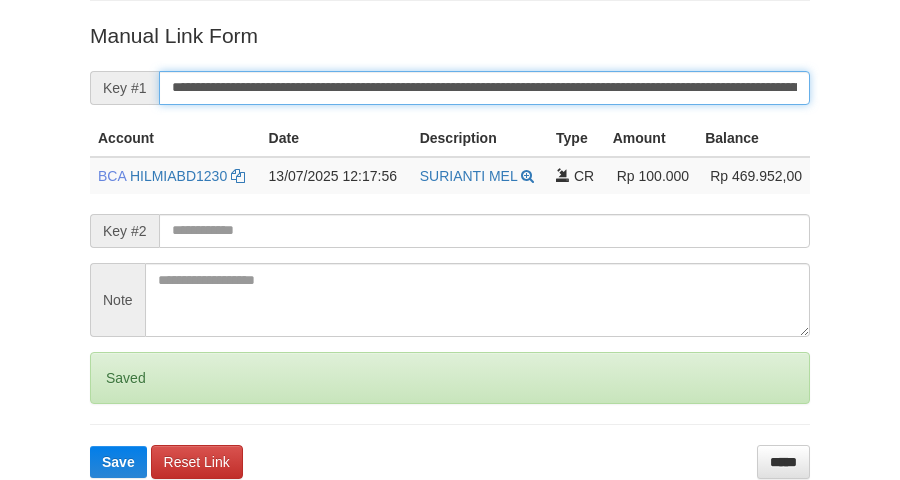 click on "Save" at bounding box center (118, 462) 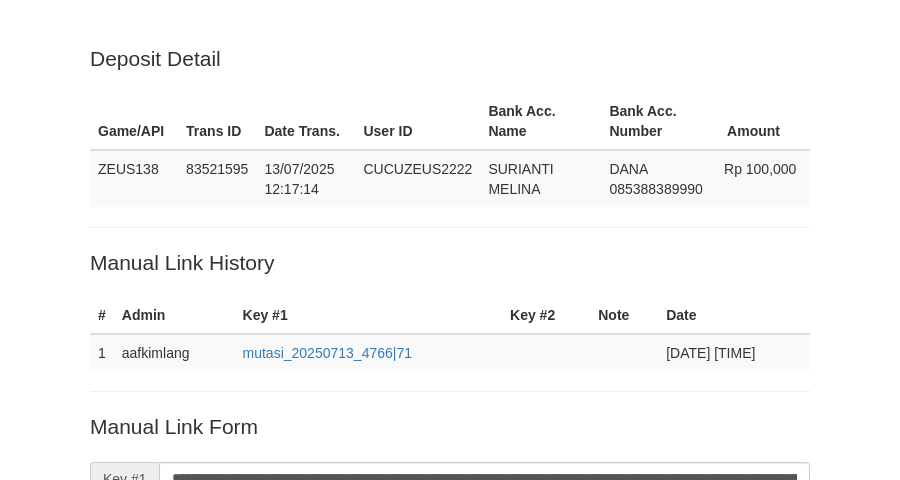 click on "**********" at bounding box center (450, 607) 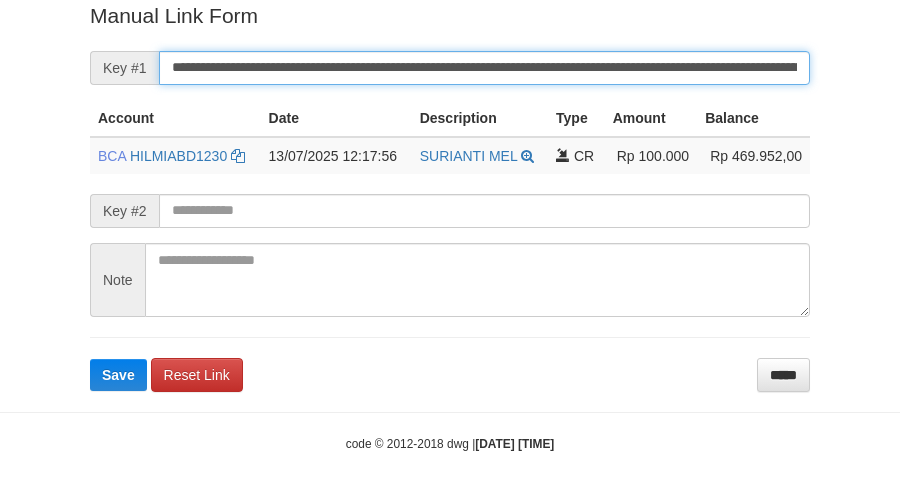 click on "Save" at bounding box center (118, 375) 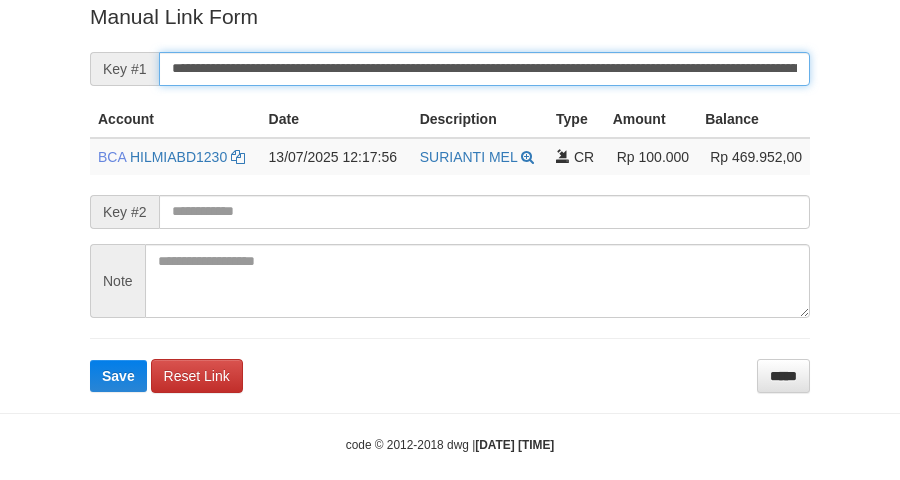 click on "Save" at bounding box center [118, 376] 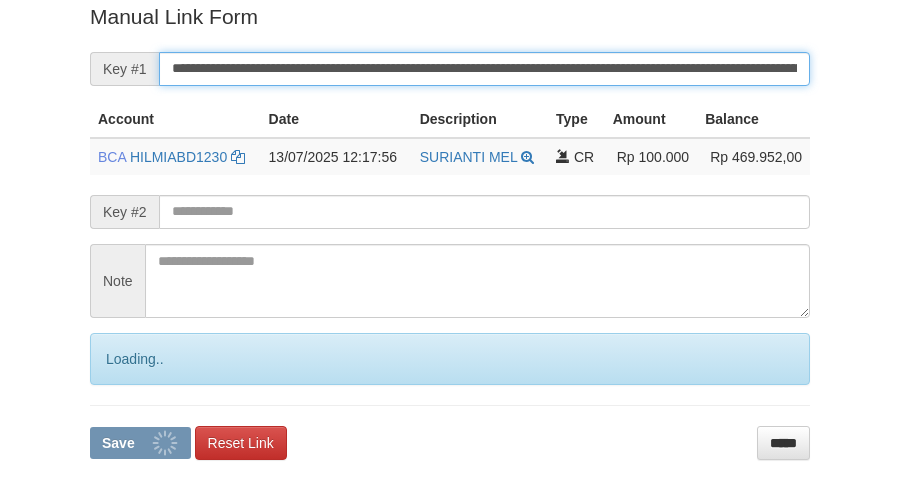 click on "Save" at bounding box center [140, 443] 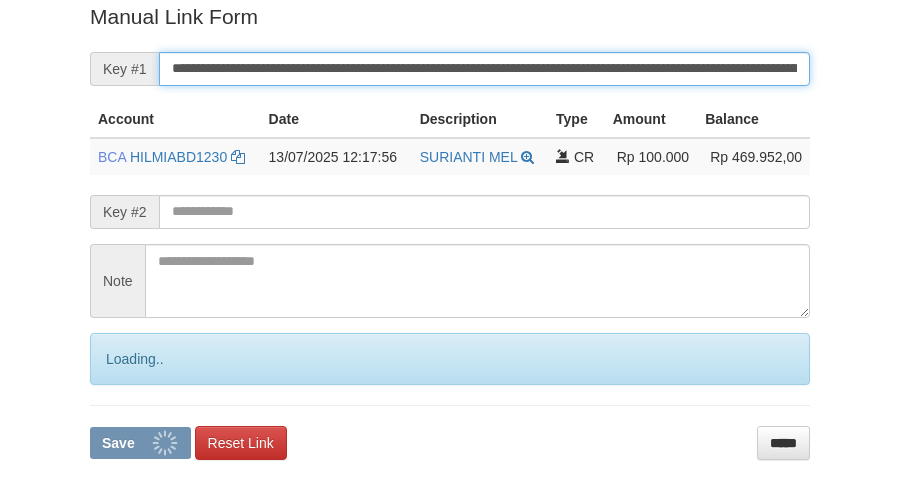 click on "Save" at bounding box center [140, 443] 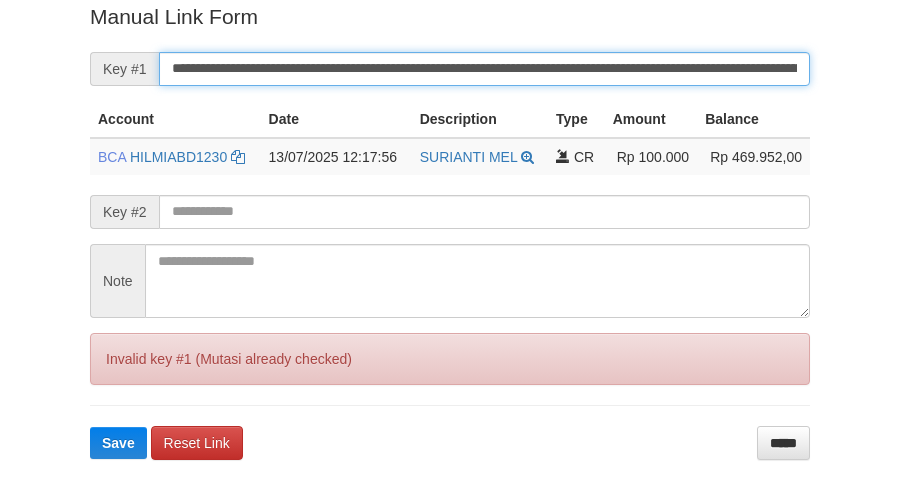 click on "Save" at bounding box center (118, 443) 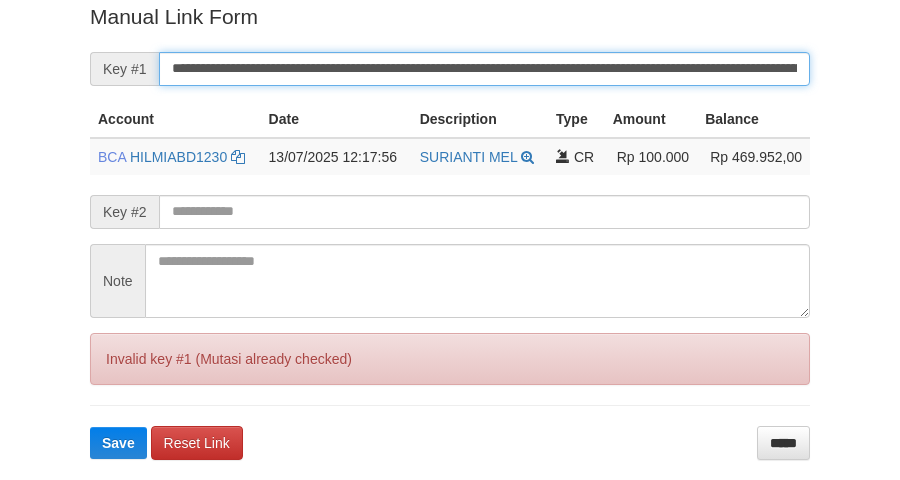 click on "Save" at bounding box center [118, 443] 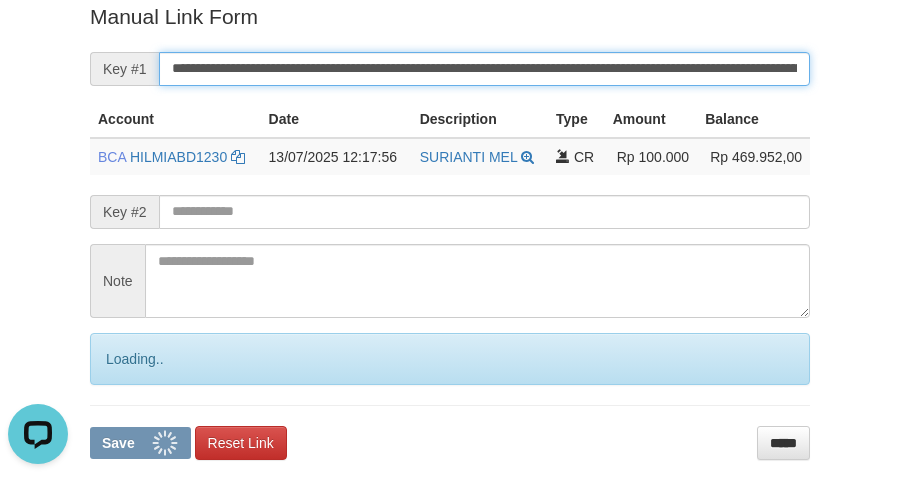 scroll, scrollTop: 0, scrollLeft: 0, axis: both 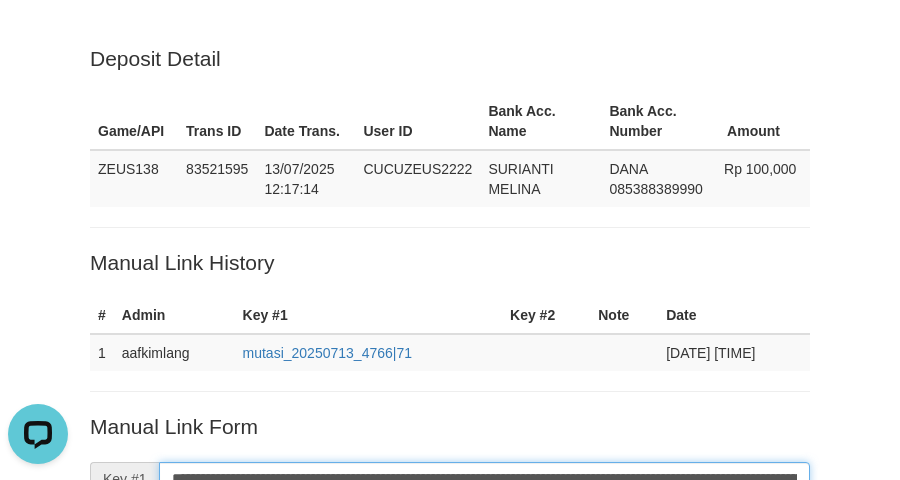 click on "Save" at bounding box center (140, 853) 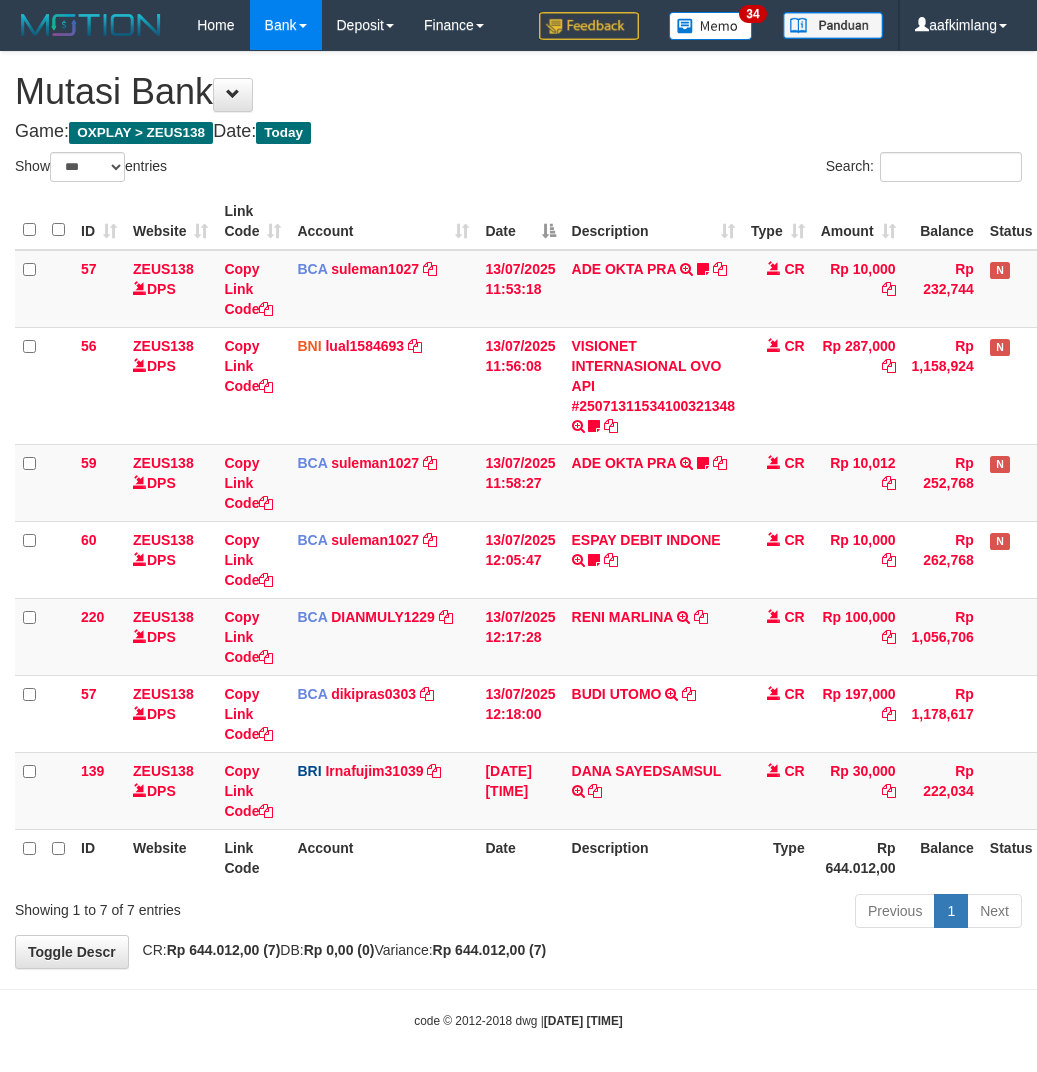 select on "***" 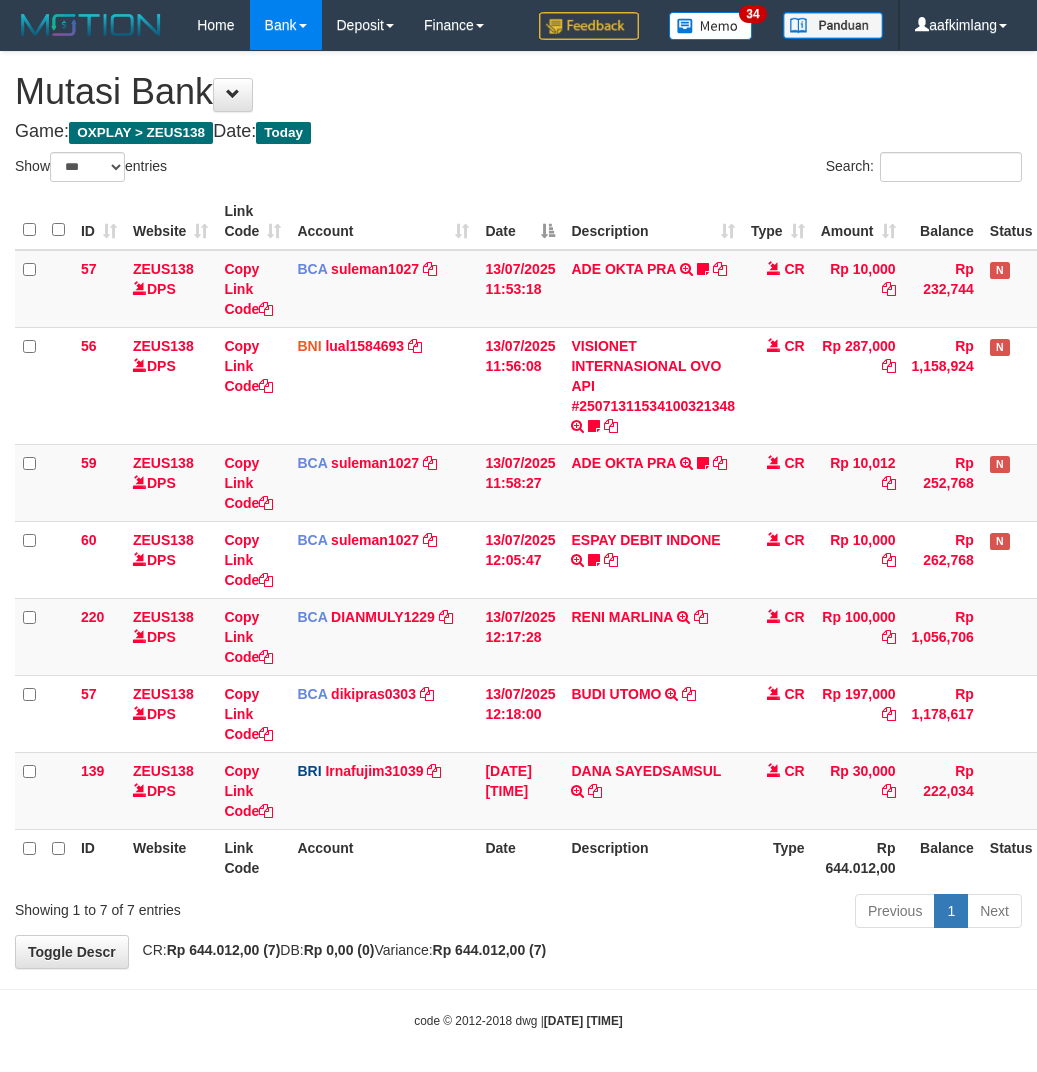scroll, scrollTop: 0, scrollLeft: 0, axis: both 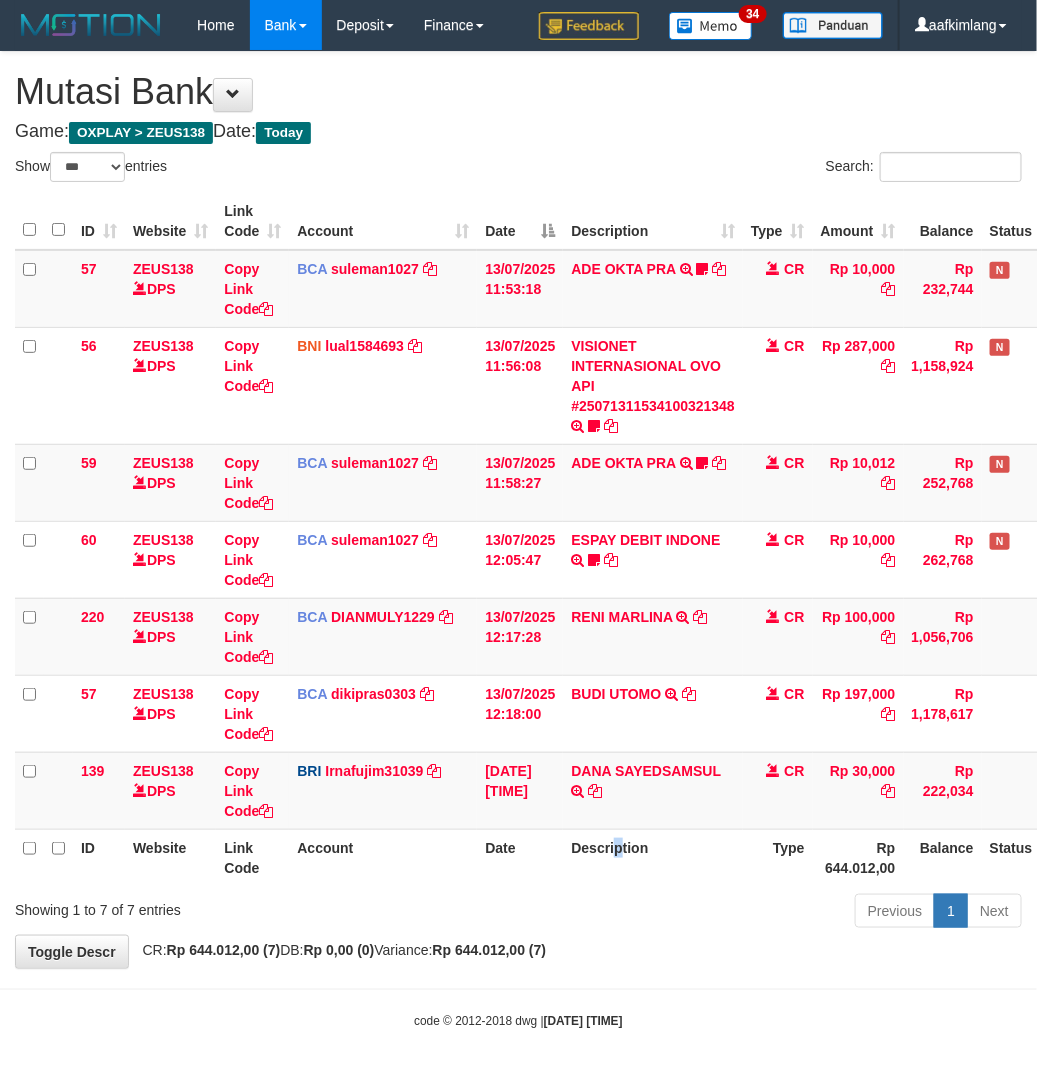 click on "Description" at bounding box center (653, 857) 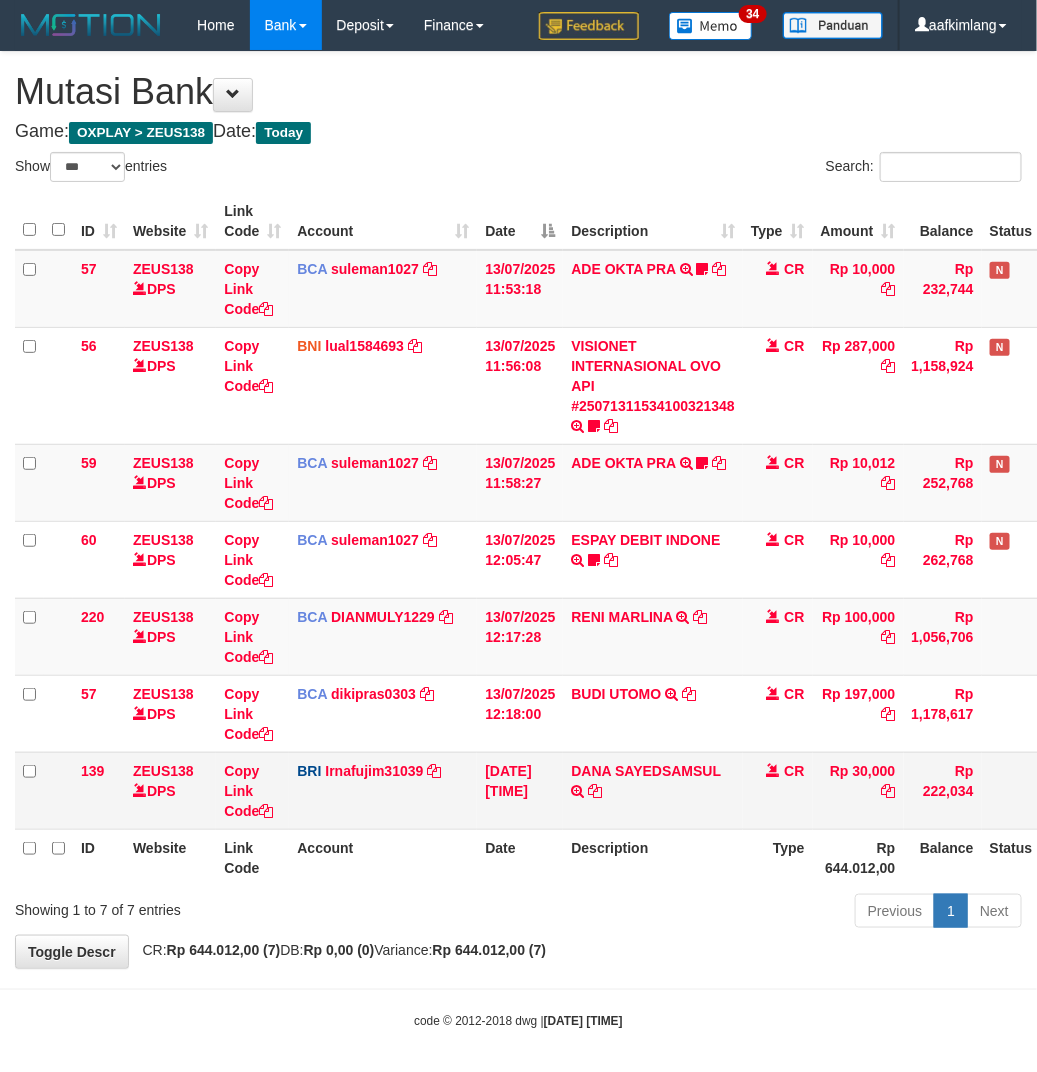 drag, startPoint x: 656, startPoint y: 876, endPoint x: 627, endPoint y: 821, distance: 62.177166 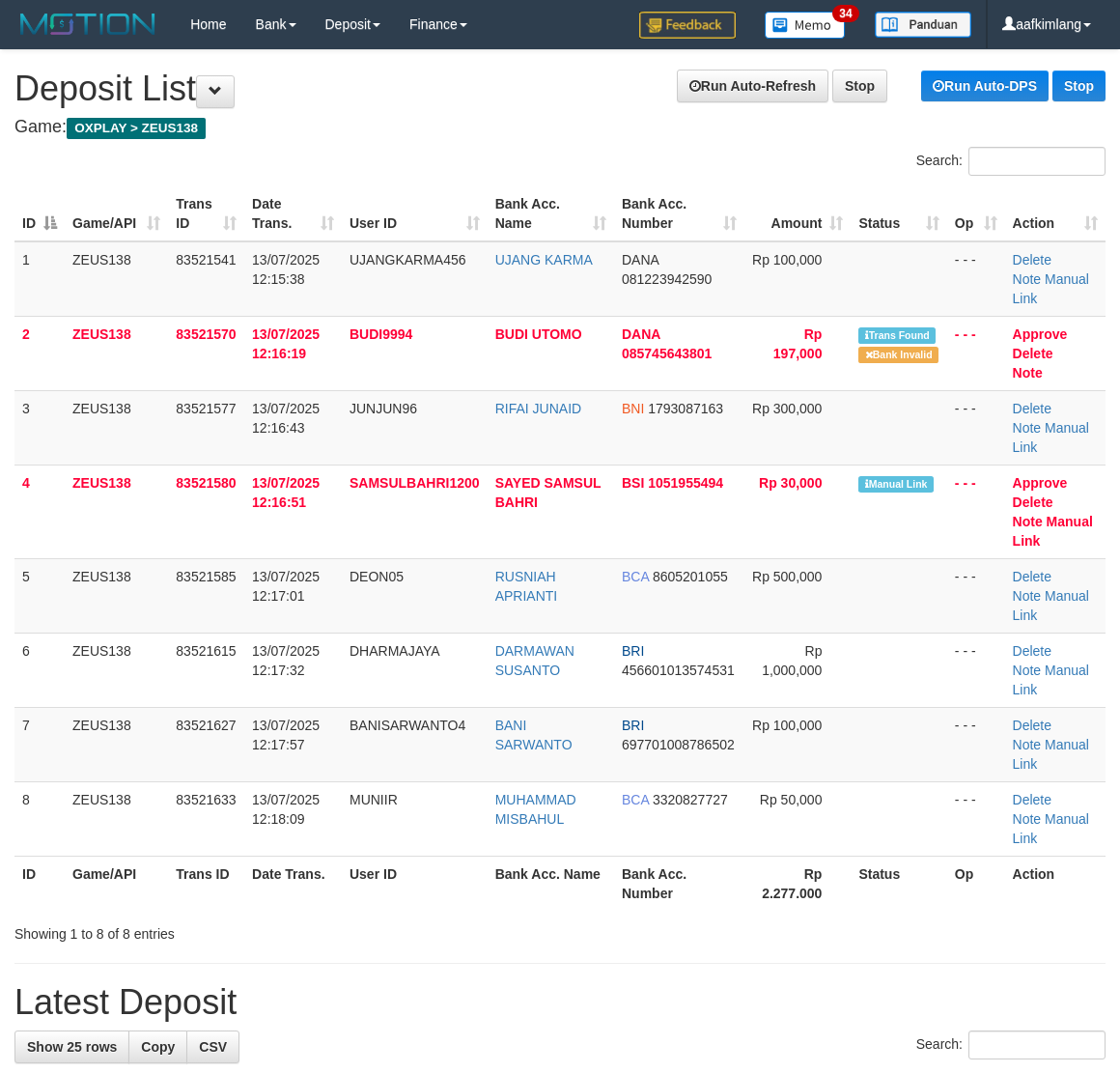 scroll, scrollTop: 0, scrollLeft: 0, axis: both 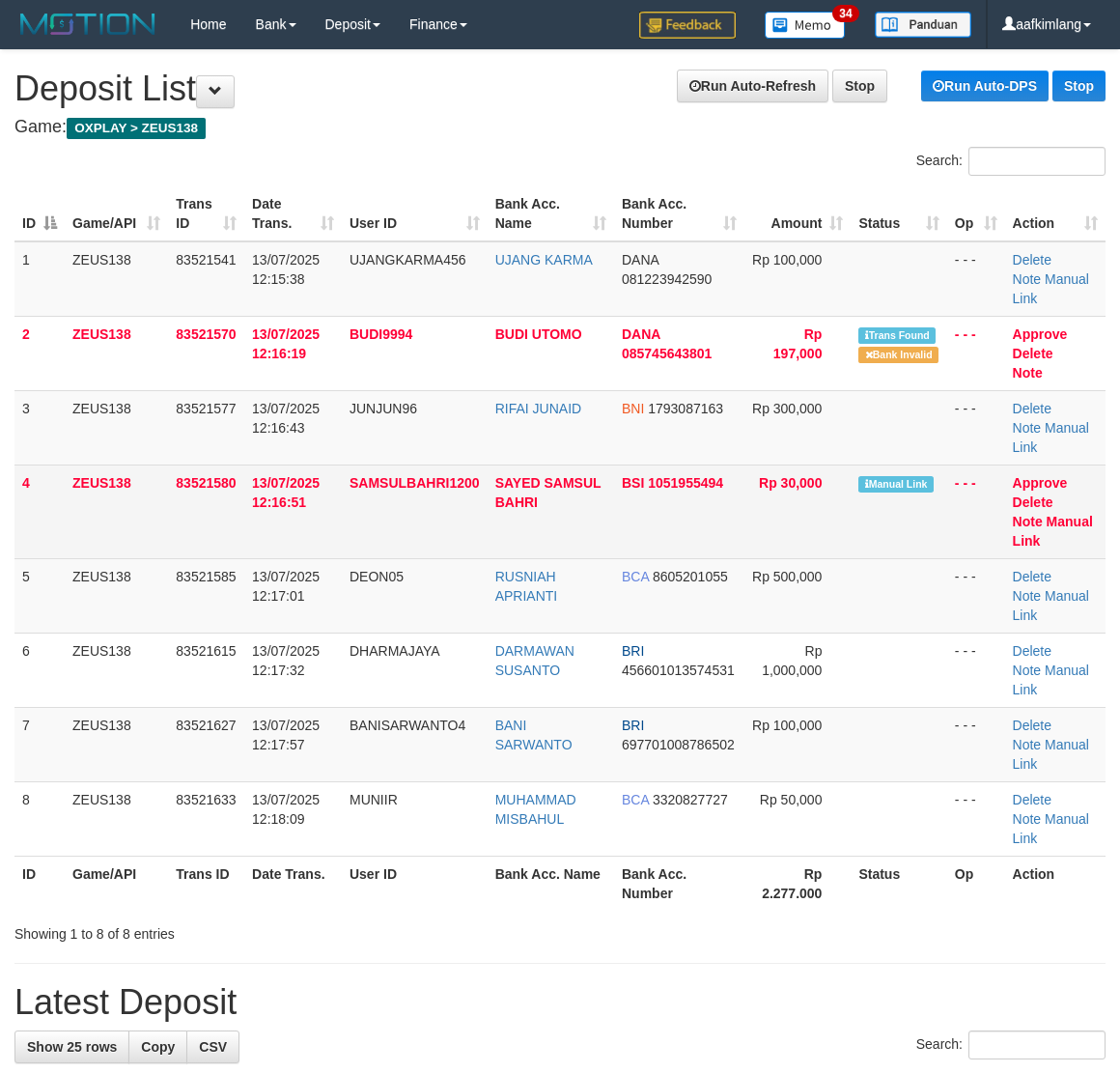 click on "BSI
1051955494" at bounding box center [679, 511] 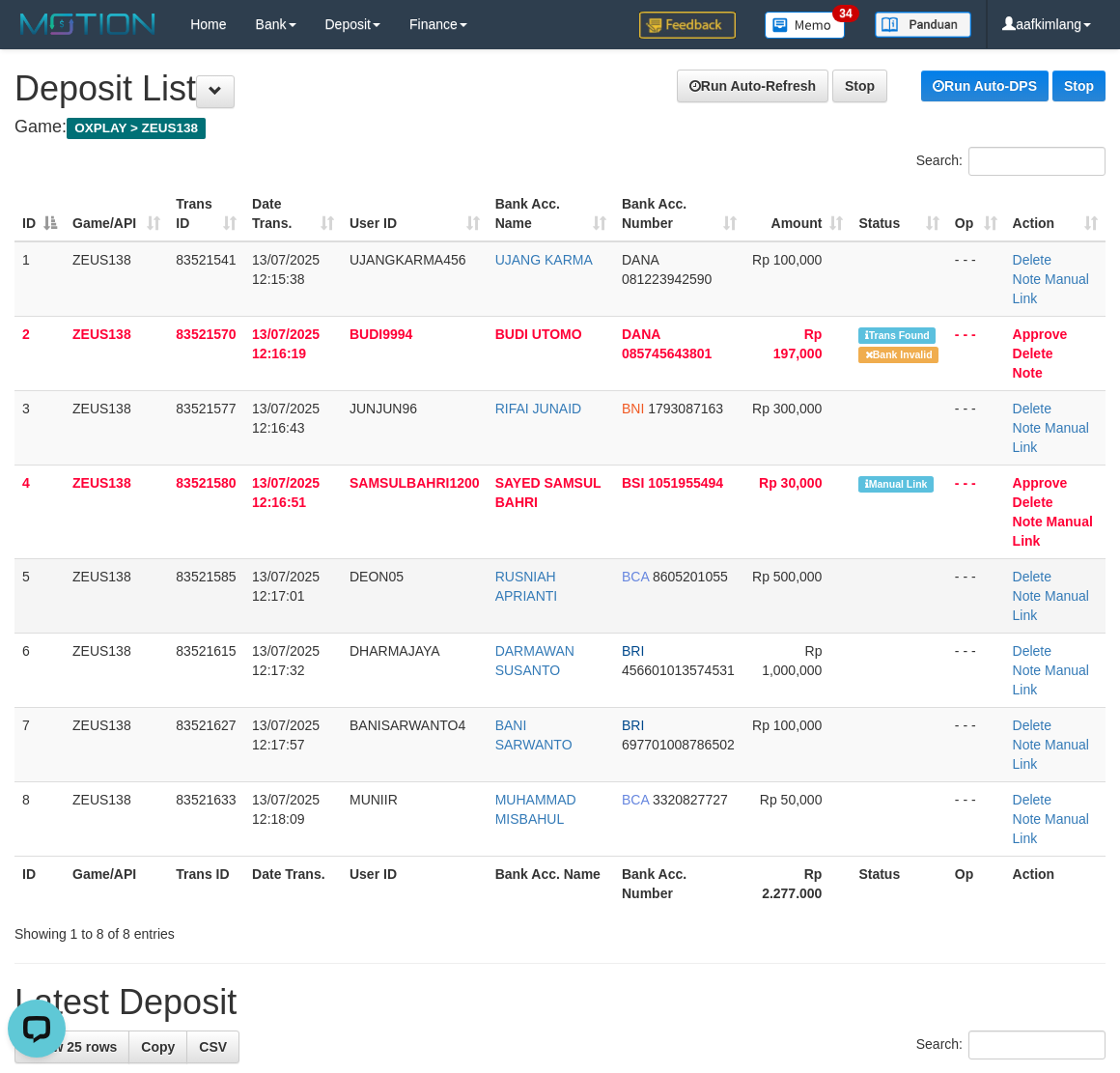 scroll, scrollTop: 0, scrollLeft: 0, axis: both 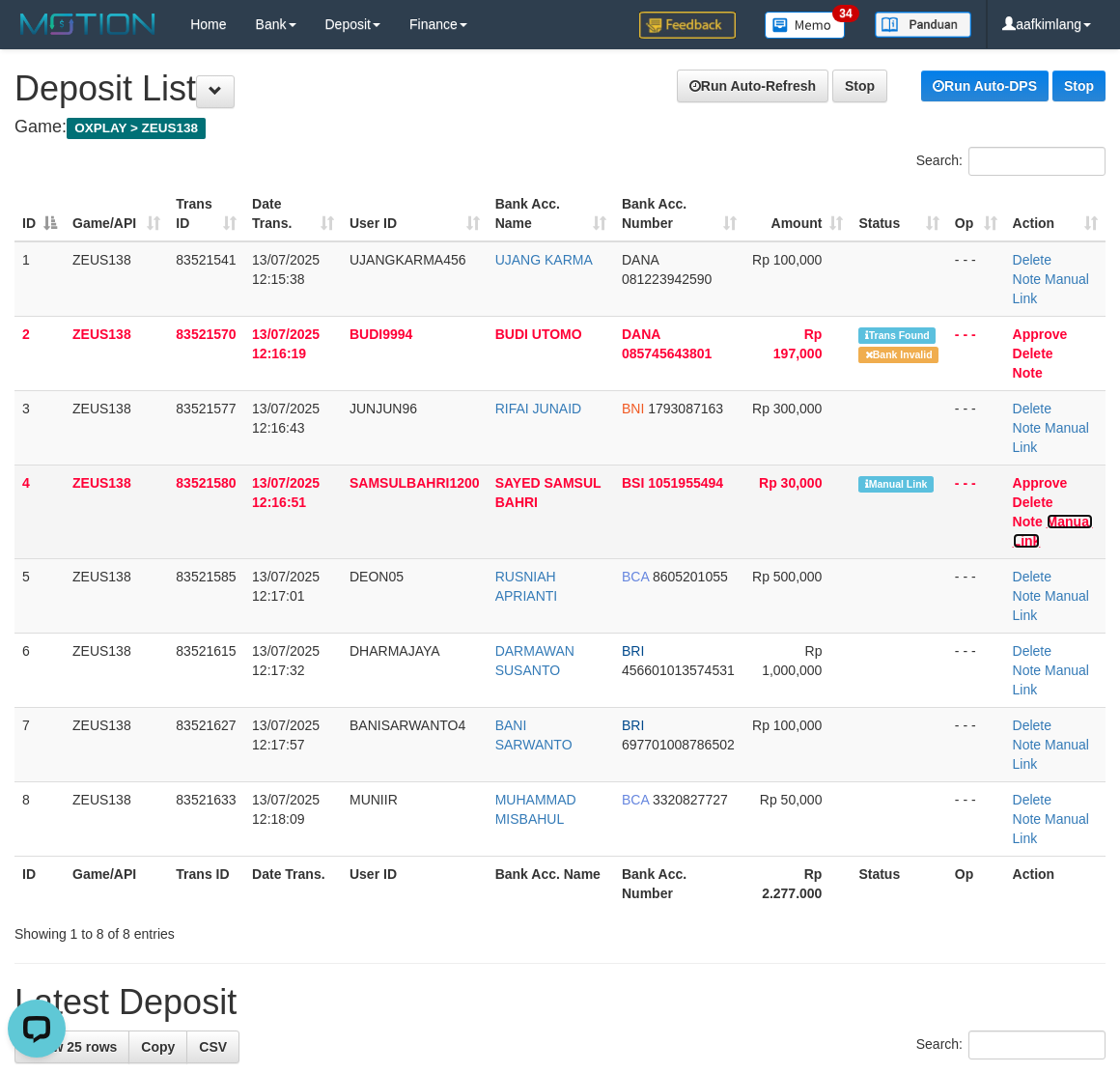 click on "Manual Link" at bounding box center [1052, 531] 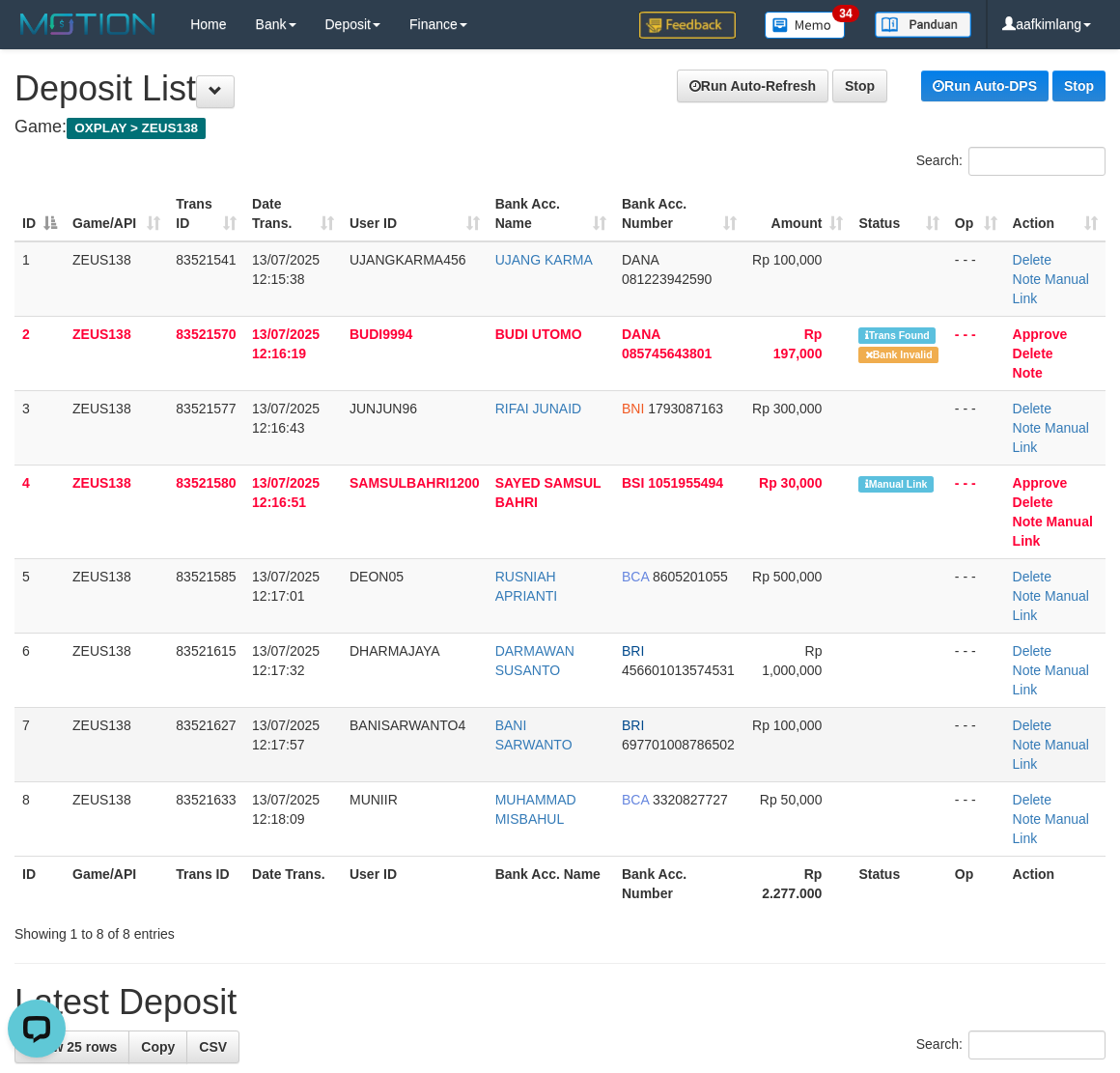 click on "- - -" at bounding box center [976, 744] 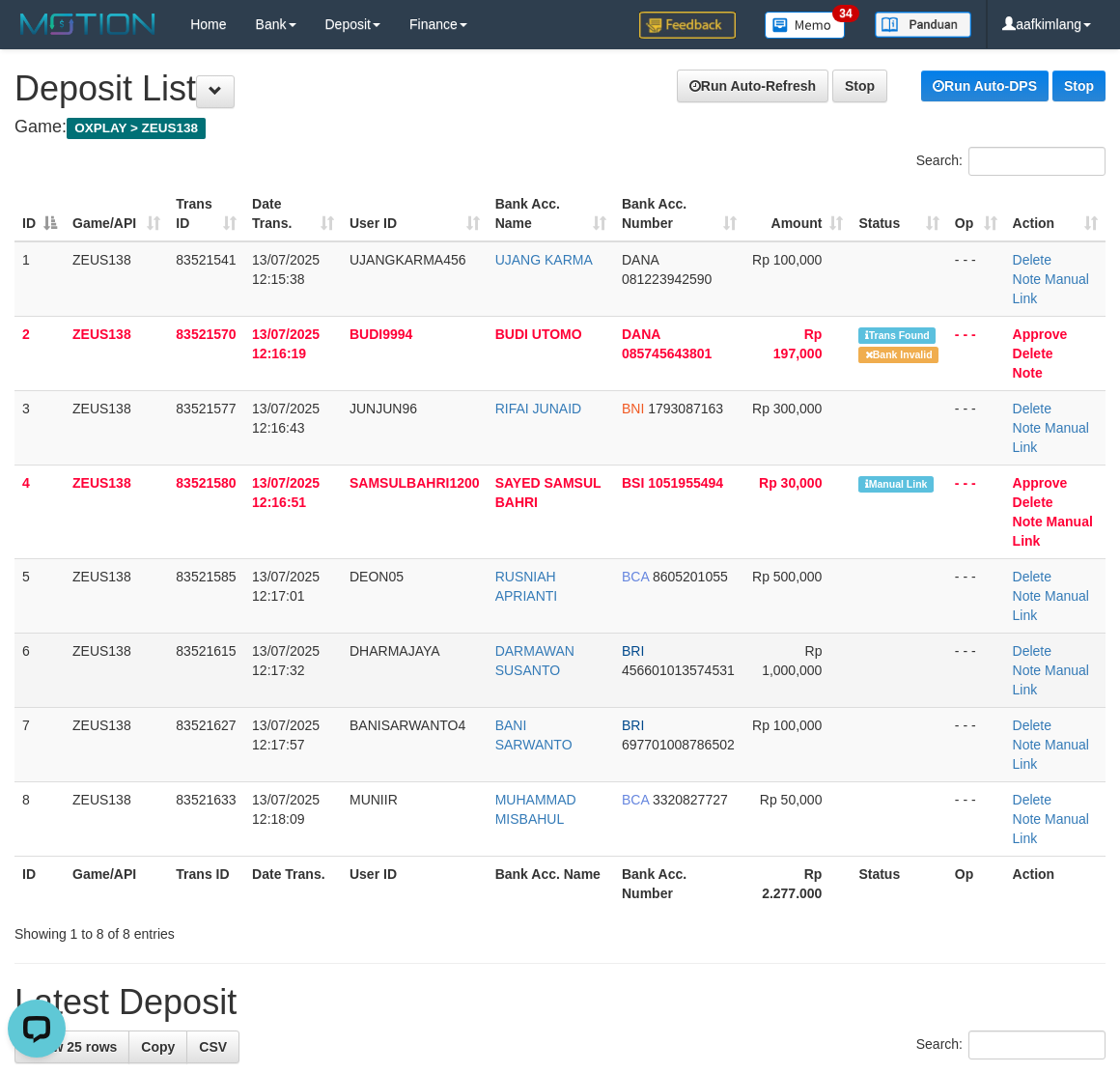 click at bounding box center [898, 669] 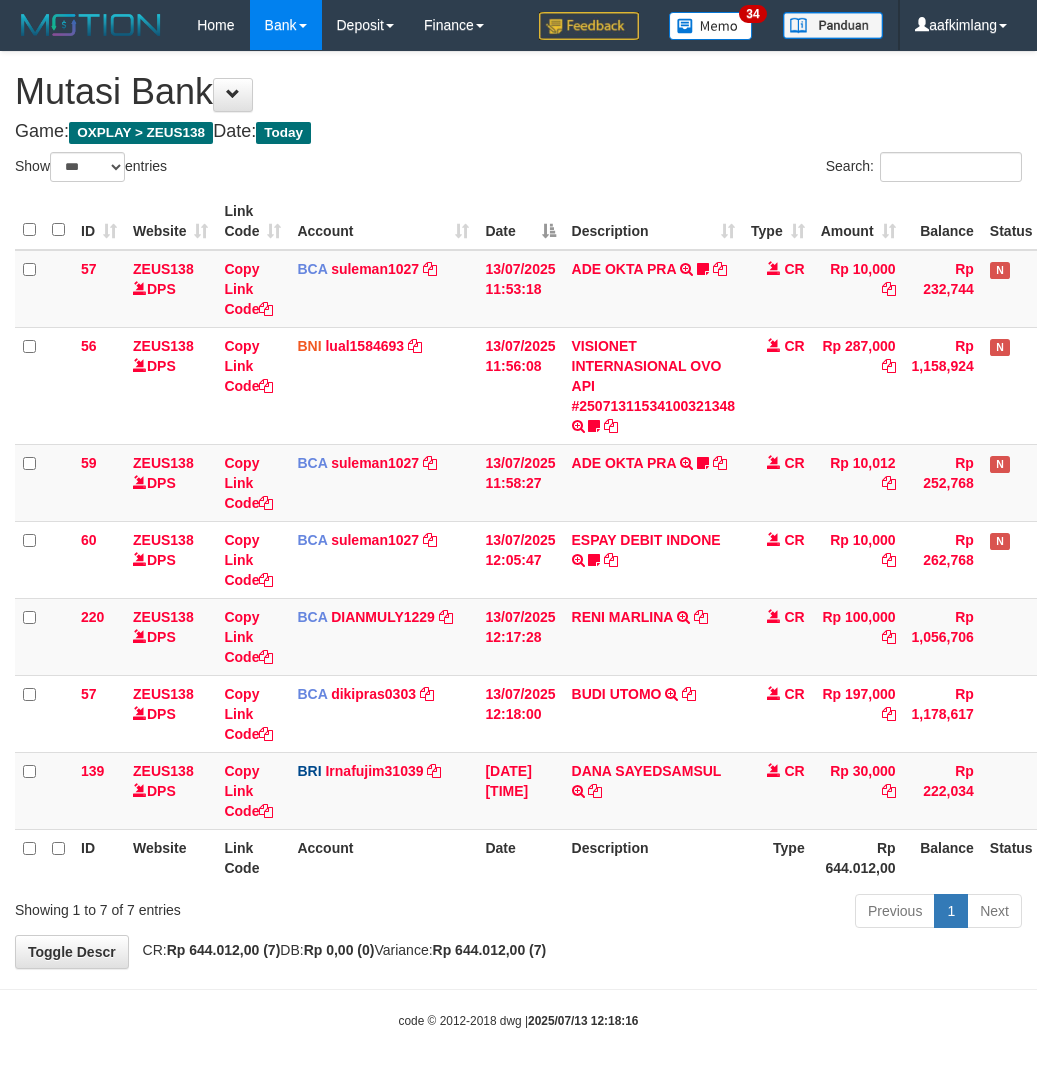select on "***" 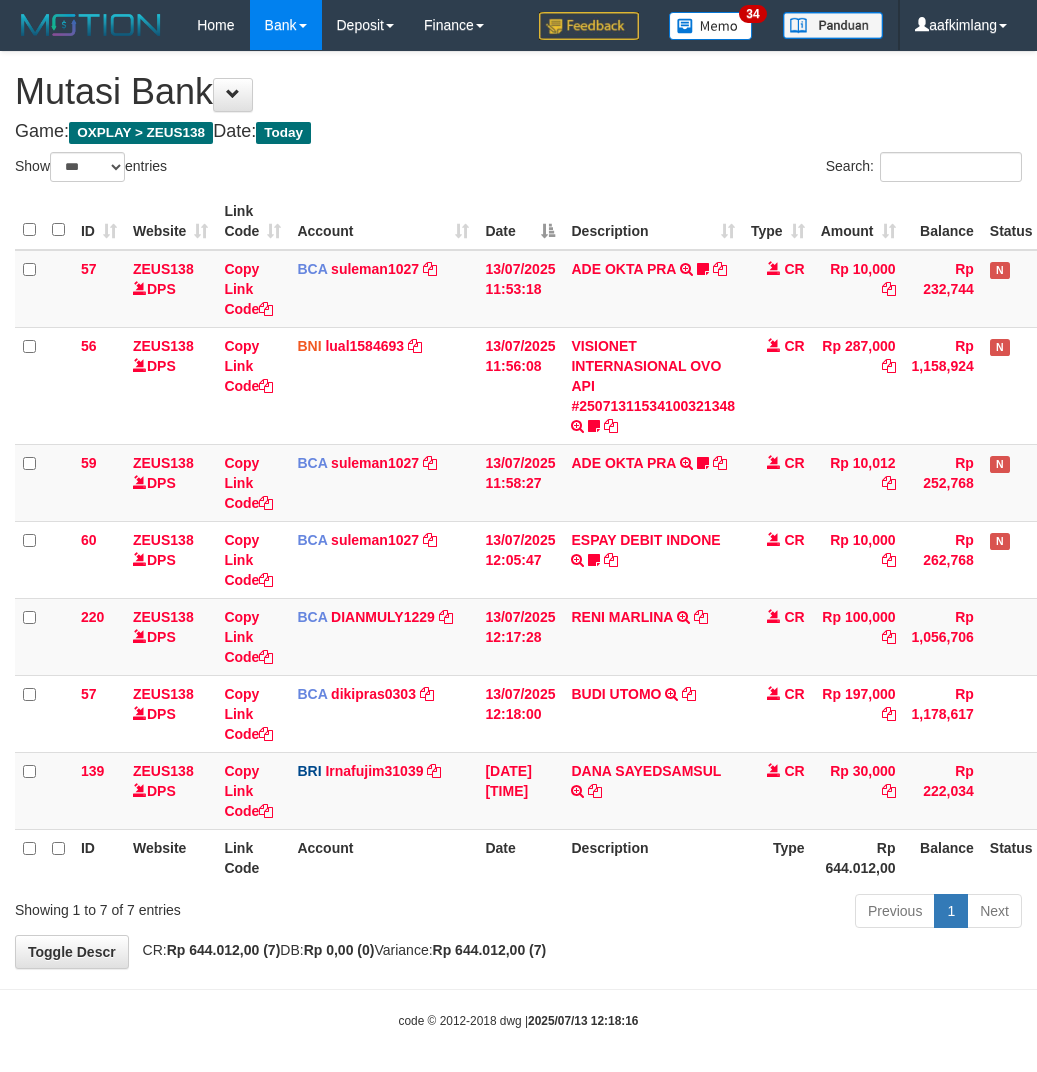 scroll, scrollTop: 0, scrollLeft: 0, axis: both 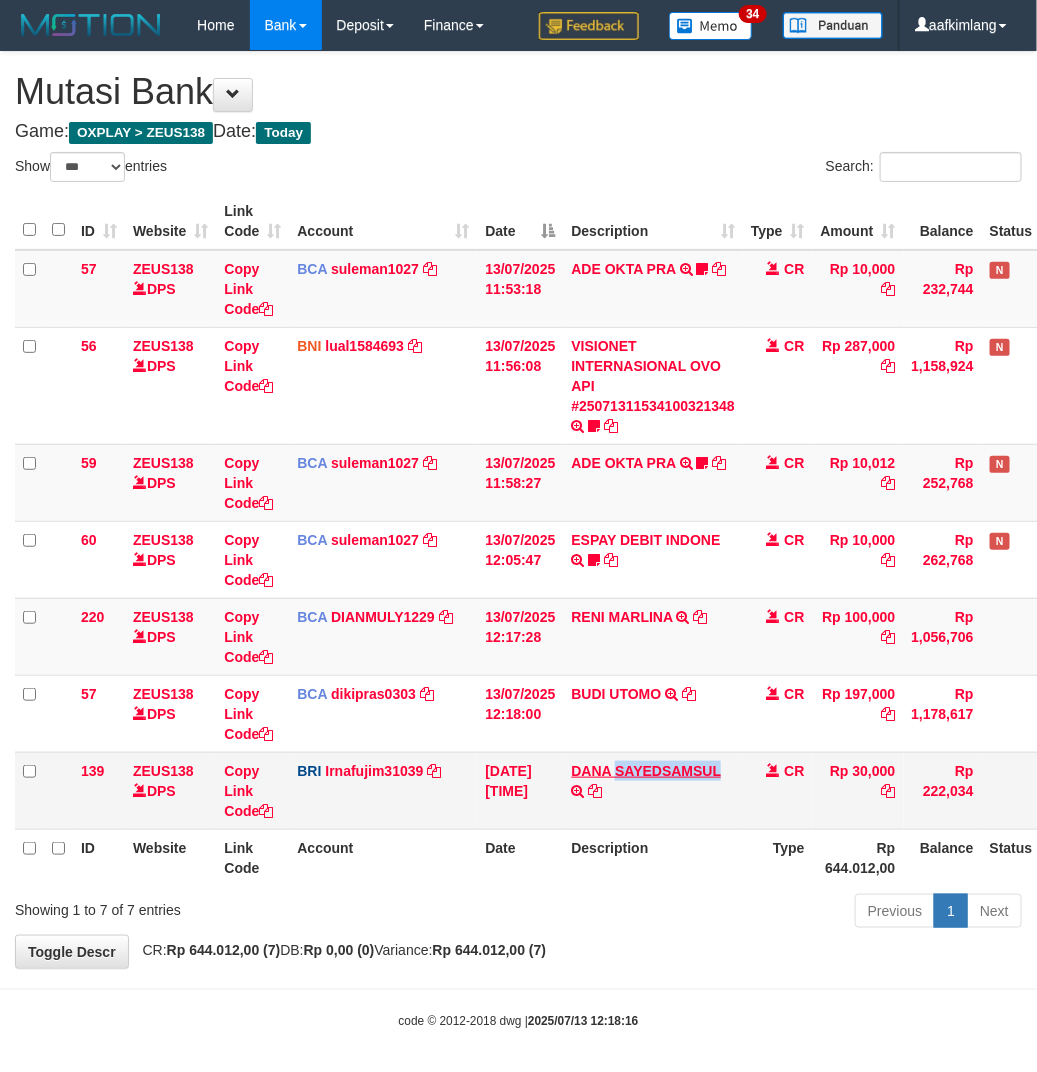 drag, startPoint x: 617, startPoint y: 755, endPoint x: 715, endPoint y: 773, distance: 99.63935 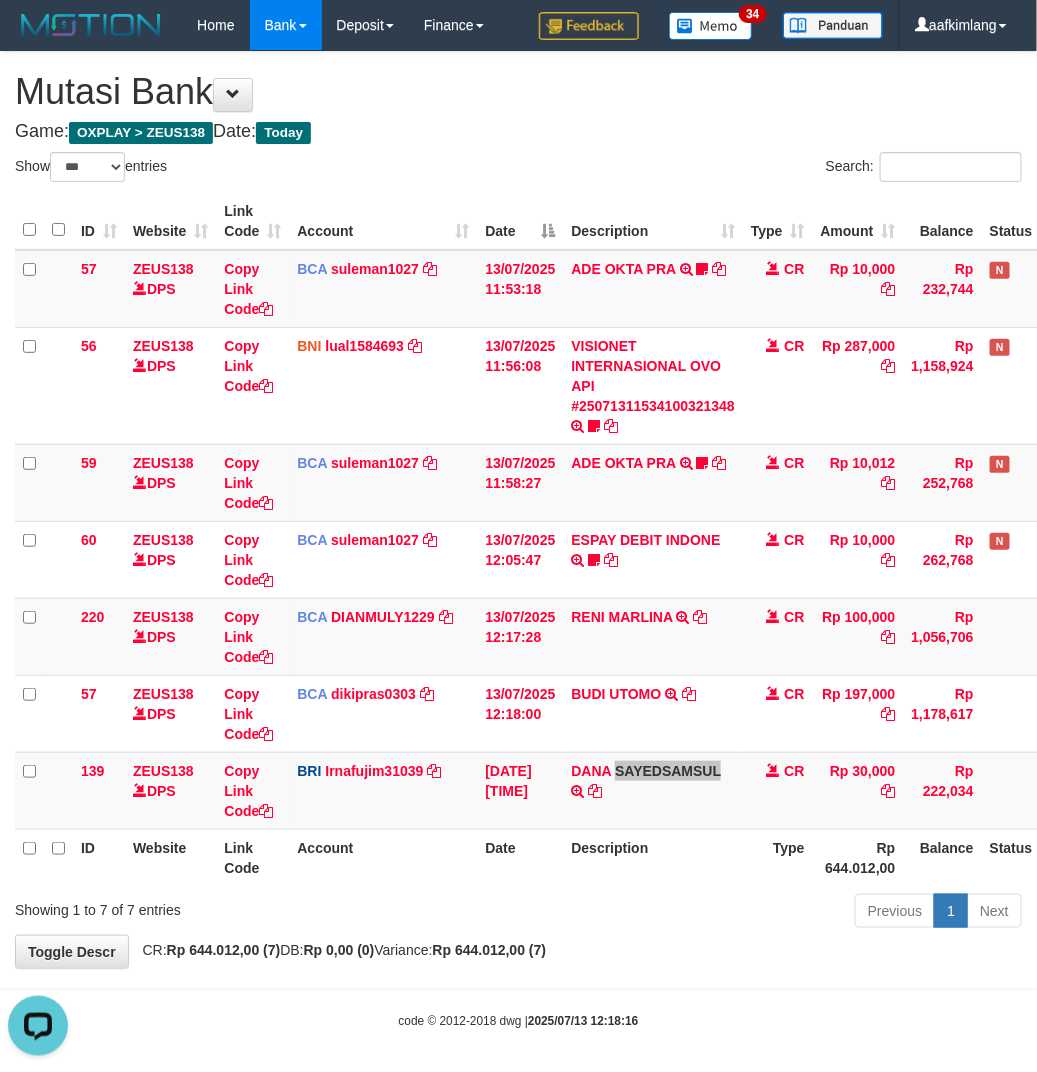 scroll, scrollTop: 0, scrollLeft: 0, axis: both 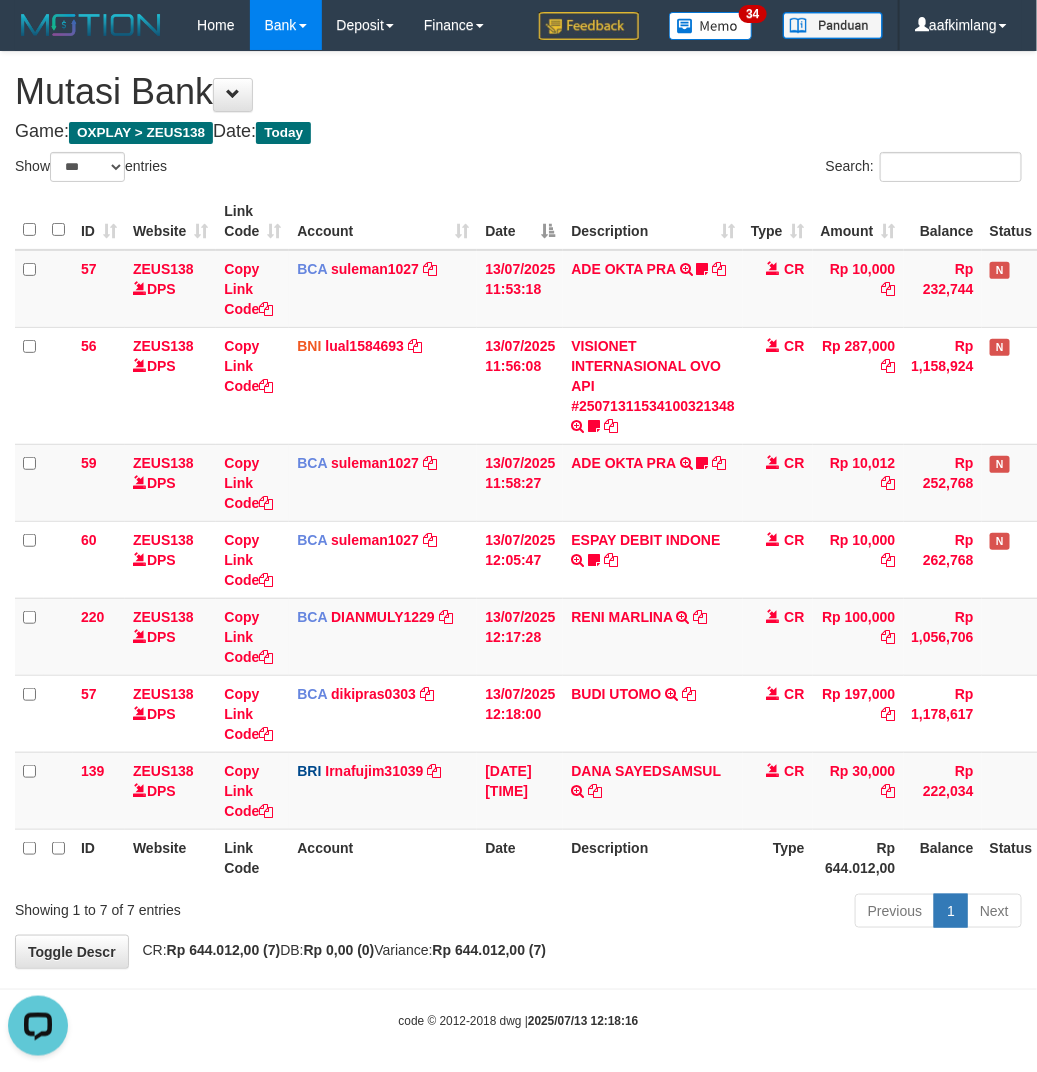 drag, startPoint x: 753, startPoint y: 1060, endPoint x: 738, endPoint y: 1033, distance: 30.88689 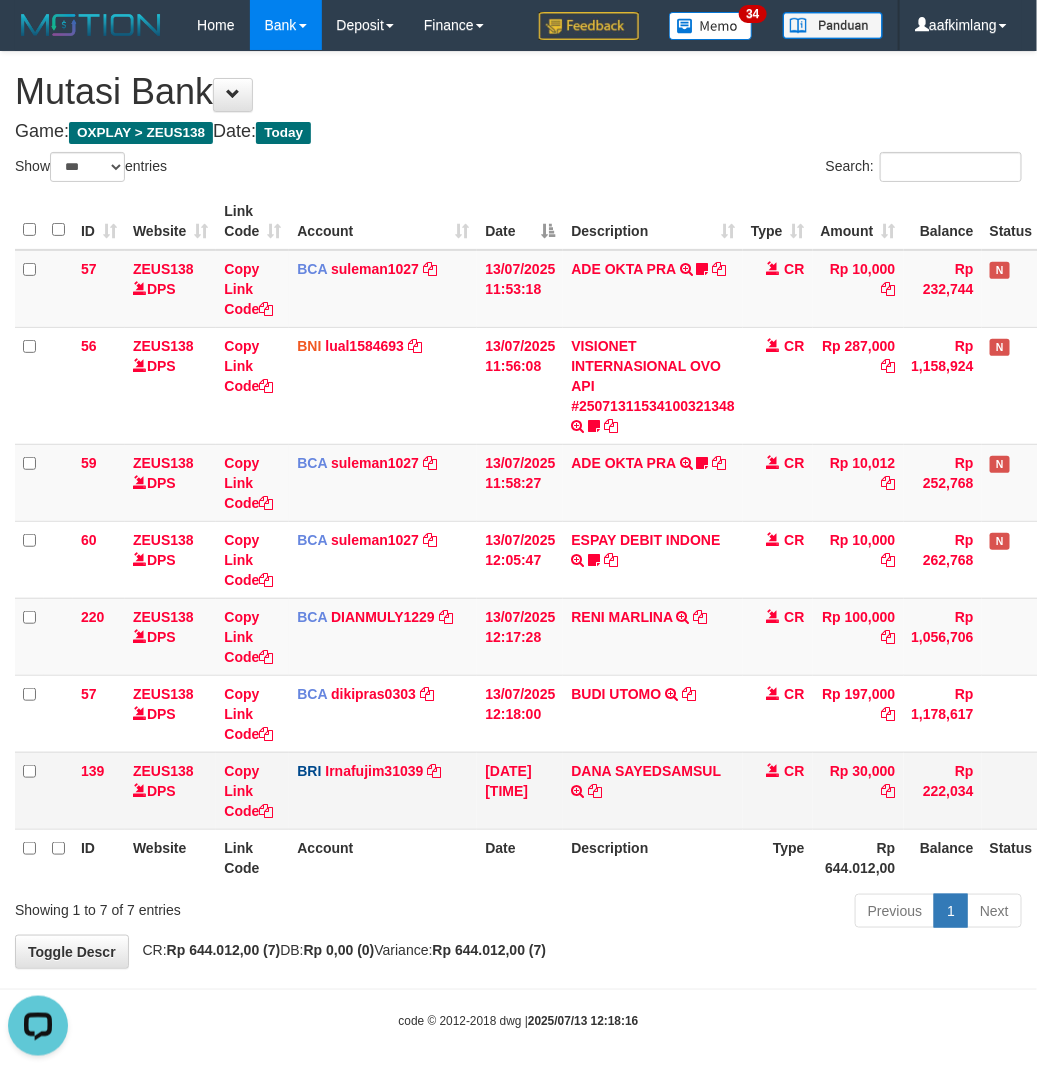 drag, startPoint x: 747, startPoint y: 952, endPoint x: 632, endPoint y: 823, distance: 172.81783 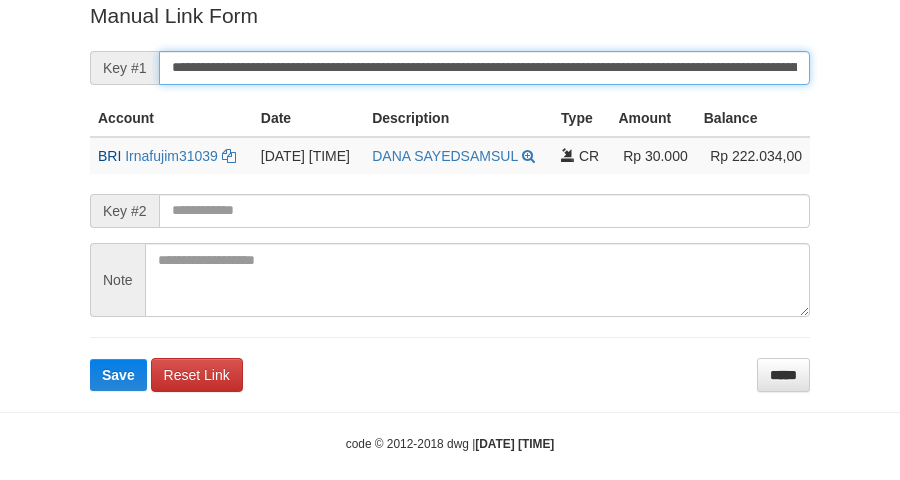 click on "Save" at bounding box center [118, 375] 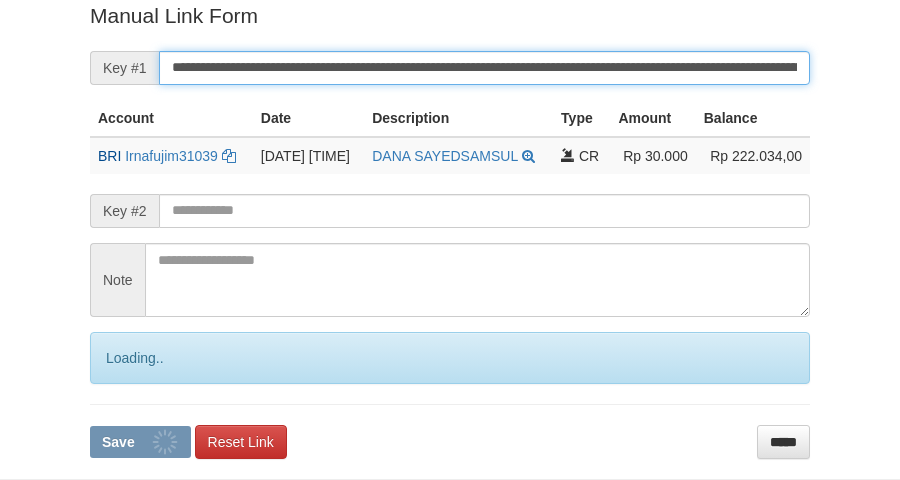 click on "**********" at bounding box center (484, 68) 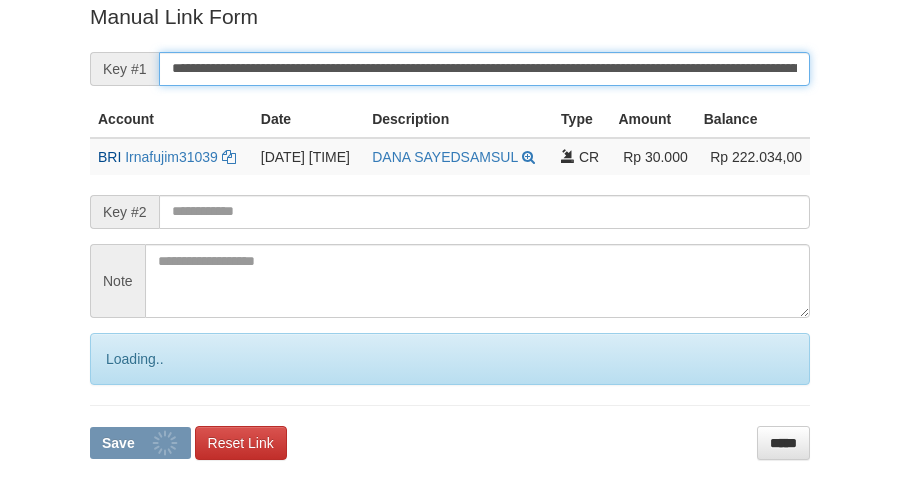 click on "Save" at bounding box center (140, 443) 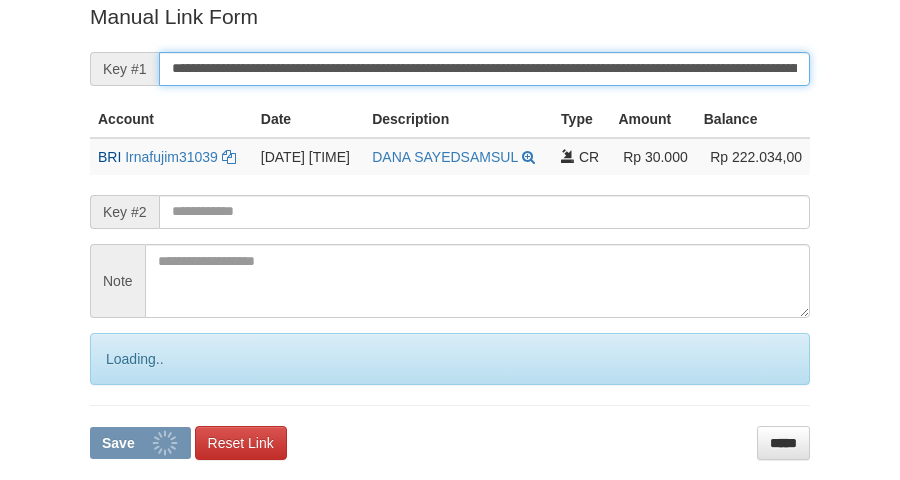 click on "Save" at bounding box center (140, 443) 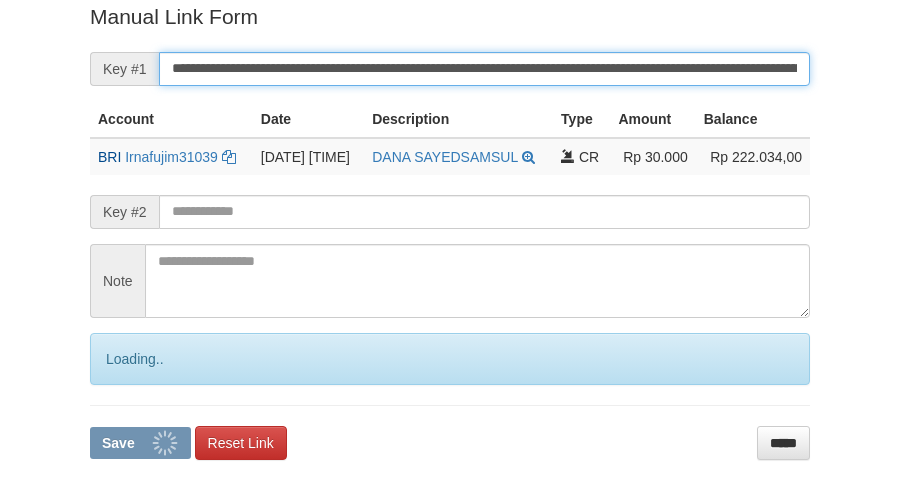 click on "Save" at bounding box center [140, 443] 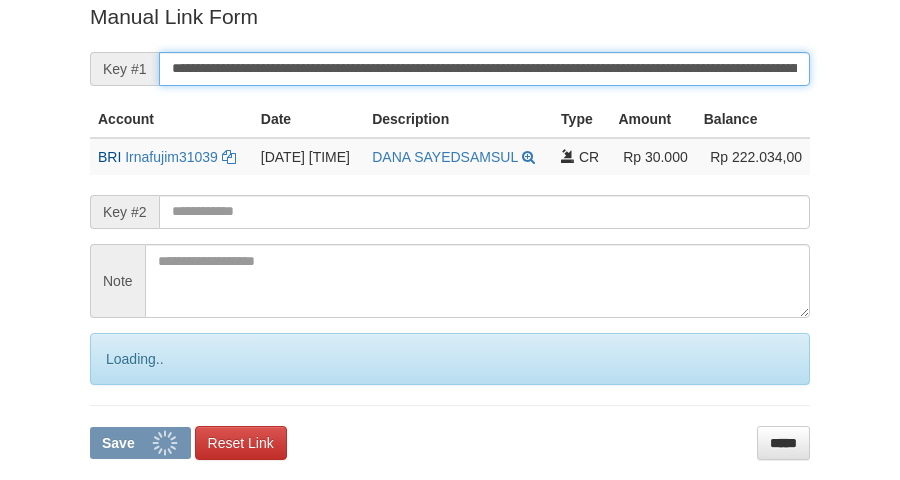 click on "Save" at bounding box center [140, 443] 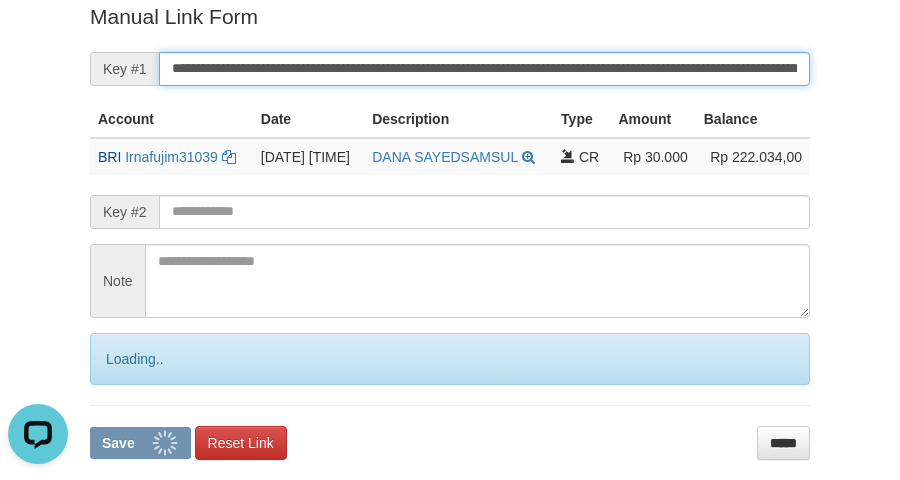 scroll, scrollTop: 0, scrollLeft: 0, axis: both 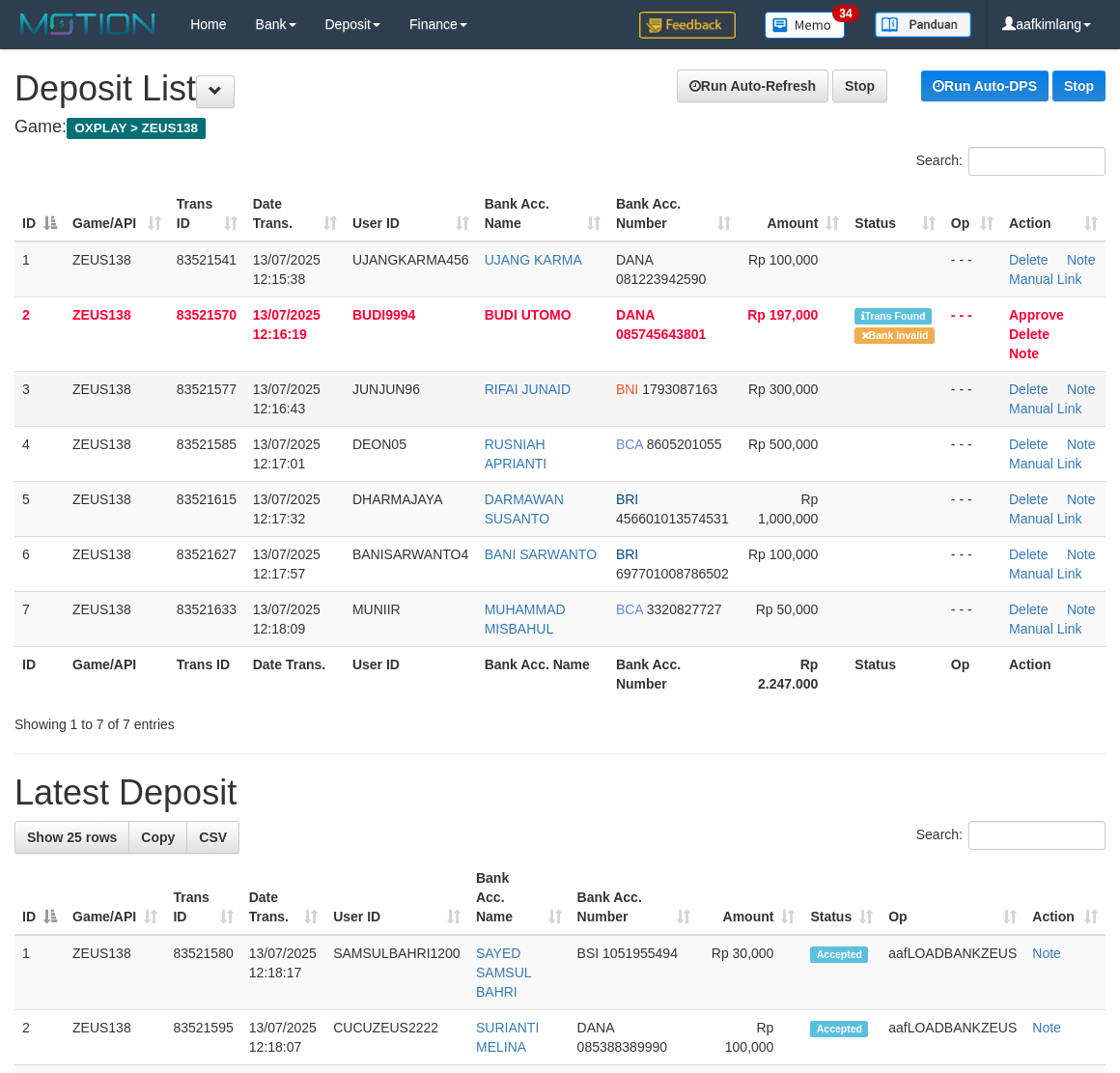 click at bounding box center [895, 398] 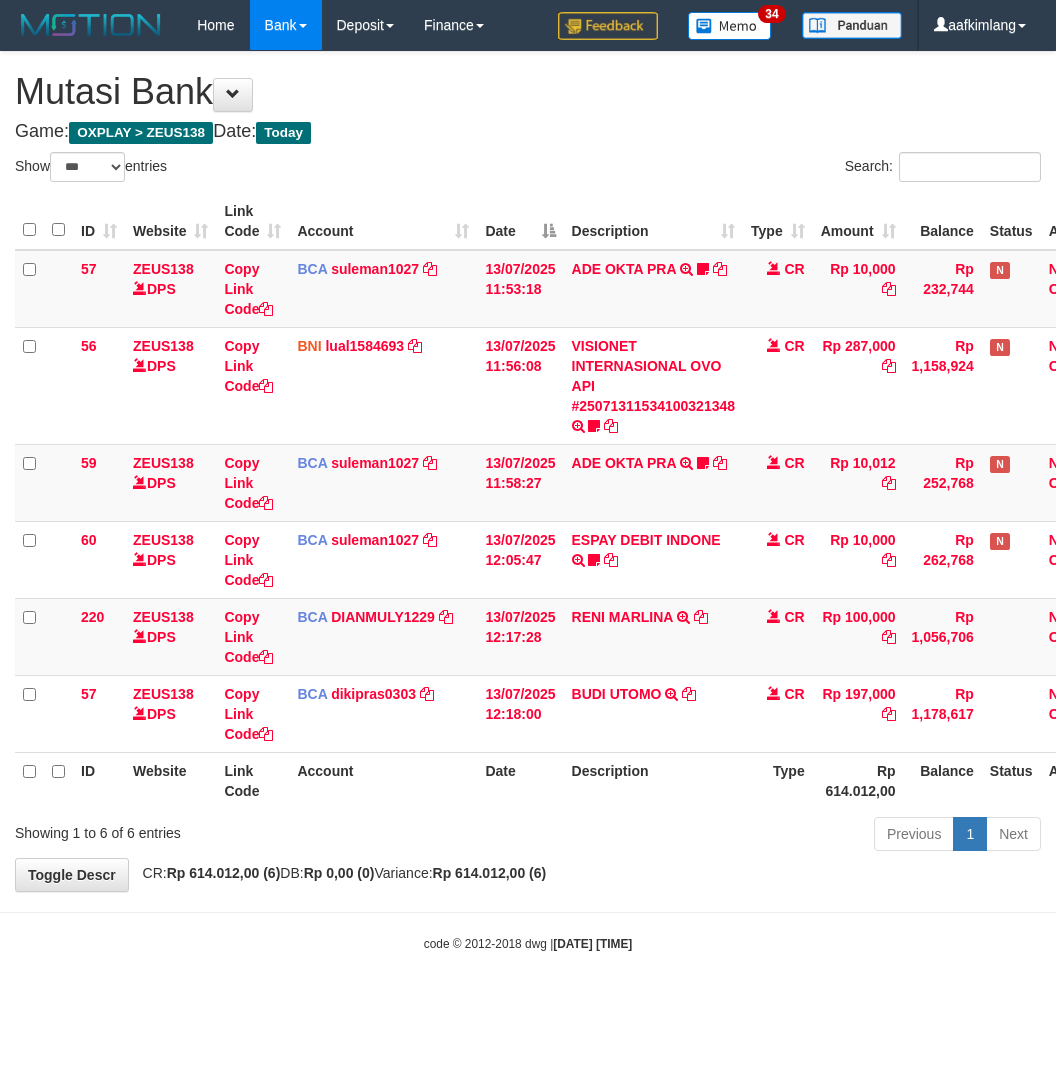 select on "***" 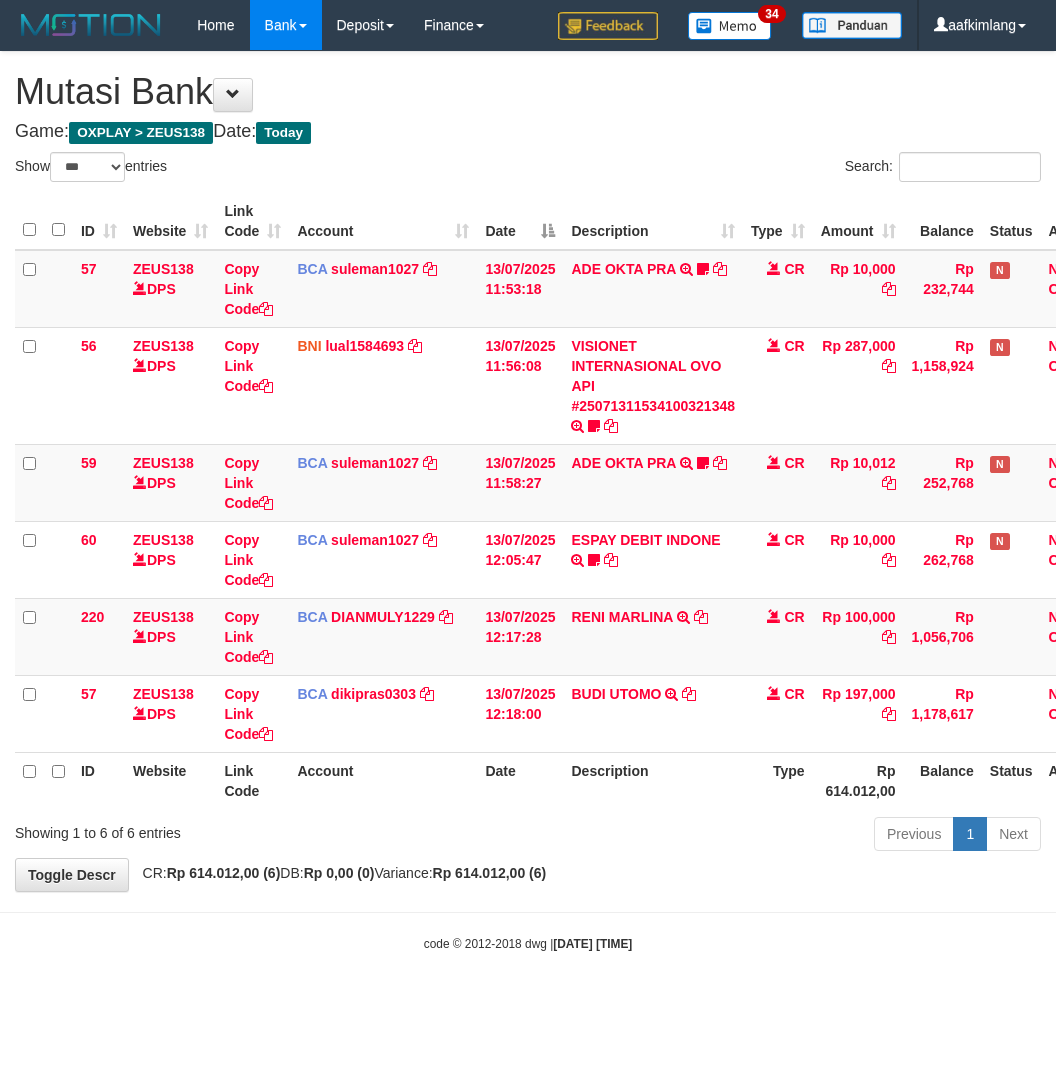 scroll, scrollTop: 0, scrollLeft: 0, axis: both 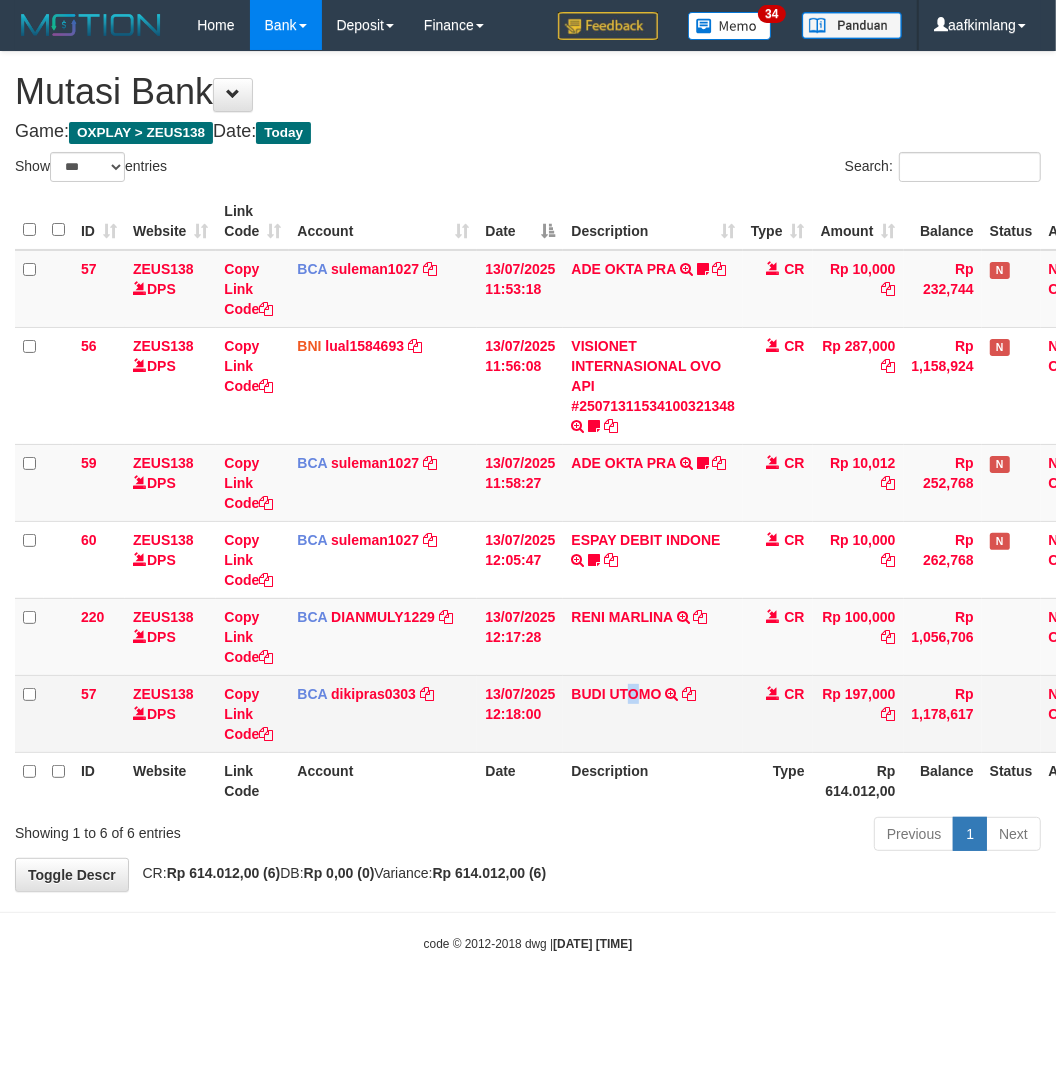 drag, startPoint x: 633, startPoint y: 747, endPoint x: 630, endPoint y: 735, distance: 12.369317 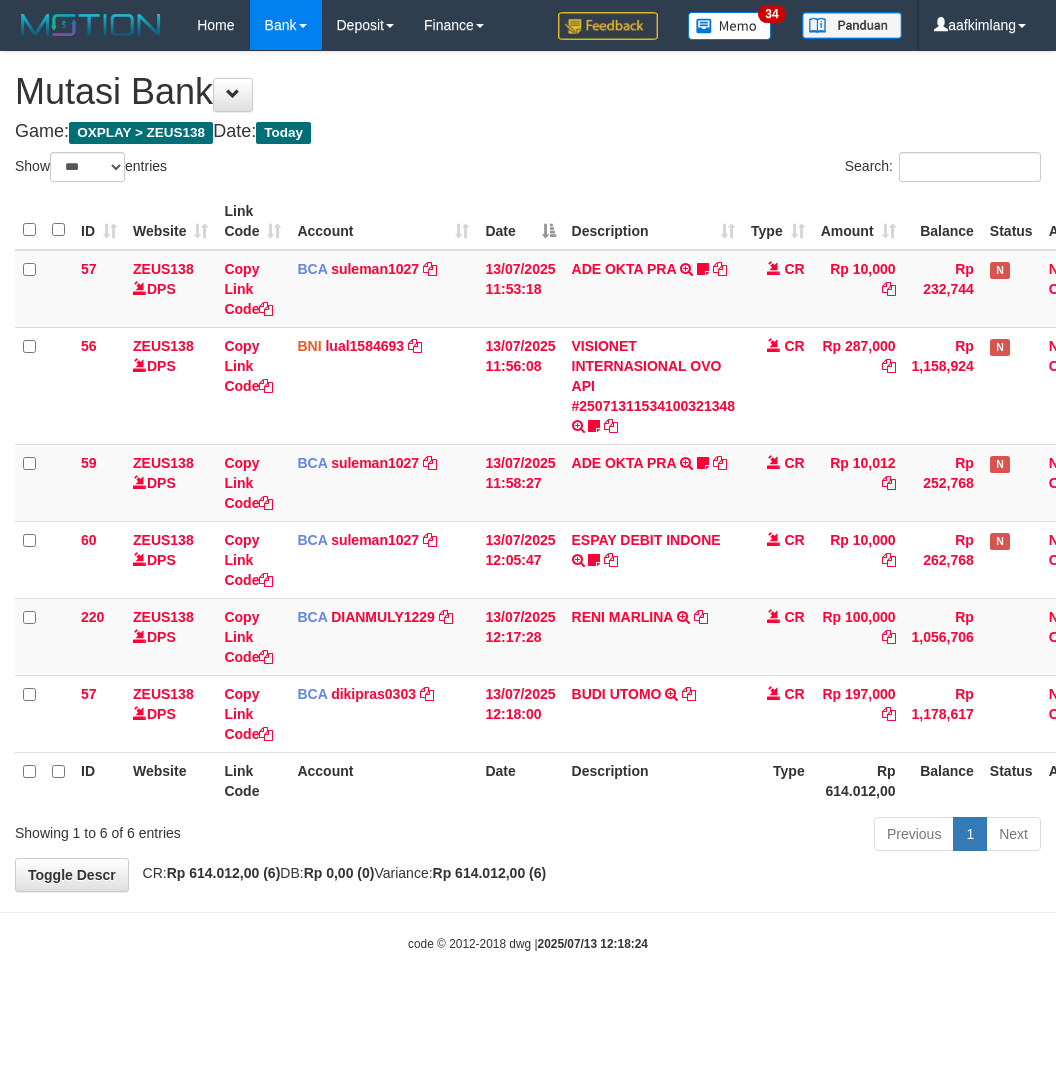 select on "***" 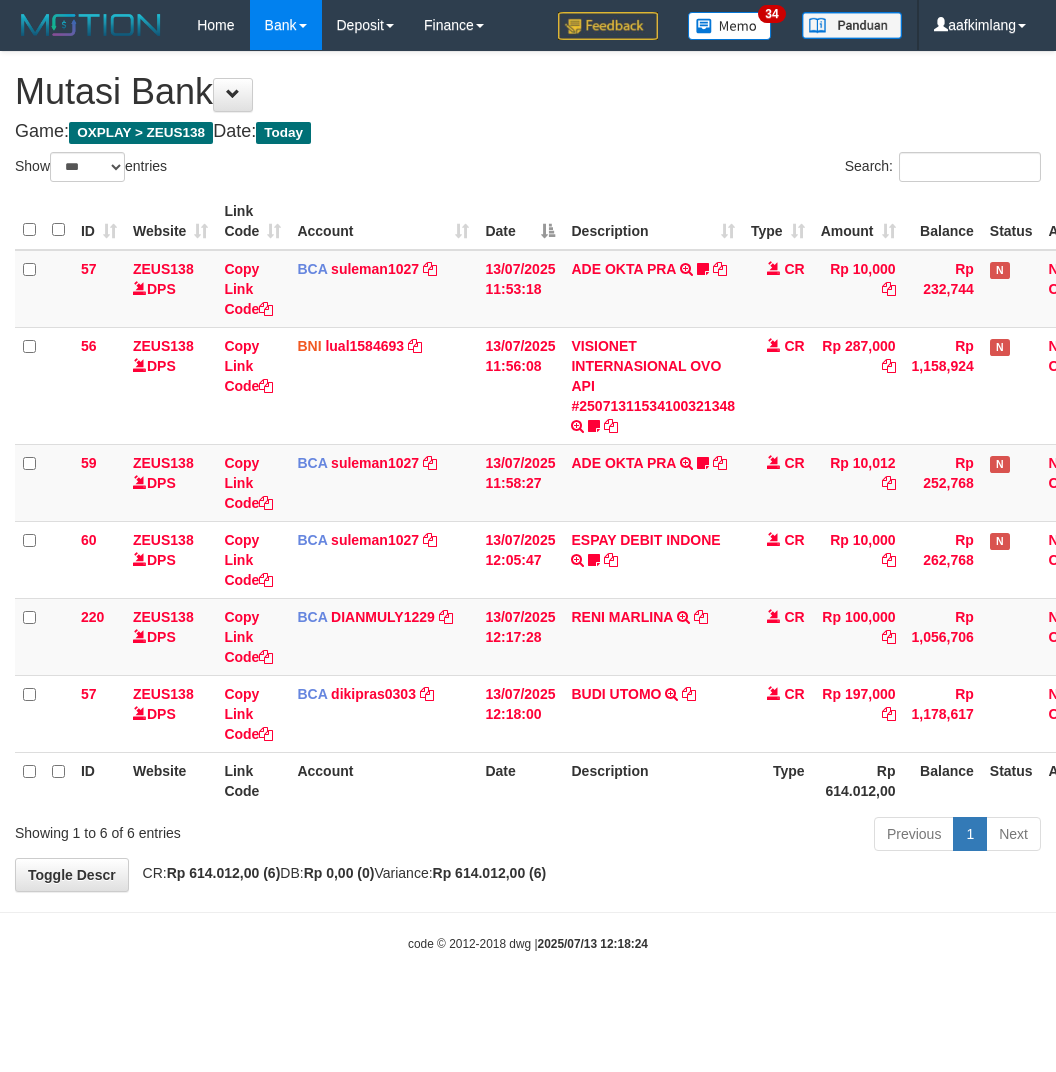 scroll, scrollTop: 0, scrollLeft: 0, axis: both 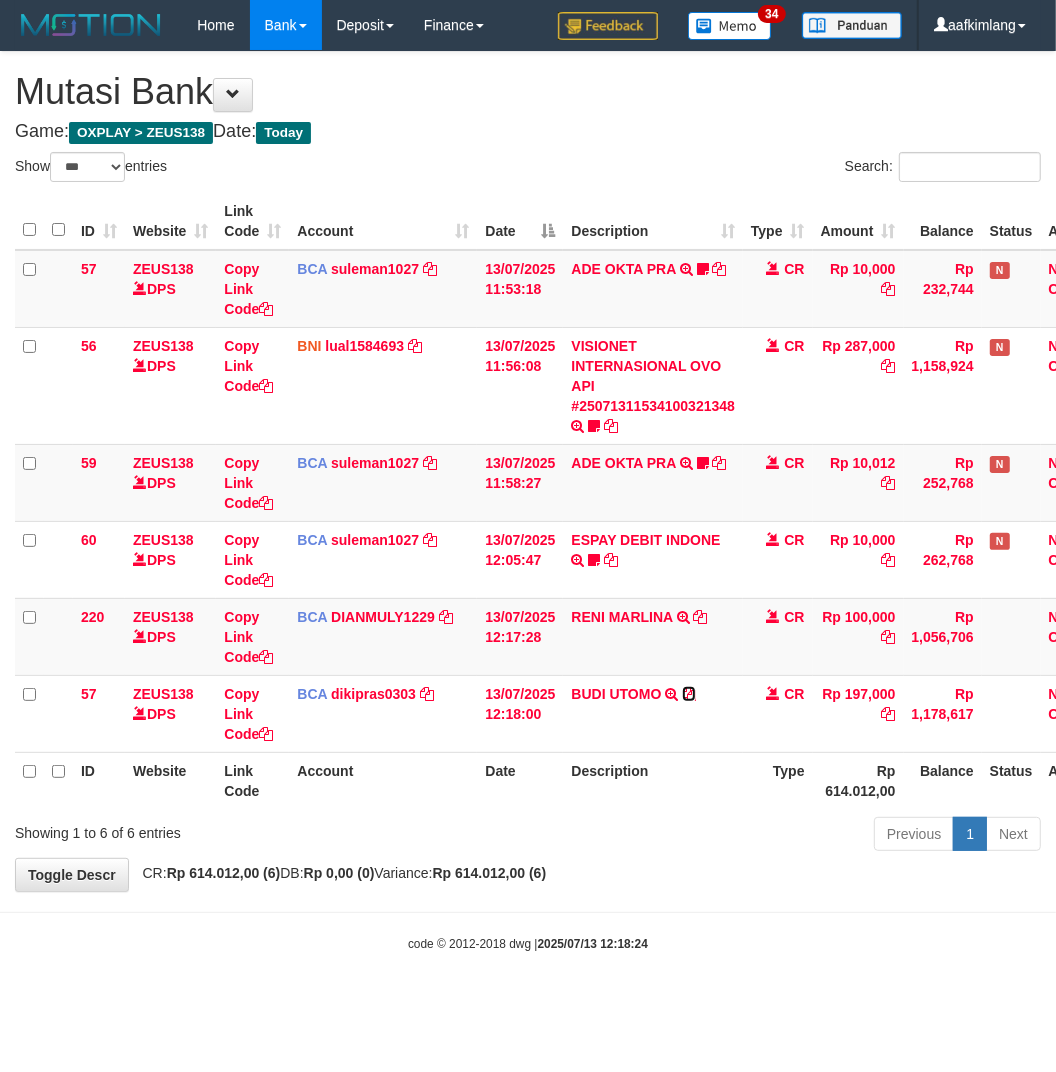 click at bounding box center [689, 694] 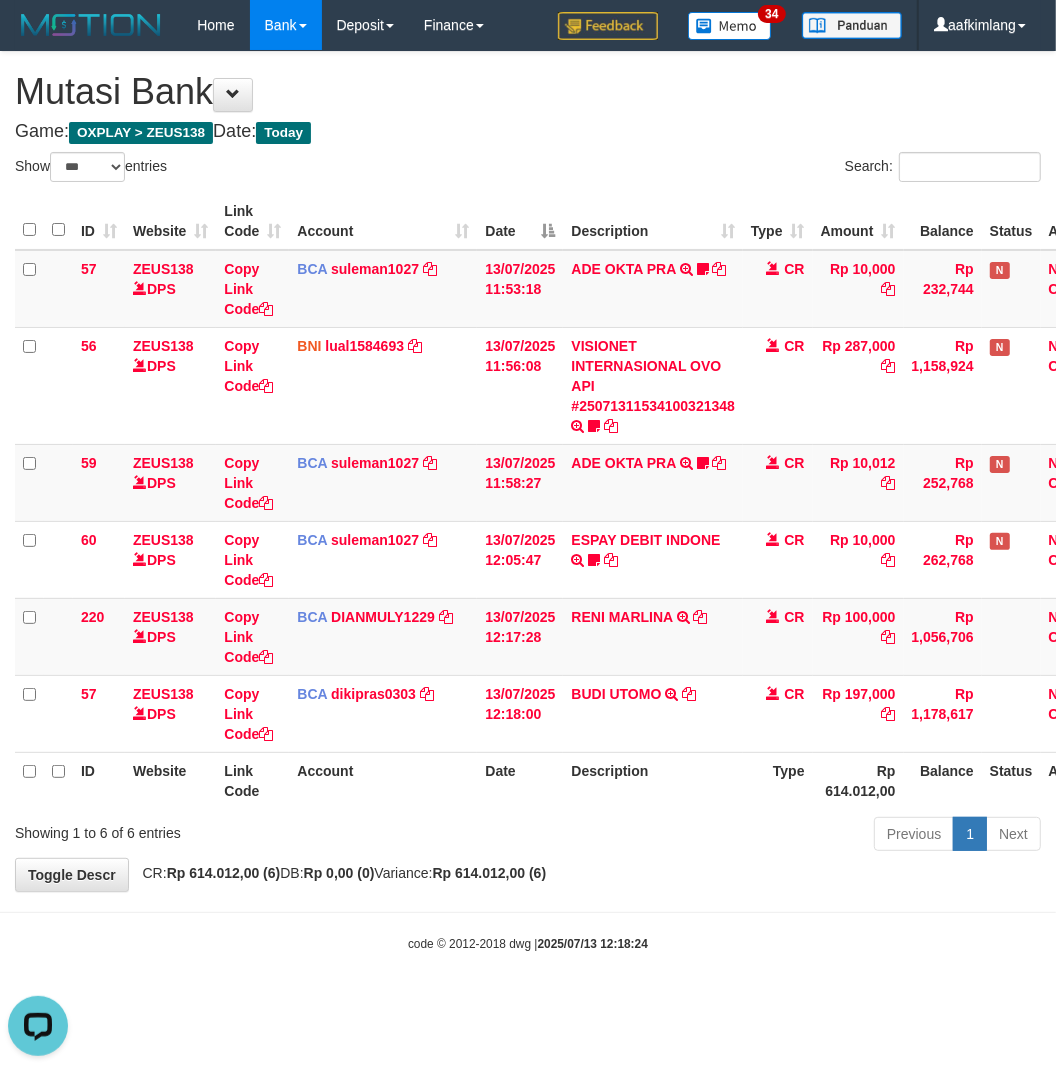 scroll, scrollTop: 0, scrollLeft: 0, axis: both 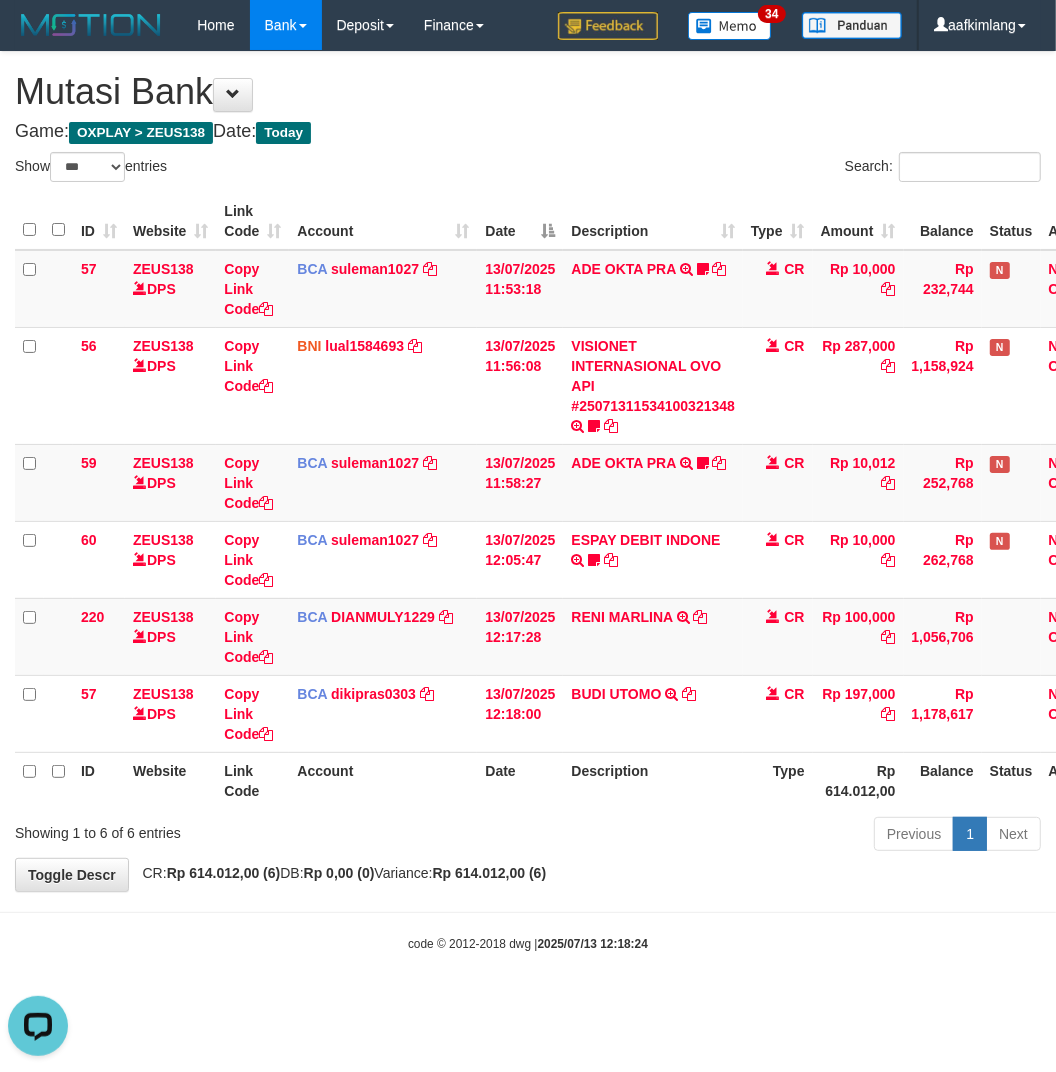 drag, startPoint x: 692, startPoint y: 947, endPoint x: 710, endPoint y: 940, distance: 19.313208 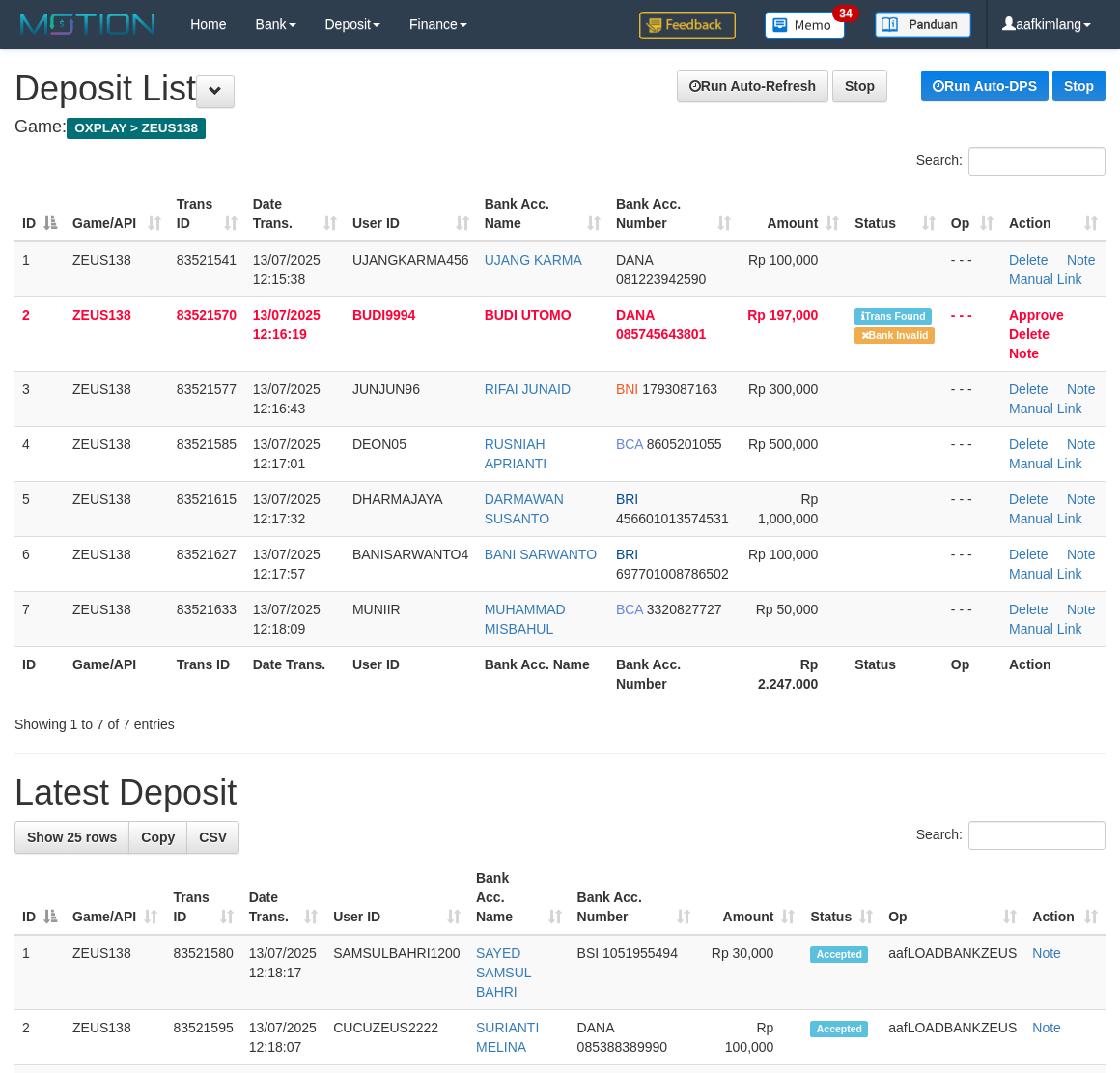 scroll, scrollTop: 0, scrollLeft: 0, axis: both 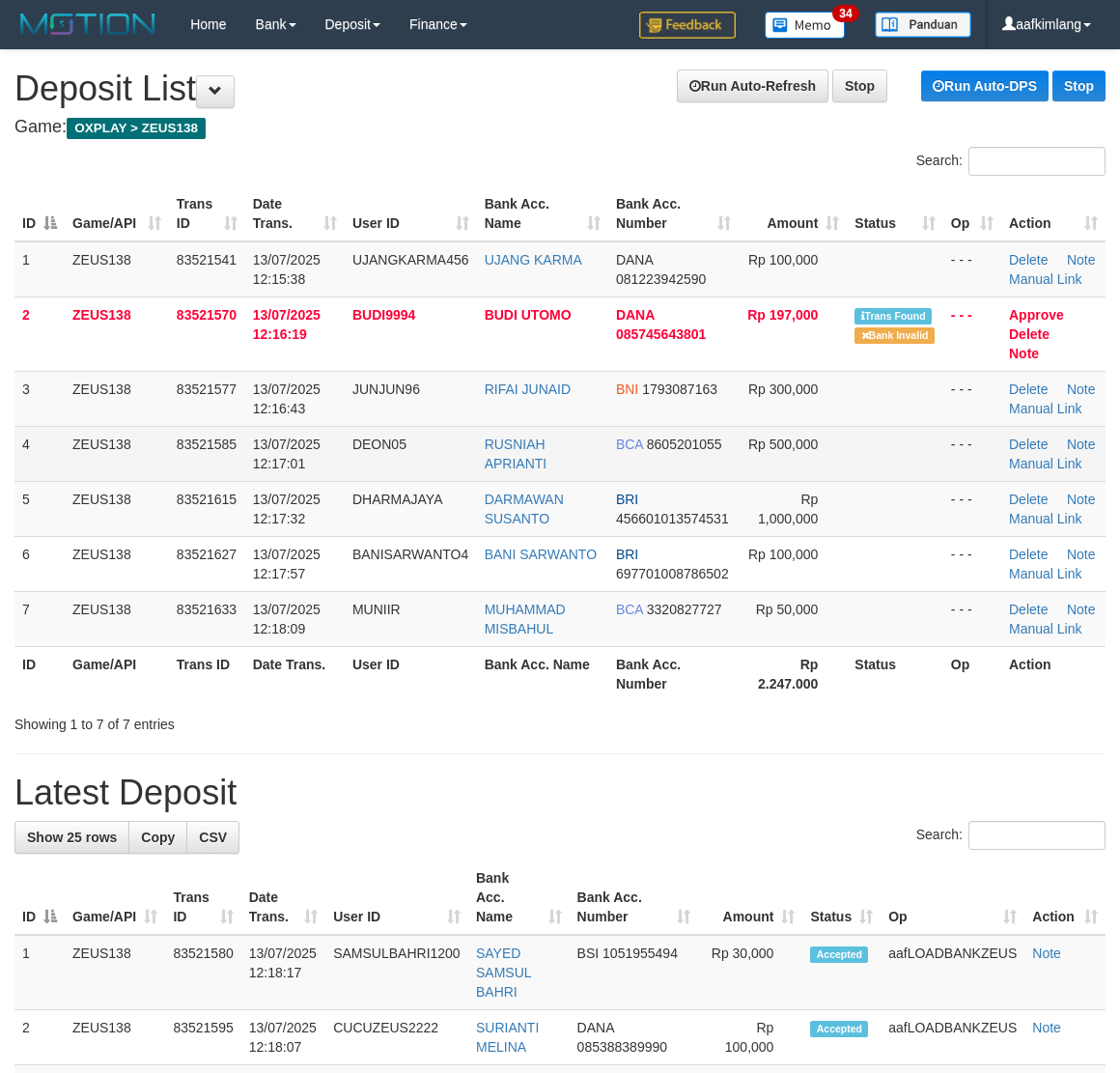 click on "Rp 500,000" at bounding box center (793, 453) 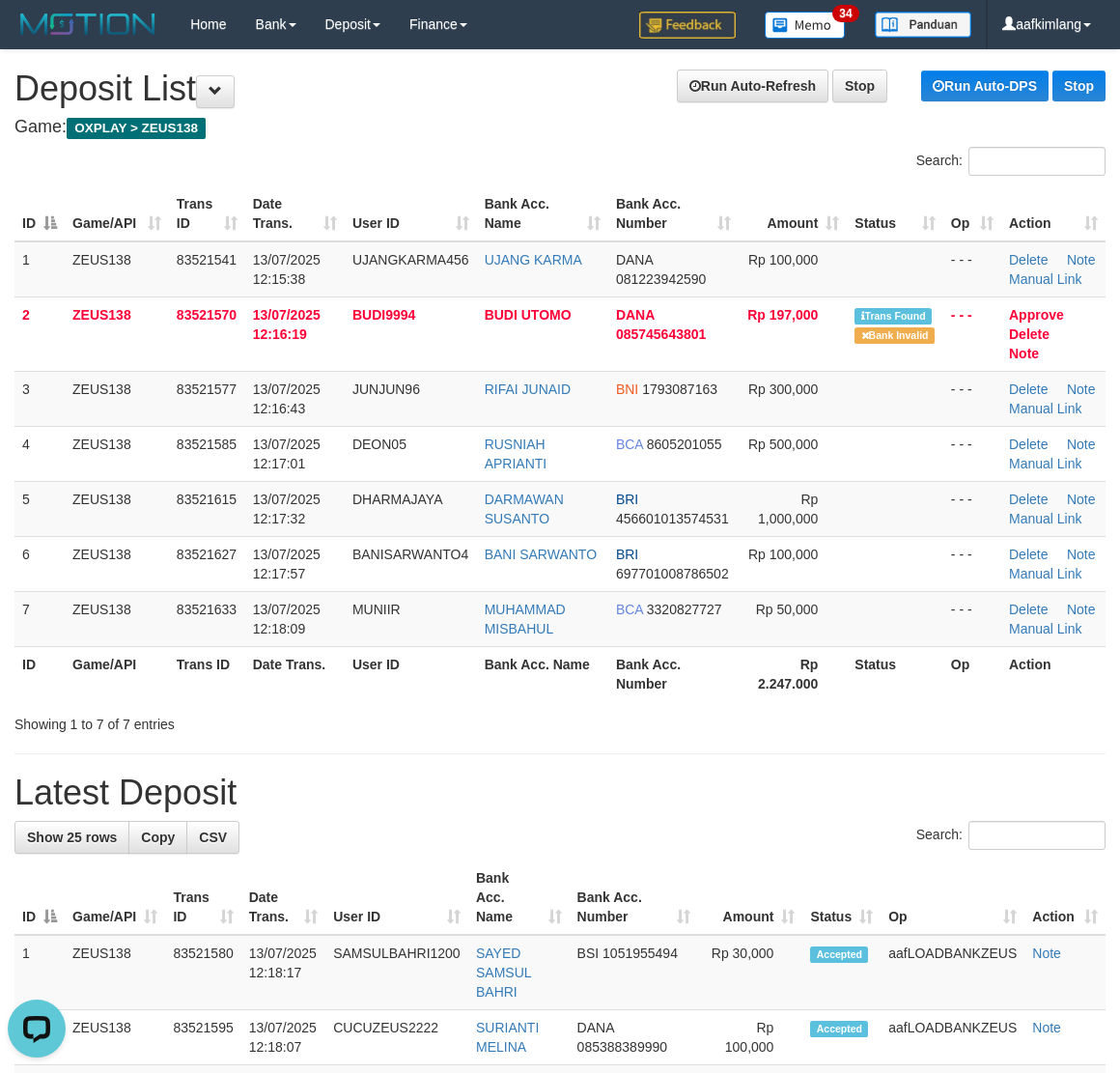 scroll, scrollTop: 0, scrollLeft: 0, axis: both 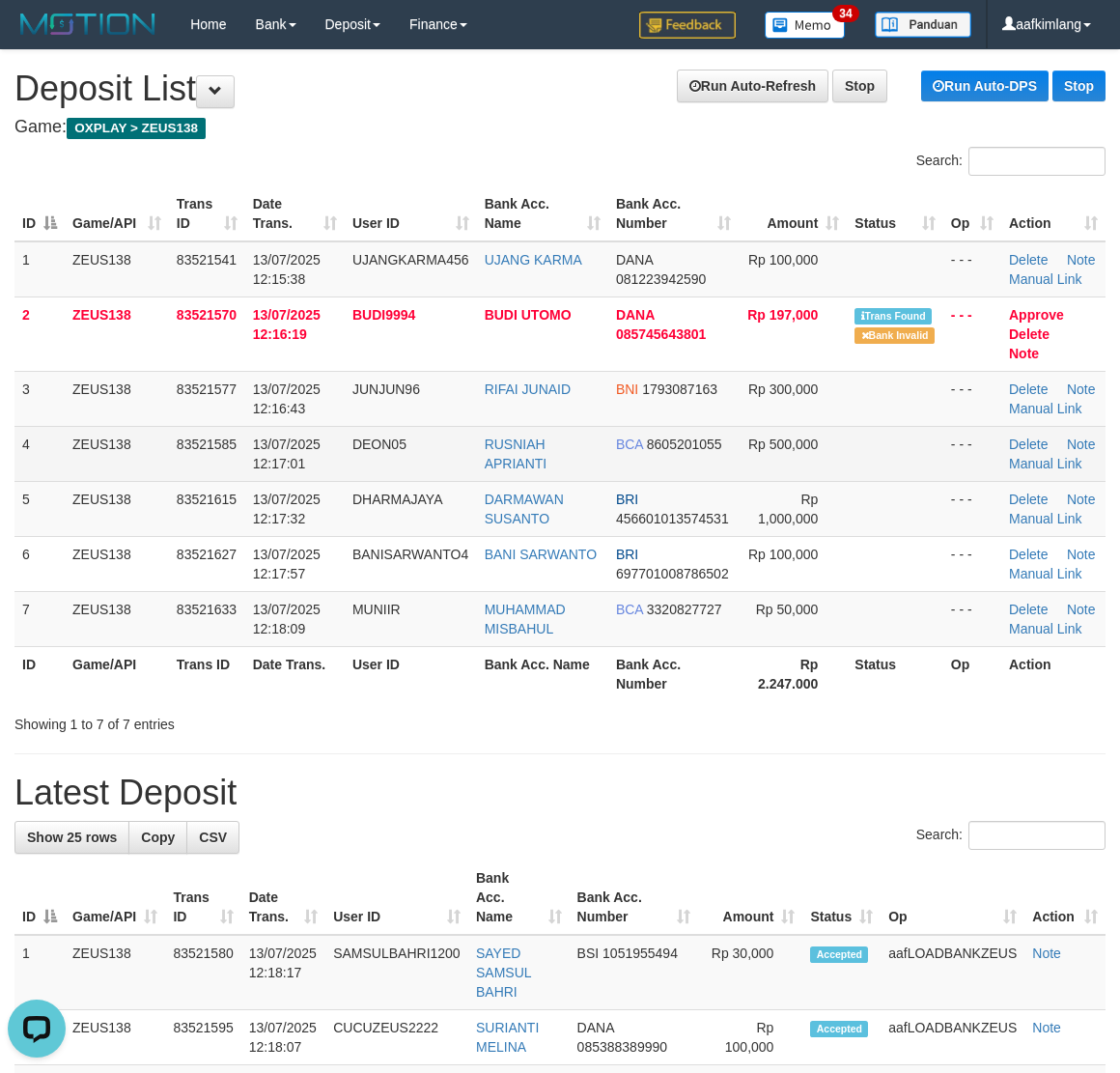 click on "Rp 500,000" at bounding box center (793, 453) 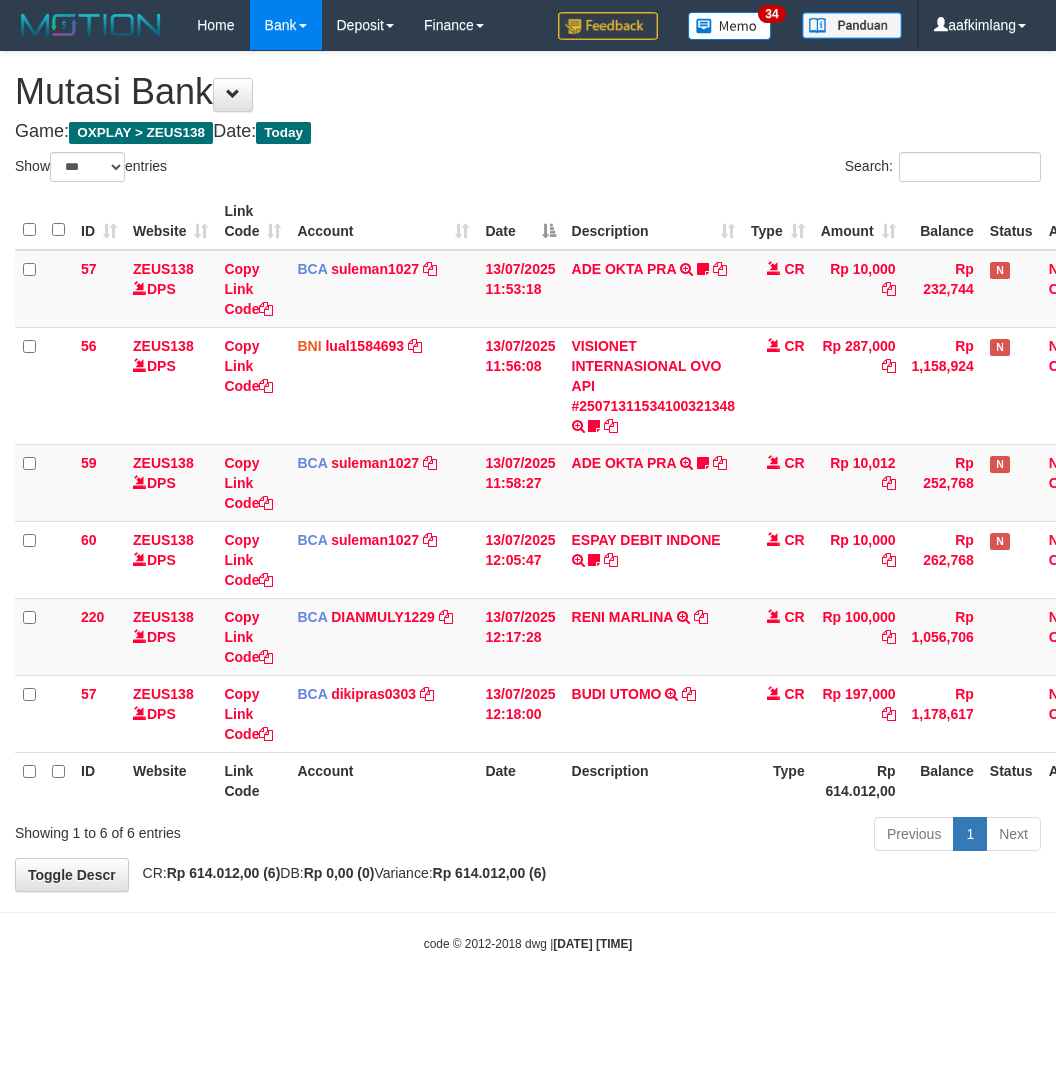 select on "***" 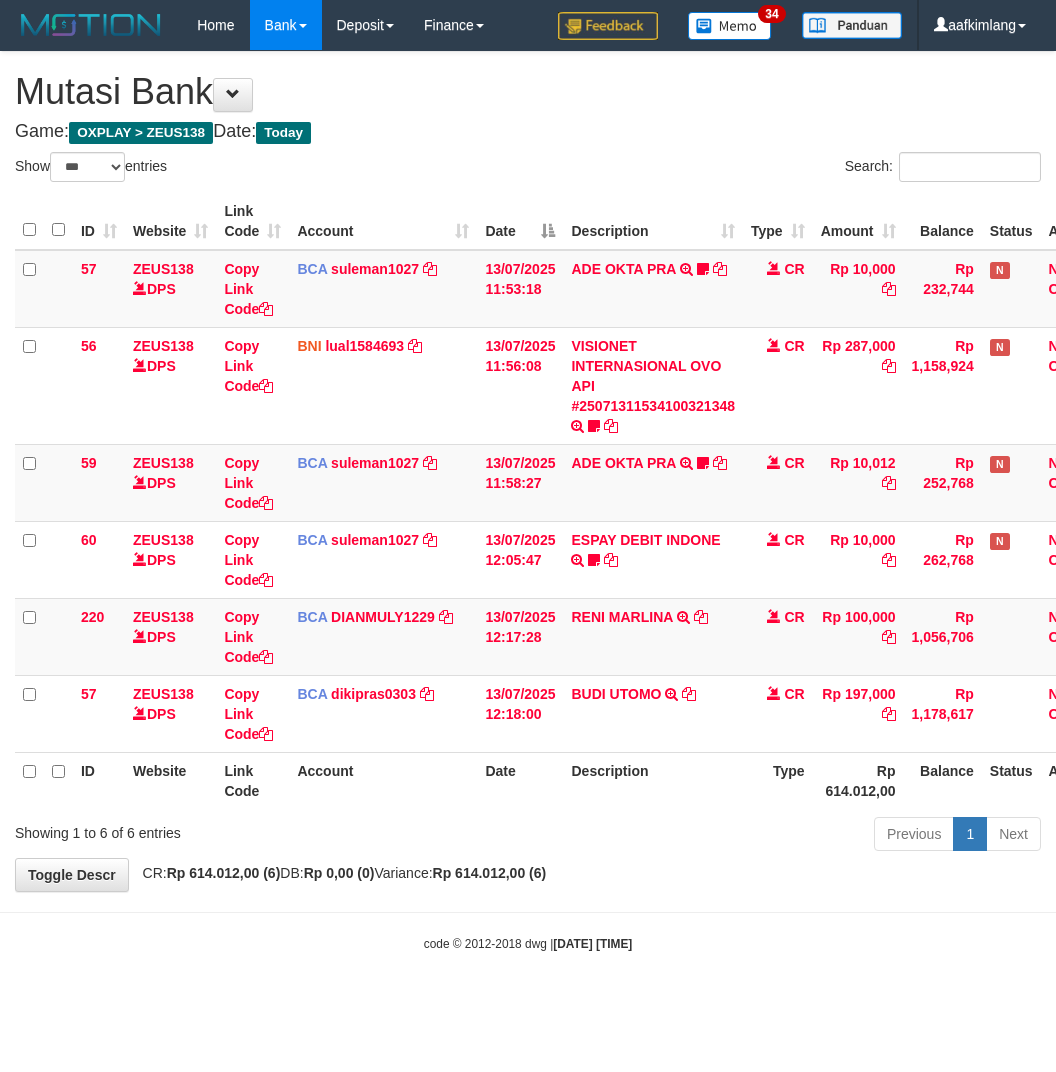 scroll, scrollTop: 0, scrollLeft: 0, axis: both 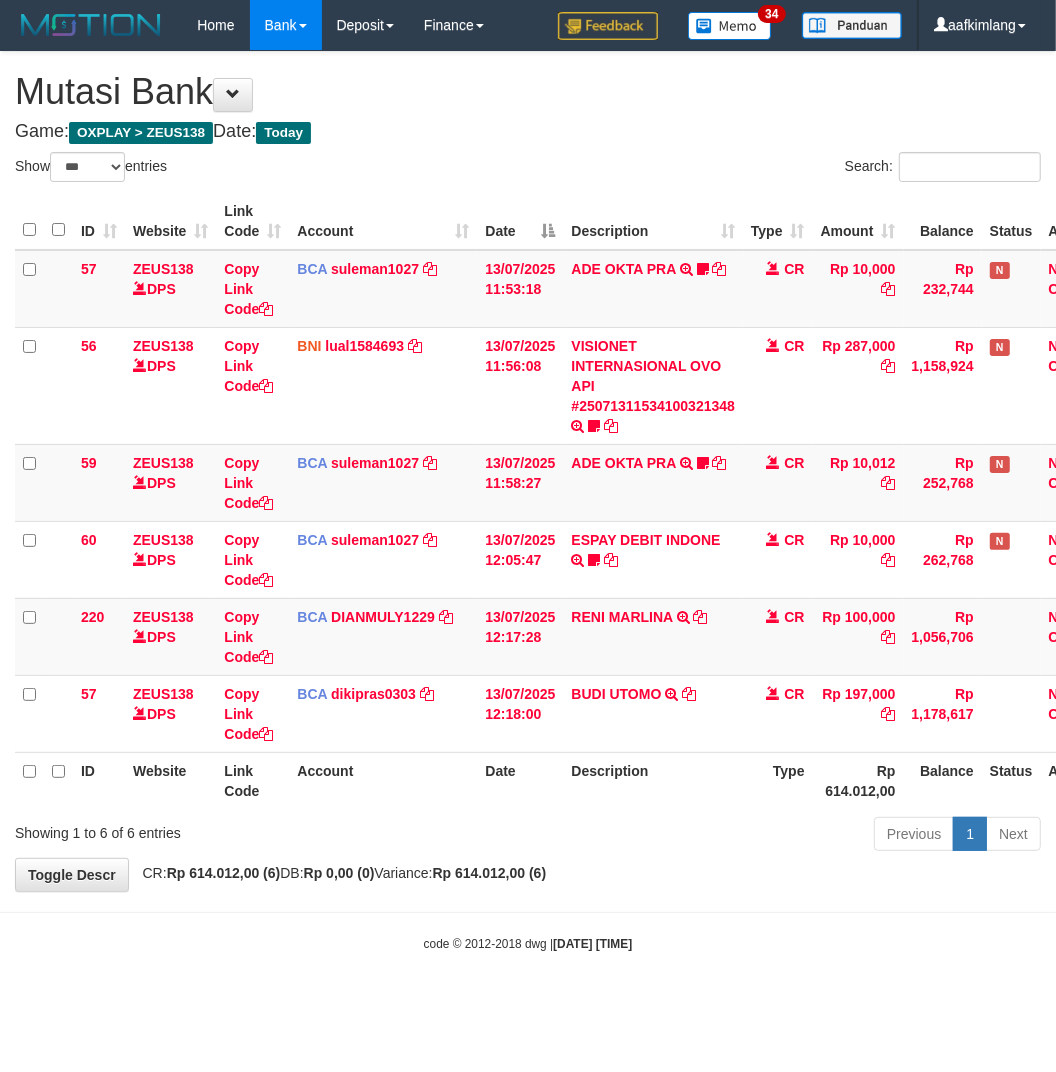 click on "Toggle navigation
Home
Bank
Account List
Mutasi Bank
Search
Note Mutasi
Deposit
DPS Fetch
DPS List
History
Note DPS
Finance
Financial Data
aafkimlang
My Profile
Log Out" at bounding box center (528, 501) 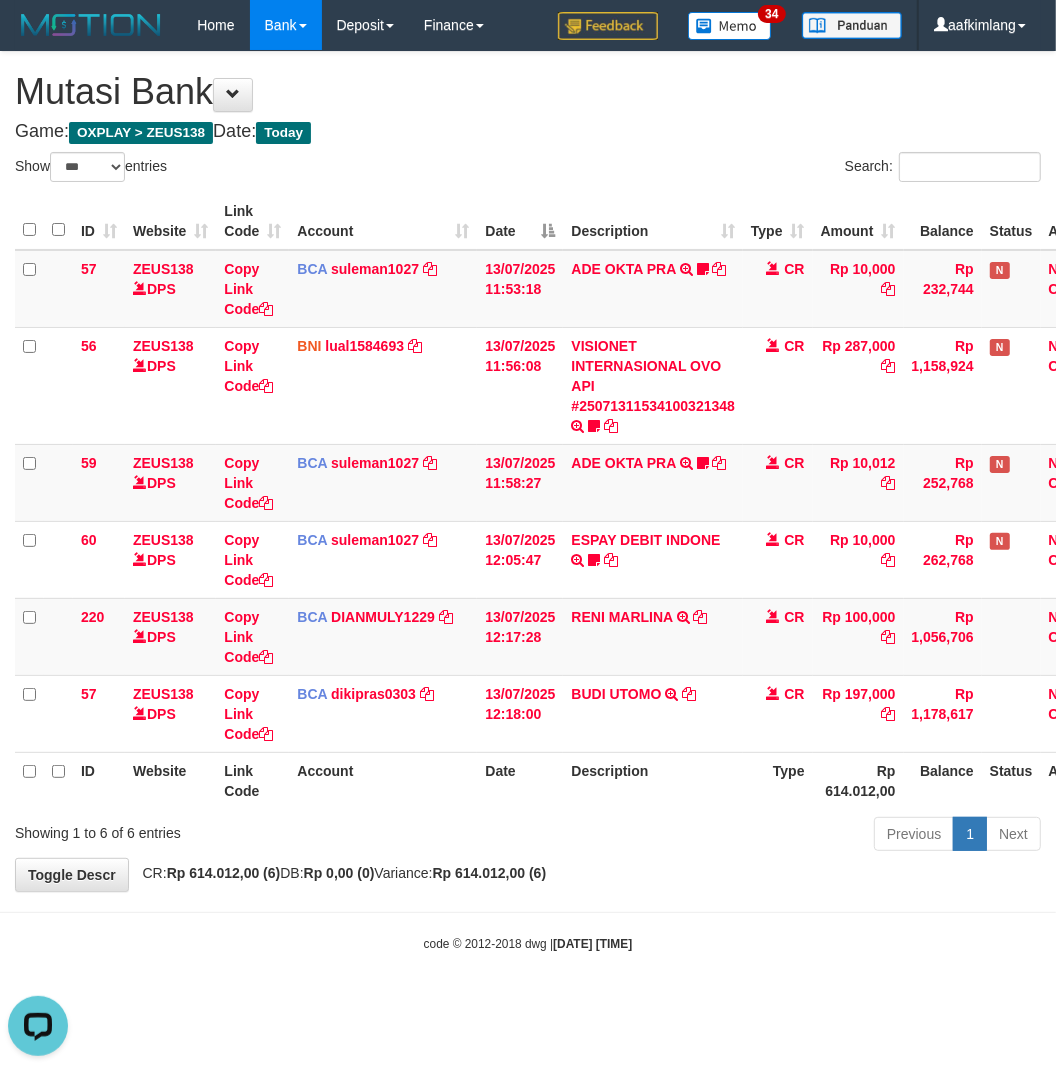 scroll, scrollTop: 0, scrollLeft: 0, axis: both 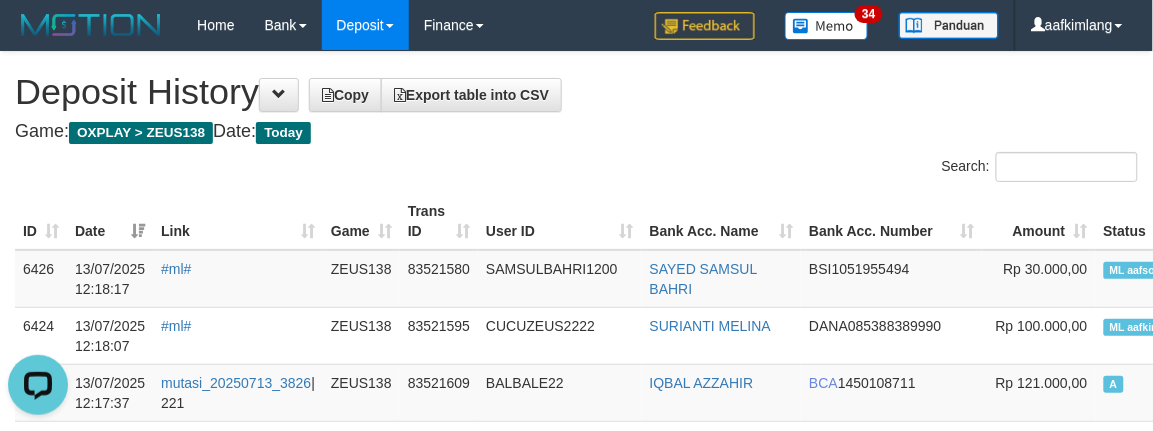 click on "Game:   OXPLAY > ZEUS138    				Date:  Today" at bounding box center (576, 132) 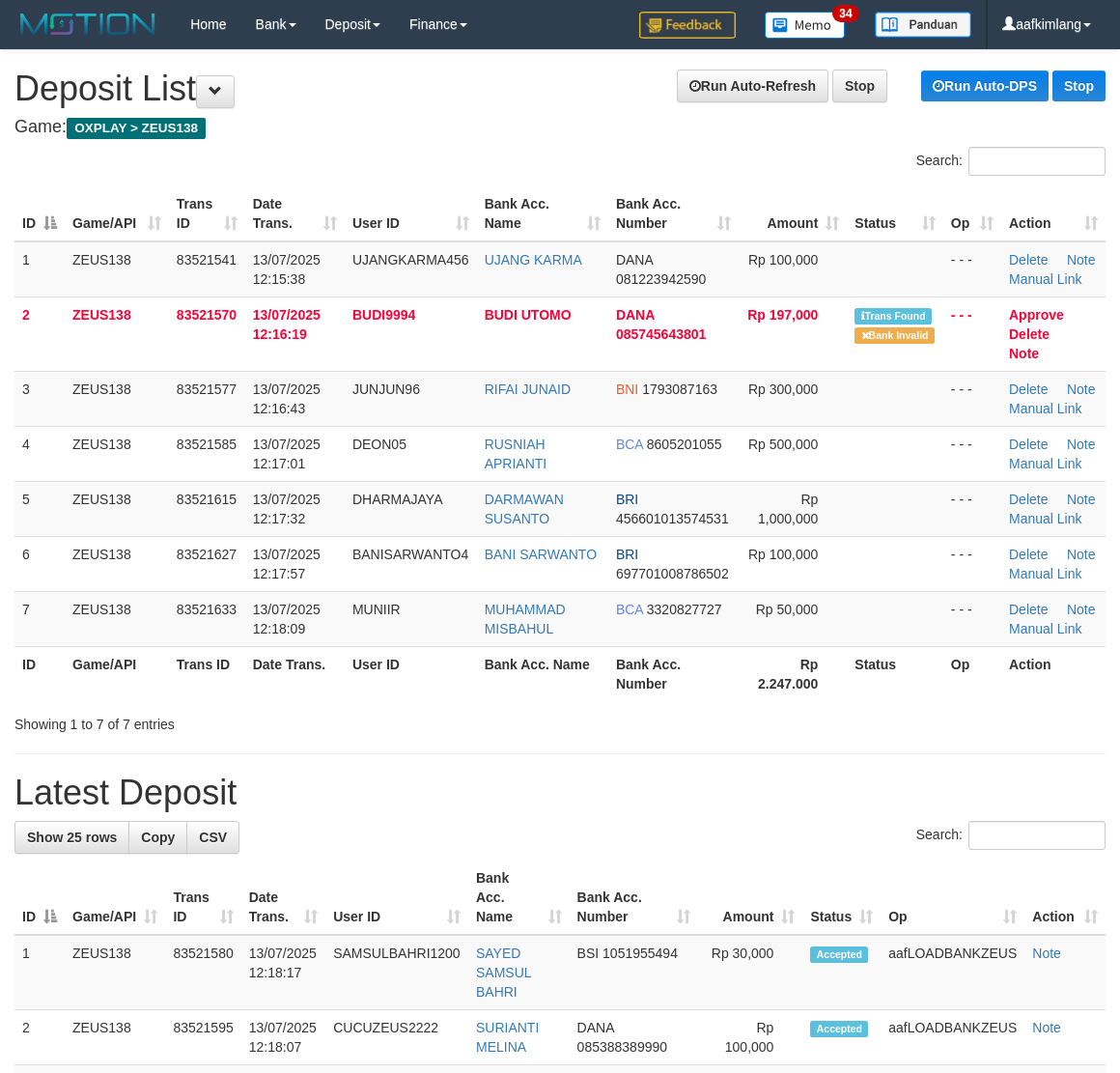 scroll, scrollTop: 0, scrollLeft: 0, axis: both 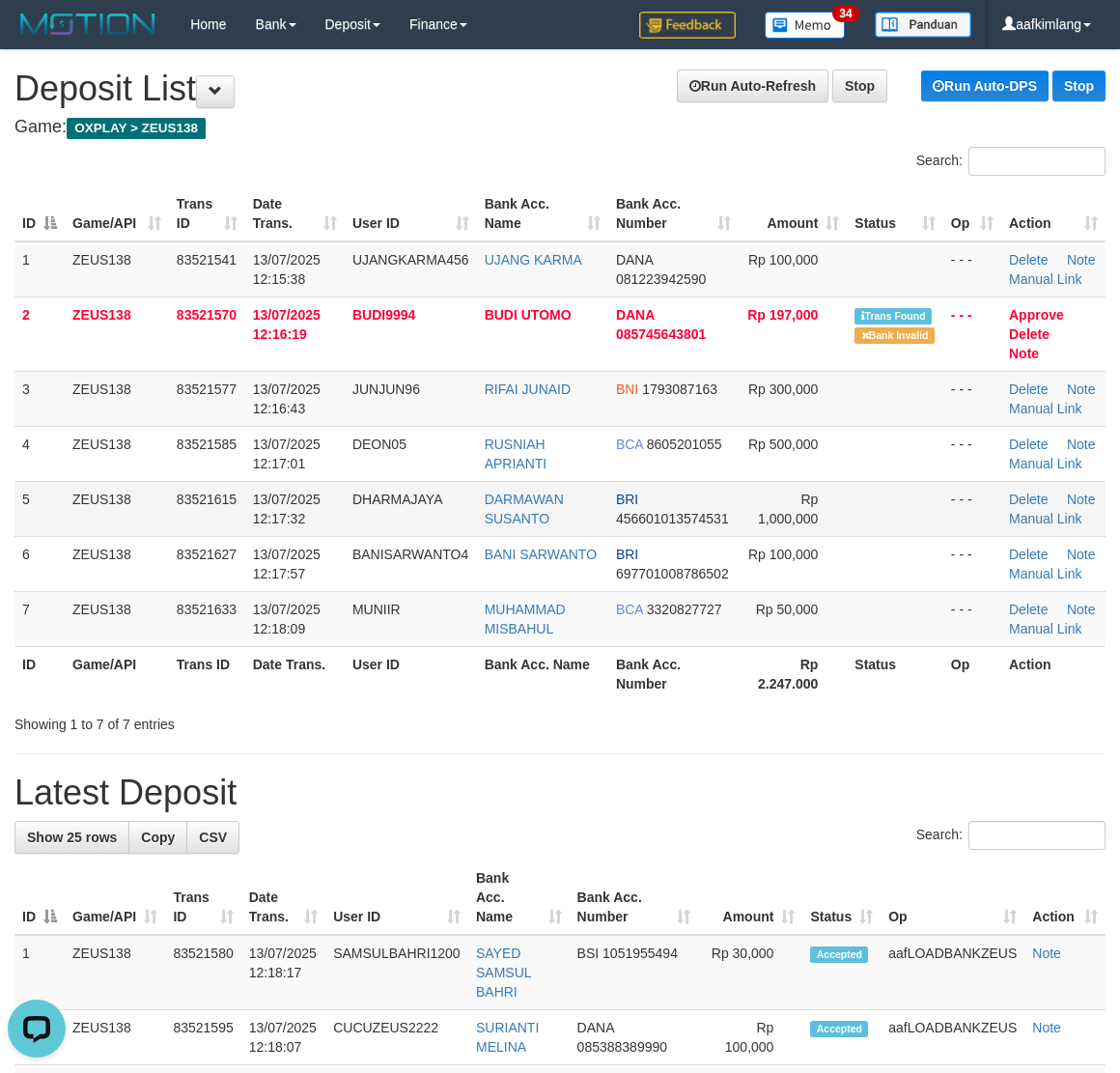 click at bounding box center [895, 508] 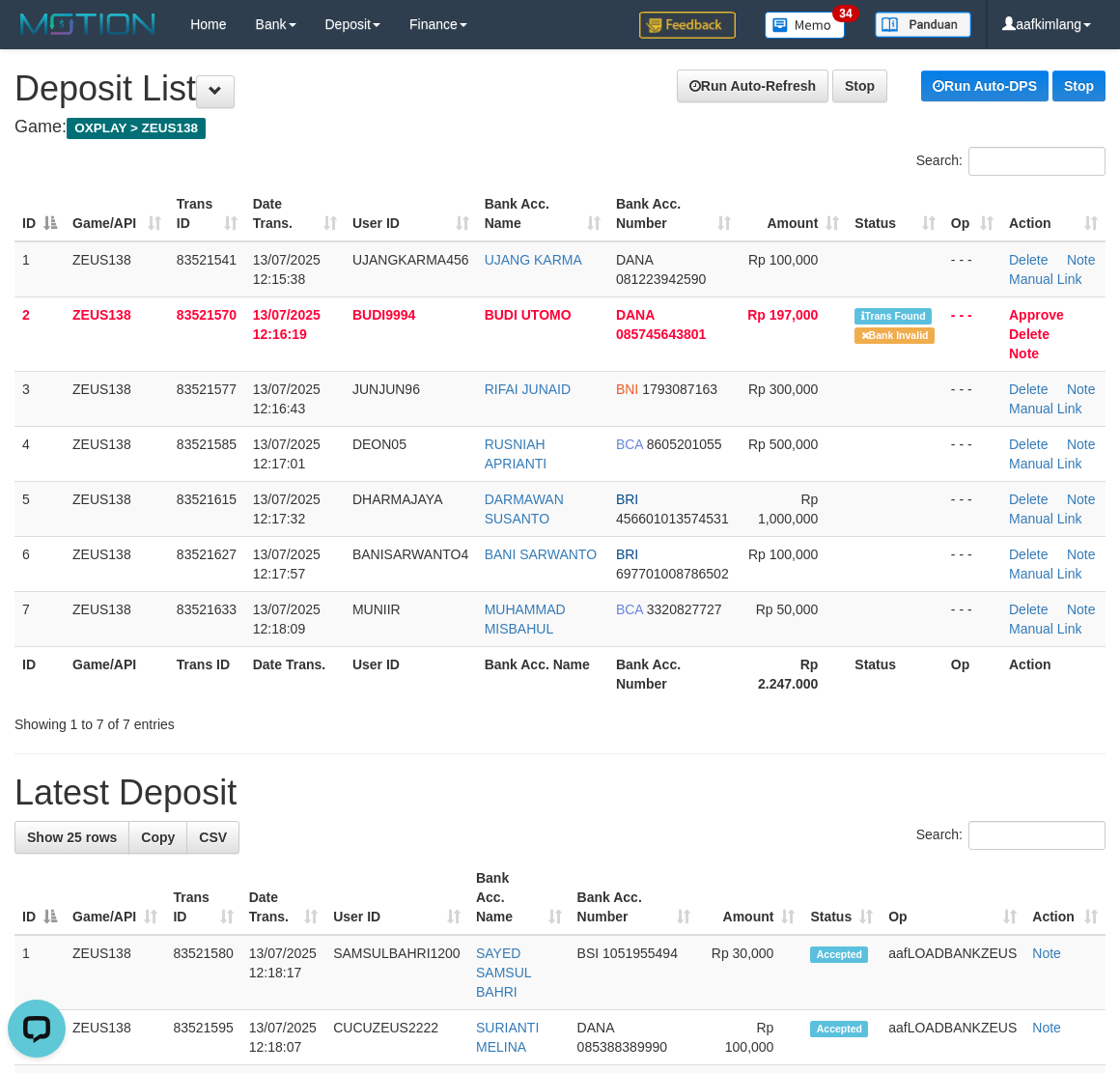 drag, startPoint x: 917, startPoint y: 493, endPoint x: 1132, endPoint y: 502, distance: 215.18829 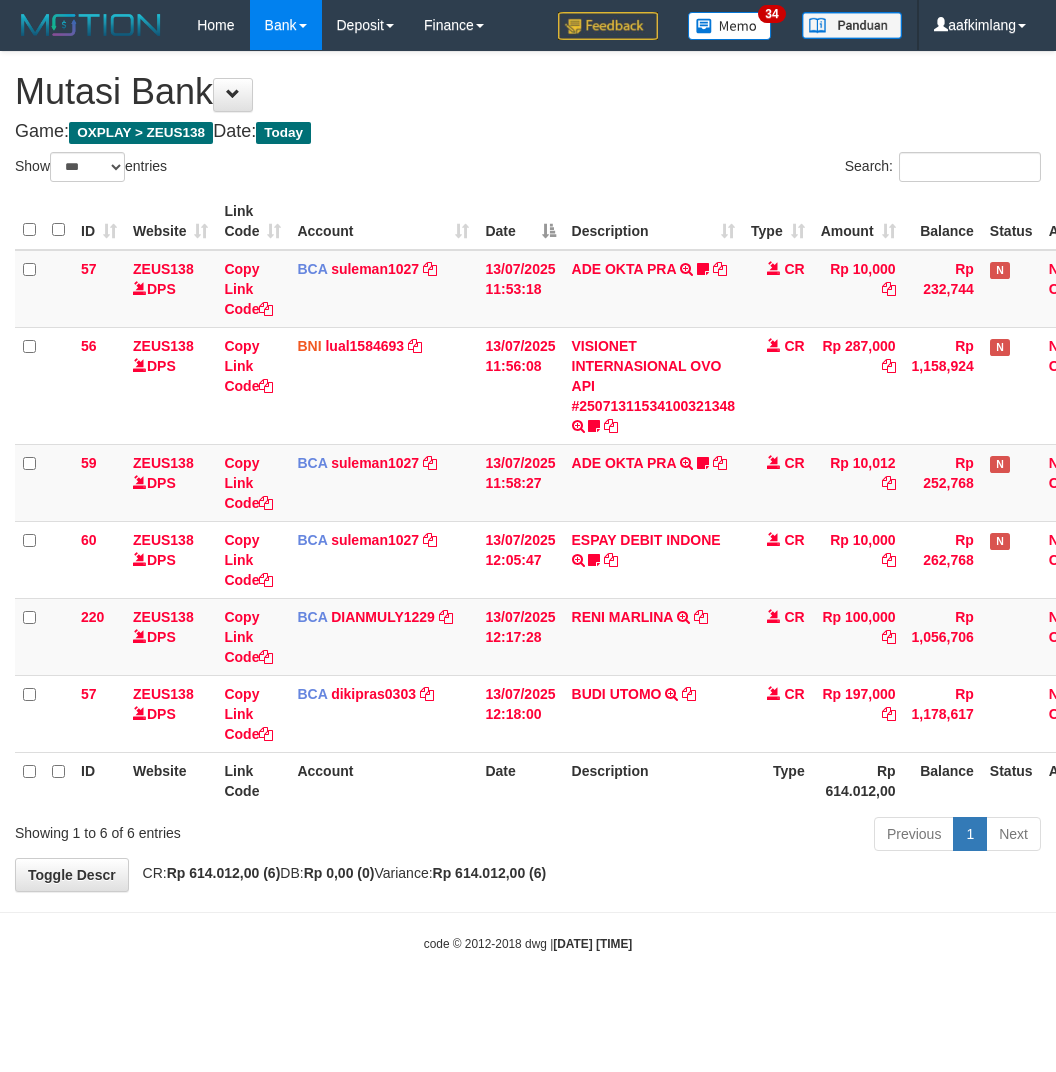 select on "***" 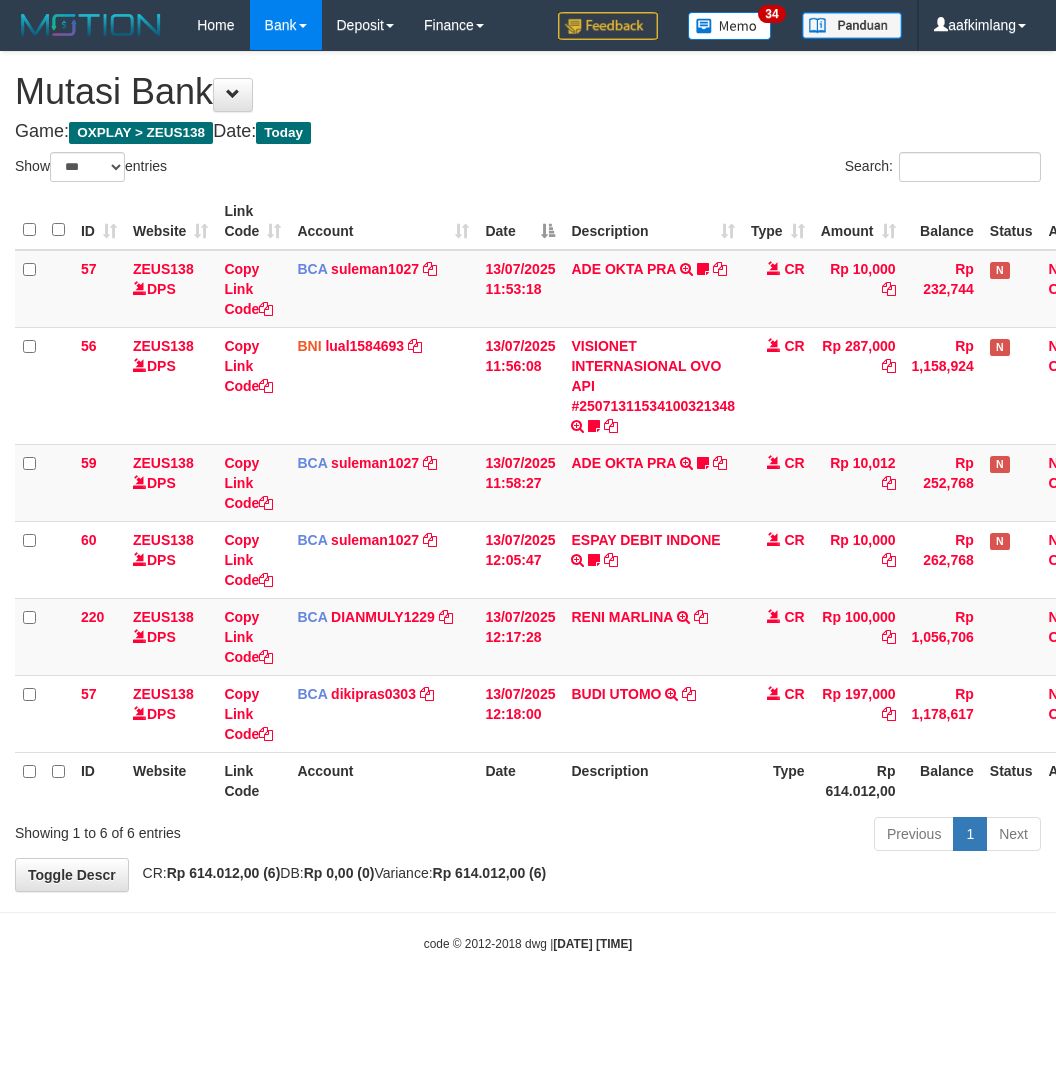 scroll, scrollTop: 0, scrollLeft: 0, axis: both 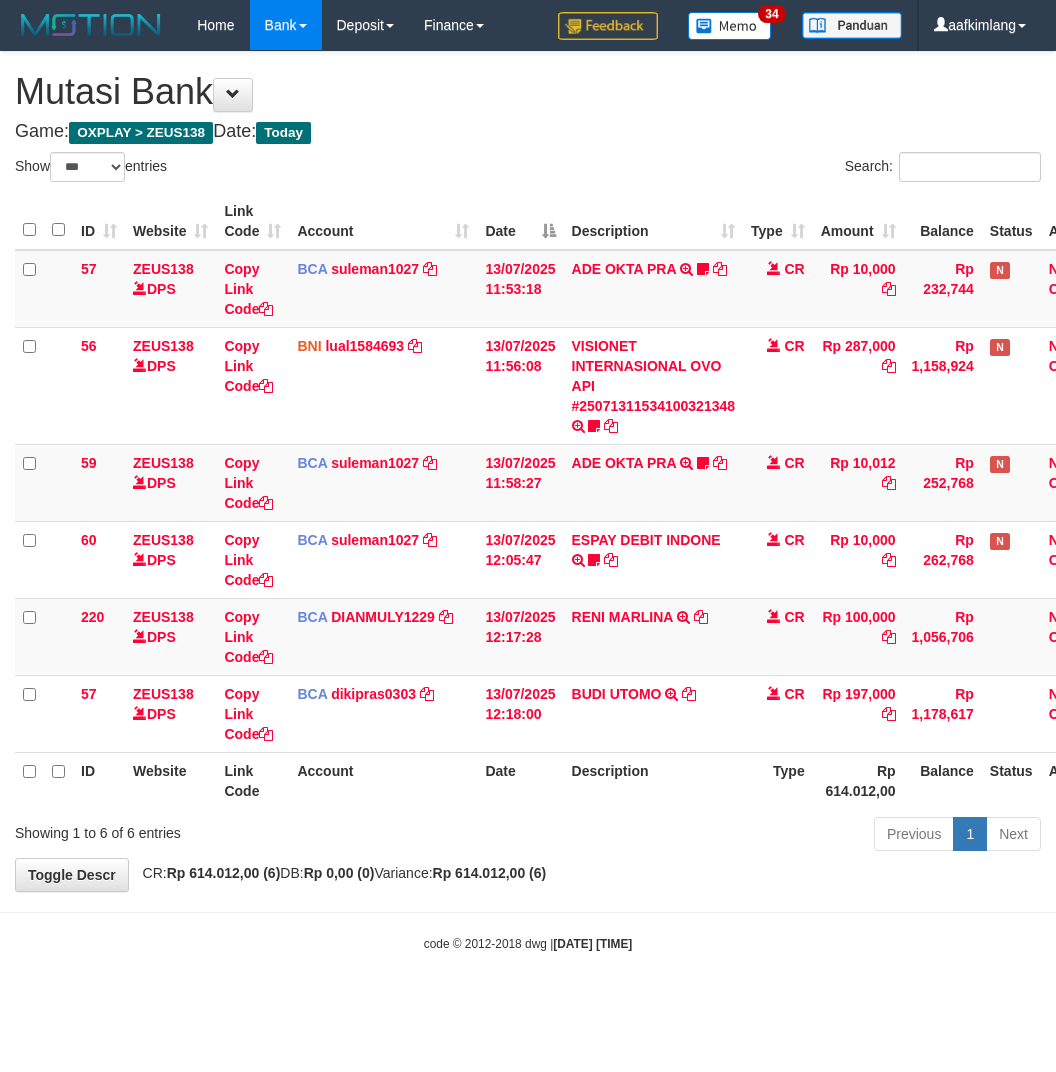 select on "***" 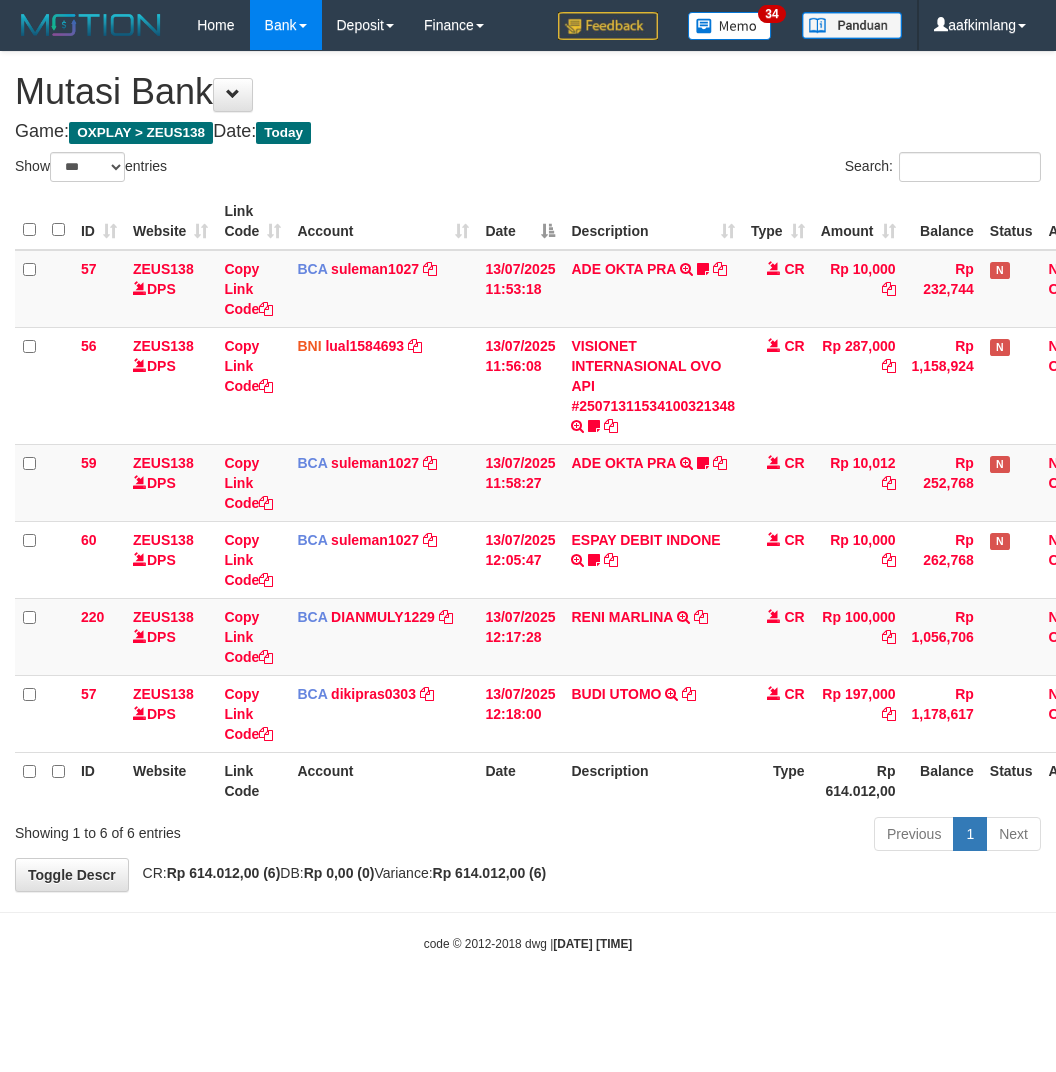 scroll, scrollTop: 0, scrollLeft: 0, axis: both 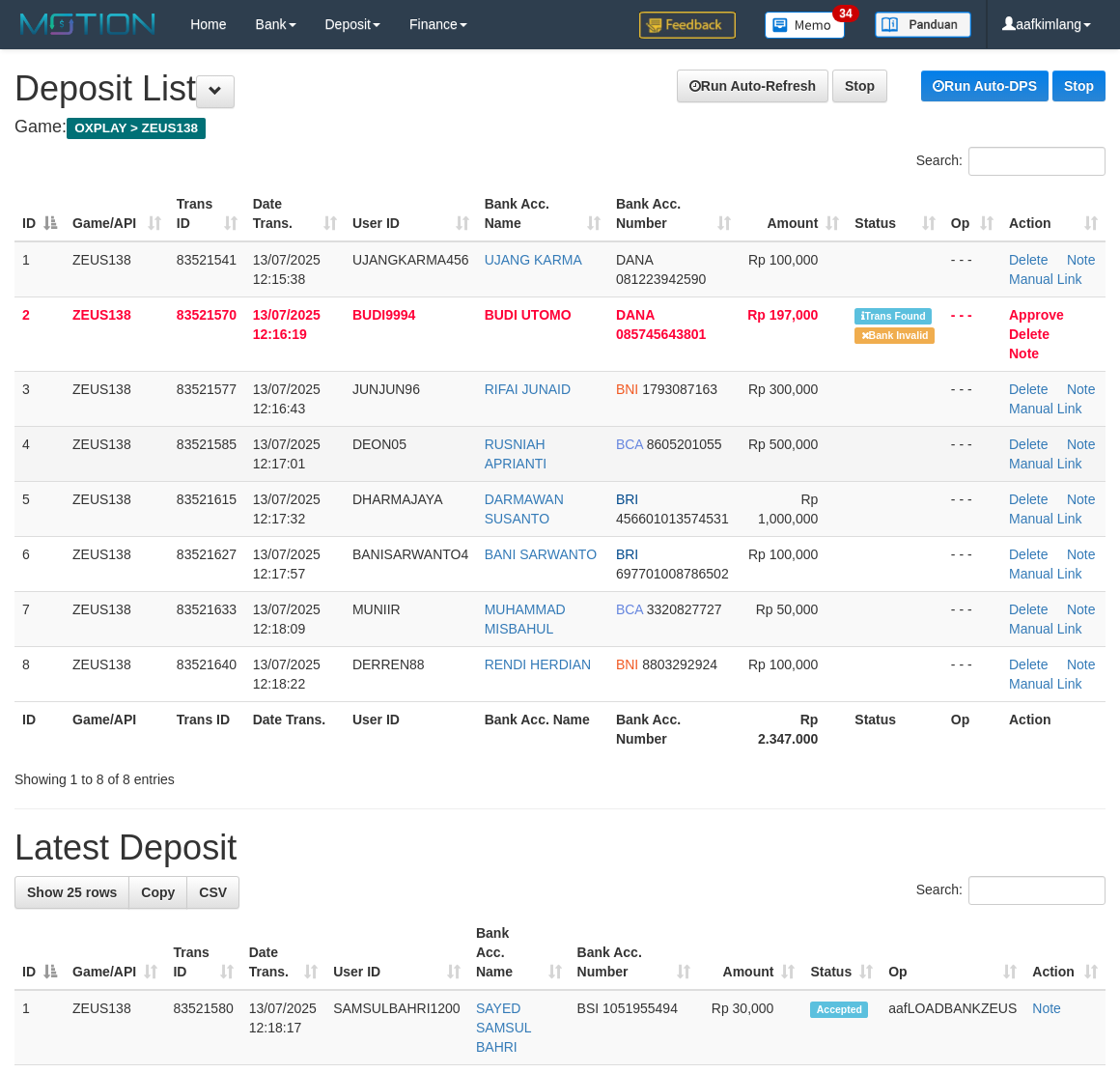 click at bounding box center [895, 453] 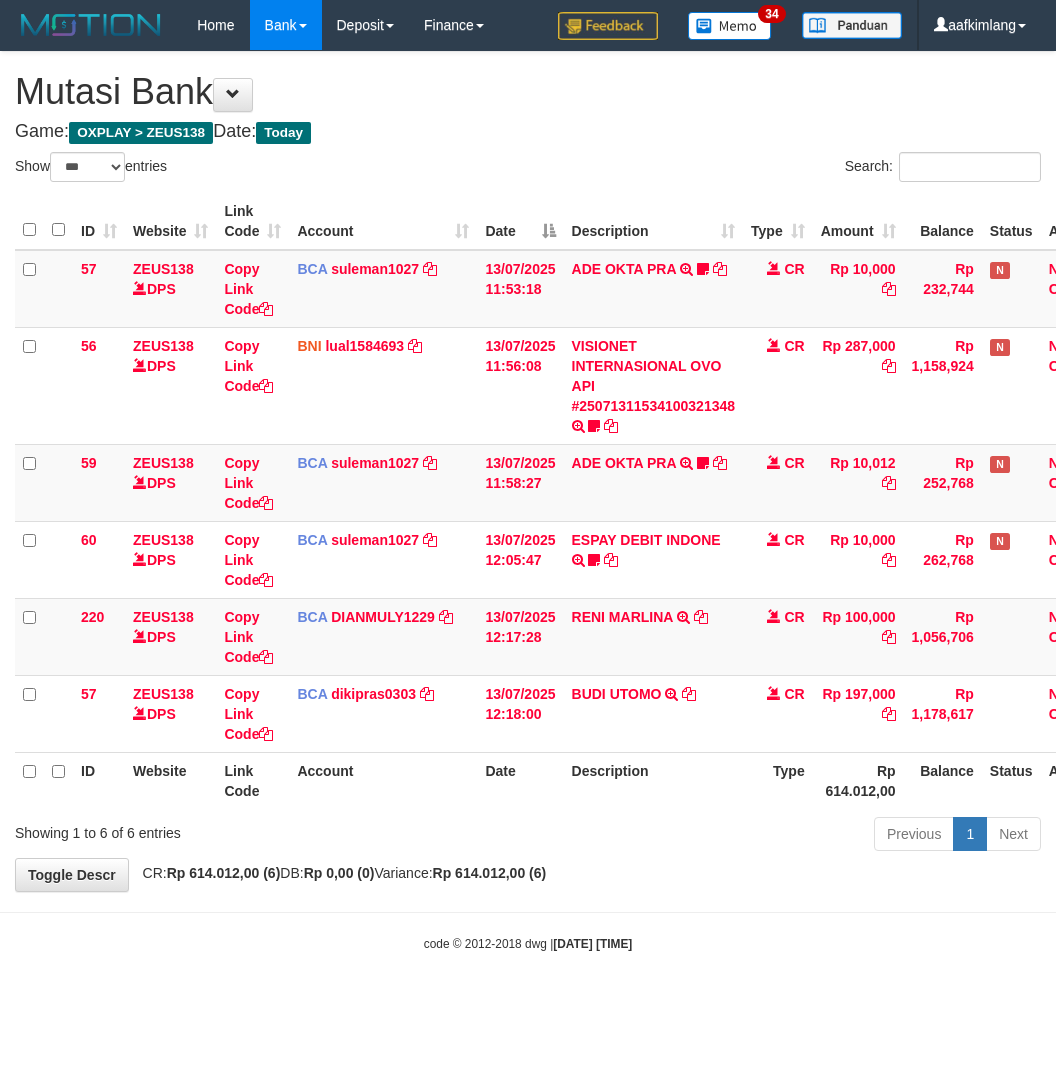 select on "***" 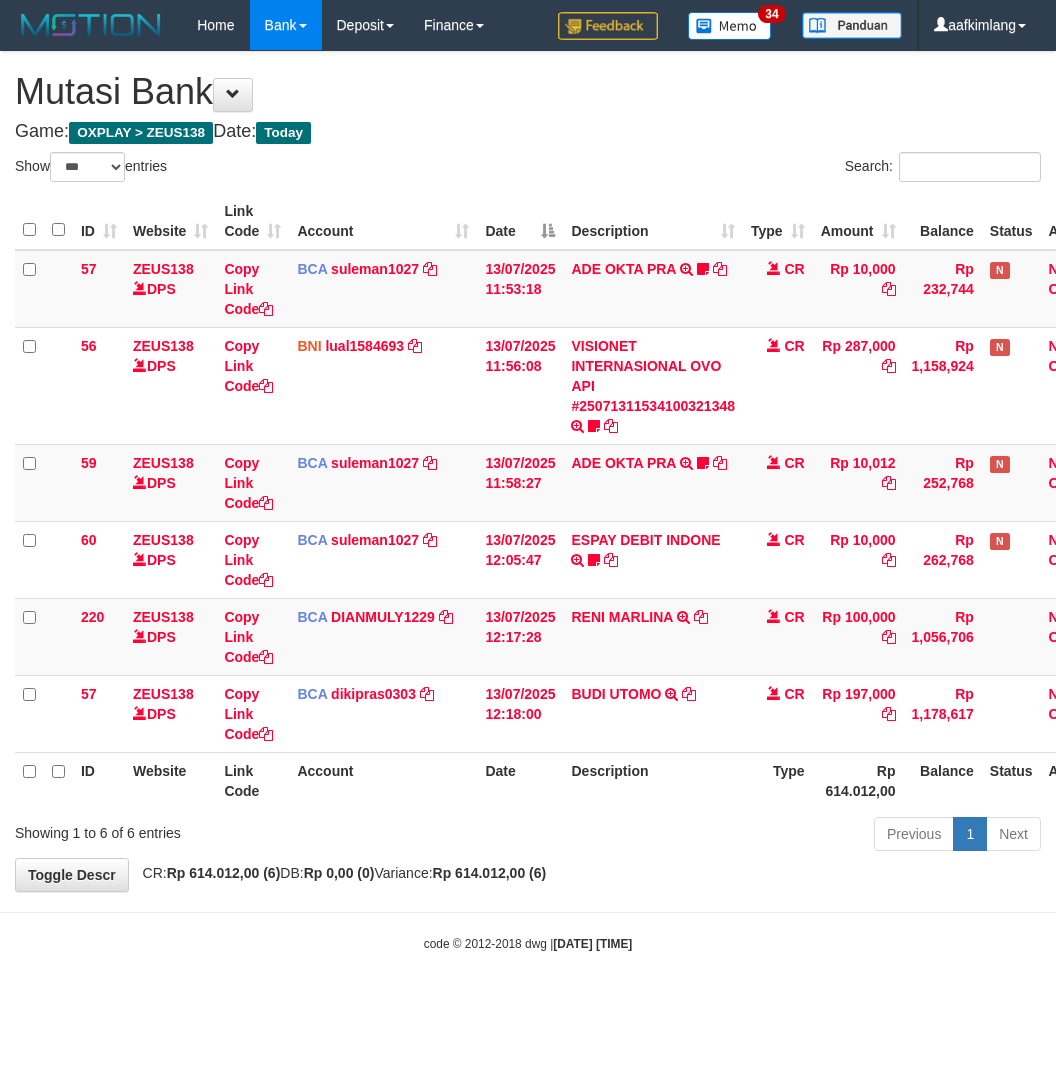 scroll, scrollTop: 0, scrollLeft: 0, axis: both 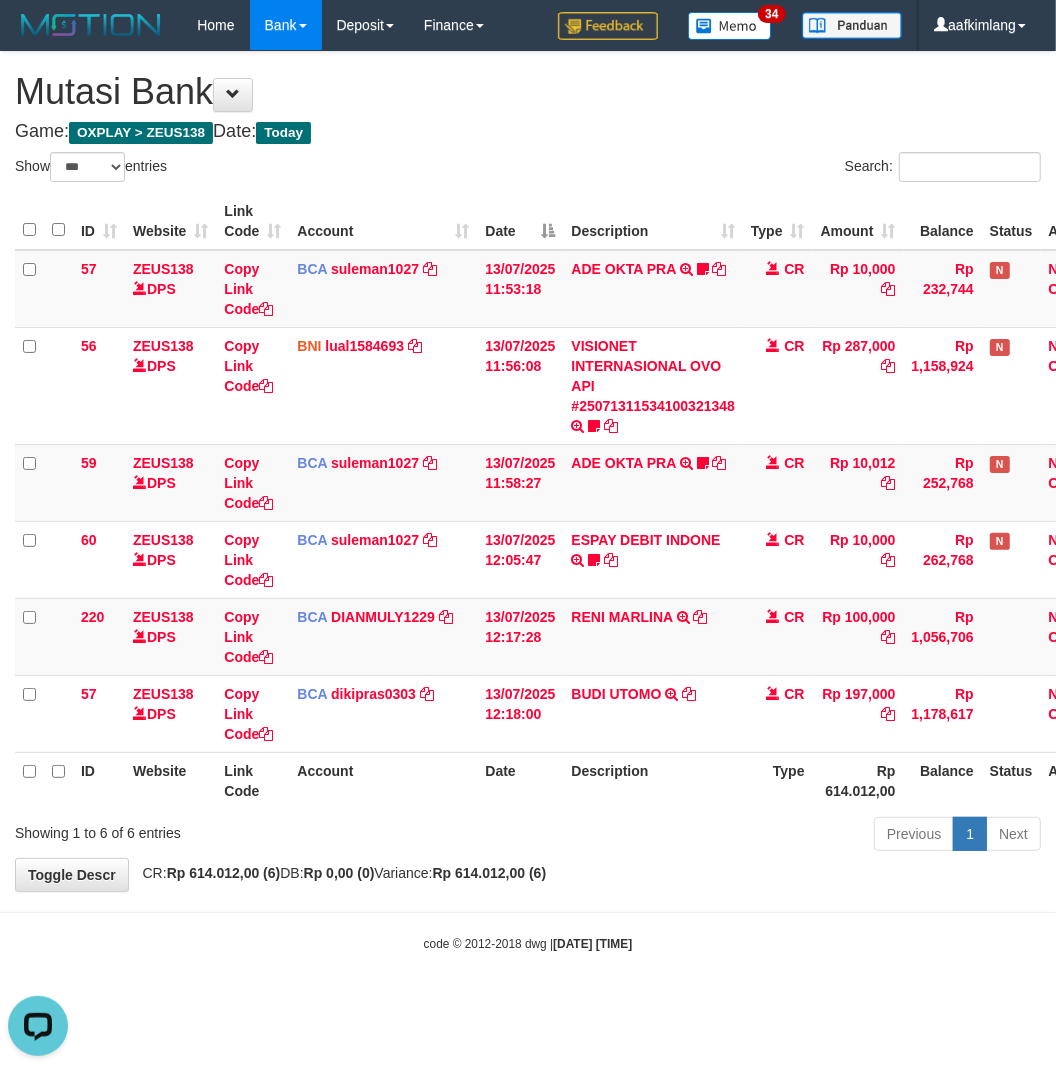 drag, startPoint x: 778, startPoint y: 823, endPoint x: 761, endPoint y: 838, distance: 22.671568 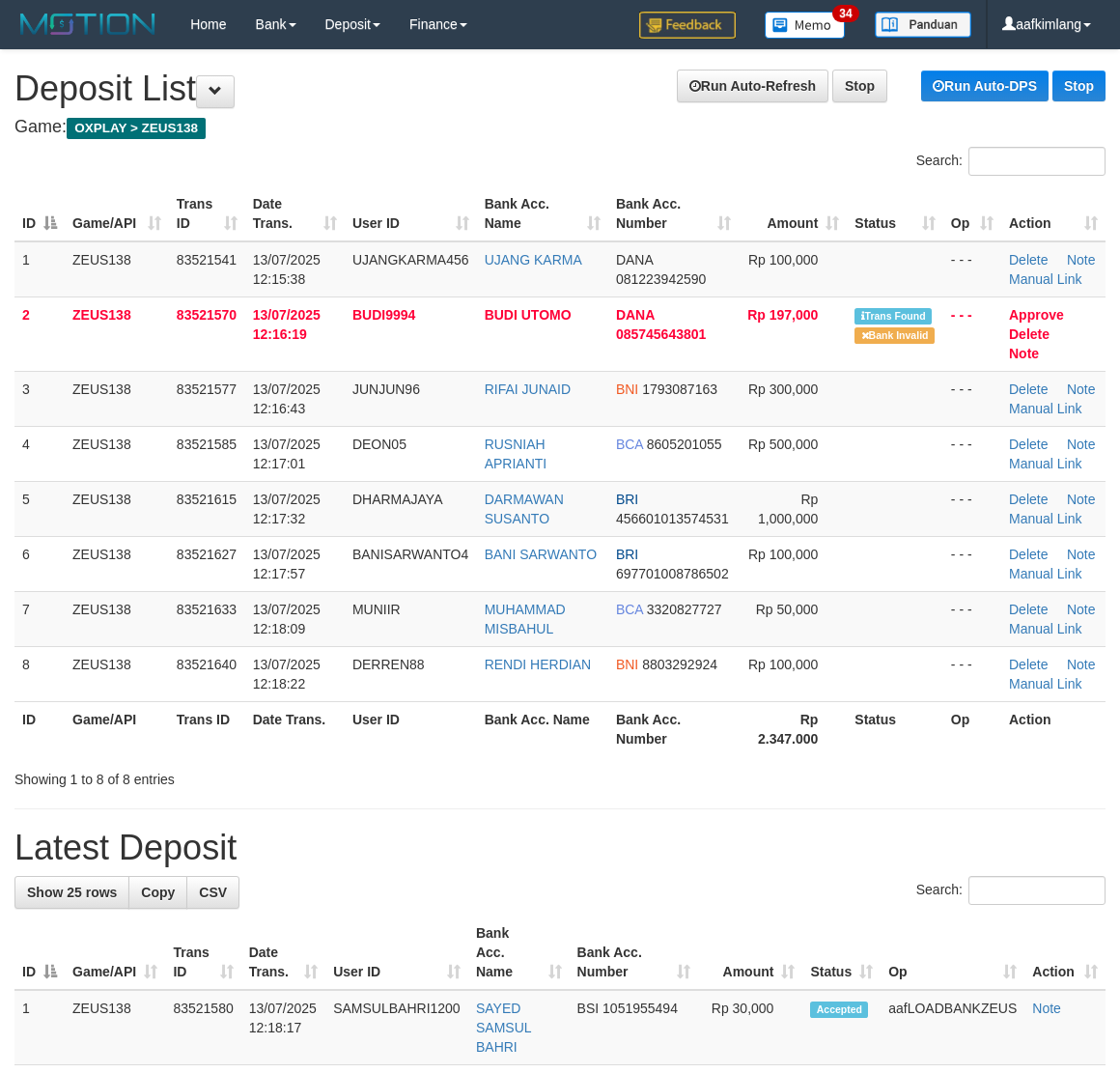scroll, scrollTop: 0, scrollLeft: 0, axis: both 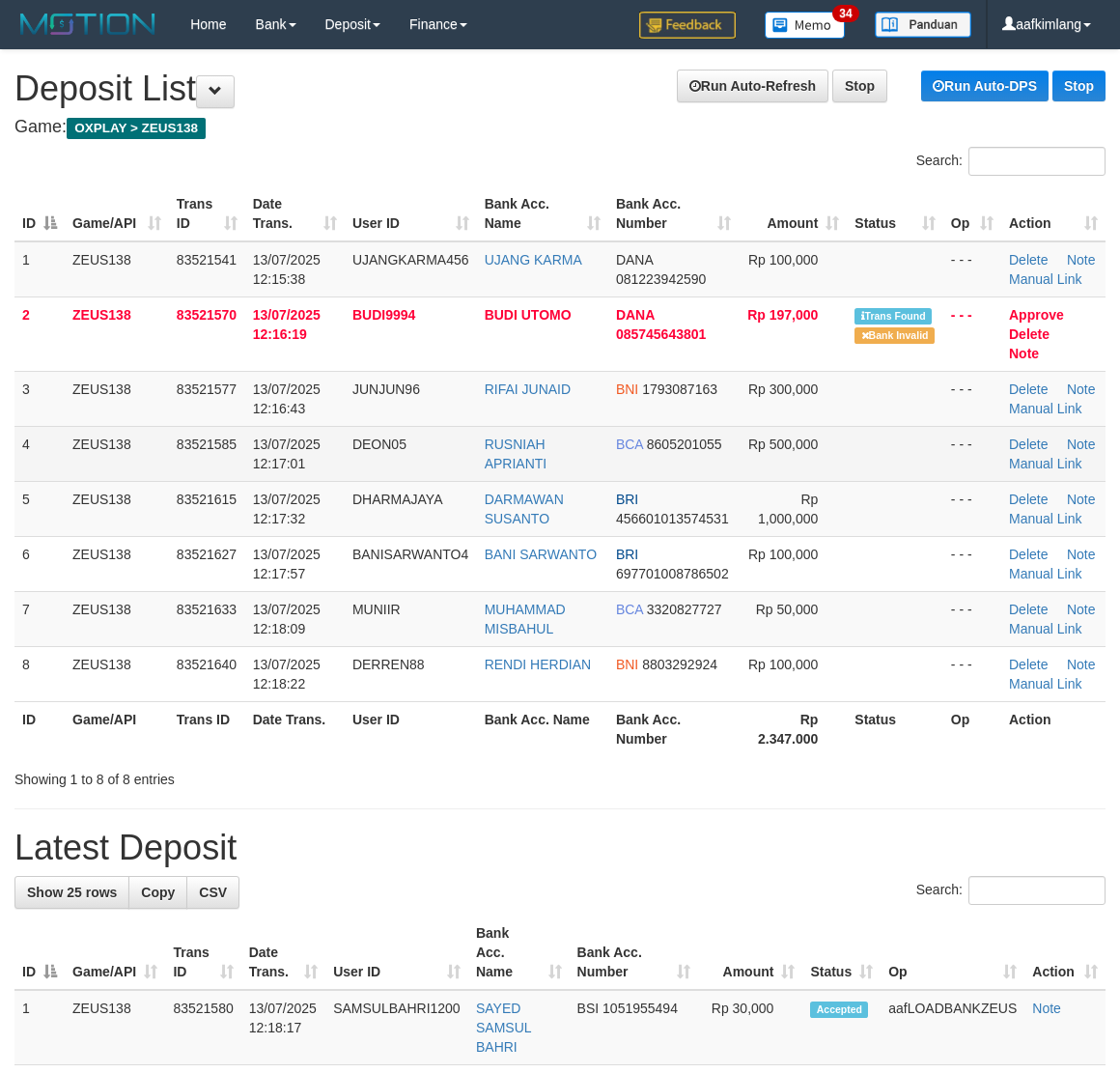 click at bounding box center (895, 453) 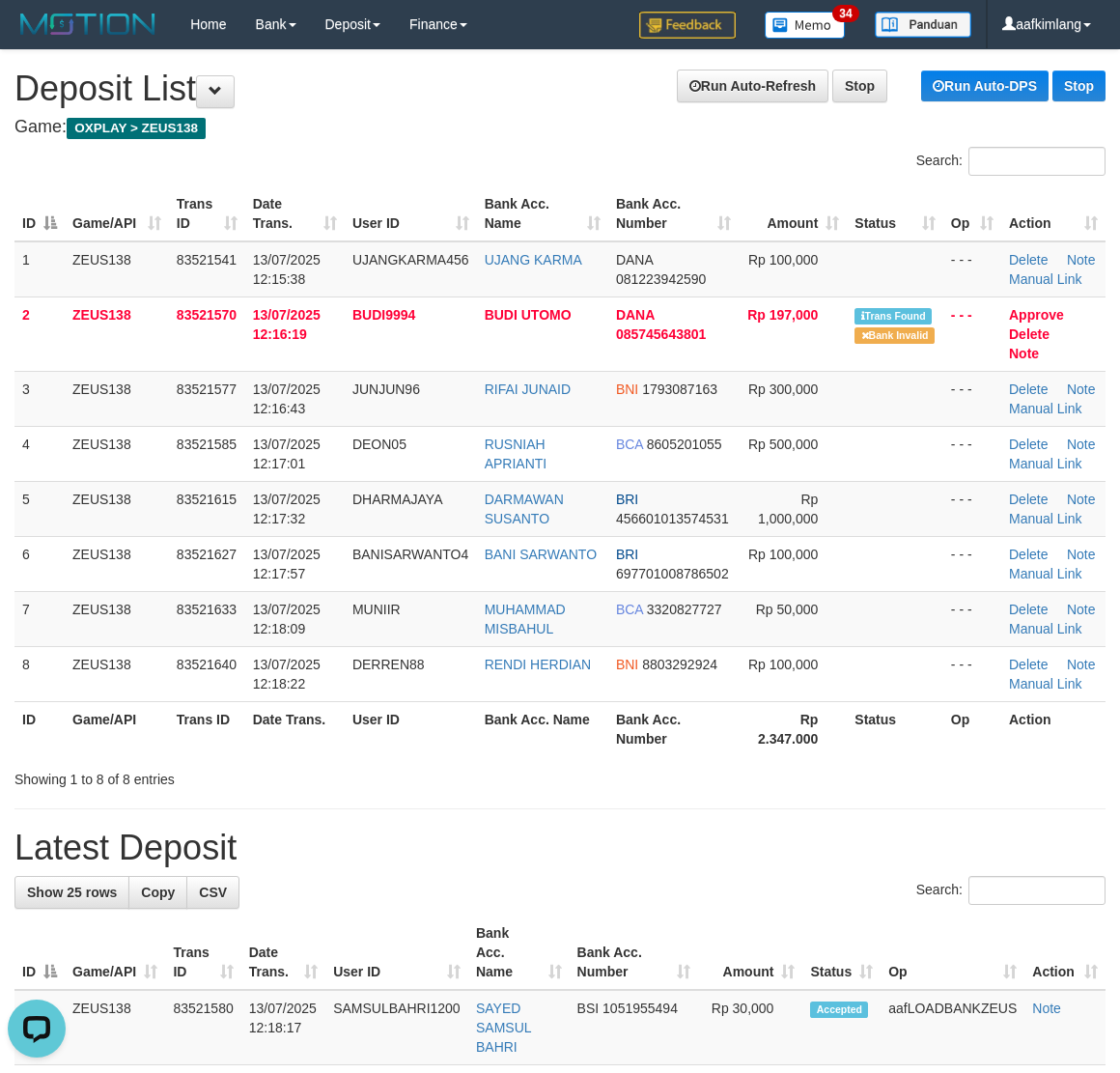 scroll, scrollTop: 0, scrollLeft: 0, axis: both 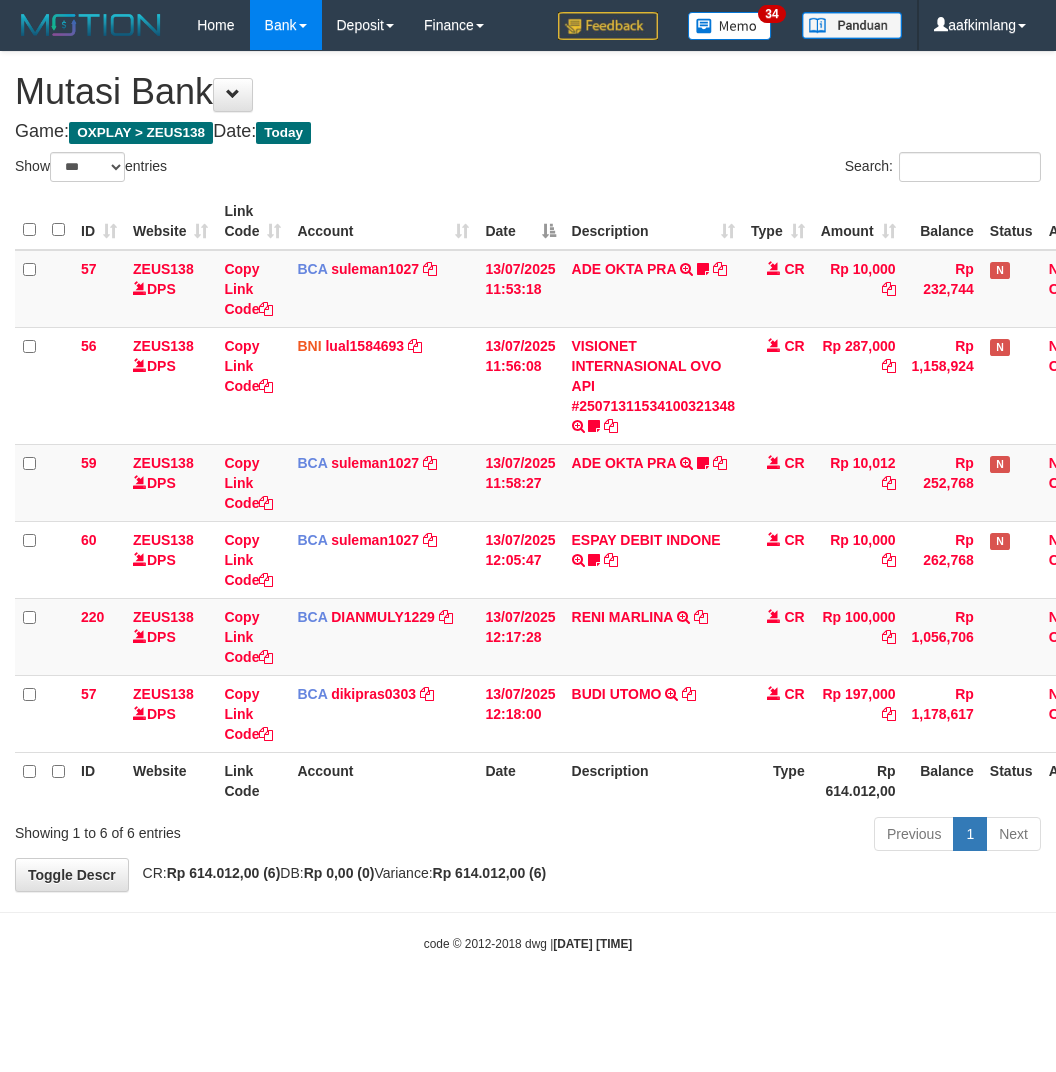 select on "***" 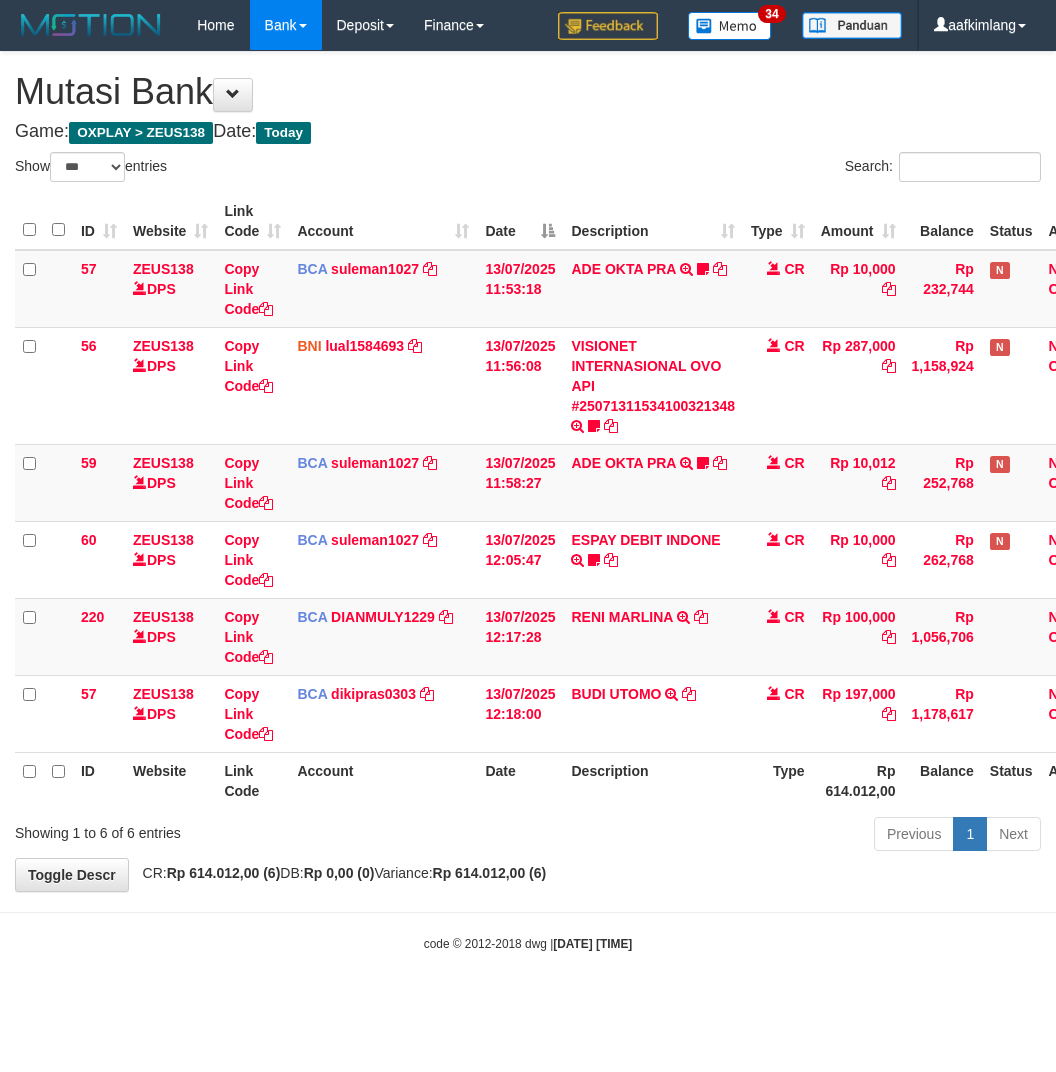 scroll, scrollTop: 0, scrollLeft: 0, axis: both 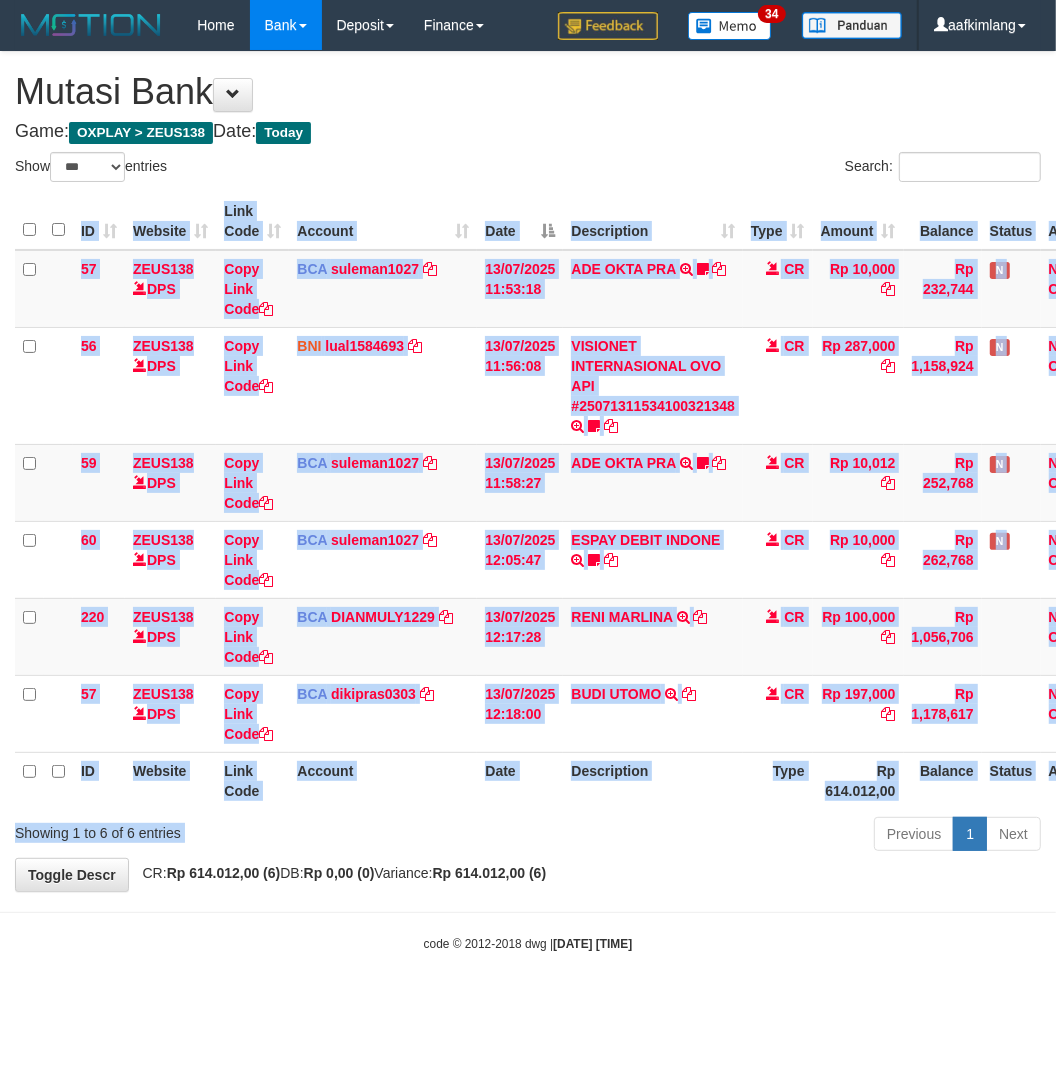 click on "Show  ** ** ** ***  entries Search:
ID Website Link Code Account Date Description Type Amount Balance Status Action
57
ZEUS138    DPS
Copy Link Code
BCA
suleman1027
DPS
SULEMAN
mutasi_20250713_2972 | 57
mutasi_20250713_2972 | 57
13/07/2025 11:53:18
ADE OKTA PRA            TRSF E-BANKING CR 1307/FTSCY/WS95051
10000.002025071370956028 TRFDN-ADE OKTA PRAESPAY DEBIT INDONE    gacor0097
CR
Rp 10,000
Rp 232,744
N
Note
Check
56
ZEUS138    DPS
Copy Link Code
BNI" at bounding box center [528, 505] 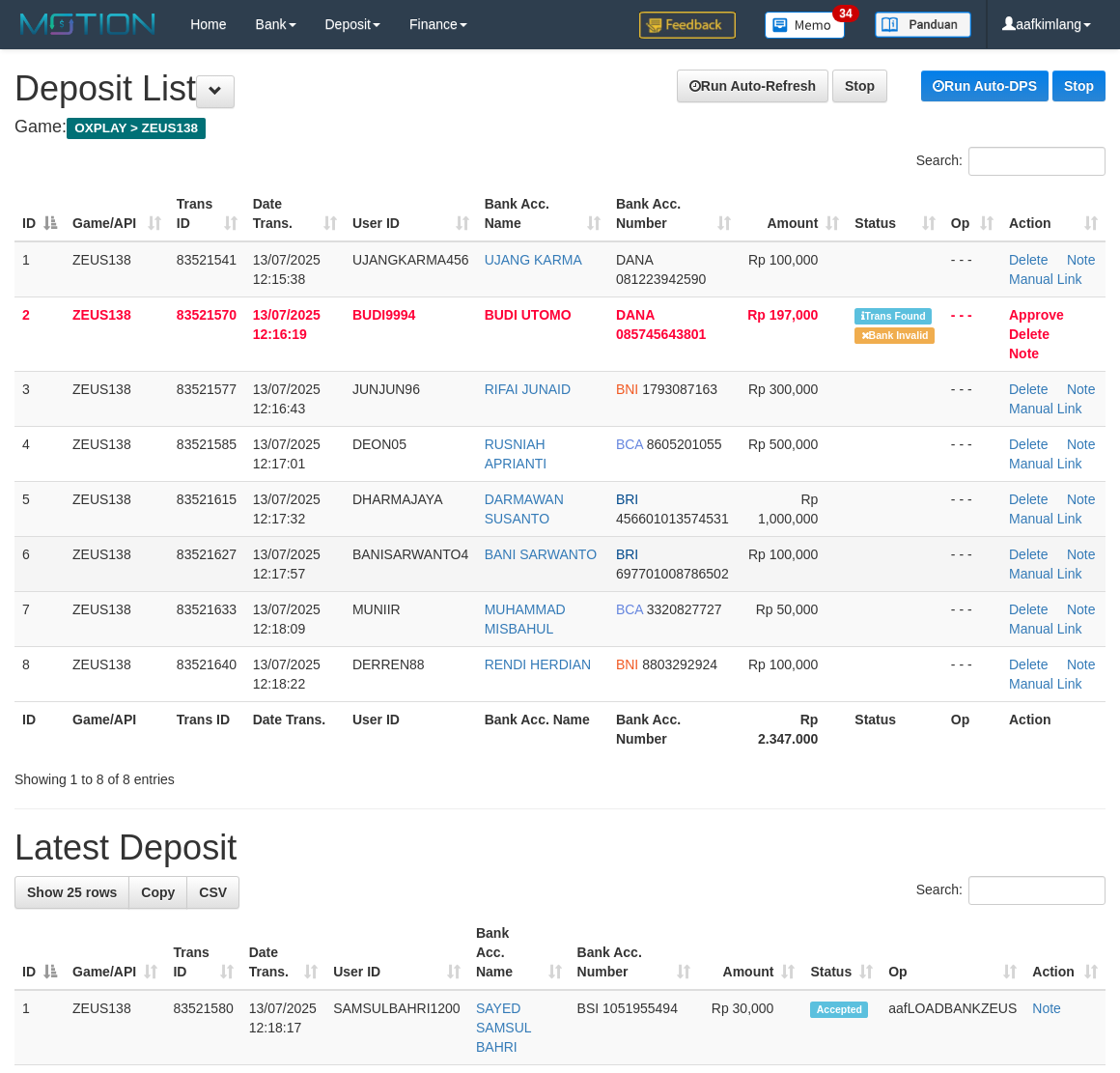 scroll, scrollTop: 0, scrollLeft: 0, axis: both 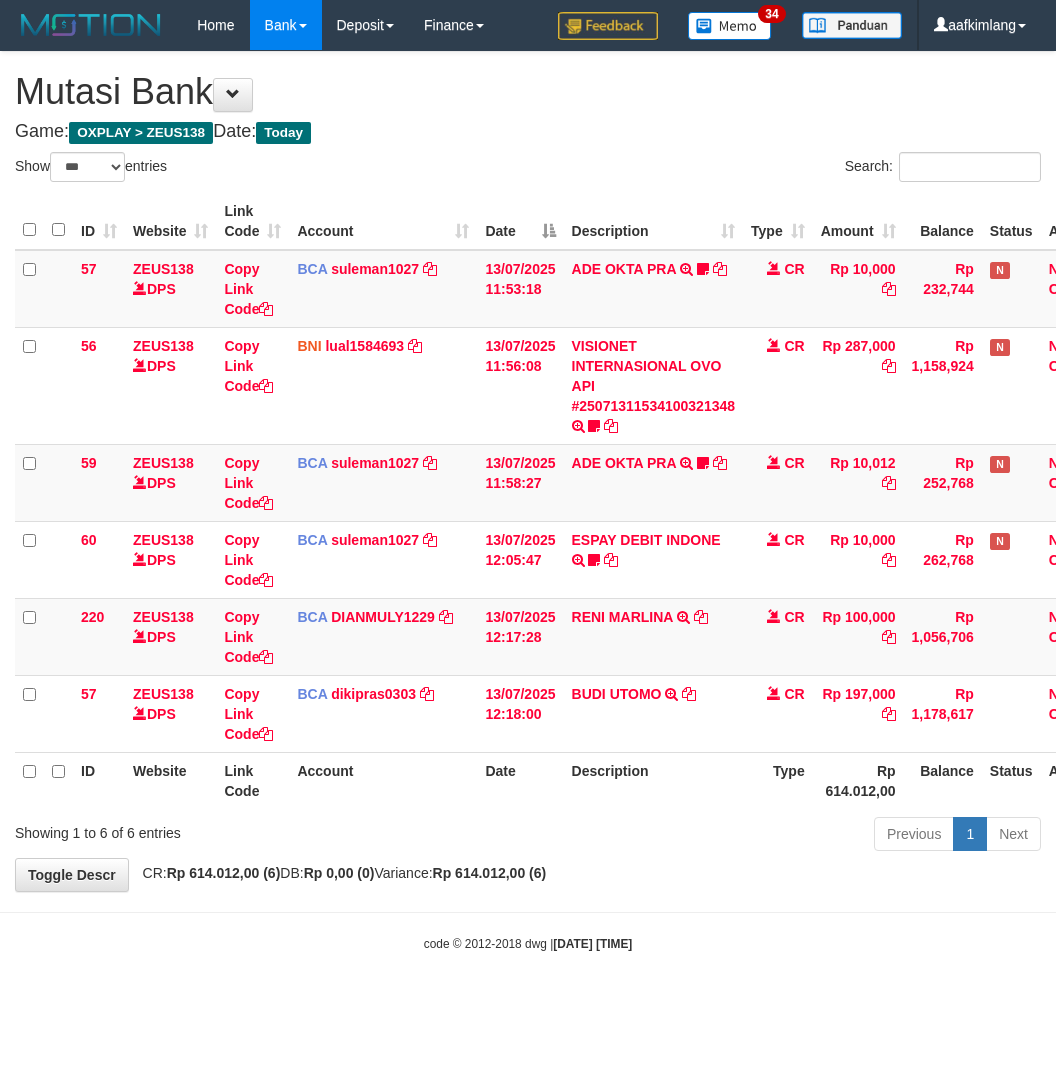 select on "***" 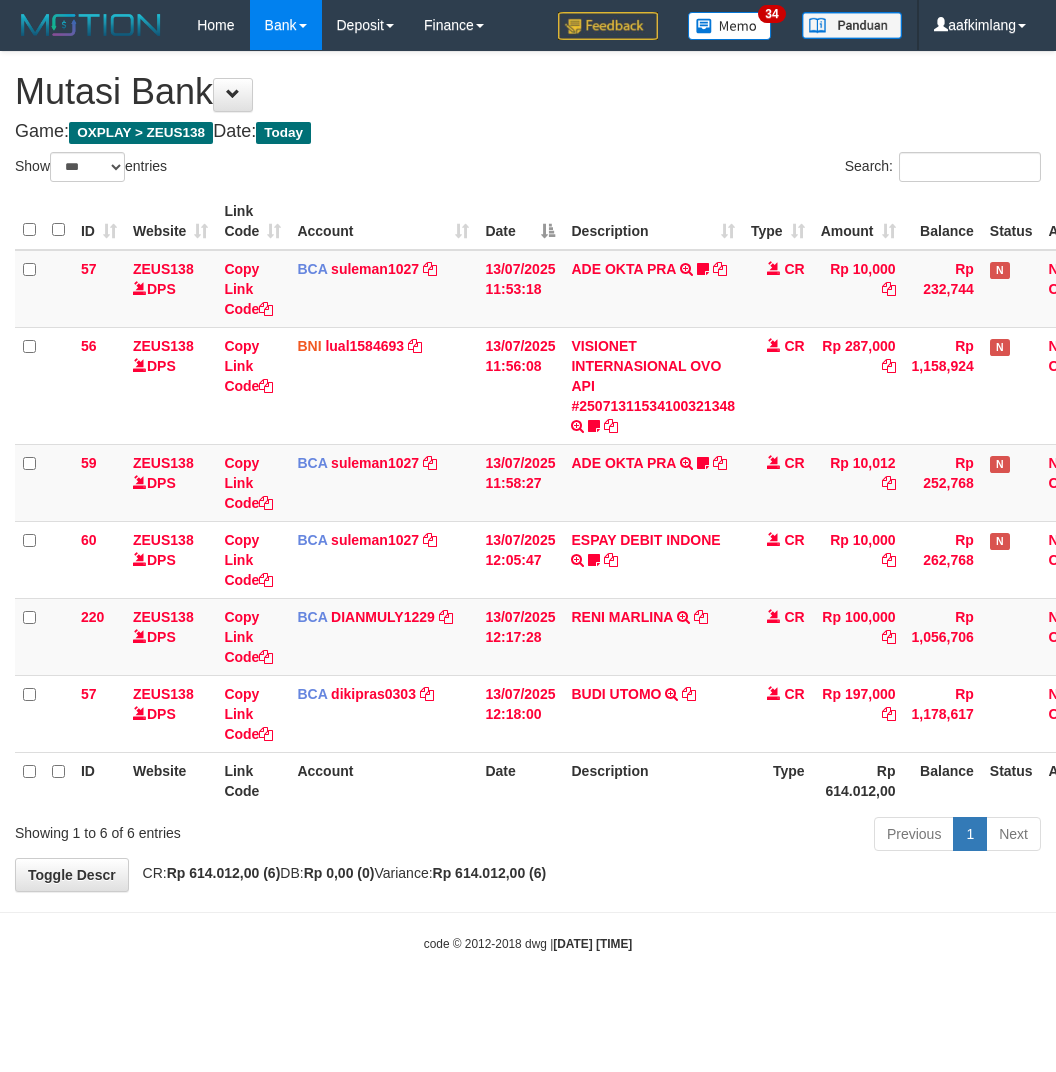 scroll, scrollTop: 0, scrollLeft: 0, axis: both 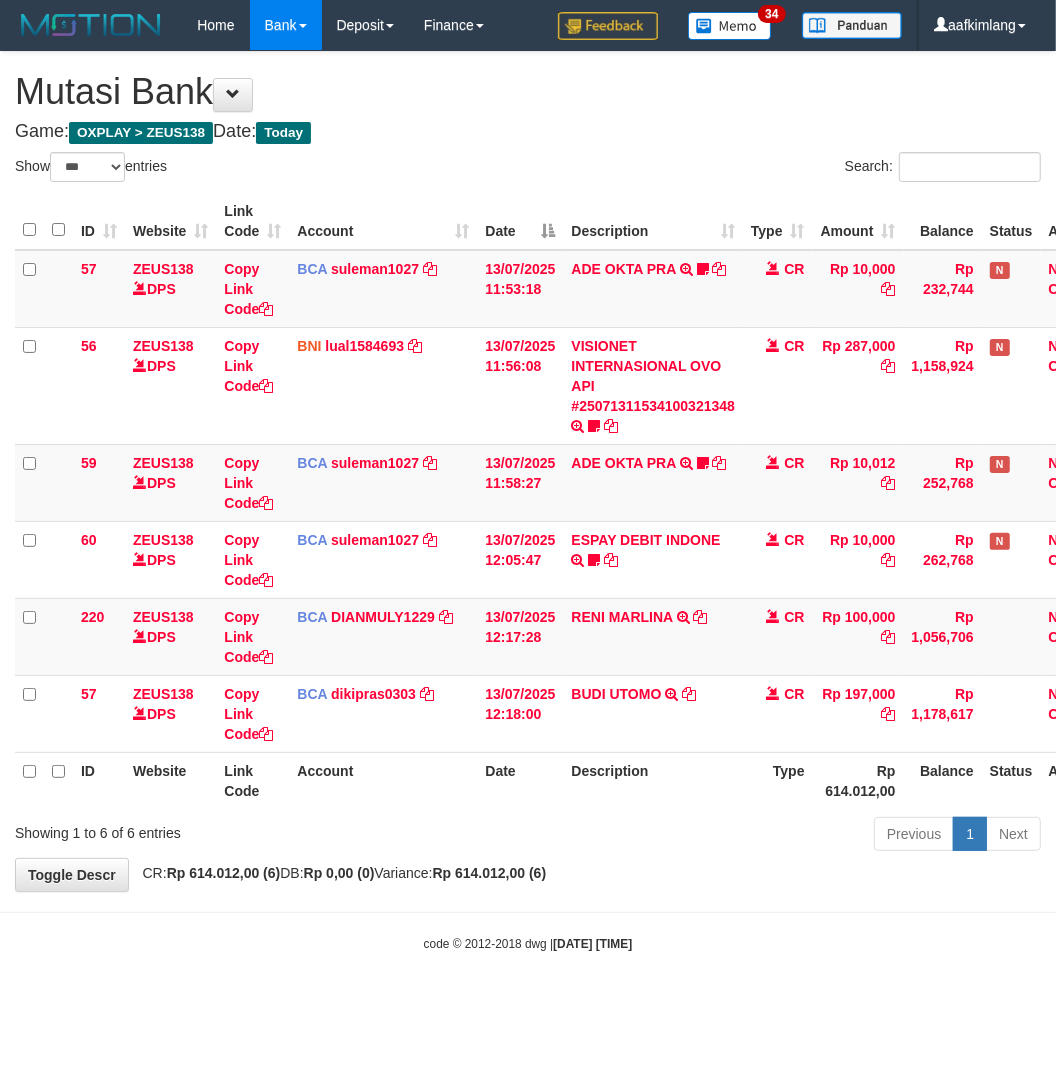 click on "Previous 1 Next" at bounding box center (748, 836) 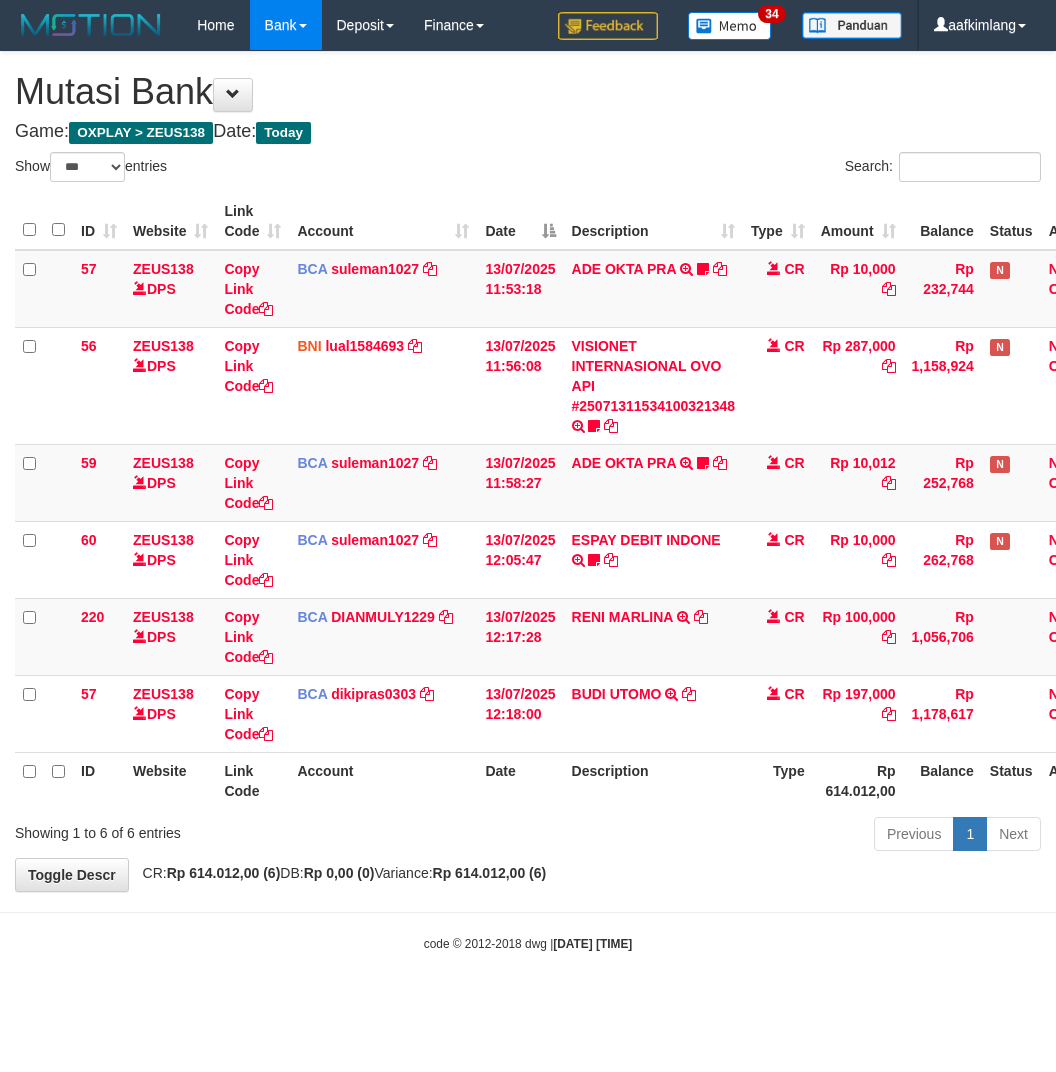 select on "***" 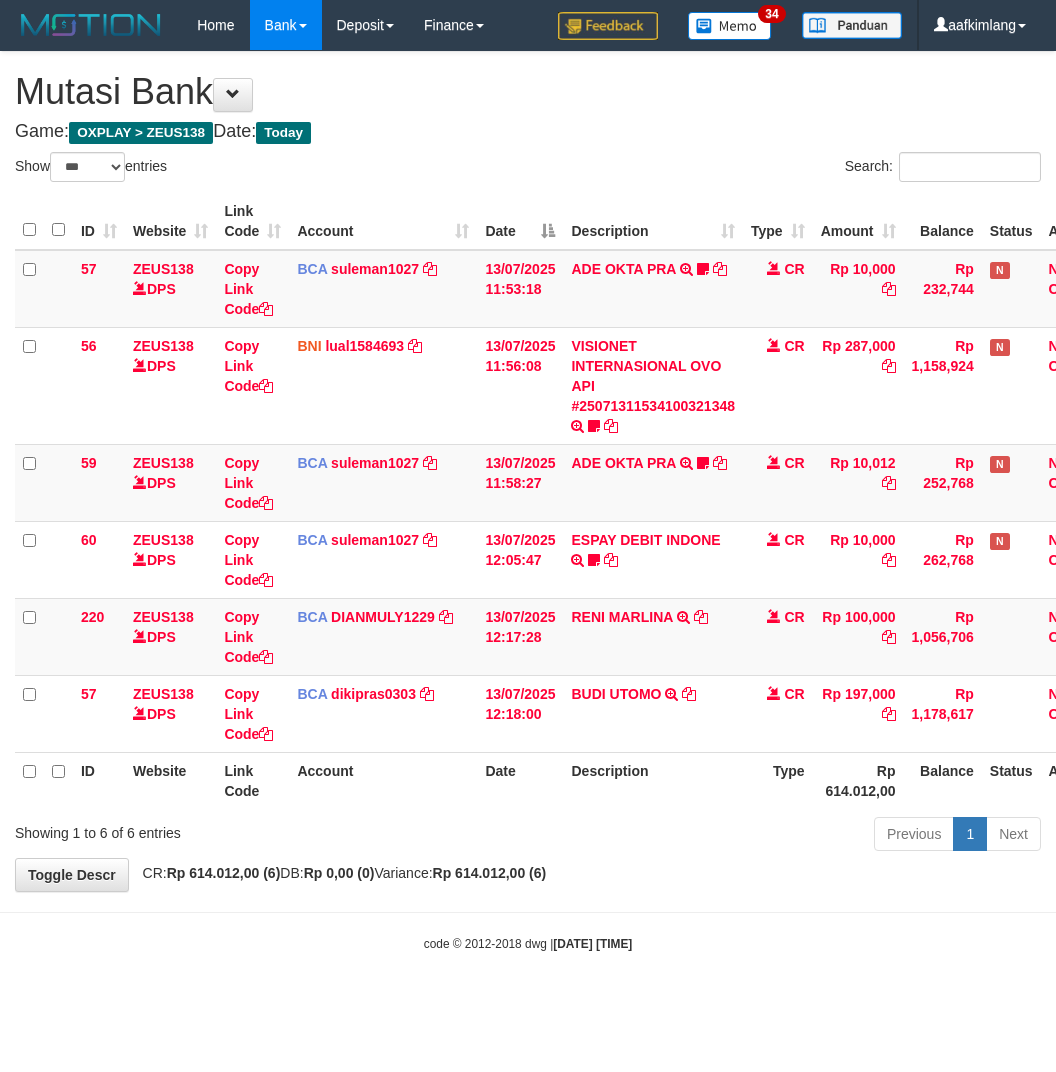 scroll, scrollTop: 0, scrollLeft: 0, axis: both 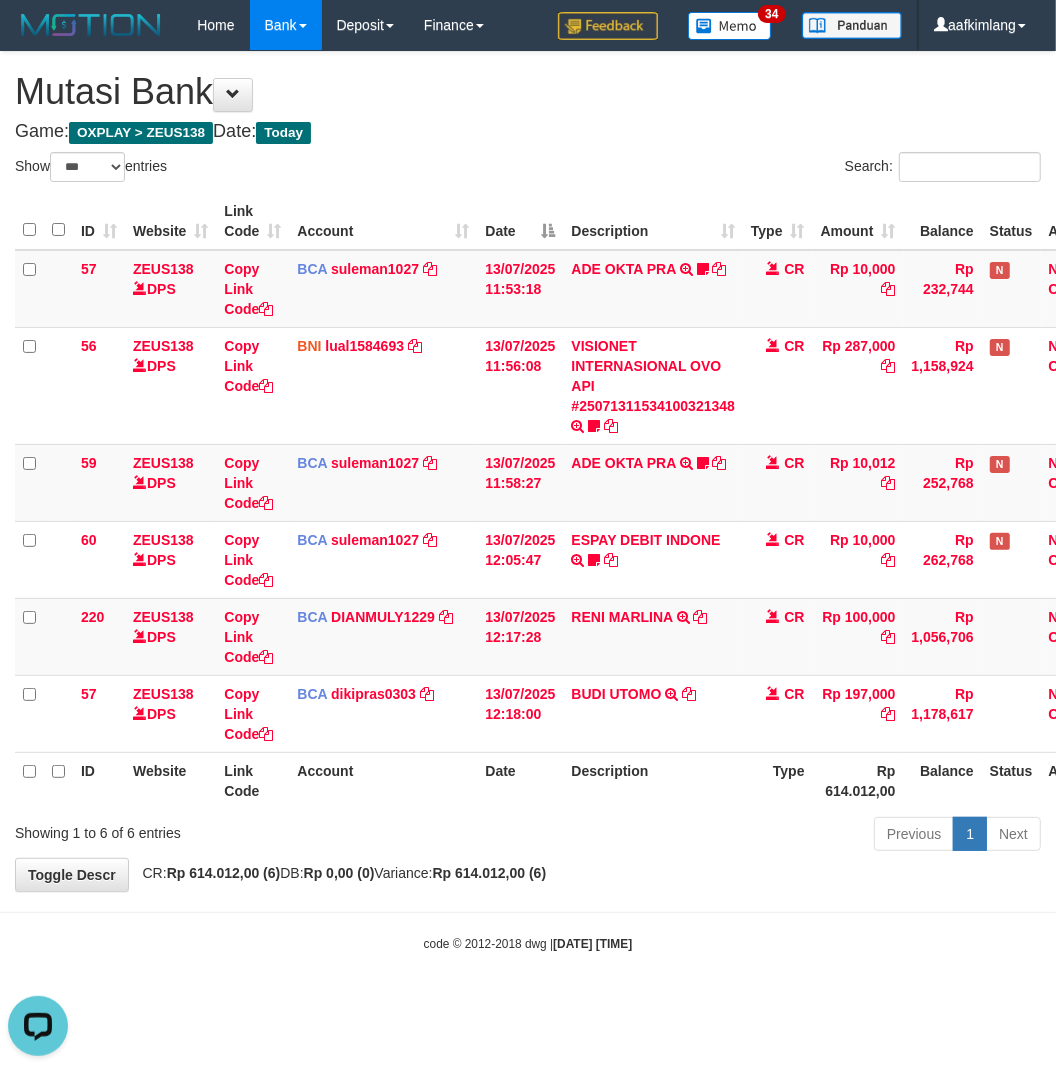 drag, startPoint x: 673, startPoint y: 887, endPoint x: 690, endPoint y: 903, distance: 23.345236 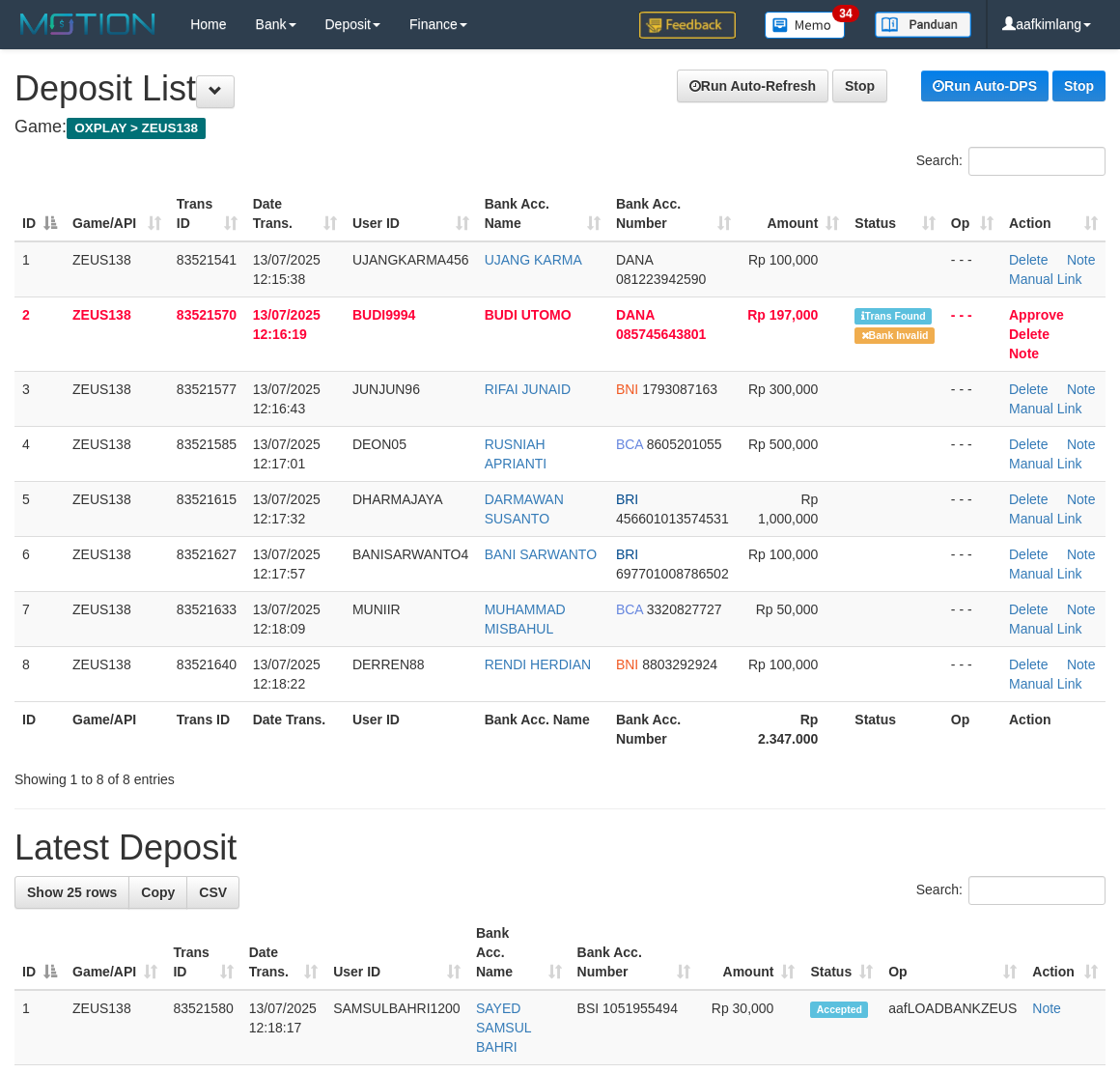 scroll, scrollTop: 0, scrollLeft: 0, axis: both 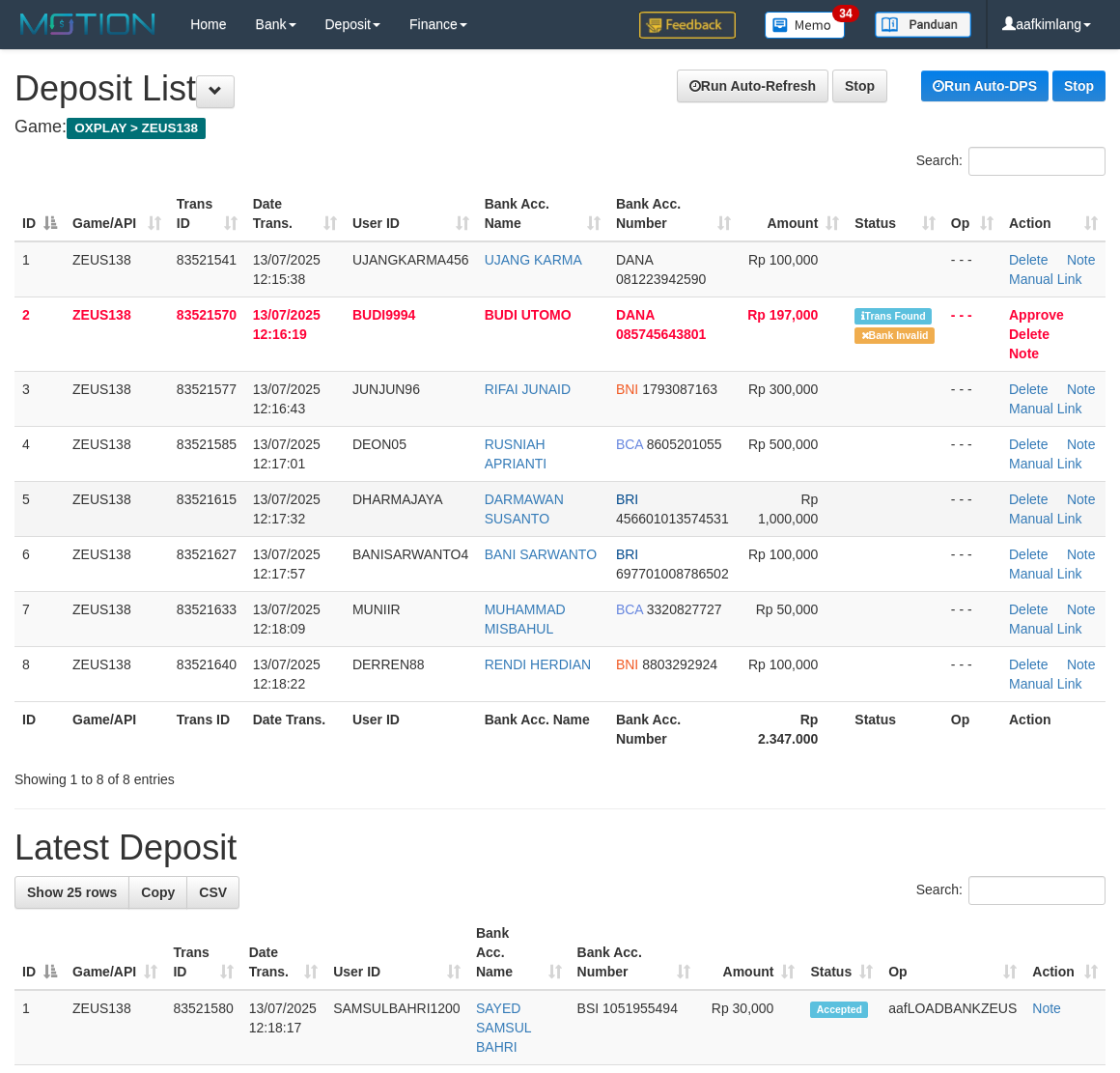 drag, startPoint x: 978, startPoint y: 495, endPoint x: 964, endPoint y: 486, distance: 16.643317 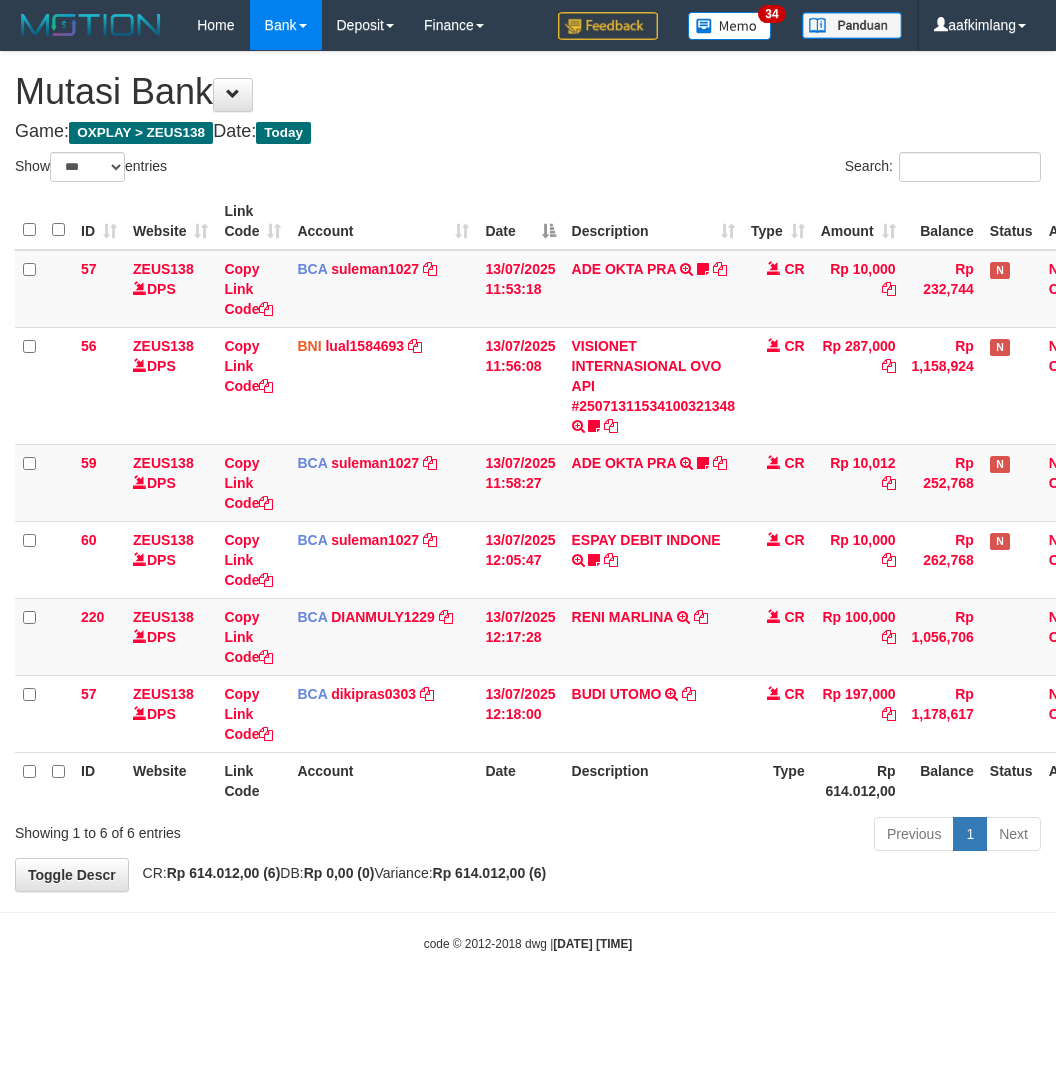 select on "***" 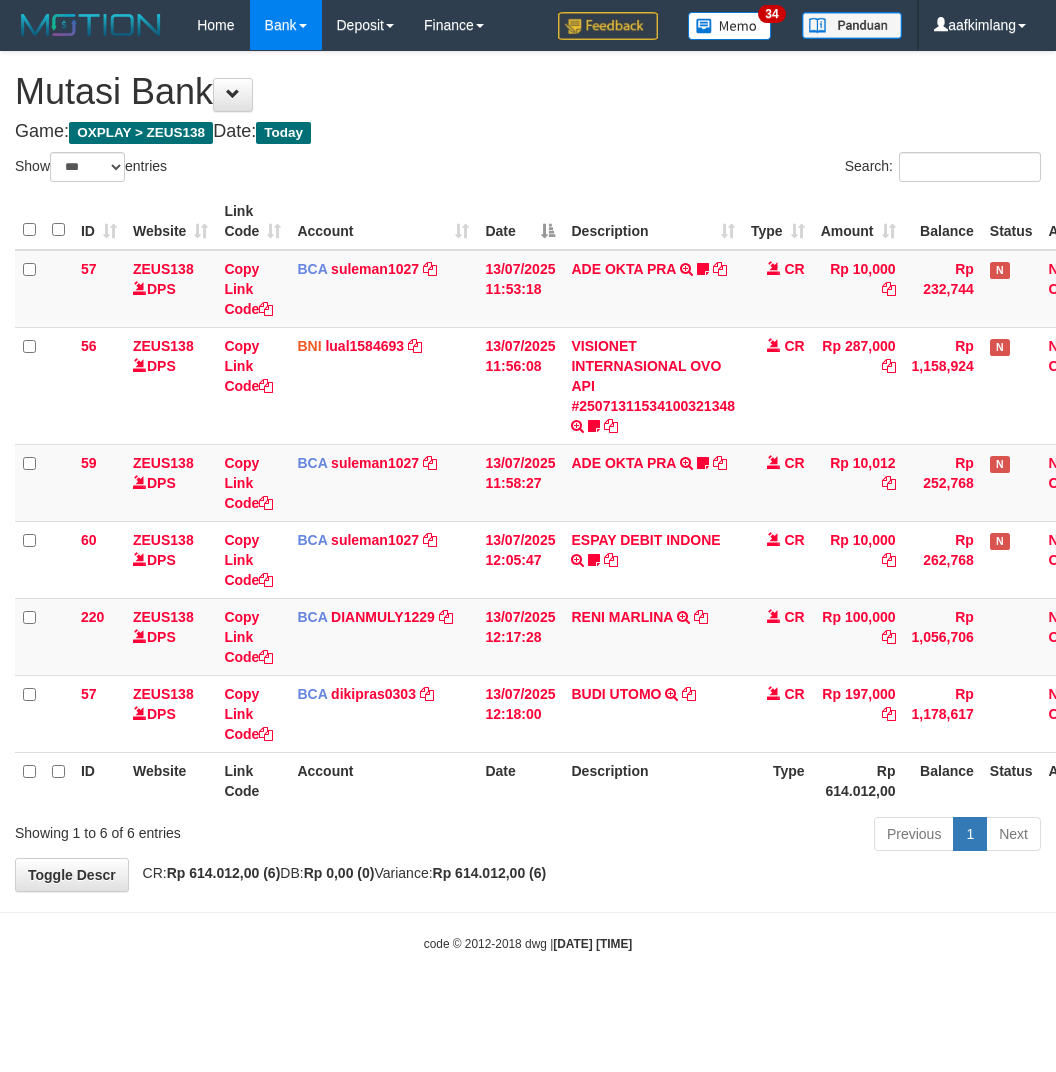scroll, scrollTop: 0, scrollLeft: 0, axis: both 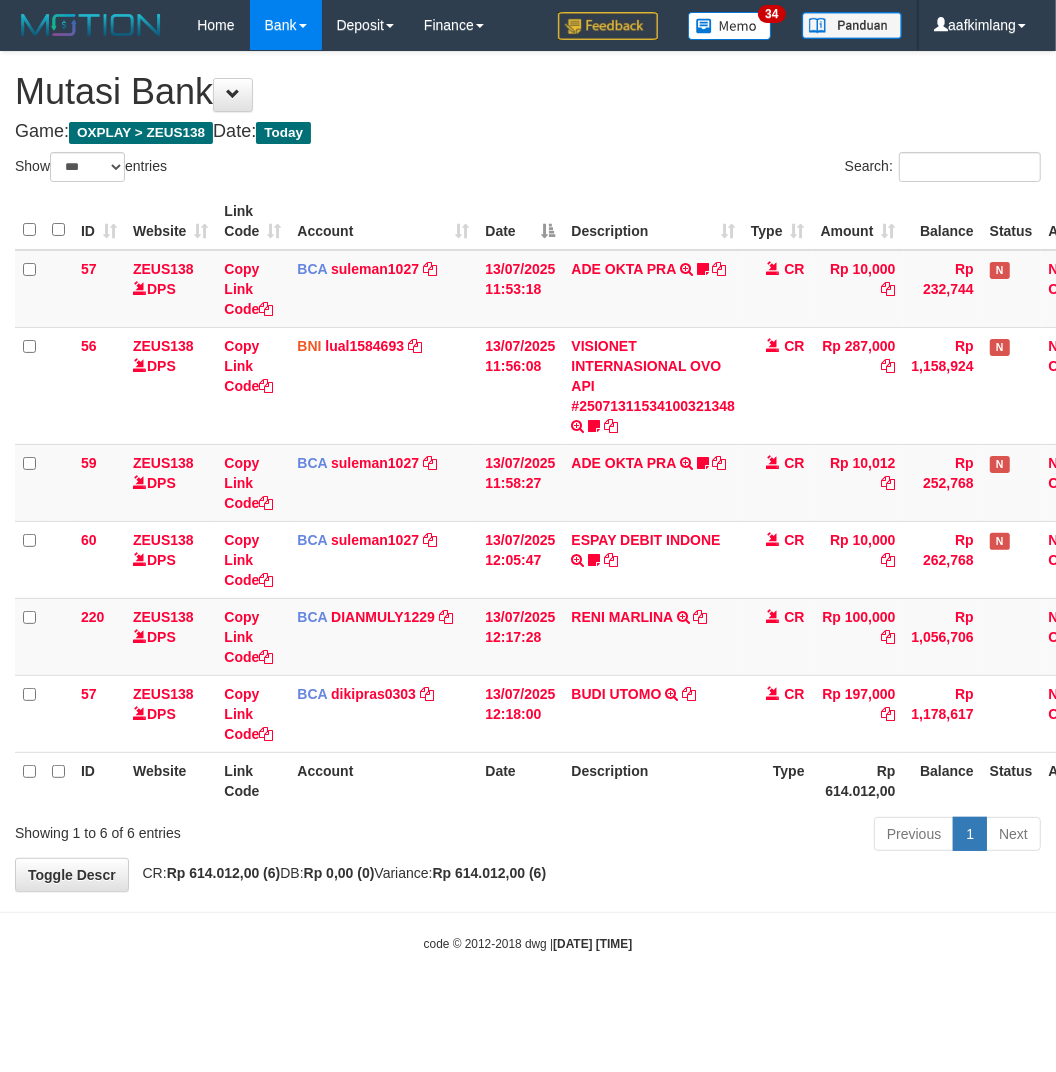 click on "Previous 1 Next" at bounding box center [748, 836] 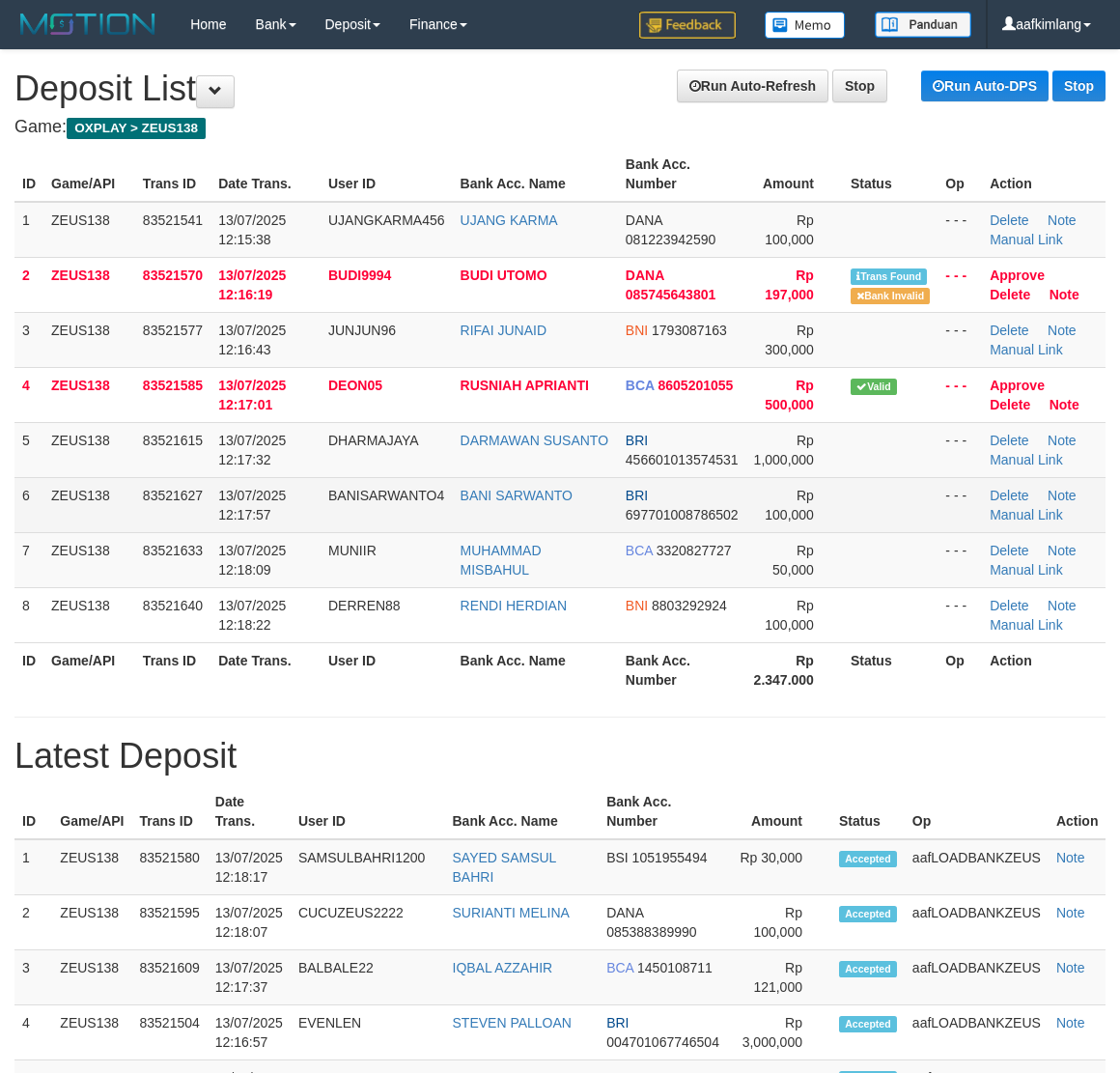 scroll, scrollTop: 0, scrollLeft: 0, axis: both 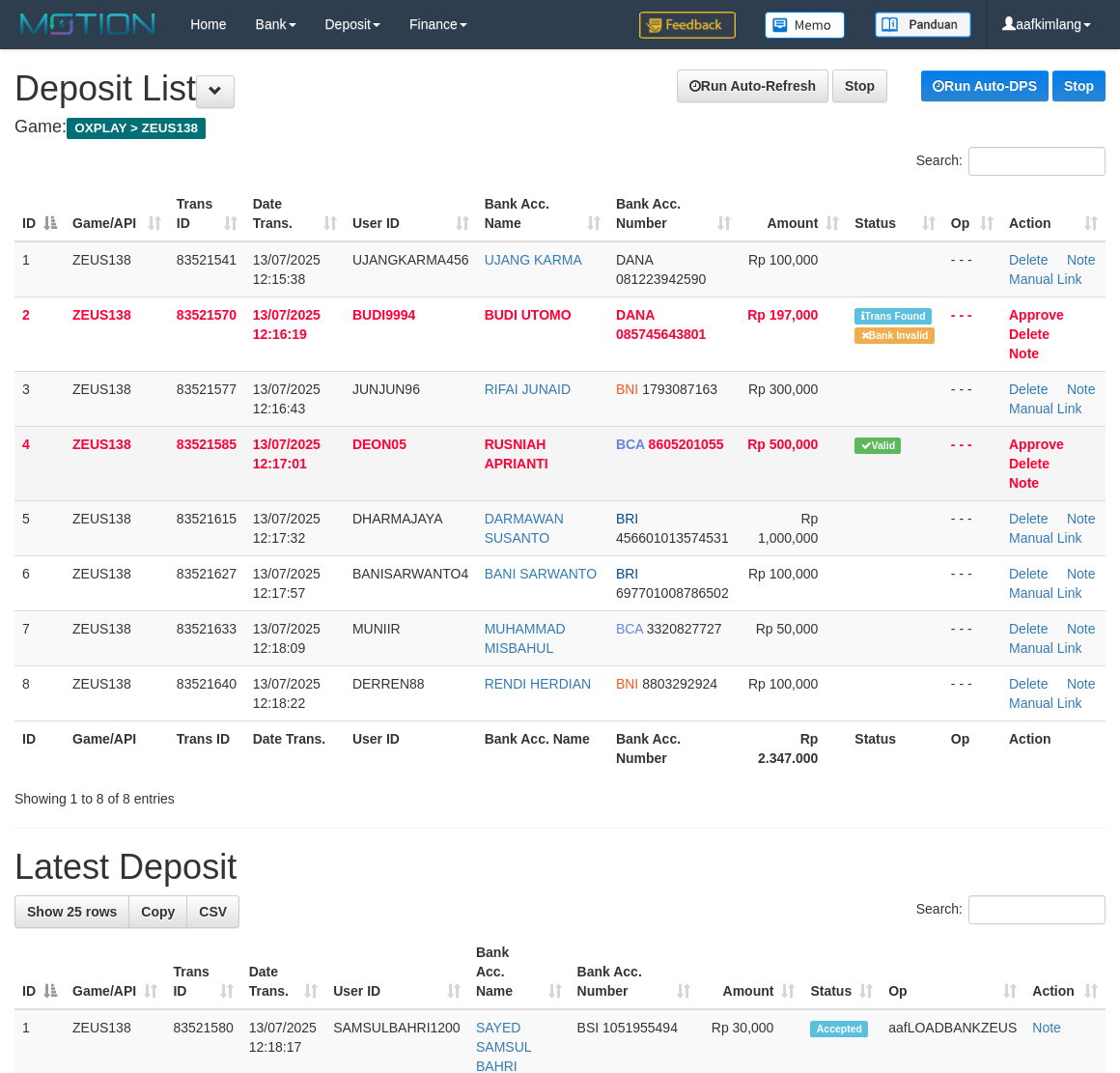 click on "Valid" at bounding box center [895, 463] 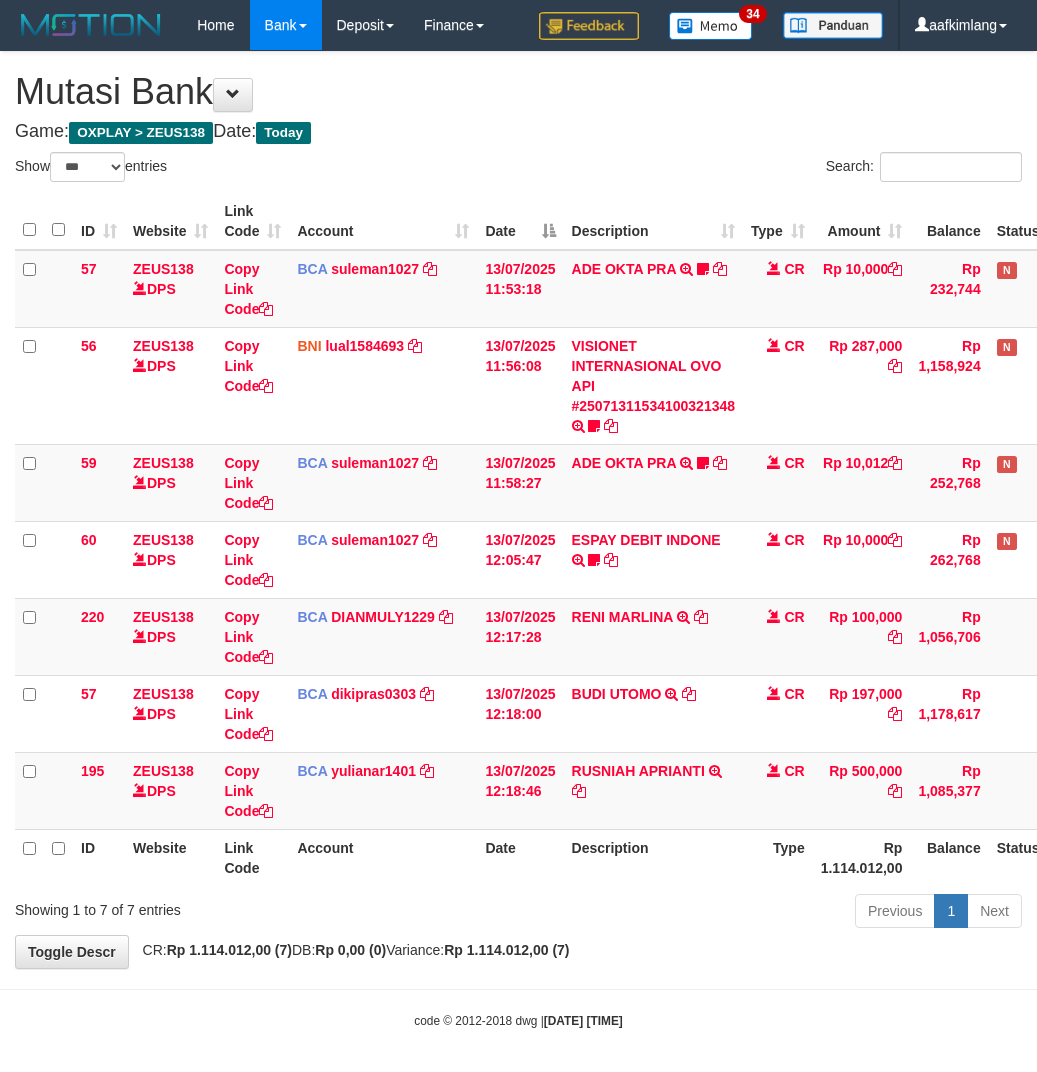 select on "***" 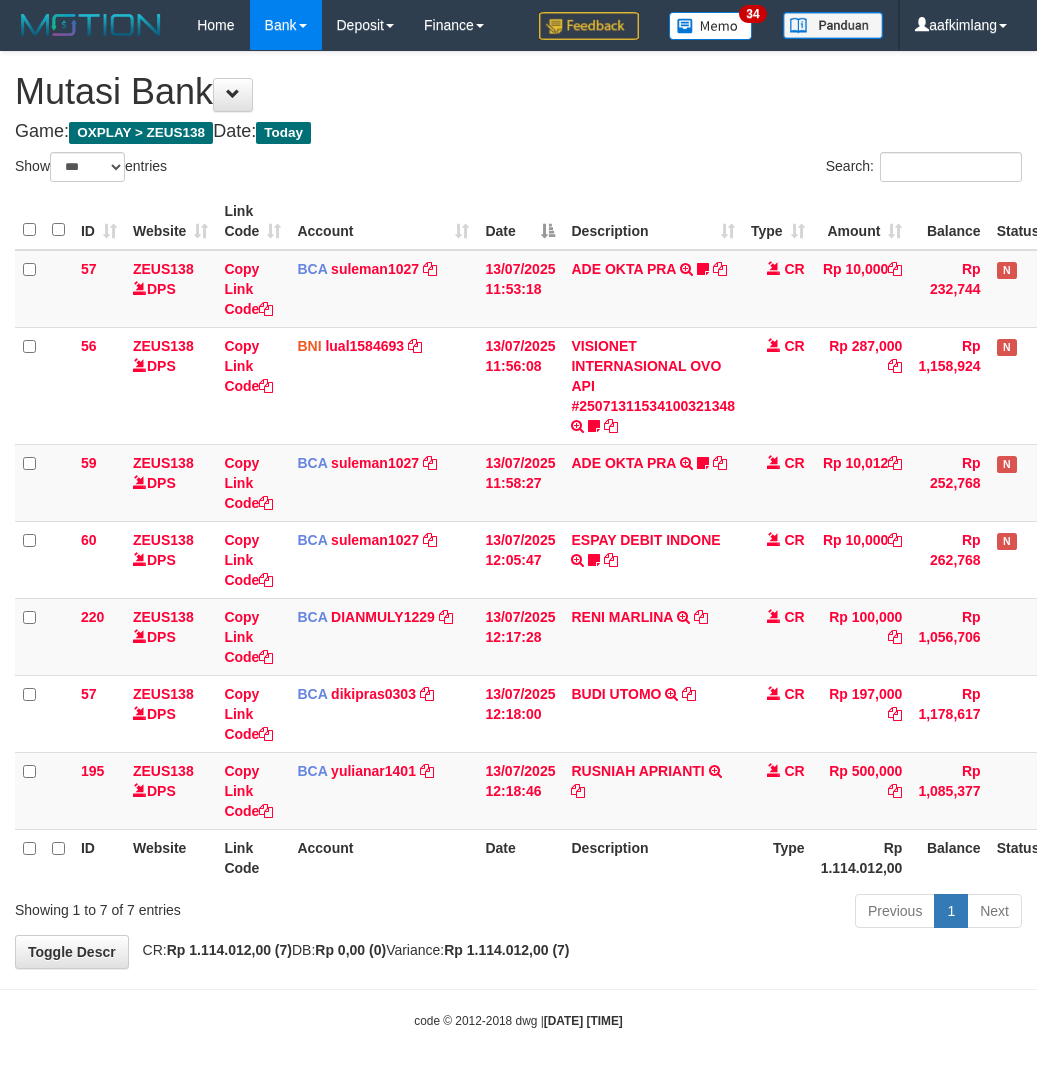 scroll, scrollTop: 0, scrollLeft: 0, axis: both 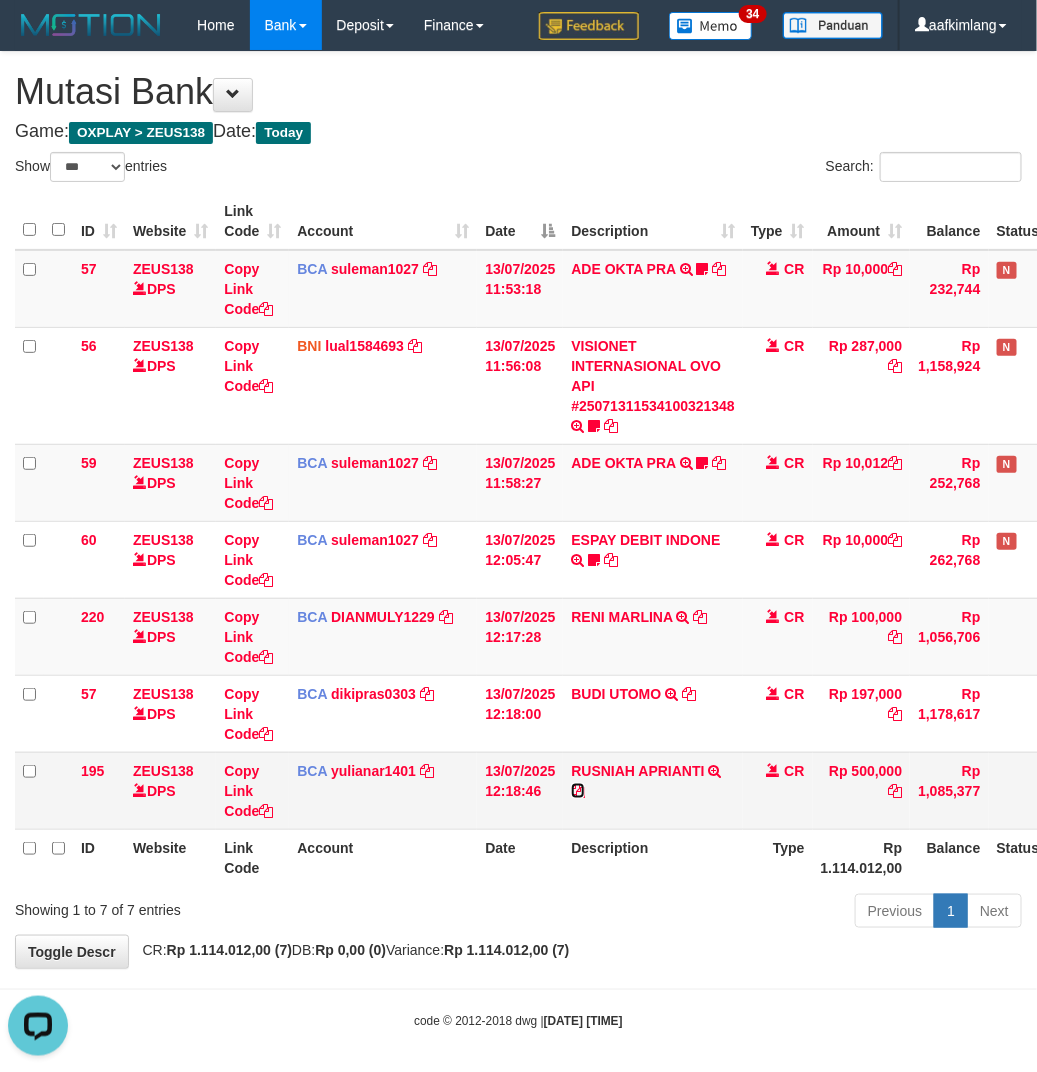 click at bounding box center [578, 791] 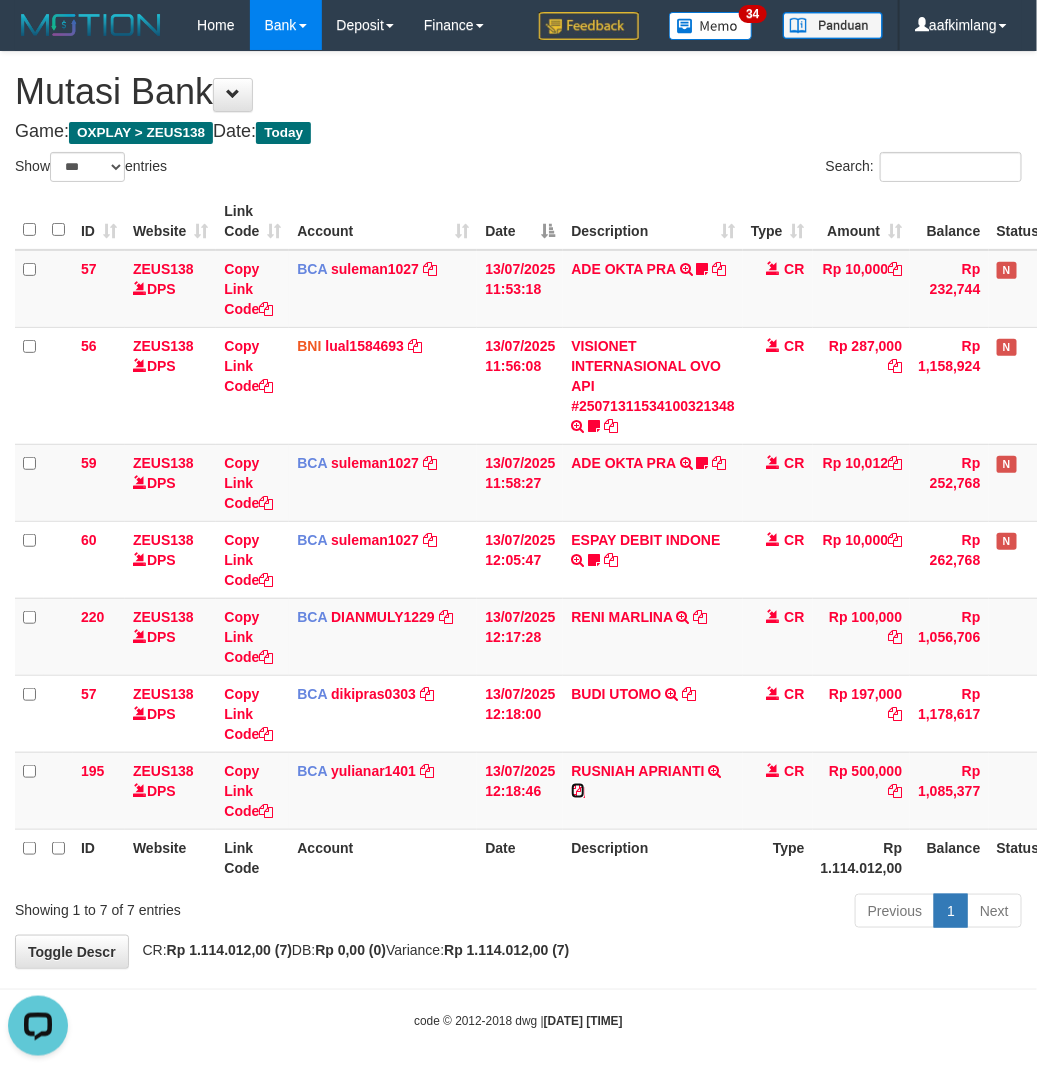 drag, startPoint x: 578, startPoint y: 787, endPoint x: 0, endPoint y: 680, distance: 587.82056 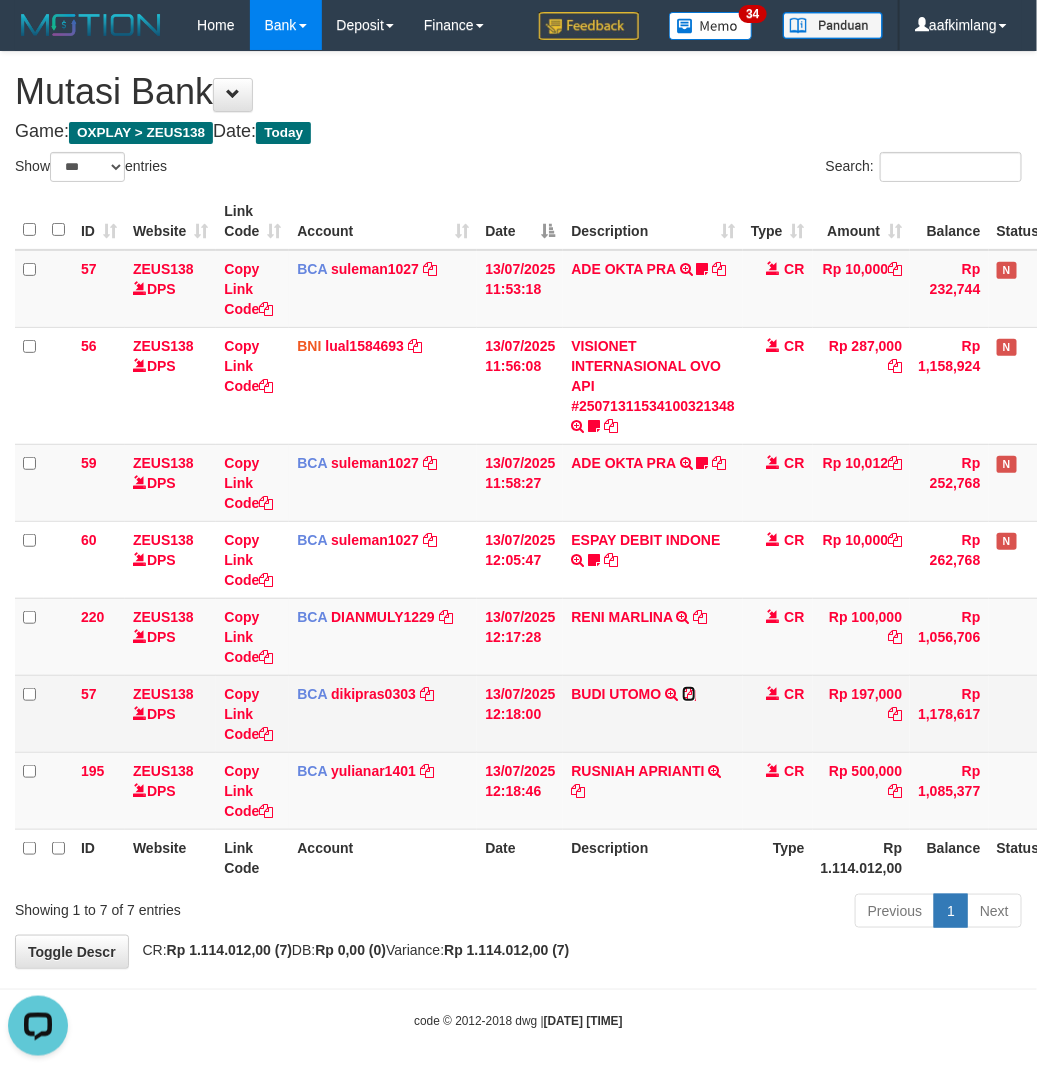 click at bounding box center (689, 694) 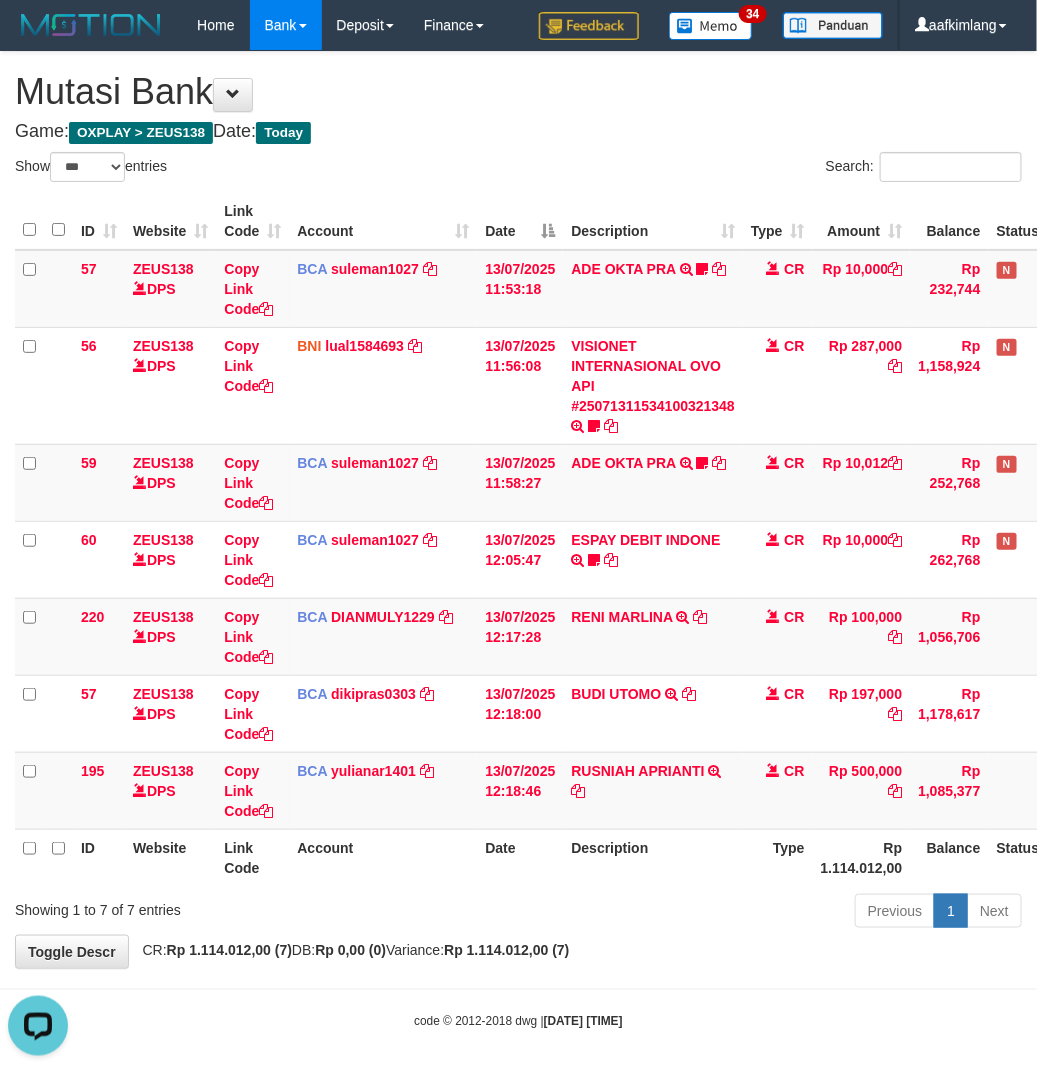 drag, startPoint x: 706, startPoint y: 993, endPoint x: 680, endPoint y: 968, distance: 36.069378 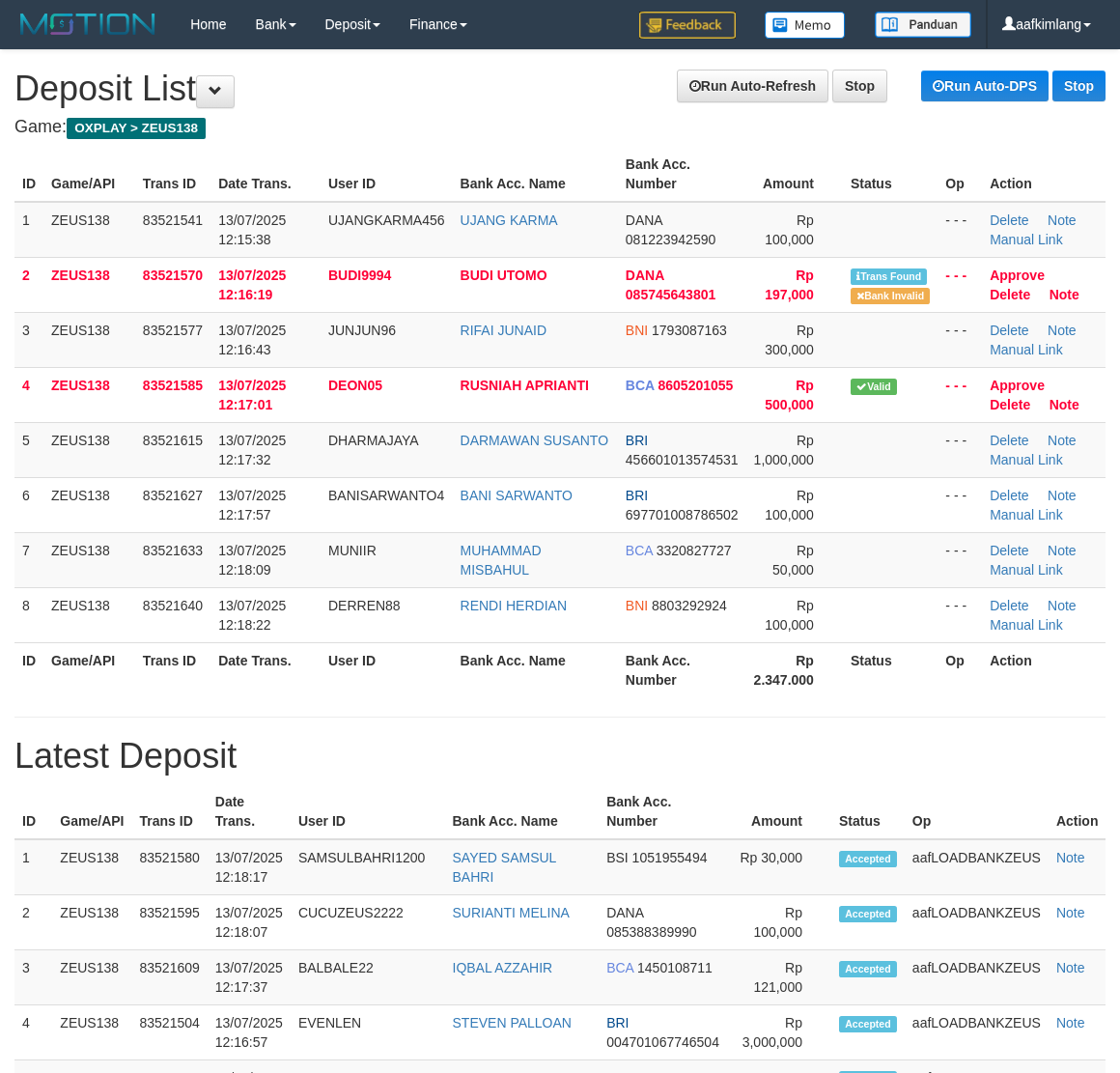 scroll, scrollTop: 0, scrollLeft: 0, axis: both 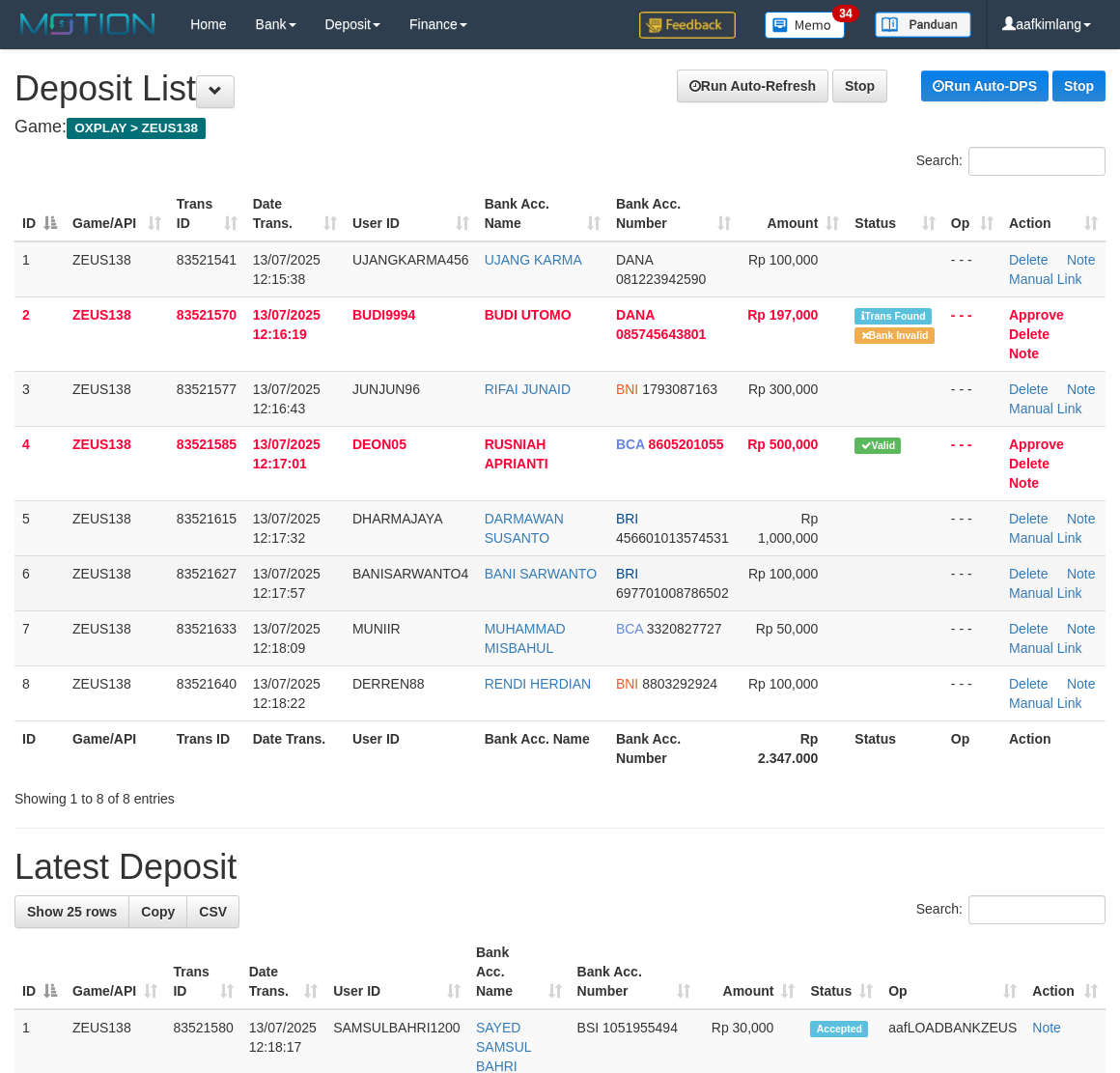 click at bounding box center (895, 582) 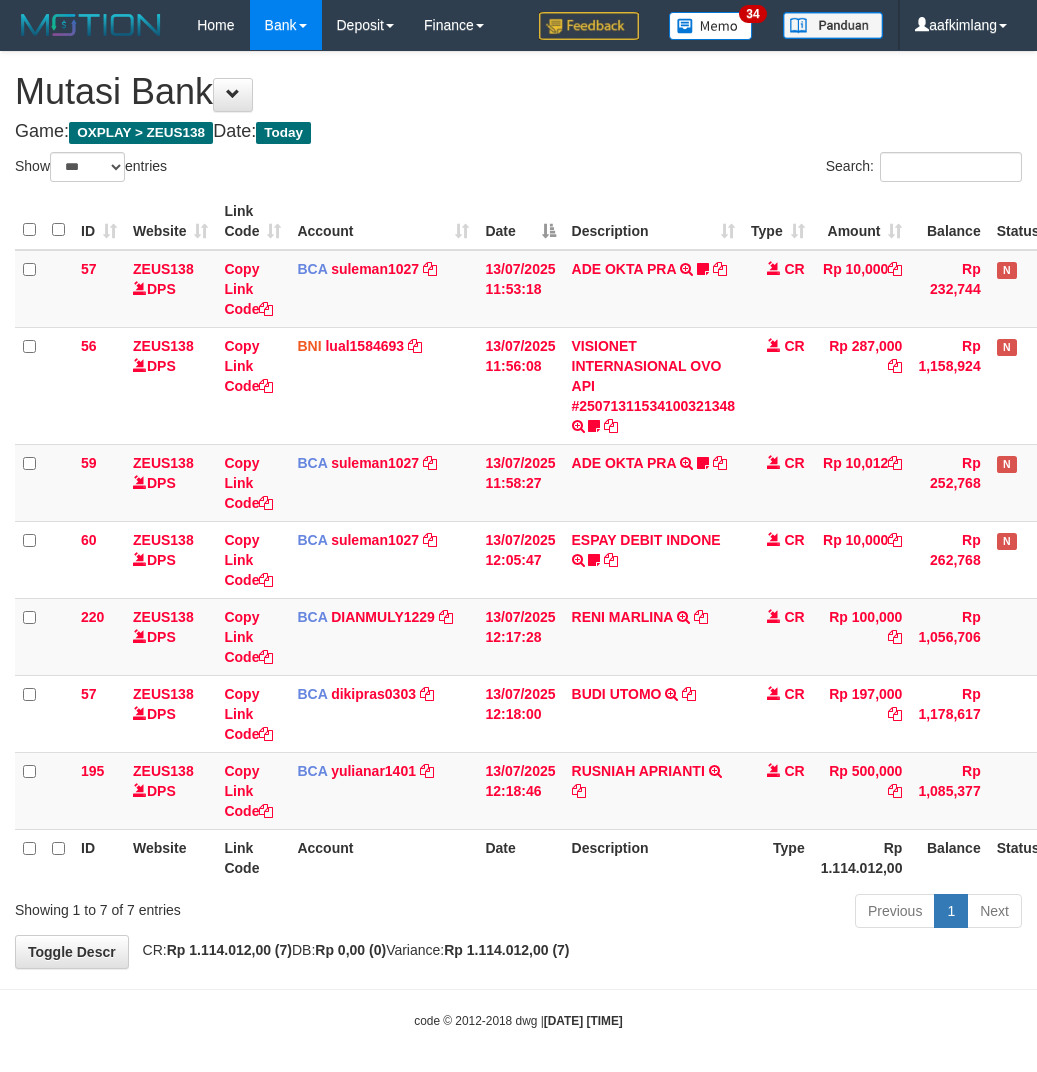 select on "***" 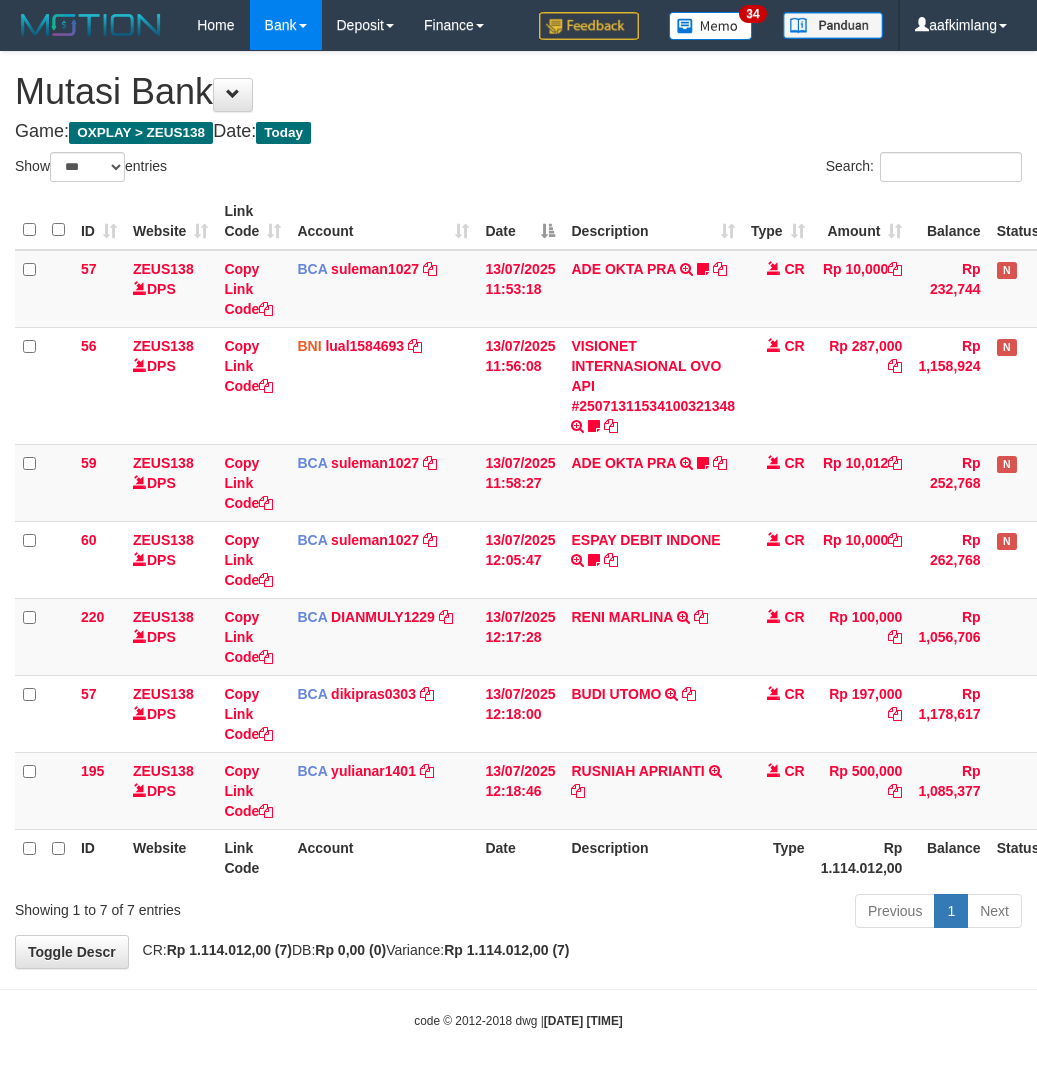 scroll, scrollTop: 0, scrollLeft: 0, axis: both 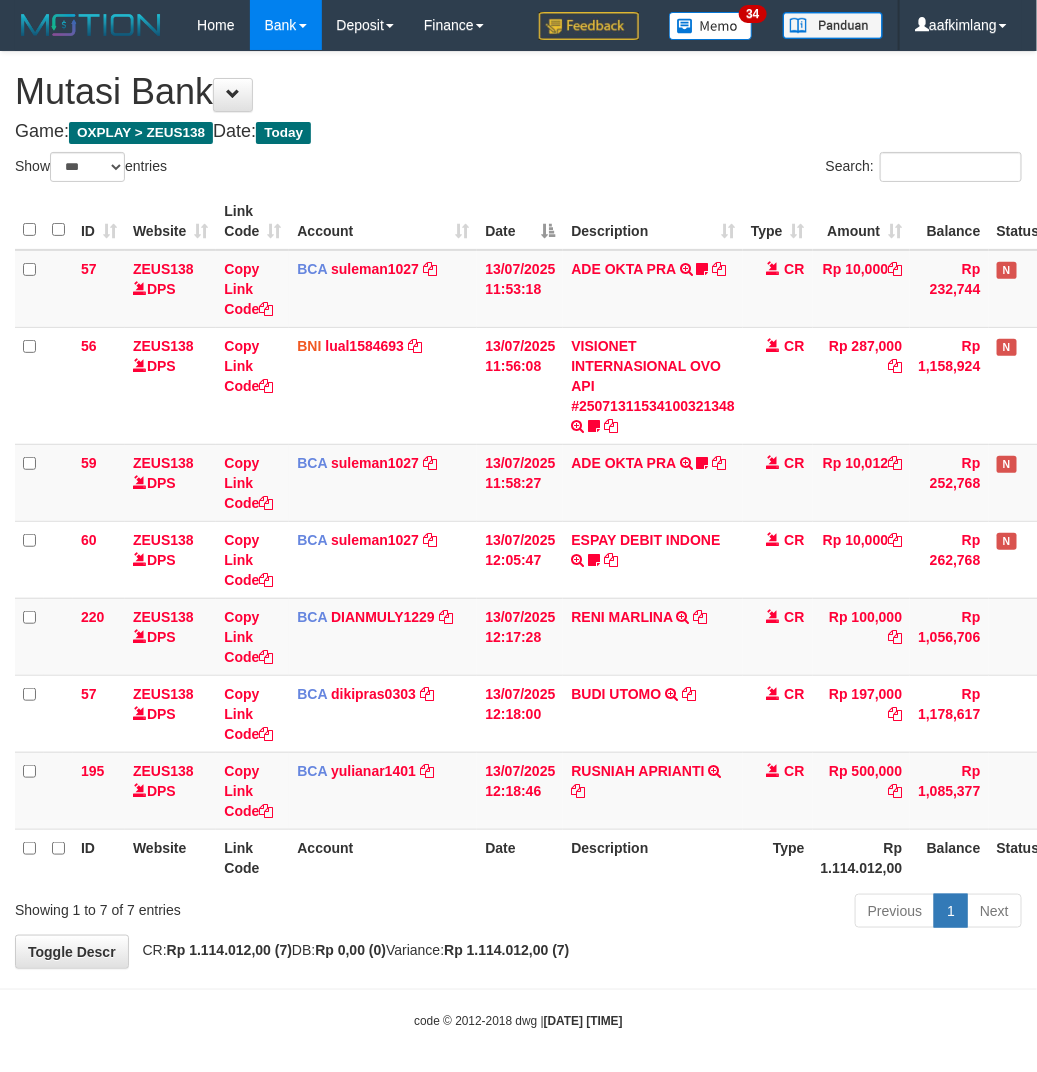 drag, startPoint x: 825, startPoint y: 932, endPoint x: 765, endPoint y: 916, distance: 62.0967 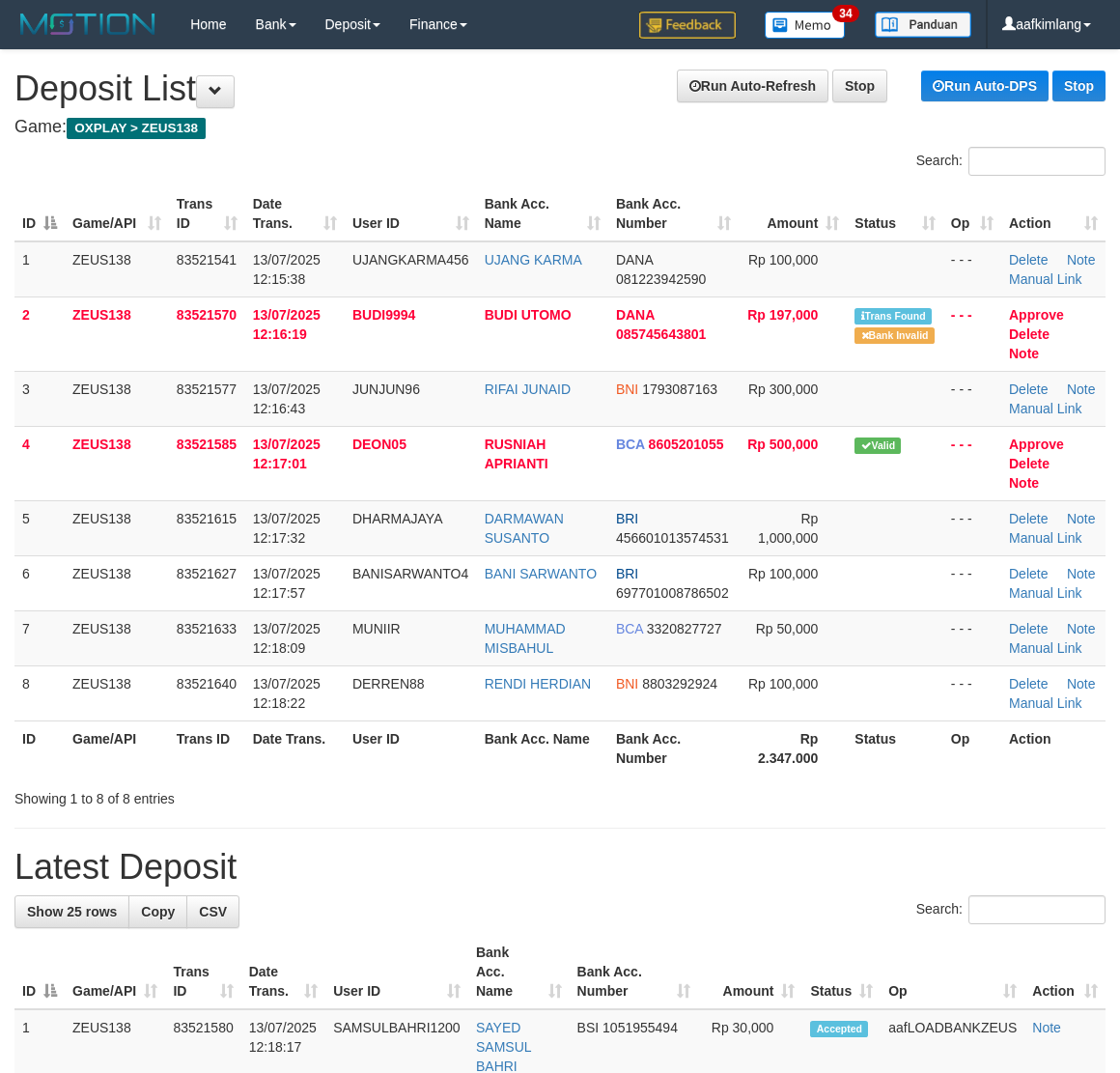 scroll, scrollTop: 0, scrollLeft: 0, axis: both 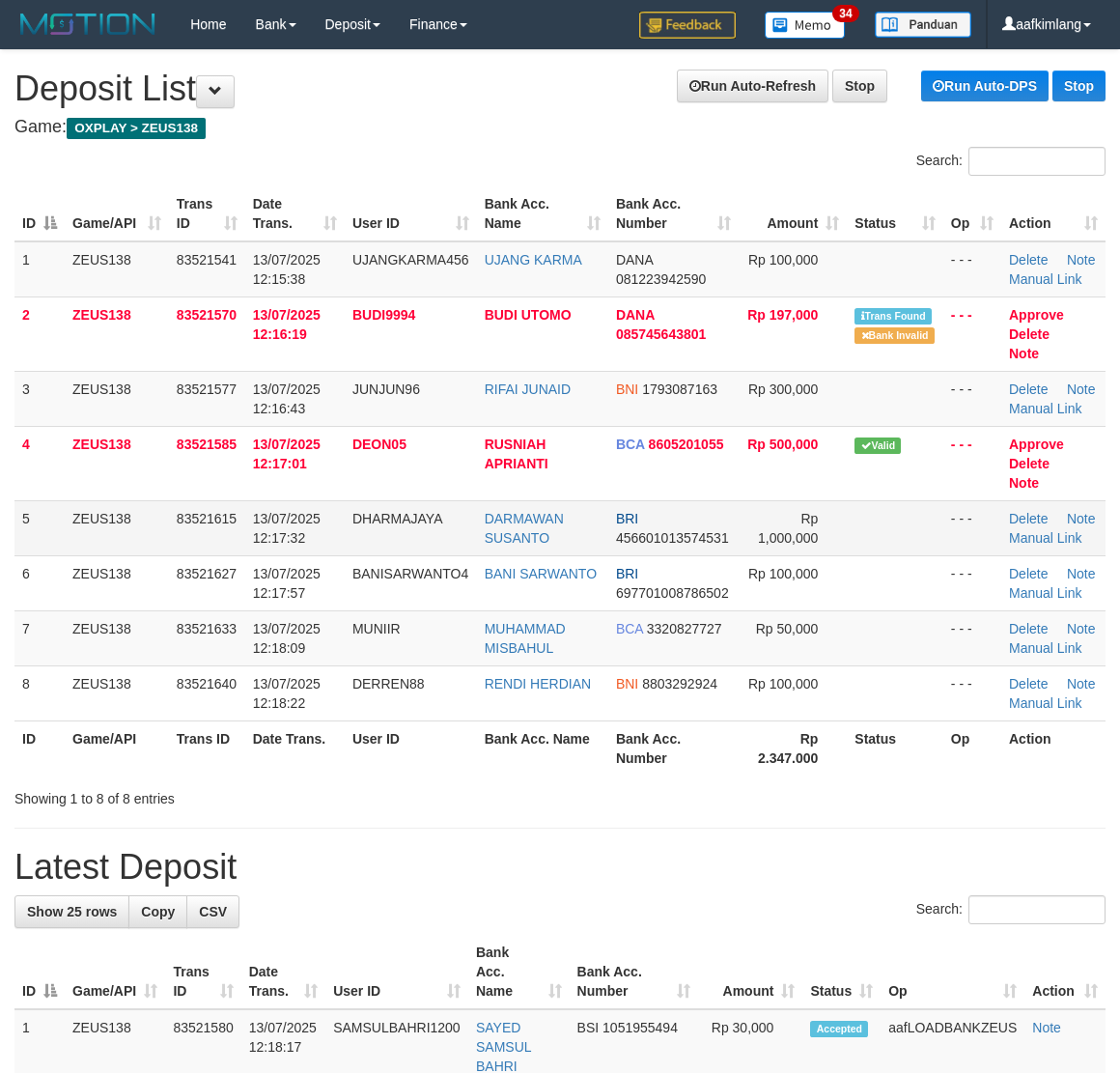 click at bounding box center (895, 527) 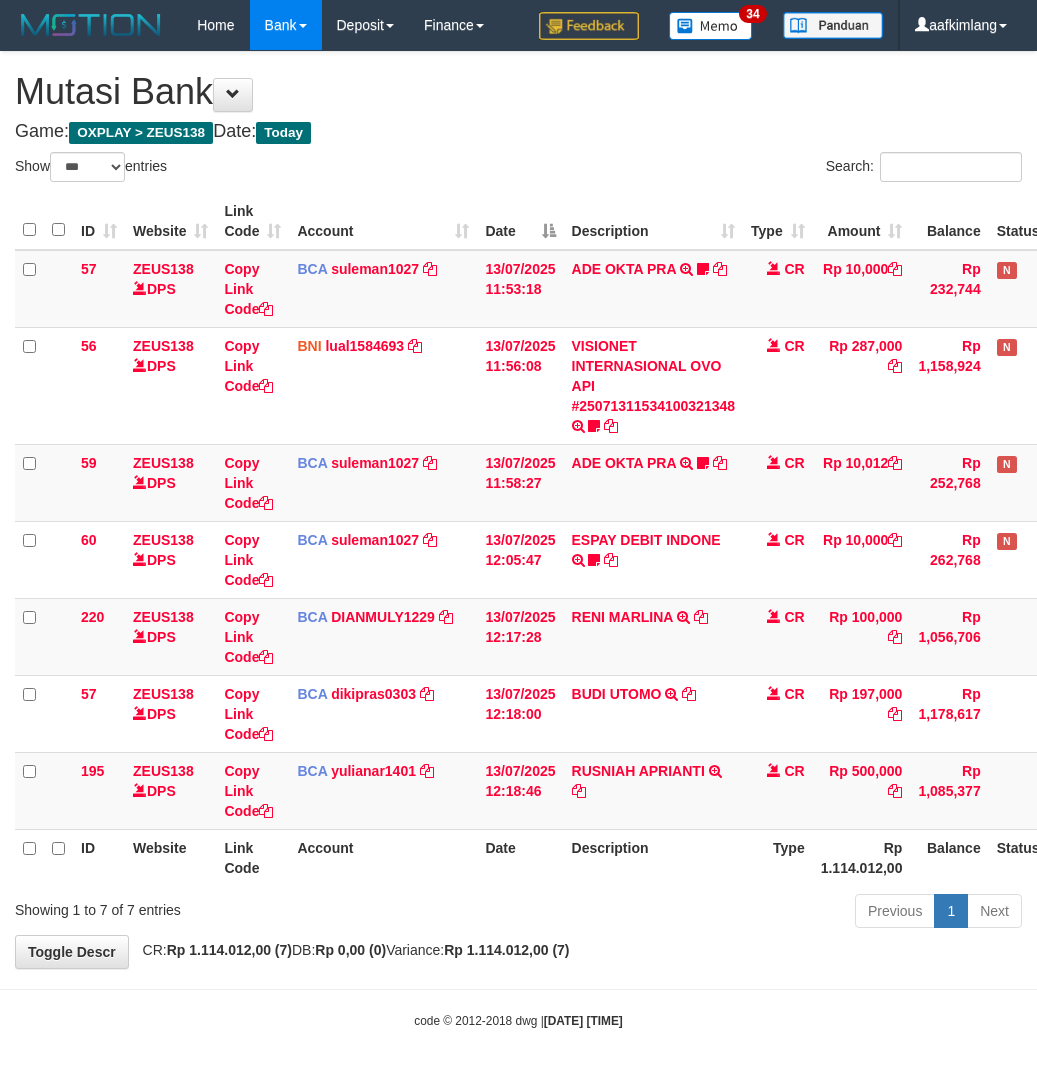 select on "***" 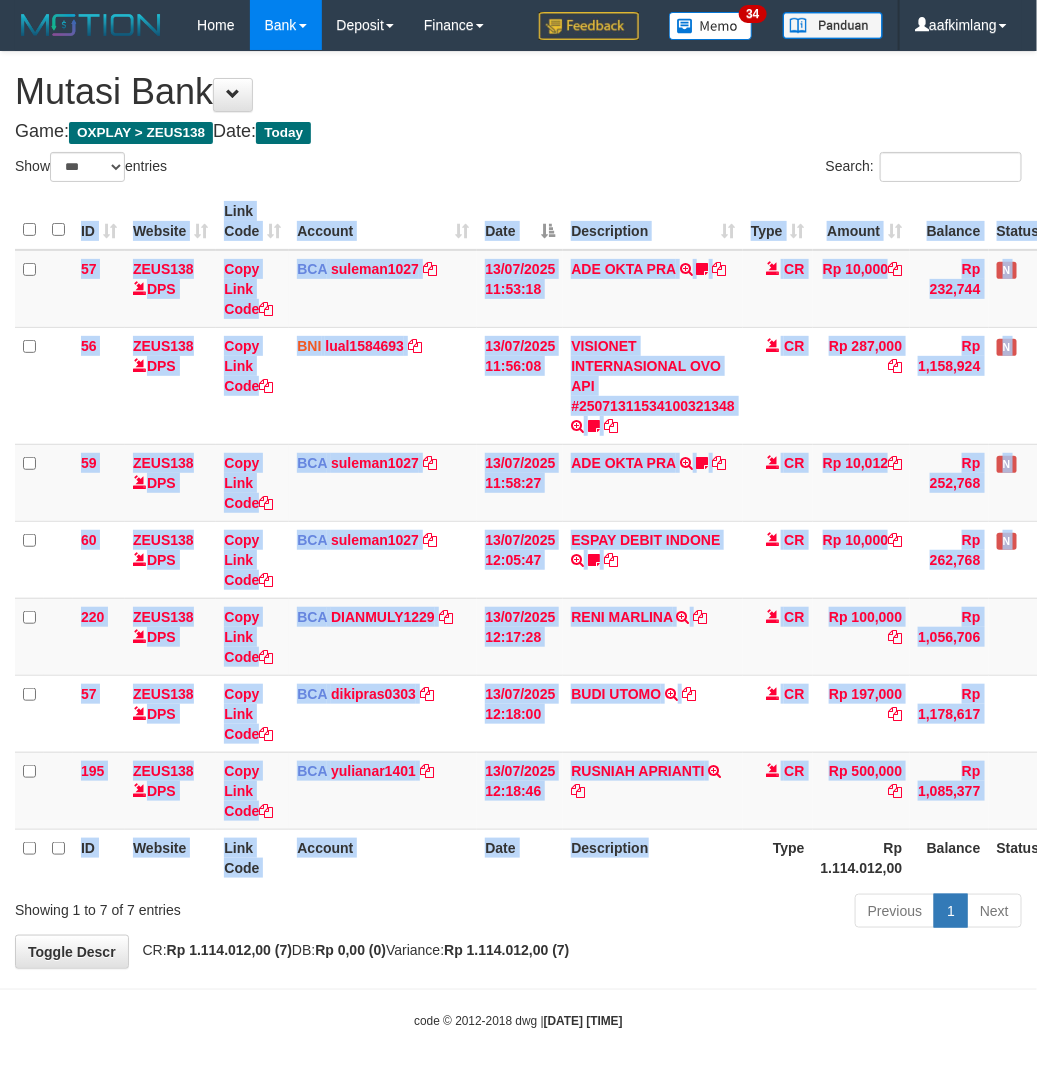 drag, startPoint x: 682, startPoint y: 891, endPoint x: 661, endPoint y: 871, distance: 29 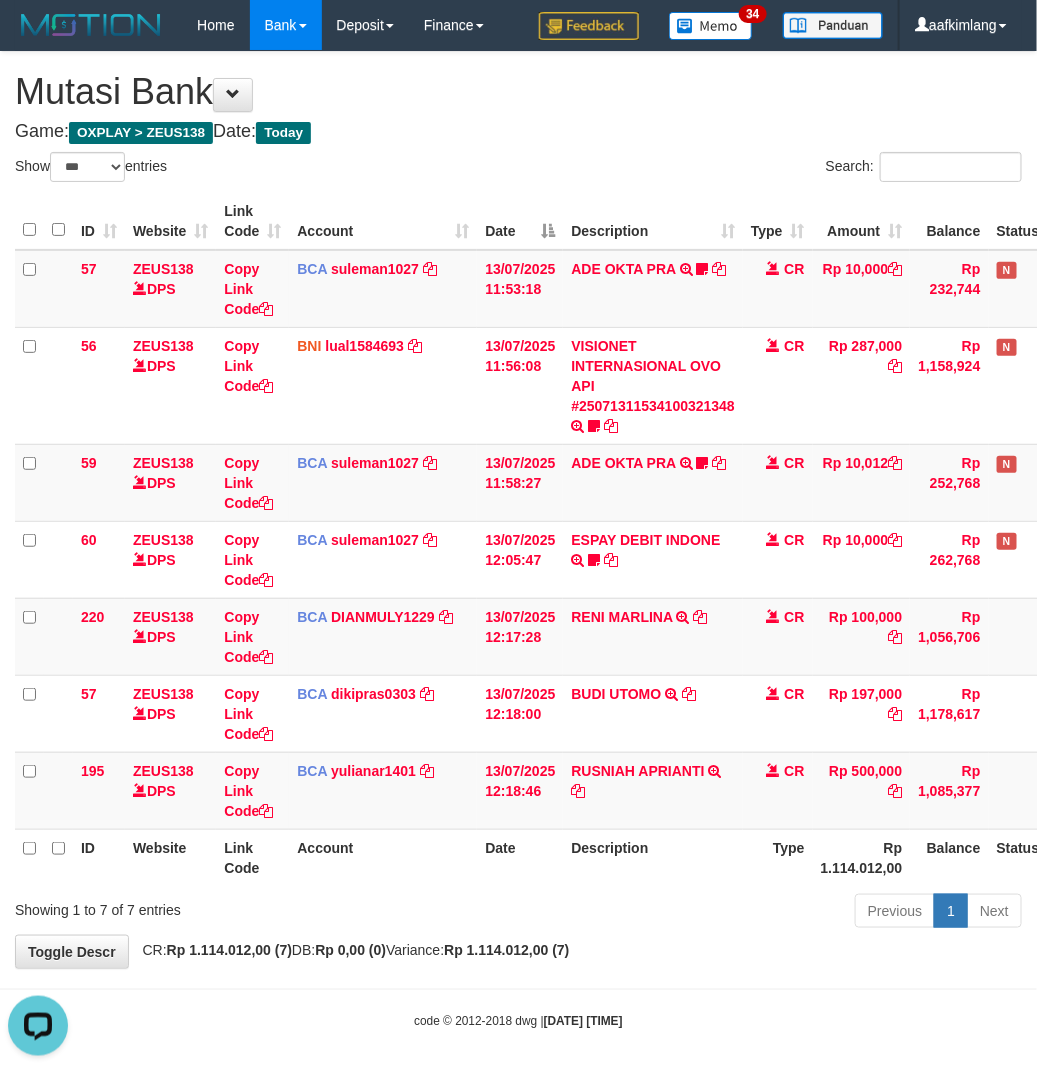 scroll, scrollTop: 0, scrollLeft: 0, axis: both 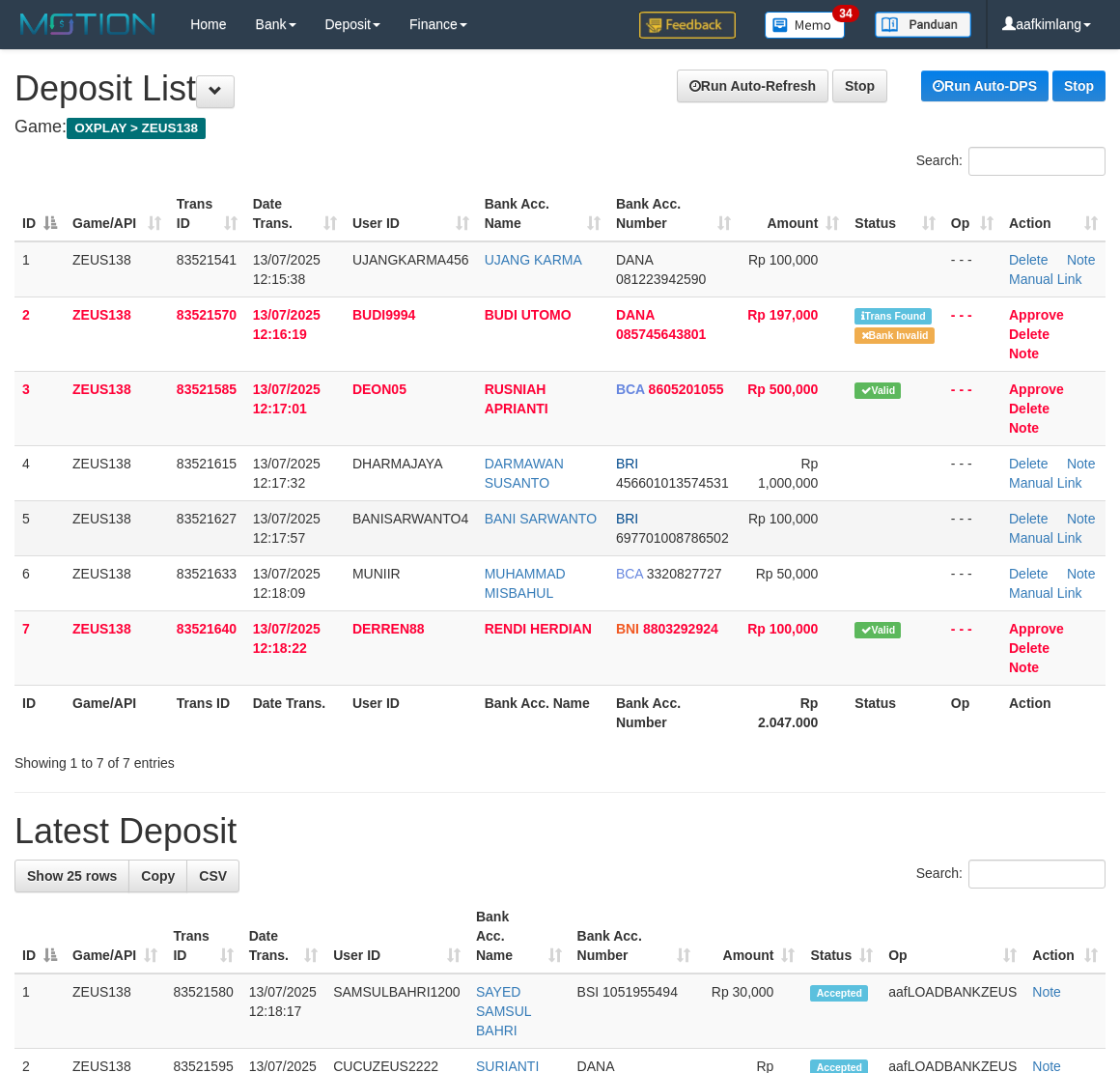 click at bounding box center (895, 527) 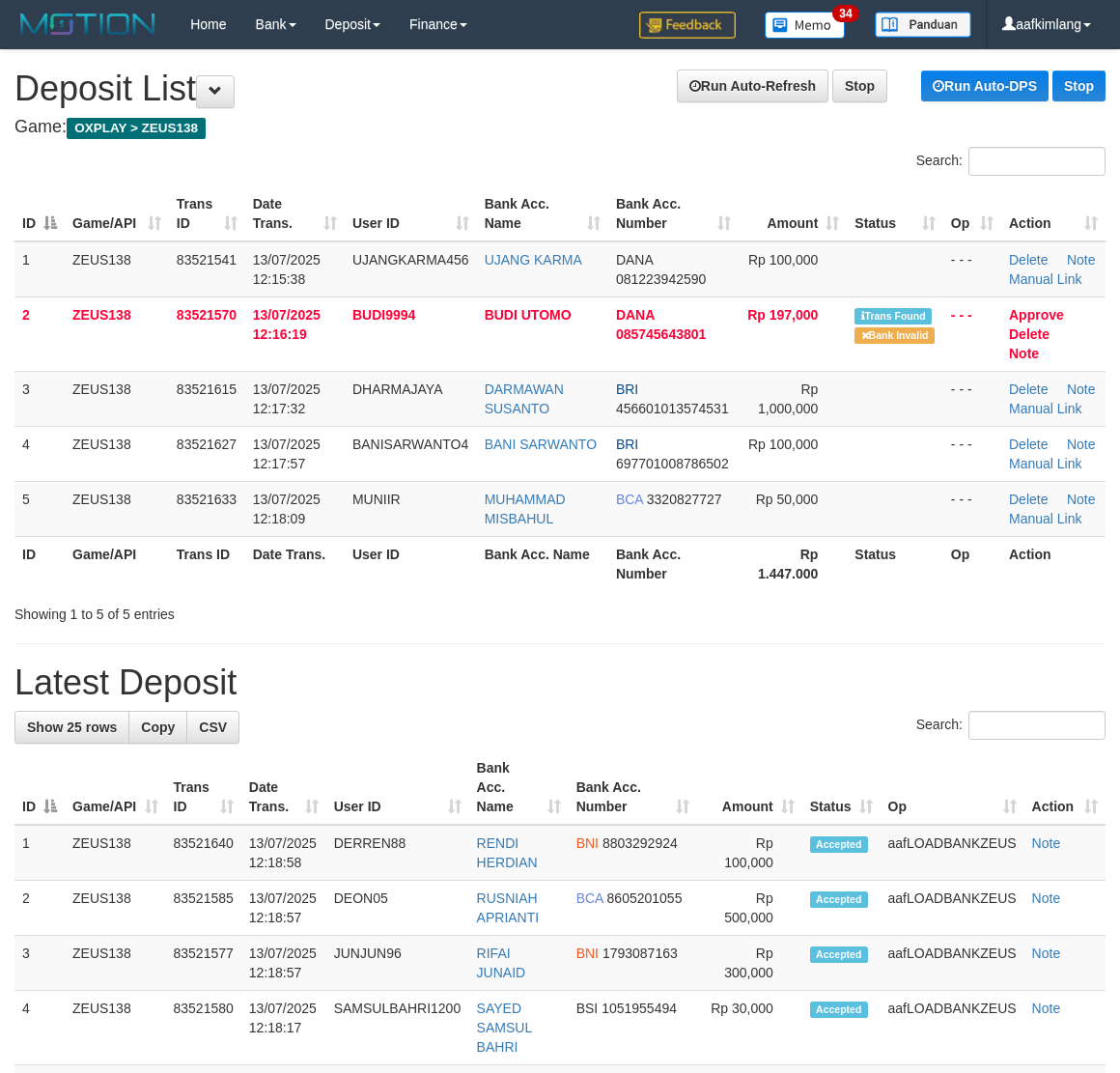 scroll, scrollTop: 0, scrollLeft: 0, axis: both 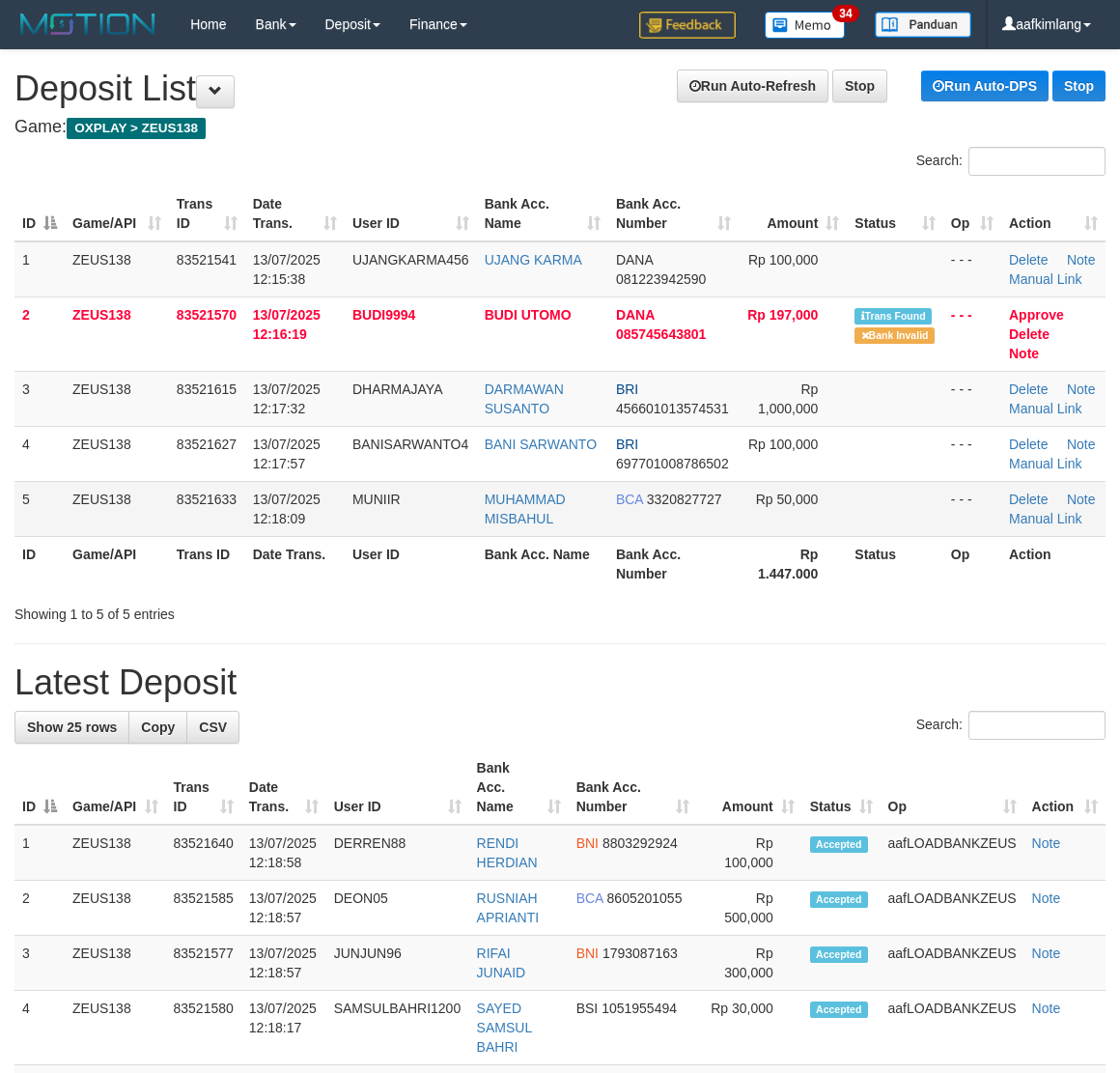 click on "Rp 50,000" at bounding box center [793, 508] 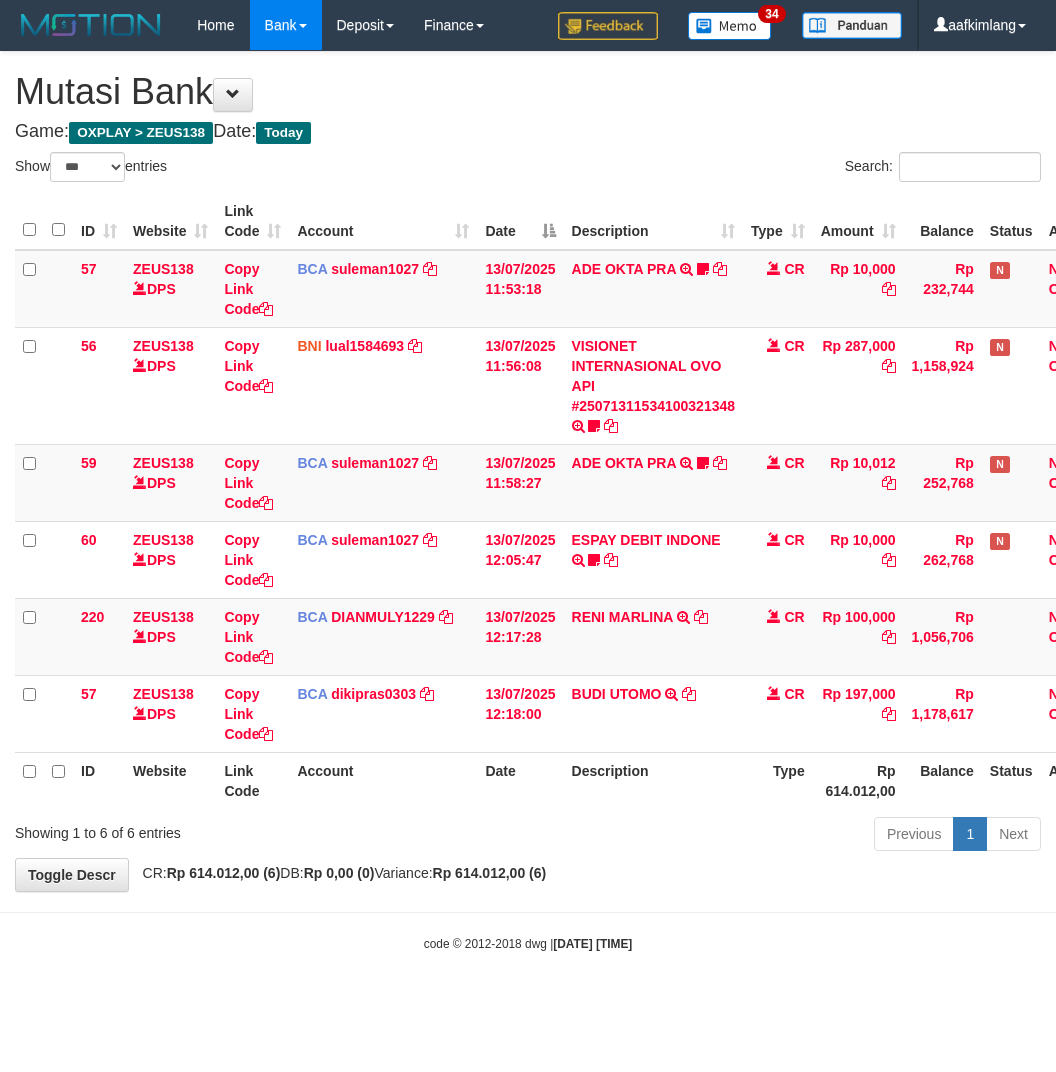 select on "***" 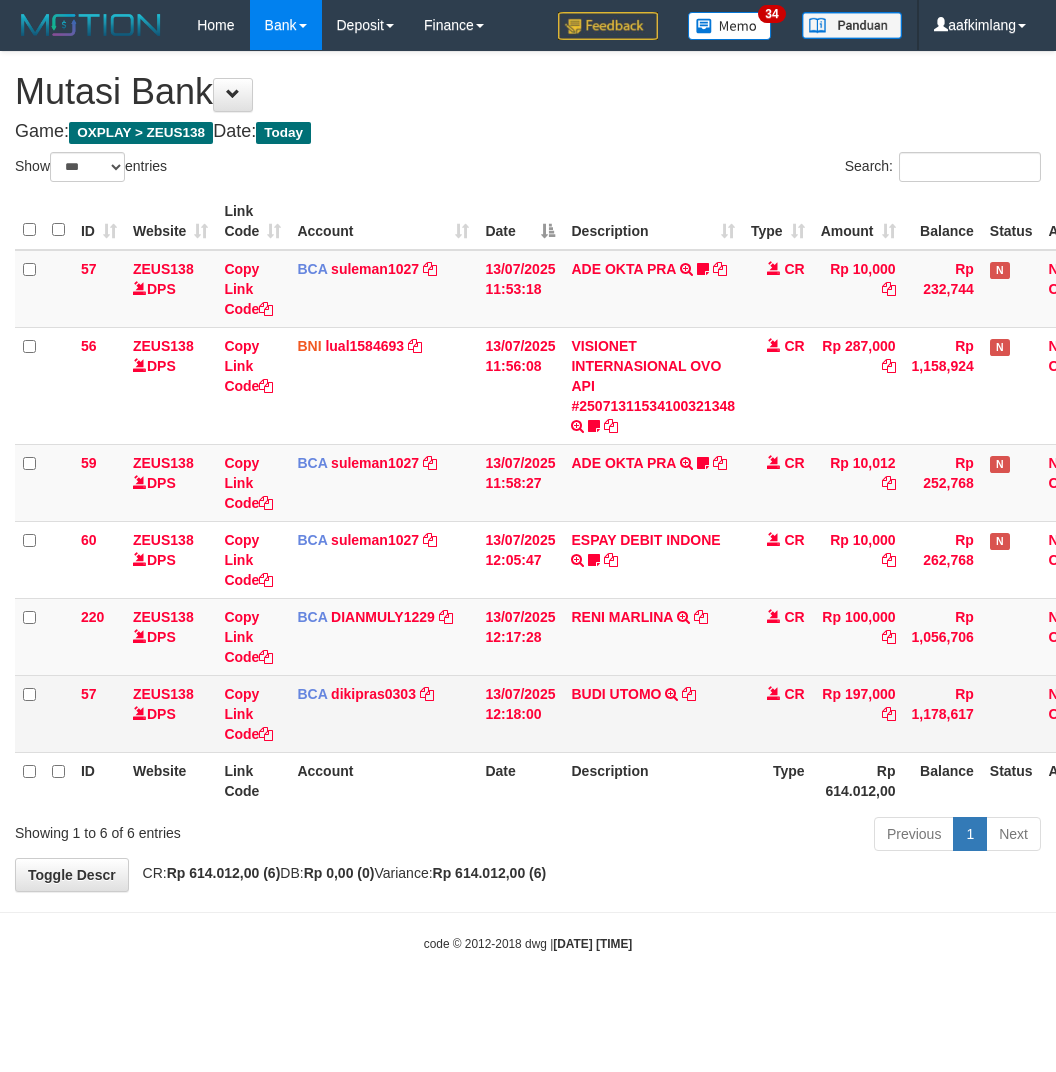 scroll, scrollTop: 0, scrollLeft: 0, axis: both 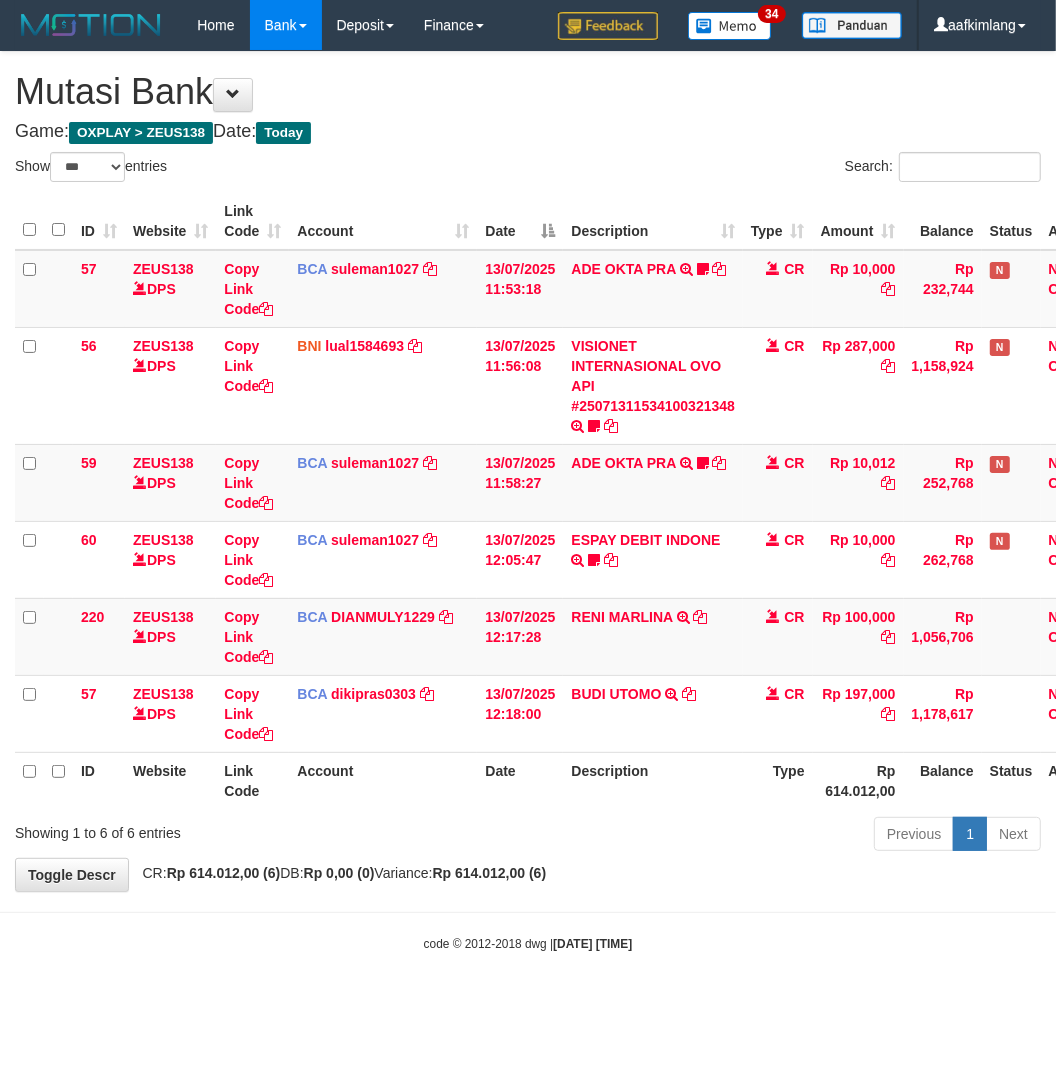 click on "Description" at bounding box center (653, 780) 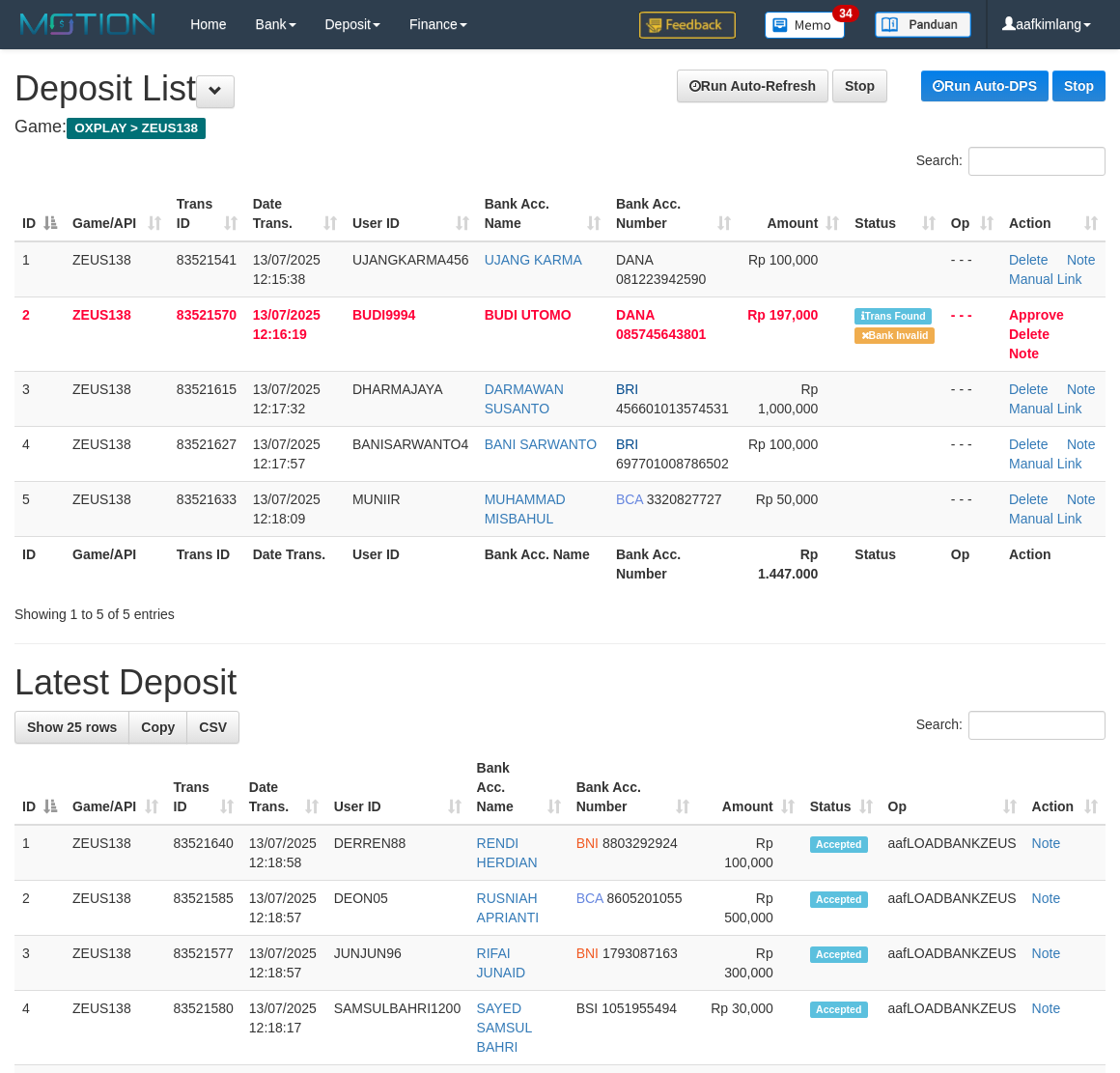 scroll, scrollTop: 0, scrollLeft: 0, axis: both 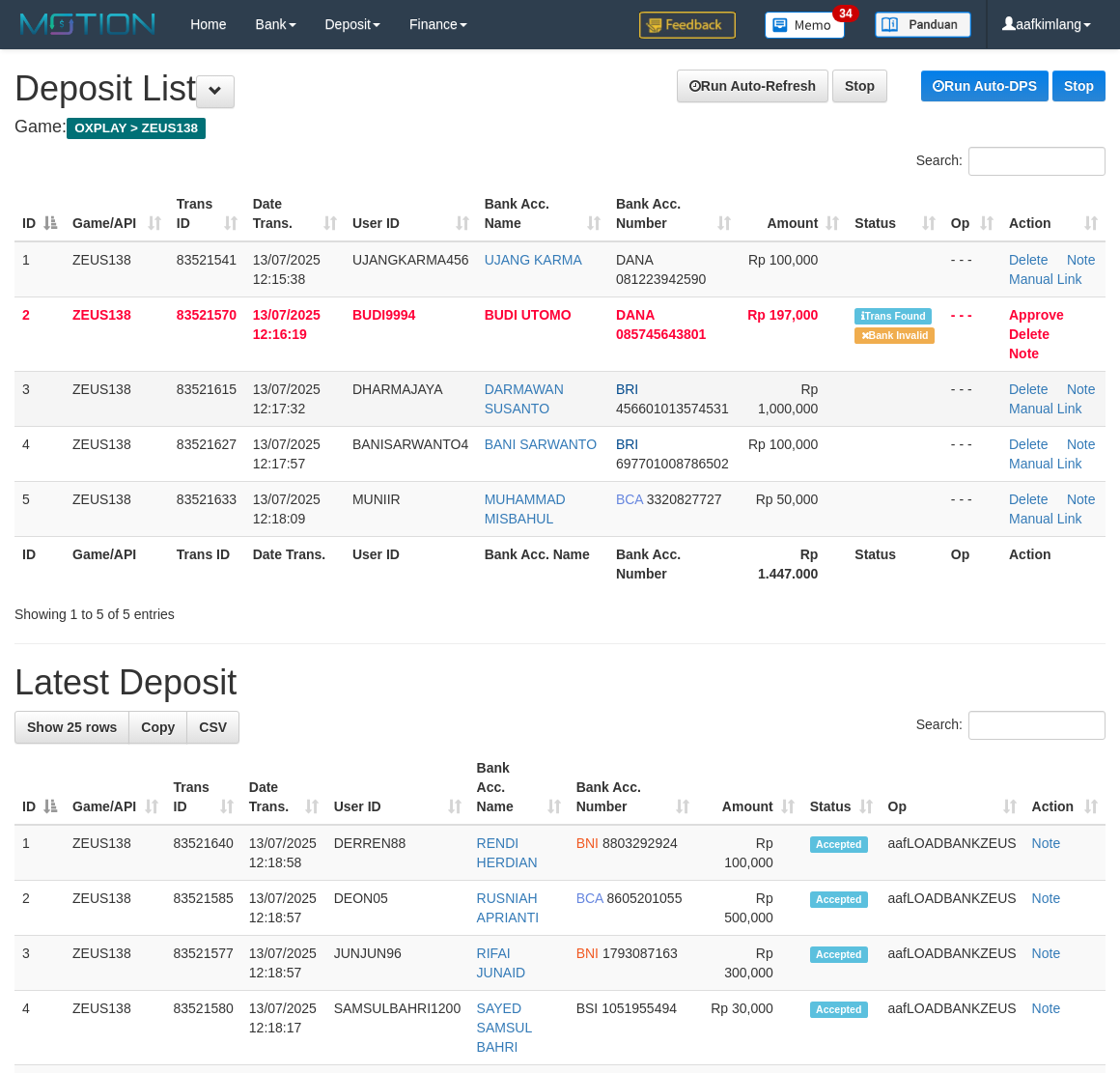 click at bounding box center (895, 398) 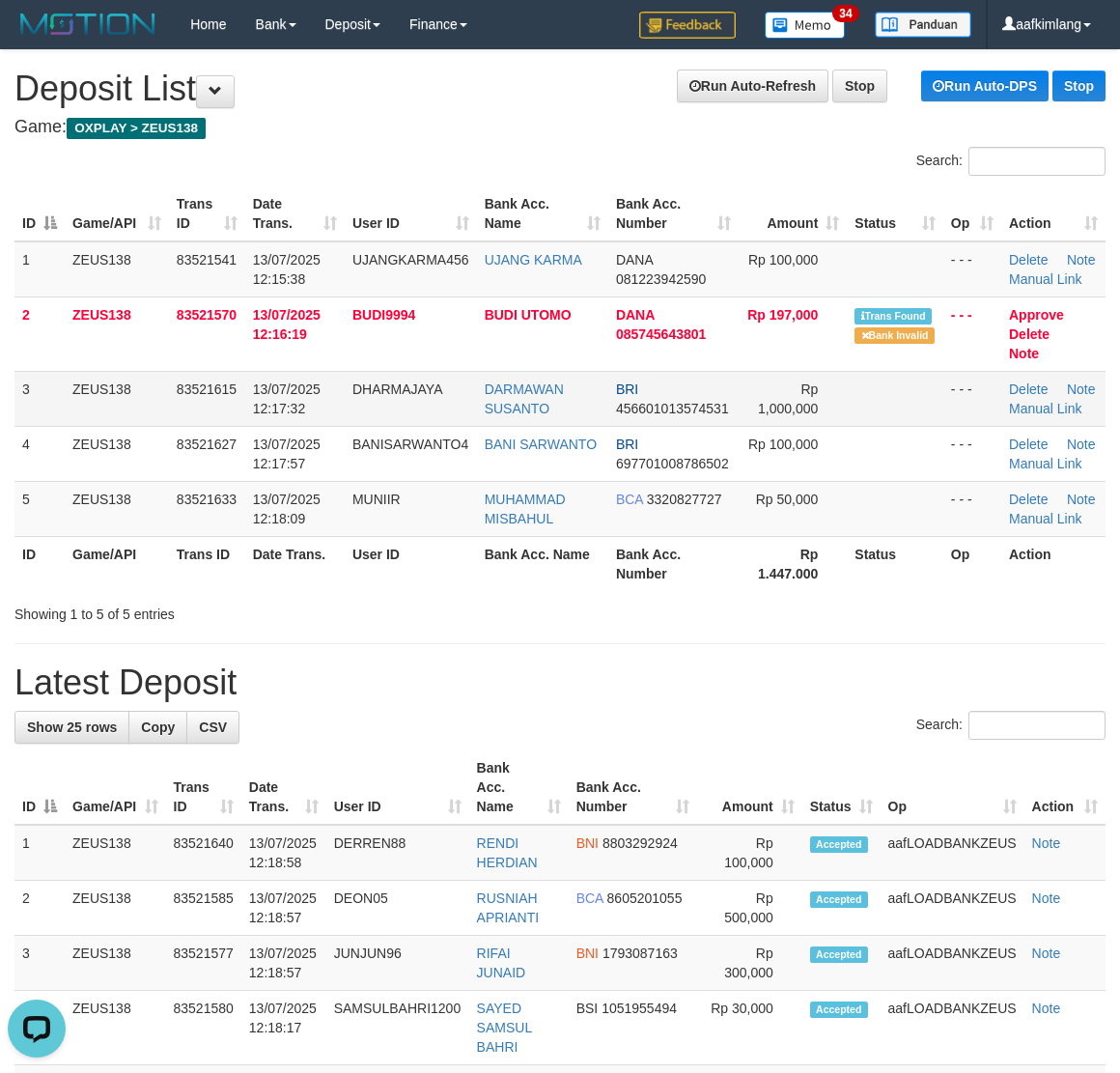 scroll, scrollTop: 0, scrollLeft: 0, axis: both 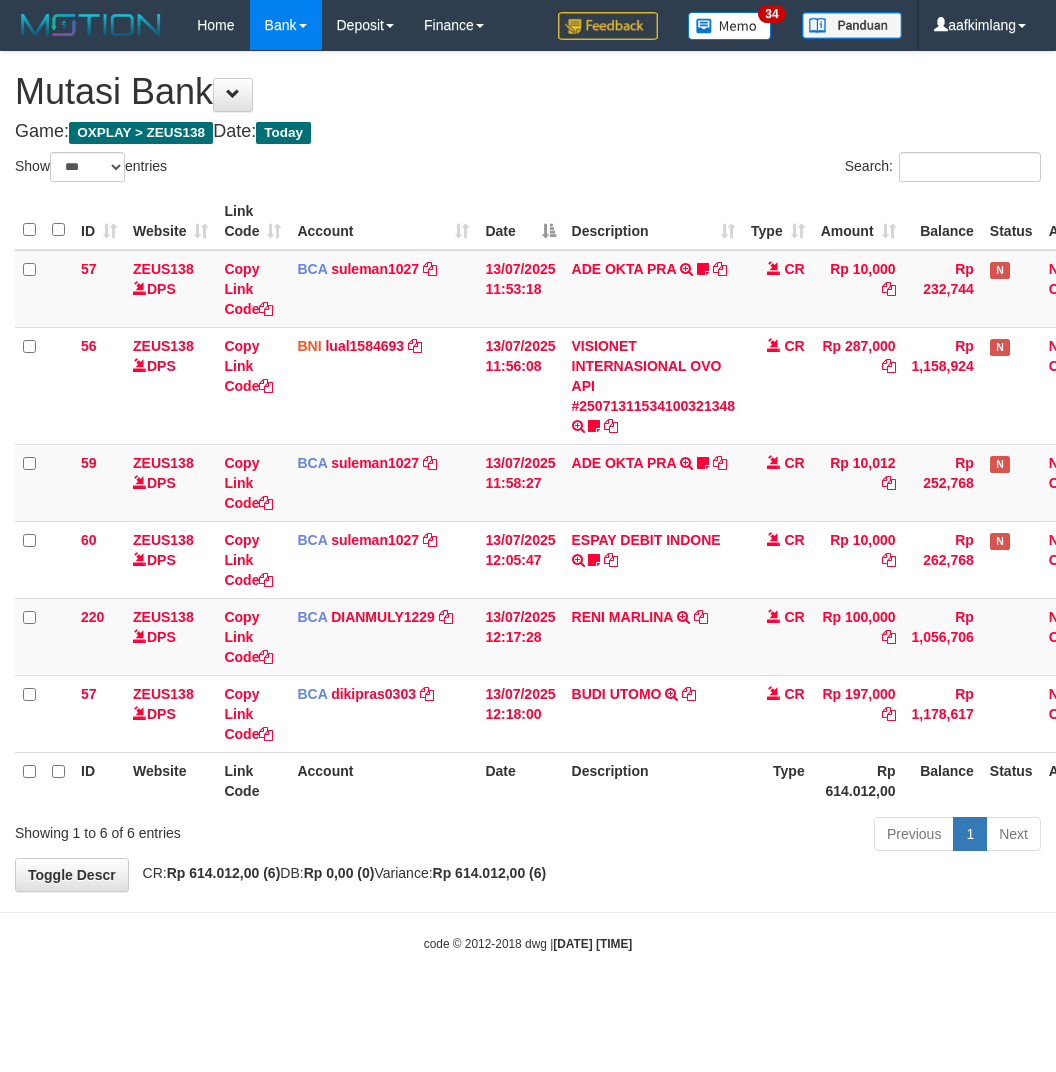select on "***" 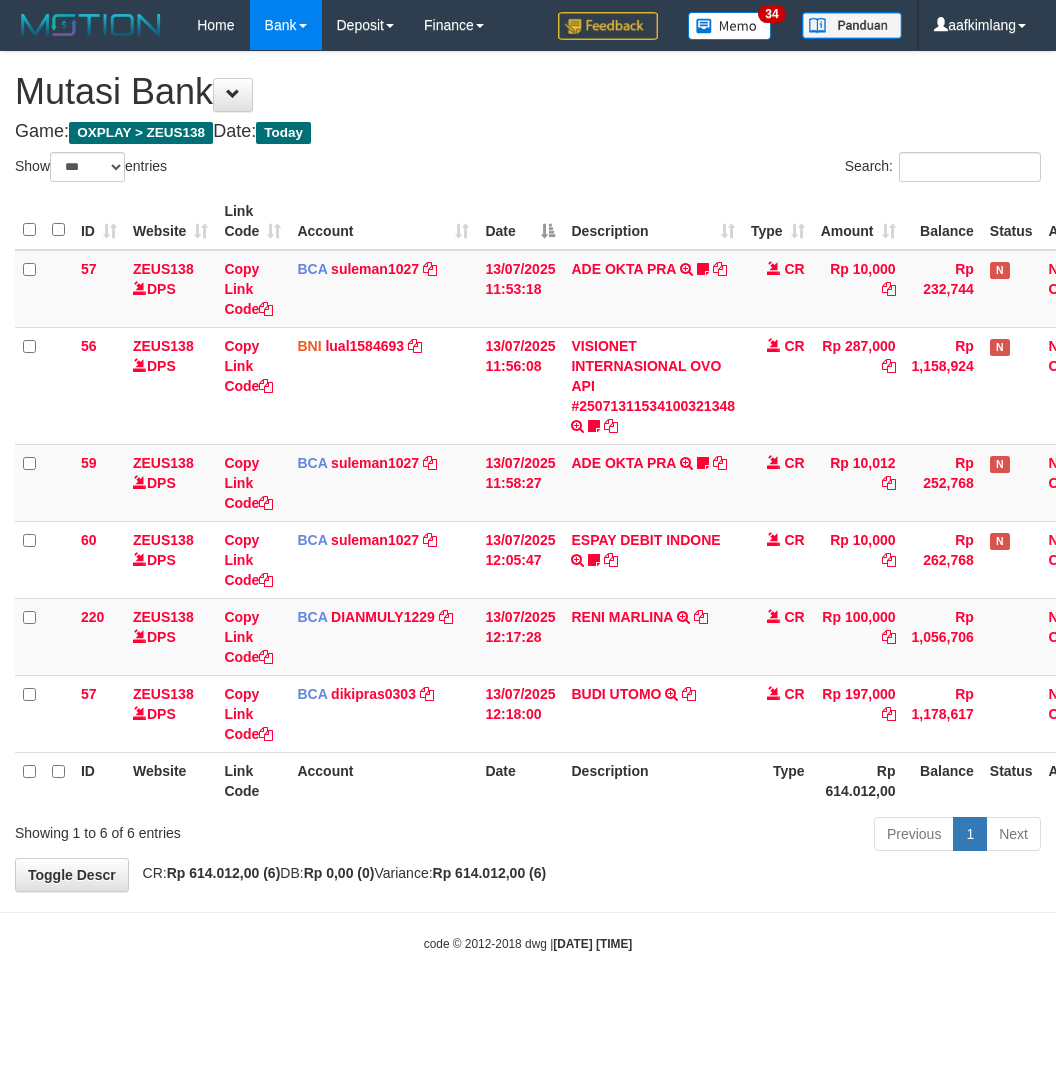 scroll, scrollTop: 0, scrollLeft: 0, axis: both 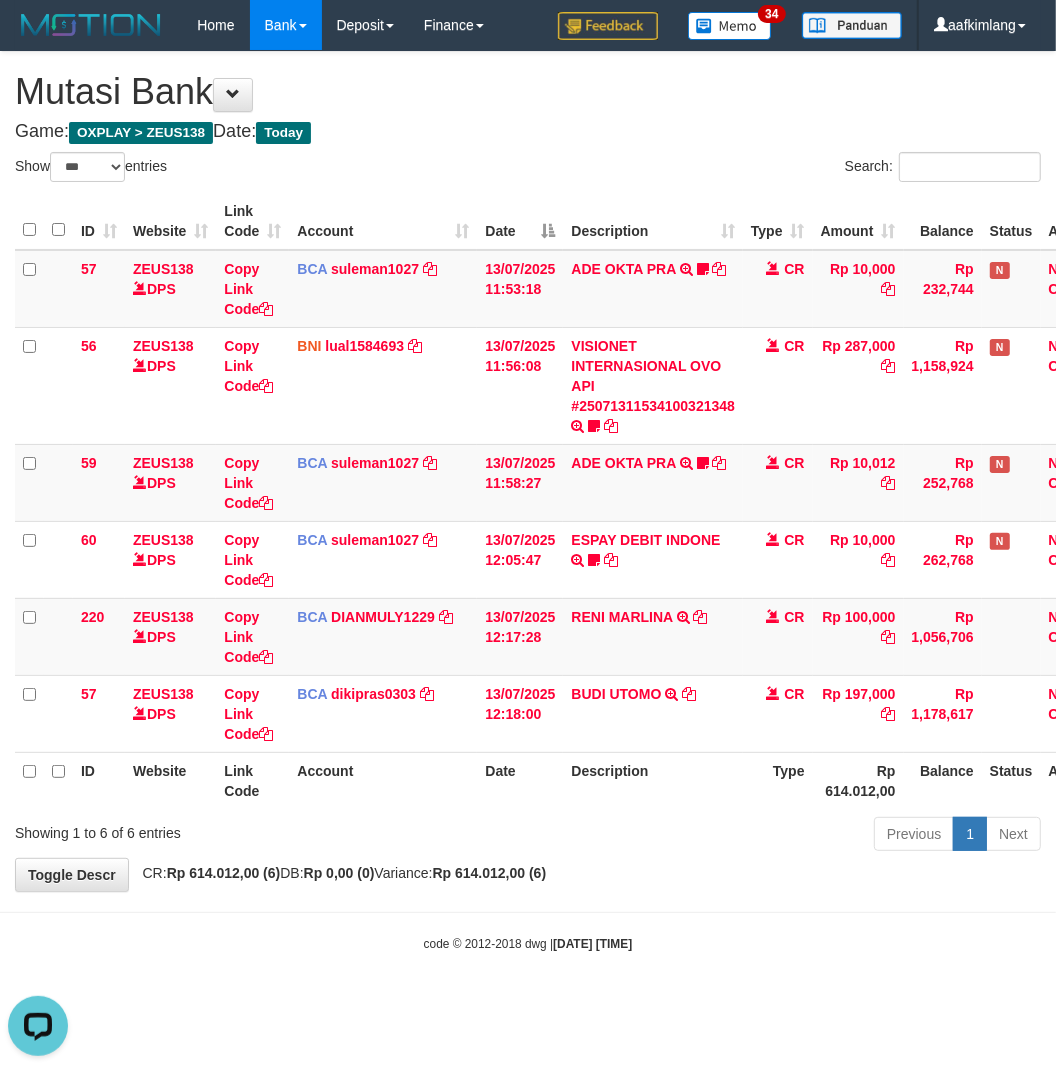 click on "Previous 1 Next" at bounding box center [748, 836] 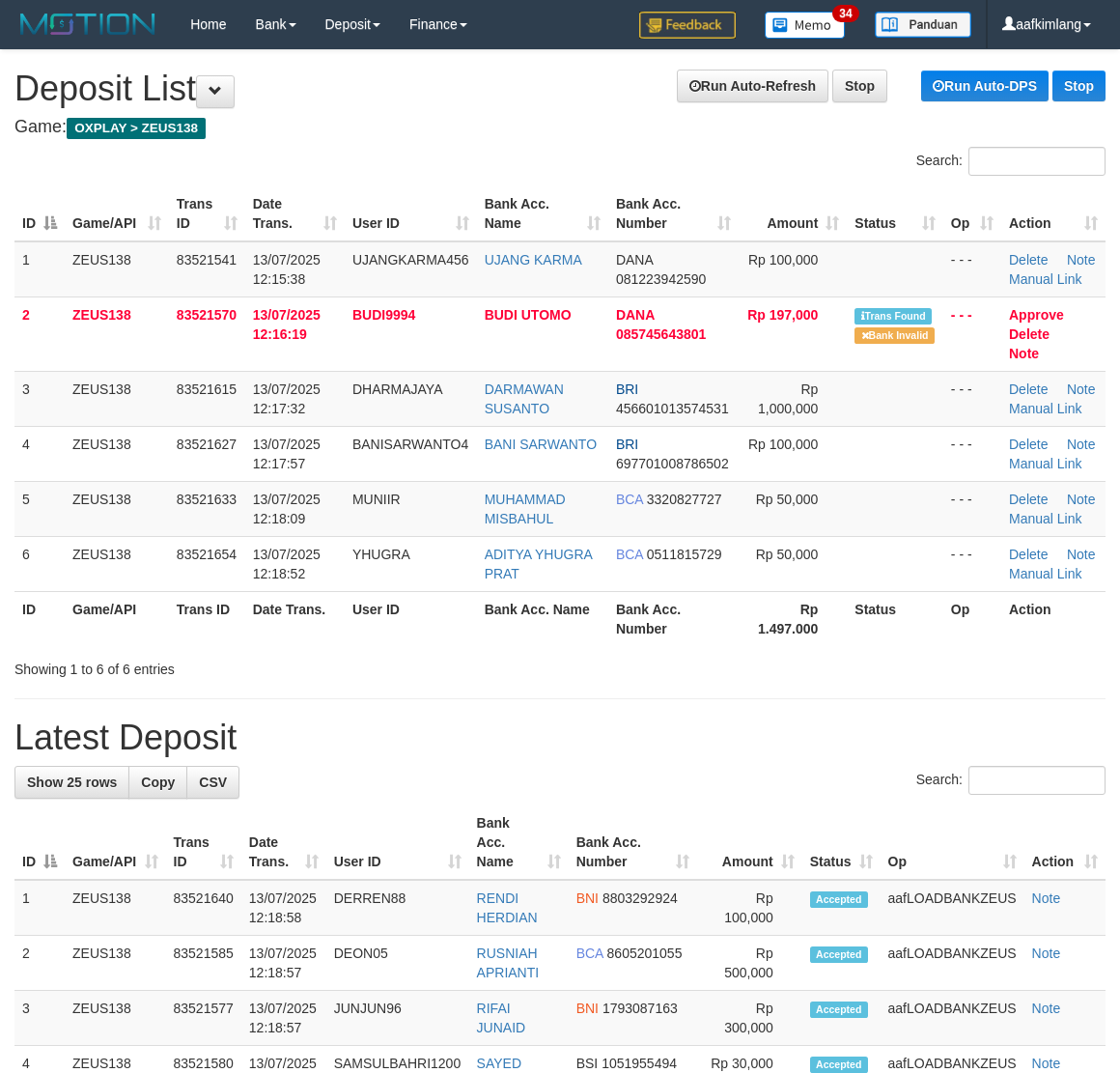 scroll, scrollTop: 0, scrollLeft: 0, axis: both 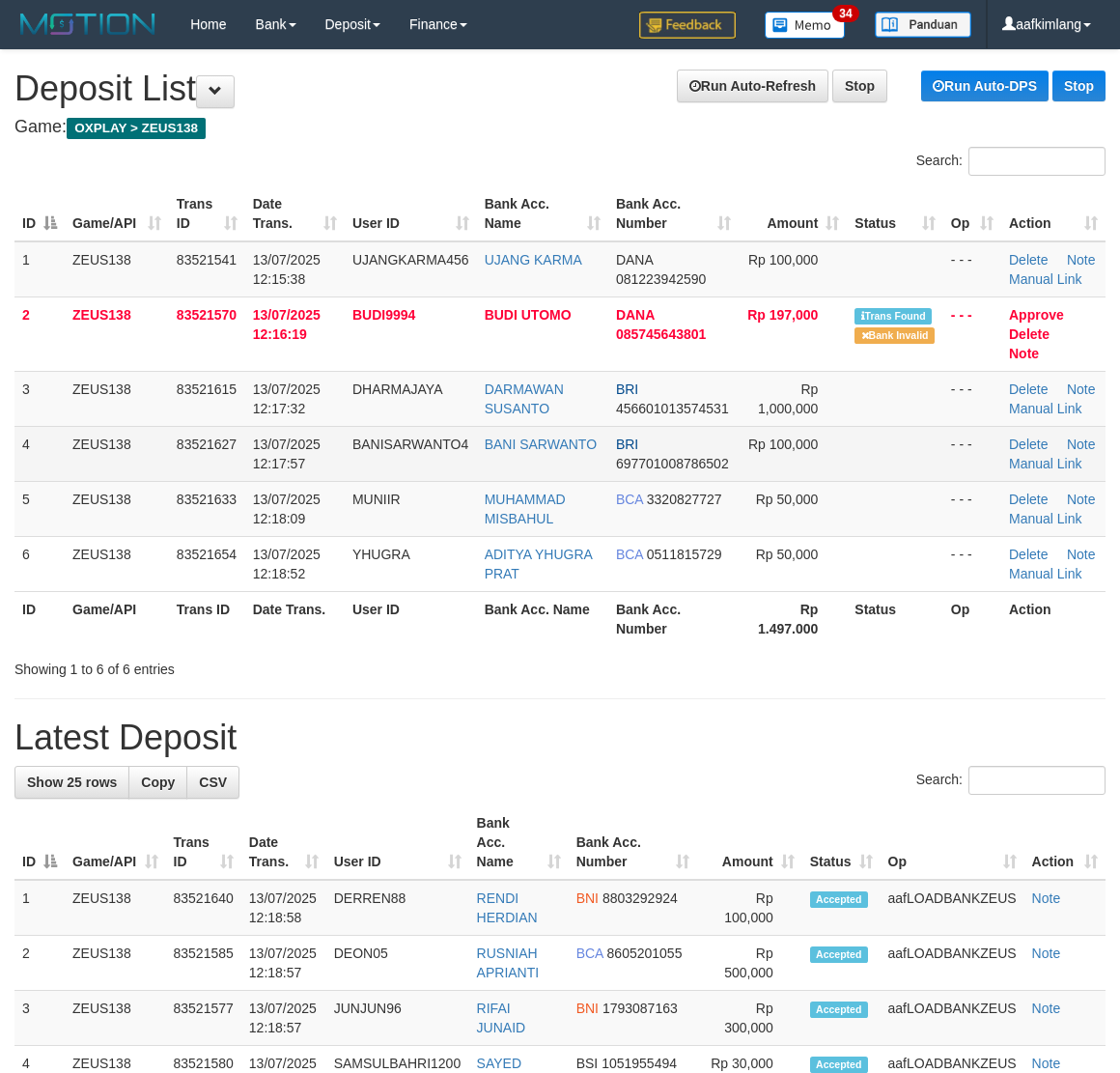 click at bounding box center (895, 453) 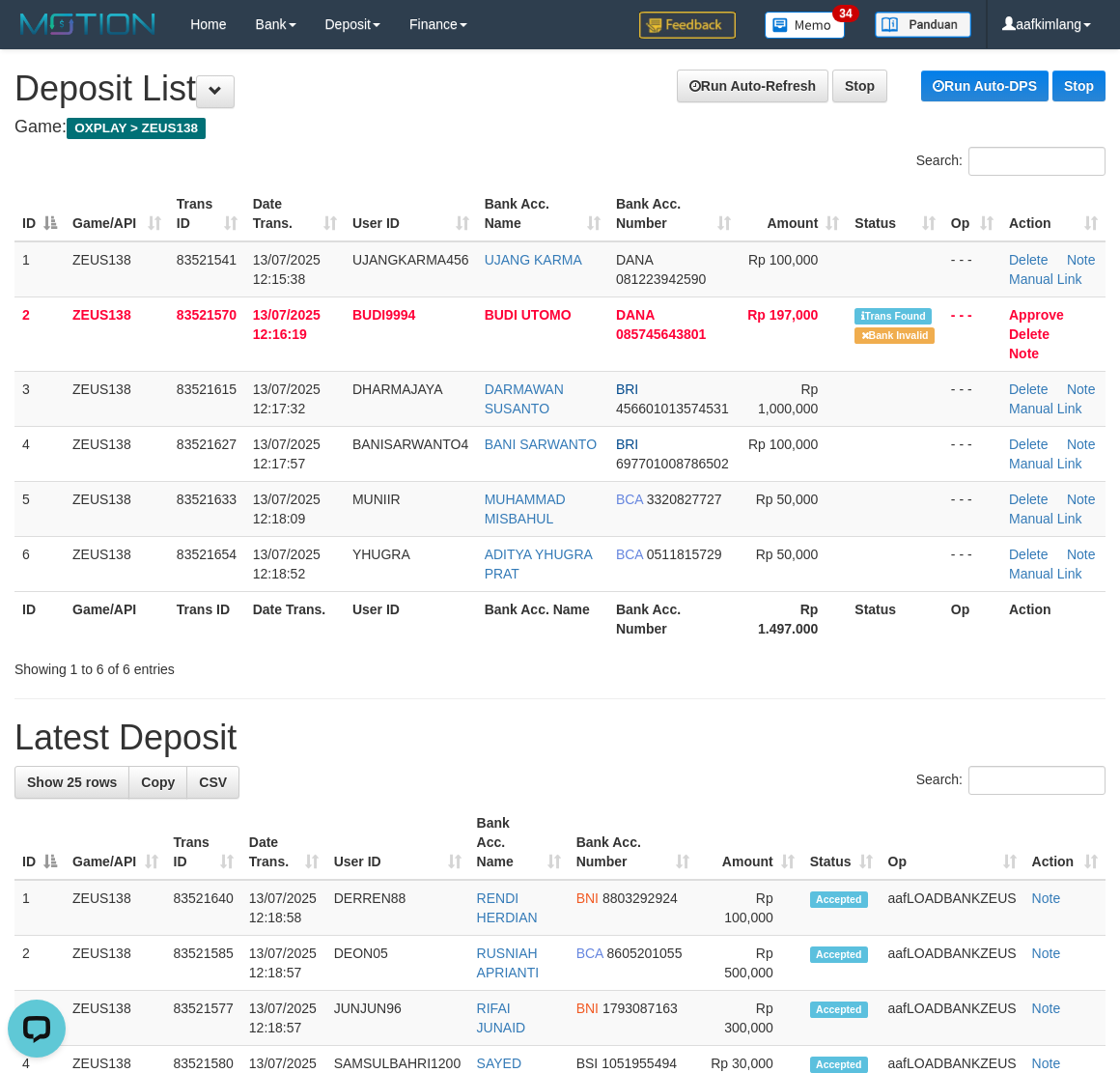 scroll, scrollTop: 0, scrollLeft: 0, axis: both 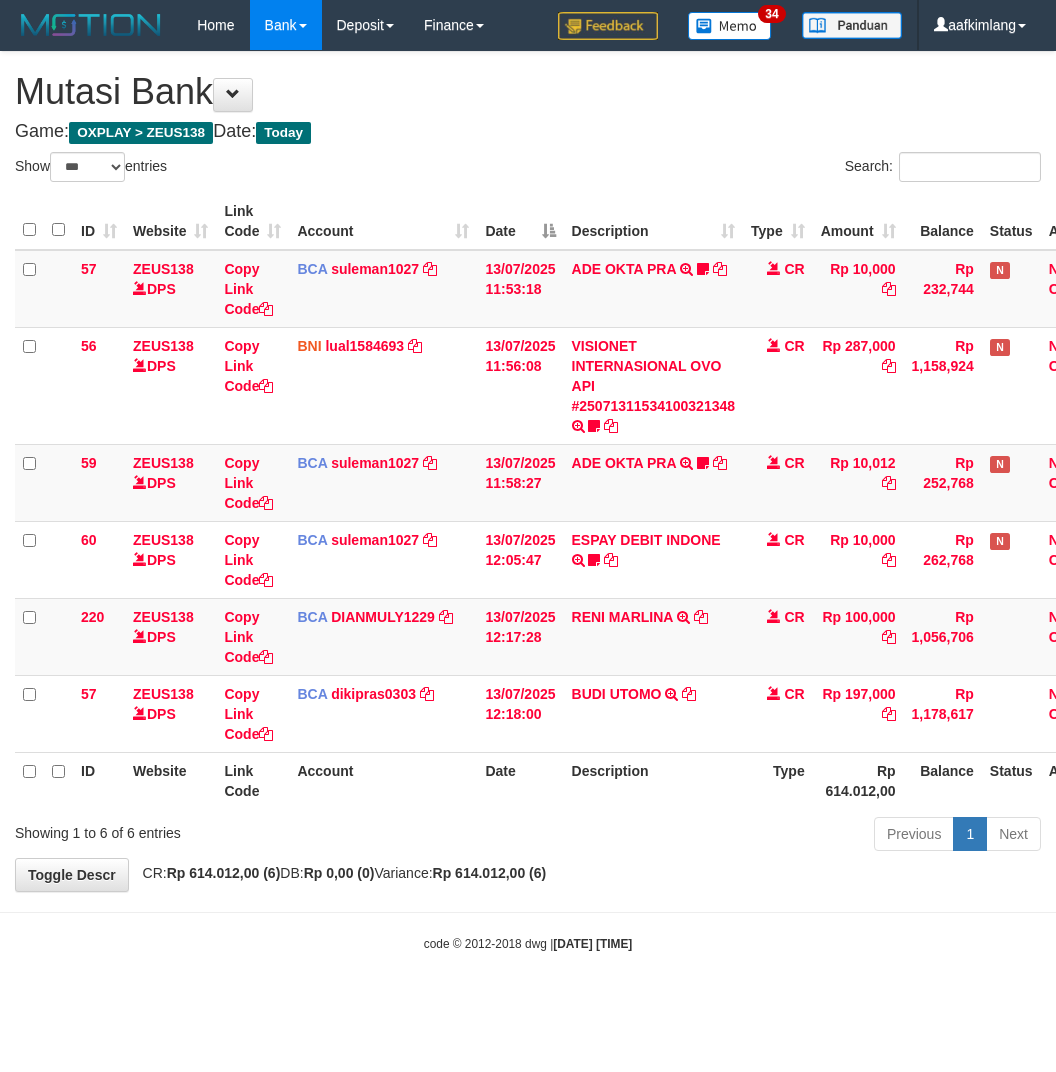 select on "***" 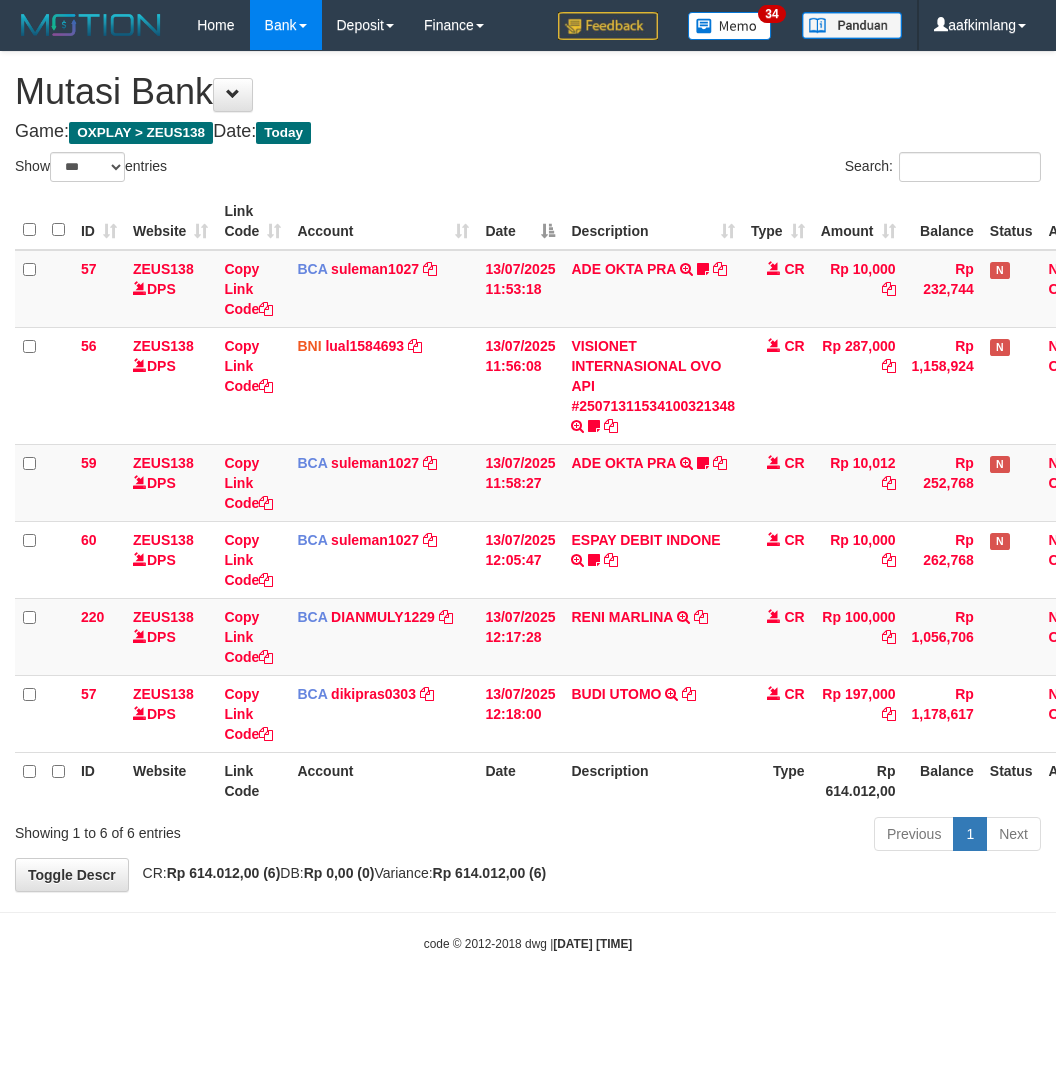 scroll, scrollTop: 0, scrollLeft: 0, axis: both 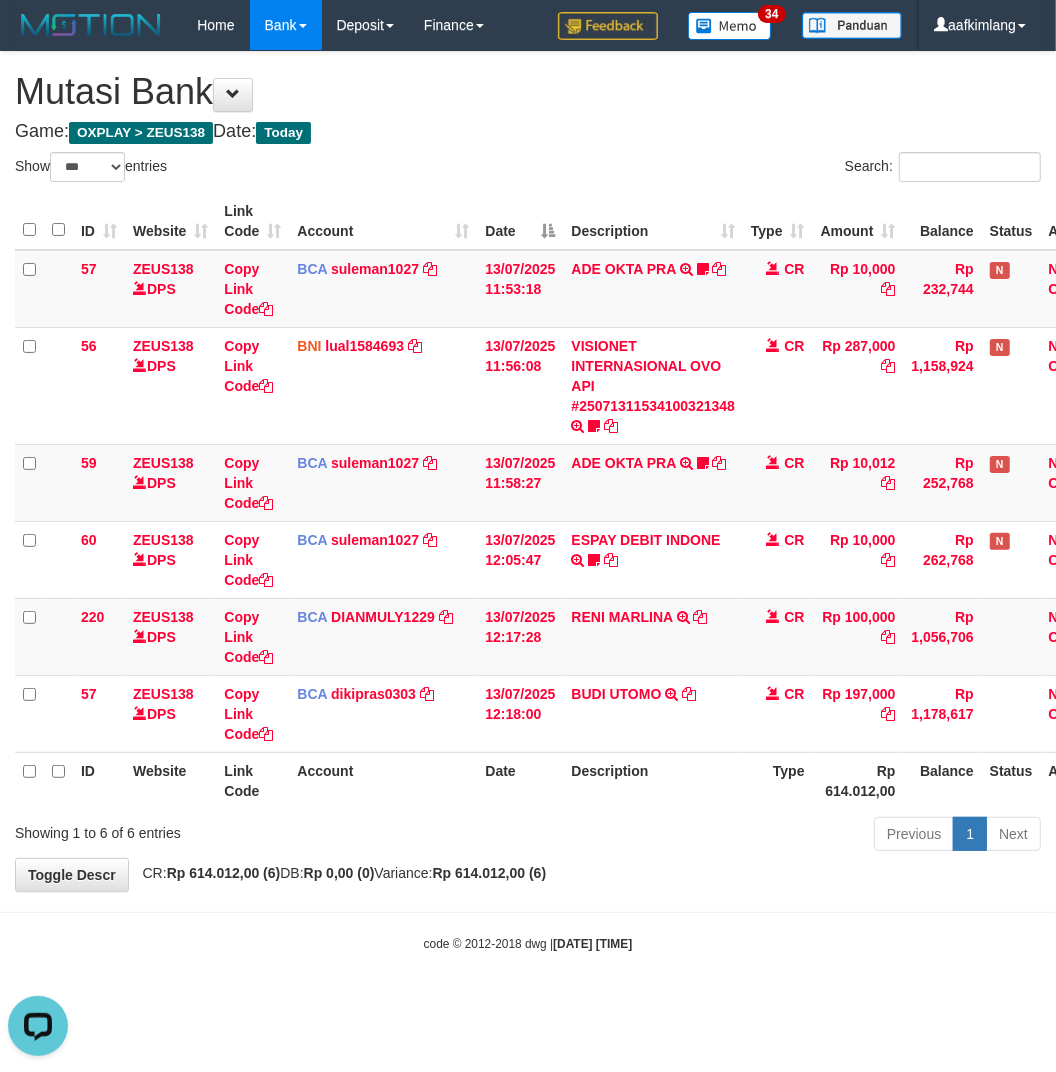 drag, startPoint x: 633, startPoint y: 838, endPoint x: 651, endPoint y: 833, distance: 18.681541 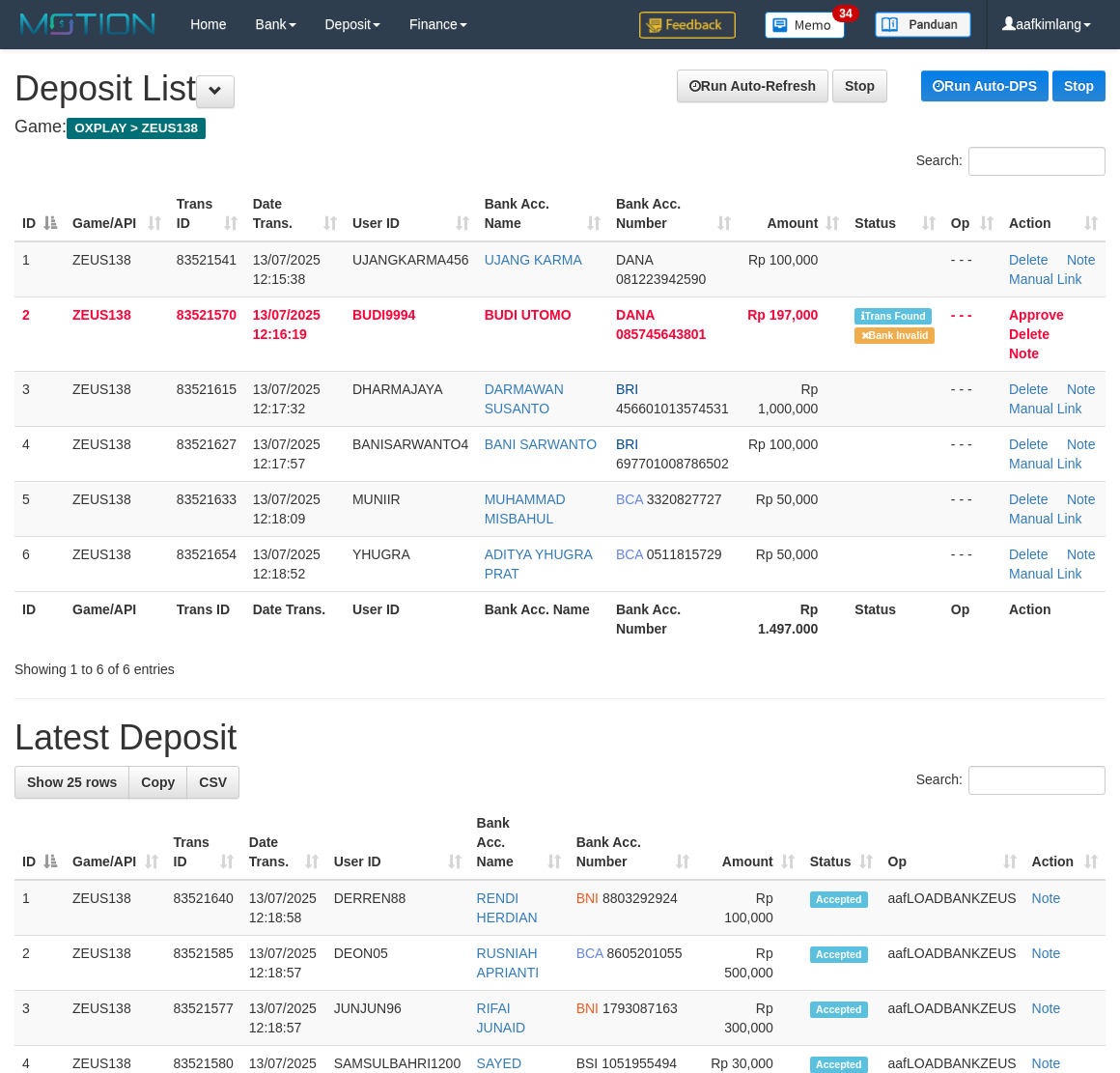scroll, scrollTop: 0, scrollLeft: 0, axis: both 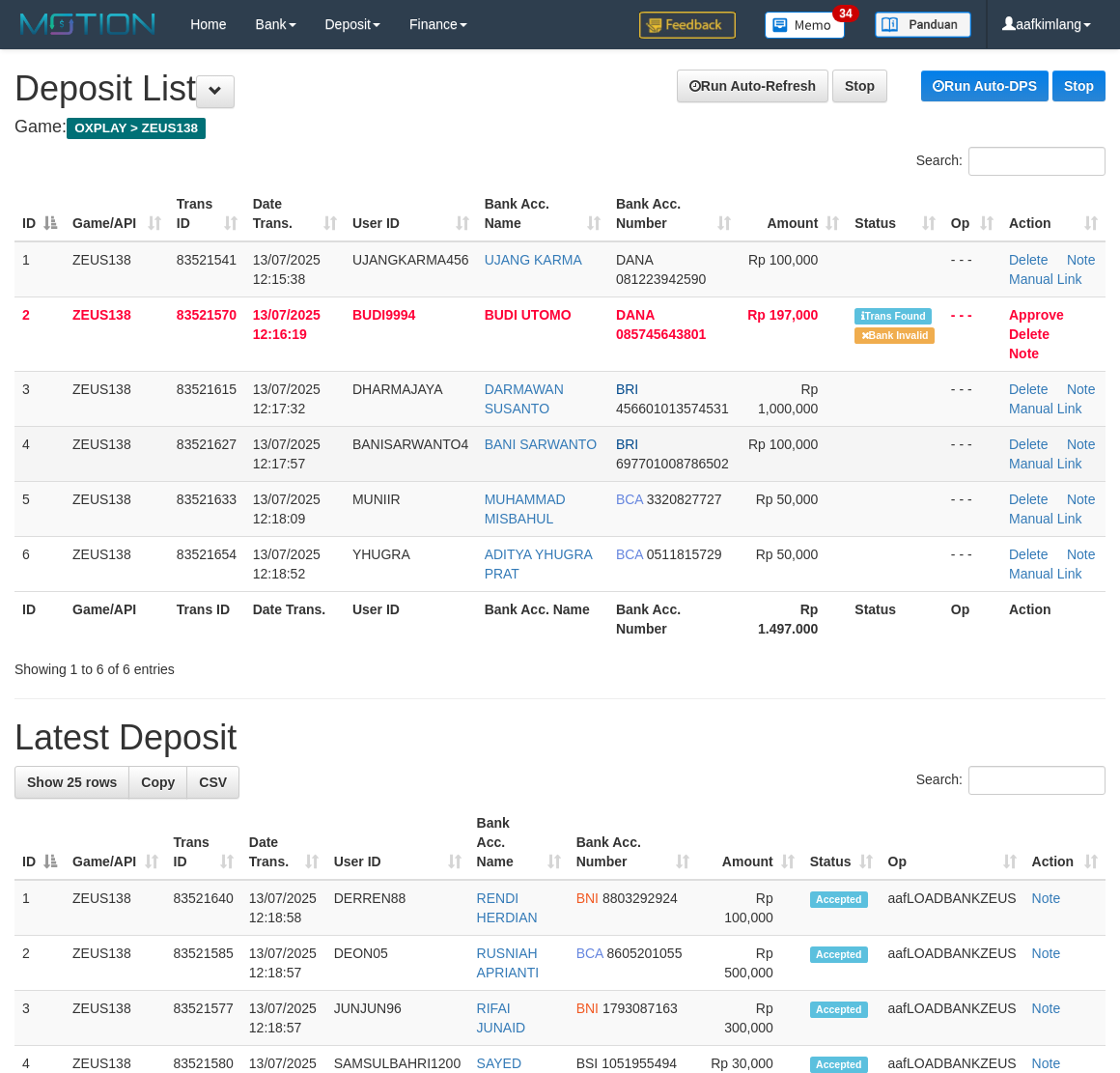 click at bounding box center [895, 453] 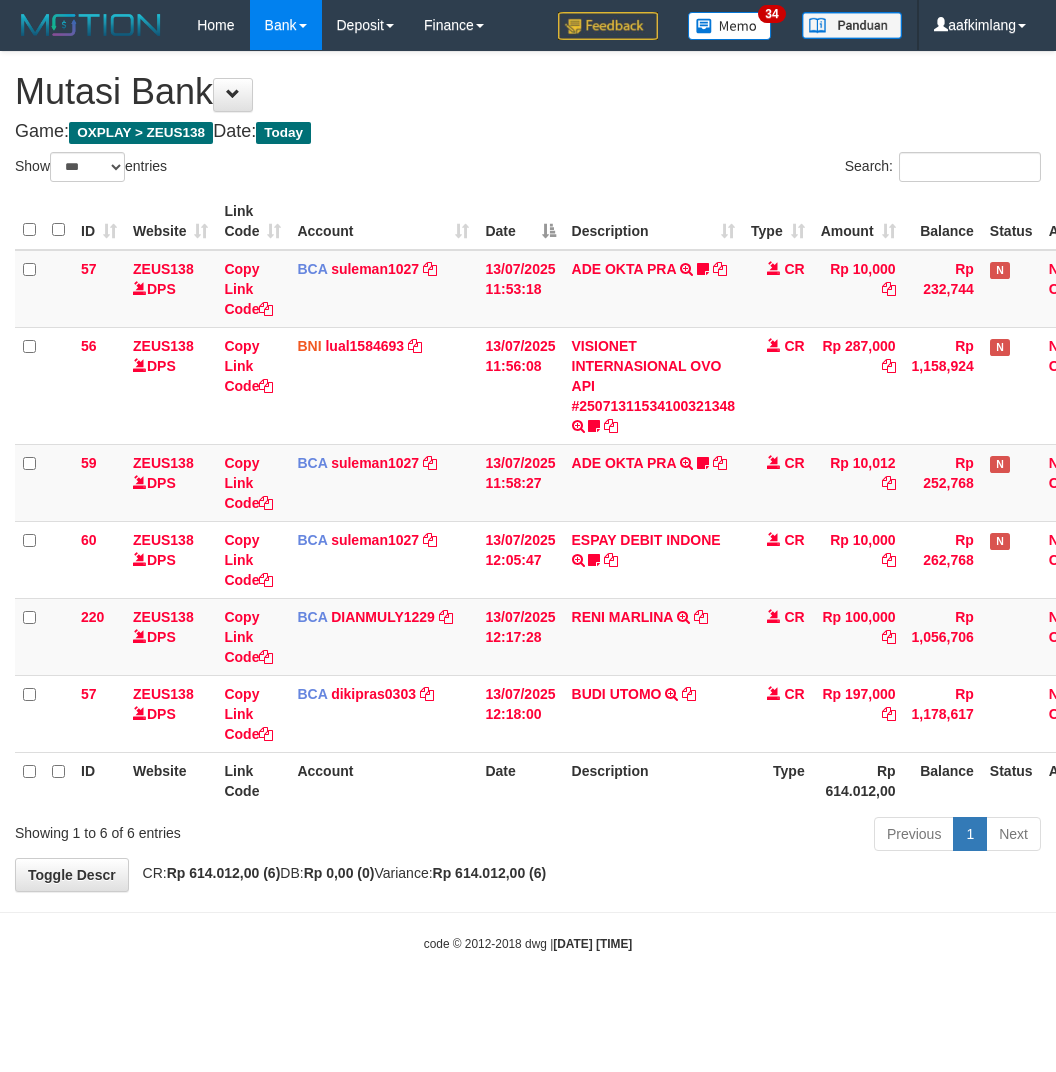 select on "***" 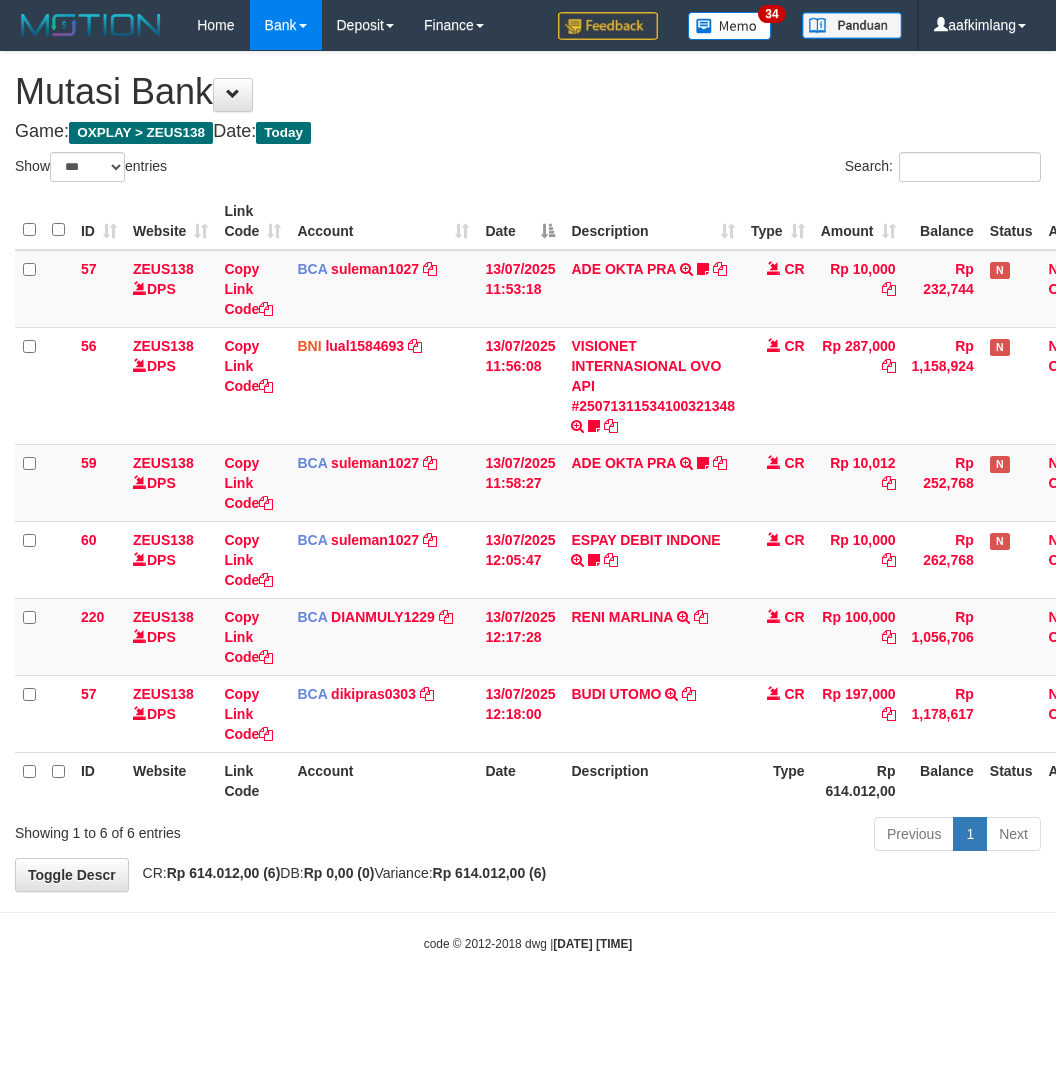 scroll, scrollTop: 0, scrollLeft: 0, axis: both 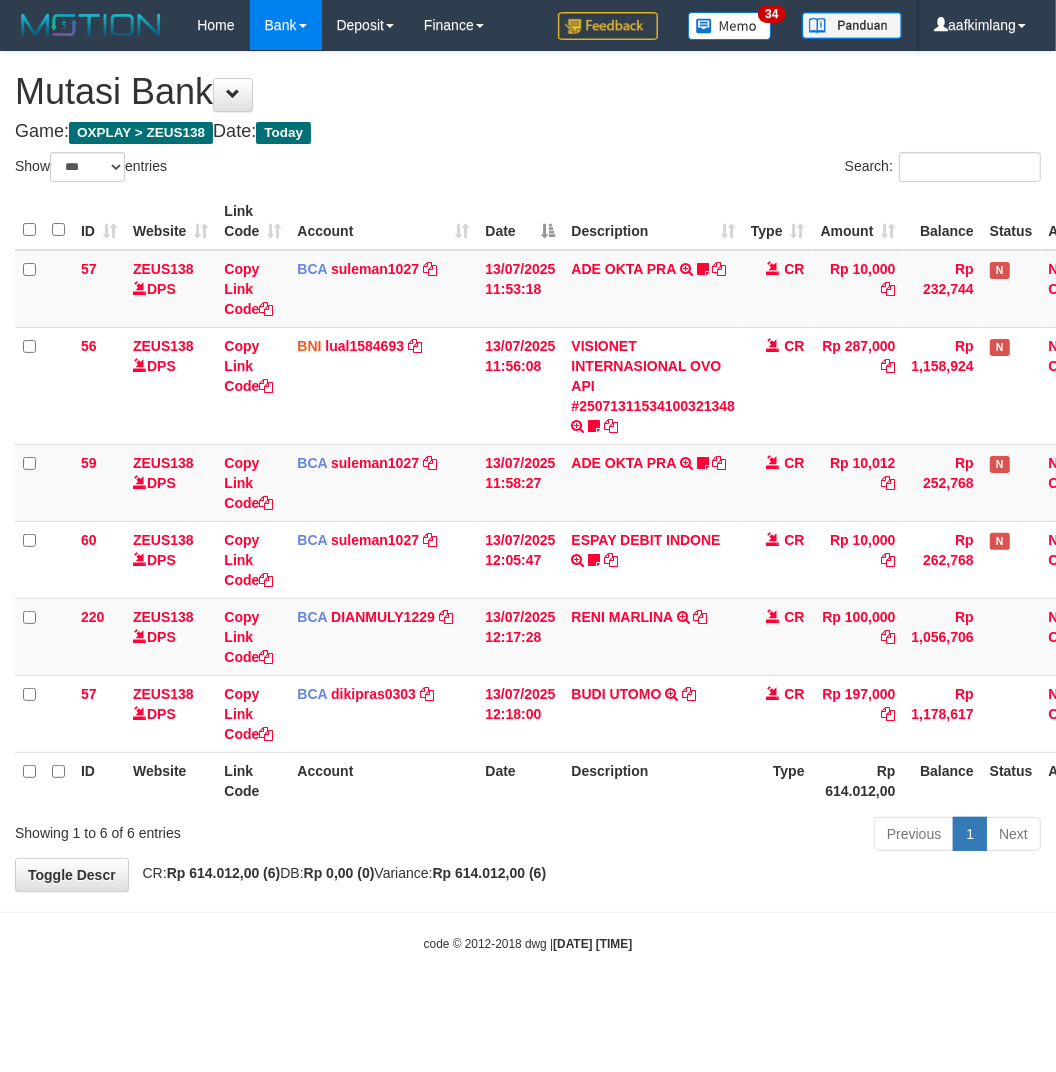 click on "Previous 1 Next" at bounding box center [748, 836] 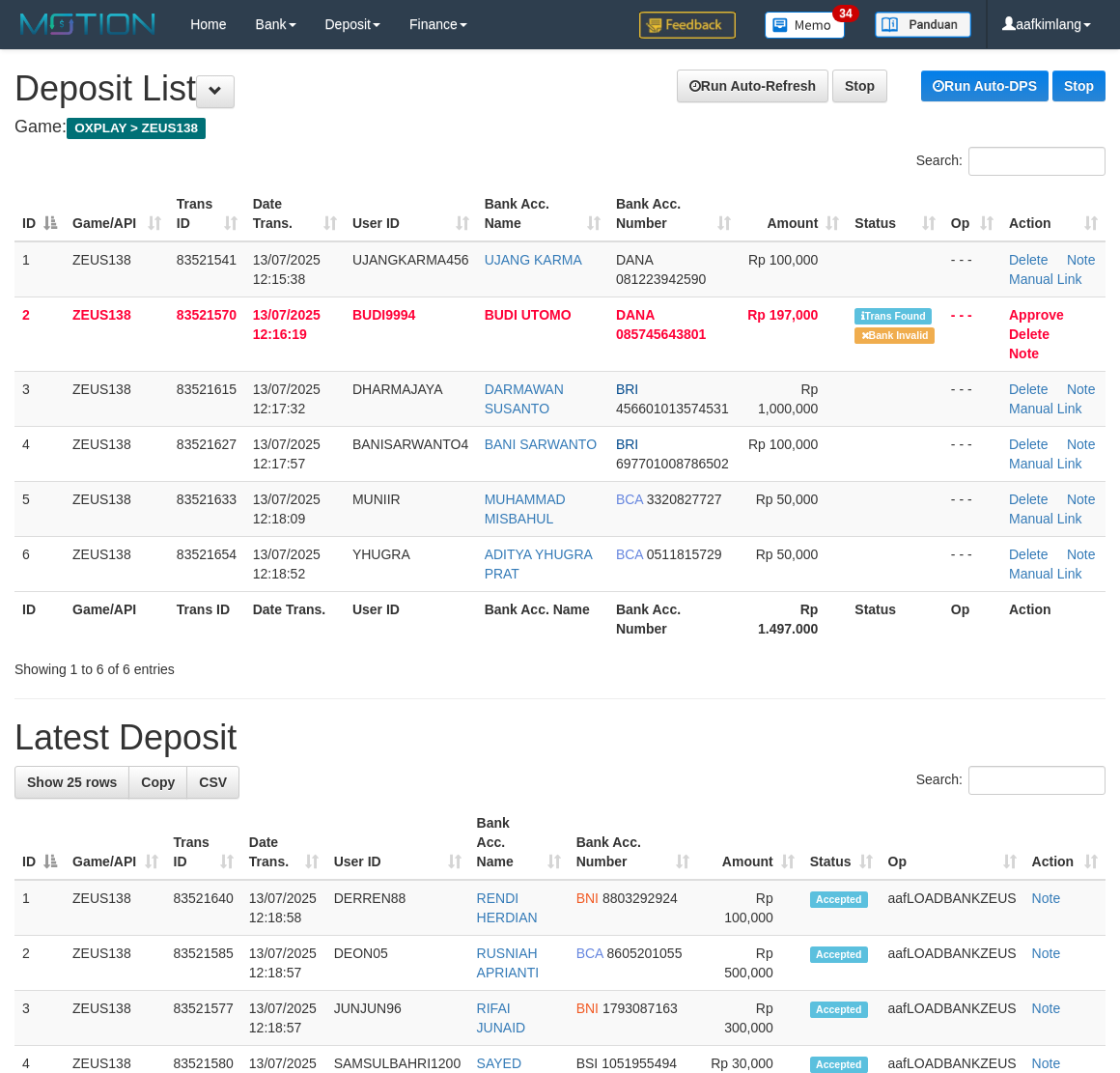 scroll, scrollTop: 0, scrollLeft: 0, axis: both 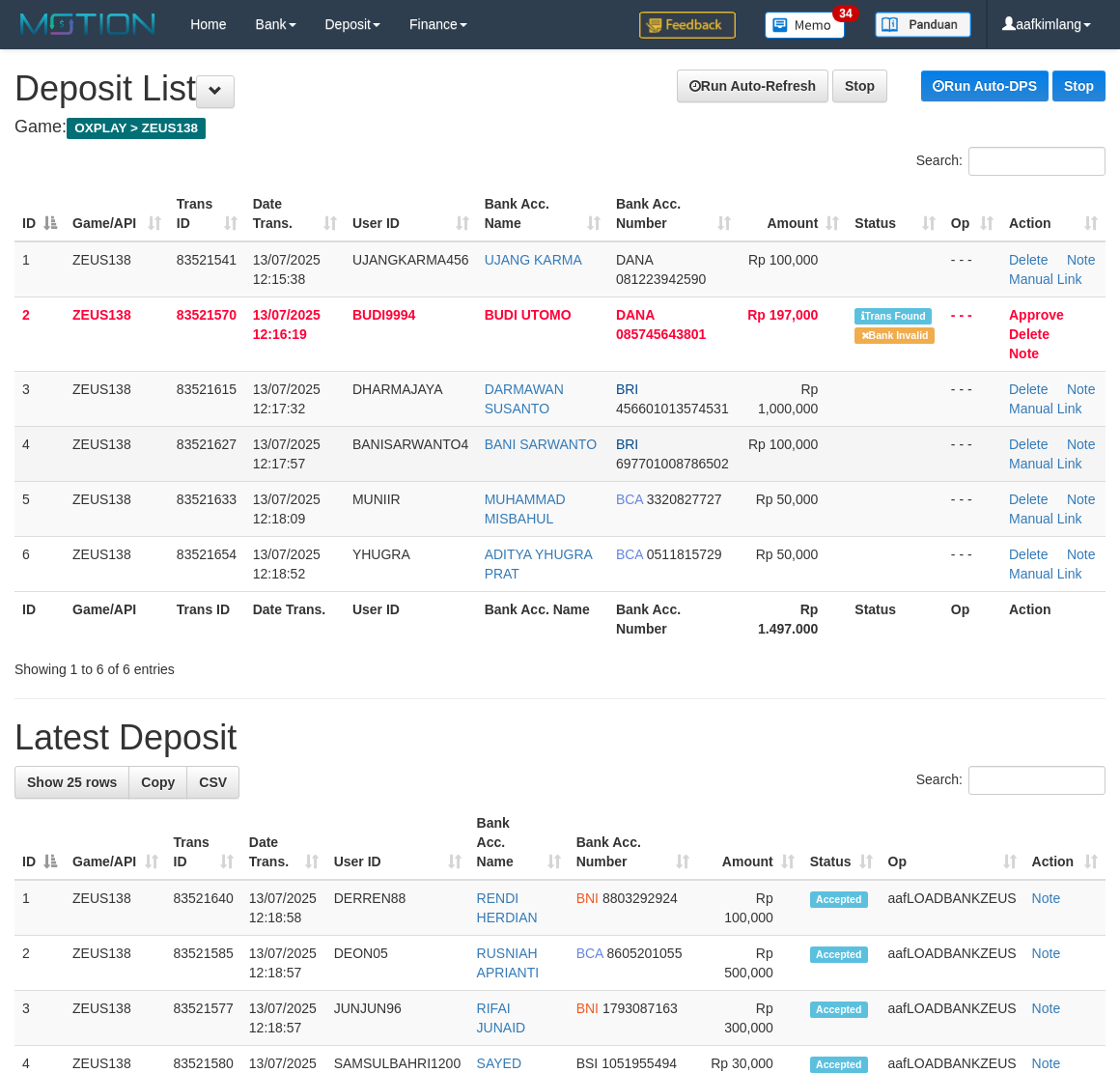 click at bounding box center (895, 453) 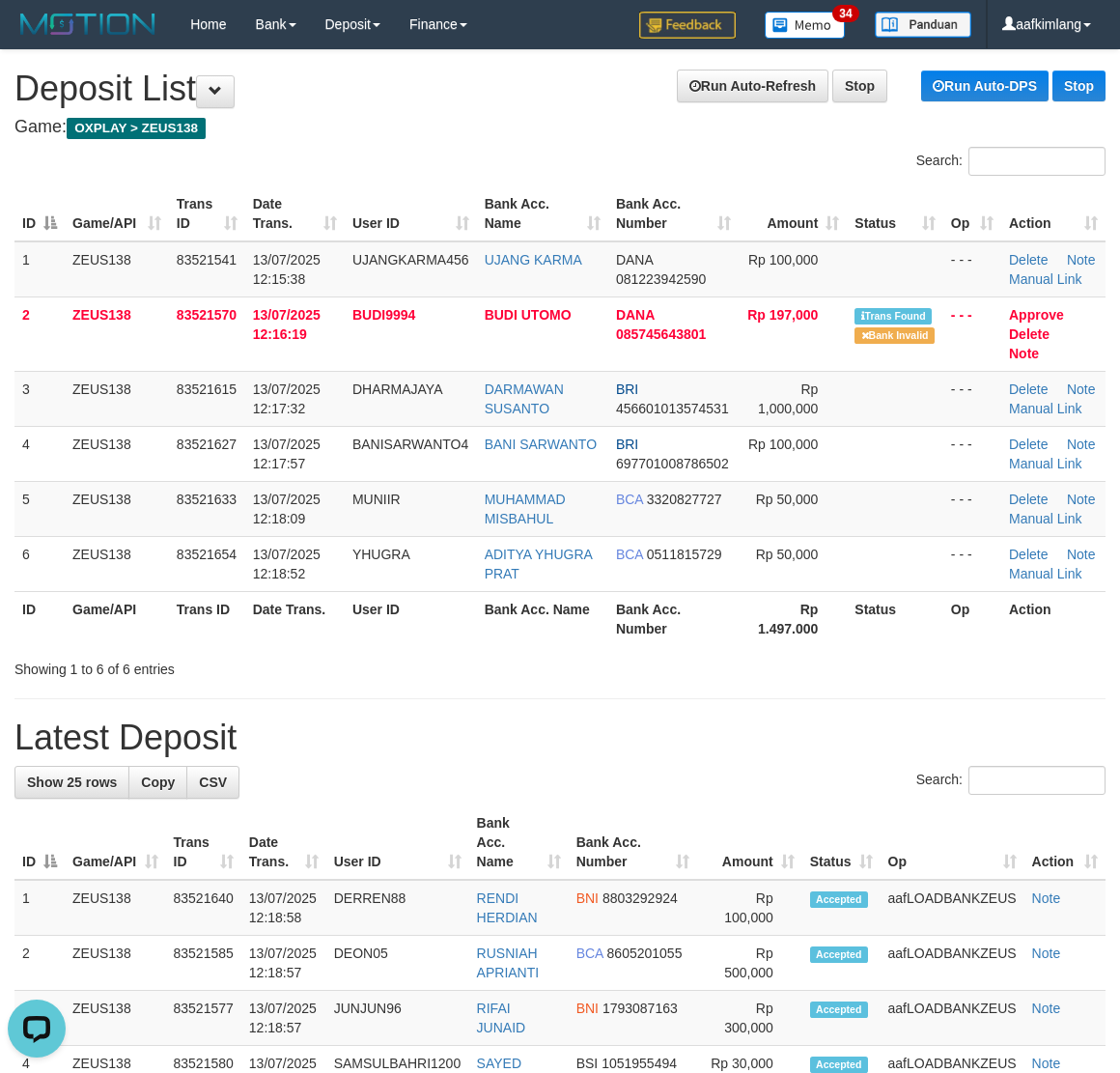scroll, scrollTop: 0, scrollLeft: 0, axis: both 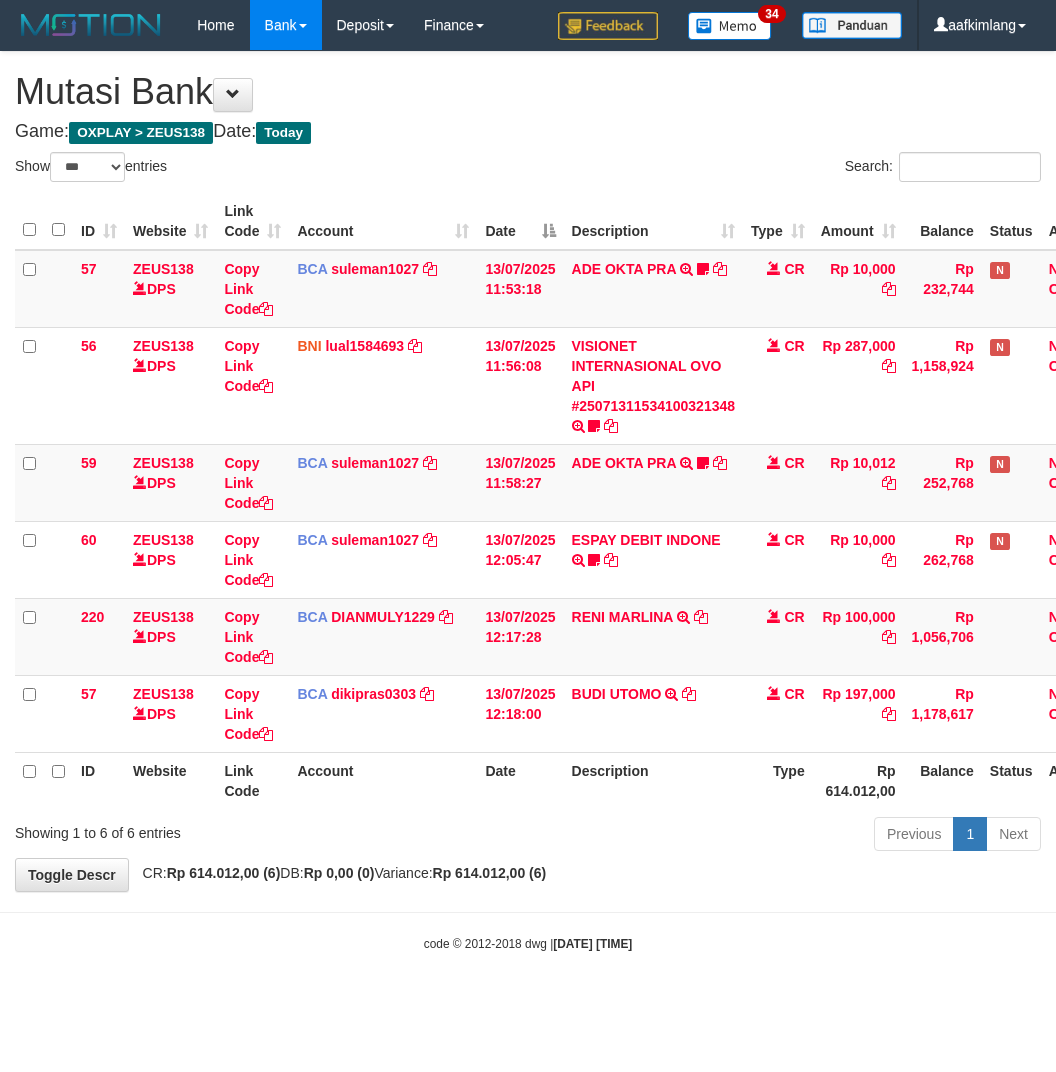 select on "***" 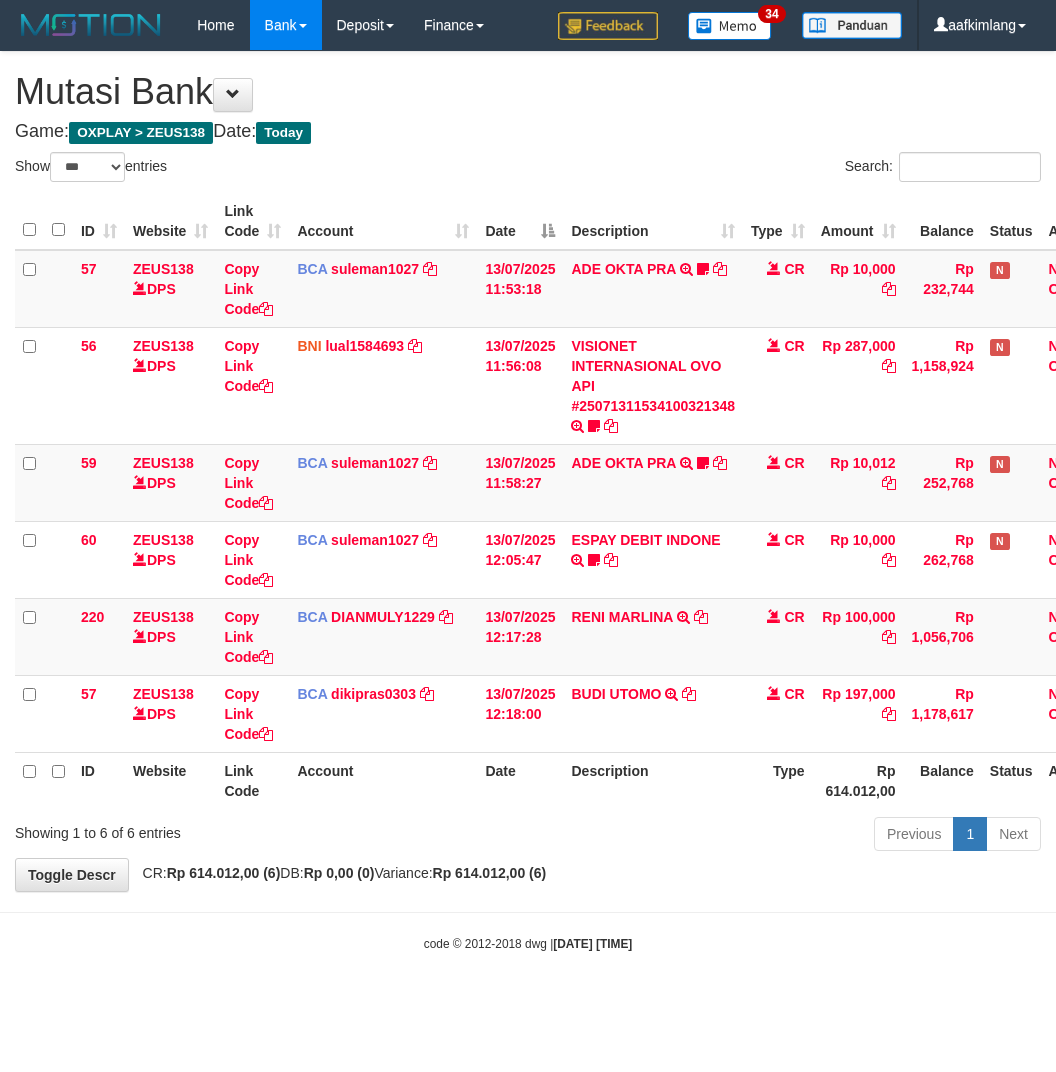 scroll, scrollTop: 0, scrollLeft: 0, axis: both 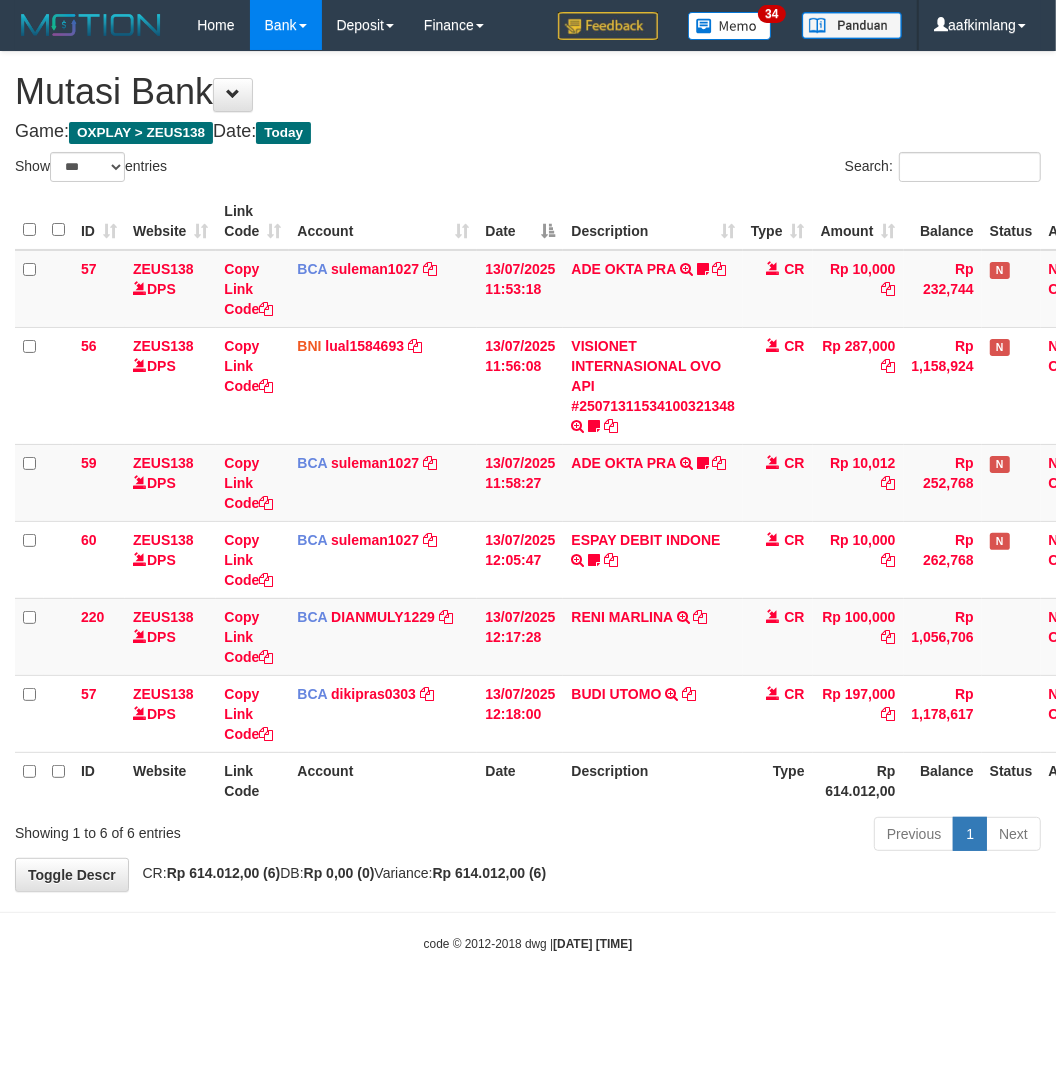 click on "Previous 1 Next" at bounding box center (748, 836) 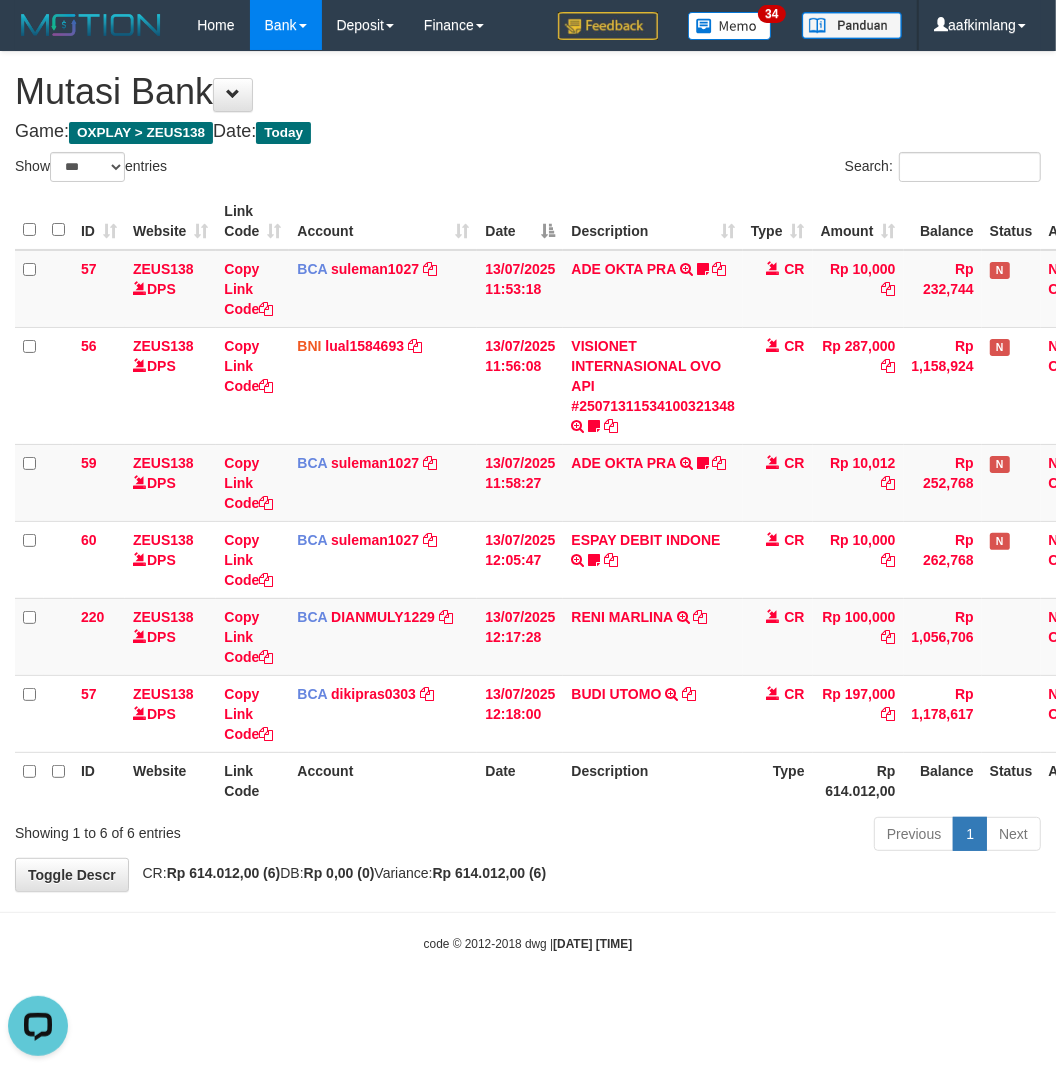 scroll, scrollTop: 0, scrollLeft: 0, axis: both 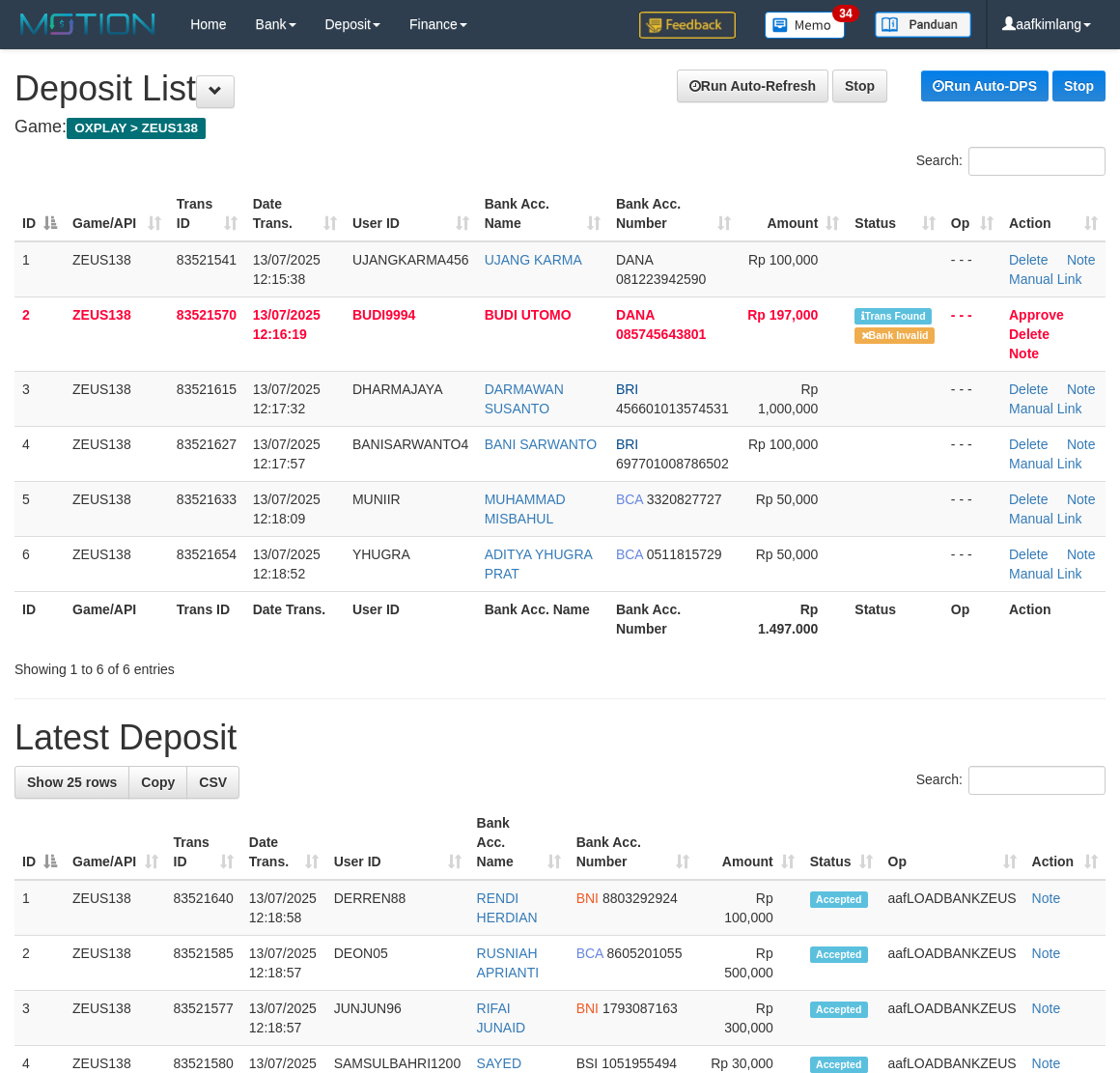 click on "Rp 100,000" at bounding box center [793, 453] 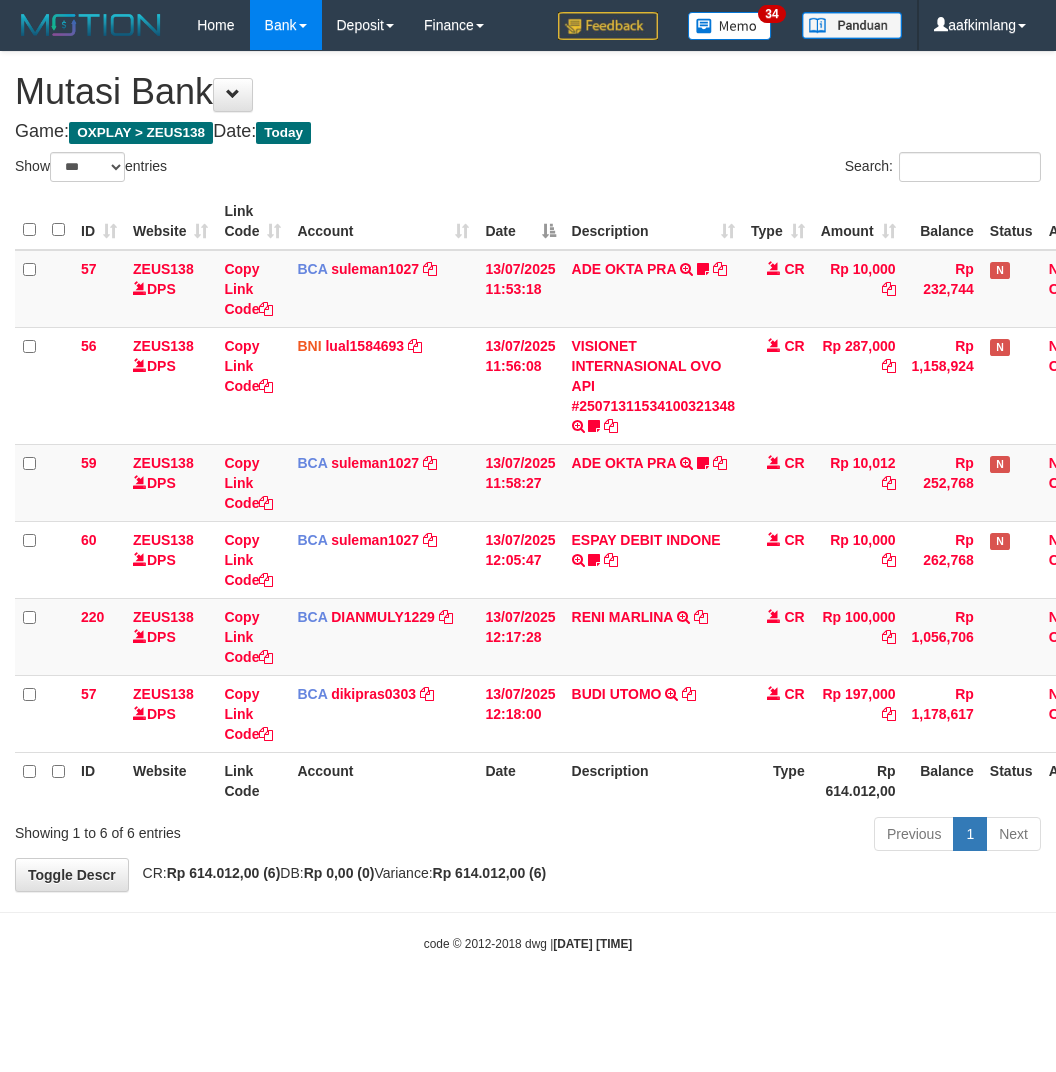 select on "***" 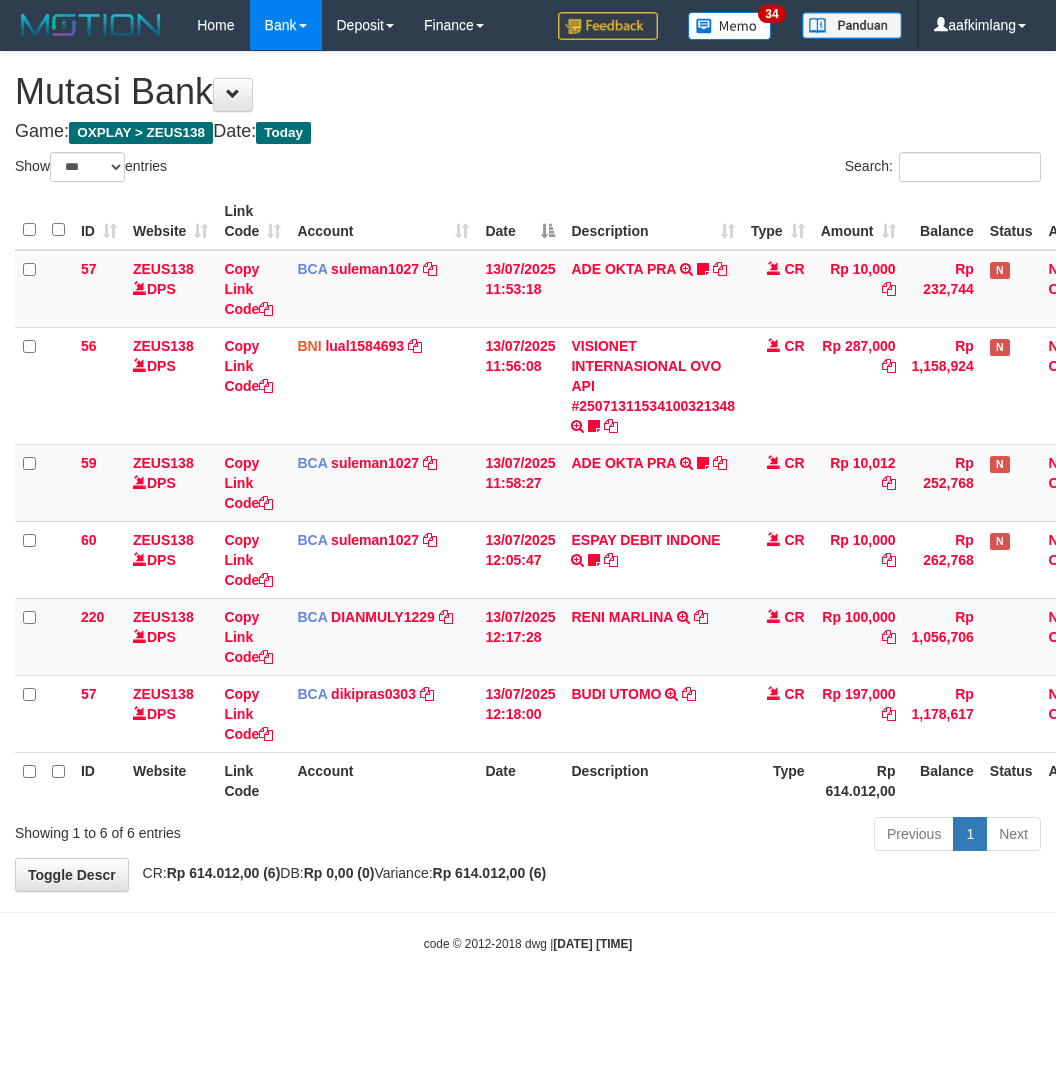 click on "Description" at bounding box center [653, 780] 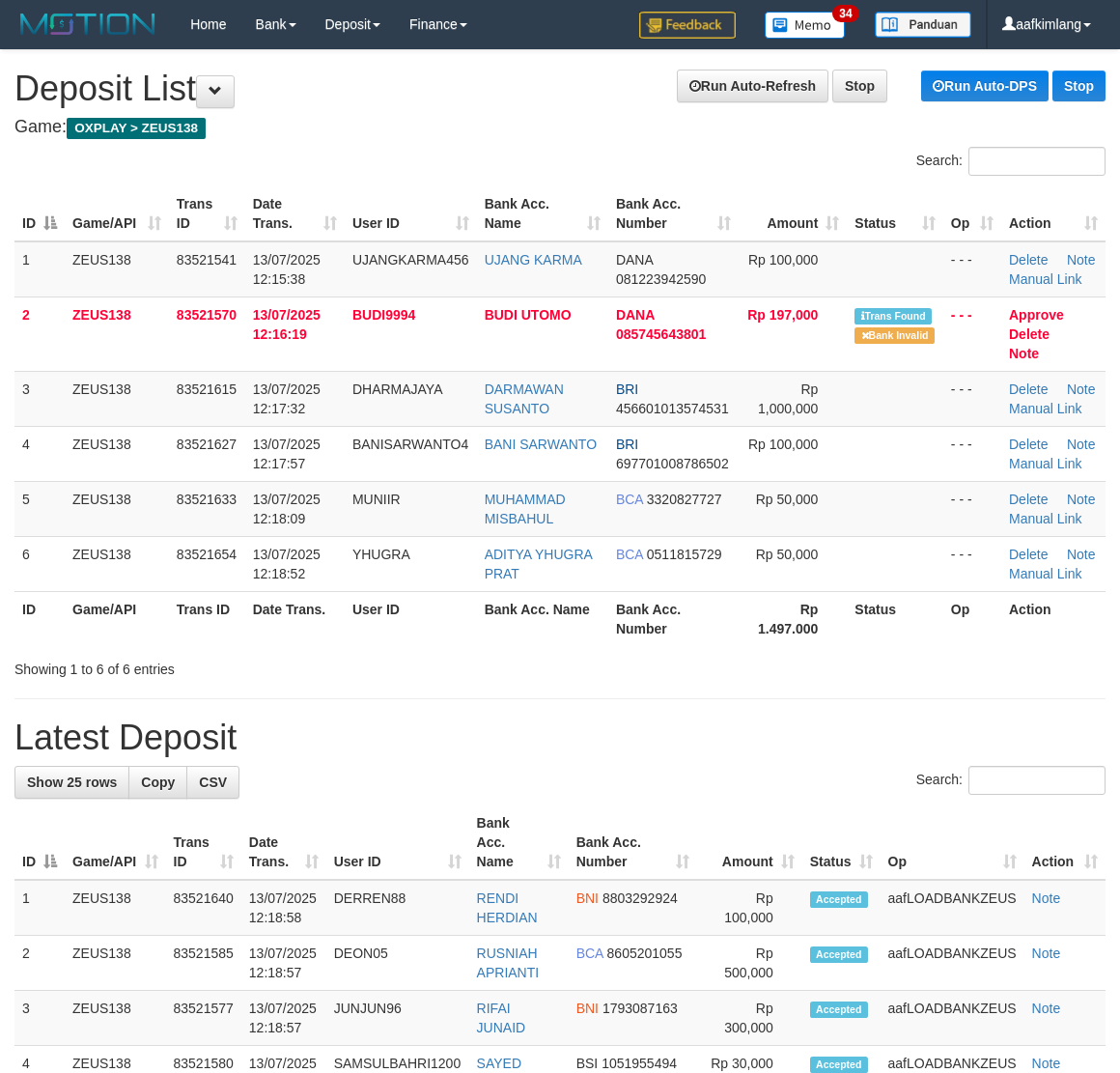 scroll, scrollTop: 0, scrollLeft: 0, axis: both 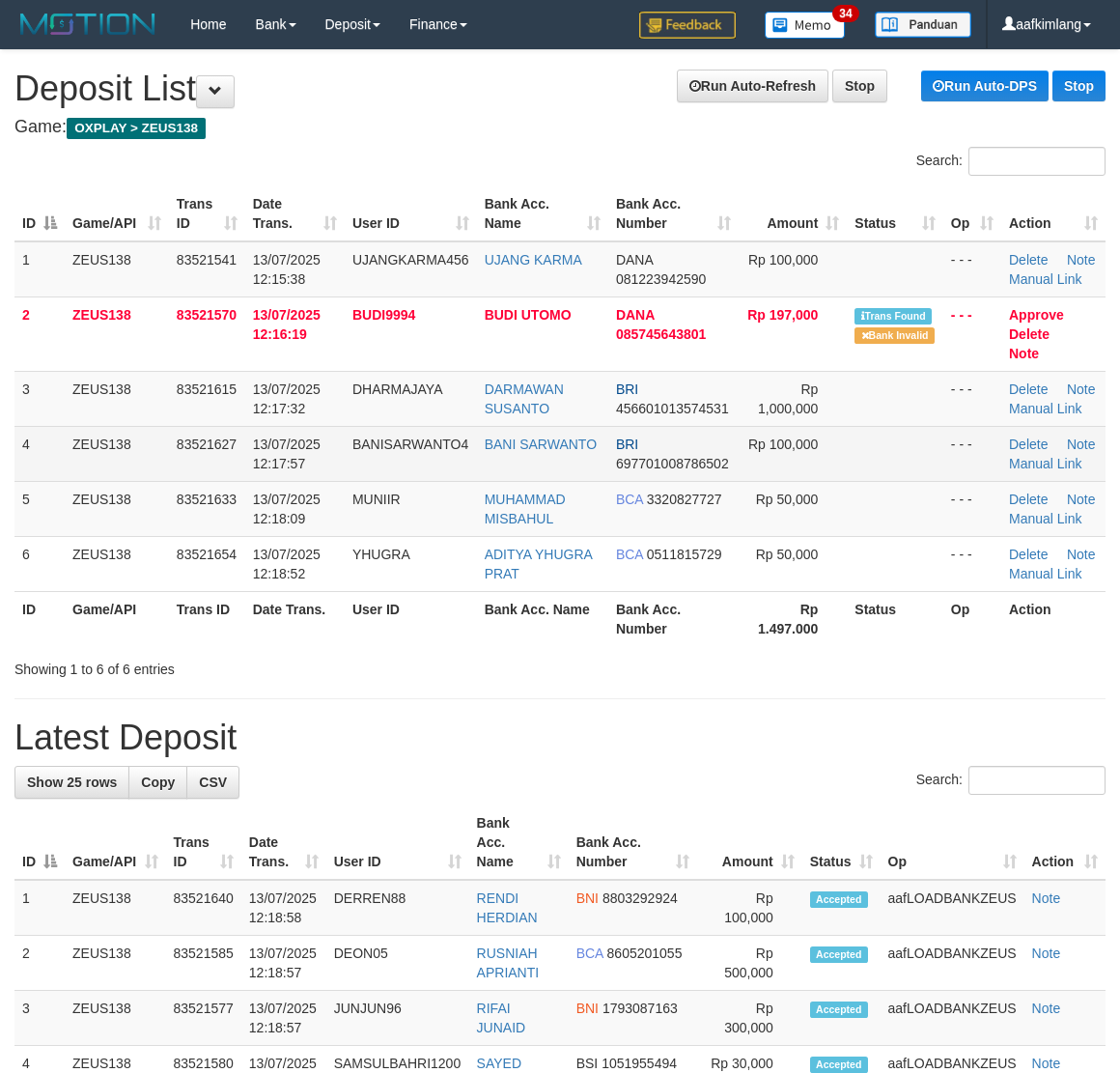click on "Rp 100,000" at bounding box center [783, 444] 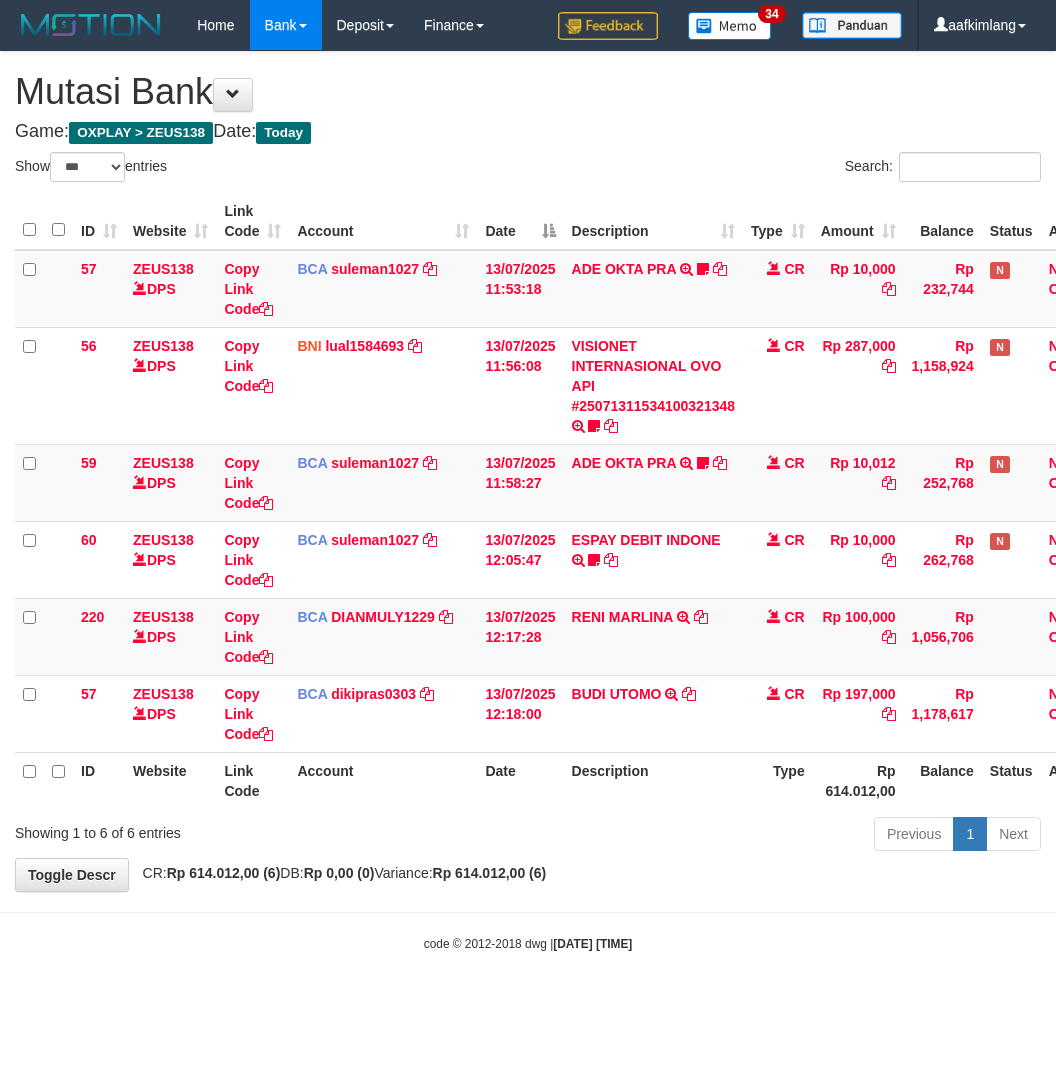 select on "***" 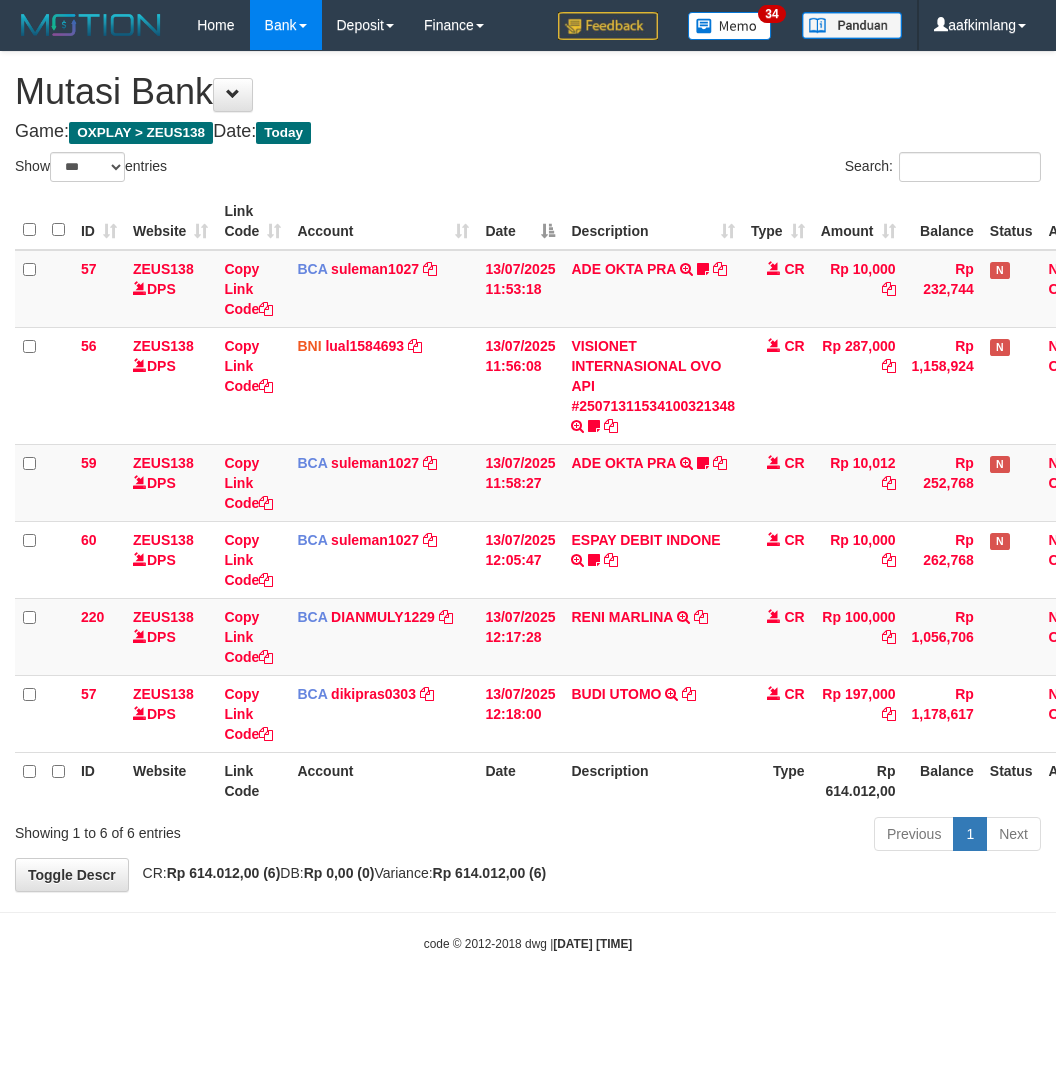 scroll, scrollTop: 0, scrollLeft: 0, axis: both 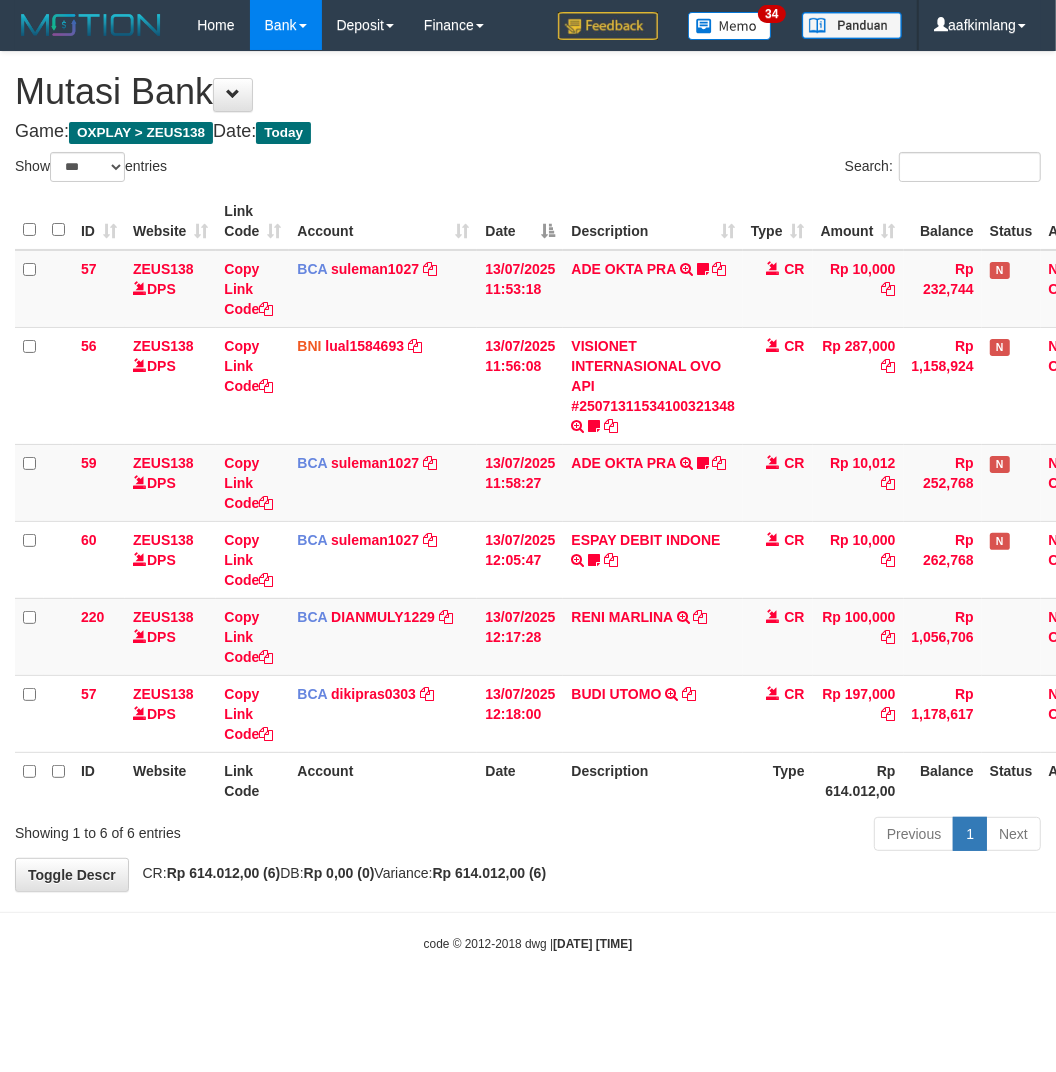 click on "**********" at bounding box center [528, 471] 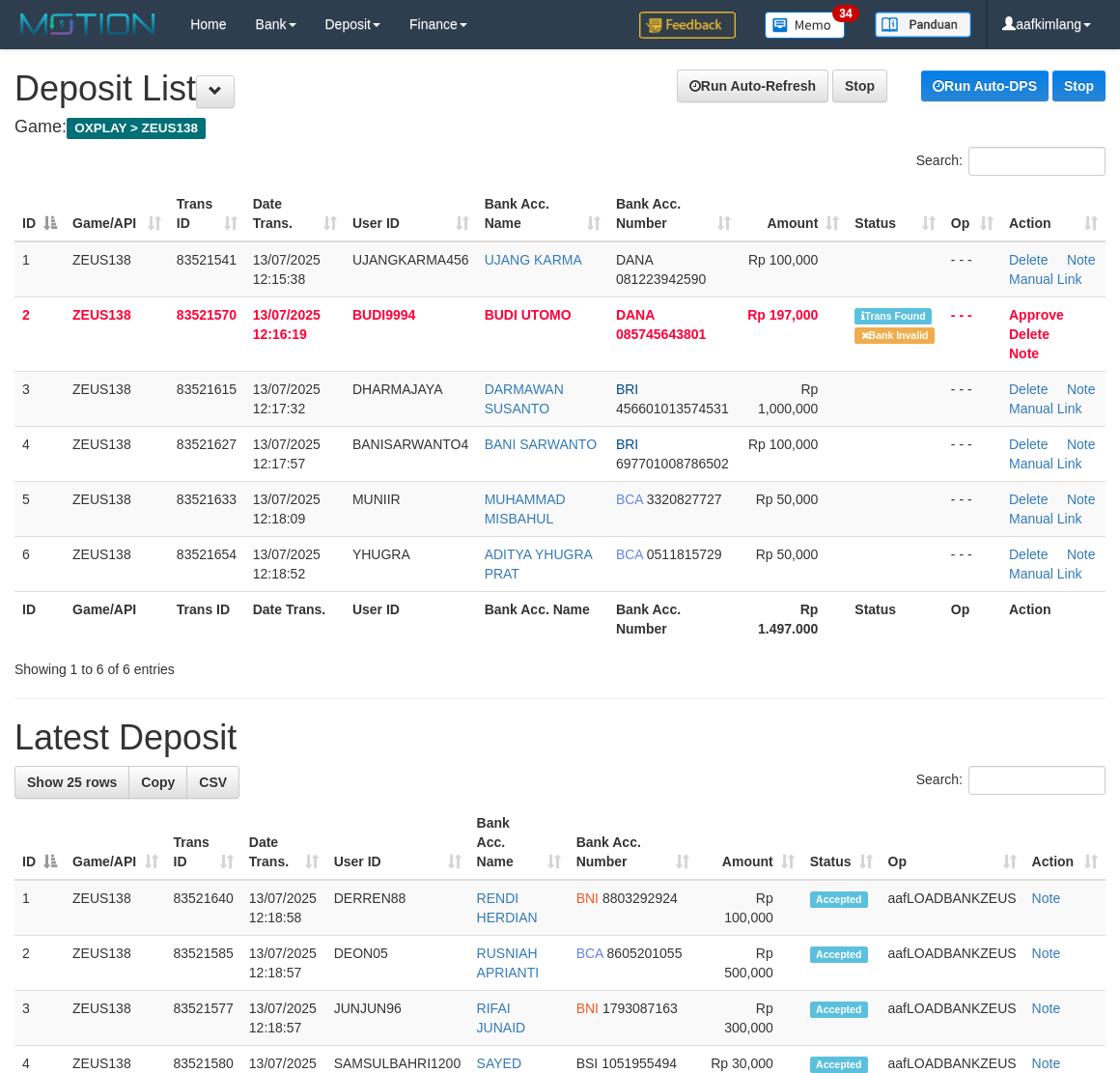 scroll, scrollTop: 0, scrollLeft: 0, axis: both 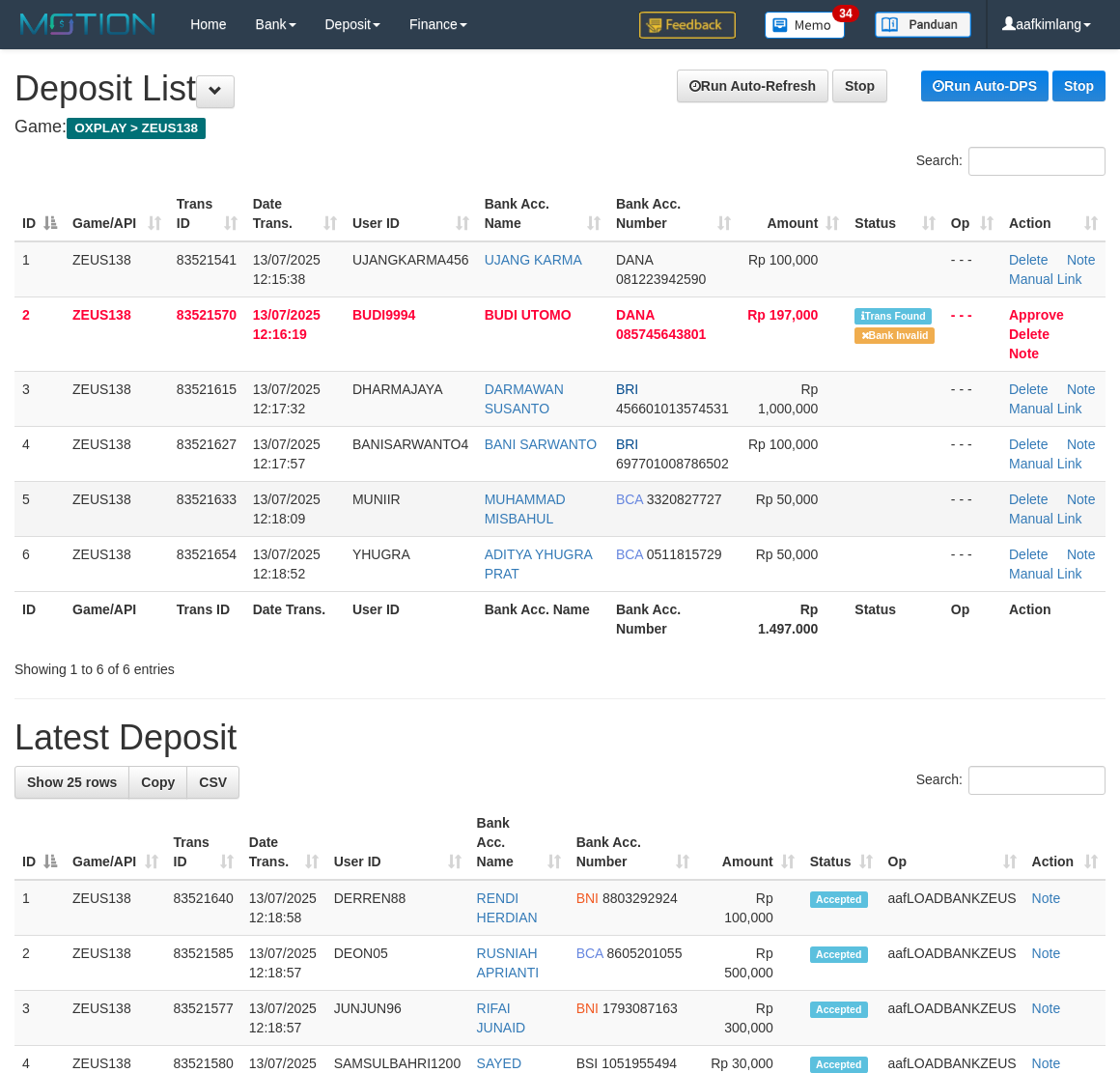 click on "5
ZEUS138
83521633
[DATE] [TIME]
[LAST]
[FIRST]
BCA
3320827727
Rp 50,000
- - -
Delete
Note
Manual Link" at bounding box center (560, 508) 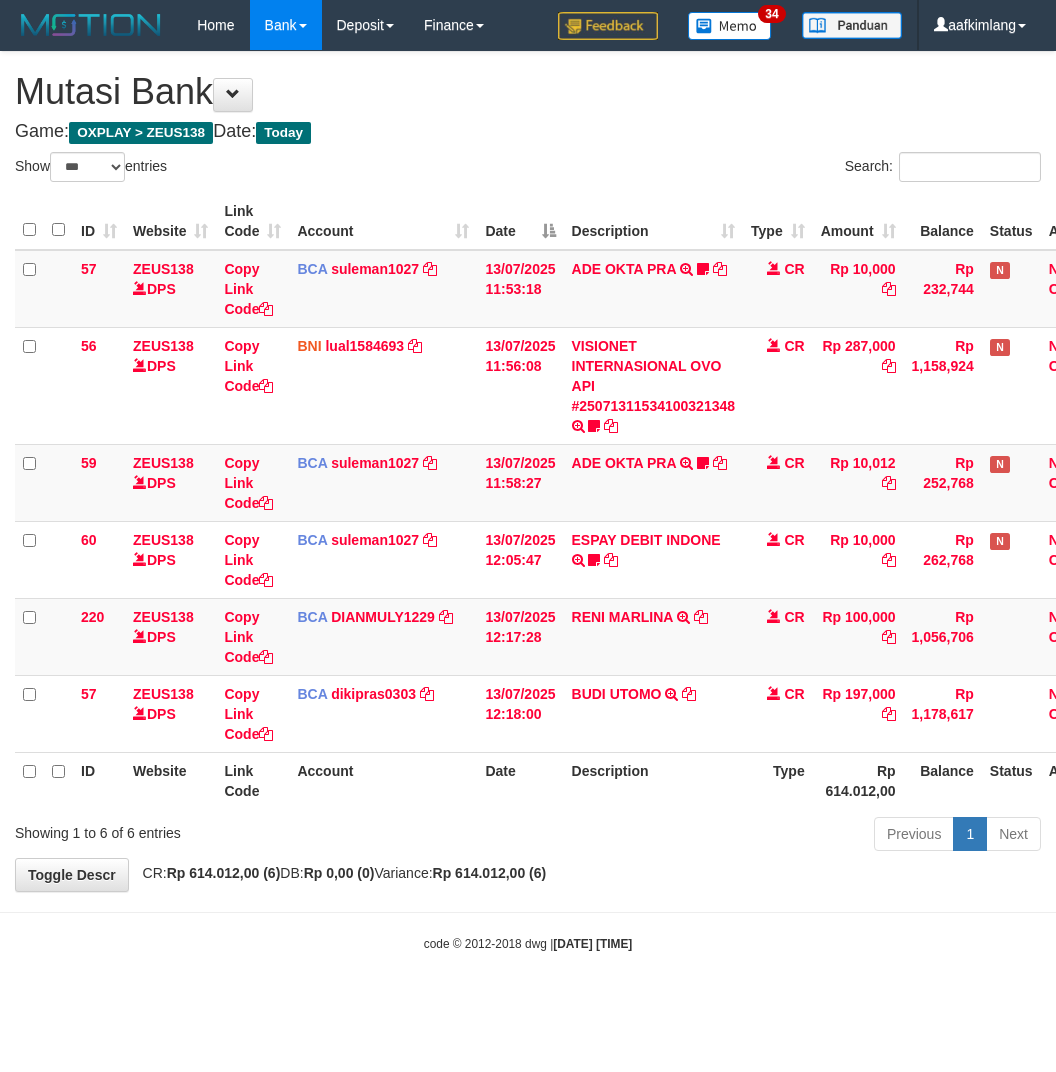 select on "***" 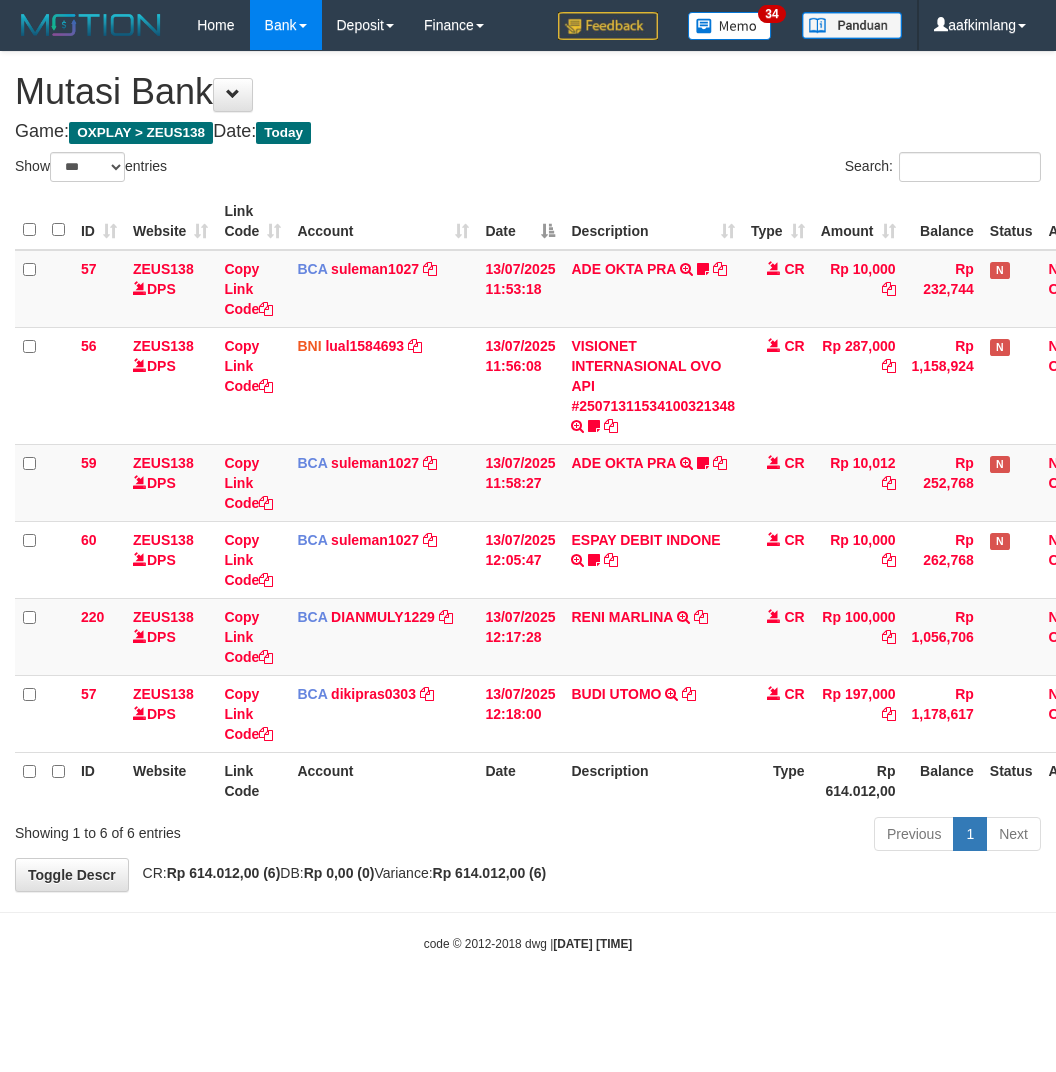 scroll, scrollTop: 0, scrollLeft: 0, axis: both 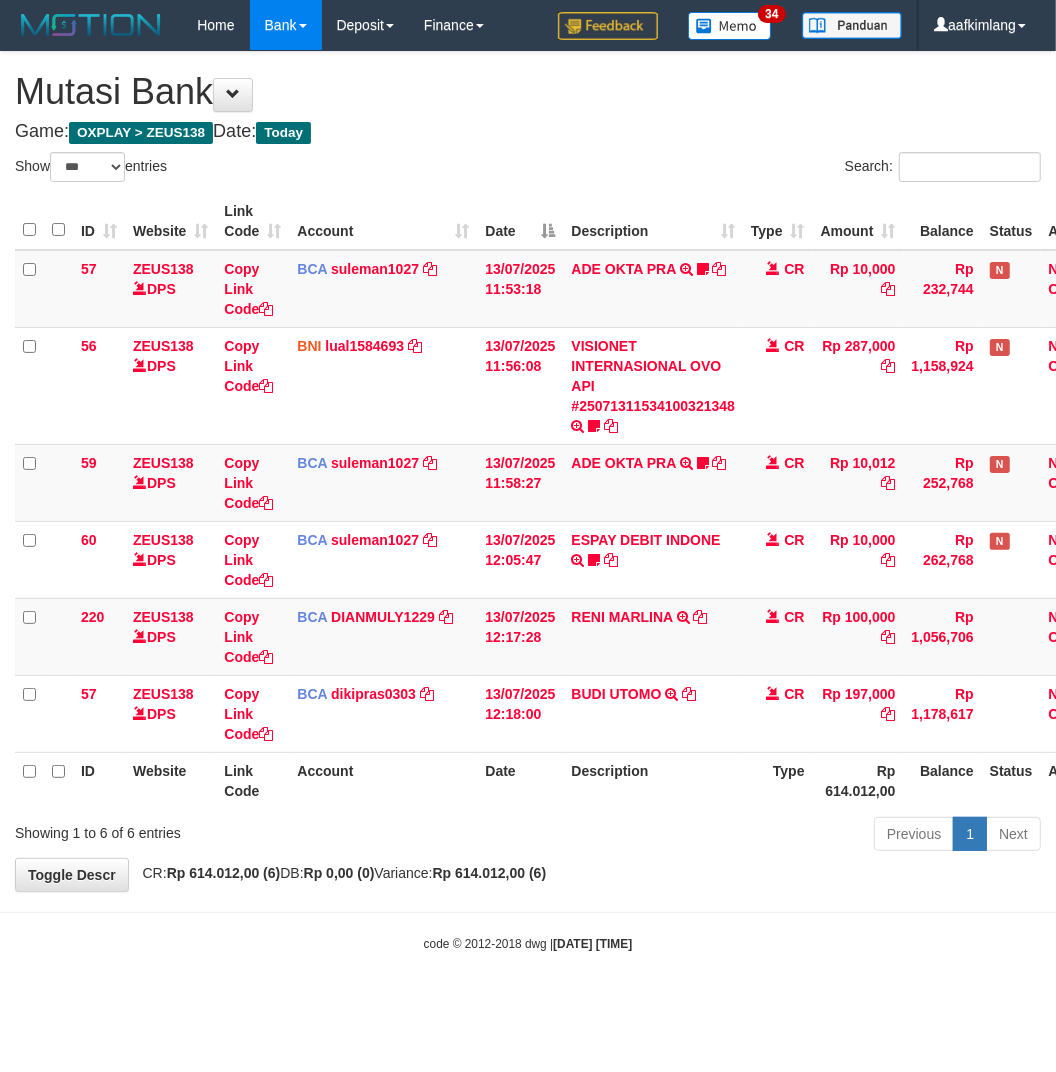 click on "**********" at bounding box center [528, 471] 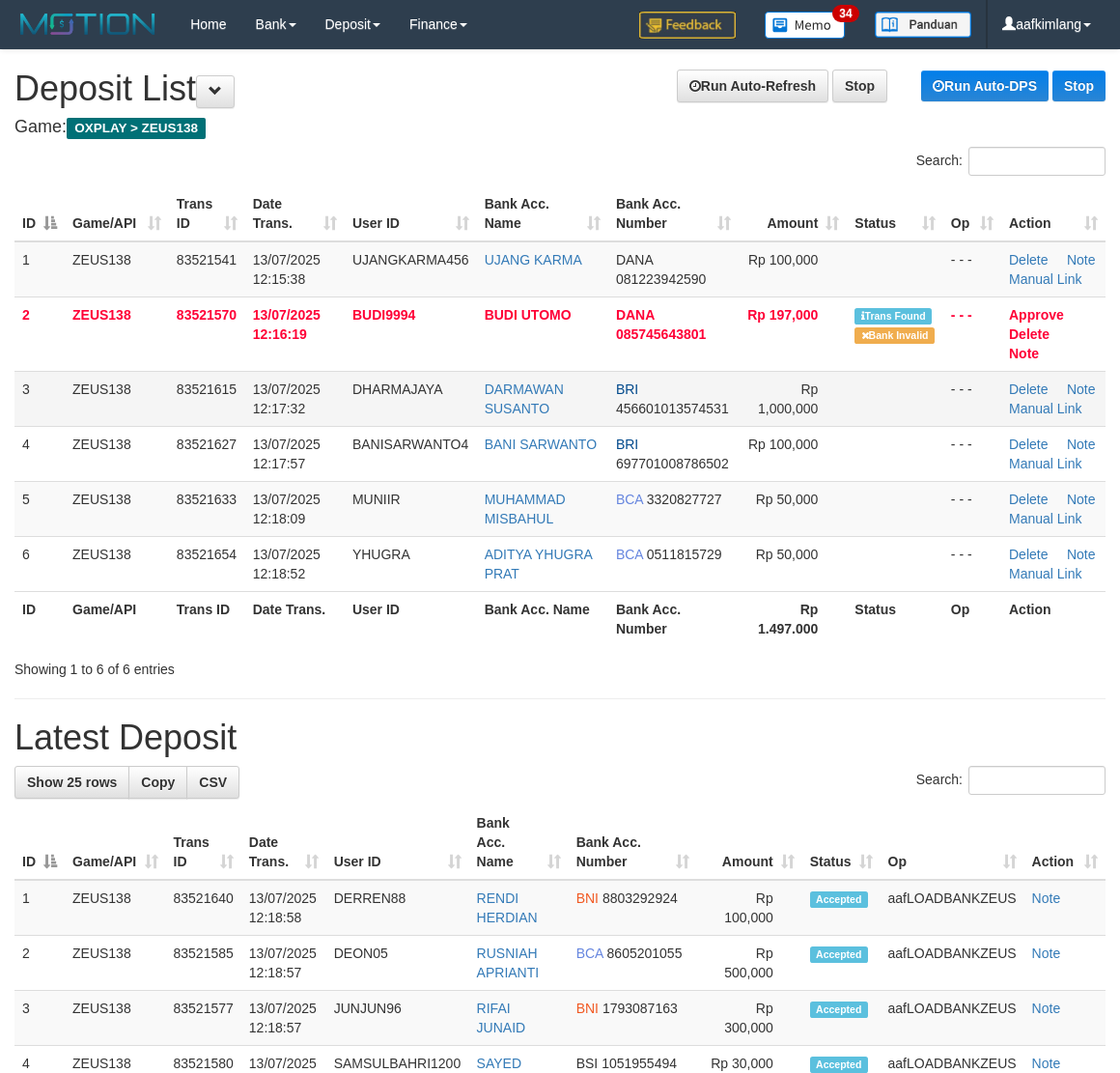 scroll, scrollTop: 0, scrollLeft: 0, axis: both 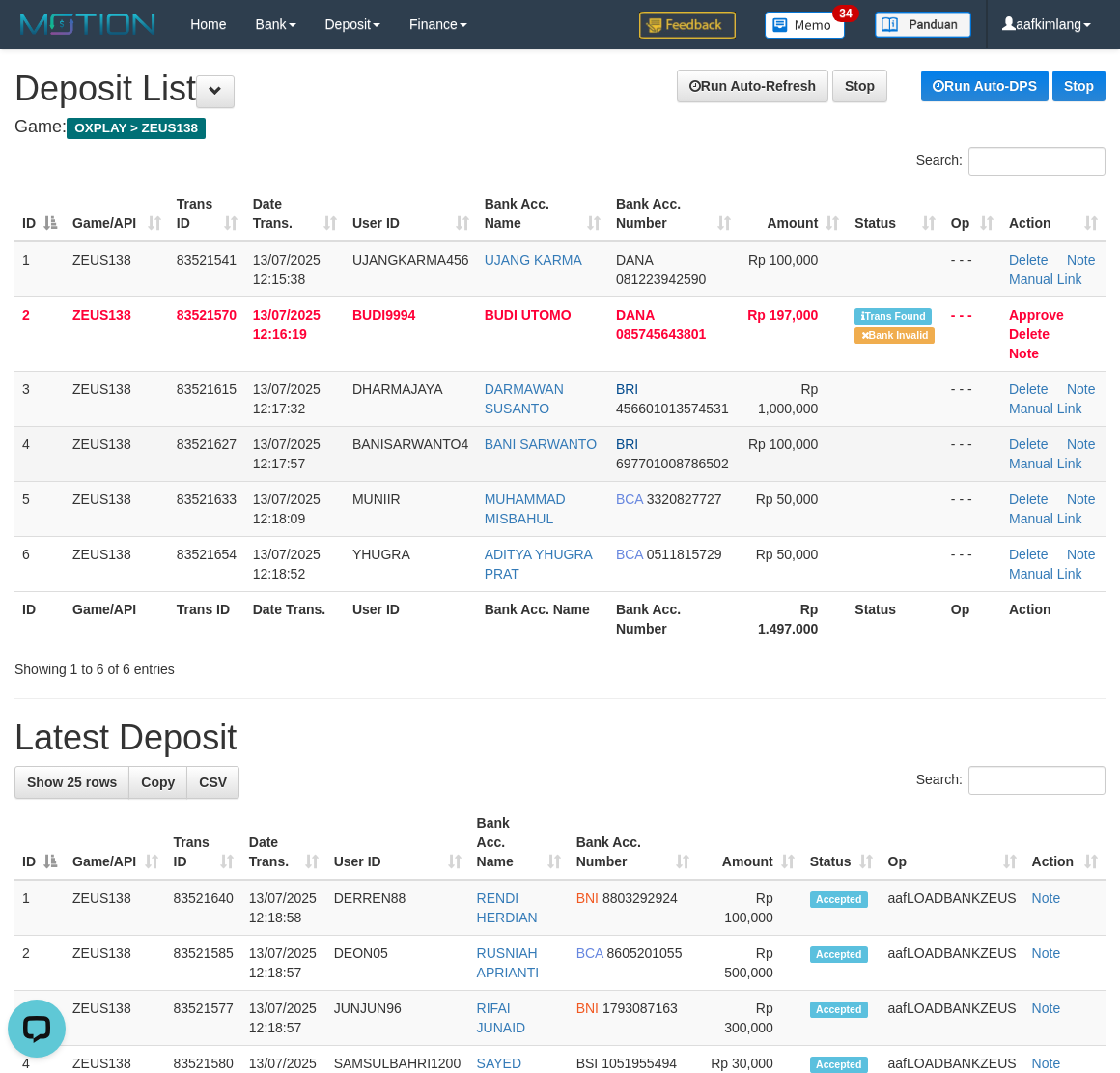 click at bounding box center (895, 453) 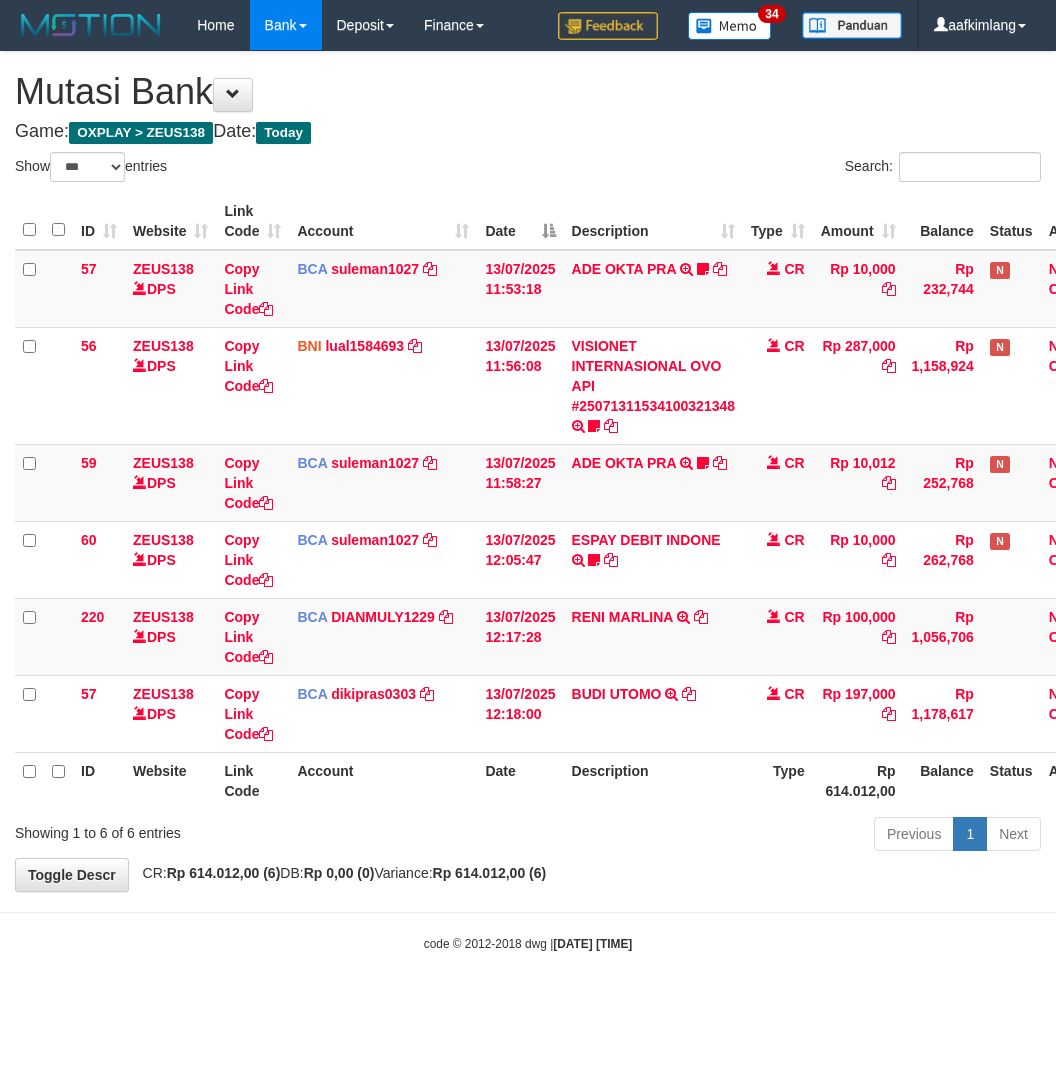 select on "***" 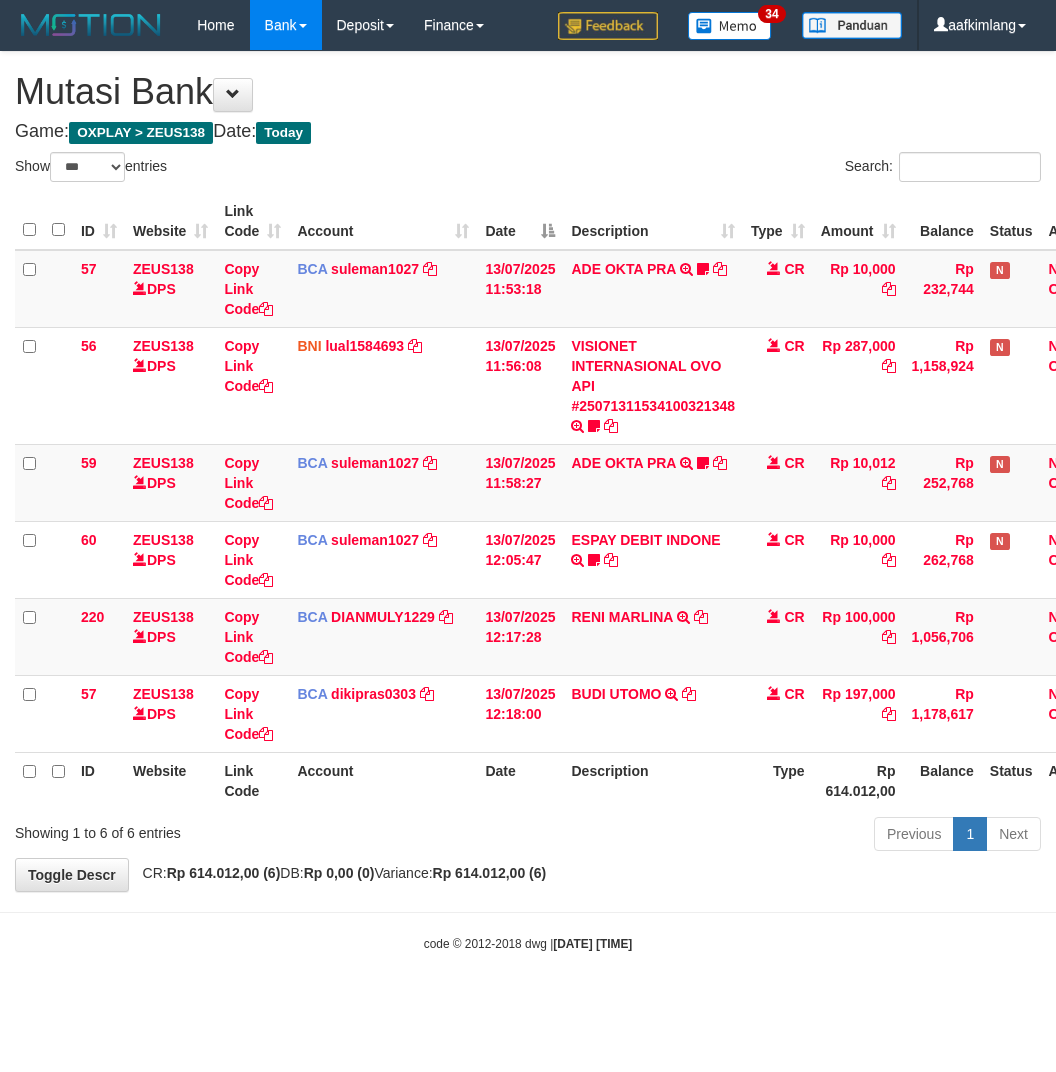 scroll, scrollTop: 0, scrollLeft: 0, axis: both 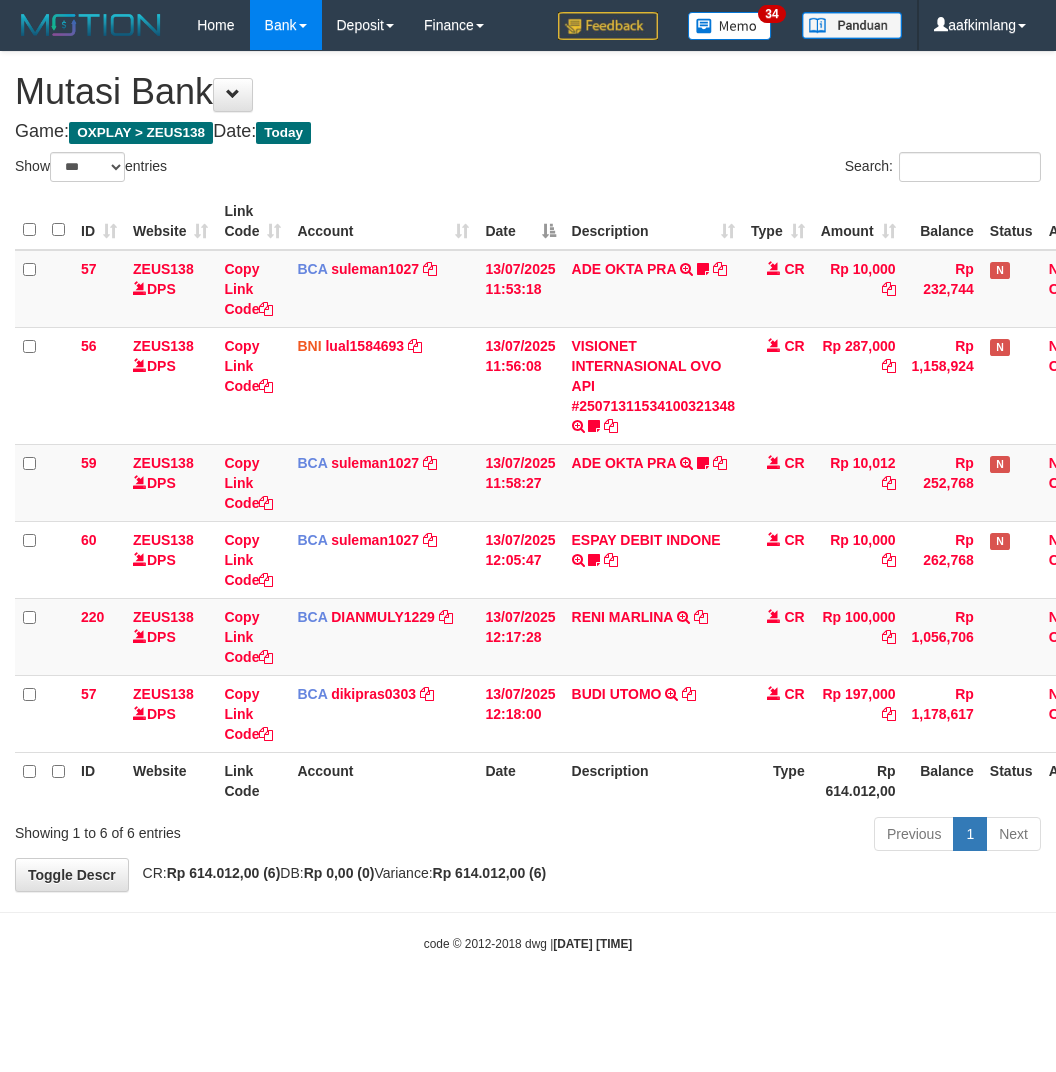 select on "***" 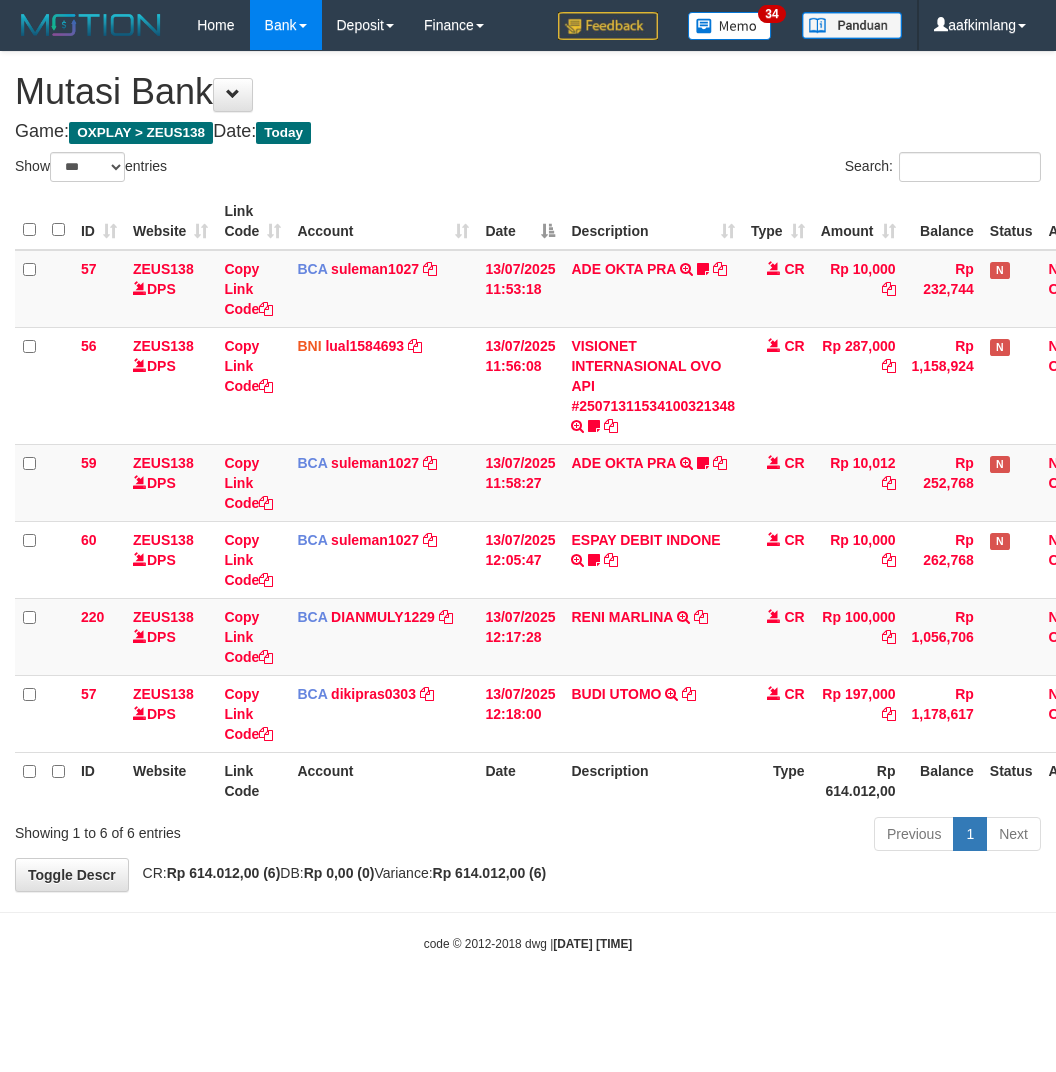 scroll, scrollTop: 0, scrollLeft: 0, axis: both 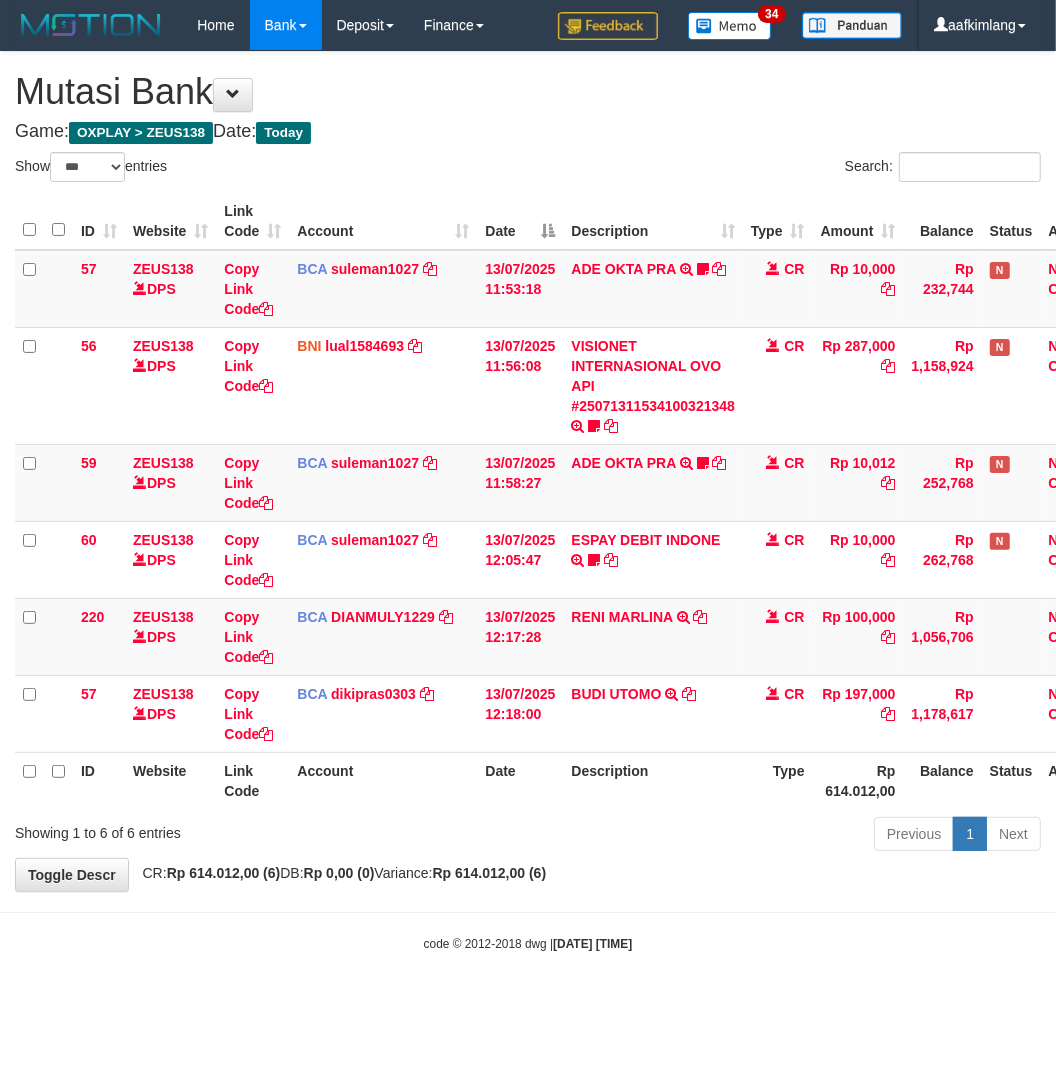 click on "Previous 1 Next" at bounding box center [748, 836] 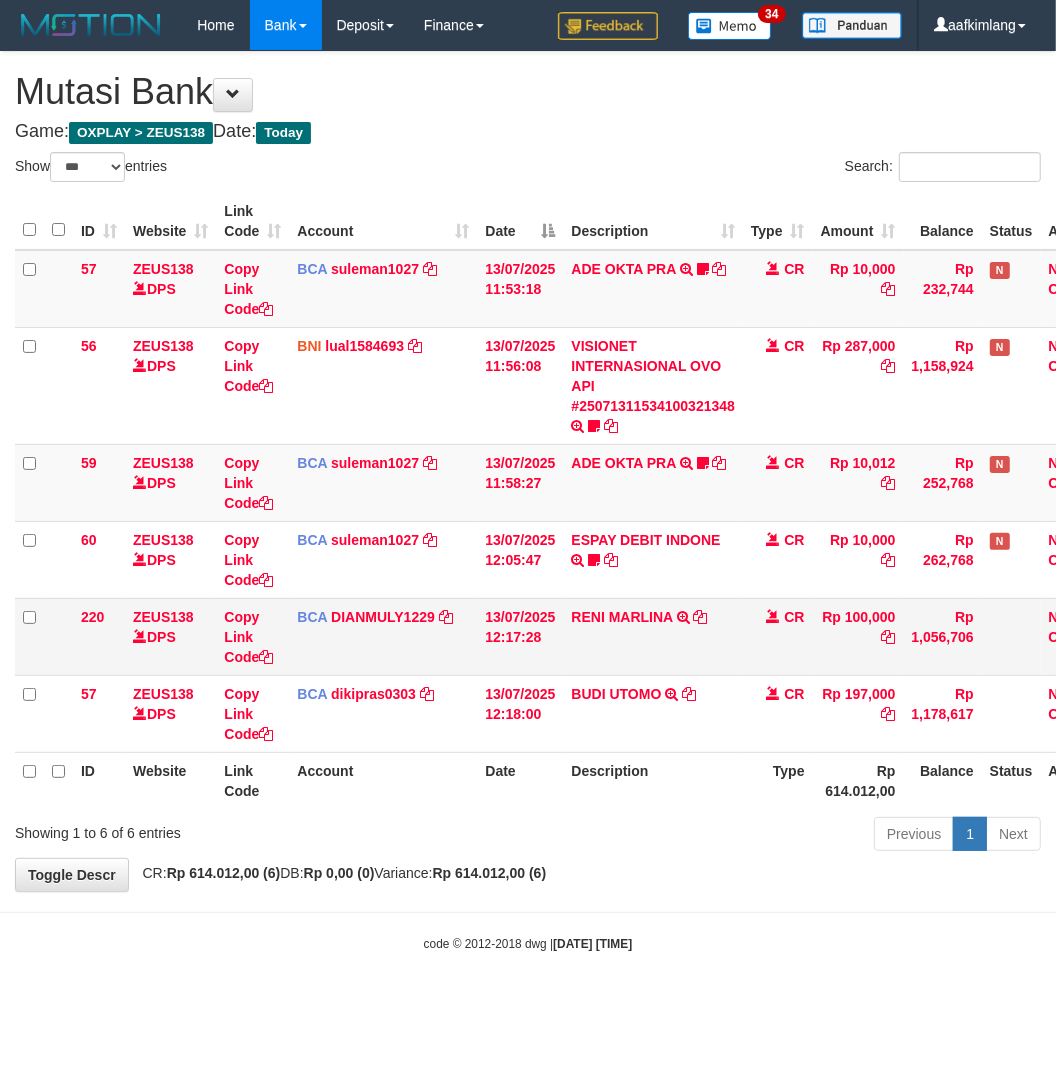 drag, startPoint x: 643, startPoint y: 841, endPoint x: 142, endPoint y: 600, distance: 555.9514 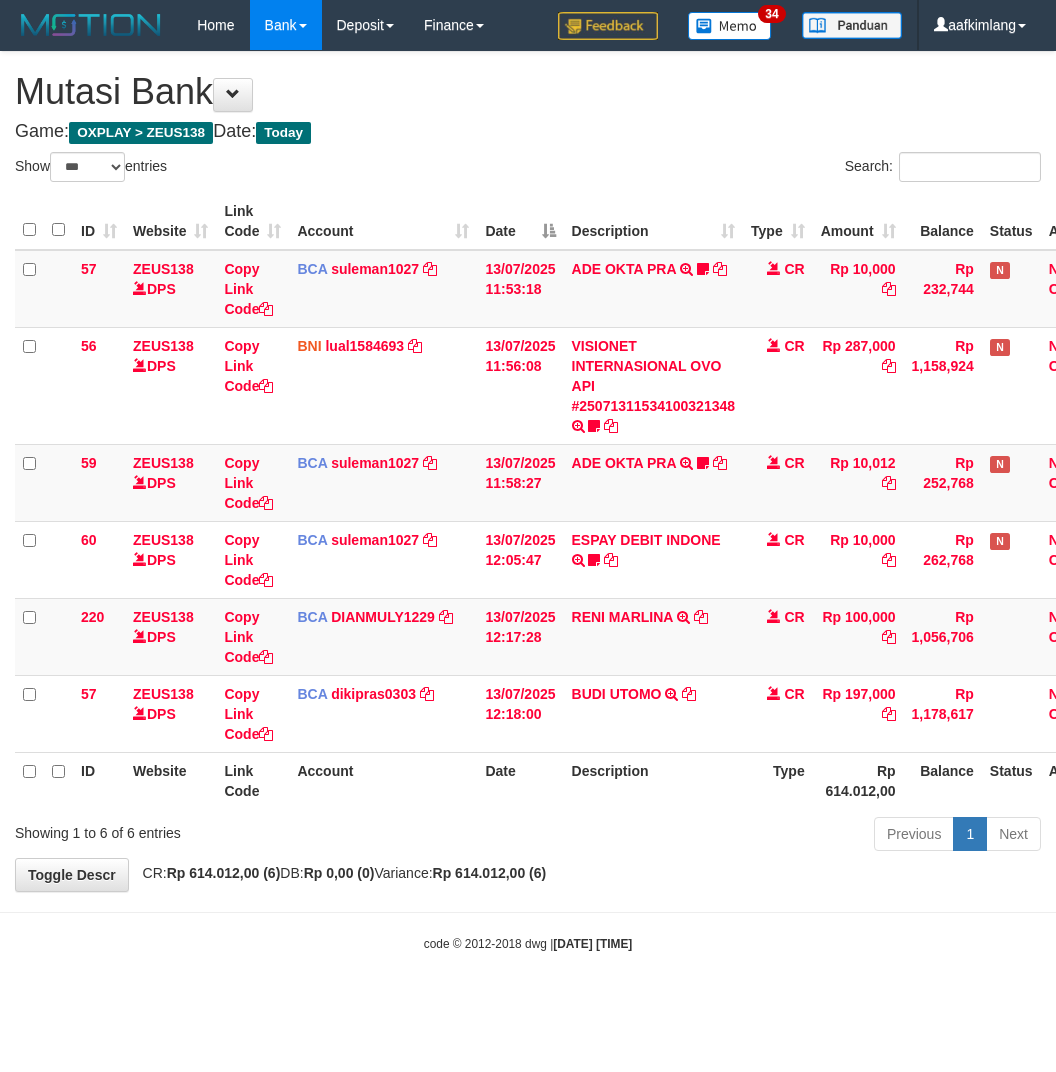 select on "***" 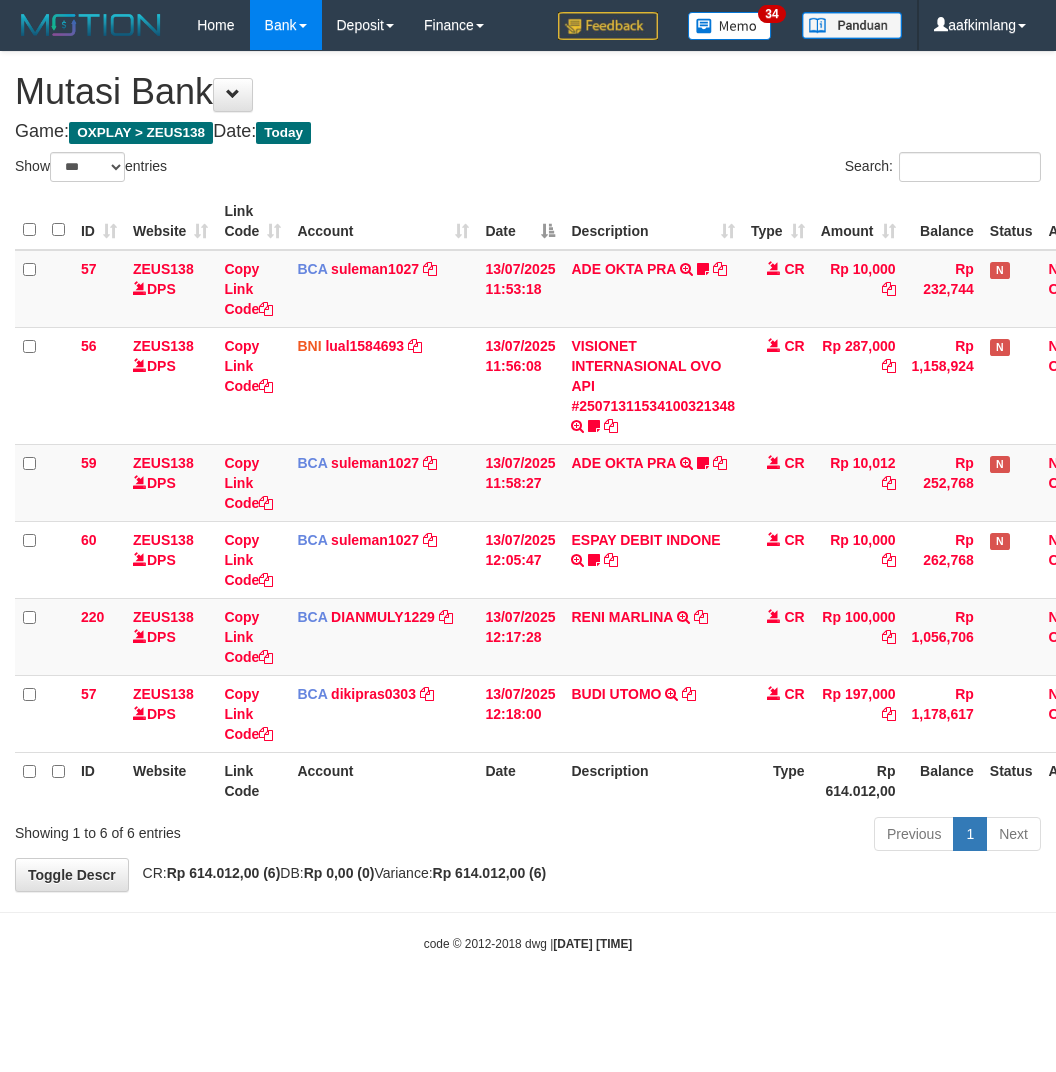 scroll, scrollTop: 0, scrollLeft: 0, axis: both 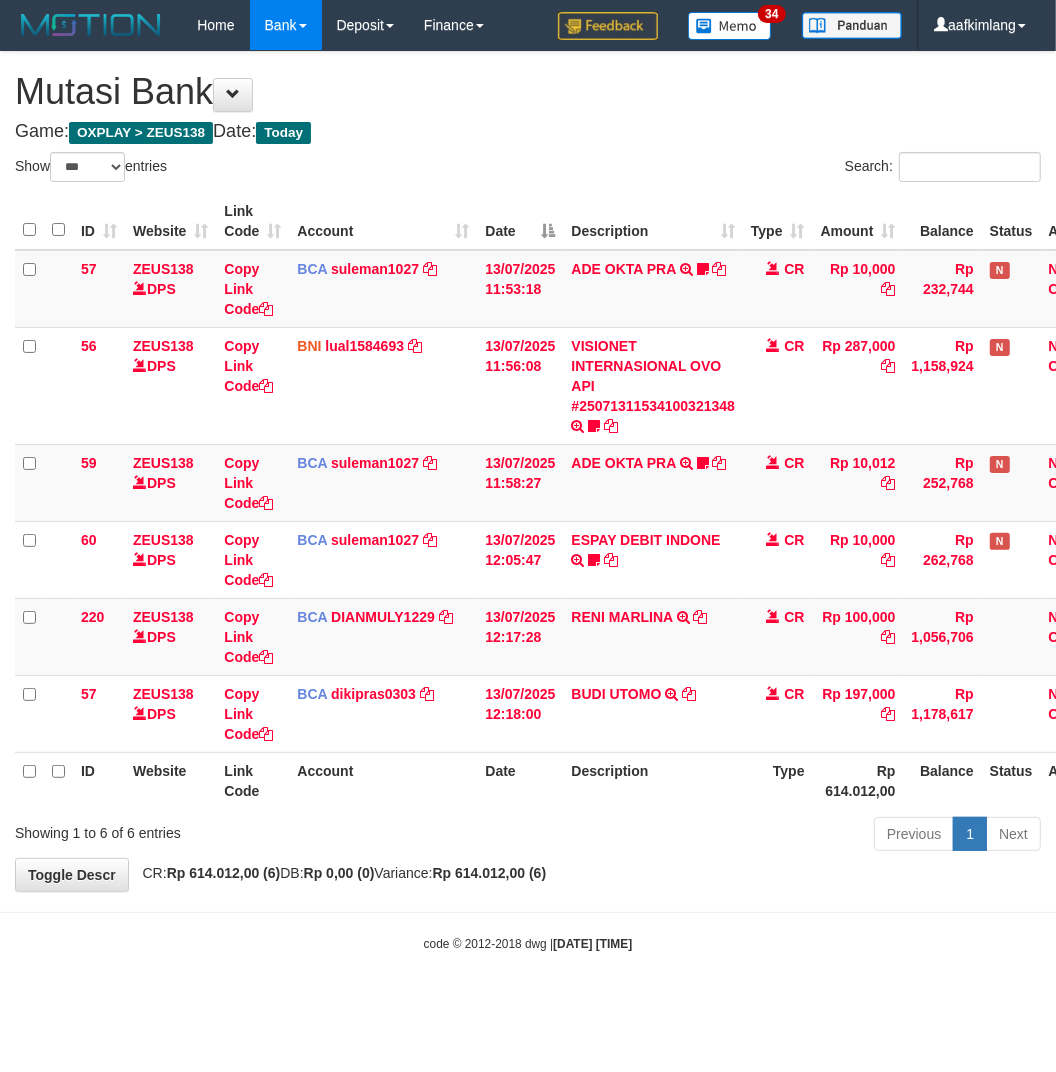 click on "Previous 1 Next" at bounding box center [748, 836] 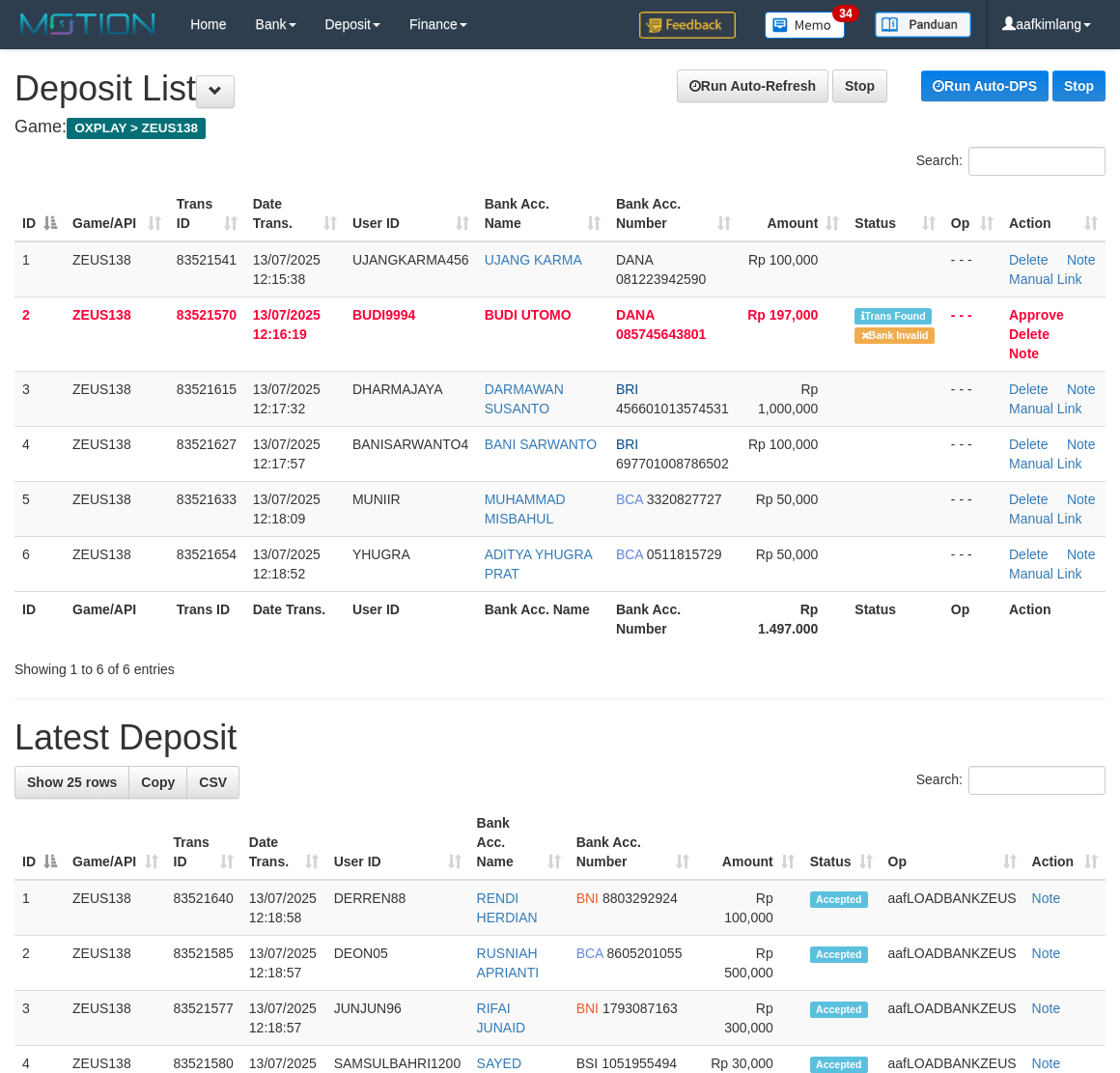 scroll, scrollTop: 0, scrollLeft: 0, axis: both 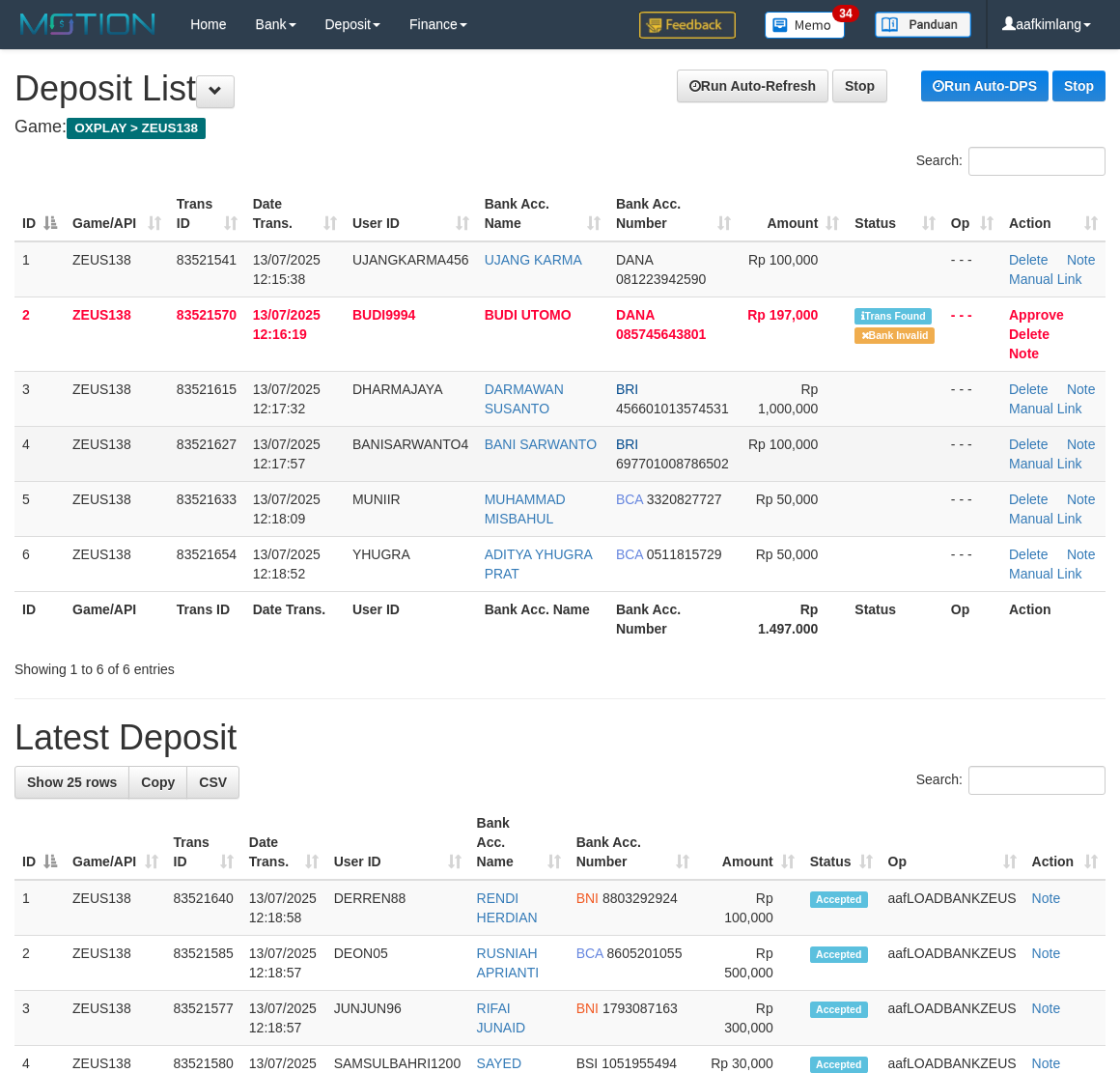 click at bounding box center [895, 453] 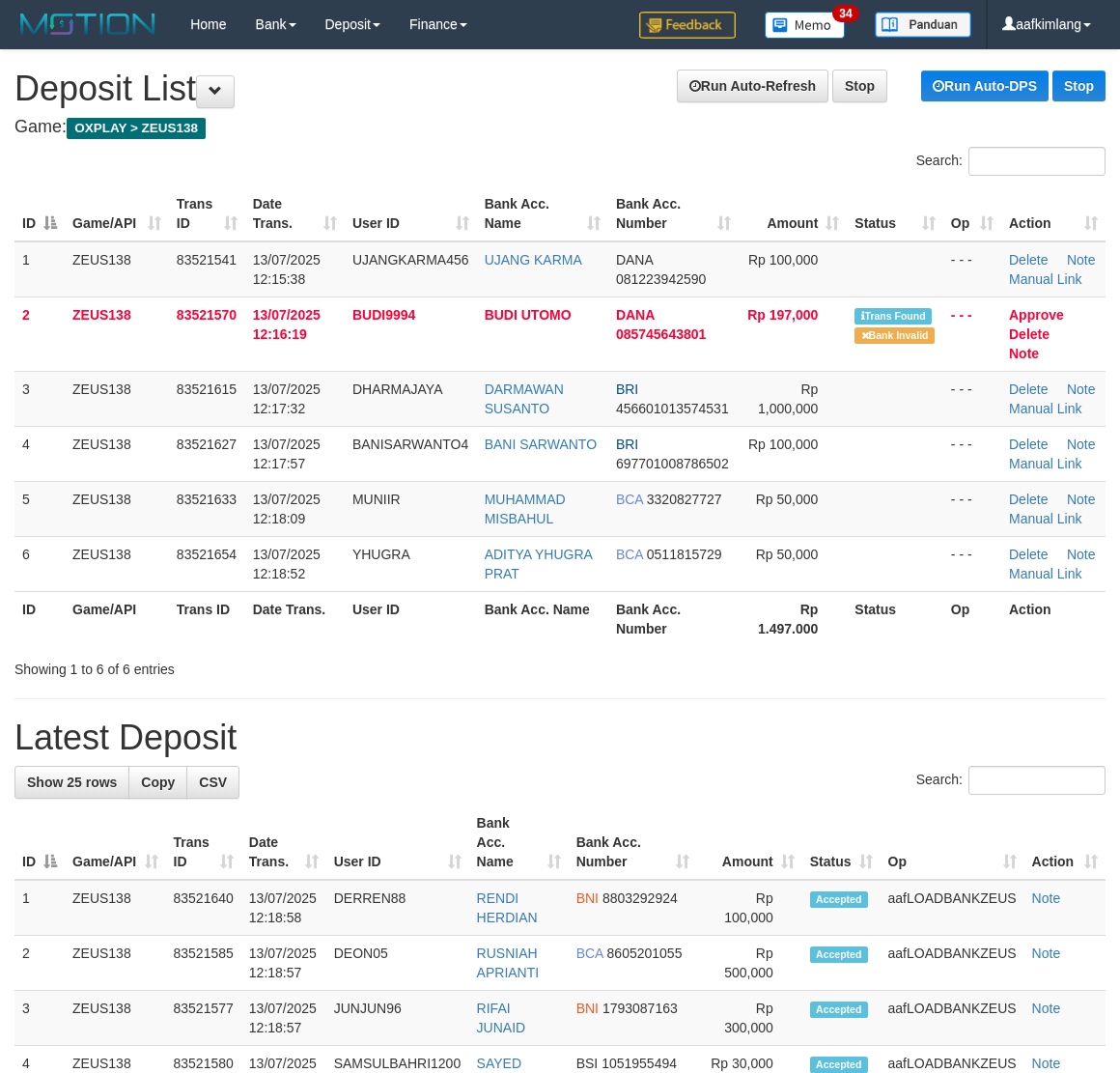 drag, startPoint x: 939, startPoint y: 462, endPoint x: 1131, endPoint y: 469, distance: 192.12756 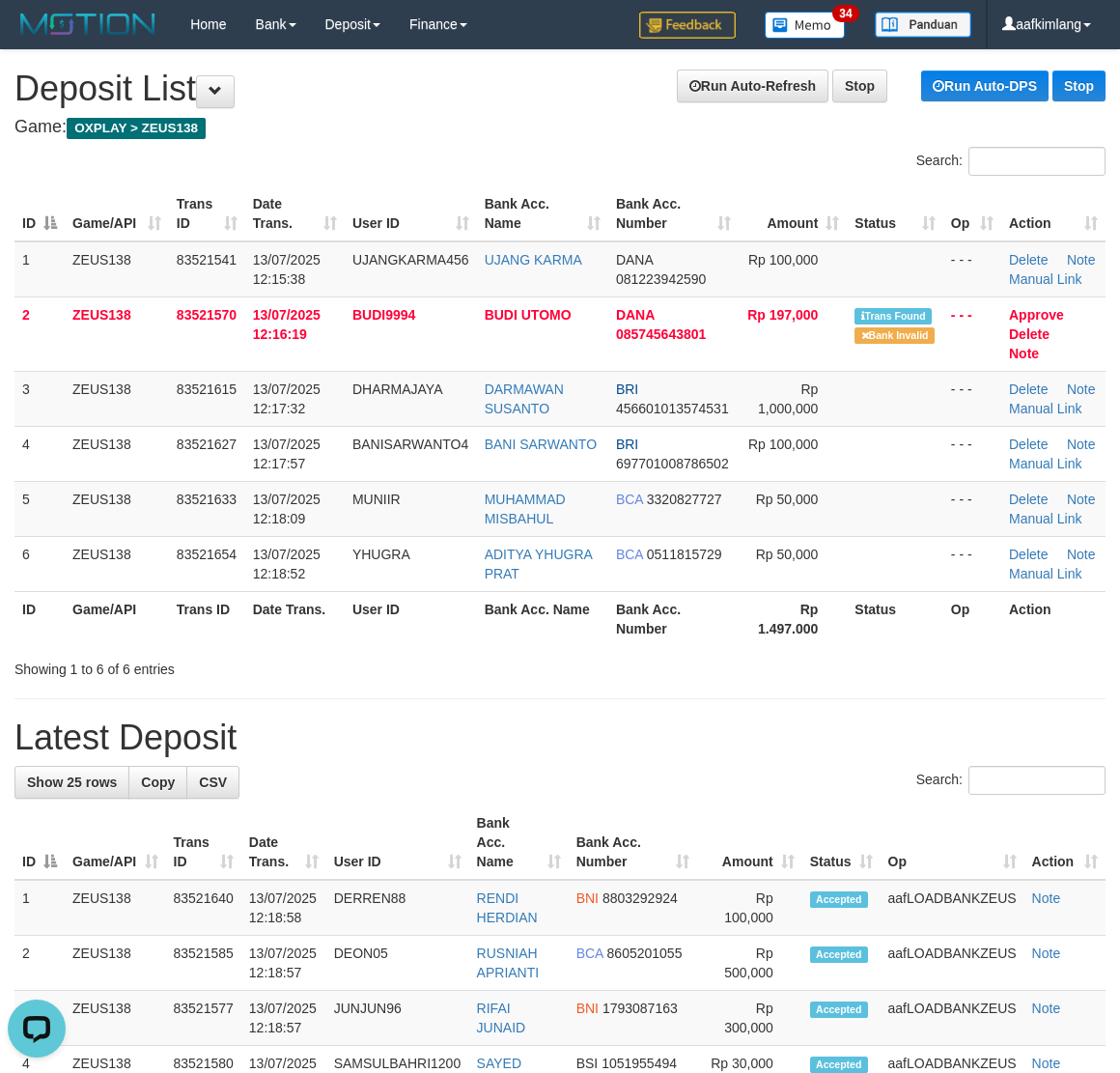 scroll, scrollTop: 0, scrollLeft: 0, axis: both 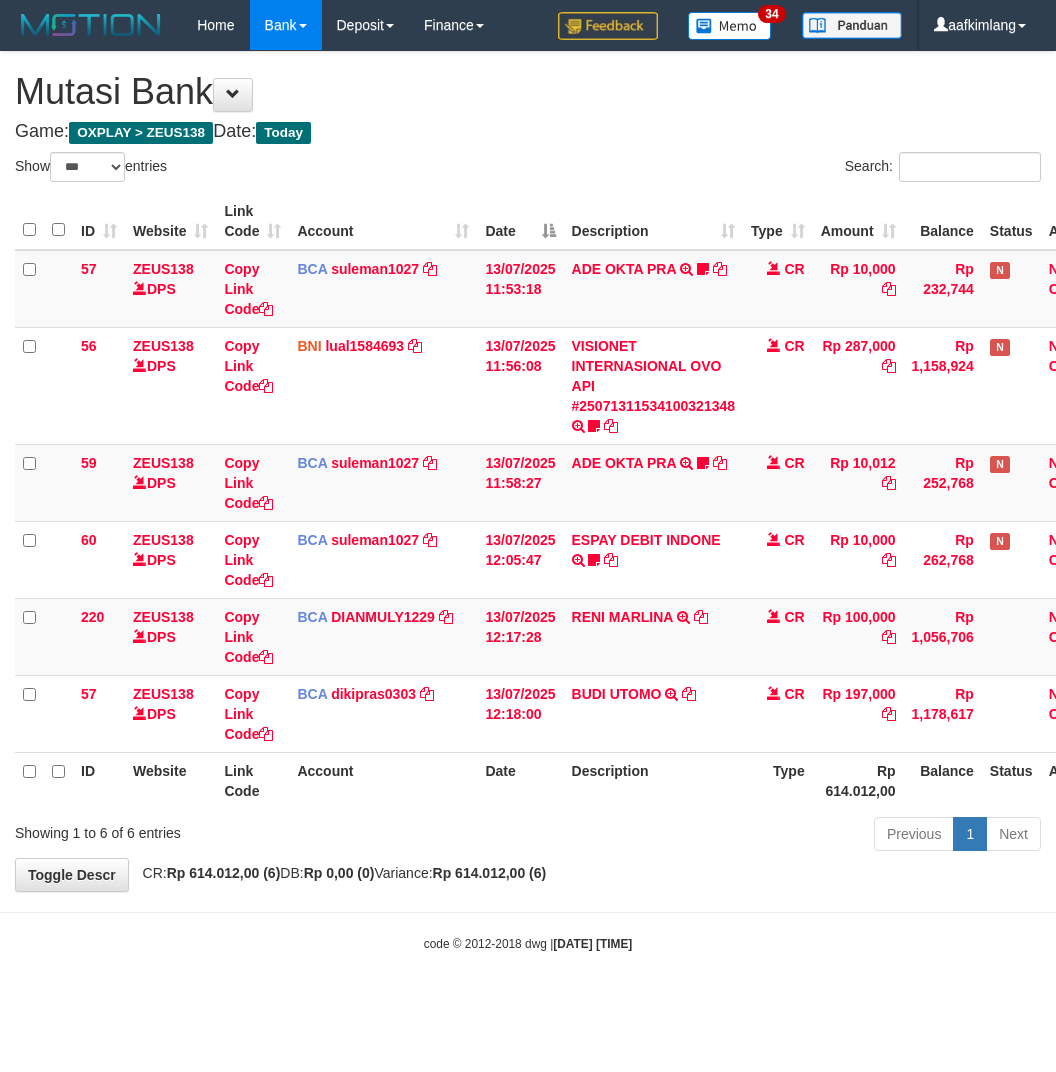 select on "***" 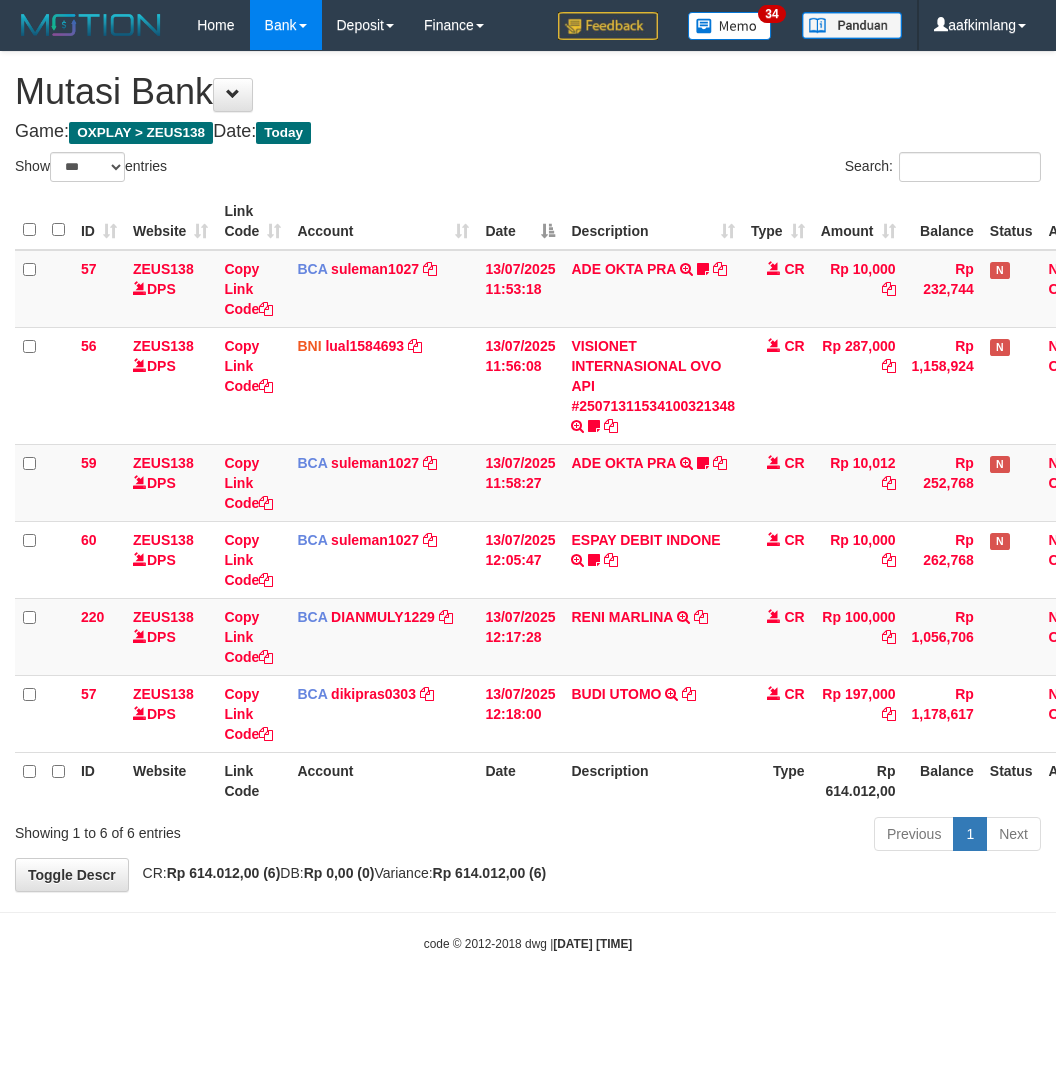 scroll, scrollTop: 0, scrollLeft: 0, axis: both 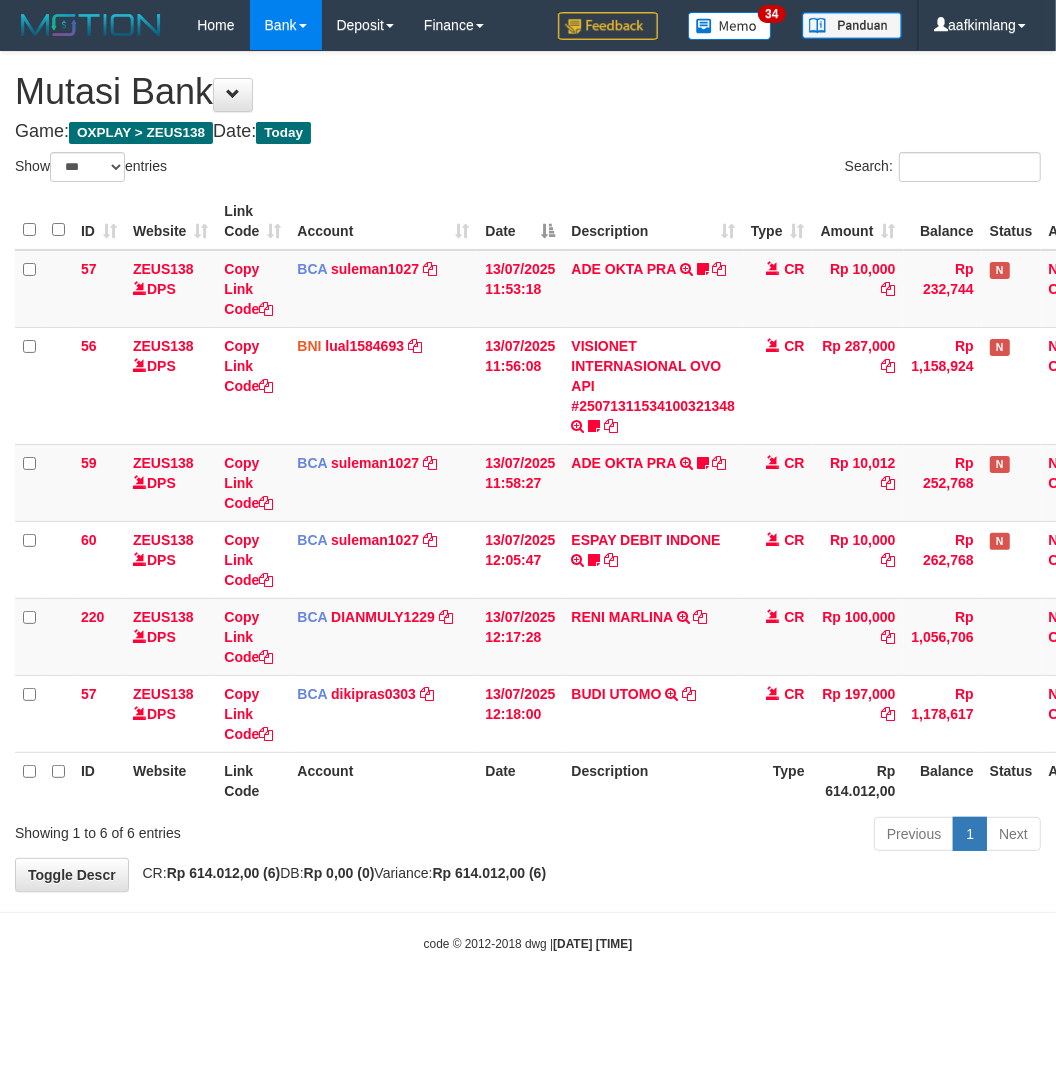 drag, startPoint x: 645, startPoint y: 857, endPoint x: 627, endPoint y: 852, distance: 18.681541 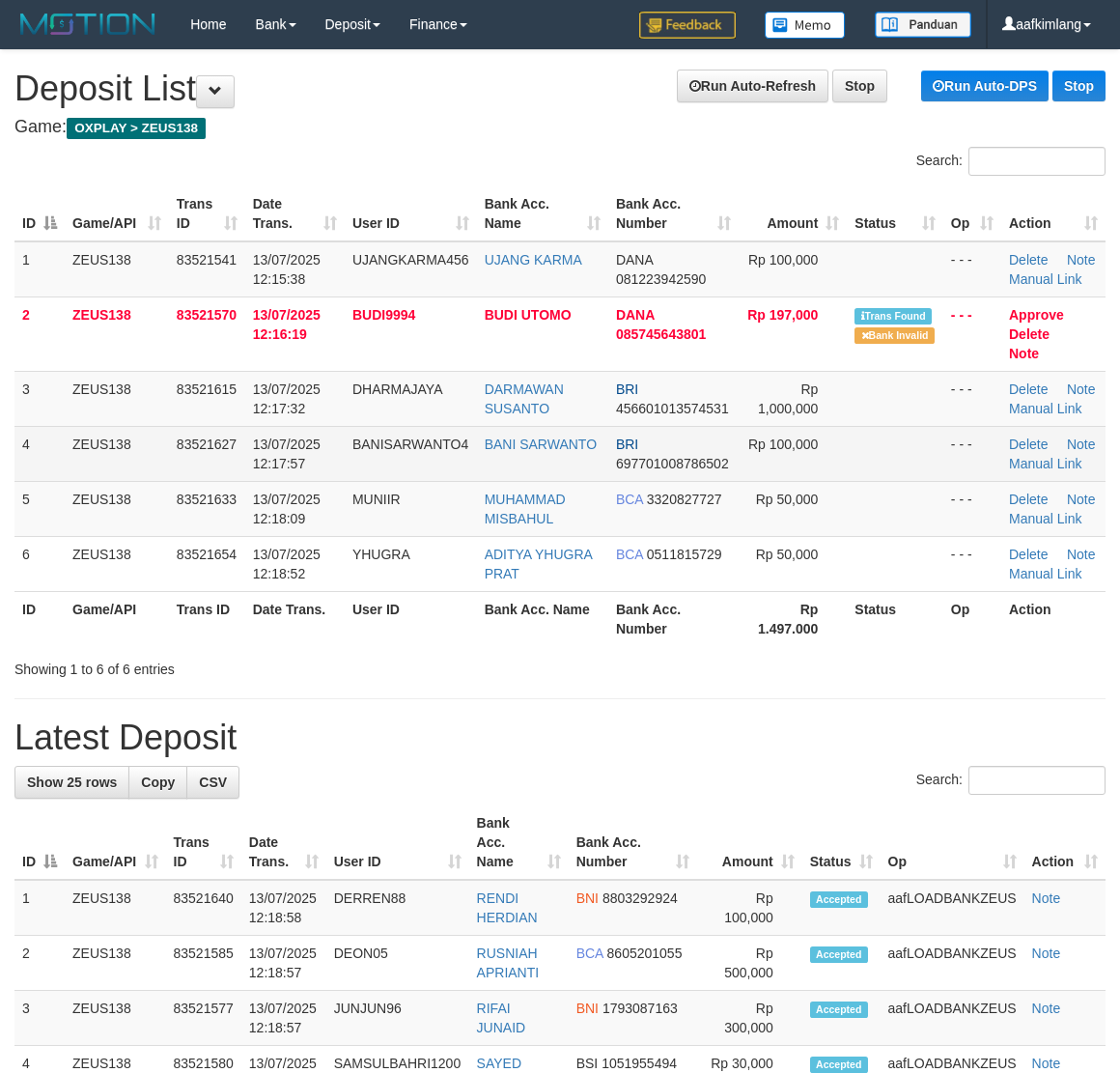 scroll, scrollTop: 0, scrollLeft: 0, axis: both 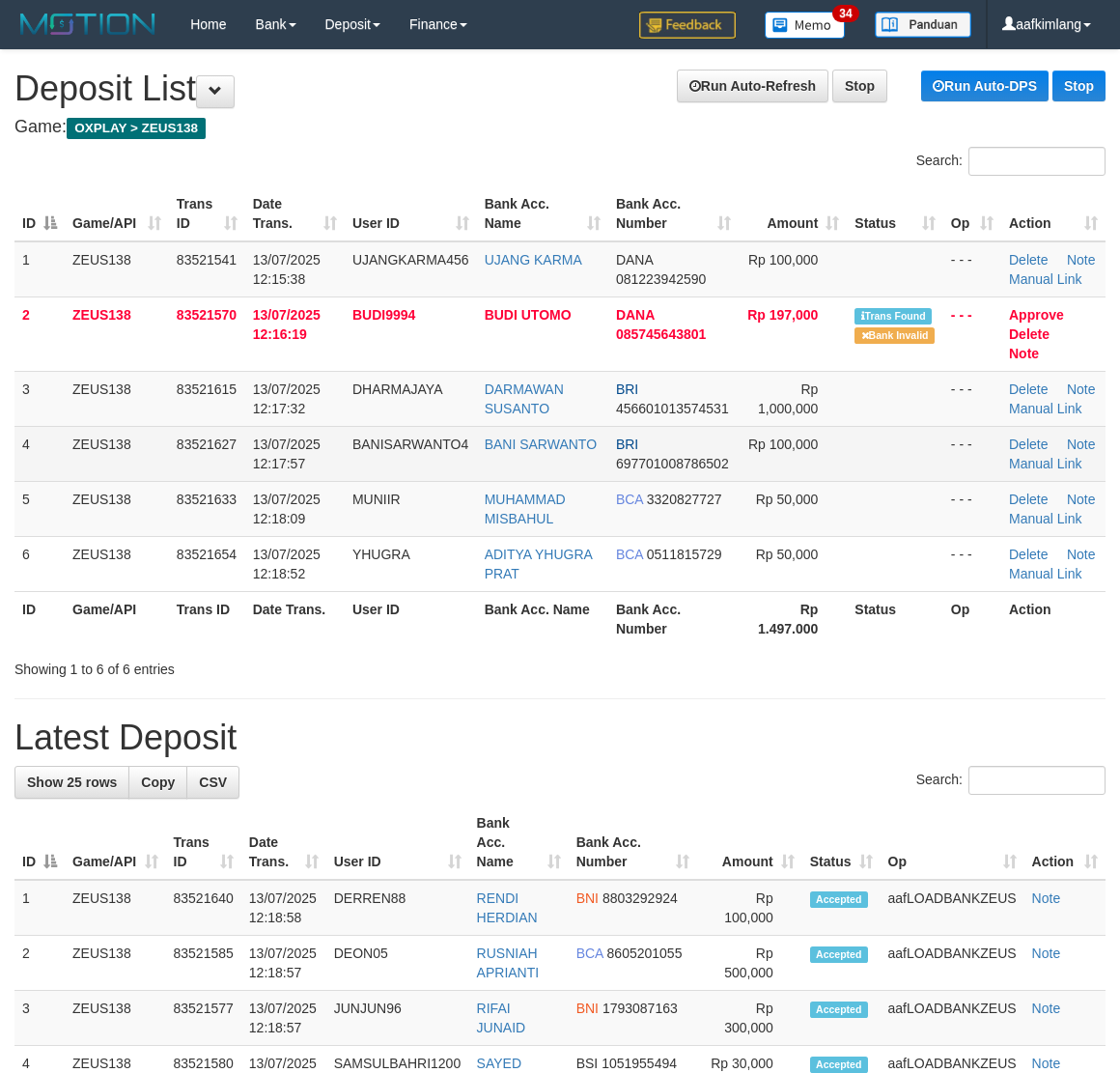 click at bounding box center [895, 453] 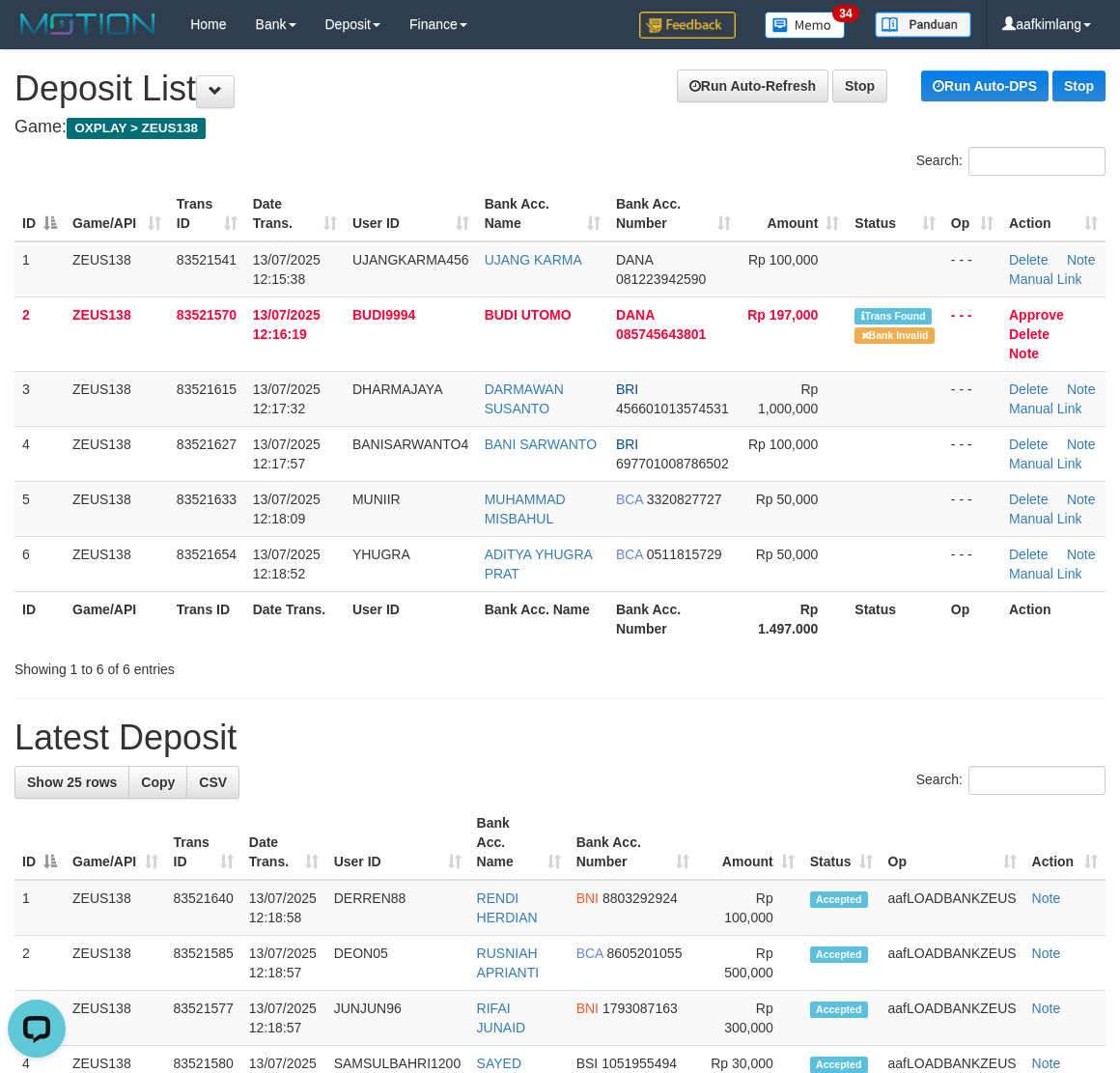 scroll, scrollTop: 0, scrollLeft: 0, axis: both 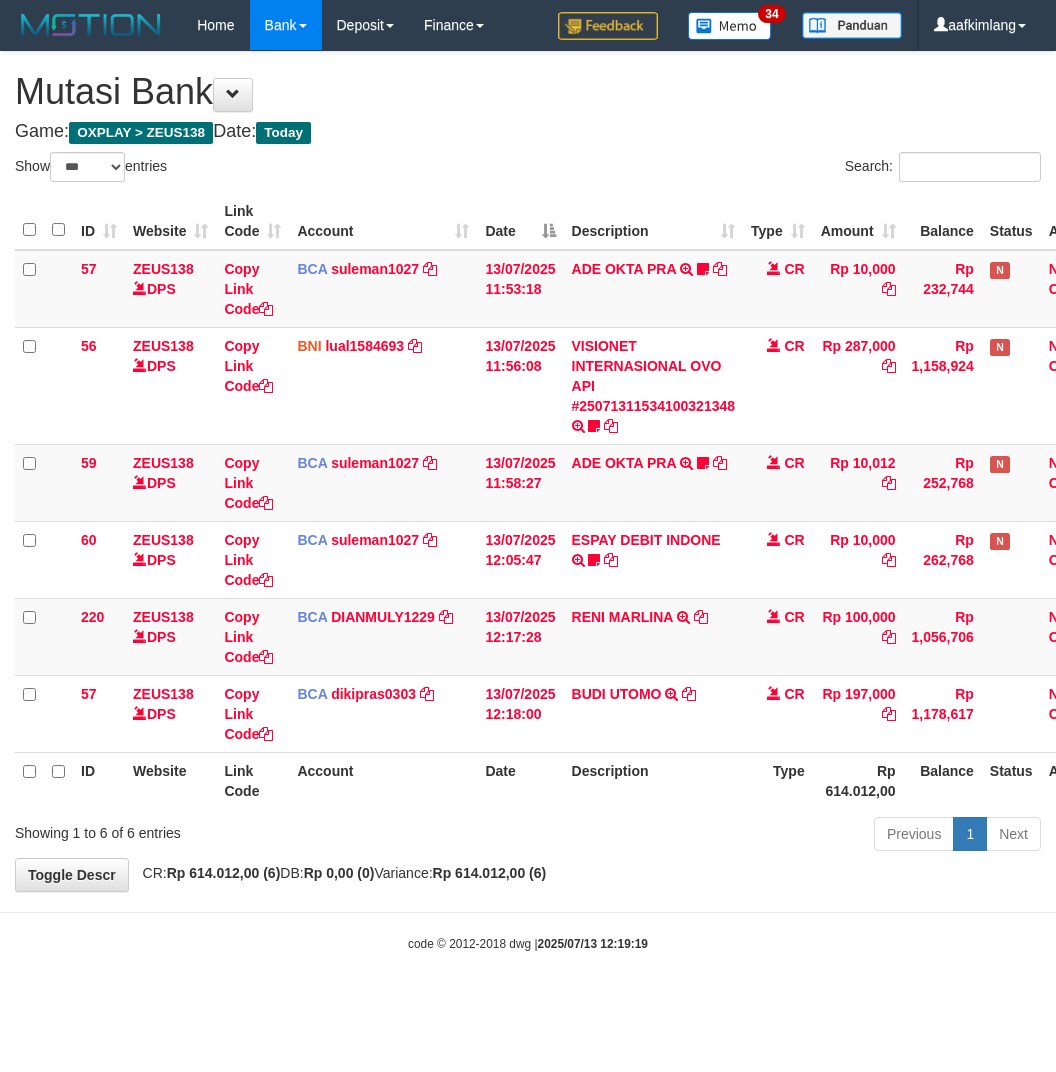 select on "***" 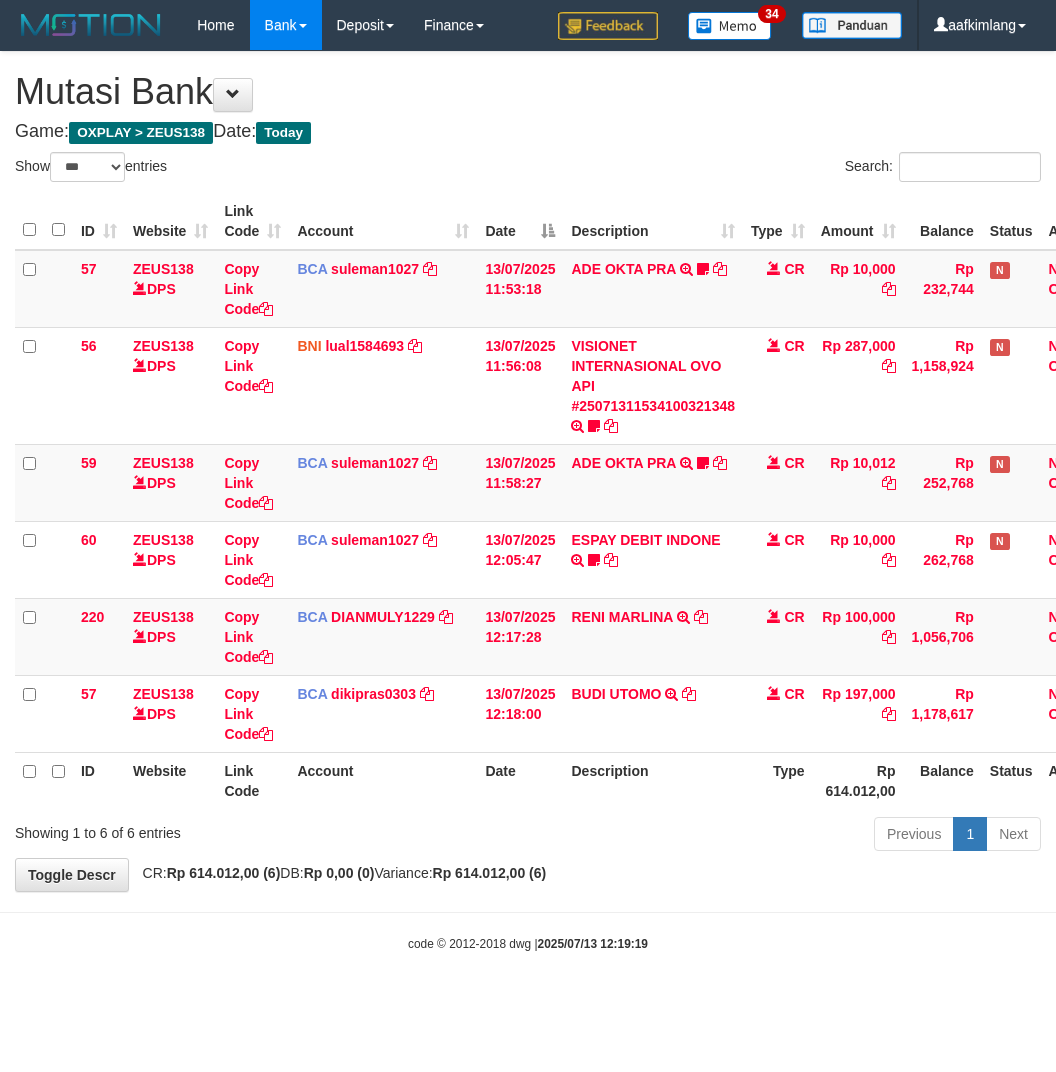 scroll, scrollTop: 0, scrollLeft: 0, axis: both 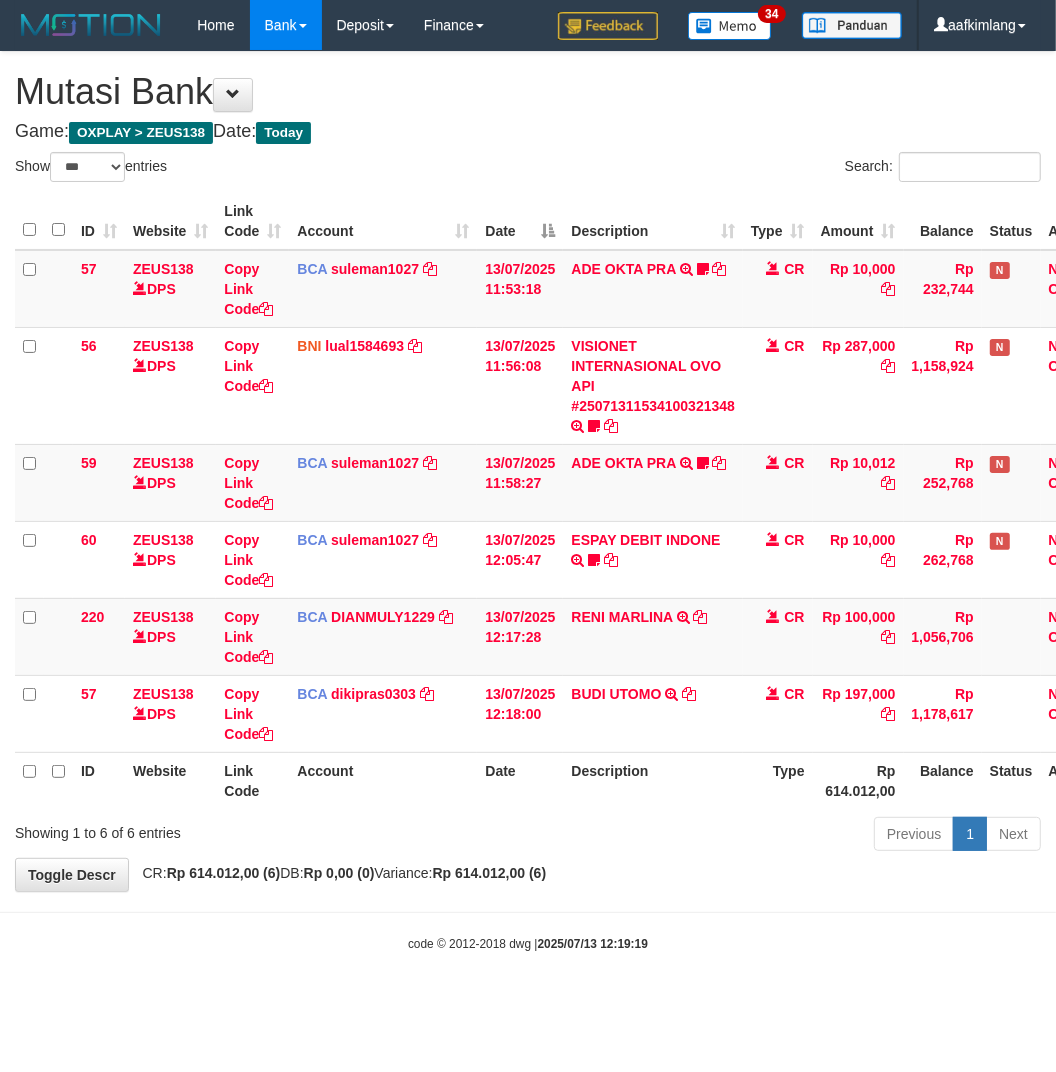 click on "**********" at bounding box center [528, 471] 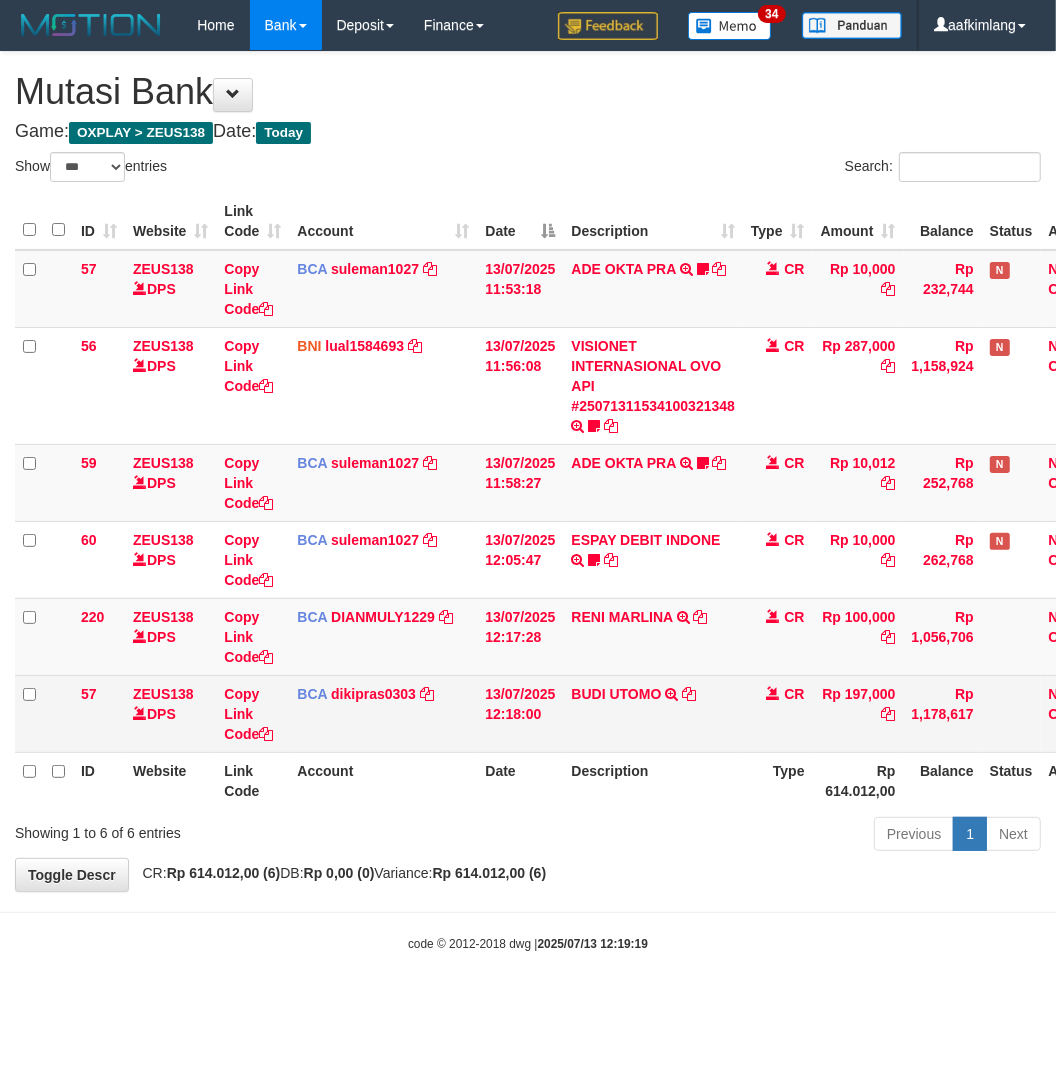 drag, startPoint x: 633, startPoint y: 831, endPoint x: 421, endPoint y: 727, distance: 236.13556 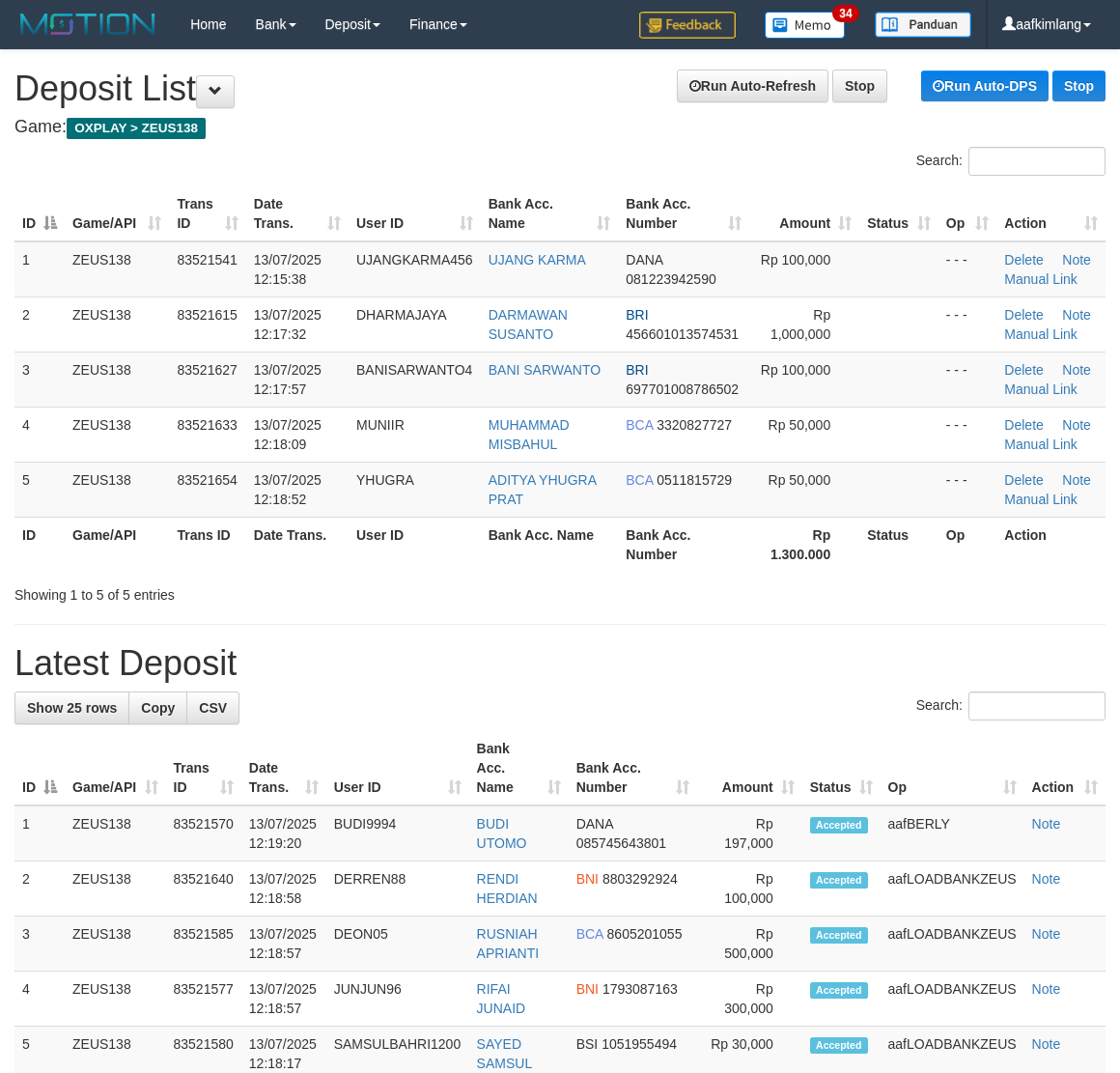 scroll, scrollTop: 0, scrollLeft: 0, axis: both 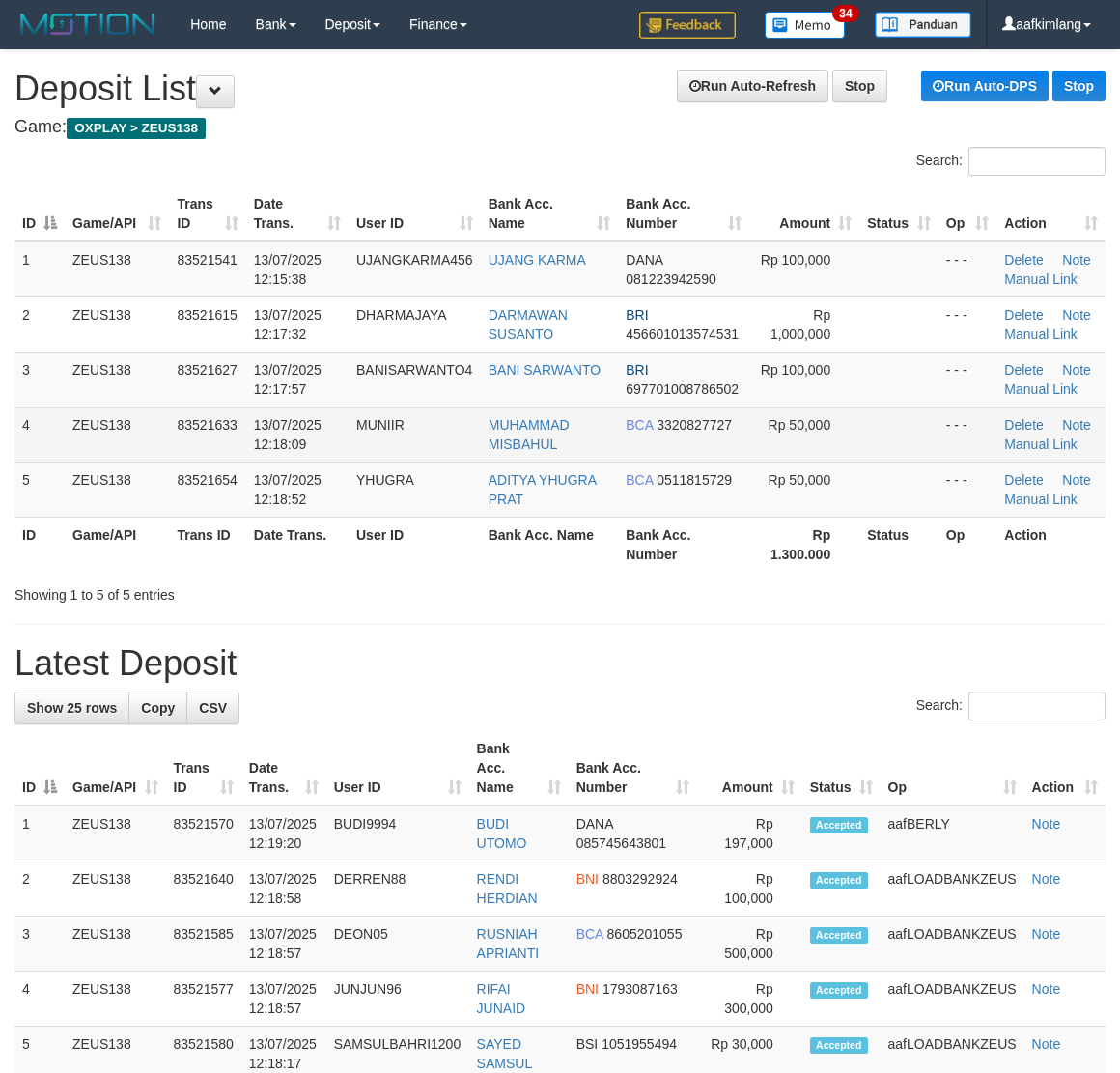 click at bounding box center [899, 434] 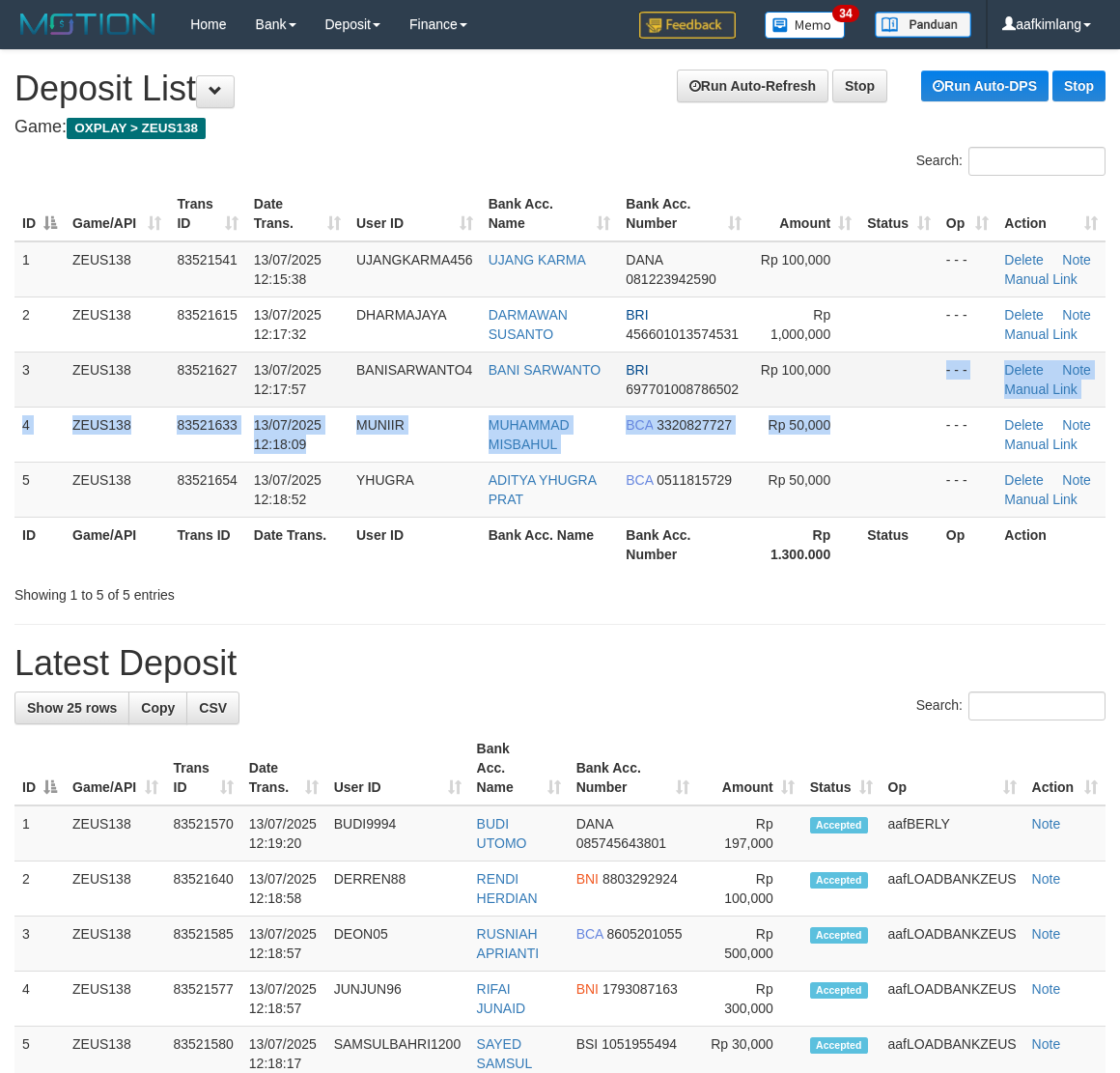 click on "1
ZEUS138
83521541
13/07/2025 12:15:38
UJANGKARMA456
UJANG KARMA
DANA
081223942590
Rp 100,000
- - -
Delete
Note
Manual Link
2
ZEUS138
83521615
13/07/2025 12:17:32
DHARMAJAYA
DARMAWAN SUSANTO
BRI
456601013574531
Rp 1,000,000
- - -
Delete
Note
Manual Link
3" at bounding box center [560, 380] 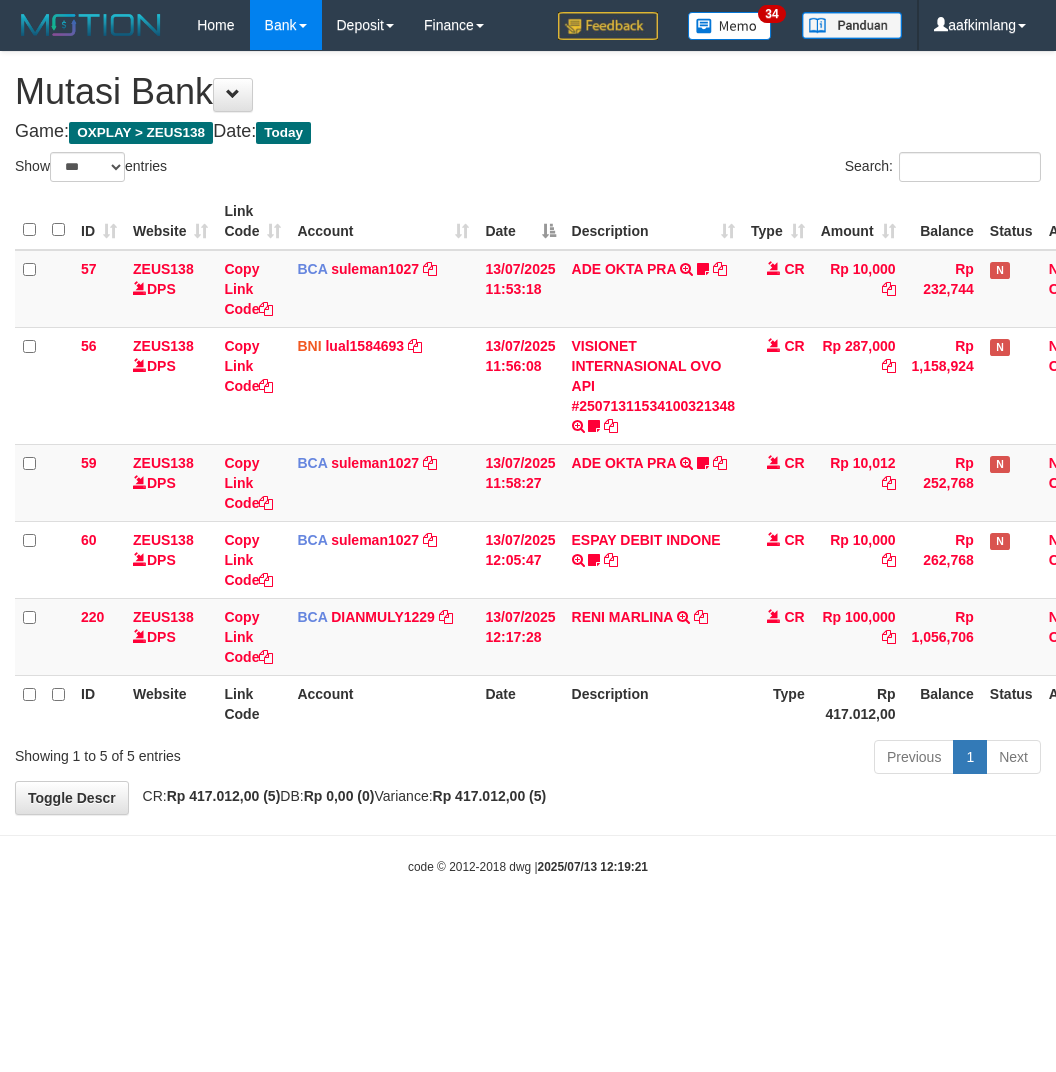 select on "***" 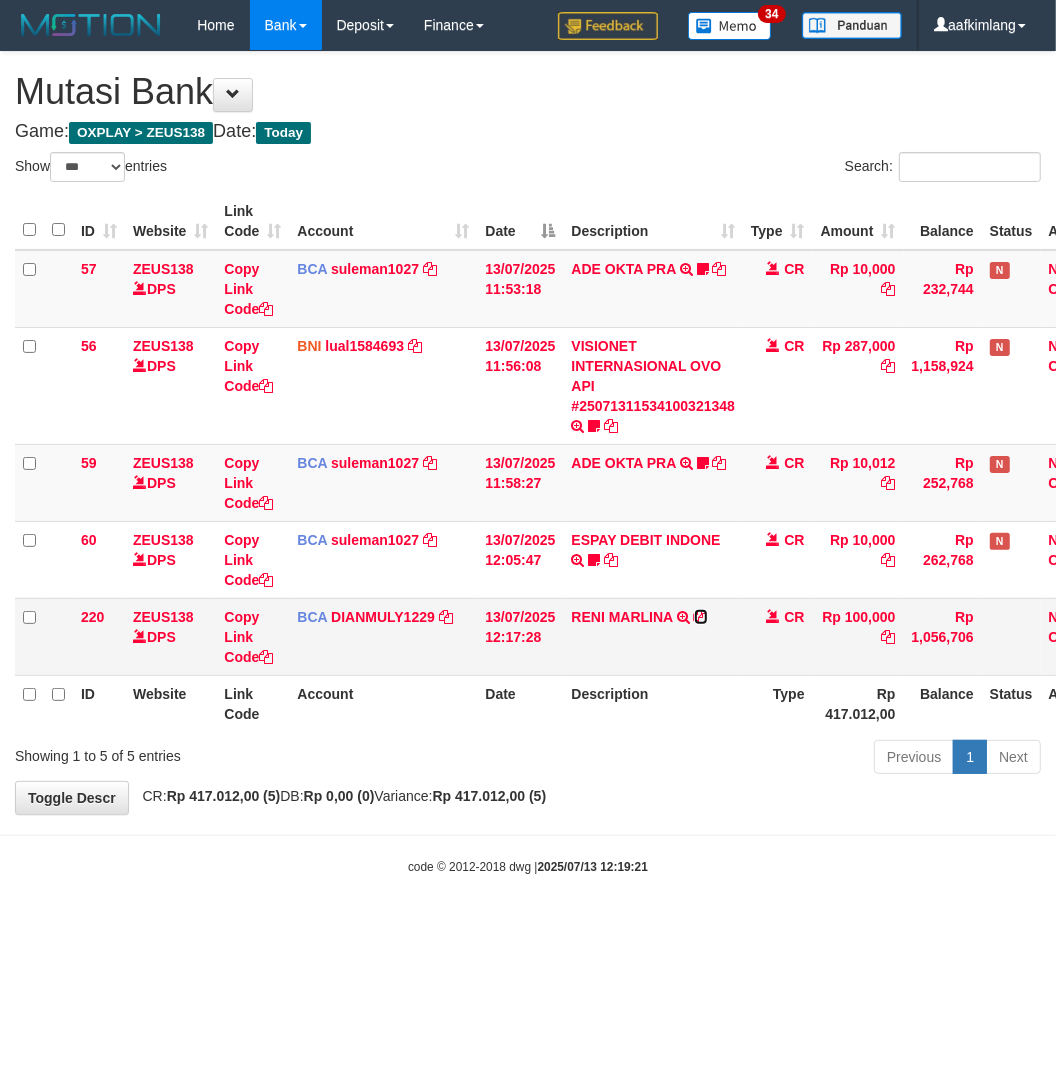 click at bounding box center [701, 617] 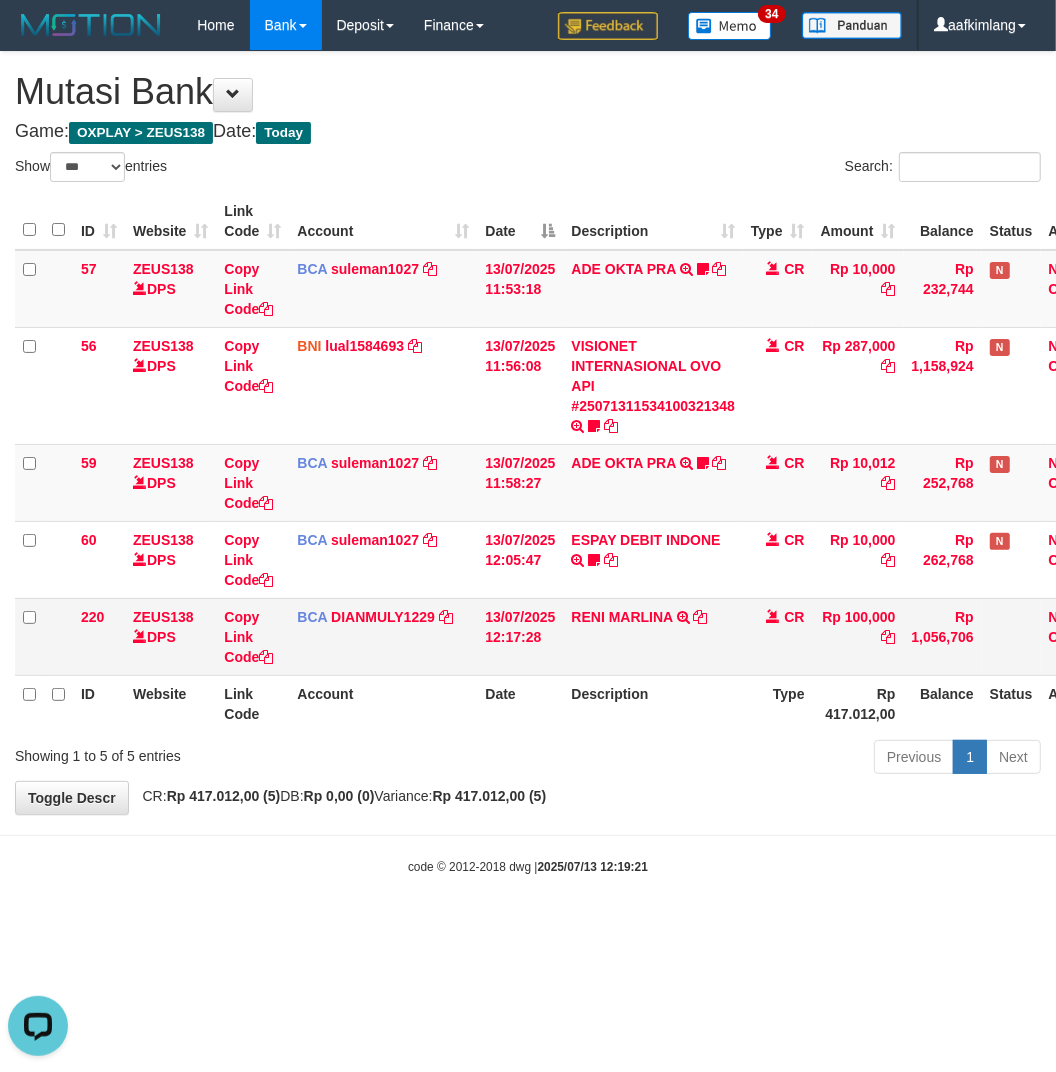 scroll, scrollTop: 0, scrollLeft: 0, axis: both 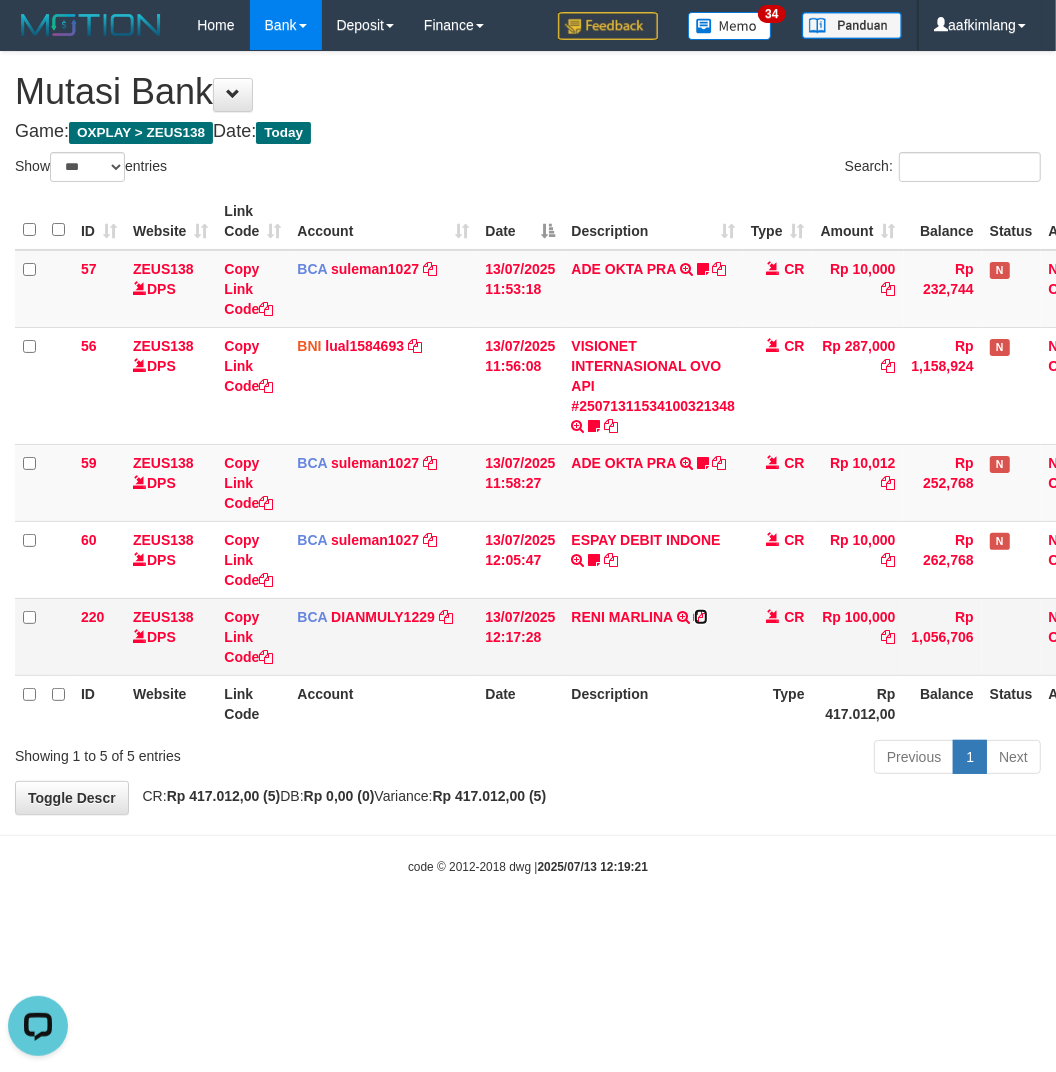 click at bounding box center (701, 617) 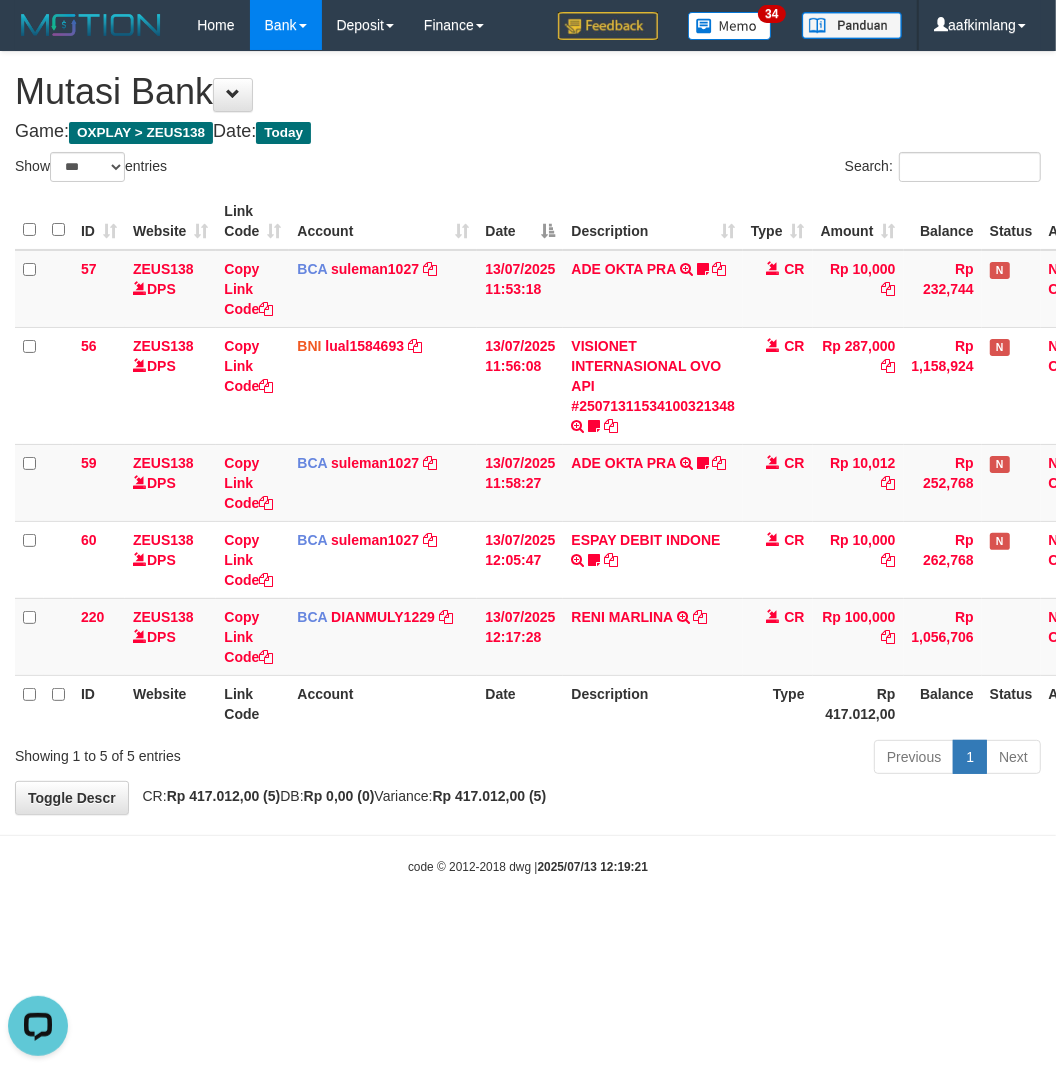 click on "Previous 1 Next" at bounding box center [748, 759] 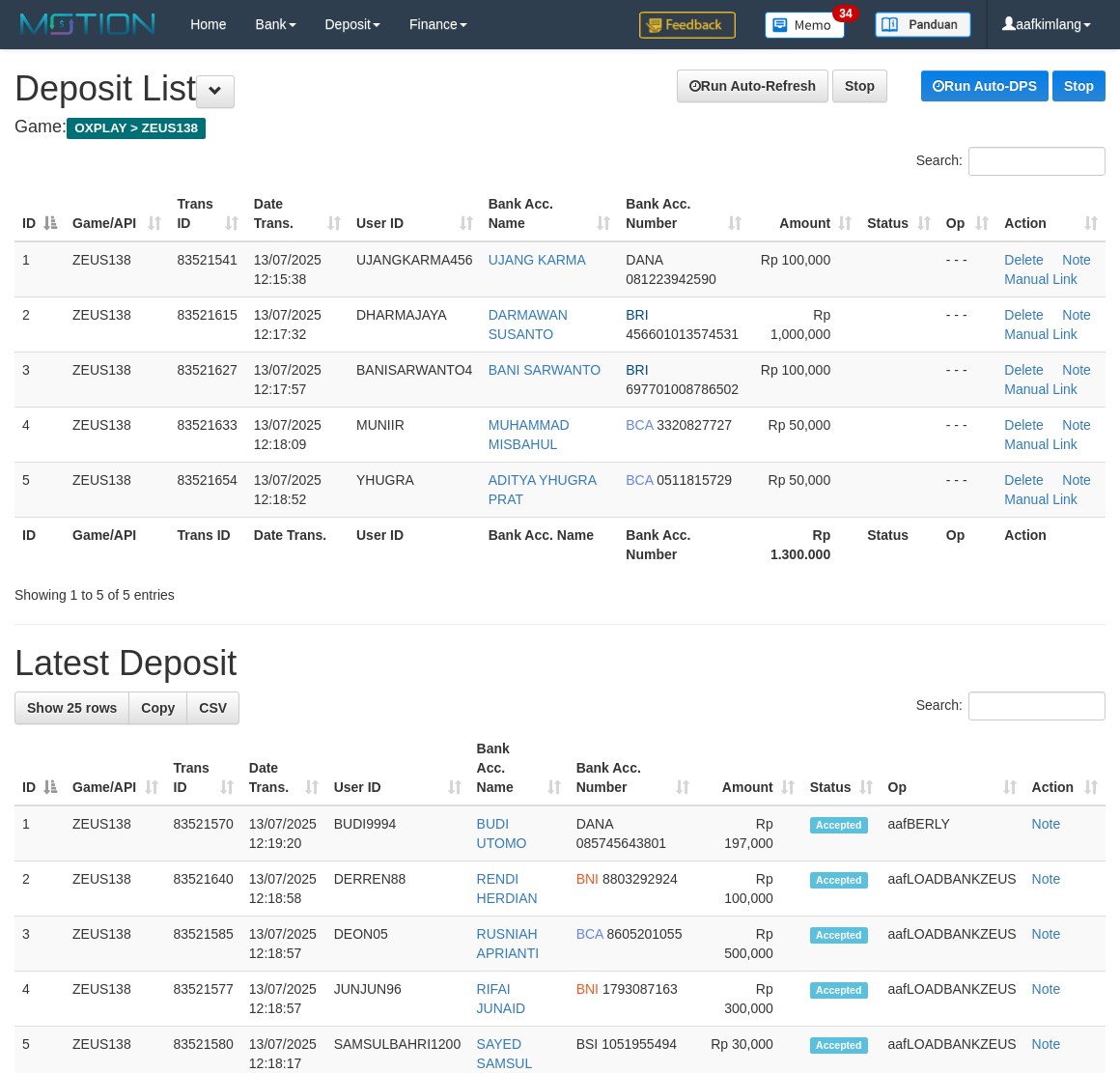 scroll, scrollTop: 0, scrollLeft: 0, axis: both 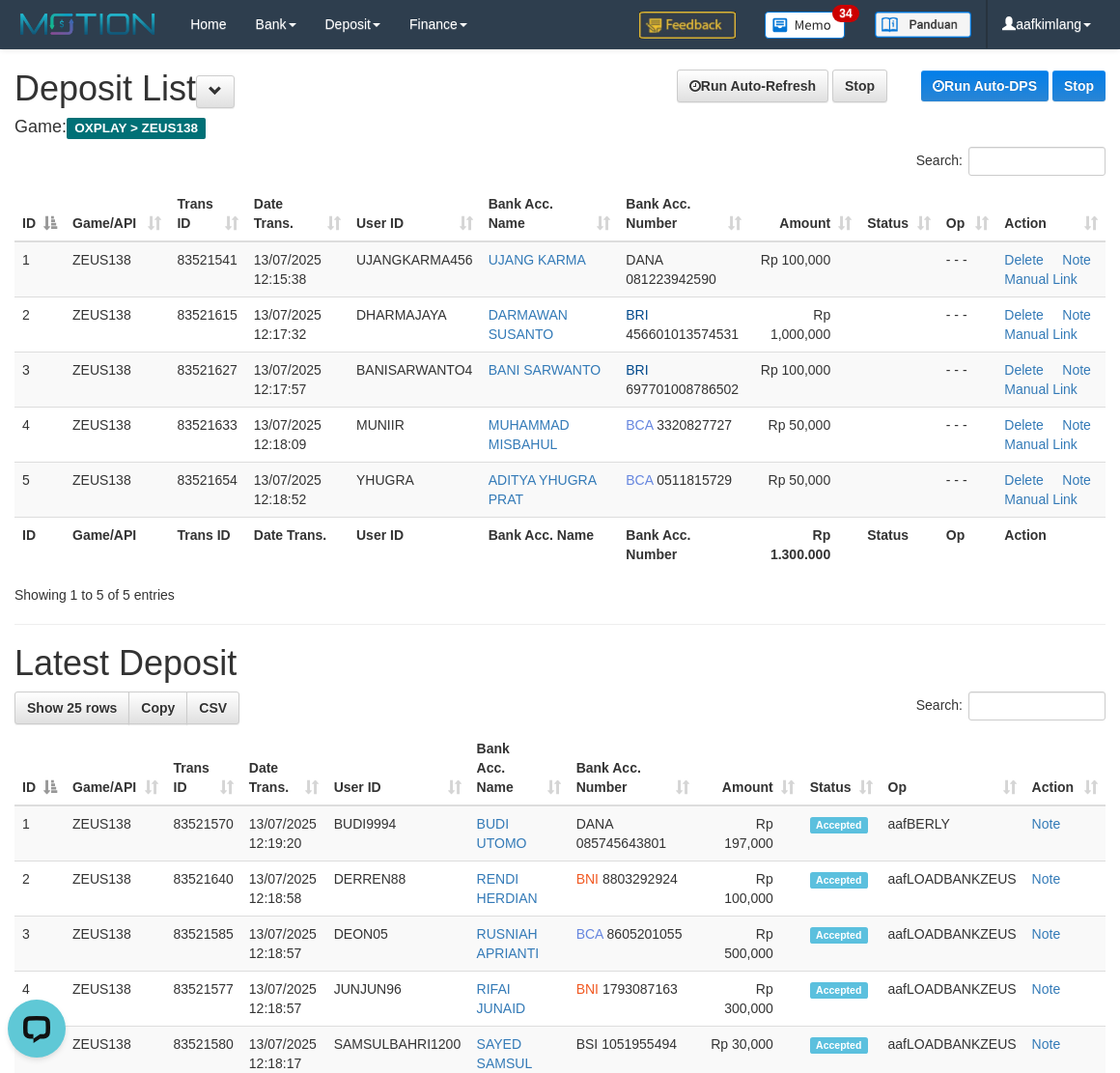 click on "Bank Acc. Number" at bounding box center [684, 544] 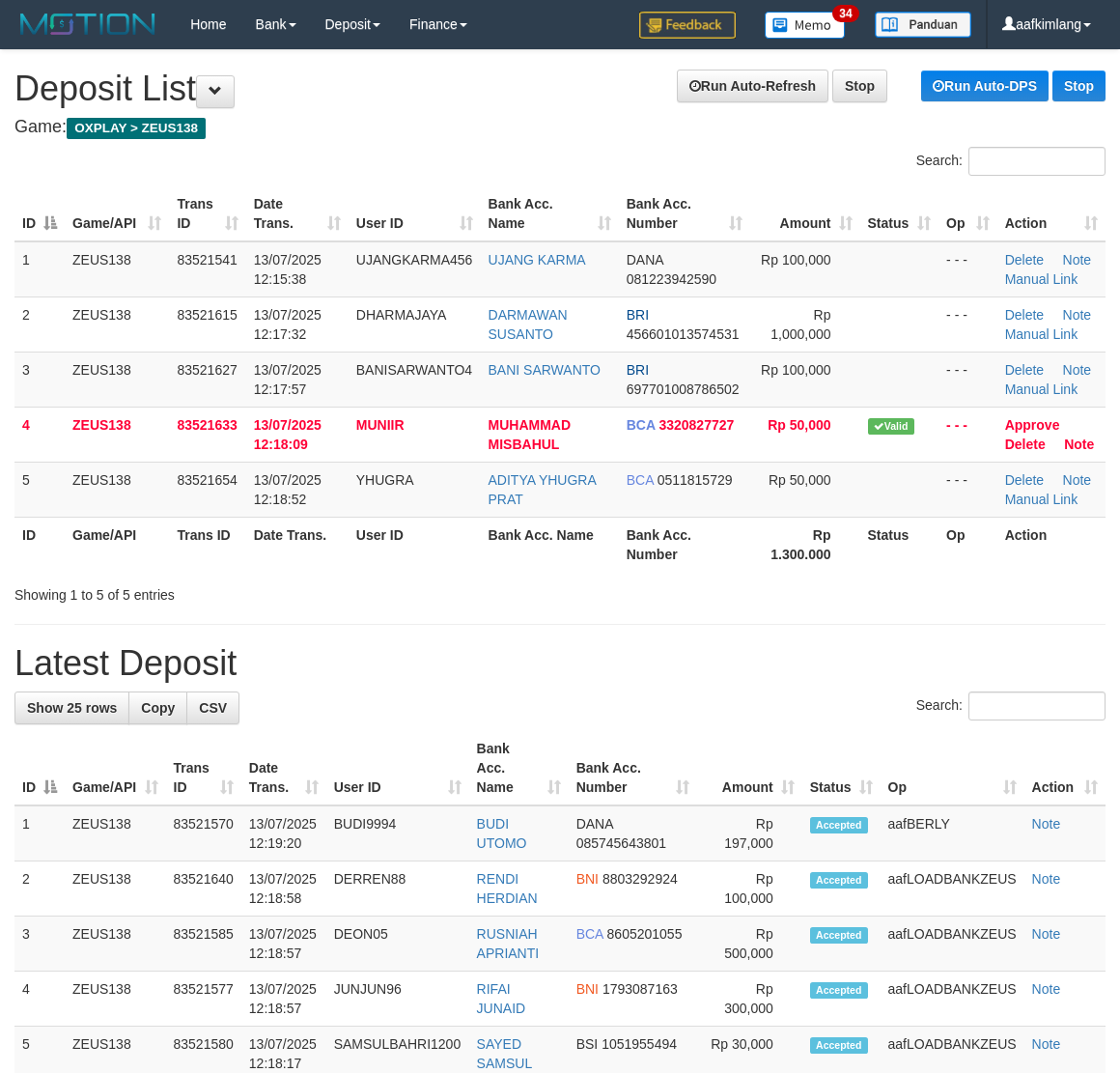 scroll, scrollTop: 0, scrollLeft: 0, axis: both 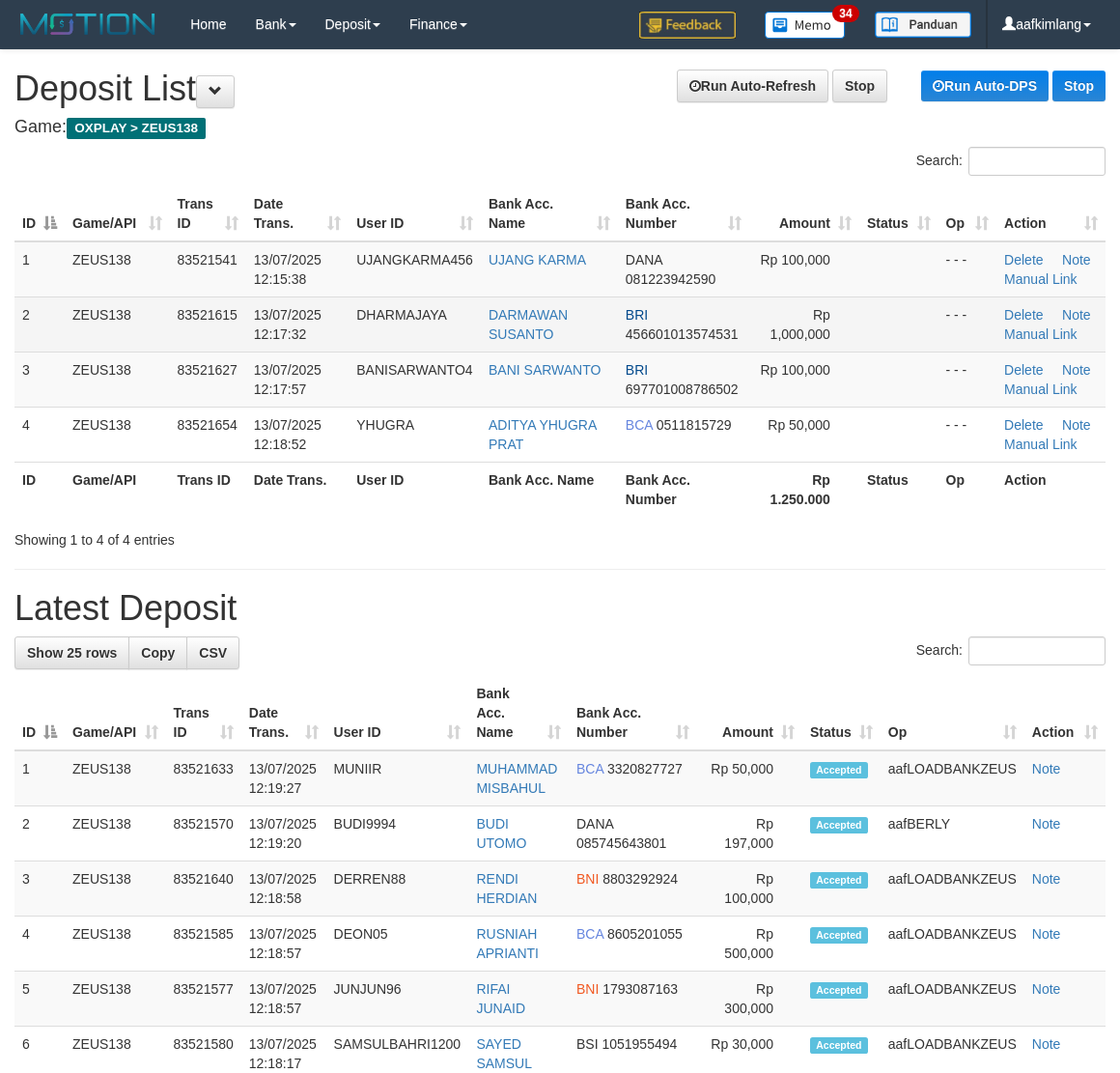 click on "Rp 1,000,000" at bounding box center [804, 324] 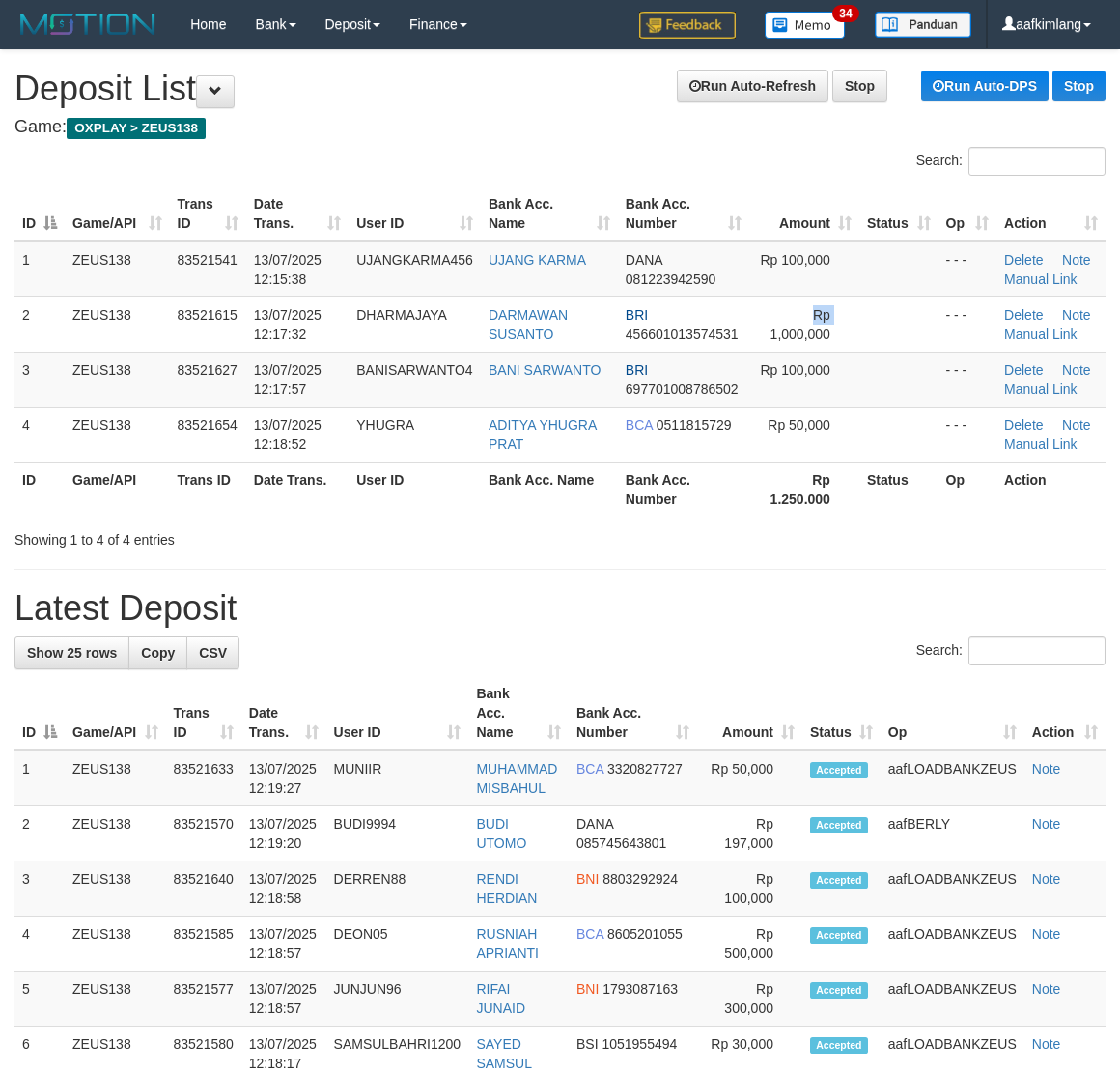 drag, startPoint x: 845, startPoint y: 316, endPoint x: 1134, endPoint y: 296, distance: 289.6912 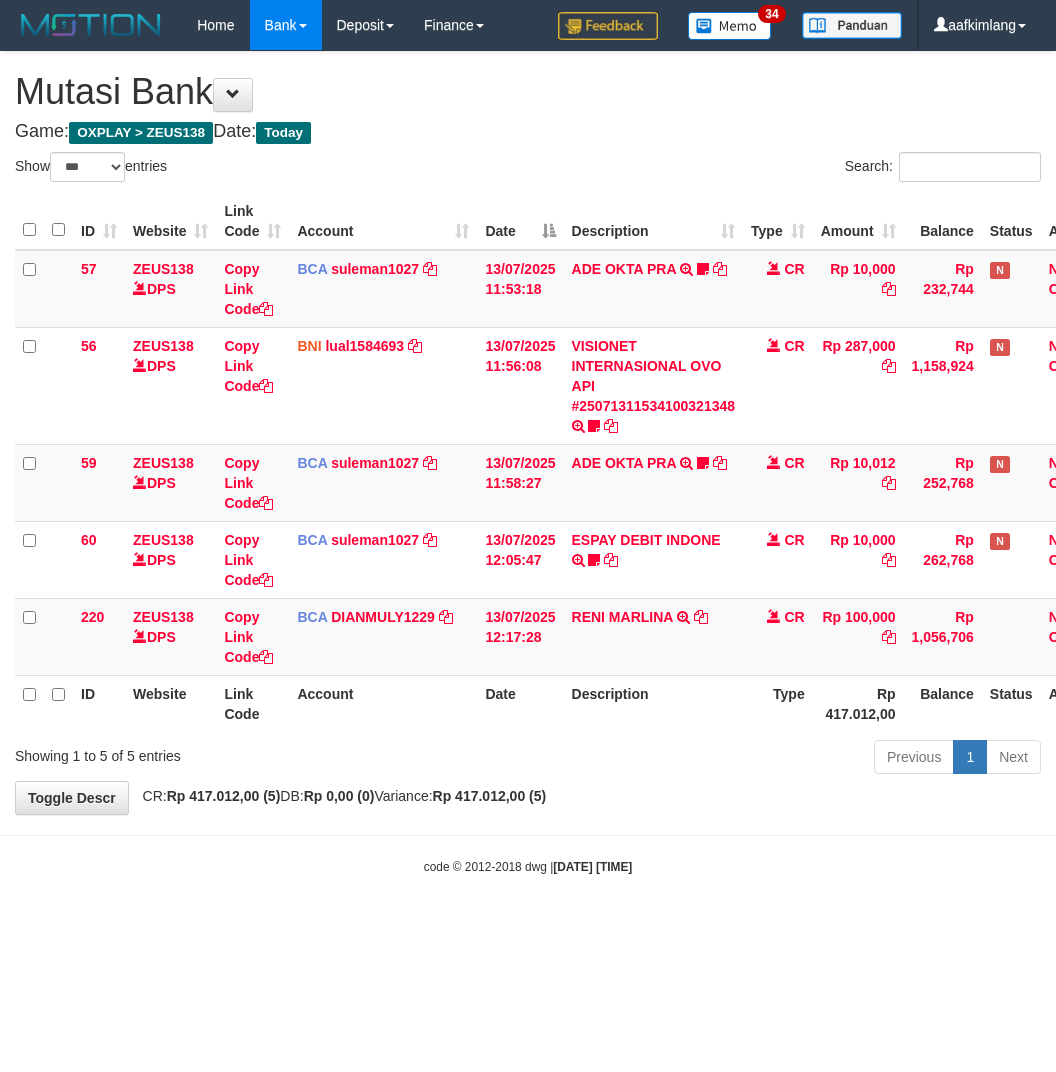 select on "***" 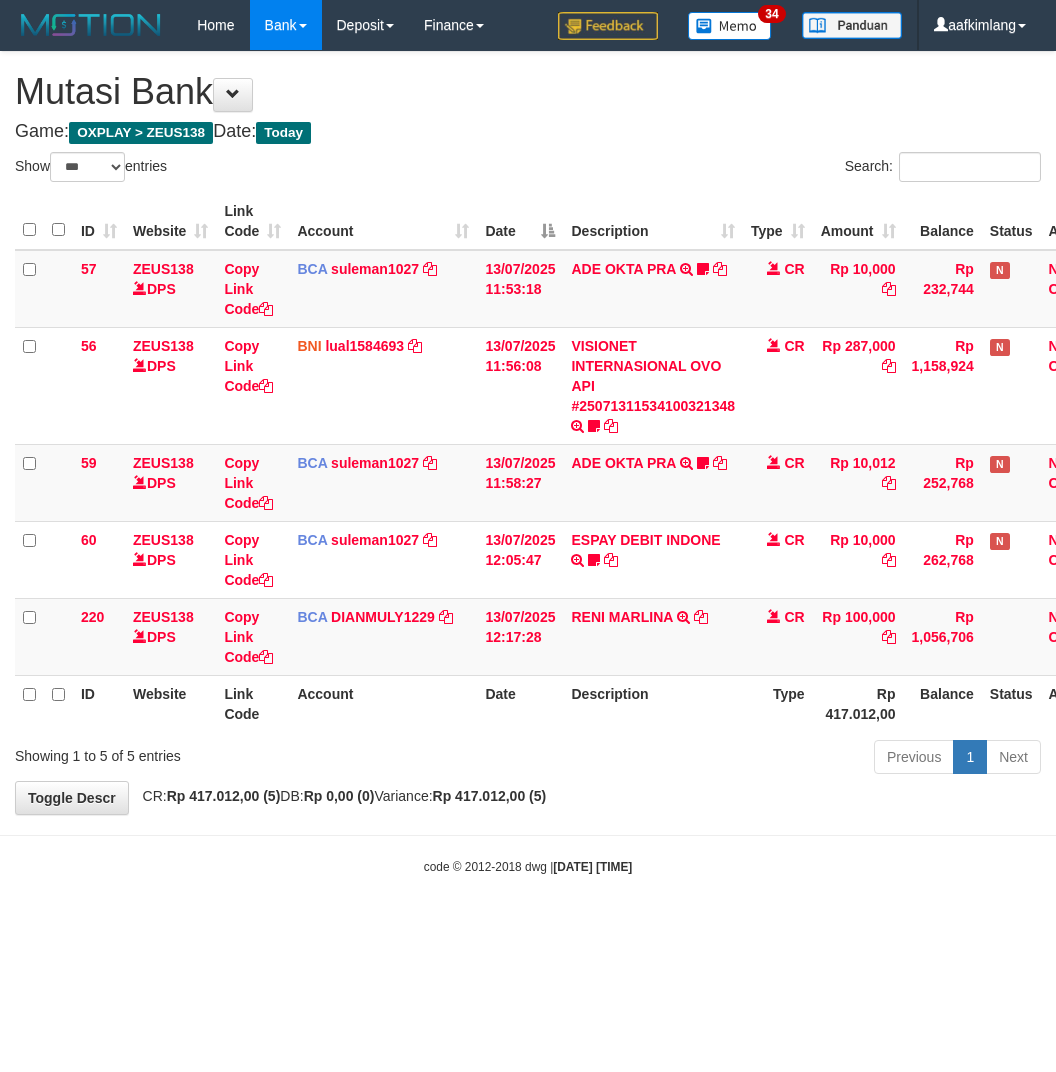 scroll, scrollTop: 0, scrollLeft: 0, axis: both 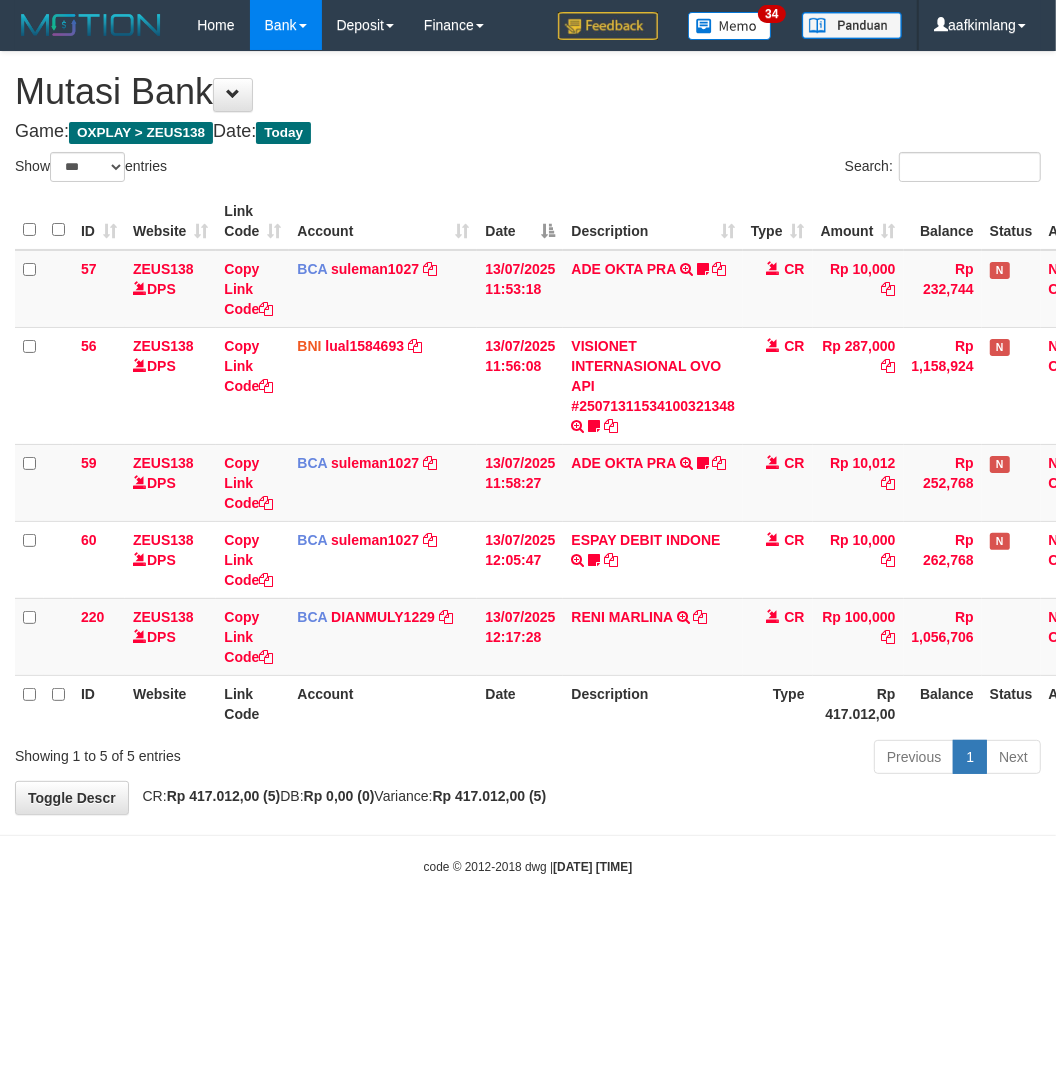 drag, startPoint x: 676, startPoint y: 750, endPoint x: 600, endPoint y: 725, distance: 80.00625 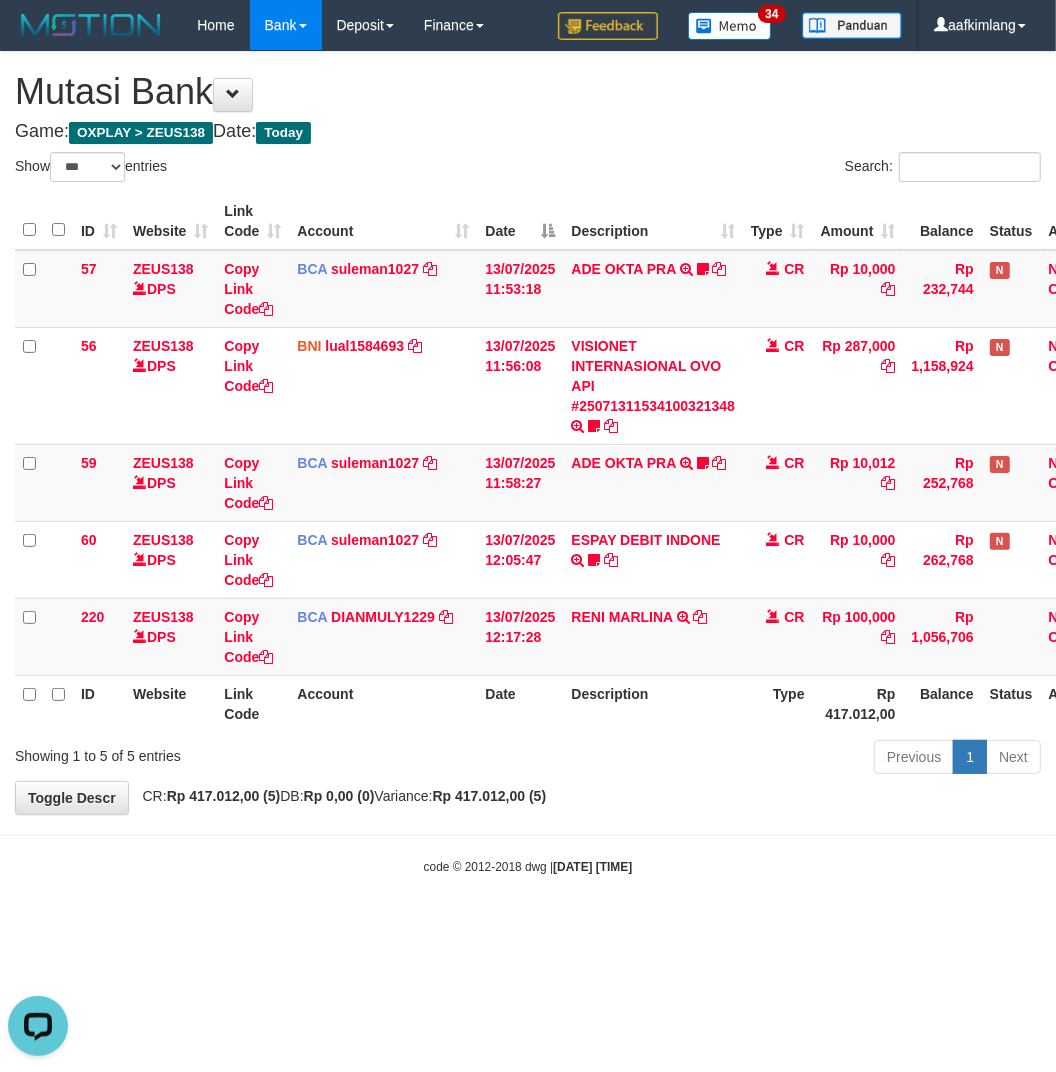 scroll, scrollTop: 0, scrollLeft: 0, axis: both 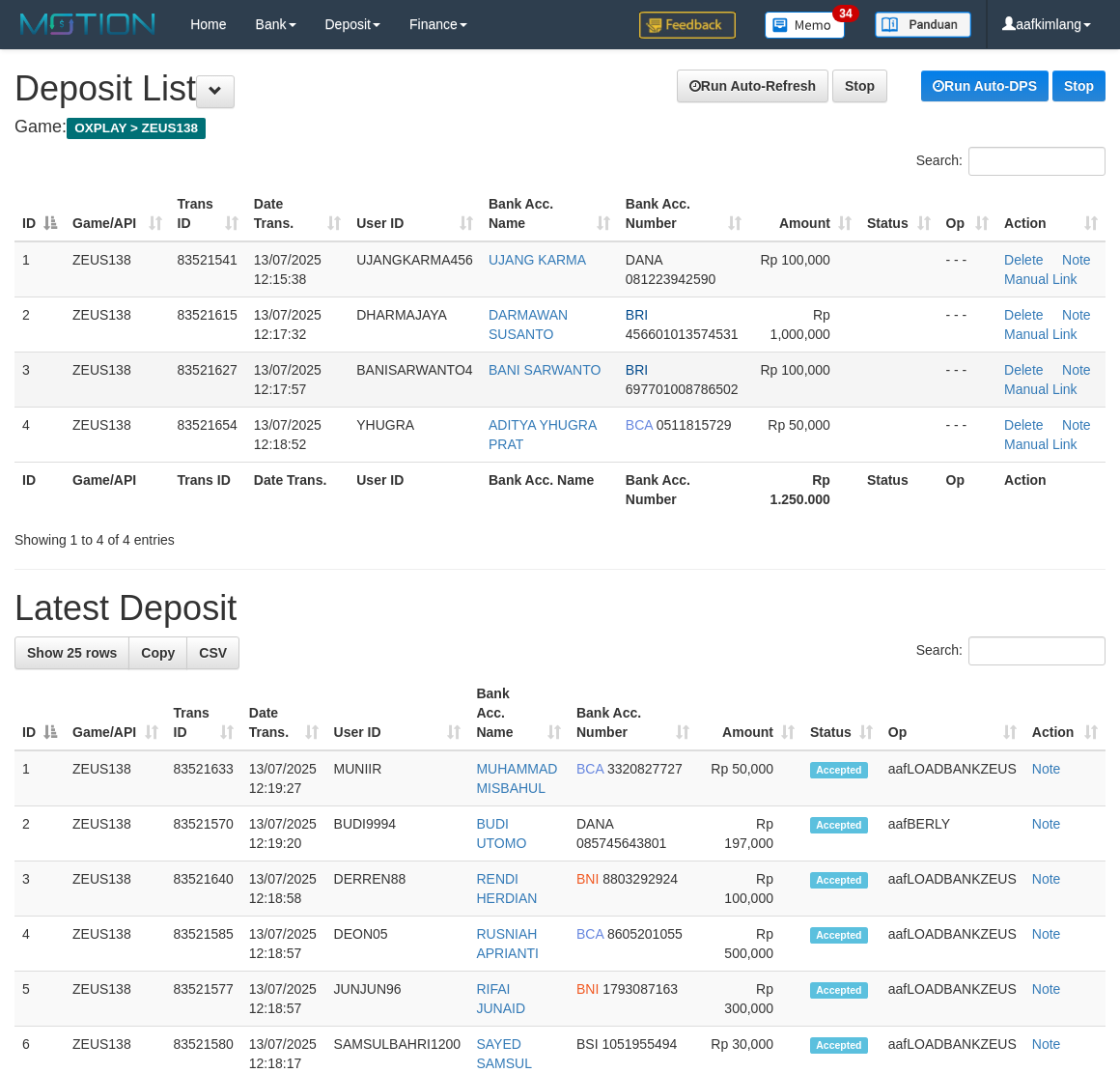 click at bounding box center (899, 379) 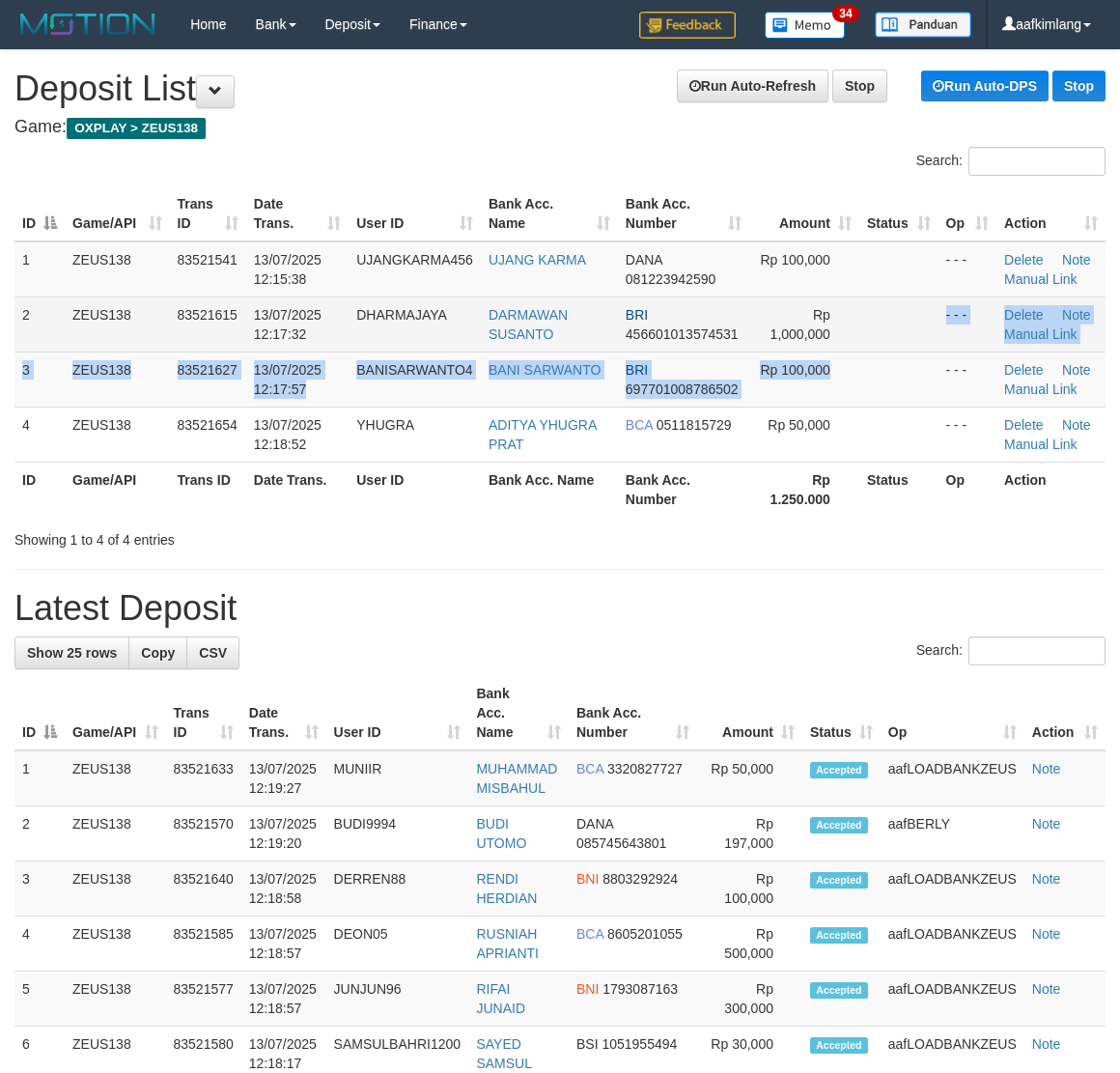 click on "1
ZEUS138
83521541
13/07/2025 12:15:38
UJANGKARMA456
UJANG KARMA
DANA
081223942590
Rp 100,000
- - -
Delete
Note
Manual Link
2
ZEUS138
83521615
13/07/2025 12:17:32
DHARMAJAYA
DARMAWAN SUSANTO
BRI
456601013574531
Rp 1,000,000
- - -
Delete
Note
Manual Link
3
ZEUS138" at bounding box center (560, 352) 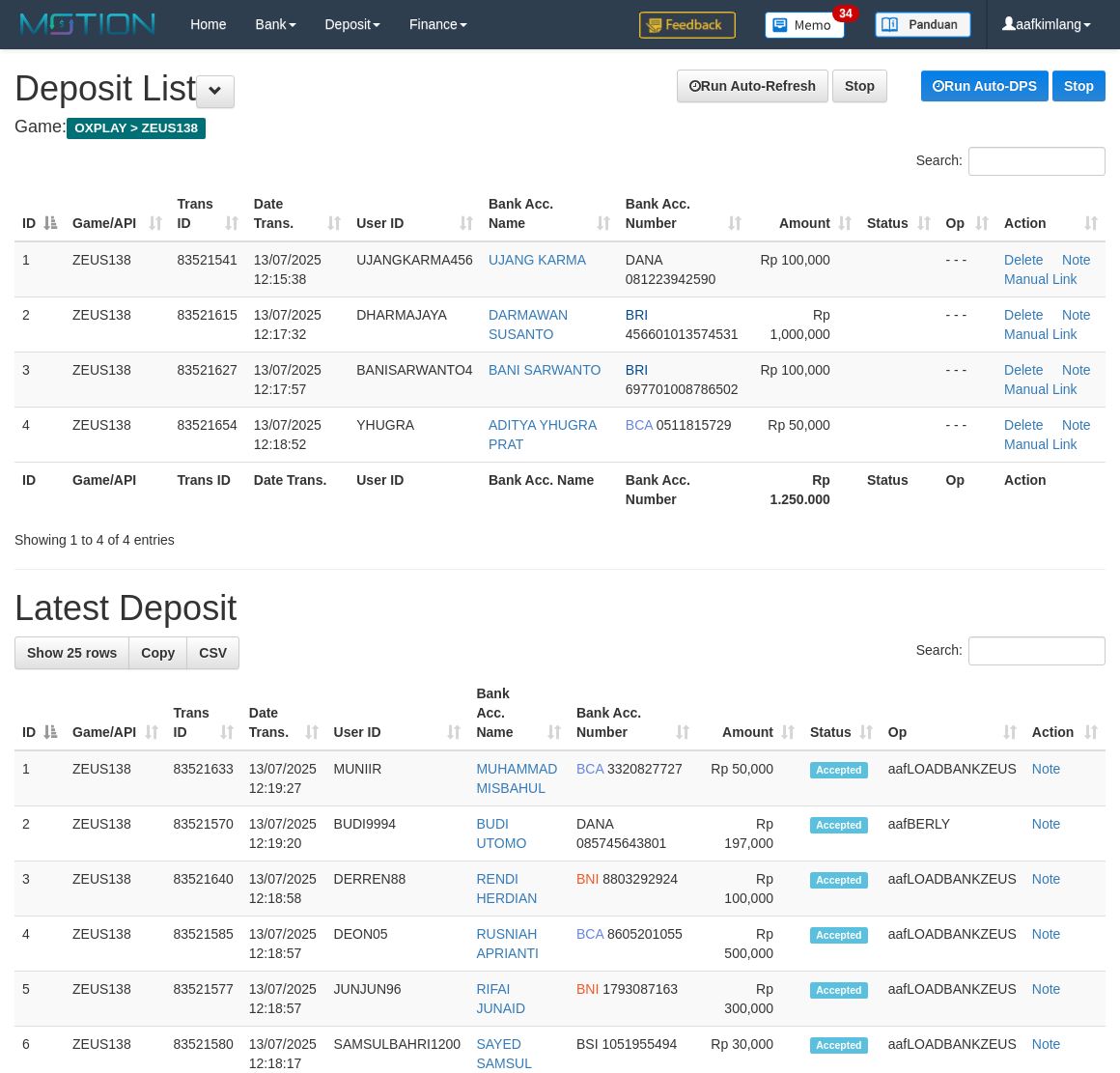 scroll, scrollTop: 0, scrollLeft: 0, axis: both 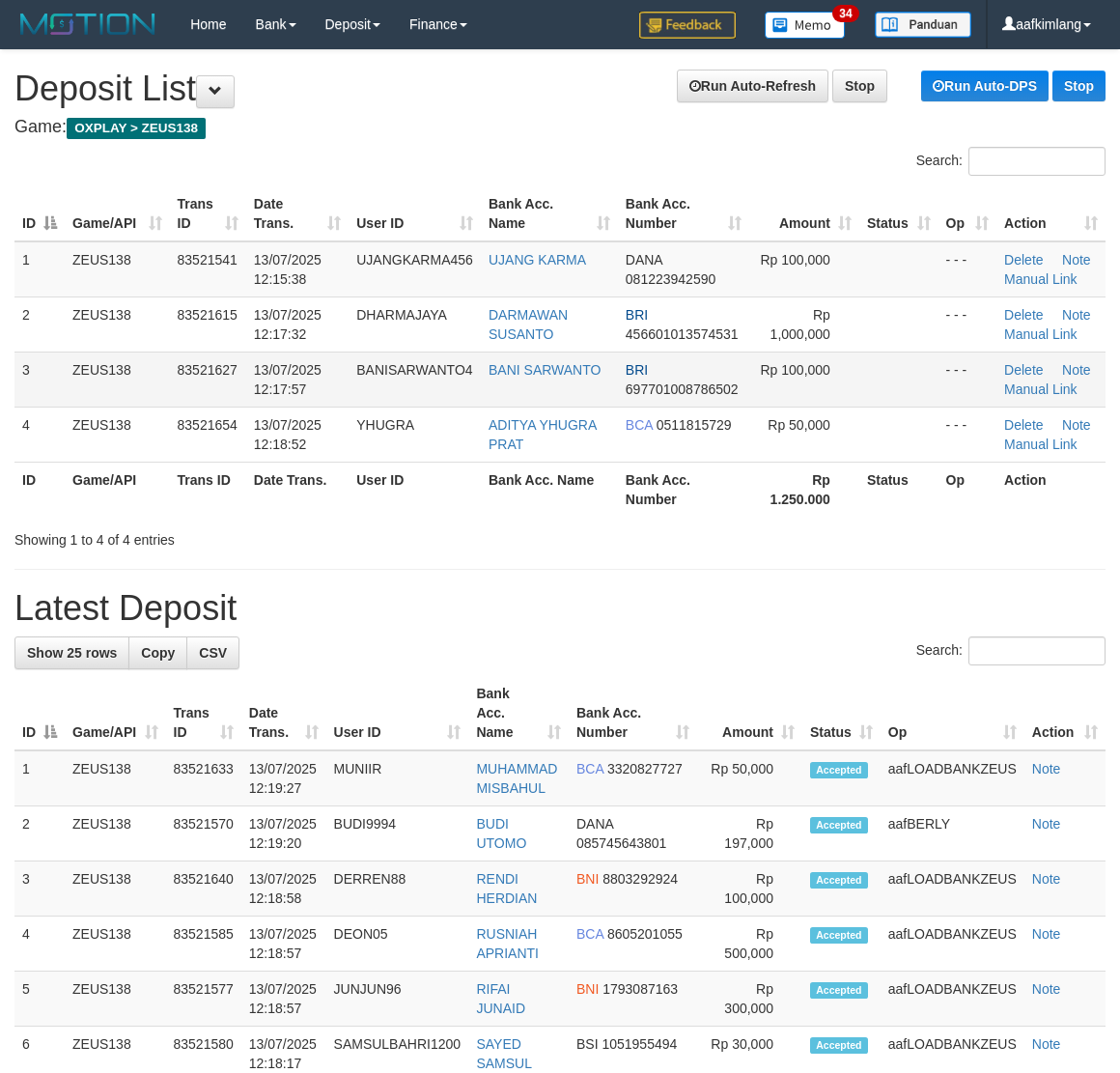 drag, startPoint x: 862, startPoint y: 325, endPoint x: 990, endPoint y: 359, distance: 132.43867 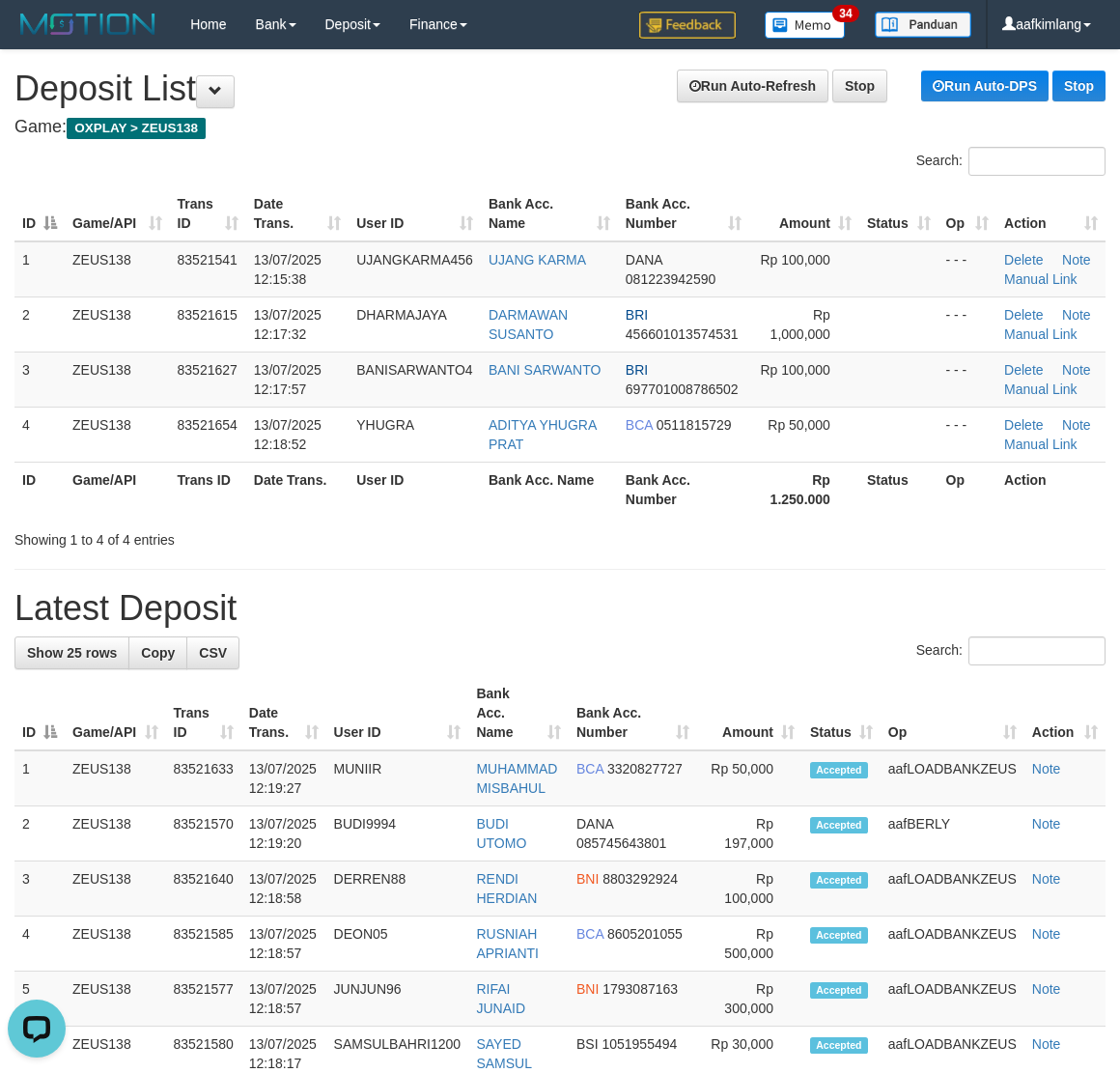 scroll, scrollTop: 0, scrollLeft: 0, axis: both 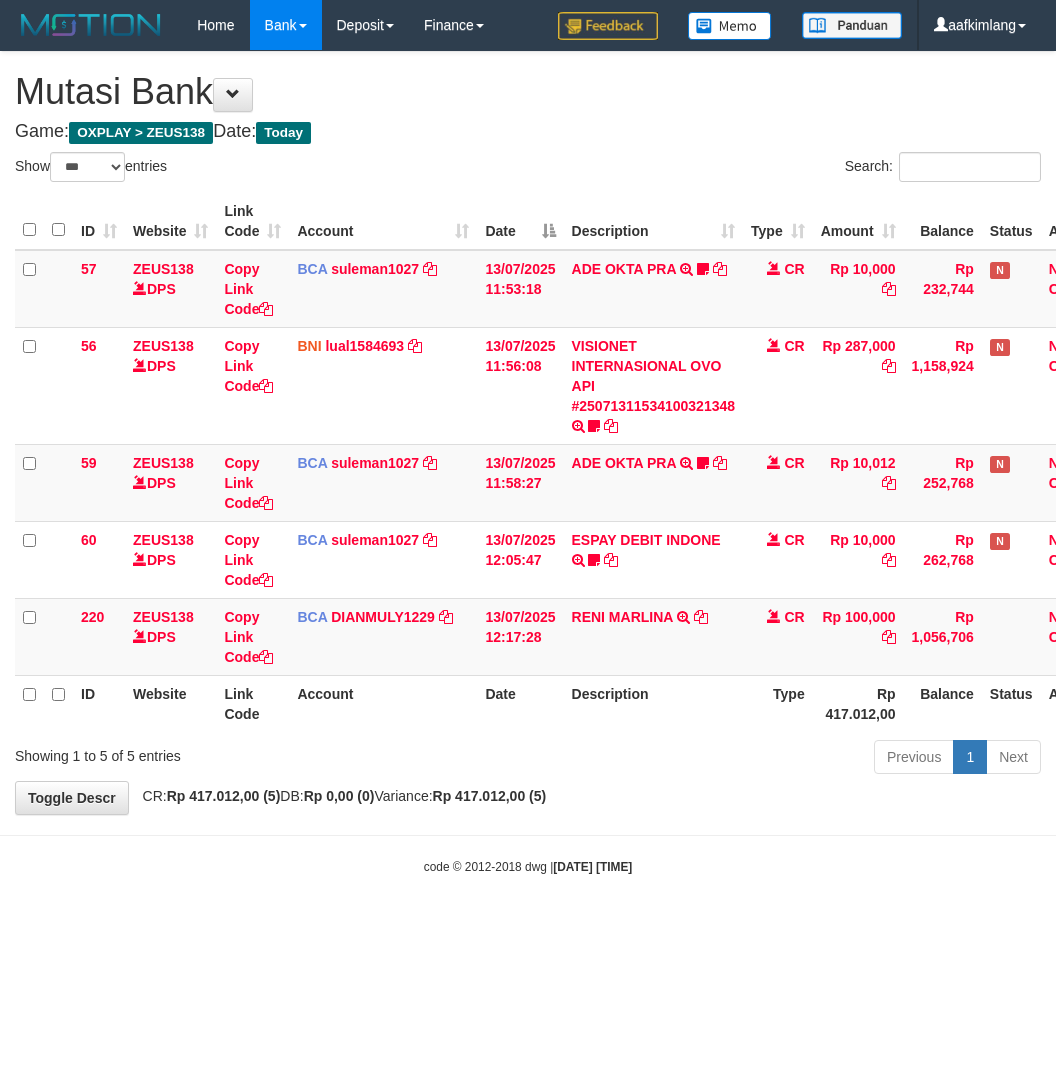select on "***" 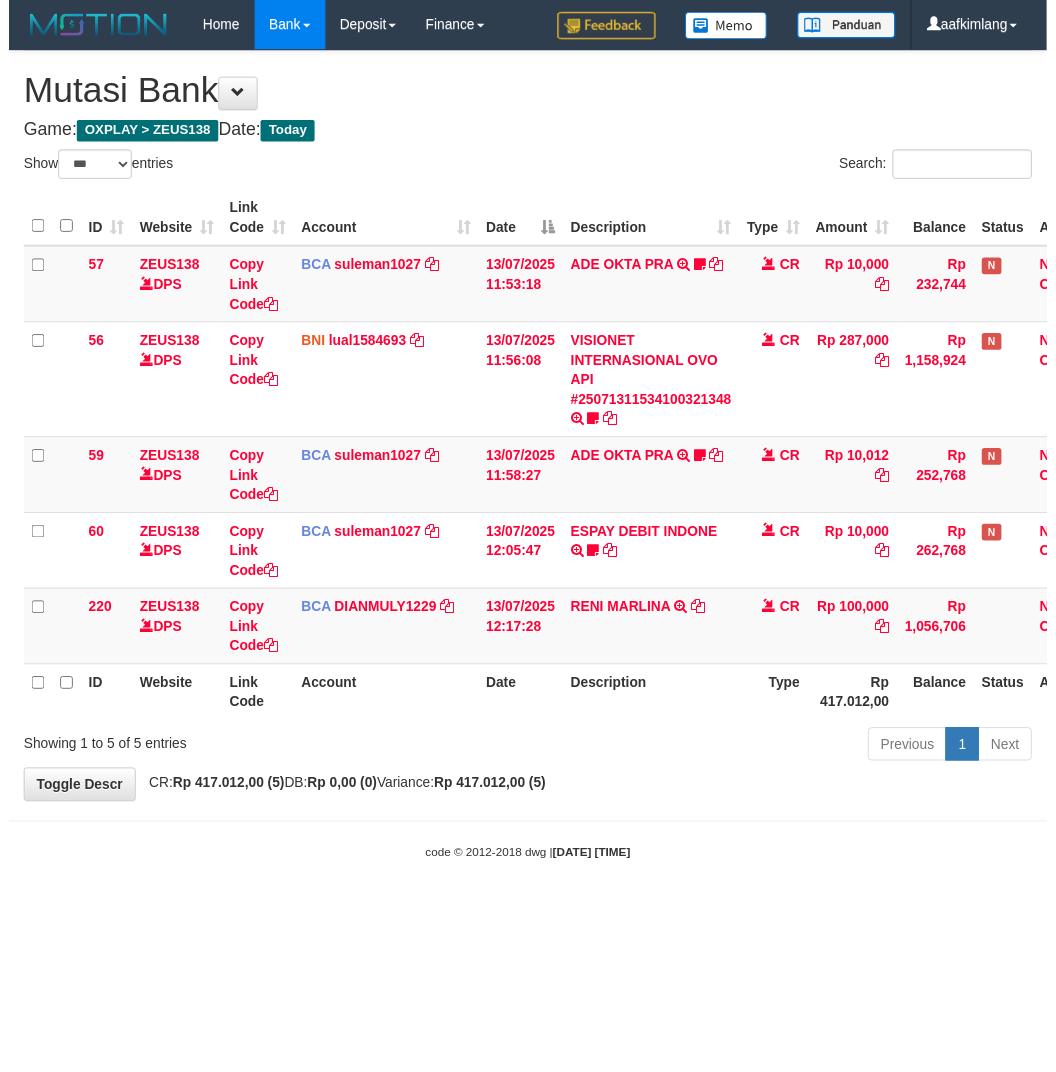 scroll, scrollTop: 0, scrollLeft: 0, axis: both 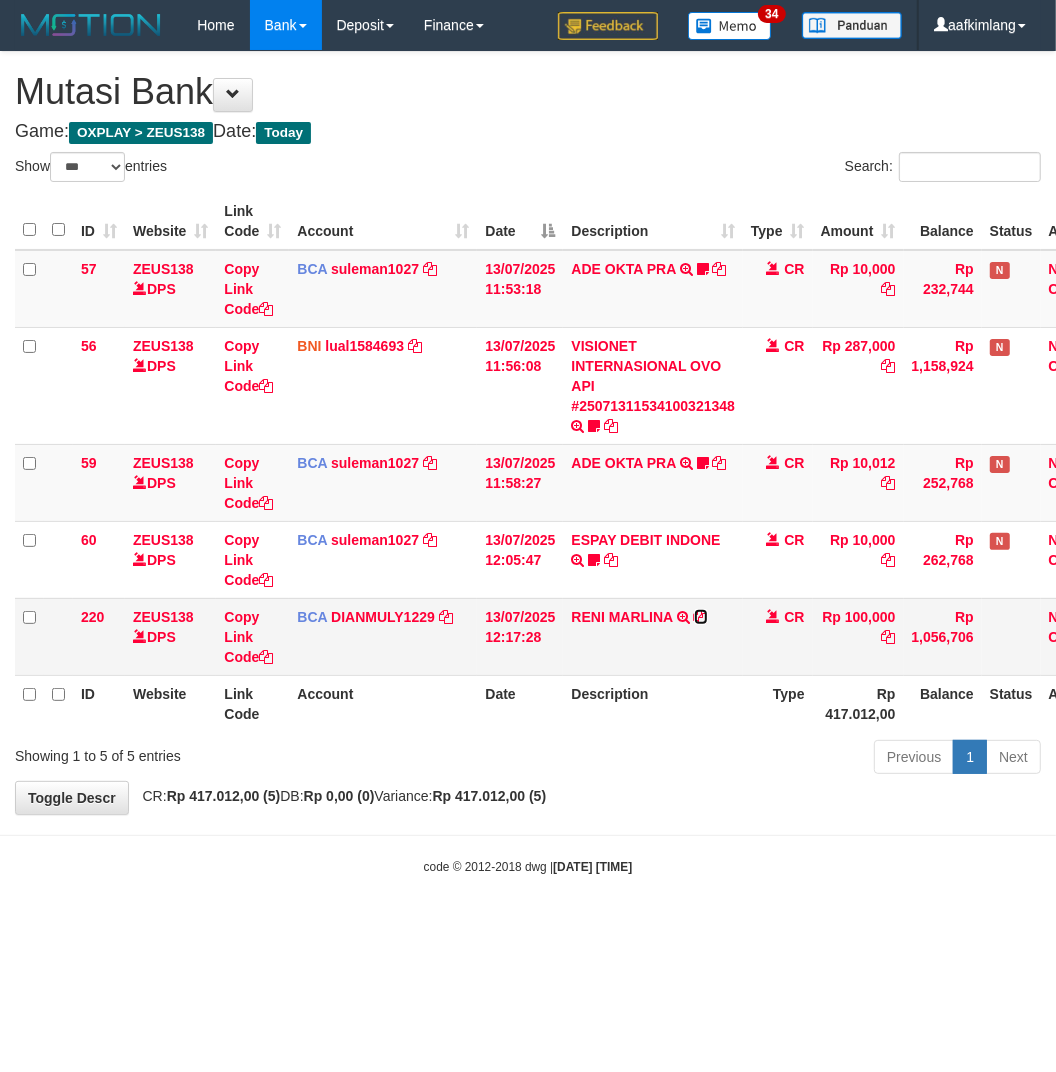 click at bounding box center [701, 617] 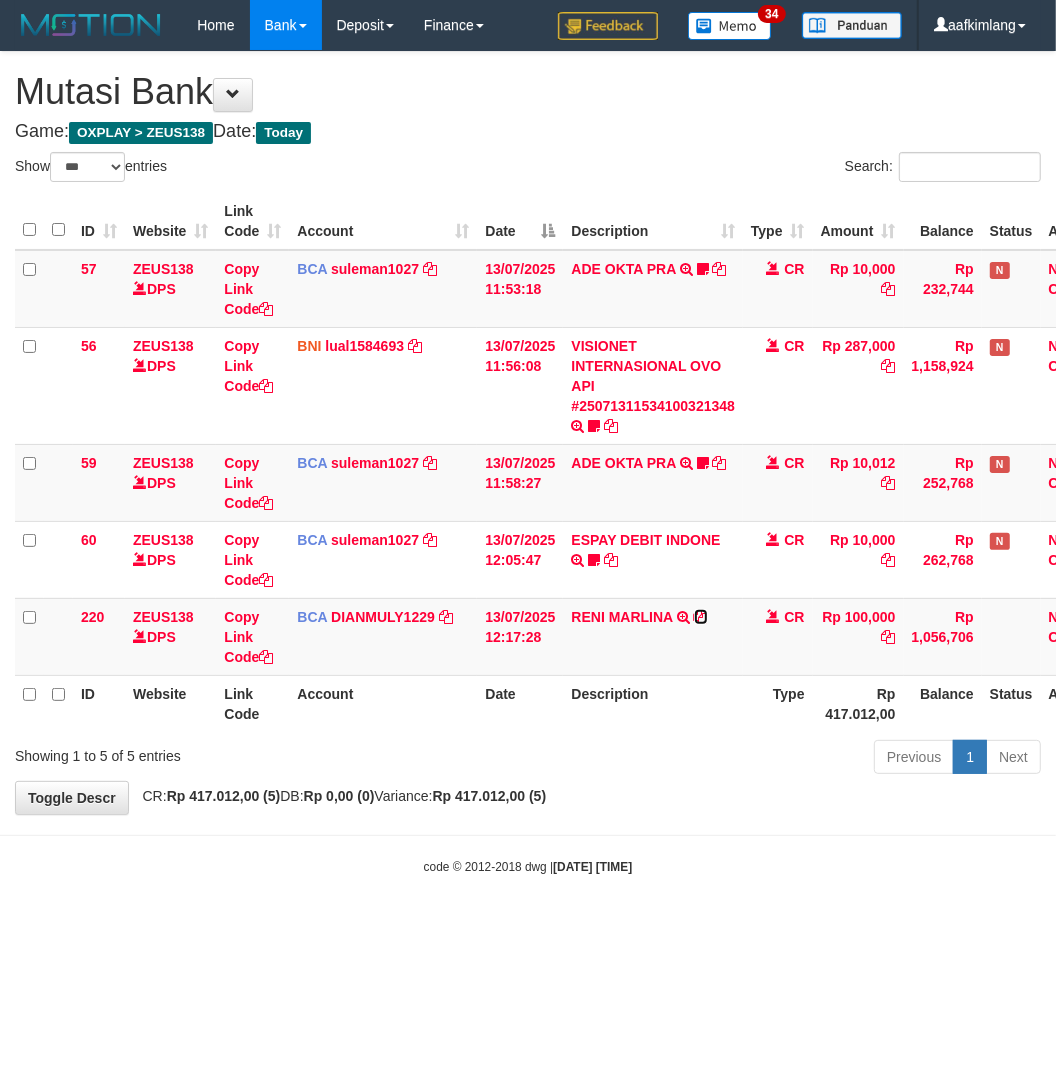 drag, startPoint x: 701, startPoint y: 616, endPoint x: 11, endPoint y: 562, distance: 692.1098 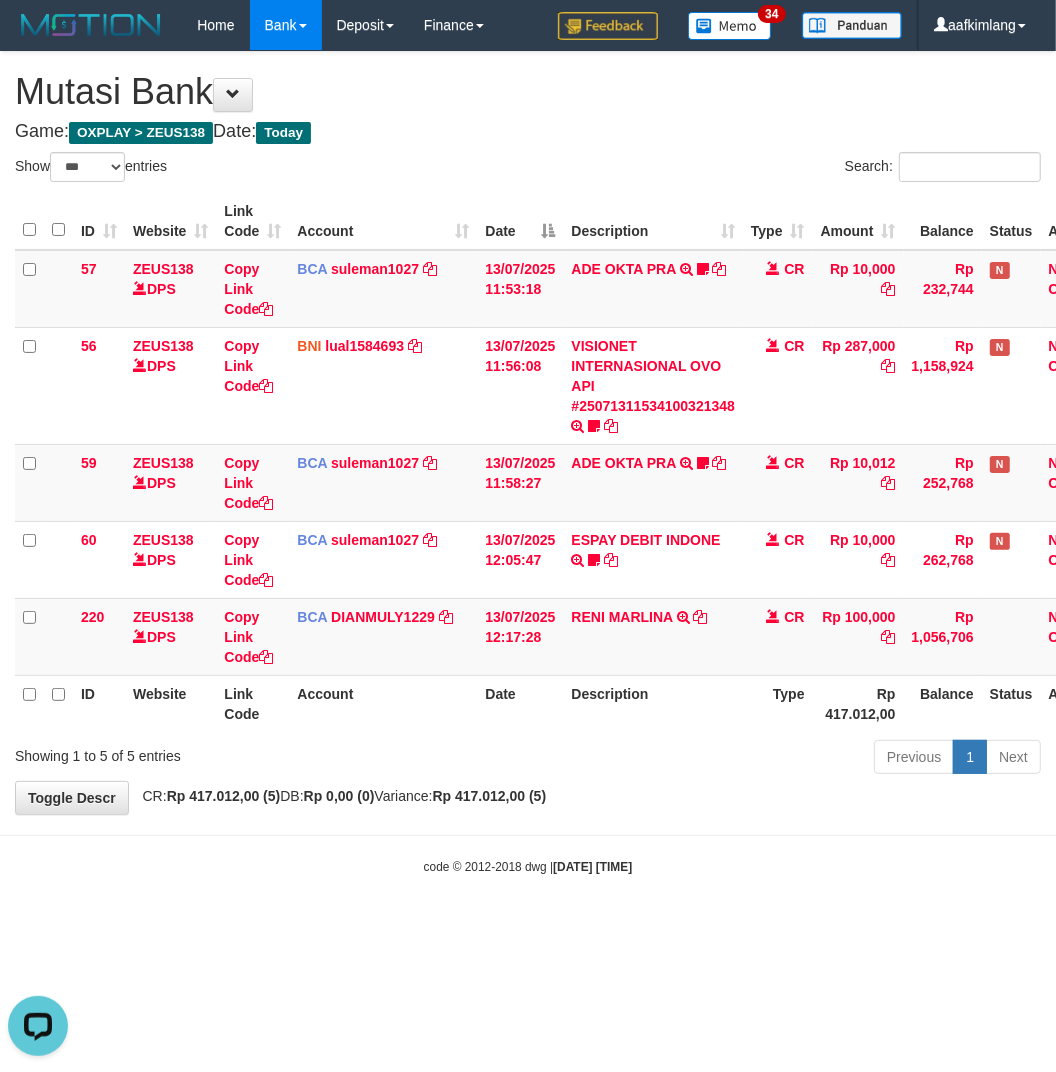 scroll, scrollTop: 0, scrollLeft: 0, axis: both 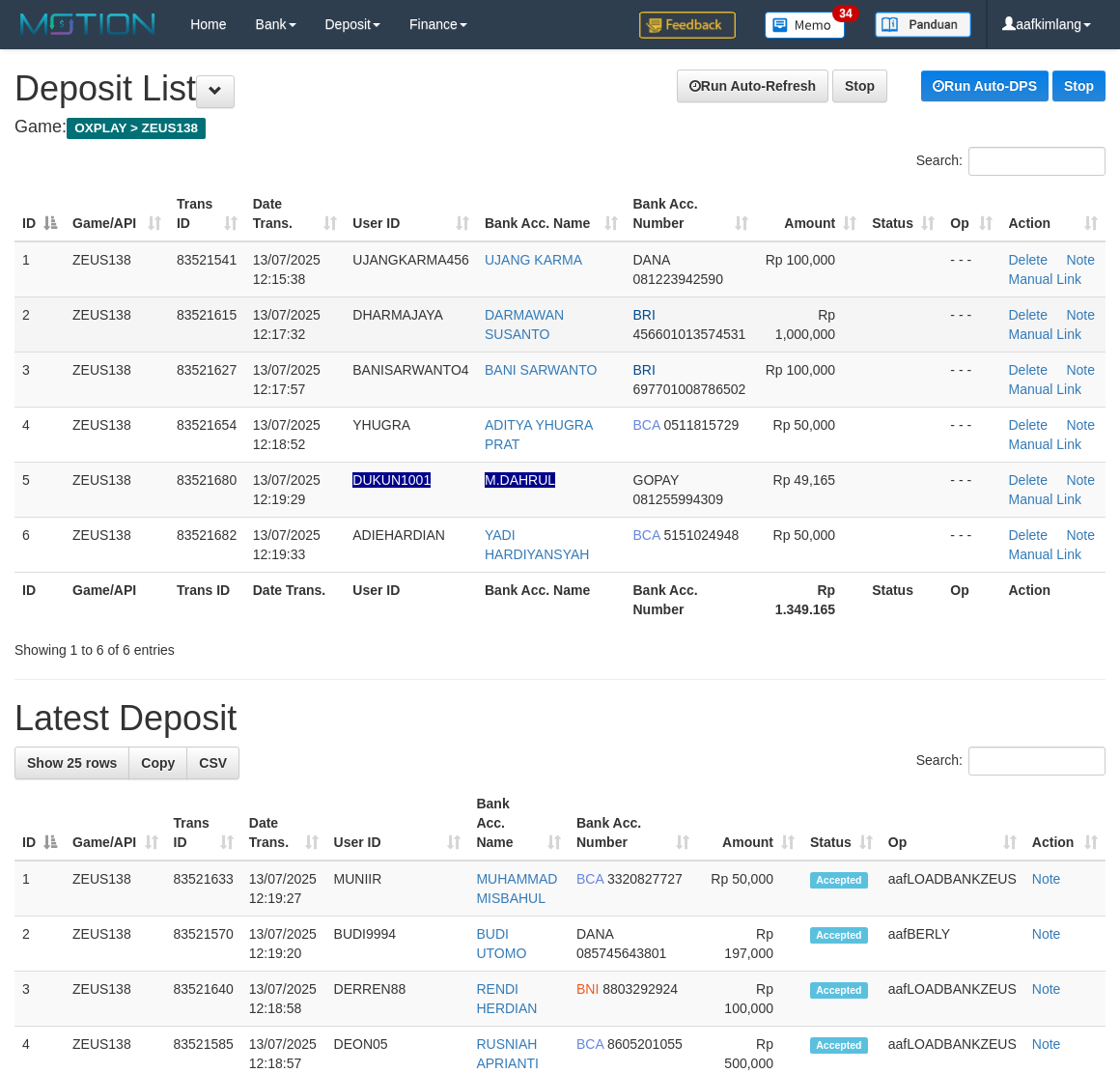 click on "Rp 1,000,000" at bounding box center [810, 324] 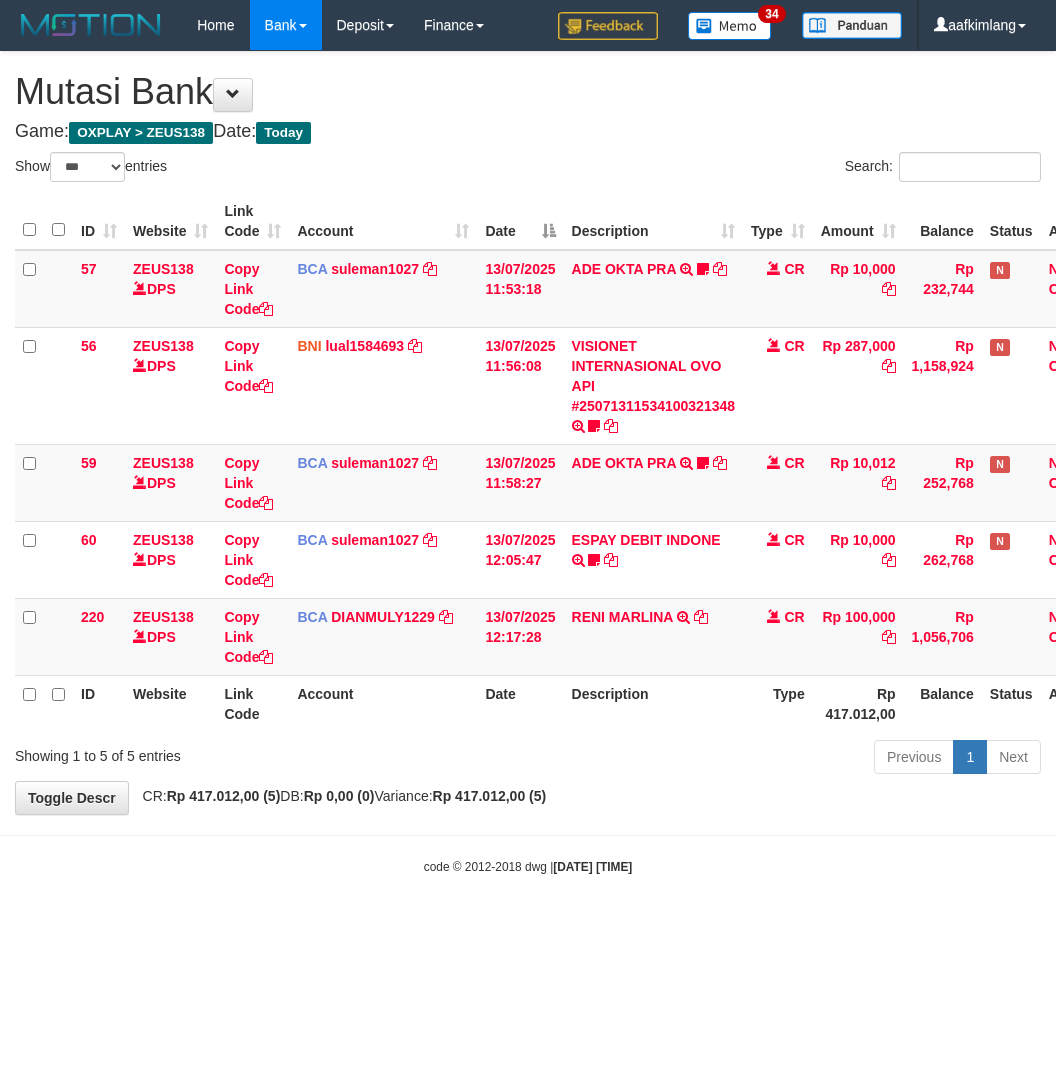 select on "***" 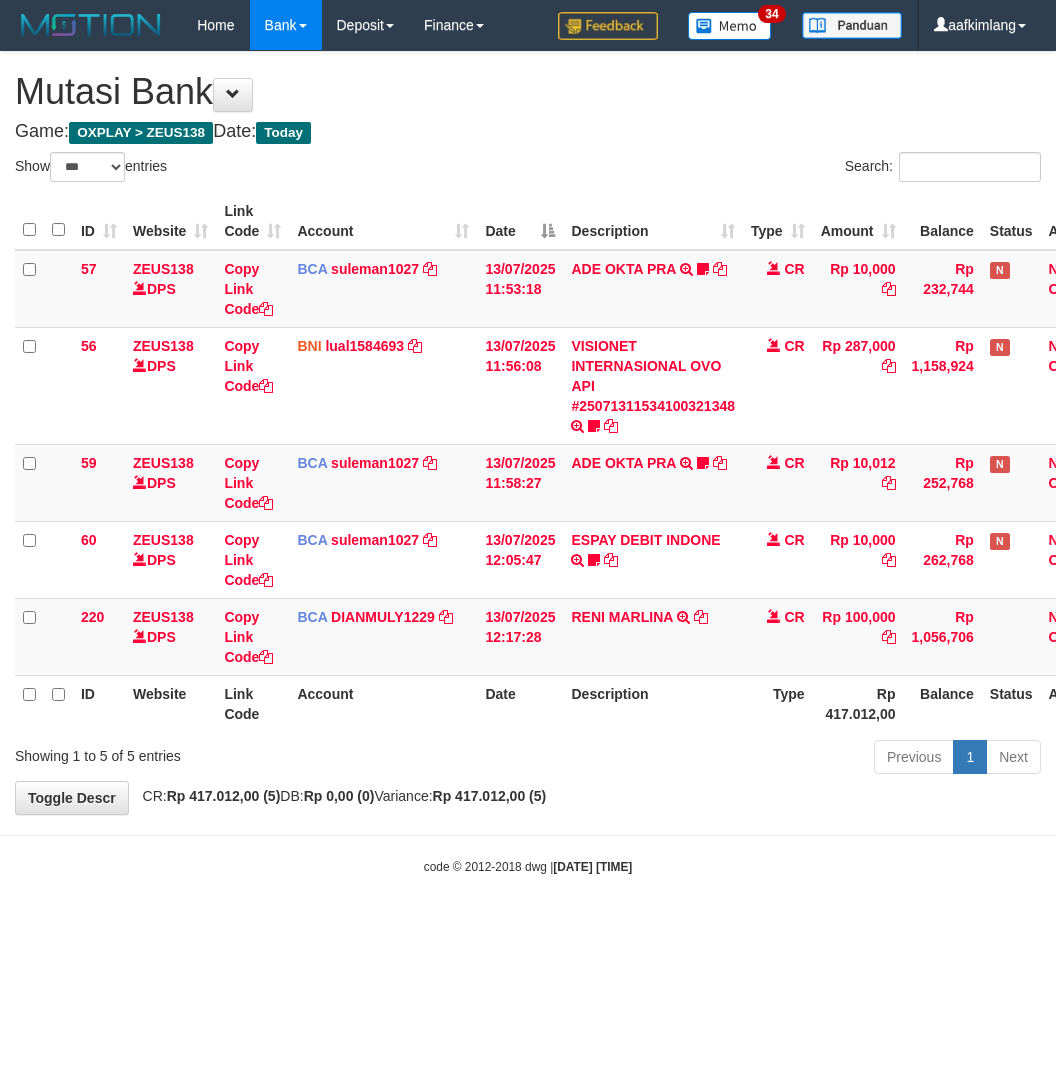 scroll, scrollTop: 0, scrollLeft: 0, axis: both 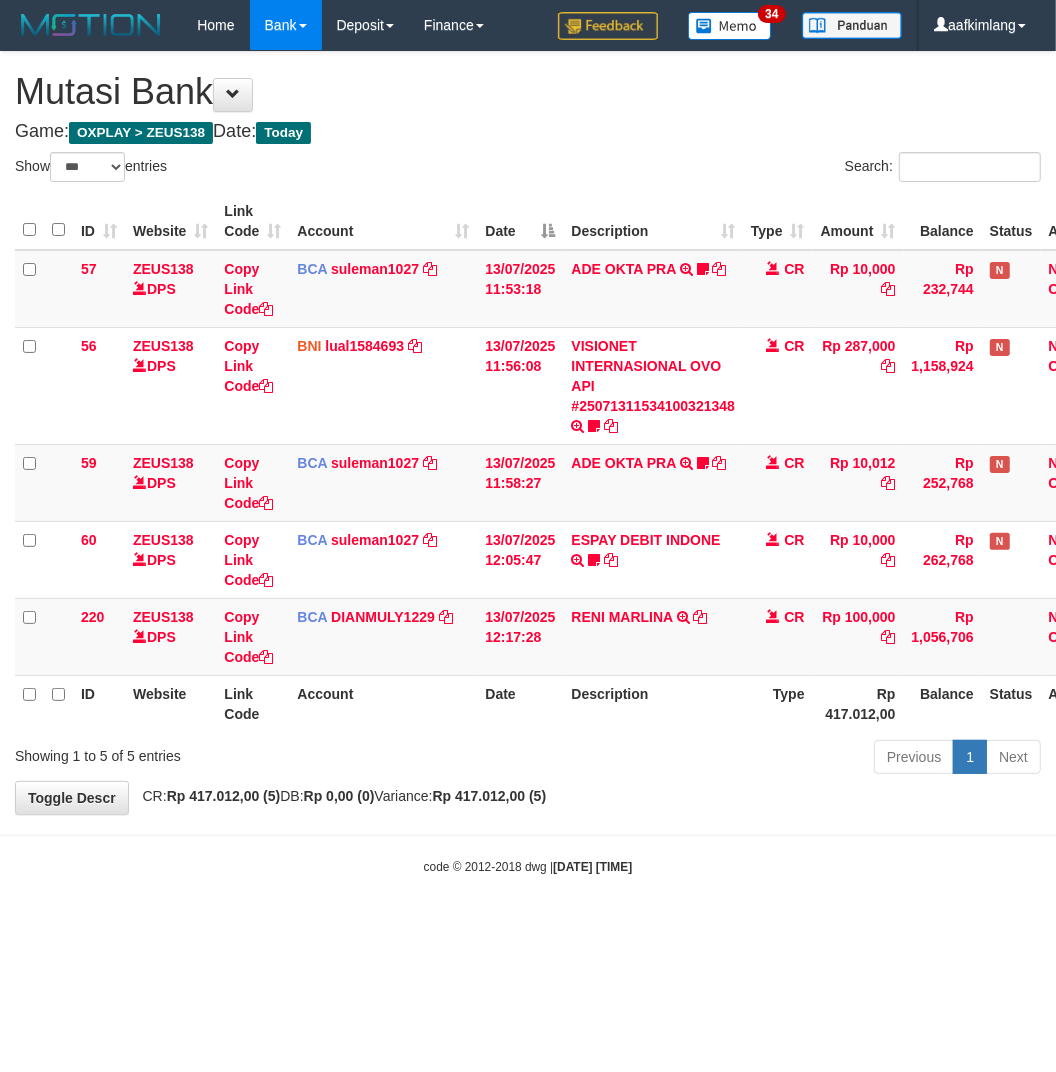 click on "ID Website Link Code Account Date Description Type Amount Balance Status Action
57
ZEUS138    DPS
Copy Link Code
BCA
suleman1027
DPS
SULEMAN
mutasi_20250713_2972 | 57
mutasi_20250713_2972 | 57
13/07/2025 11:53:18
ADE OKTA PRA            TRSF E-BANKING CR 1307/FTSCY/WS95051
10000.002025071370956028 TRFDN-ADE OKTA PRAESPAY DEBIT INDONE    gacor0097
CR
Rp 10,000
Rp 232,744
N
Note
Check
56
ZEUS138    DPS
Copy Link Code
BNI
lual1584693" at bounding box center [528, 462] 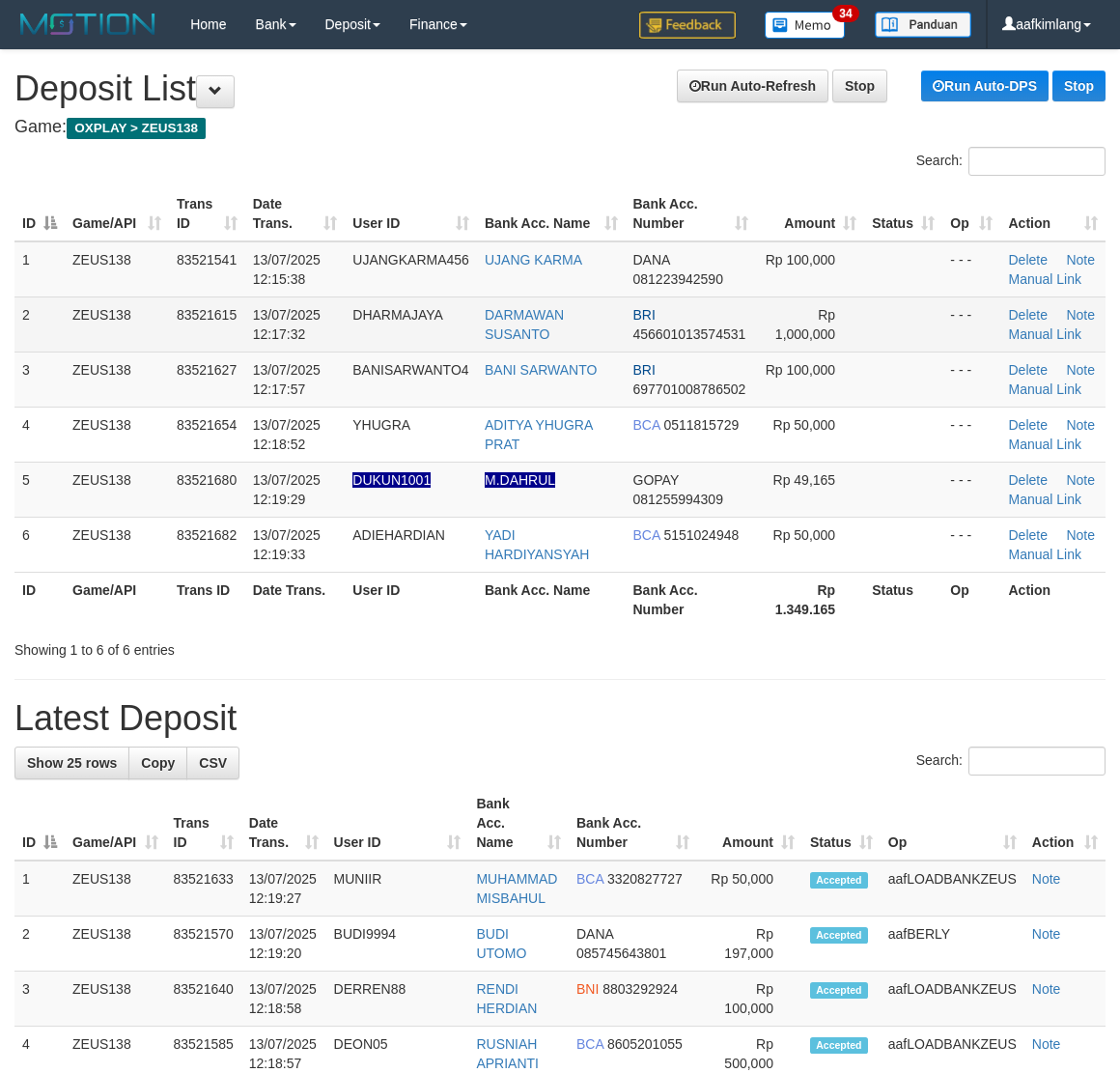 scroll, scrollTop: 0, scrollLeft: 0, axis: both 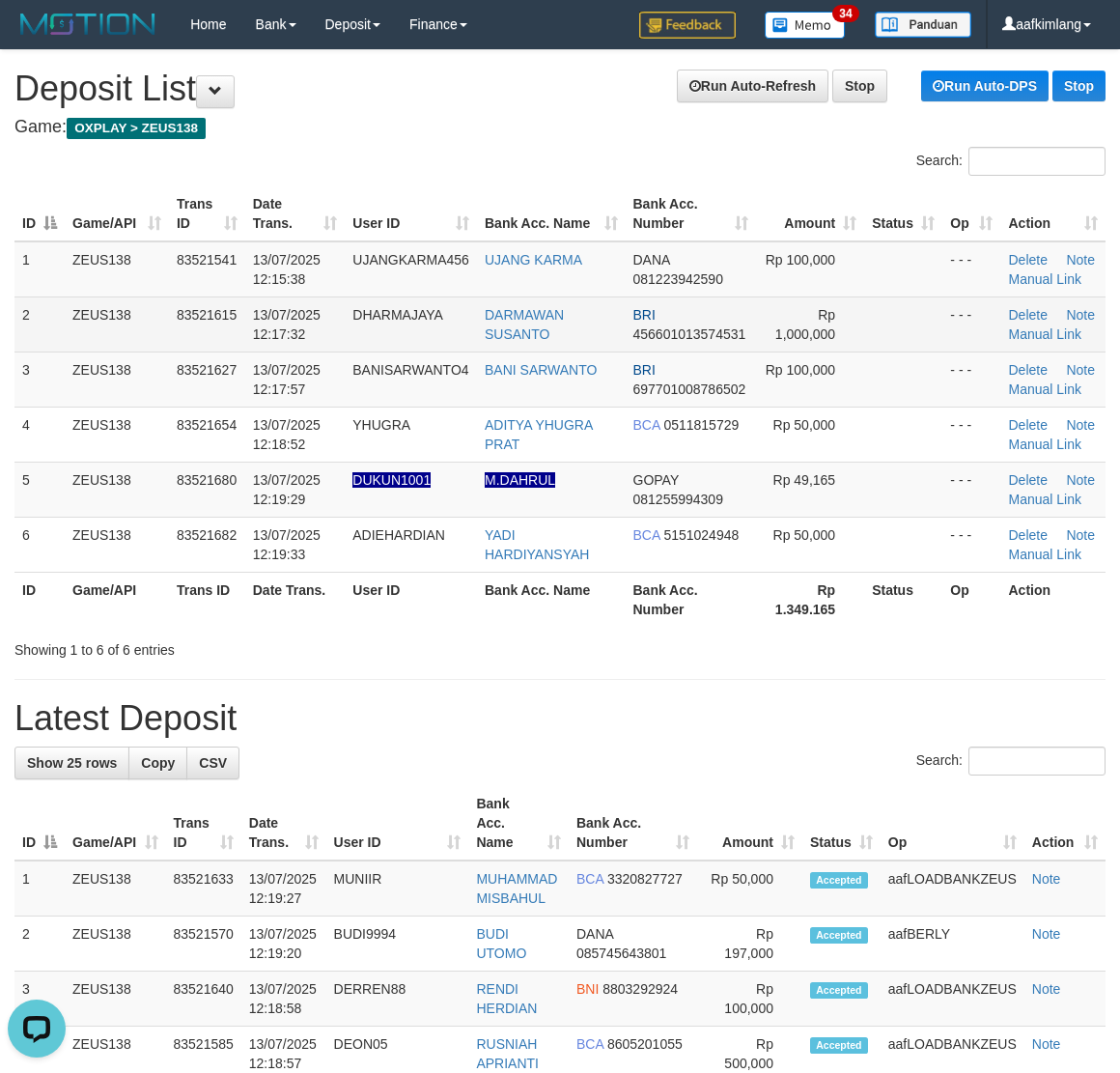 click on "Rp 1,000,000" at bounding box center (810, 324) 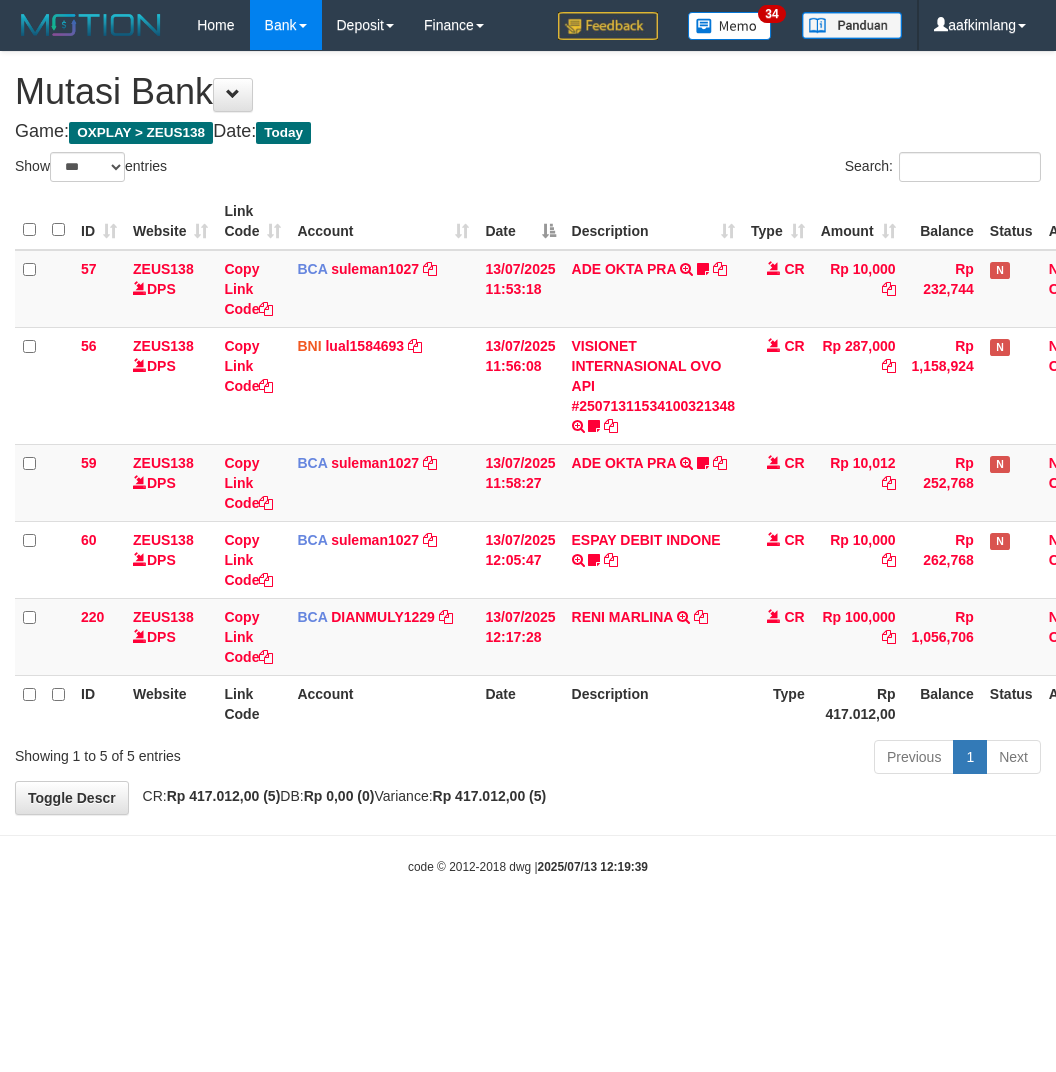 select on "***" 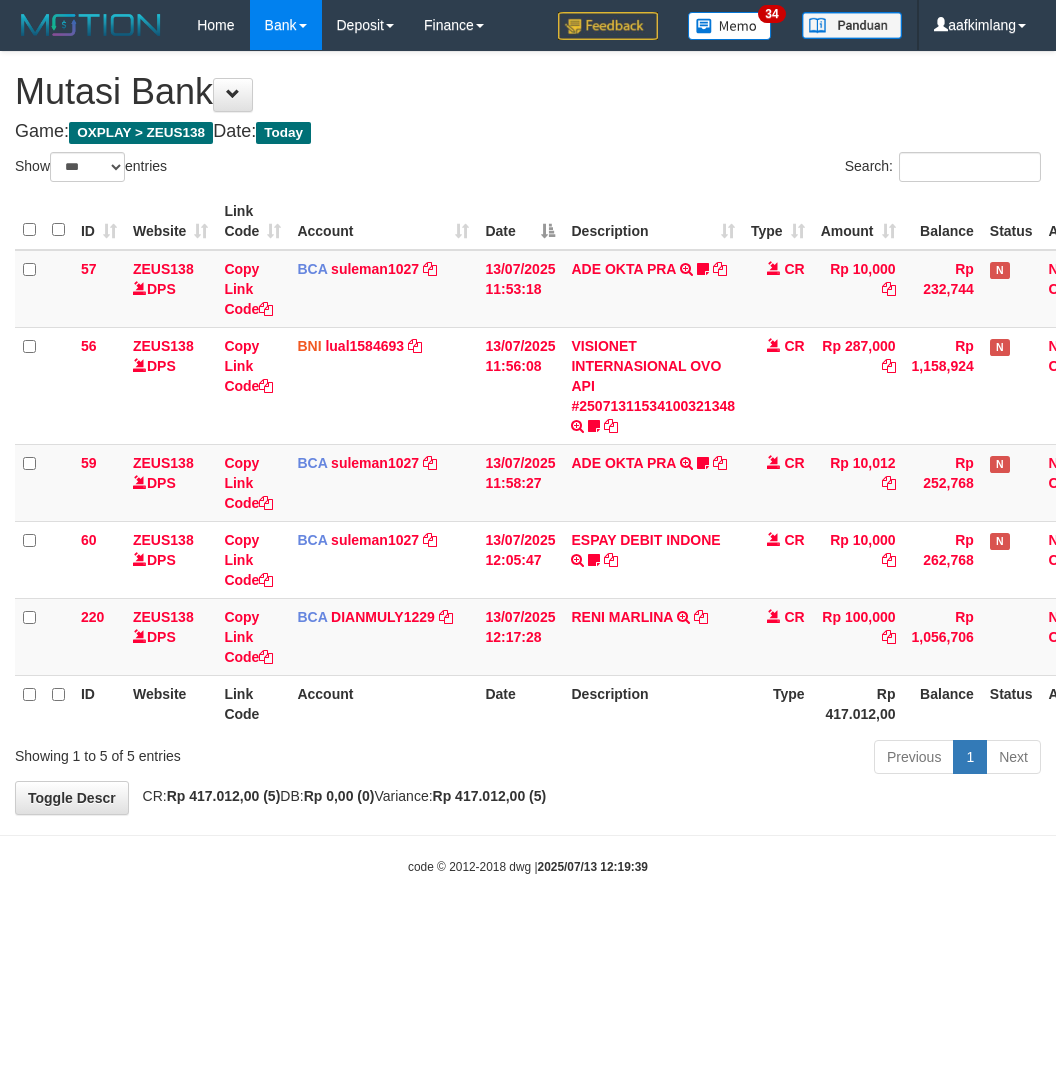 scroll, scrollTop: 0, scrollLeft: 0, axis: both 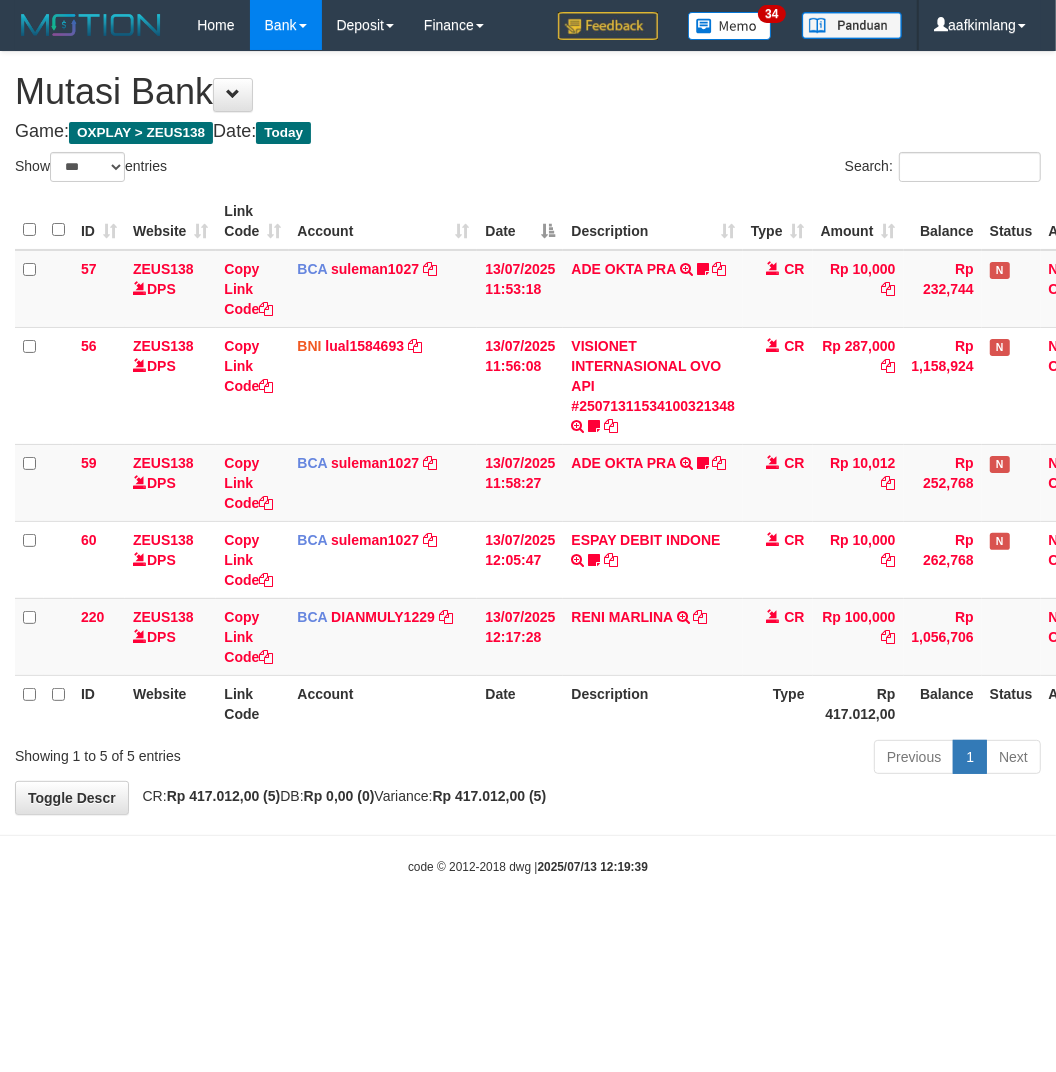 drag, startPoint x: 632, startPoint y: 762, endPoint x: 627, endPoint y: 771, distance: 10.29563 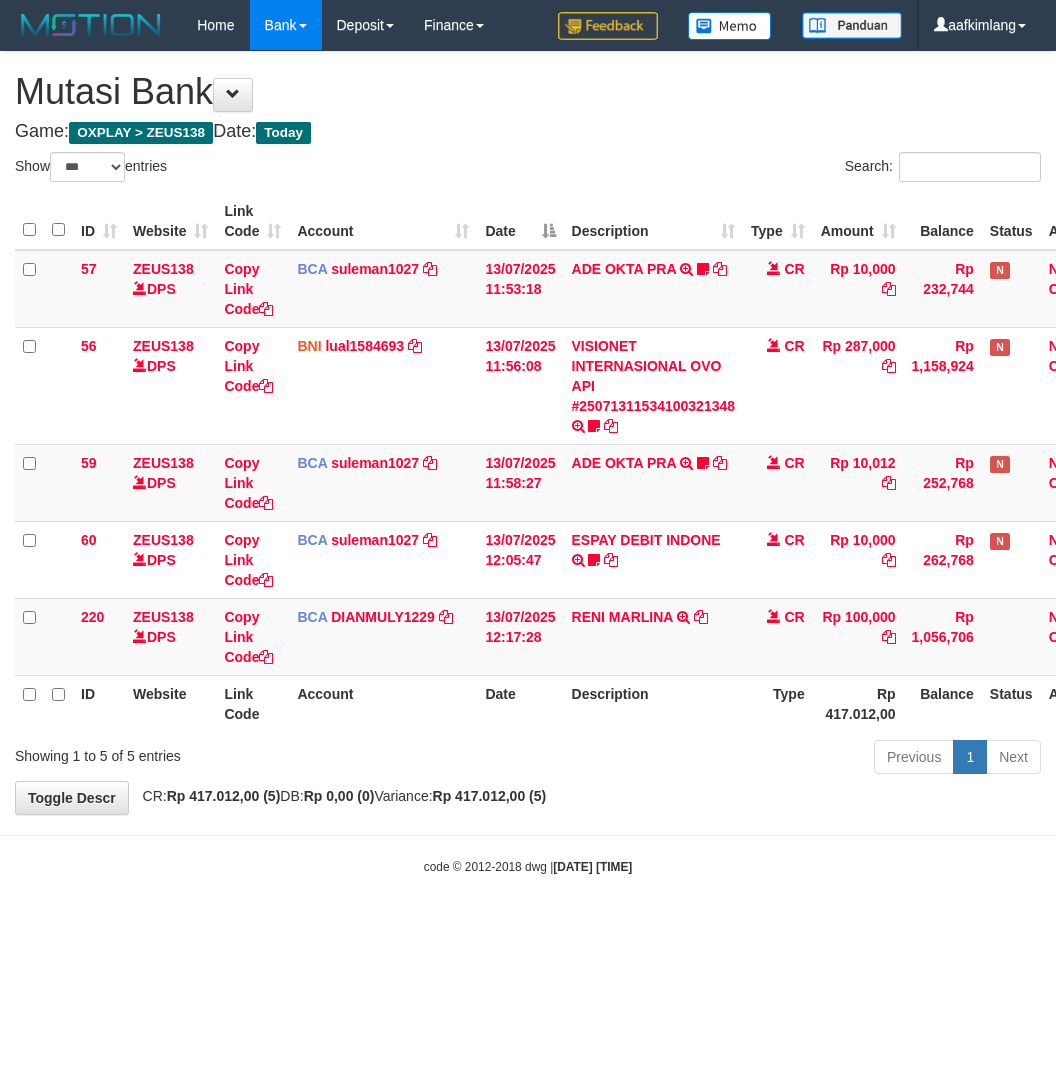 select on "***" 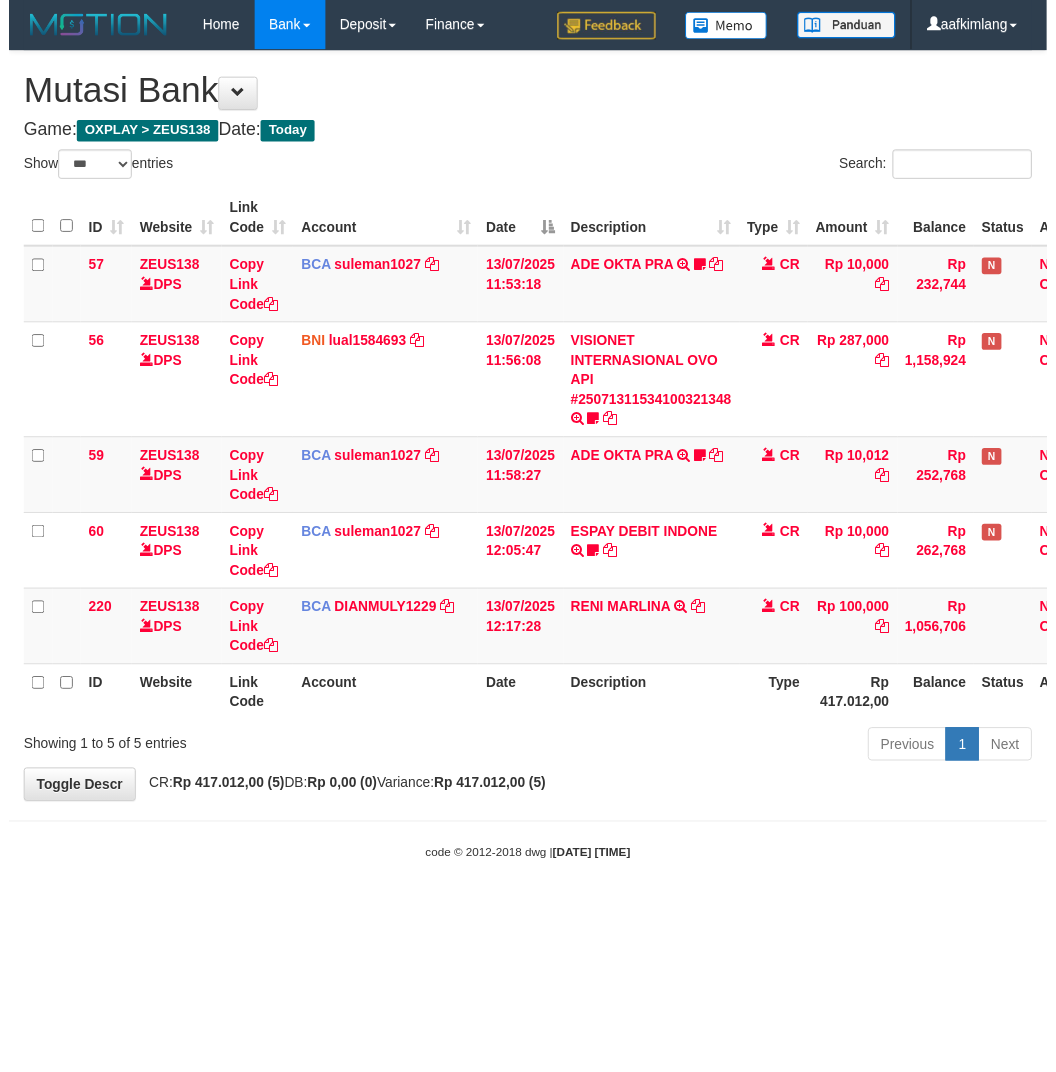 scroll, scrollTop: 0, scrollLeft: 0, axis: both 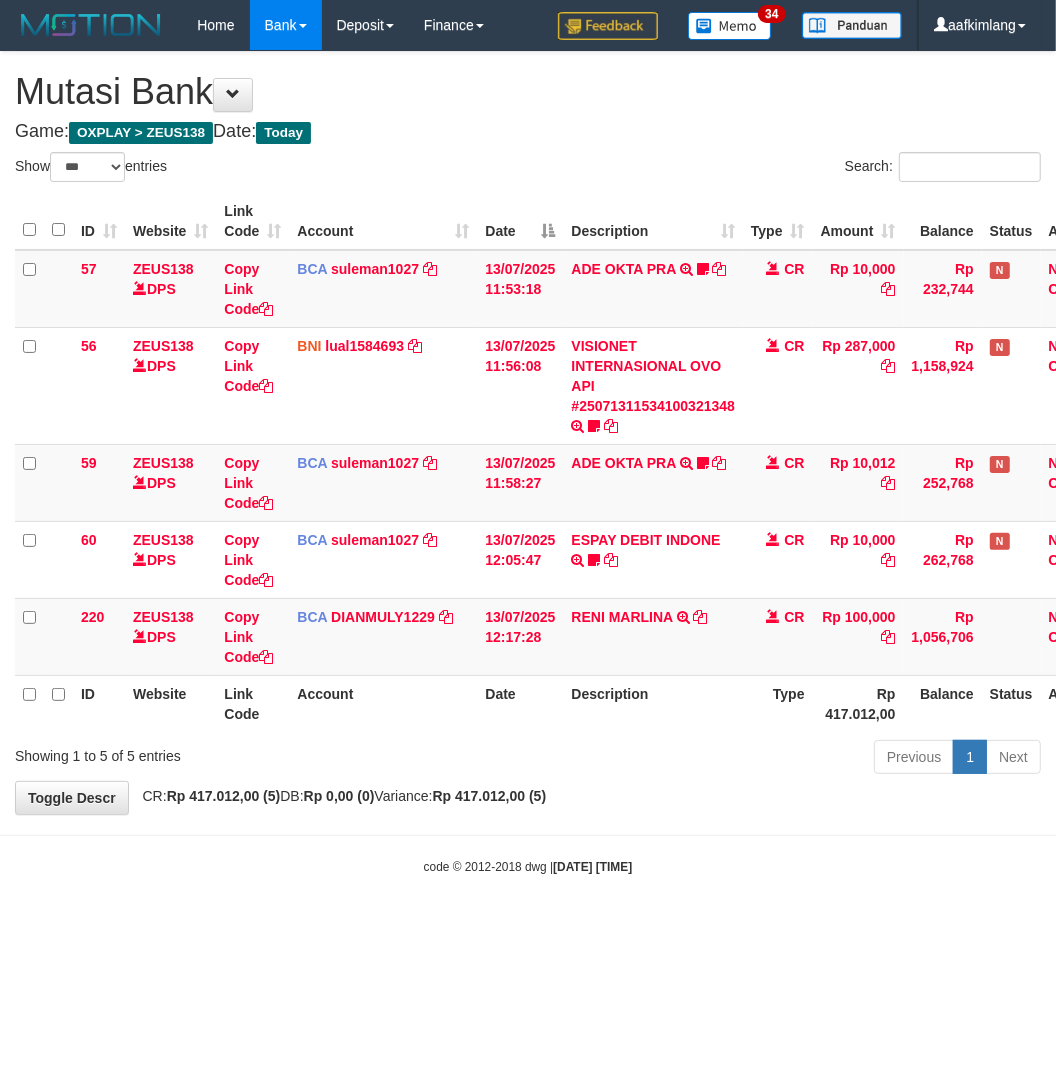 drag, startPoint x: 727, startPoint y: 763, endPoint x: 740, endPoint y: 760, distance: 13.341664 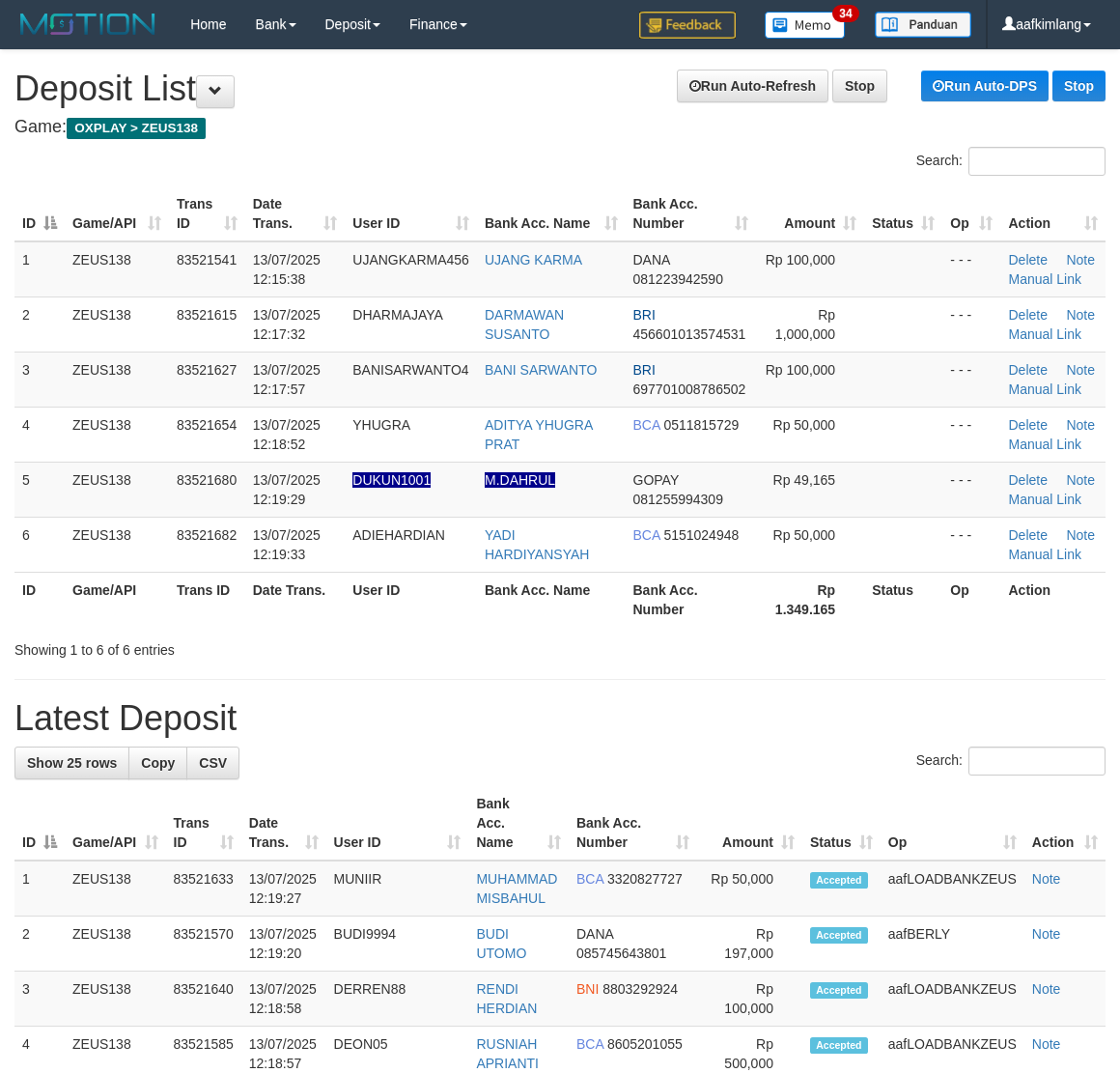 scroll, scrollTop: 0, scrollLeft: 0, axis: both 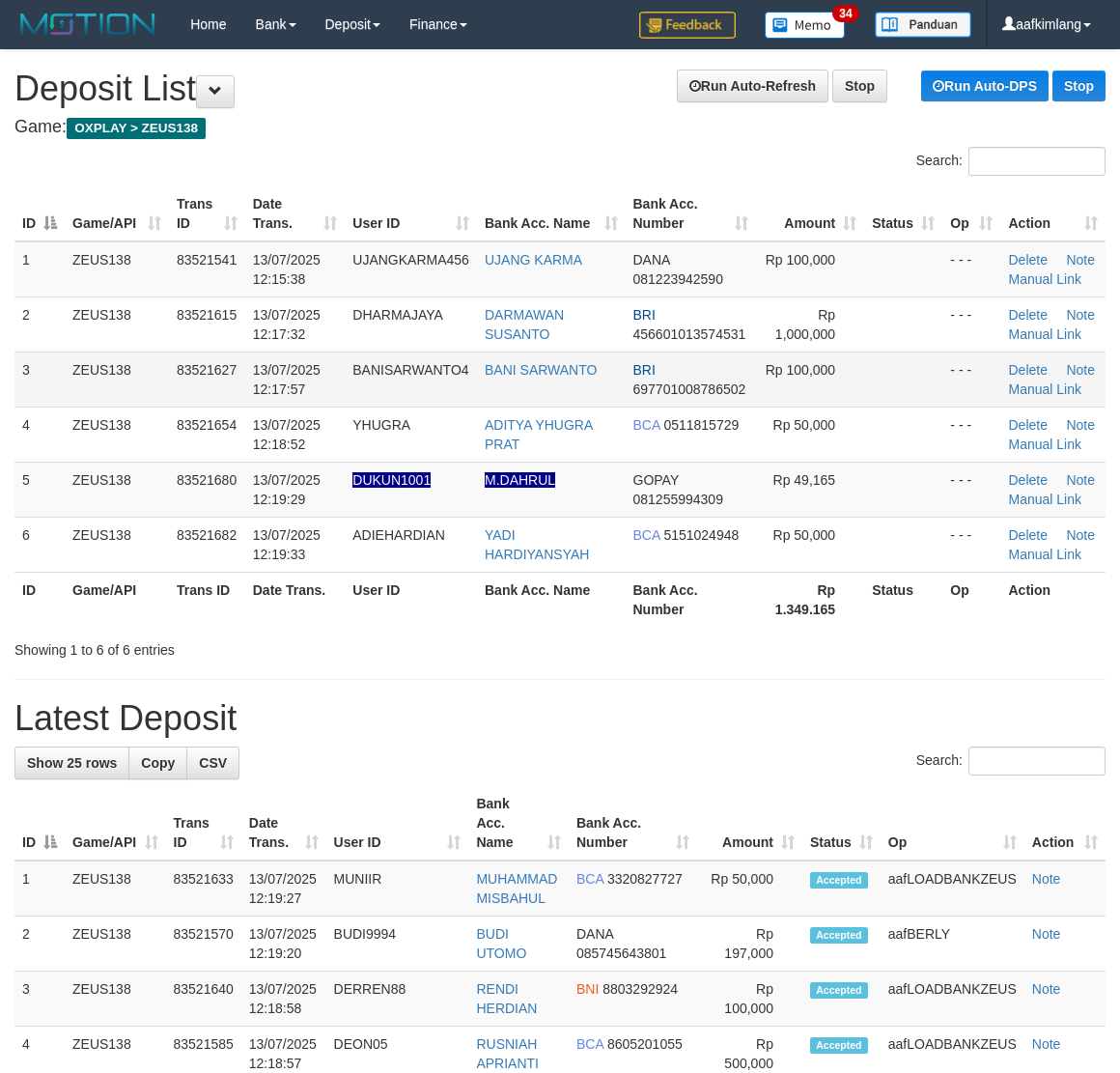 click on "Rp 100,000" at bounding box center (810, 379) 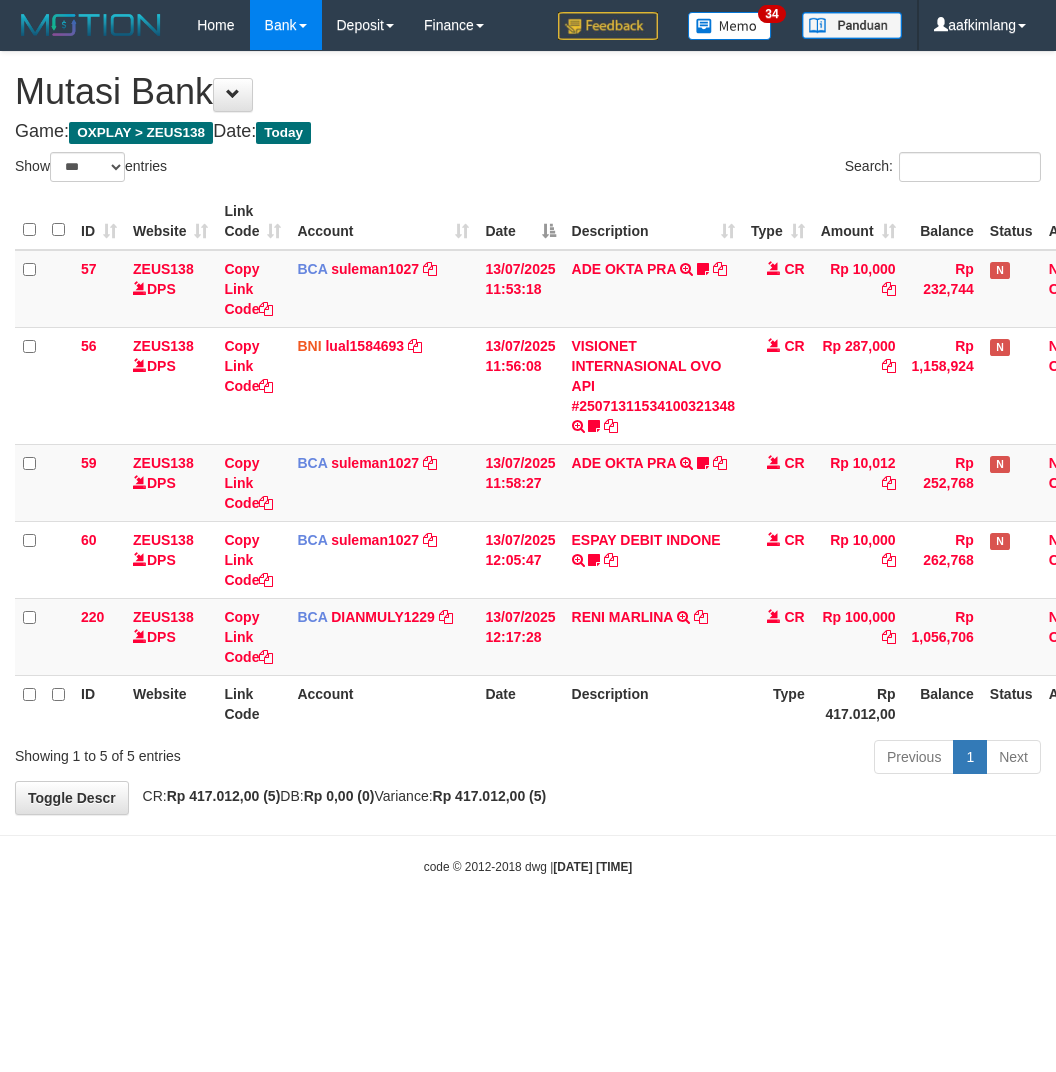 select on "***" 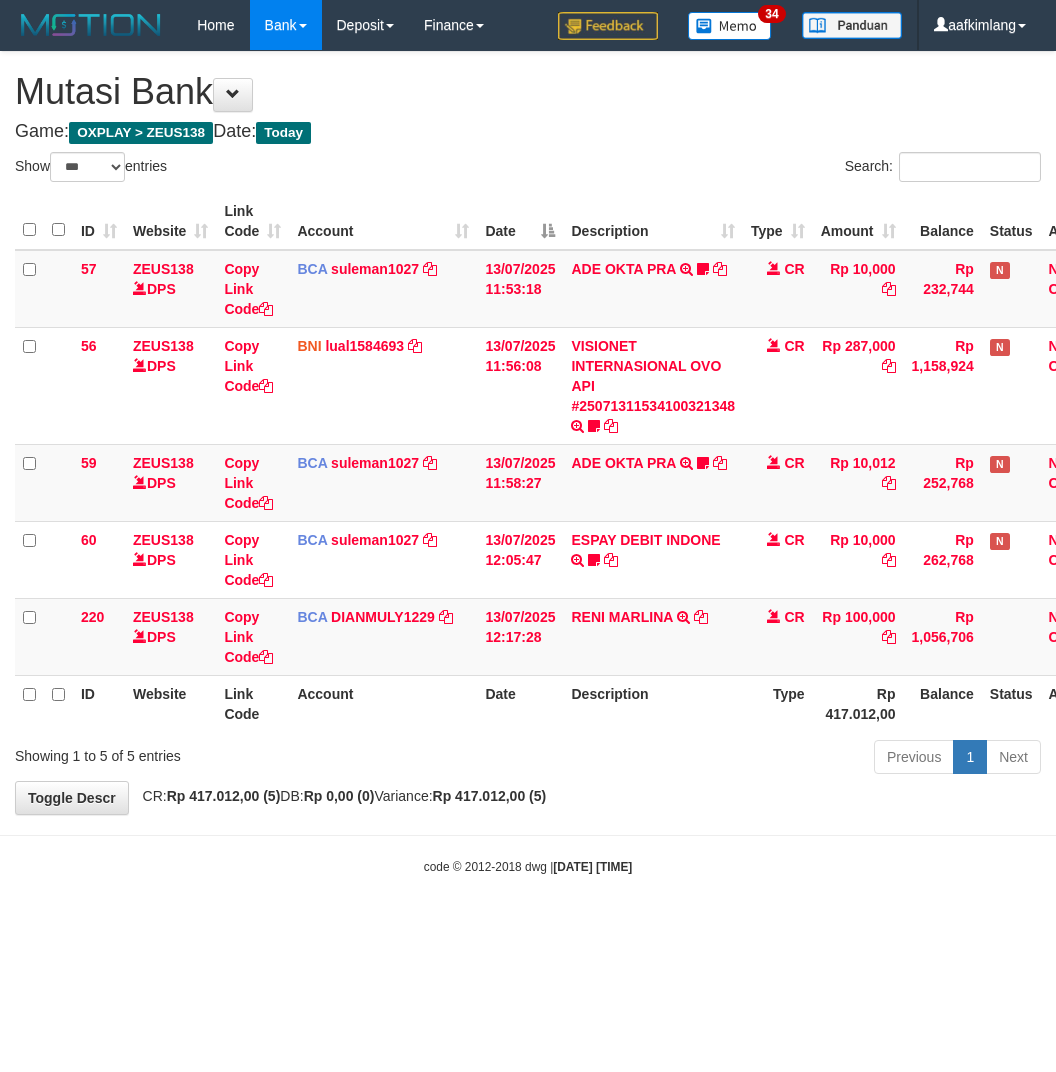 scroll, scrollTop: 0, scrollLeft: 0, axis: both 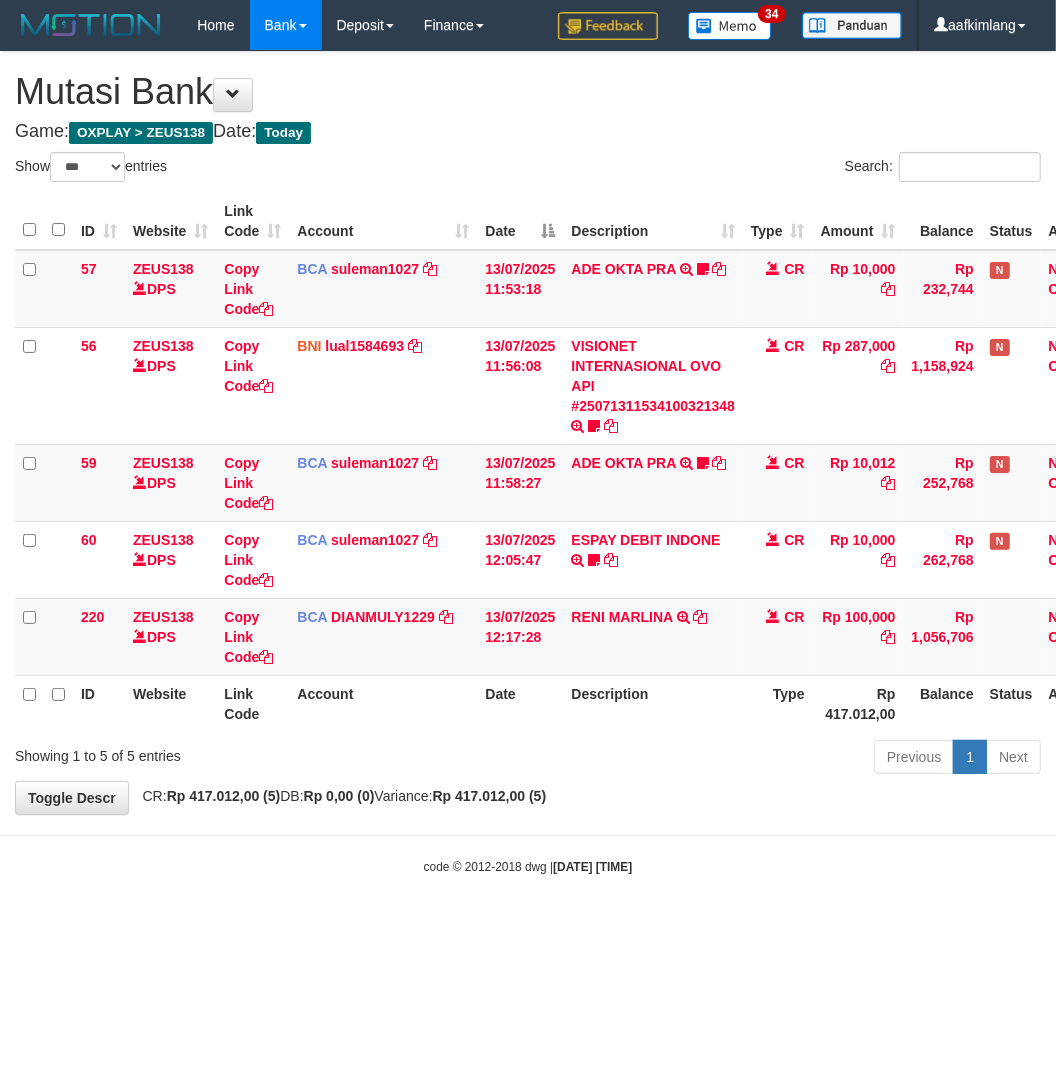 drag, startPoint x: 758, startPoint y: 795, endPoint x: 747, endPoint y: 790, distance: 12.083046 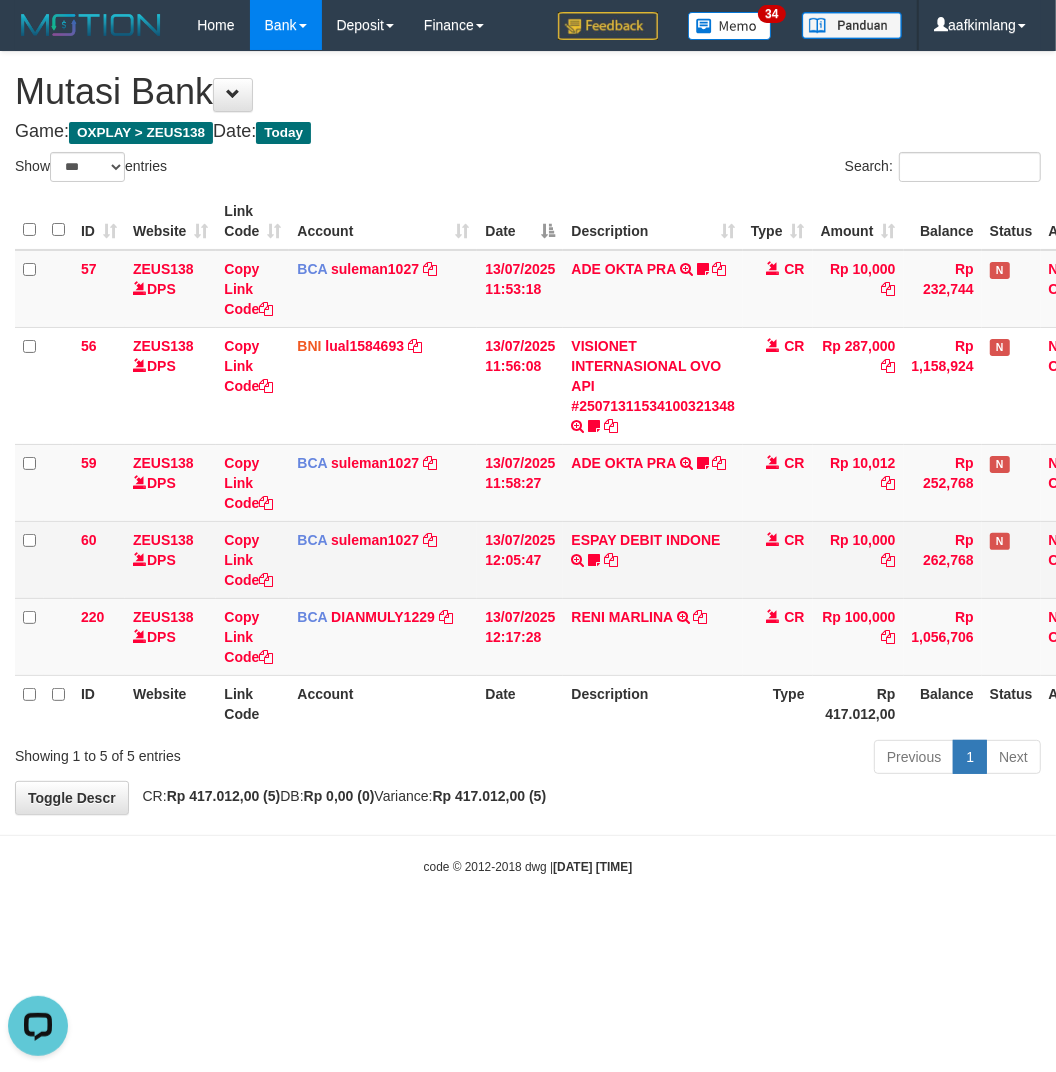 scroll, scrollTop: 0, scrollLeft: 0, axis: both 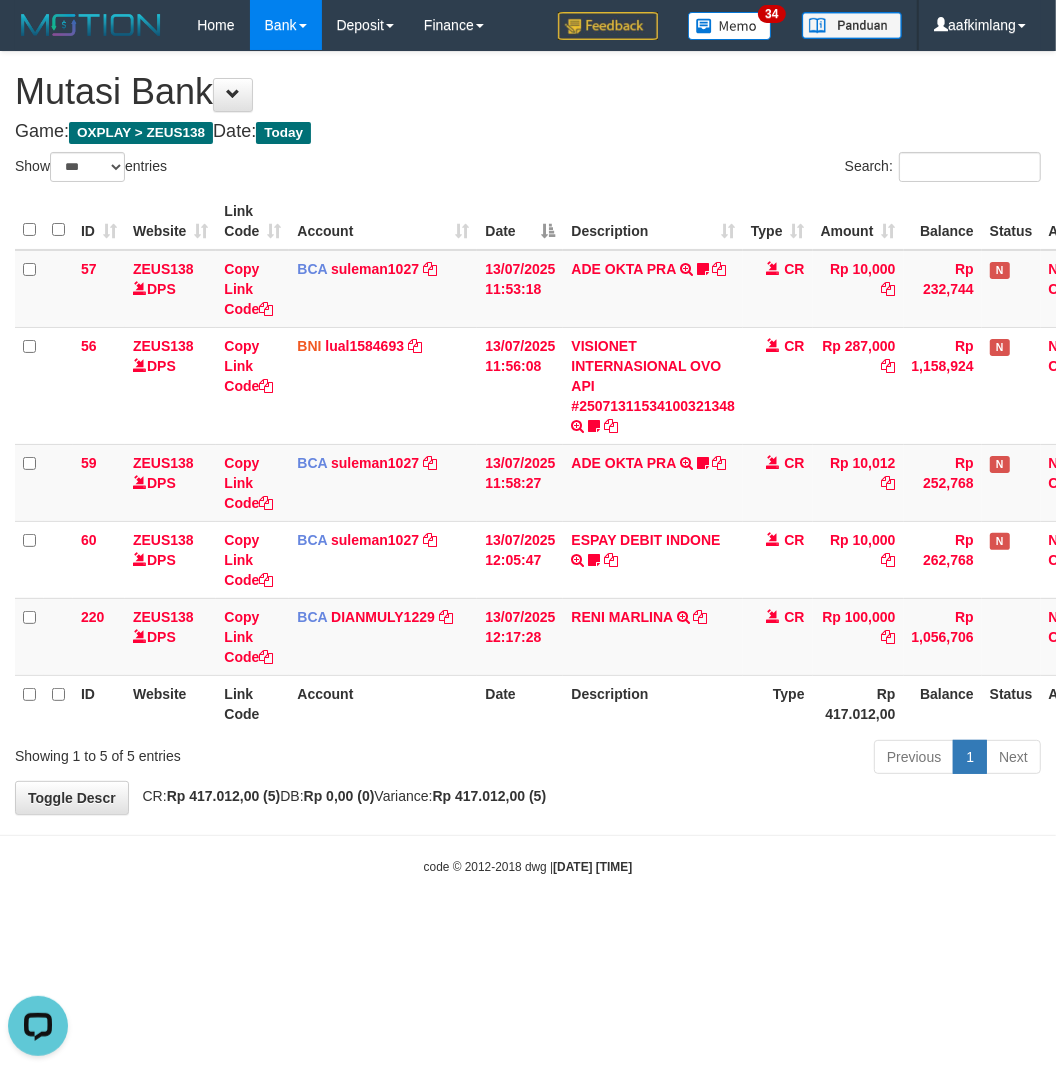 click on "Toggle navigation
Home
Bank
Account List
Mutasi Bank
Search
Note Mutasi
Deposit
DPS Fetch
DPS List
History
Note DPS
Finance
Financial Data
aafkimlang
My Profile
Log Out" at bounding box center (528, 463) 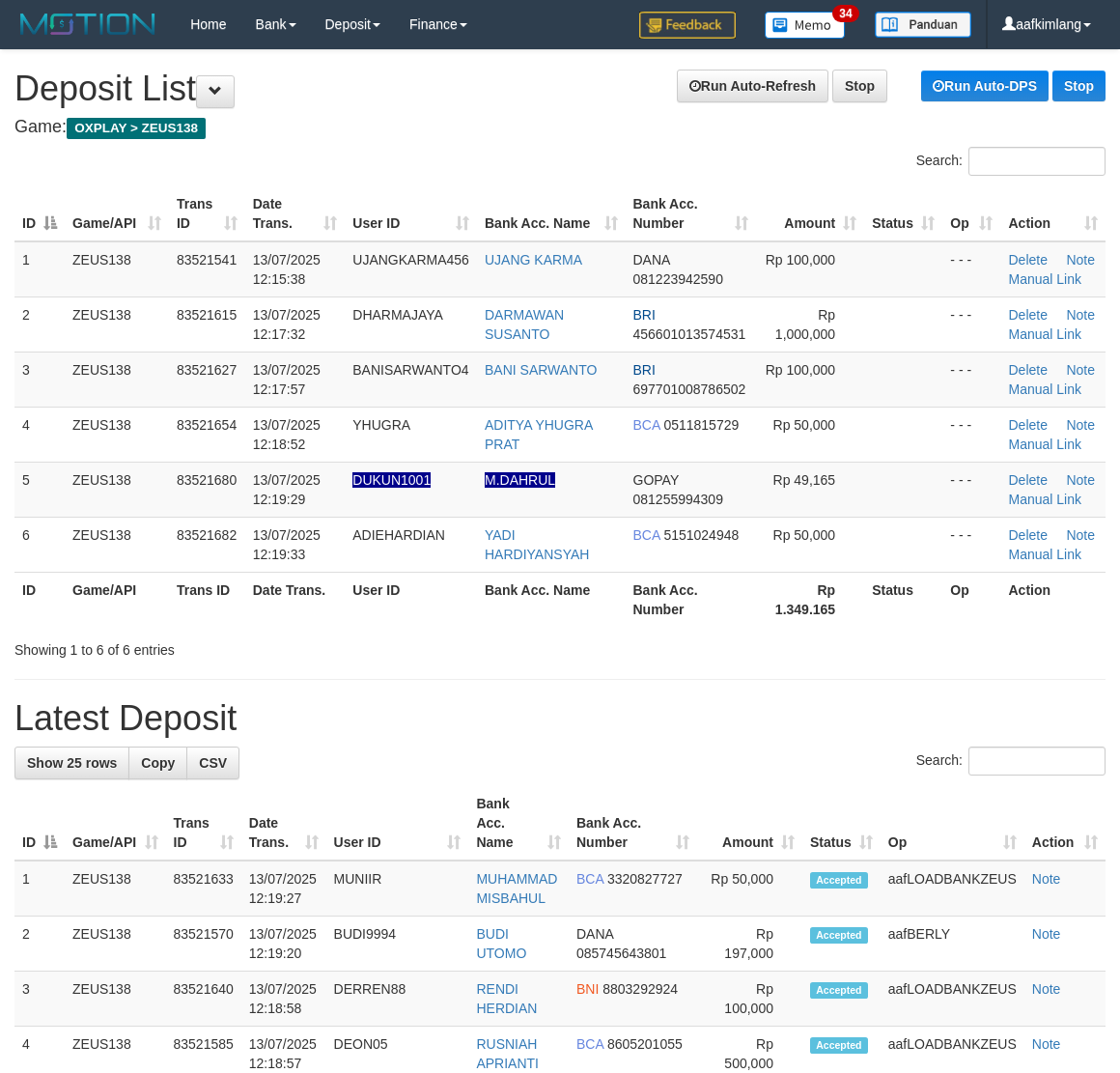 scroll, scrollTop: 0, scrollLeft: 0, axis: both 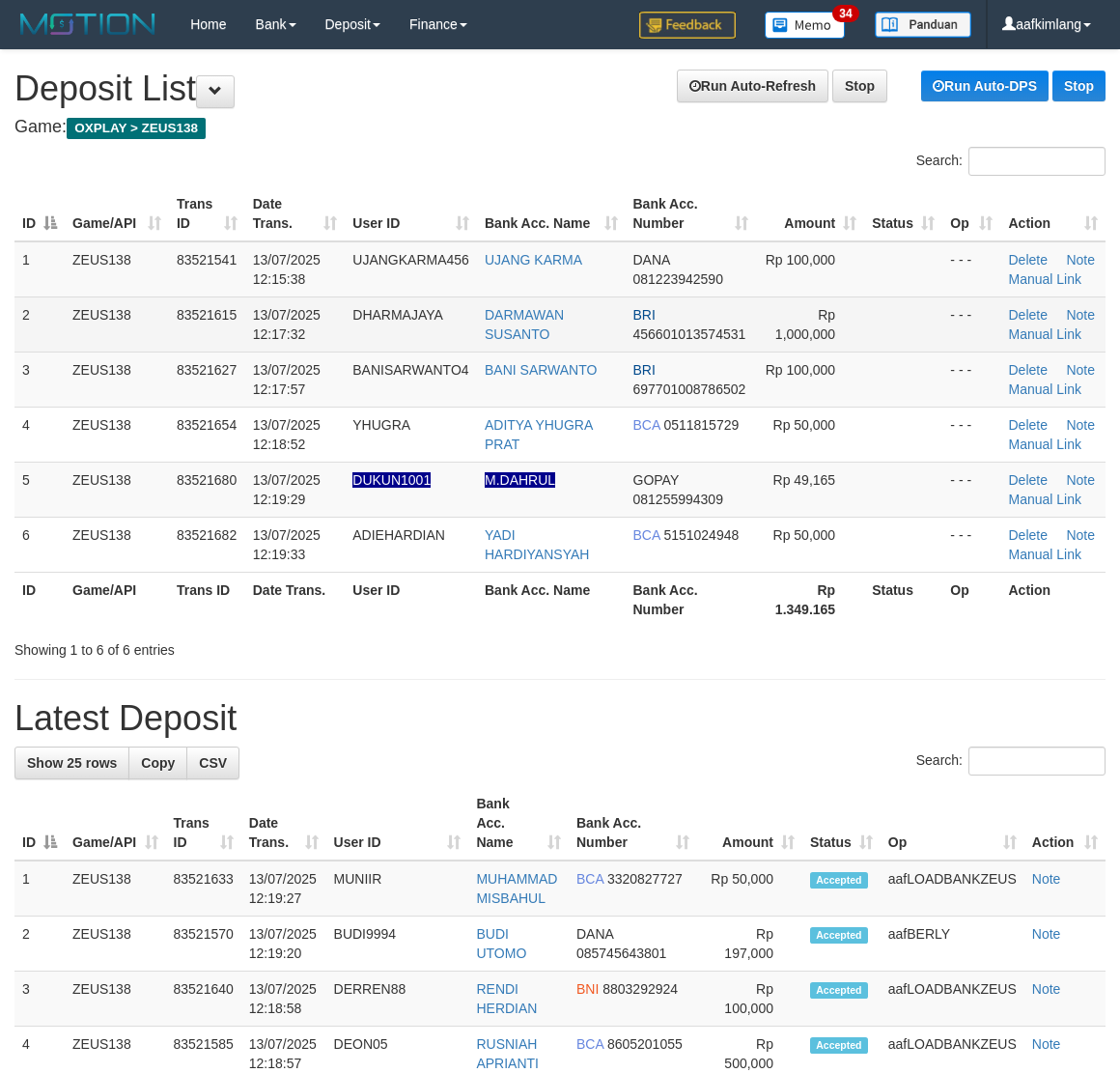 click at bounding box center (903, 324) 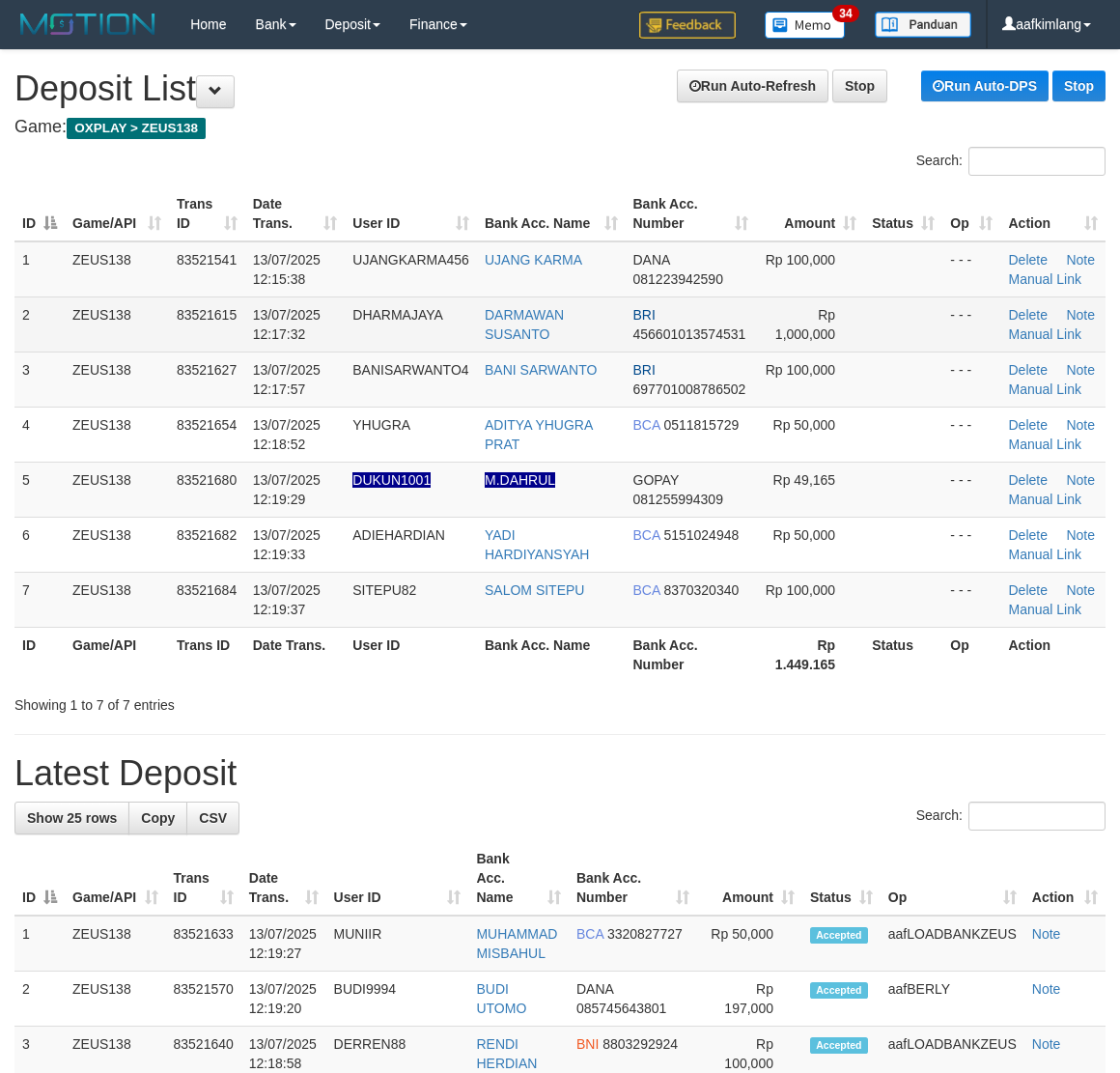 scroll, scrollTop: 0, scrollLeft: 0, axis: both 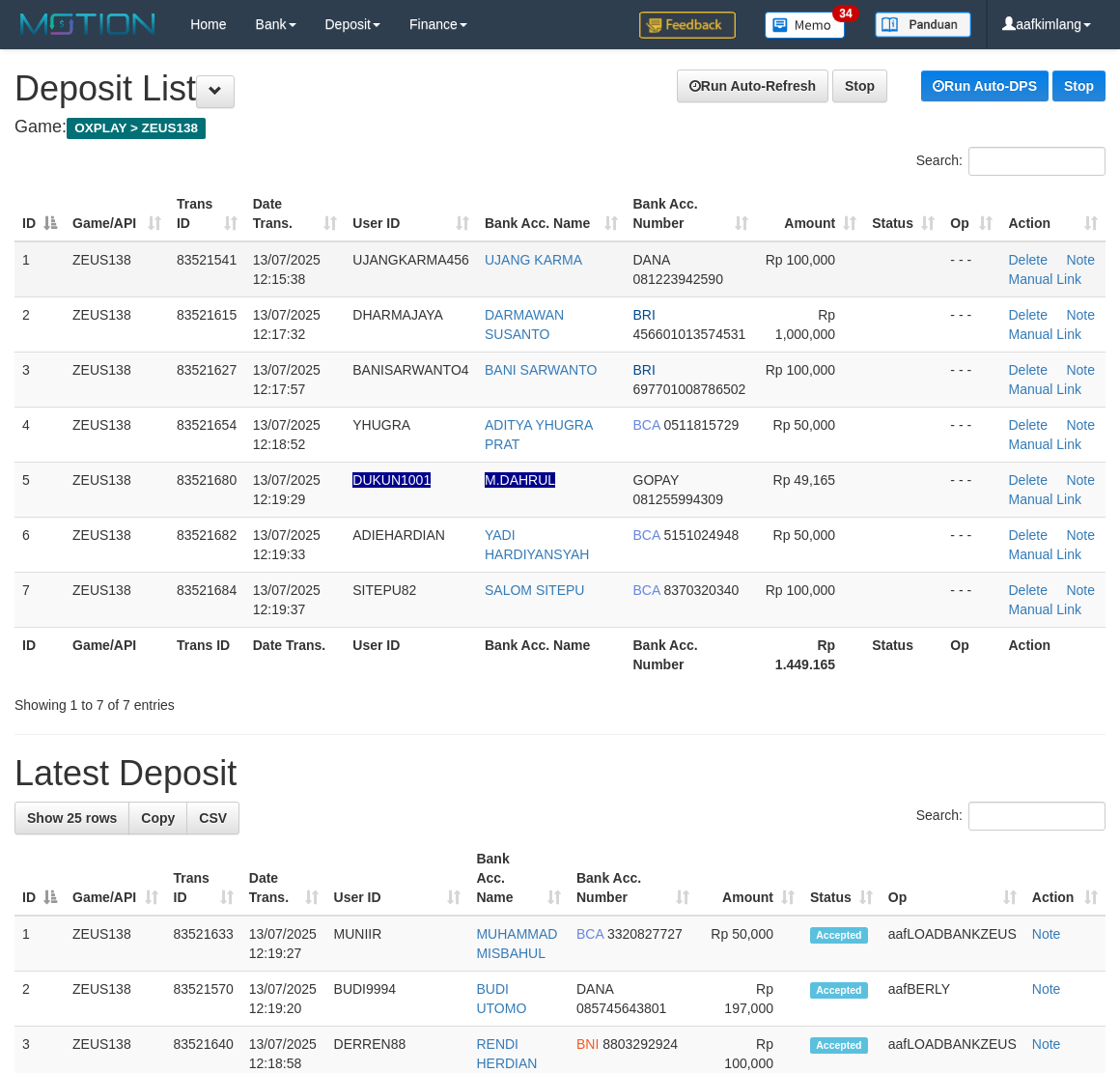 click at bounding box center (903, 269) 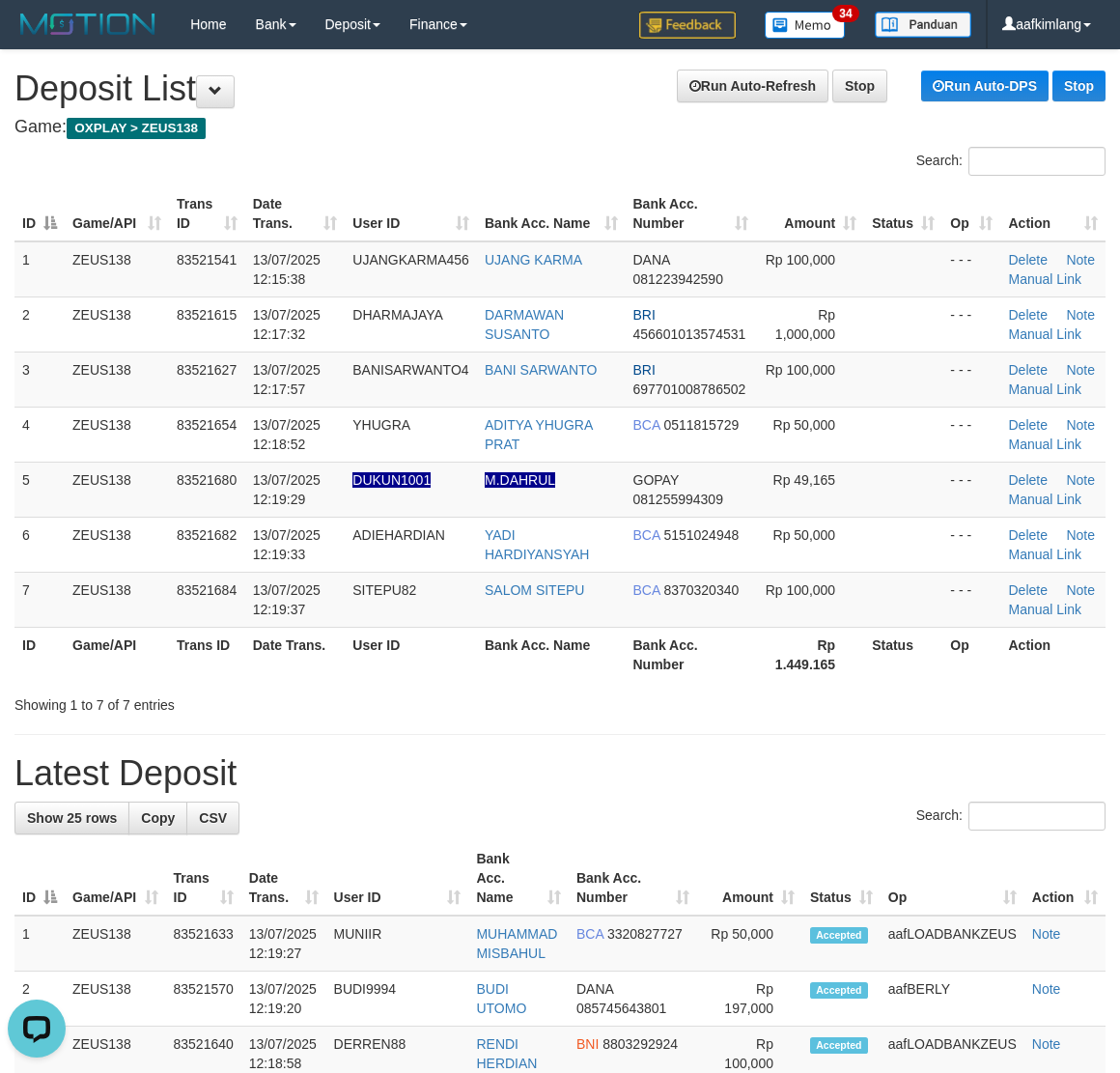 scroll, scrollTop: 0, scrollLeft: 0, axis: both 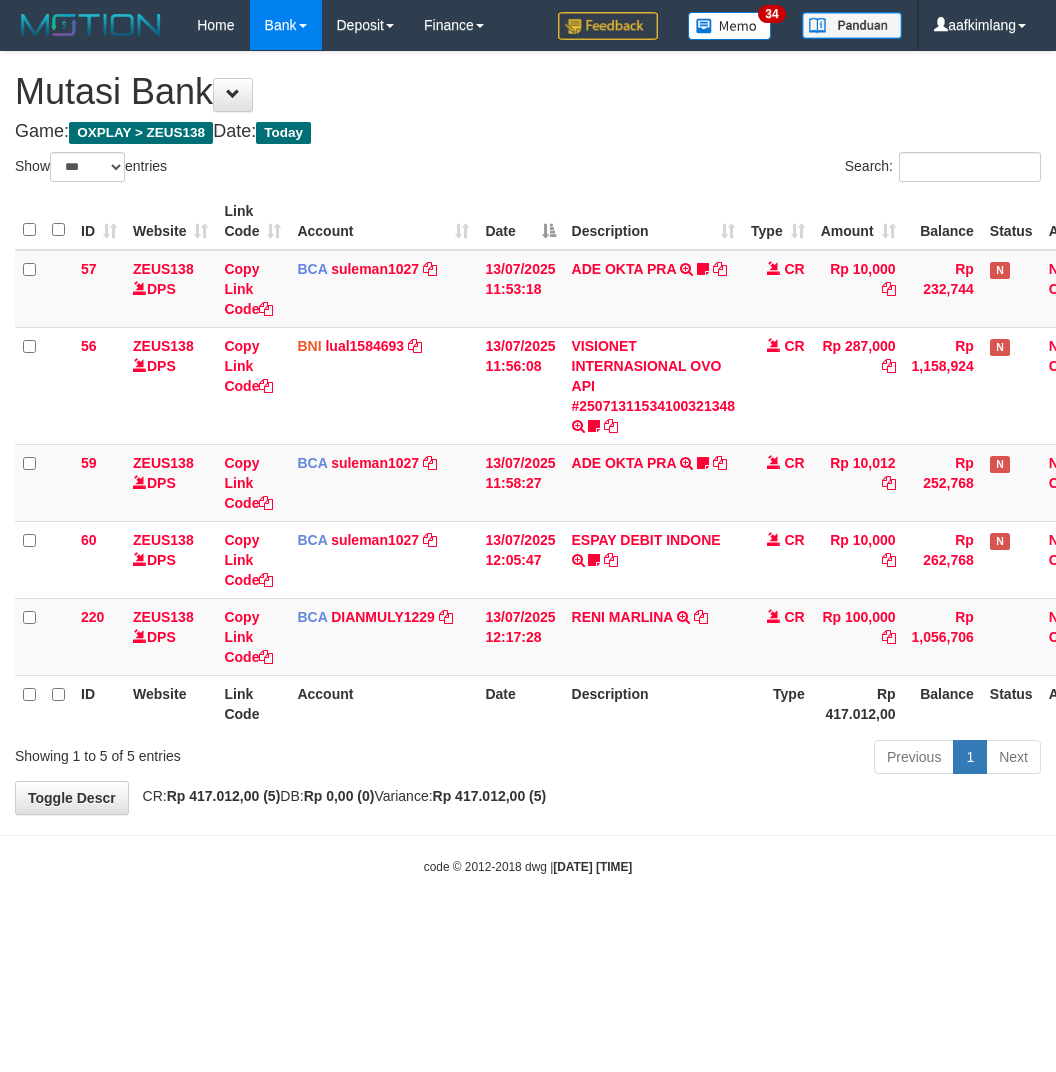 select on "***" 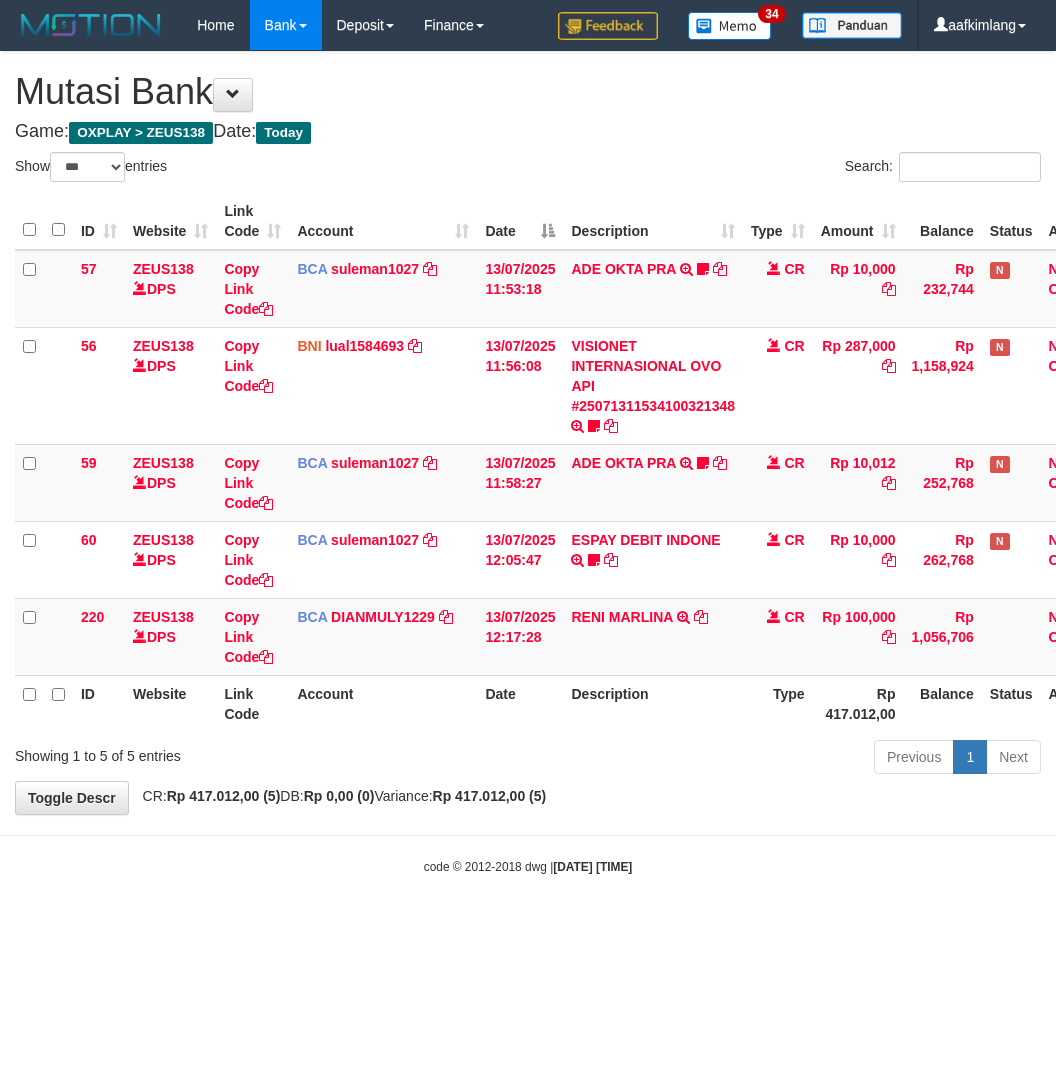 scroll, scrollTop: 0, scrollLeft: 0, axis: both 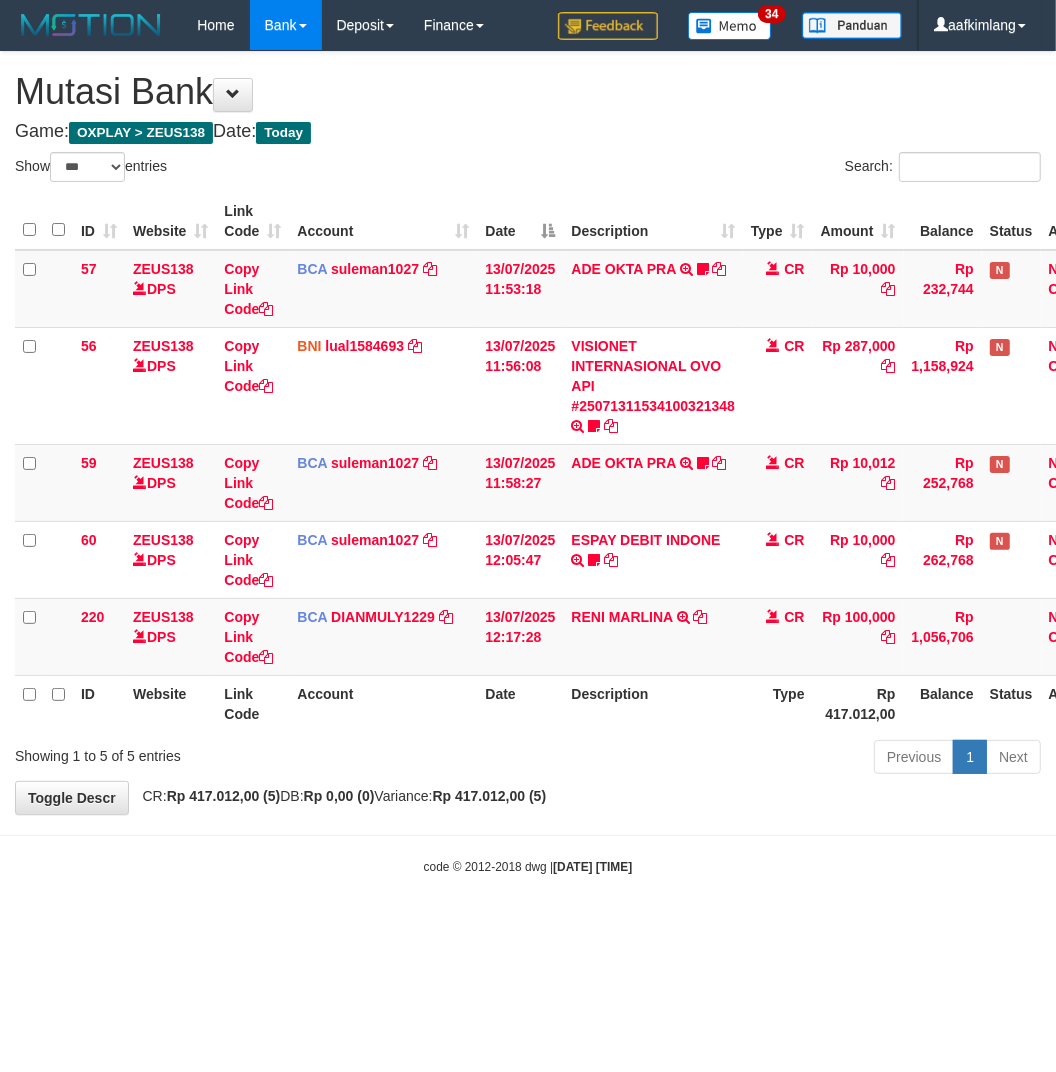 click on "Previous 1 Next" at bounding box center [748, 759] 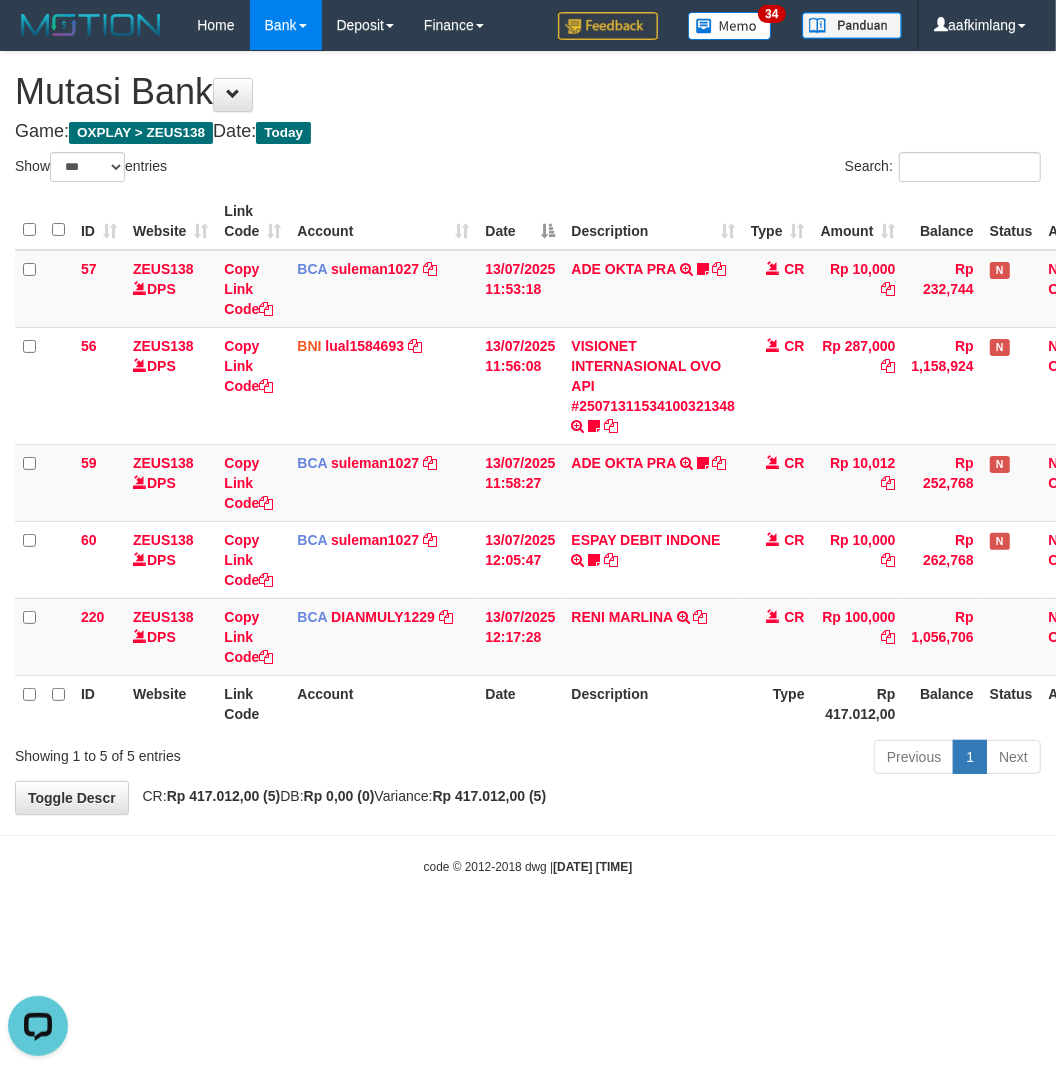 scroll, scrollTop: 0, scrollLeft: 0, axis: both 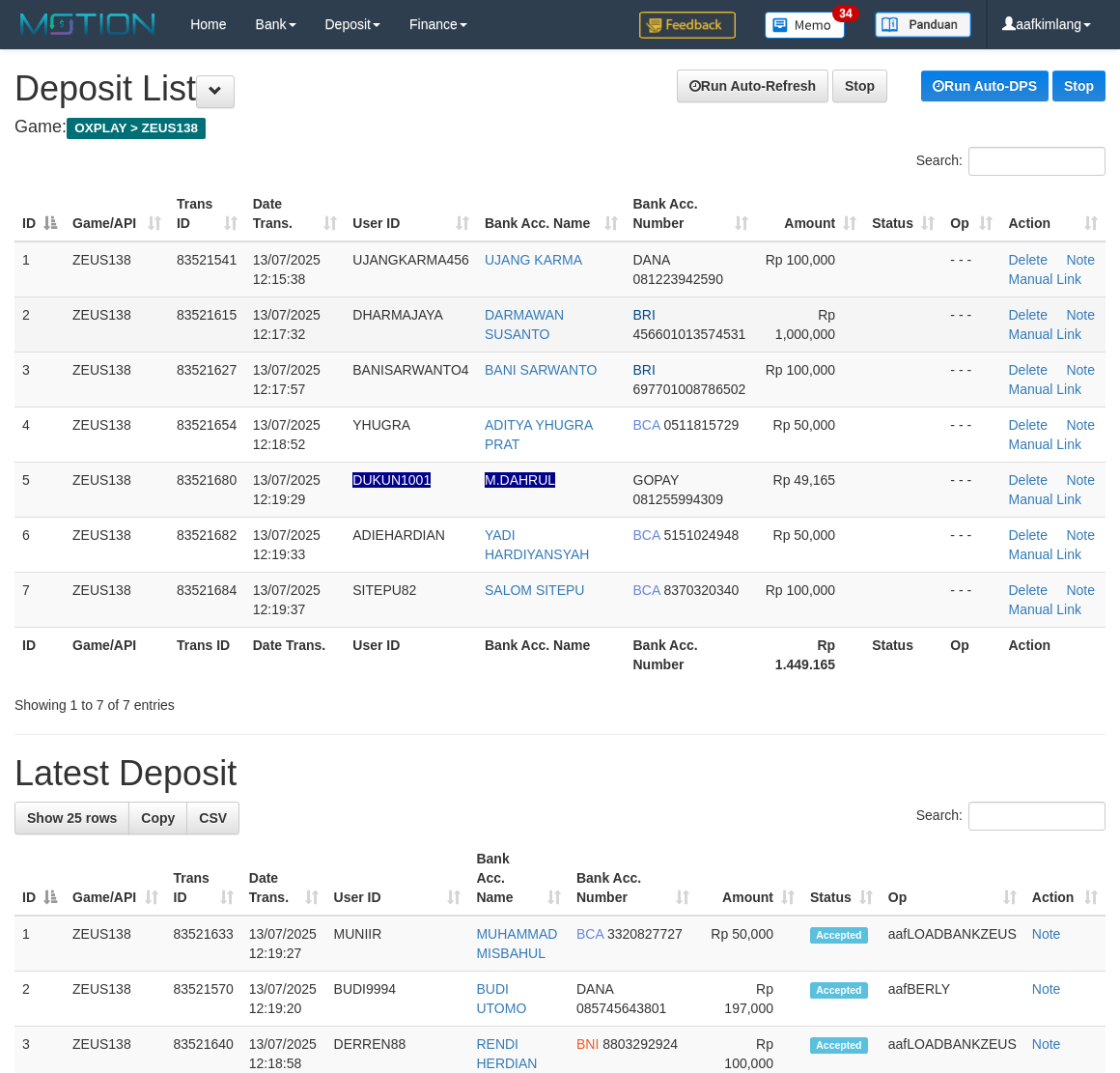 click at bounding box center (903, 324) 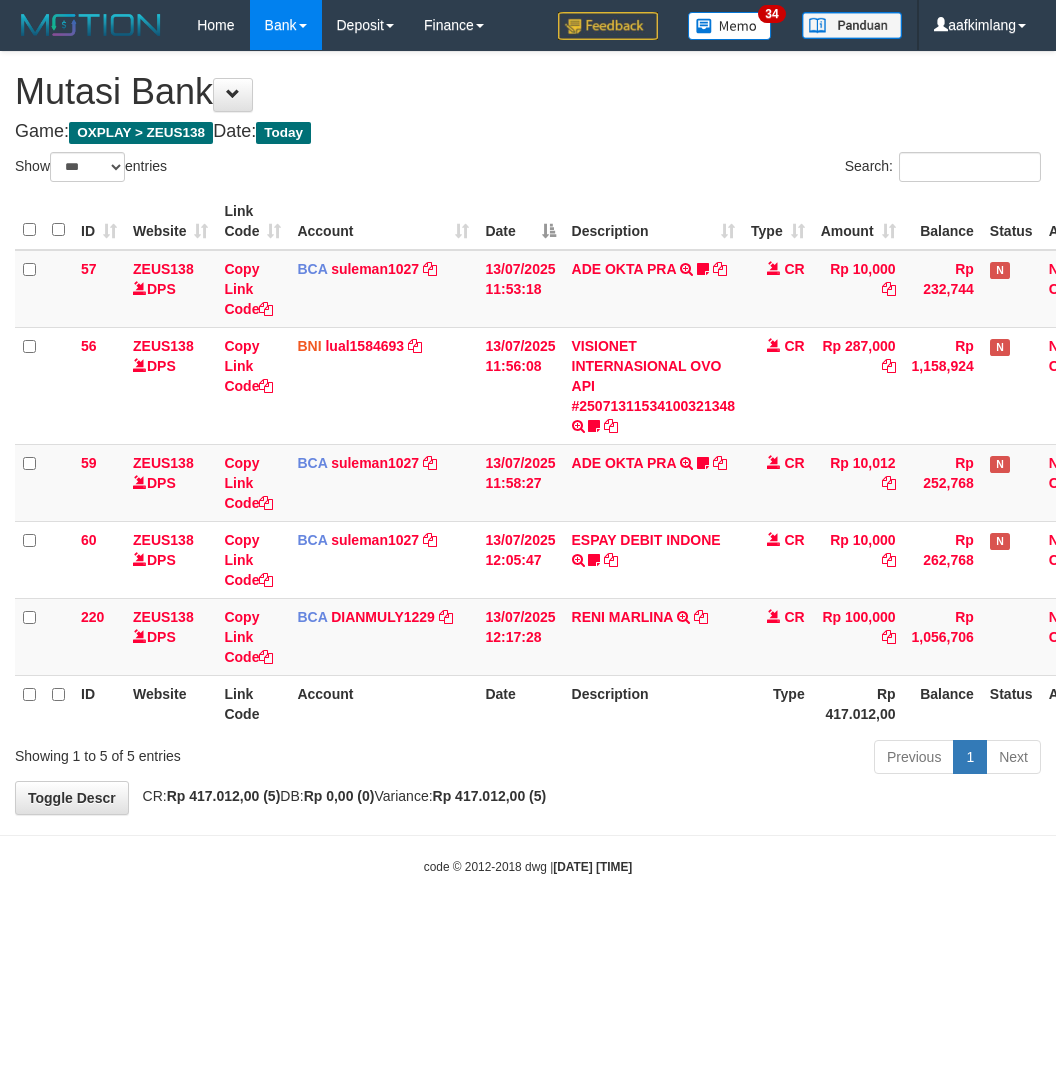 select on "***" 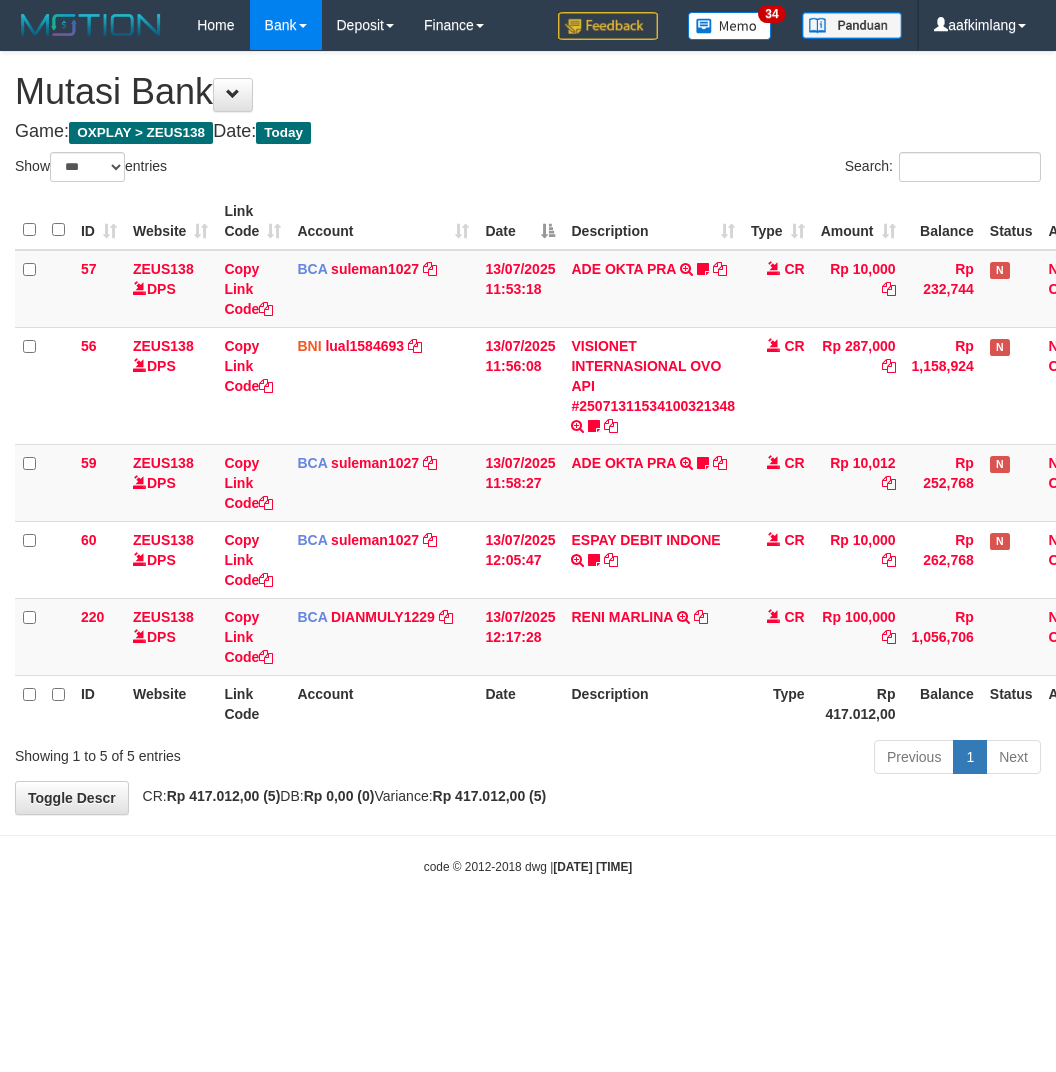 scroll, scrollTop: 0, scrollLeft: 0, axis: both 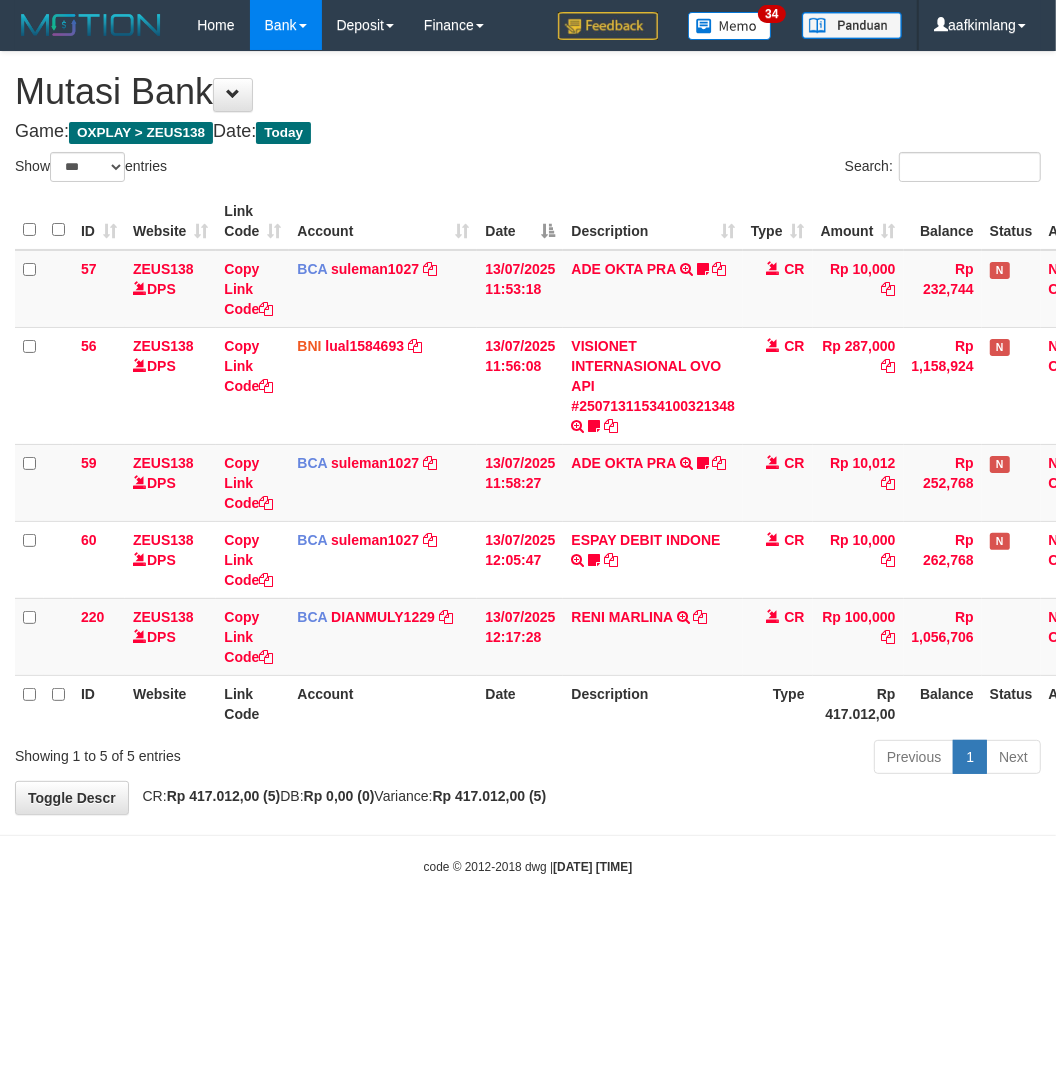 click on "**********" at bounding box center [528, 433] 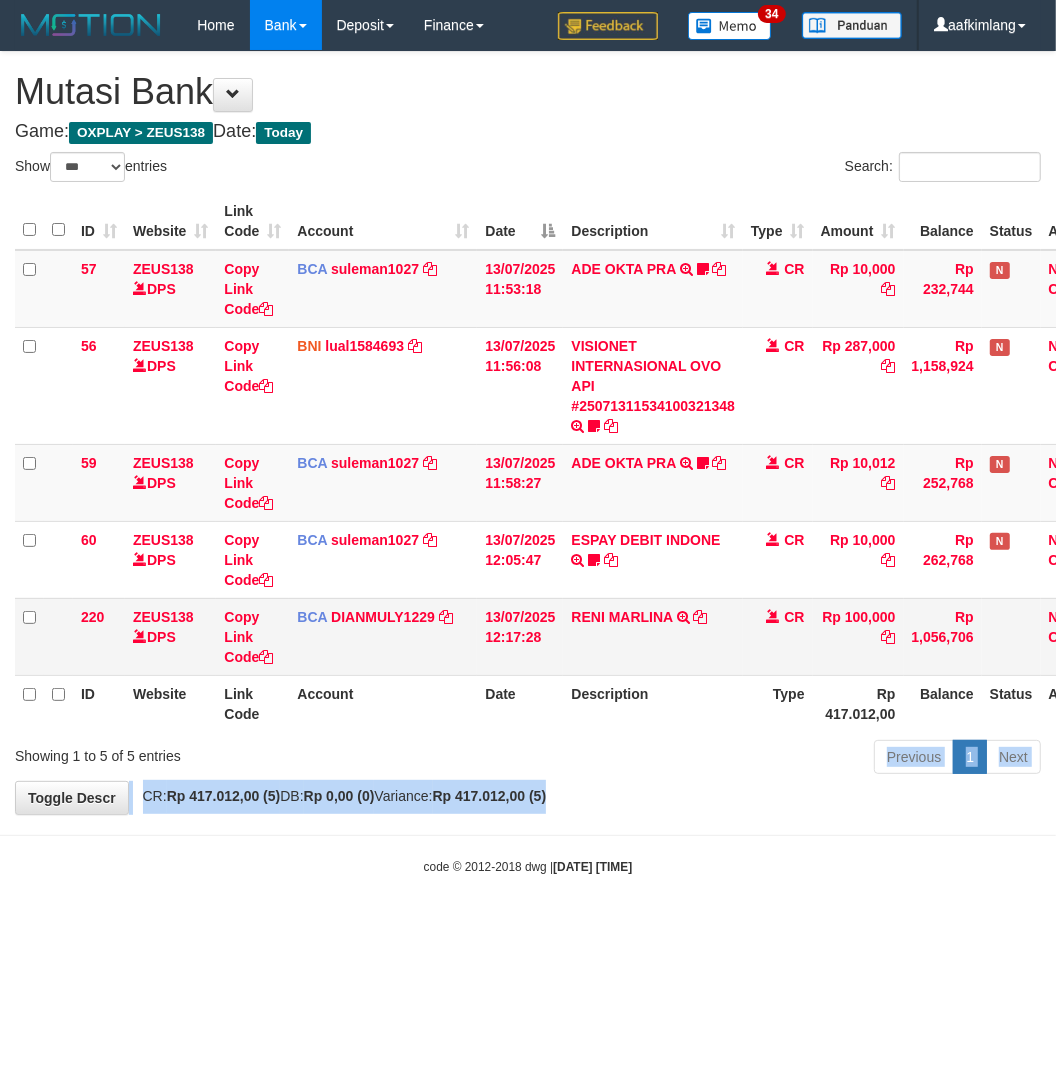 drag, startPoint x: 705, startPoint y: 781, endPoint x: 721, endPoint y: 641, distance: 140.91132 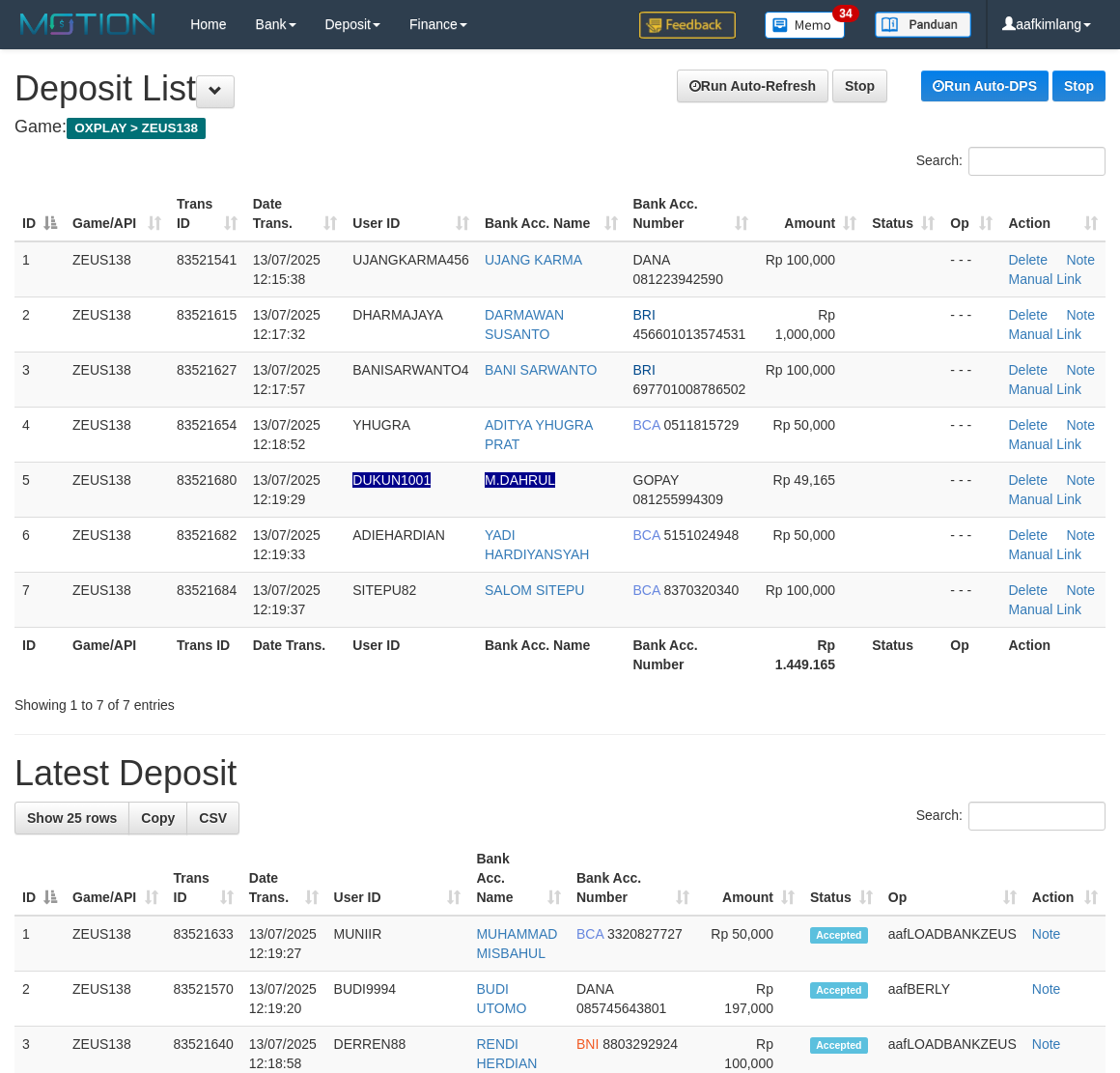 scroll, scrollTop: 0, scrollLeft: 0, axis: both 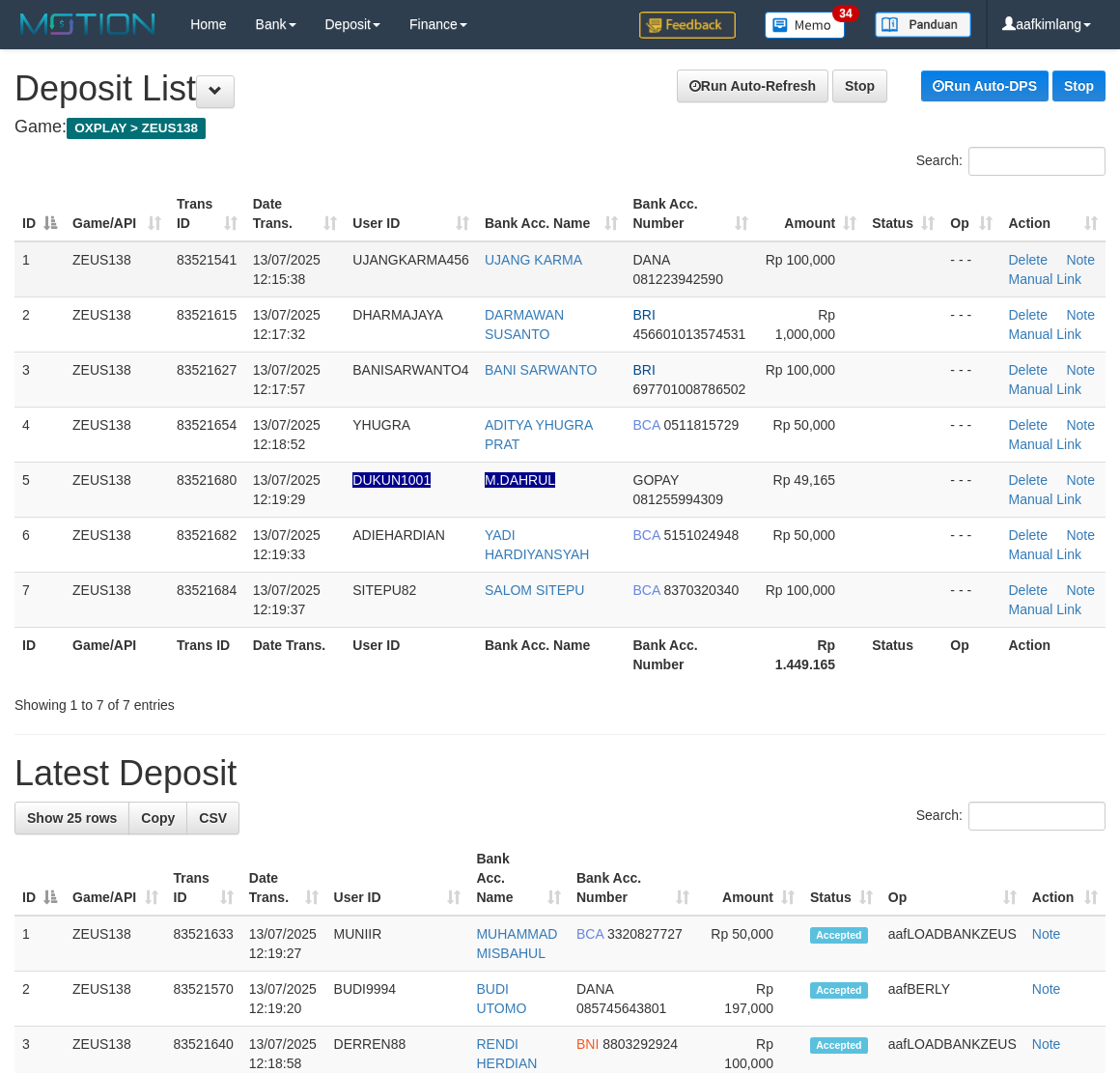 click on "DANA
[PHONE]" at bounding box center [690, 269] 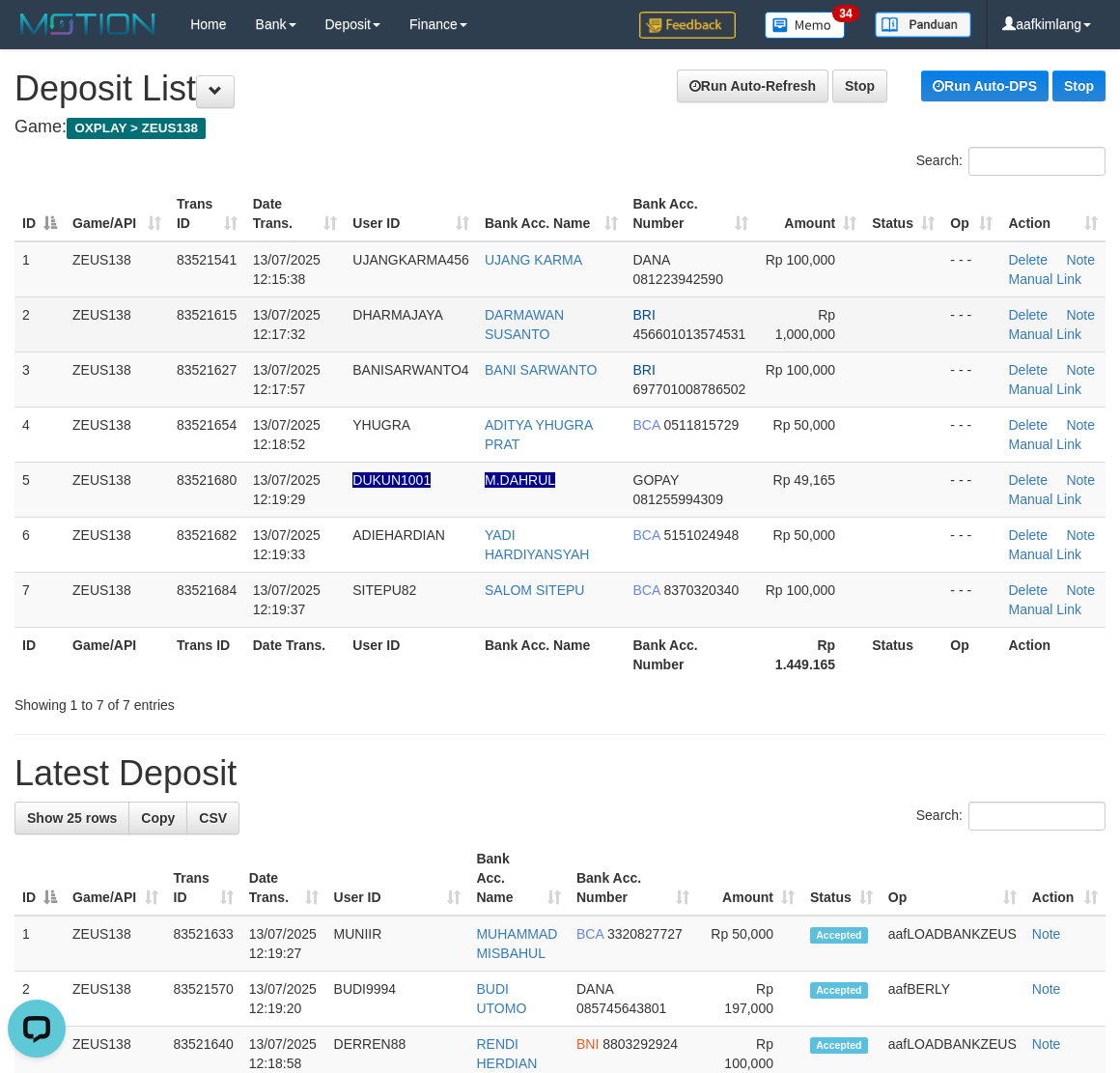 scroll, scrollTop: 0, scrollLeft: 0, axis: both 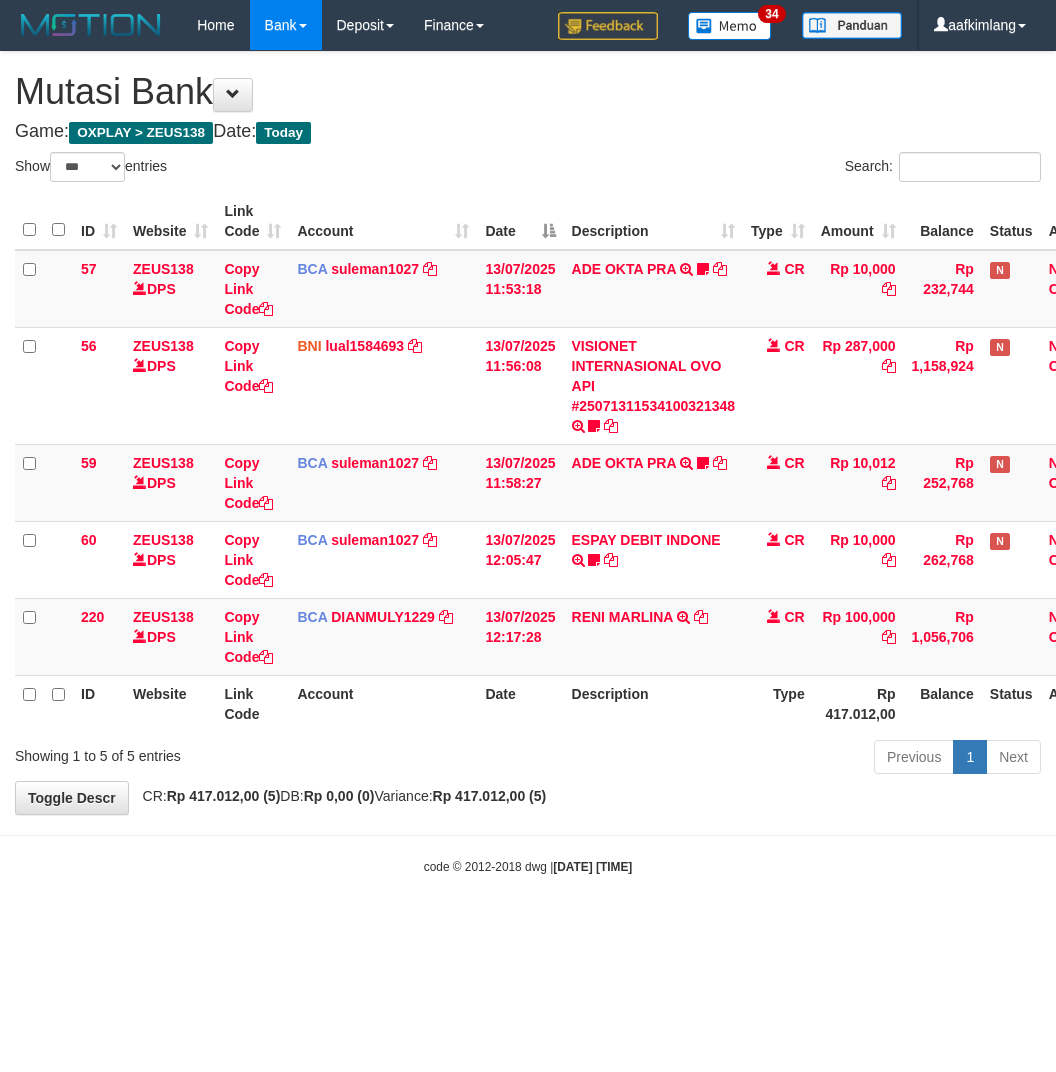 select on "***" 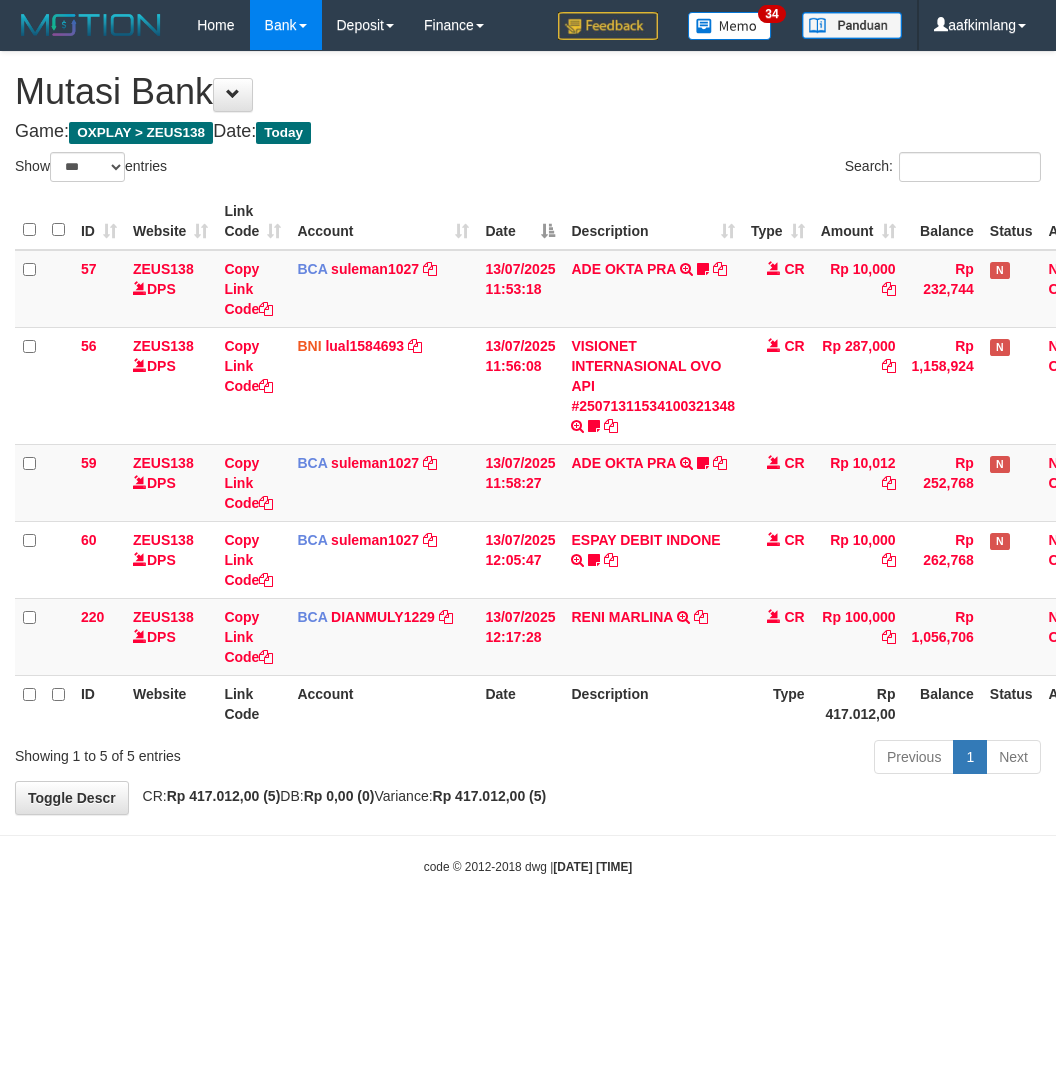 scroll, scrollTop: 0, scrollLeft: 0, axis: both 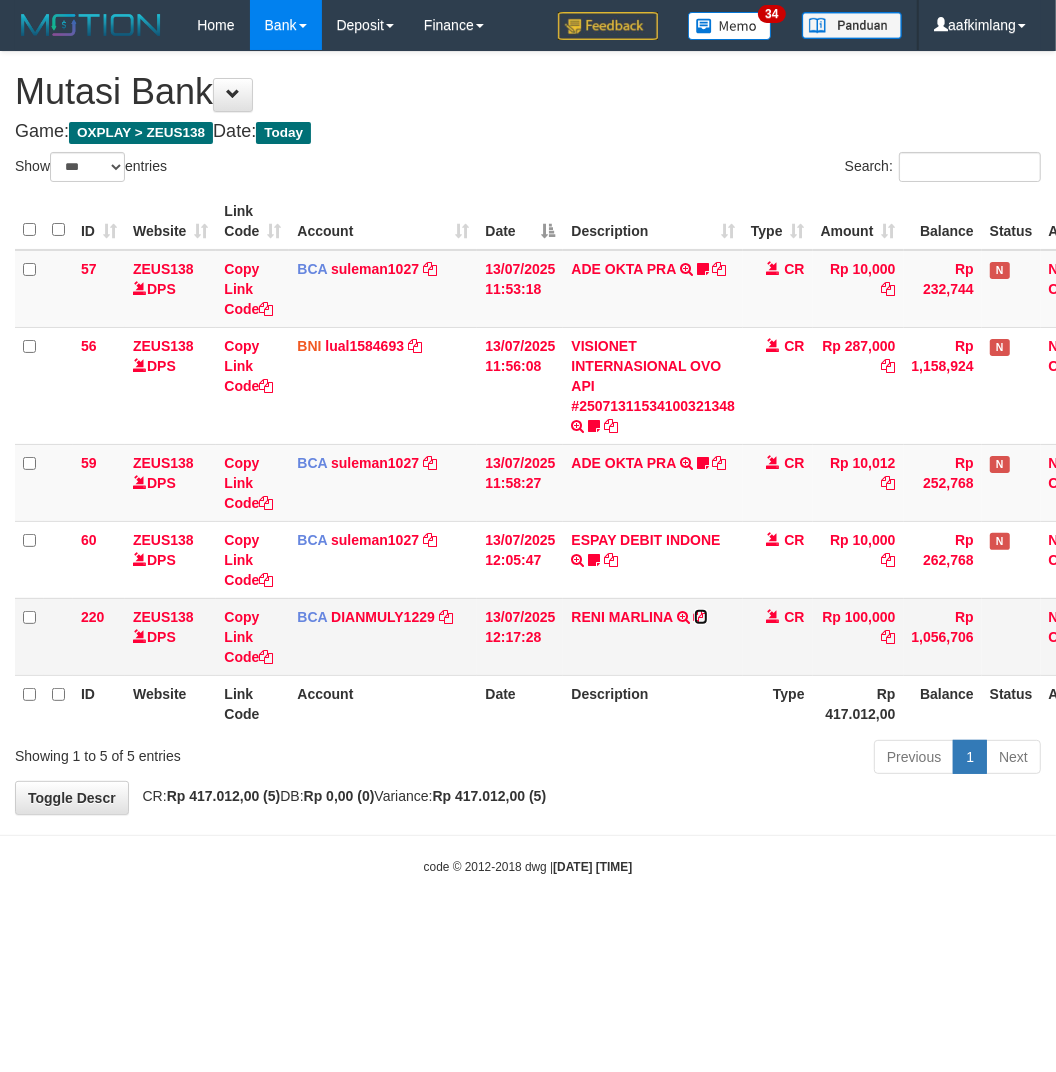 click at bounding box center (701, 617) 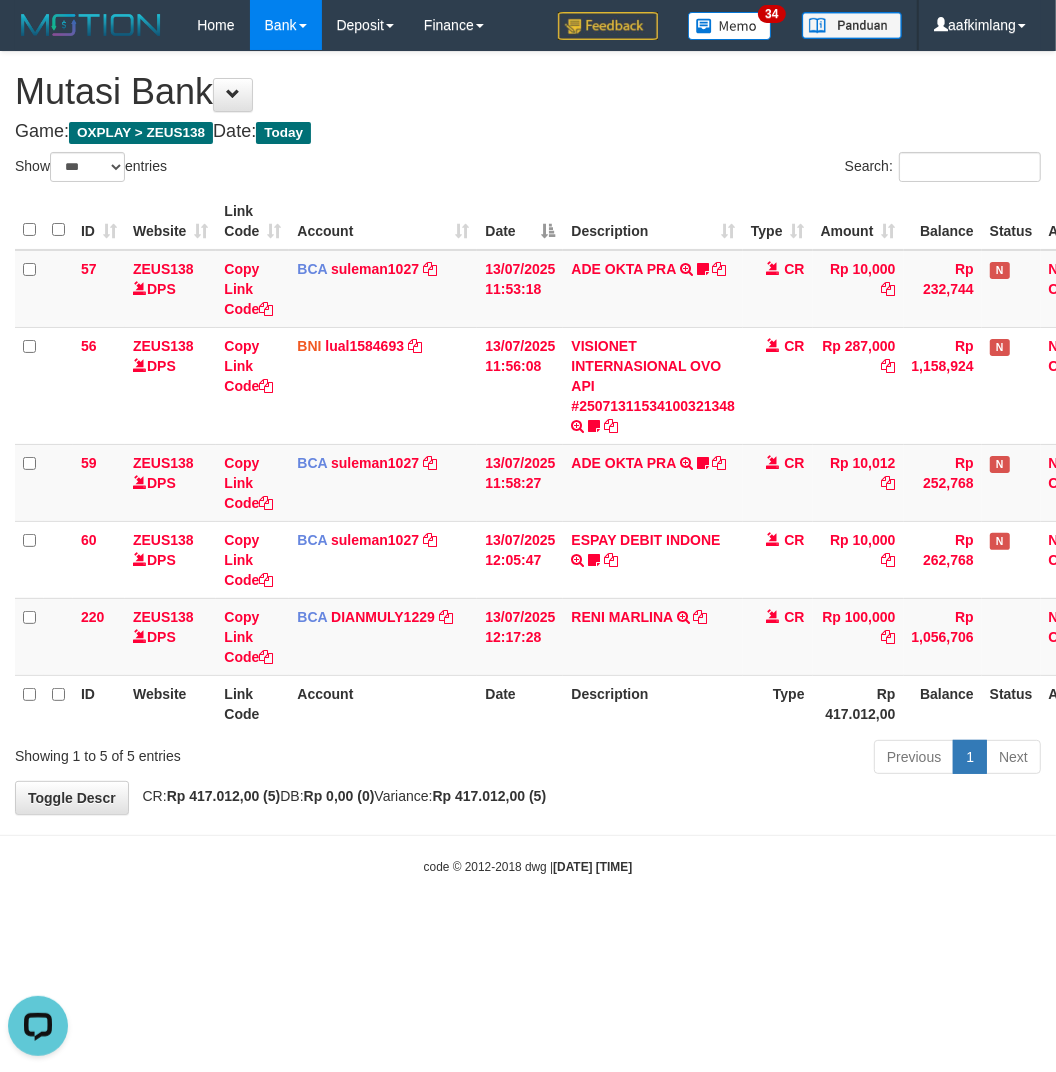 scroll, scrollTop: 0, scrollLeft: 0, axis: both 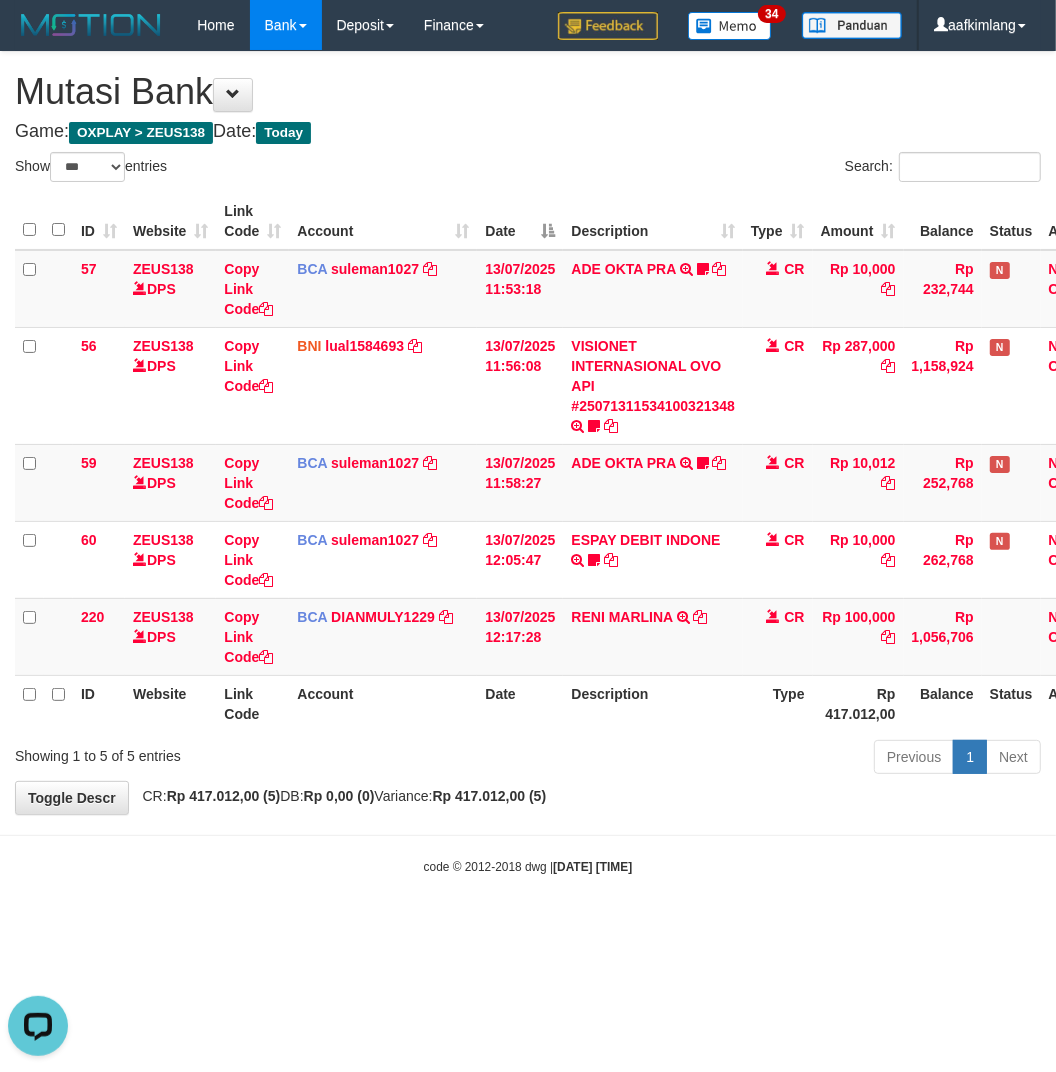 drag, startPoint x: 713, startPoint y: 767, endPoint x: 692, endPoint y: 751, distance: 26.400757 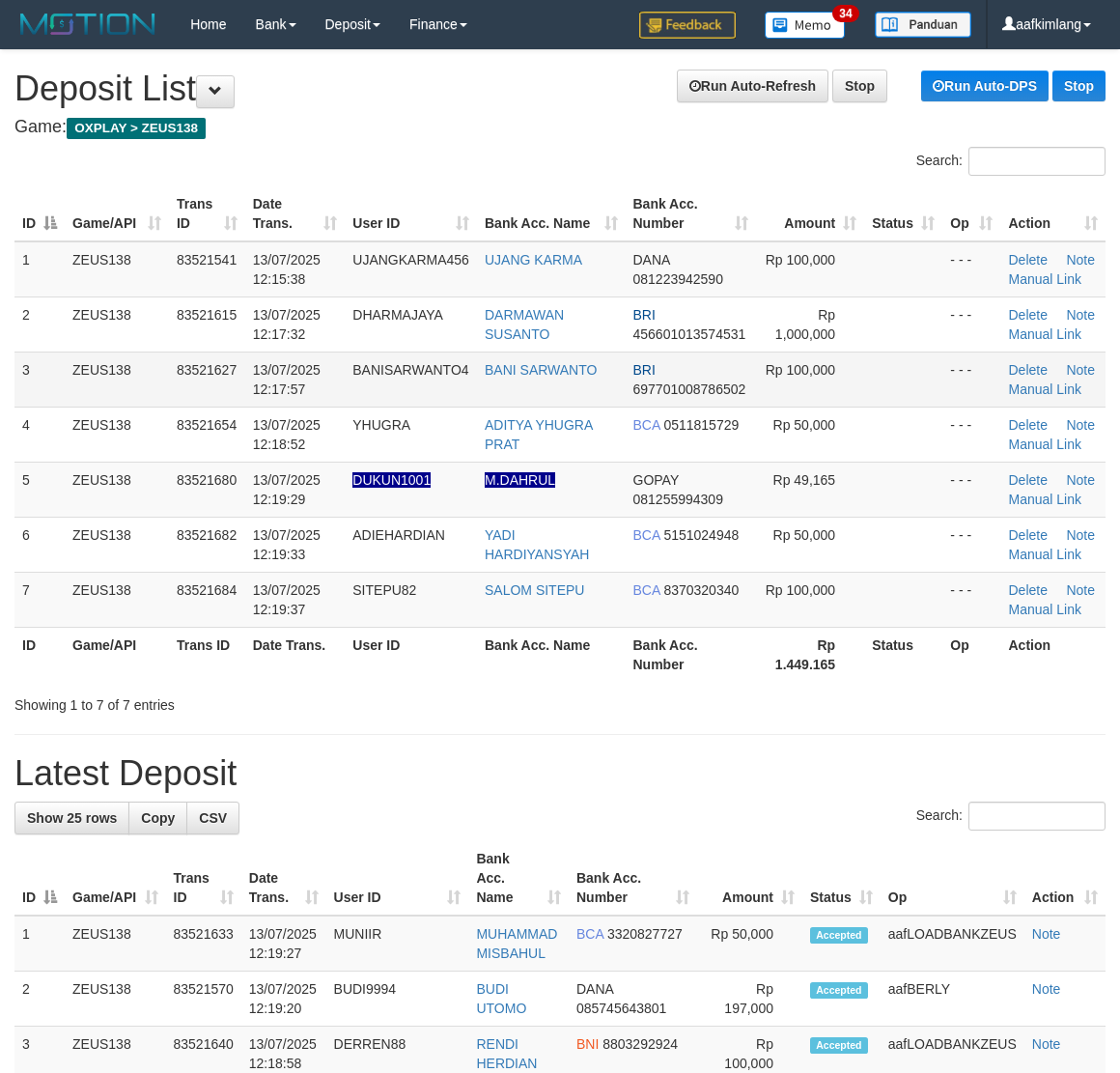 scroll, scrollTop: 0, scrollLeft: 0, axis: both 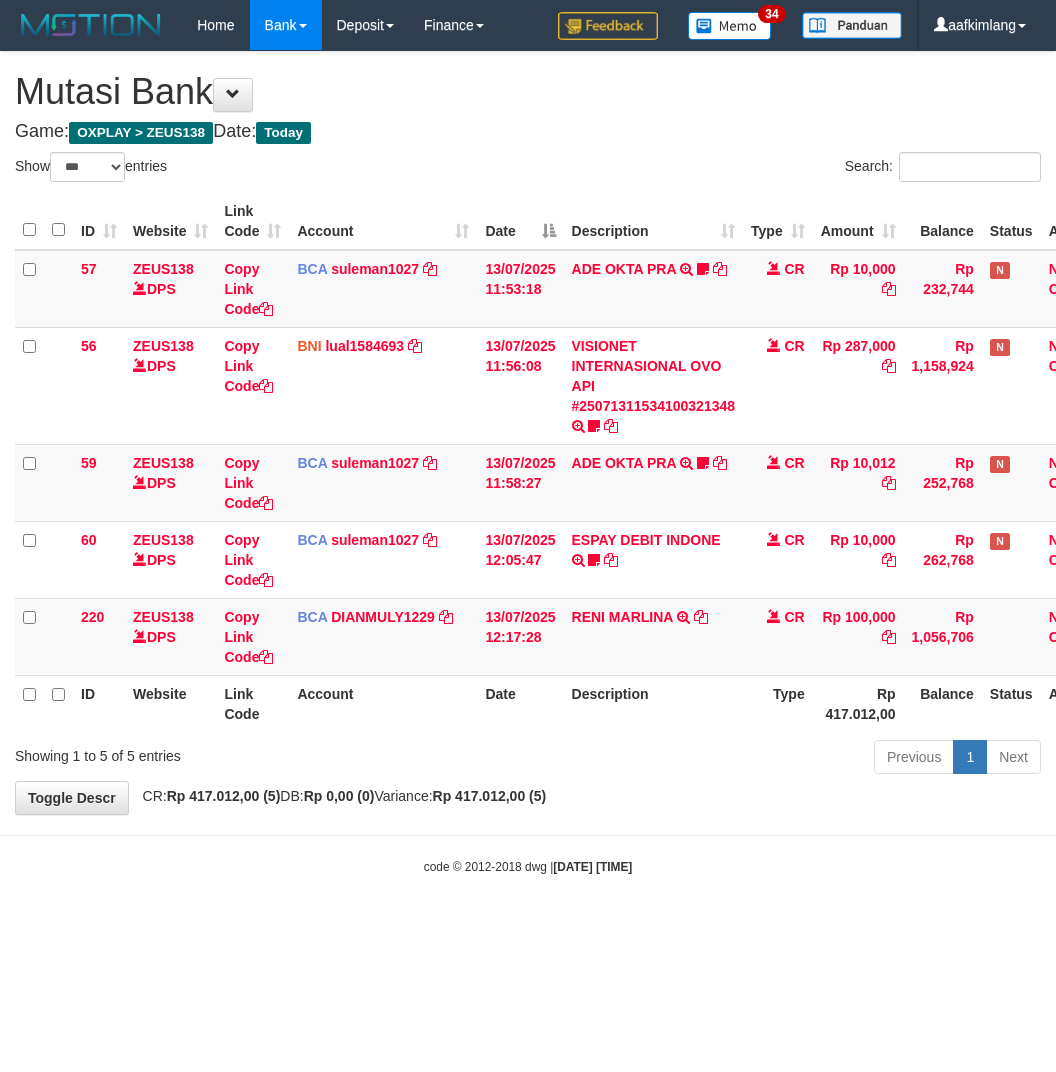 select on "***" 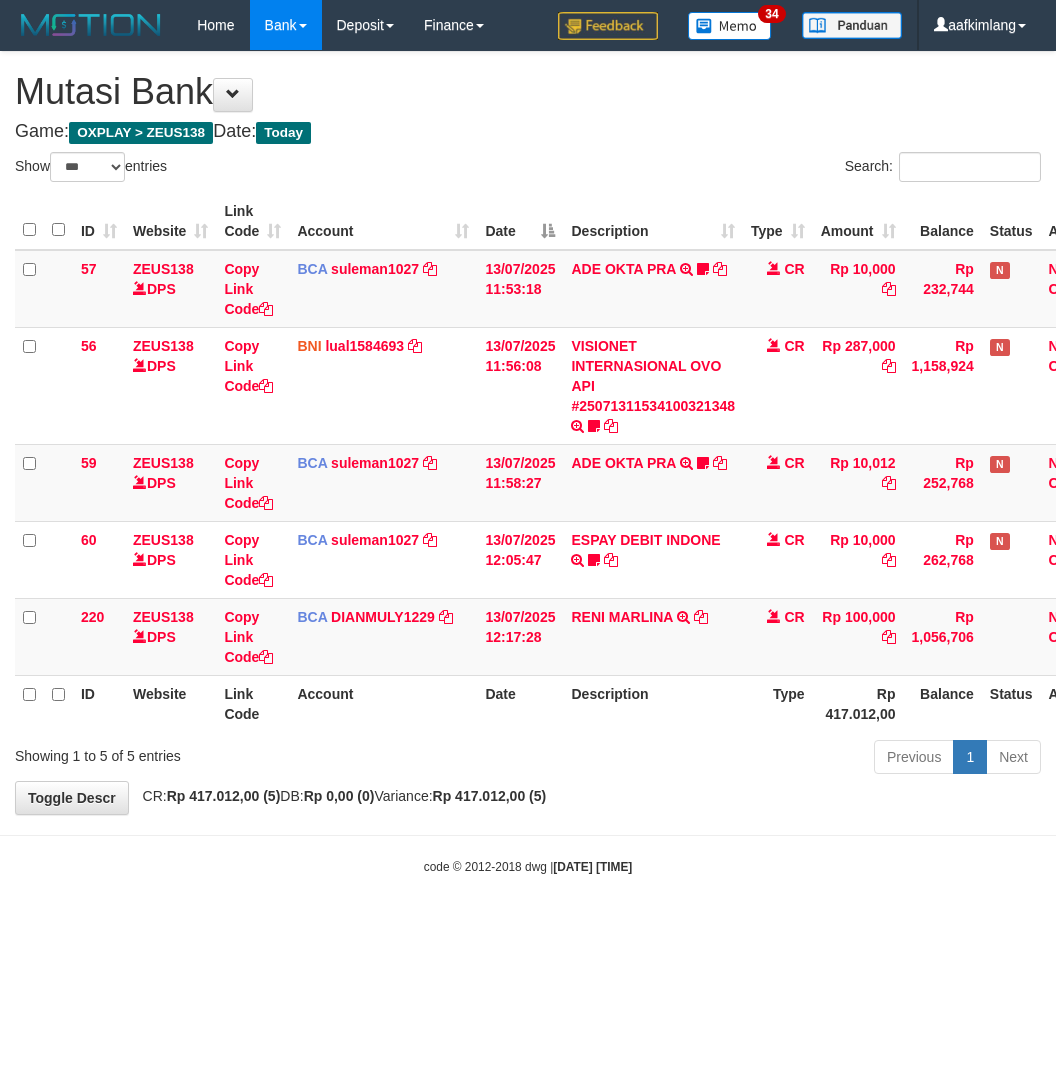 scroll, scrollTop: 0, scrollLeft: 0, axis: both 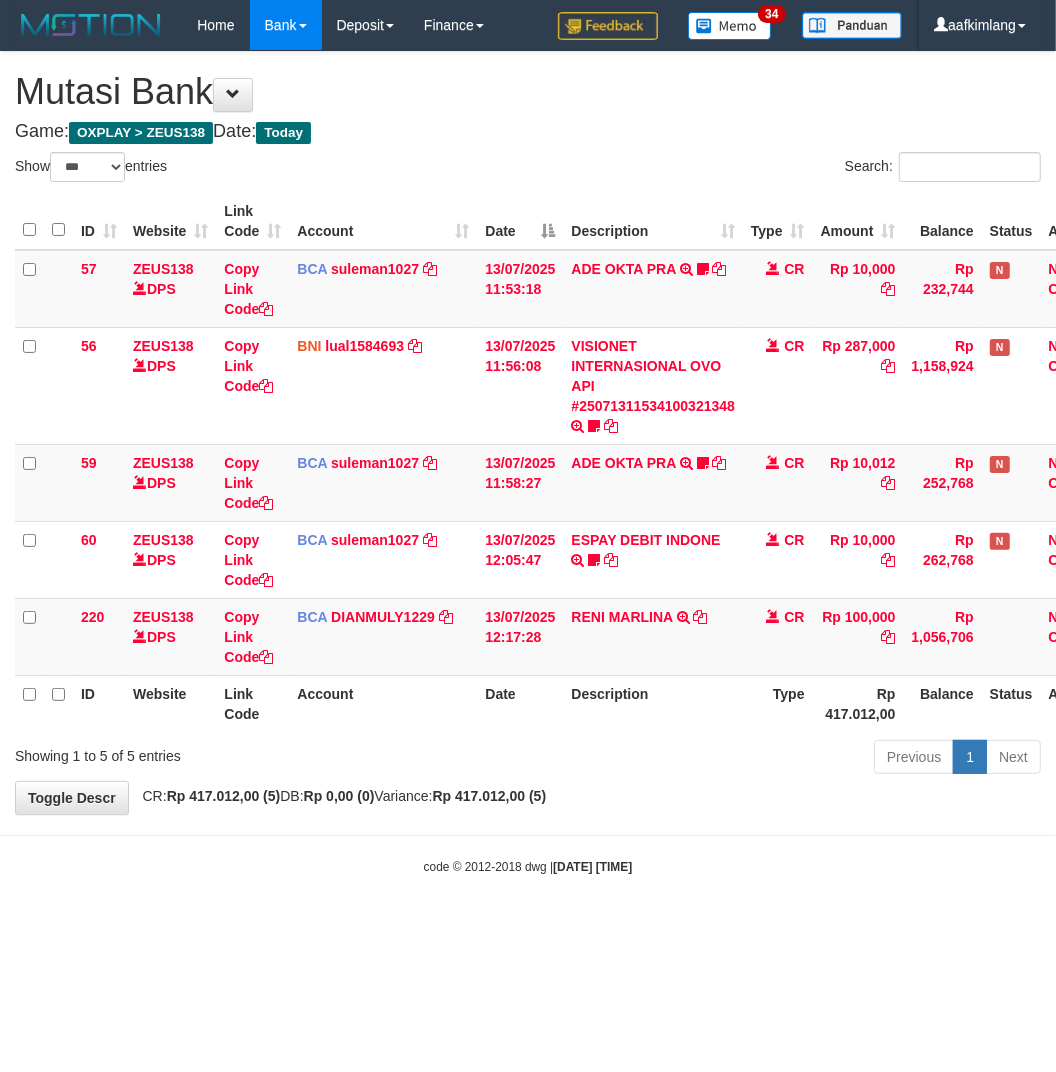 click on "Previous 1 Next" at bounding box center (748, 759) 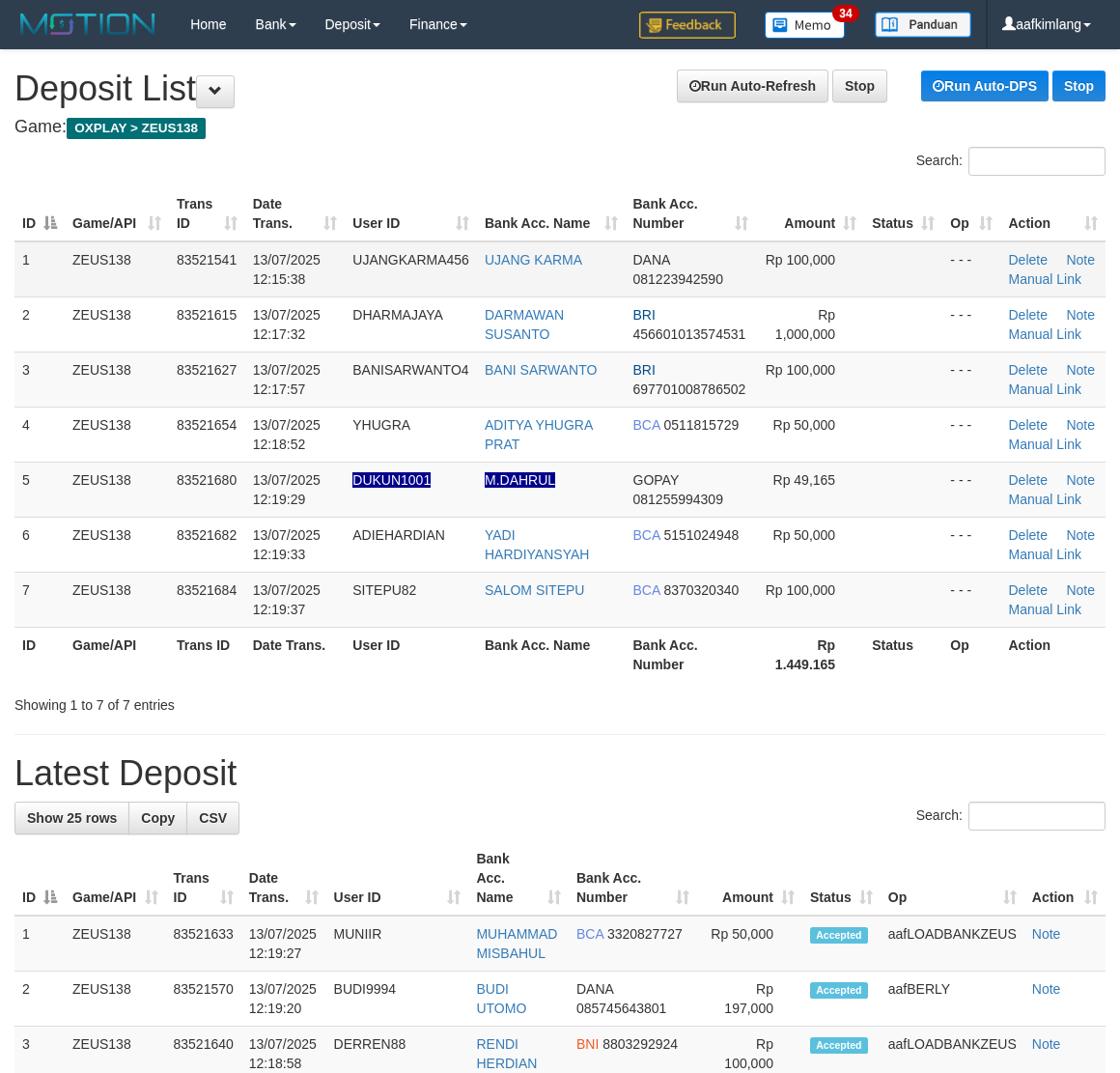 scroll, scrollTop: 0, scrollLeft: 0, axis: both 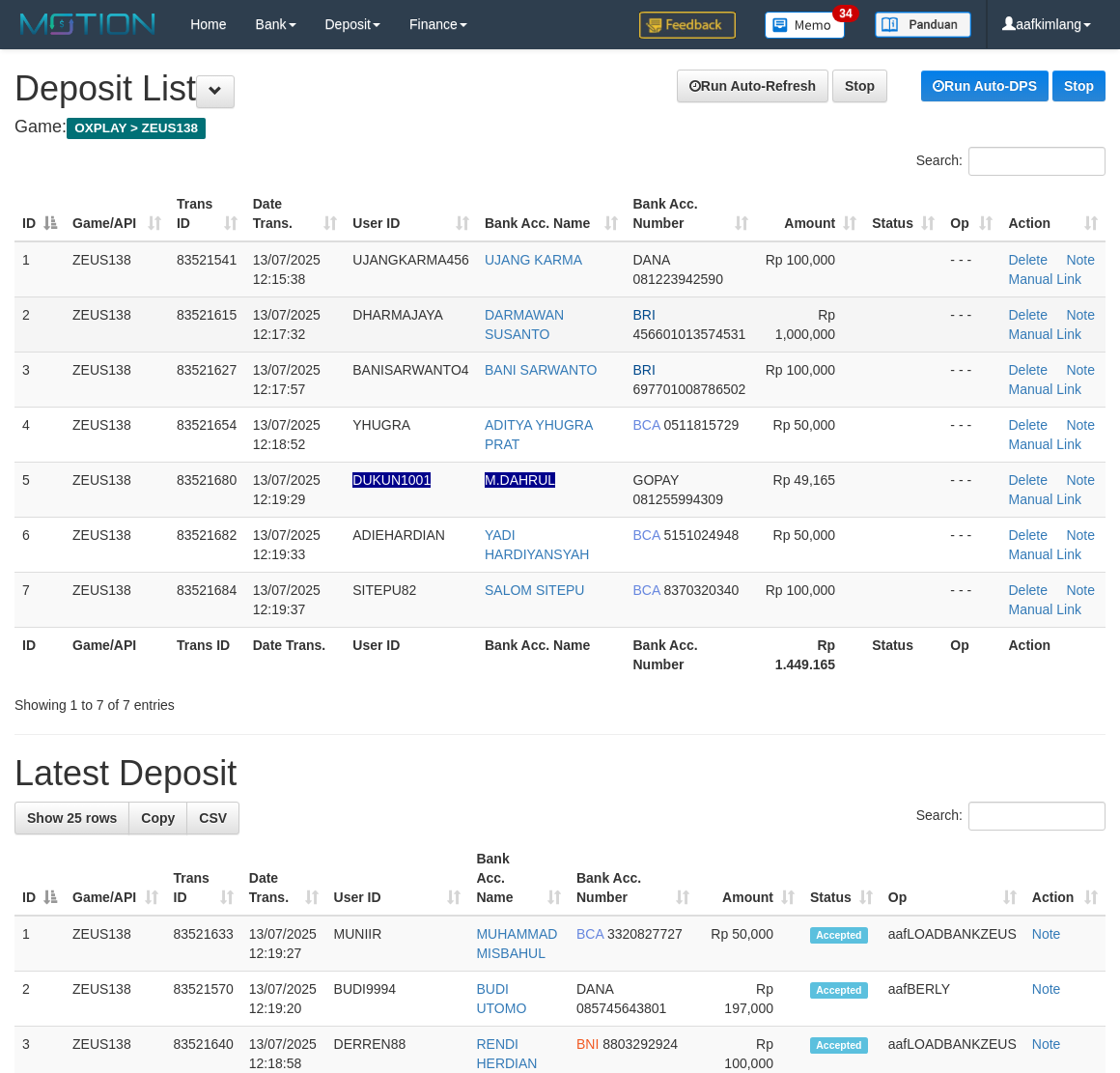 click at bounding box center [903, 324] 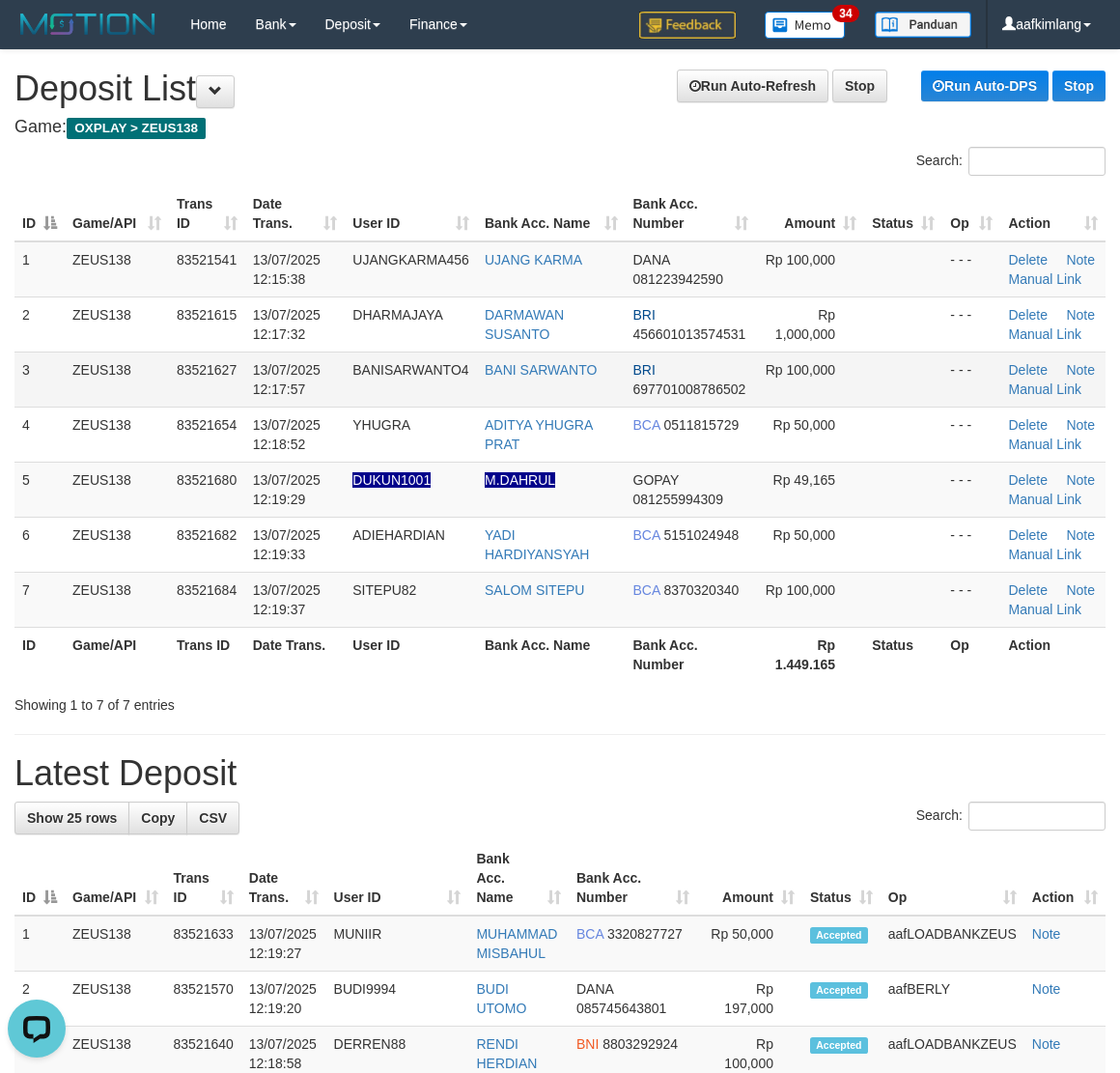 scroll, scrollTop: 0, scrollLeft: 0, axis: both 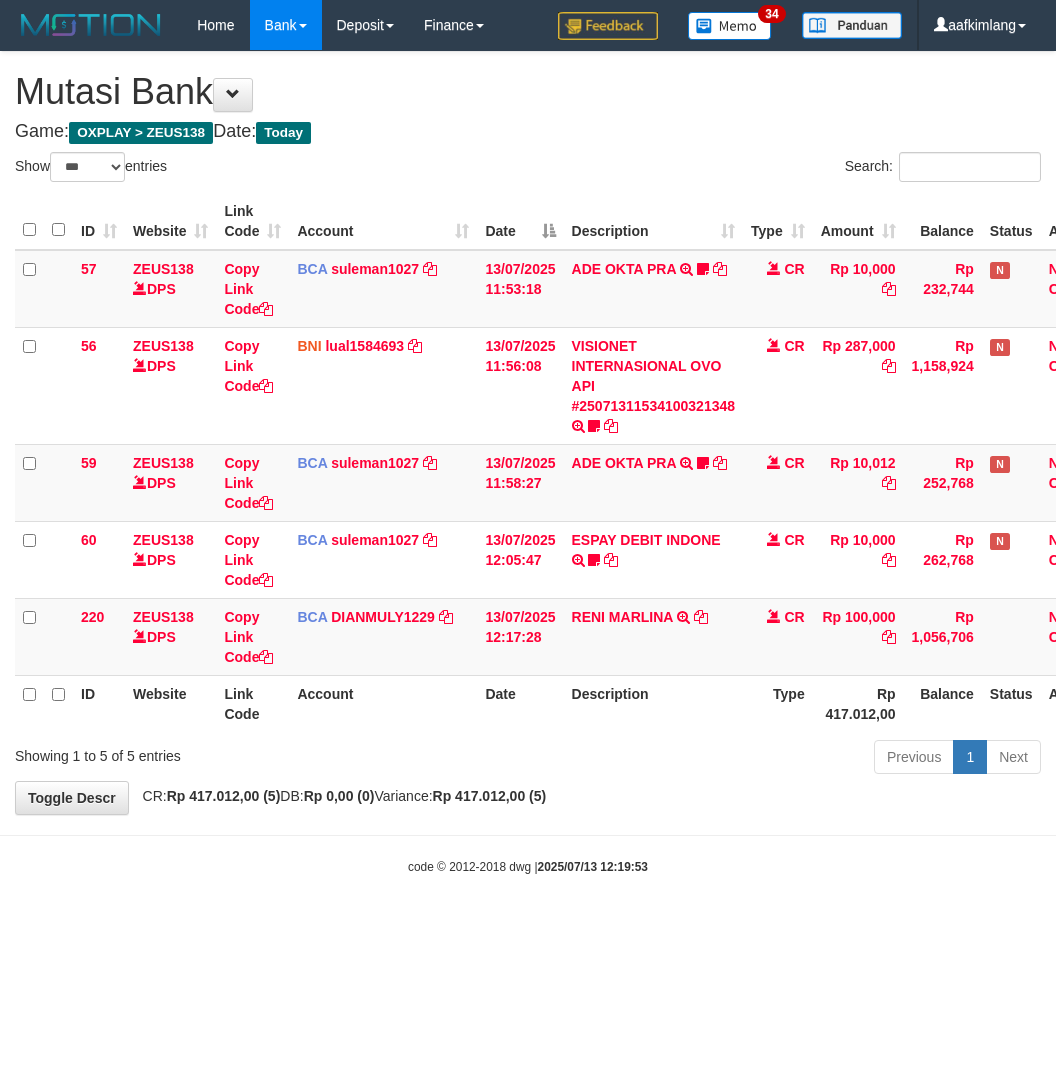 select on "***" 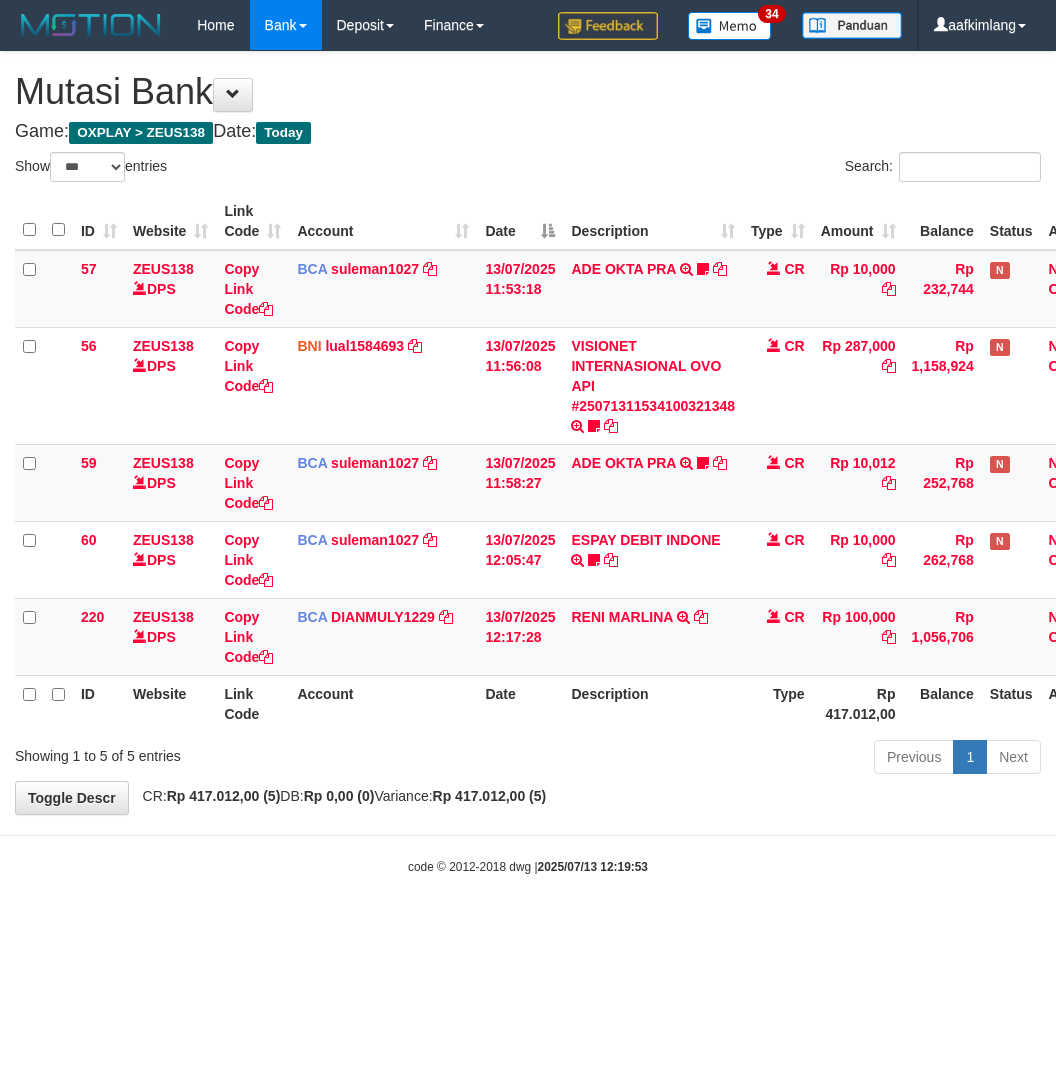 scroll, scrollTop: 0, scrollLeft: 0, axis: both 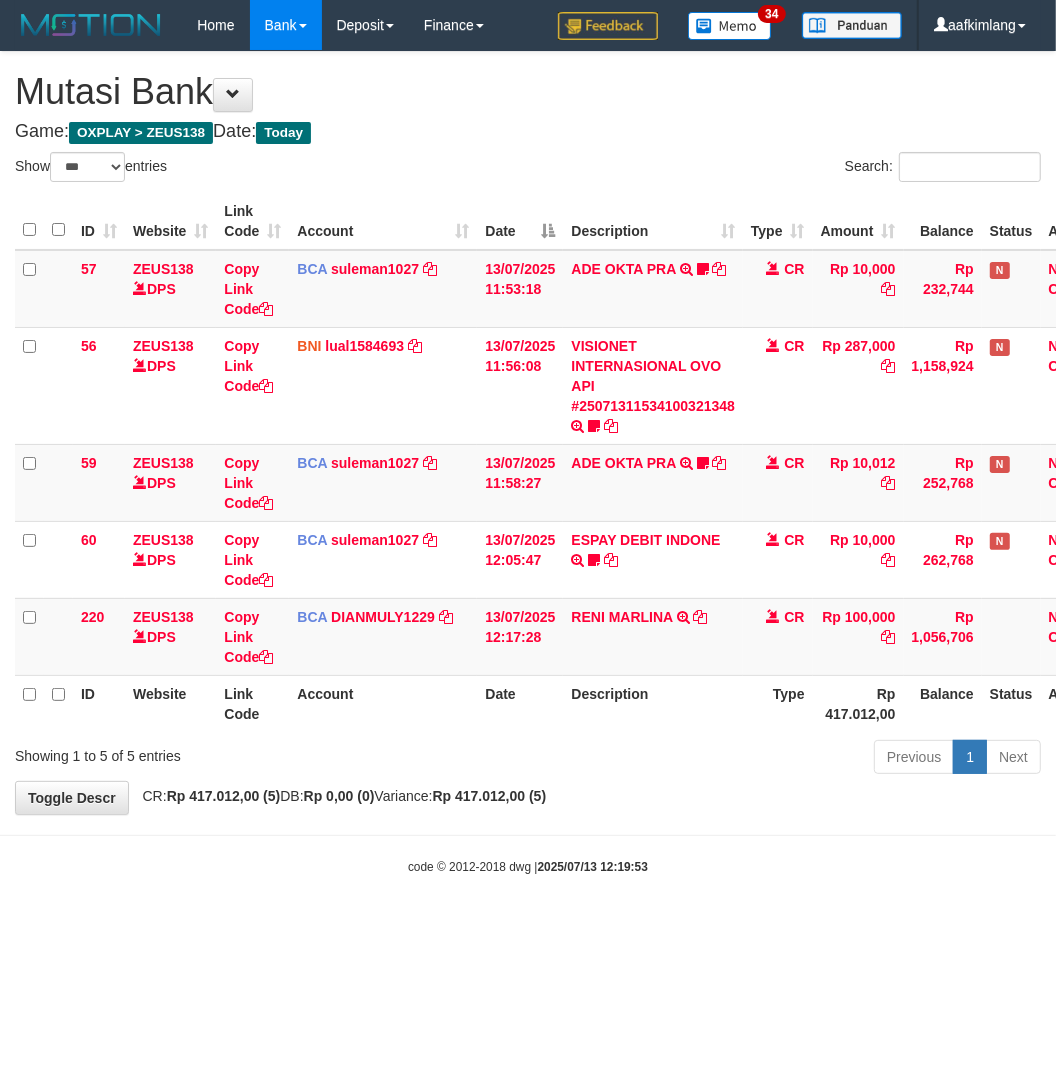 click on "Previous 1 Next" at bounding box center (748, 759) 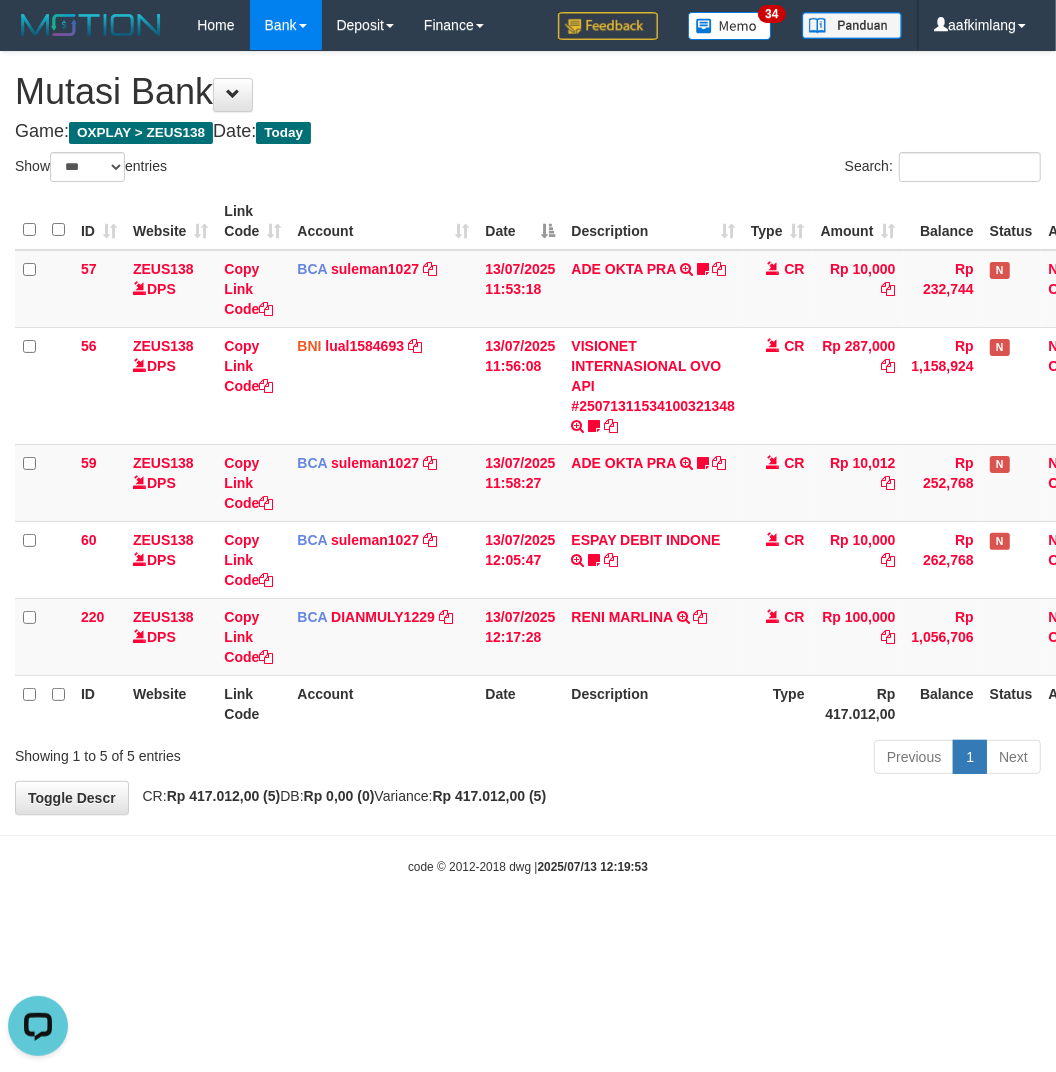 scroll, scrollTop: 0, scrollLeft: 0, axis: both 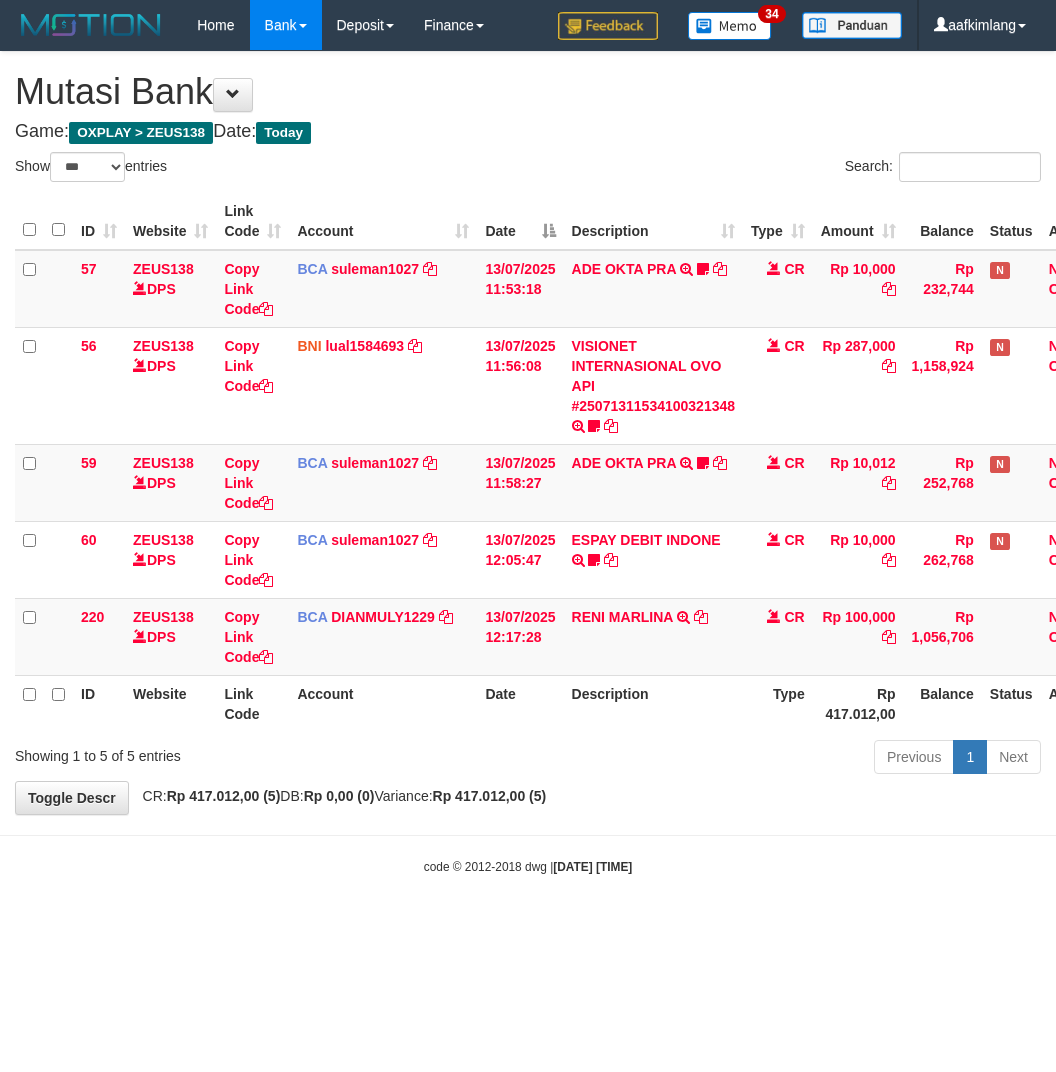 select on "***" 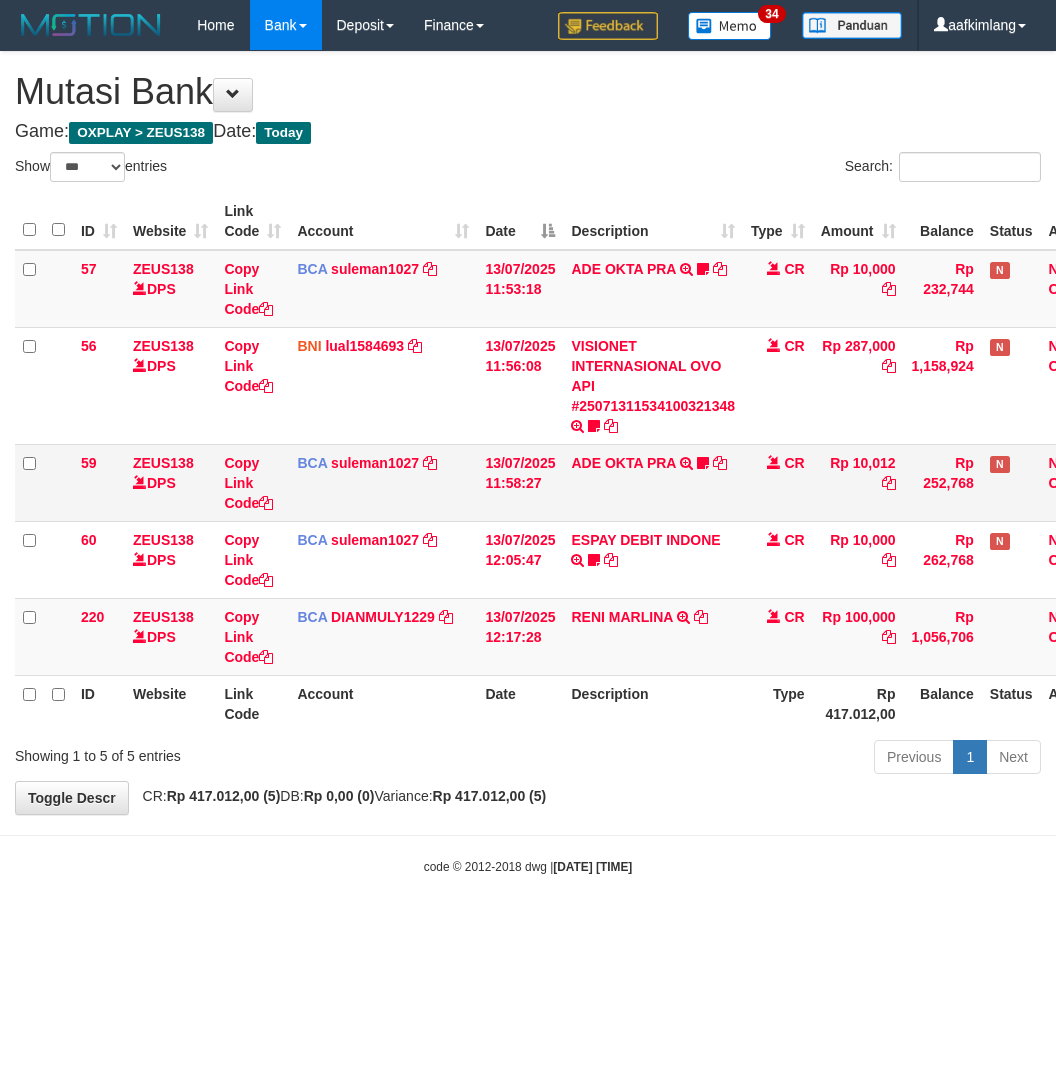 click on "Previous 1 Next" at bounding box center (748, 759) 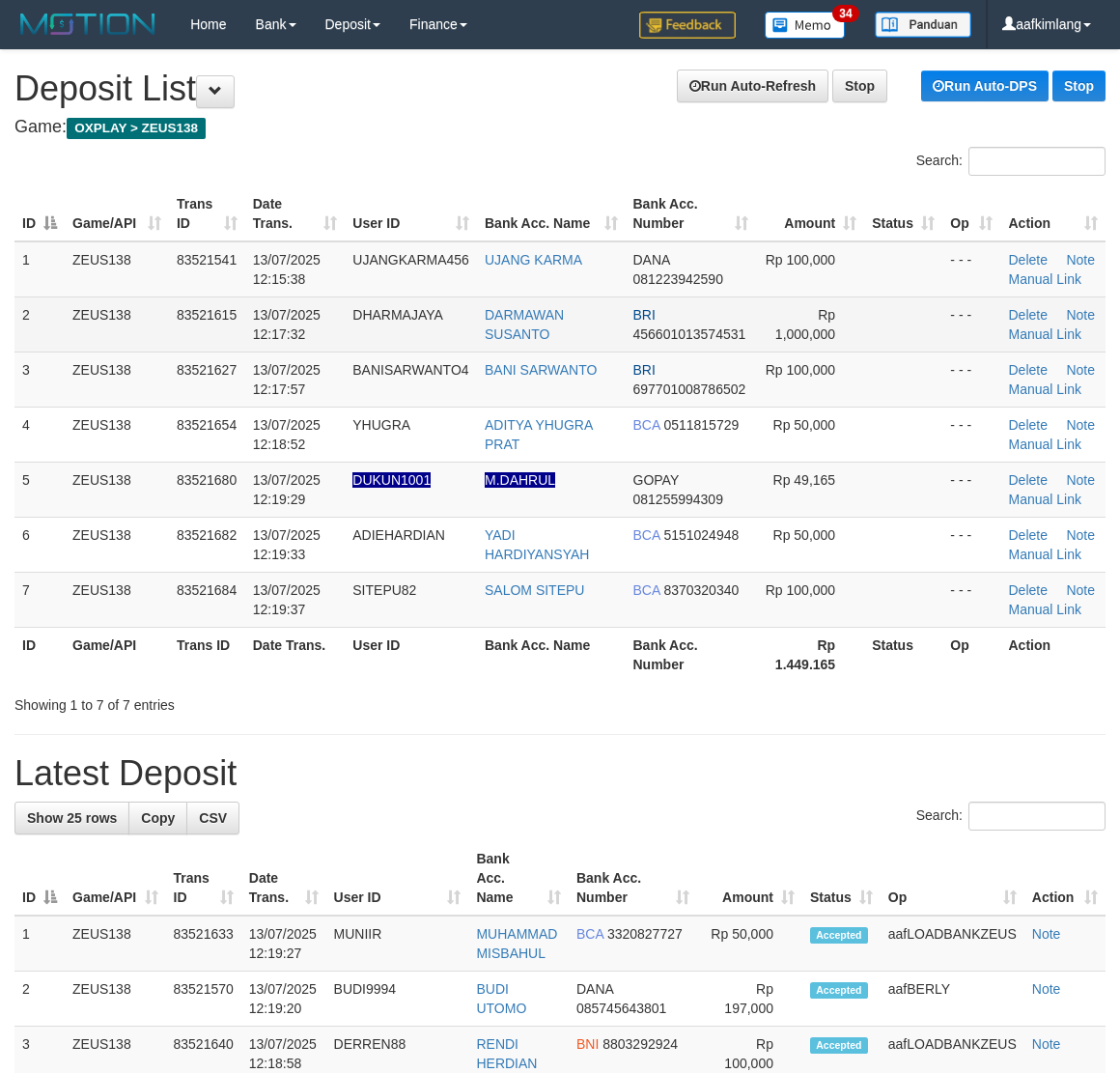 scroll, scrollTop: 0, scrollLeft: 0, axis: both 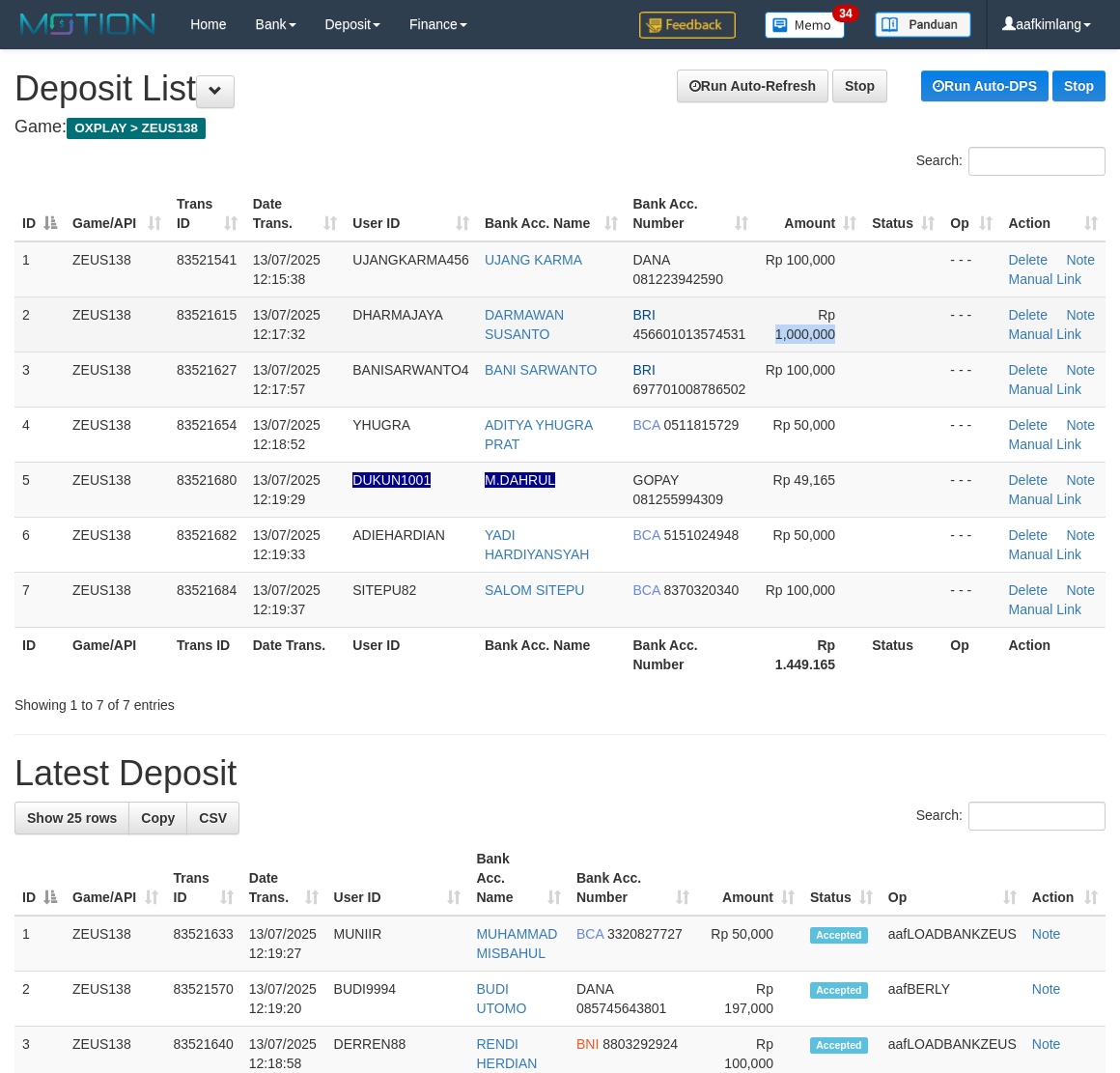 drag, startPoint x: 855, startPoint y: 324, endPoint x: 842, endPoint y: 317, distance: 14.764823 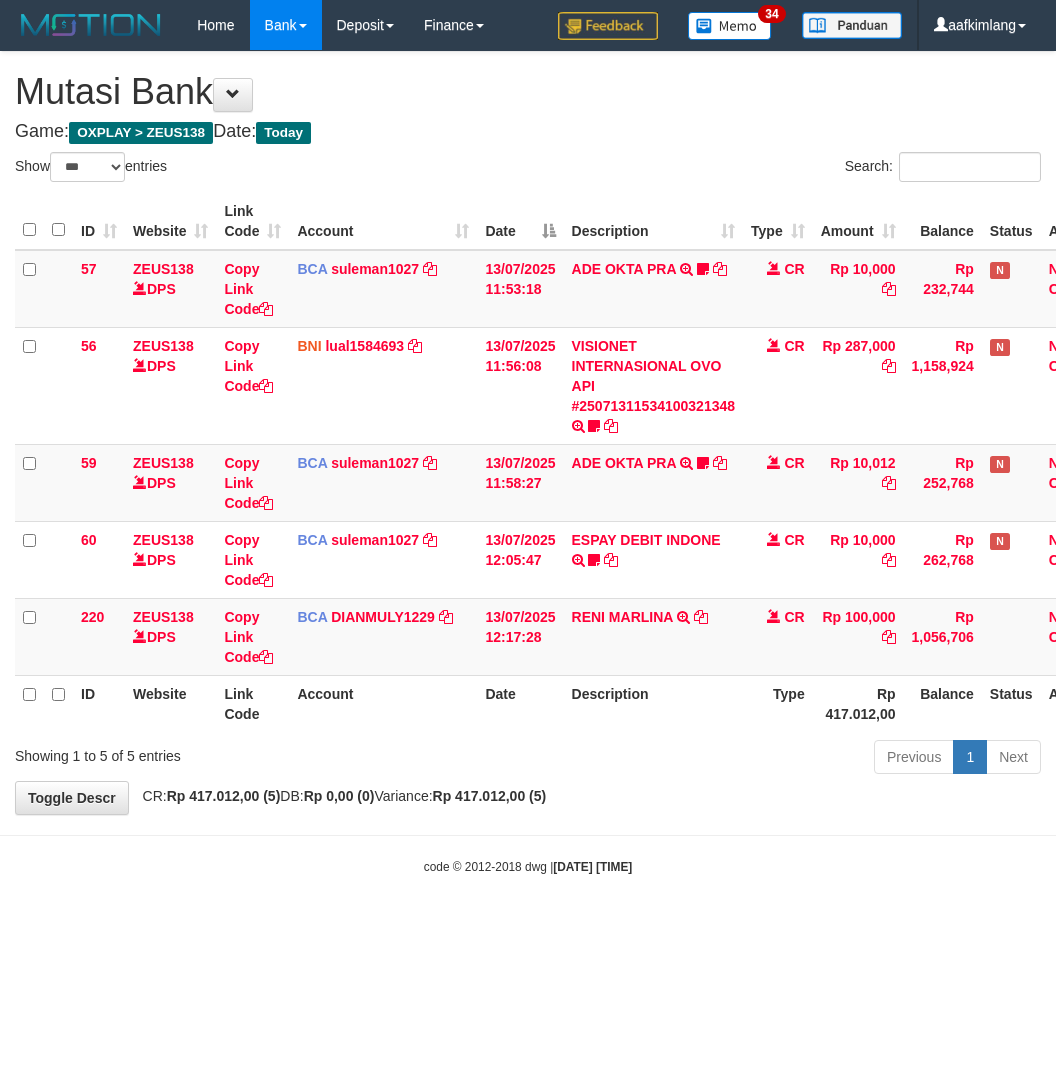 select on "***" 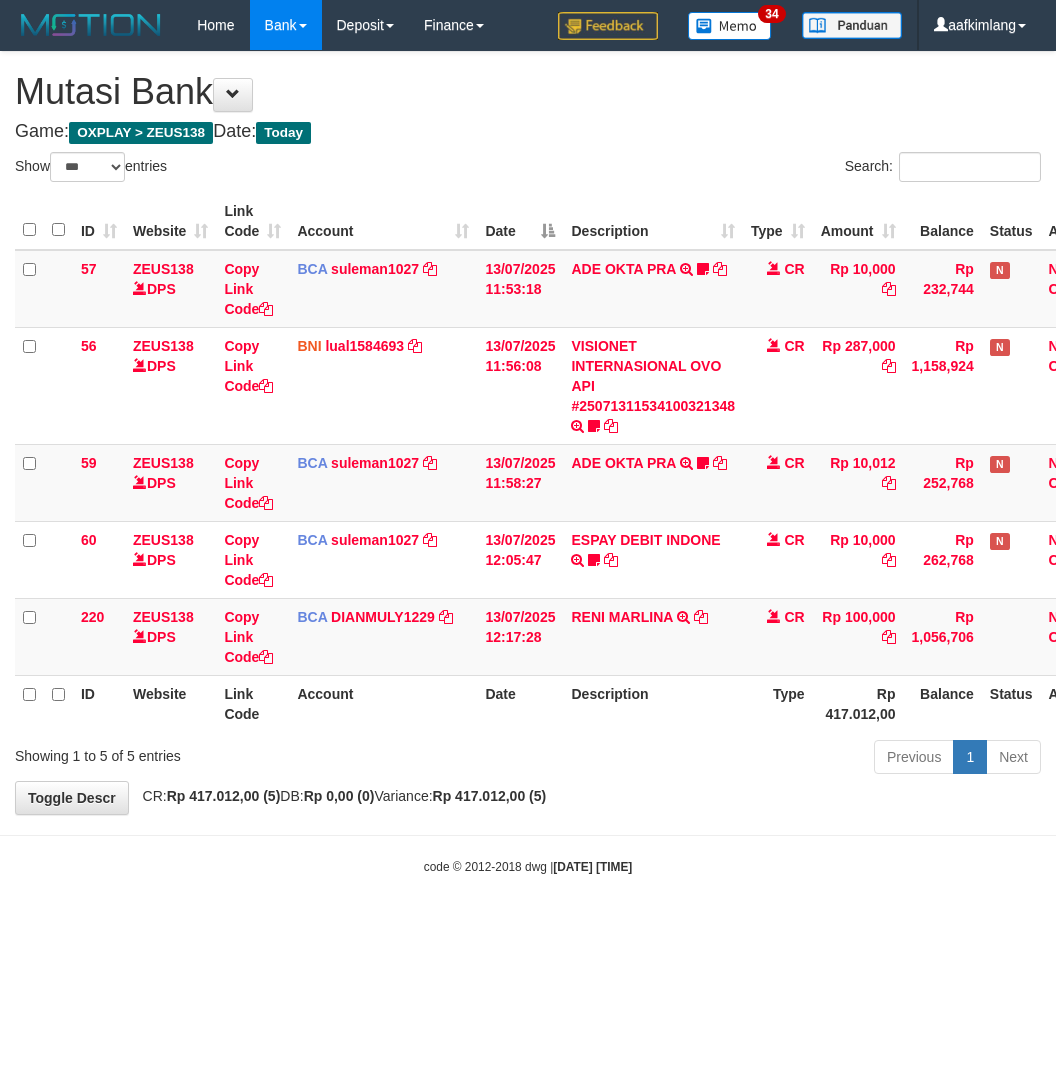 scroll, scrollTop: 0, scrollLeft: 0, axis: both 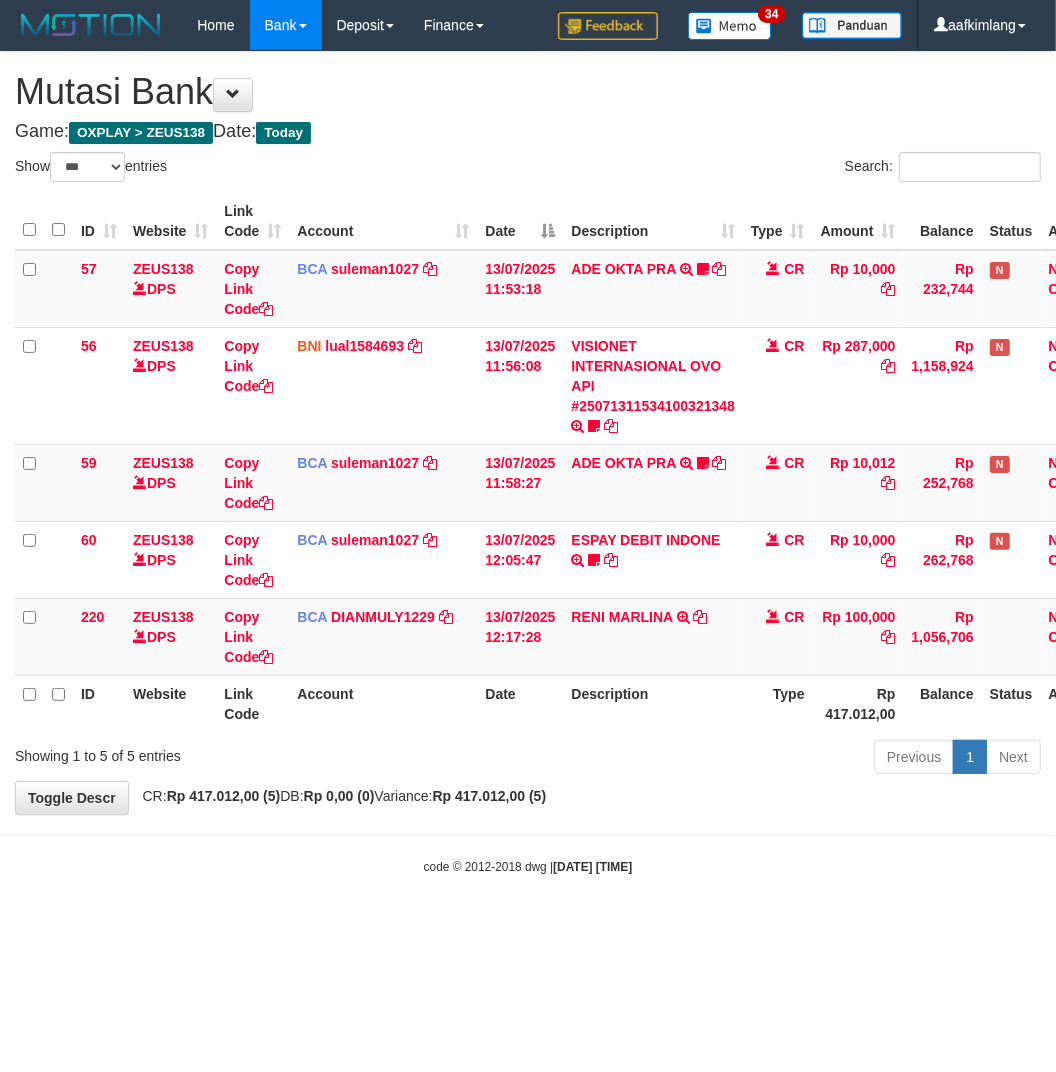 drag, startPoint x: 591, startPoint y: 757, endPoint x: 558, endPoint y: 747, distance: 34.48188 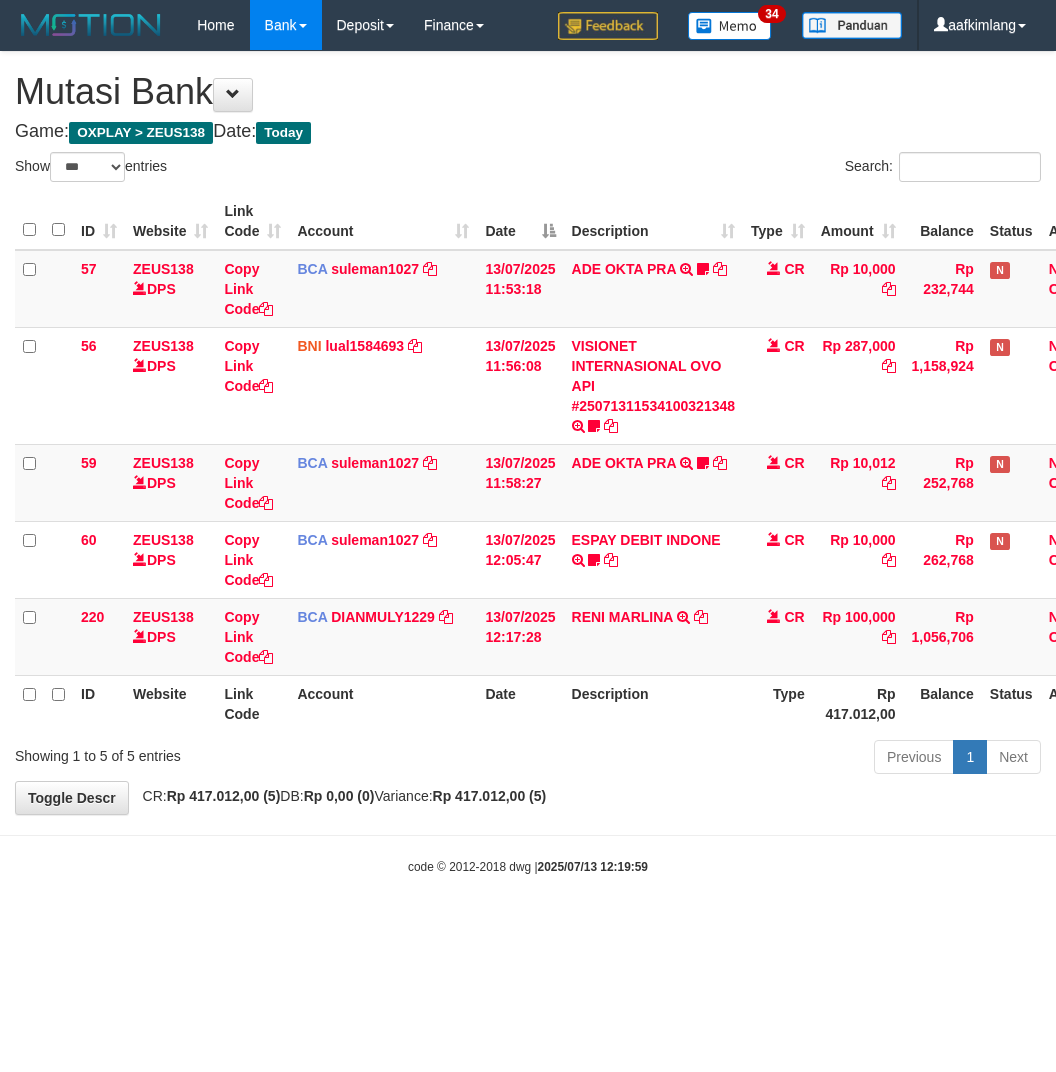 select on "***" 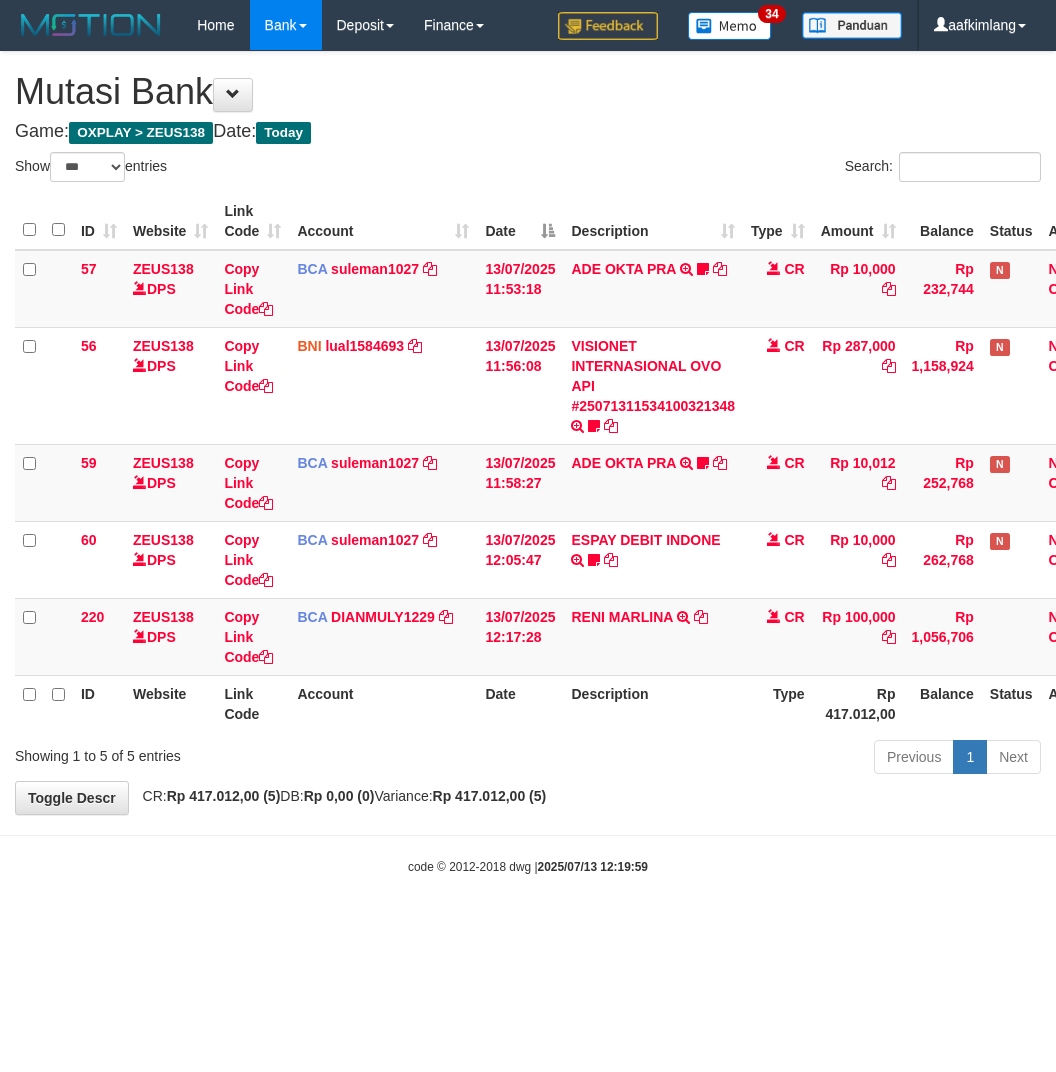 scroll, scrollTop: 0, scrollLeft: 0, axis: both 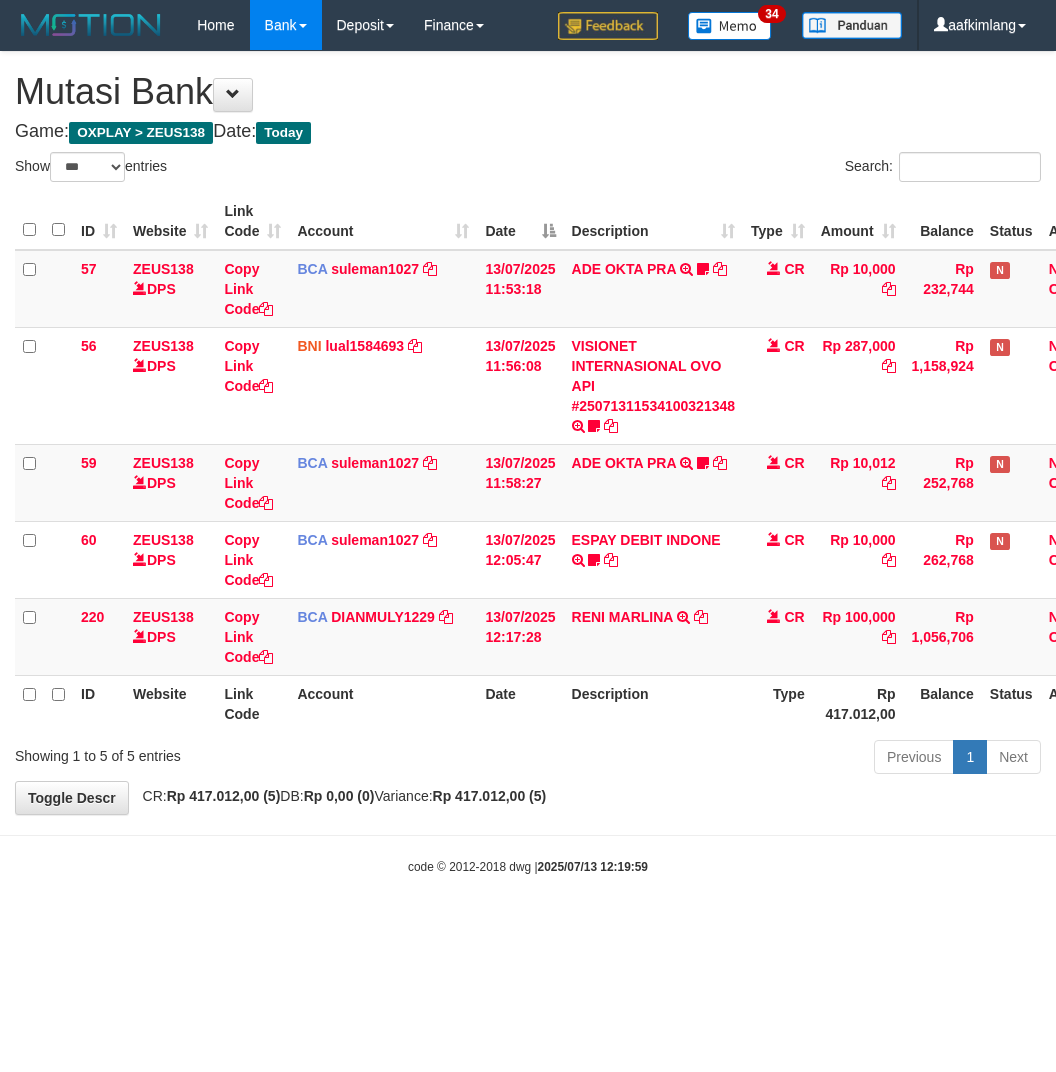 select on "***" 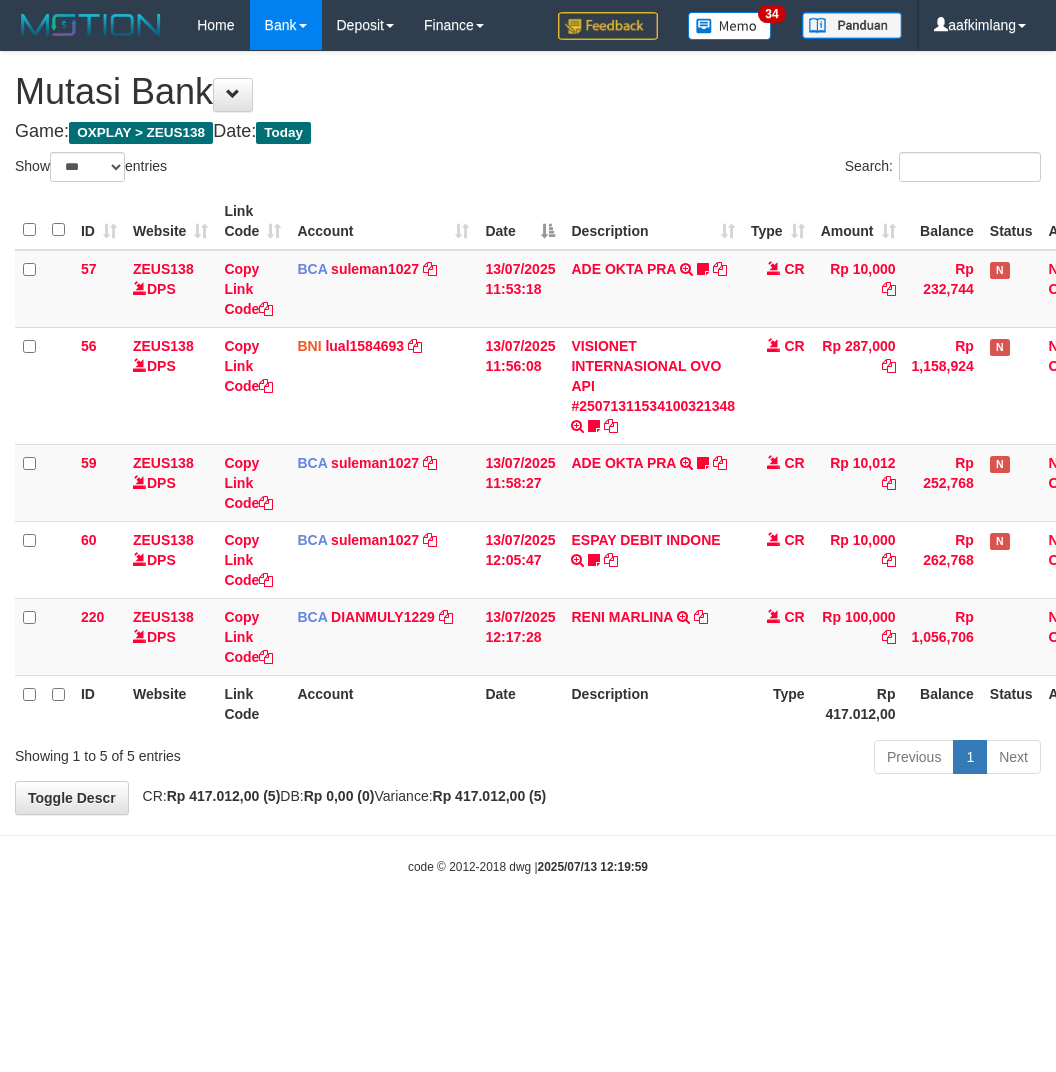 scroll, scrollTop: 0, scrollLeft: 0, axis: both 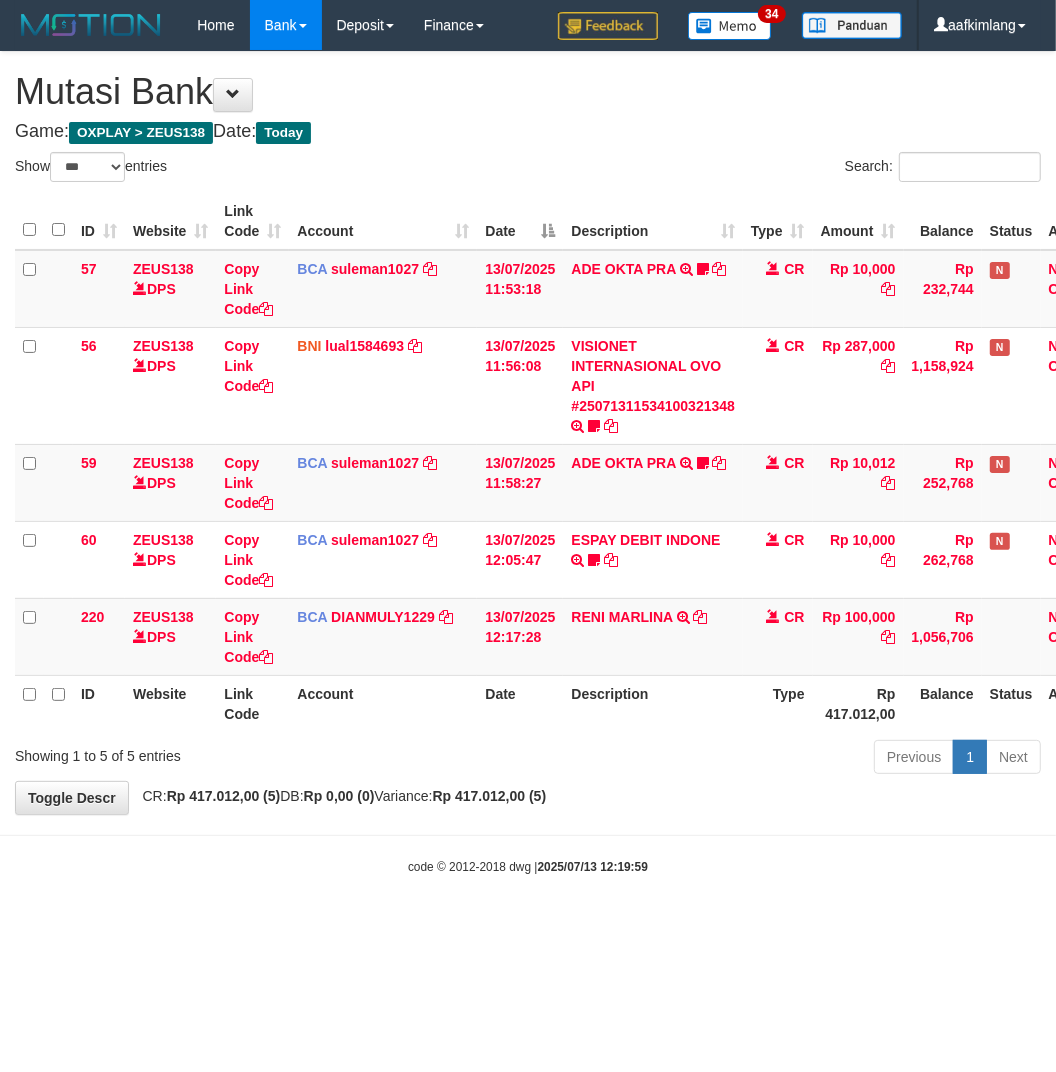 drag, startPoint x: 816, startPoint y: 852, endPoint x: 741, endPoint y: 811, distance: 85.47514 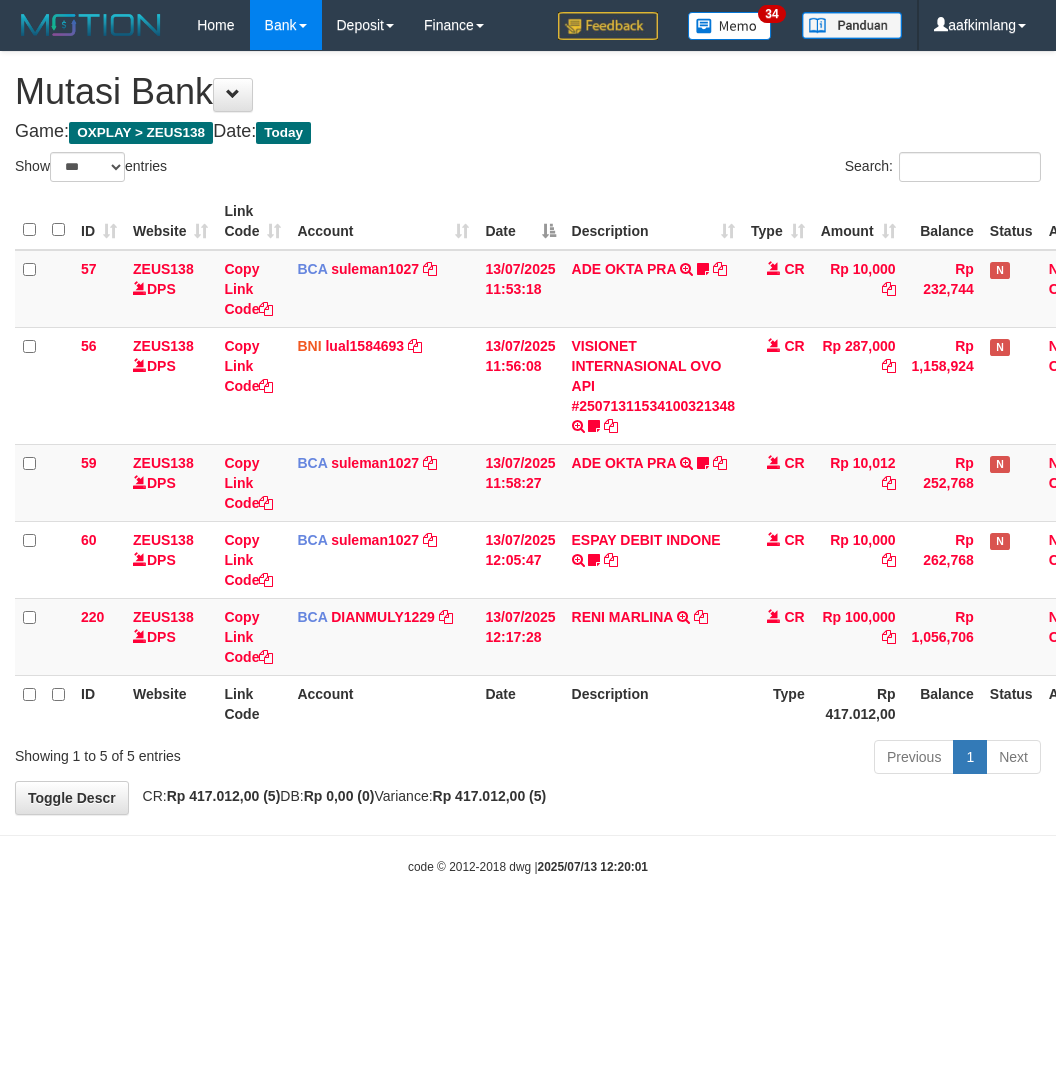 select on "***" 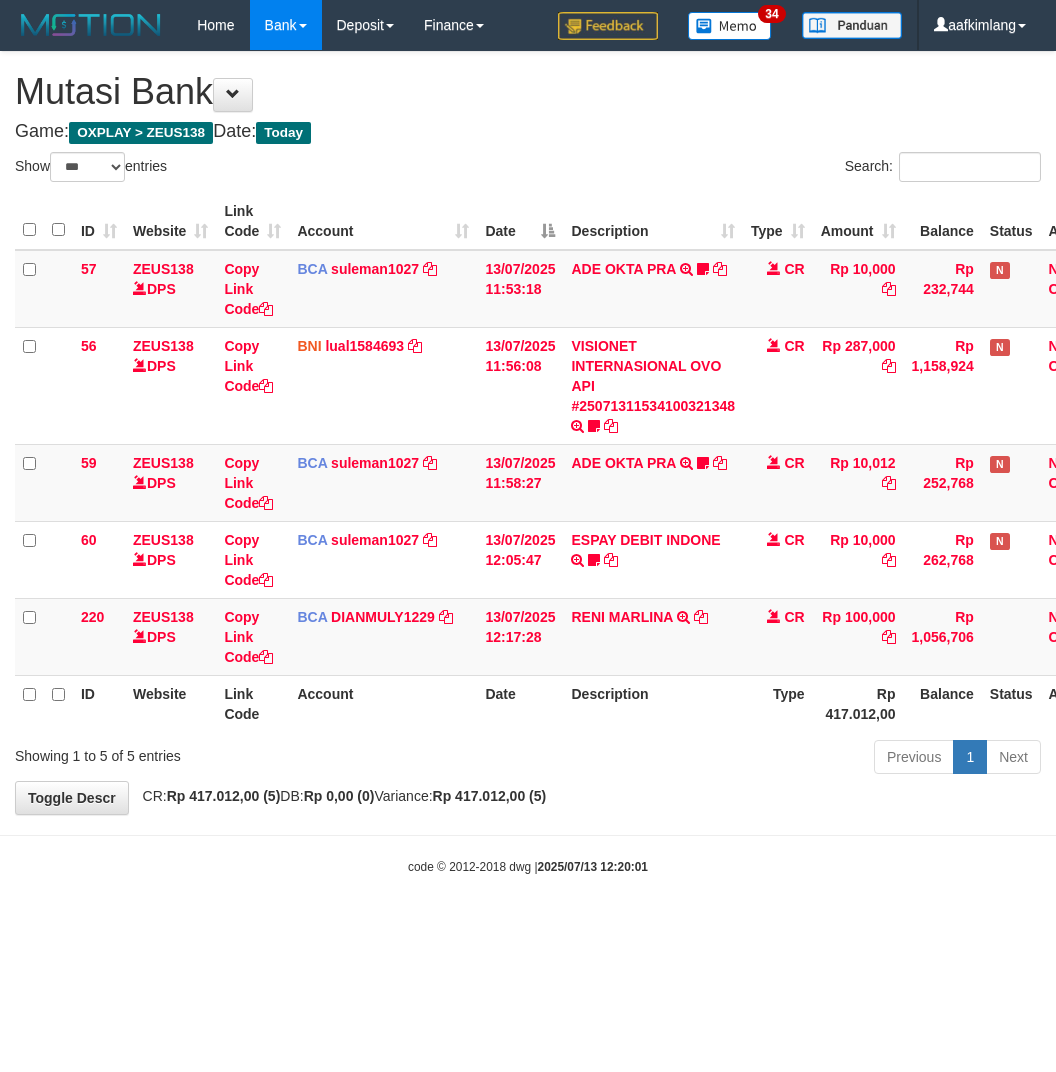 scroll, scrollTop: 0, scrollLeft: 0, axis: both 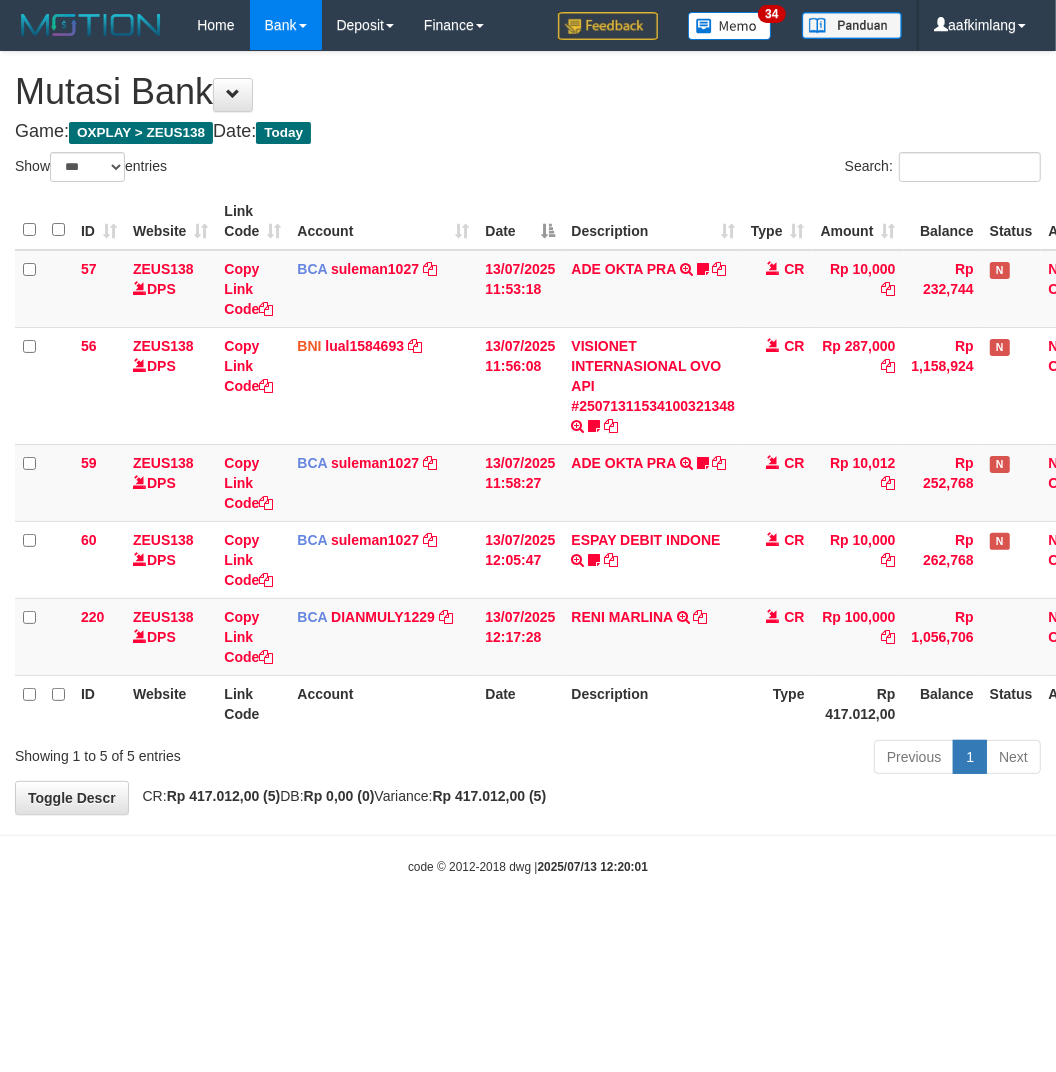 click on "Previous 1 Next" at bounding box center [748, 759] 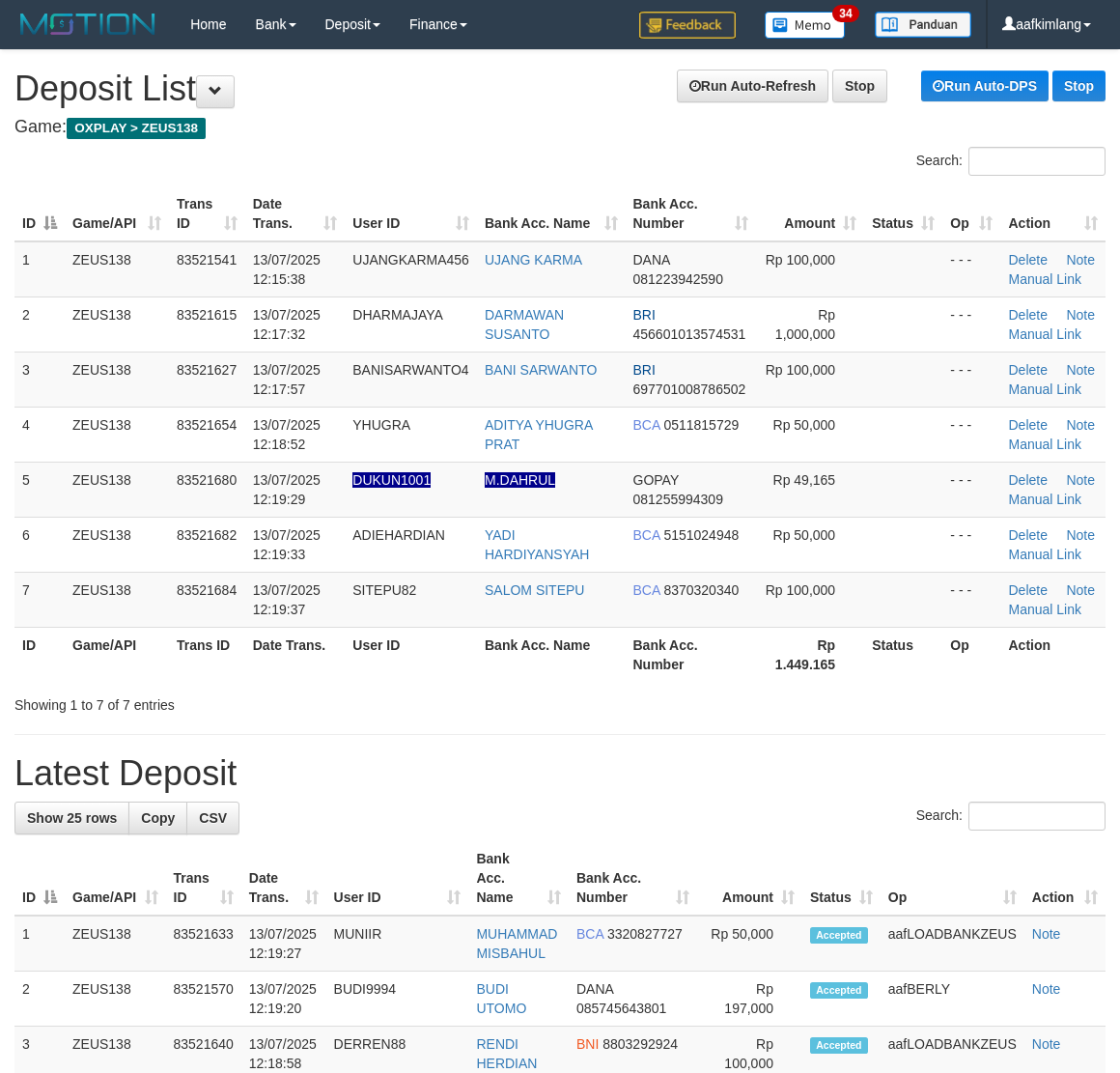 click at bounding box center (903, 324) 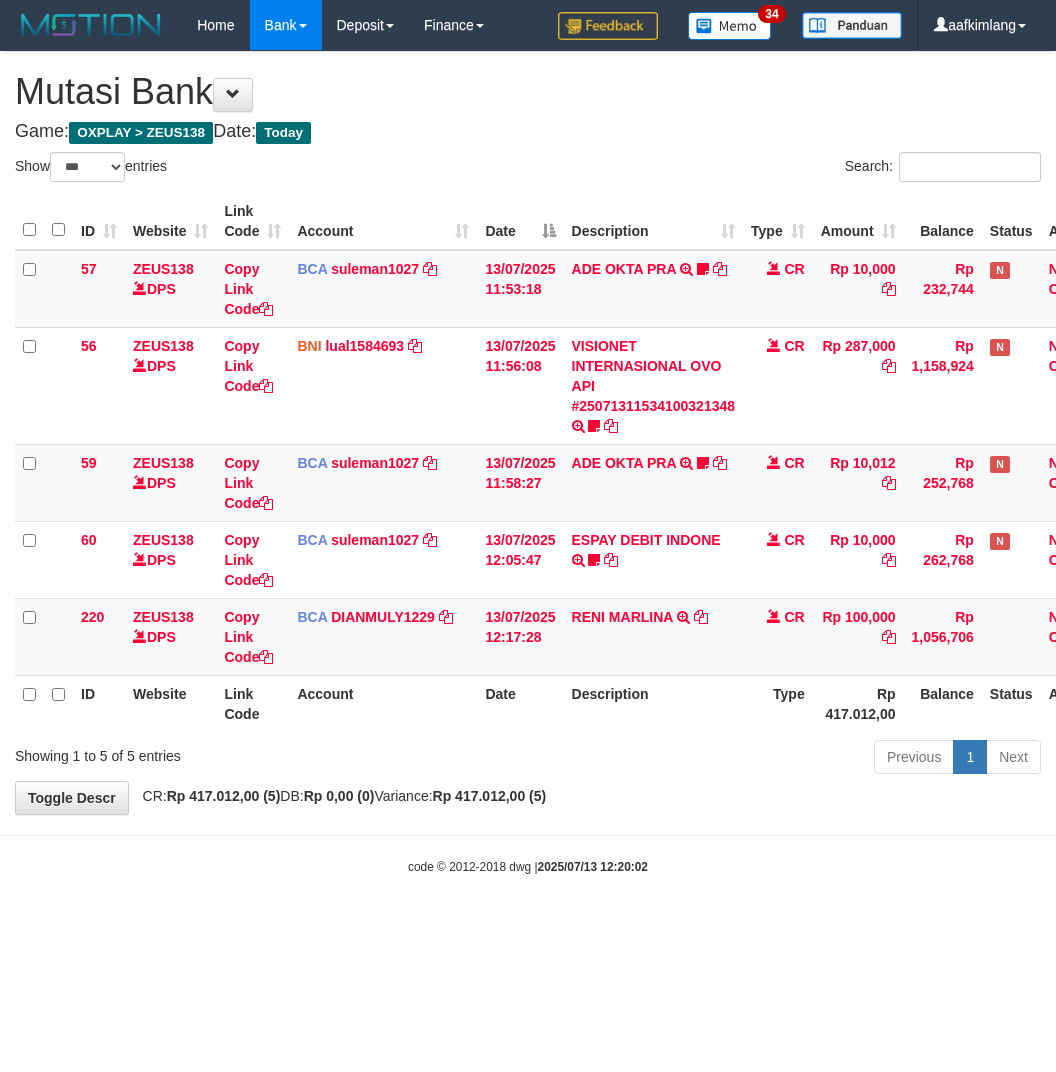 select on "***" 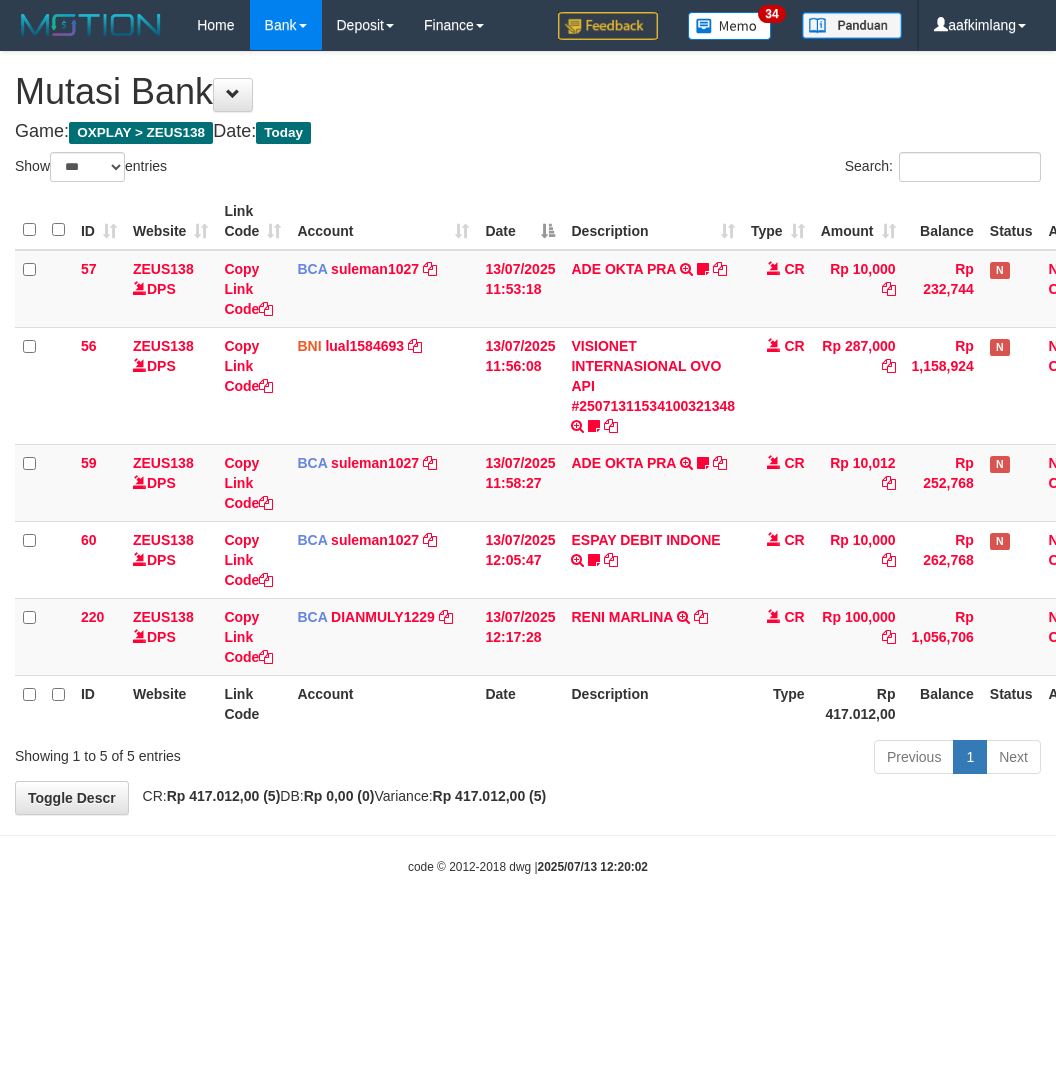 scroll, scrollTop: 0, scrollLeft: 0, axis: both 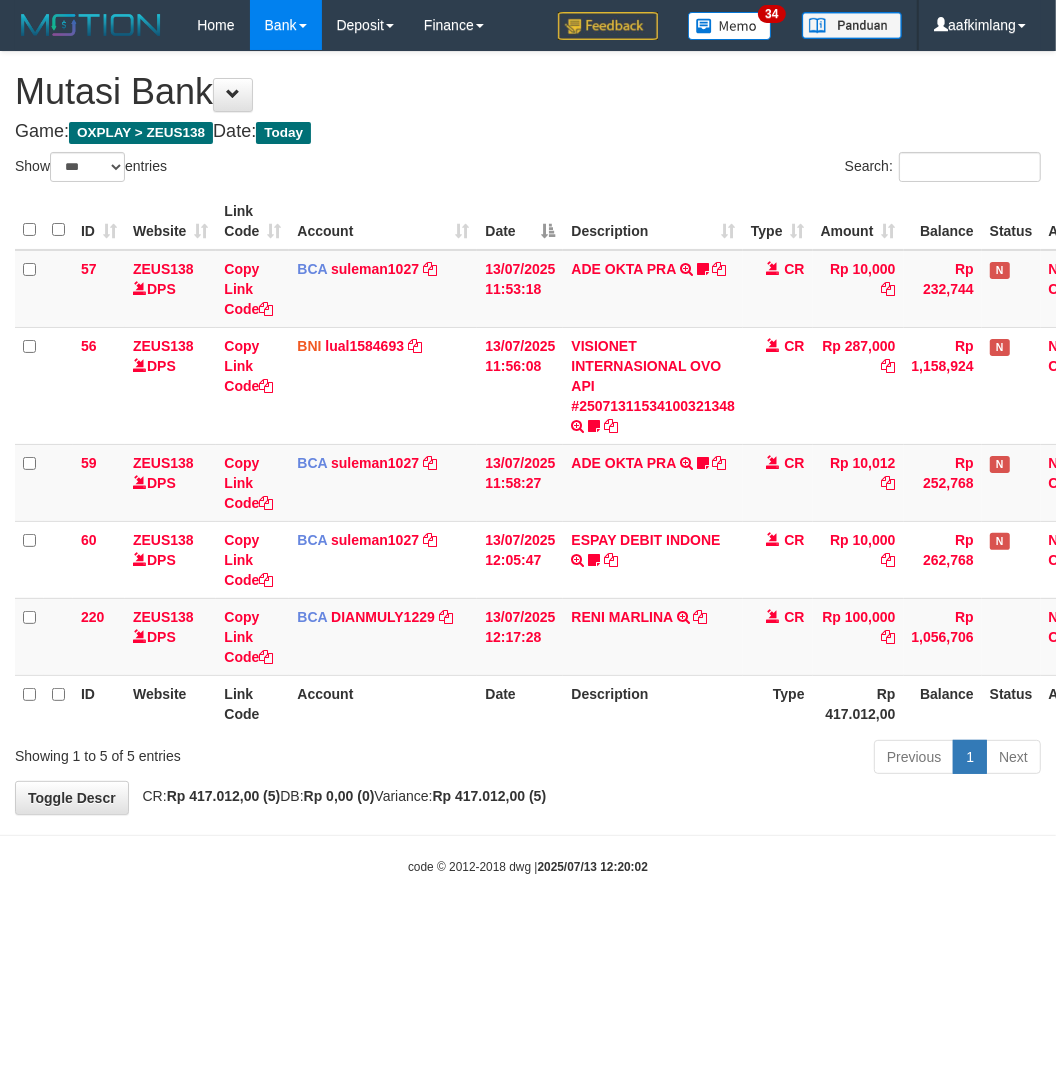 click on "ID Website Link Code Account Date Description Type Amount Balance Status Action
57
ZEUS138    DPS
Copy Link Code
BCA
suleman1027
DPS
SULEMAN
mutasi_20250713_2972 | 57
mutasi_20250713_2972 | 57
13/07/2025 11:53:18
ADE OKTA PRA            TRSF E-BANKING CR 1307/FTSCY/WS95051
10000.002025071370956028 TRFDN-ADE OKTA PRAESPAY DEBIT INDONE    gacor0097
CR
Rp 10,000
Rp 232,744
N
Note
Check
56
ZEUS138    DPS
Copy Link Code
BNI
lual1584693" at bounding box center [528, 462] 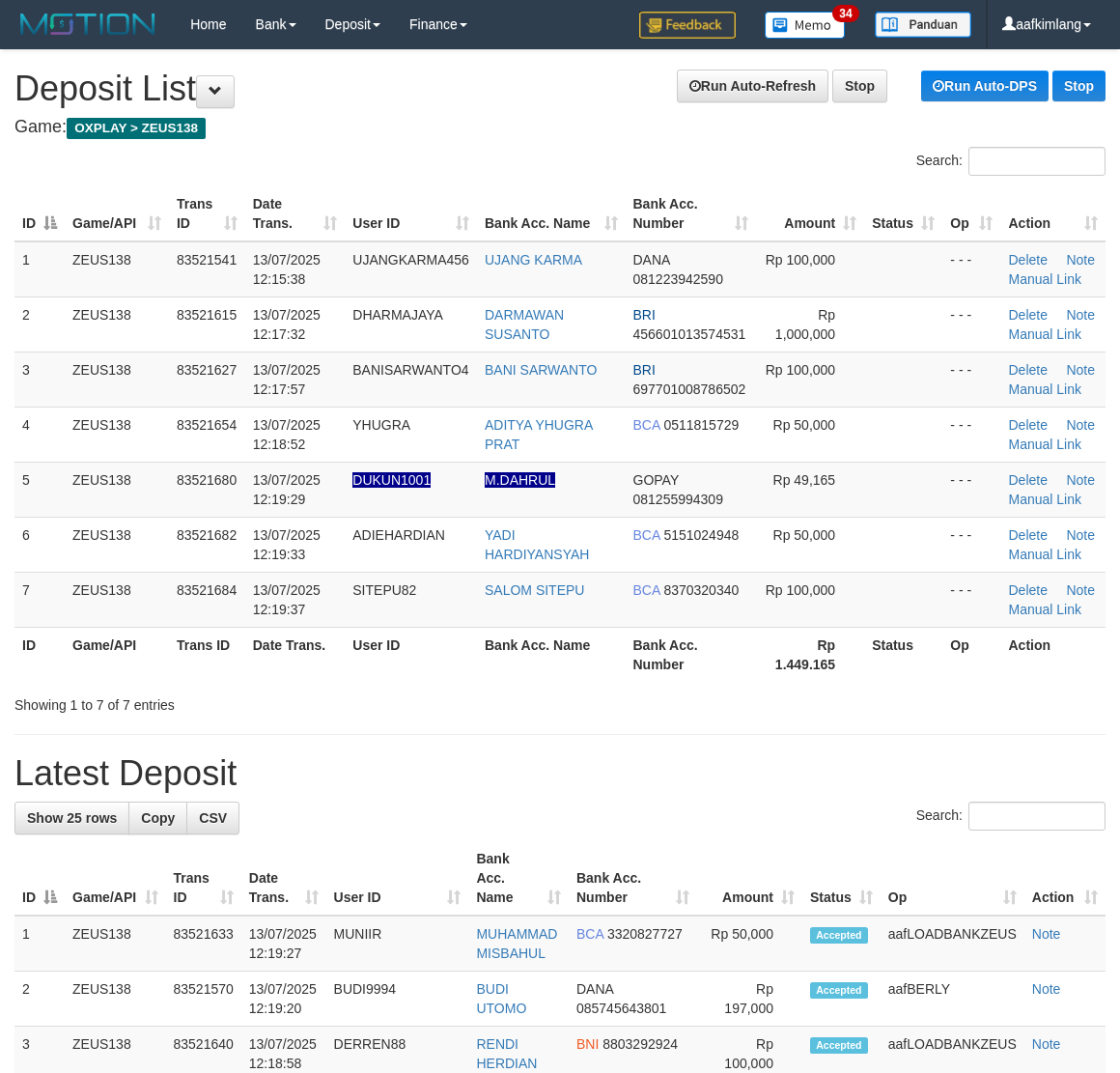 scroll, scrollTop: 0, scrollLeft: 0, axis: both 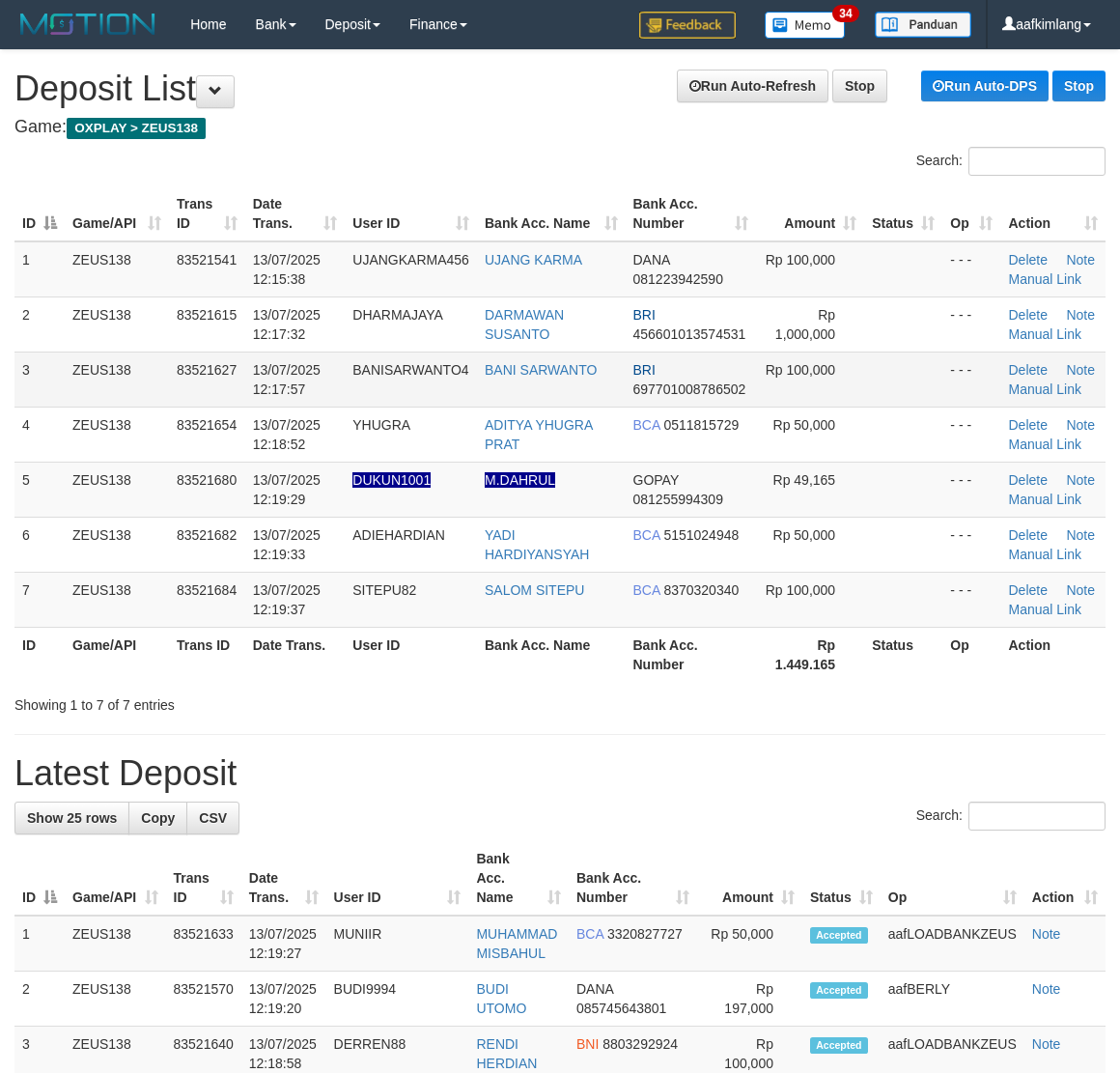 drag, startPoint x: 772, startPoint y: 392, endPoint x: 833, endPoint y: 393, distance: 61.008196 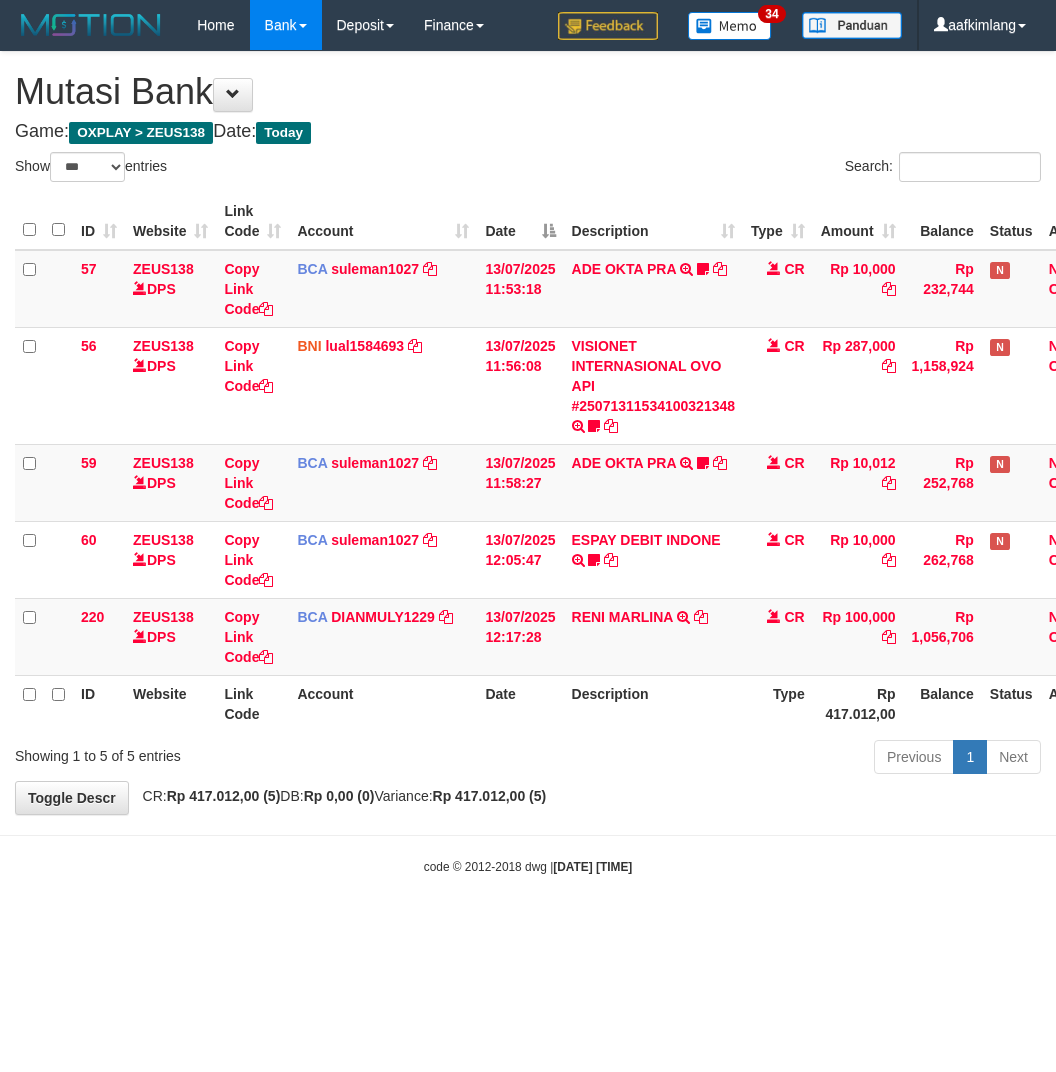 select on "***" 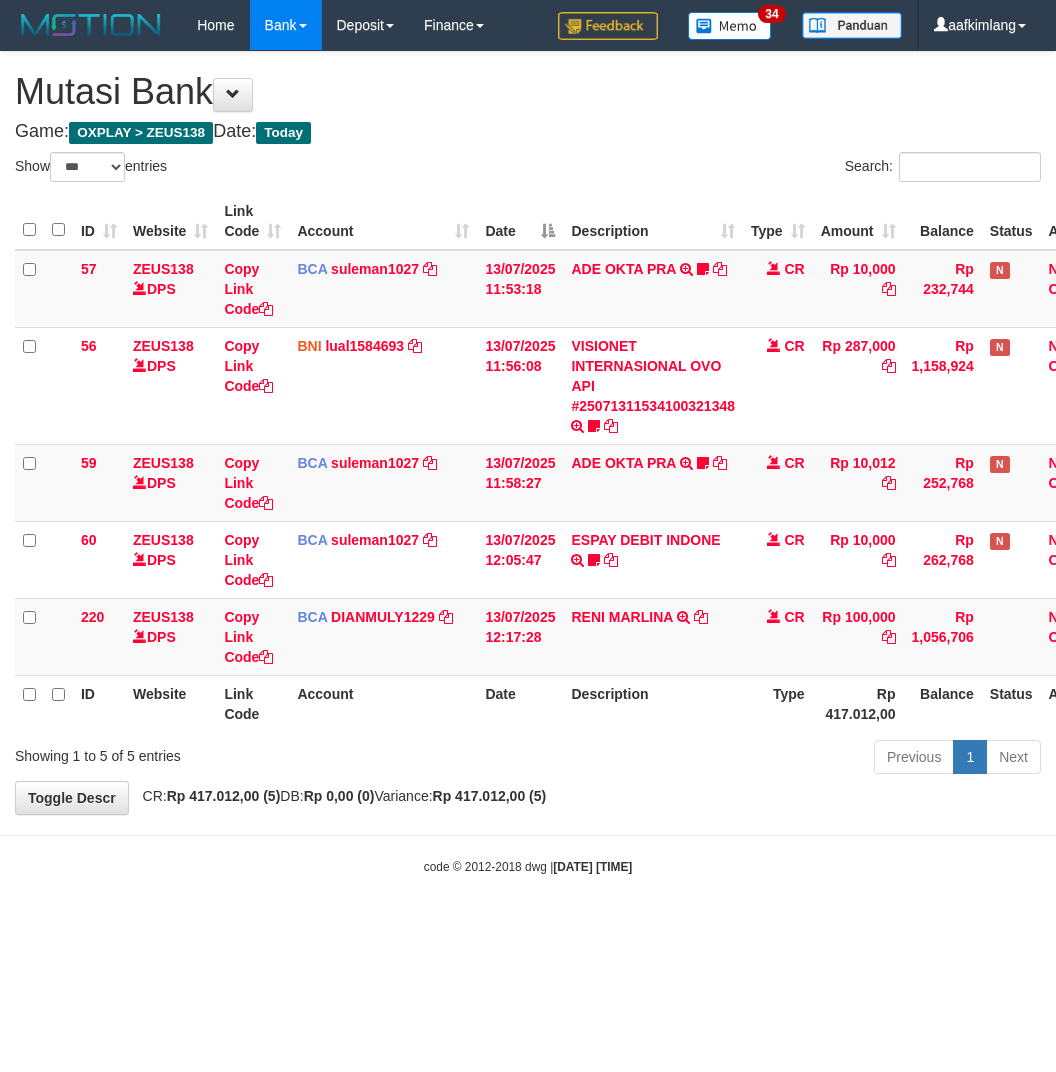 scroll, scrollTop: 0, scrollLeft: 0, axis: both 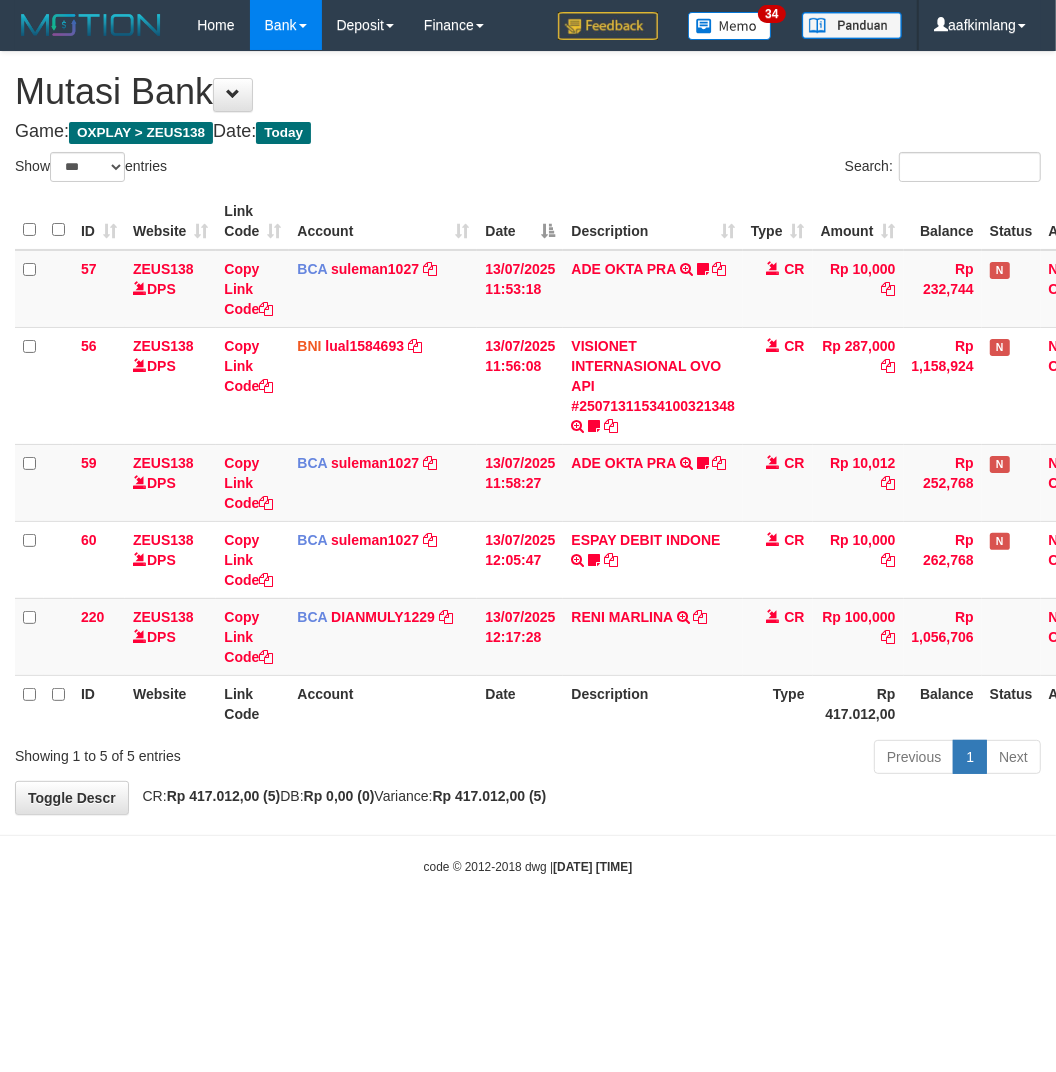 click on "Previous 1 Next" at bounding box center [748, 759] 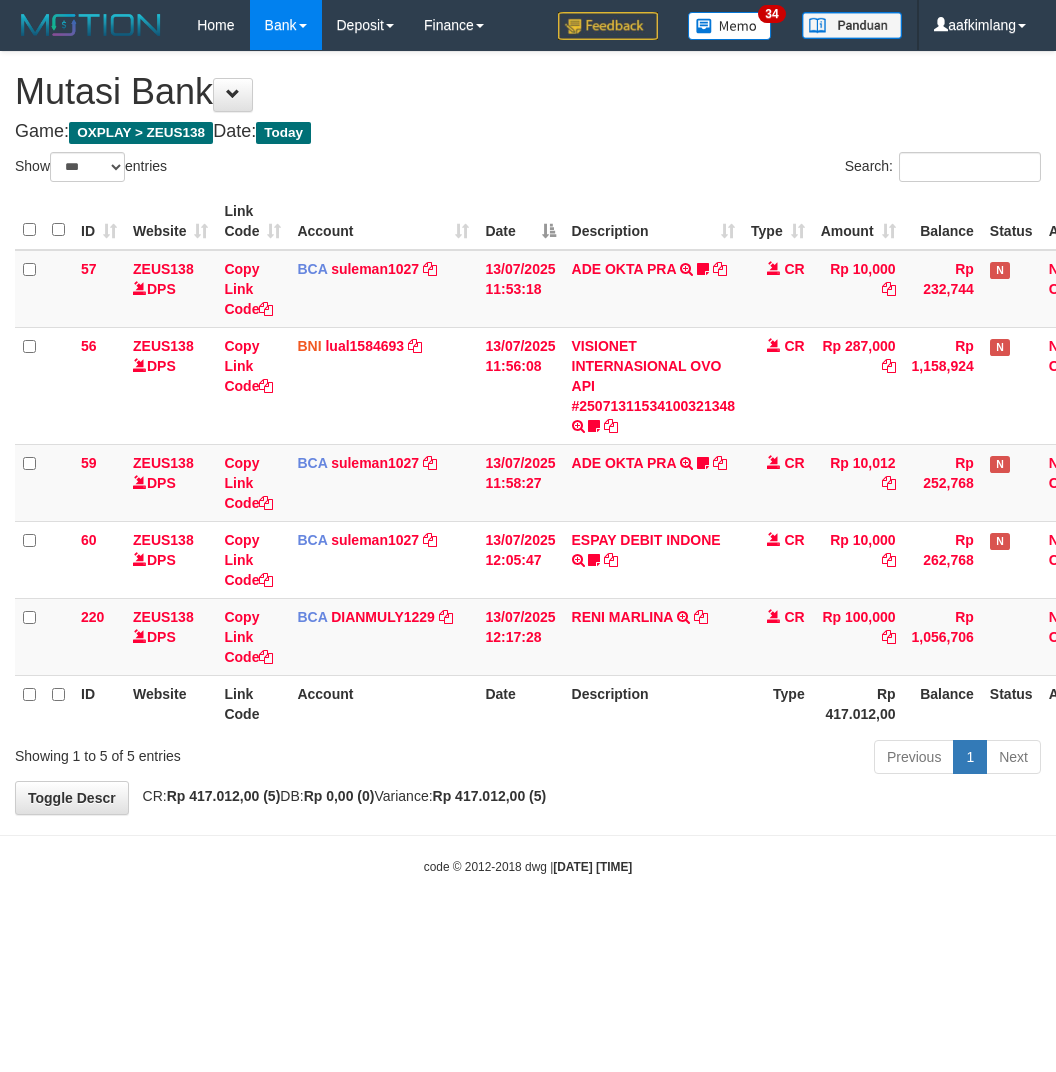 select on "***" 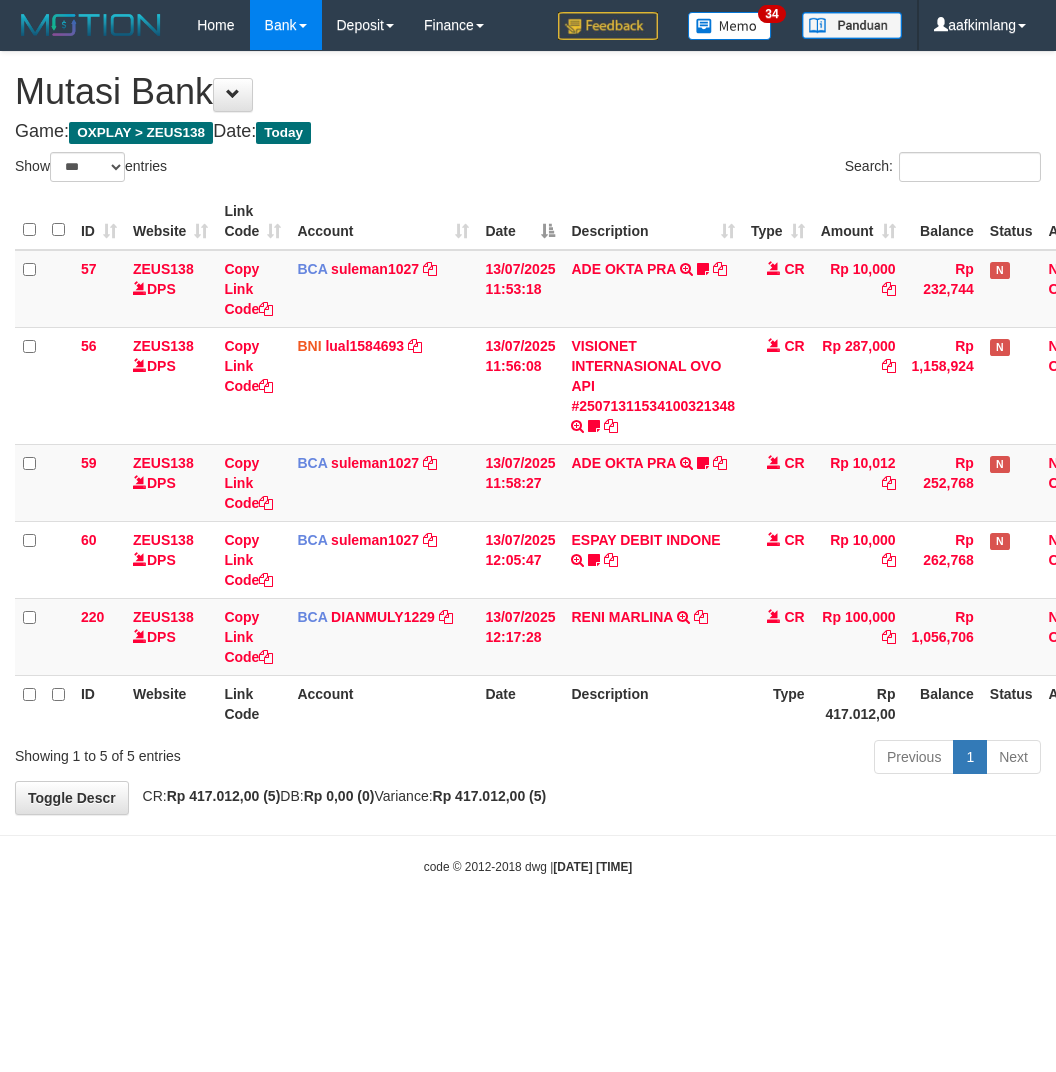 scroll, scrollTop: 0, scrollLeft: 0, axis: both 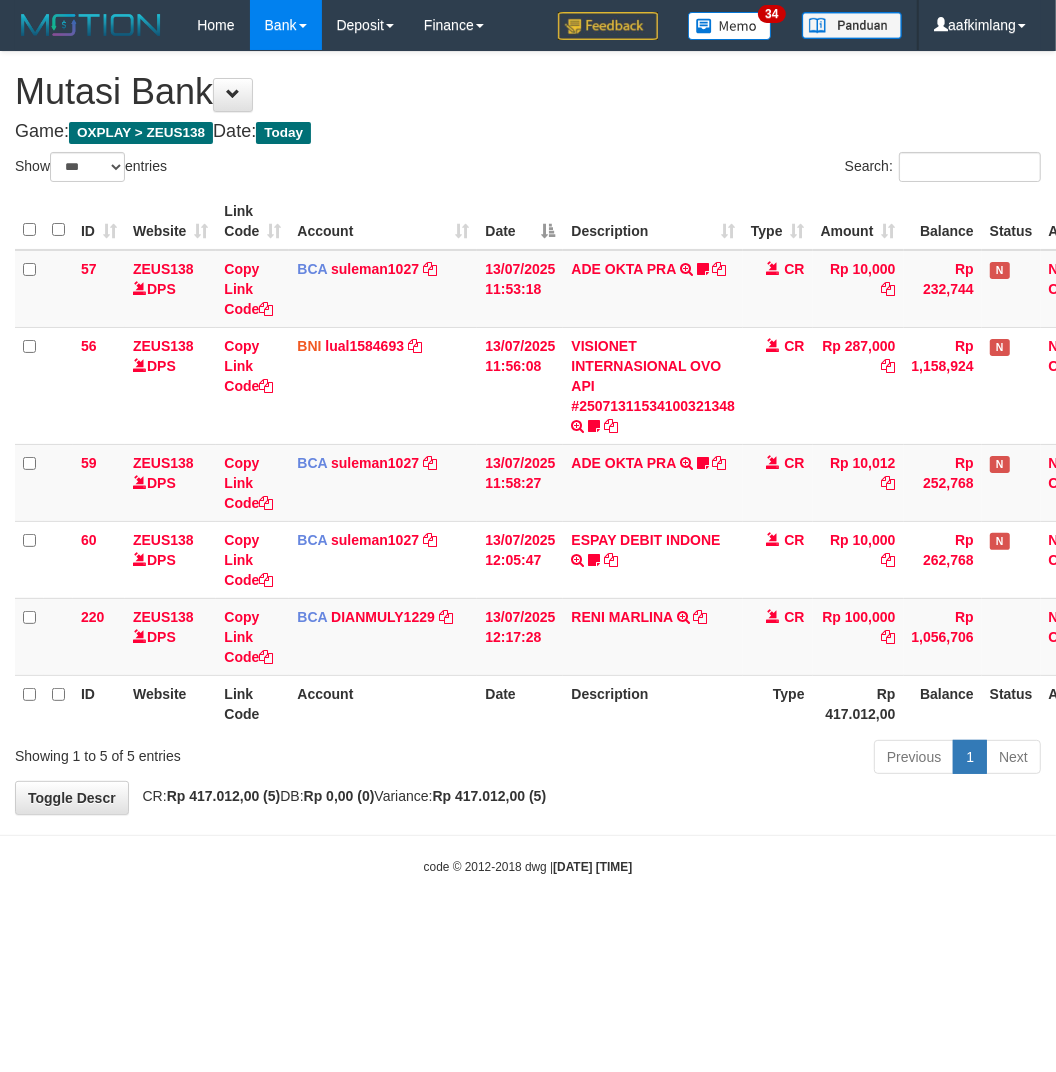 click on "Previous 1 Next" at bounding box center (748, 759) 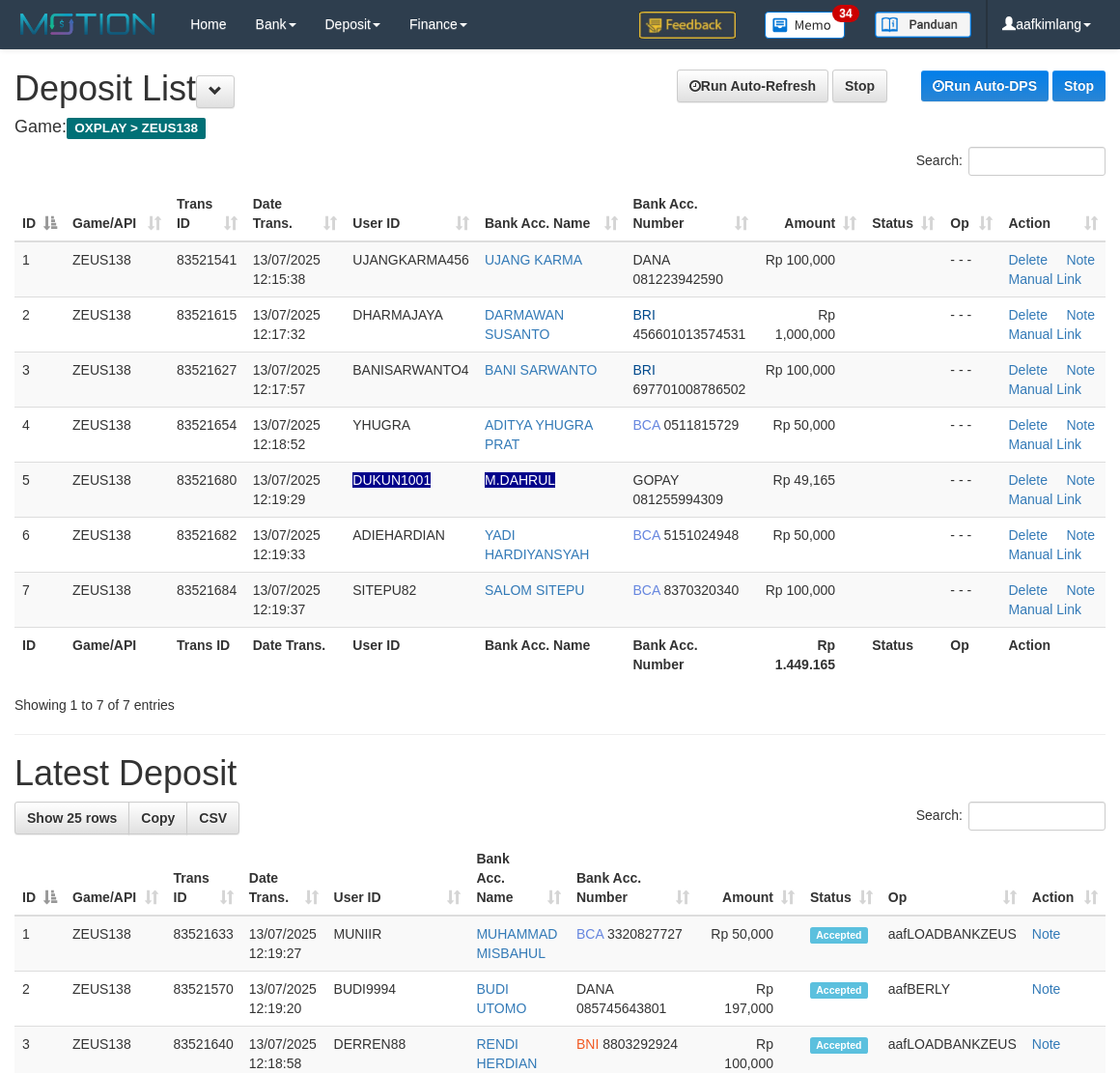 click at bounding box center (903, 324) 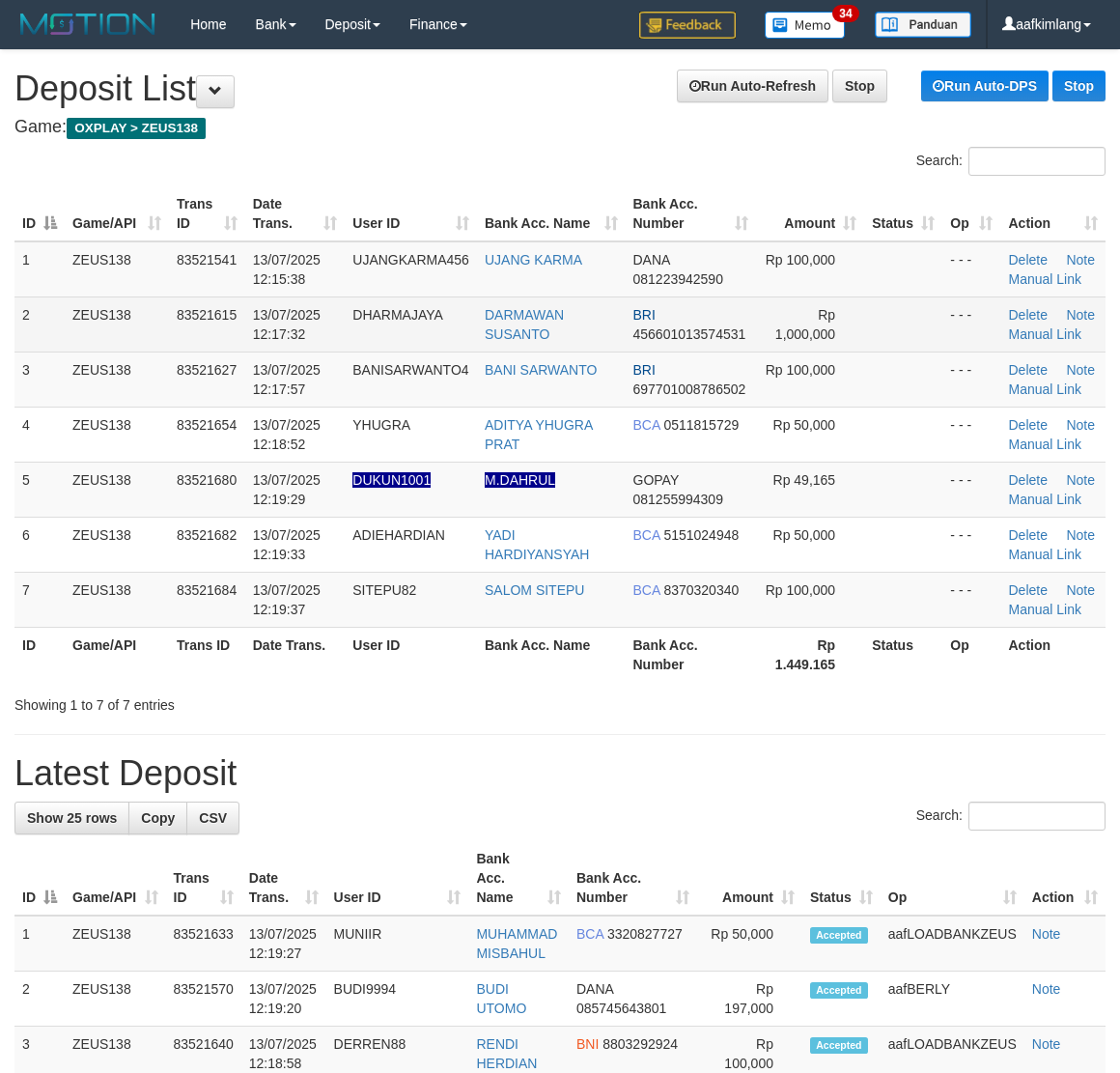 scroll, scrollTop: 0, scrollLeft: 0, axis: both 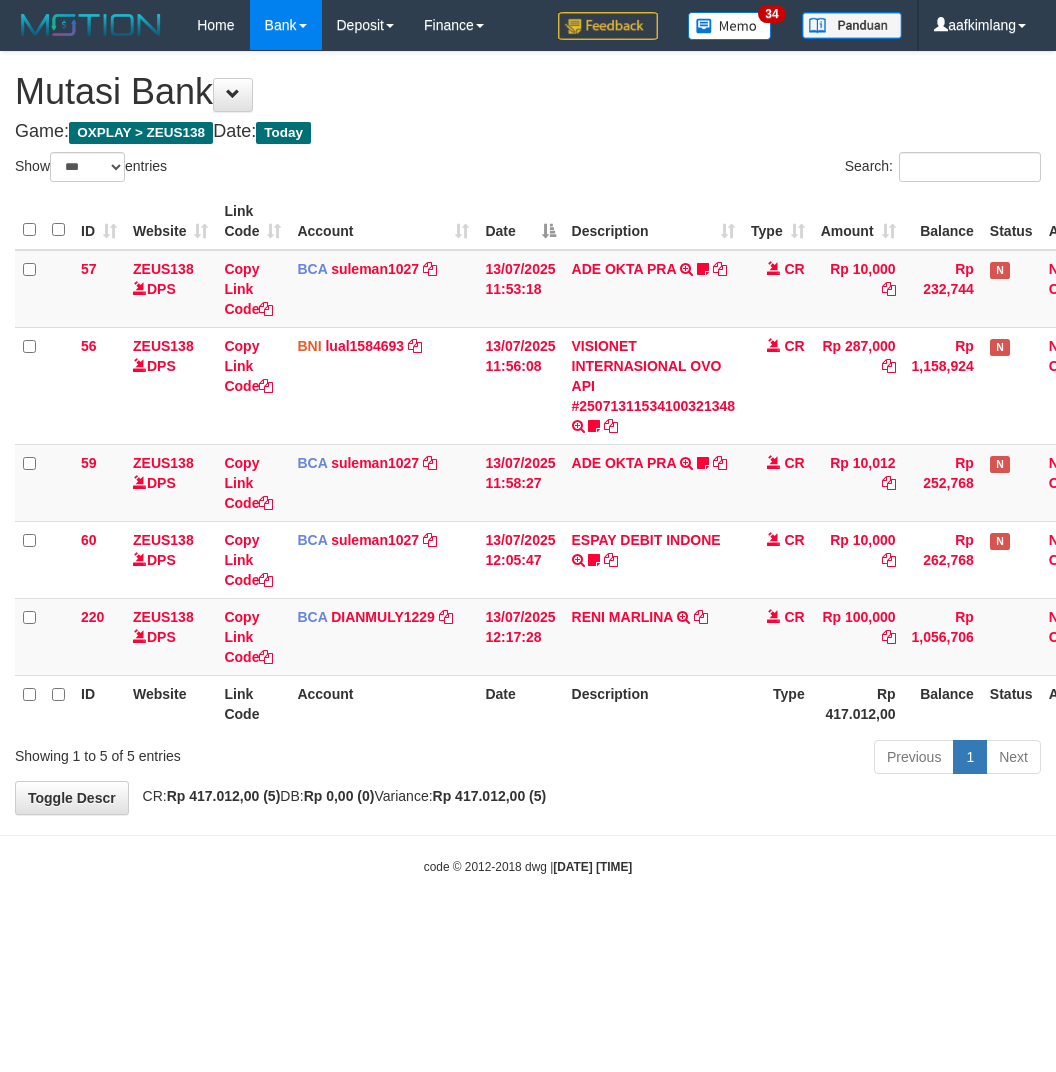 select on "***" 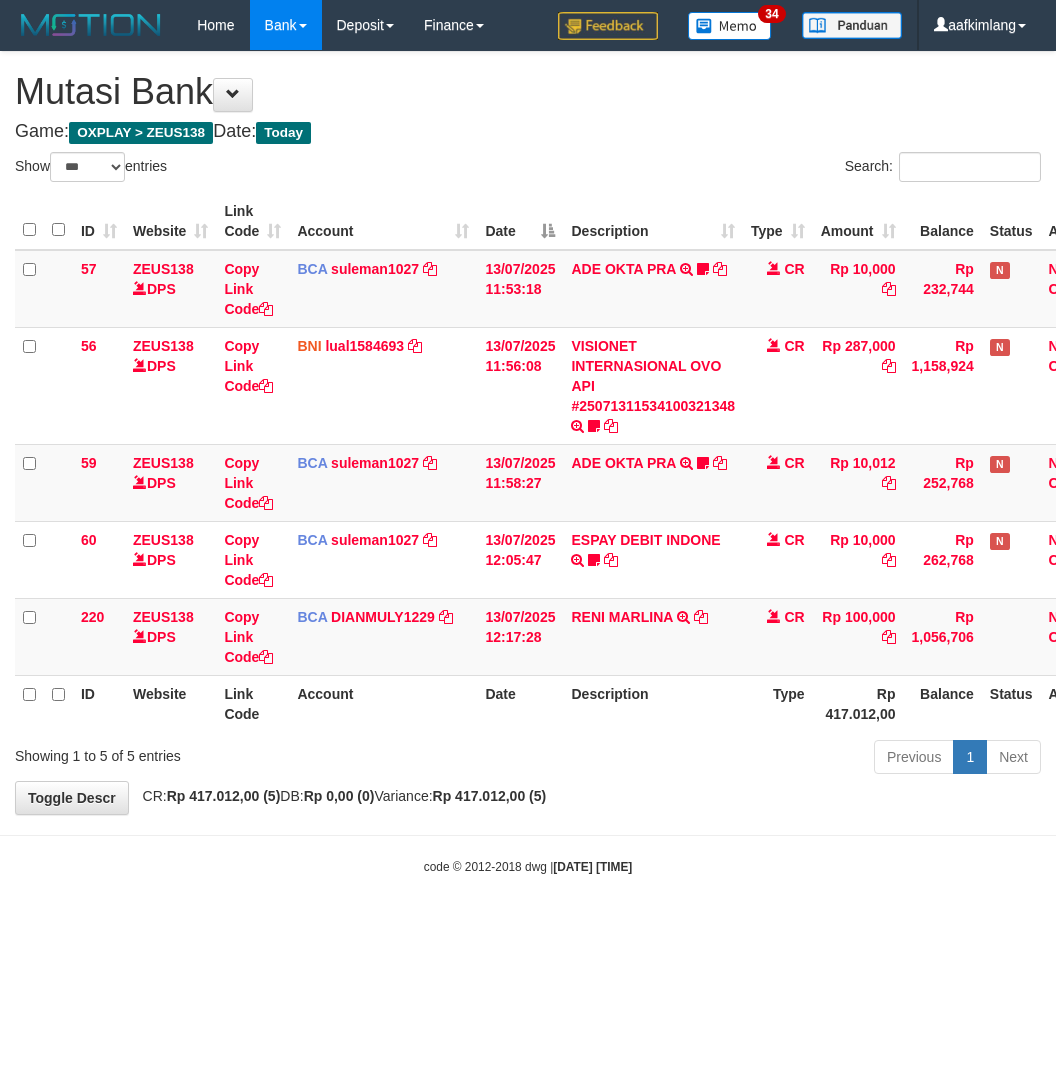 scroll, scrollTop: 0, scrollLeft: 0, axis: both 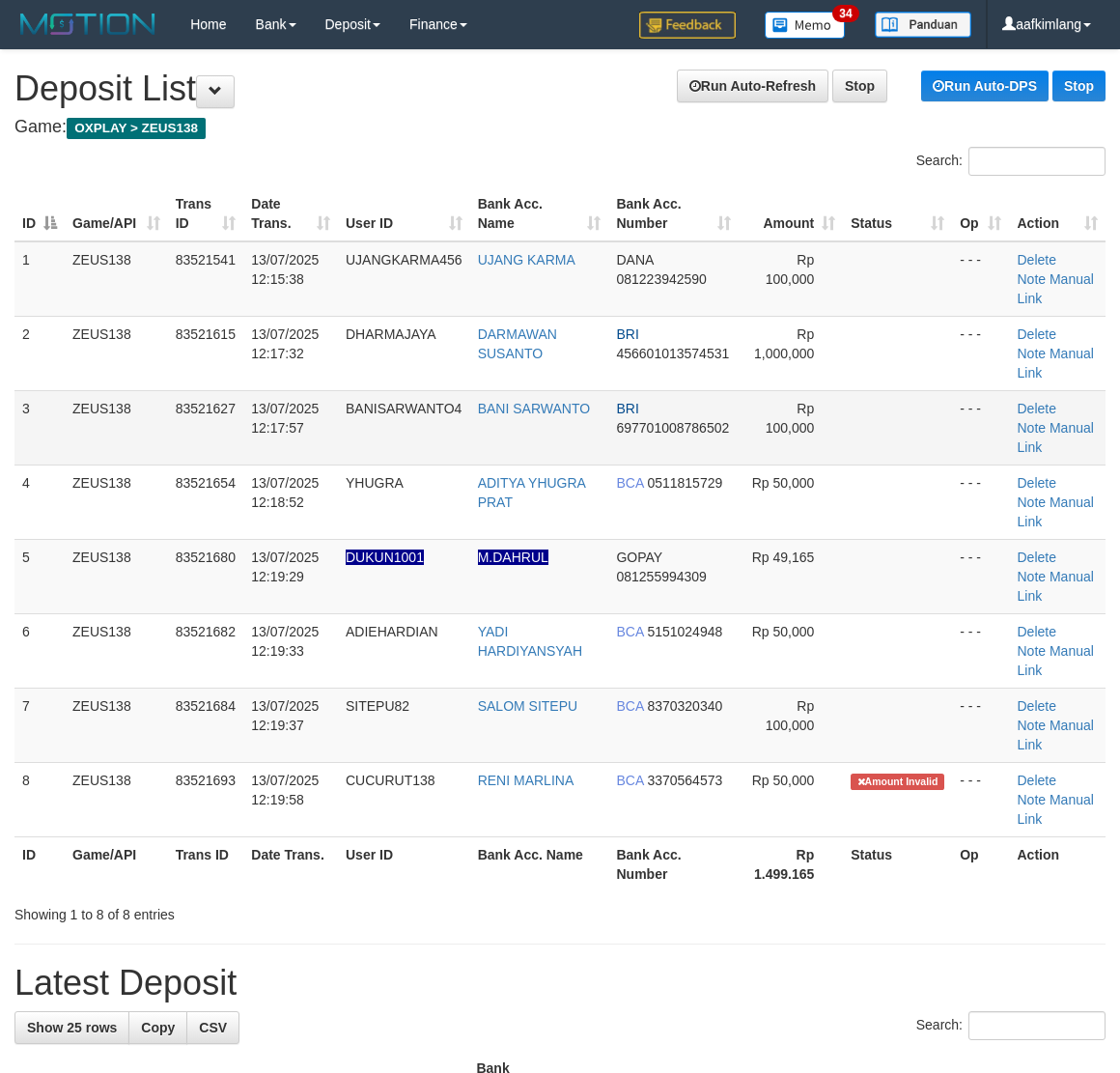 click at bounding box center [897, 427] 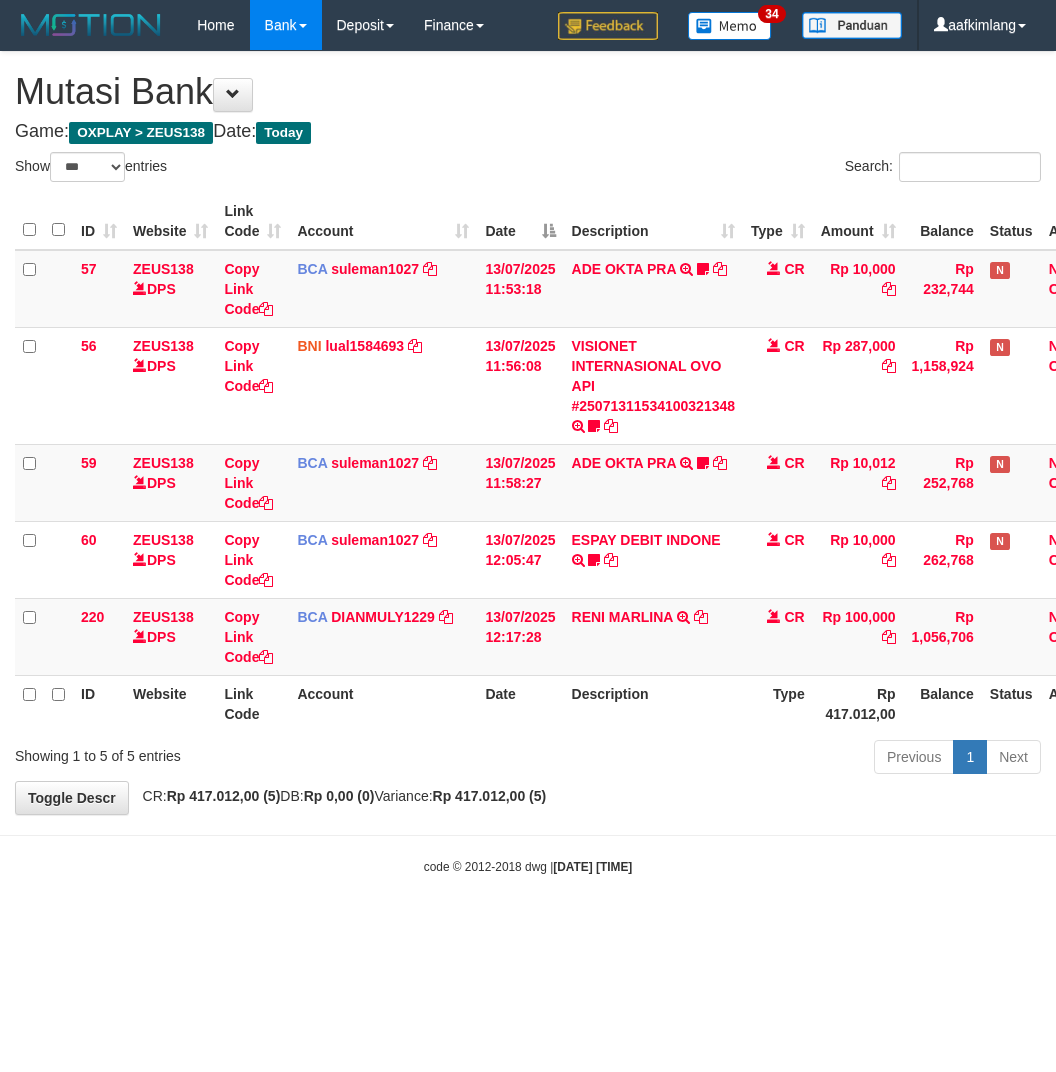 select on "***" 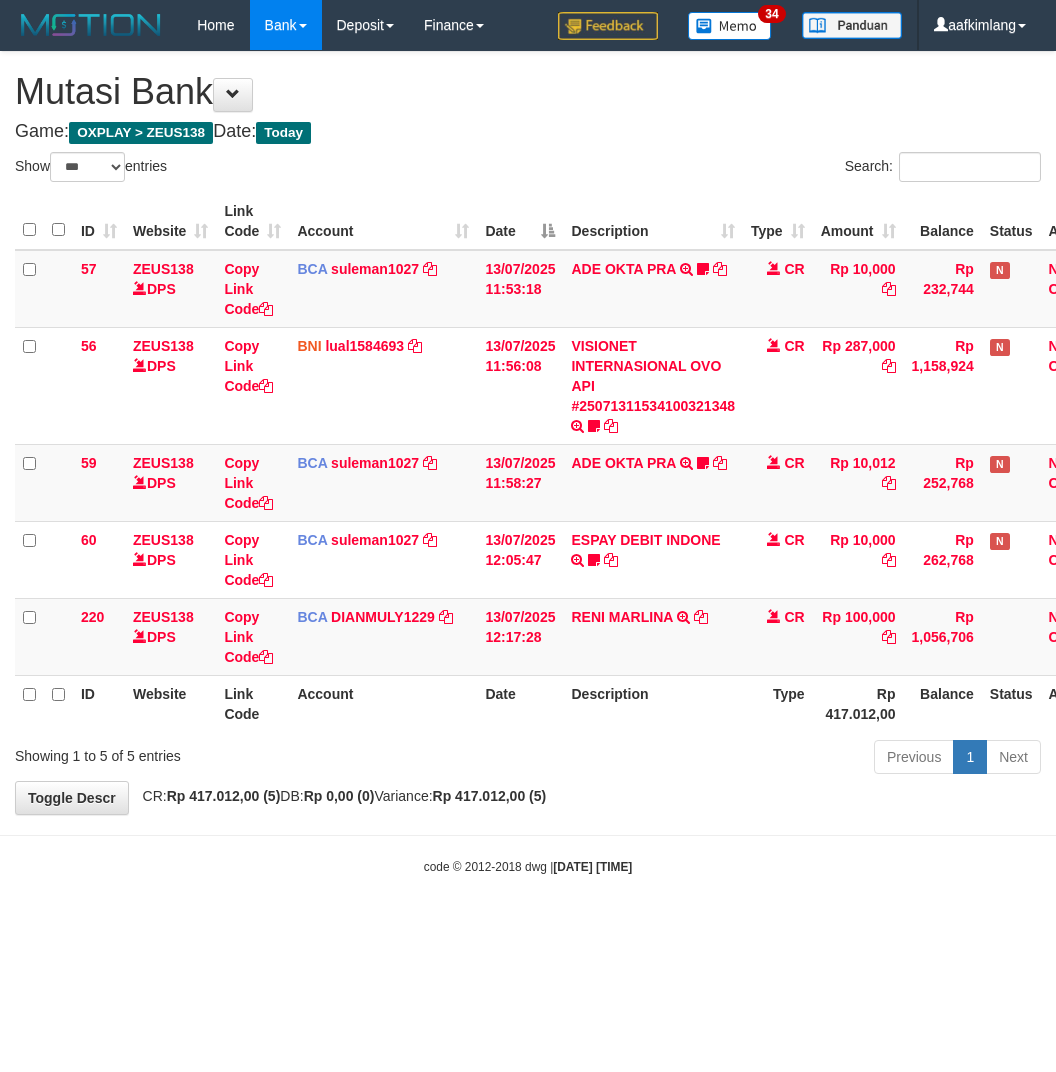 scroll, scrollTop: 0, scrollLeft: 0, axis: both 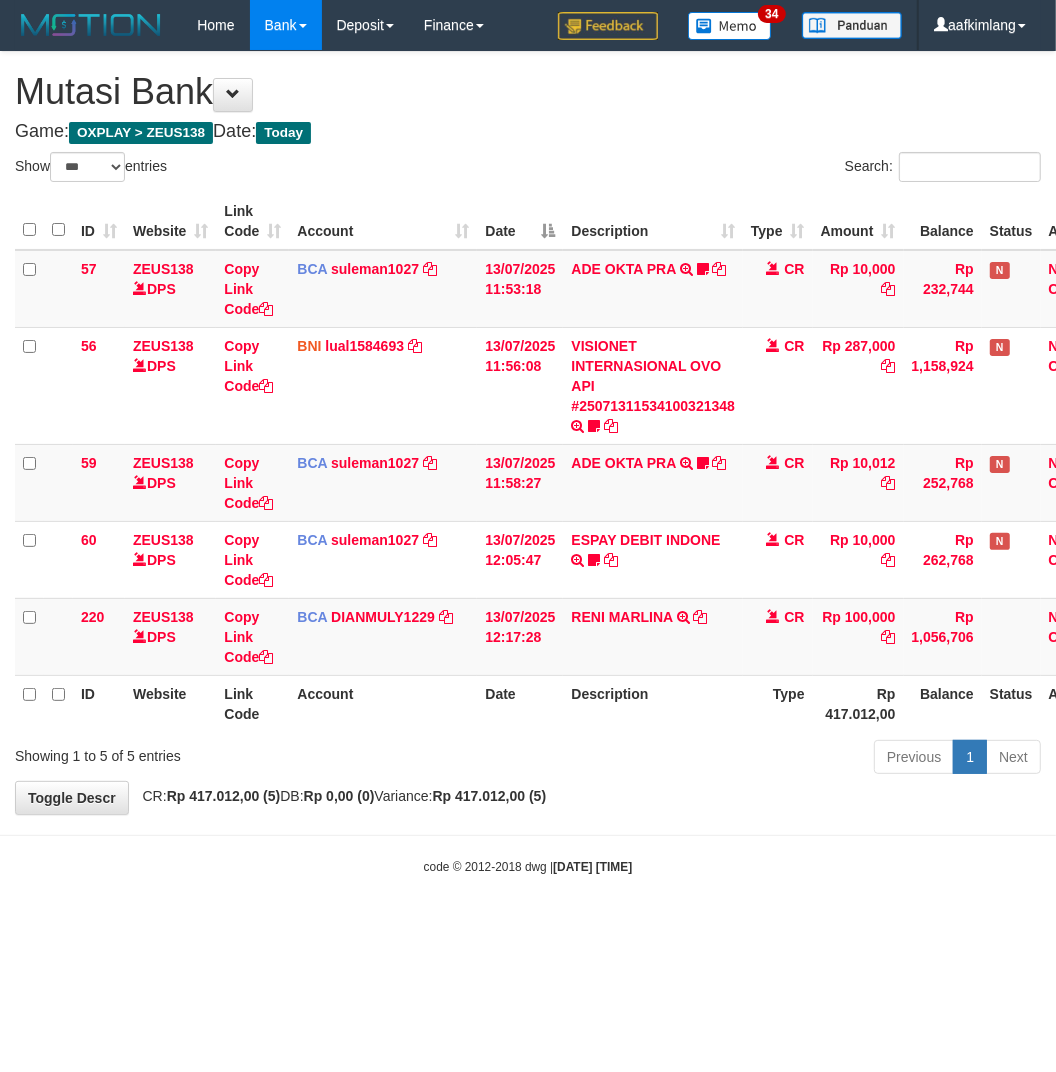 drag, startPoint x: 1002, startPoint y: 918, endPoint x: 982, endPoint y: 916, distance: 20.09975 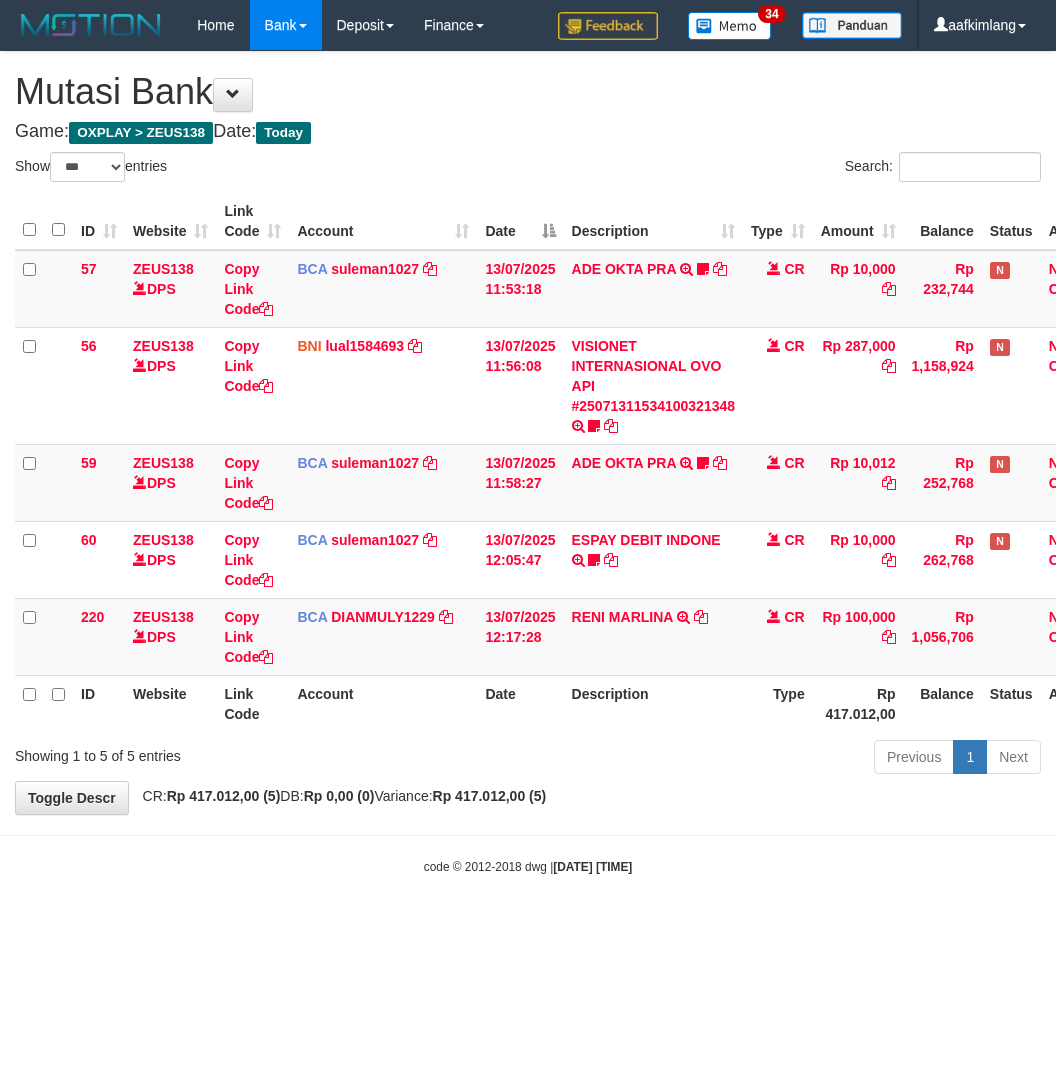 select on "***" 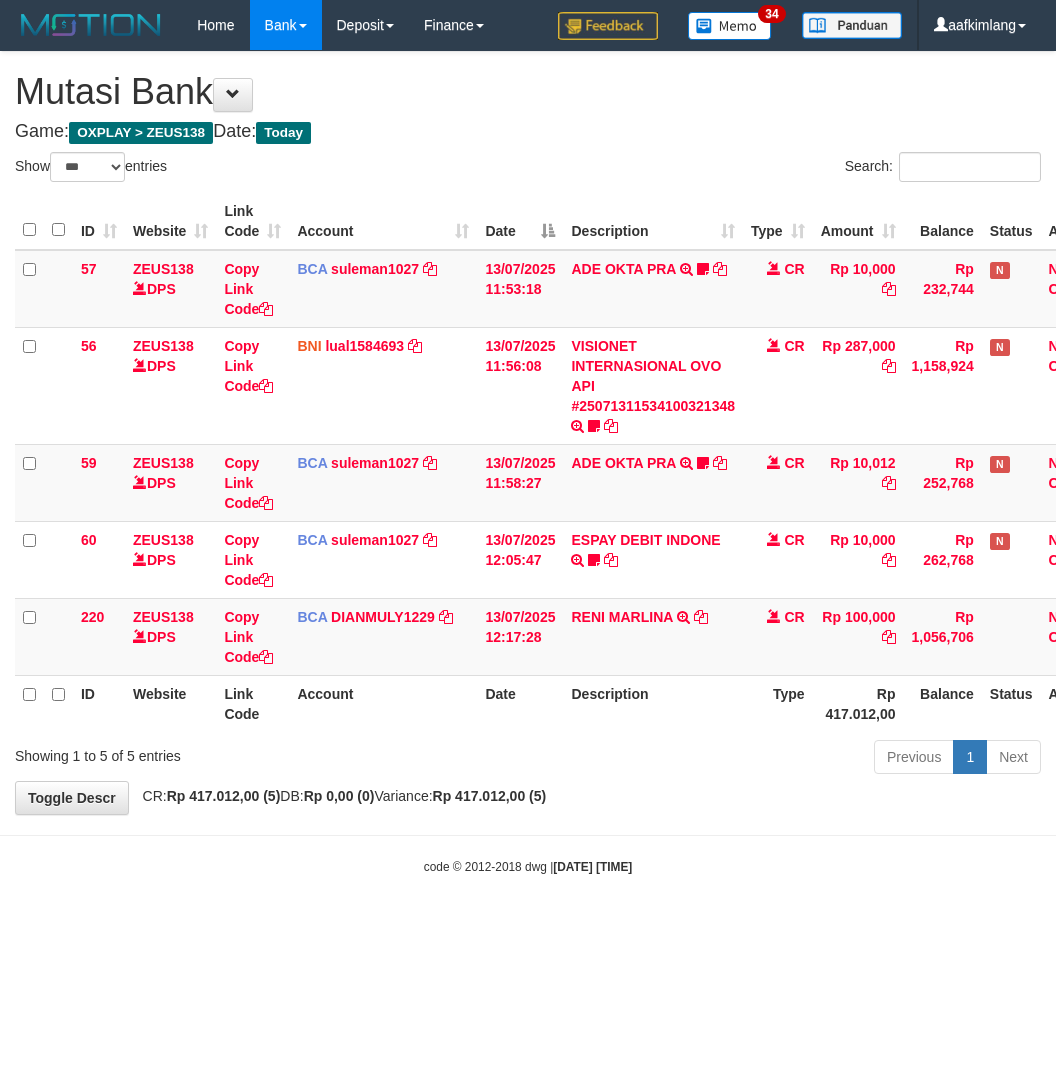 scroll, scrollTop: 0, scrollLeft: 0, axis: both 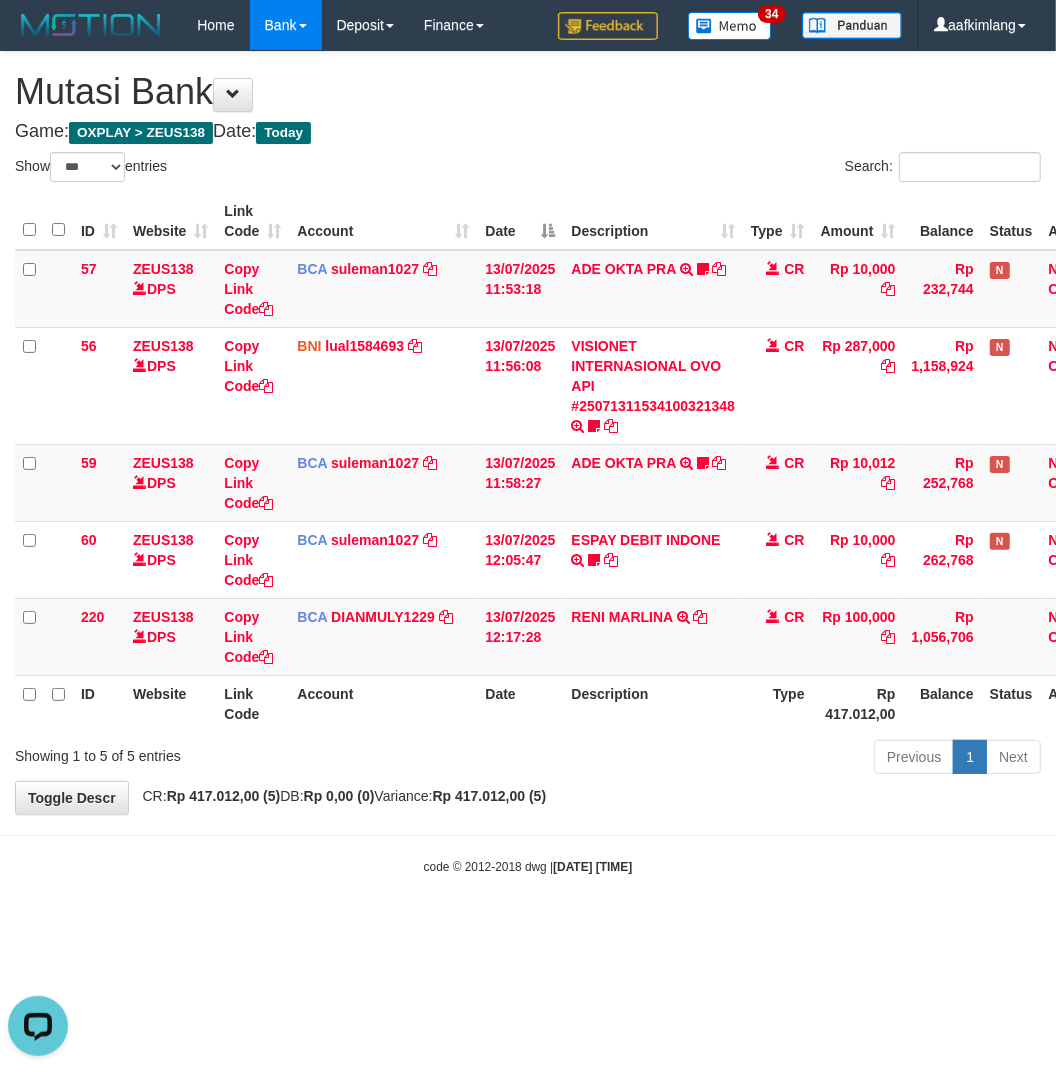 click on "Description" at bounding box center [653, 703] 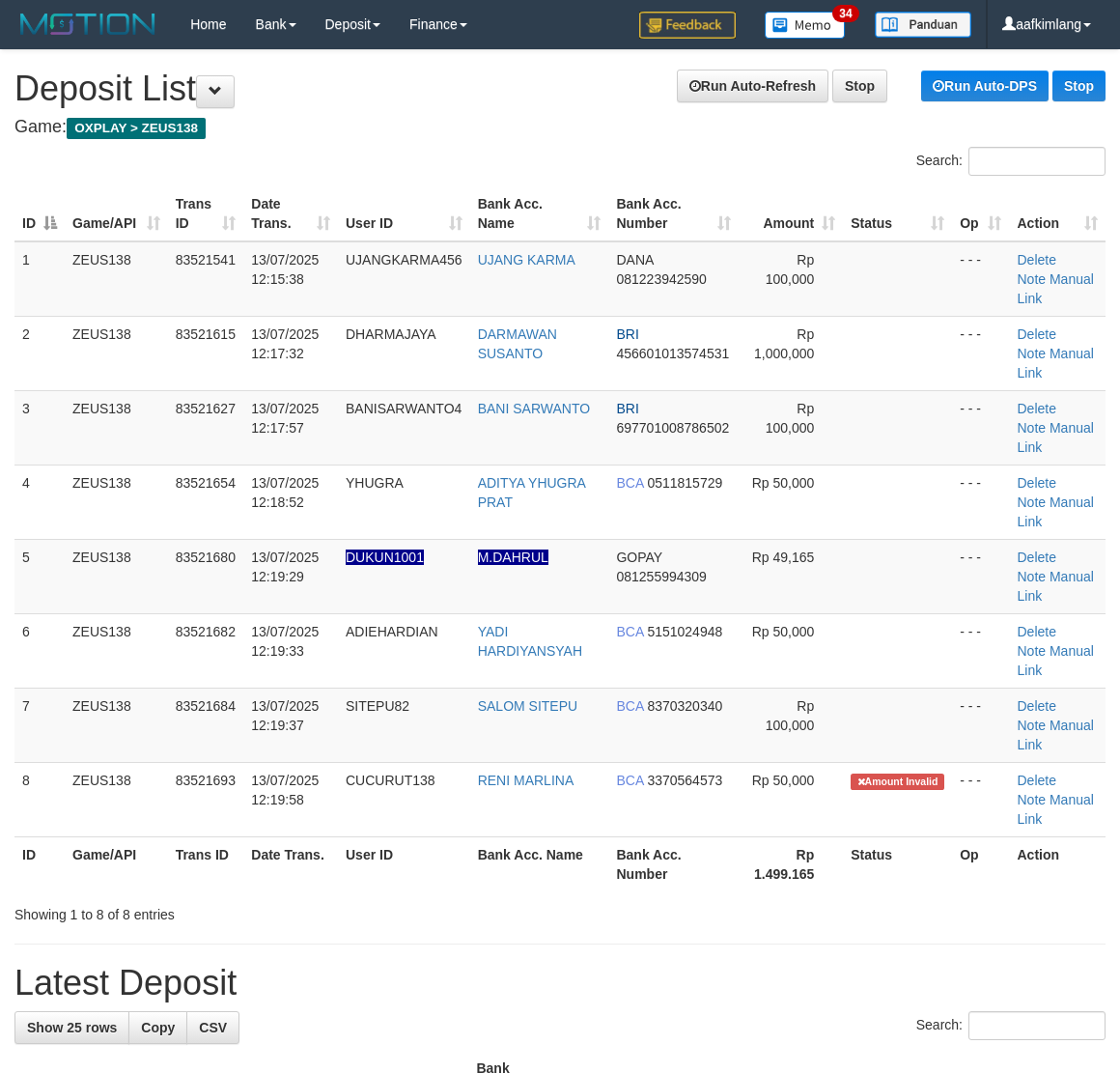 scroll, scrollTop: 0, scrollLeft: 0, axis: both 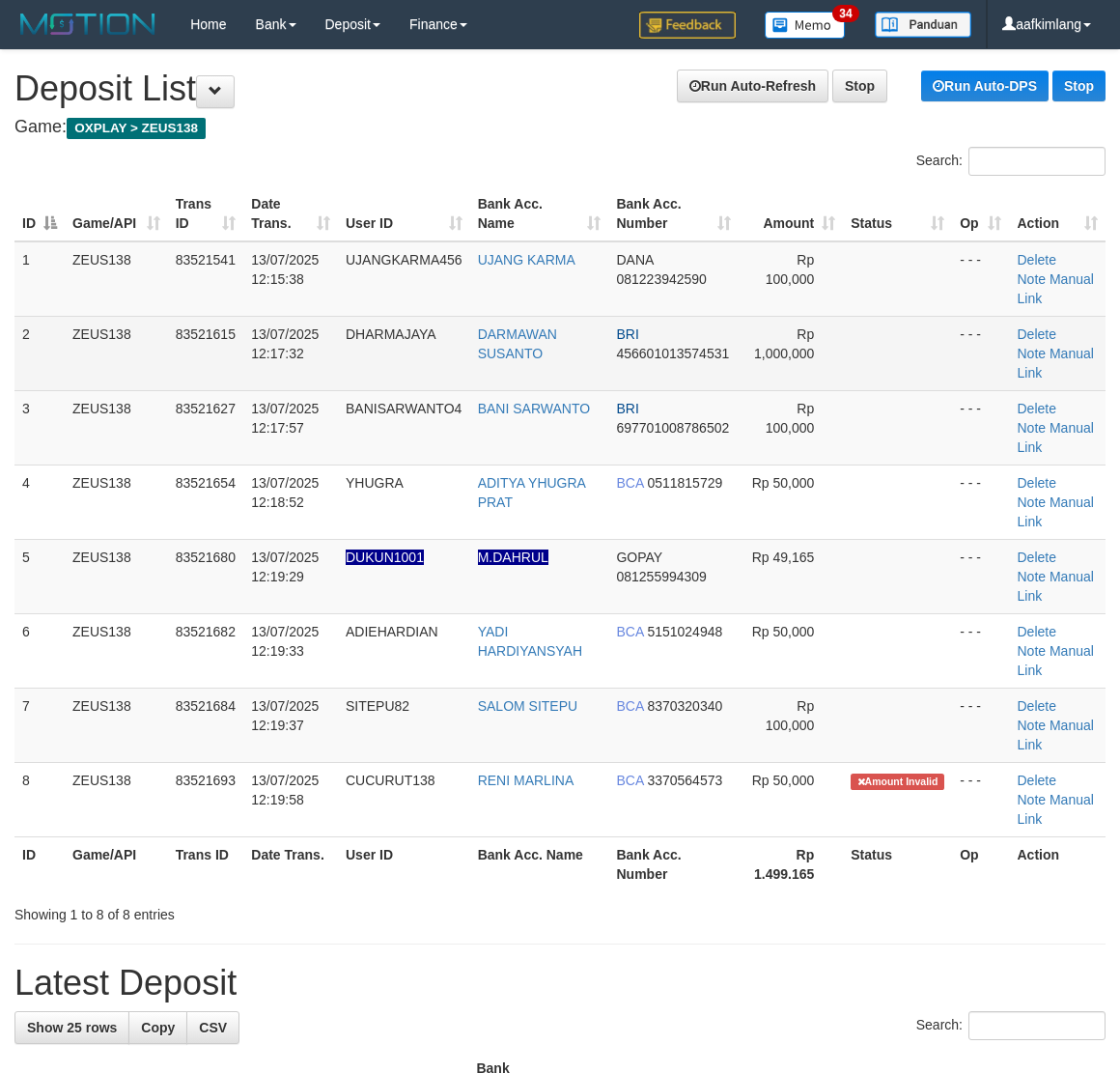 click at bounding box center [897, 353] 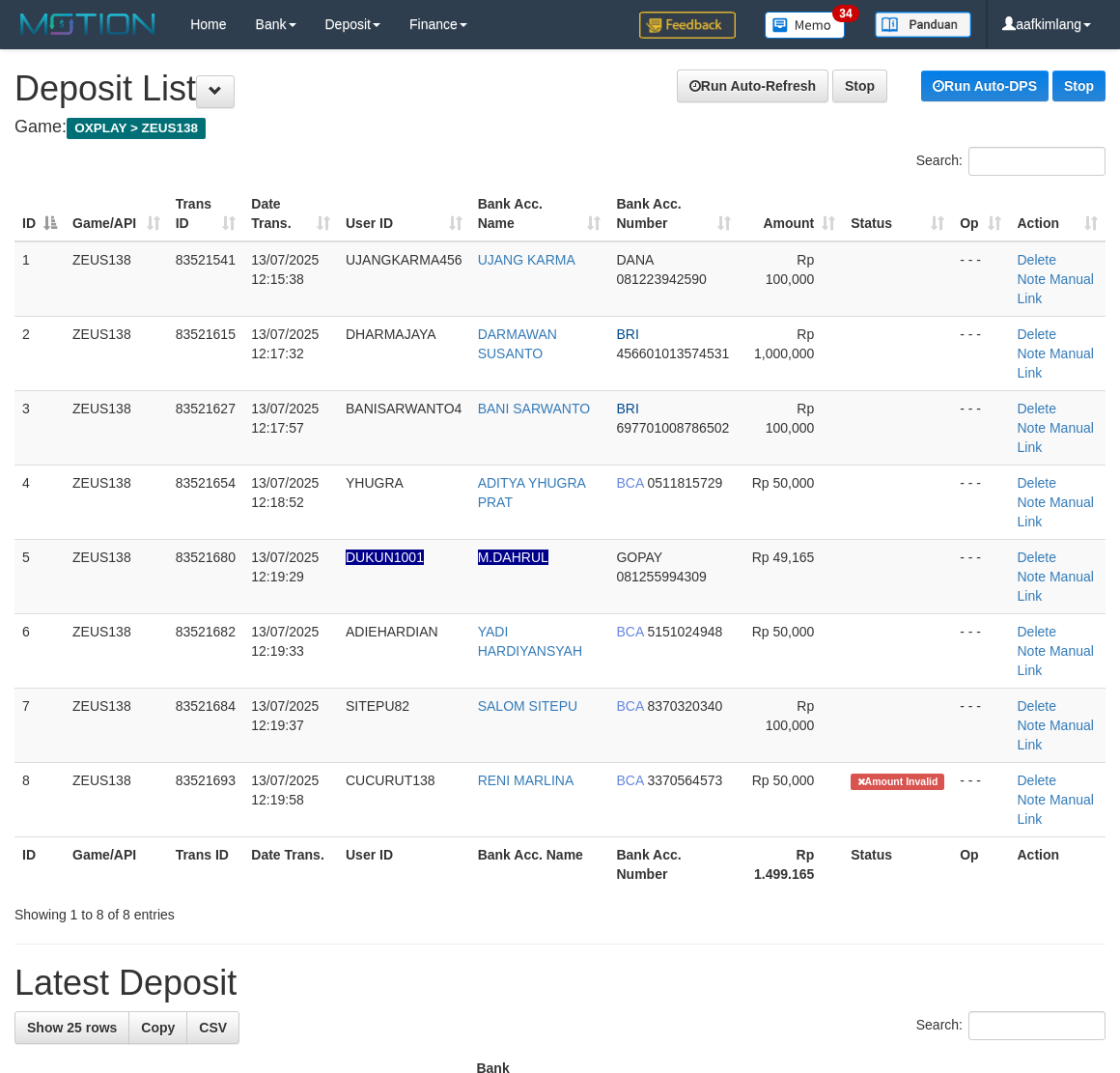 drag, startPoint x: 850, startPoint y: 317, endPoint x: 1130, endPoint y: 341, distance: 281.0267 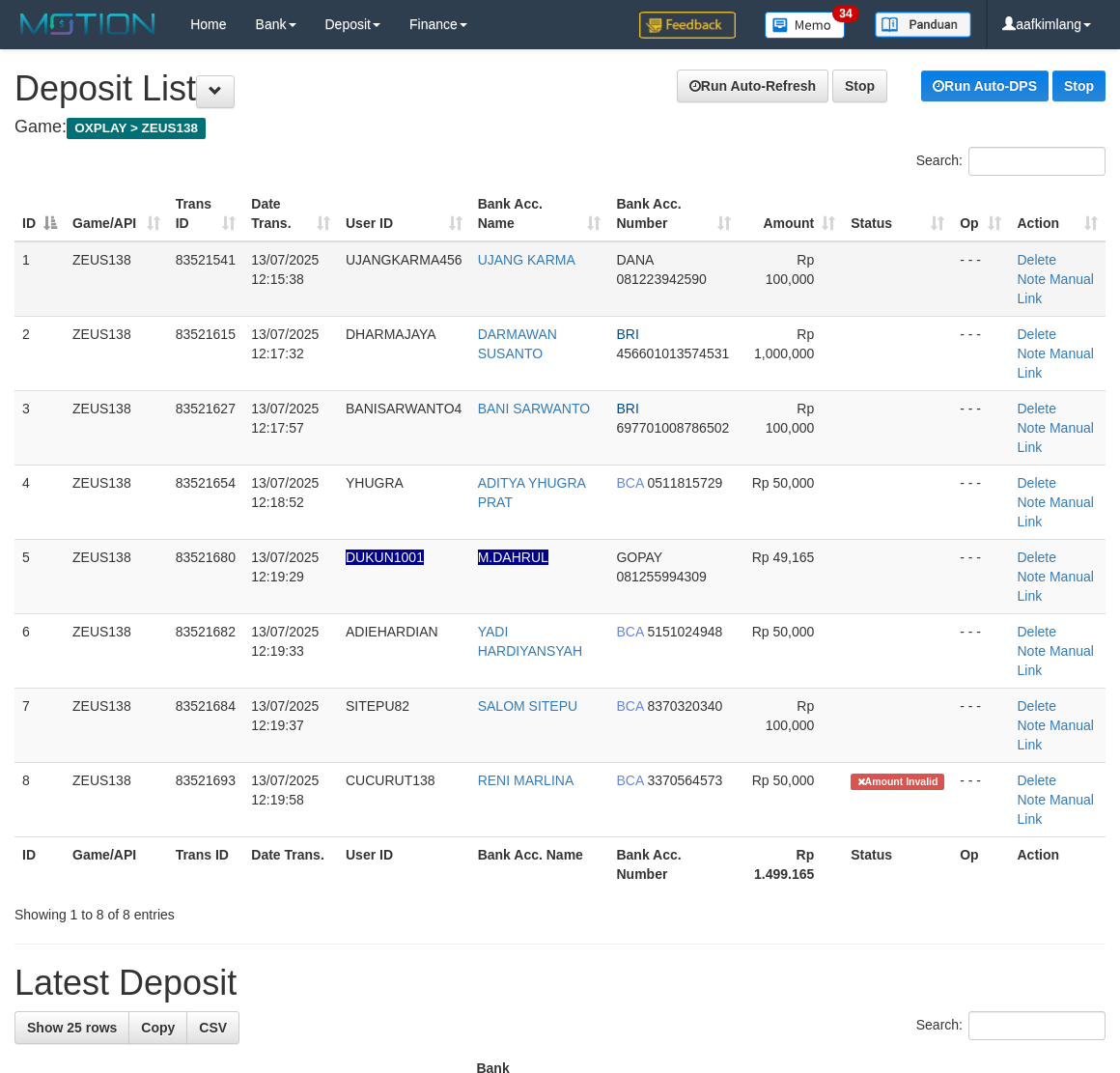 click at bounding box center (897, 279) 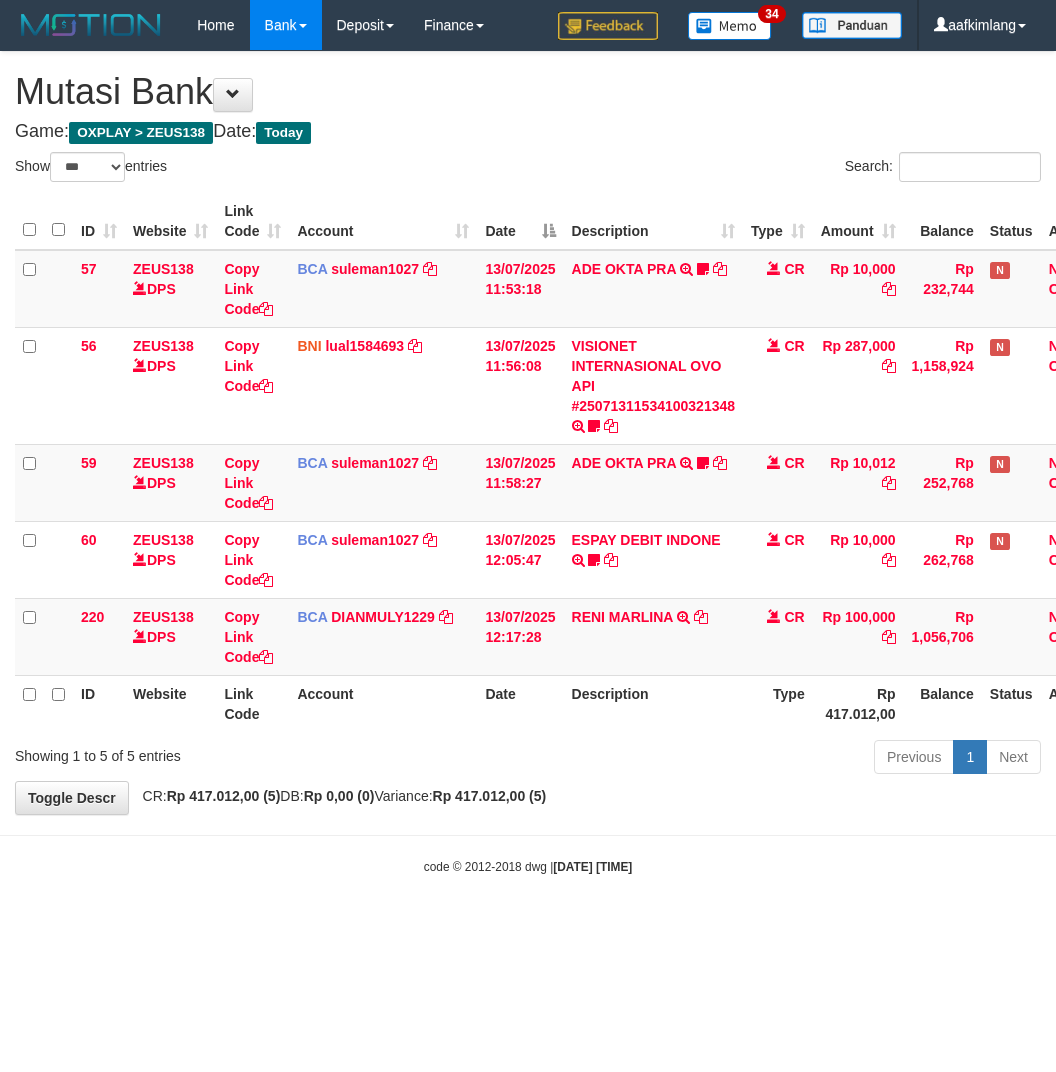 select on "***" 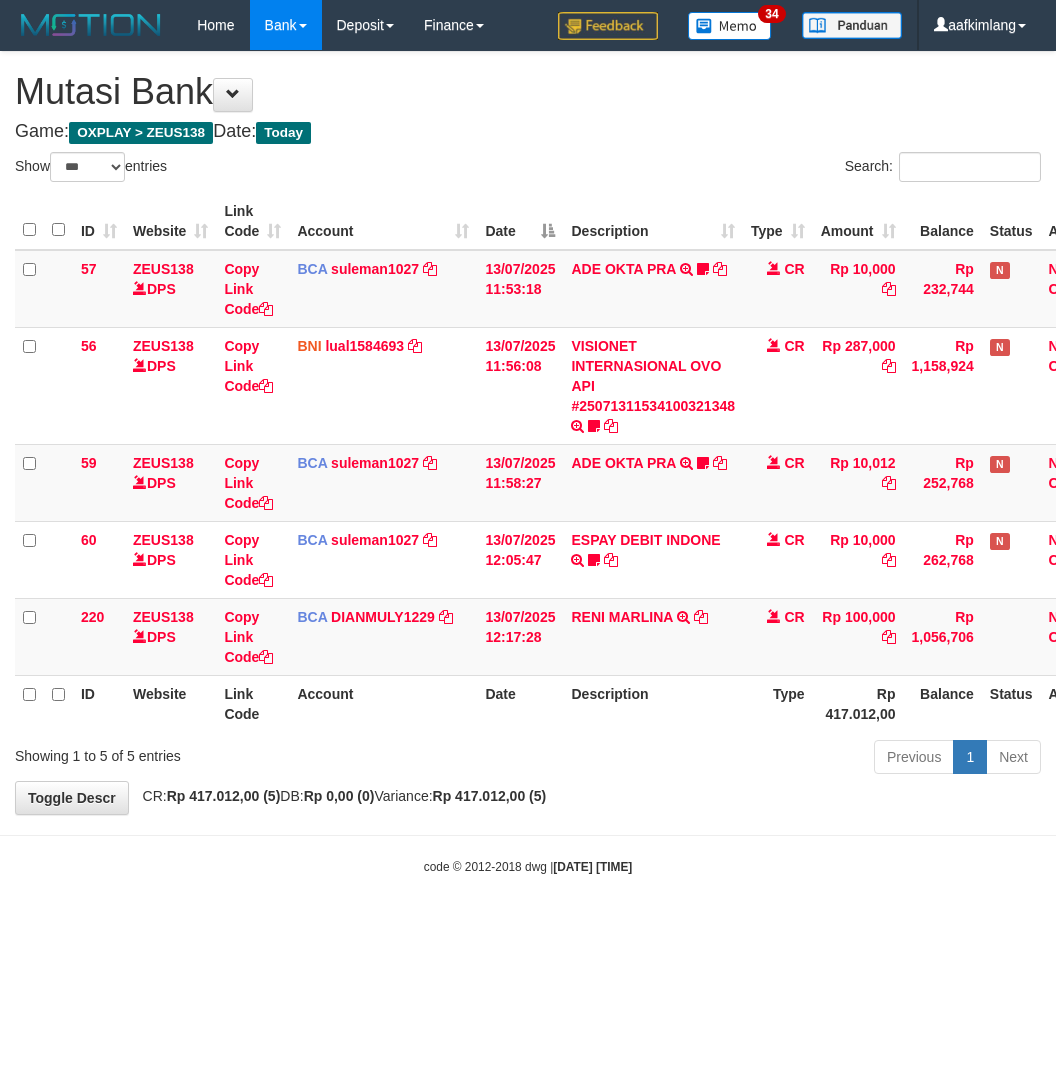scroll, scrollTop: 0, scrollLeft: 0, axis: both 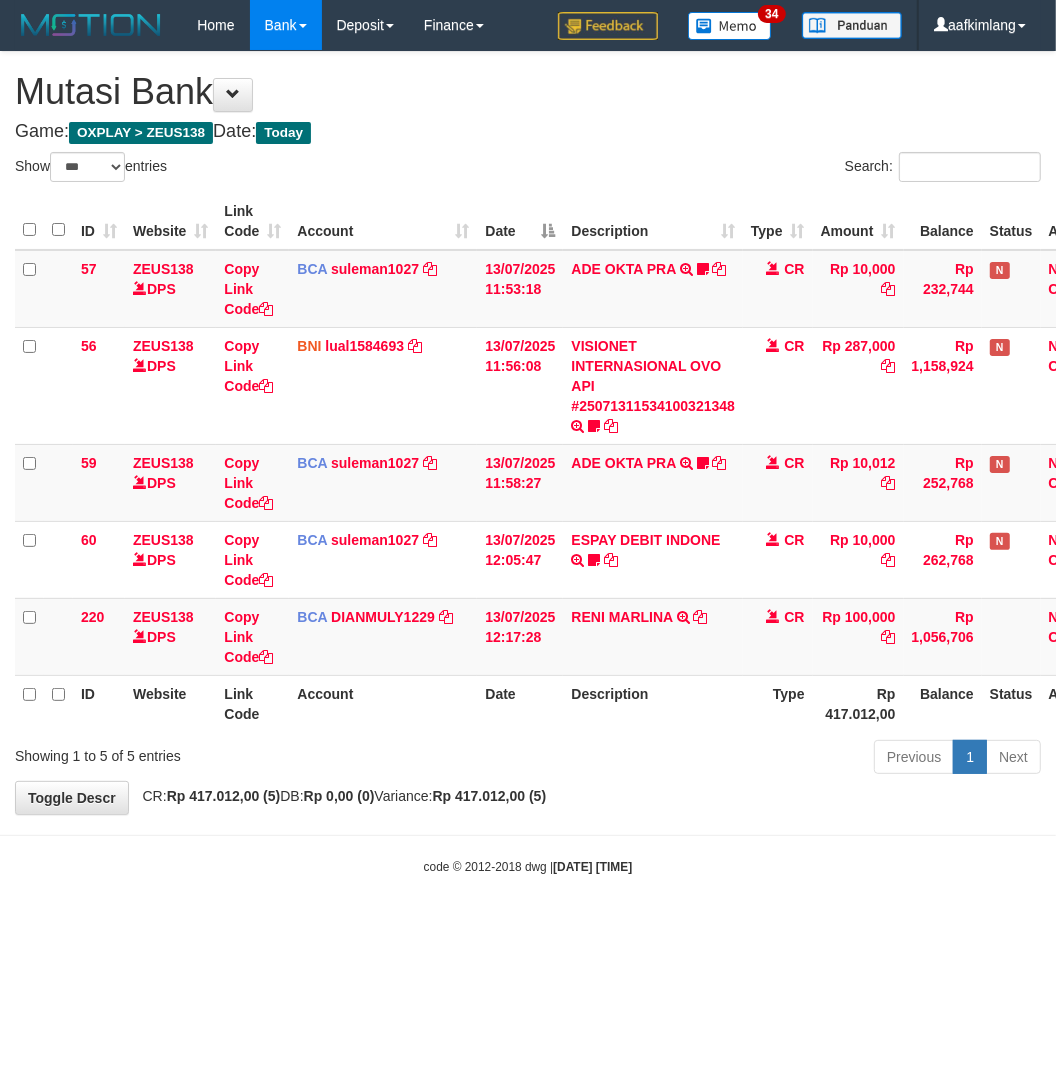drag, startPoint x: 666, startPoint y: 766, endPoint x: 680, endPoint y: 733, distance: 35.846897 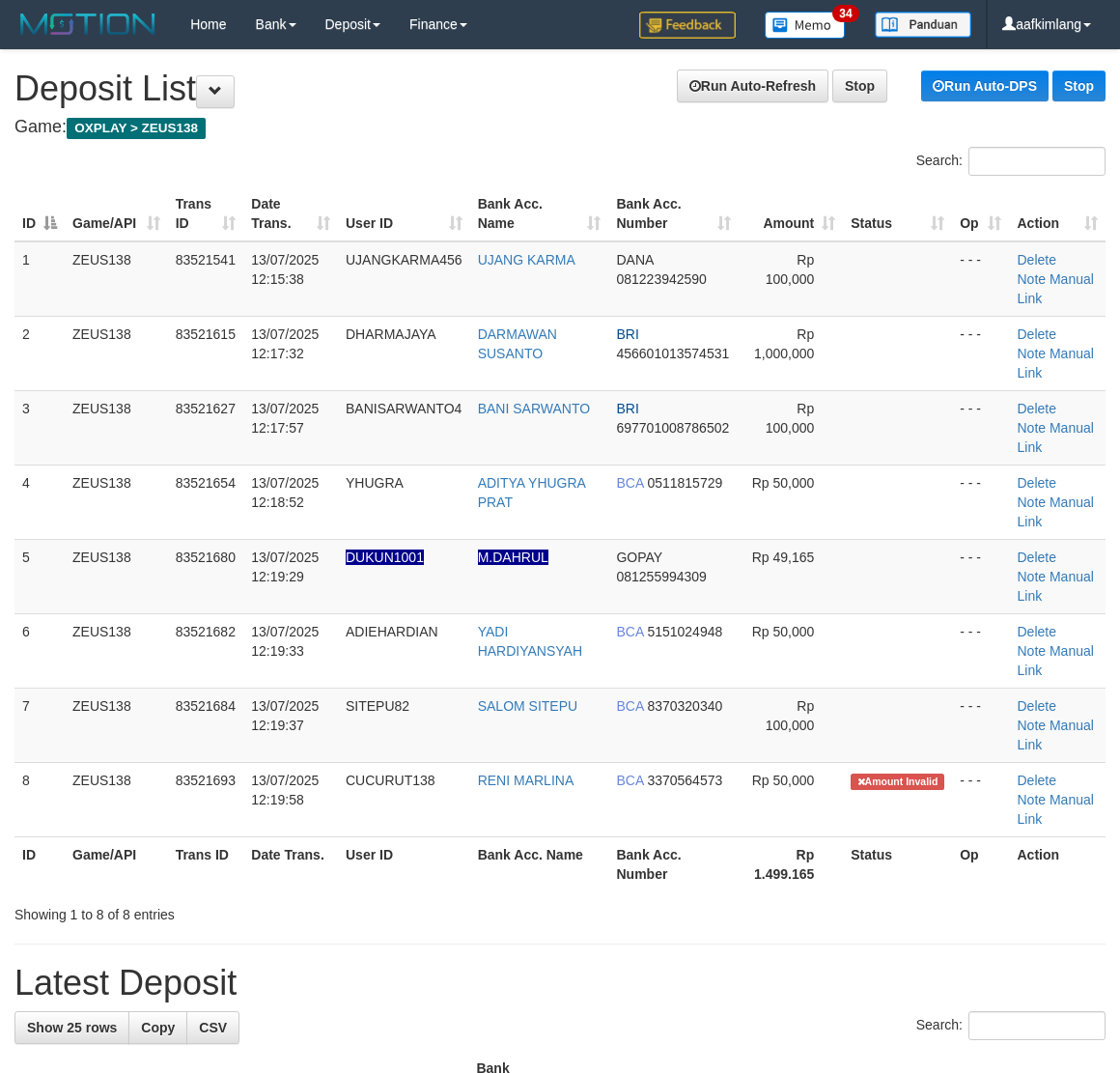 scroll, scrollTop: 0, scrollLeft: 0, axis: both 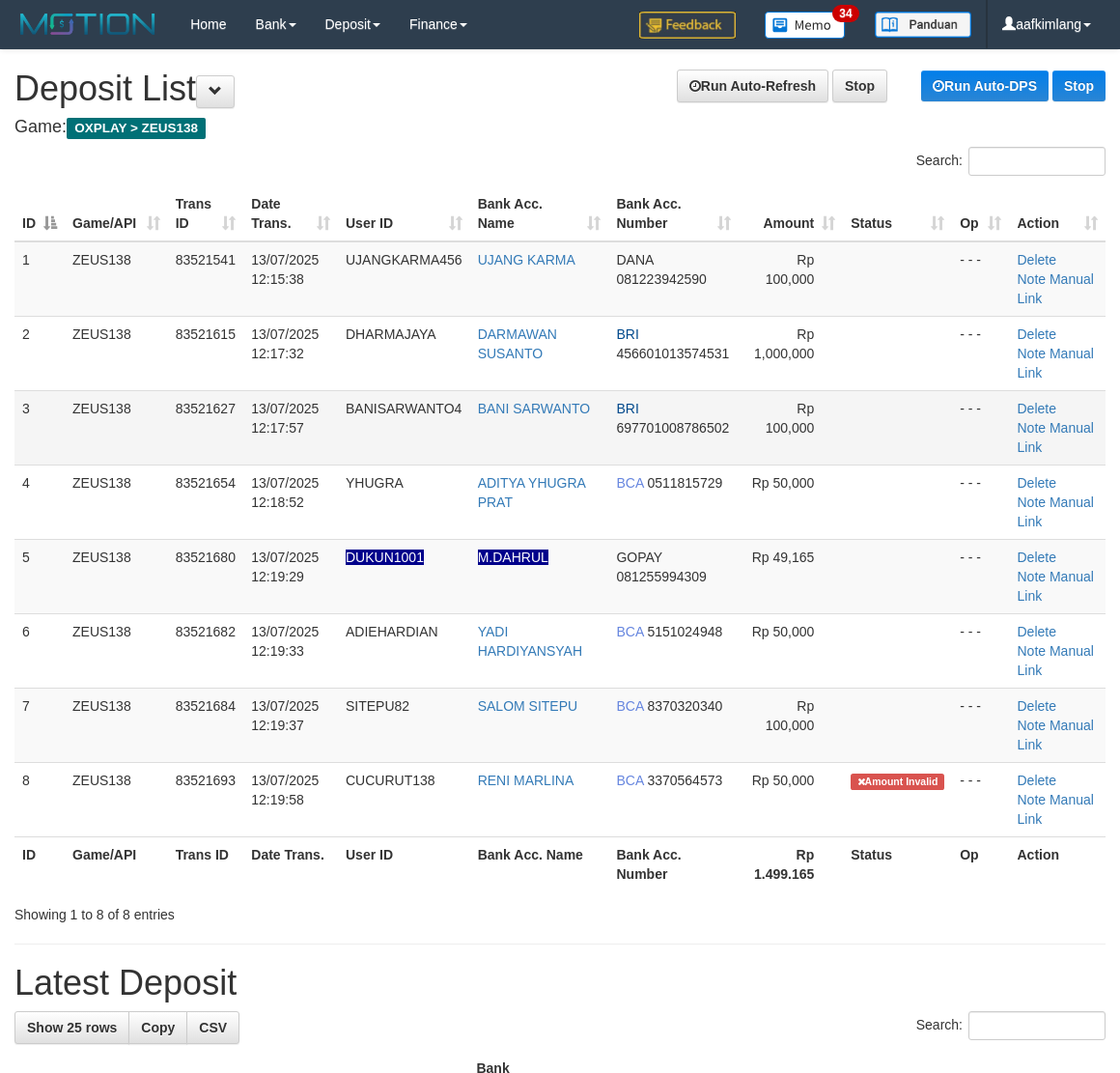click on "Rp 100,000" at bounding box center [791, 427] 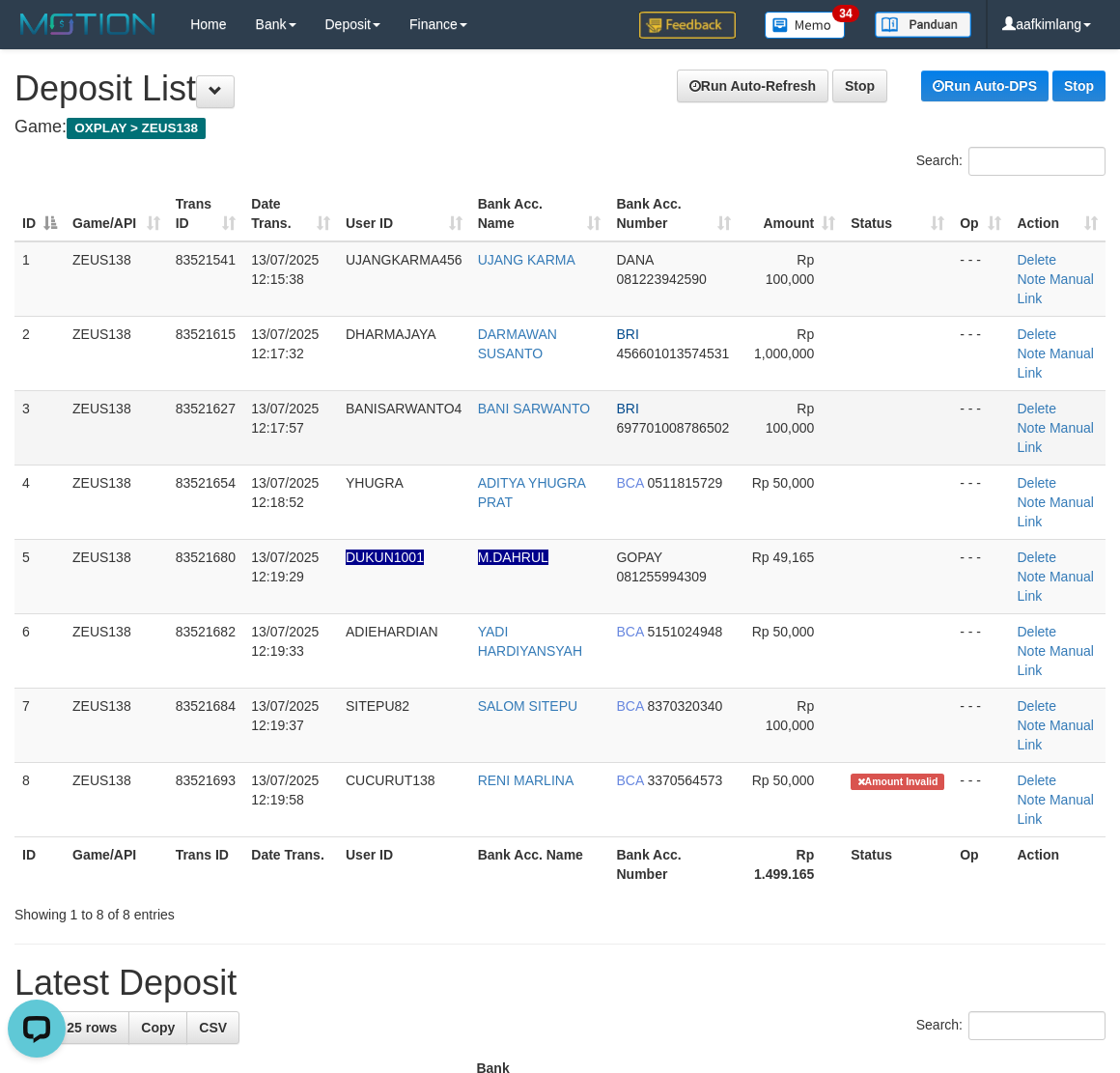 scroll, scrollTop: 0, scrollLeft: 0, axis: both 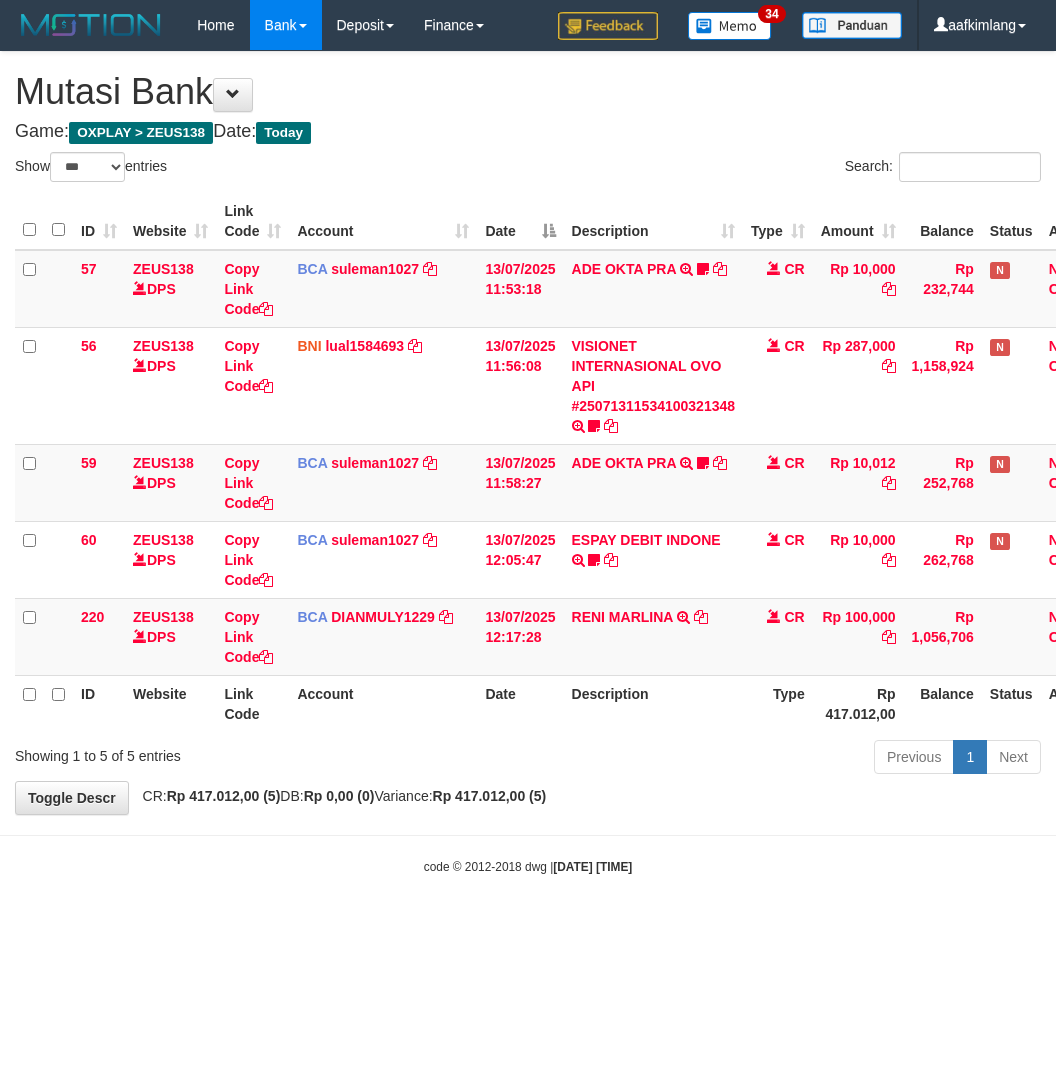 select on "***" 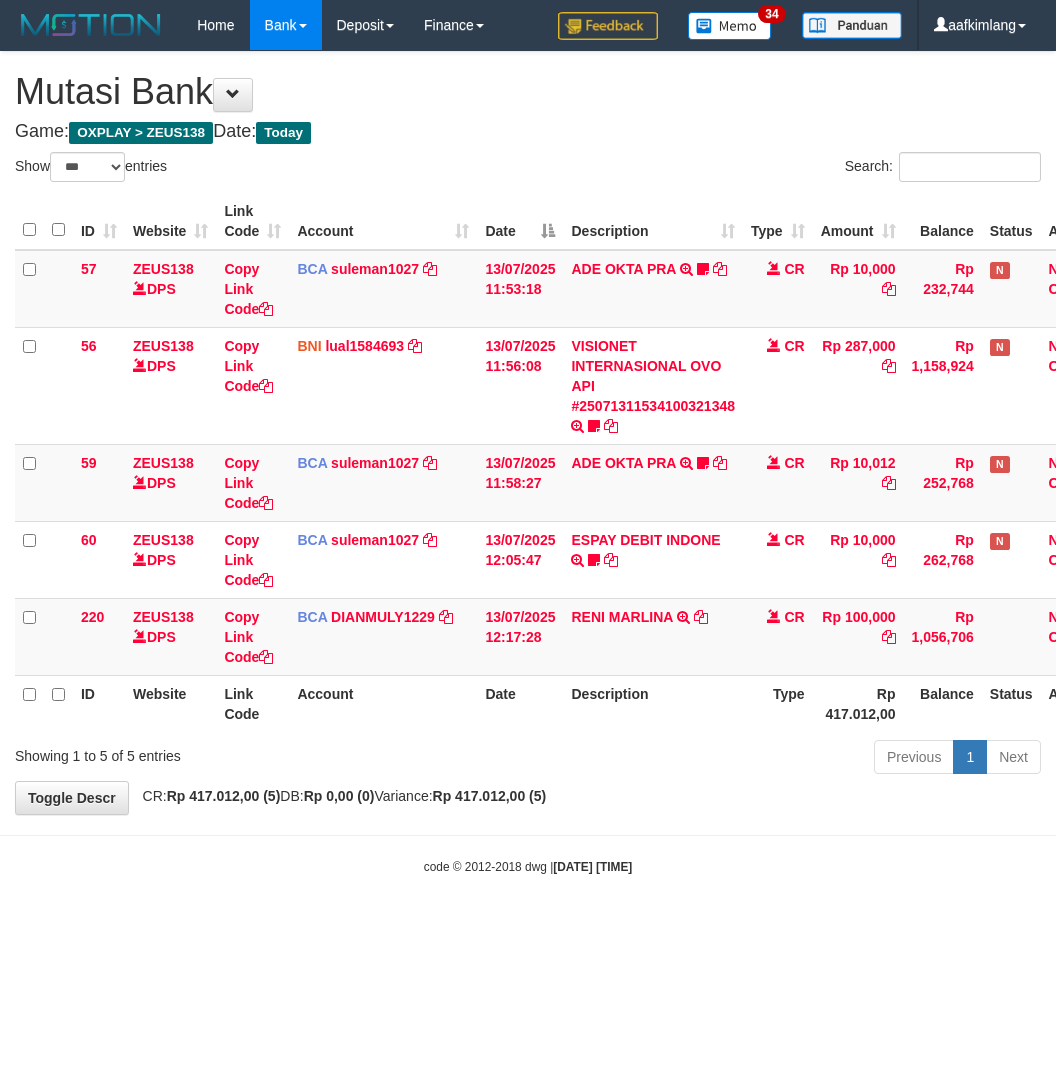 scroll, scrollTop: 0, scrollLeft: 0, axis: both 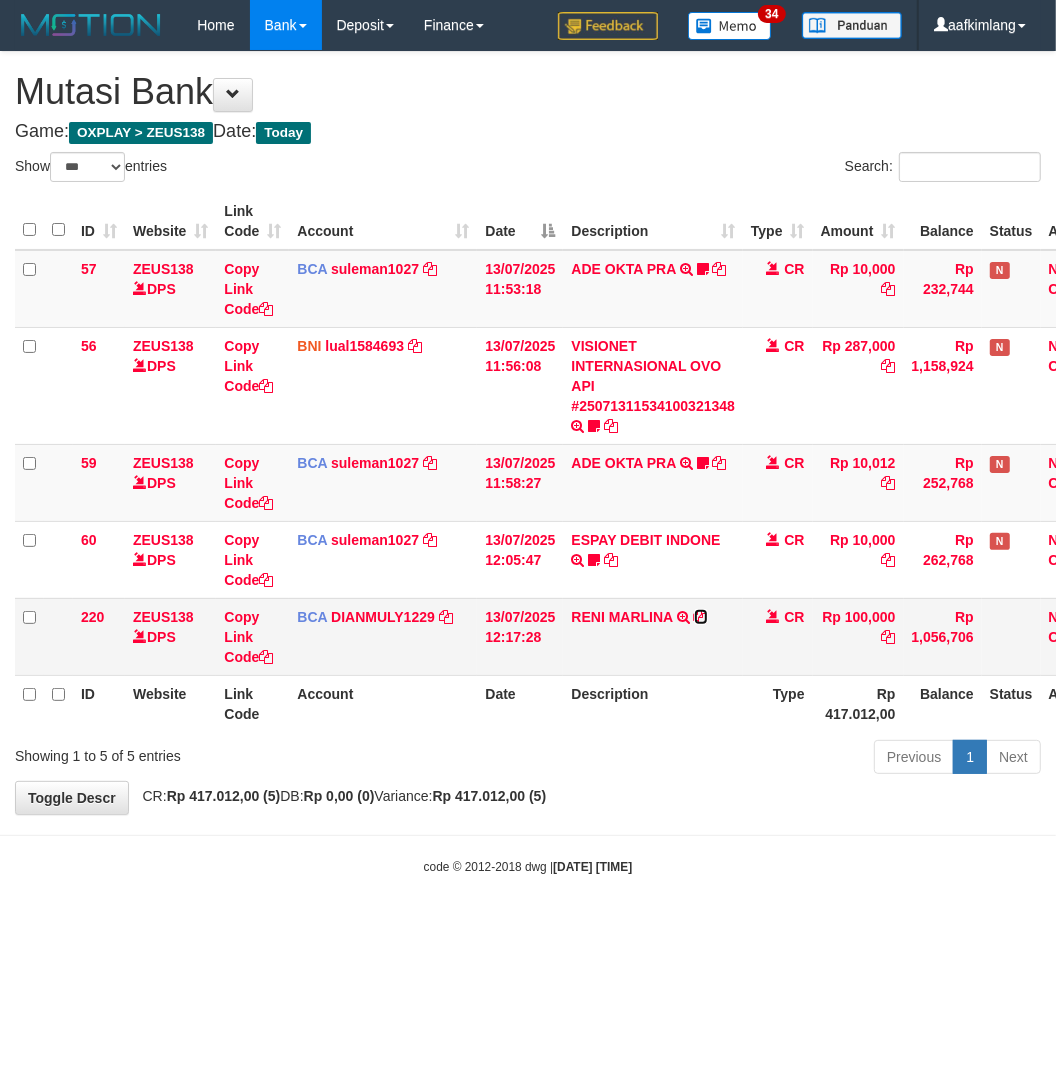 click at bounding box center (701, 617) 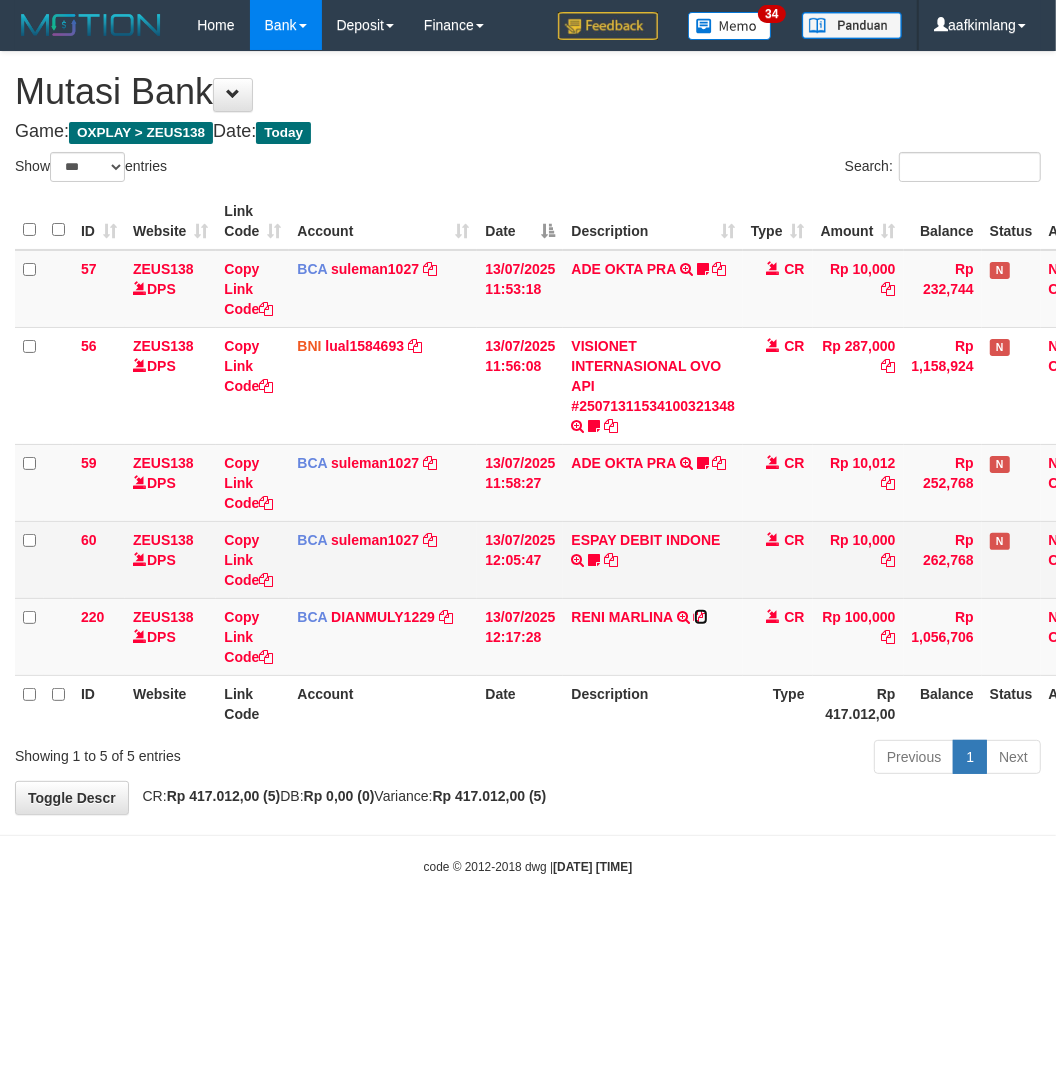drag, startPoint x: 700, startPoint y: 615, endPoint x: 532, endPoint y: 578, distance: 172.02615 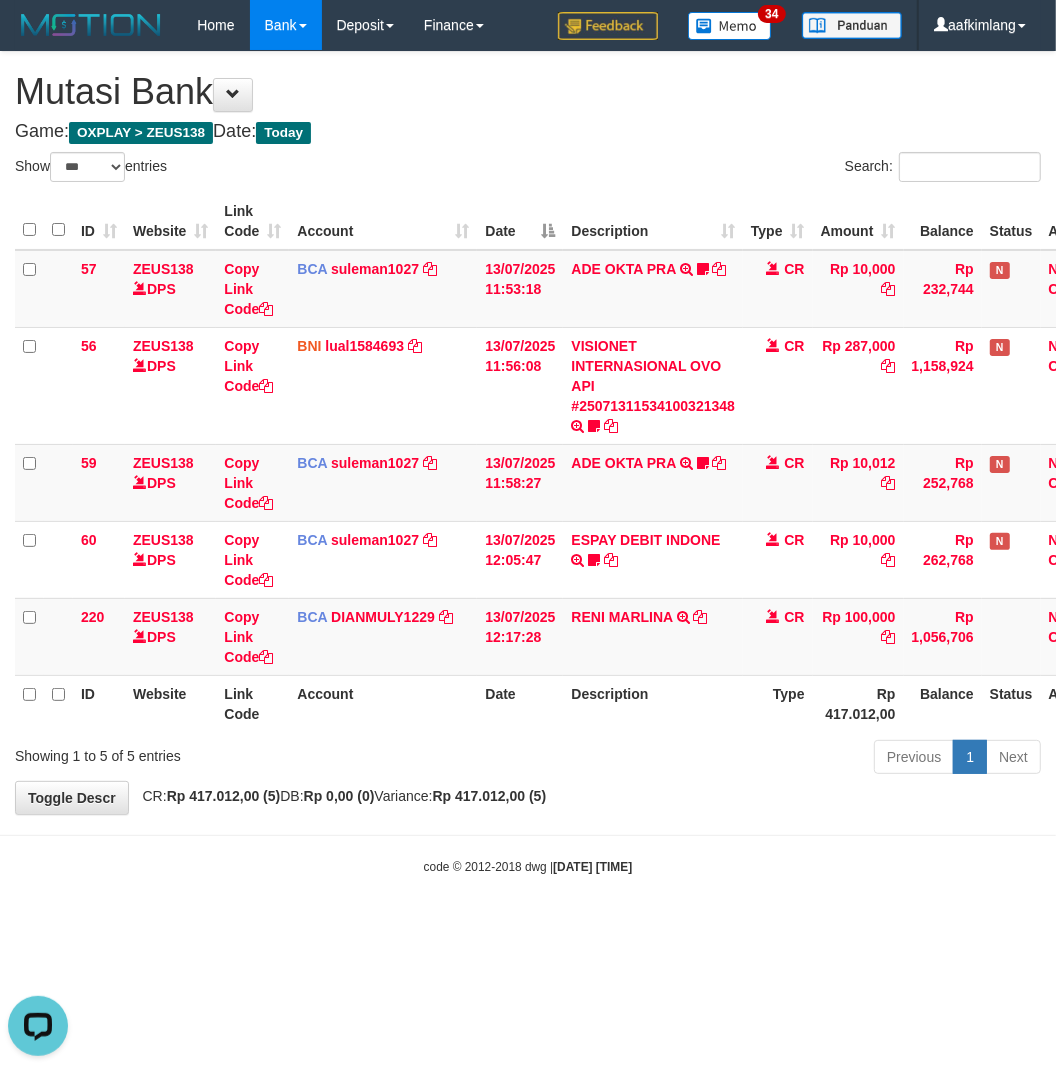 scroll, scrollTop: 0, scrollLeft: 0, axis: both 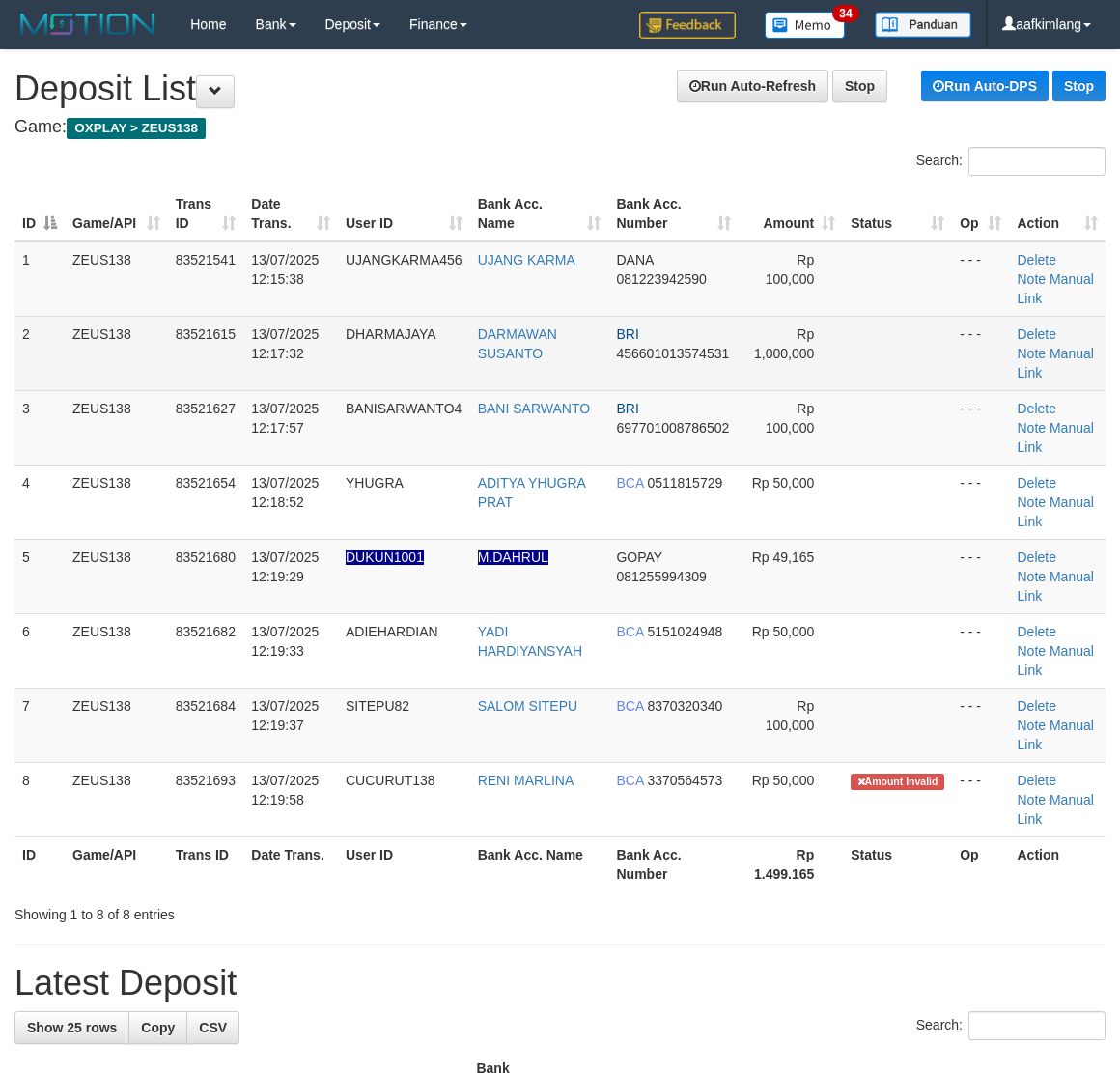click on "Rp 1,000,000" at bounding box center (791, 353) 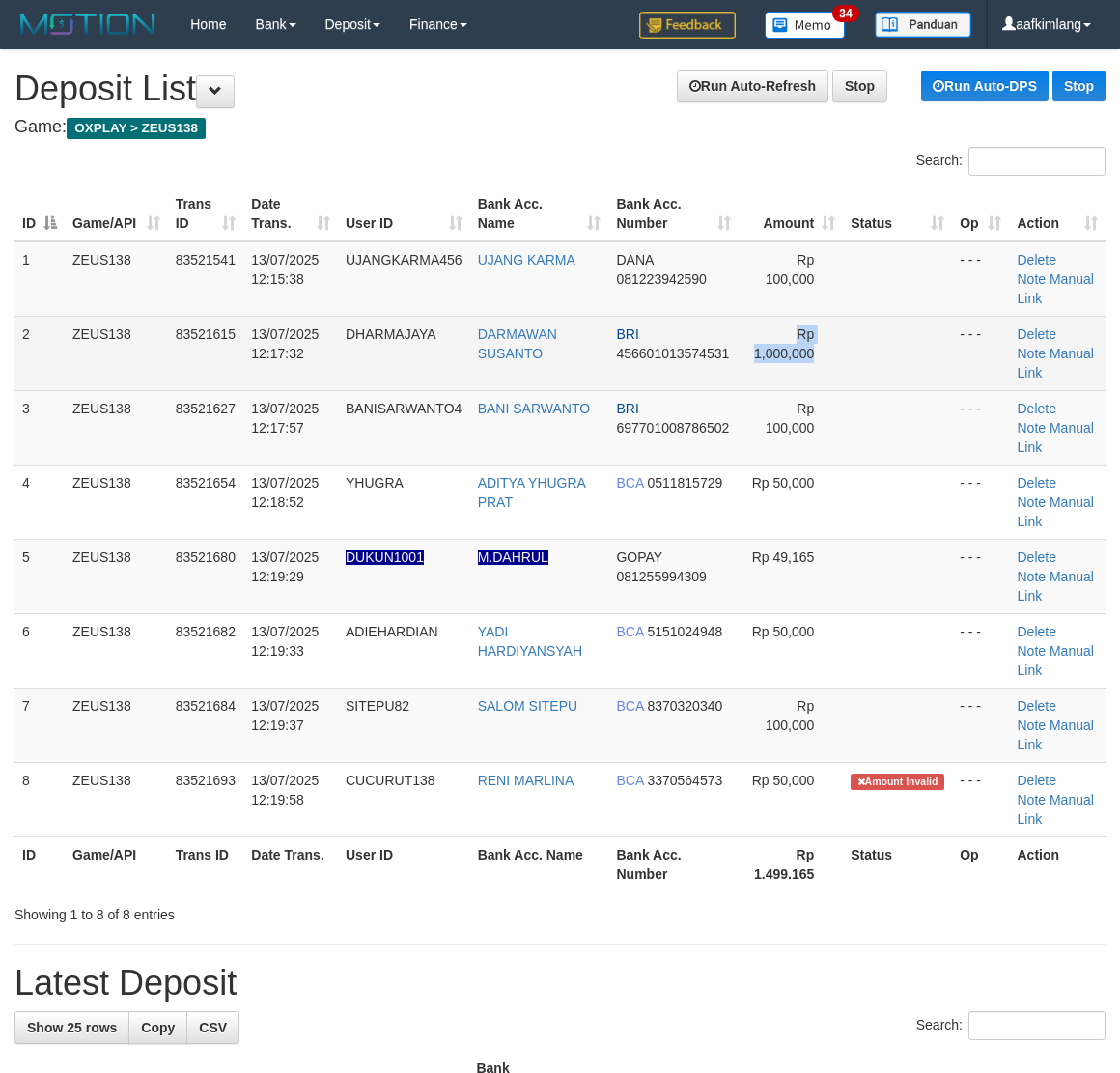 click on "Rp 1,000,000" at bounding box center (791, 353) 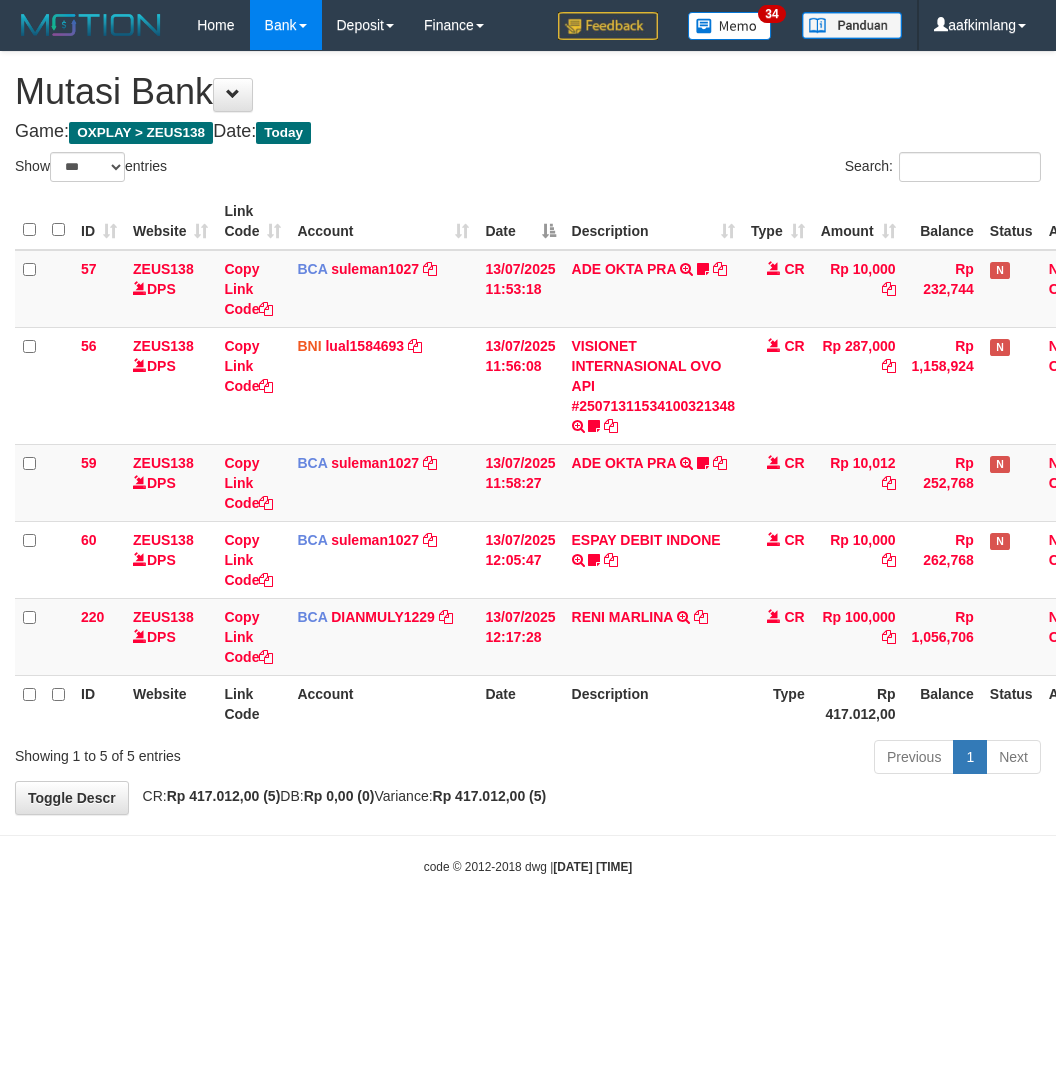 select on "***" 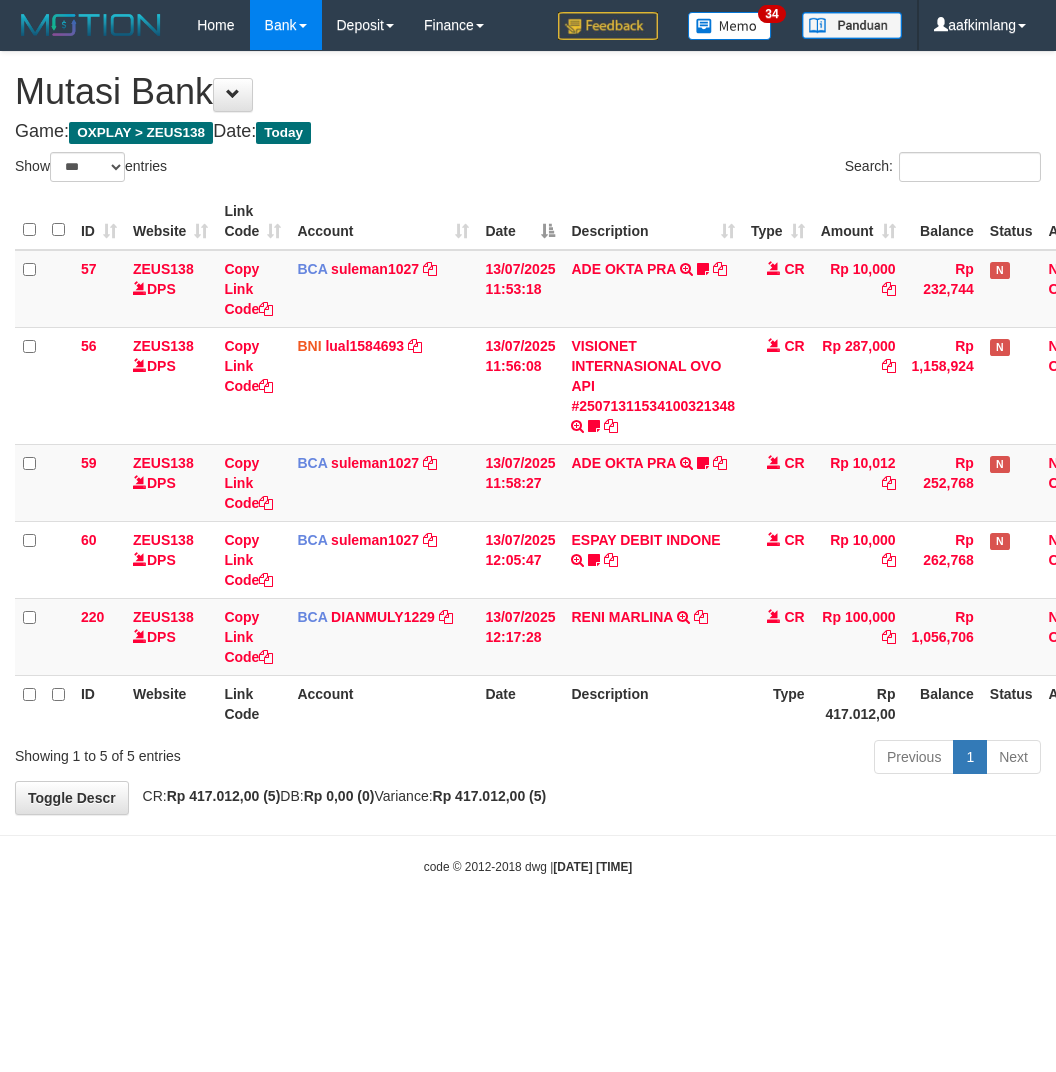 scroll, scrollTop: 0, scrollLeft: 0, axis: both 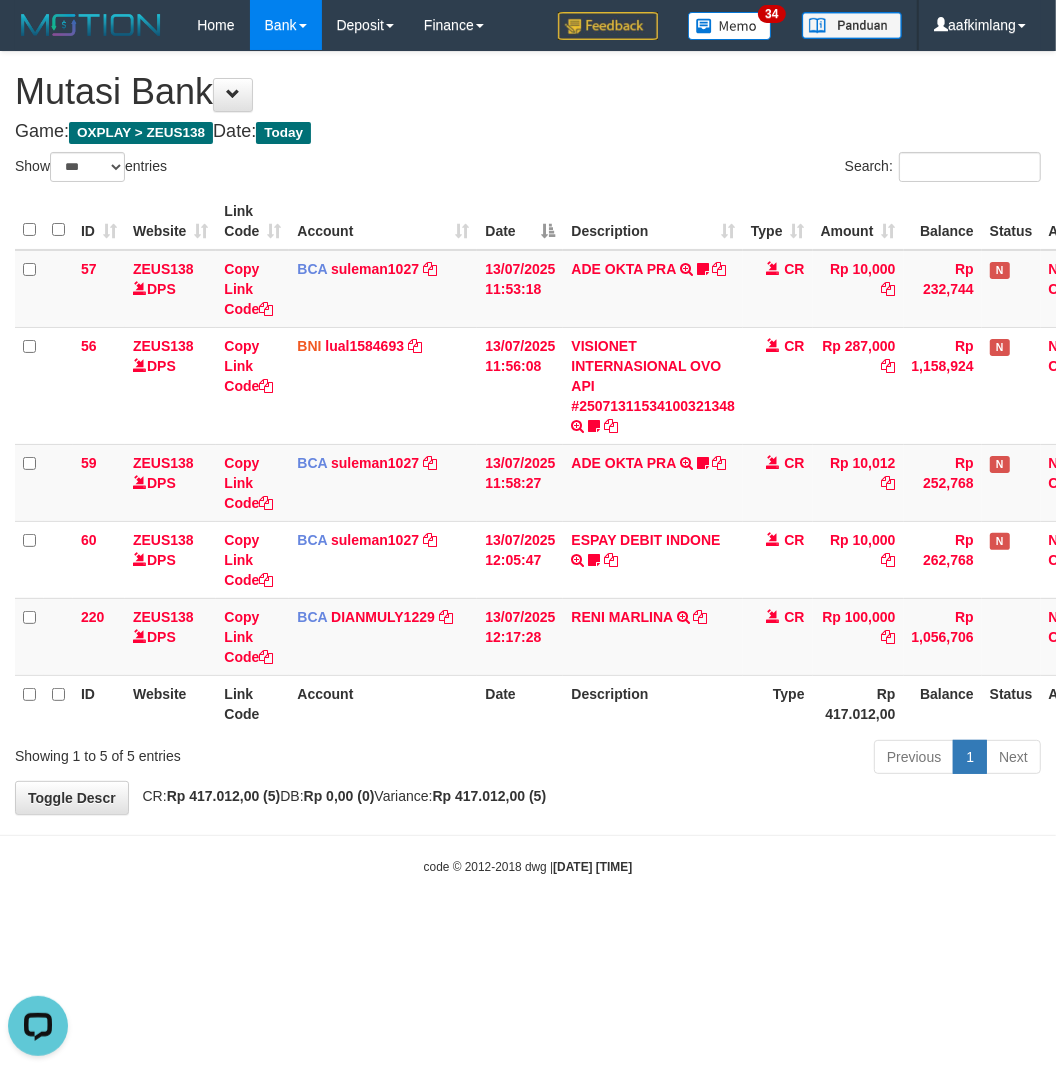 click on "Previous 1 Next" at bounding box center [748, 759] 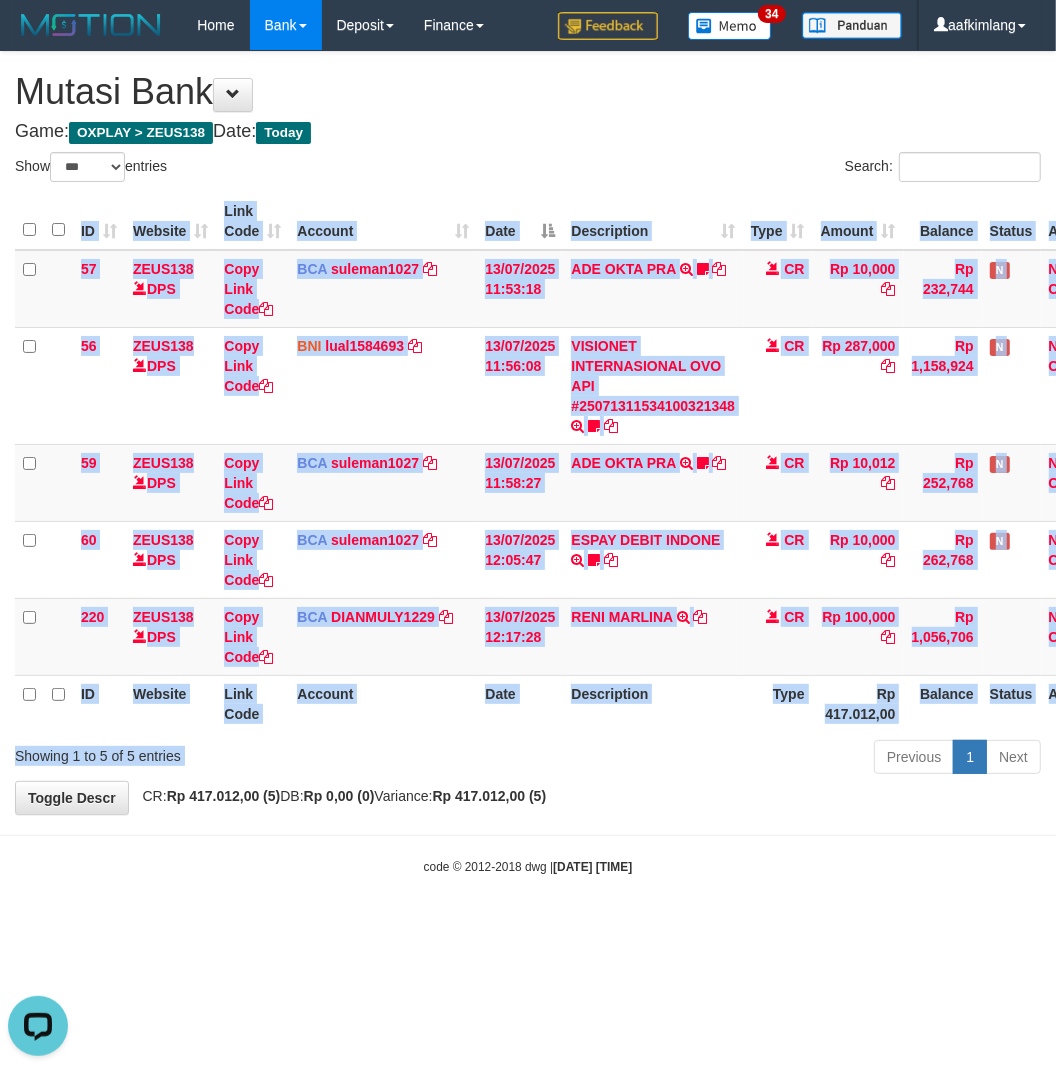 drag, startPoint x: 540, startPoint y: 746, endPoint x: 435, endPoint y: 687, distance: 120.44086 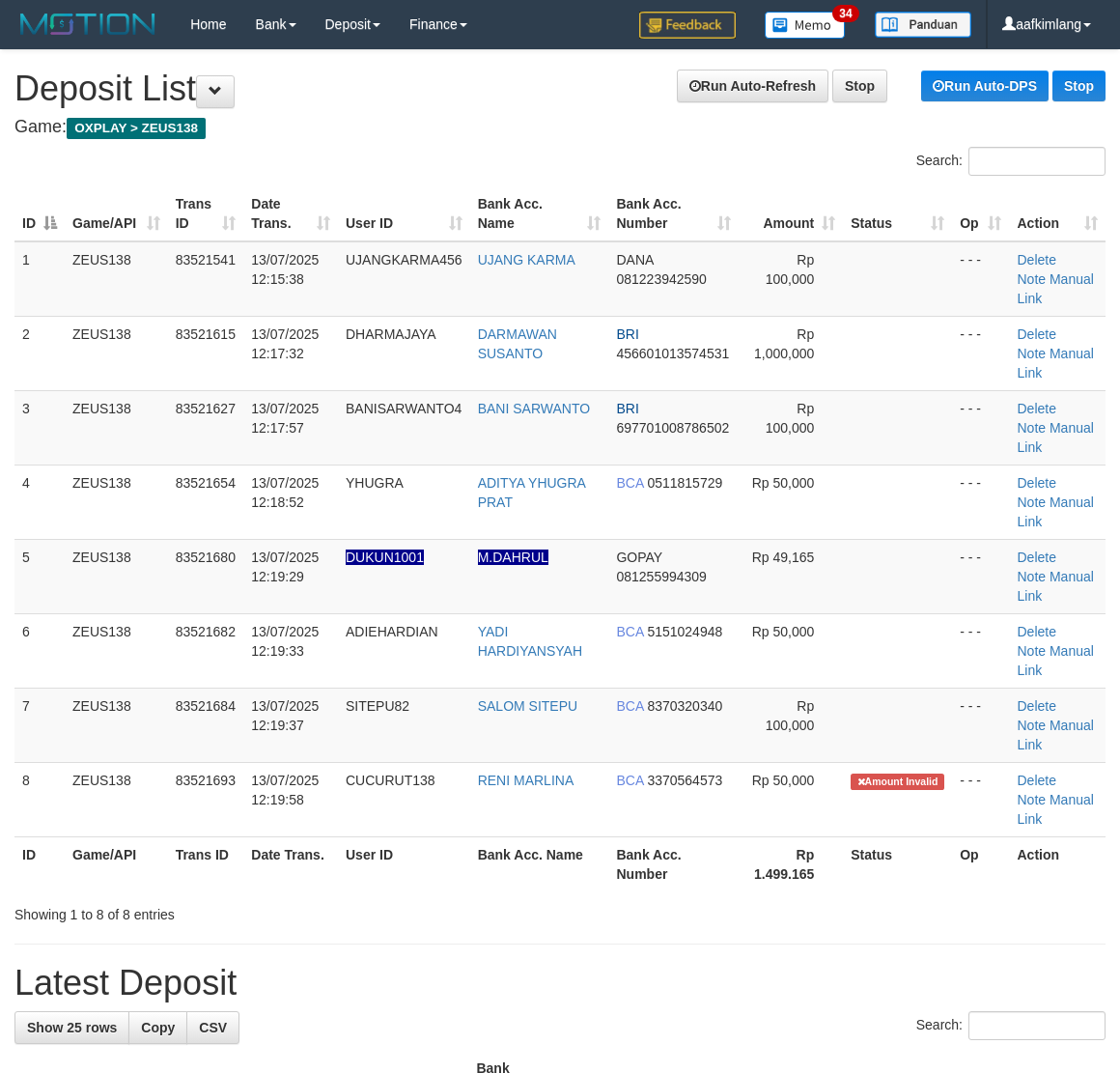 scroll, scrollTop: 0, scrollLeft: 0, axis: both 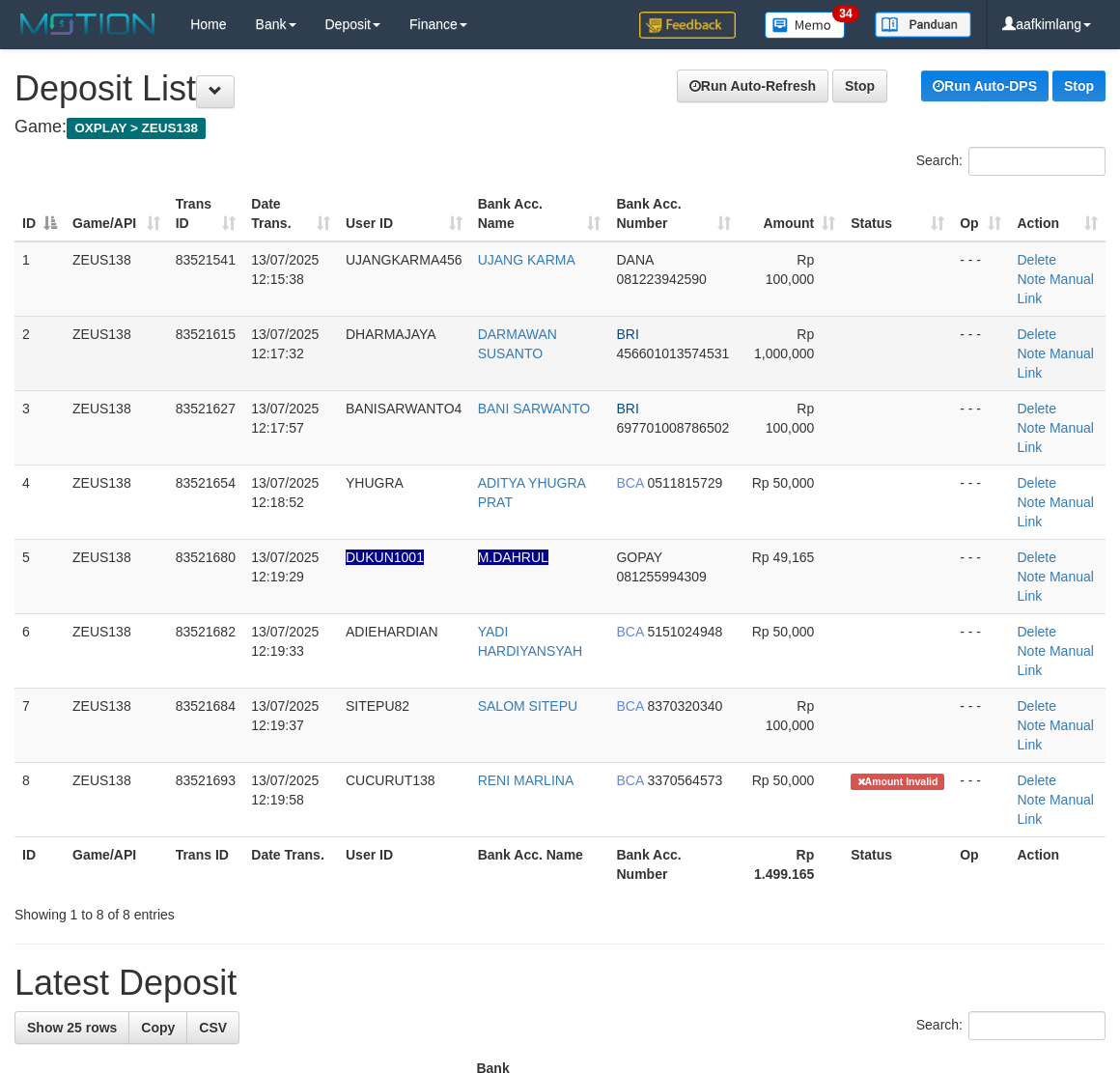 click at bounding box center [897, 353] 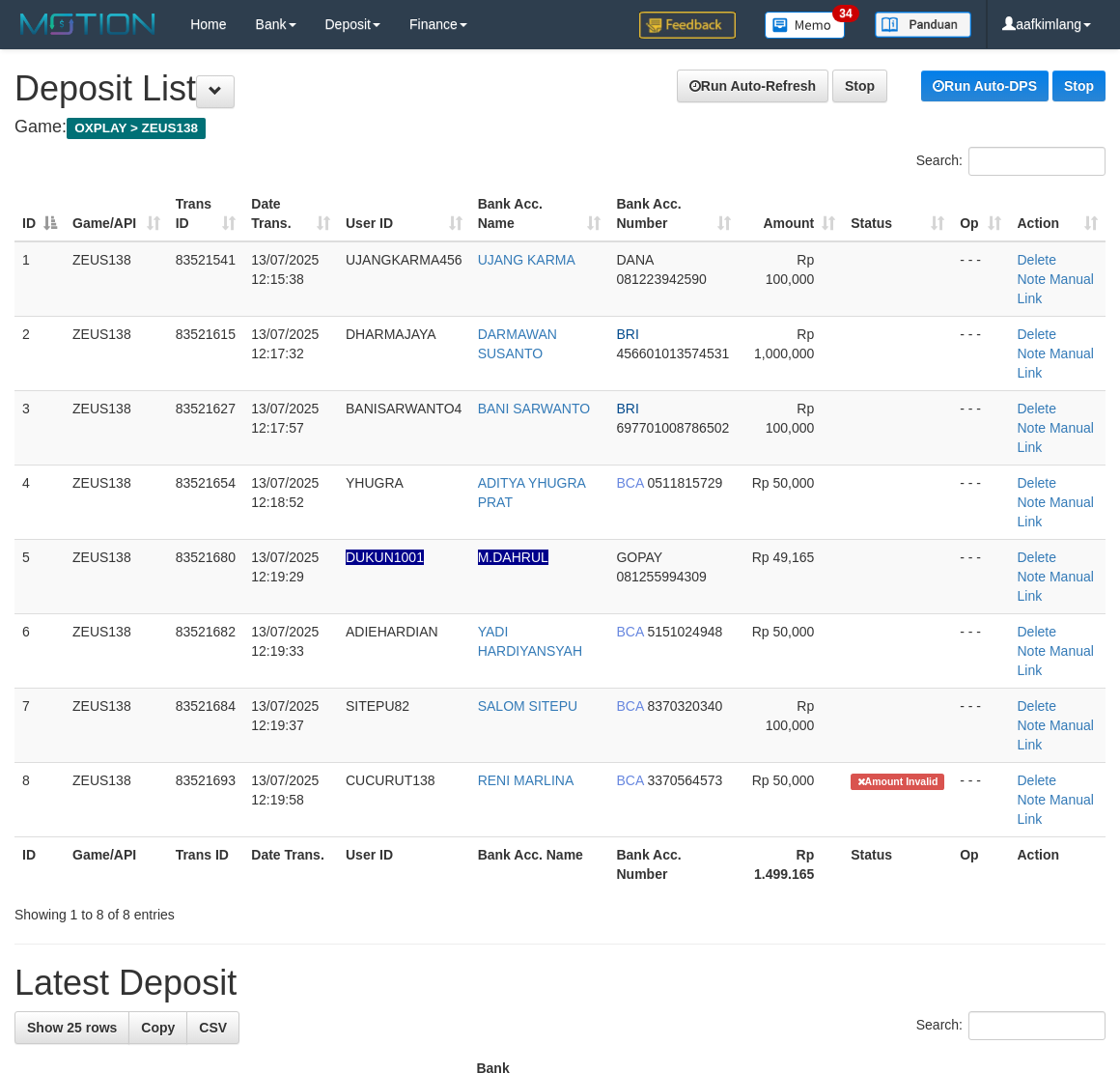 drag, startPoint x: 905, startPoint y: 348, endPoint x: 1134, endPoint y: 365, distance: 229.6301 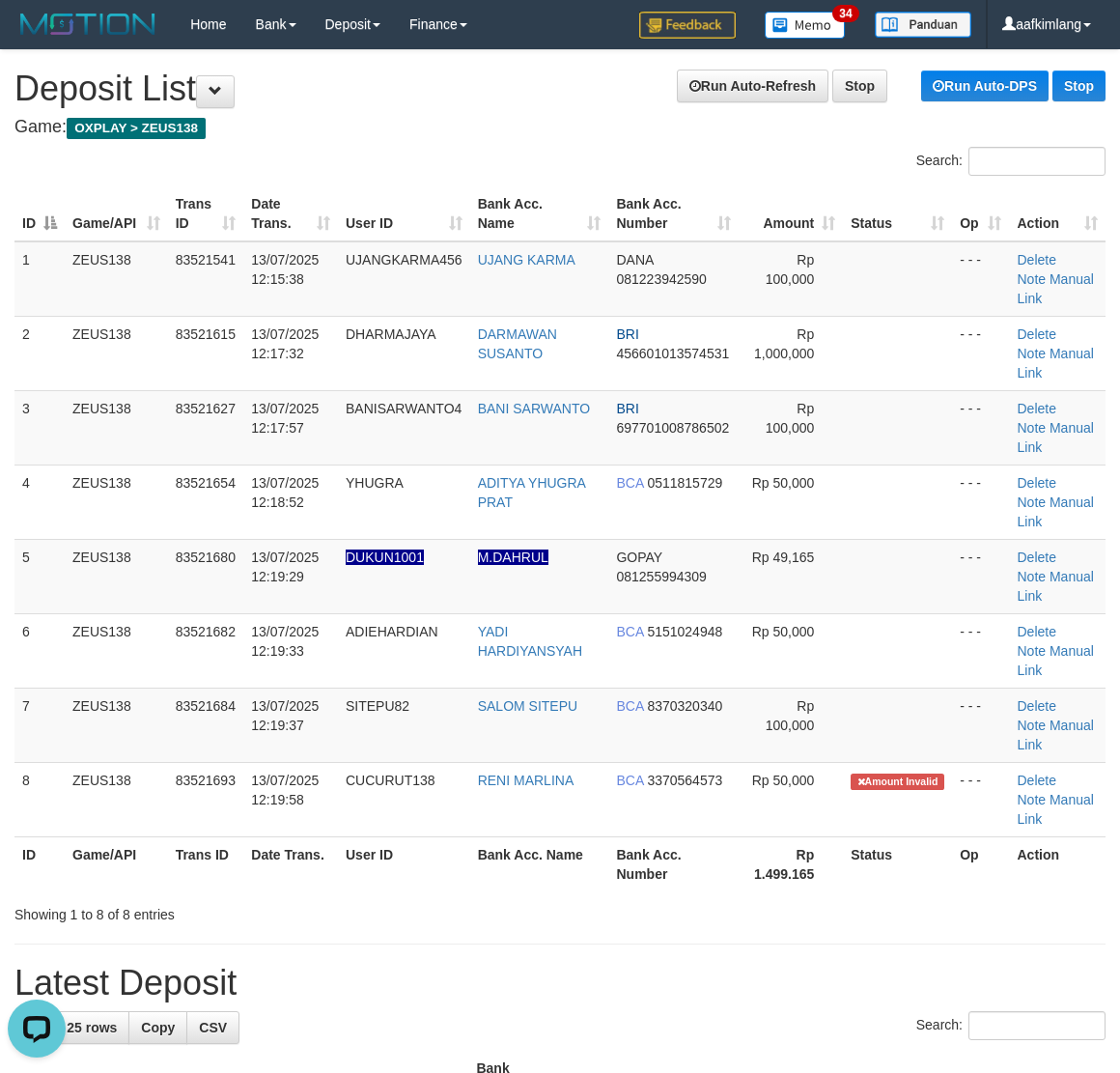 scroll, scrollTop: 0, scrollLeft: 0, axis: both 